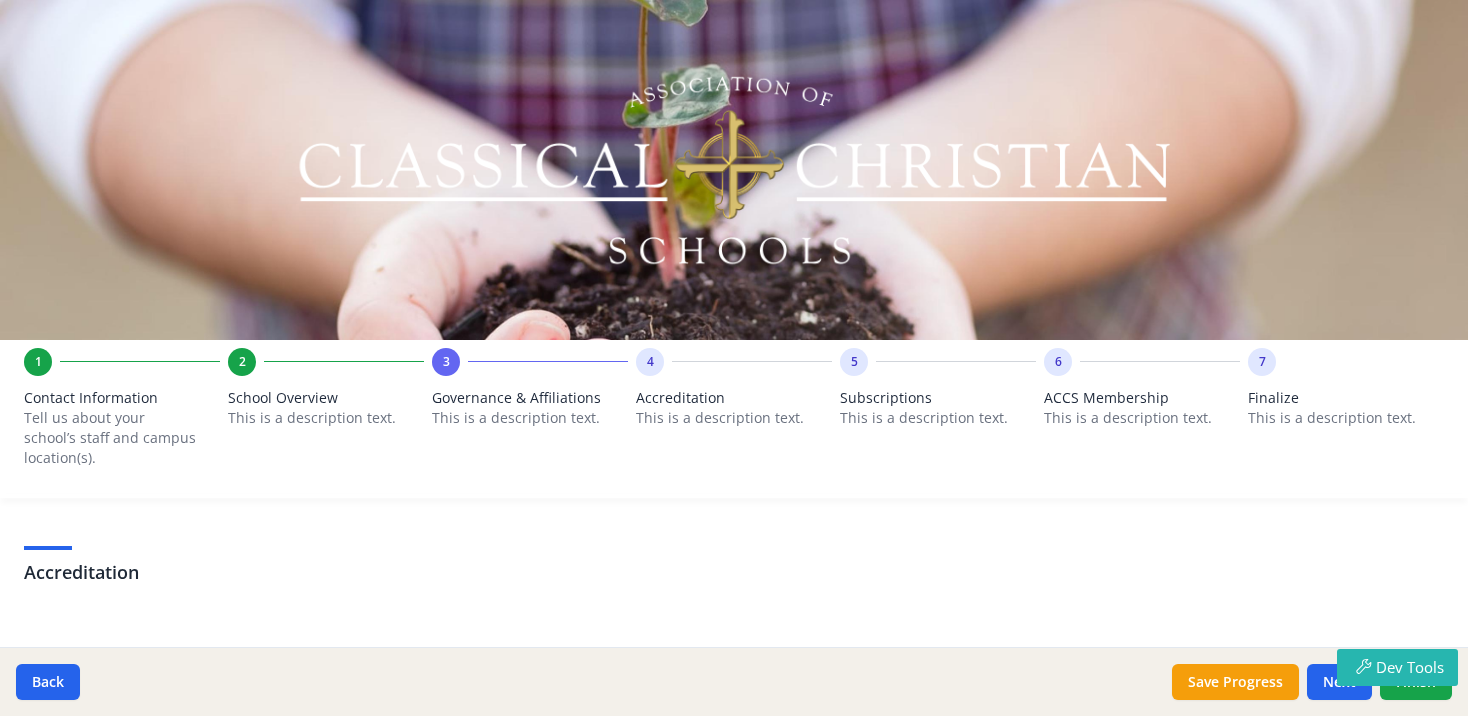 scroll, scrollTop: 0, scrollLeft: 0, axis: both 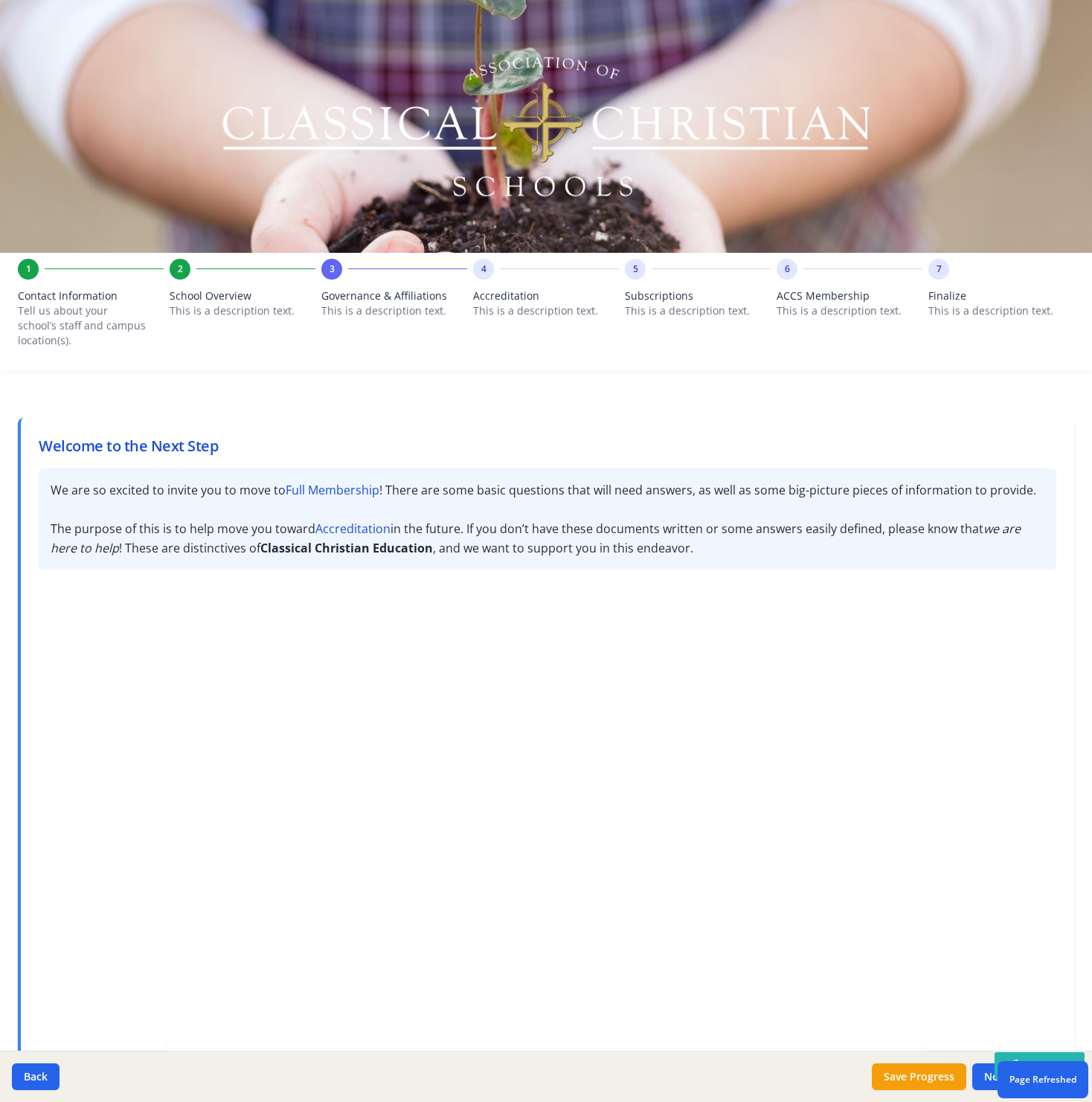 click on "4     Accreditation   This is a description text." at bounding box center [546, 300] 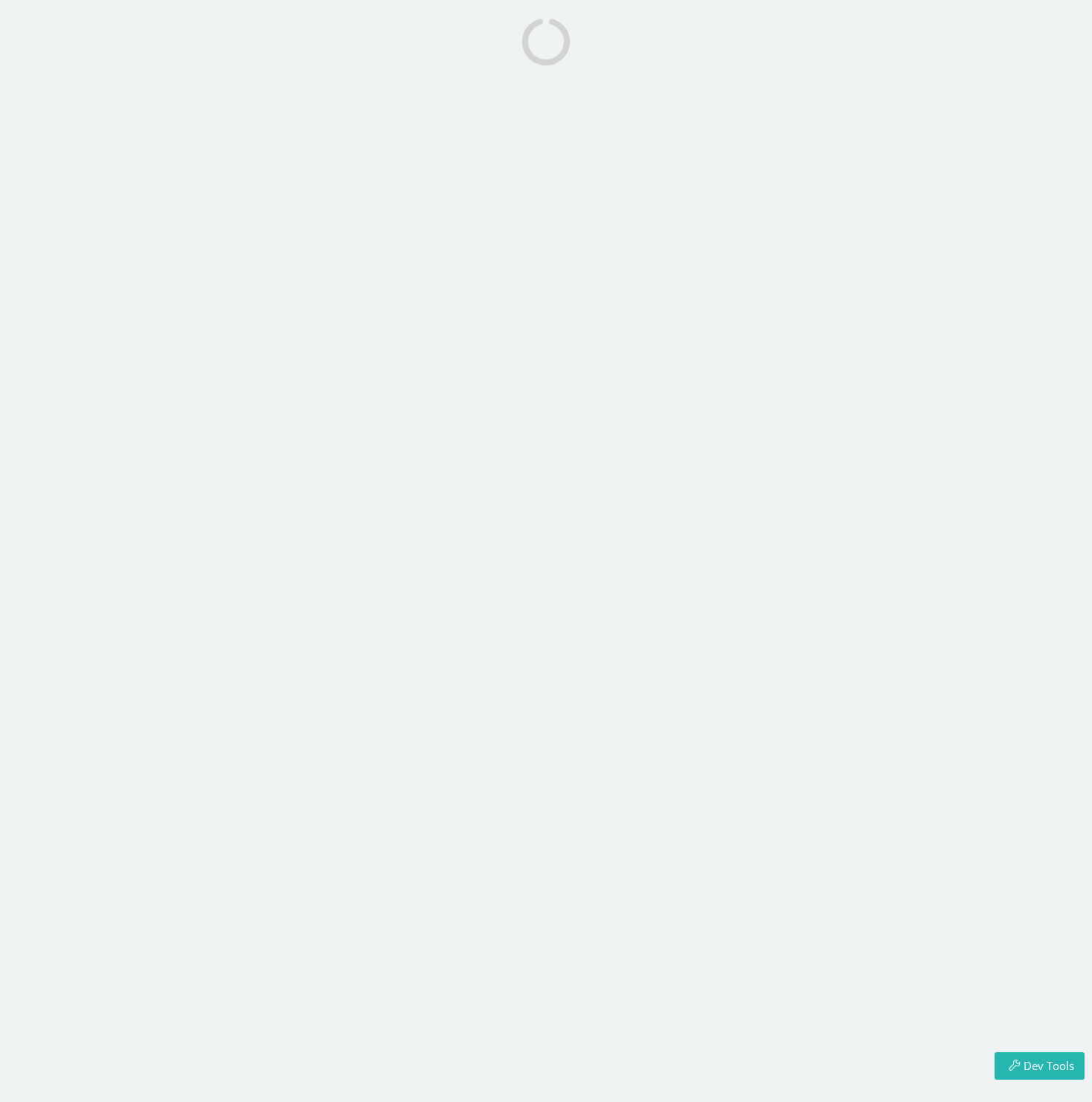 scroll, scrollTop: 0, scrollLeft: 0, axis: both 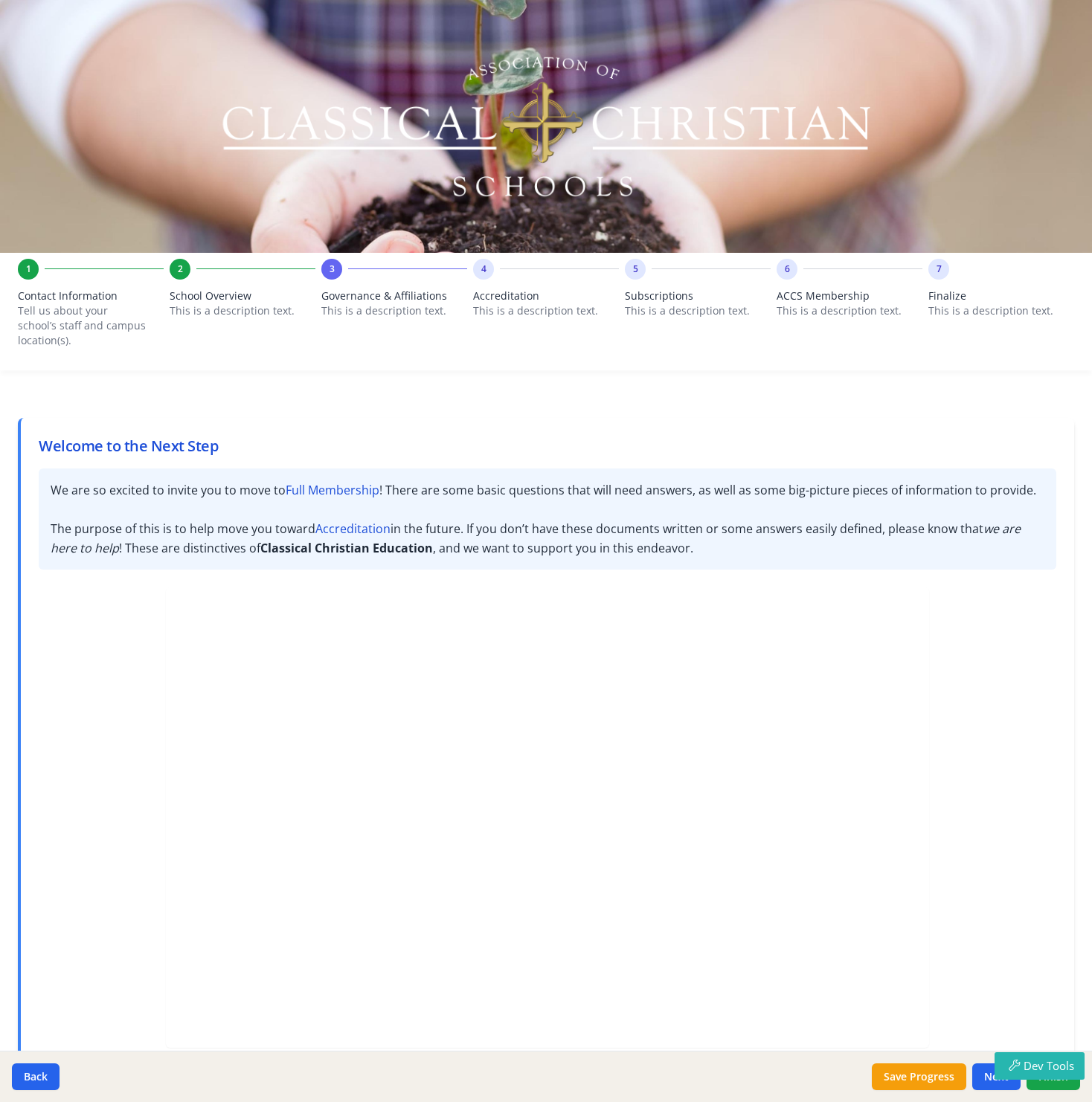 click on "4     Accreditation   This is a description text." at bounding box center (546, 300) 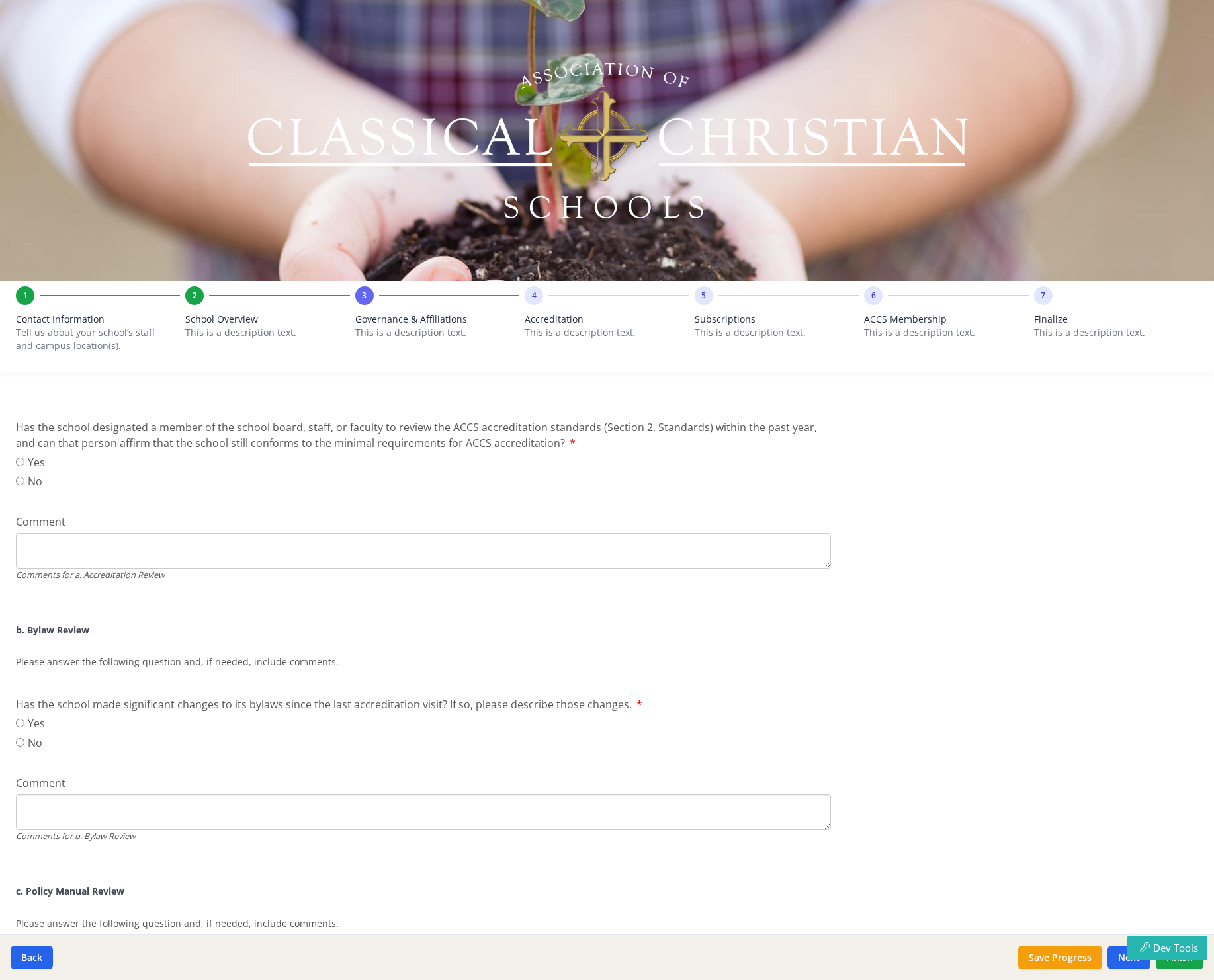 scroll, scrollTop: 0, scrollLeft: 0, axis: both 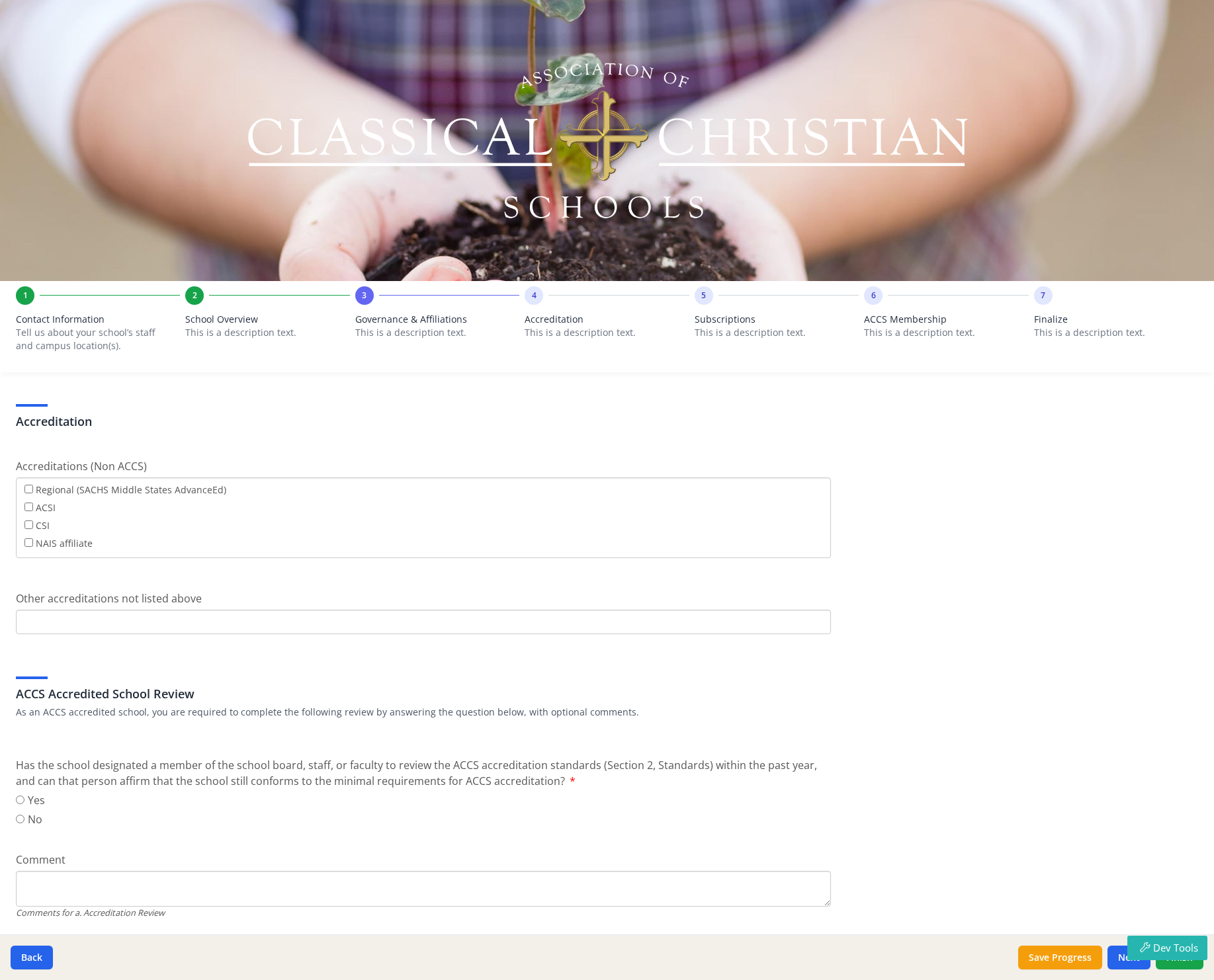 click on "School Overview" at bounding box center (267, 319) 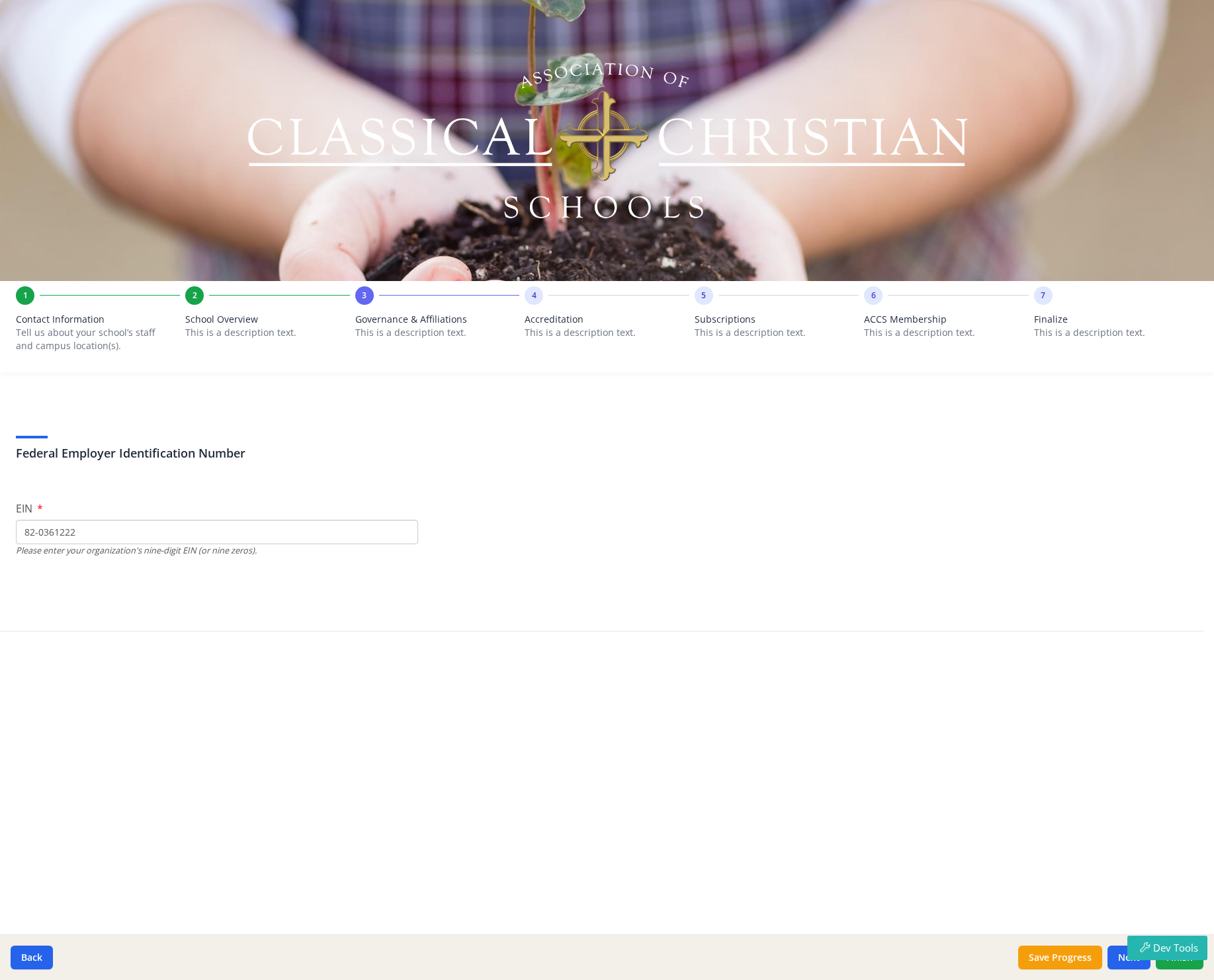 click on "Tell us about your school’s staff and campus location(s)." at bounding box center (90, 339) 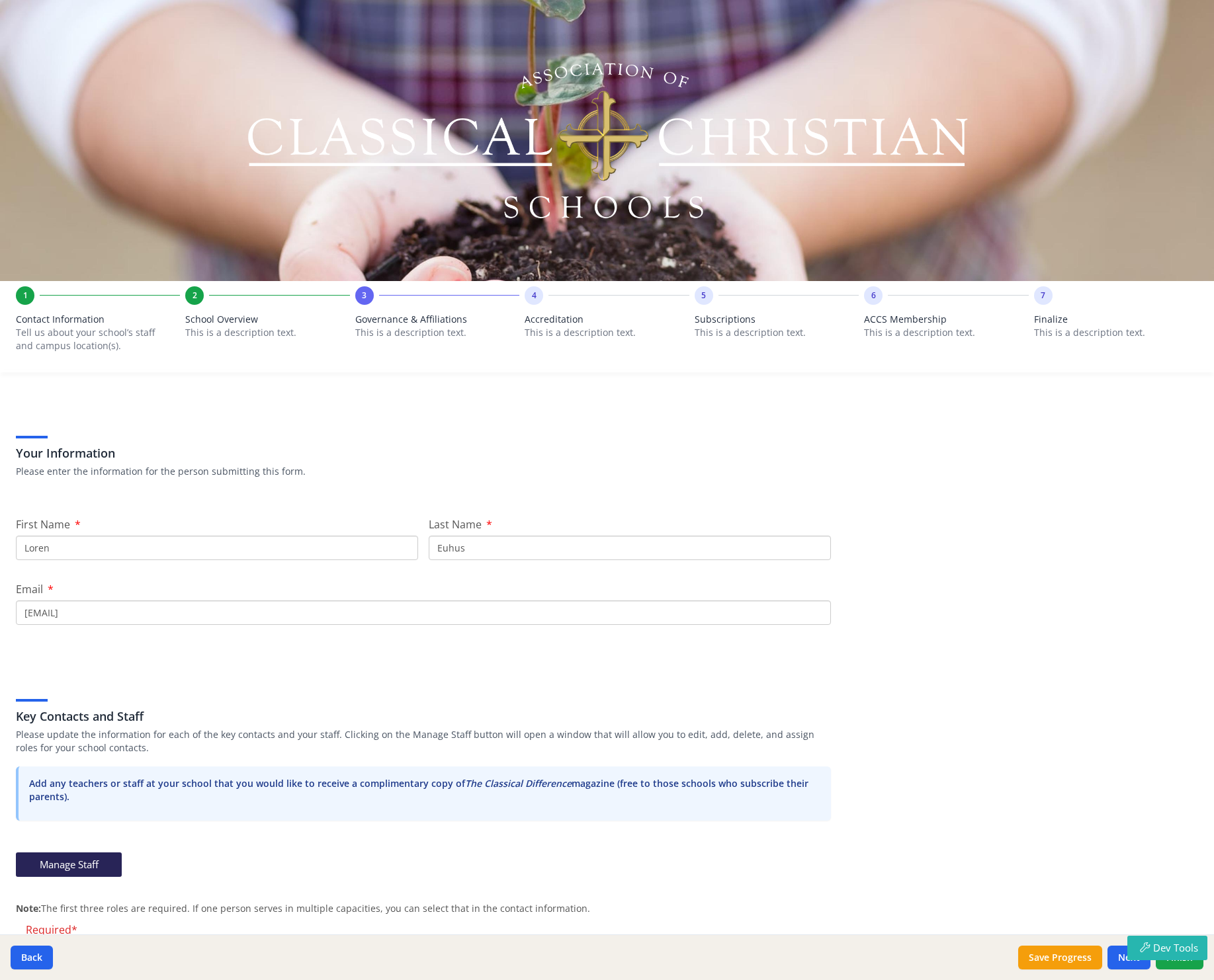 click on "This is a description text." at bounding box center (777, 333) 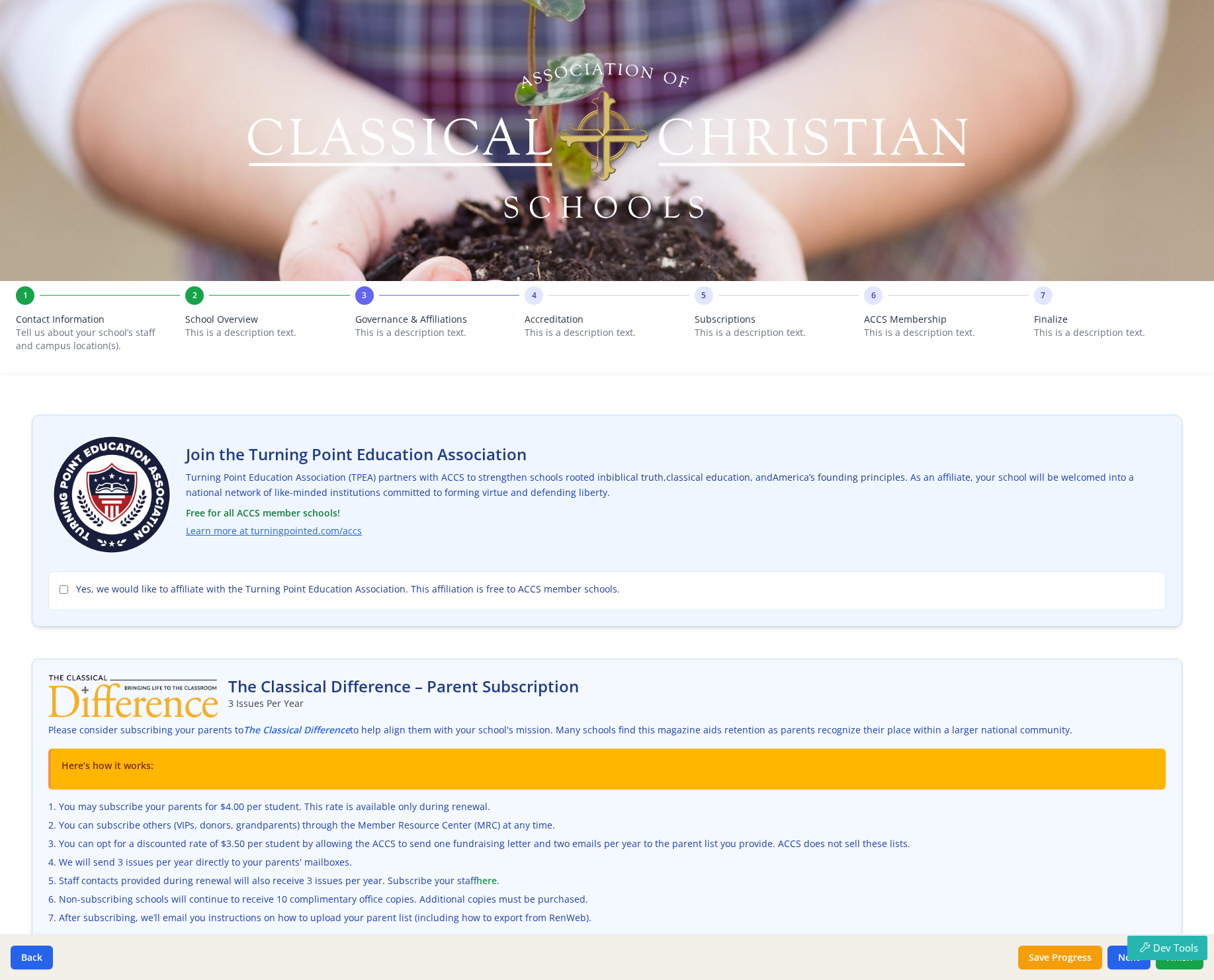 click on "This is a description text." at bounding box center [607, 333] 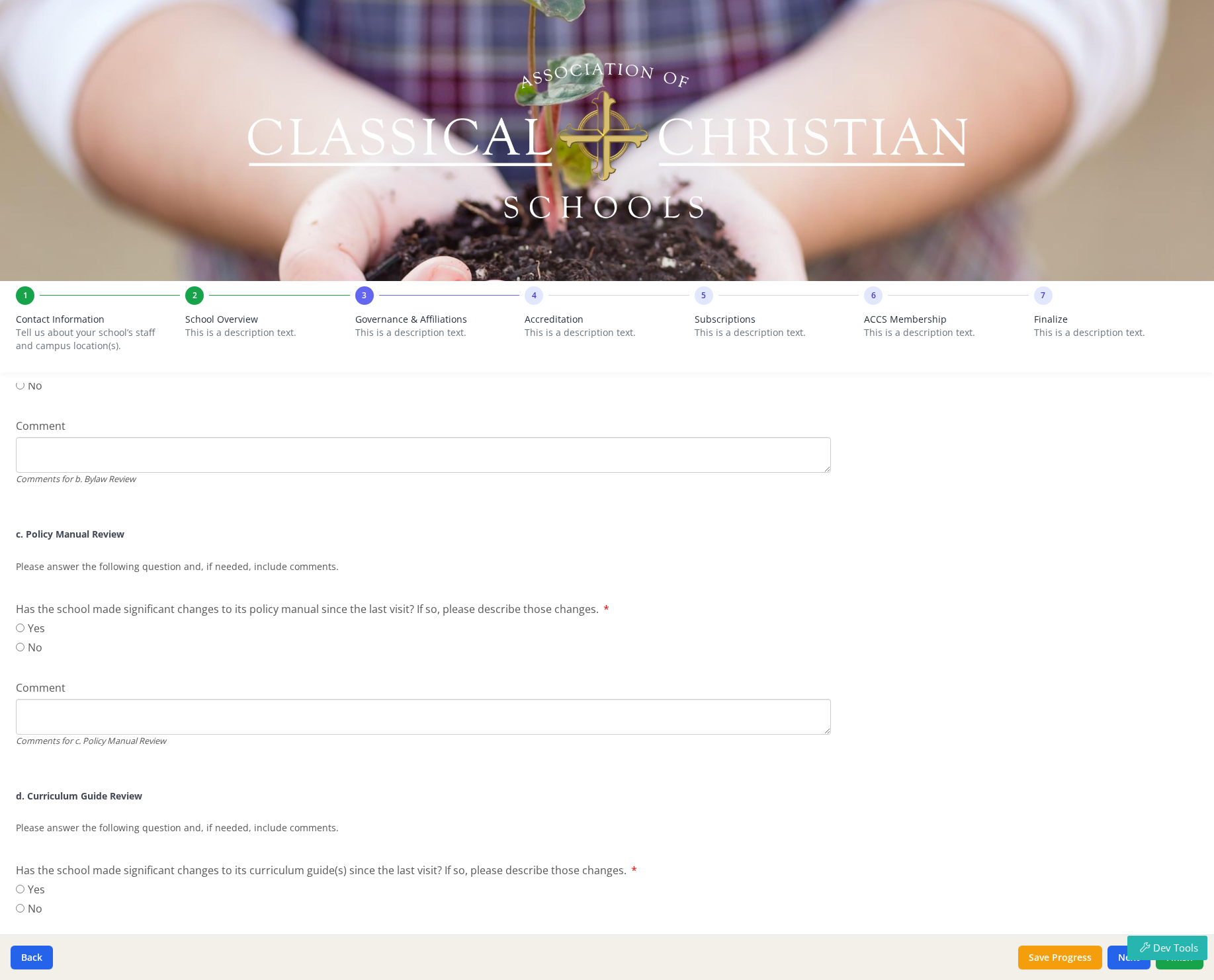 scroll, scrollTop: 0, scrollLeft: 0, axis: both 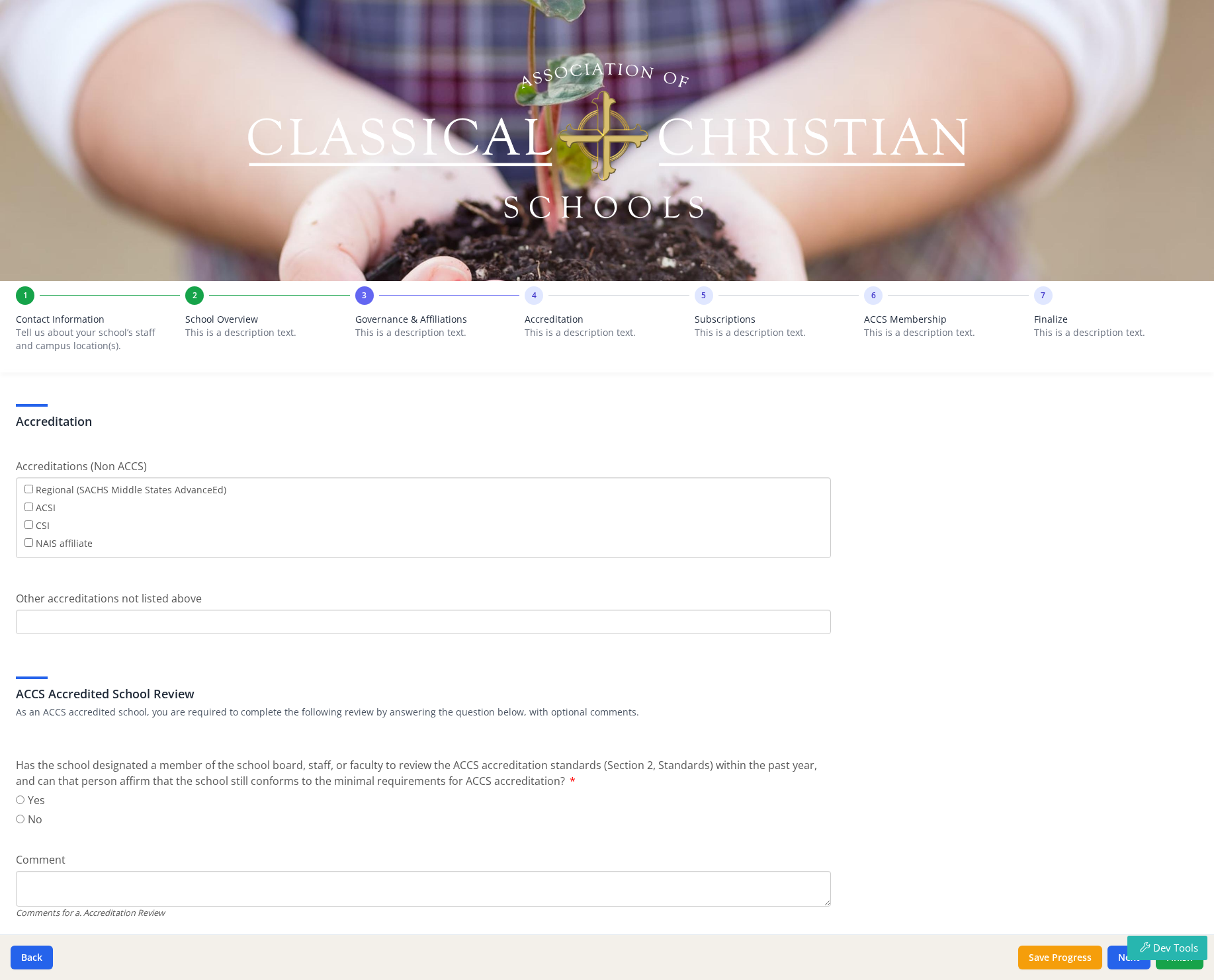 click on "Contact Information" at bounding box center [98, 319] 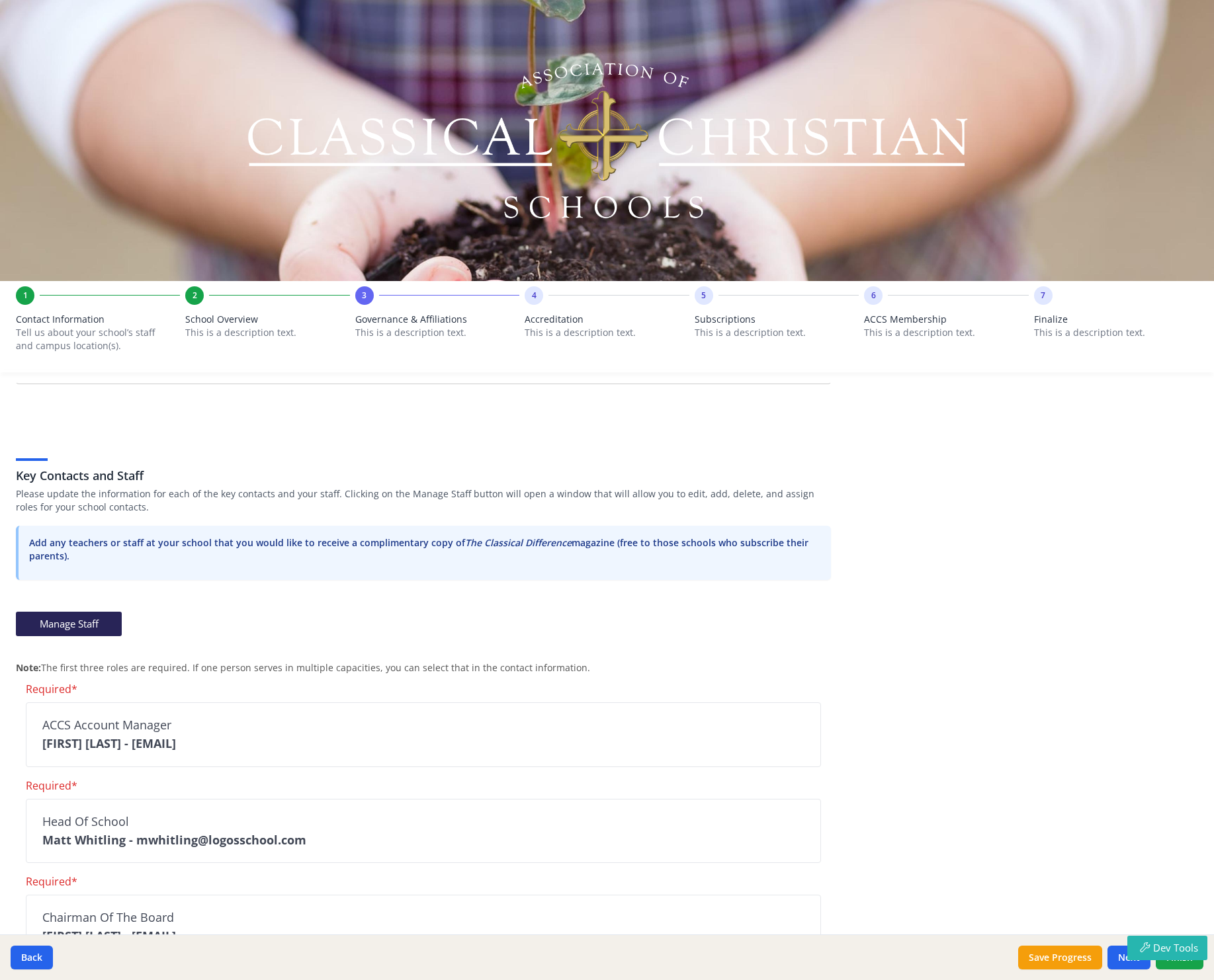scroll, scrollTop: 540, scrollLeft: 0, axis: vertical 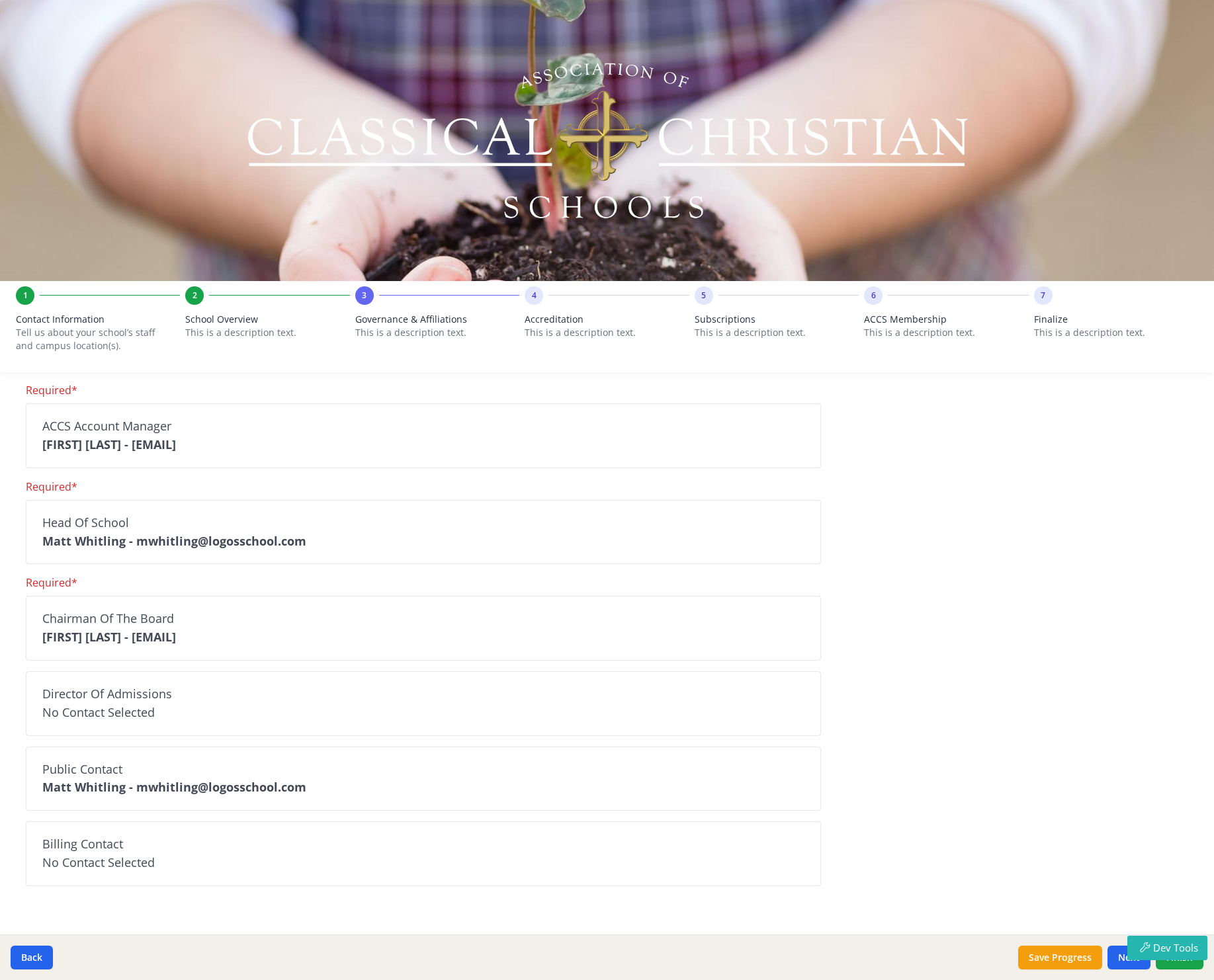click on "This is a description text." at bounding box center [607, 333] 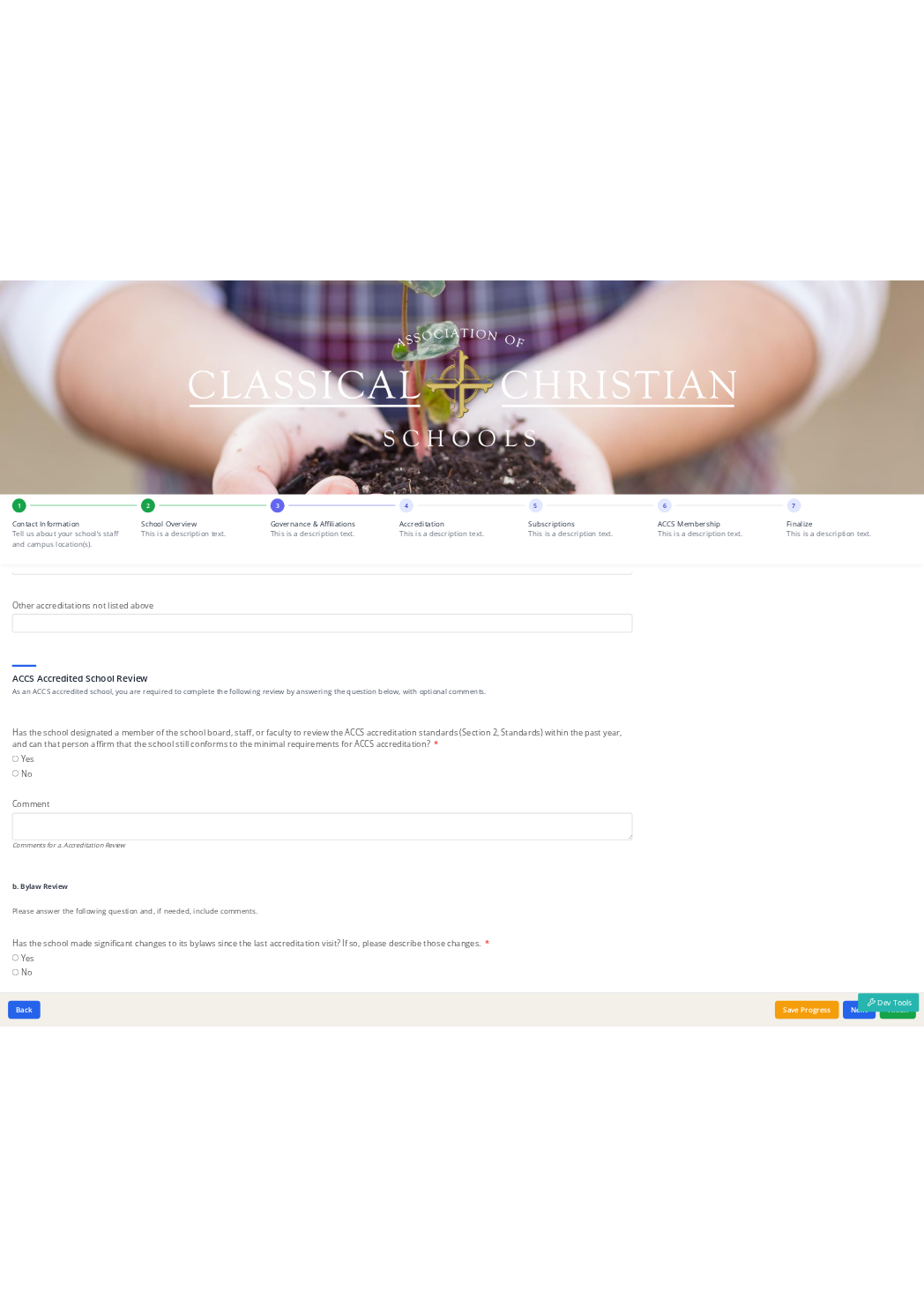 scroll, scrollTop: 0, scrollLeft: 0, axis: both 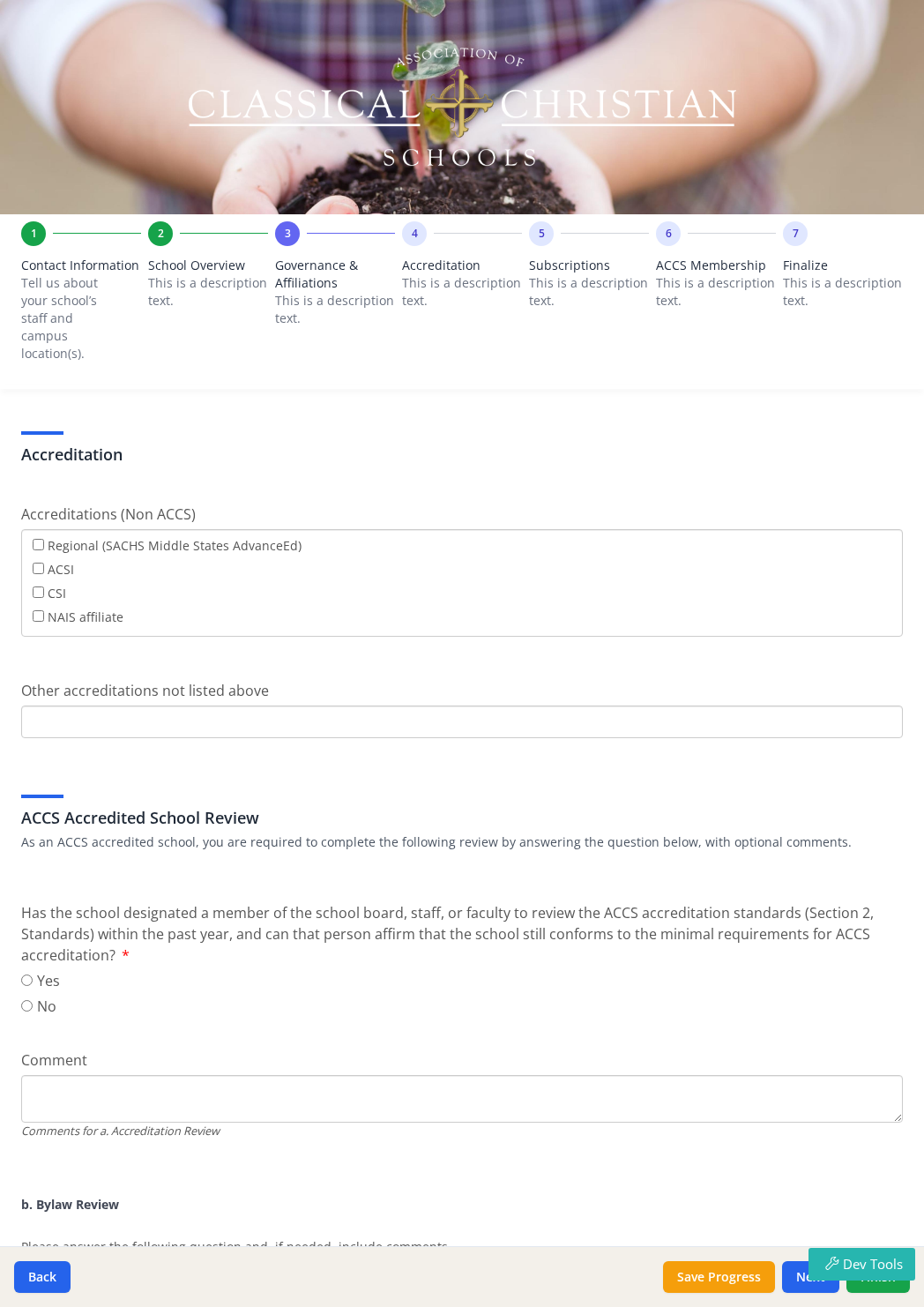 click on "School Overview" at bounding box center (208, 265) 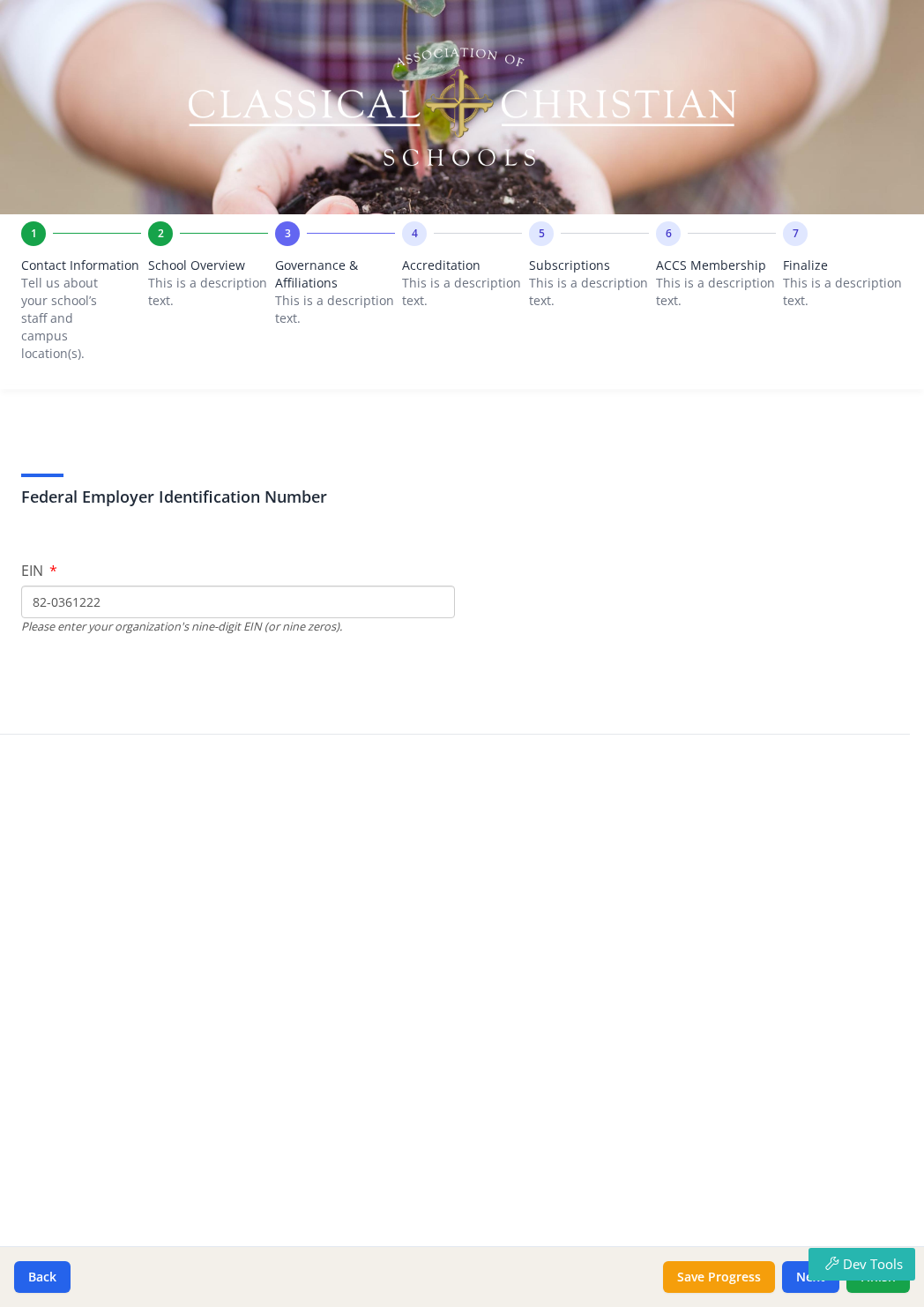click on "Contact Information" at bounding box center (81, 265) 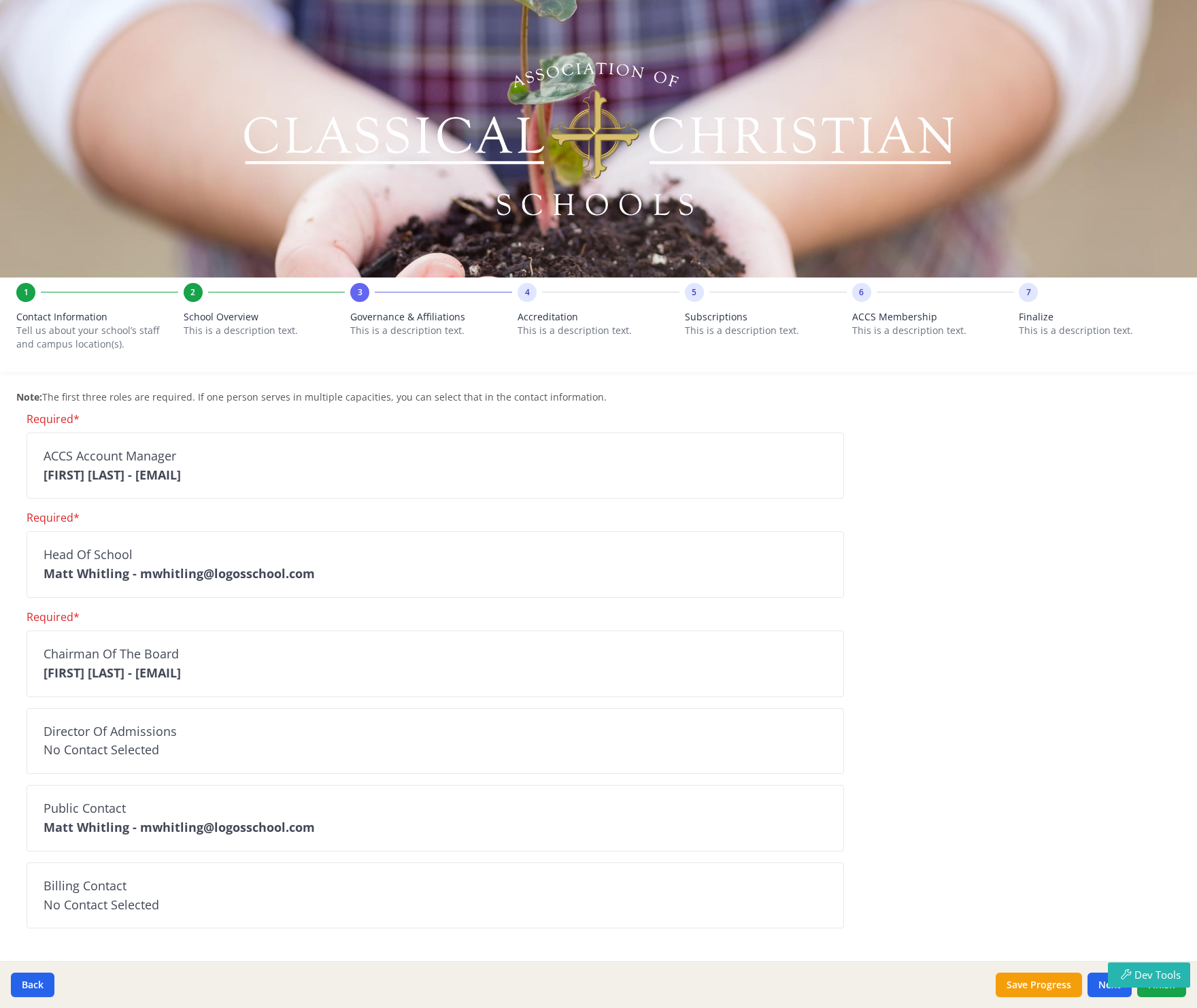 scroll, scrollTop: 0, scrollLeft: 0, axis: both 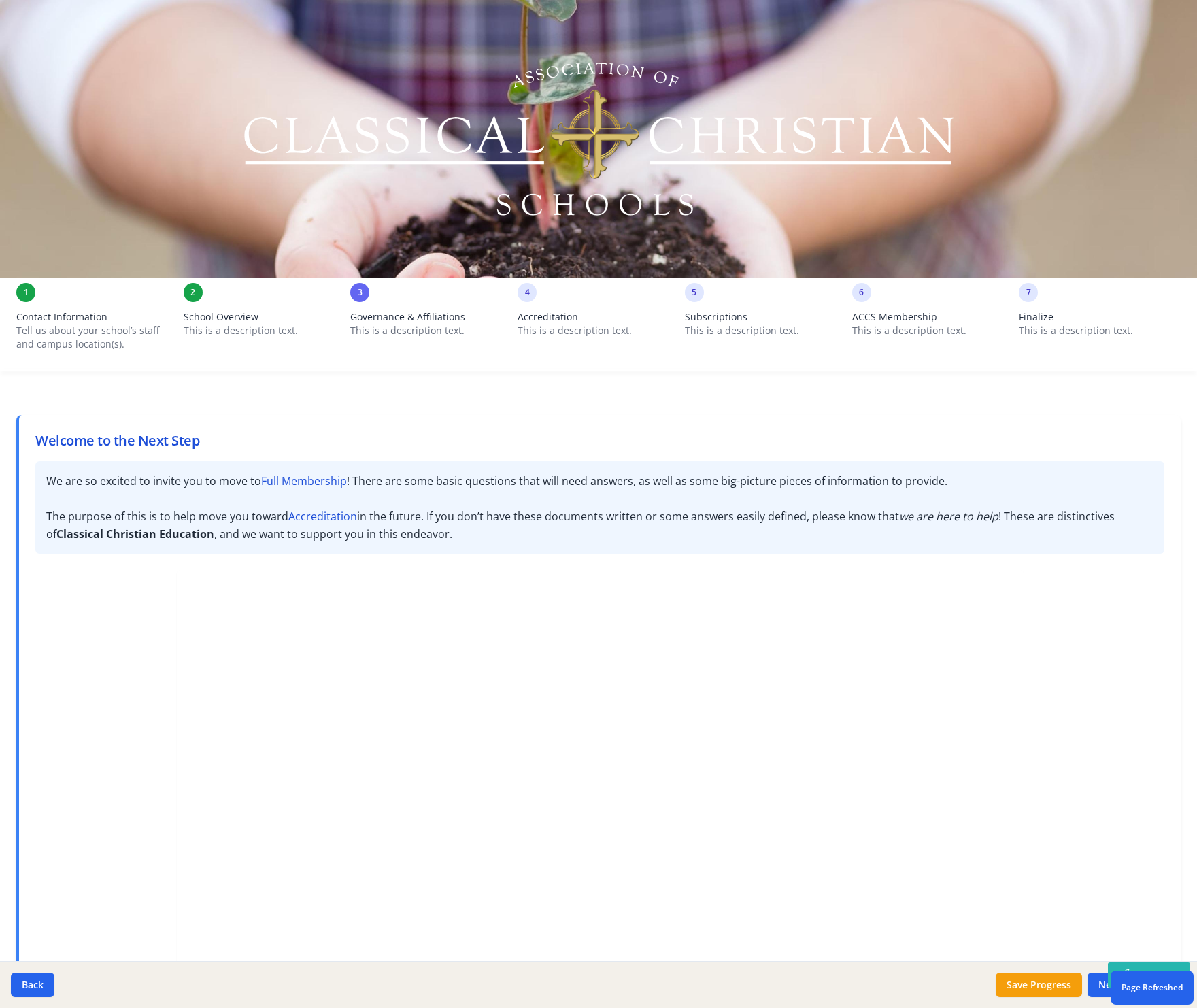 click on "This is a description text." at bounding box center [598, 331] 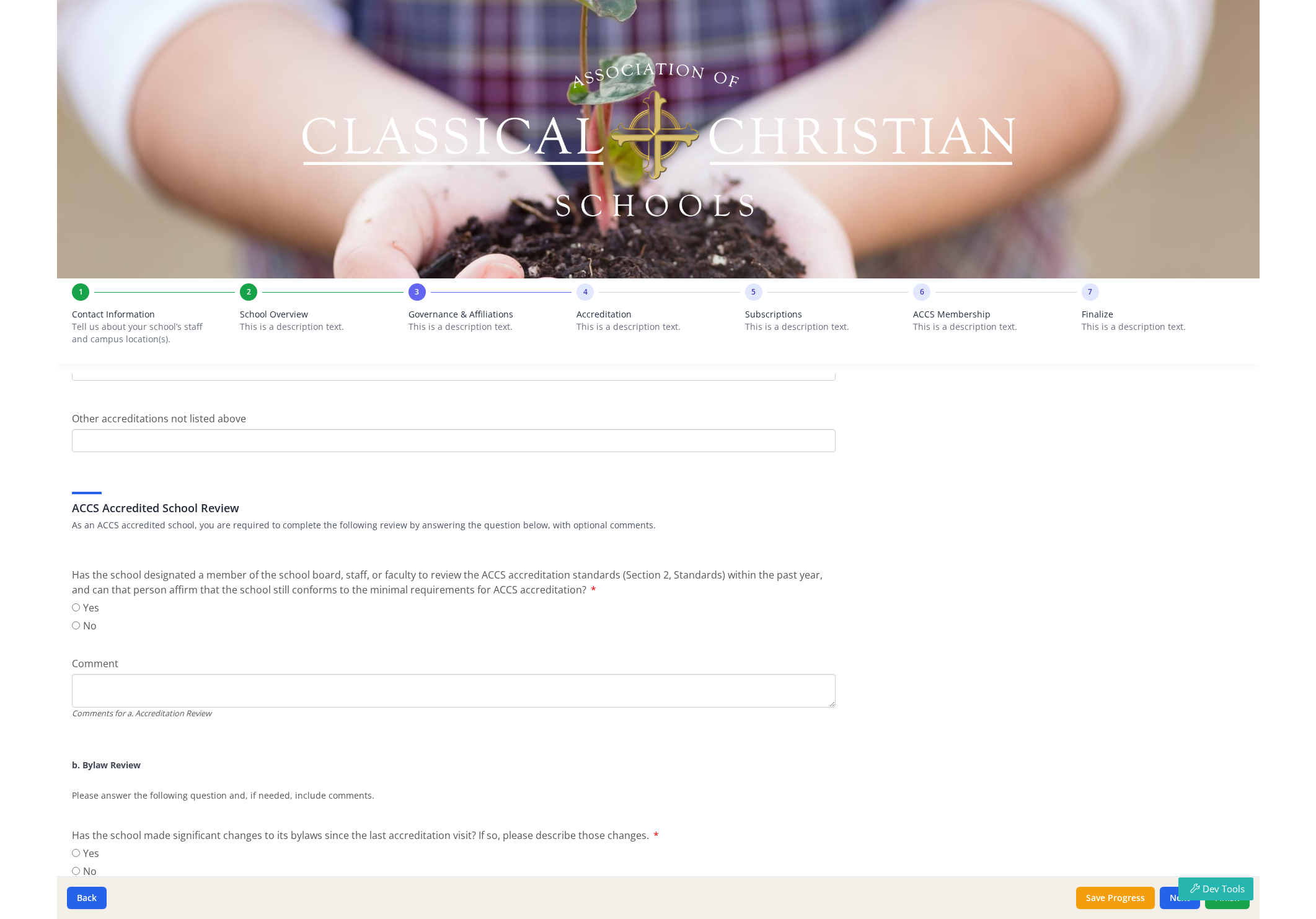 scroll, scrollTop: 0, scrollLeft: 0, axis: both 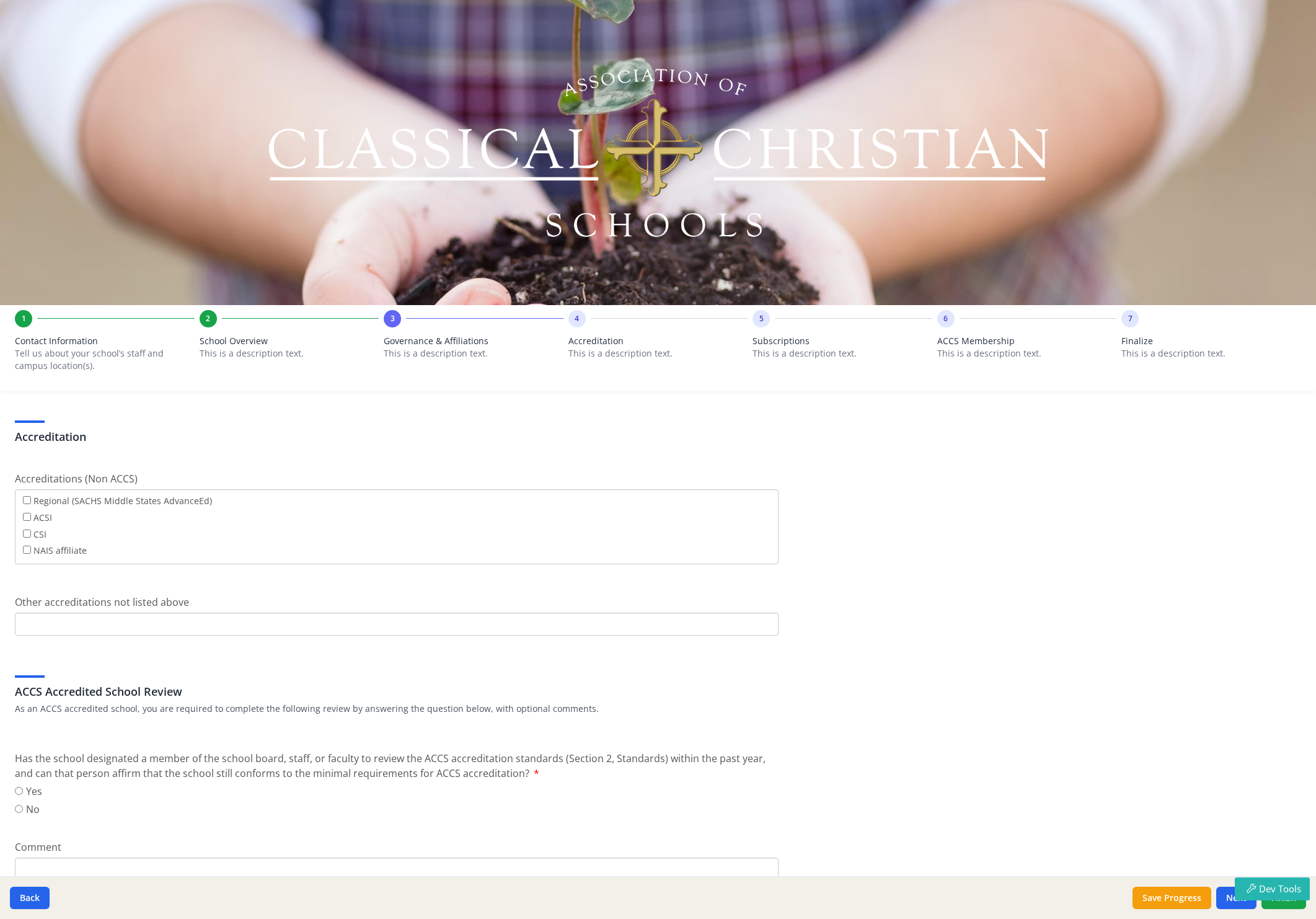 click on "2     School Overview   This is a description text." at bounding box center [289, 344] 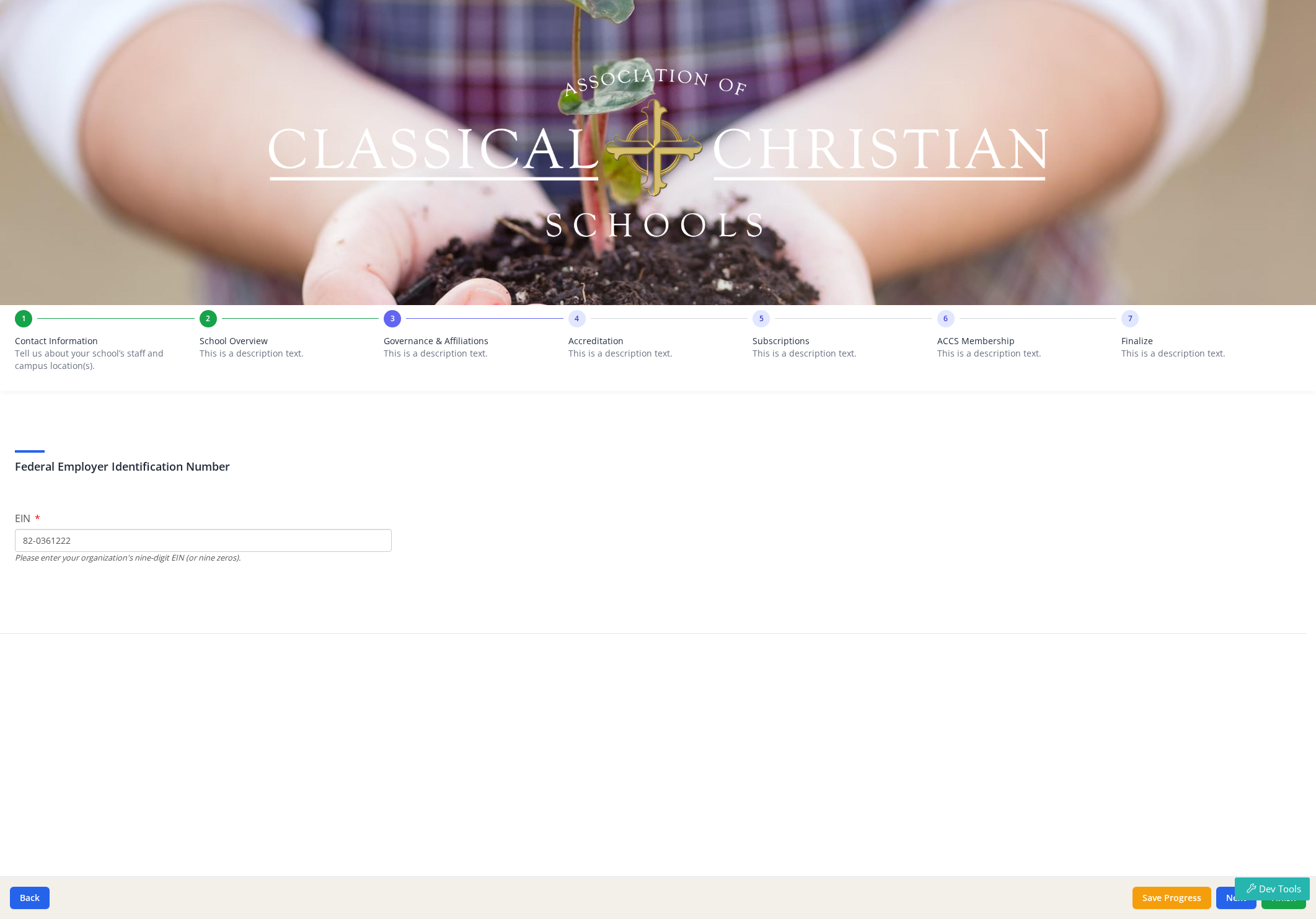 click on "Tell us about your school’s staff and campus location(s)." at bounding box center (97, 360) 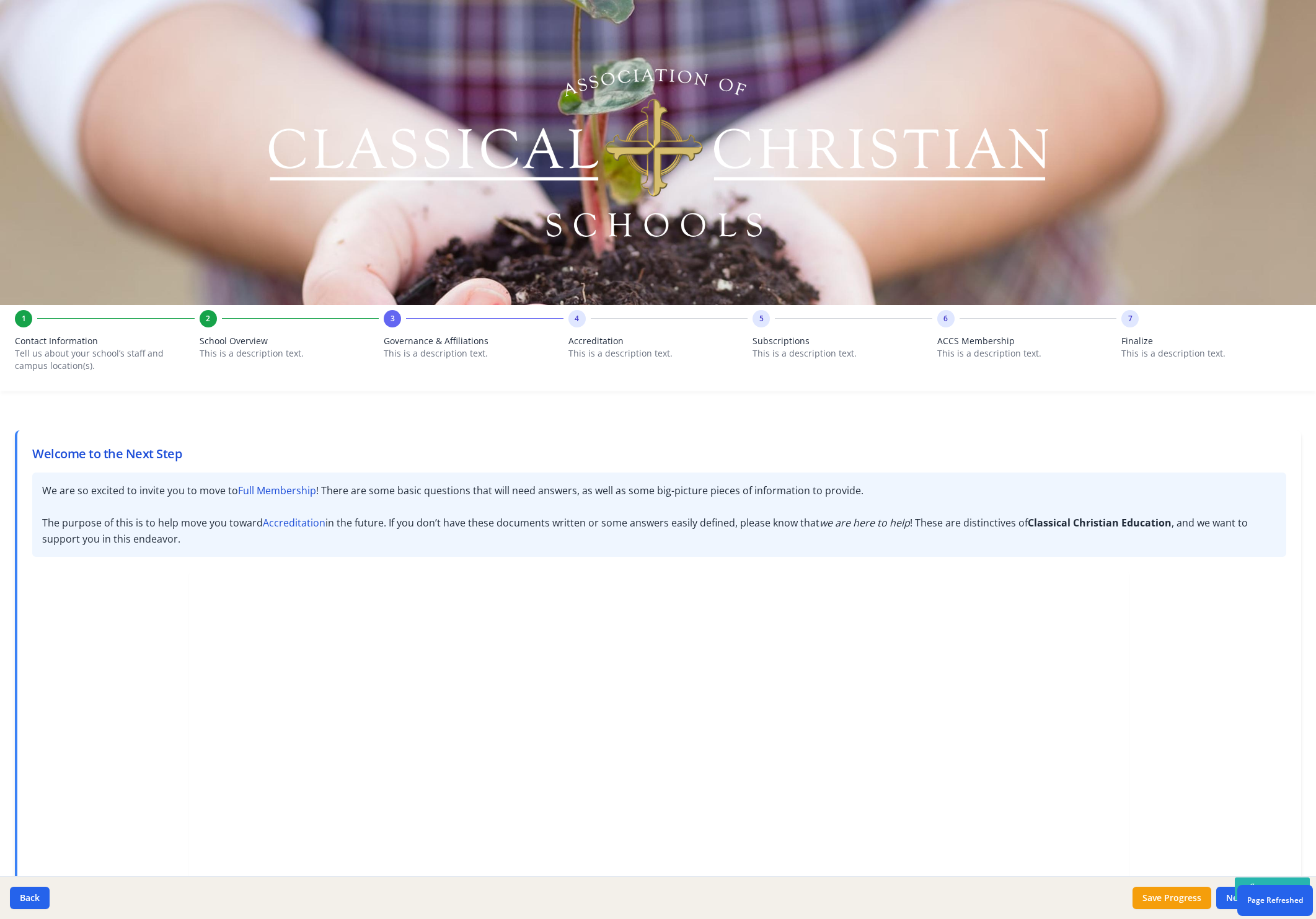 click on "This is a description text." at bounding box center (289, 353) 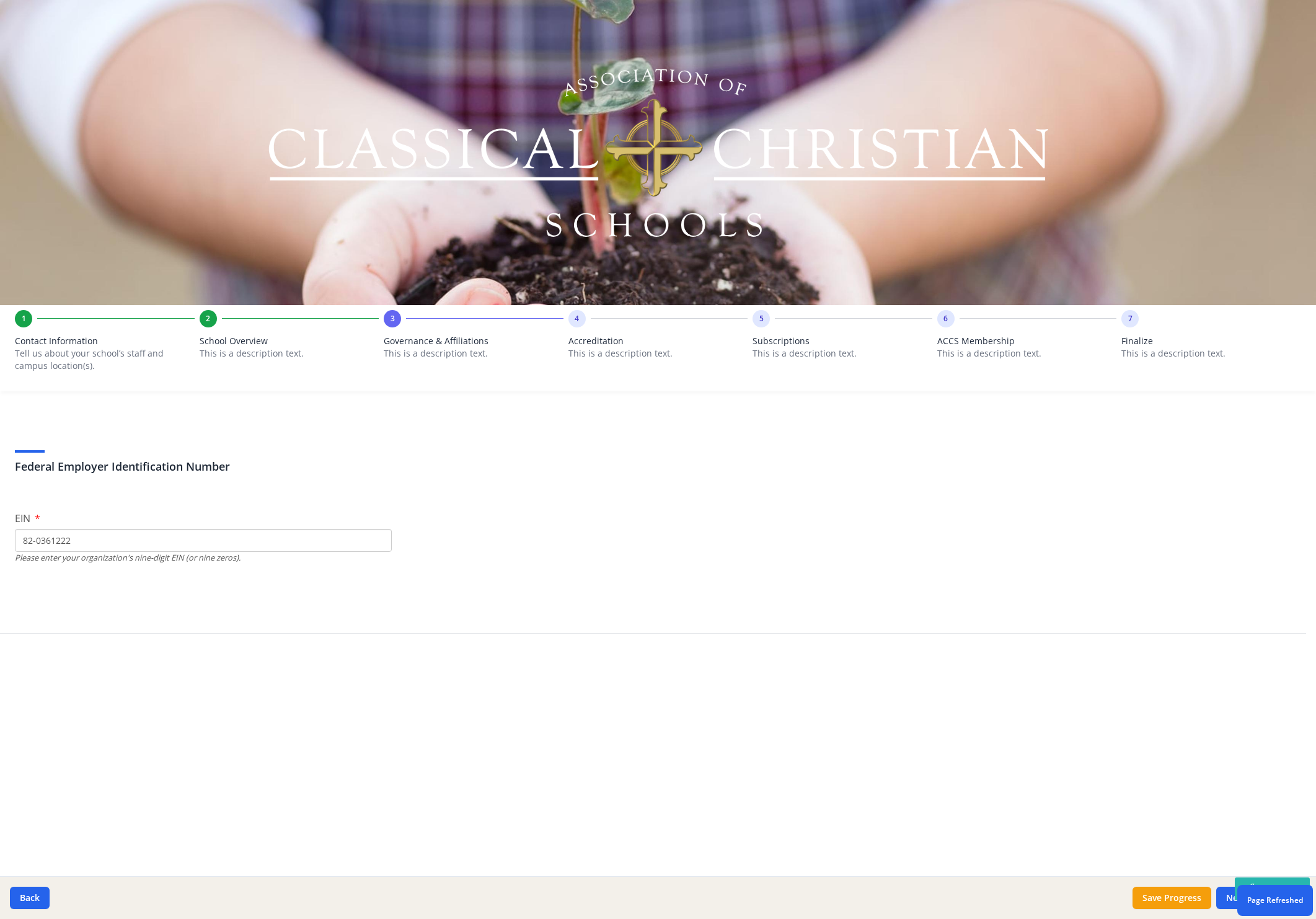 click on "School Overview" at bounding box center [289, 341] 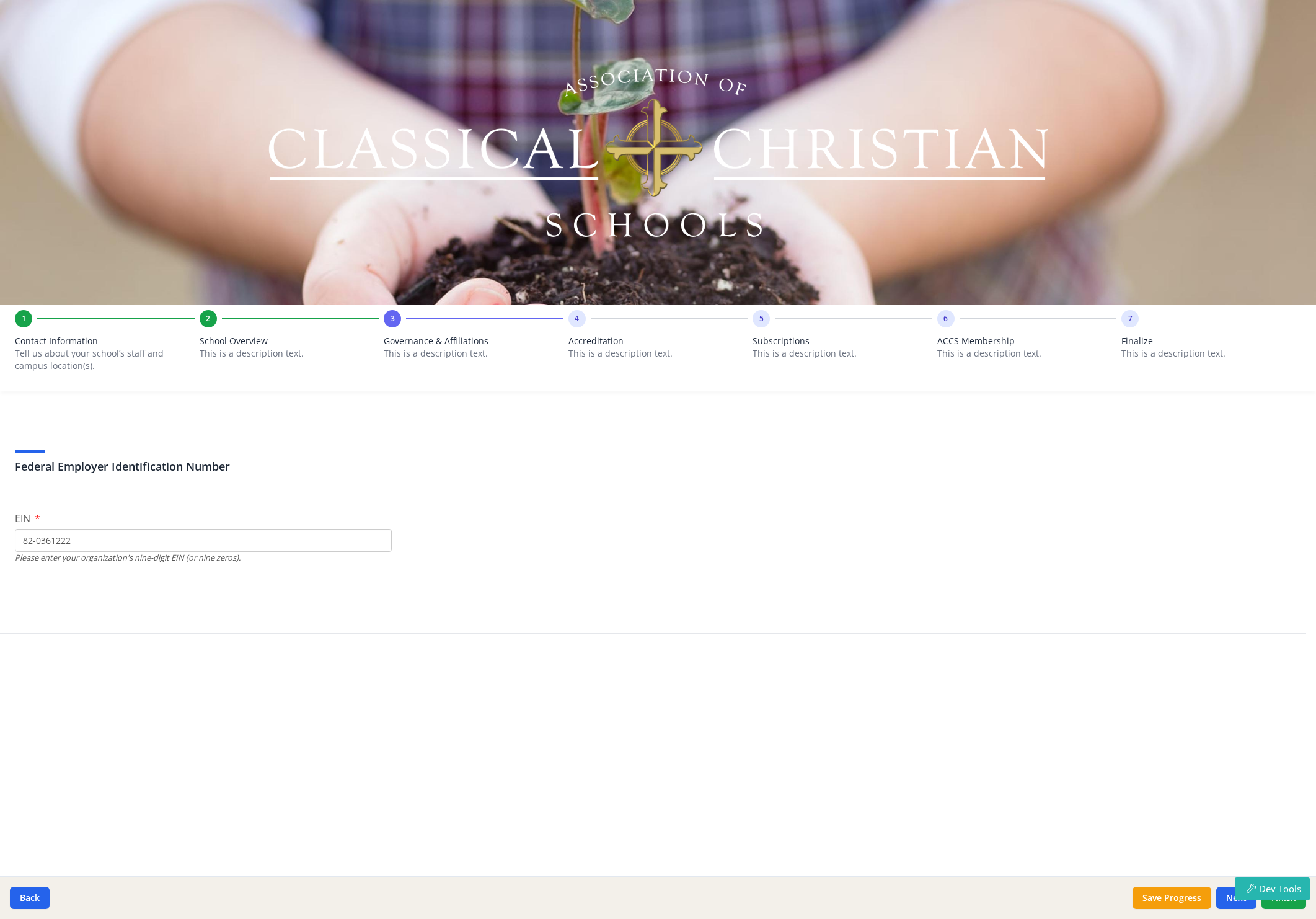 click on "Governance & Affiliations" at bounding box center [474, 341] 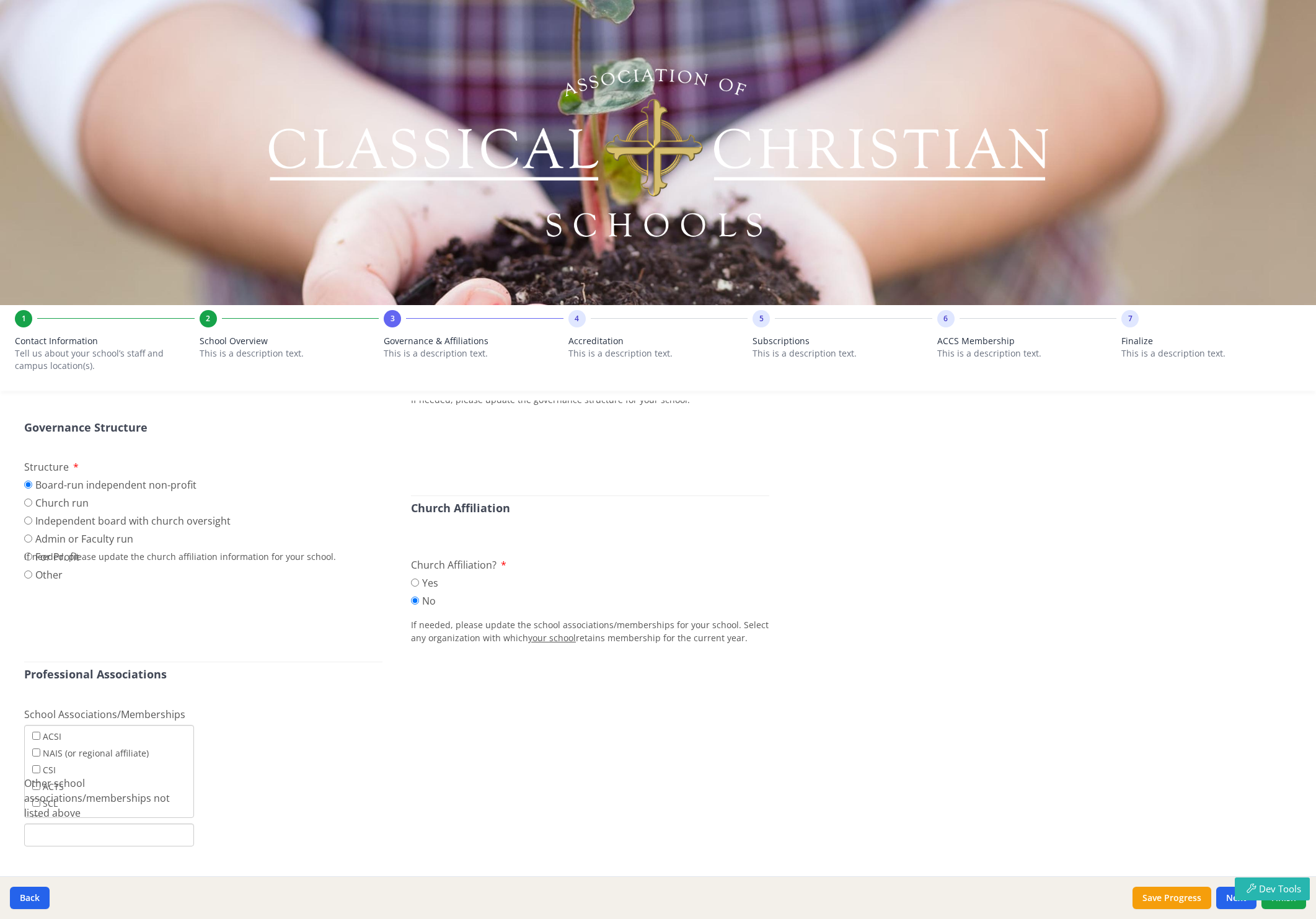 click on "This is a description text." at bounding box center (658, 353) 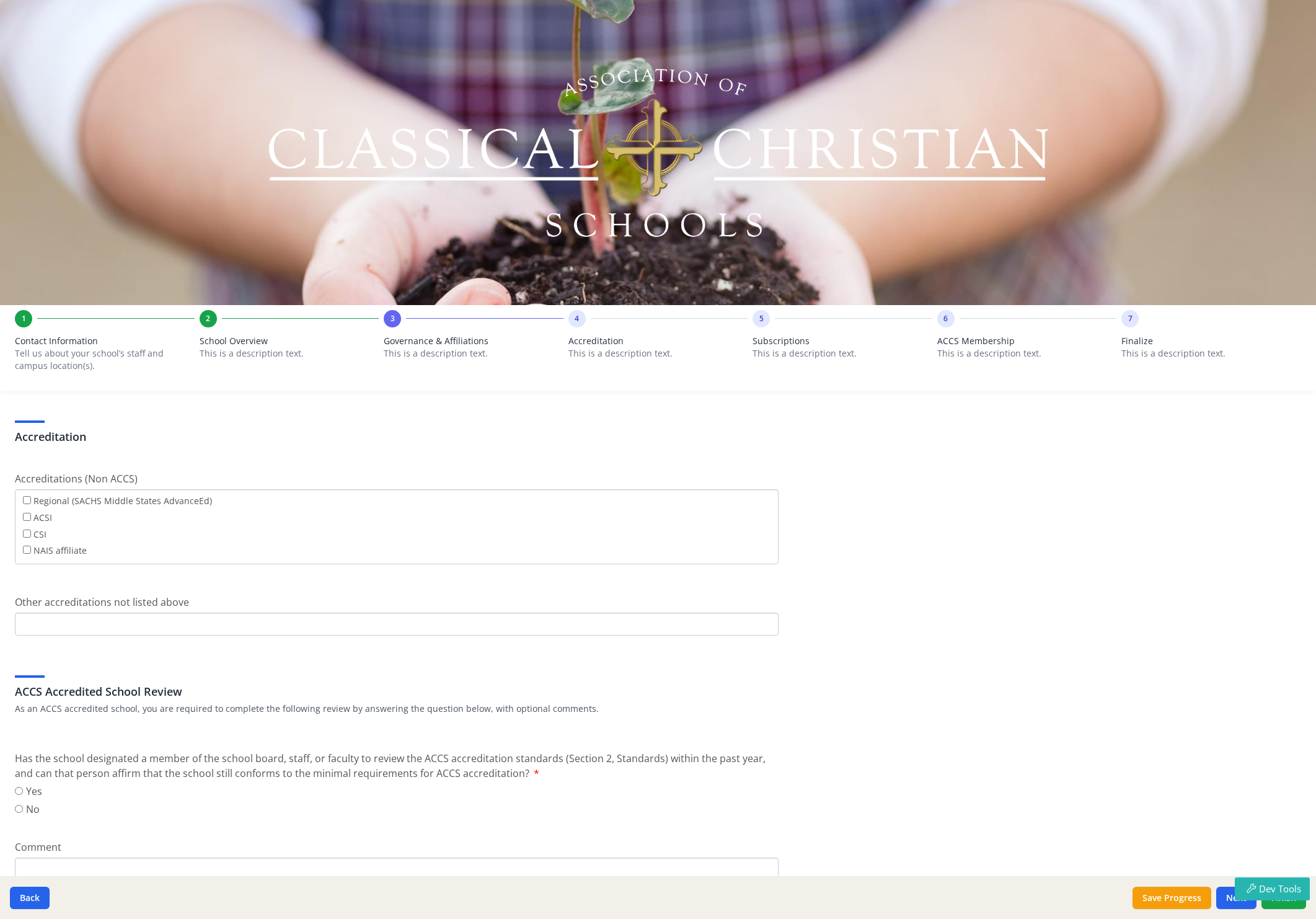 click on "School Overview" at bounding box center (289, 341) 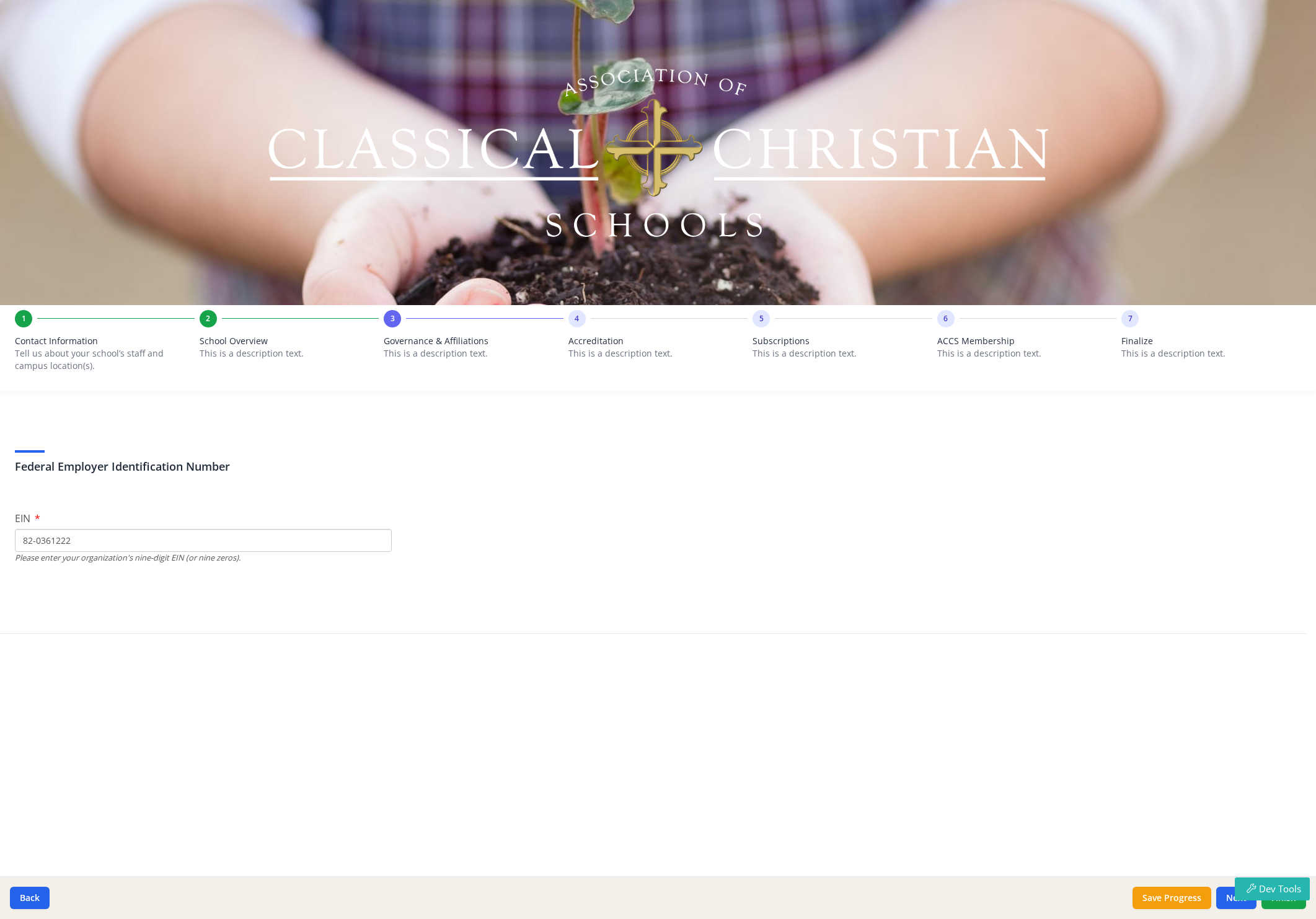 click on "Contact Information" at bounding box center (105, 341) 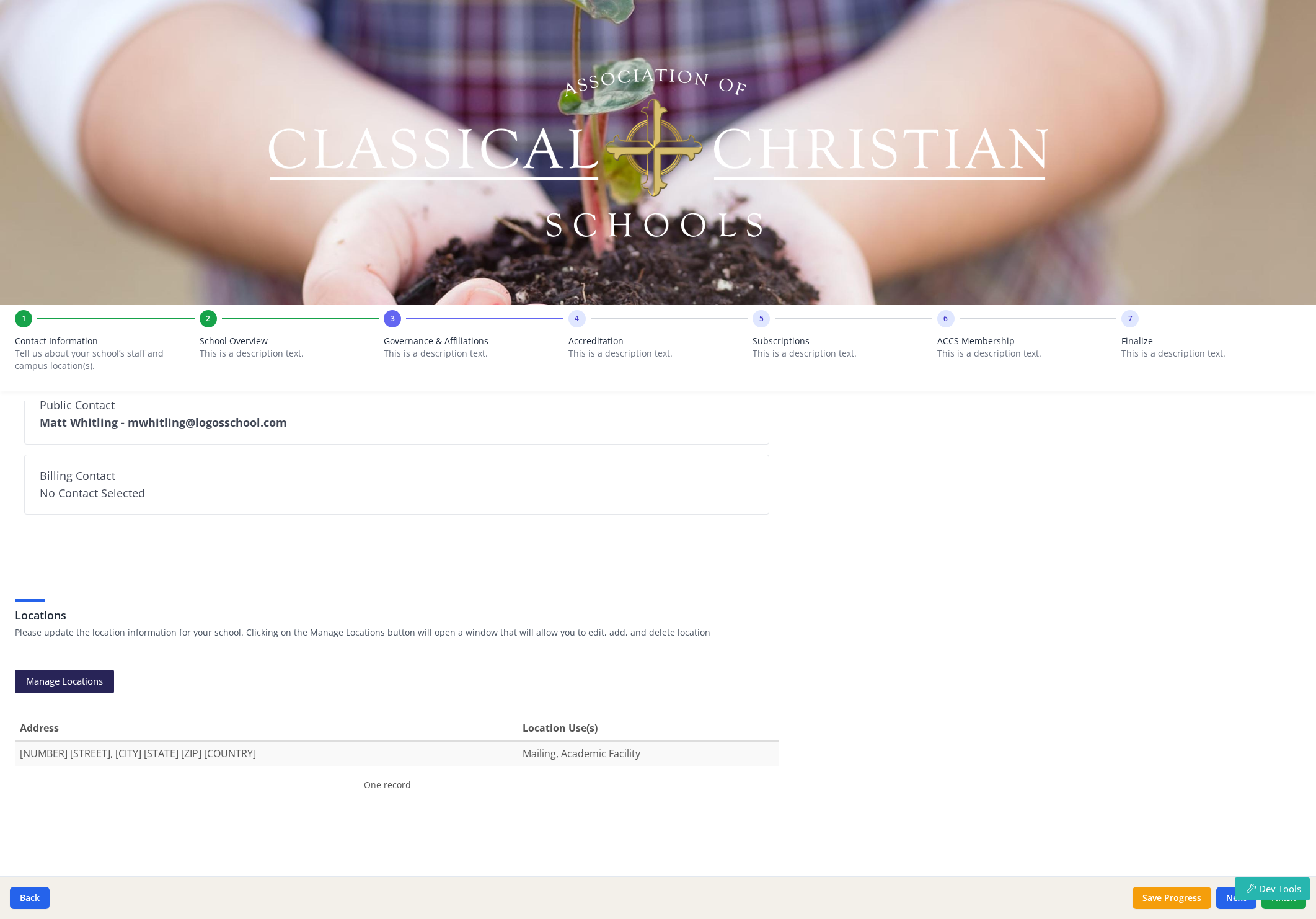 scroll, scrollTop: 892, scrollLeft: 0, axis: vertical 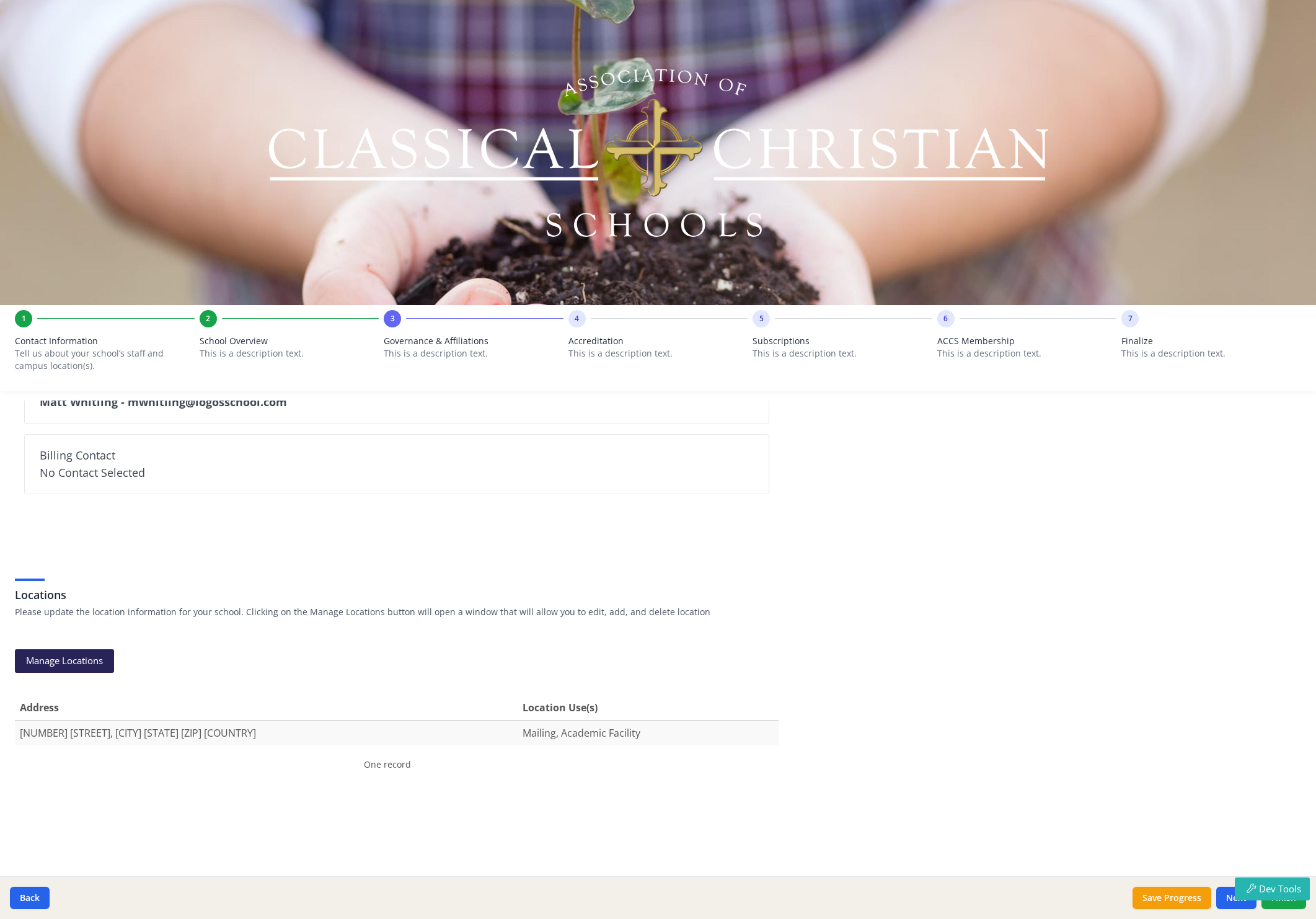 click on "This is a description text." at bounding box center (658, 353) 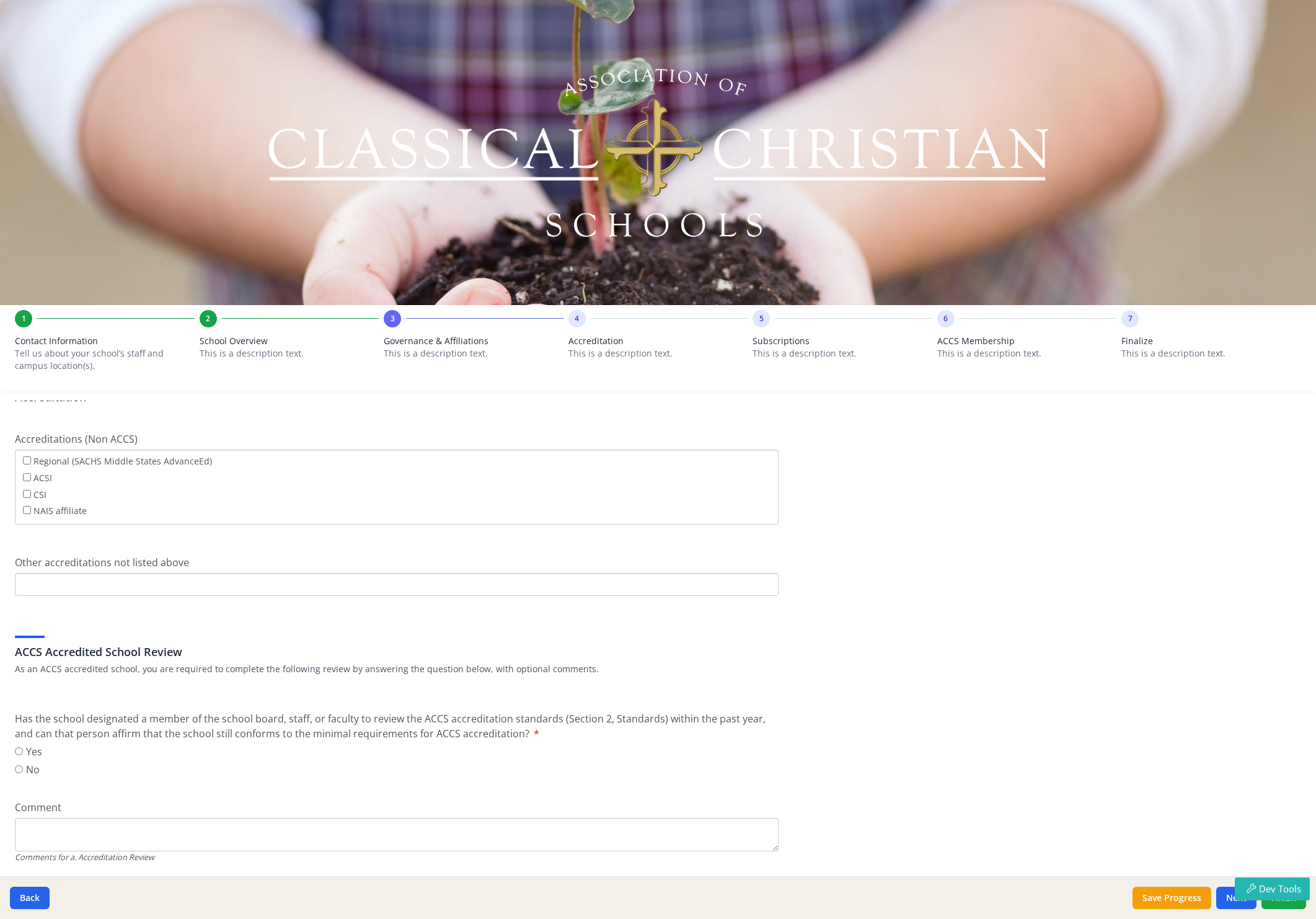 scroll, scrollTop: 0, scrollLeft: 0, axis: both 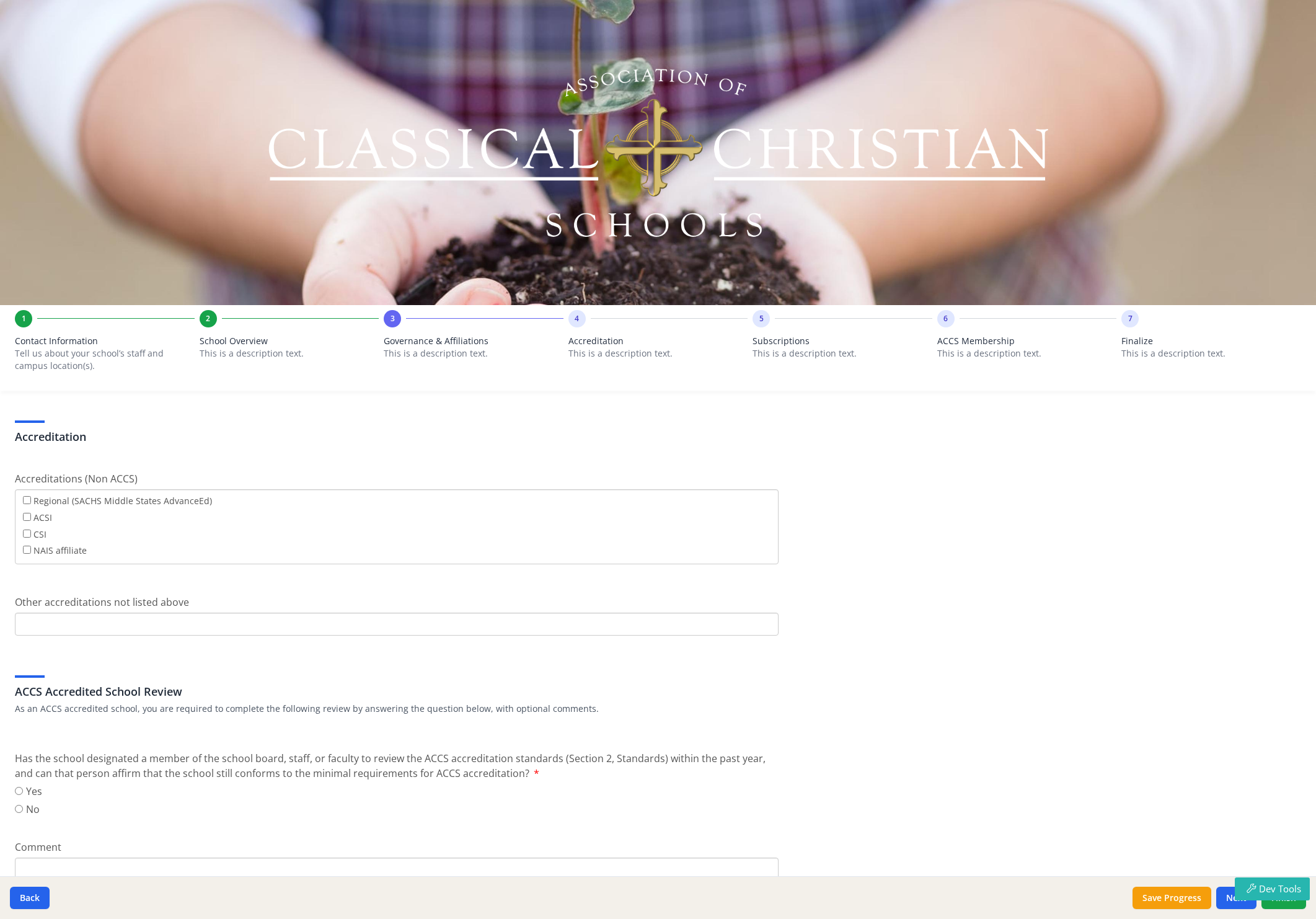 click on "1     Contact Information   Tell us about your school’s staff and campus location(s).   2     School Overview   This is a description text.   3     Governance & Affiliations   This is a description text.   4     Accreditation   This is a description text.   5     Subscriptions   This is a description text.   6     ACCS Membership   This is a description text.   7   Finalize   This is a description text.
Welcome to the Next Step
We are so excited to invite you to move to  Full Membership ! There are some basic questions that will need answers, as well as some big-picture pieces of information to provide.
The purpose of this is to help move you toward  Accreditation  in the future. If you don’t have these documents written or some answers easily defined, please know that  we are here to help ! These are distinctives of  Classical Christian Education , and we want to support you in this endeavor.
Your Information         First Name     Loren" at bounding box center (658, 460) 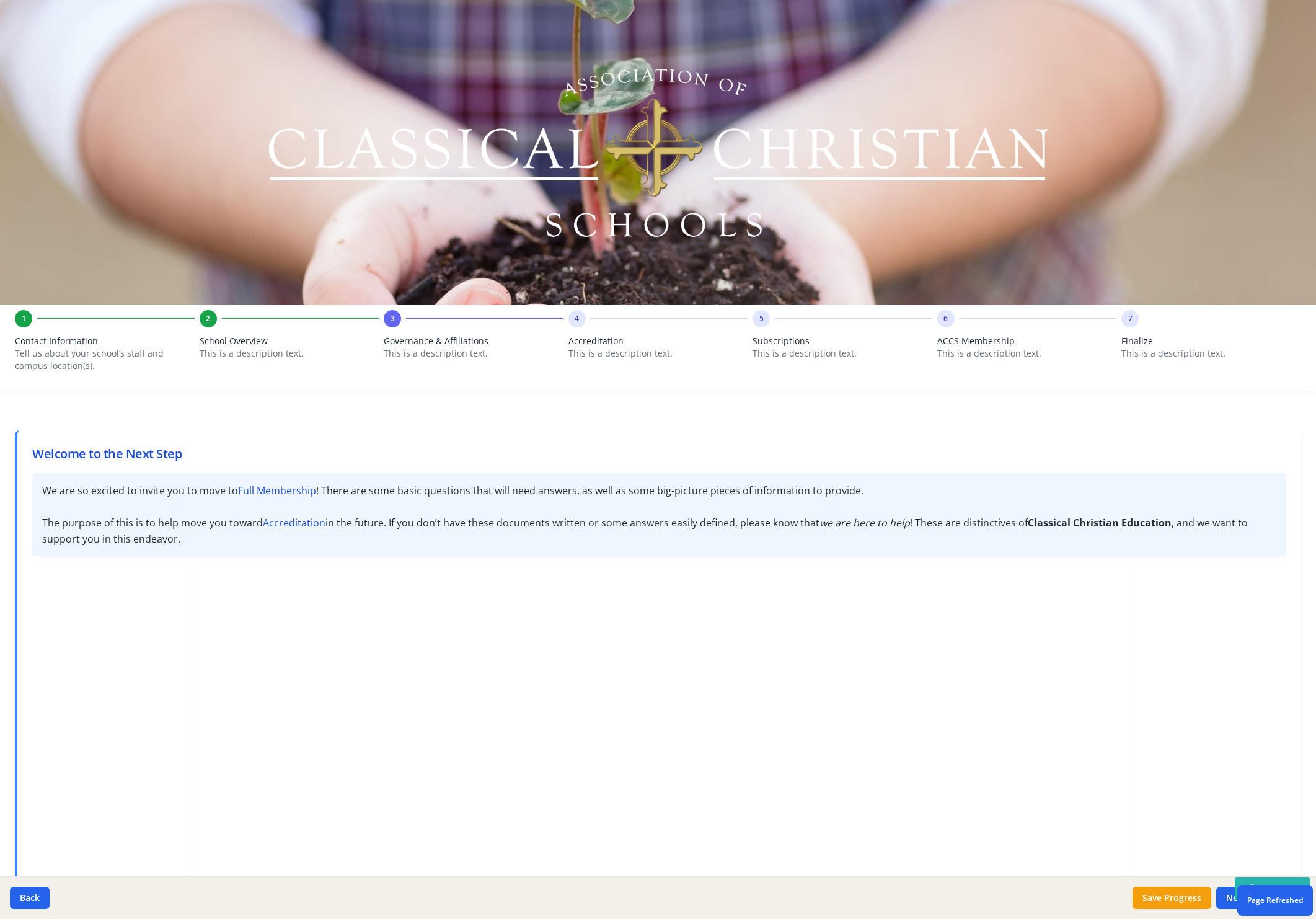 click on "Accreditation" at bounding box center (658, 341) 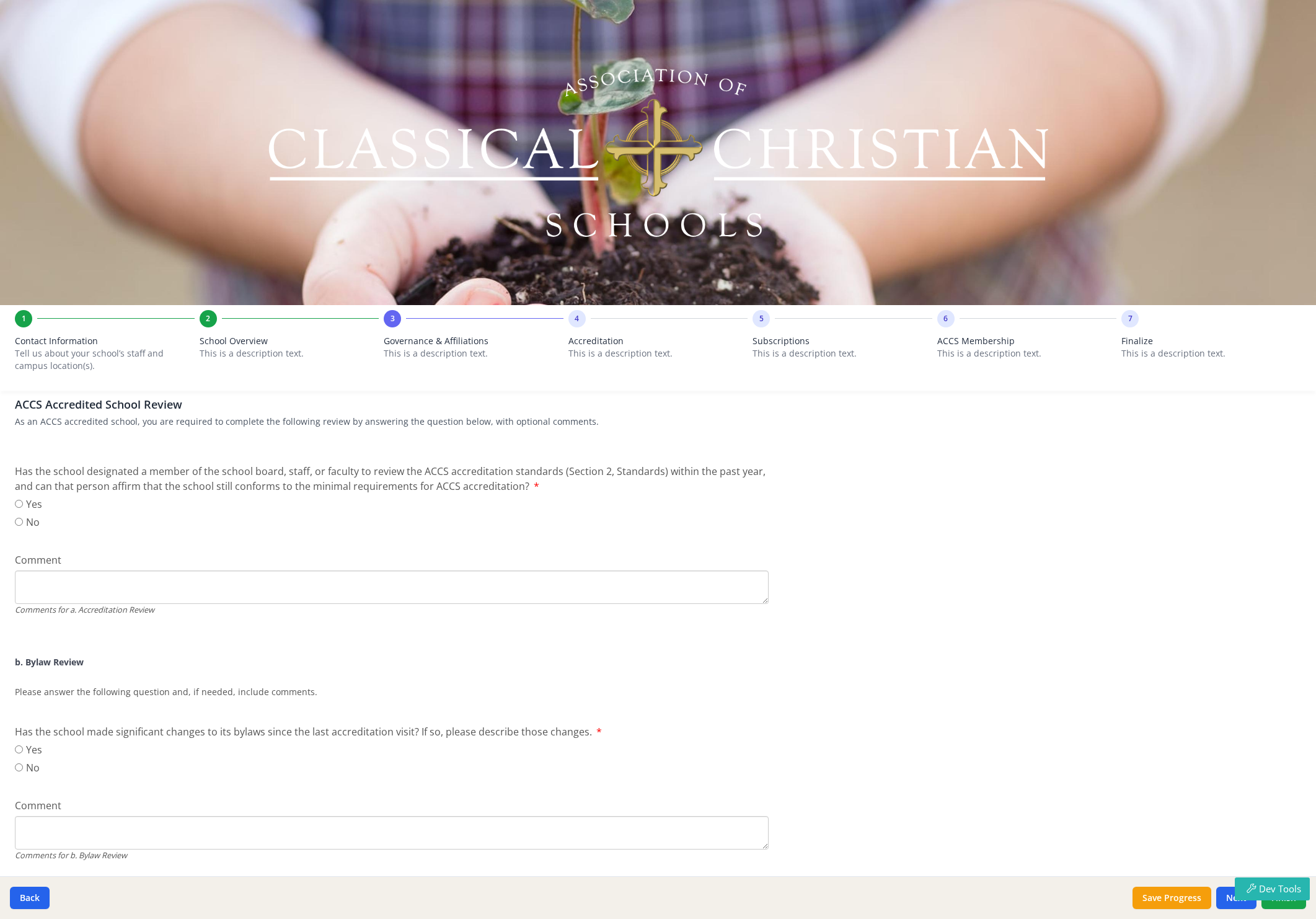 scroll, scrollTop: 0, scrollLeft: 0, axis: both 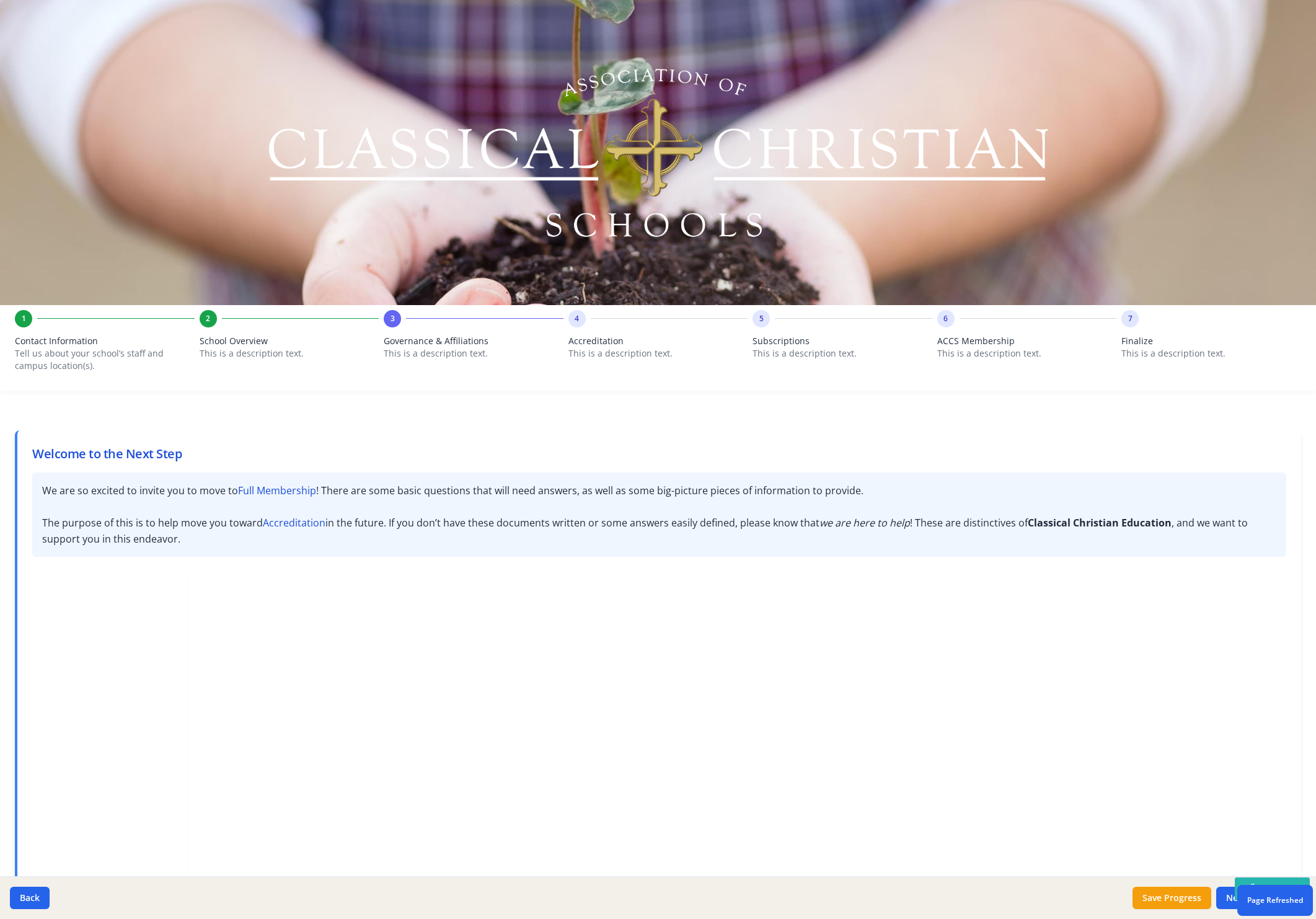 click on "Accreditation" at bounding box center (658, 341) 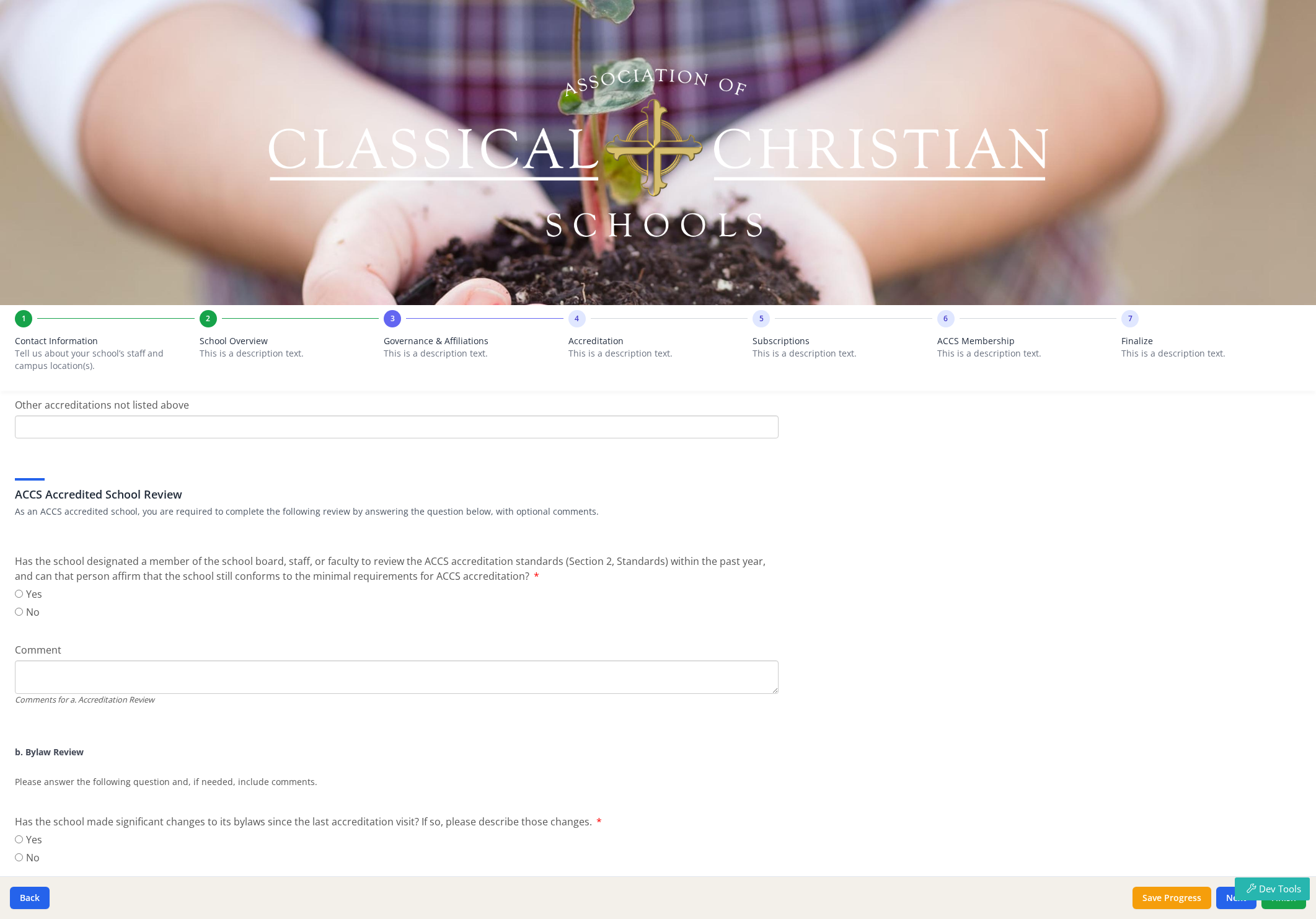 scroll, scrollTop: 215, scrollLeft: 0, axis: vertical 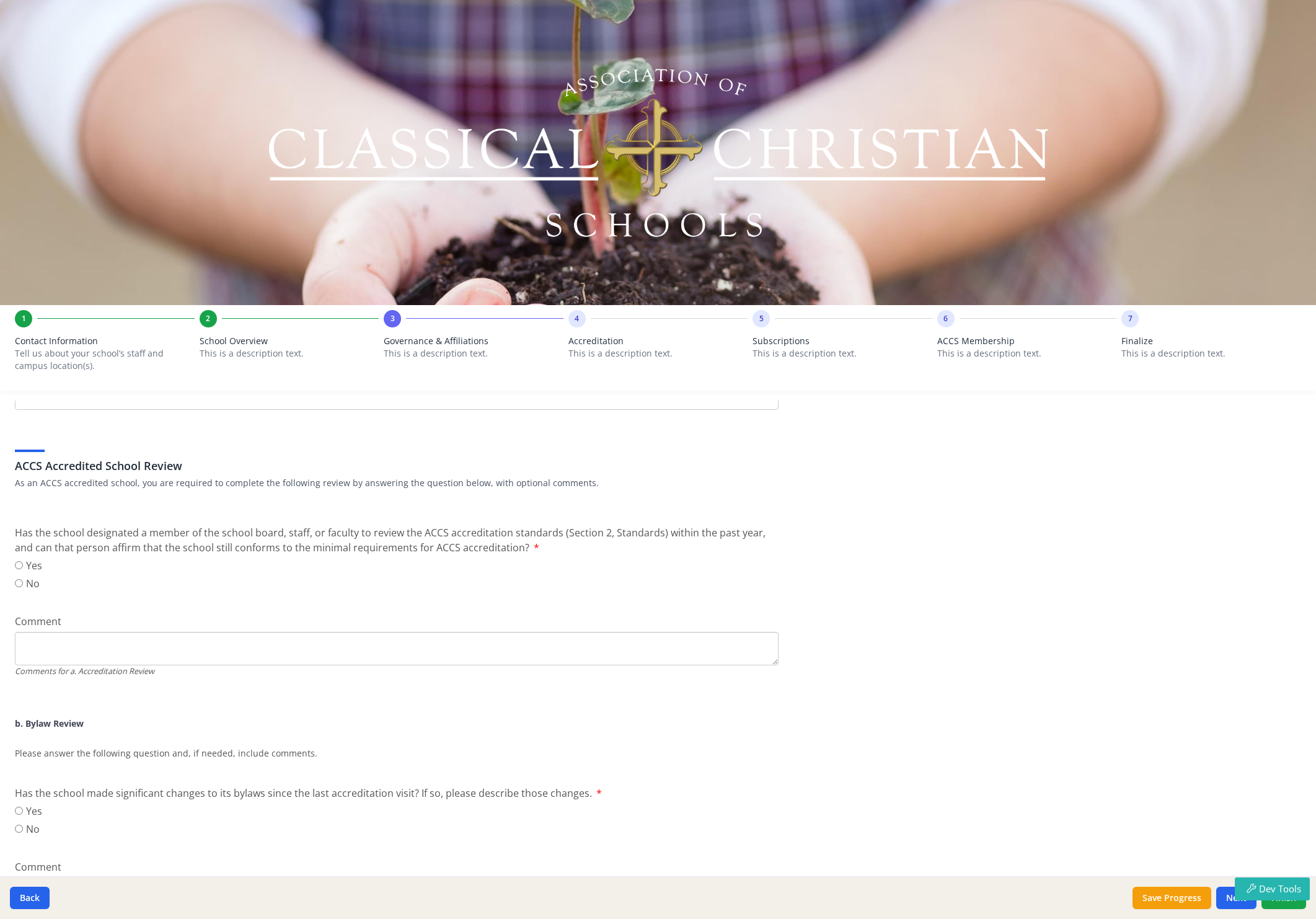 click on "1     Contact Information   Tell us about your school’s staff and campus location(s).   2     School Overview   This is a description text.   3     Governance & Affiliations   This is a description text.   4     Accreditation   This is a description text.   5     Subscriptions   This is a description text.   6     ACCS Membership   This is a description text.   7   Finalize   This is a description text.
Welcome to the Next Step
We are so excited to invite you to move to  Full Membership ! There are some basic questions that will need answers, as well as some big-picture pieces of information to provide.
The purpose of this is to help move you toward  Accreditation  in the future. If you don’t have these documents written or some answers easily defined, please know that  we are here to help ! These are distinctives of  Classical Christian Education , and we want to support you in this endeavor.
Your Information         First Name     Loren" at bounding box center (658, 460) 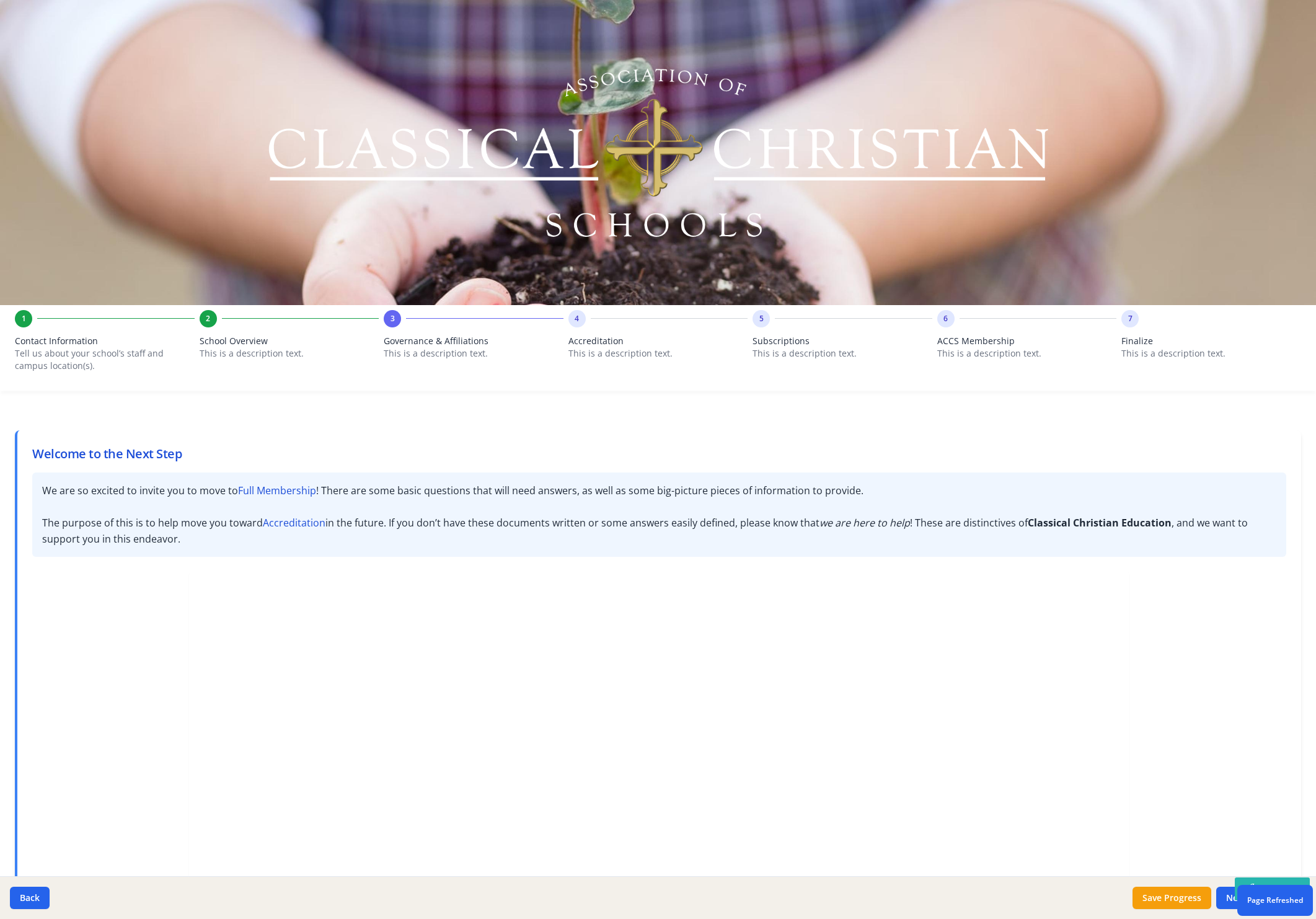 click on "4     Accreditation   This is a description text." at bounding box center [658, 344] 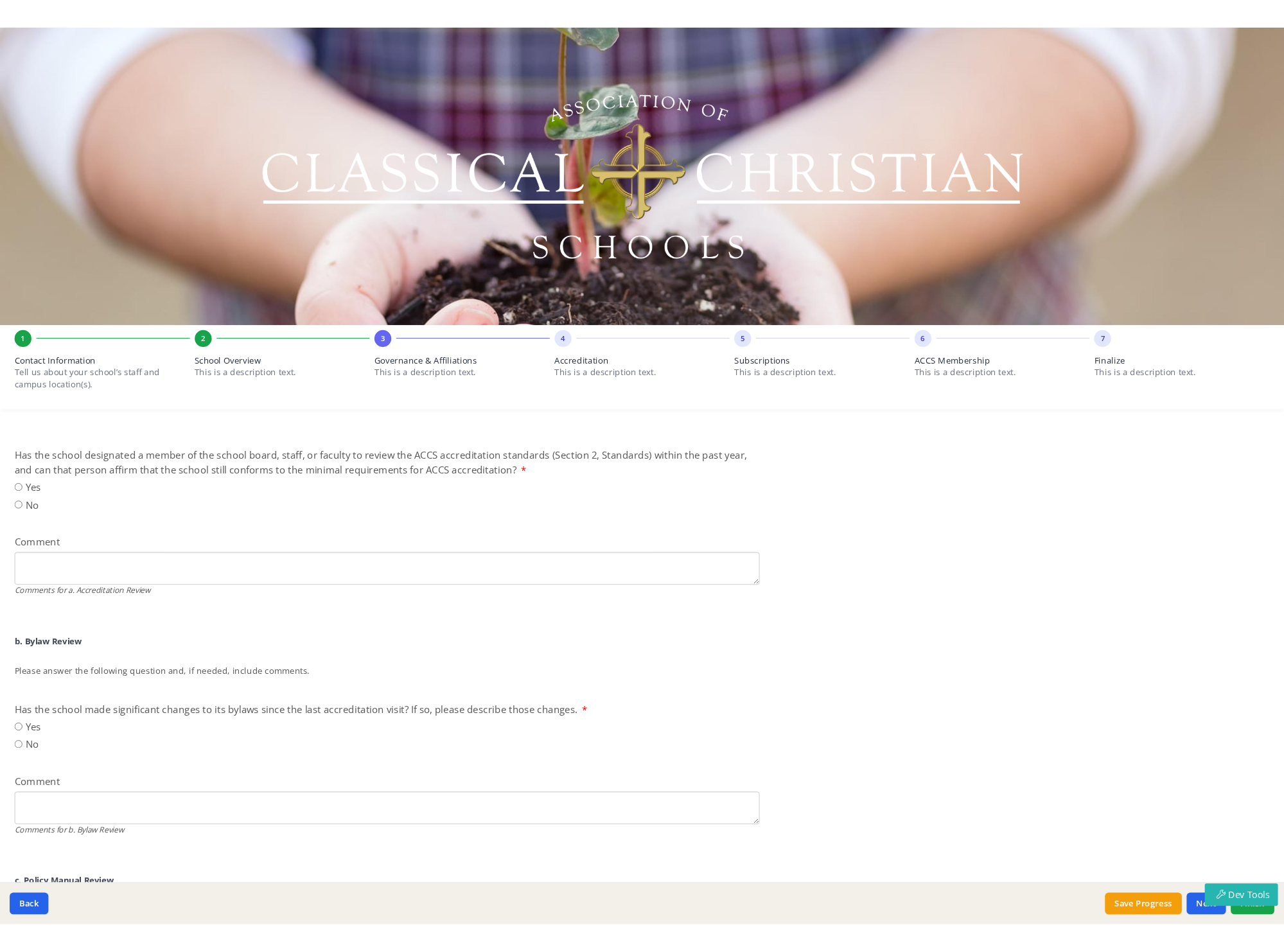 scroll, scrollTop: 0, scrollLeft: 0, axis: both 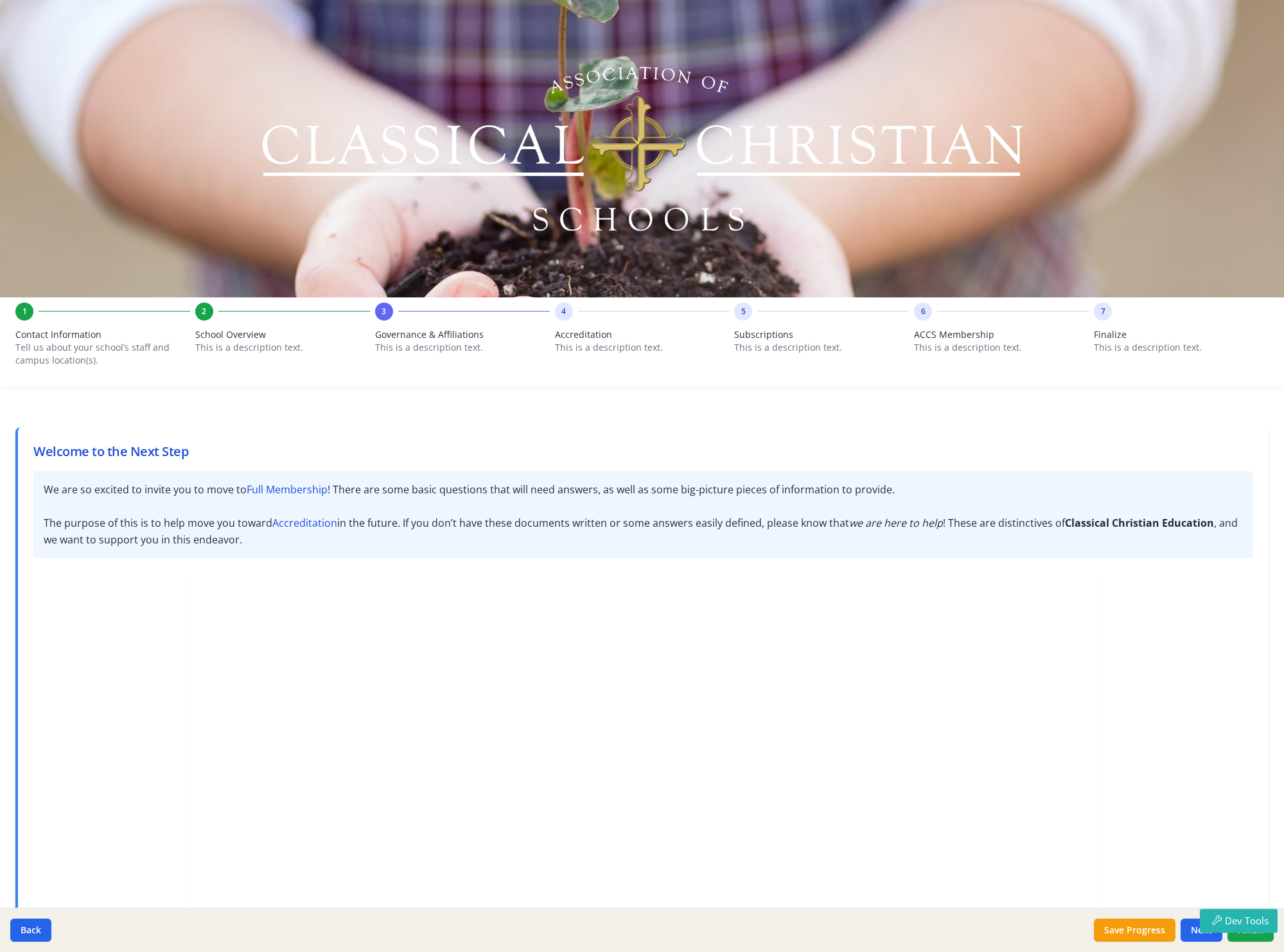 click on "Accreditation" at bounding box center (642, 335) 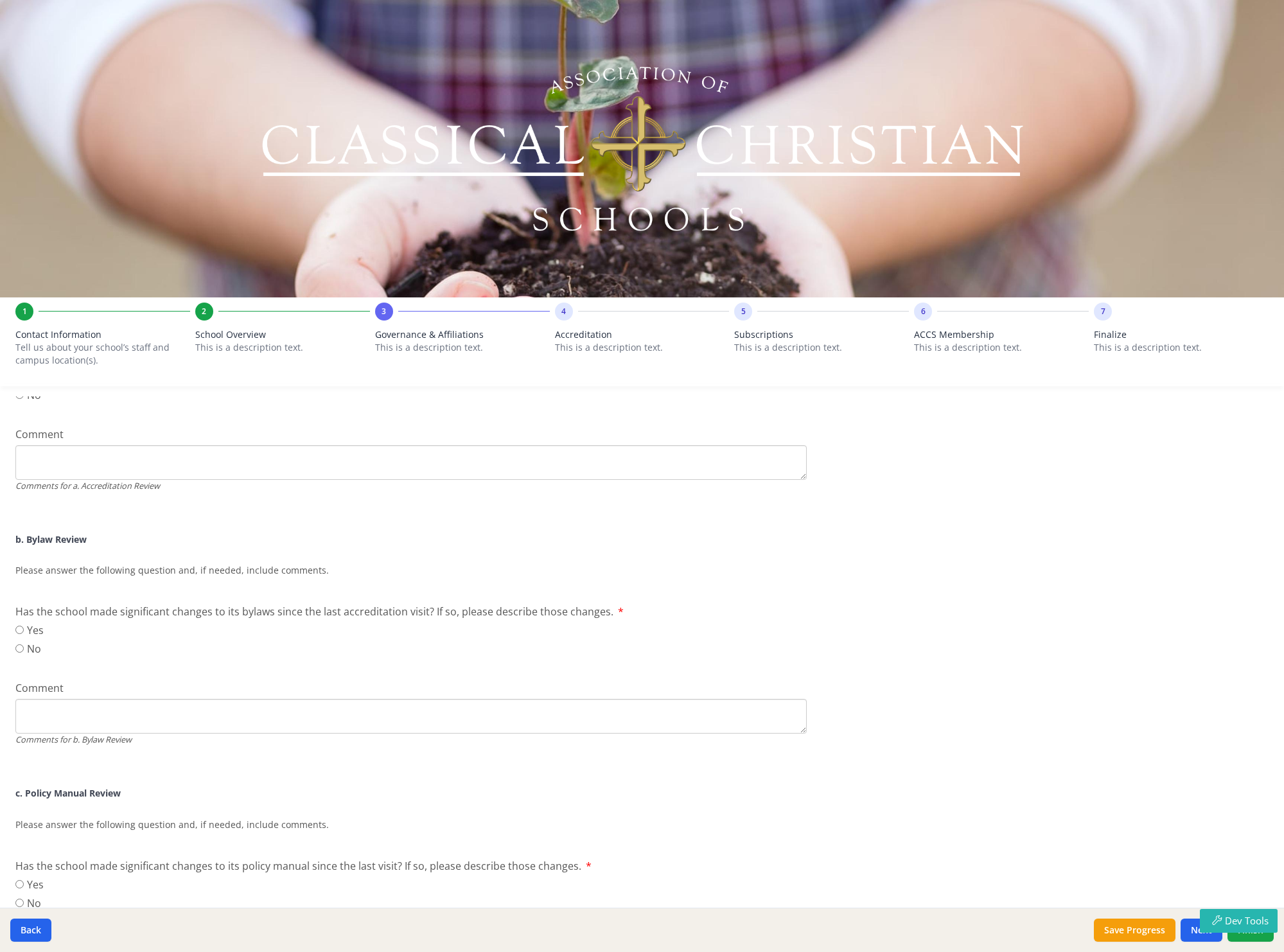 scroll, scrollTop: 0, scrollLeft: 0, axis: both 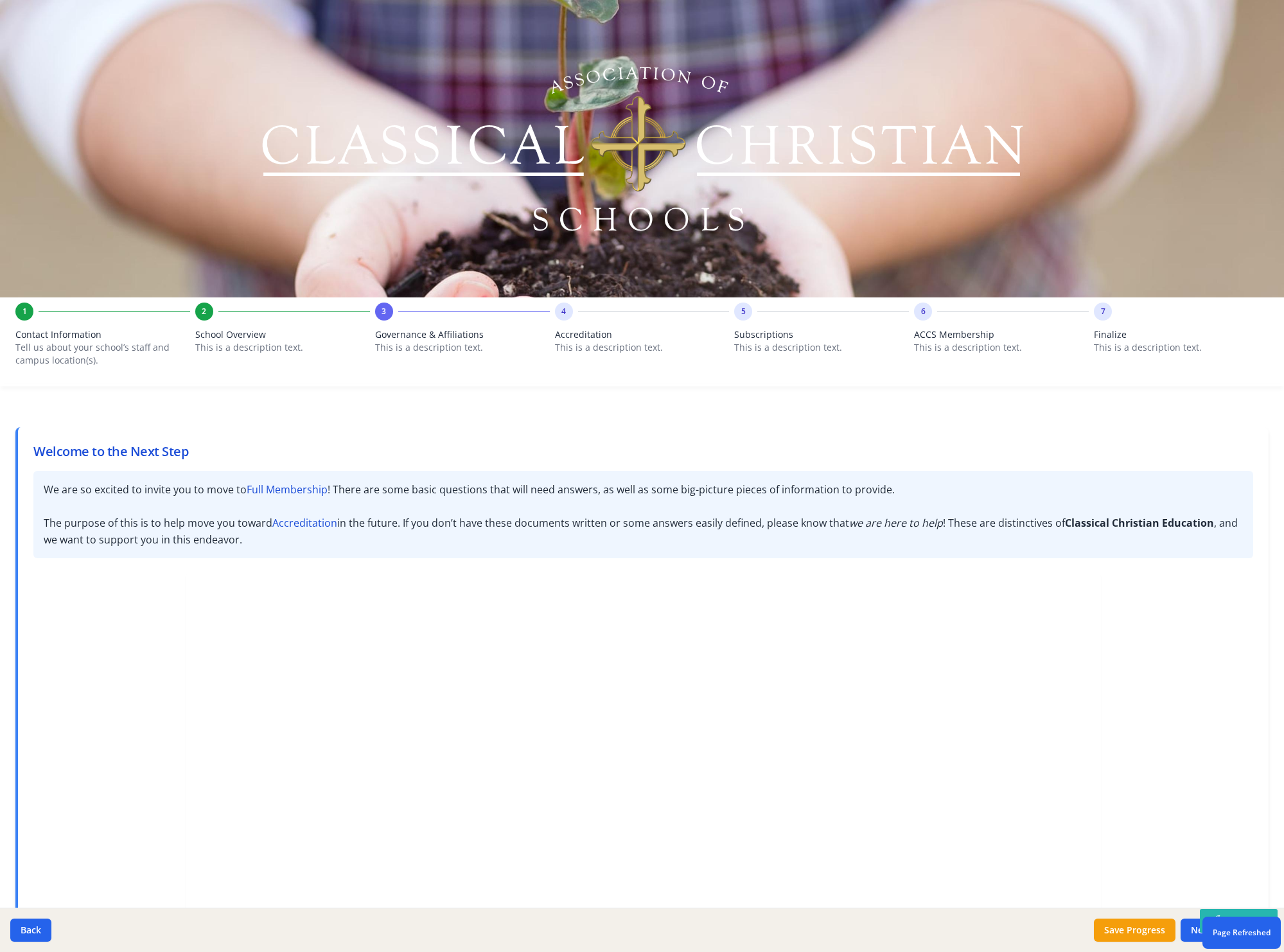 click on "This is a description text." at bounding box center [642, 348] 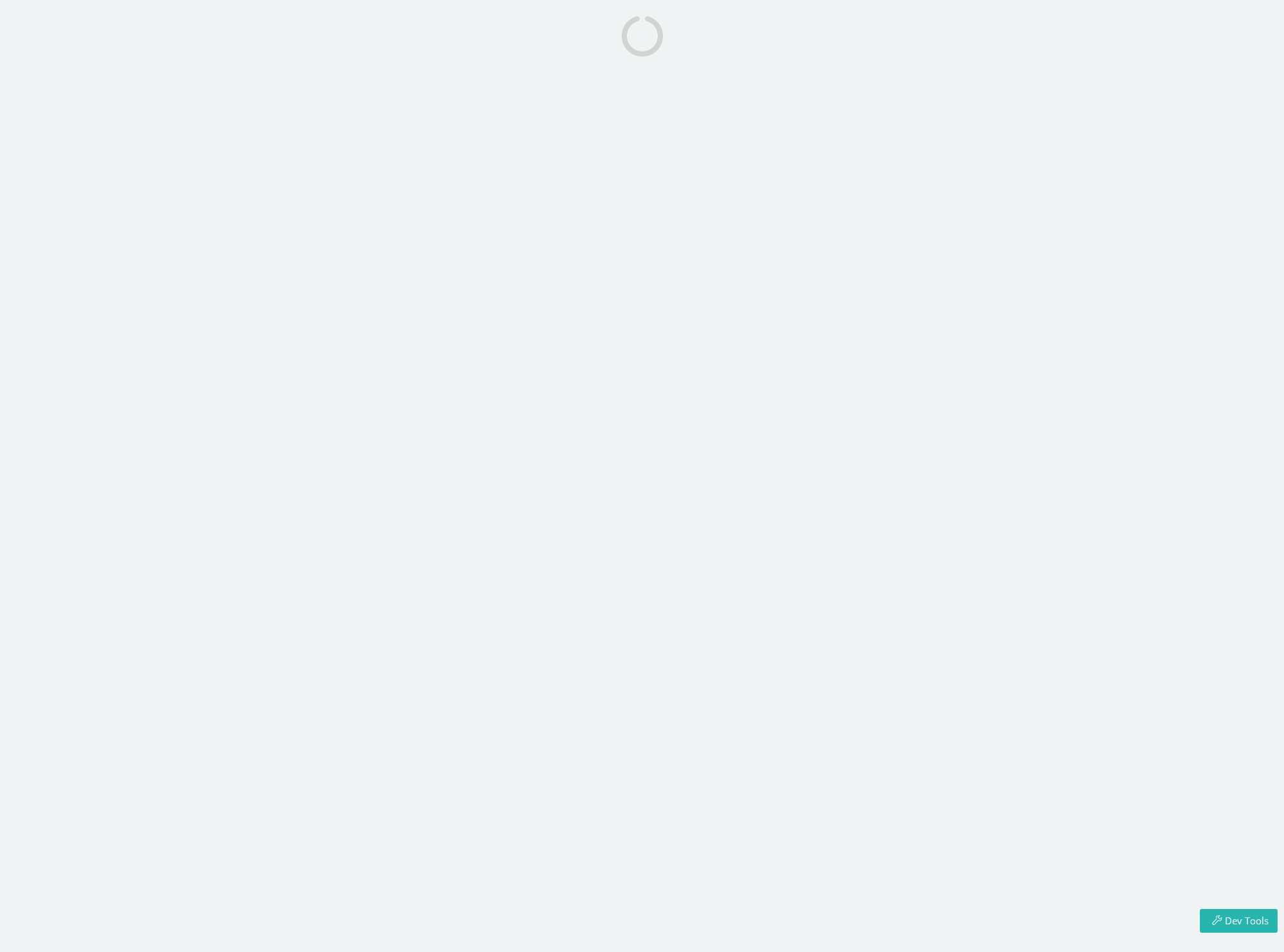 scroll, scrollTop: 0, scrollLeft: 0, axis: both 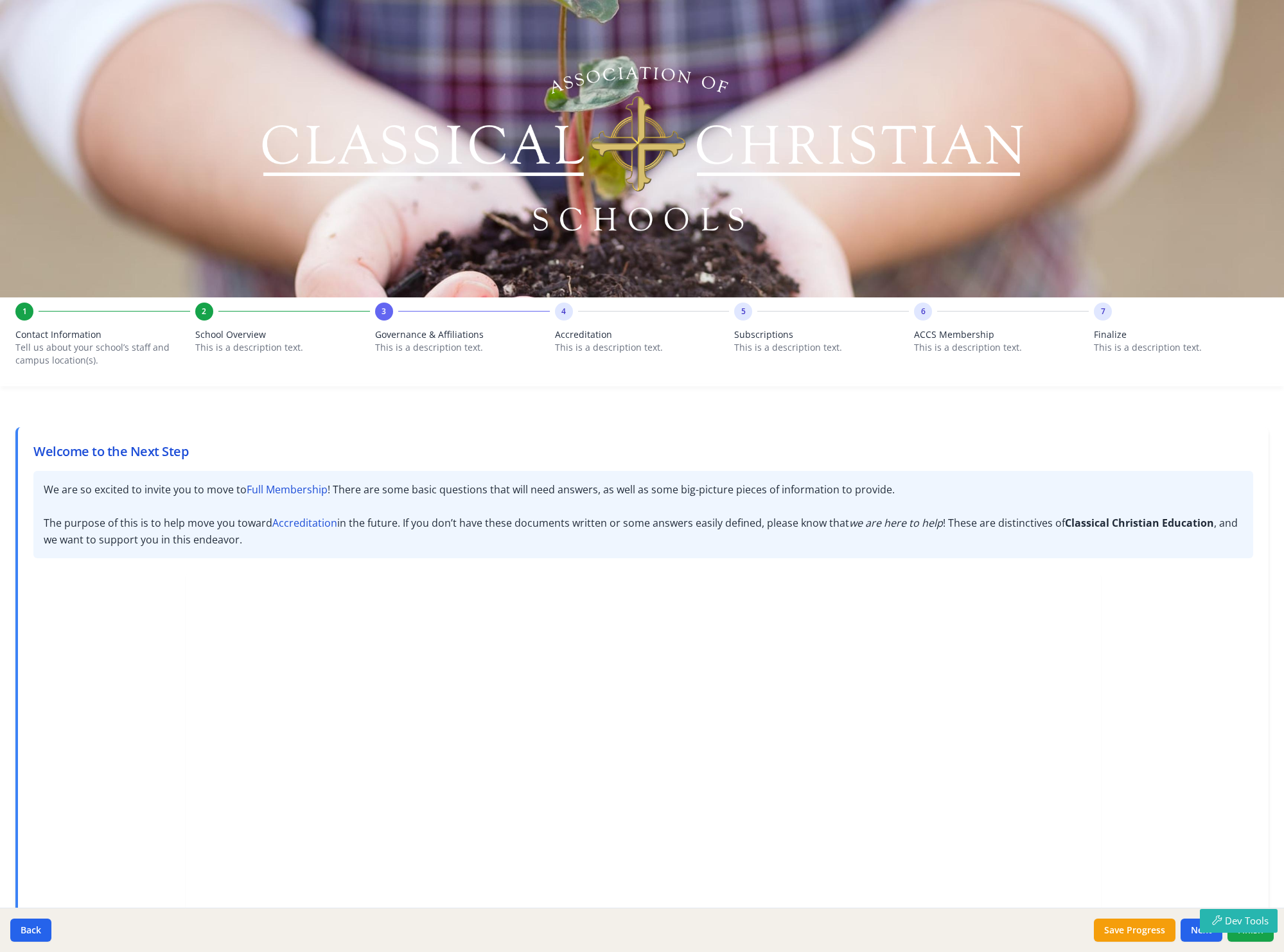 click on "Accreditation" at bounding box center [642, 335] 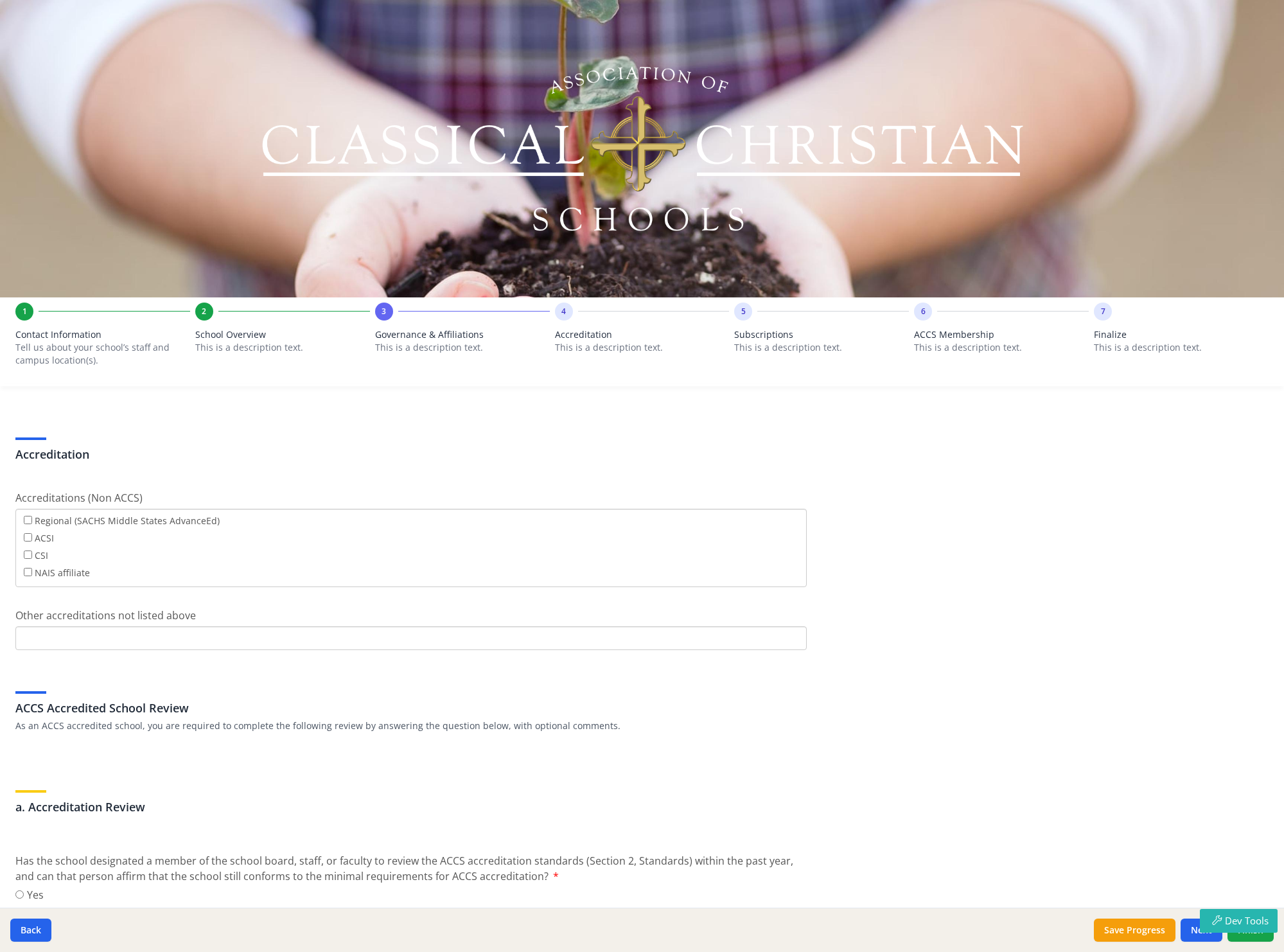 scroll, scrollTop: 292, scrollLeft: 0, axis: vertical 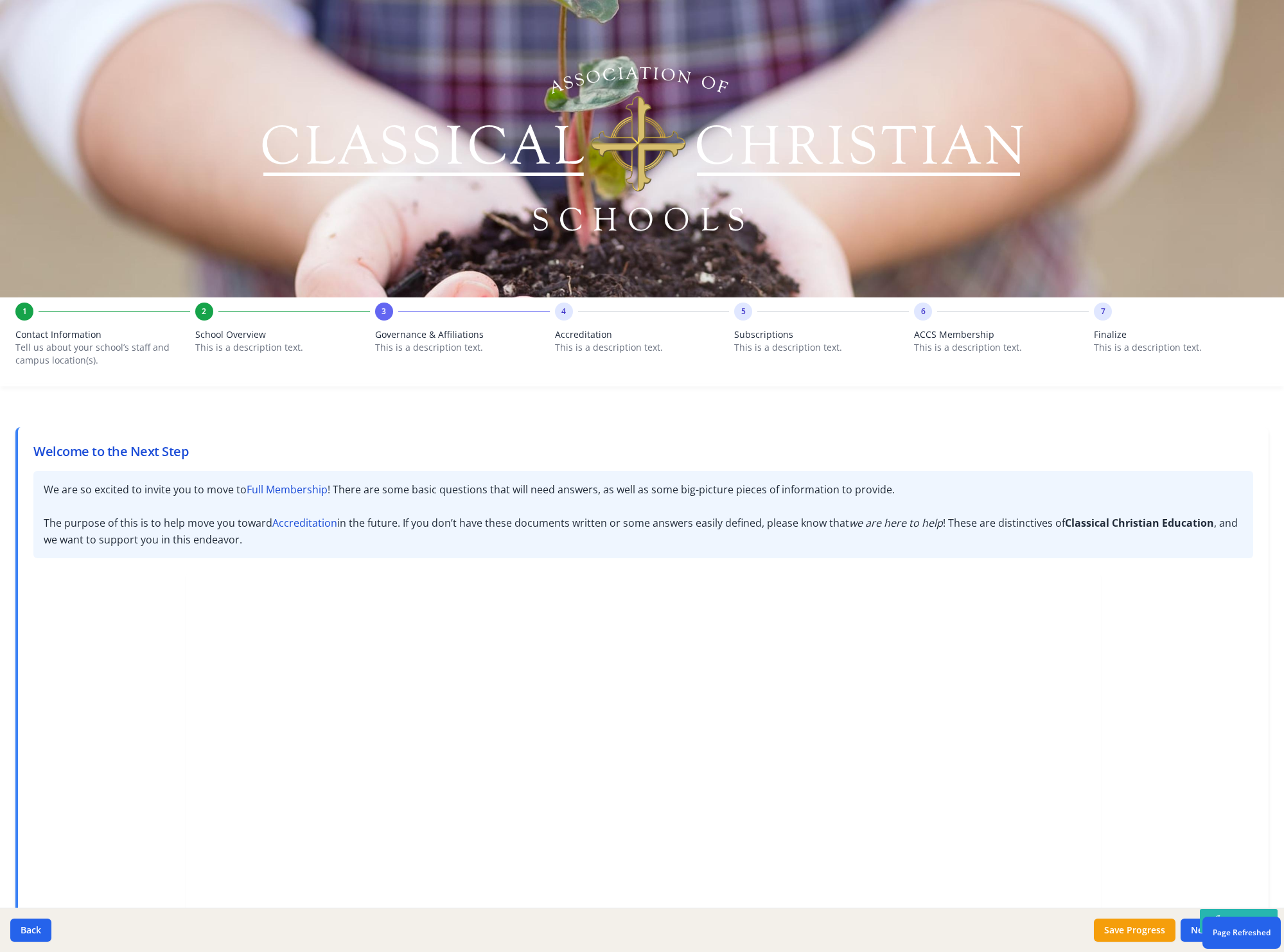 click on "4     Accreditation   This is a description text." at bounding box center (642, 338) 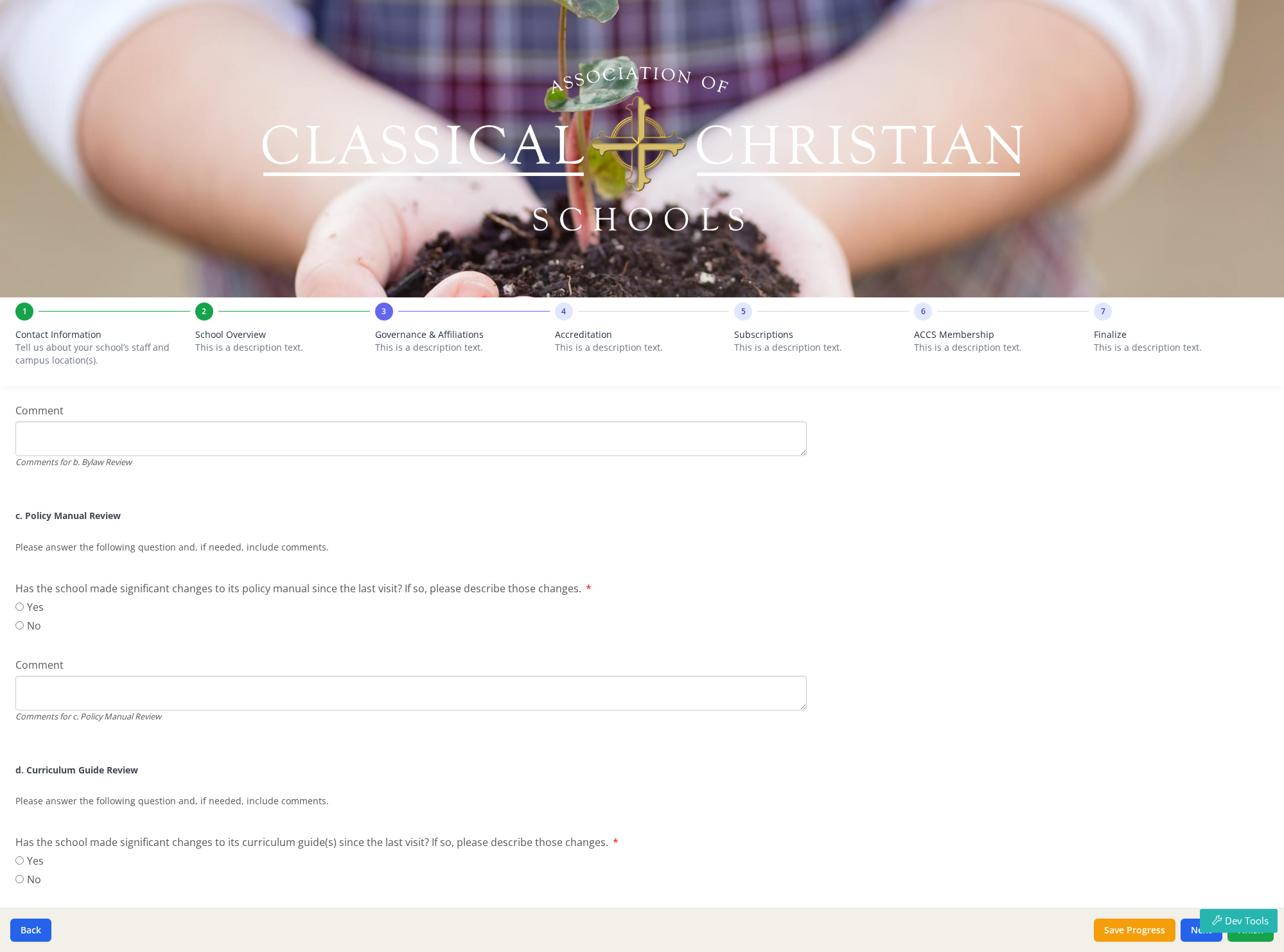 scroll, scrollTop: 594, scrollLeft: 0, axis: vertical 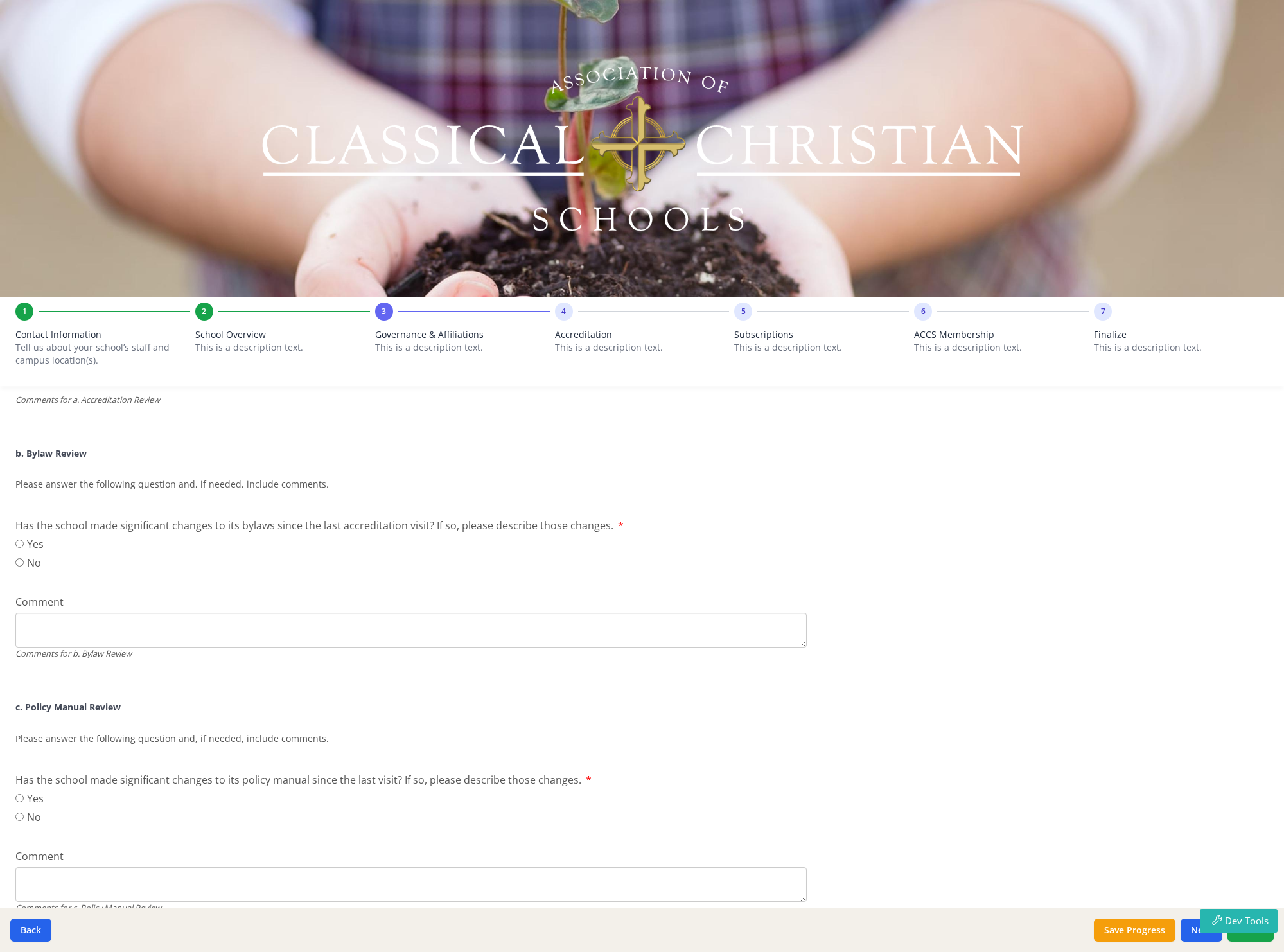 click on "5     Subscriptions   This is a description text." at bounding box center [822, 338] 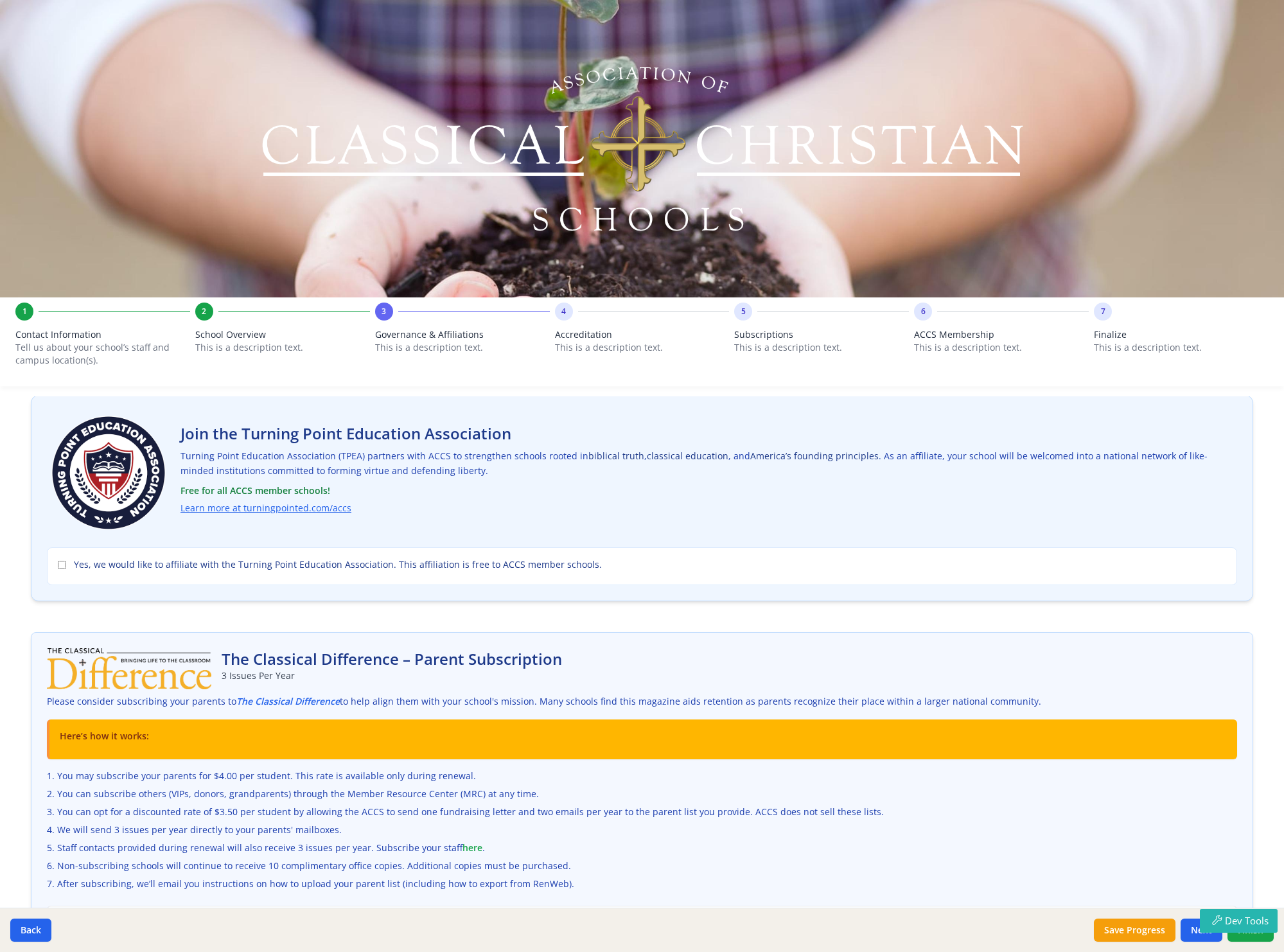 scroll, scrollTop: 0, scrollLeft: 0, axis: both 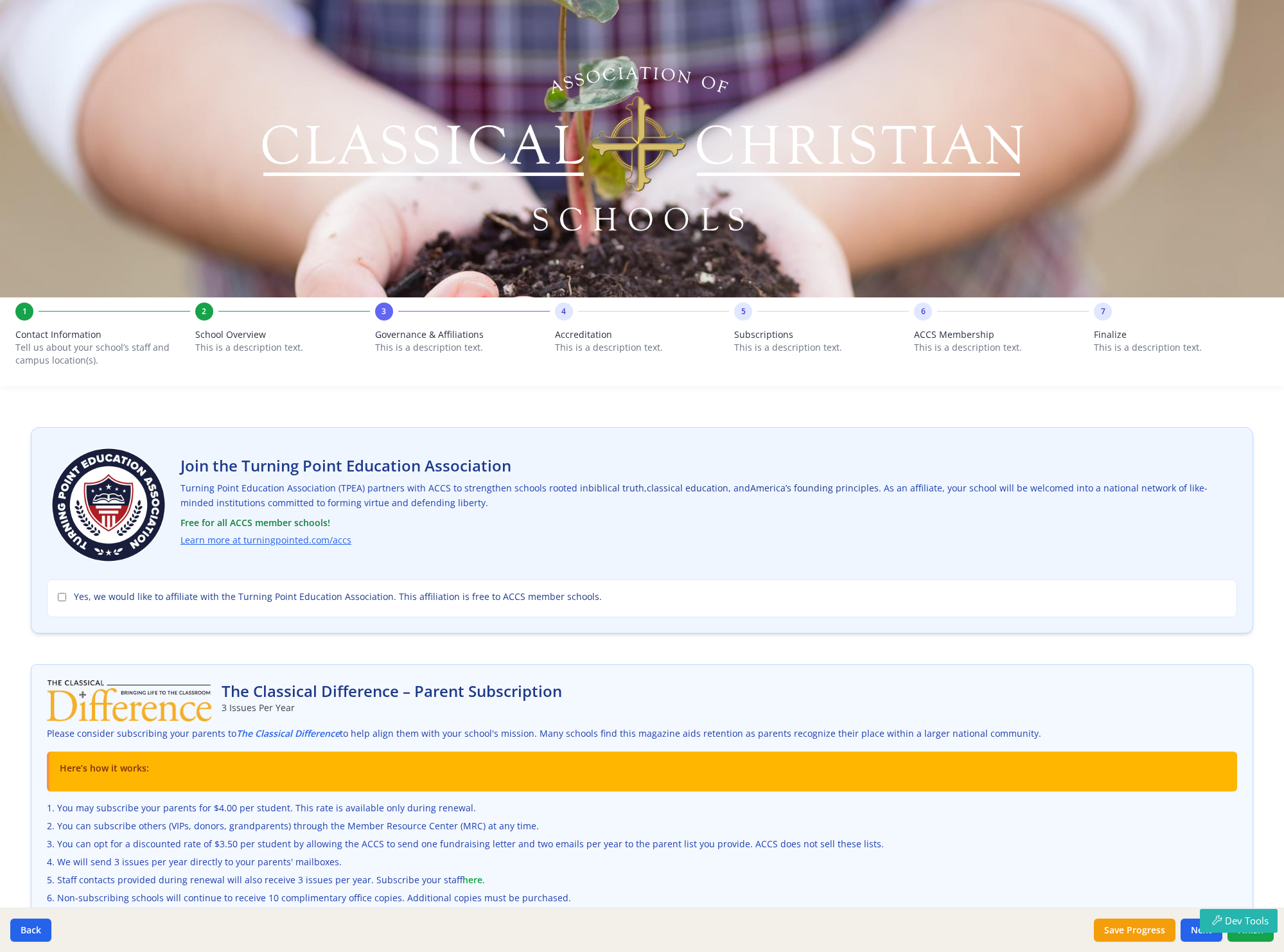 click on "Join the Turning Point Education Association
Turning Point Education Association (TPEA) partners with ACCS to strengthen schools rooted in
biblical truth ,
classical education , and
America’s founding principles .
As an affiliate, your school will be welcomed into a national network of like-minded institutions committed to forming virtue and defending liberty.
Free for all ACCS member schools!
Learn more at turningpointed.com/accs
Yes, we would like to affiliate with the Turning Point Education Association. This affiliation is free to ACCS member schools." at bounding box center [642, 535] 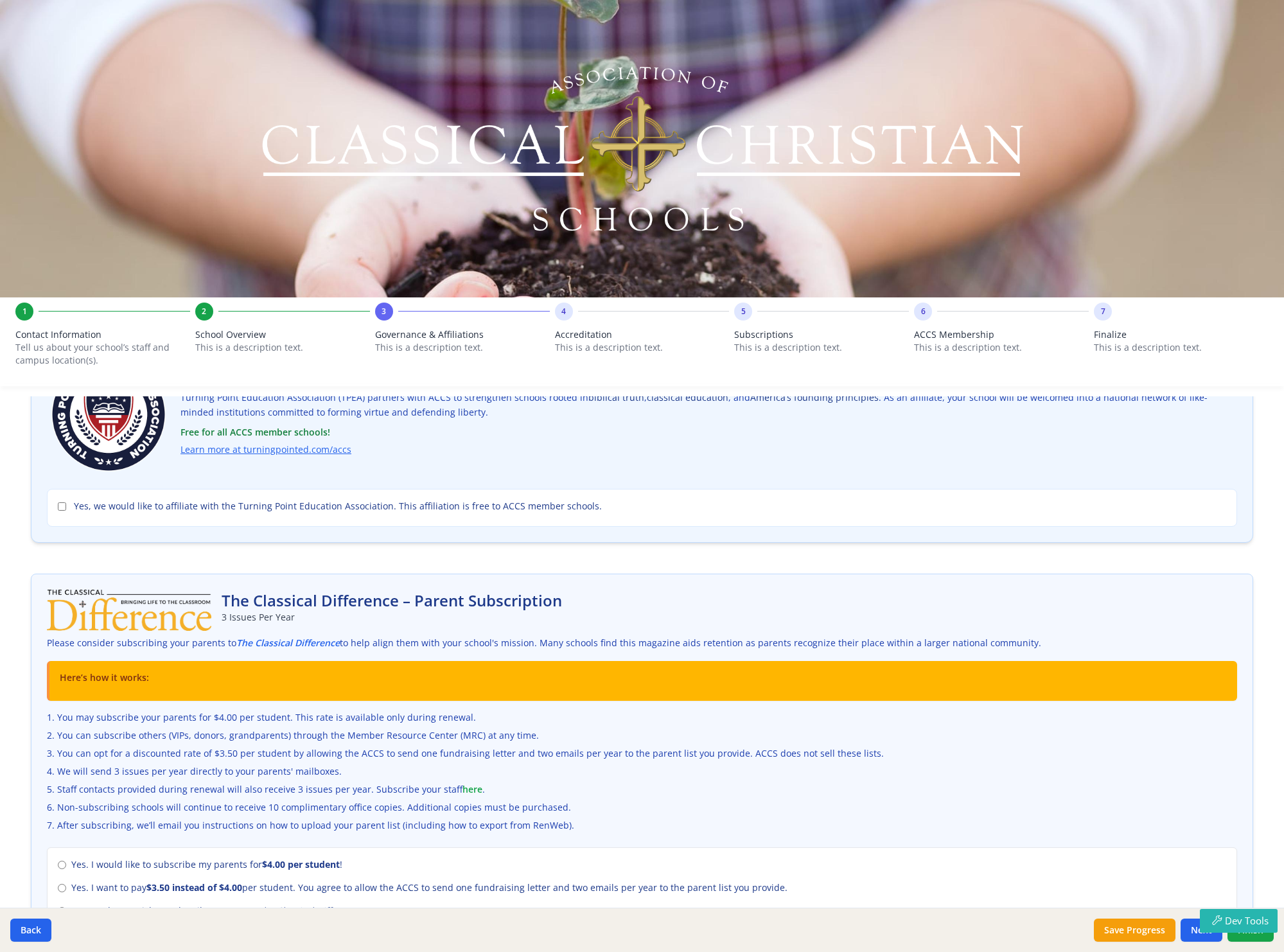 scroll, scrollTop: 0, scrollLeft: 0, axis: both 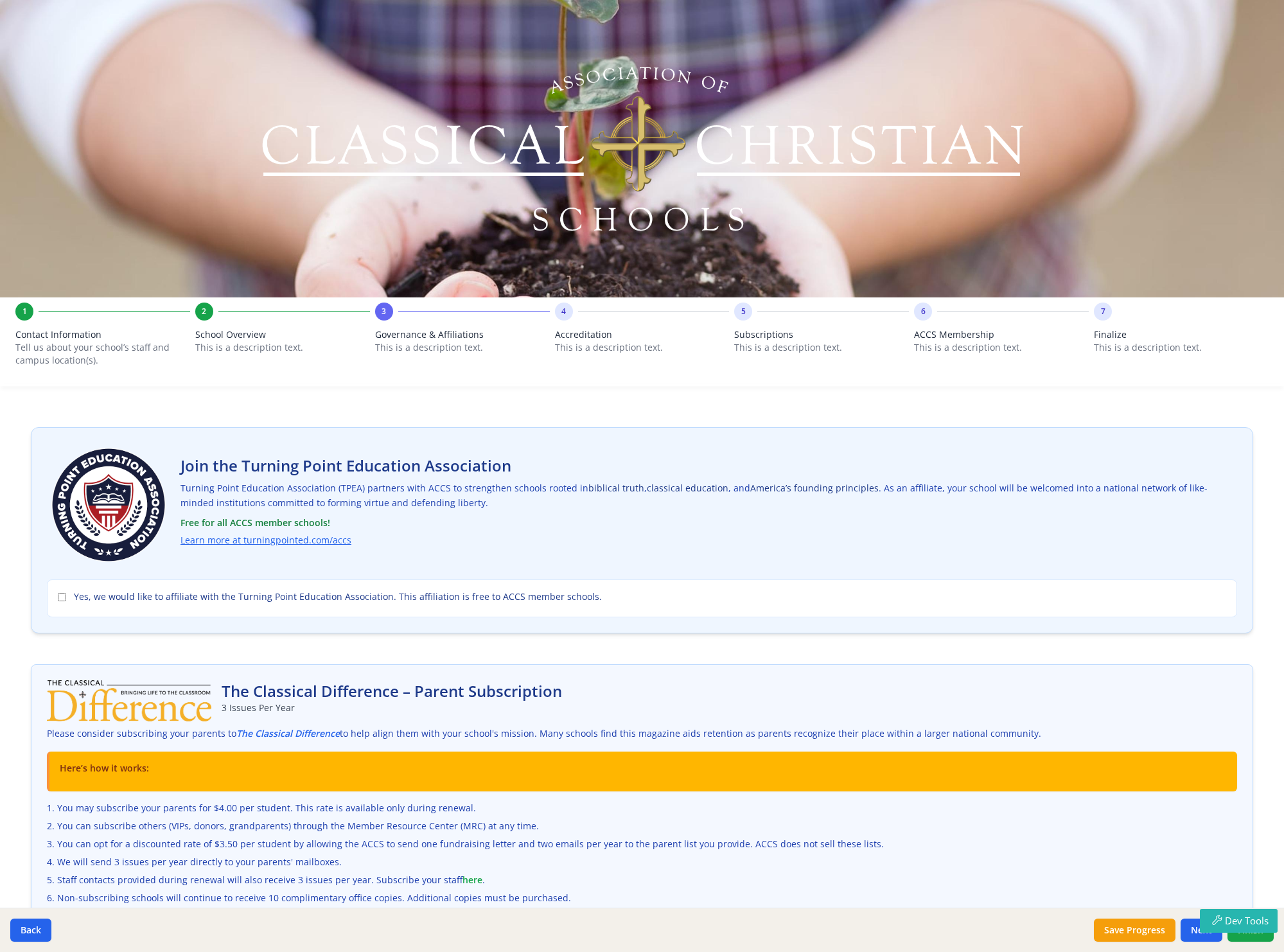 click on "4" at bounding box center (642, 312) 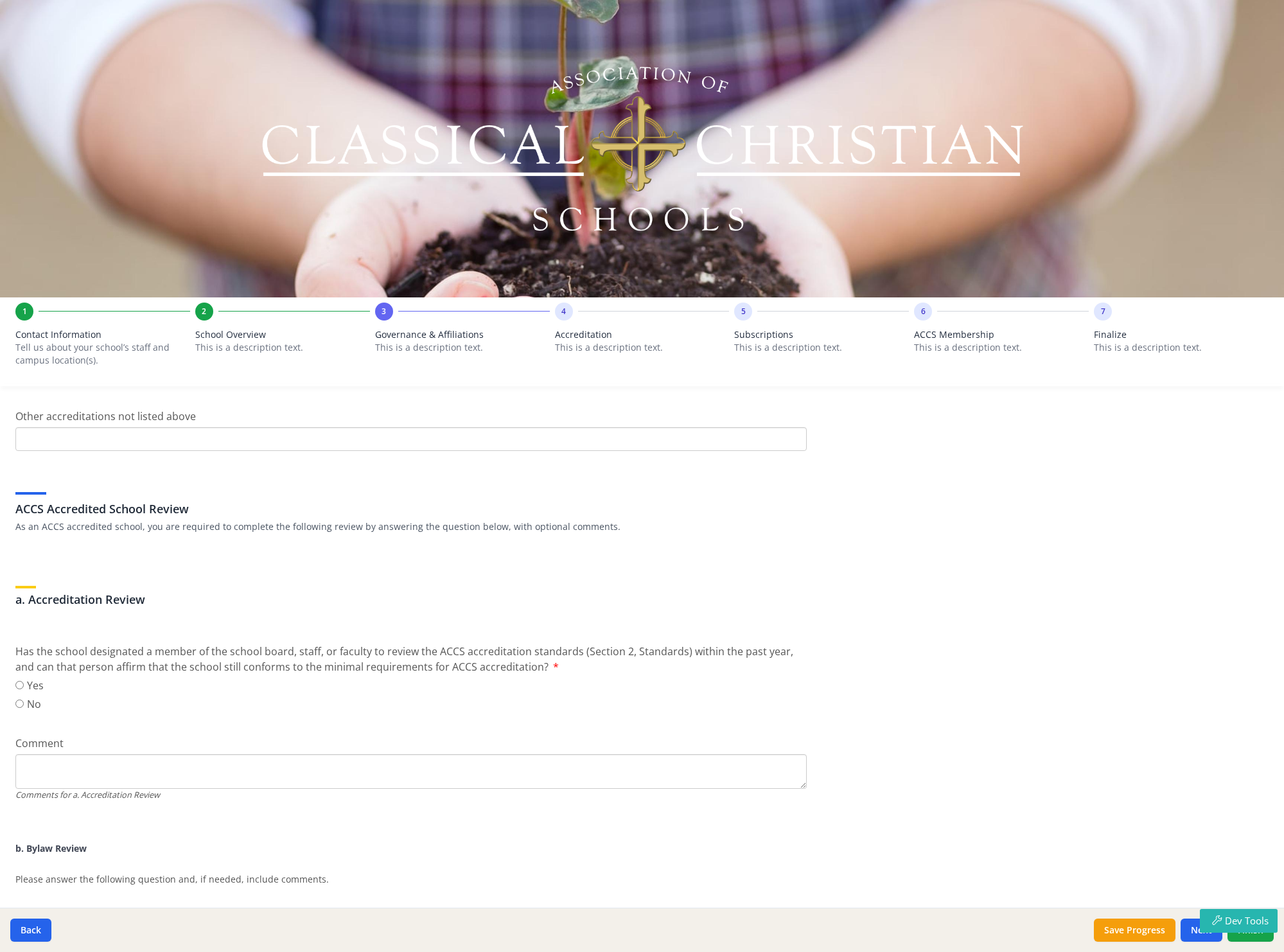 scroll, scrollTop: 191, scrollLeft: 0, axis: vertical 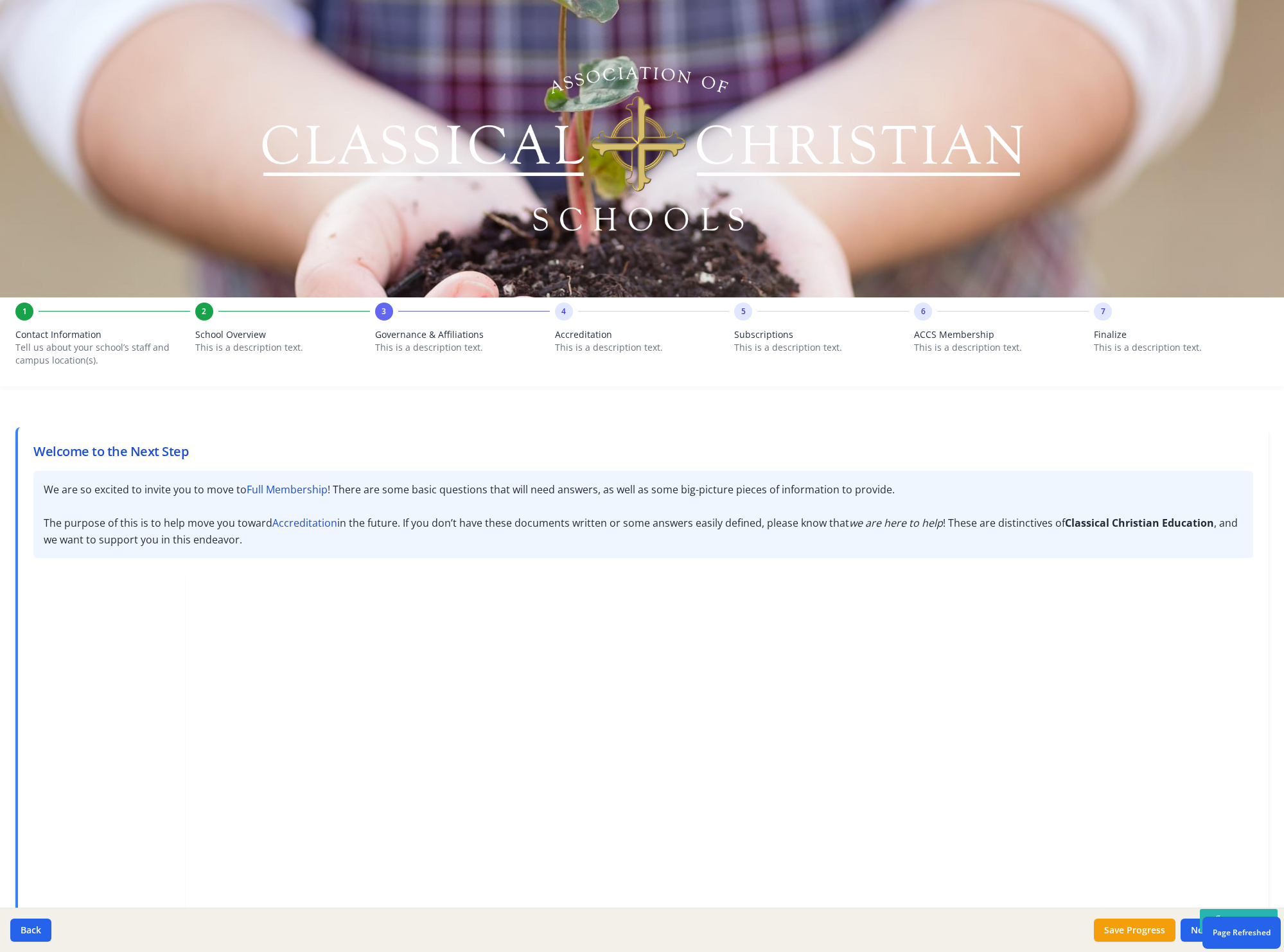 click on "Accreditation" at bounding box center (642, 335) 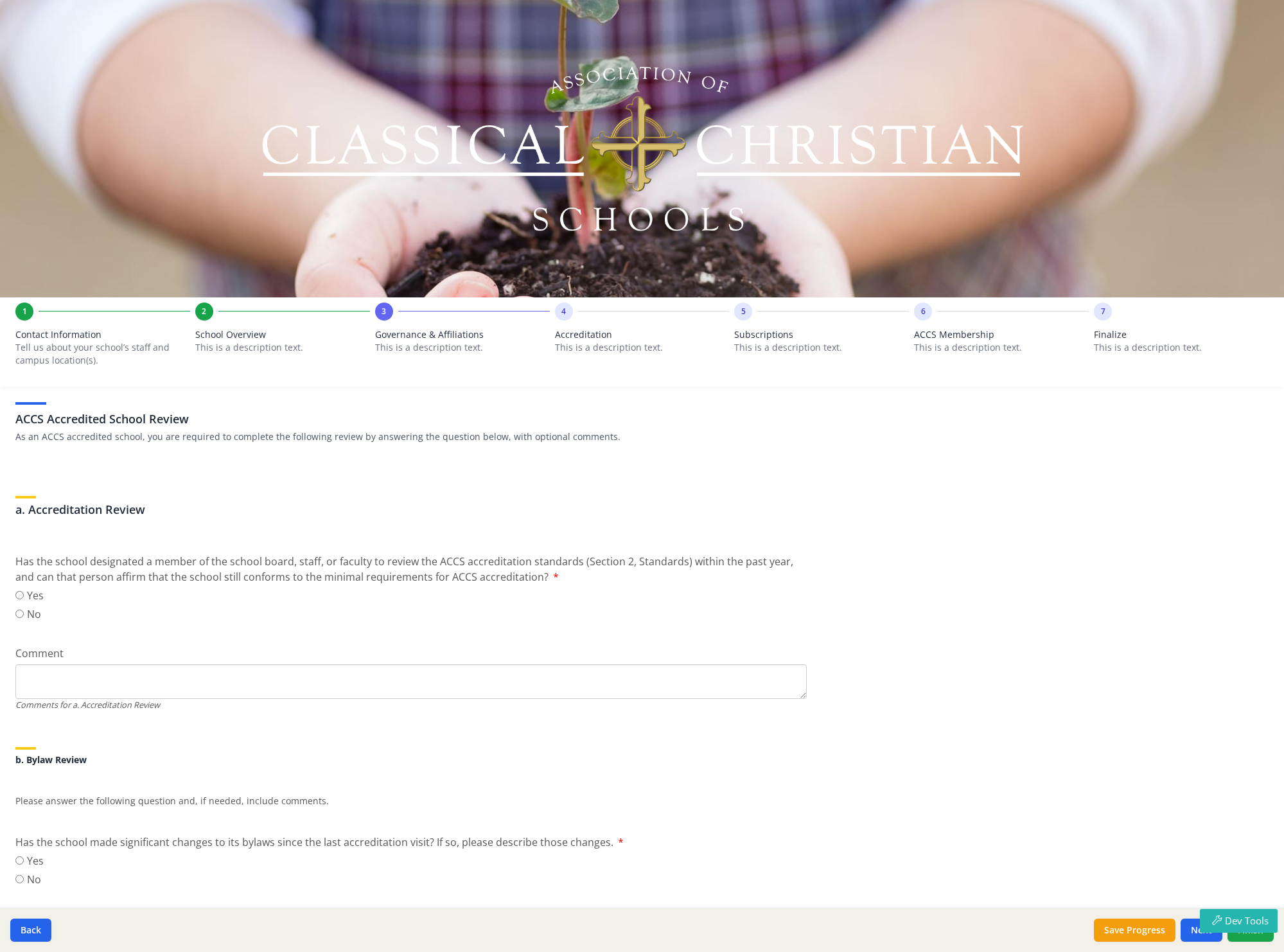 scroll, scrollTop: 322, scrollLeft: 0, axis: vertical 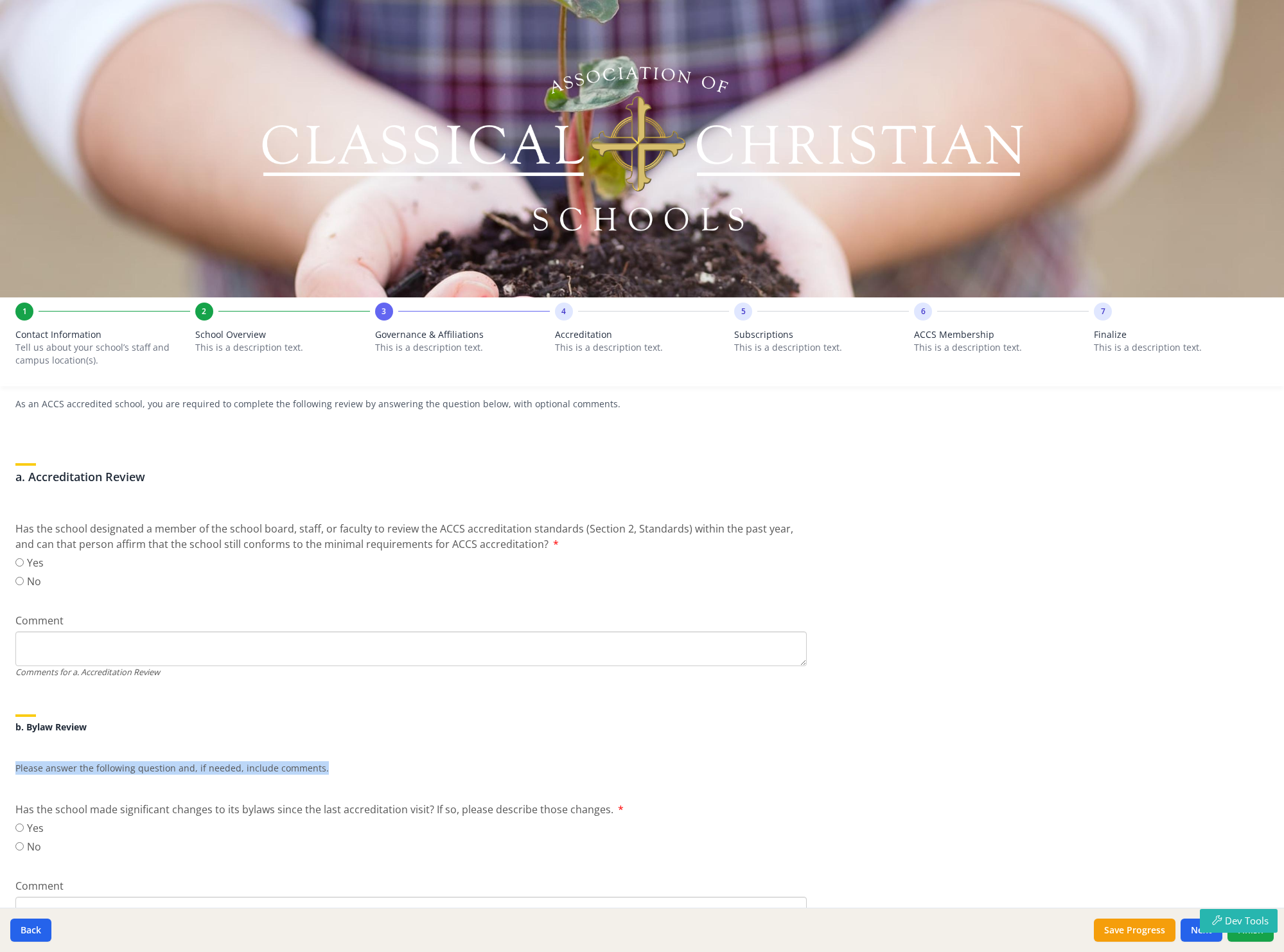 drag, startPoint x: 323, startPoint y: 768, endPoint x: 3, endPoint y: 772, distance: 320.025 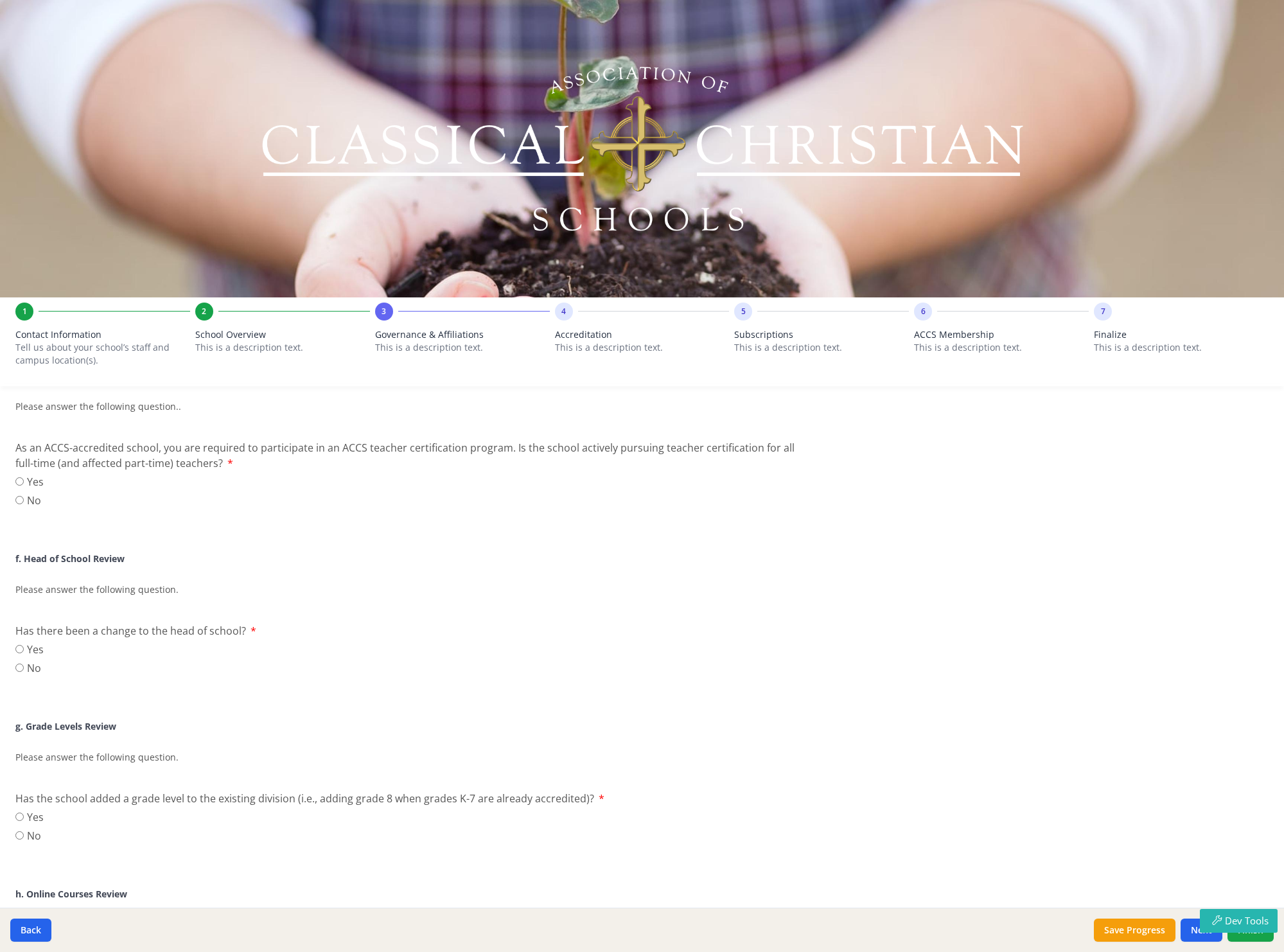 scroll, scrollTop: 1497, scrollLeft: 0, axis: vertical 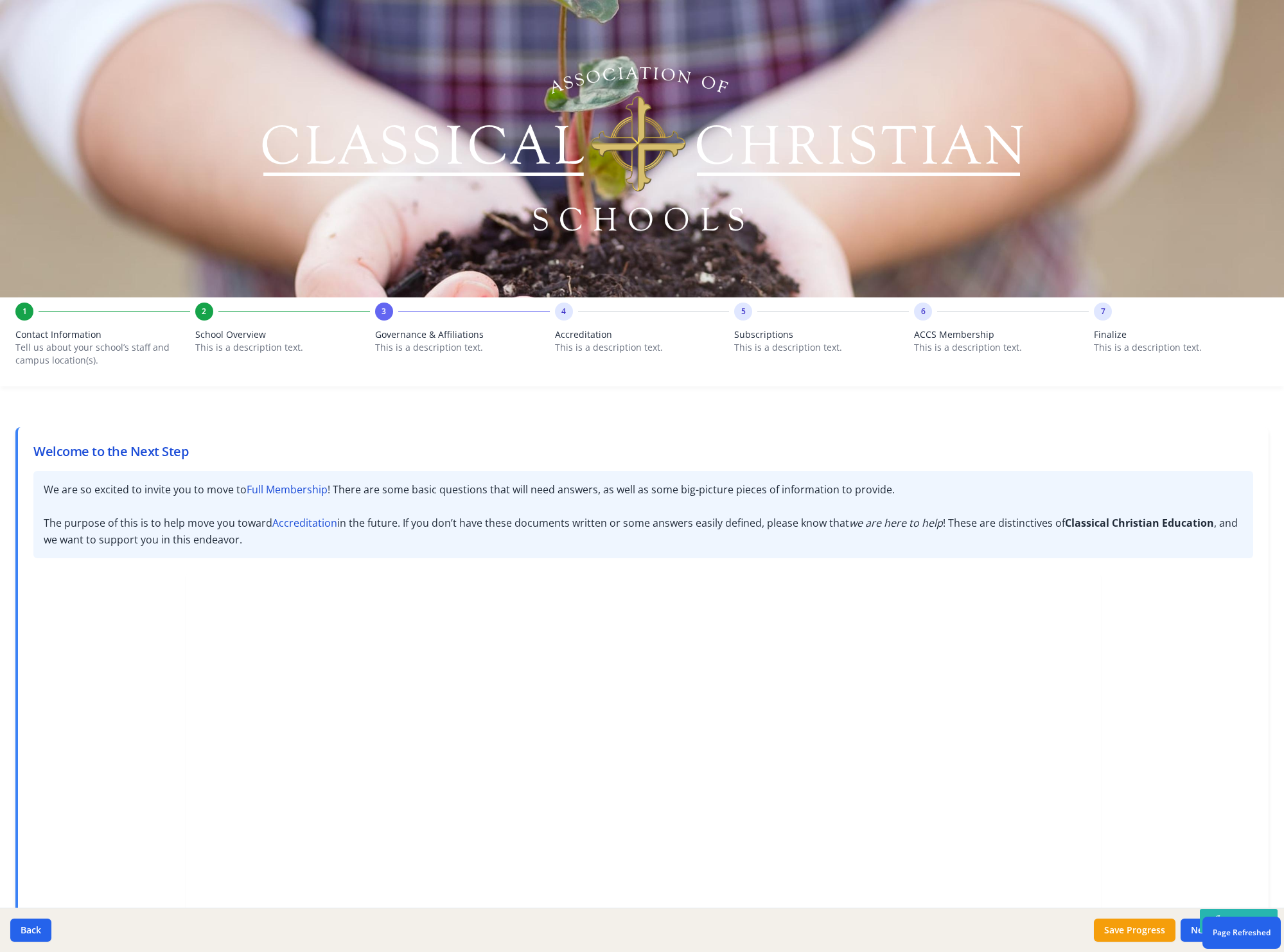 click on "Accreditation" at bounding box center (642, 335) 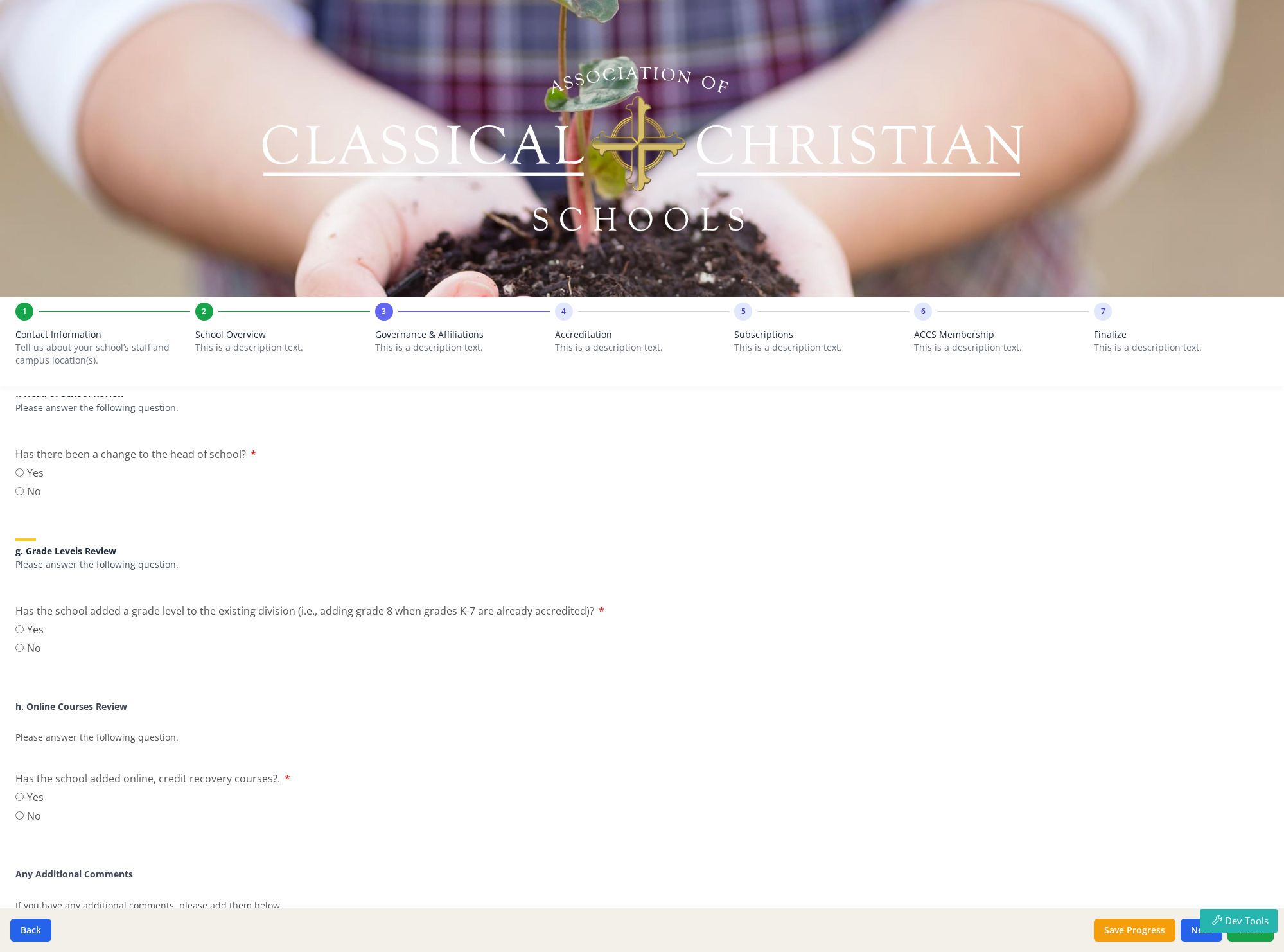 scroll, scrollTop: 1625, scrollLeft: 0, axis: vertical 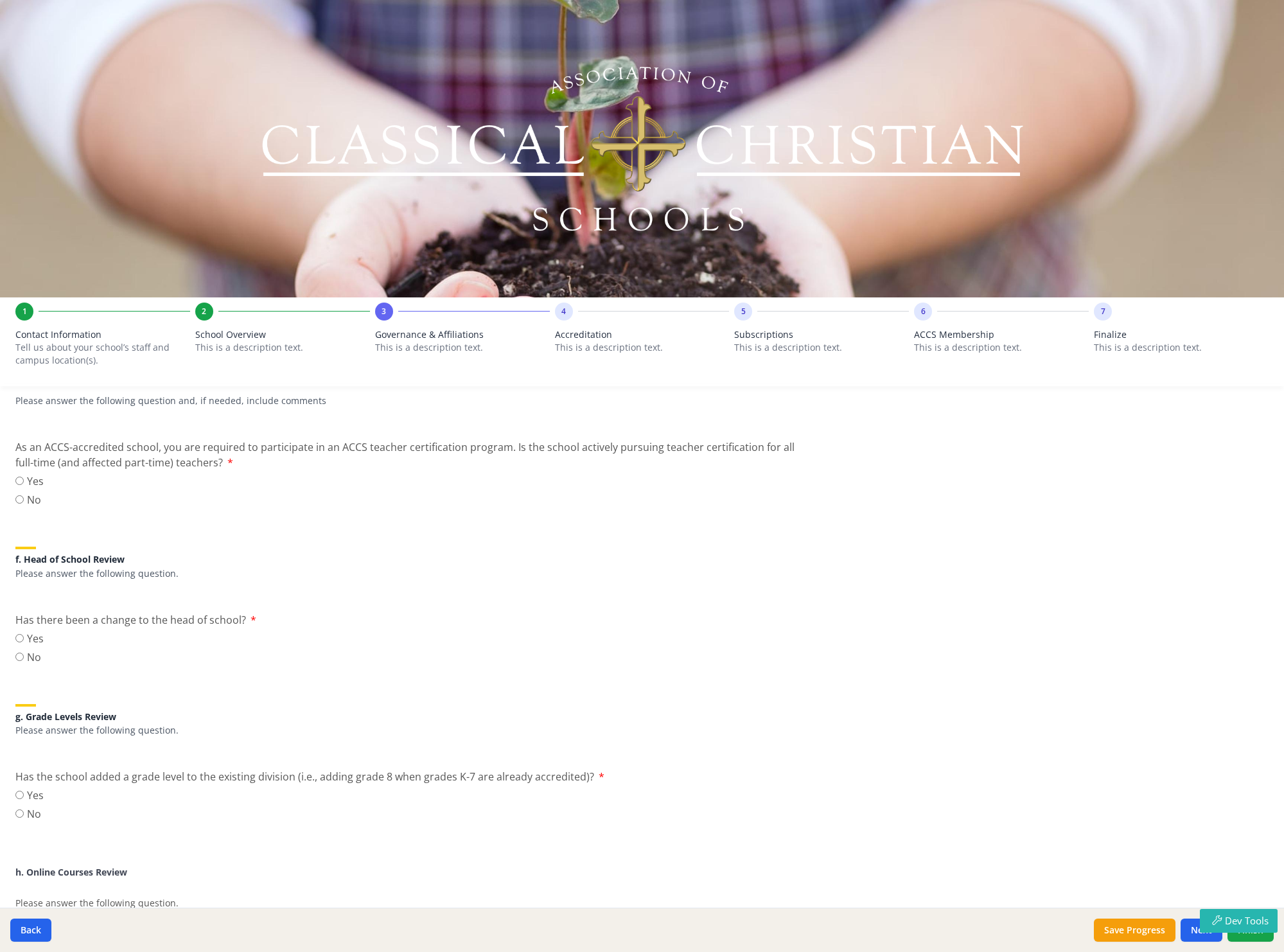 click on "Has there been a change to the head of school?" at bounding box center [130, 620] 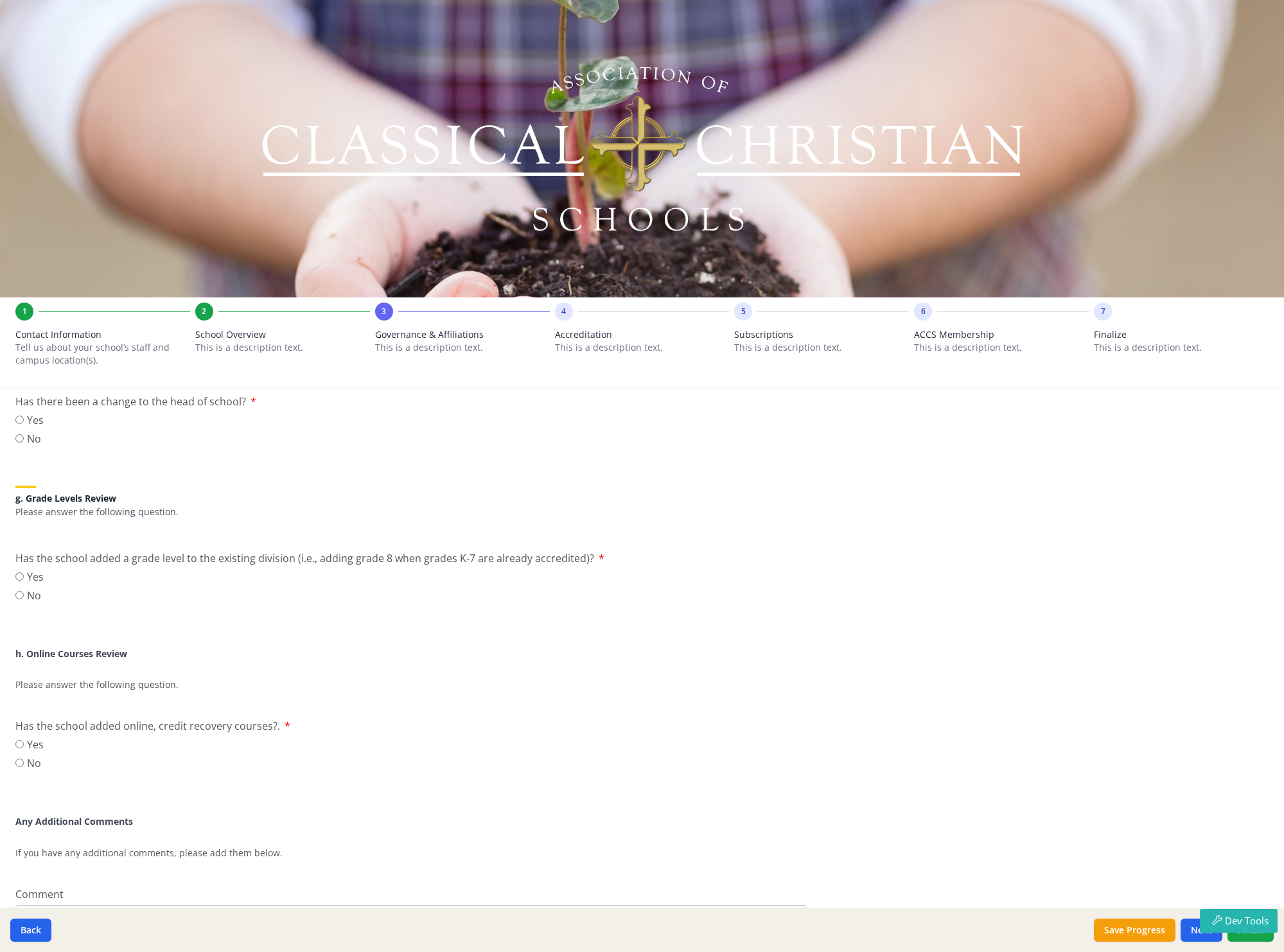 scroll, scrollTop: 1777, scrollLeft: 0, axis: vertical 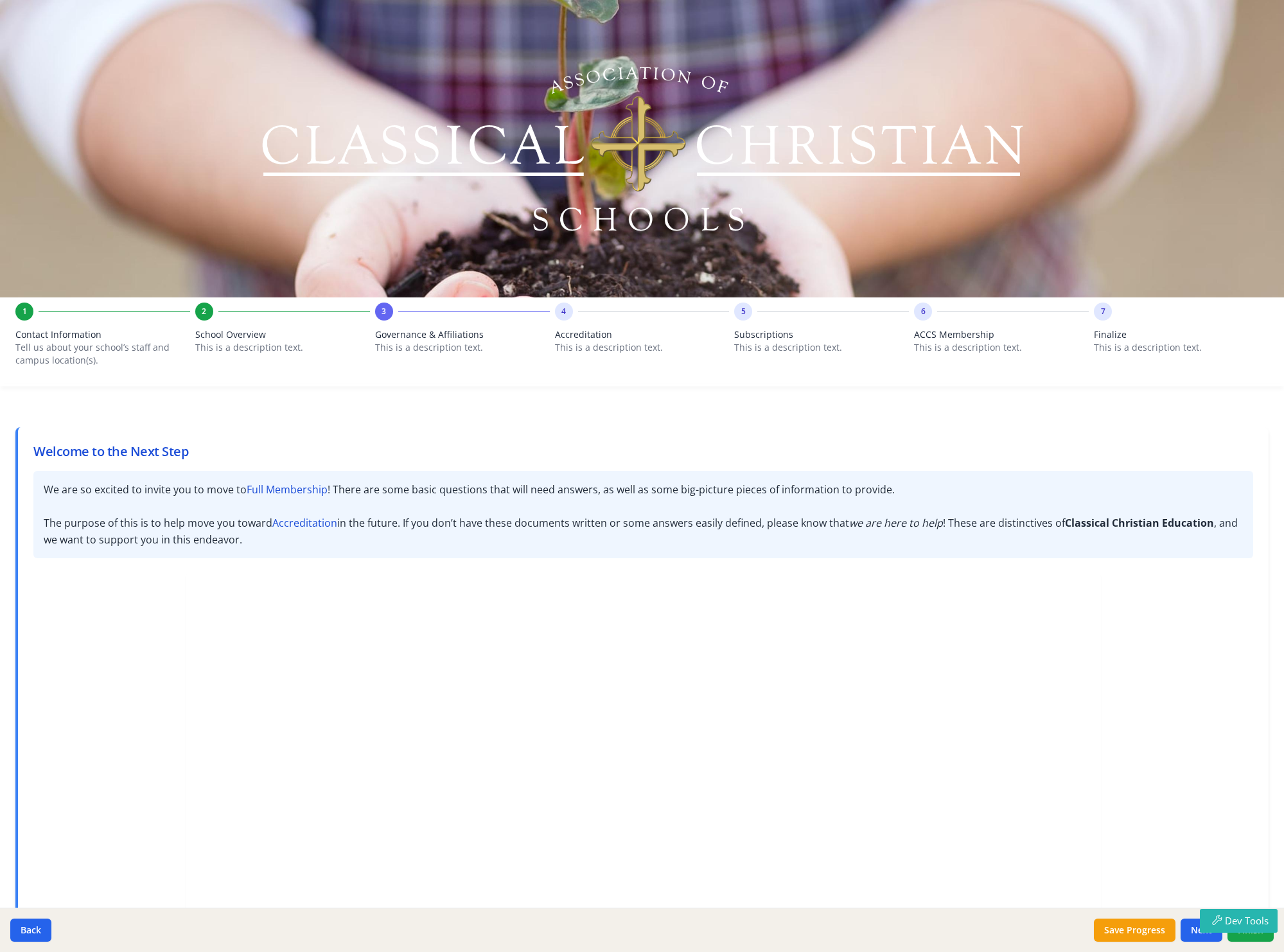 click on "Accreditation" at bounding box center (642, 335) 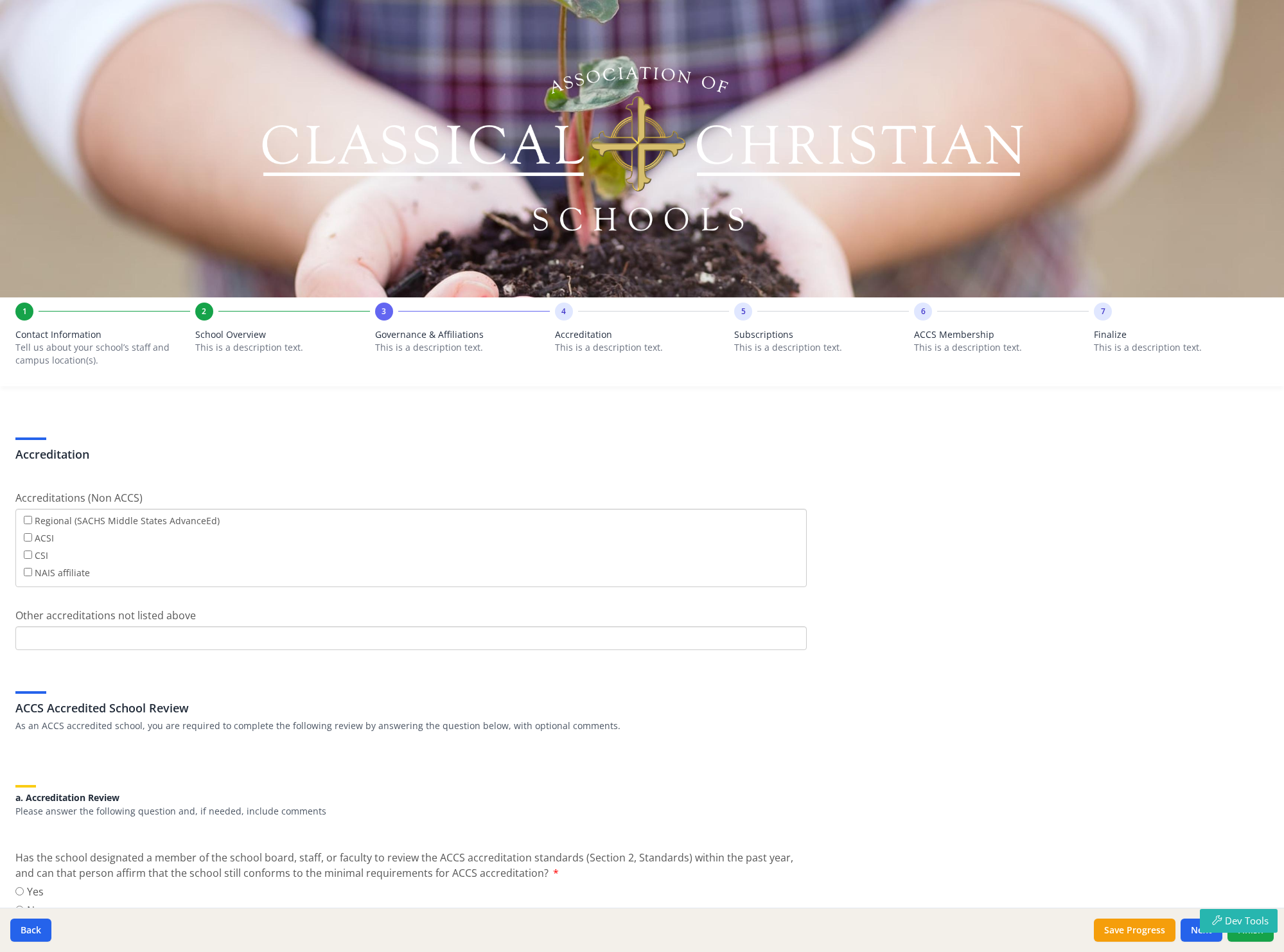 click on "Subscriptions" at bounding box center (822, 335) 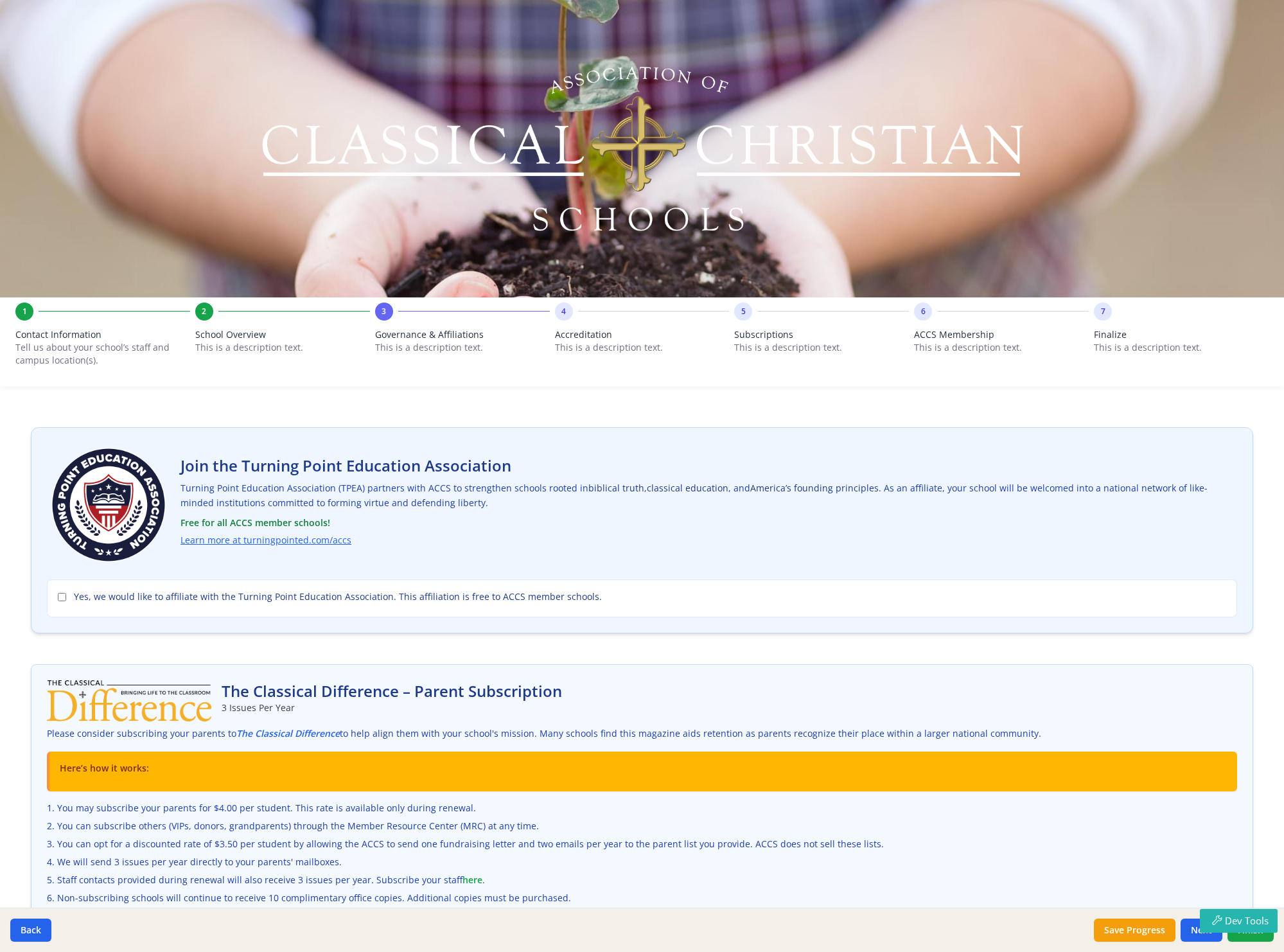 click on "This is a description text." at bounding box center [1001, 348] 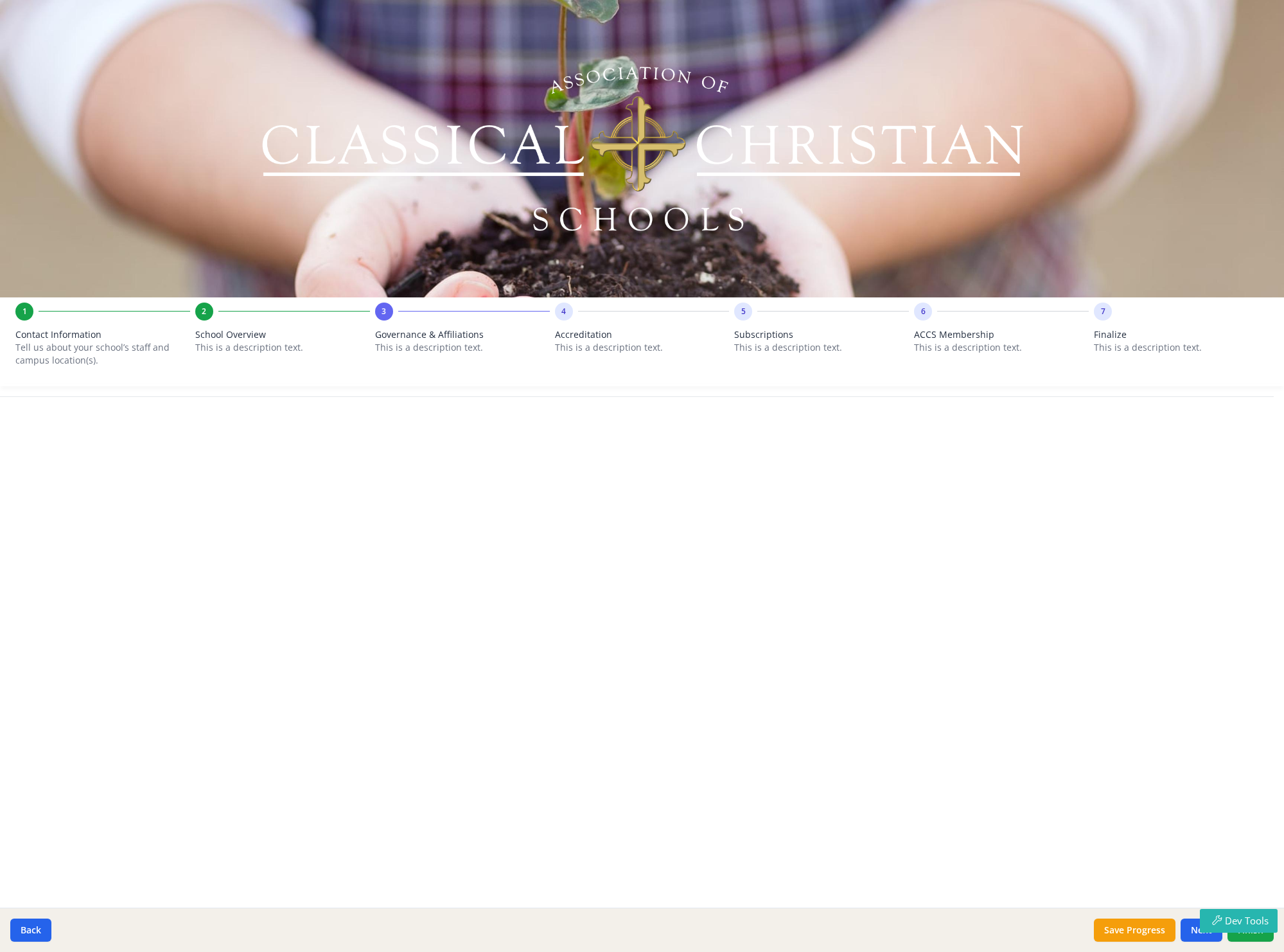click on "This is a description text." at bounding box center [822, 348] 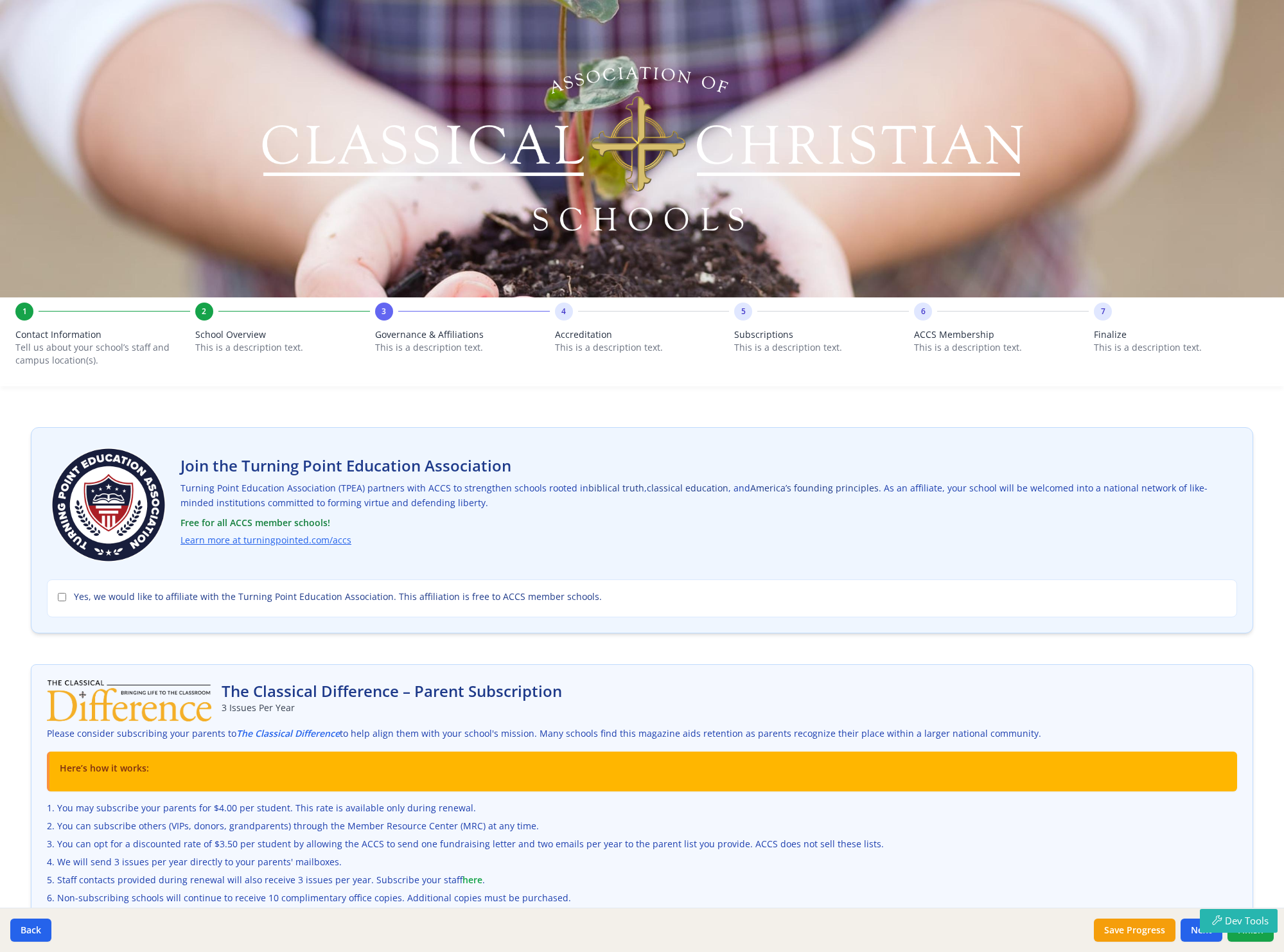 click on "This is a description text." at bounding box center [642, 348] 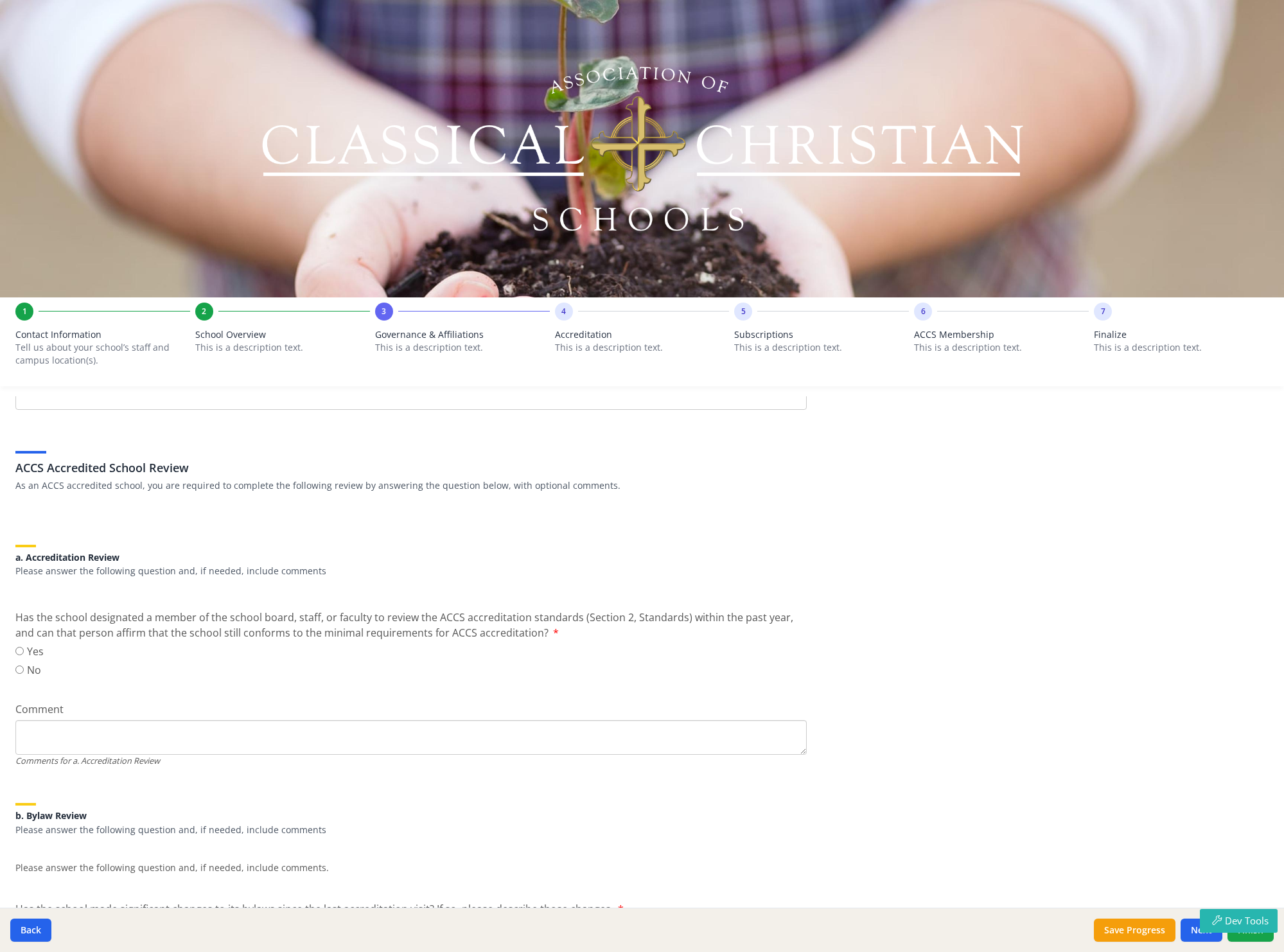 scroll, scrollTop: 249, scrollLeft: 0, axis: vertical 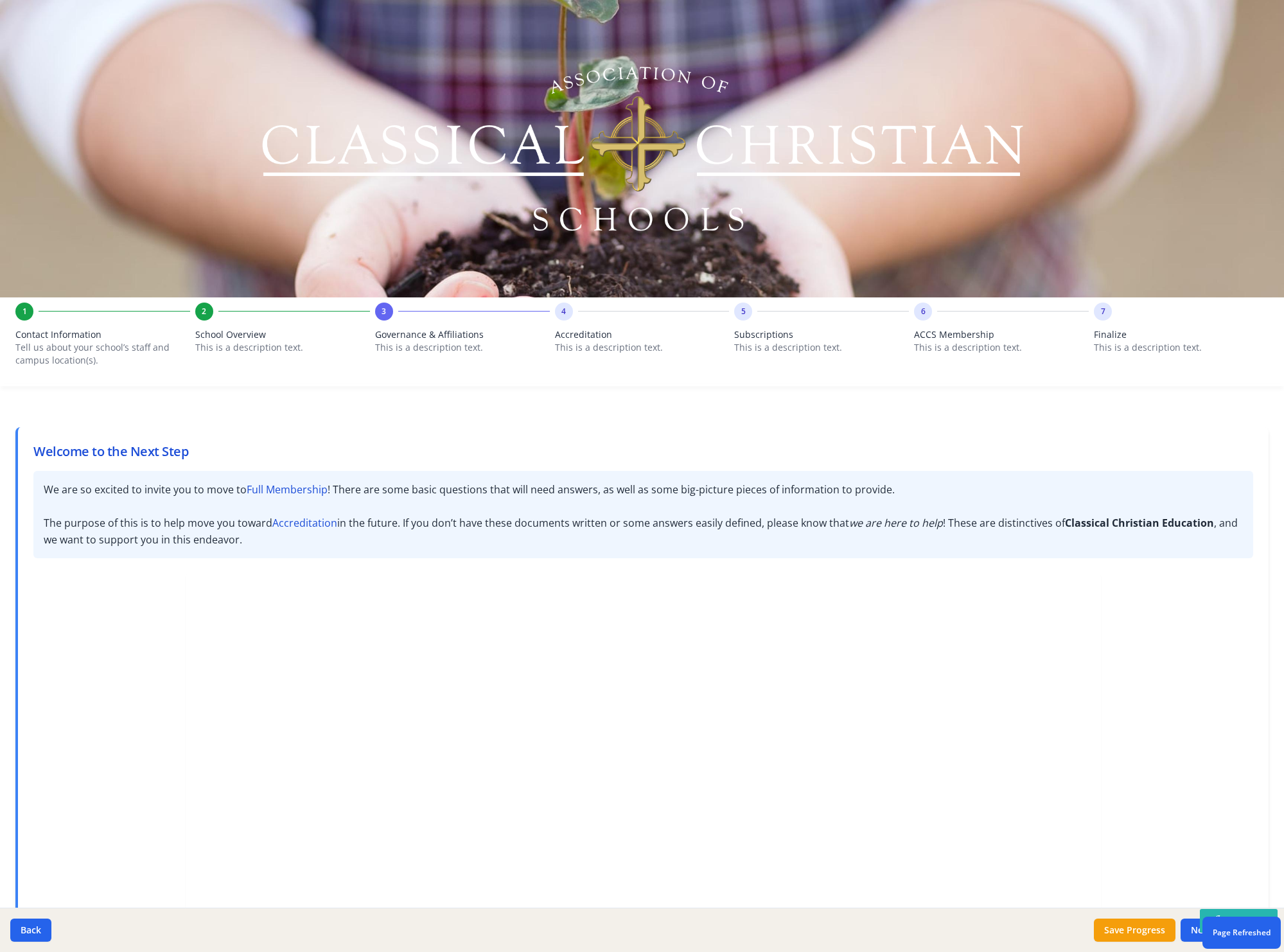 click on "This is a description text." at bounding box center [642, 348] 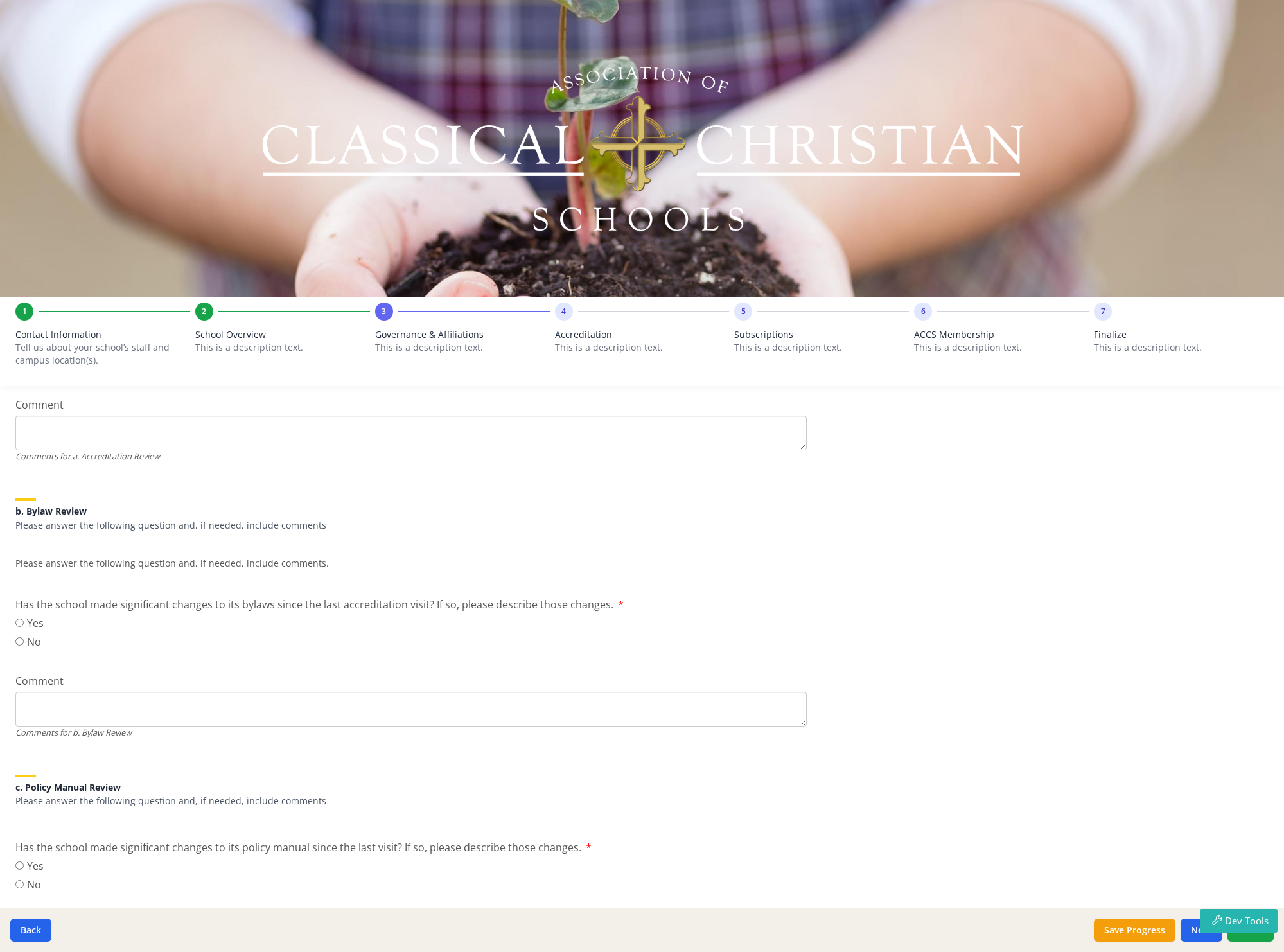 scroll, scrollTop: 548, scrollLeft: 0, axis: vertical 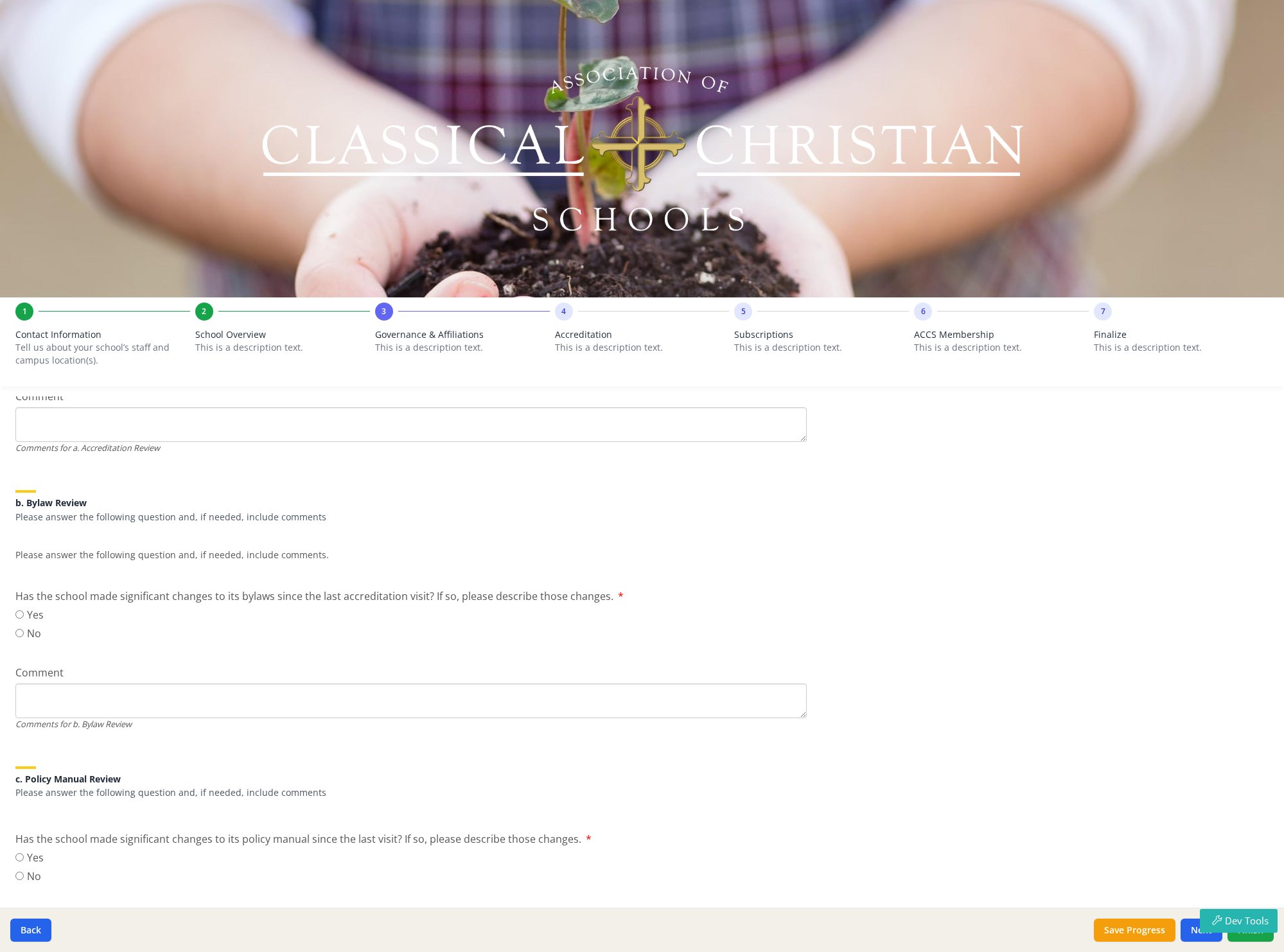 click on "Accreditation         Accreditations (Non ACCS)     Regional (SACHS Middle States AdvanceEd) ACSI CSI NAIS affiliate       Other accreditations not listed above               ACCS Accredited School Review   As an ACCS accredited school, you are required to complete the following review by answering the question below, with optional comments.           a. Accreditation Review   Please answer the following question and, if needed, include comments       Has the school designated a member of the school board, staff, or faculty to review the ACCS accreditation standards (Section 2, Standards) within the past year, and can that person affirm that the school still conforms to the minimal requirements for ACCS accreditation?     Yes No       Comment         Comments for a. Accreditation Review       b. Bylaw Review   Please answer the following question and, if needed, include comments         Please answer the following question and, if needed, include comments.           Yes No       Comment" at bounding box center [411, 661] 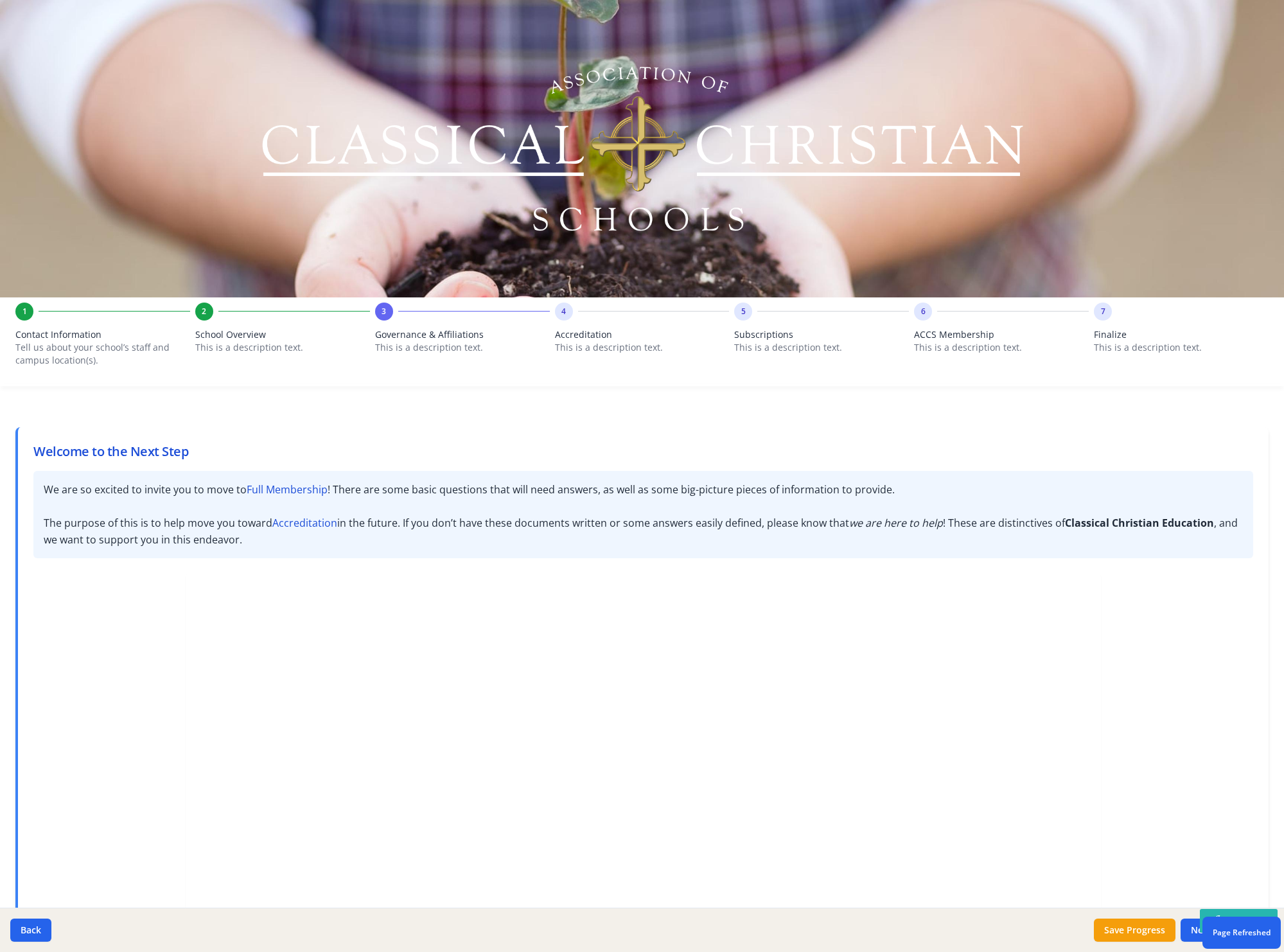 click on "Accreditation" at bounding box center (642, 335) 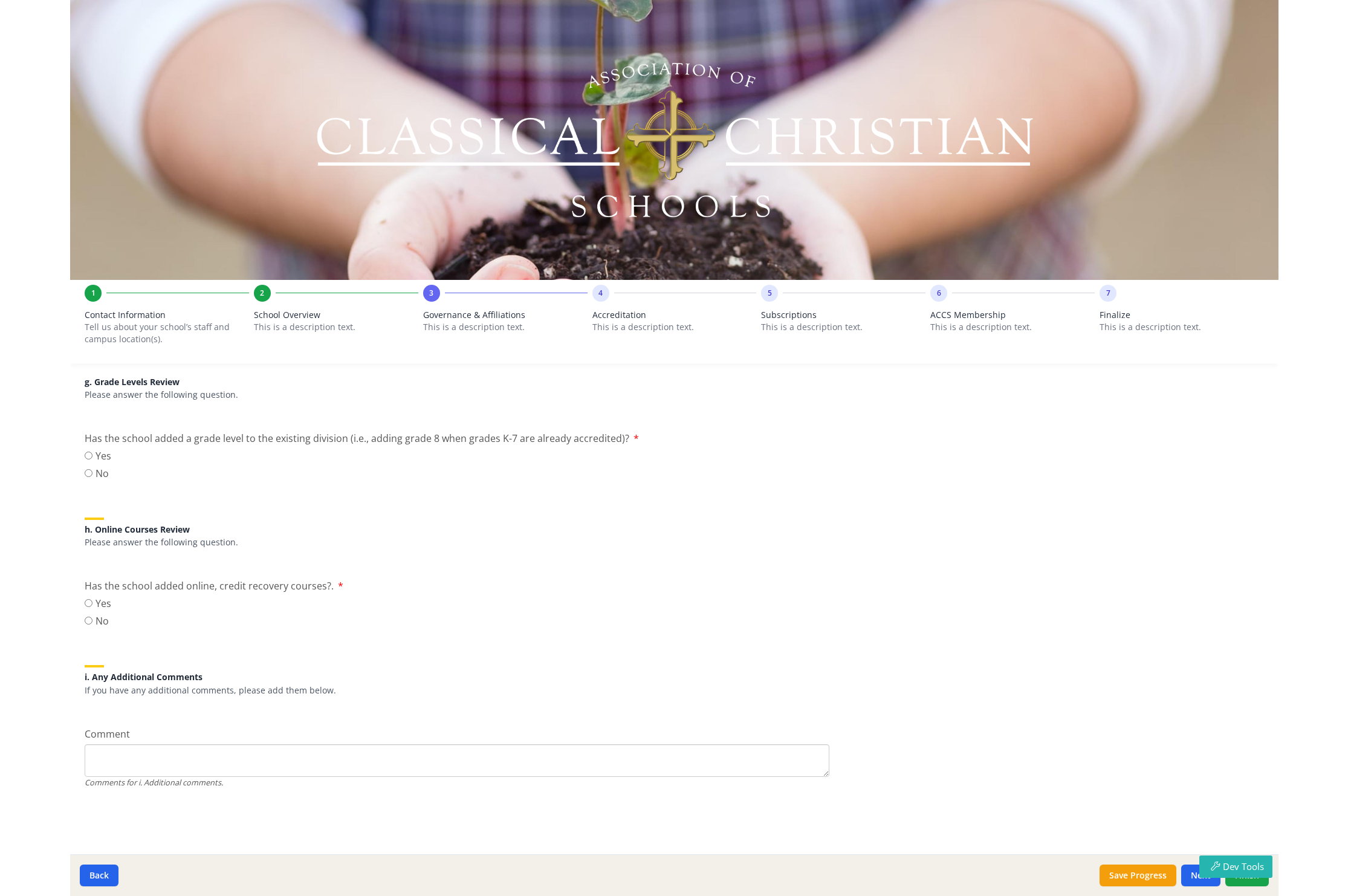 scroll, scrollTop: 1611, scrollLeft: 0, axis: vertical 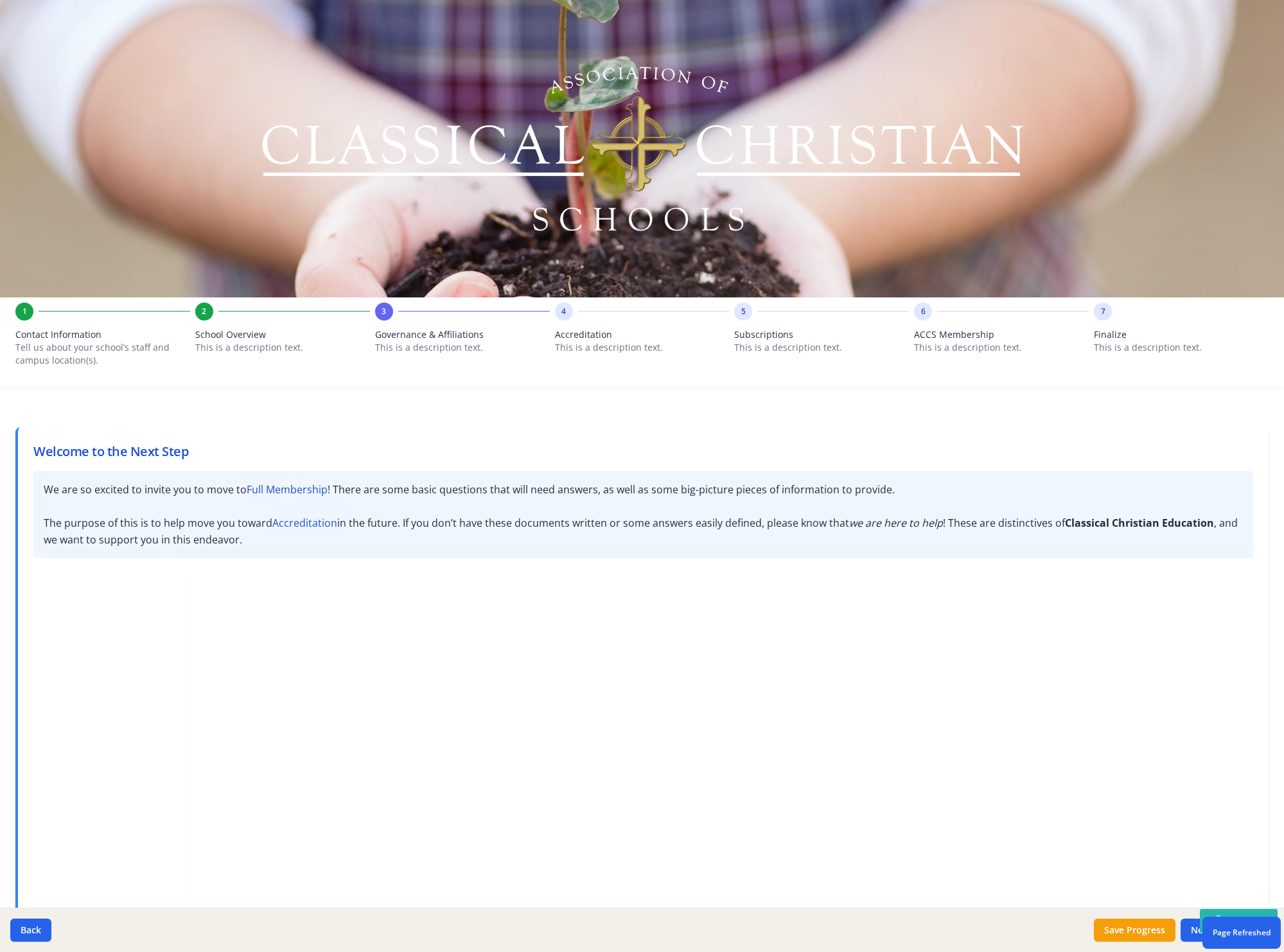 click on "Accreditation" at bounding box center (642, 335) 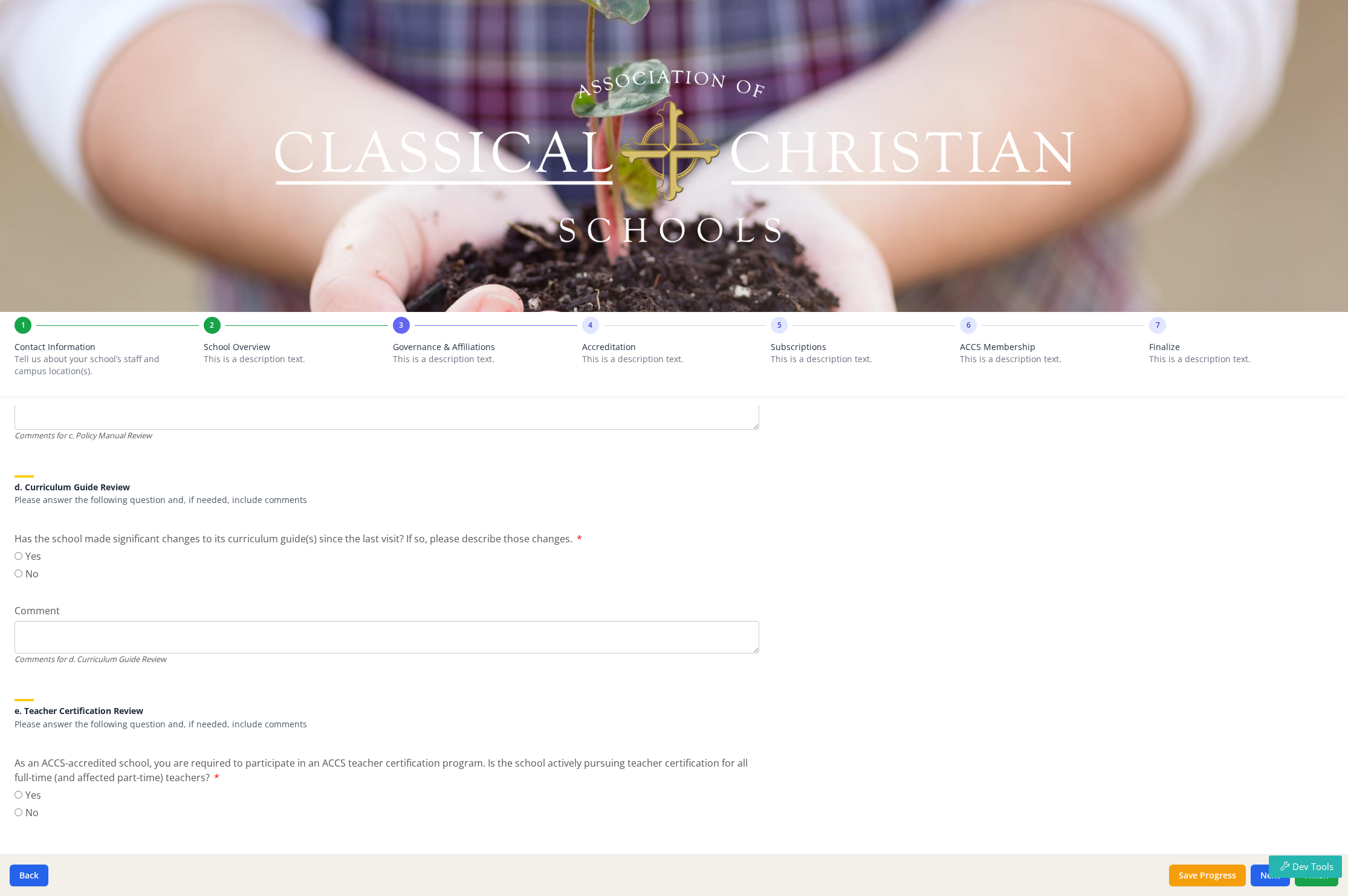 scroll, scrollTop: 1044, scrollLeft: 0, axis: vertical 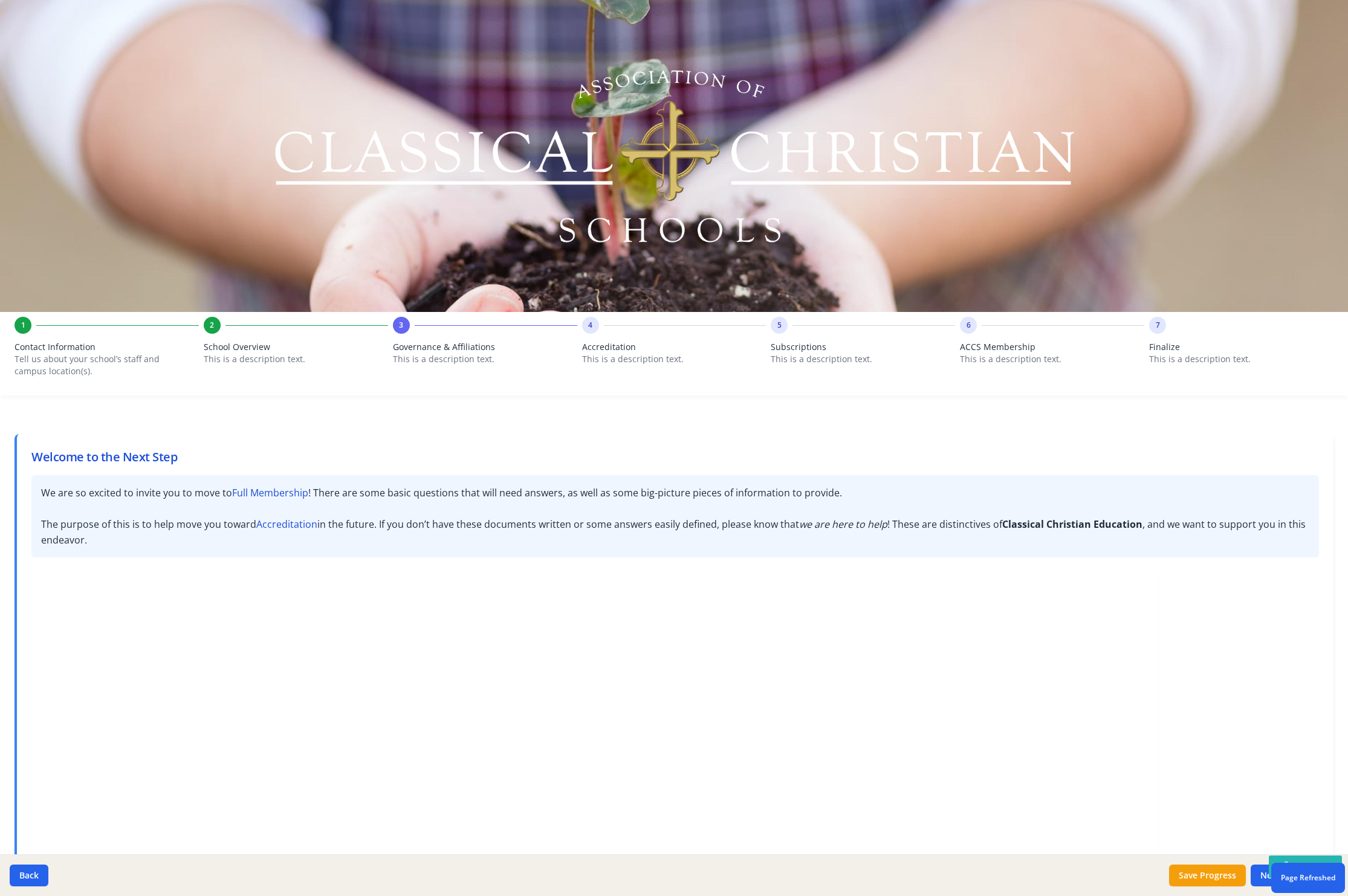click on "Accreditation" at bounding box center [674, 347] 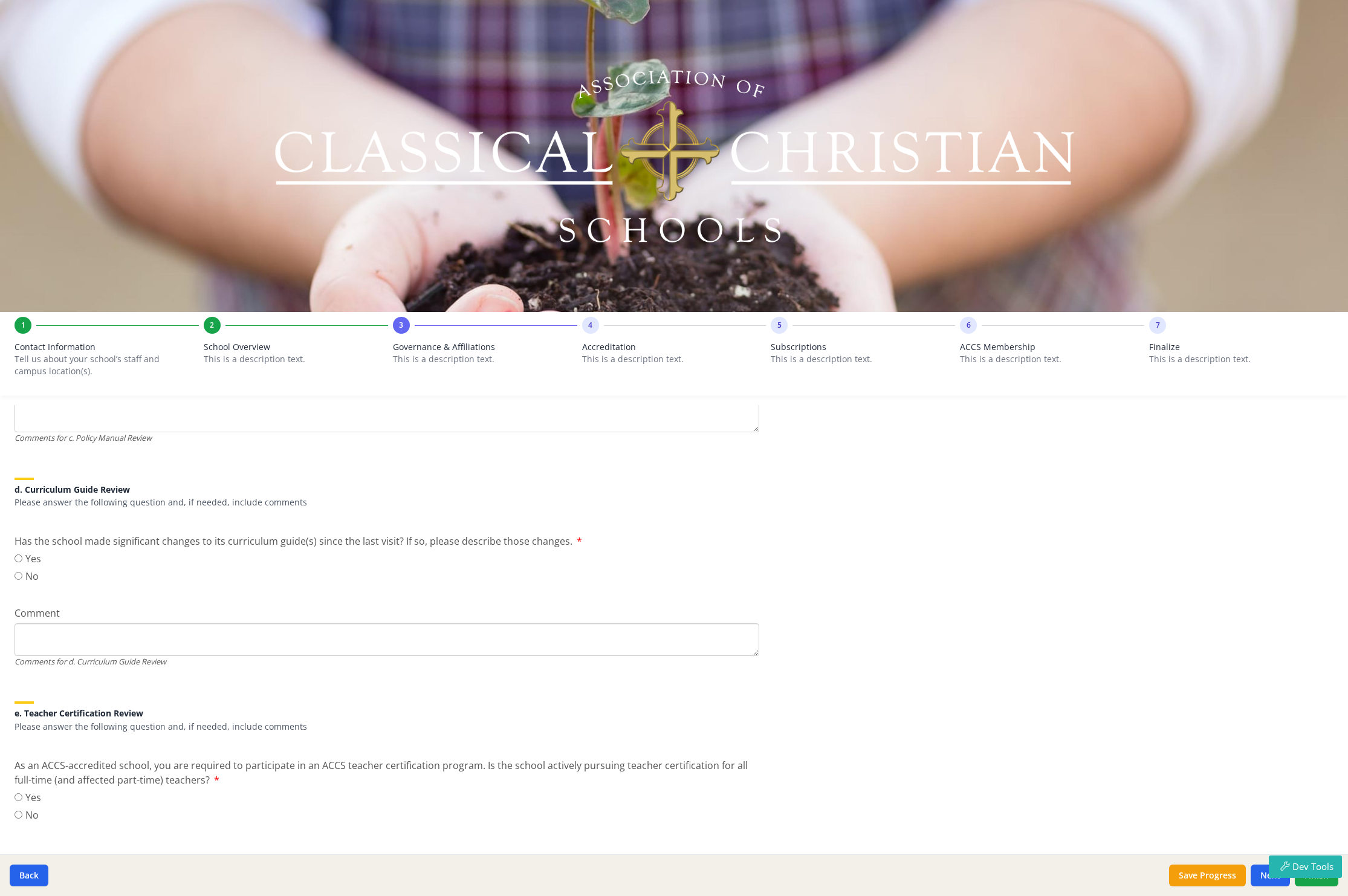 scroll, scrollTop: 0, scrollLeft: 0, axis: both 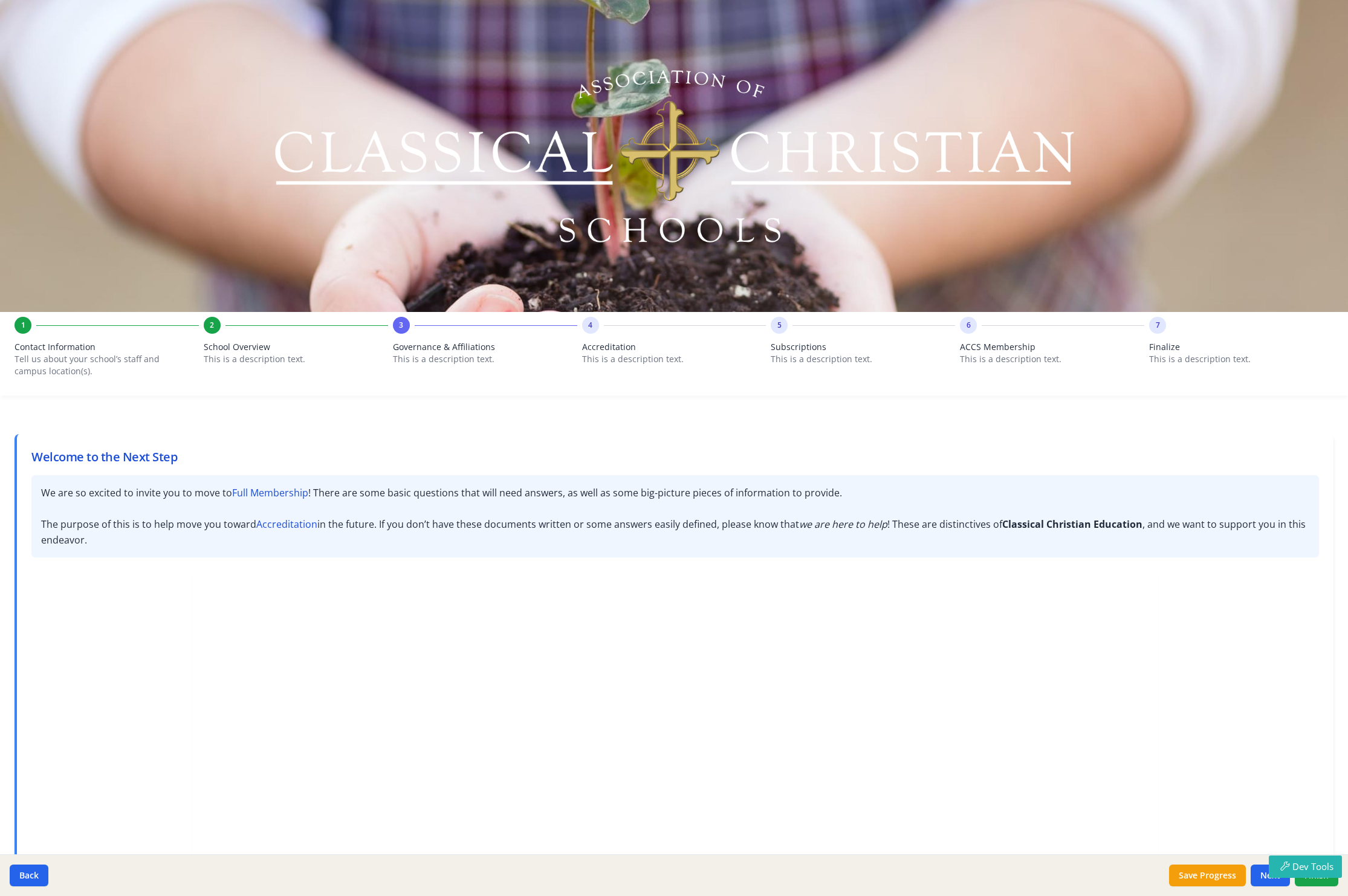 click on "Accreditation" at bounding box center (674, 347) 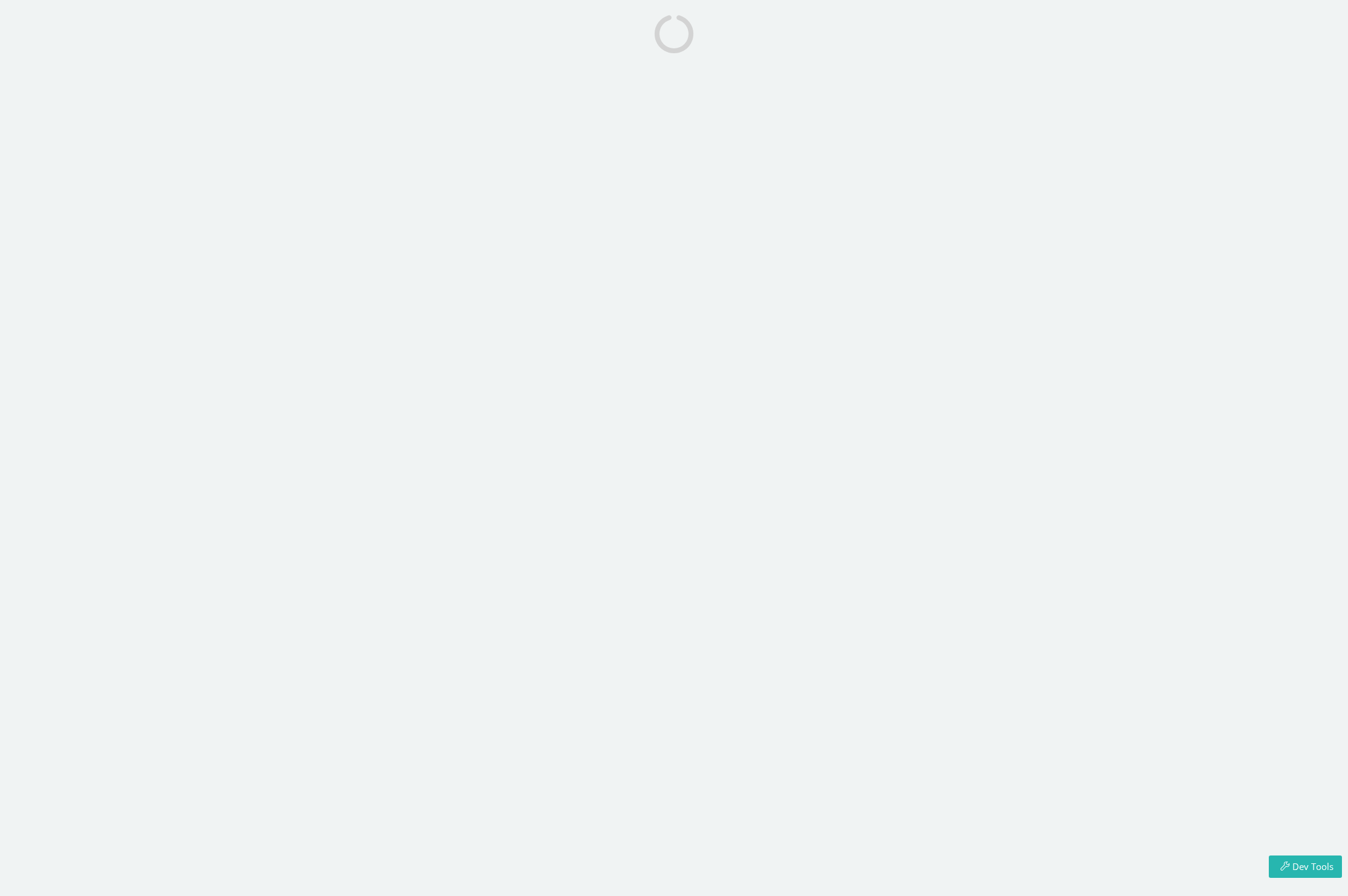 scroll, scrollTop: 0, scrollLeft: 0, axis: both 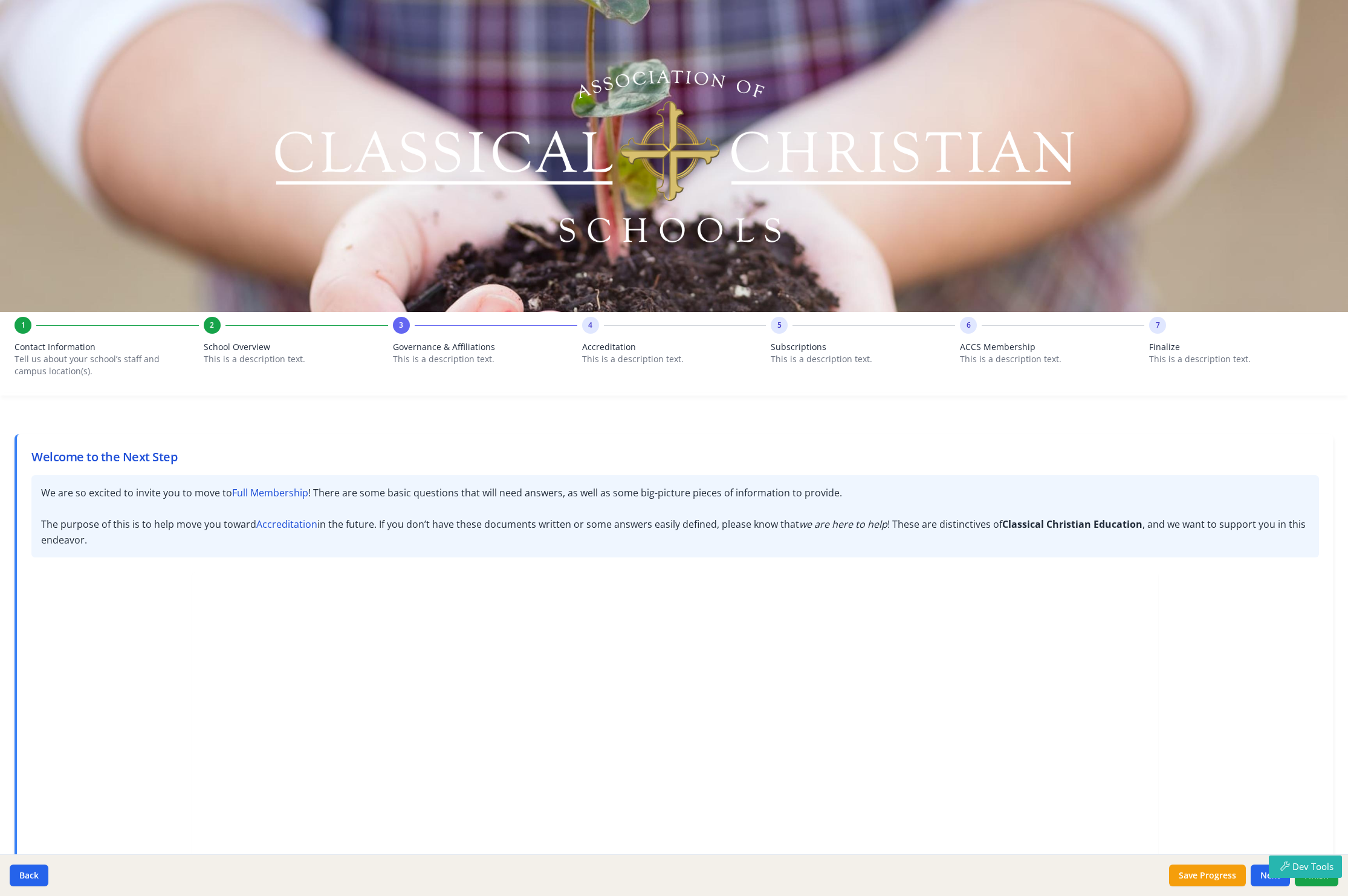click on "This is a description text." at bounding box center (674, 359) 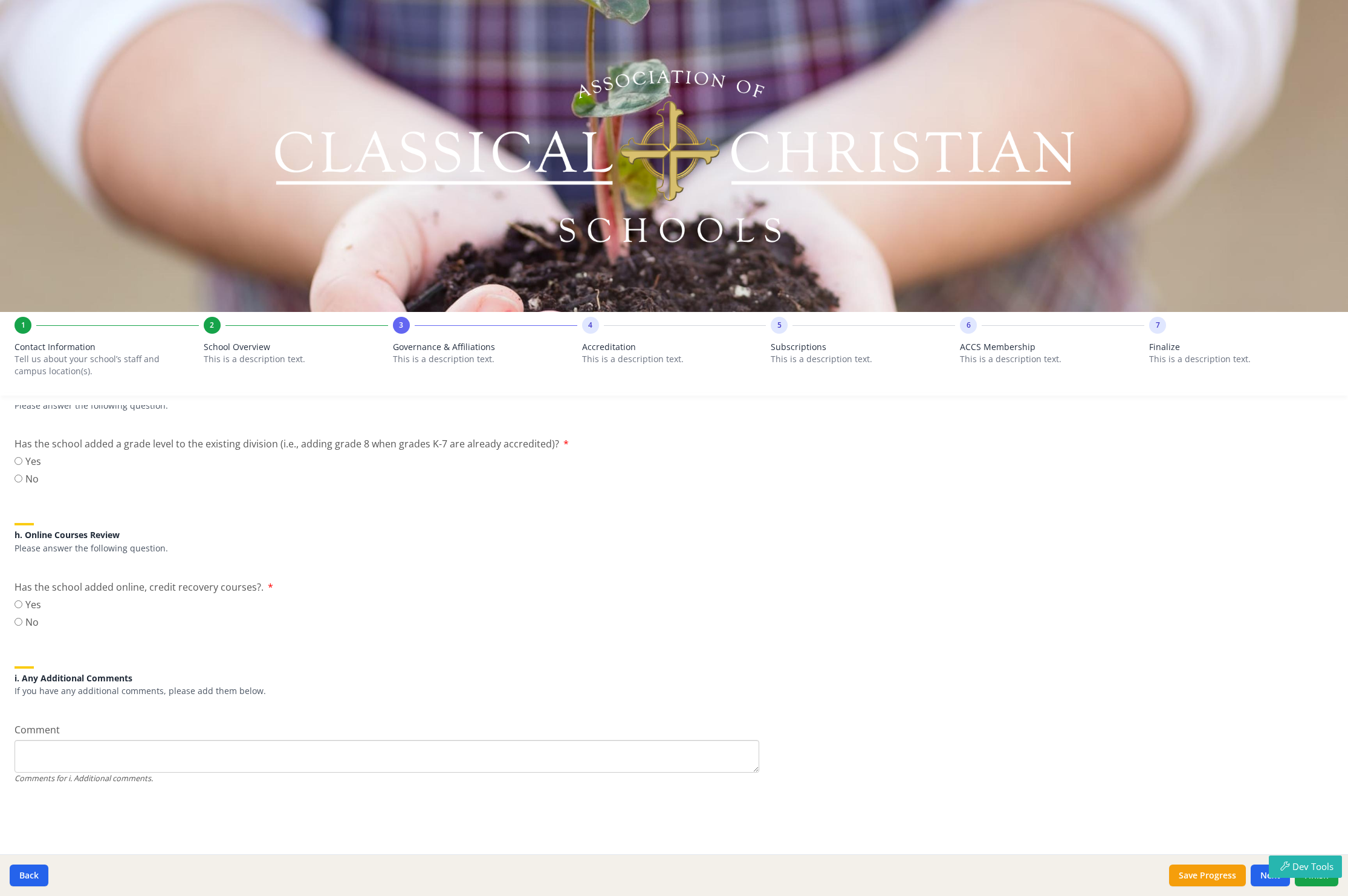 scroll, scrollTop: 0, scrollLeft: 0, axis: both 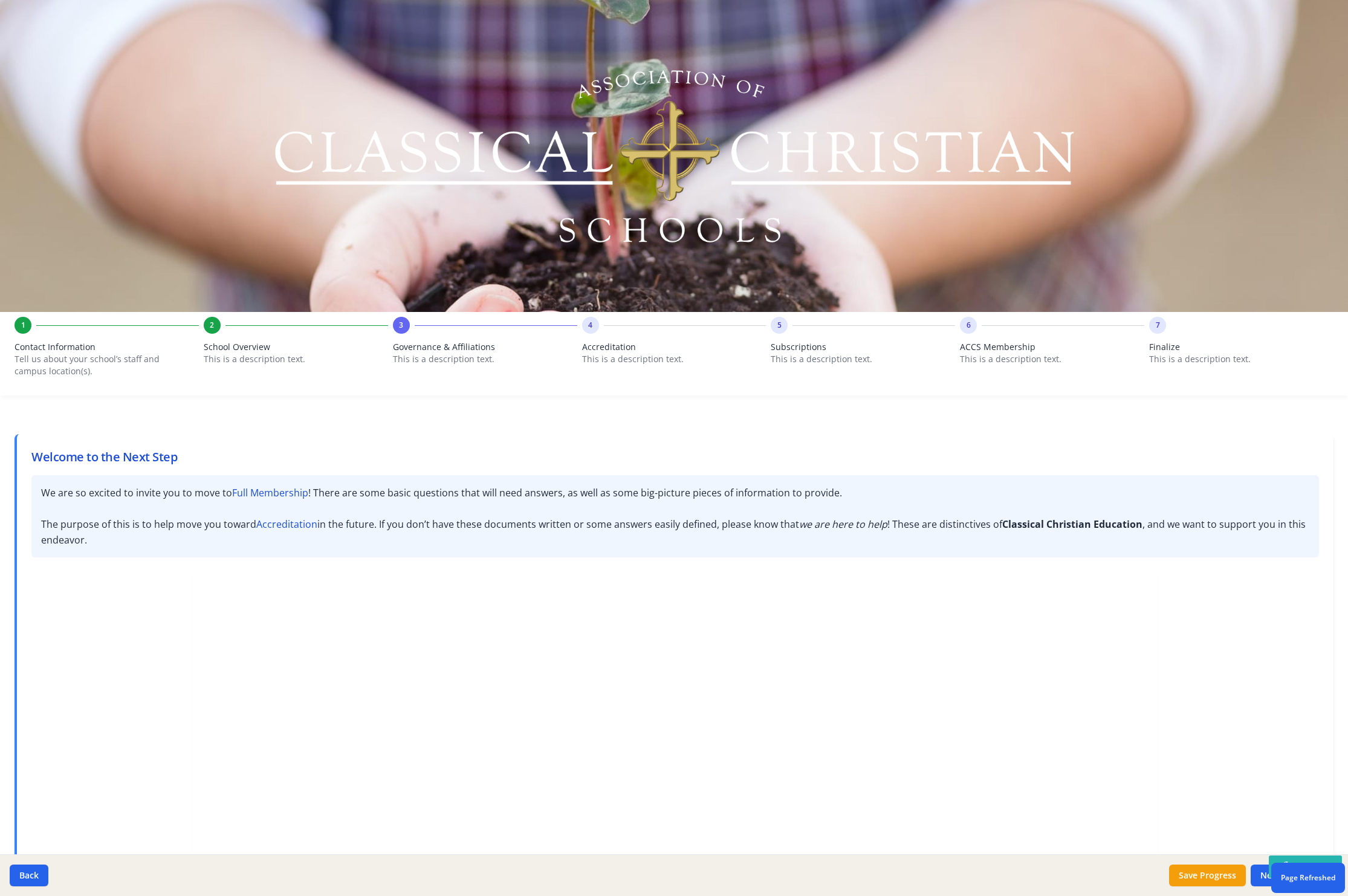 click on "1     Contact Information   Tell us about your school’s staff and campus location(s).   2     School Overview   This is a description text.   3     Governance & Affiliations   This is a description text.   4     Accreditation   This is a description text.   5     Subscriptions   This is a description text.   6     ACCS Membership   This is a description text.   7   Finalize   This is a description text." at bounding box center (674, 356) 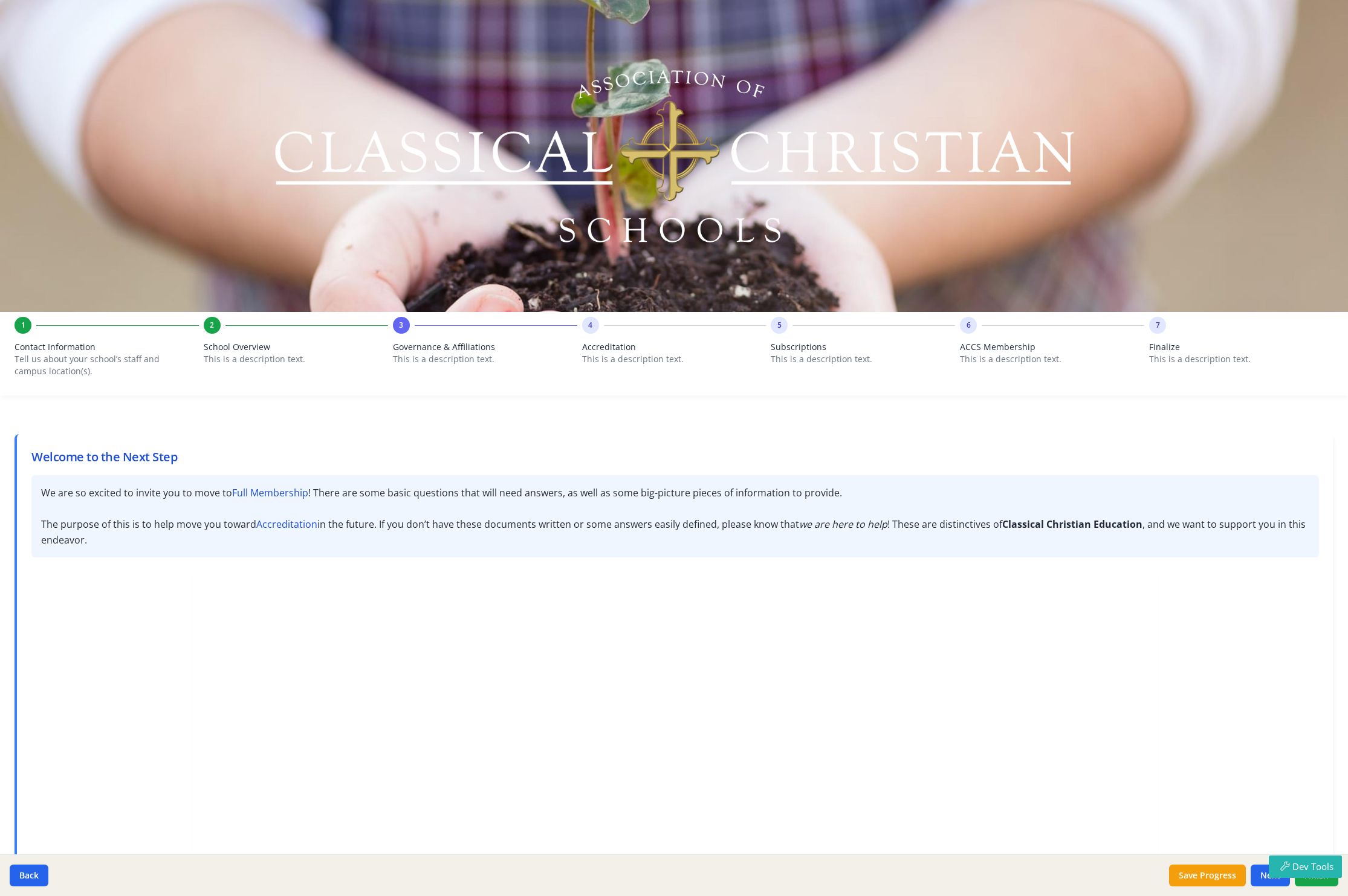 click on "We are so excited to invite you to move to  Full Membership ! There are some basic questions that will need answers, as well as some big-picture pieces of information to provide.
The purpose of this is to help move you toward  Accreditation  in the future. If you don’t have these documents written or some answers easily defined, please know that  we are here to help ! These are distinctives of  Classical Christian Education , and we want to support you in this endeavor." at bounding box center (675, 516) 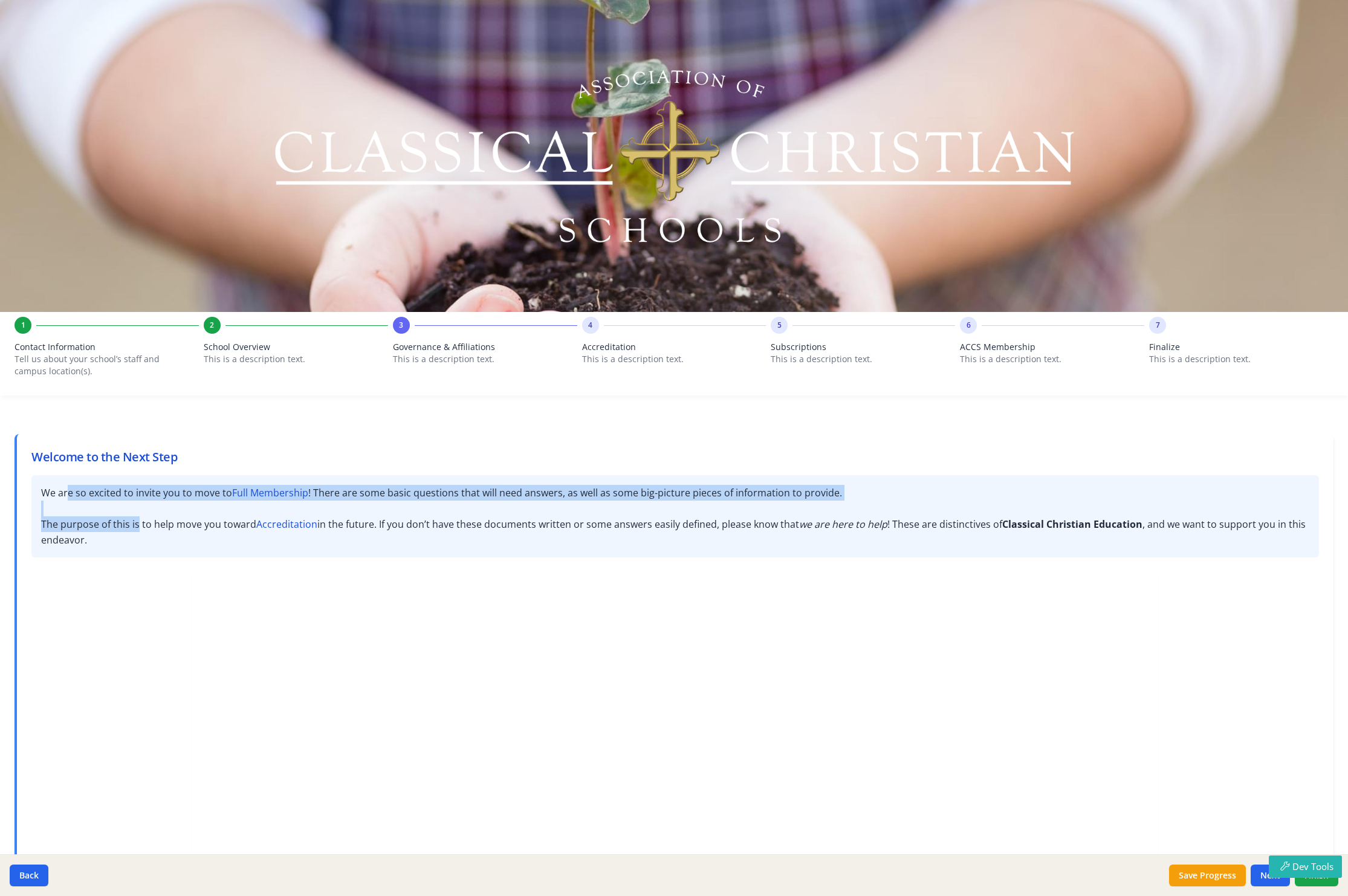 drag, startPoint x: 130, startPoint y: 485, endPoint x: 152, endPoint y: 365, distance: 122 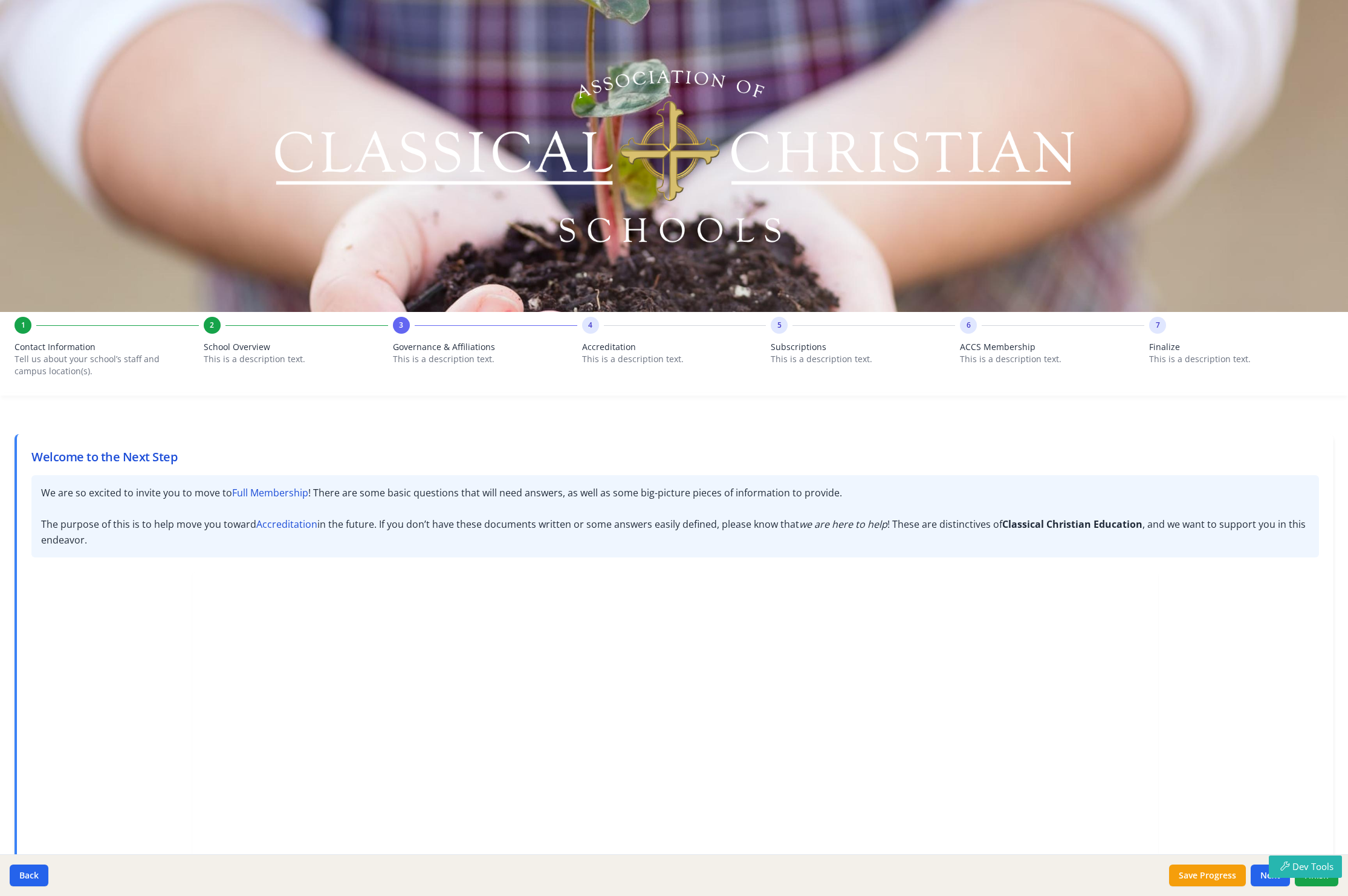click on "1     Contact Information   Tell us about your school’s staff and campus location(s).   2     School Overview   This is a description text.   3     Governance & Affiliations   This is a description text.   4     Accreditation   This is a description text.   5     Subscriptions   This is a description text.   6     ACCS Membership   This is a description text.   7   Finalize   This is a description text." at bounding box center (674, 356) 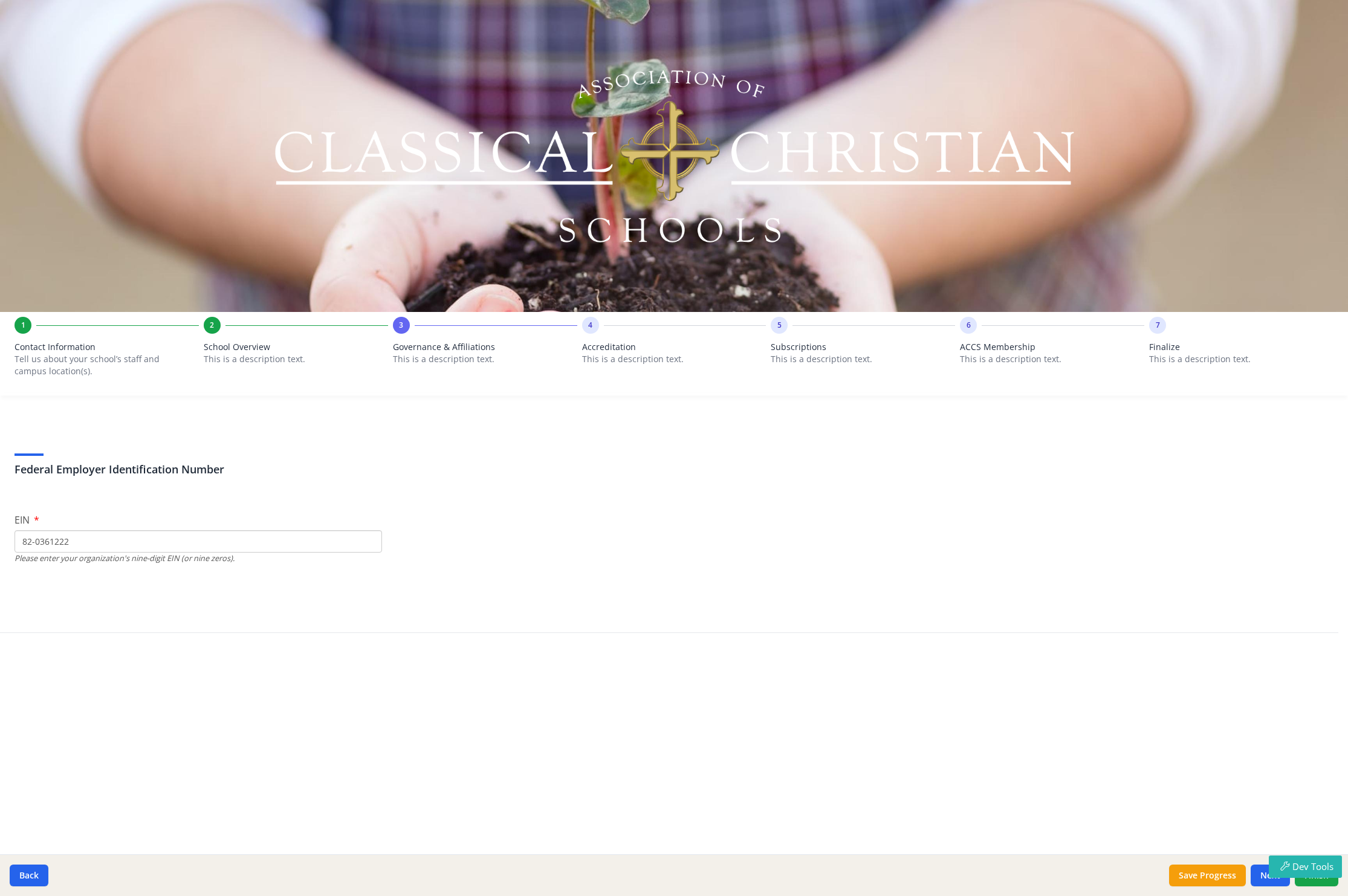 click on "Tell us about your school’s staff and campus location(s)." at bounding box center [99, 365] 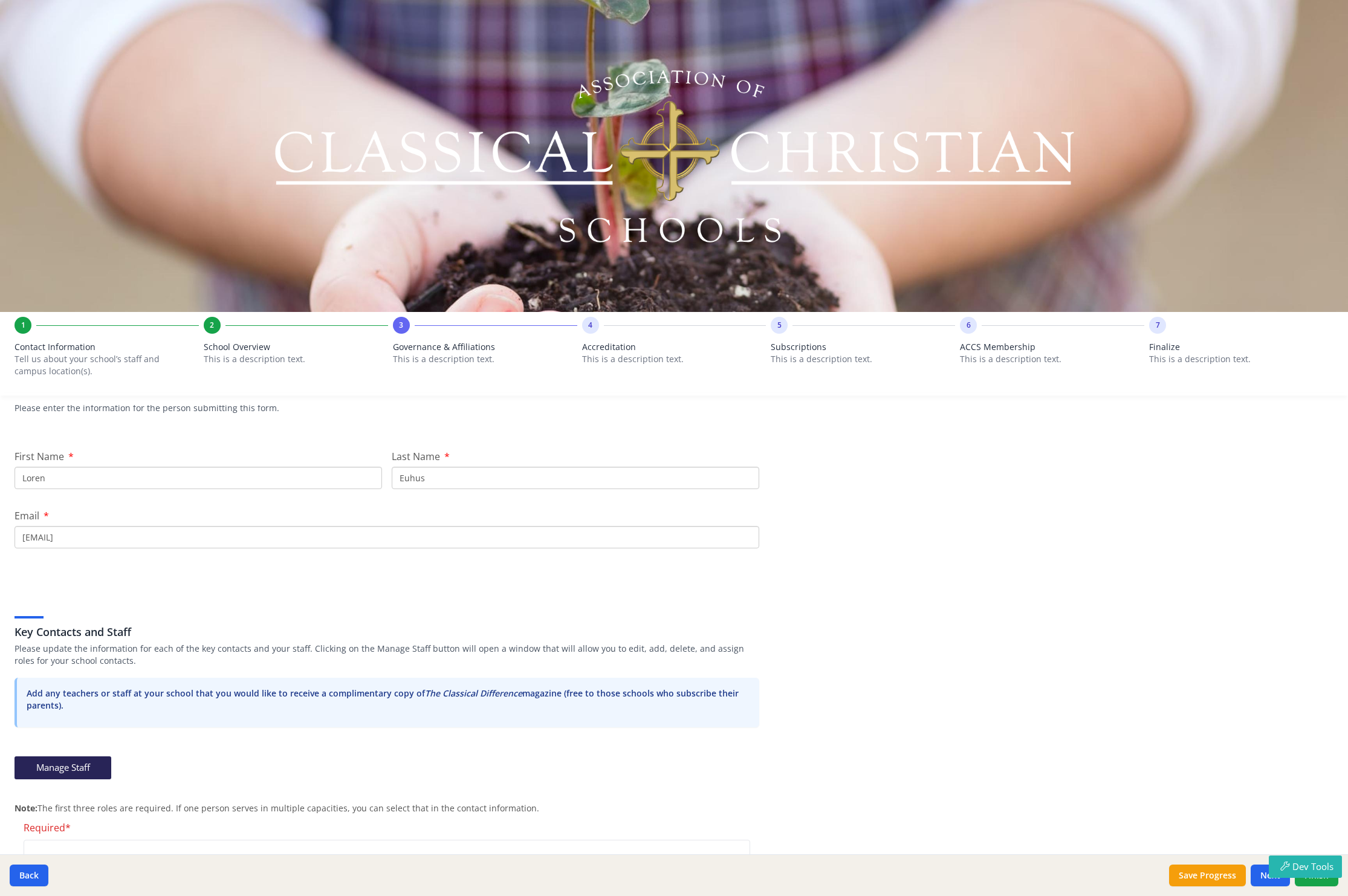 scroll, scrollTop: 0, scrollLeft: 0, axis: both 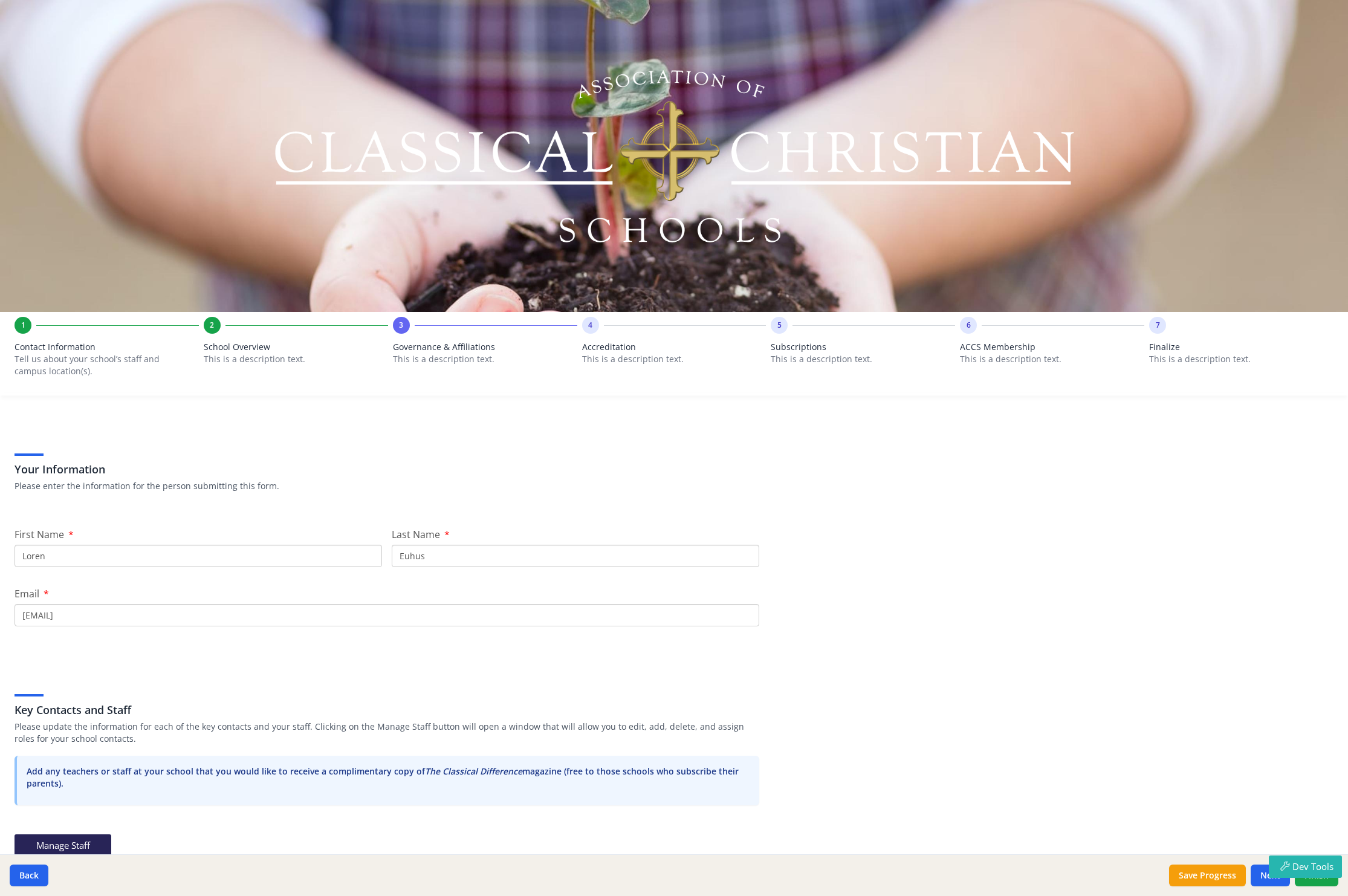 click on "Tell us about your school’s staff and campus location(s)." at bounding box center (99, 365) 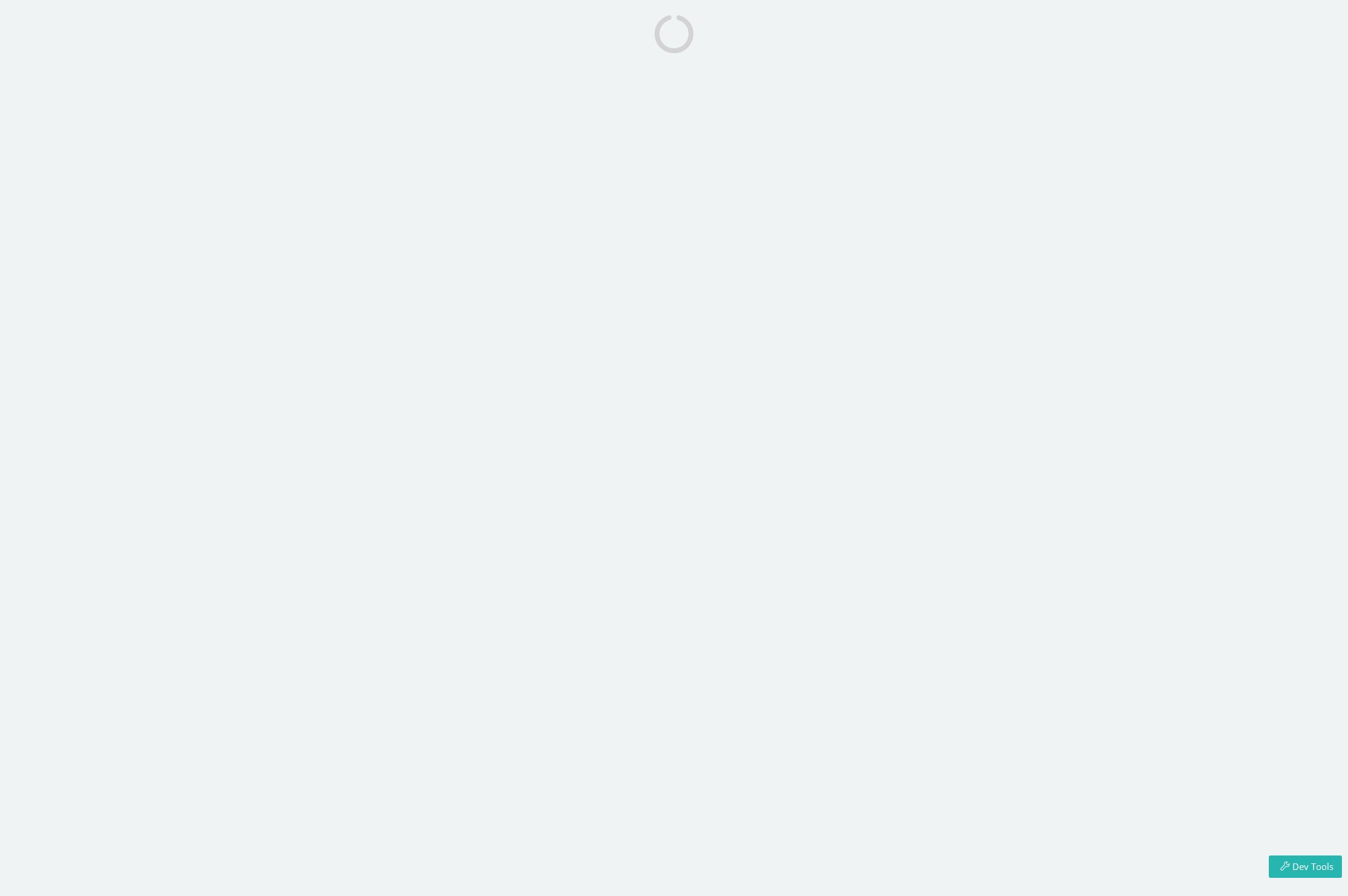 scroll, scrollTop: 0, scrollLeft: 0, axis: both 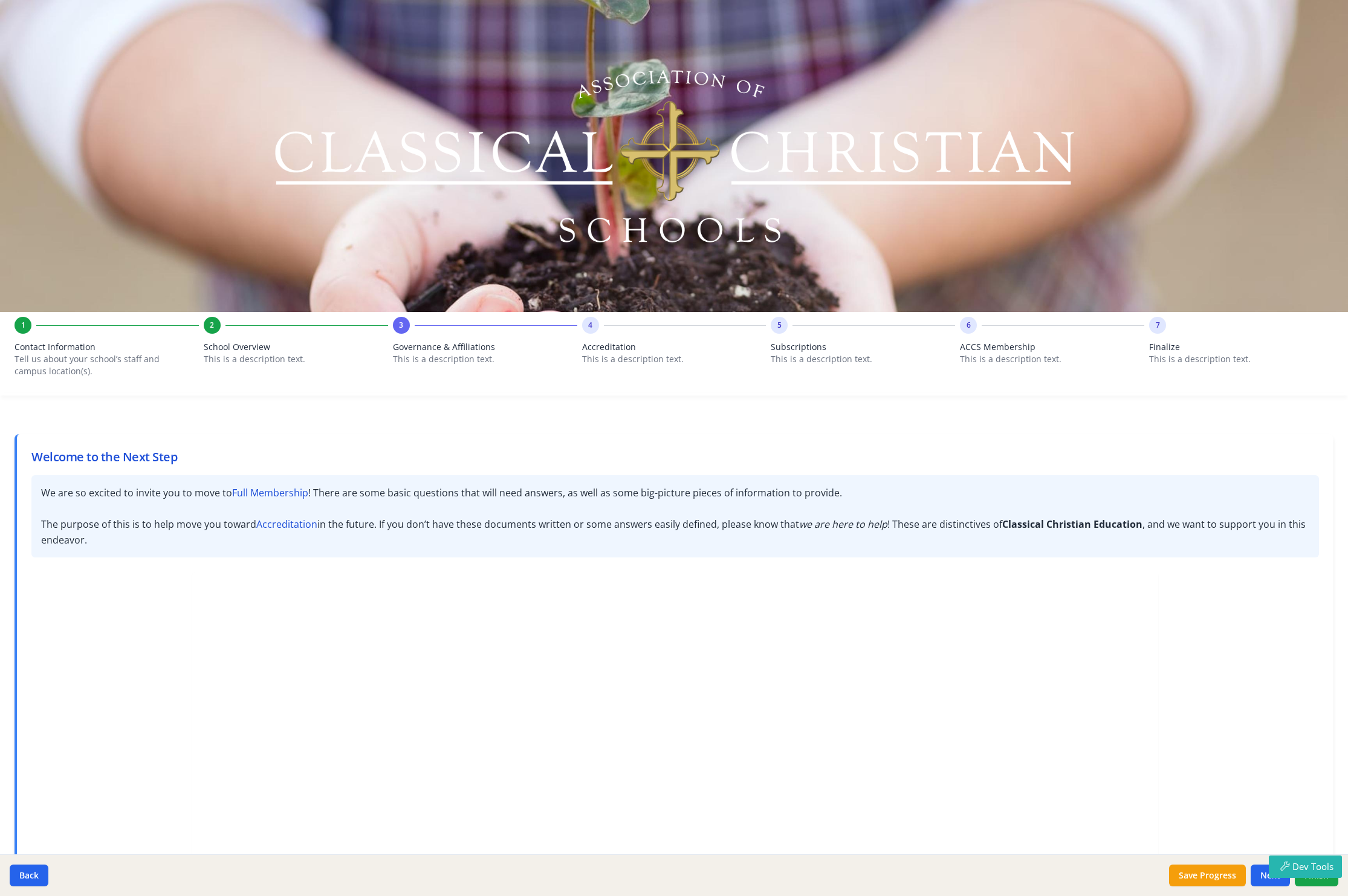 click at bounding box center (675, 863) 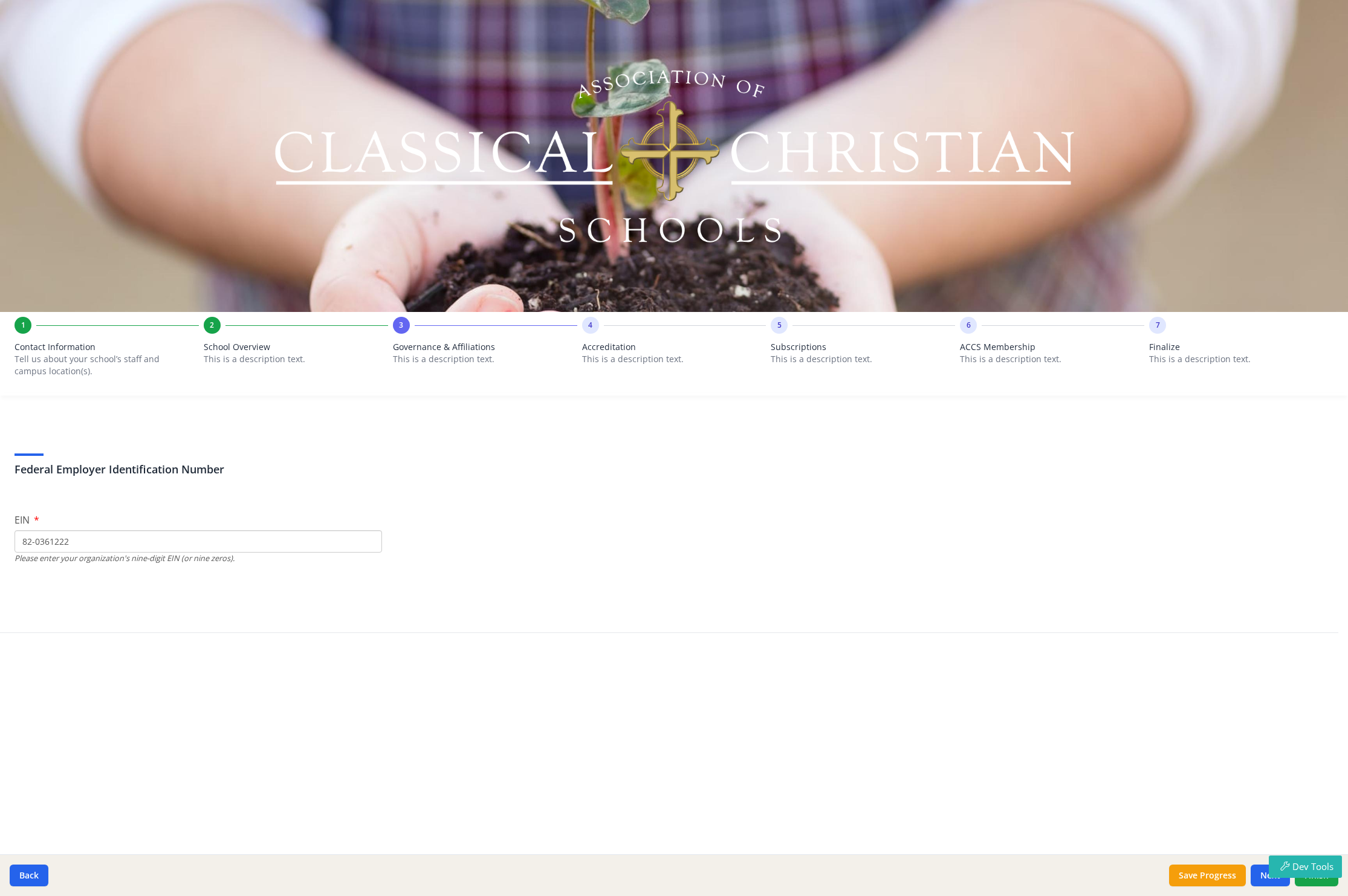 click on "Governance & Affiliations" at bounding box center (485, 347) 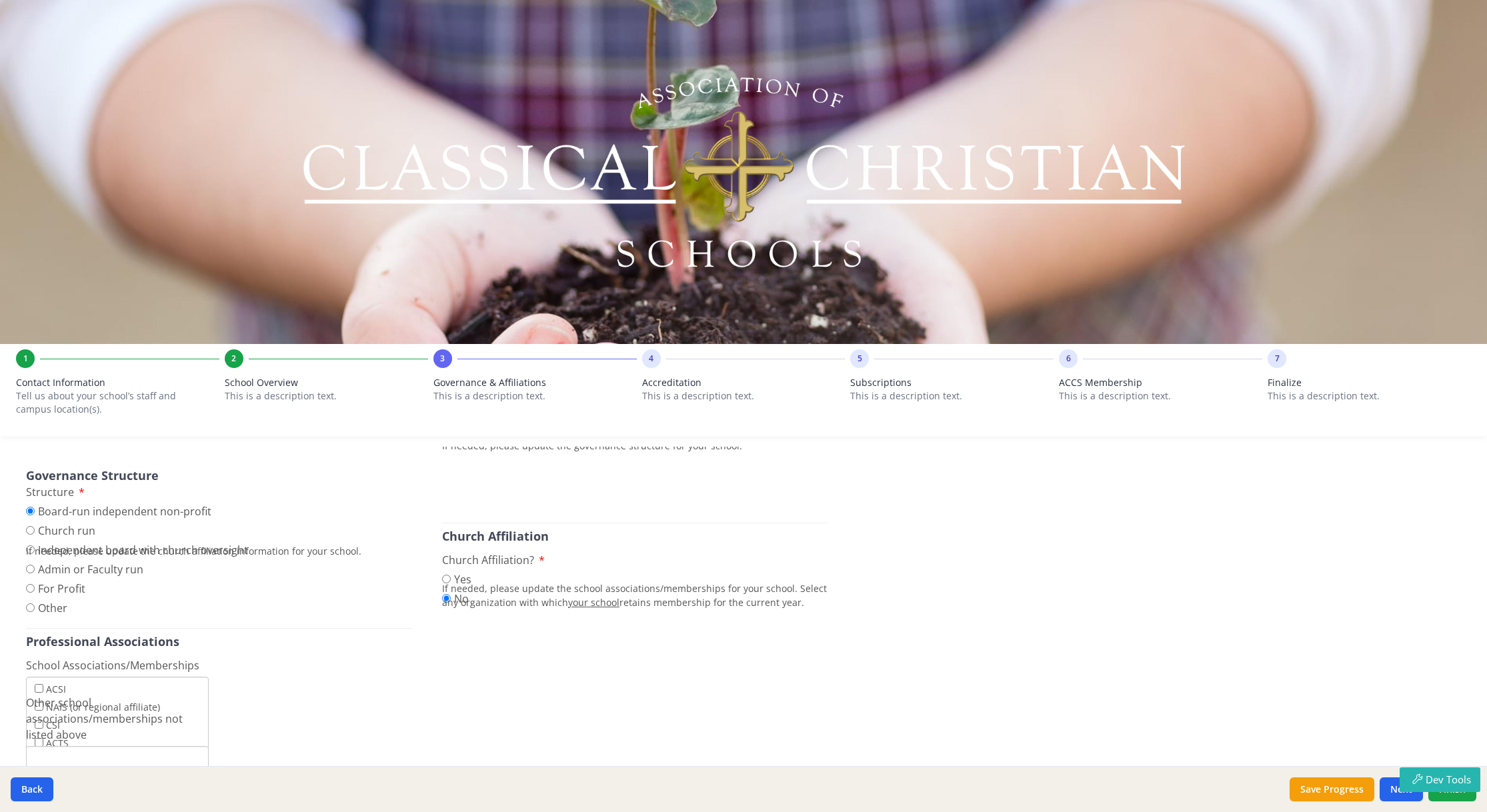click on "Accreditation" at bounding box center [744, 383] 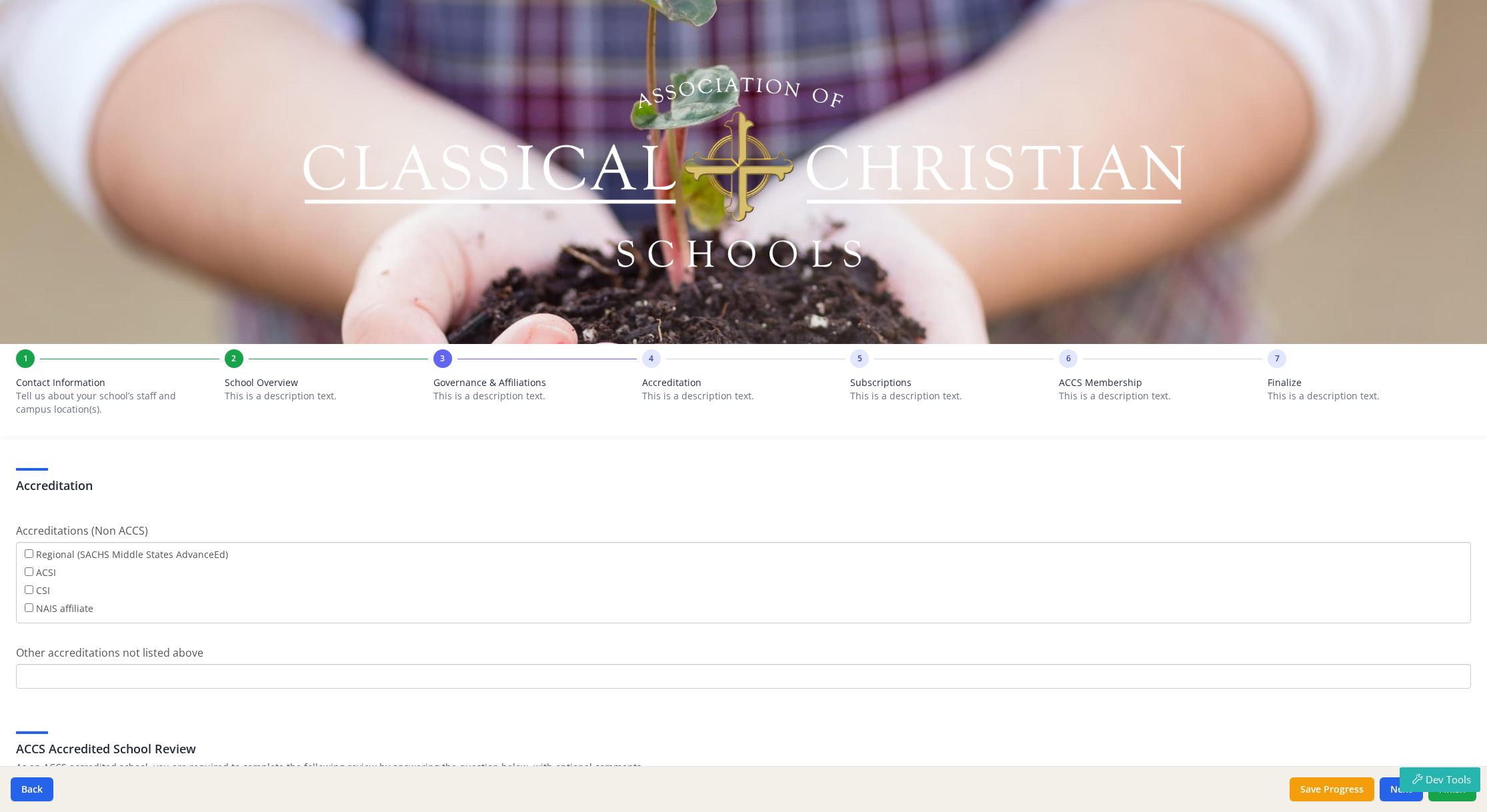 click on "Accreditation         Accreditations (Non ACCS)     Regional (SACHS Middle States AdvanceEd) ACSI CSI NAIS affiliate       Other accreditations not listed above               ACCS Accredited School Review   As an ACCS accredited school, you are required to complete the following review by answering the question below, with optional comments.           a. Accreditation Review   Please answer the following question and, if needed, include comments       Has the school designated a member of the school board, staff, or faculty to review the ACCS accreditation standards (Section 2, Standards) within the past year, and can that person affirm that the school still conforms to the minimal requirements for ACCS accreditation?     Yes No       Comment         Comments for a. Accreditation Review       b. Bylaw Review   Please answer the following question and, if needed, include comments           Yes No       Comment         Comments for b. Bylaw Review       c. Policy Manual Review             Yes No" at bounding box center [744, 1549] 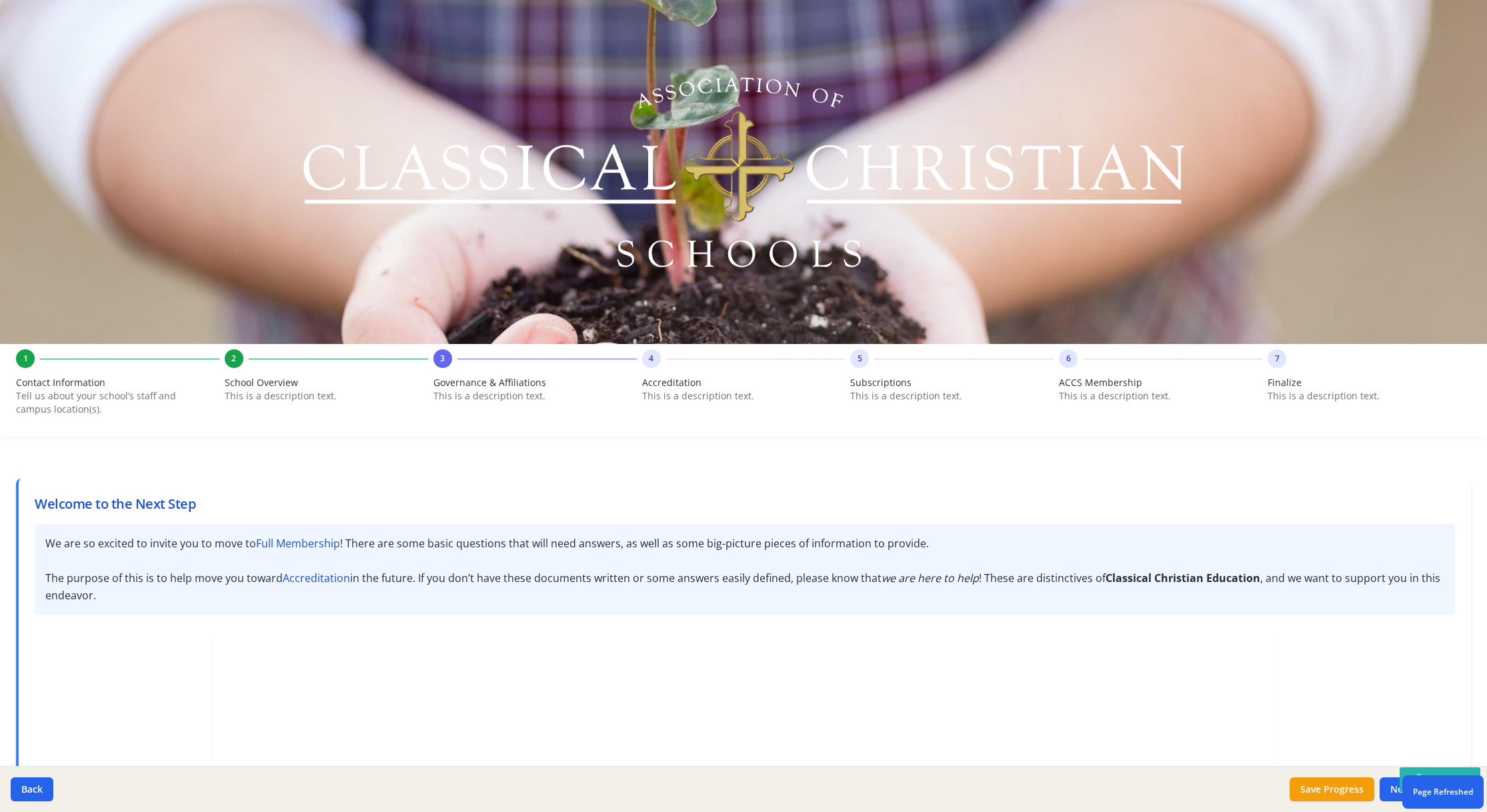 click on "2     School Overview   This is a description text." at bounding box center [326, 386] 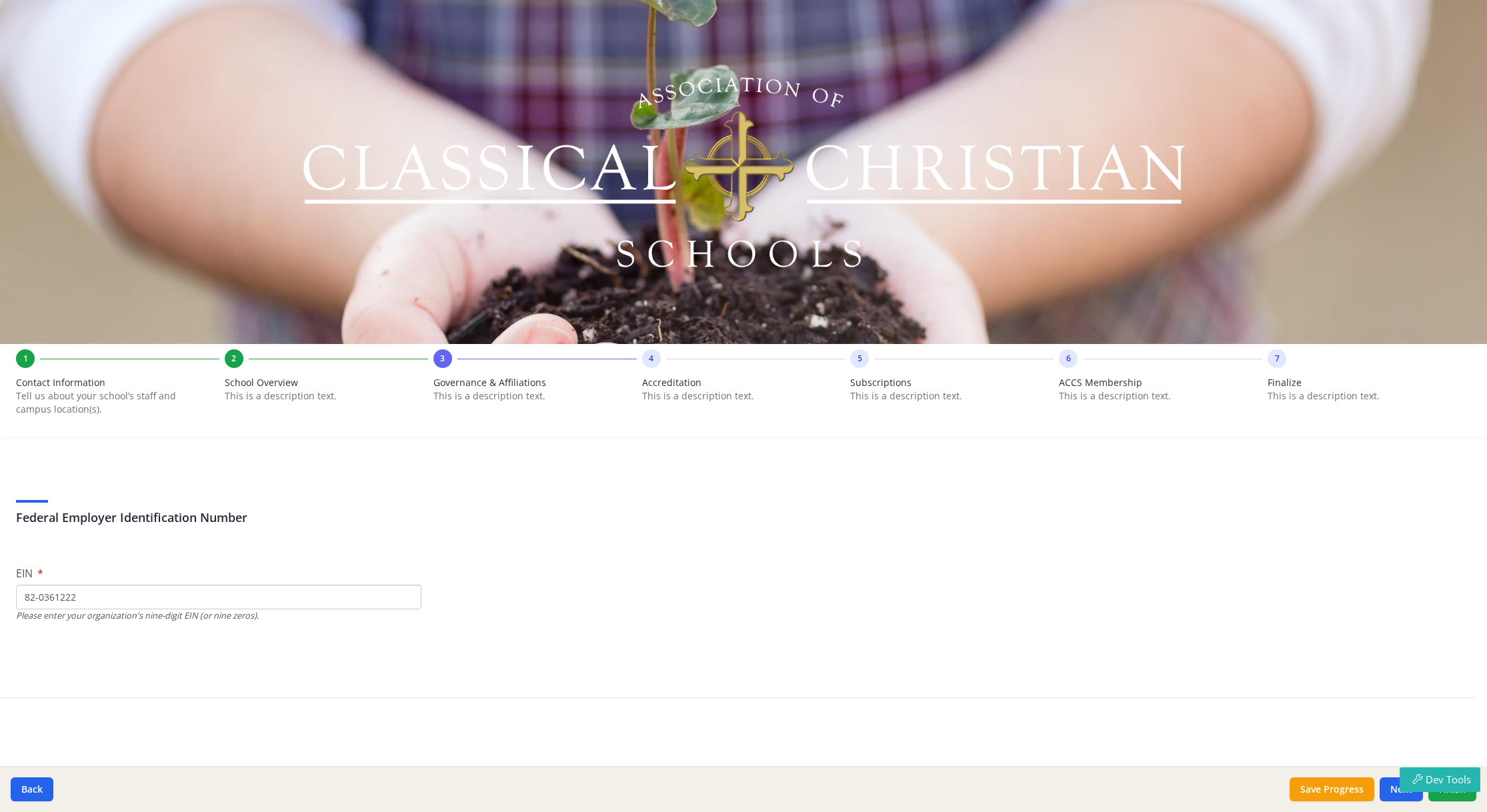 click on "1" at bounding box center [117, 359] 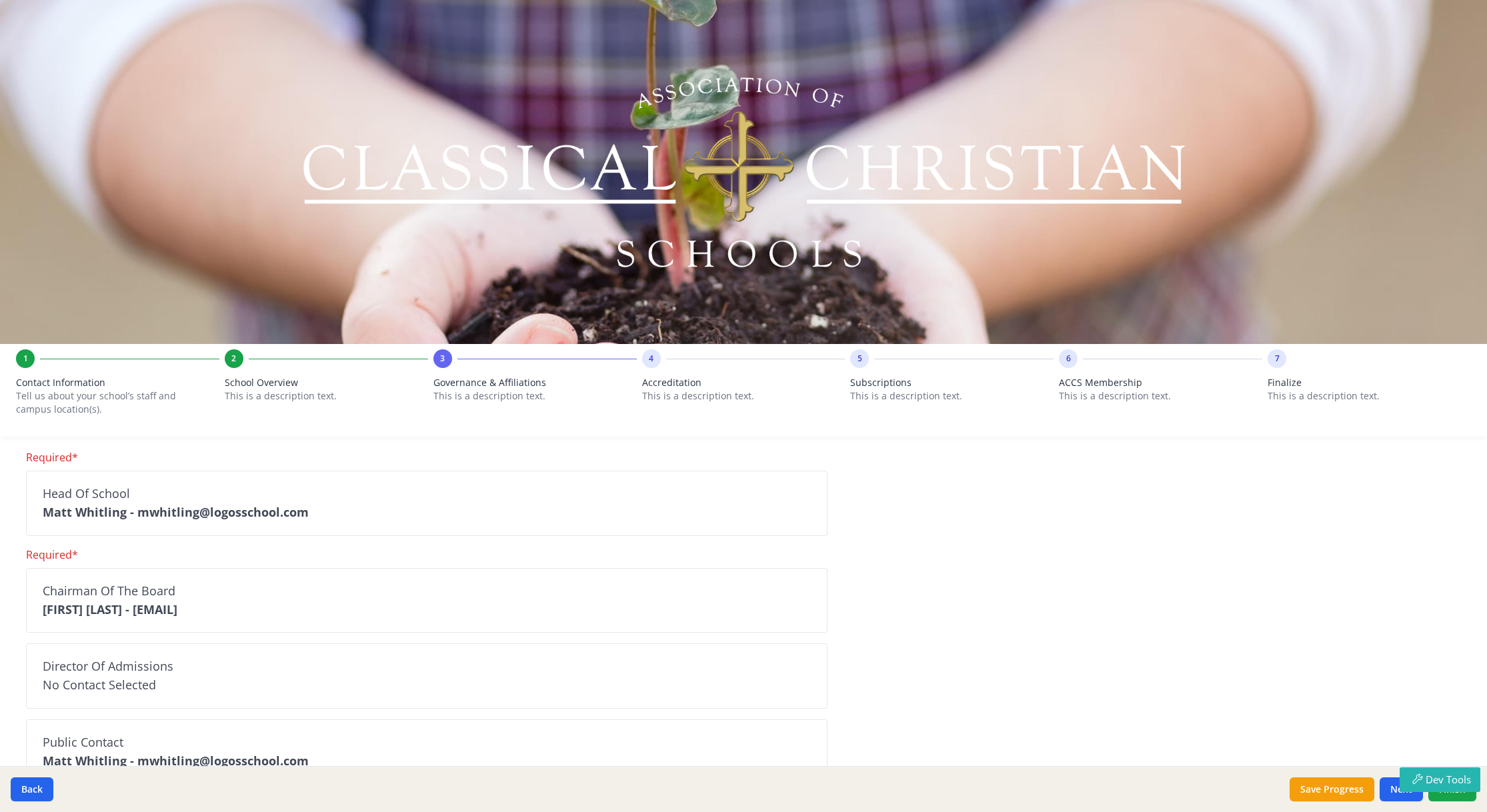 scroll, scrollTop: 0, scrollLeft: 0, axis: both 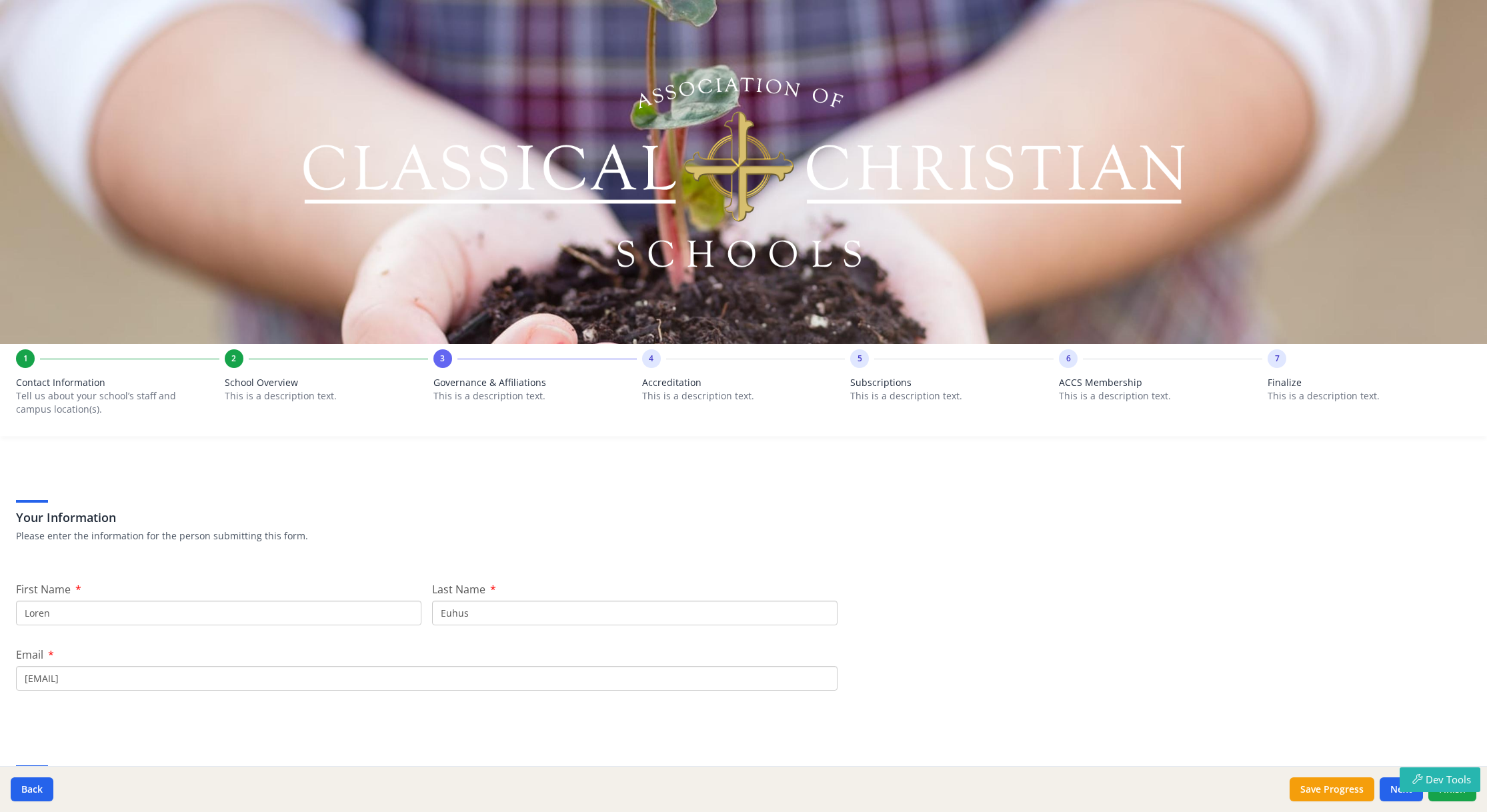 click on "School Overview" at bounding box center (326, 383) 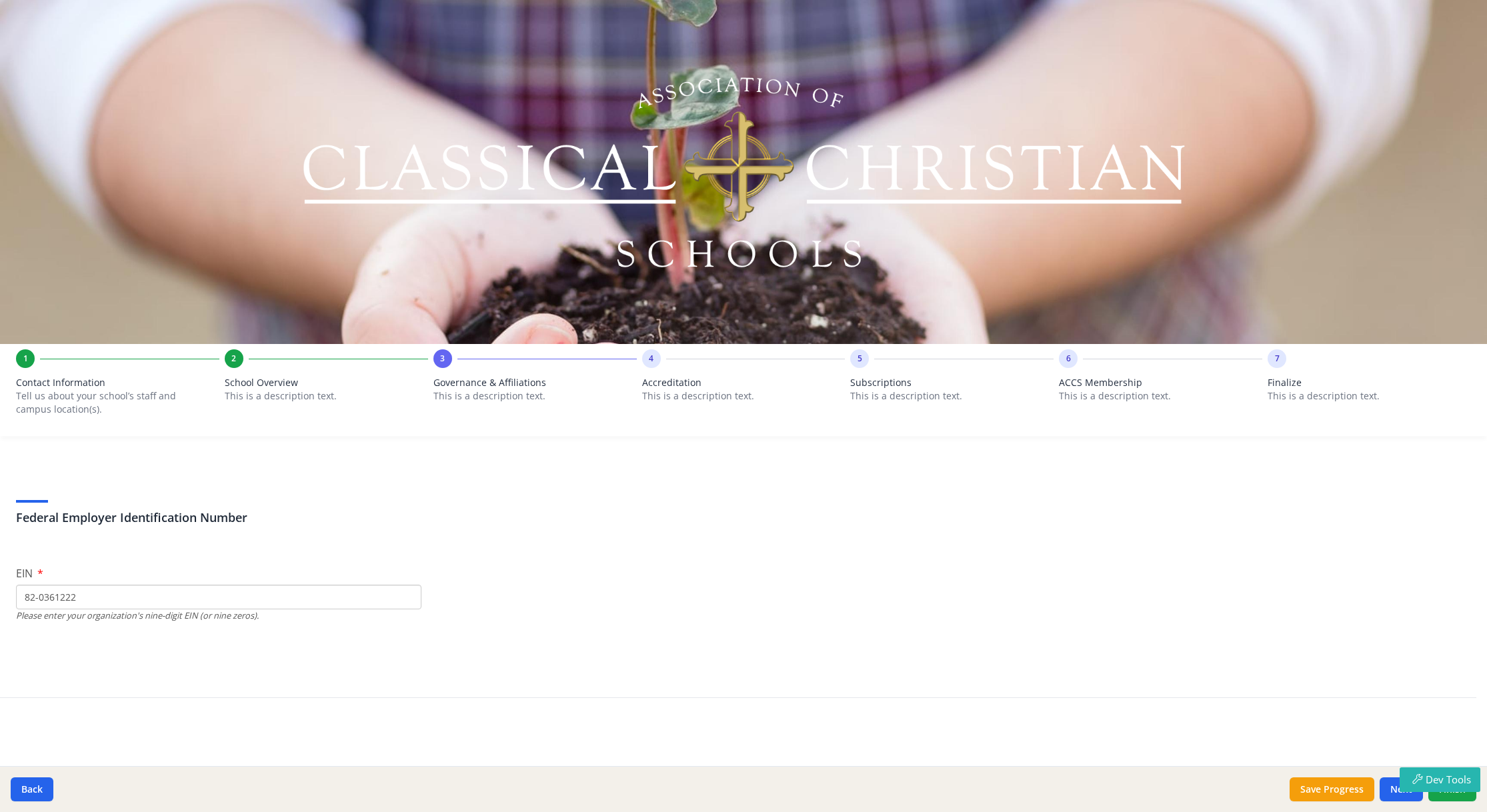 click on "Tell us about your school’s staff and campus location(s)." at bounding box center (109, 403) 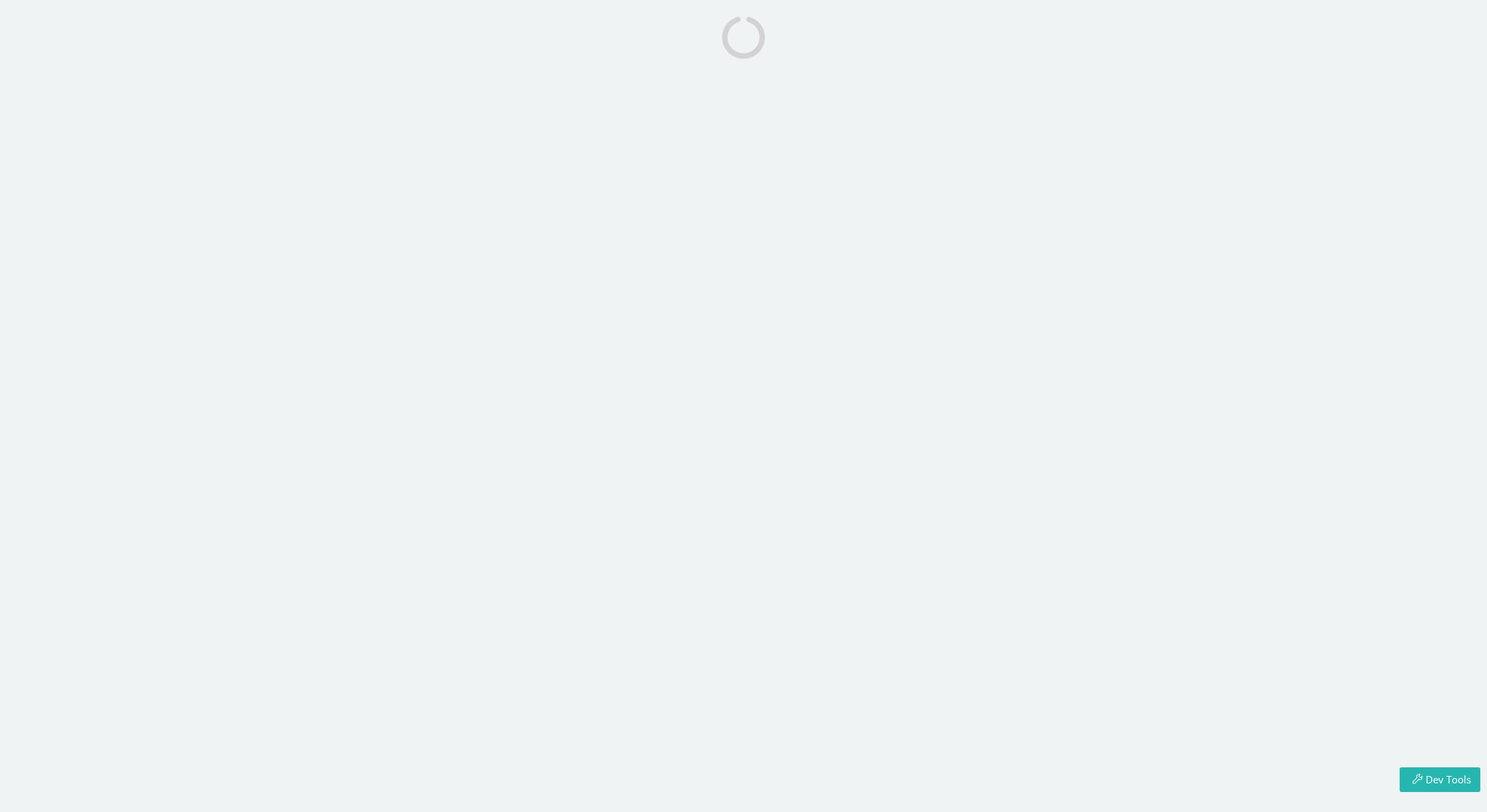 scroll, scrollTop: 0, scrollLeft: 0, axis: both 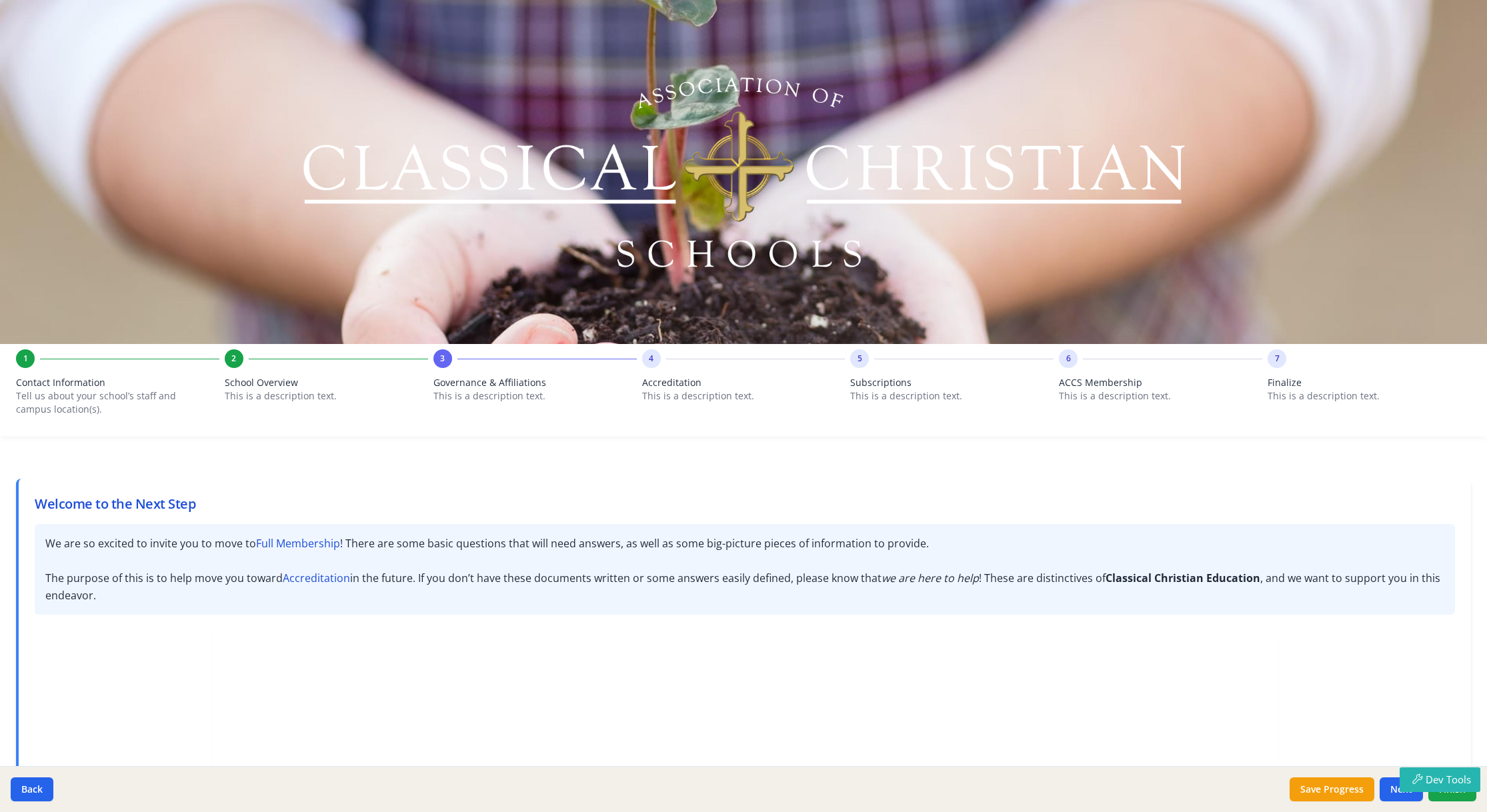 click on "Subscriptions" at bounding box center (952, 383) 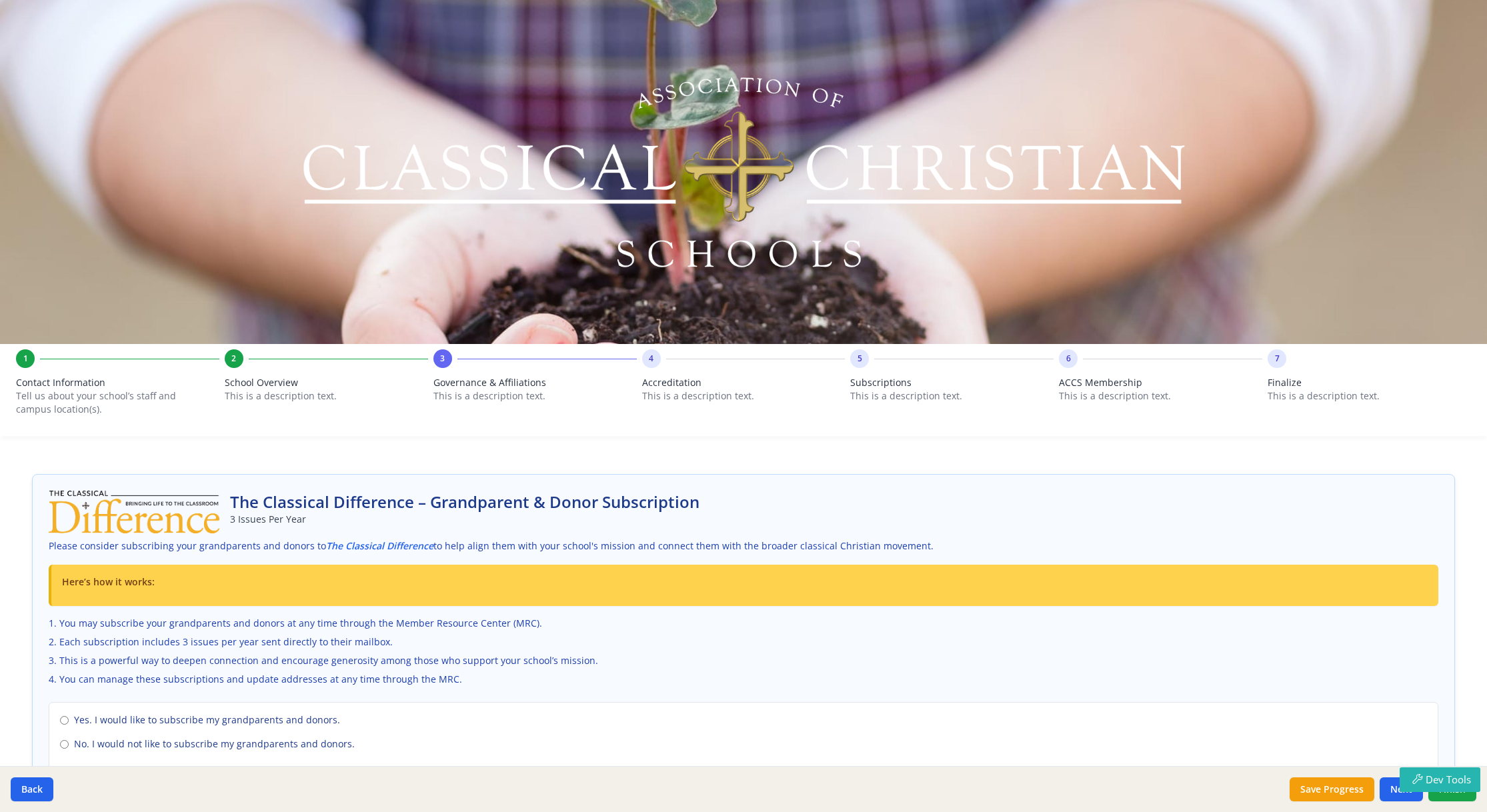 scroll, scrollTop: 0, scrollLeft: 0, axis: both 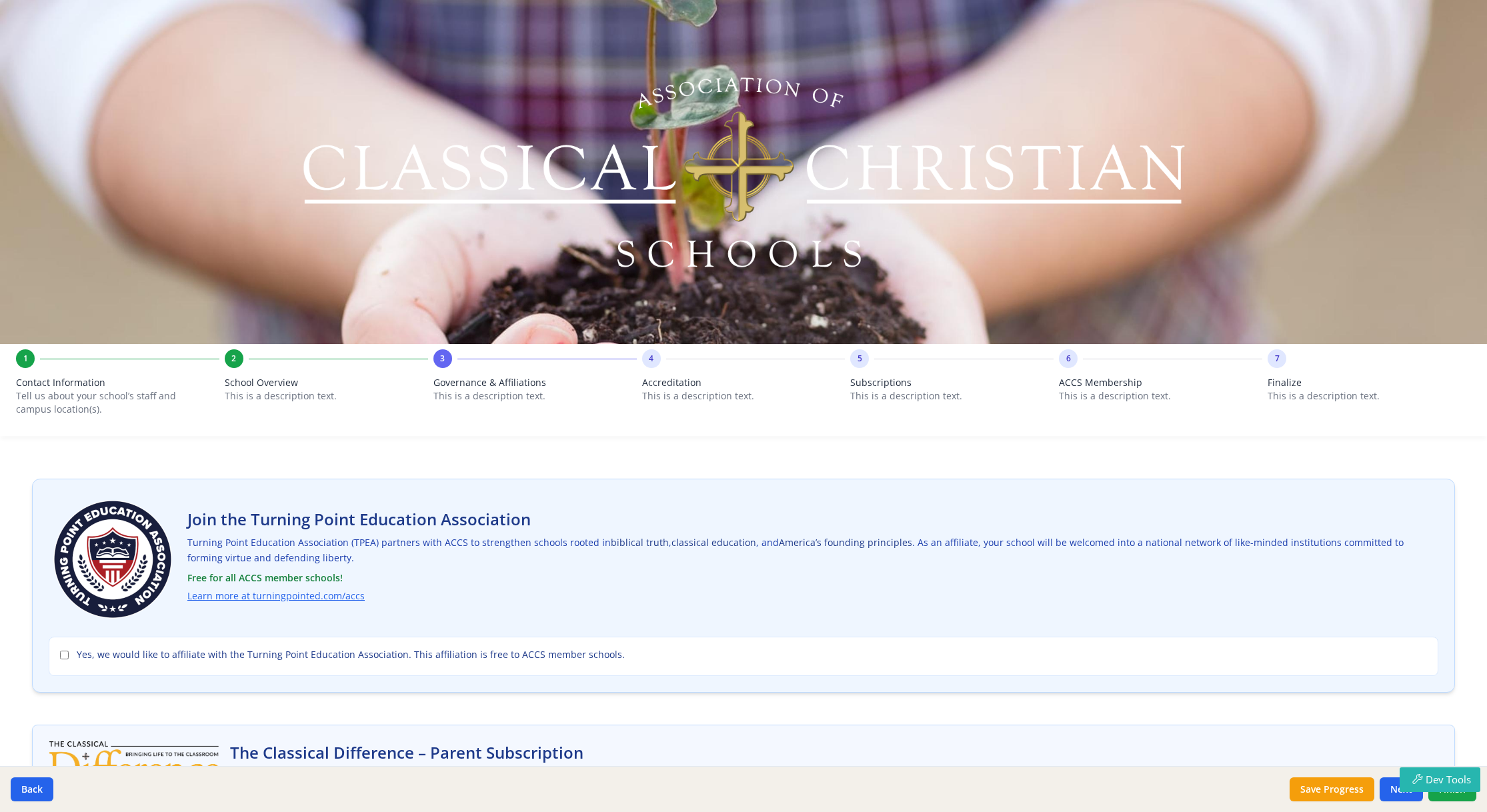 click on "Accreditation" at bounding box center [744, 383] 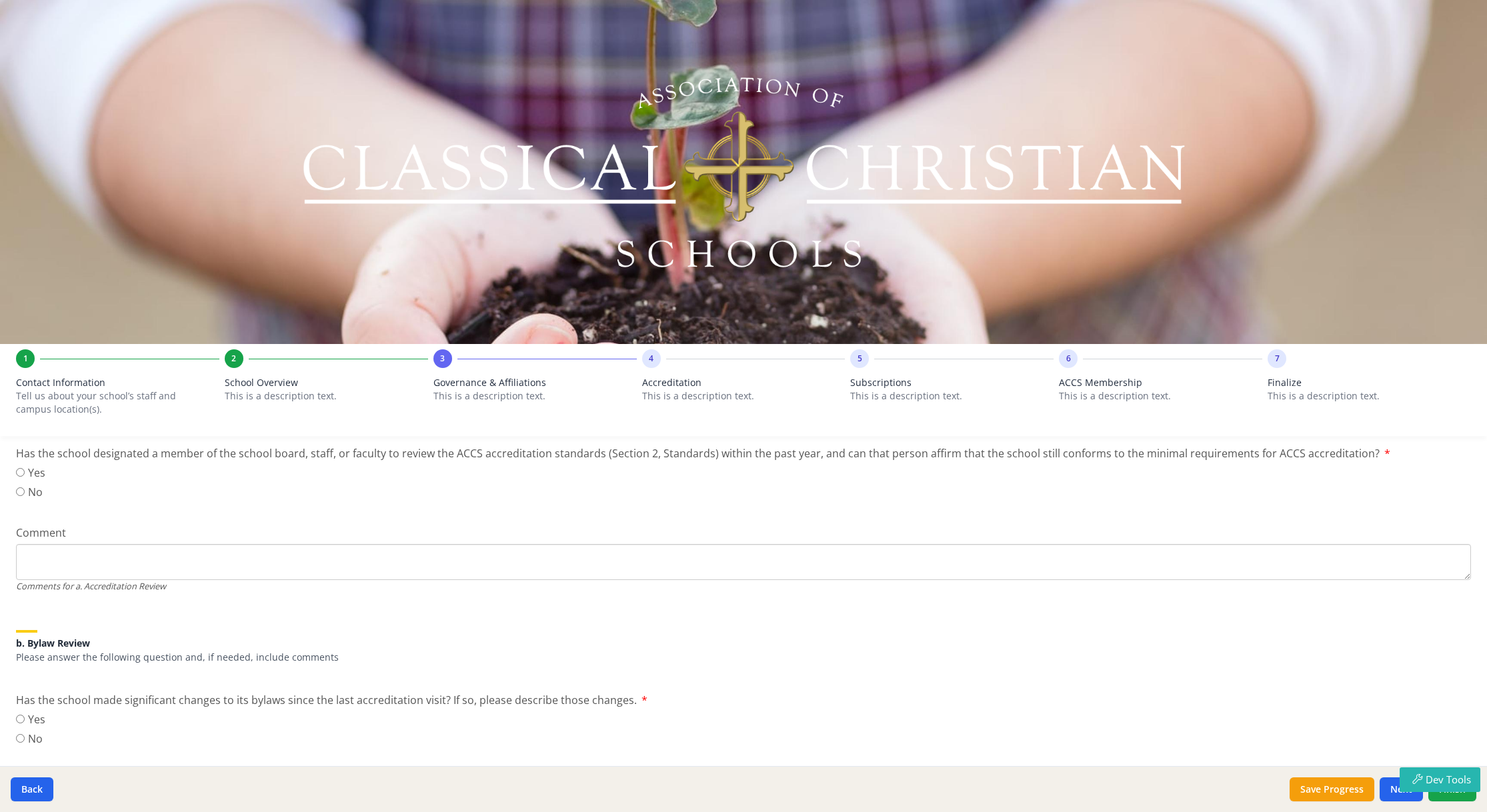 scroll, scrollTop: 429, scrollLeft: 0, axis: vertical 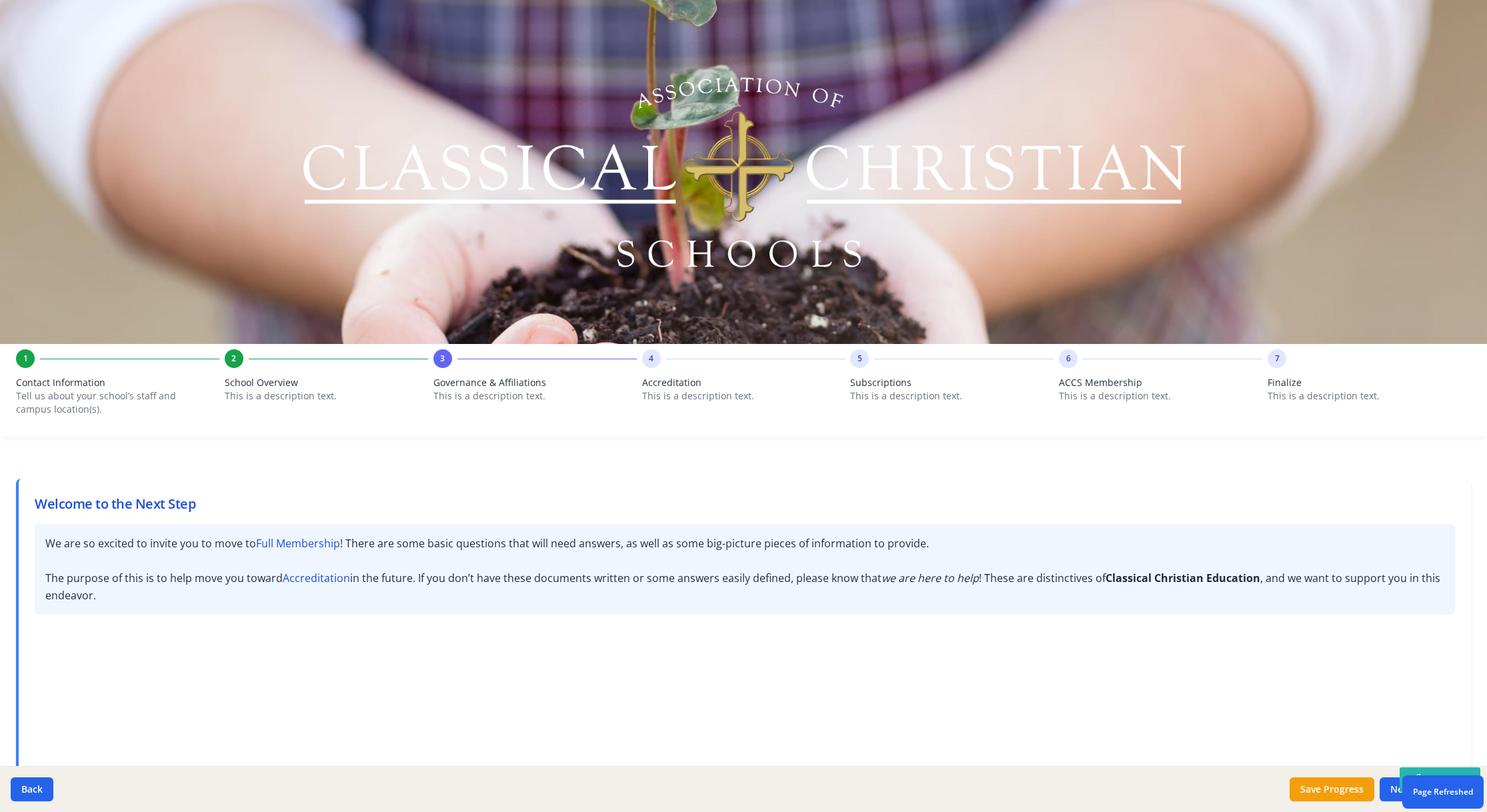 click on "Accreditation" at bounding box center [744, 383] 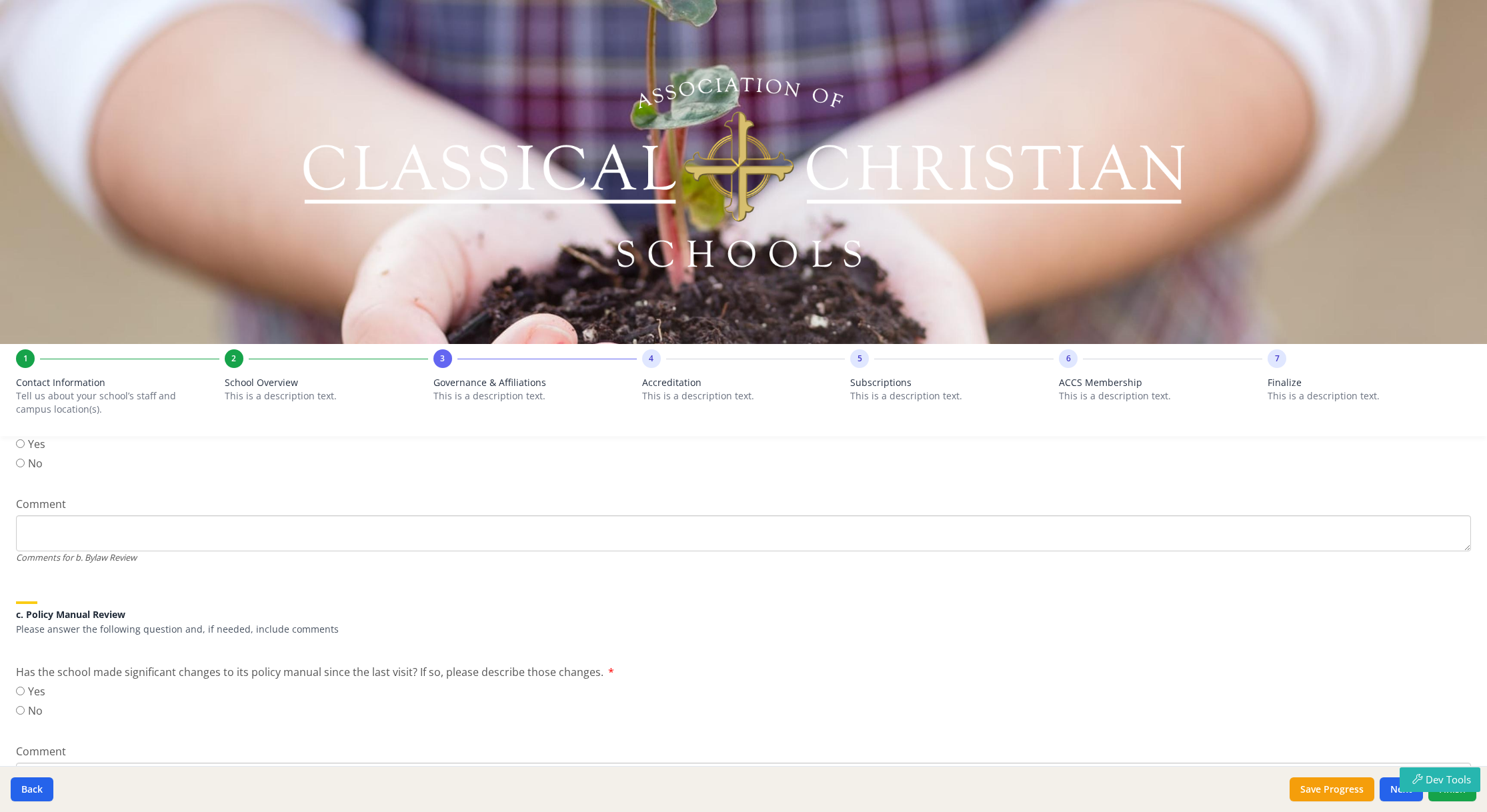 scroll, scrollTop: 0, scrollLeft: 0, axis: both 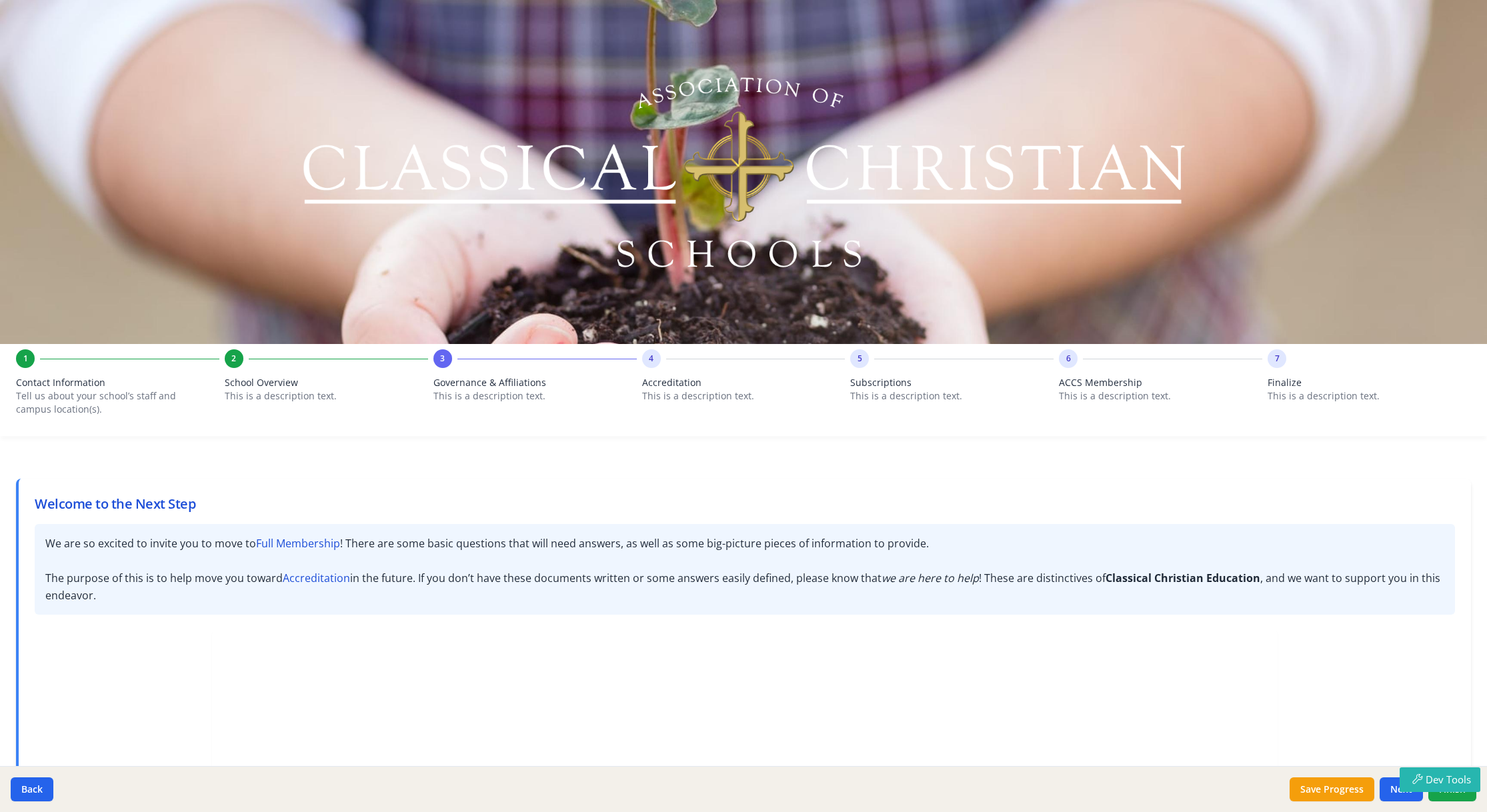 click on "Accreditation" at bounding box center (744, 383) 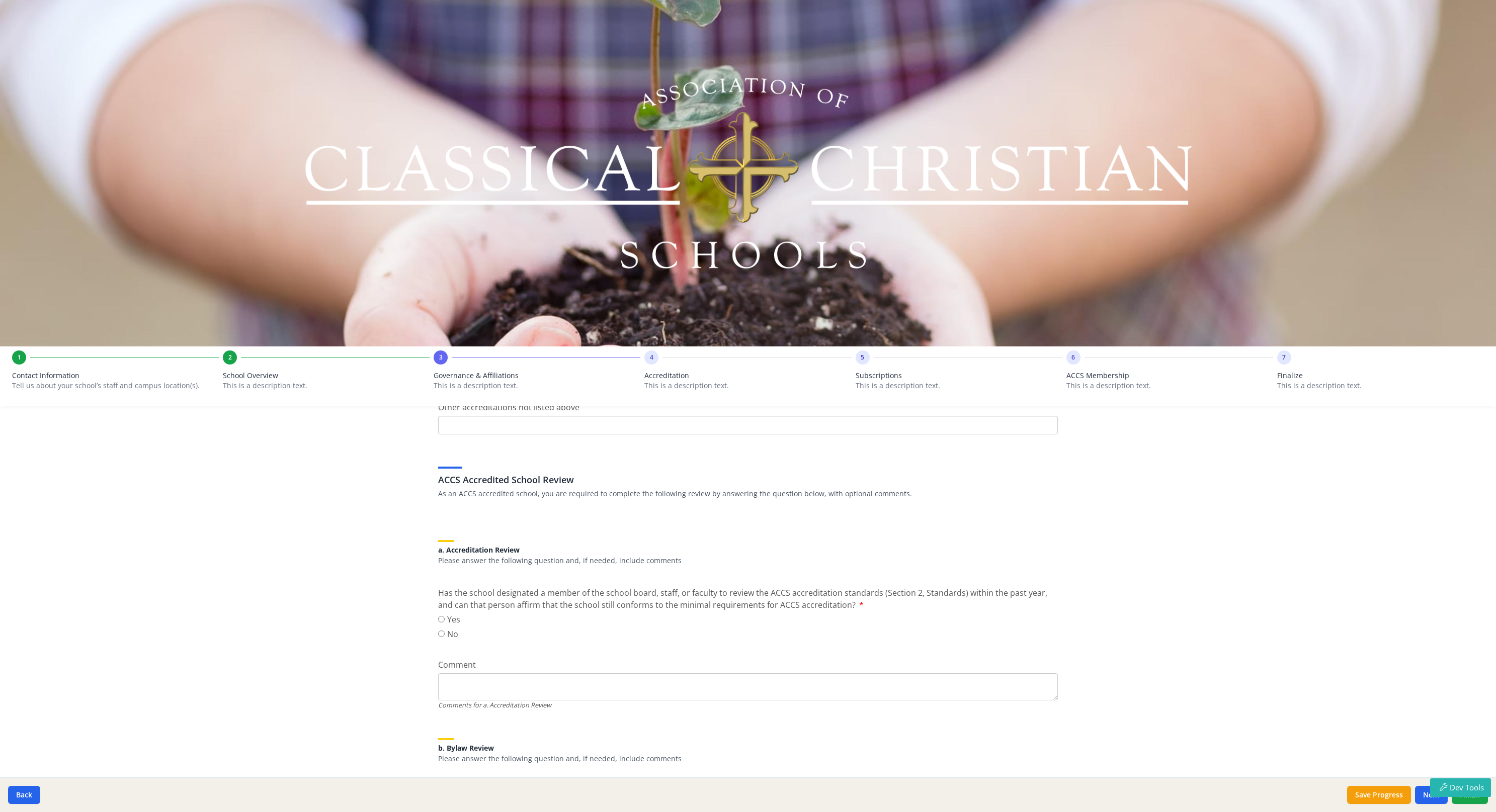 scroll, scrollTop: 0, scrollLeft: 0, axis: both 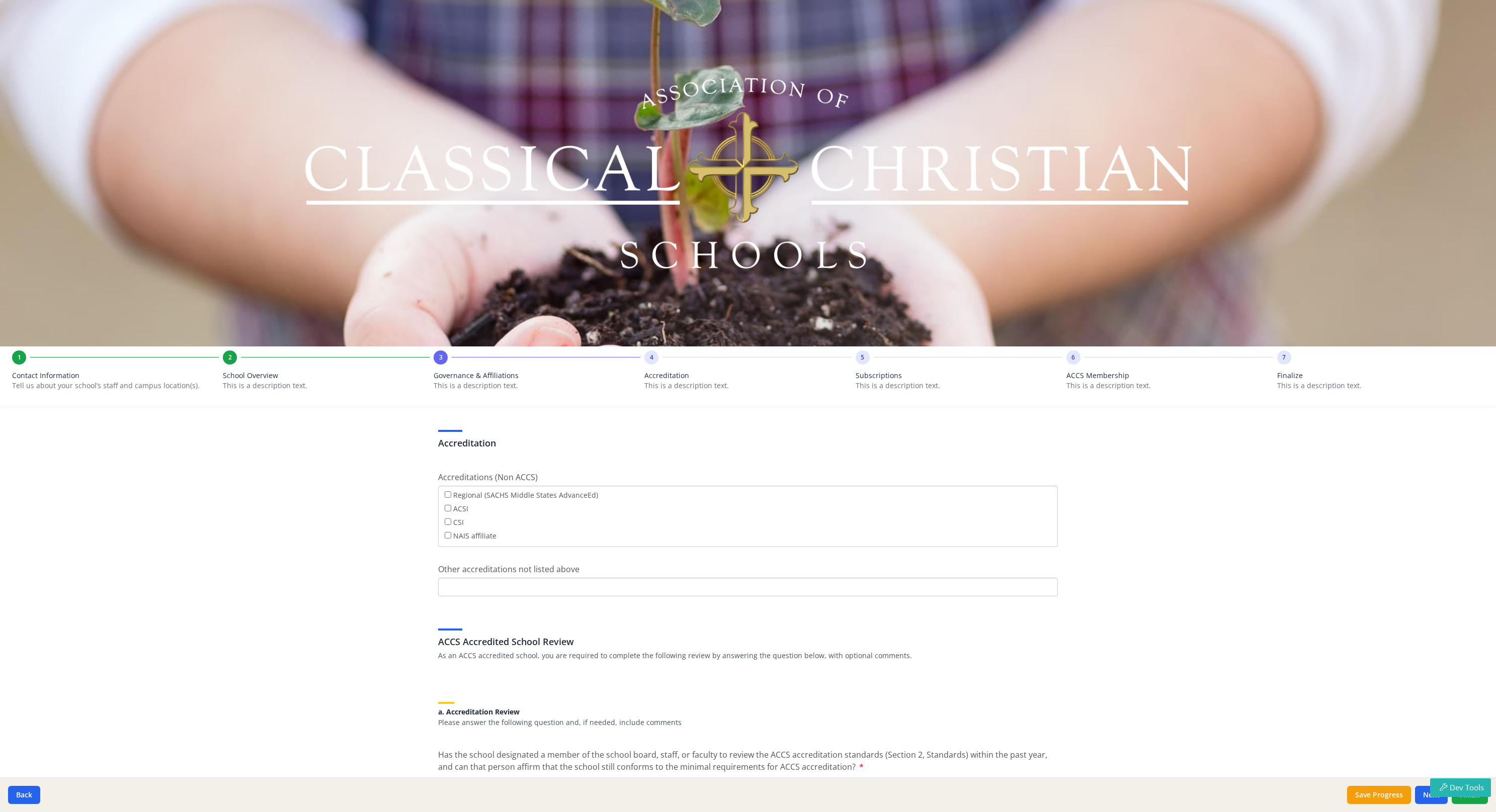 click on "Contact Information   Tell us about your school’s staff and campus location(s)." at bounding box center [115, 388] 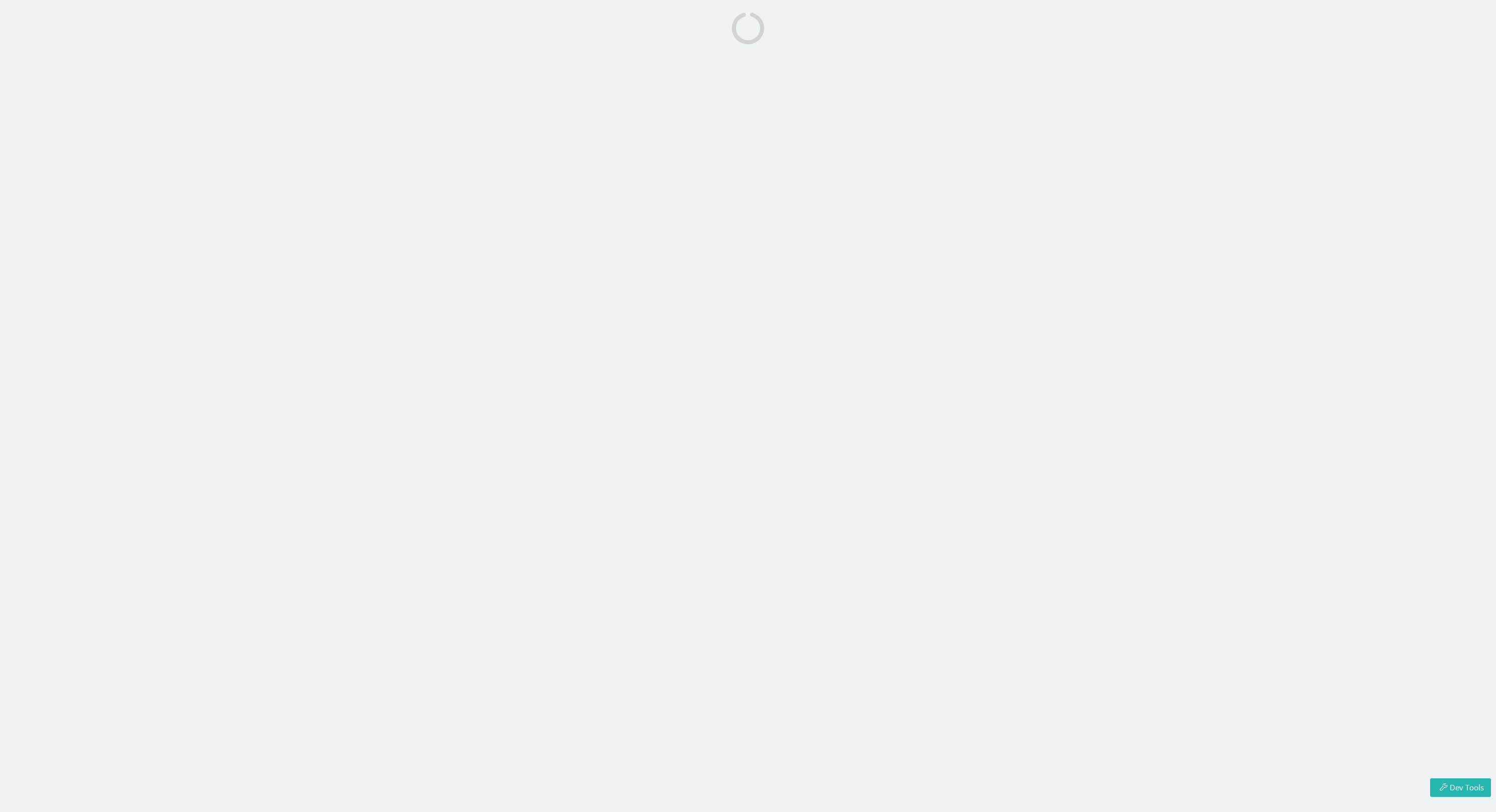 scroll, scrollTop: 0, scrollLeft: 0, axis: both 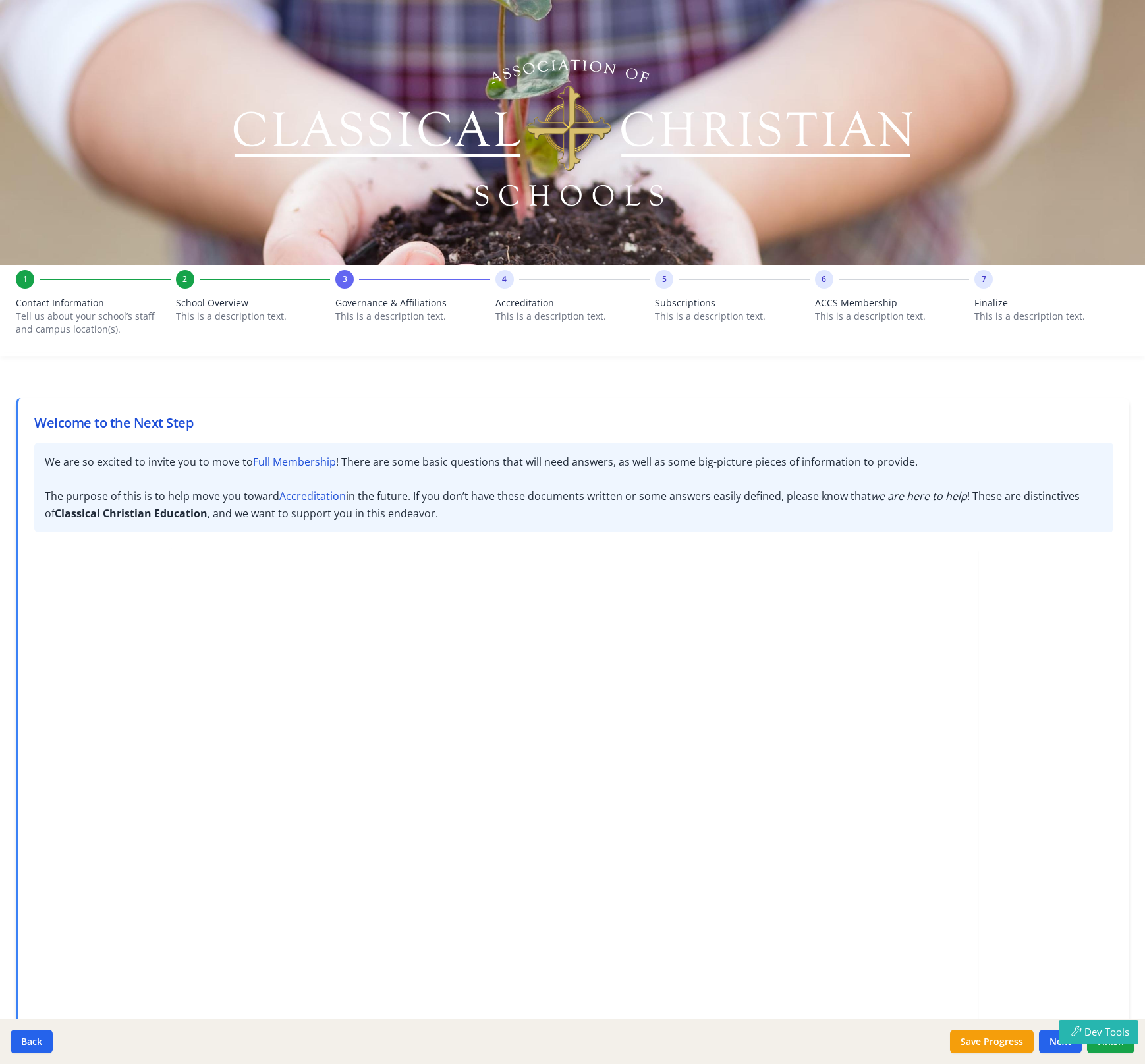 click on "4     Accreditation   This is a description text." at bounding box center [572, 306] 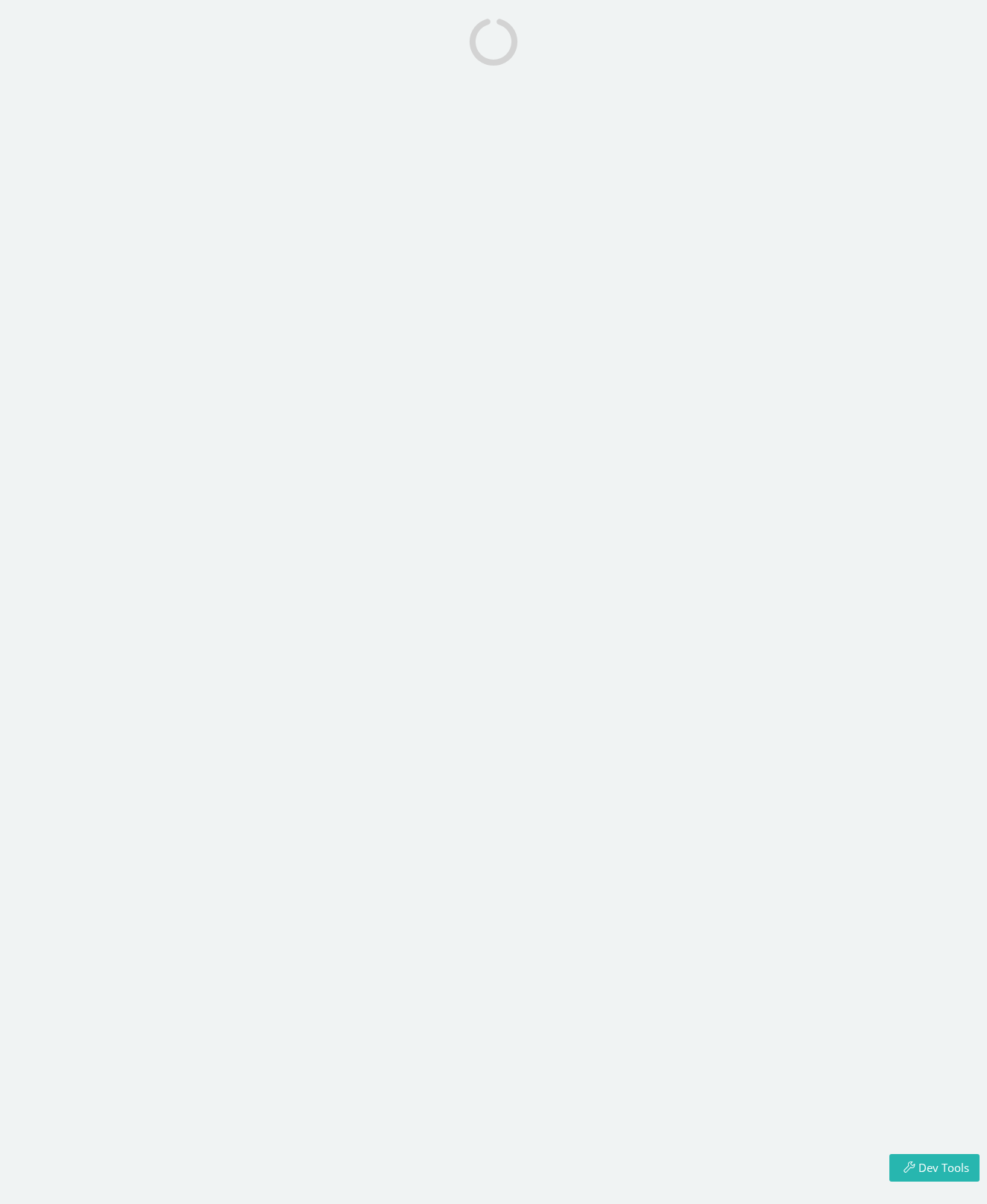 scroll, scrollTop: 0, scrollLeft: 0, axis: both 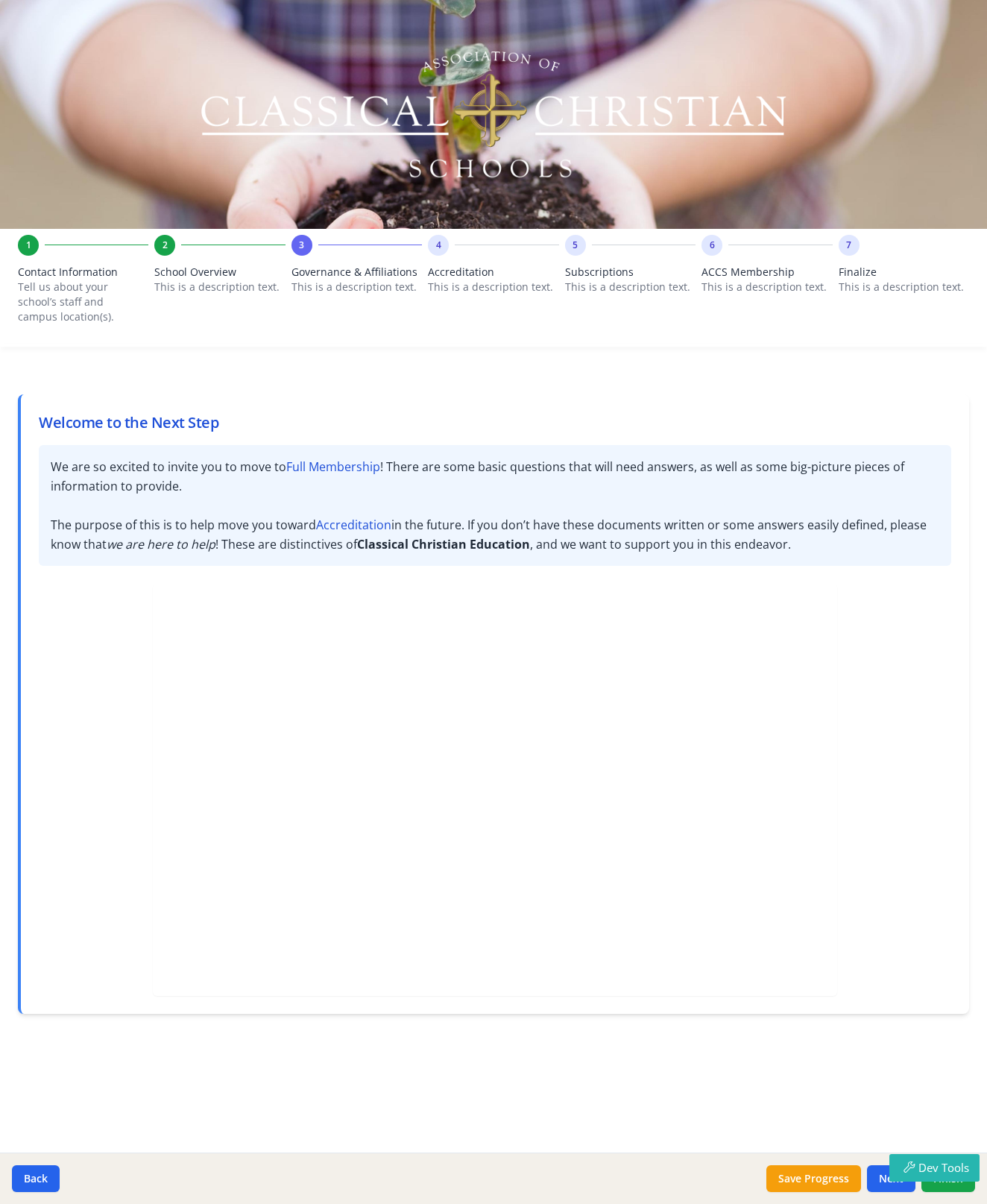 click on "This is a description text." at bounding box center [493, 287] 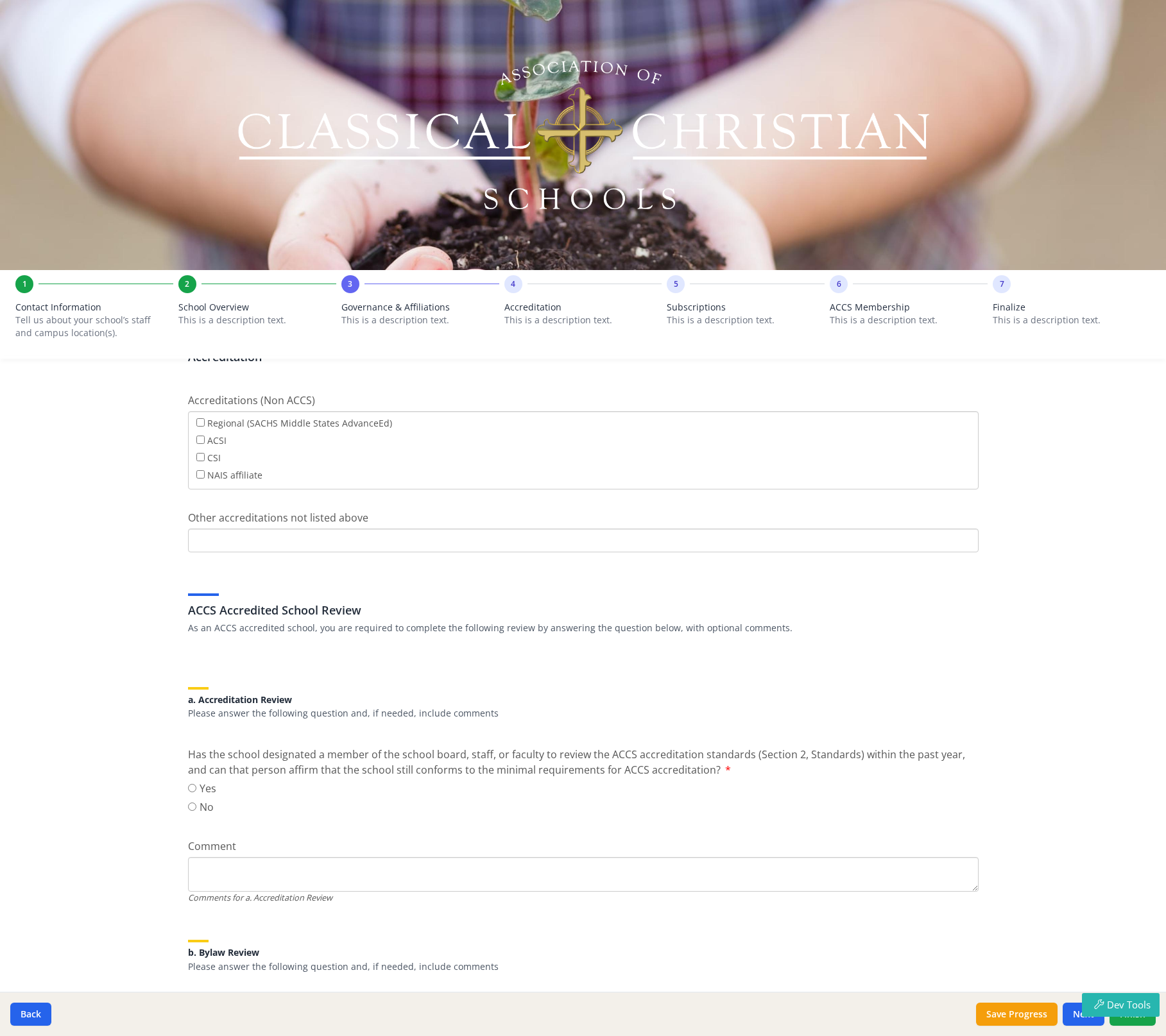 scroll, scrollTop: 0, scrollLeft: 0, axis: both 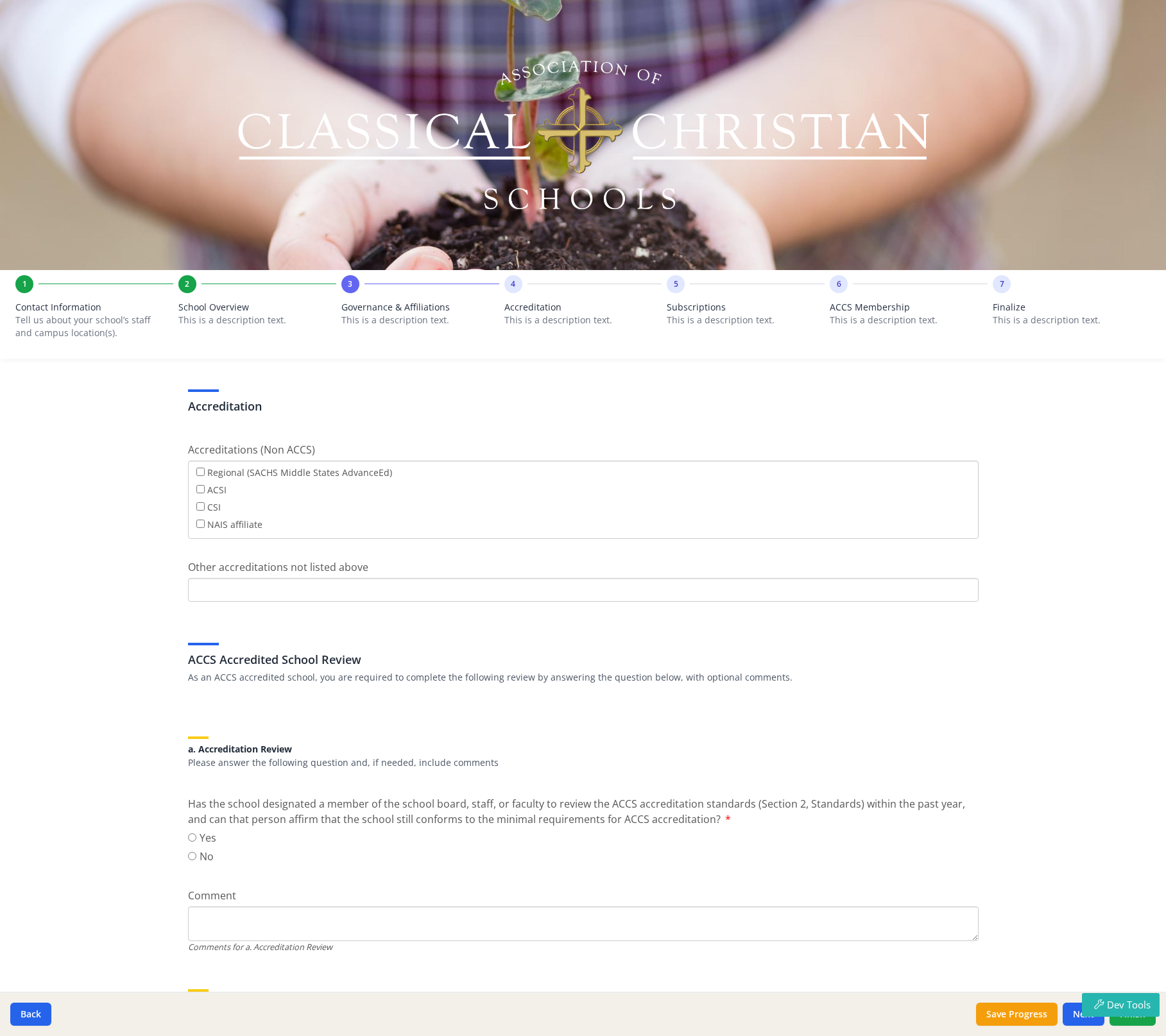 click on "This is a description text." at bounding box center [257, 320] 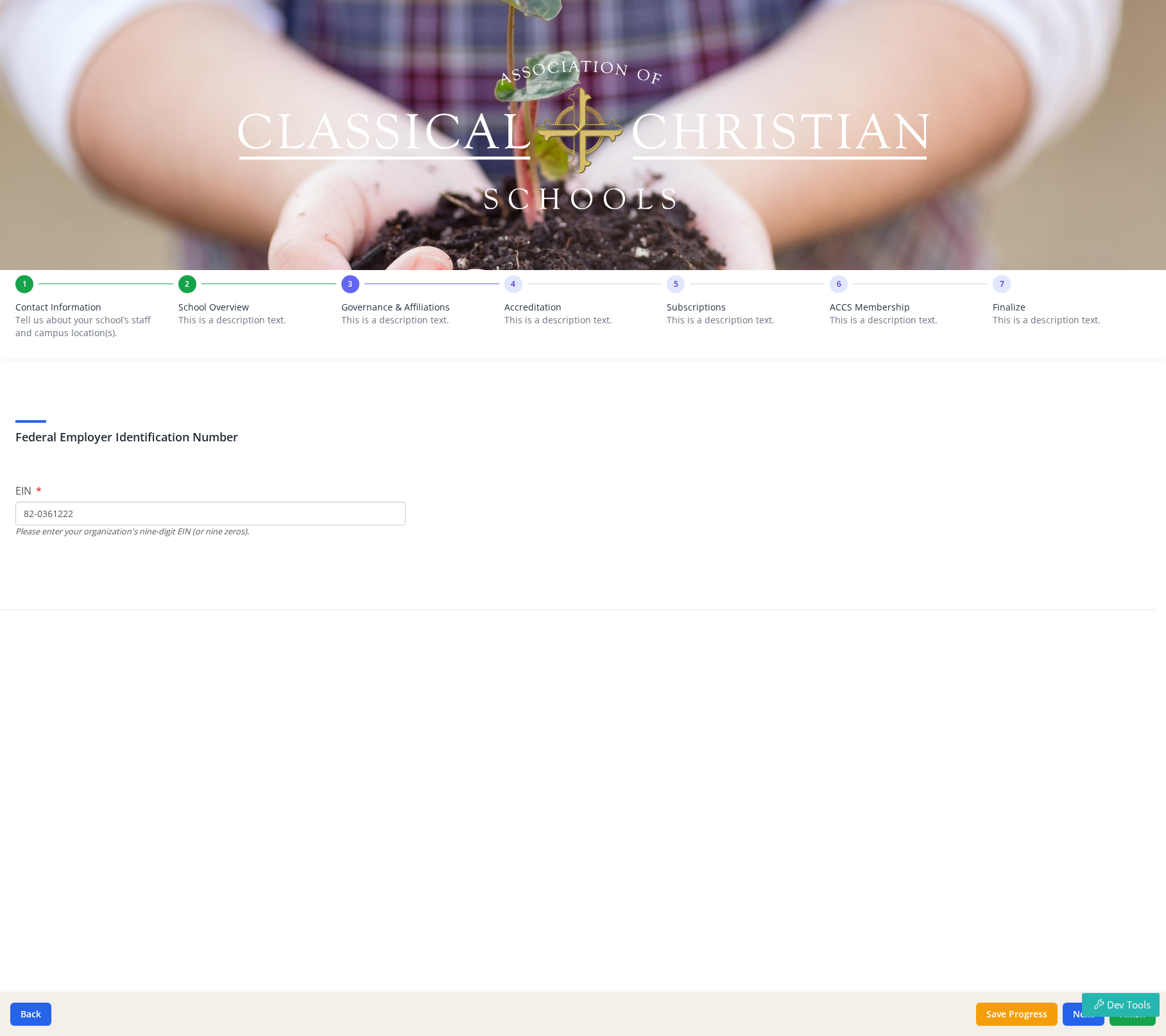 click on "Governance & Affiliations" at bounding box center (420, 307) 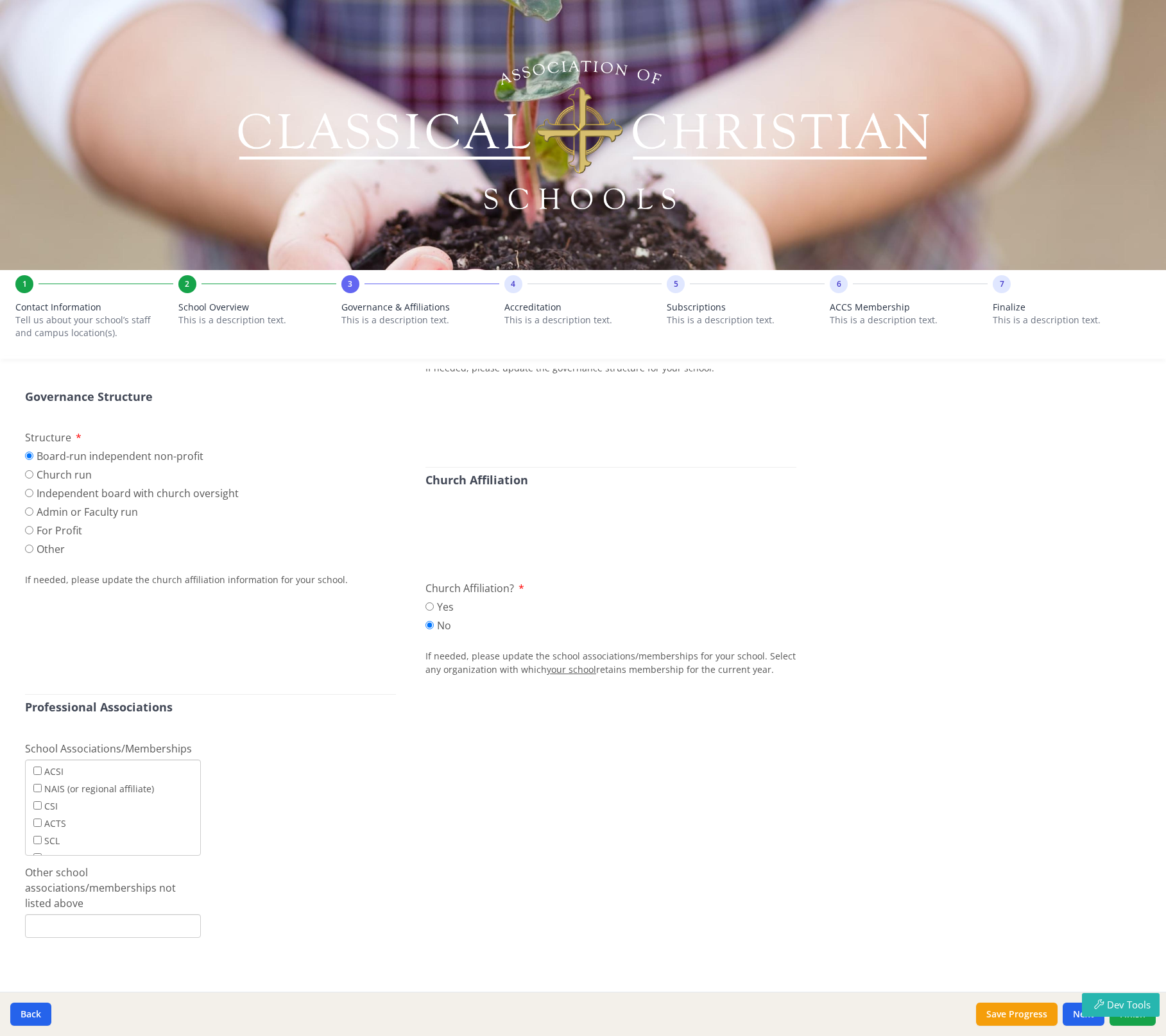 click on "Tell us about your school’s staff and campus location(s)." at bounding box center [87, 327] 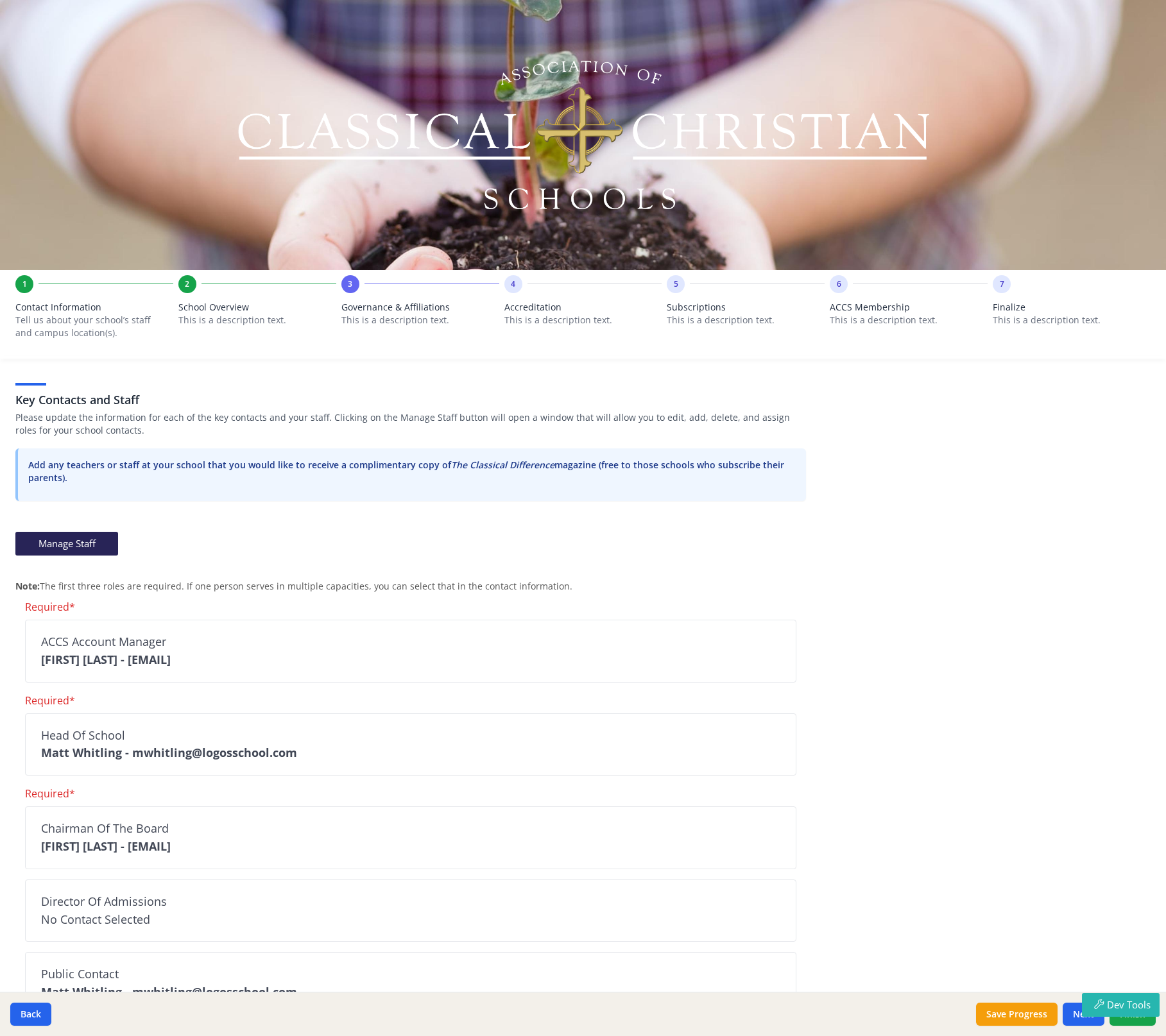 scroll, scrollTop: 128, scrollLeft: 0, axis: vertical 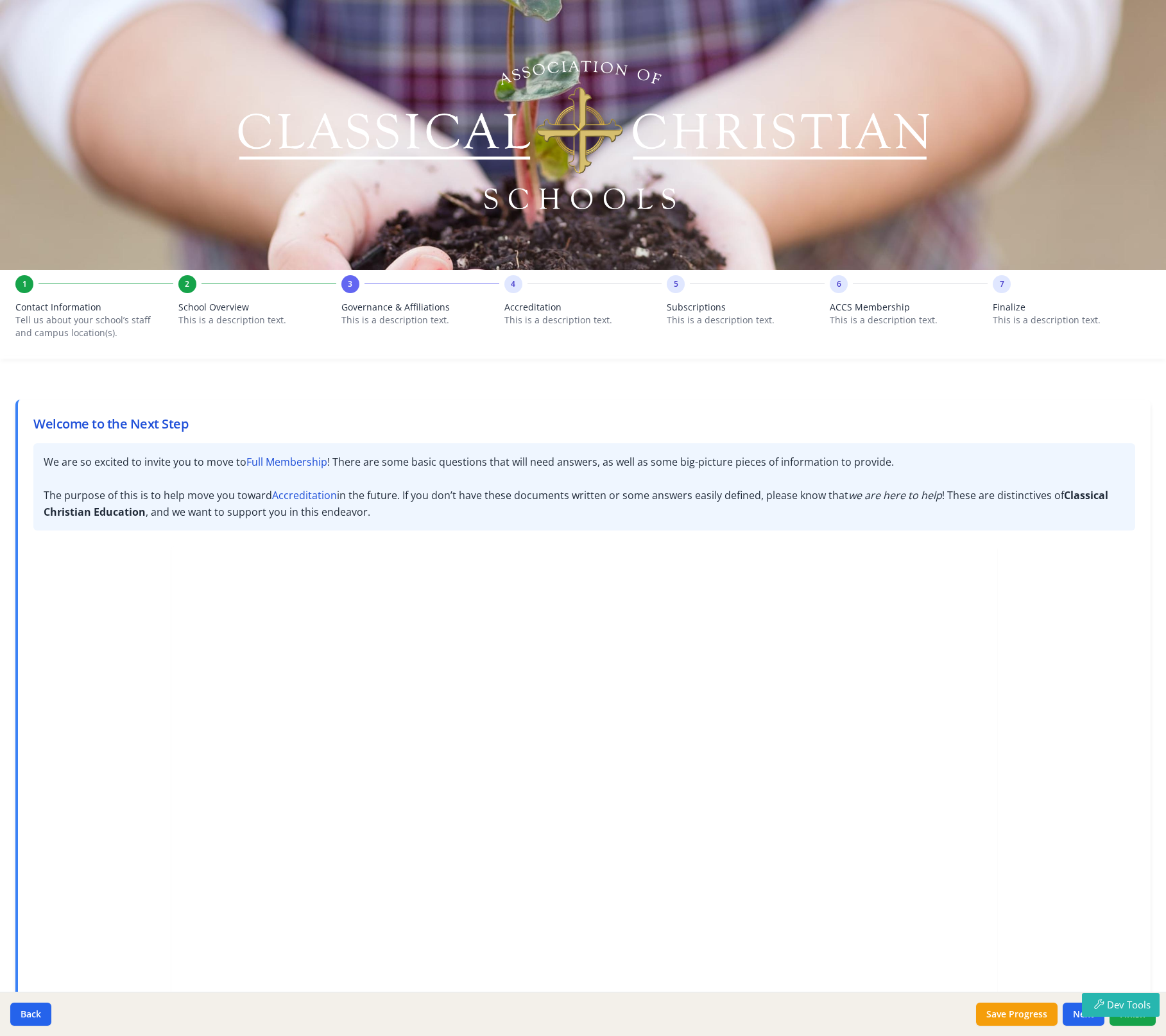 click on "2     School Overview   This is a description text." at bounding box center (257, 310) 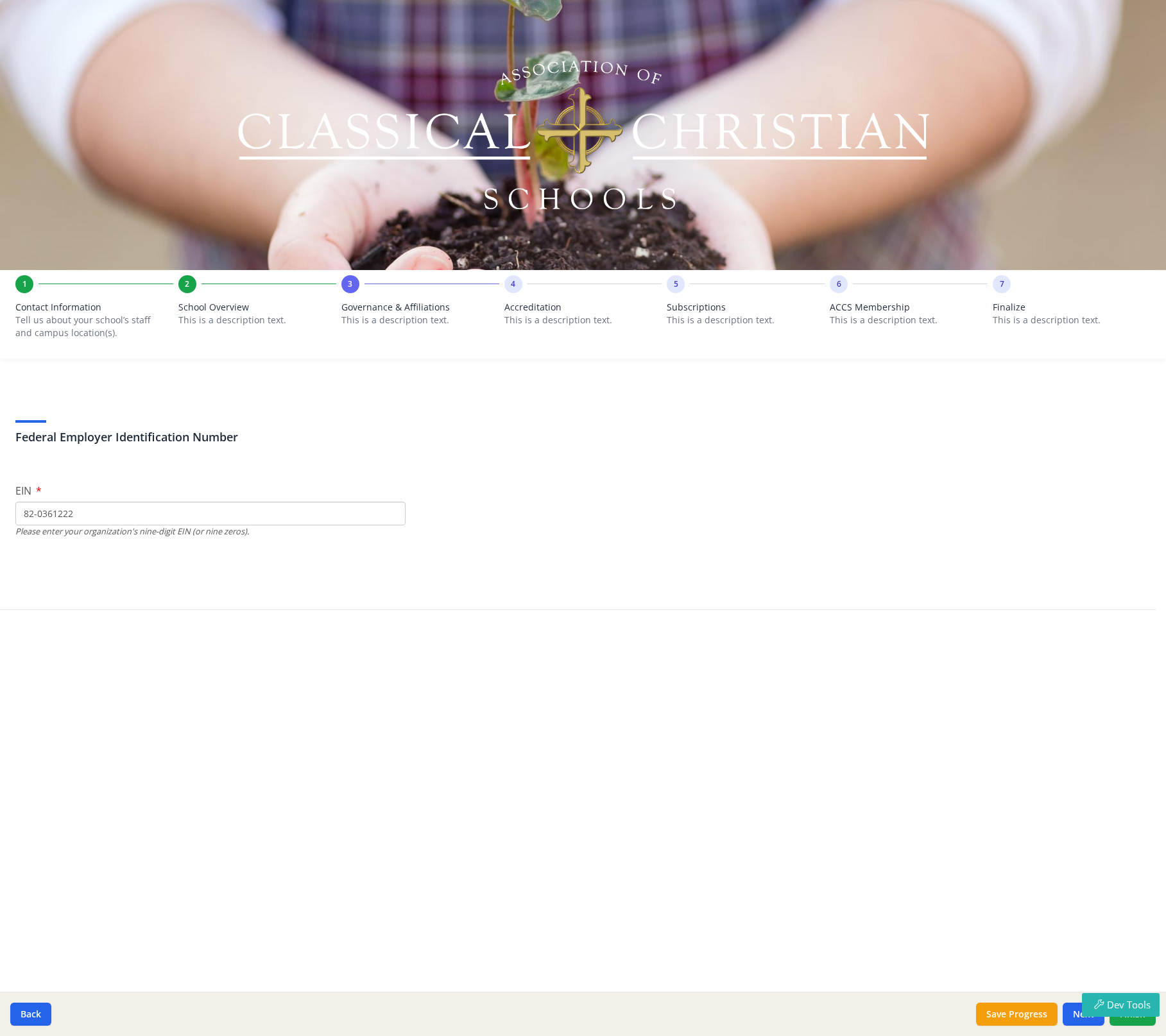 click on "Contact Information" at bounding box center (94, 307) 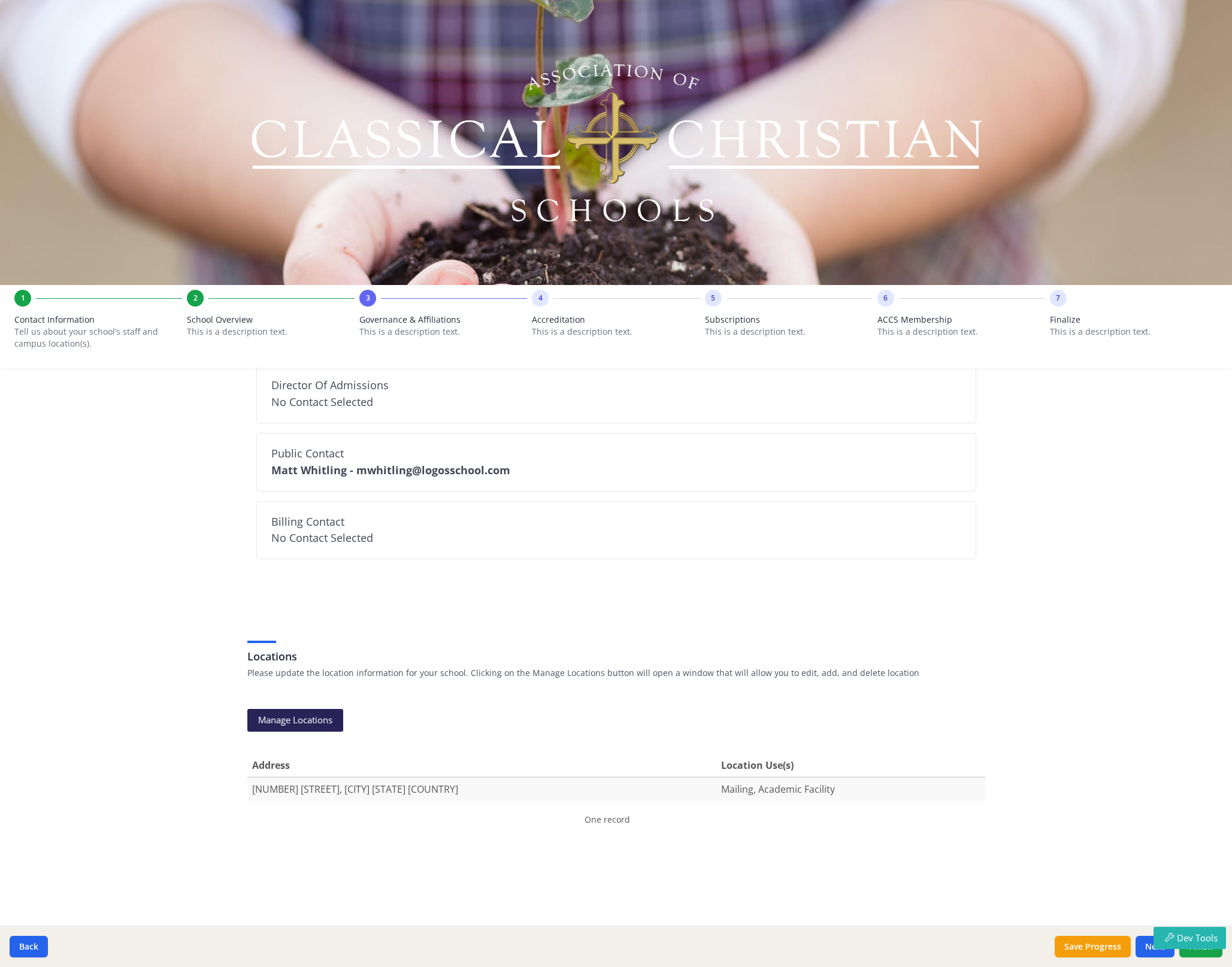 scroll, scrollTop: 0, scrollLeft: 0, axis: both 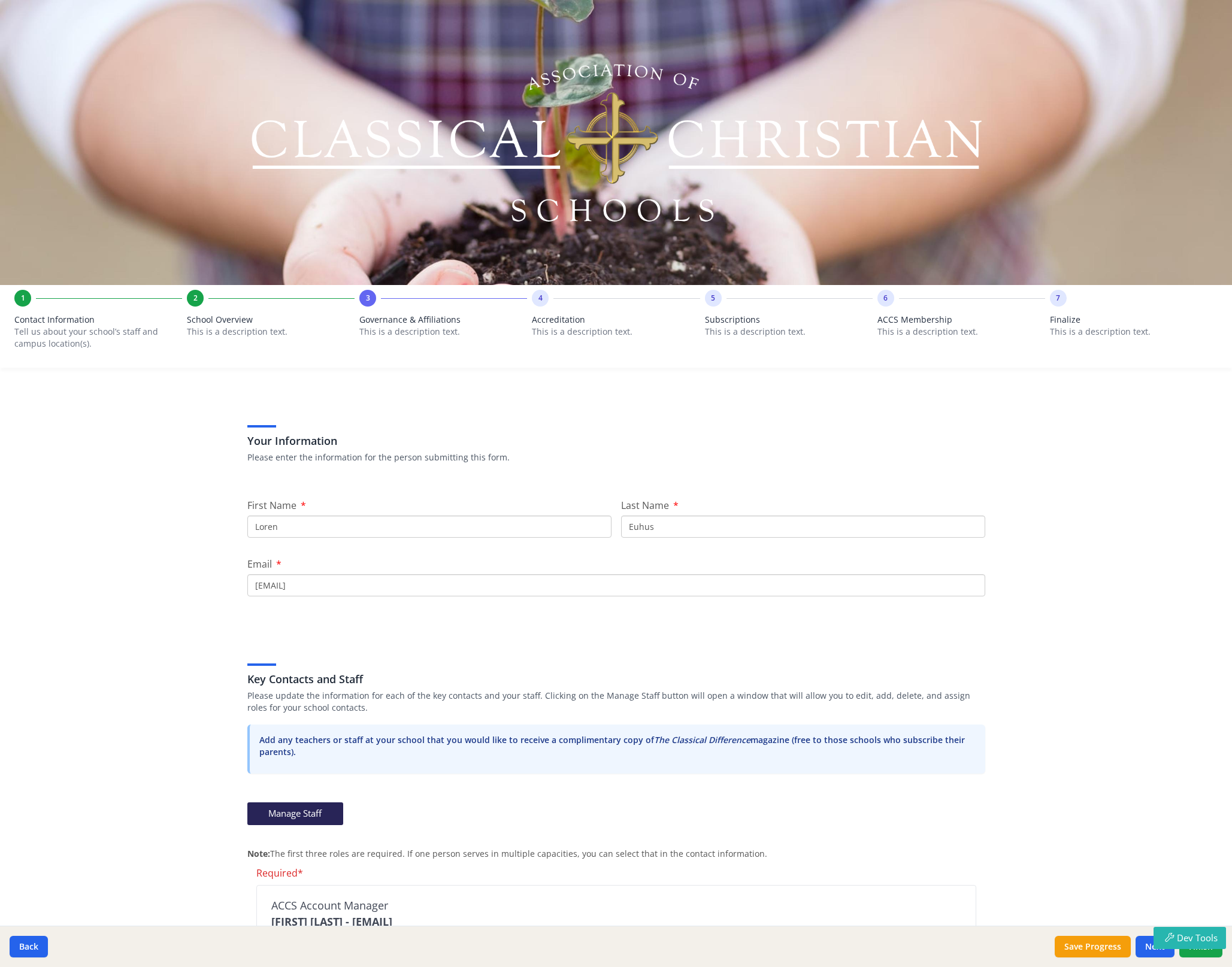 click on "Tell us about your school’s staff and campus location(s)." at bounding box center (91, 338) 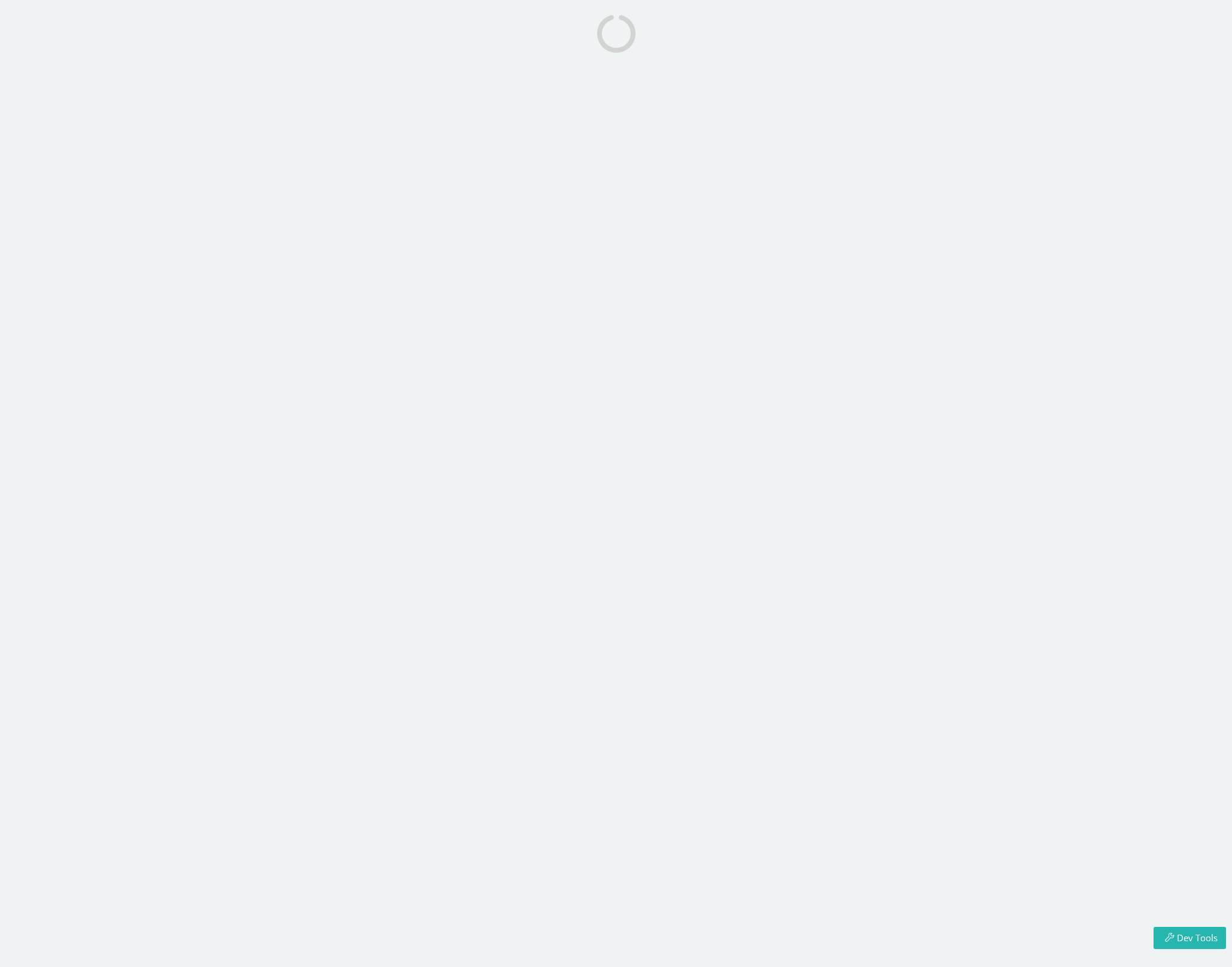 scroll, scrollTop: 0, scrollLeft: 0, axis: both 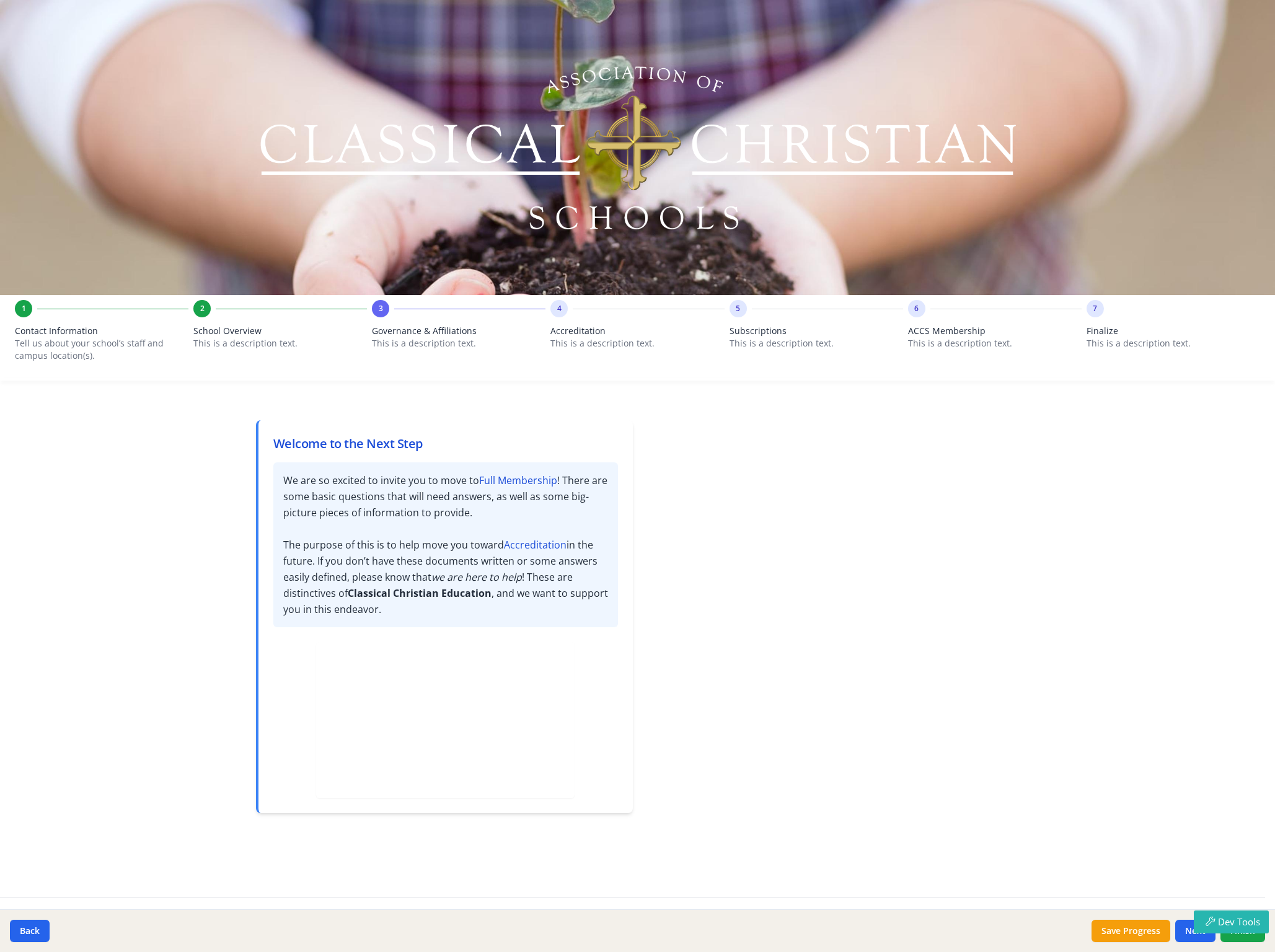click on "This is a description text." at bounding box center (280, 343) 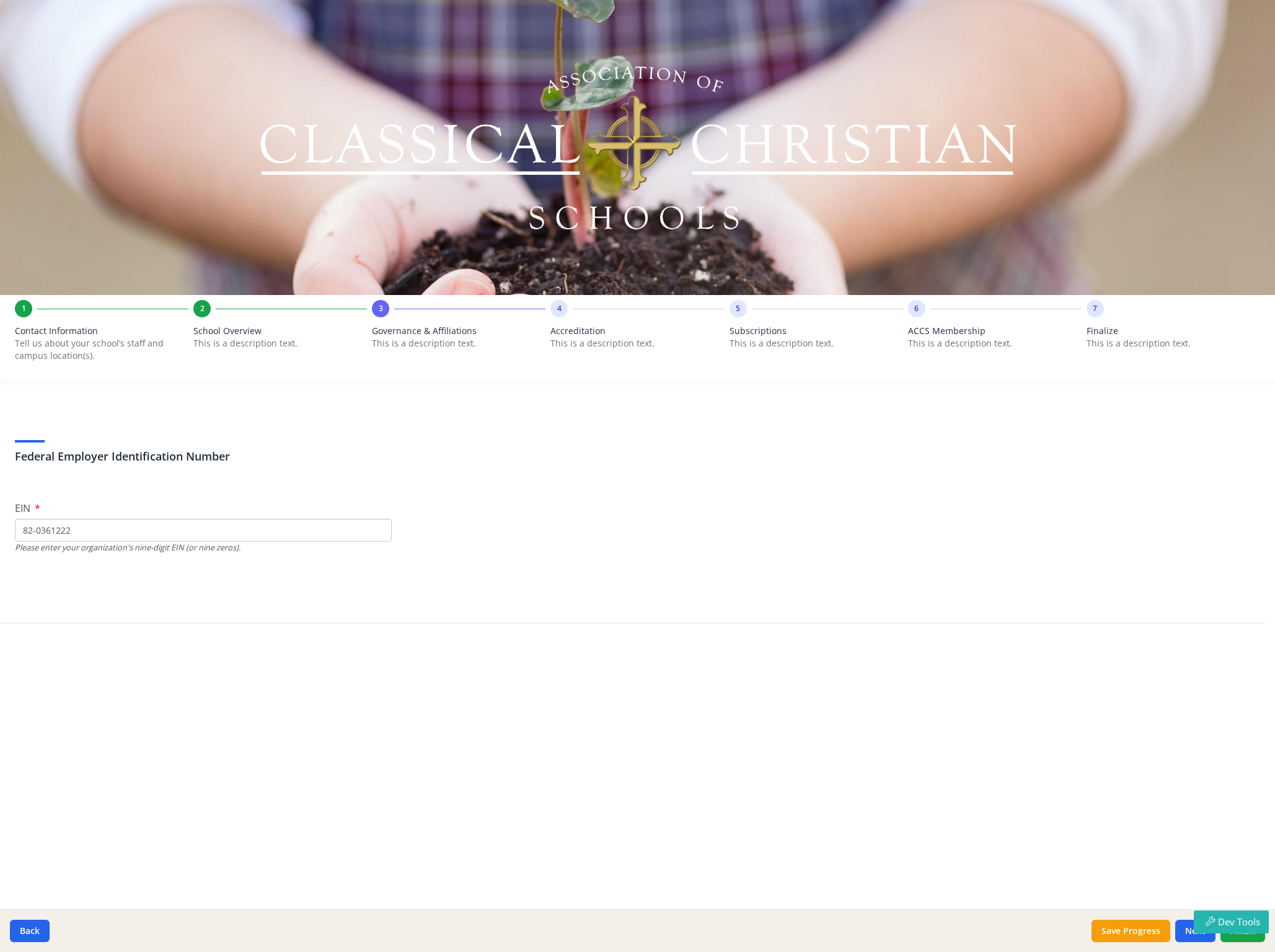 click on "Governance & Affiliations" at bounding box center [459, 331] 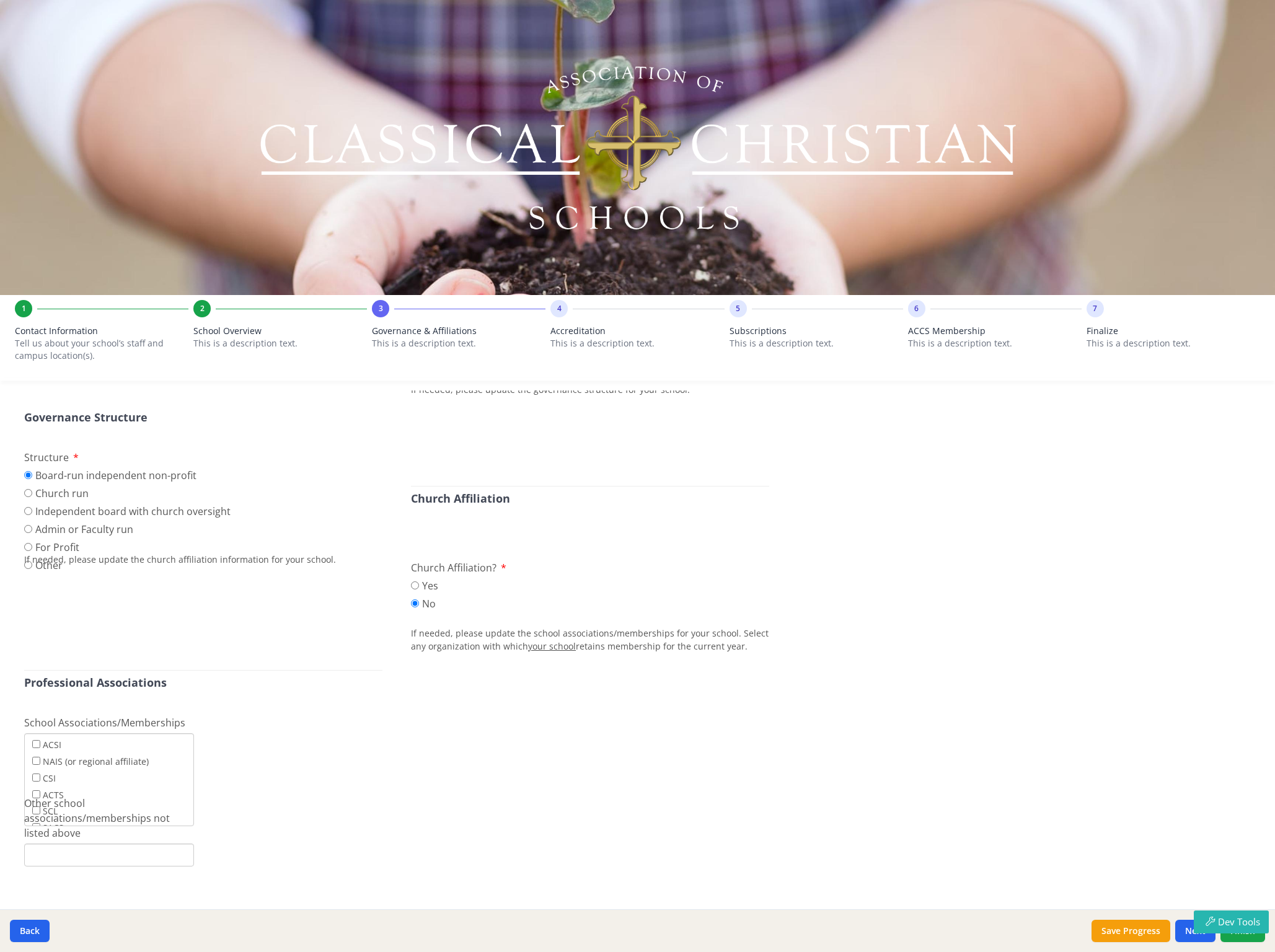 click on "Accreditation" at bounding box center [637, 331] 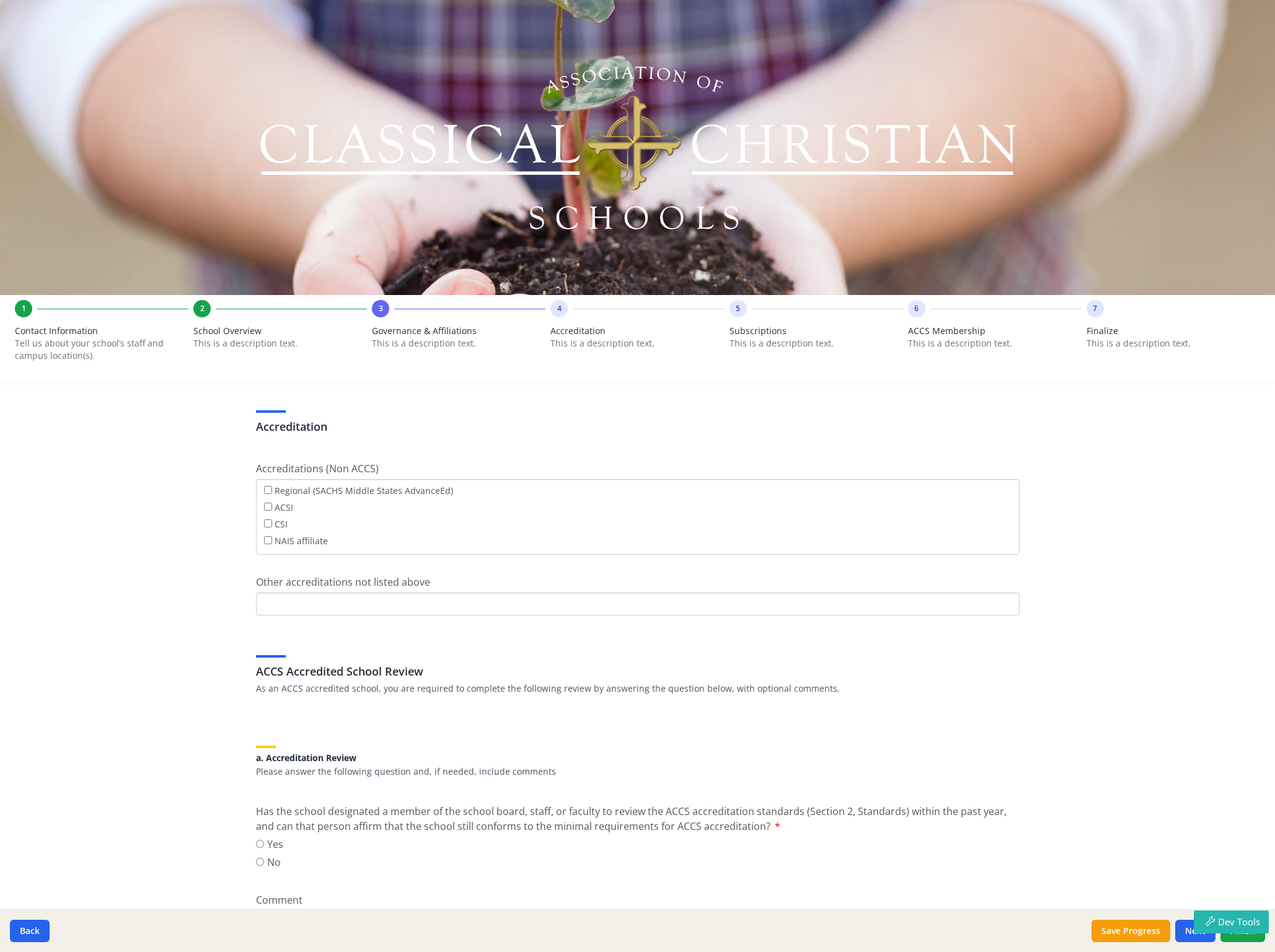 click on "Subscriptions" at bounding box center [816, 331] 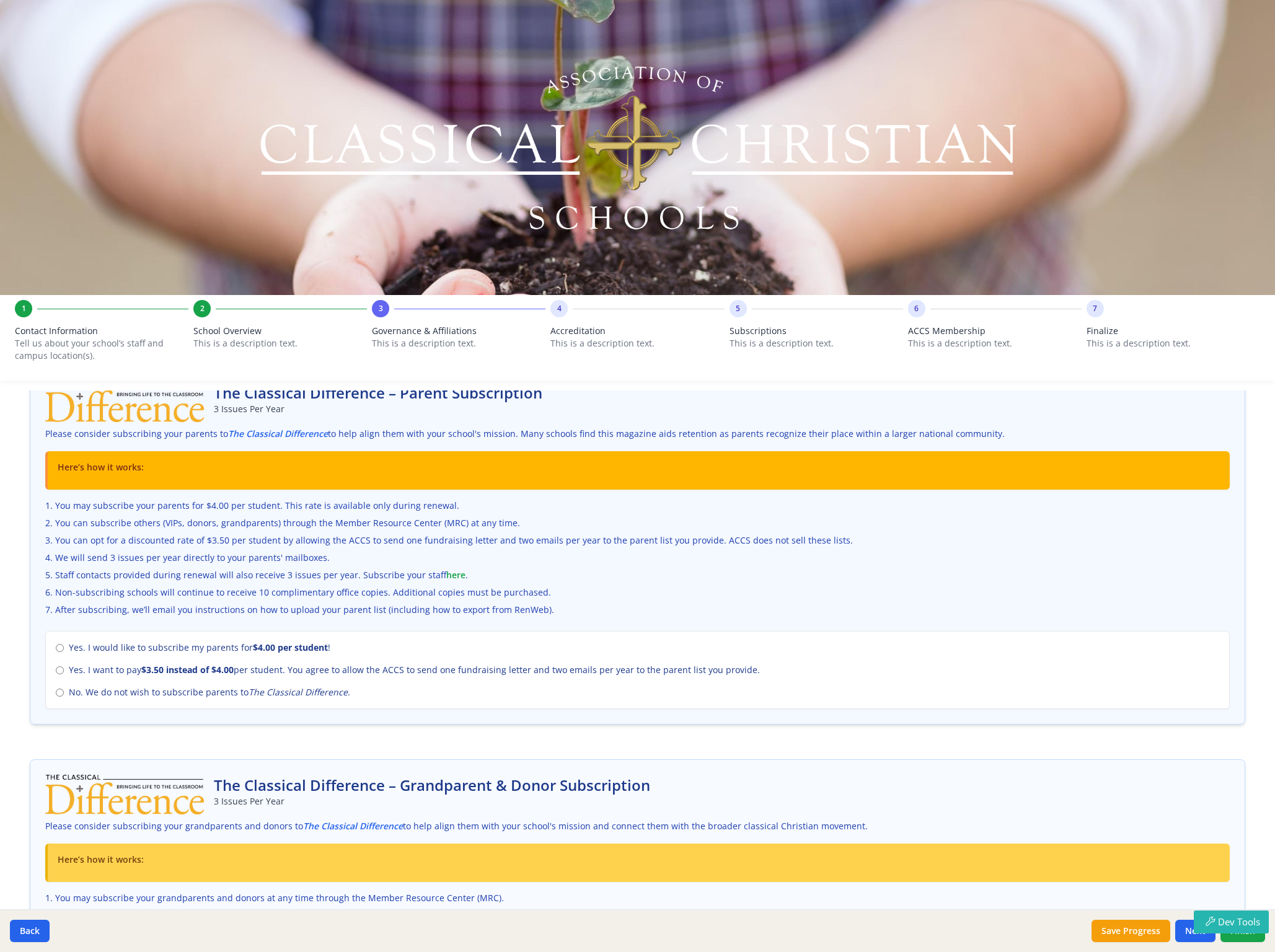 scroll, scrollTop: 0, scrollLeft: 0, axis: both 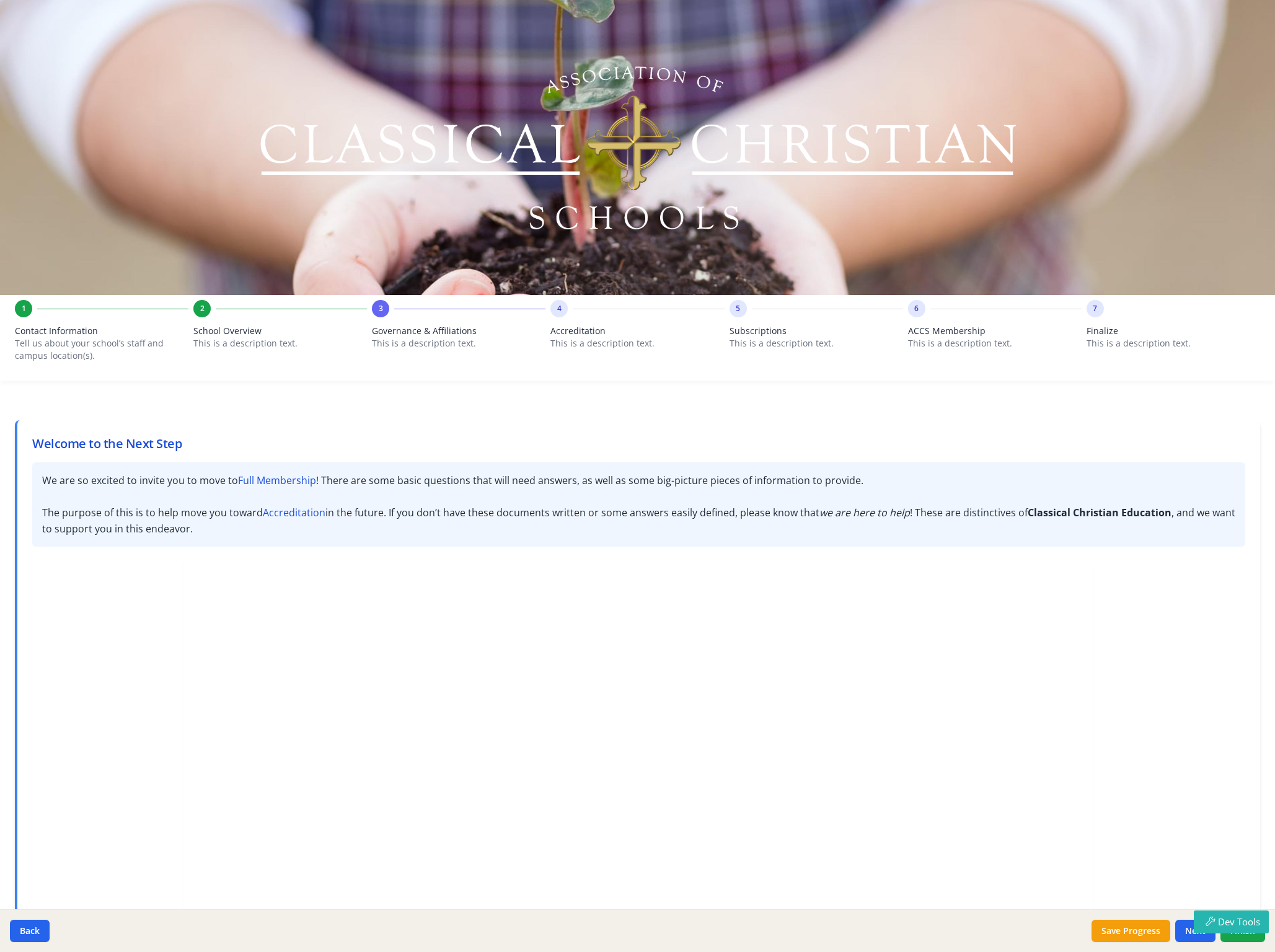 click on "This is a description text." at bounding box center [816, 343] 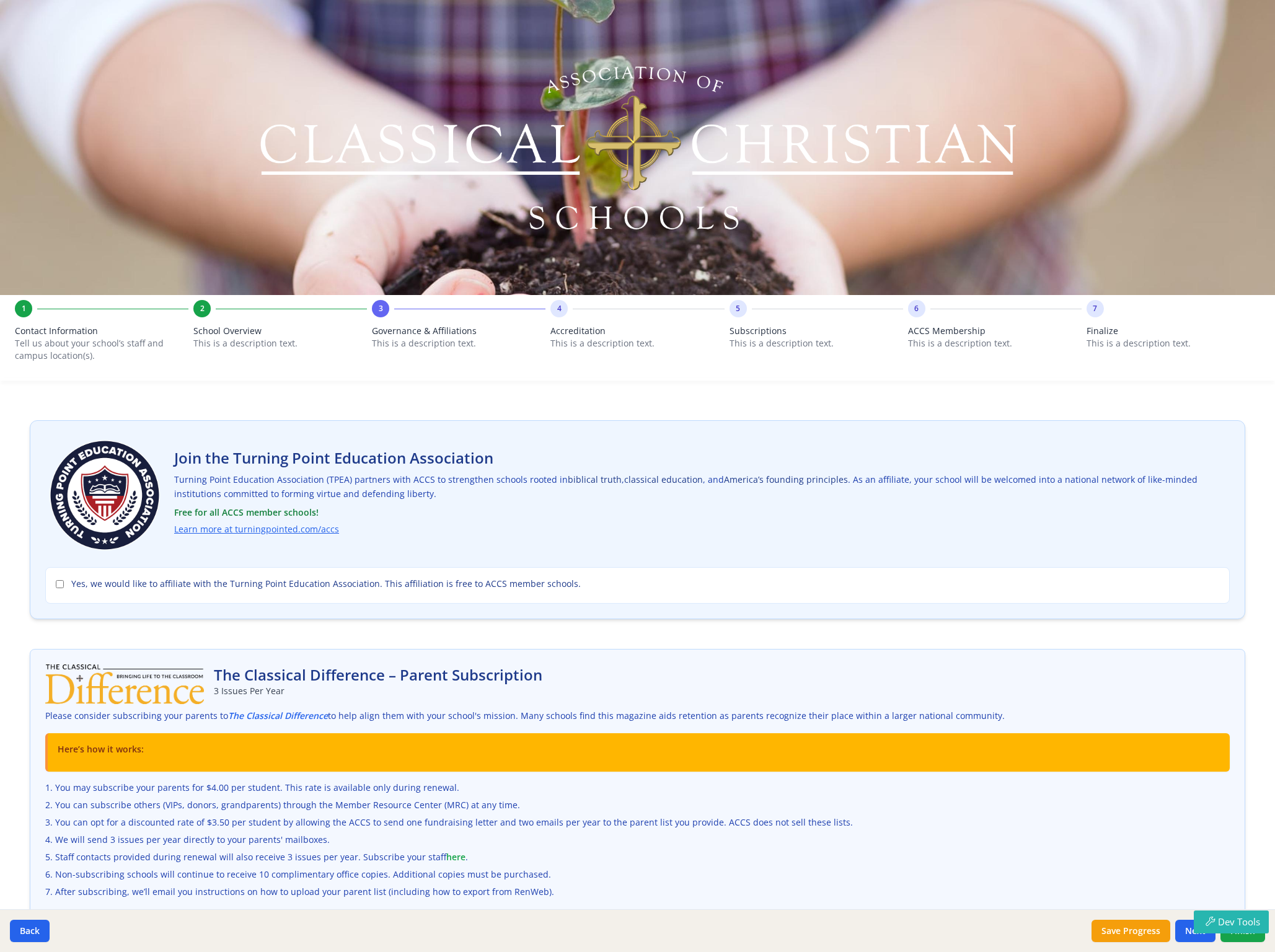 click on "This is a description text." at bounding box center (637, 343) 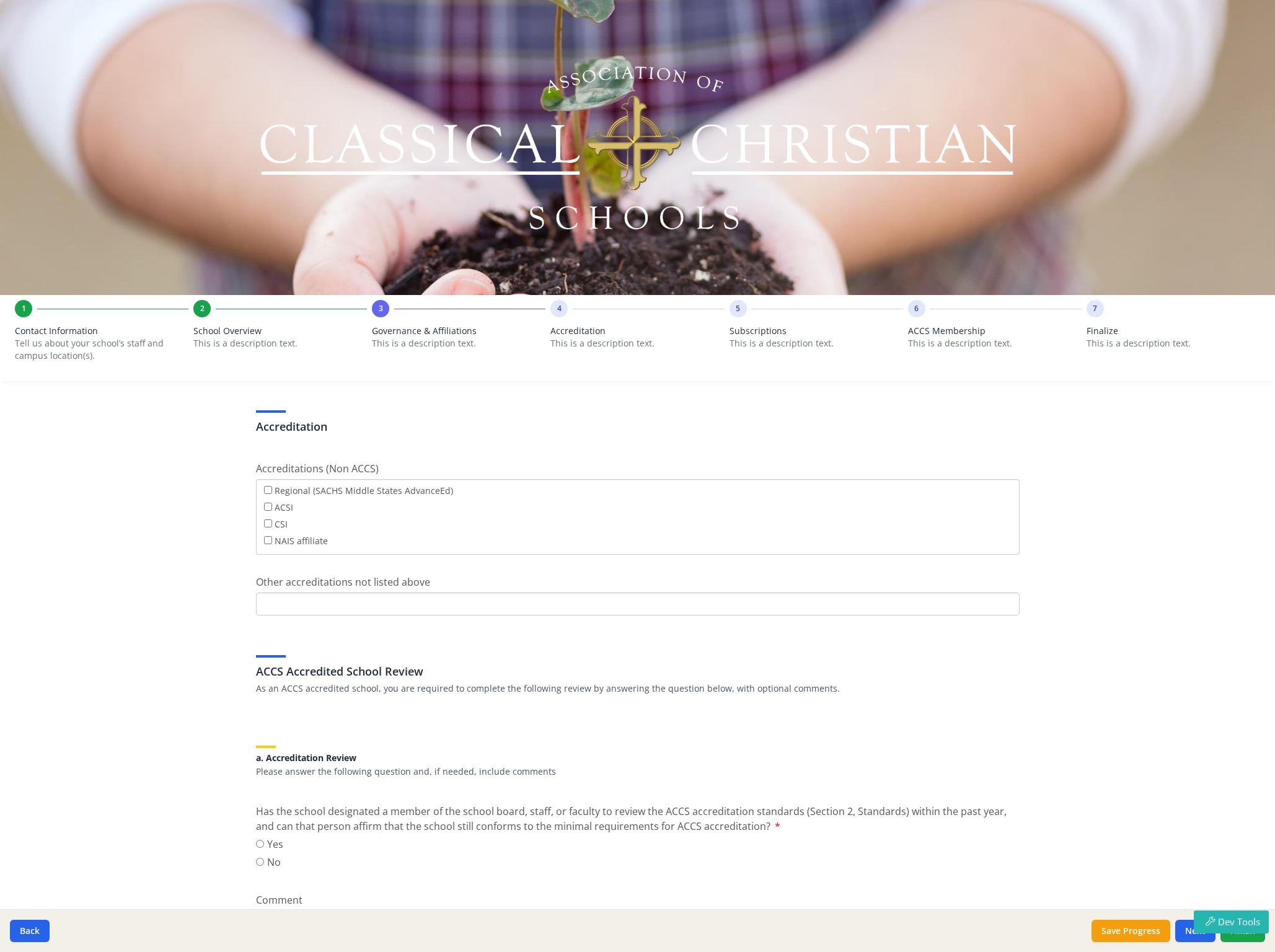 click on "This is a description text." at bounding box center (459, 343) 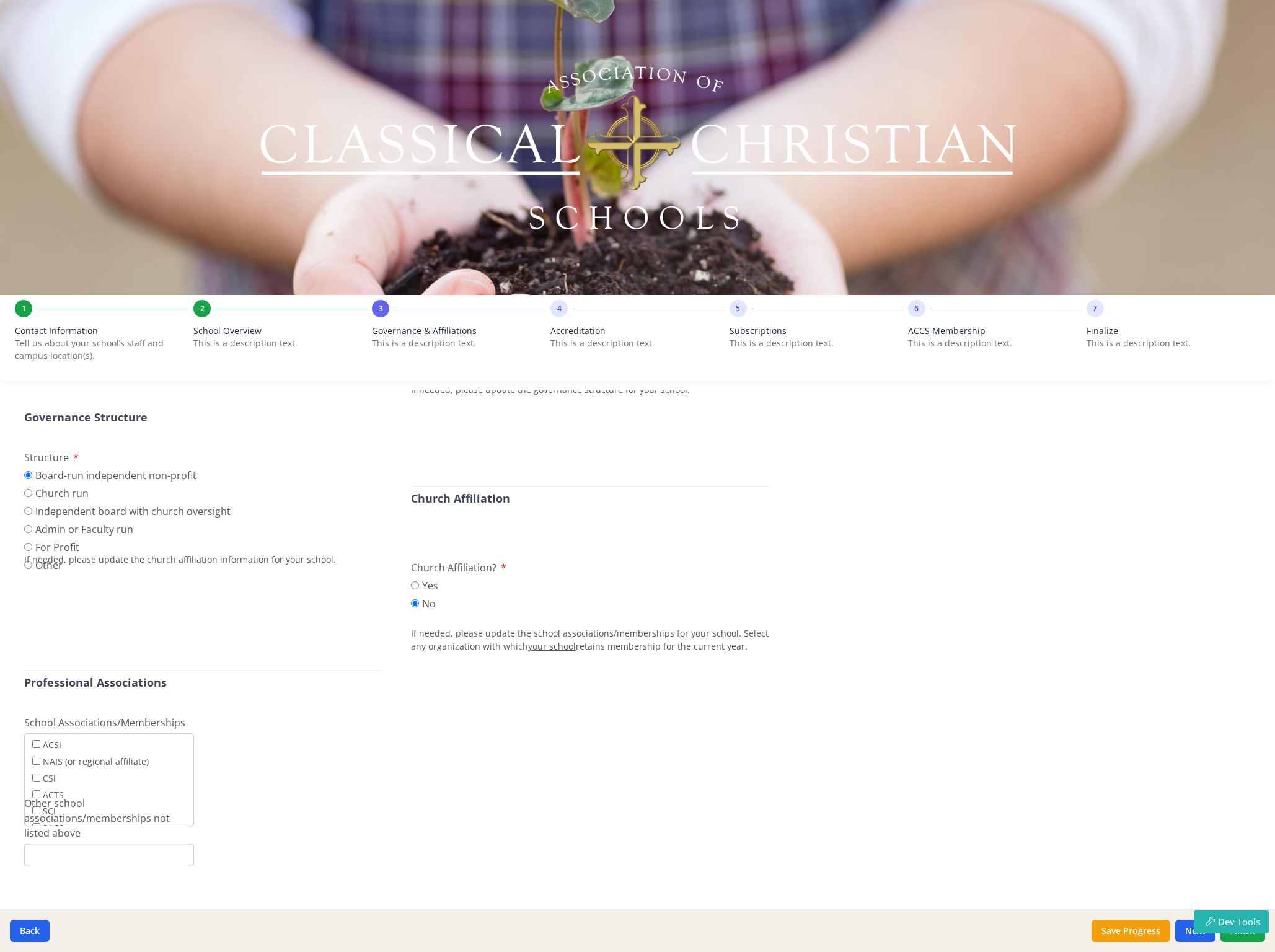click on "1     Contact Information   Tell us about your school’s staff and campus location(s).   2     School Overview   This is a description text.   3     Governance & Affiliations   This is a description text.   4     Accreditation   This is a description text.   5     Subscriptions   This is a description text.   6     ACCS Membership   This is a description text.   7   Finalize   This is a description text." at bounding box center [637, 340] 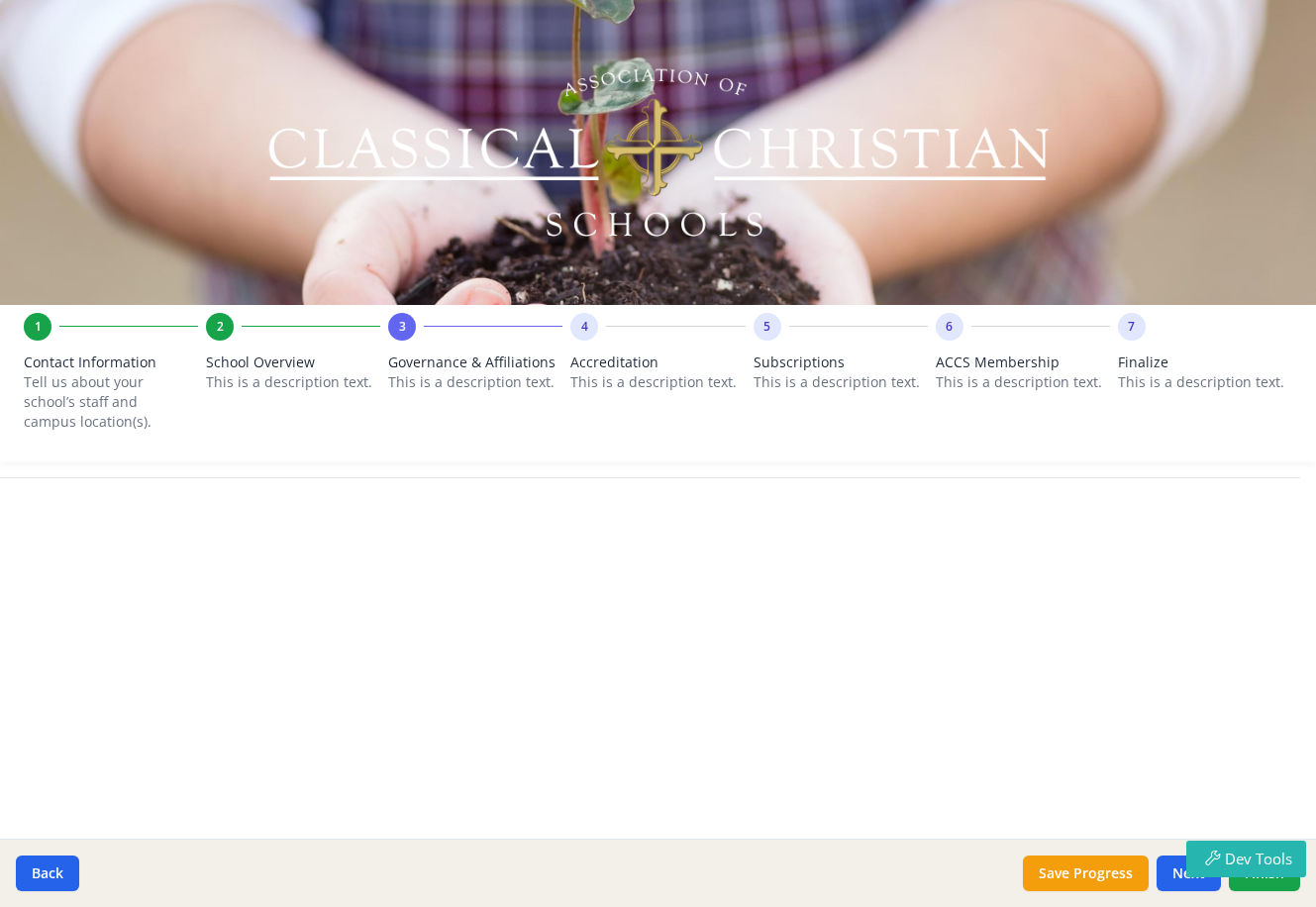 click on "Tell us about your school’s staff and campus location(s)." at bounding box center [99, 402] 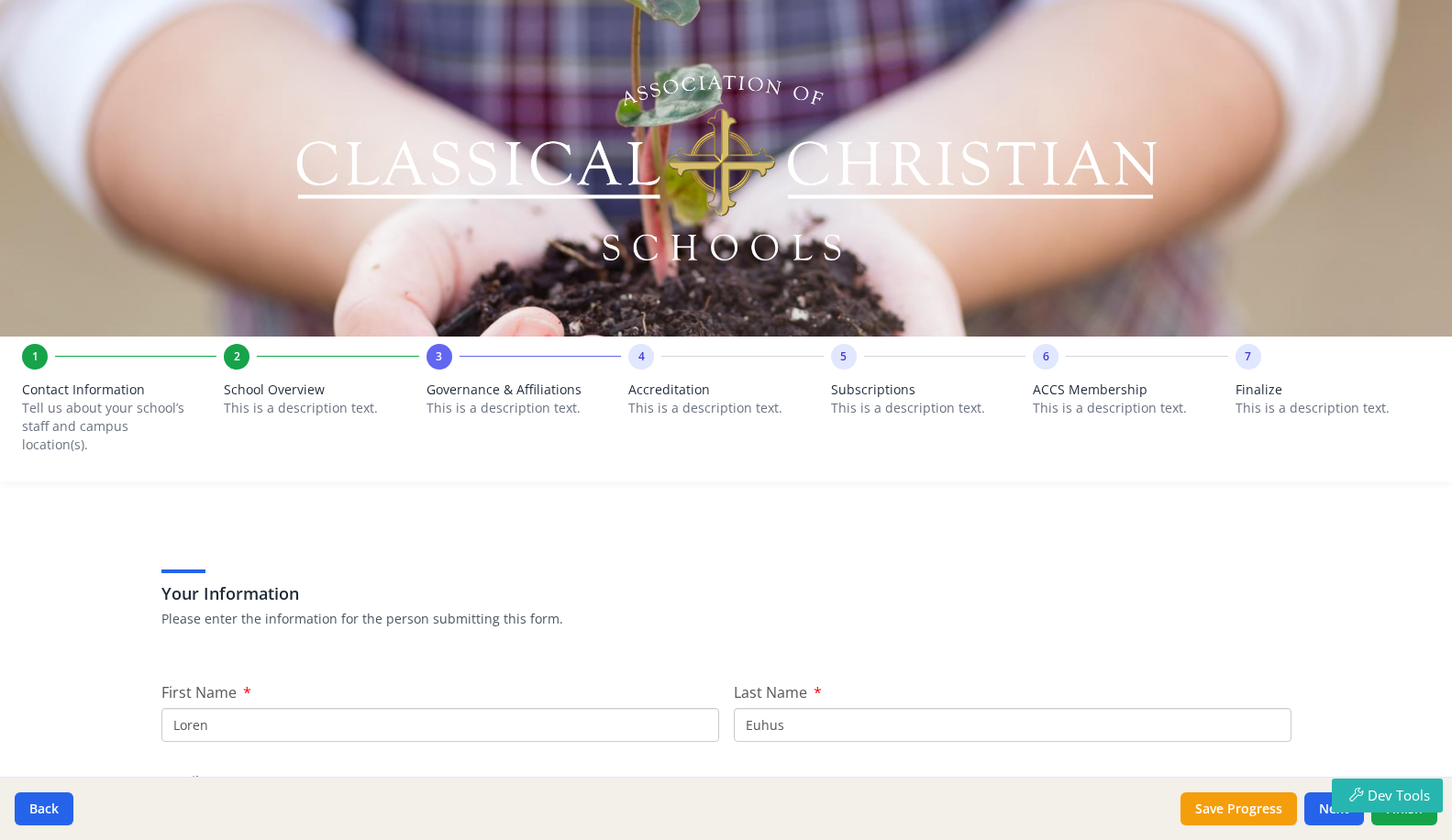 scroll, scrollTop: 294, scrollLeft: 0, axis: vertical 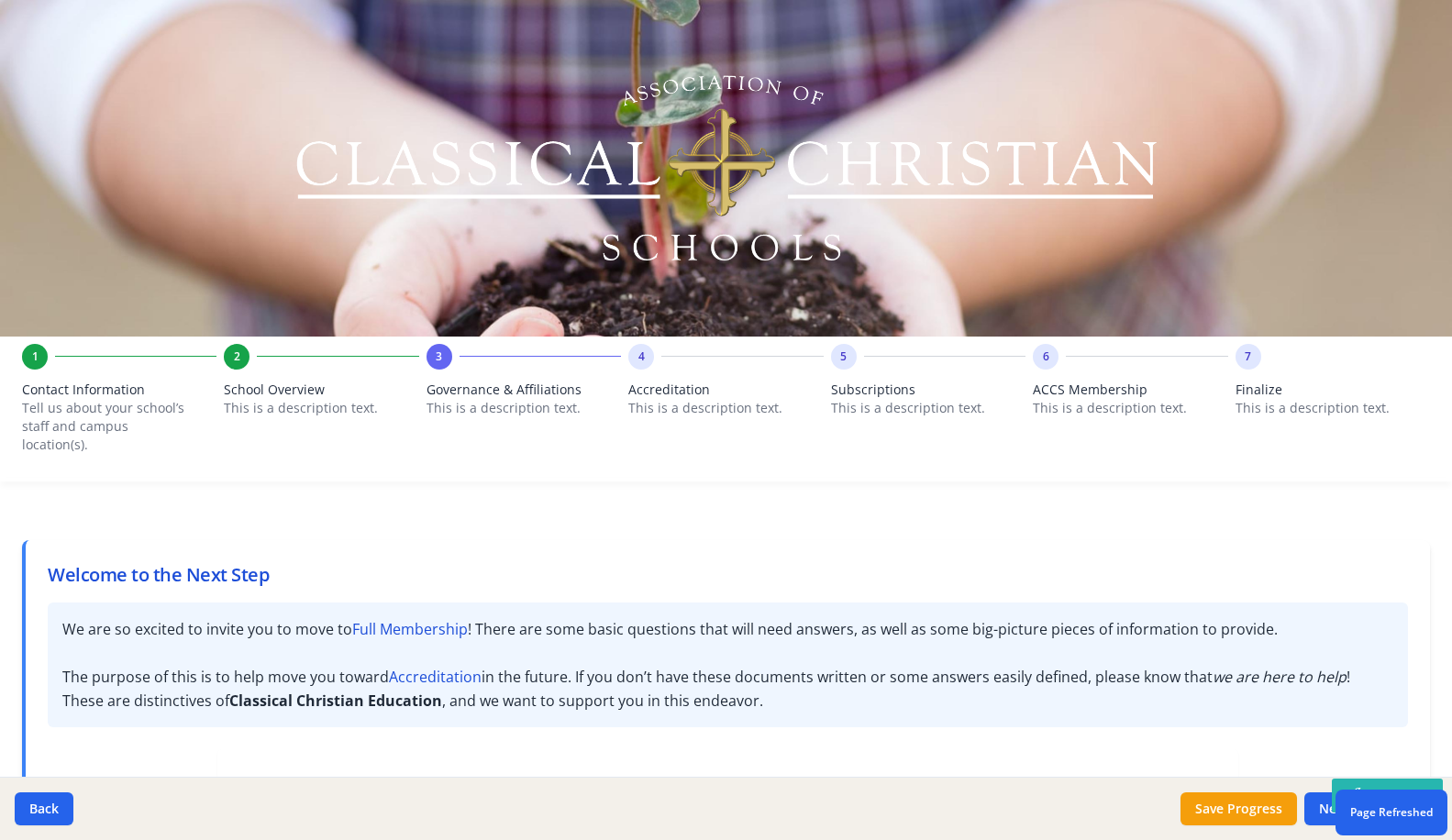 click on "This is a description text." at bounding box center [321, 408] 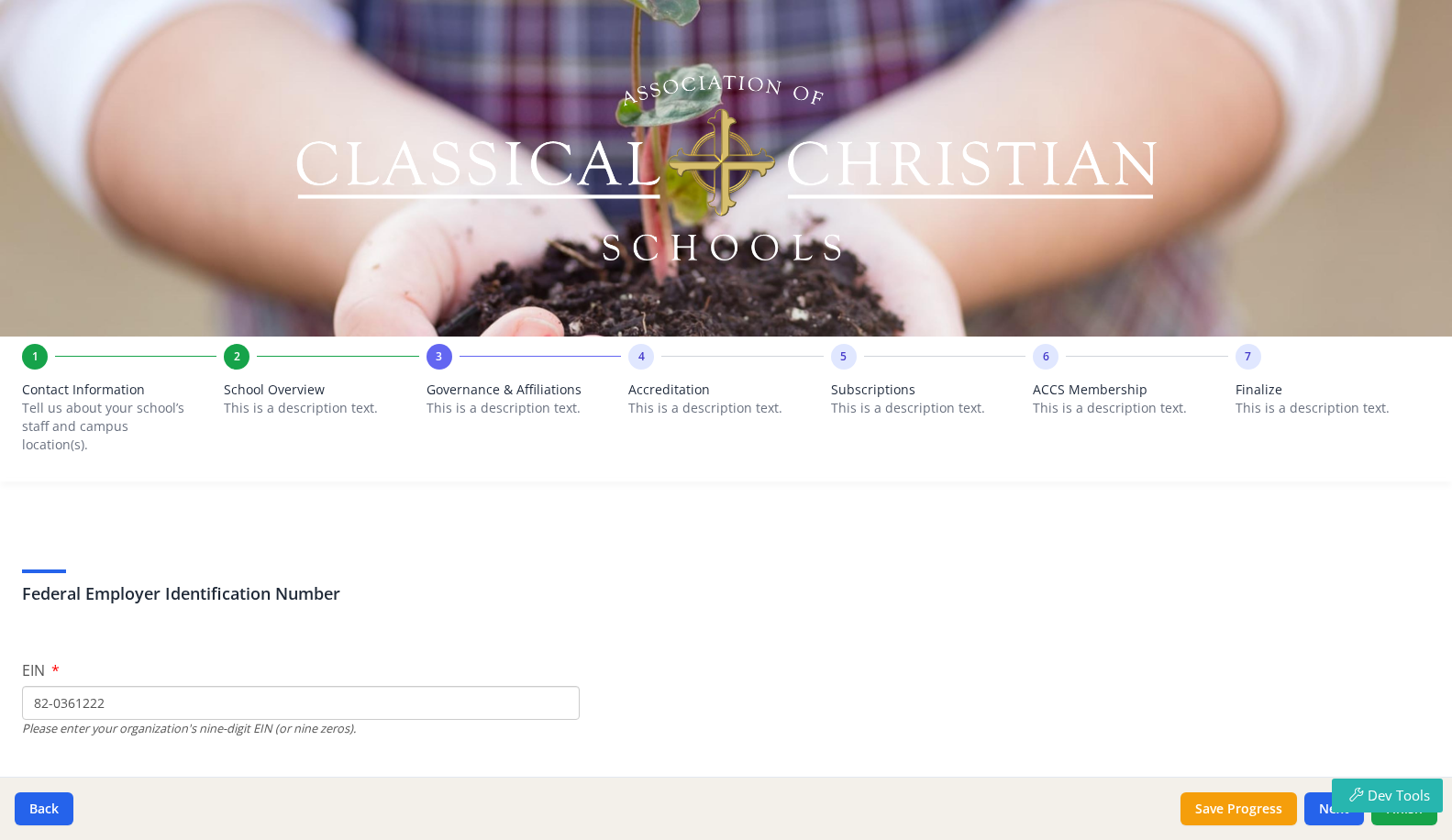 click on "Tell us about your school’s staff and campus location(s)." at bounding box center [108, 426] 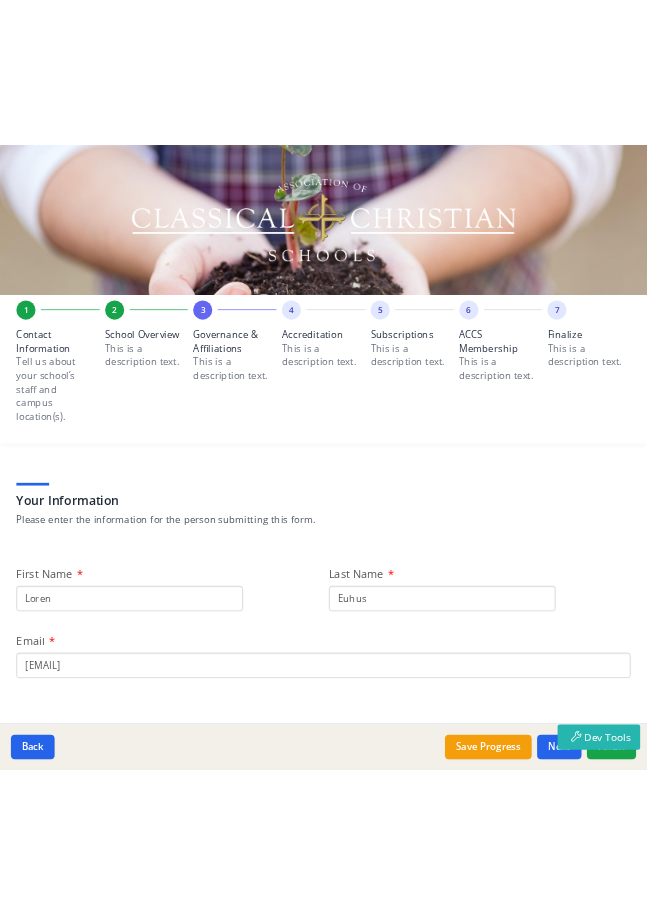 scroll, scrollTop: 36, scrollLeft: 0, axis: vertical 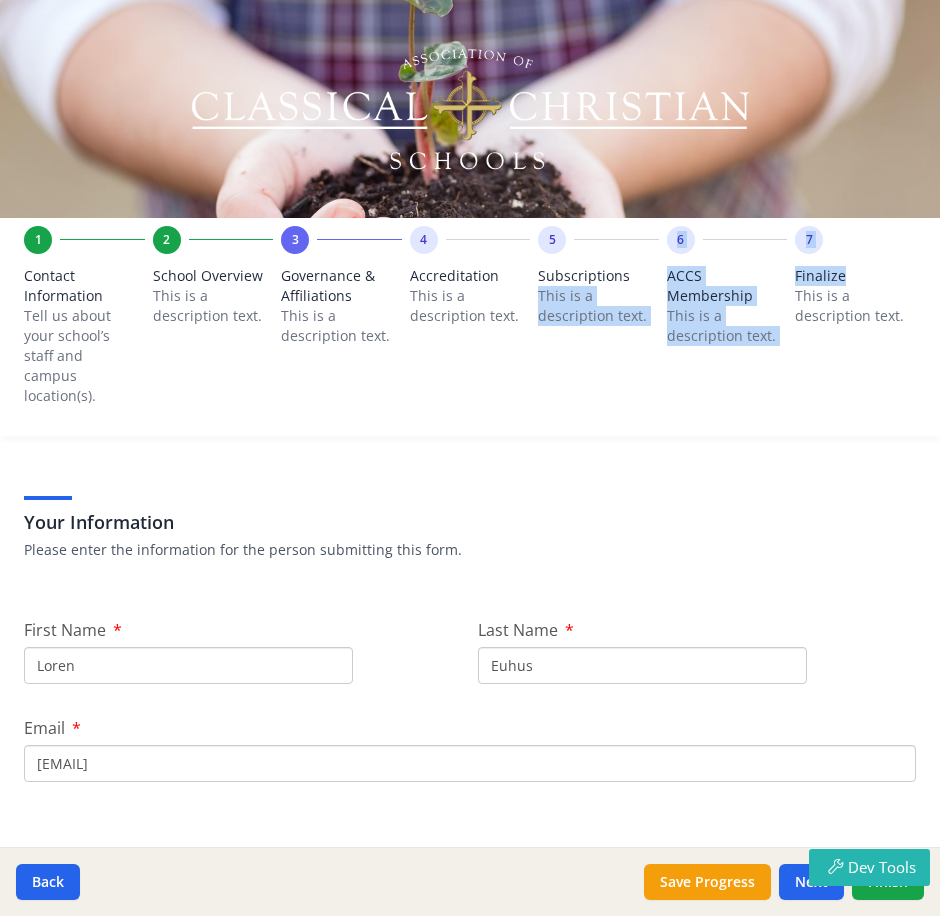 drag, startPoint x: 840, startPoint y: 269, endPoint x: 672, endPoint y: 274, distance: 168.07439 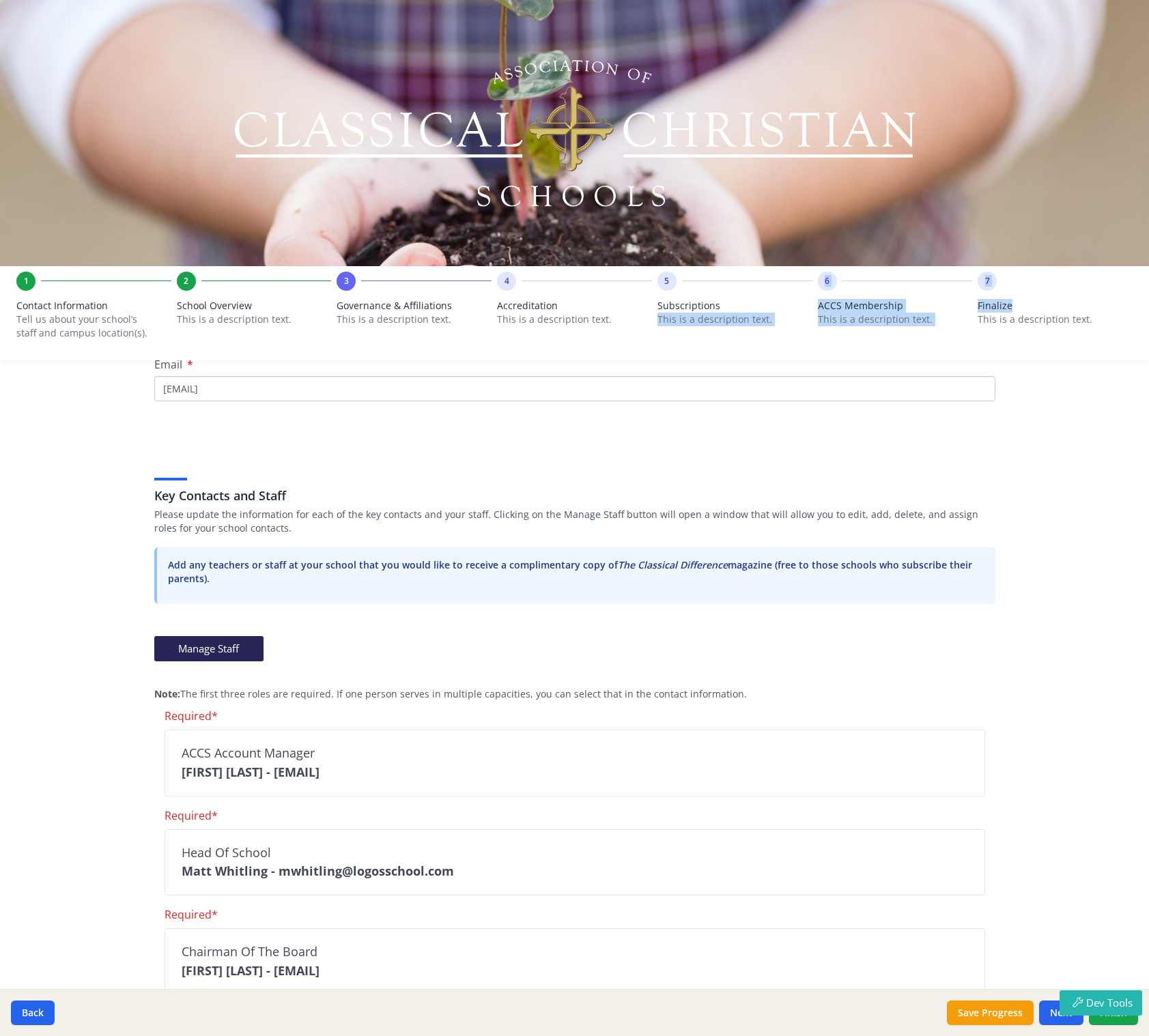 scroll, scrollTop: 0, scrollLeft: 0, axis: both 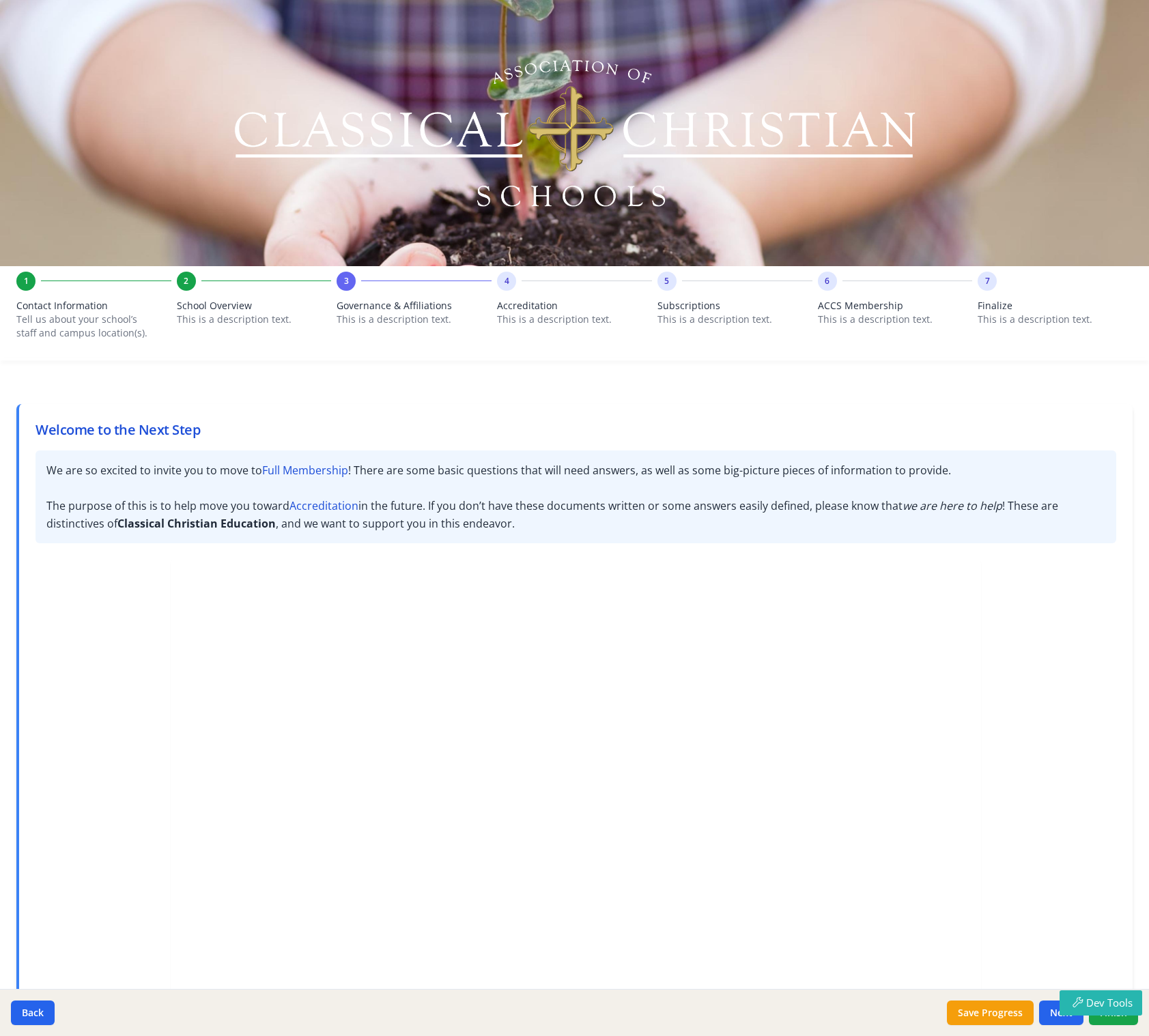 click on "Tell us about your school’s staff and campus location(s)." at bounding box center (85, 326) 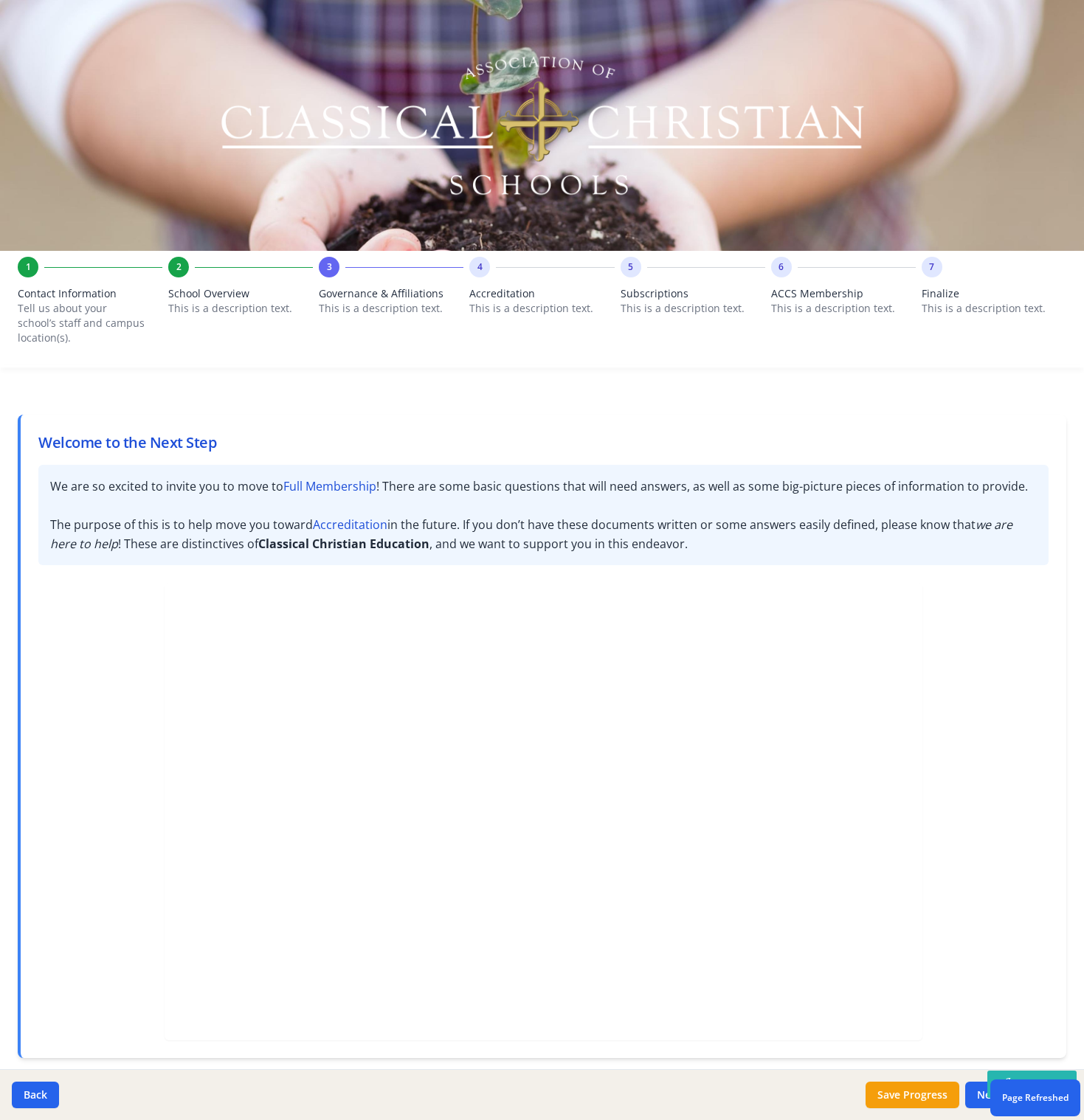 click on "Tell us about your school’s staff and campus location(s)." at bounding box center (81, 323) 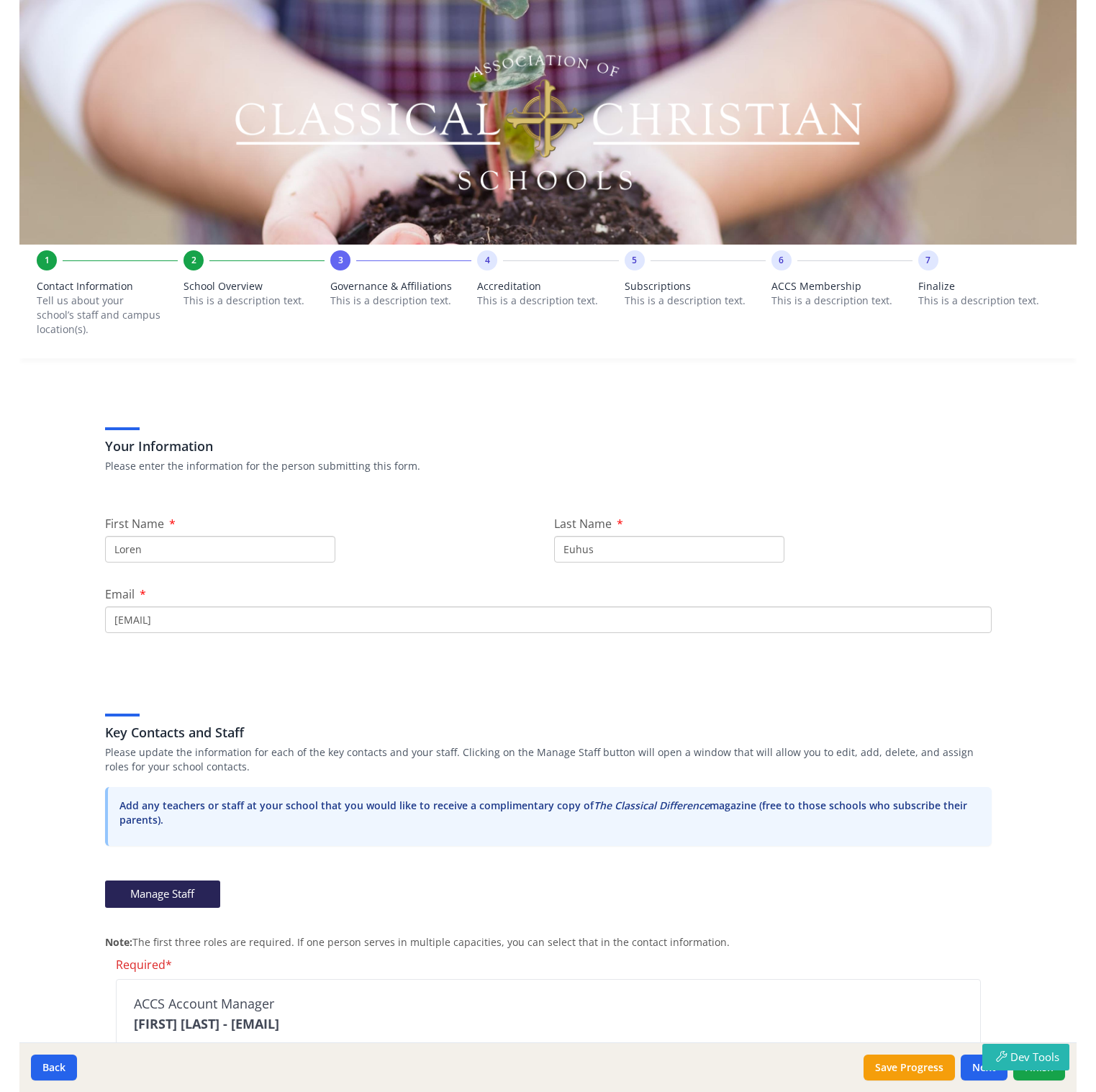 scroll, scrollTop: 901, scrollLeft: 0, axis: vertical 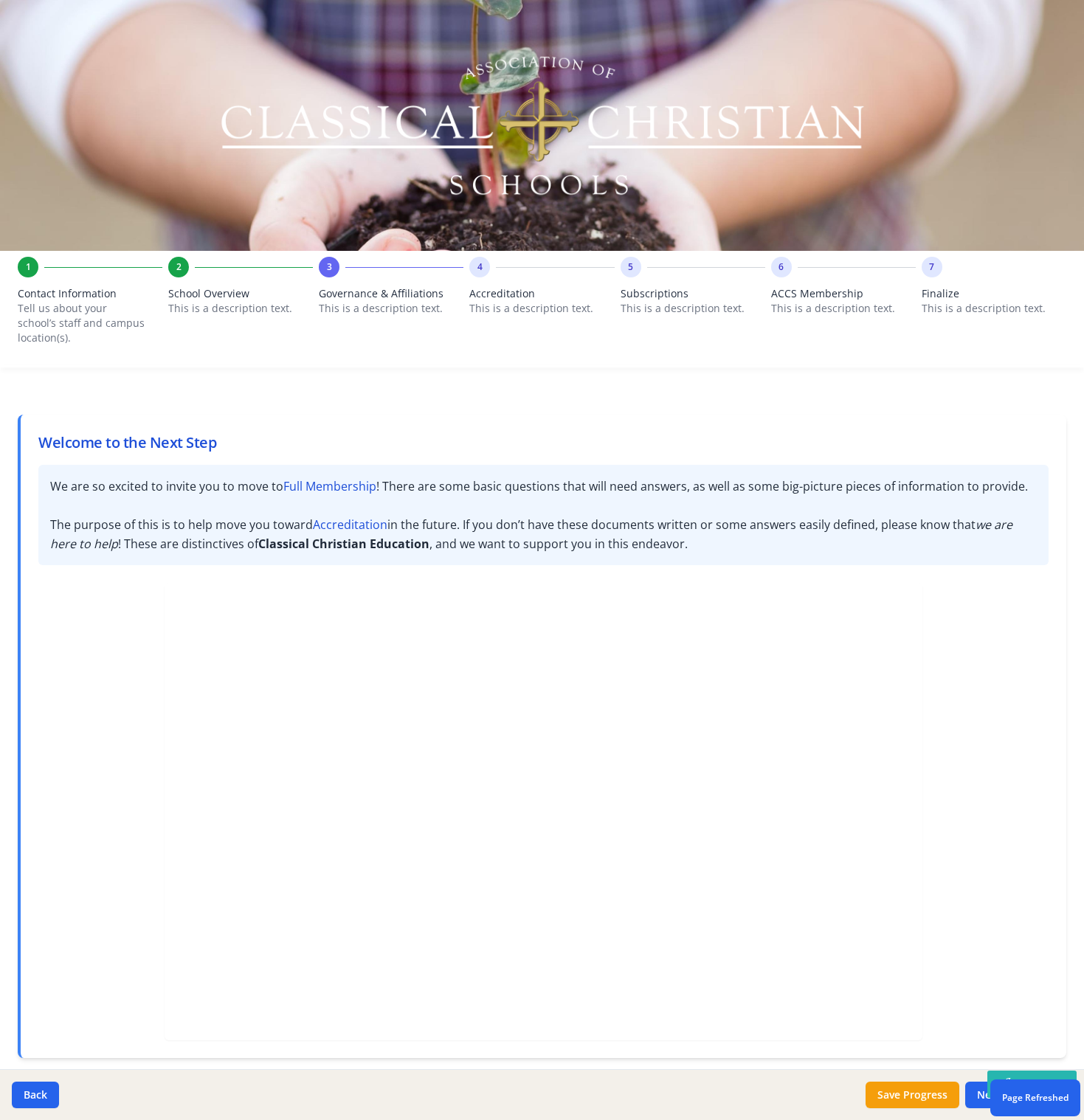 click on "Contact Information" at bounding box center (90, 294) 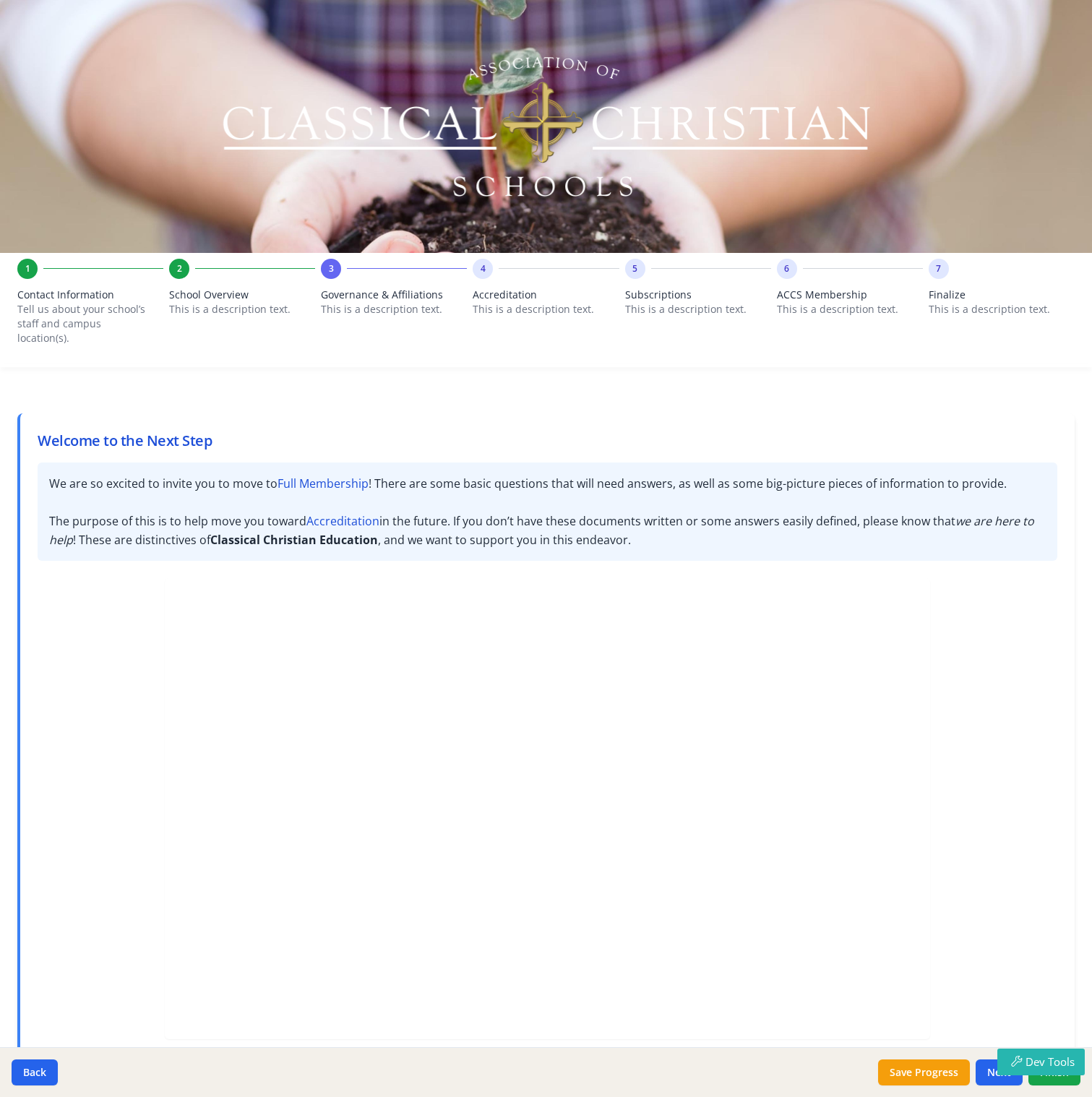 click on "Tell us about your school’s staff and campus location(s)." at bounding box center [82, 324] 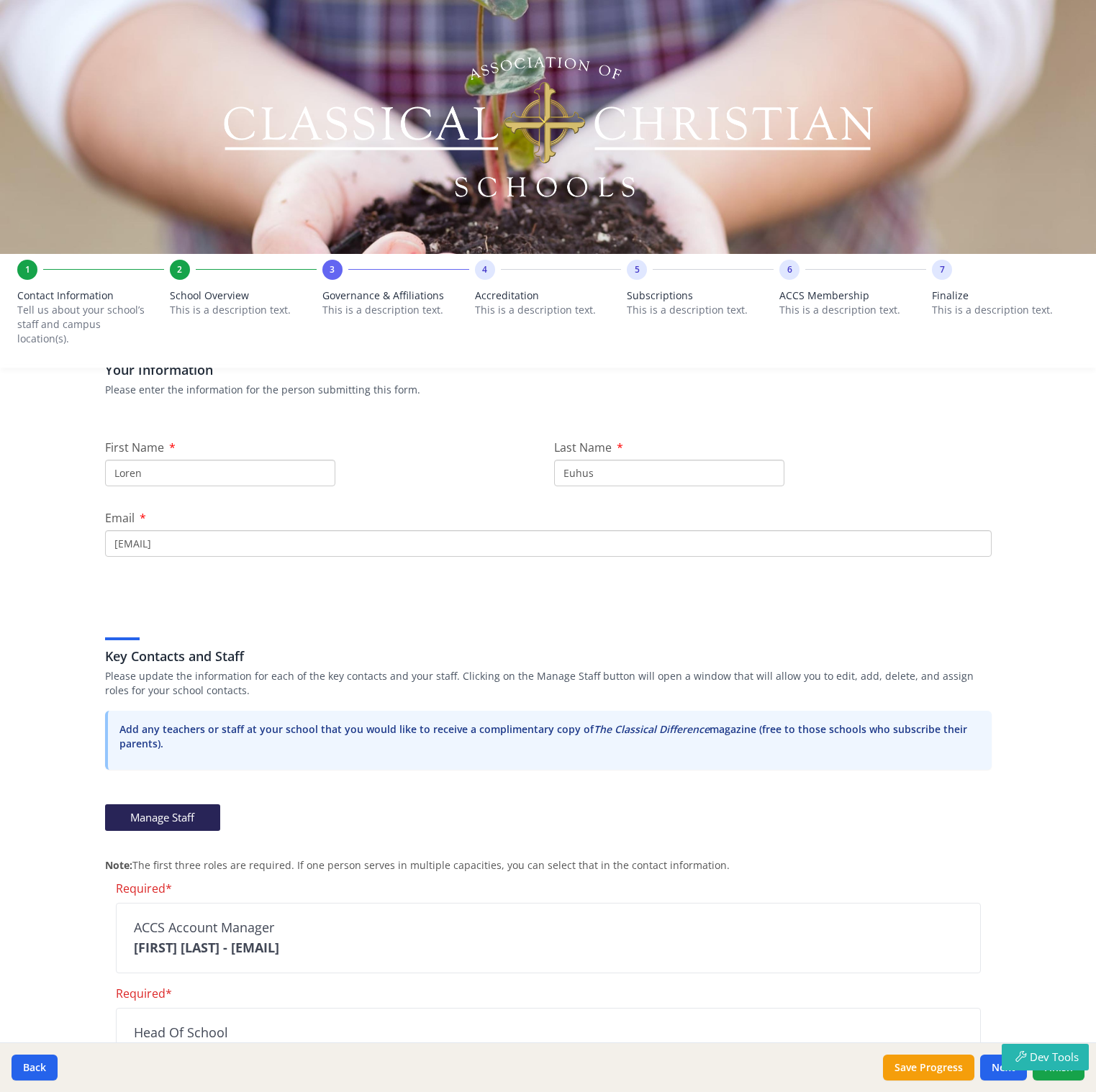 scroll, scrollTop: 0, scrollLeft: 0, axis: both 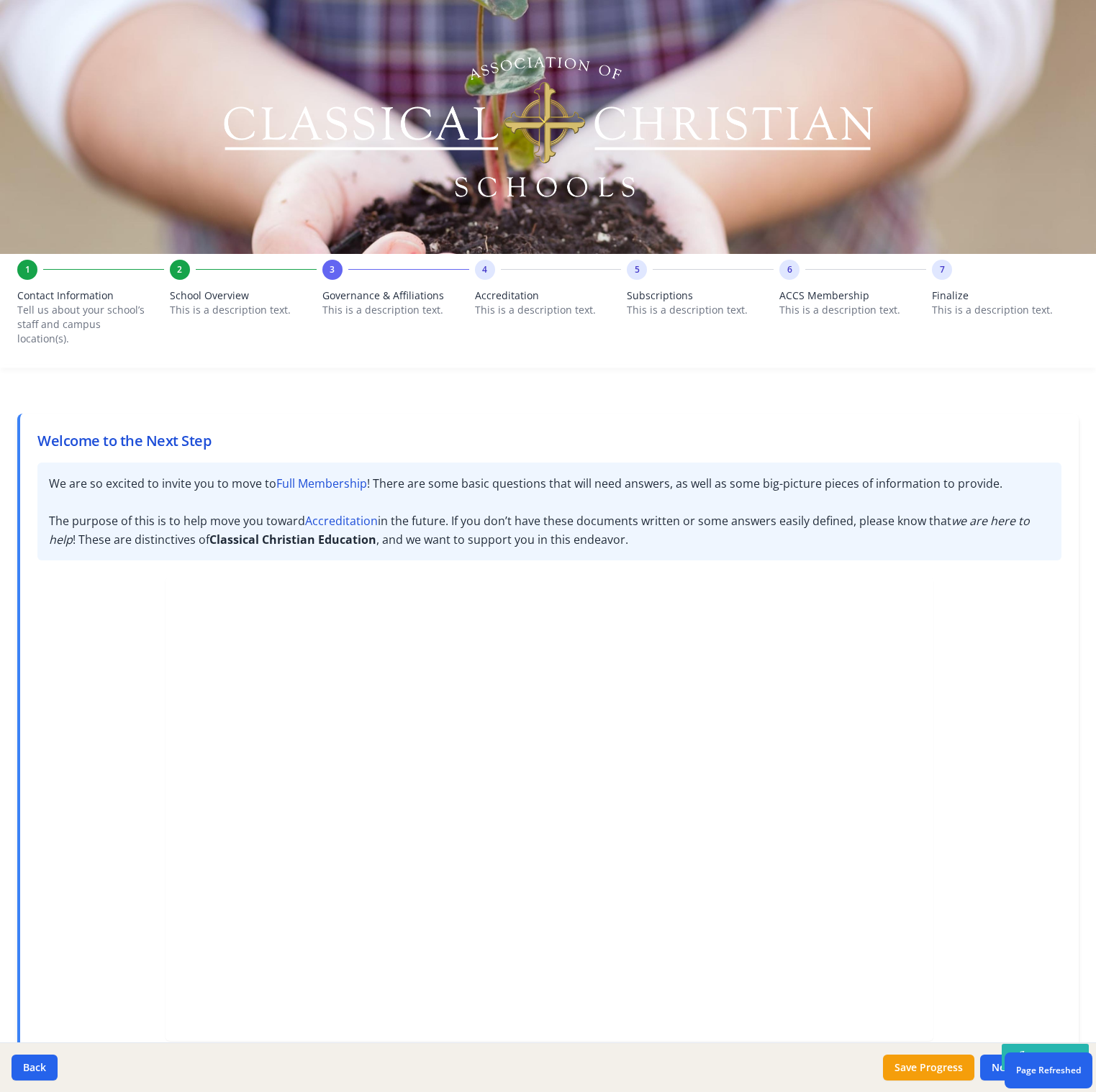 click on "Tell us about your school’s staff and campus location(s)." at bounding box center [82, 324] 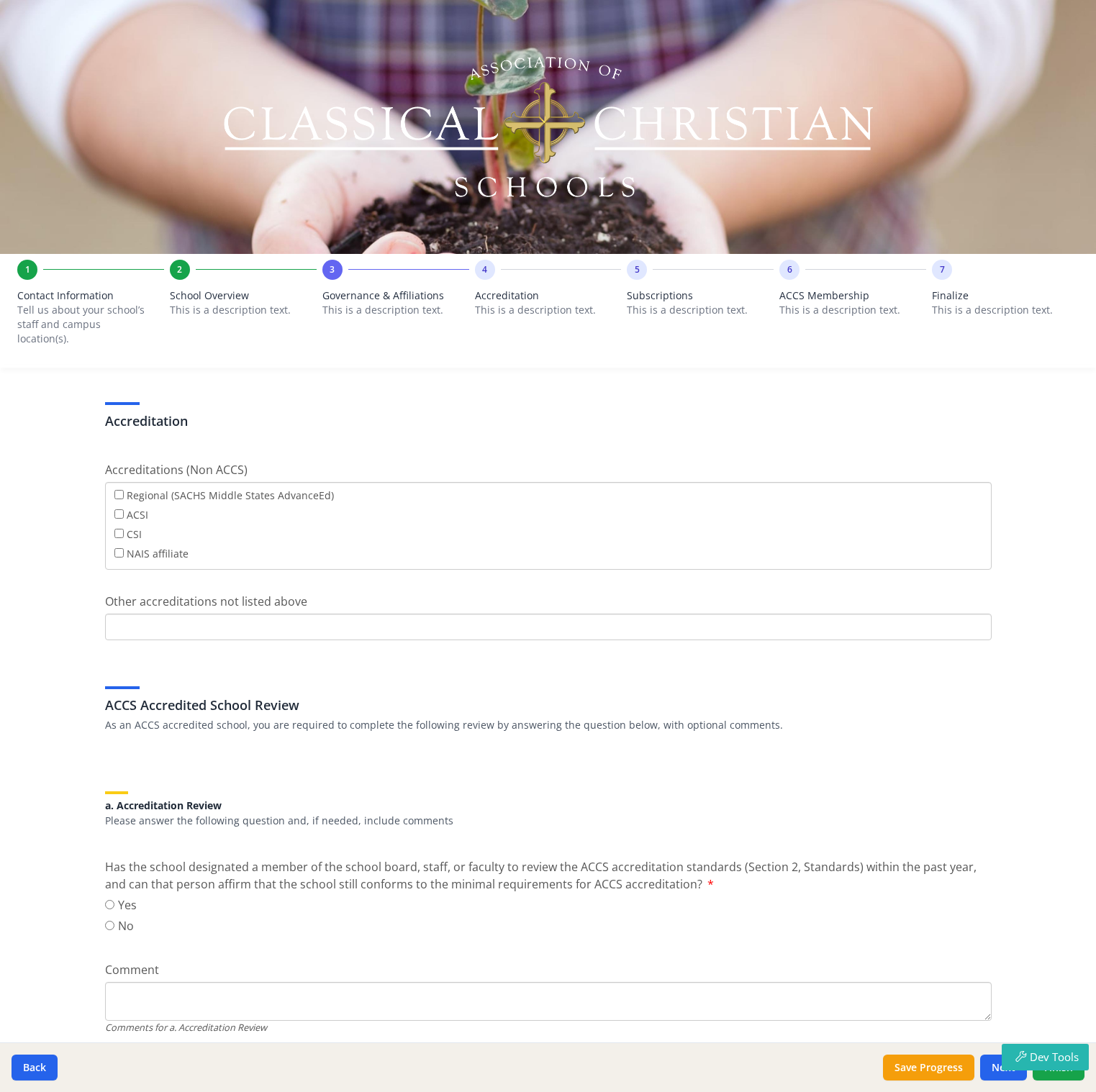 click on "Tell us about your school’s staff and campus location(s)." at bounding box center [82, 324] 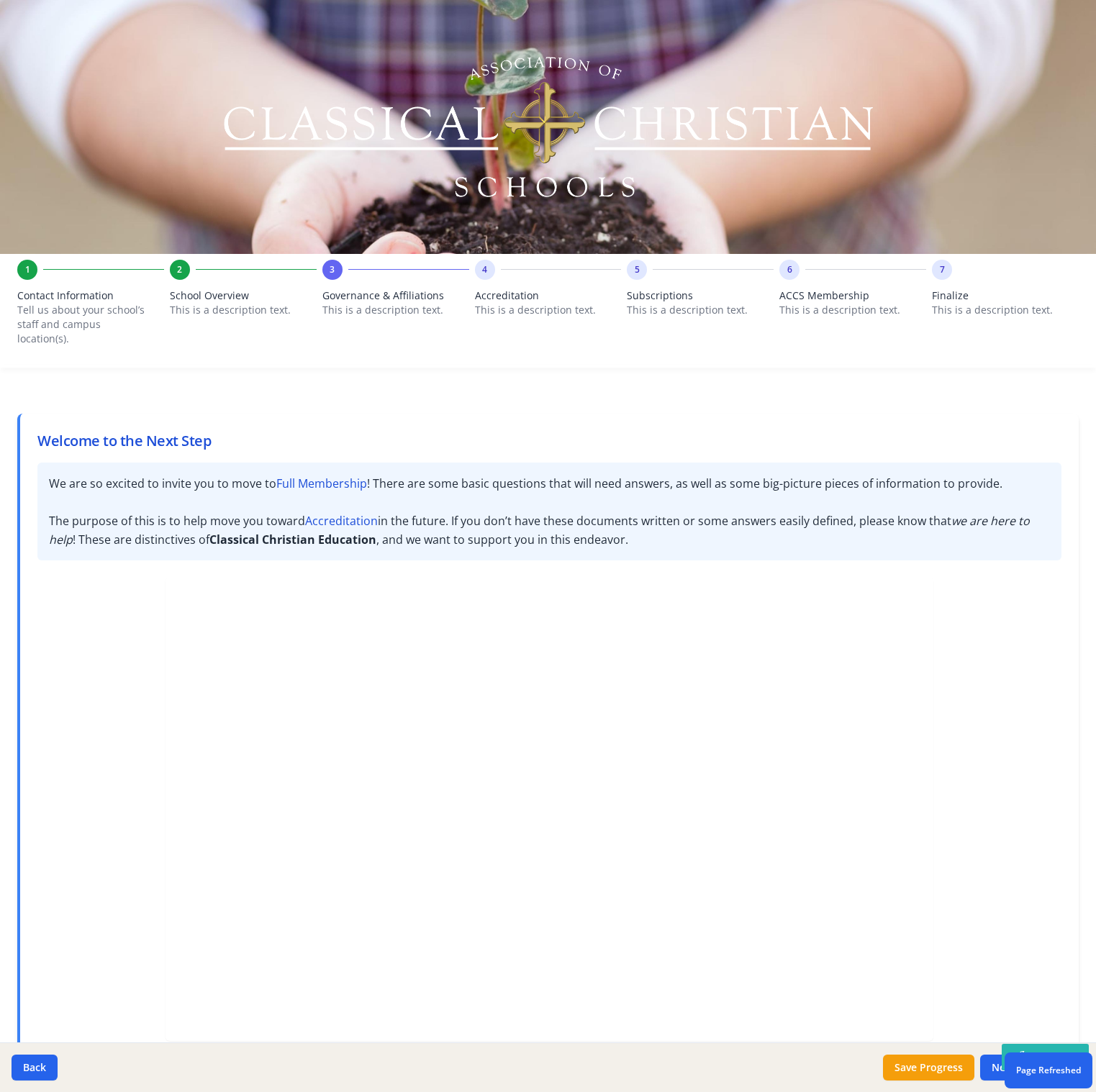 click on "Tell us about your school’s staff and campus location(s)." at bounding box center (82, 324) 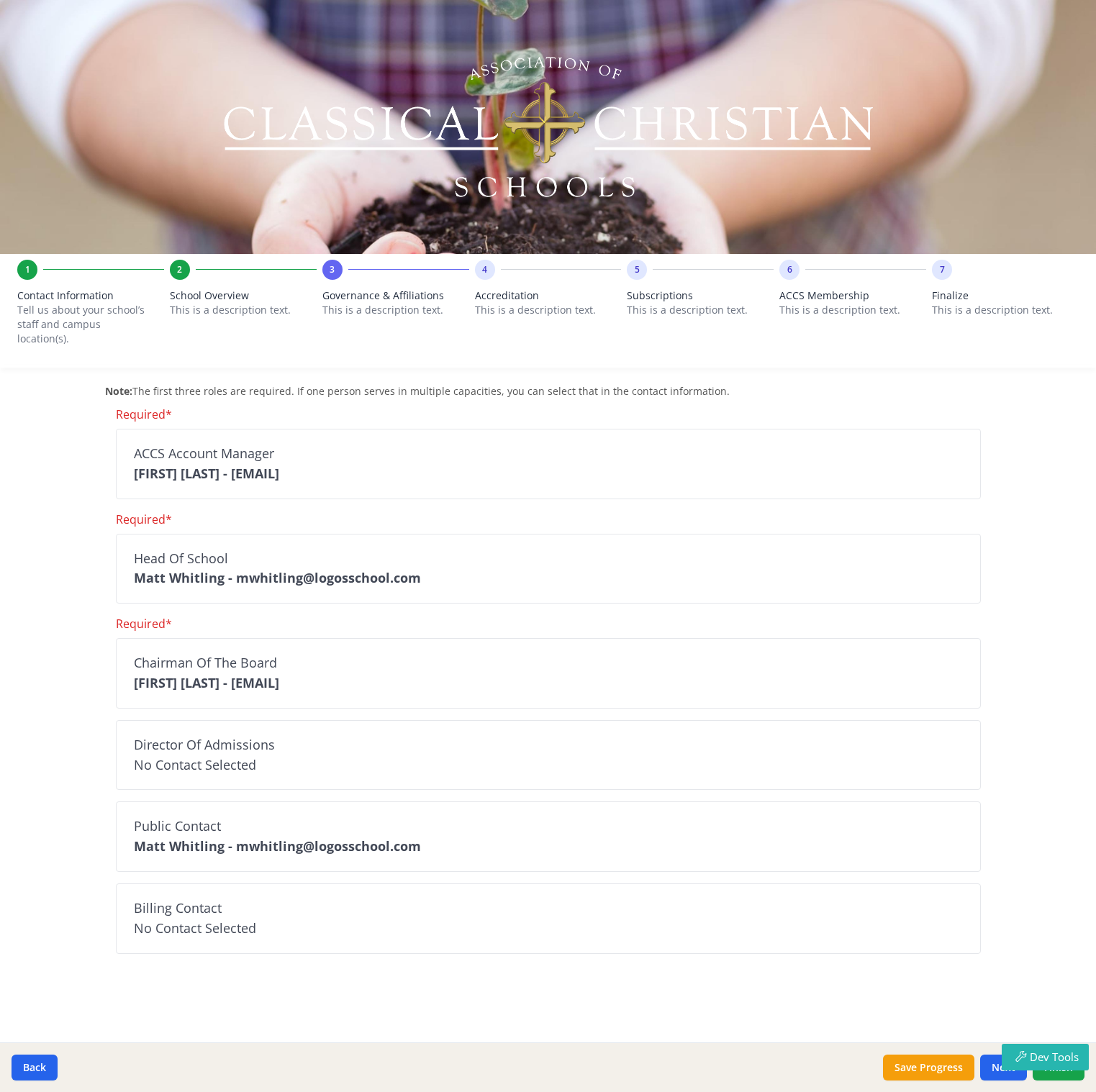 scroll, scrollTop: 486, scrollLeft: 0, axis: vertical 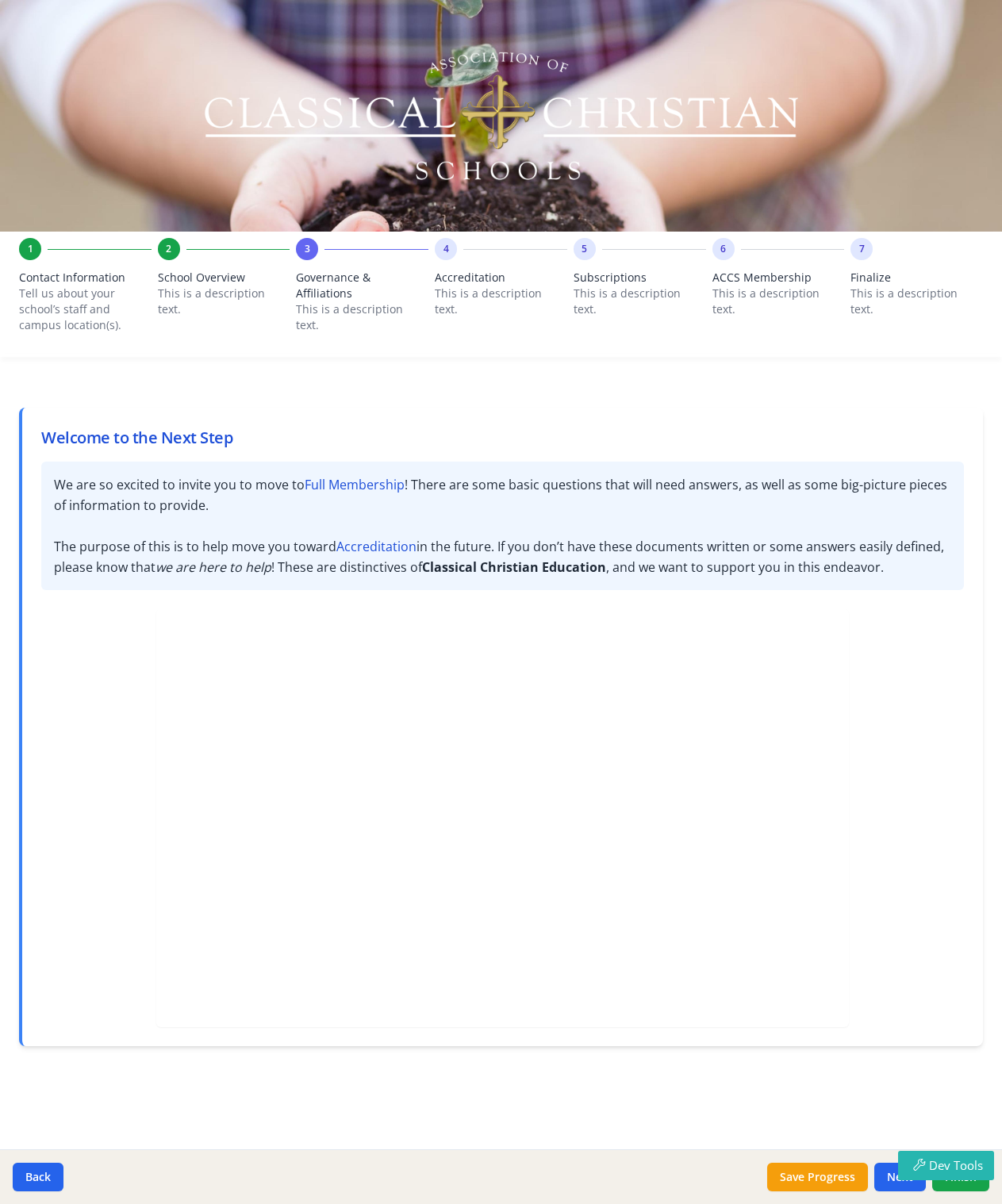 click on "ACCS Membership" at bounding box center (778, 278) 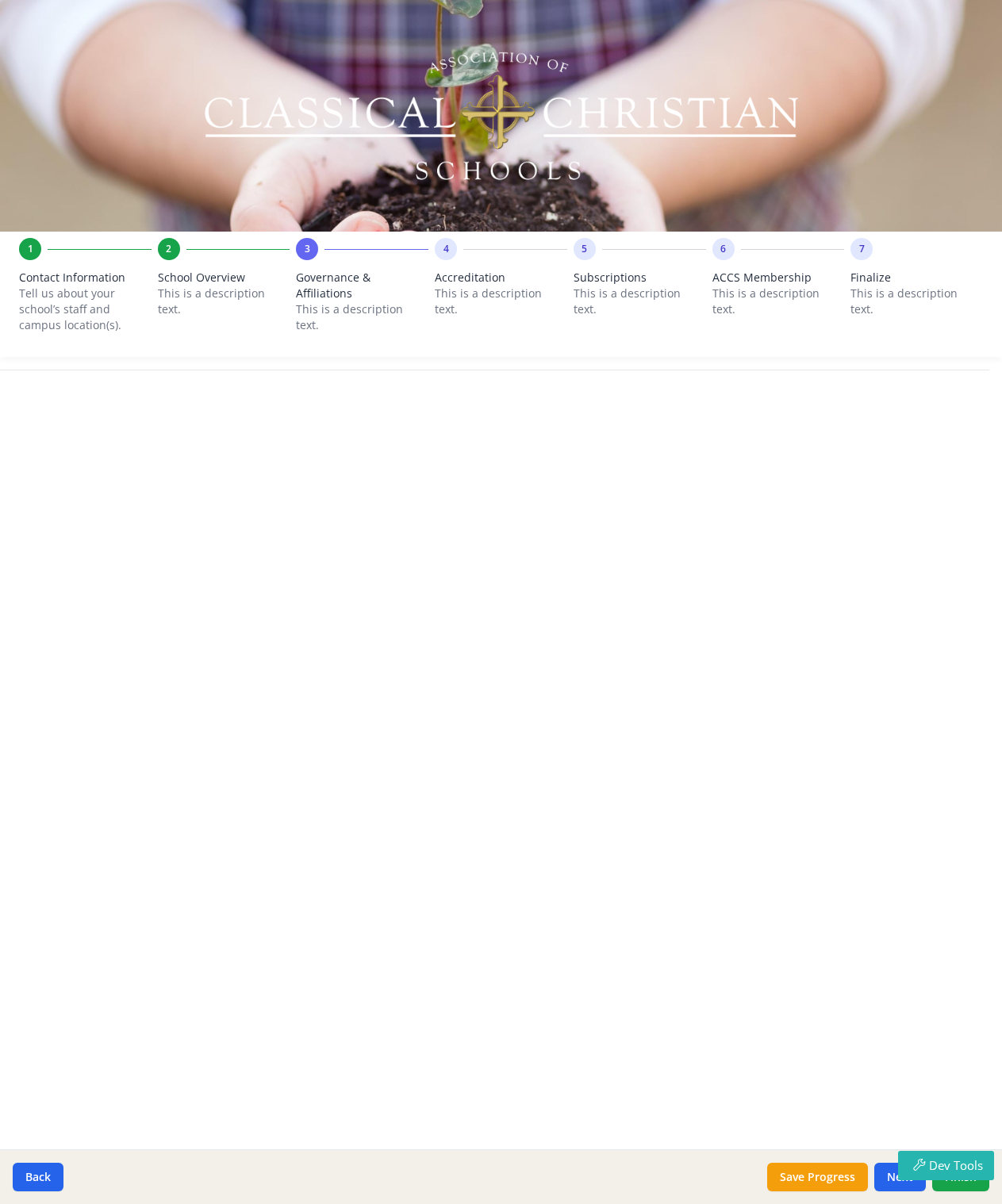 click on "7" at bounding box center (916, 249) 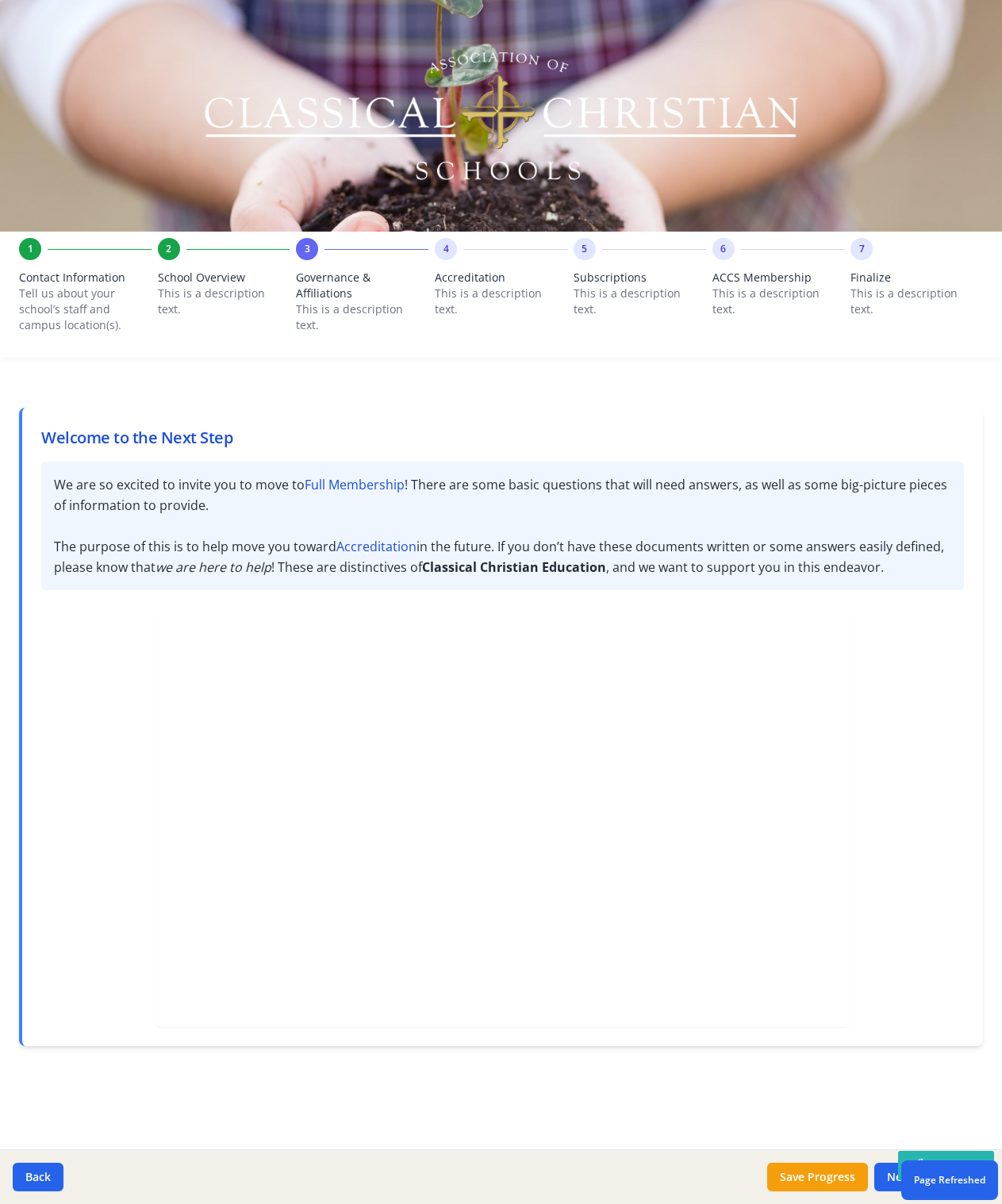 click on "6     ACCS Membership   This is a description text." at bounding box center [778, 289] 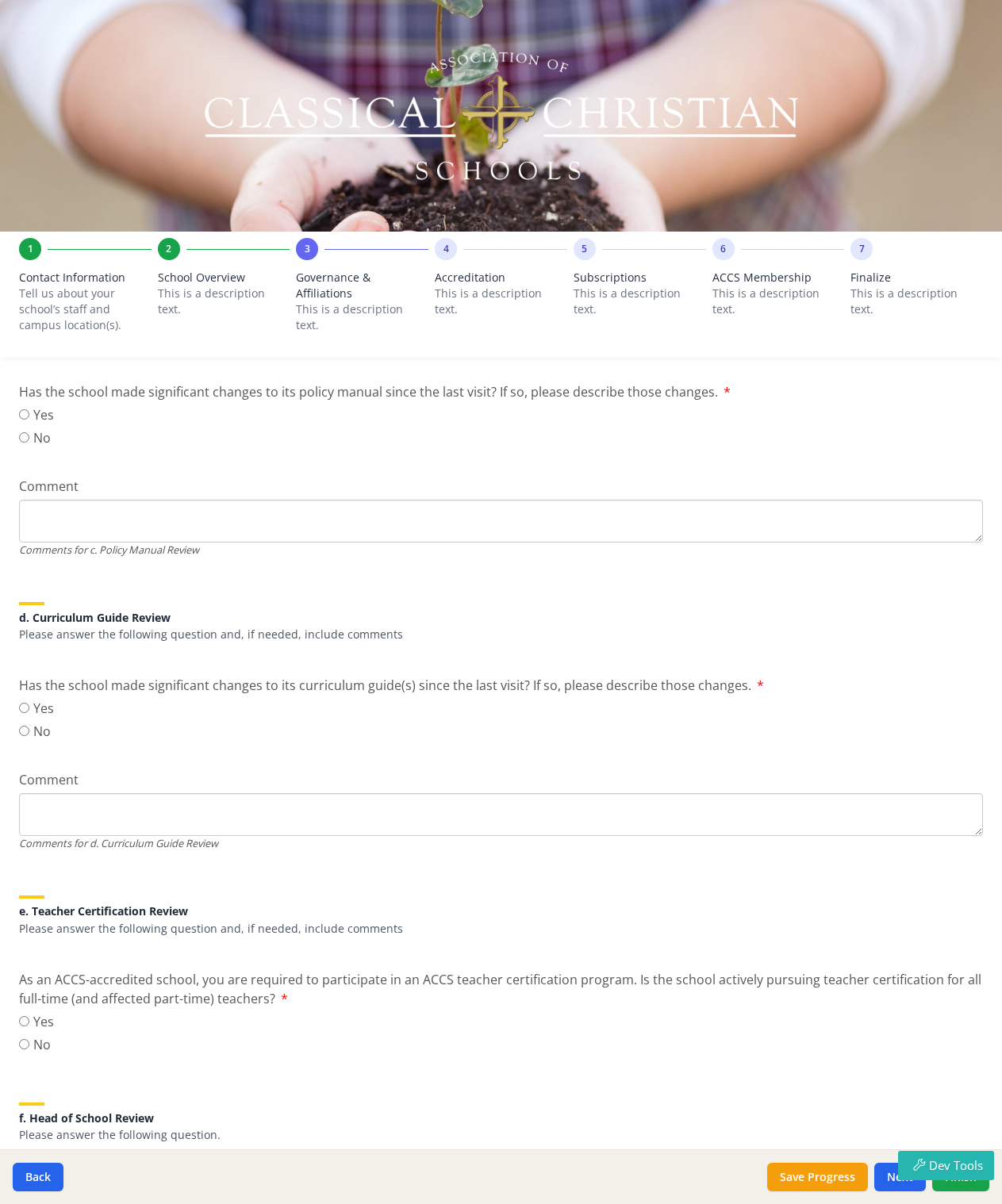 scroll, scrollTop: 0, scrollLeft: 0, axis: both 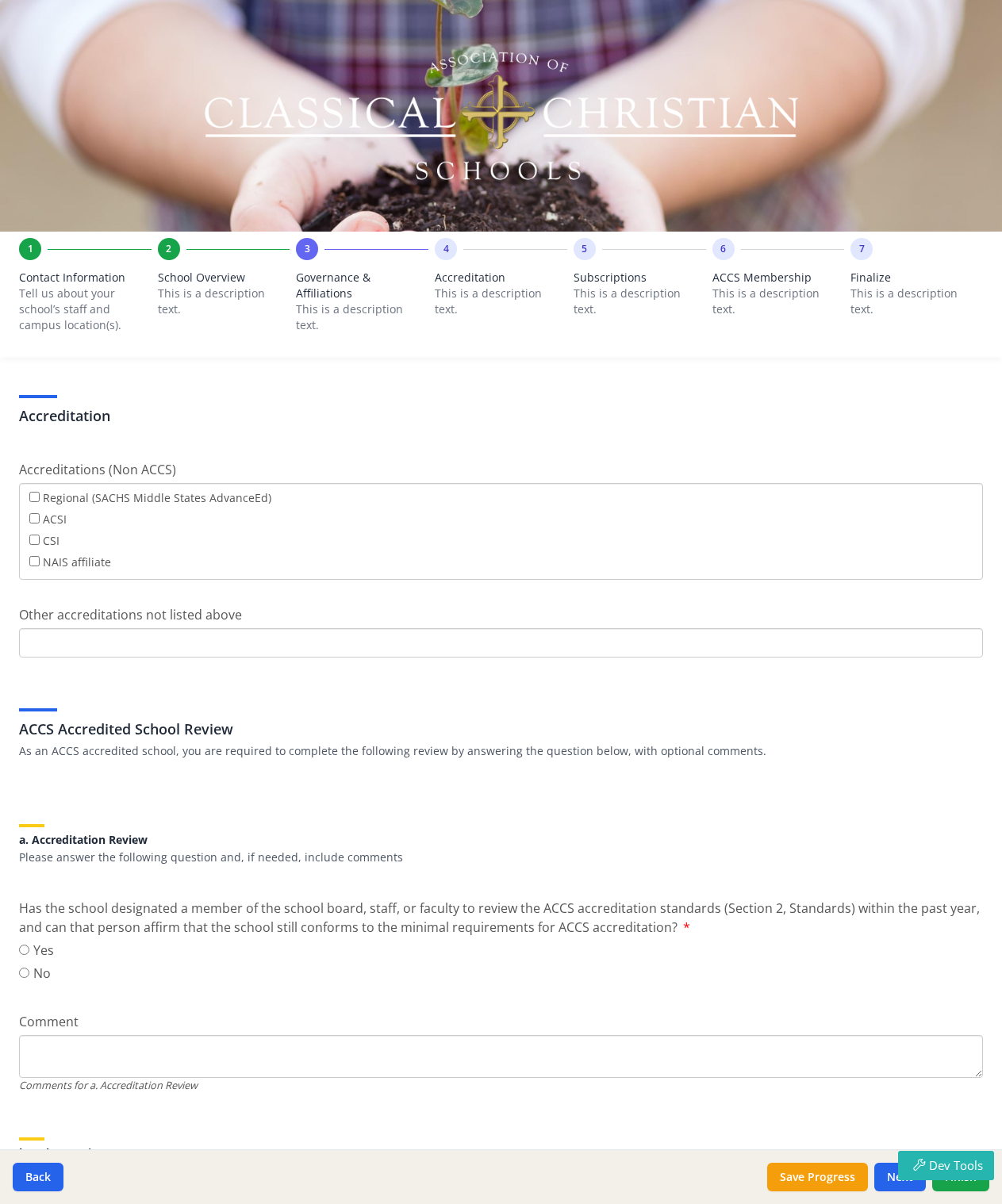 click on "This is a description text." at bounding box center (501, 301) 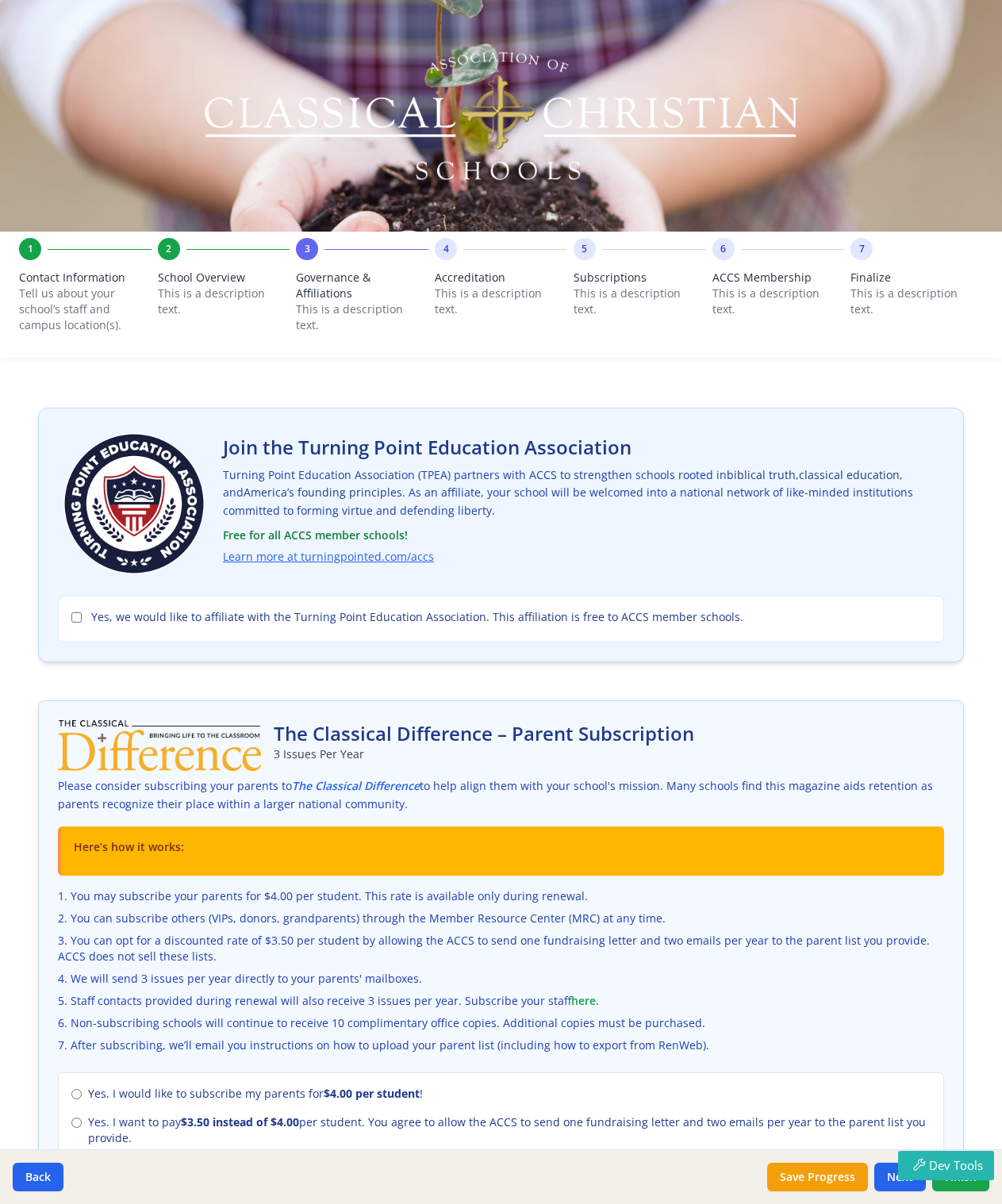 click on "4     Accreditation   This is a description text." at bounding box center (501, 289) 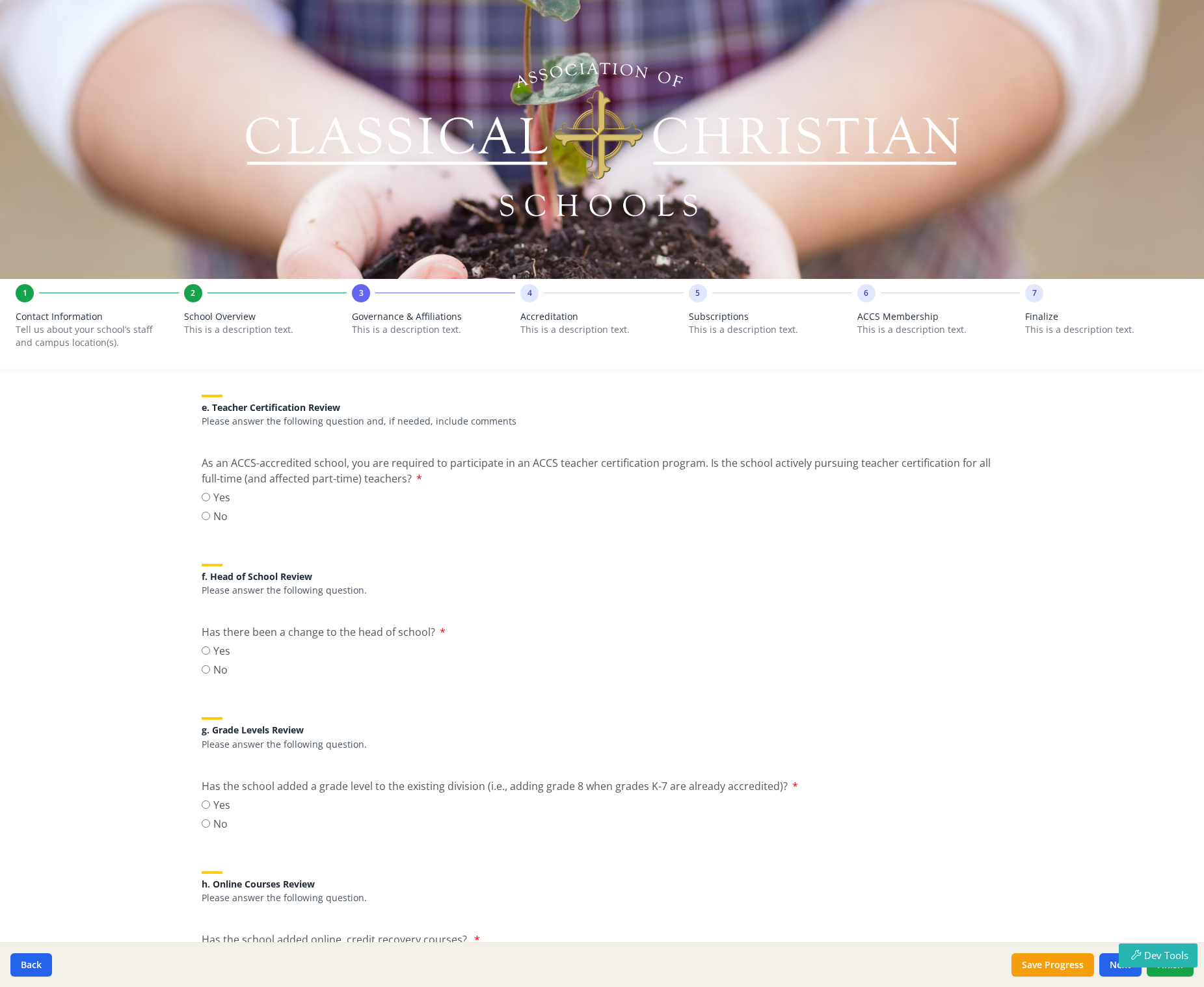scroll, scrollTop: 1597, scrollLeft: 0, axis: vertical 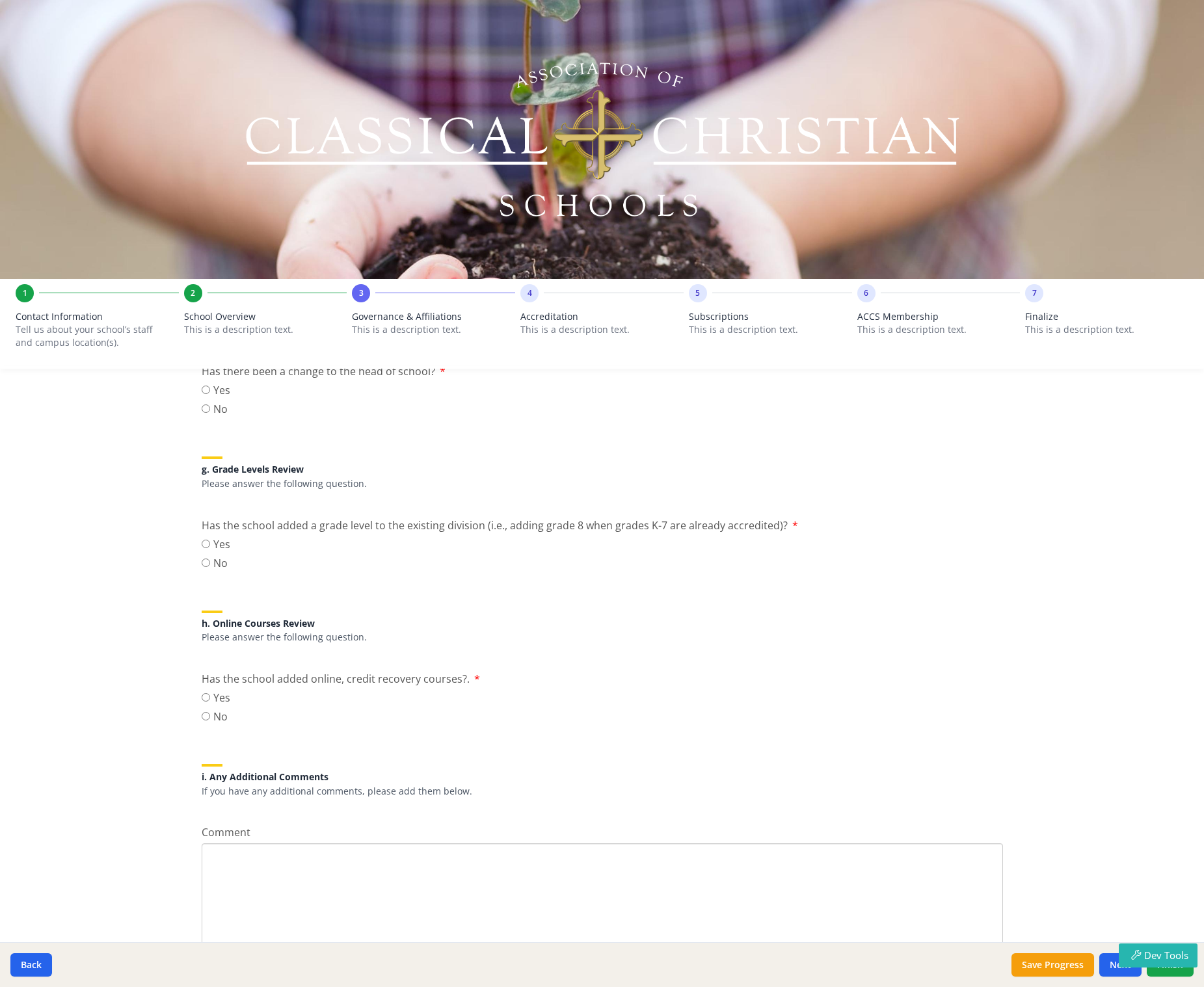 drag, startPoint x: 995, startPoint y: 873, endPoint x: 980, endPoint y: 1037, distance: 164.68455 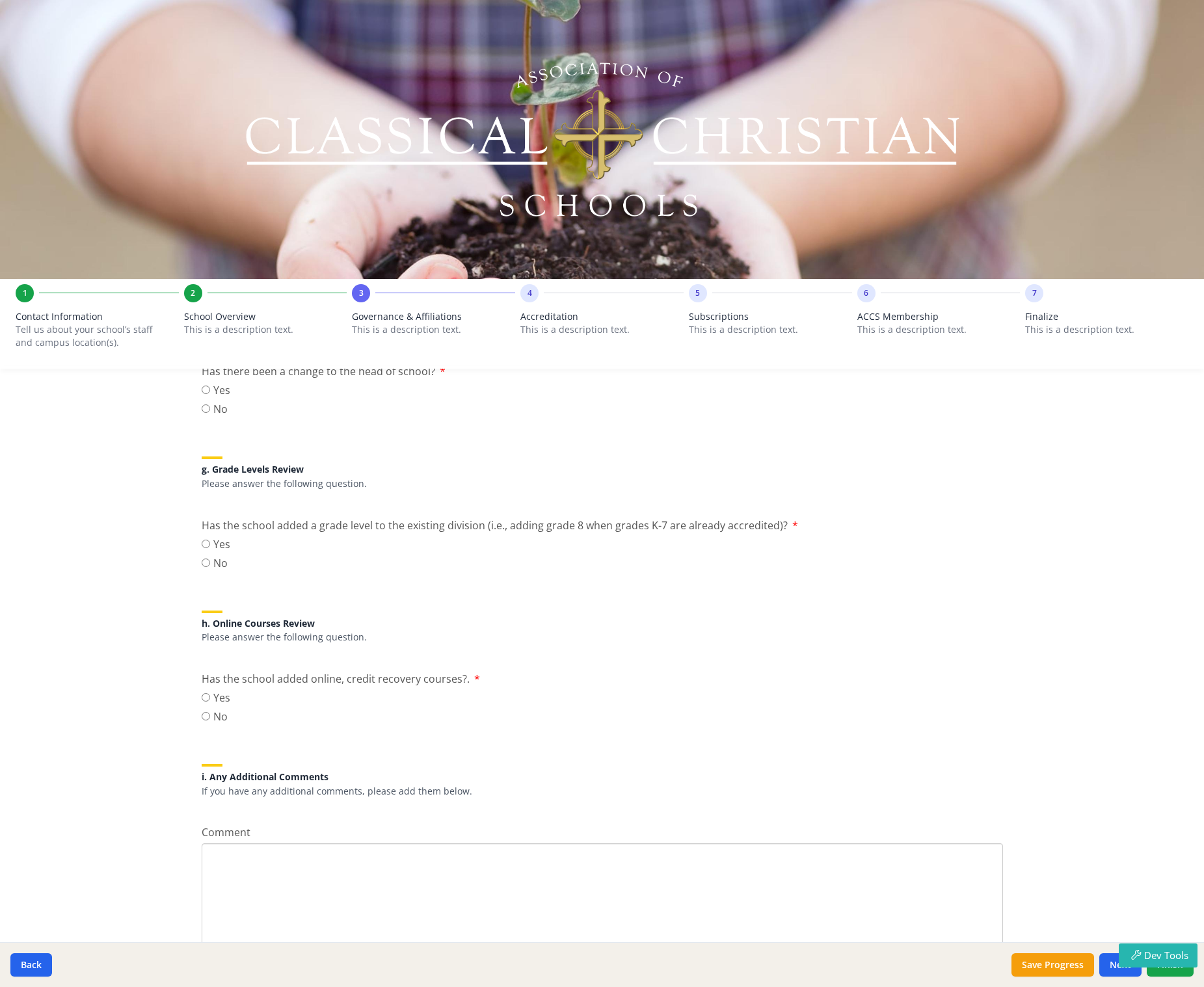 scroll, scrollTop: 1761, scrollLeft: 0, axis: vertical 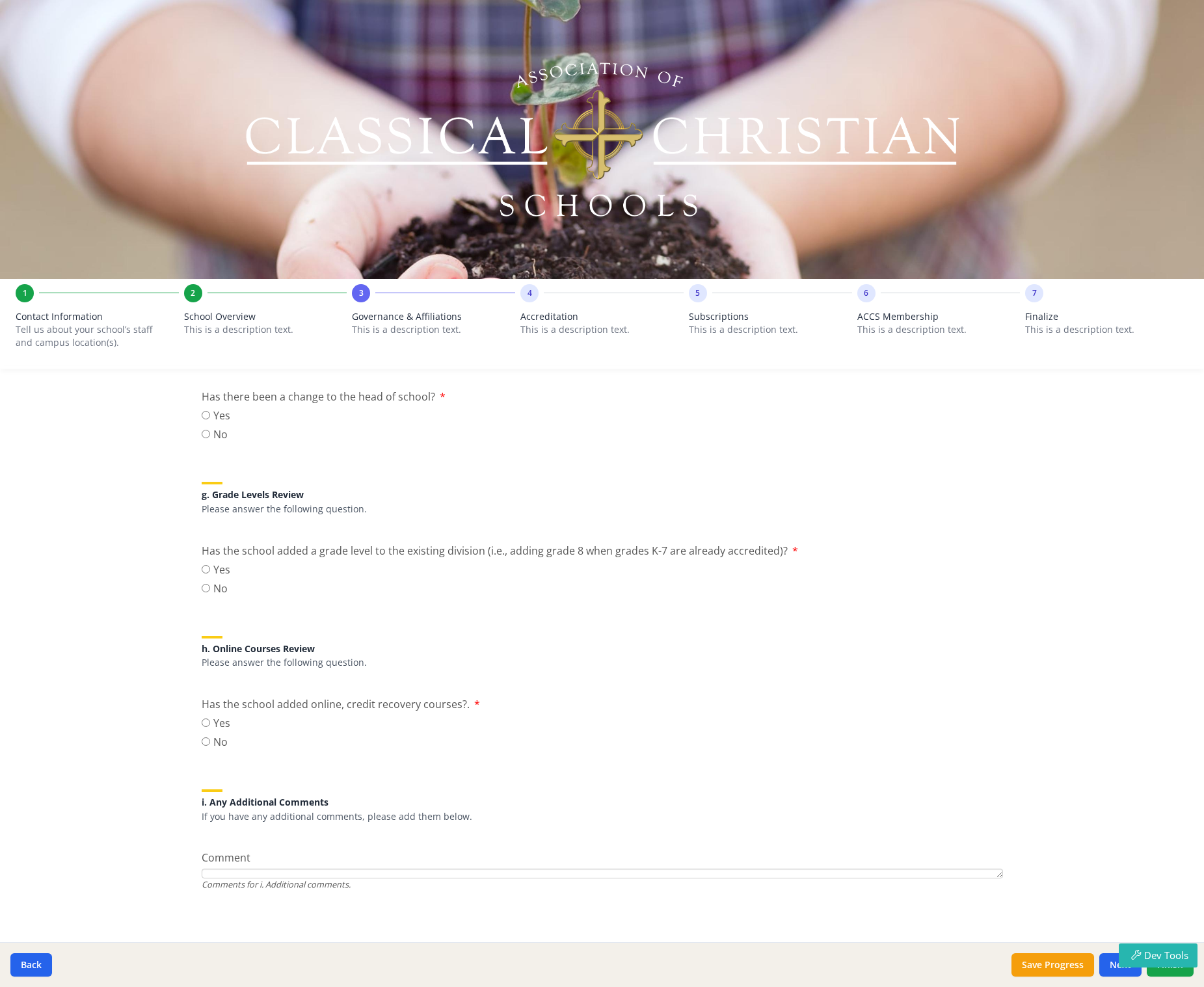 drag, startPoint x: 997, startPoint y: 873, endPoint x: 945, endPoint y: 651, distance: 228.0088 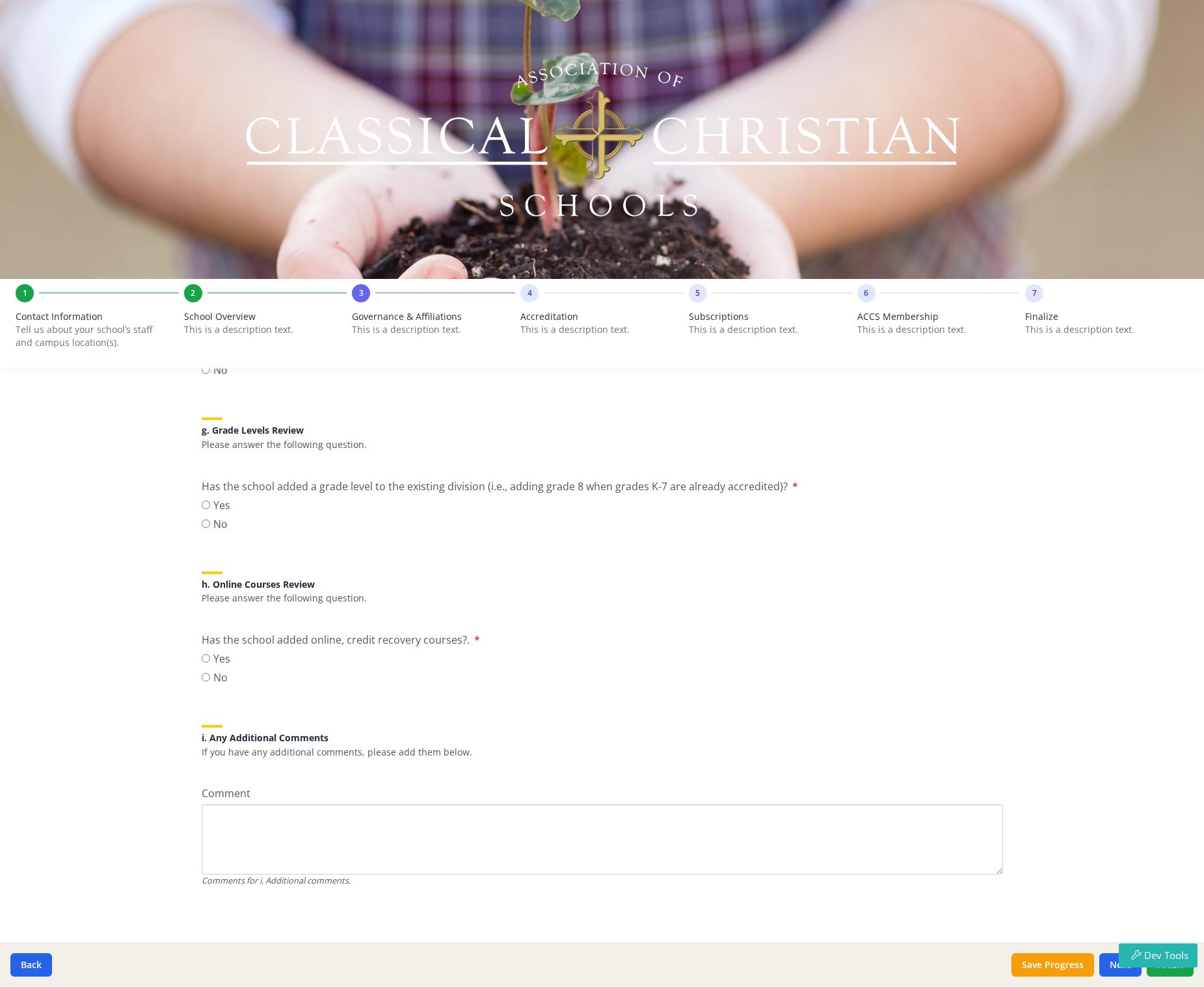 drag, startPoint x: 995, startPoint y: 874, endPoint x: 915, endPoint y: 929, distance: 97.08244 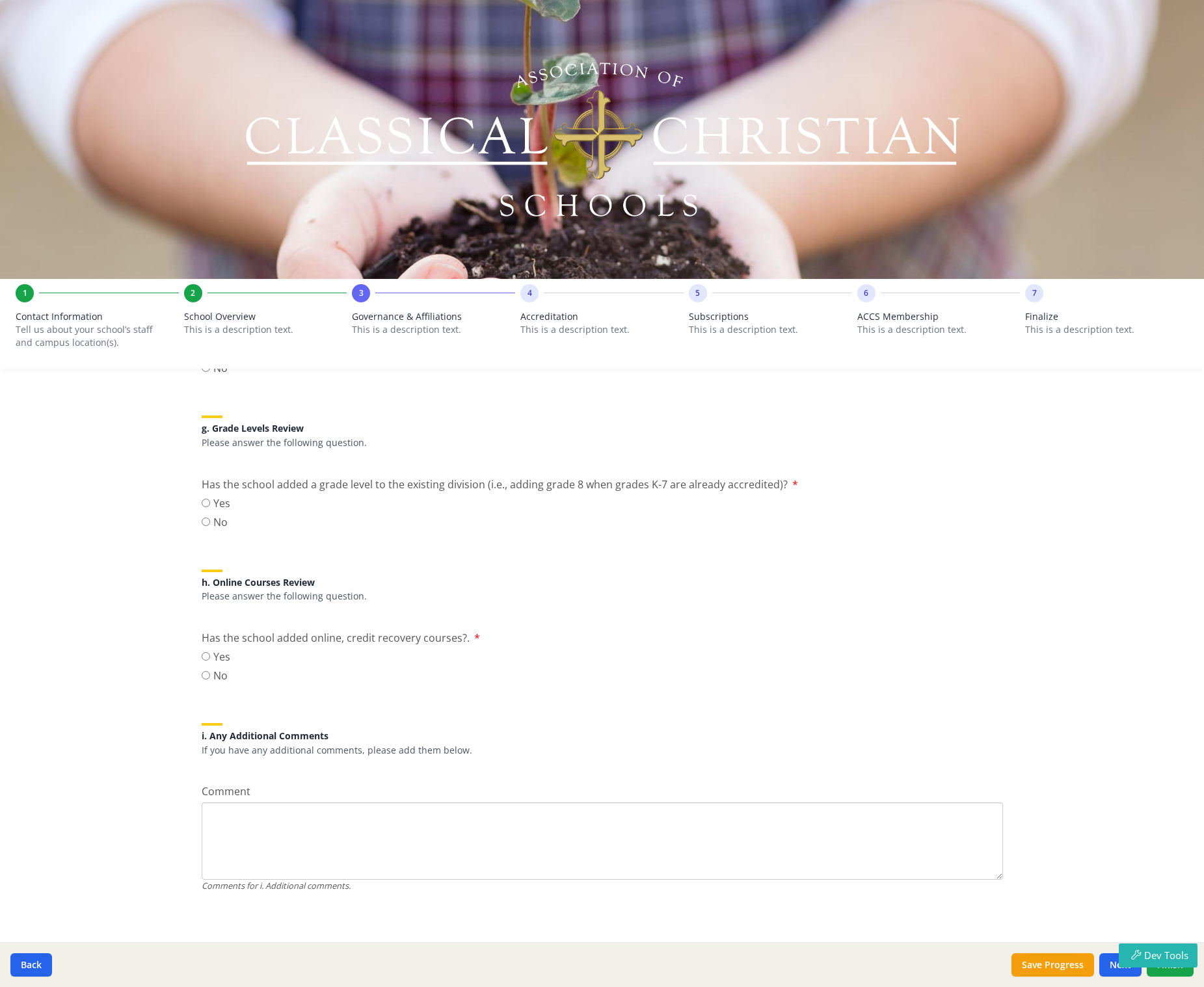scroll, scrollTop: 1639, scrollLeft: 0, axis: vertical 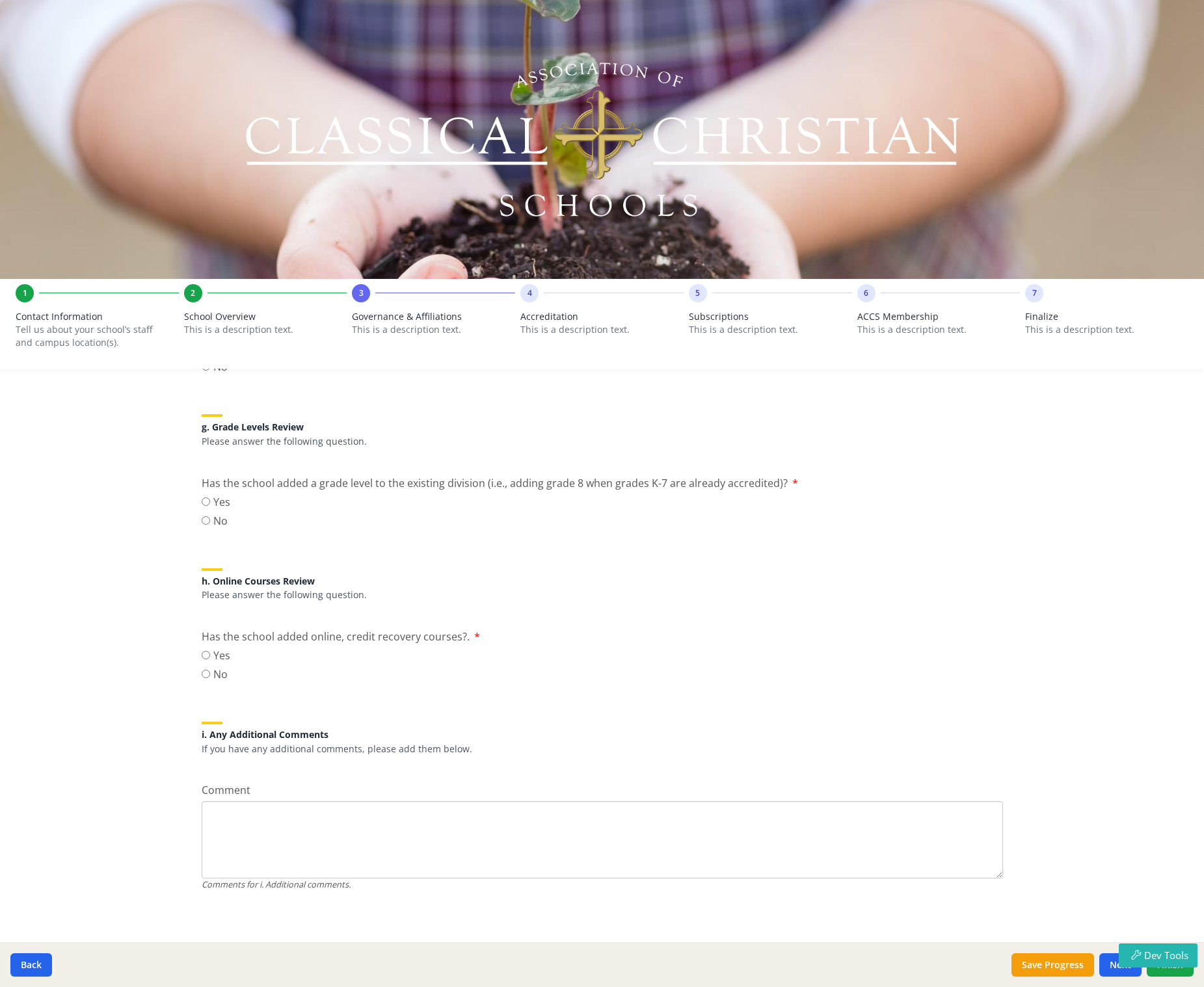 click on "Comment" at bounding box center (602, -698) 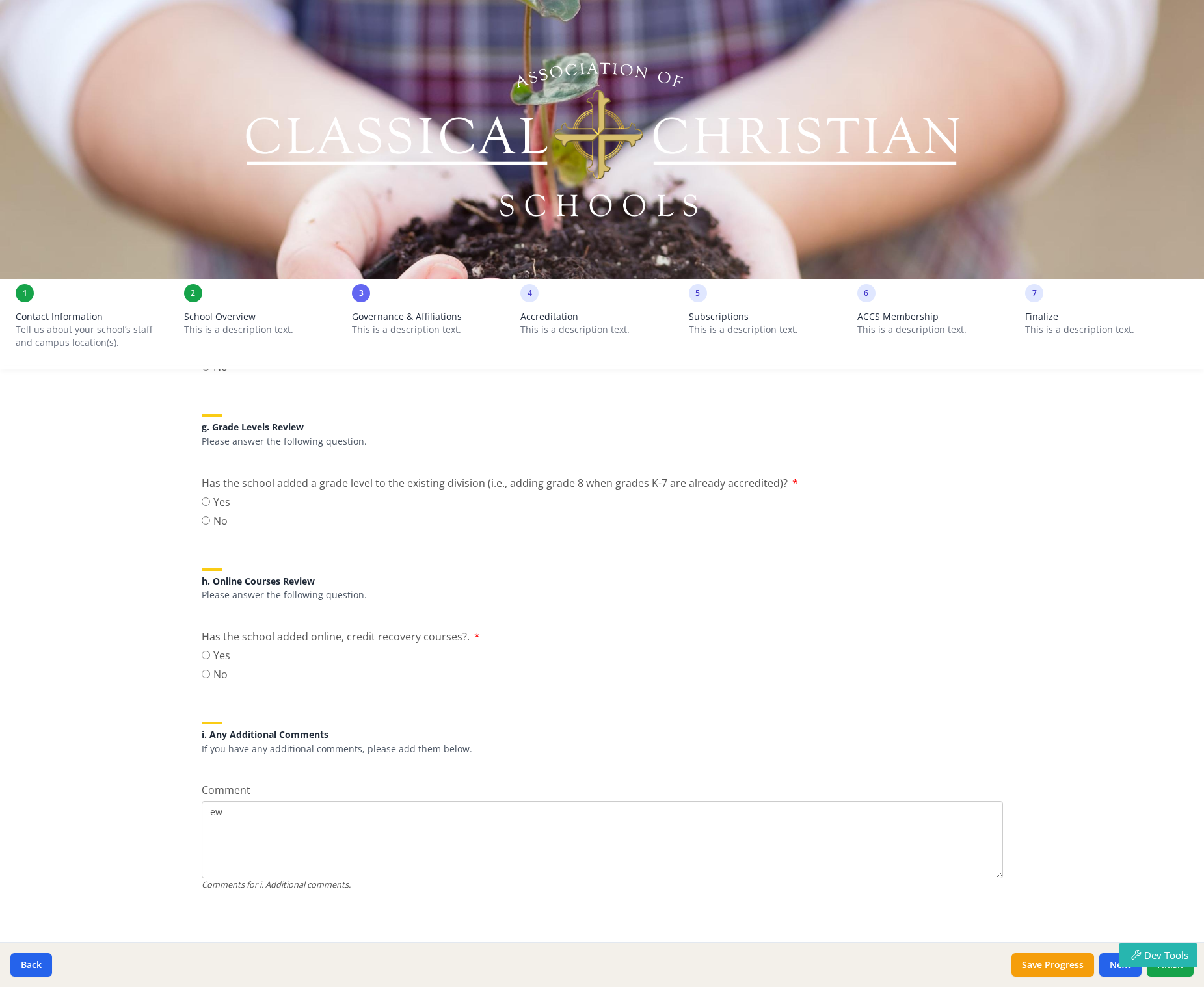 type on "e" 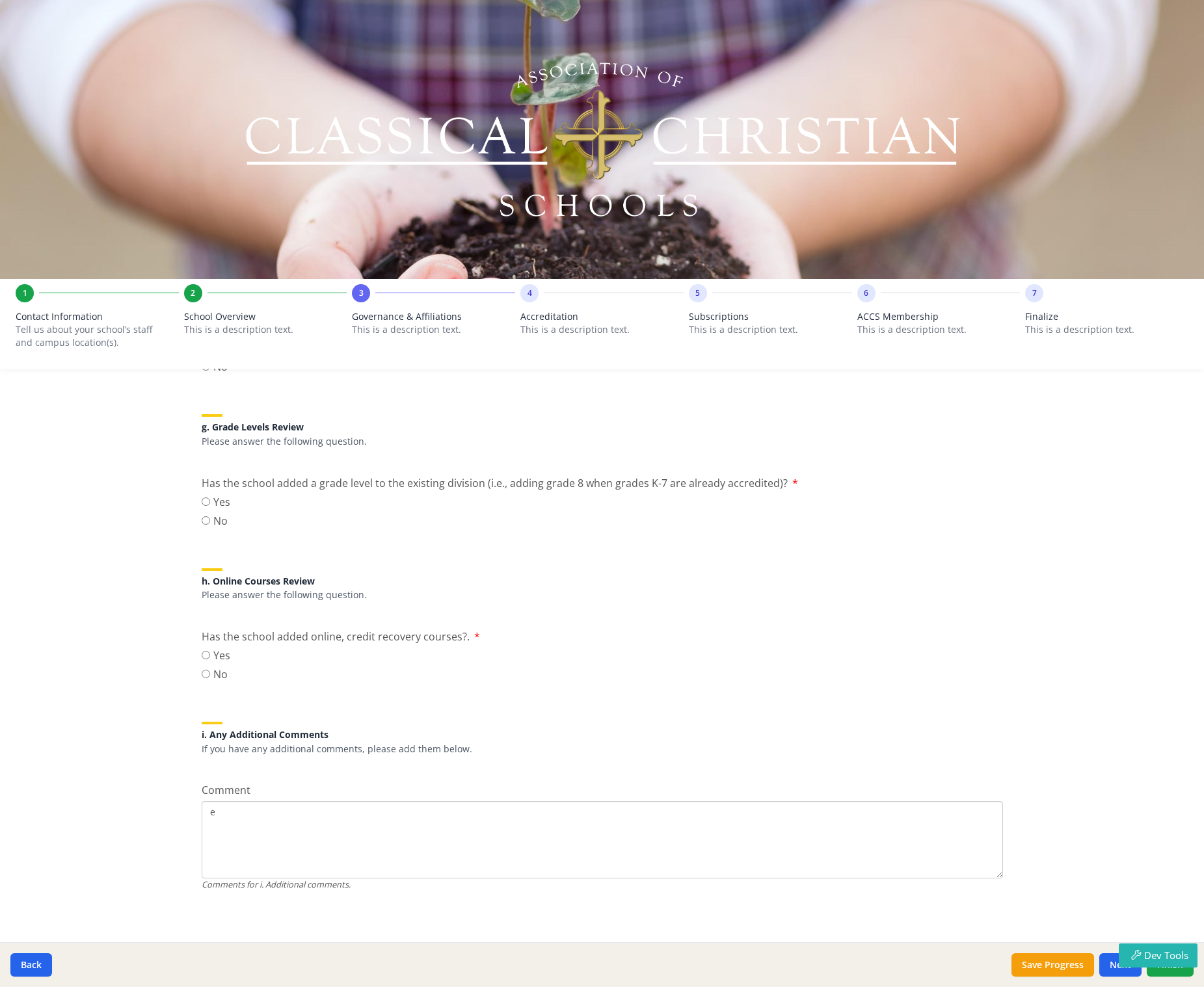 type 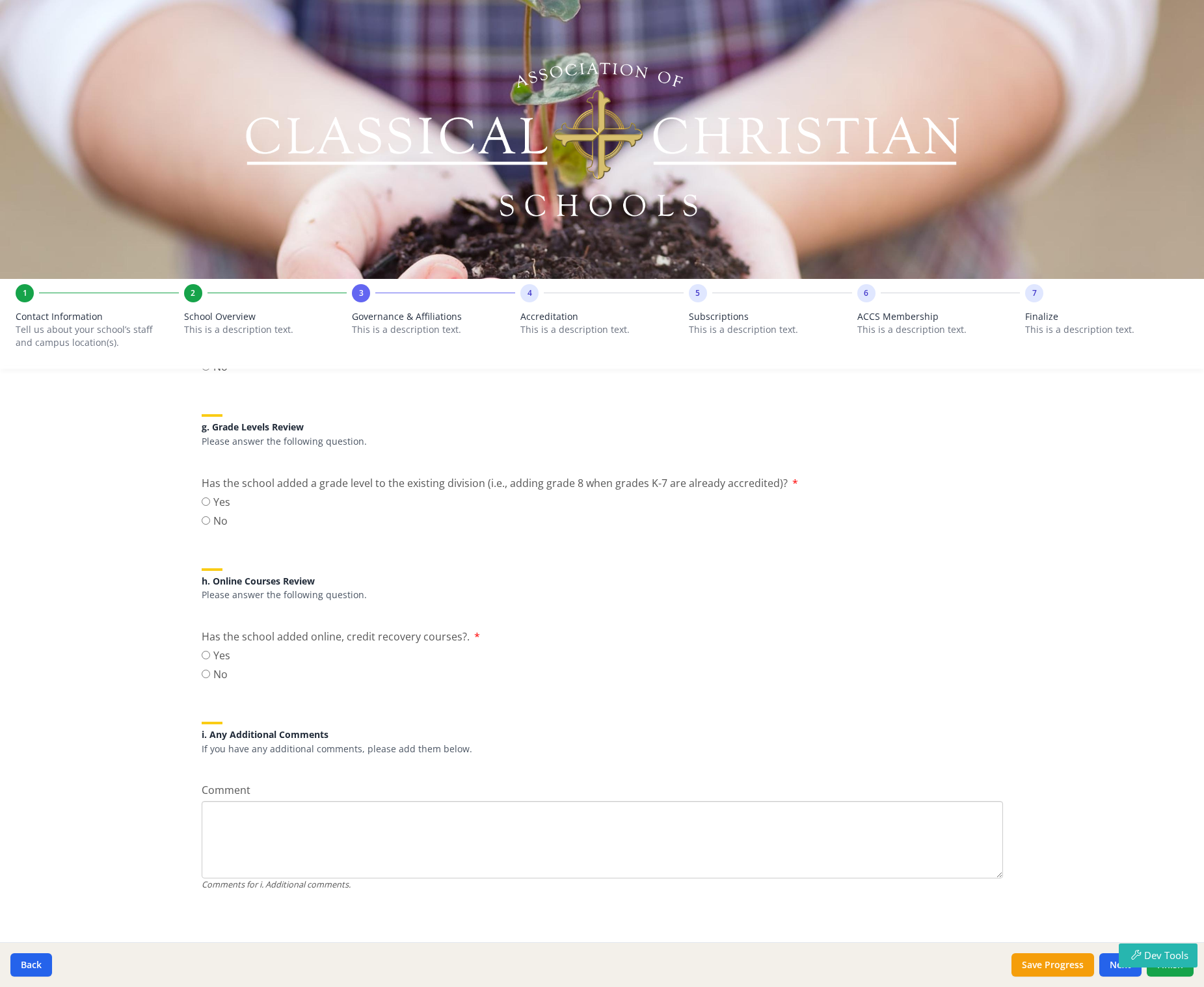 click on "i. Any Additional Comments" at bounding box center [602, 734] 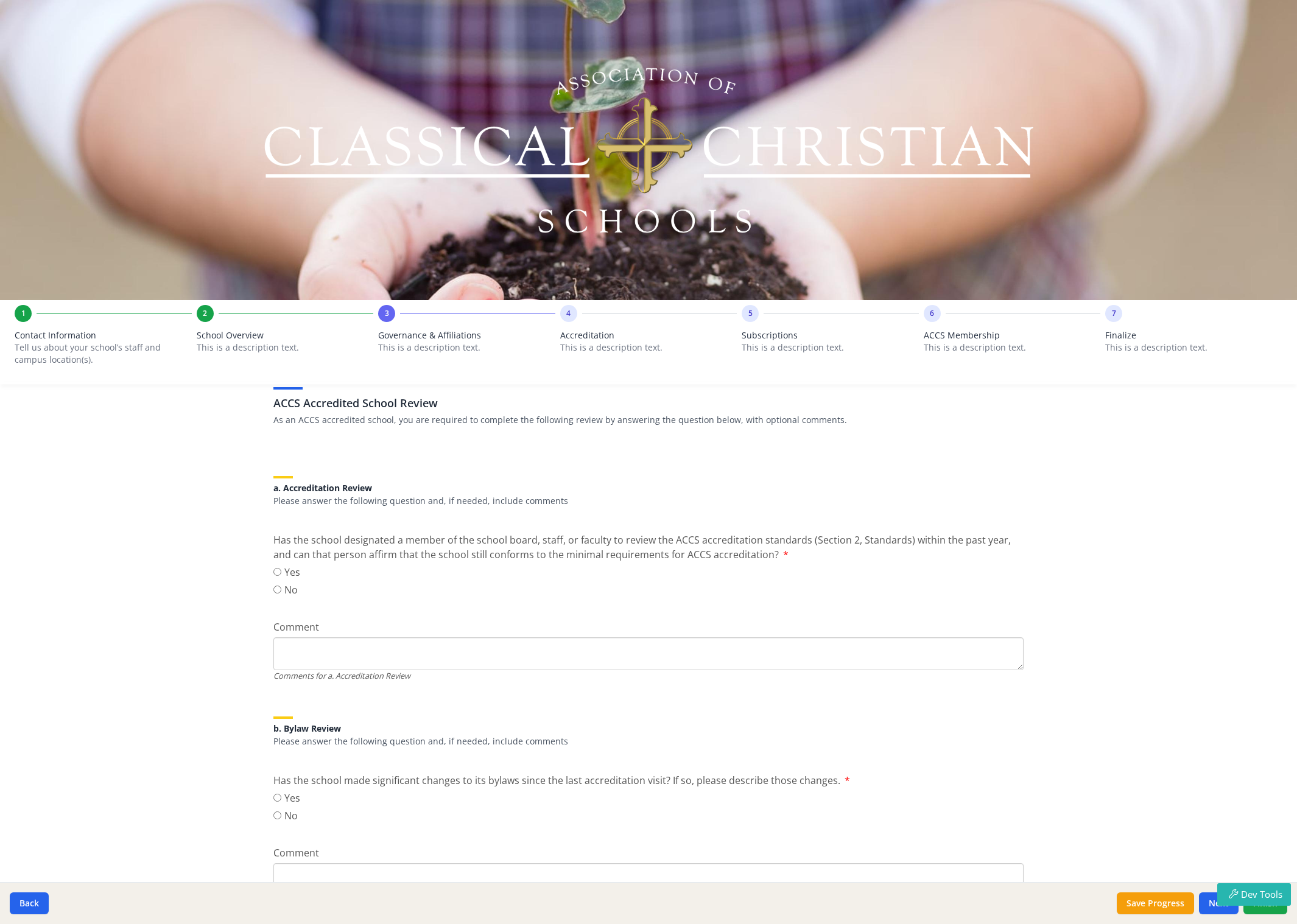 scroll, scrollTop: 392, scrollLeft: 0, axis: vertical 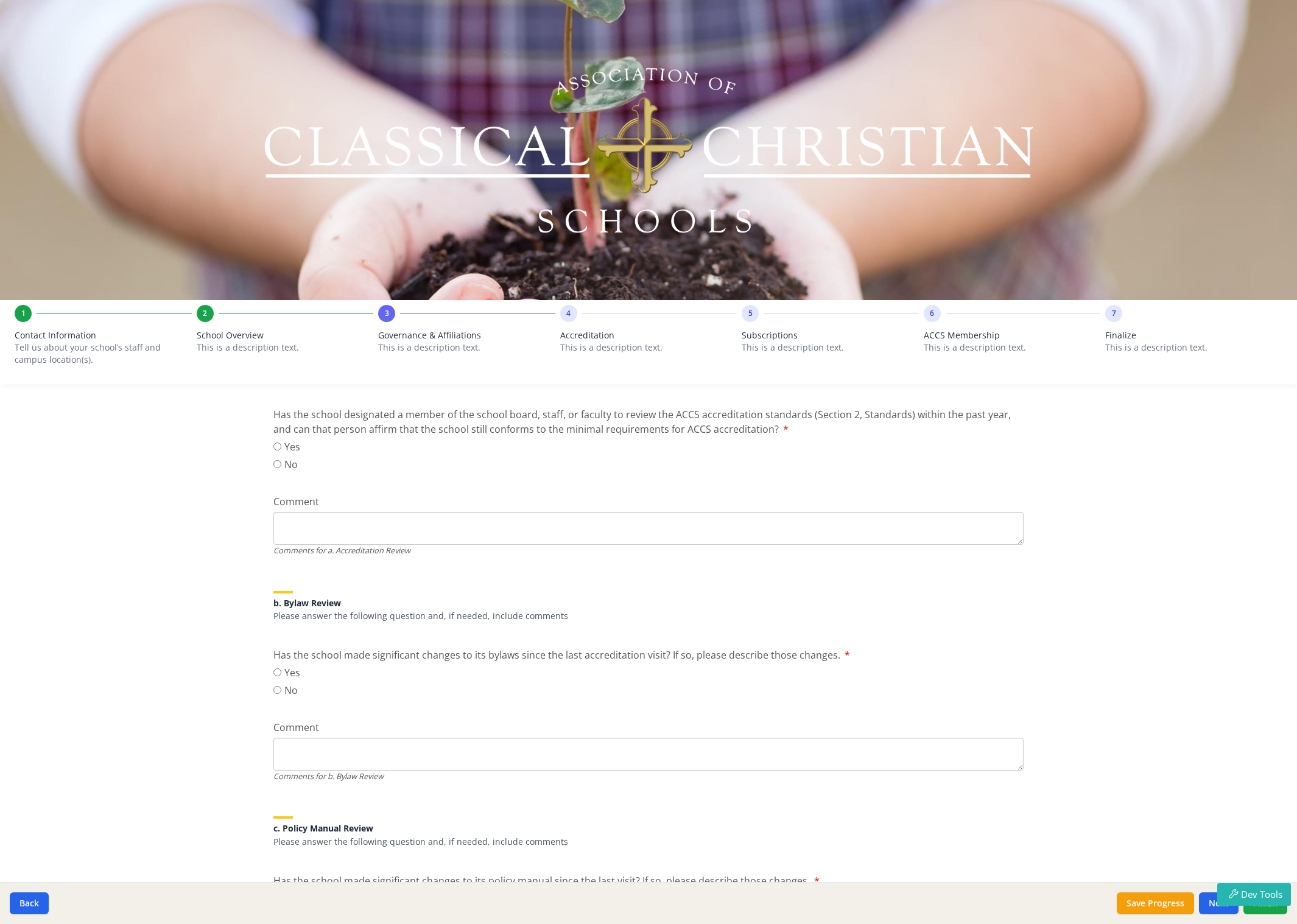 click on "Contact Information   Tell us about your school’s staff and campus location(s)." at bounding box center [103, 357] 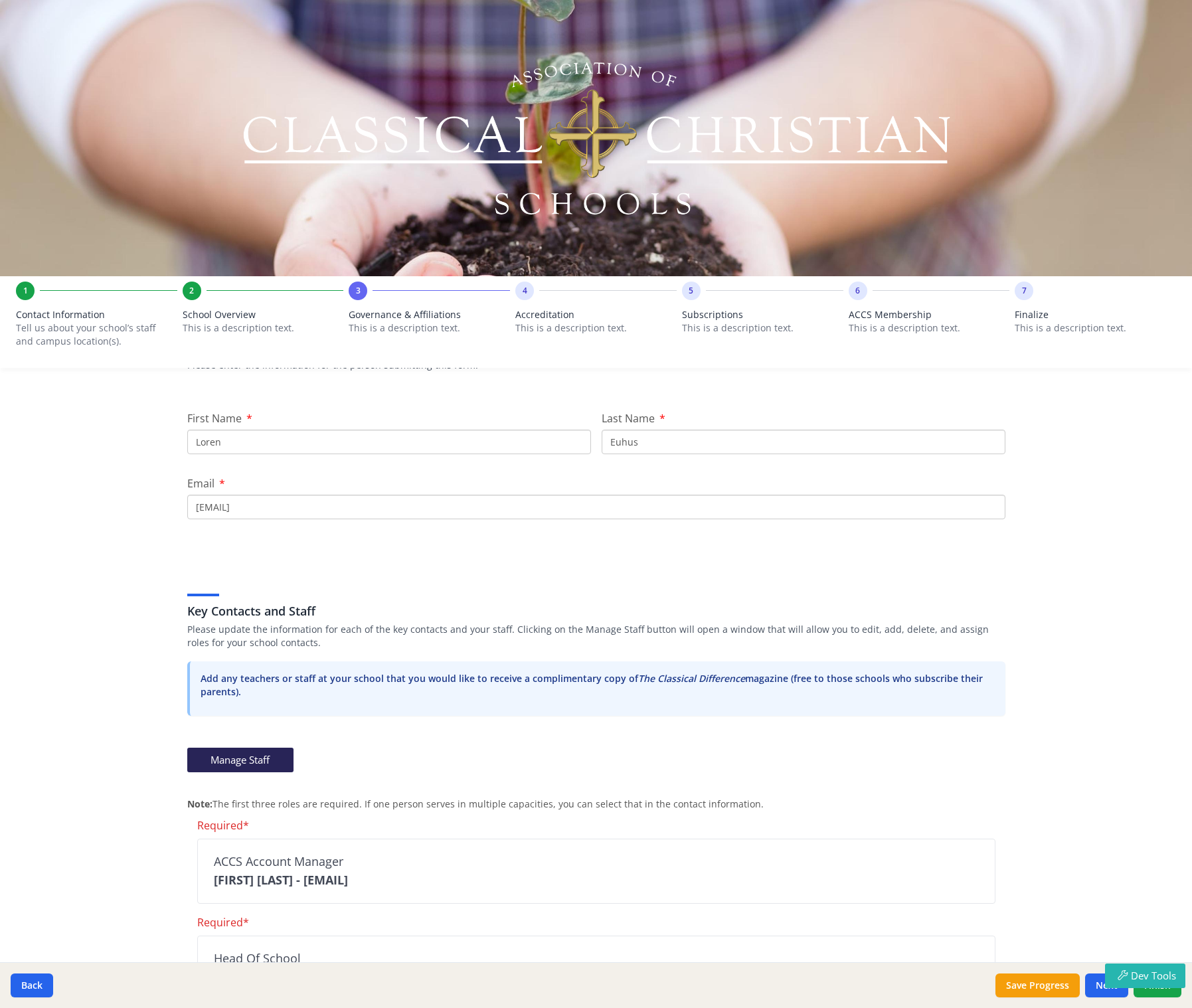 scroll, scrollTop: 0, scrollLeft: 0, axis: both 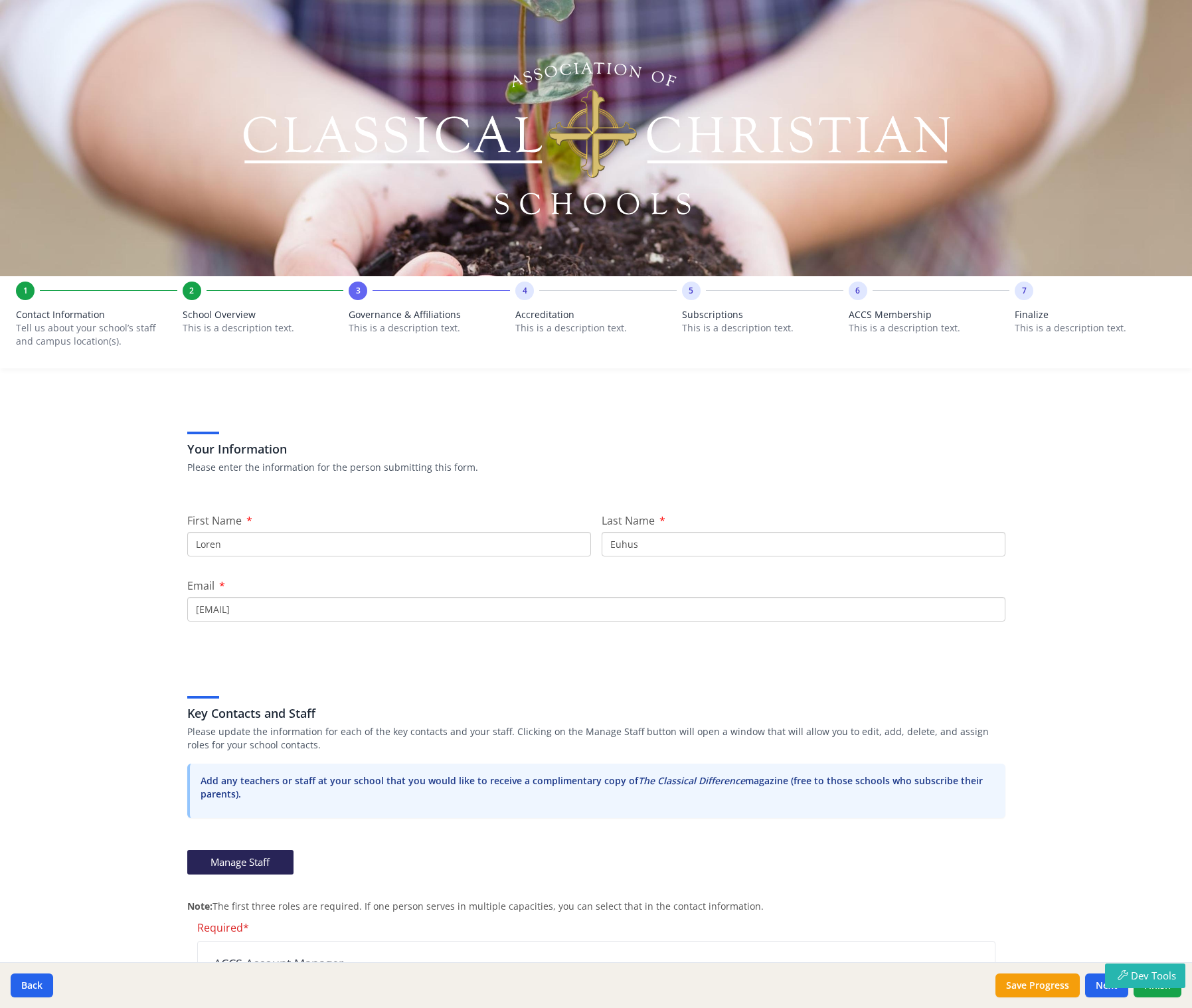 click on "ACCS Membership" at bounding box center (929, 315) 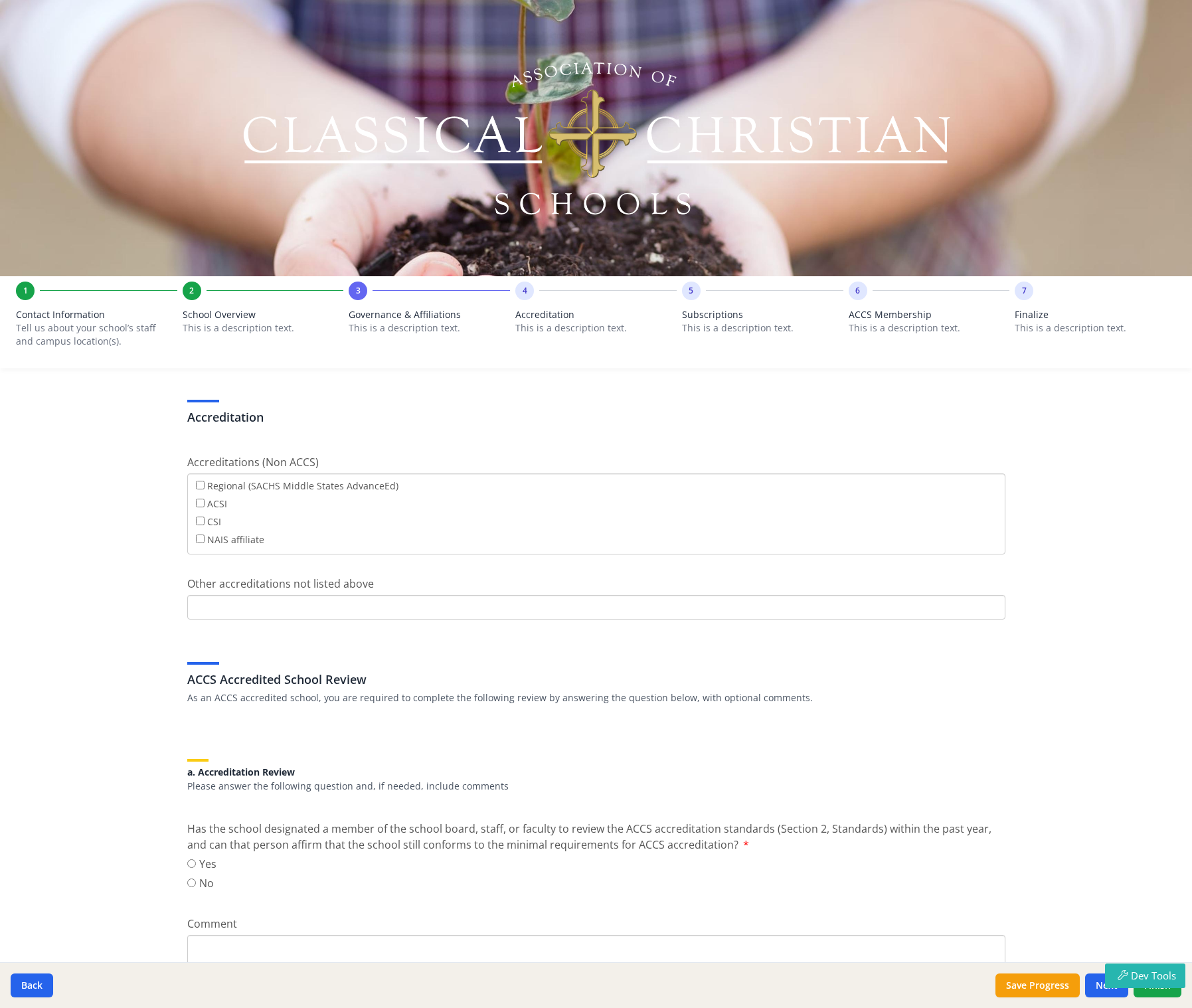 click on "This is a description text." at bounding box center (762, 328) 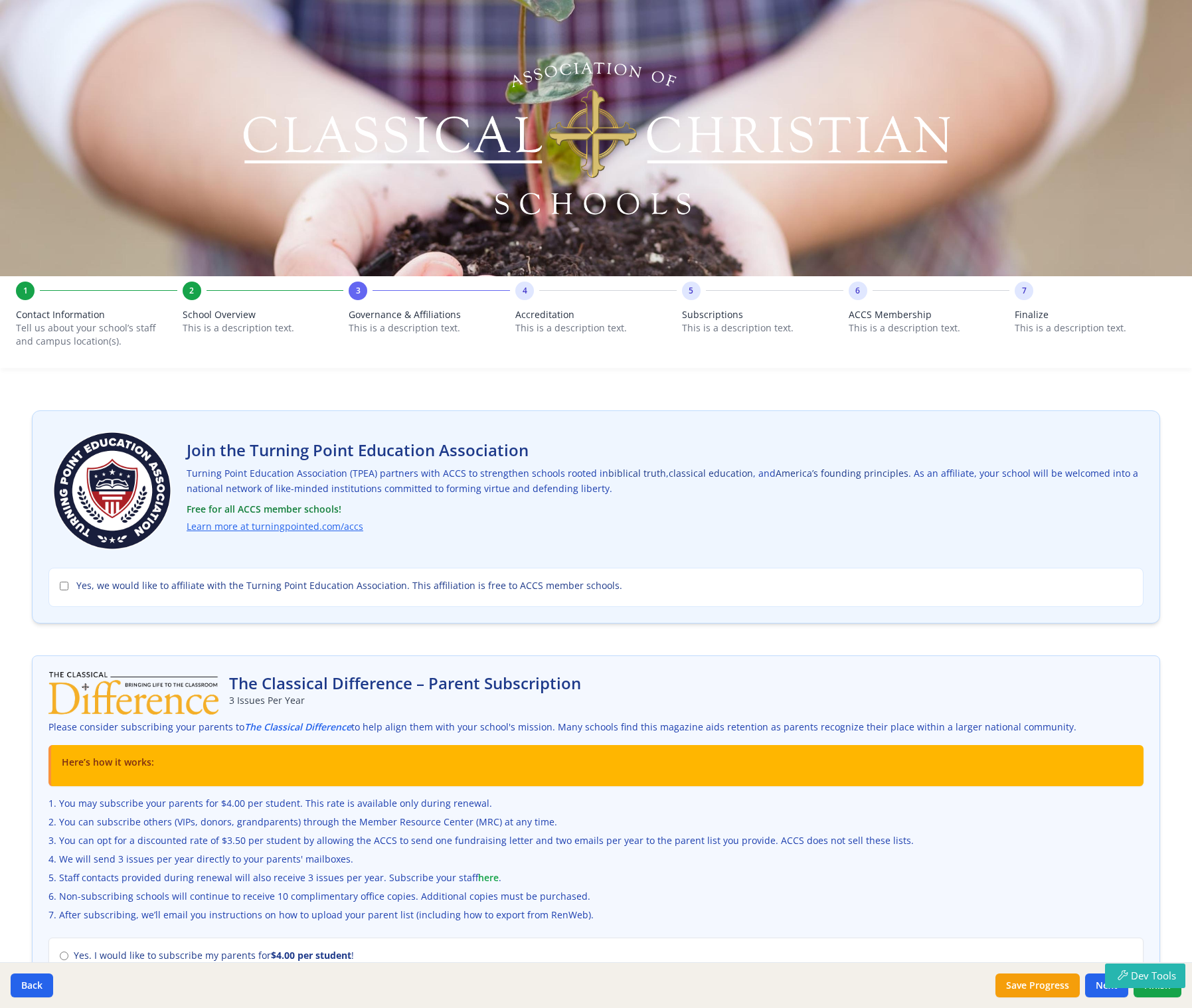 click on "ACCS Membership" at bounding box center (929, 315) 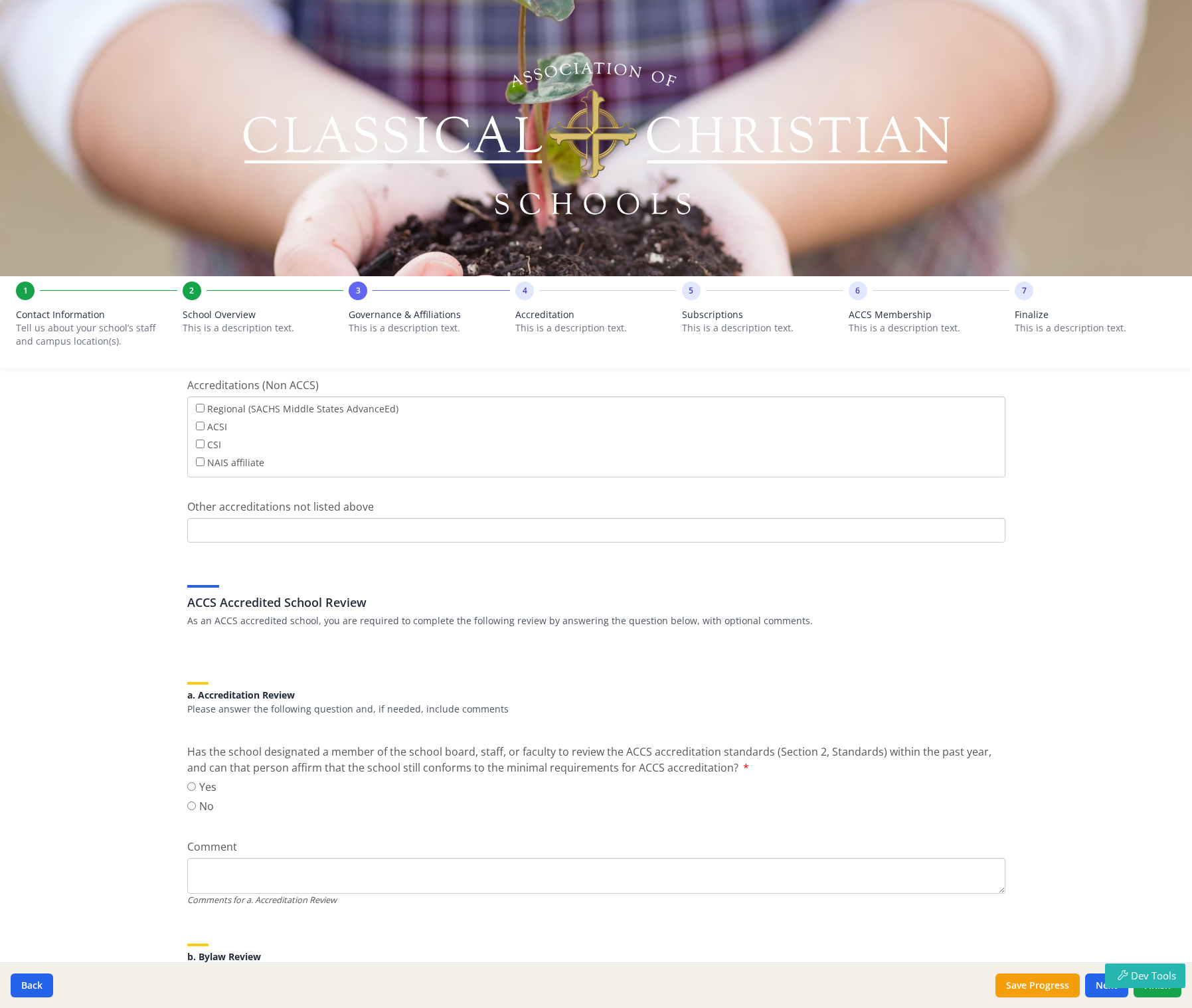 scroll, scrollTop: 0, scrollLeft: 0, axis: both 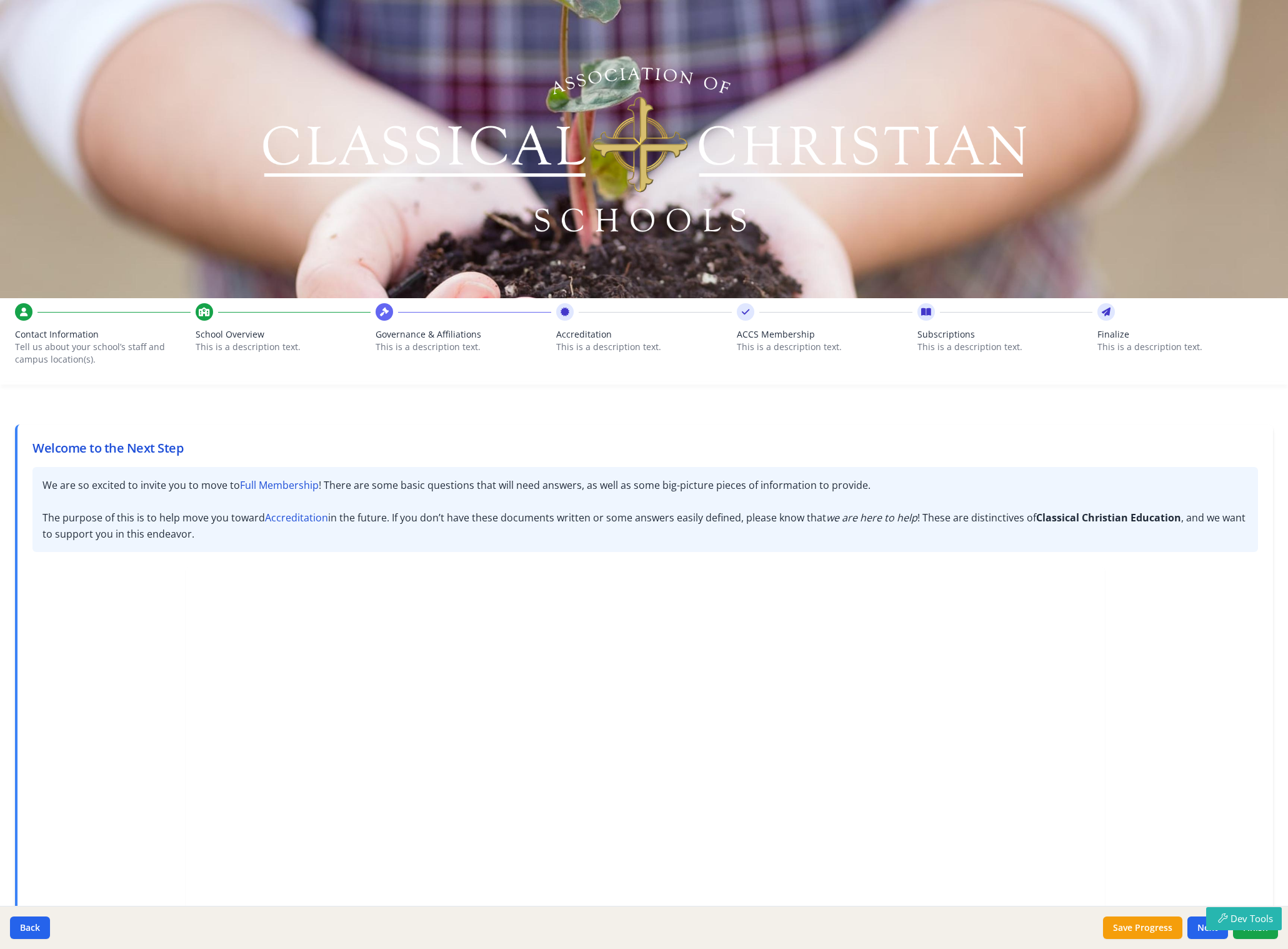click on "School Overview" at bounding box center (283, 334) 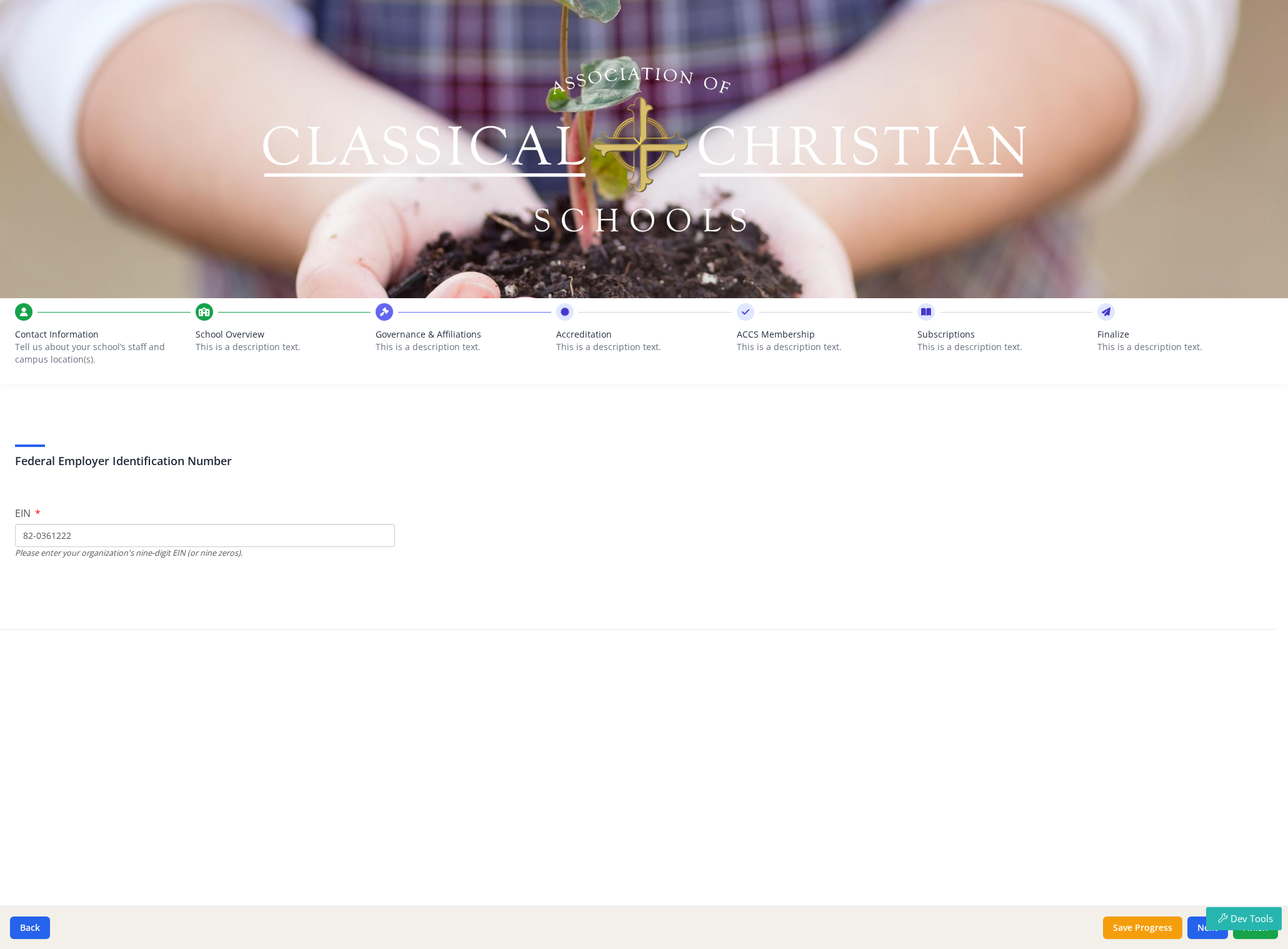 click on "Governance & Affiliations" at bounding box center (463, 334) 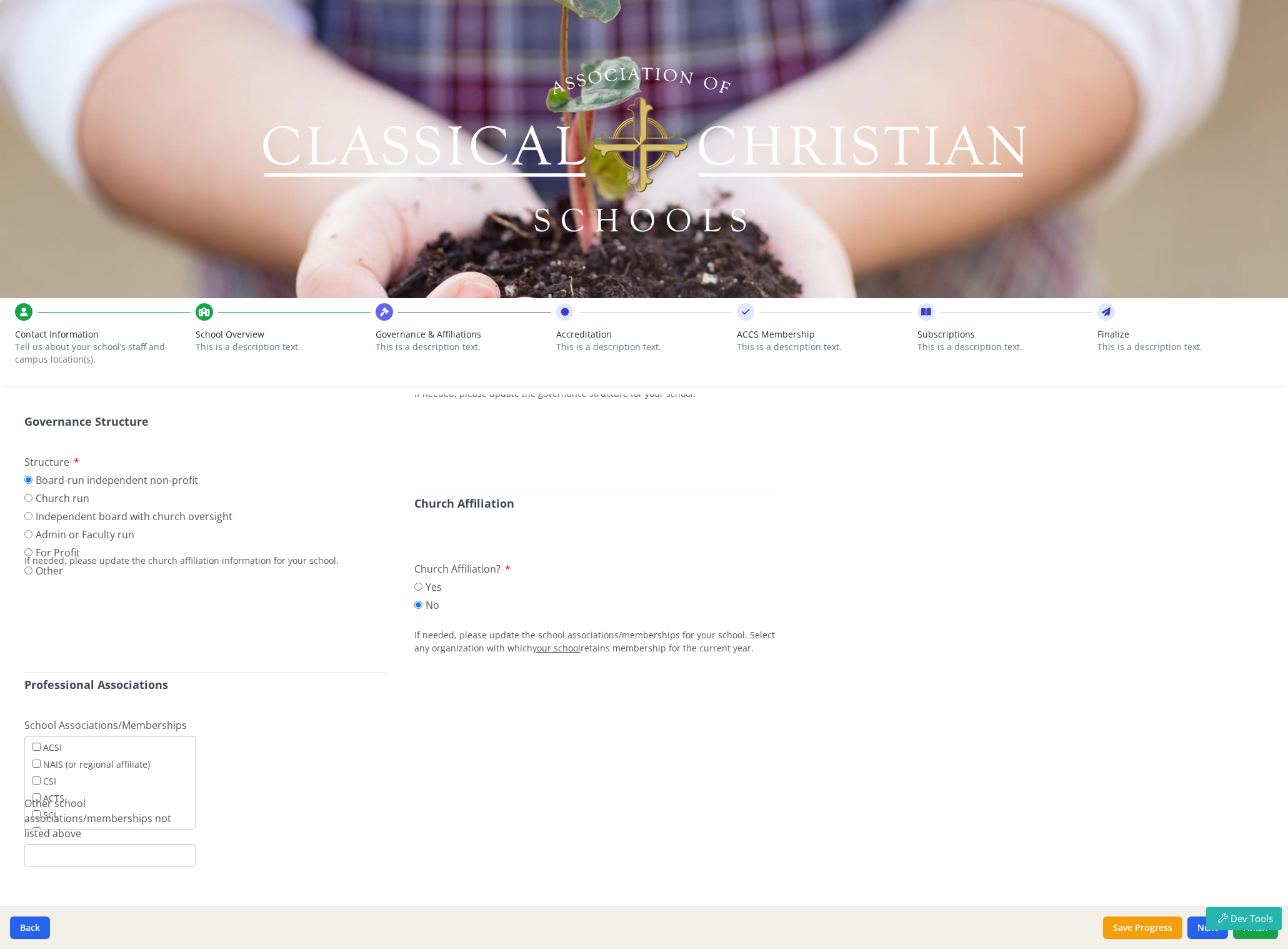 click on "This is a description text." at bounding box center [644, 347] 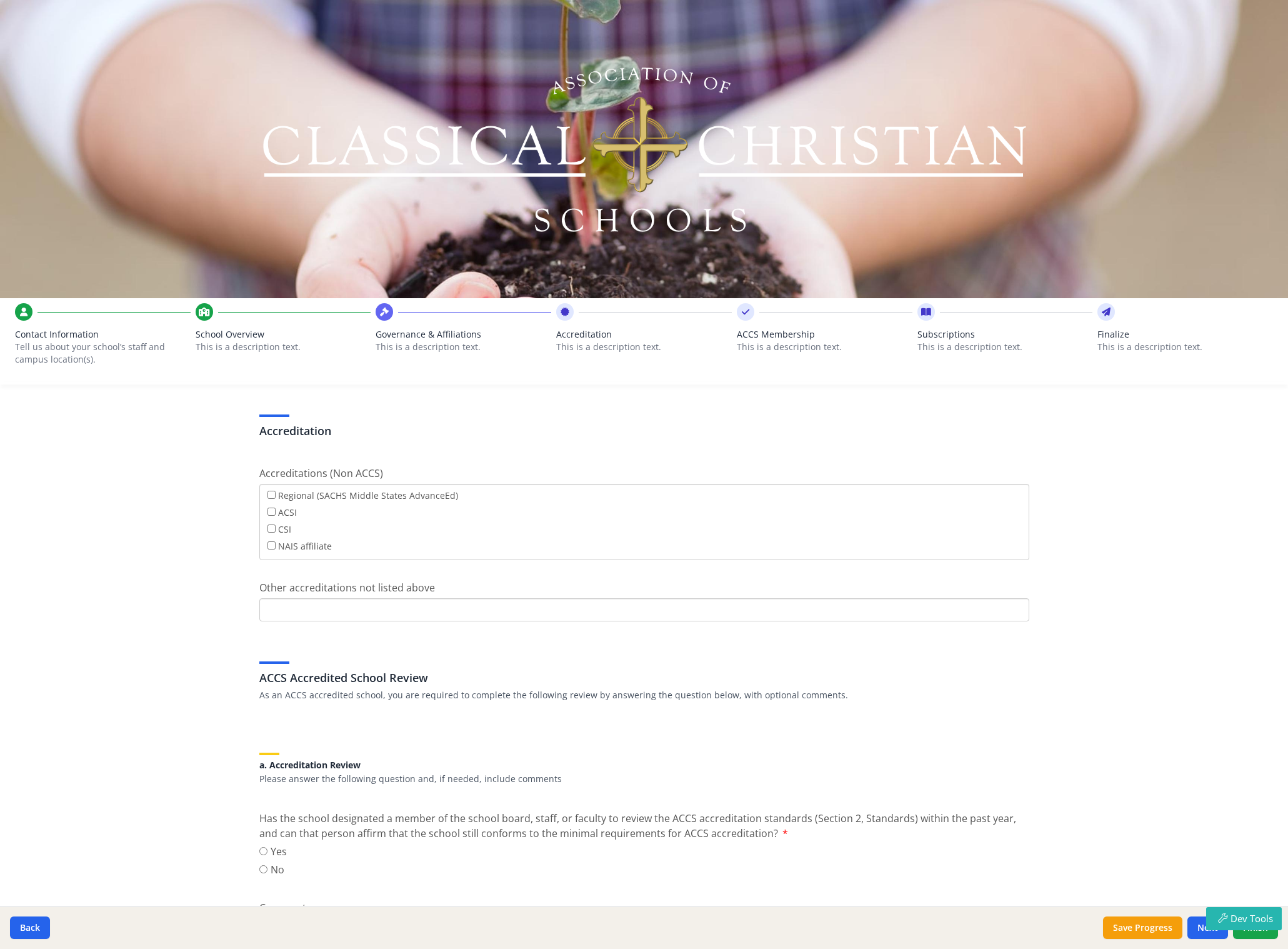 click on "This is a description text." at bounding box center [824, 347] 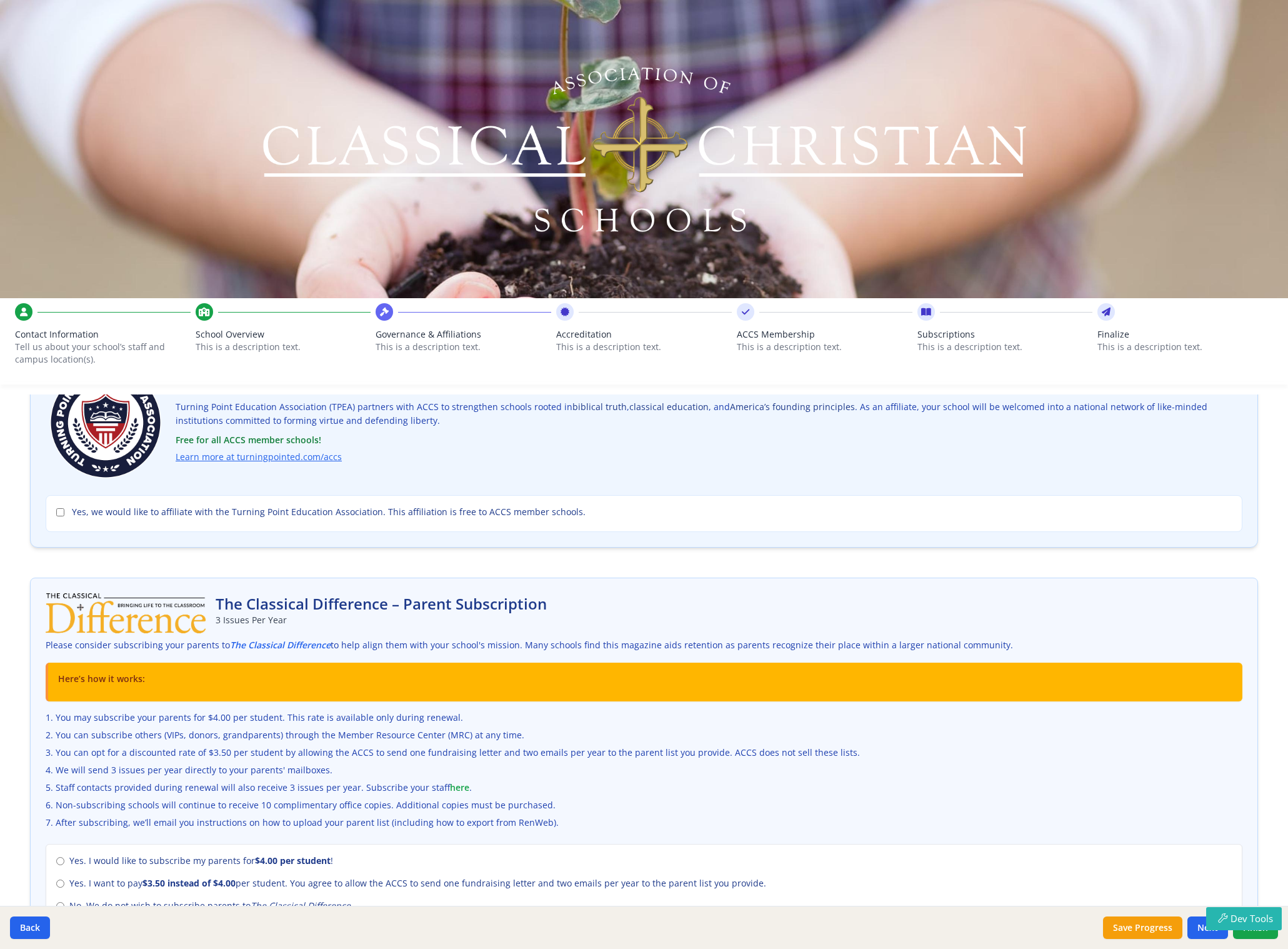 scroll, scrollTop: 0, scrollLeft: 0, axis: both 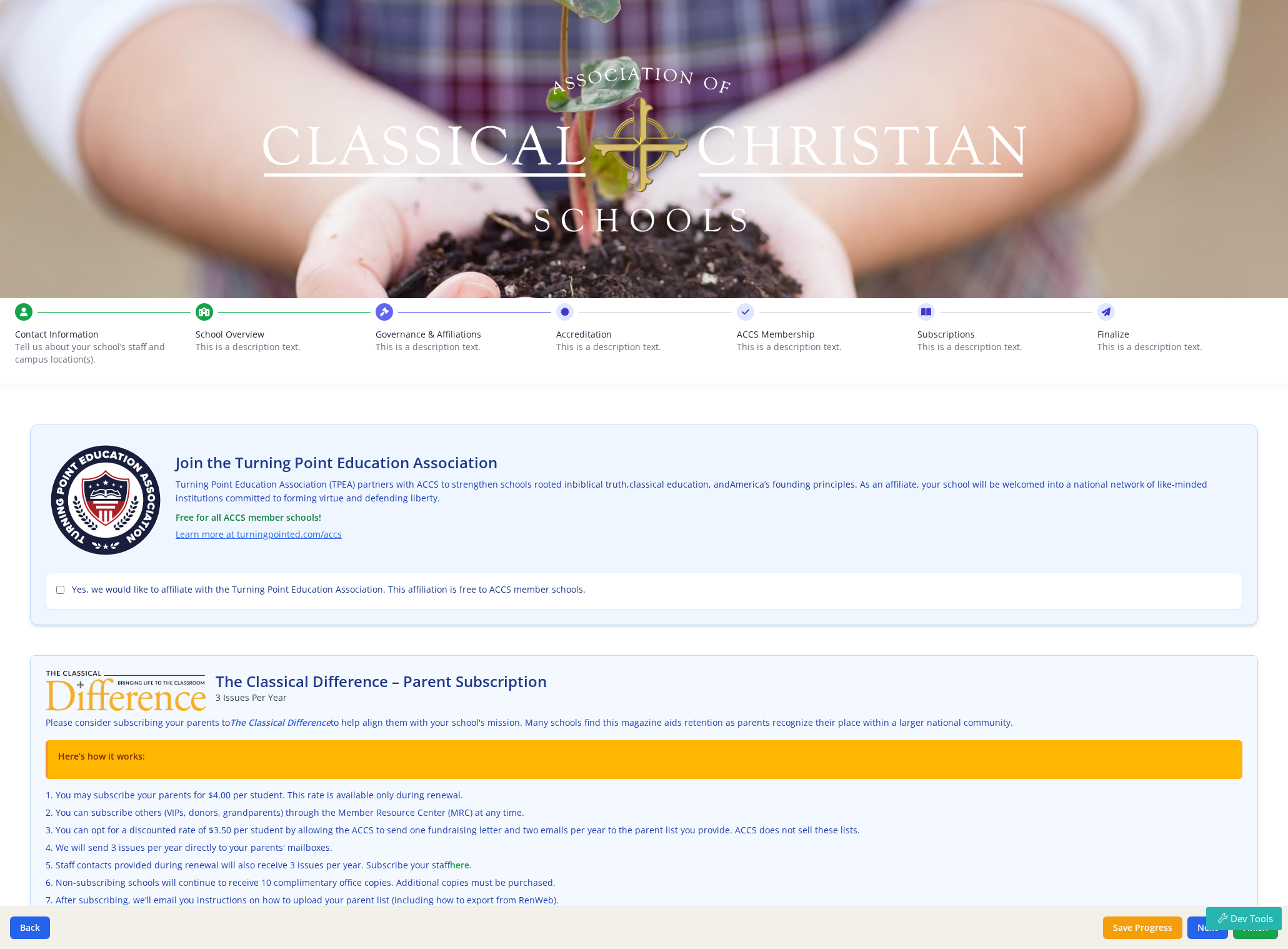 click on "Tell us about your school’s staff and campus location(s)." at bounding box center (95, 353) 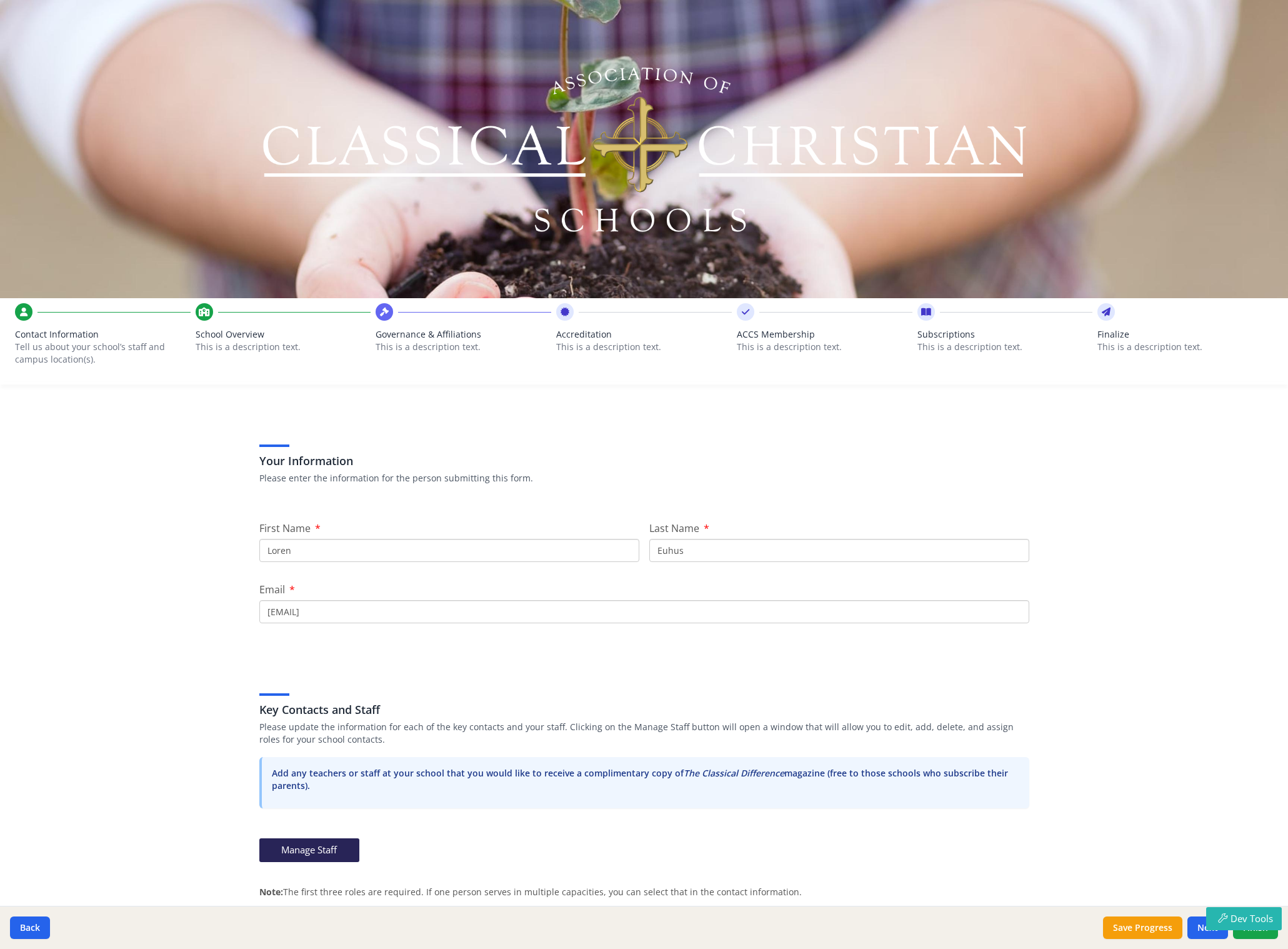 click on "Contact Information   Tell us about your school’s staff and campus location(s)." at bounding box center (102, 356) 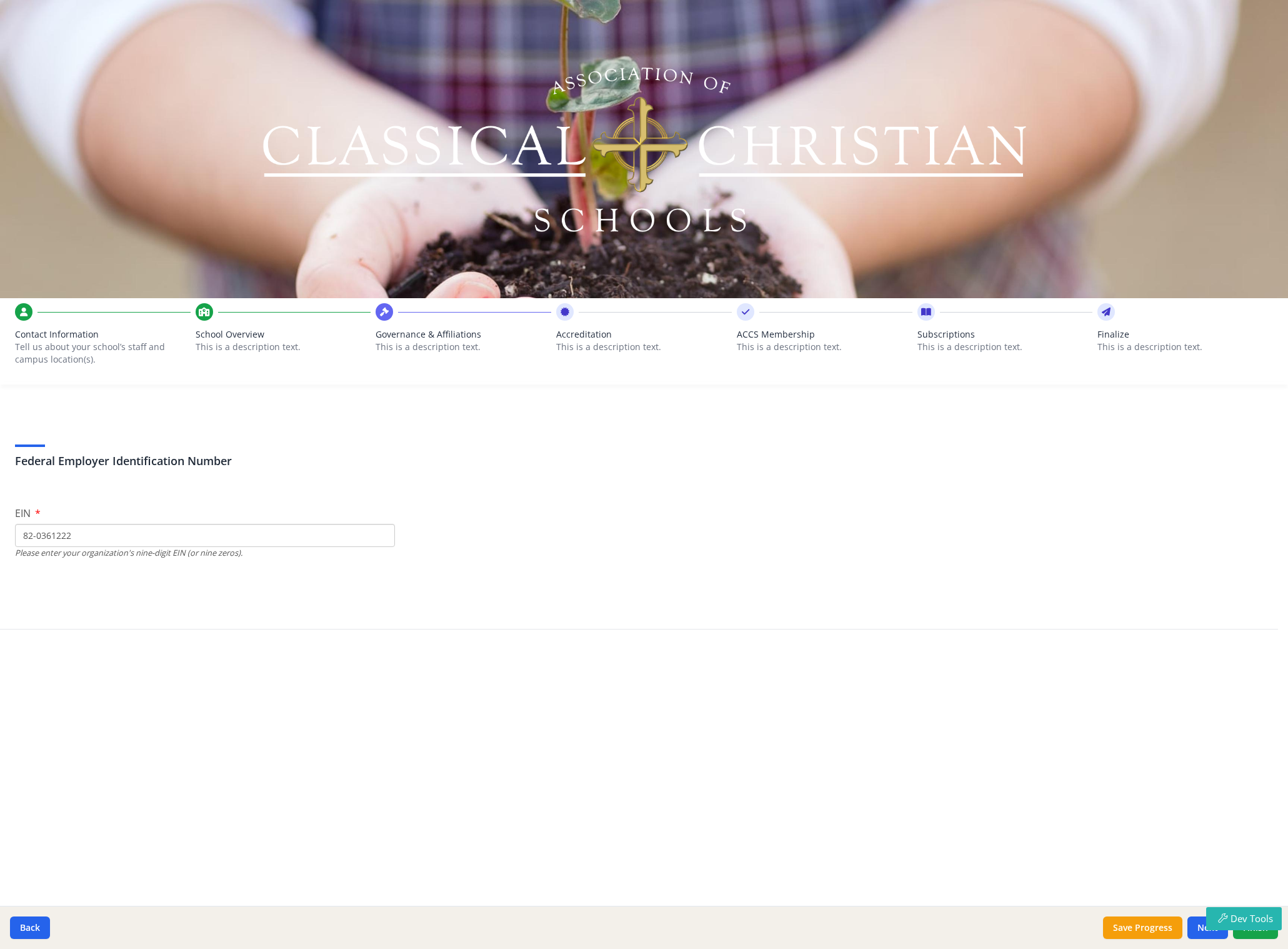 click on "This is a description text." at bounding box center [463, 347] 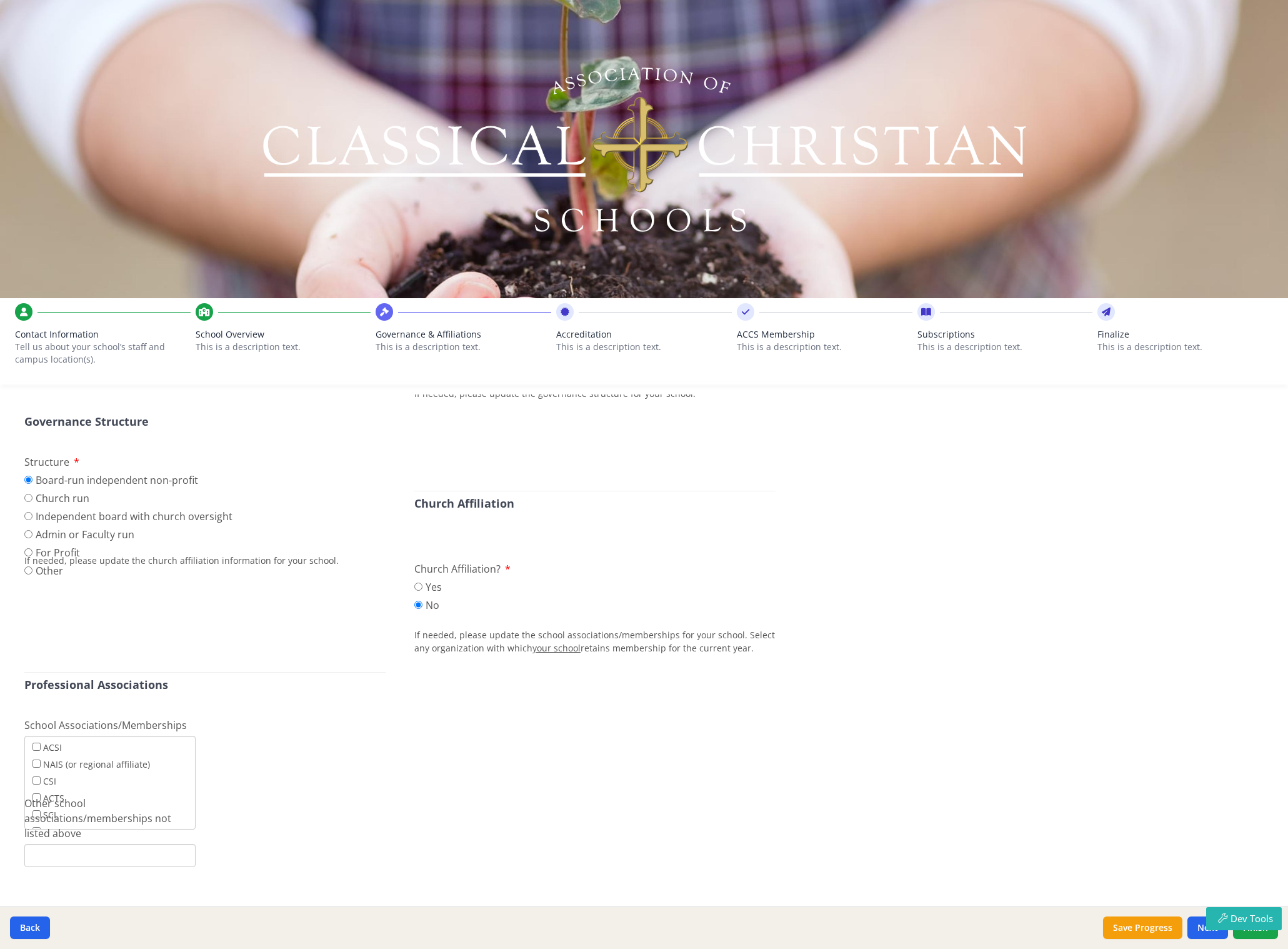 click on "This is a description text." at bounding box center (644, 347) 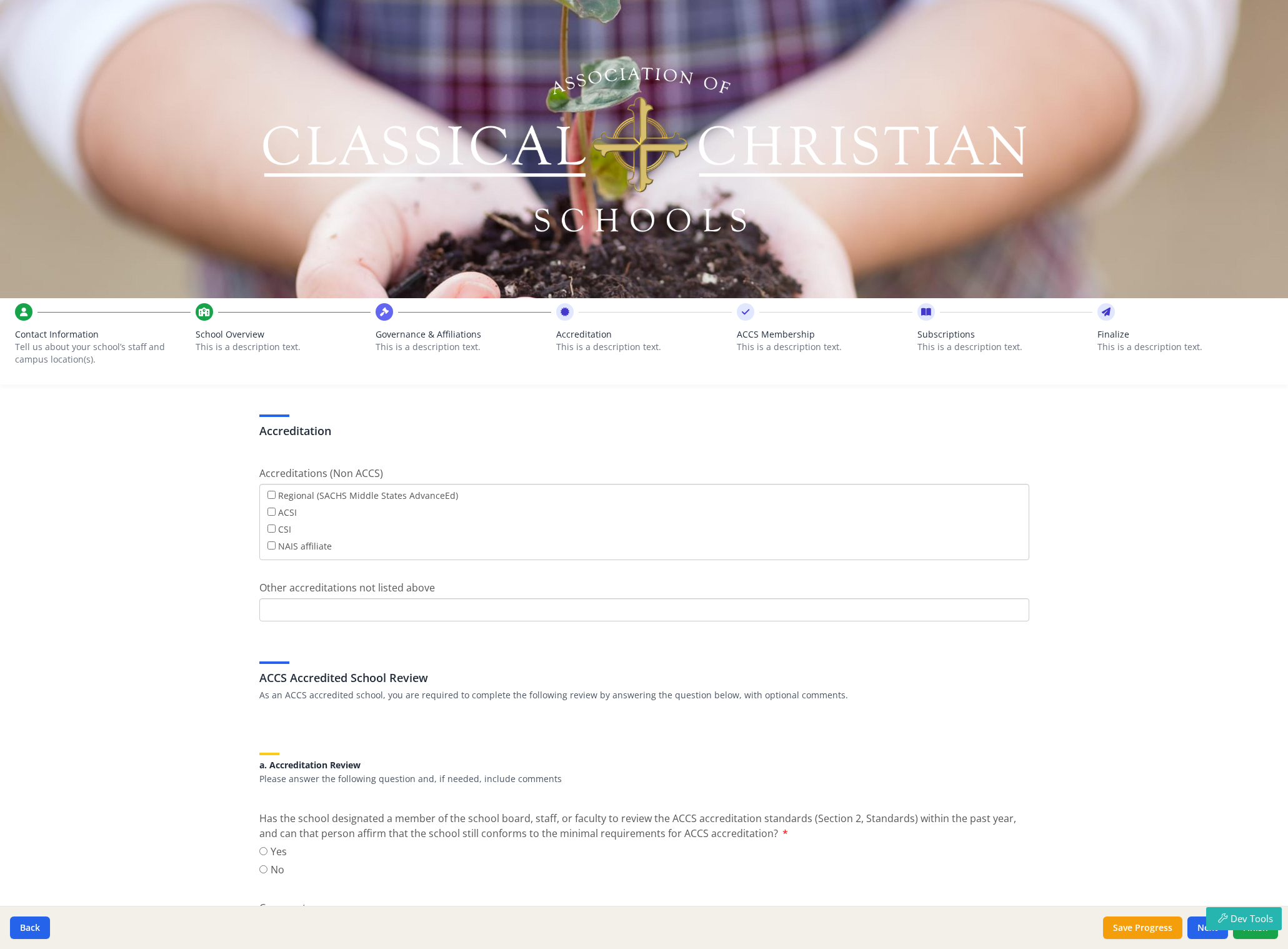 click on "Contact Information   Tell us about your school’s staff and campus location(s).       School Overview   This is a description text.       Governance & Affiliations   This is a description text.       Accreditation   This is a description text.       ACCS Membership   This is a description text.       Subscriptions   This is a description text.     Finalize   This is a description text." at bounding box center [644, 344] 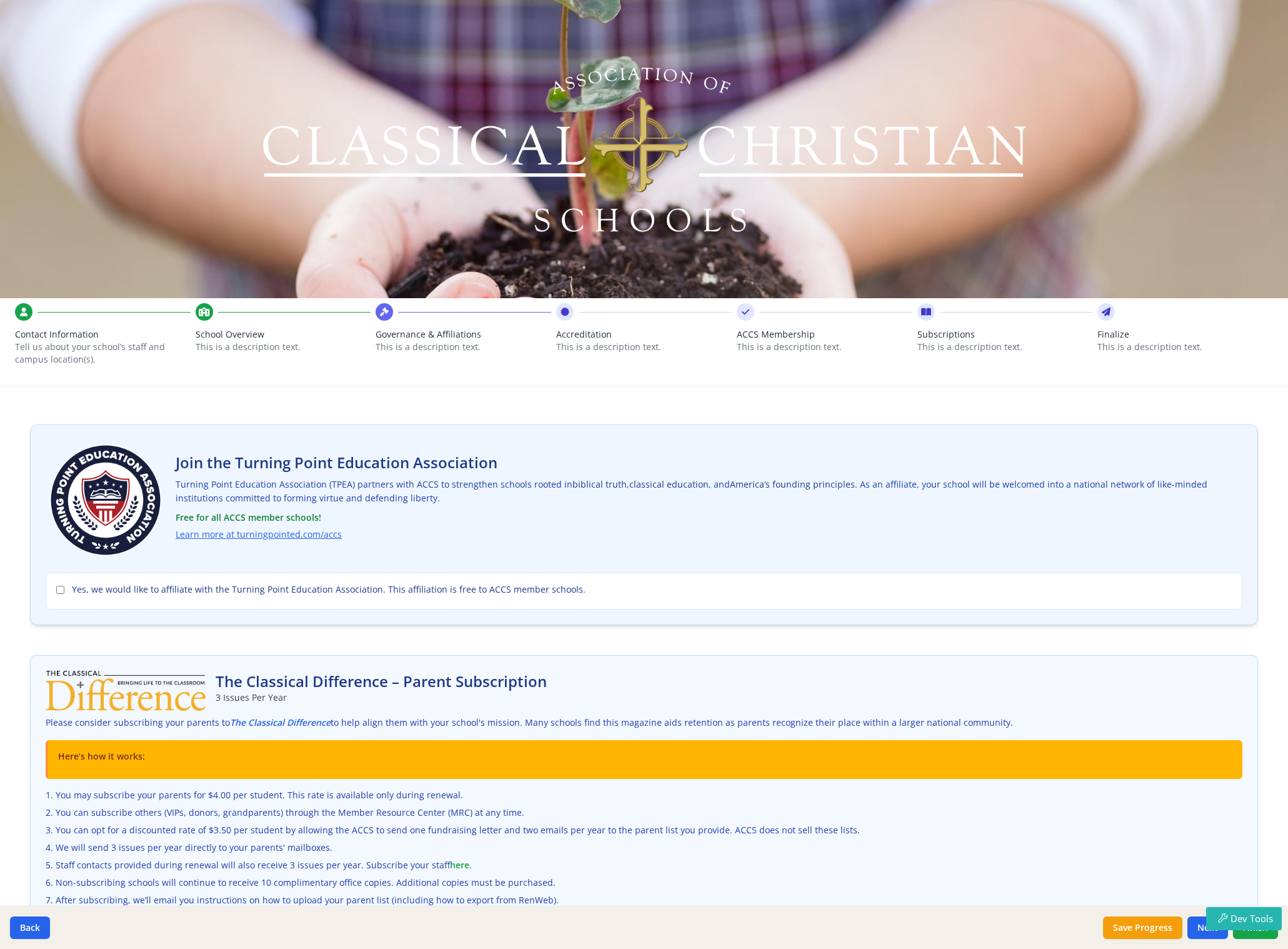 click on "ACCS Membership" at bounding box center (824, 334) 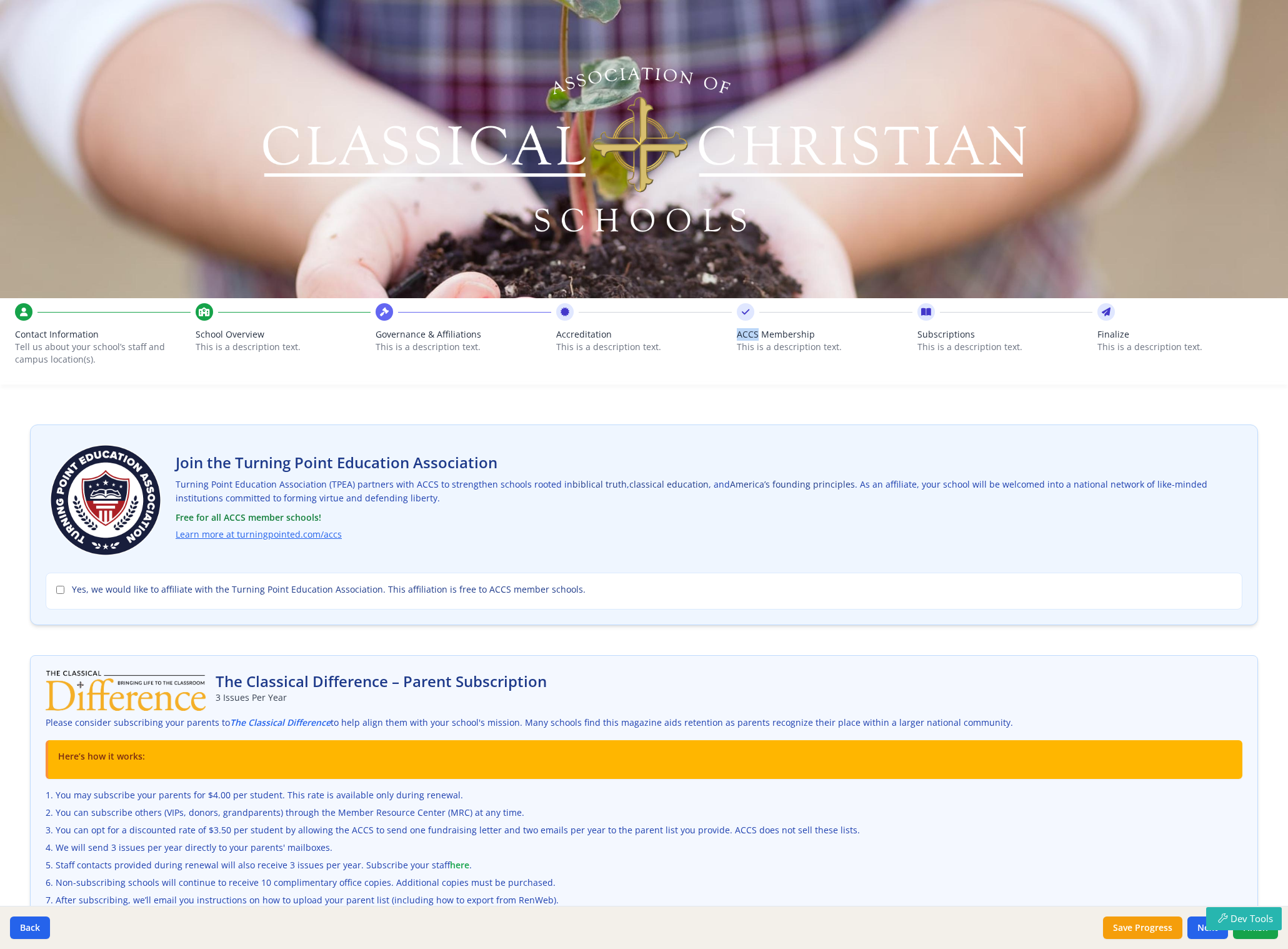 click on "ACCS Membership" at bounding box center (824, 334) 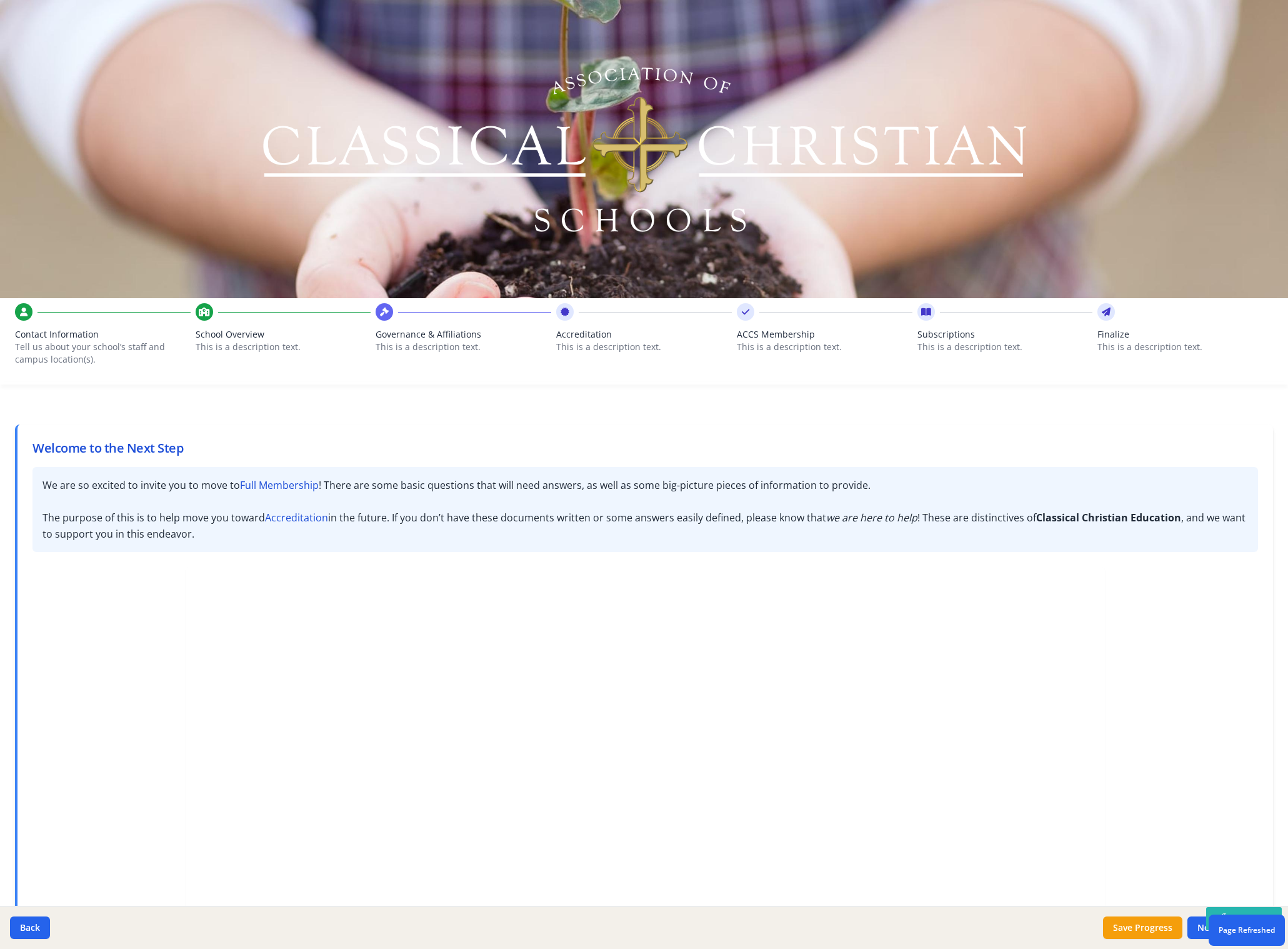 click on "Tell us about your school’s staff and campus location(s)." at bounding box center (95, 353) 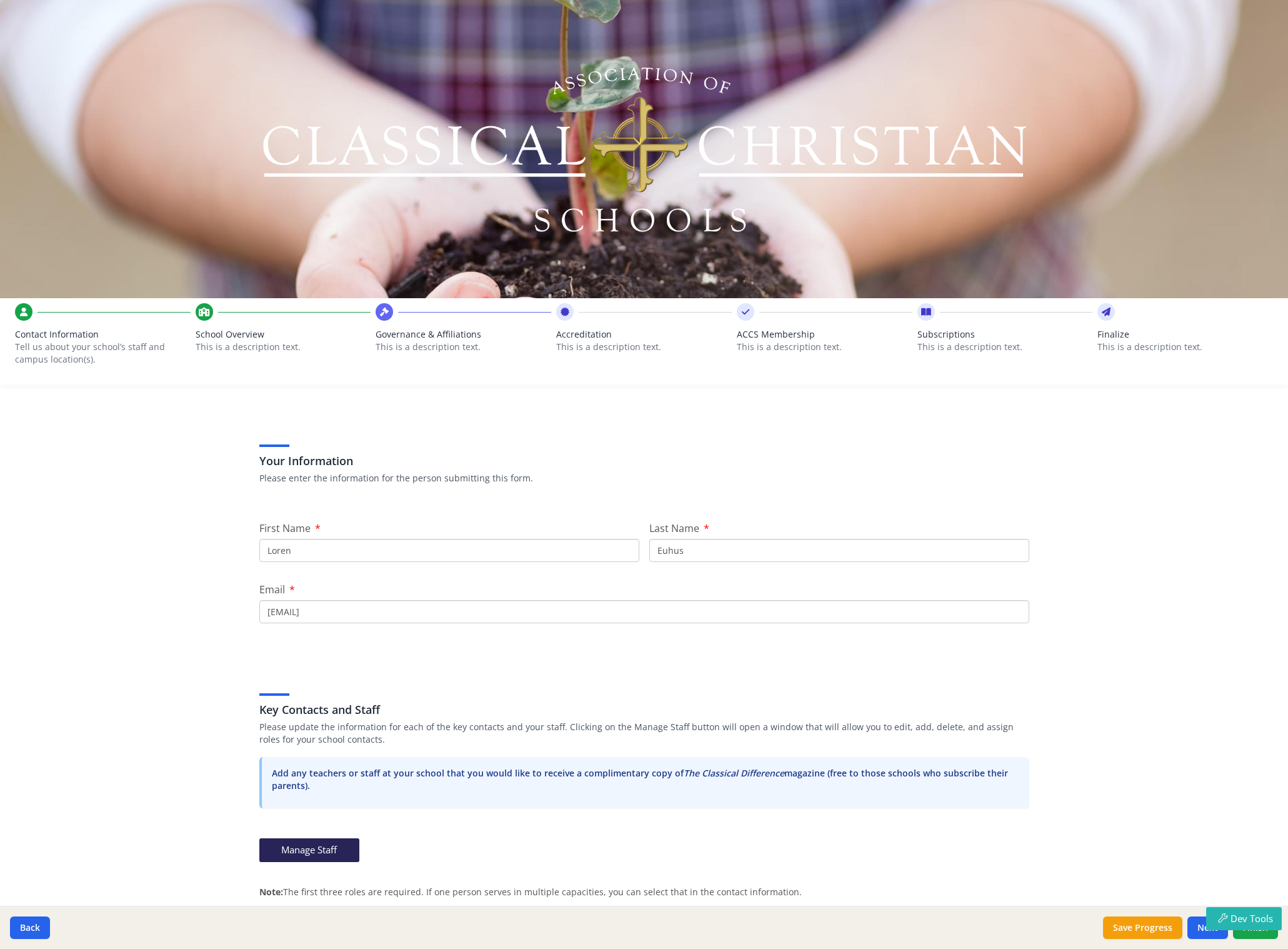 click on "This is a description text." at bounding box center [283, 347] 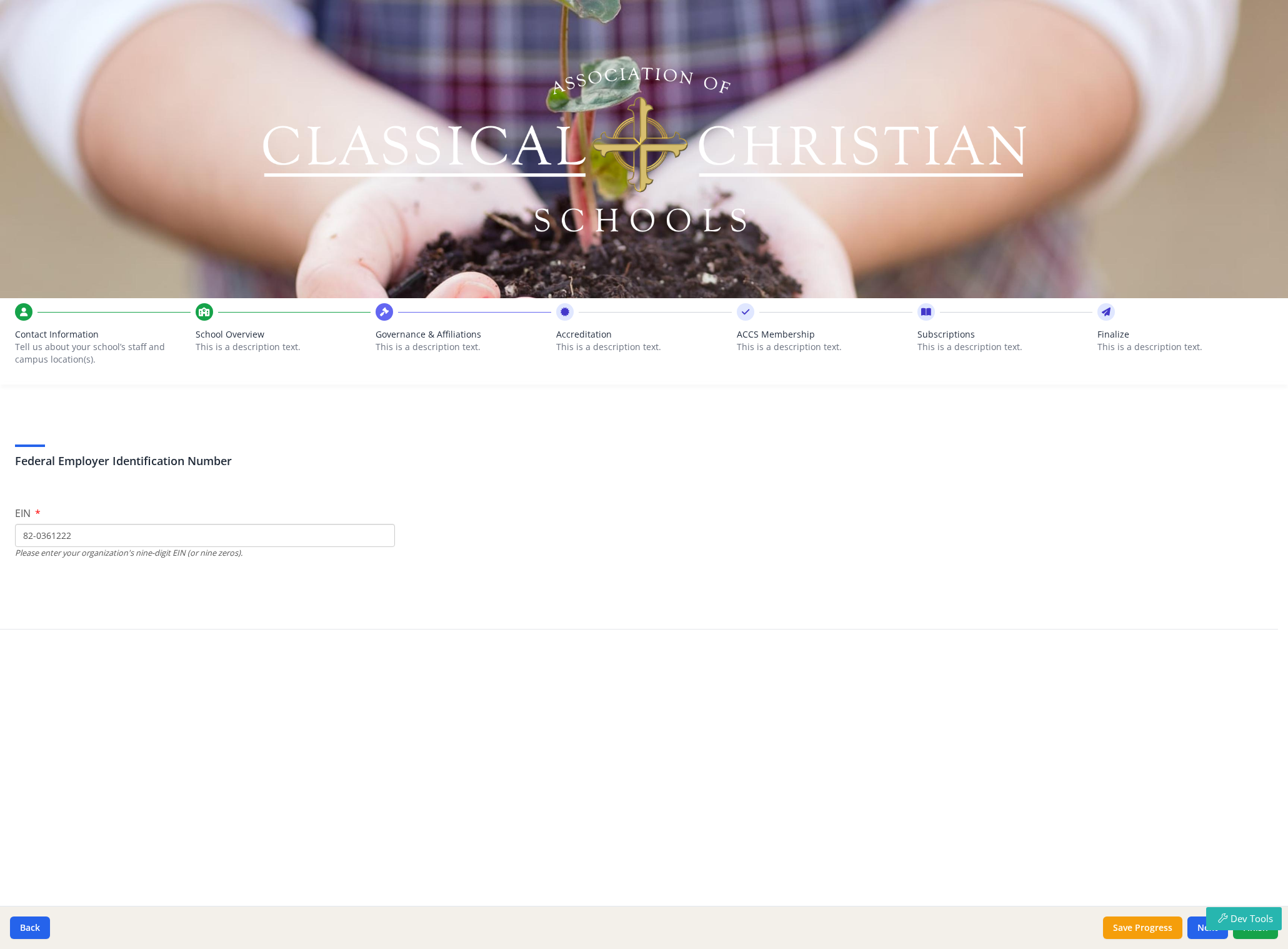 click on "Governance & Affiliations" at bounding box center [463, 334] 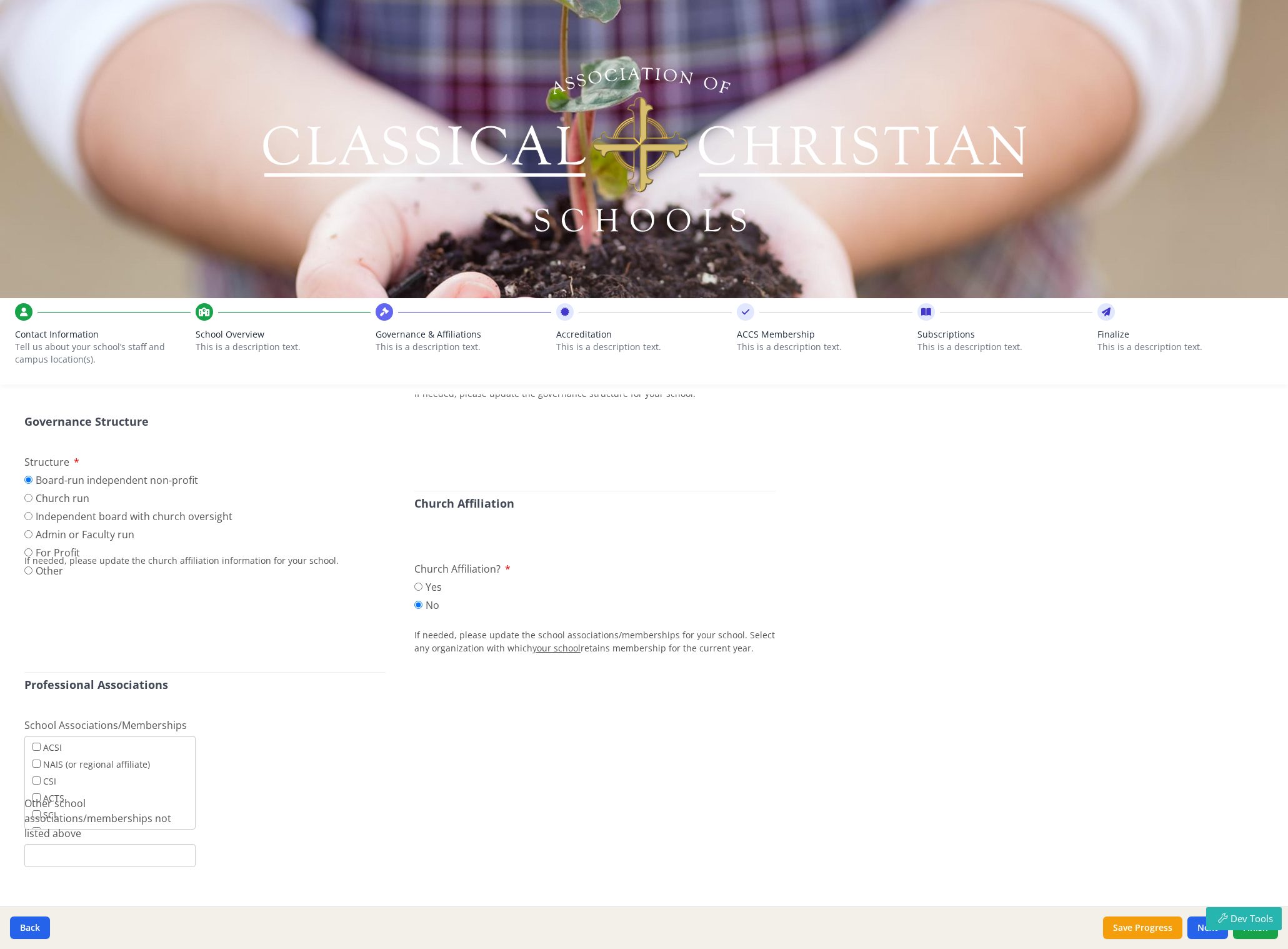 click on "Accreditation" at bounding box center (644, 334) 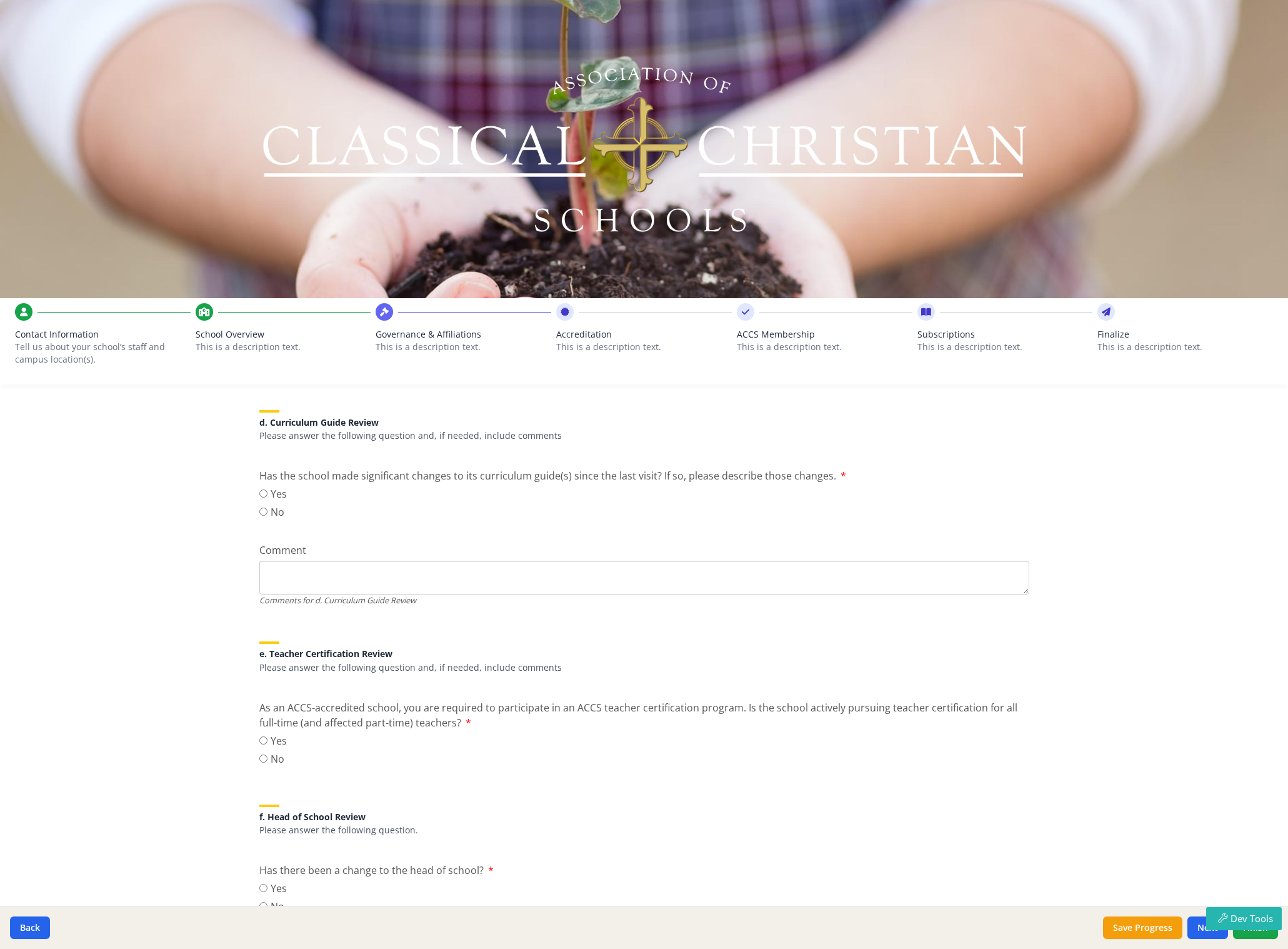 scroll, scrollTop: 0, scrollLeft: 0, axis: both 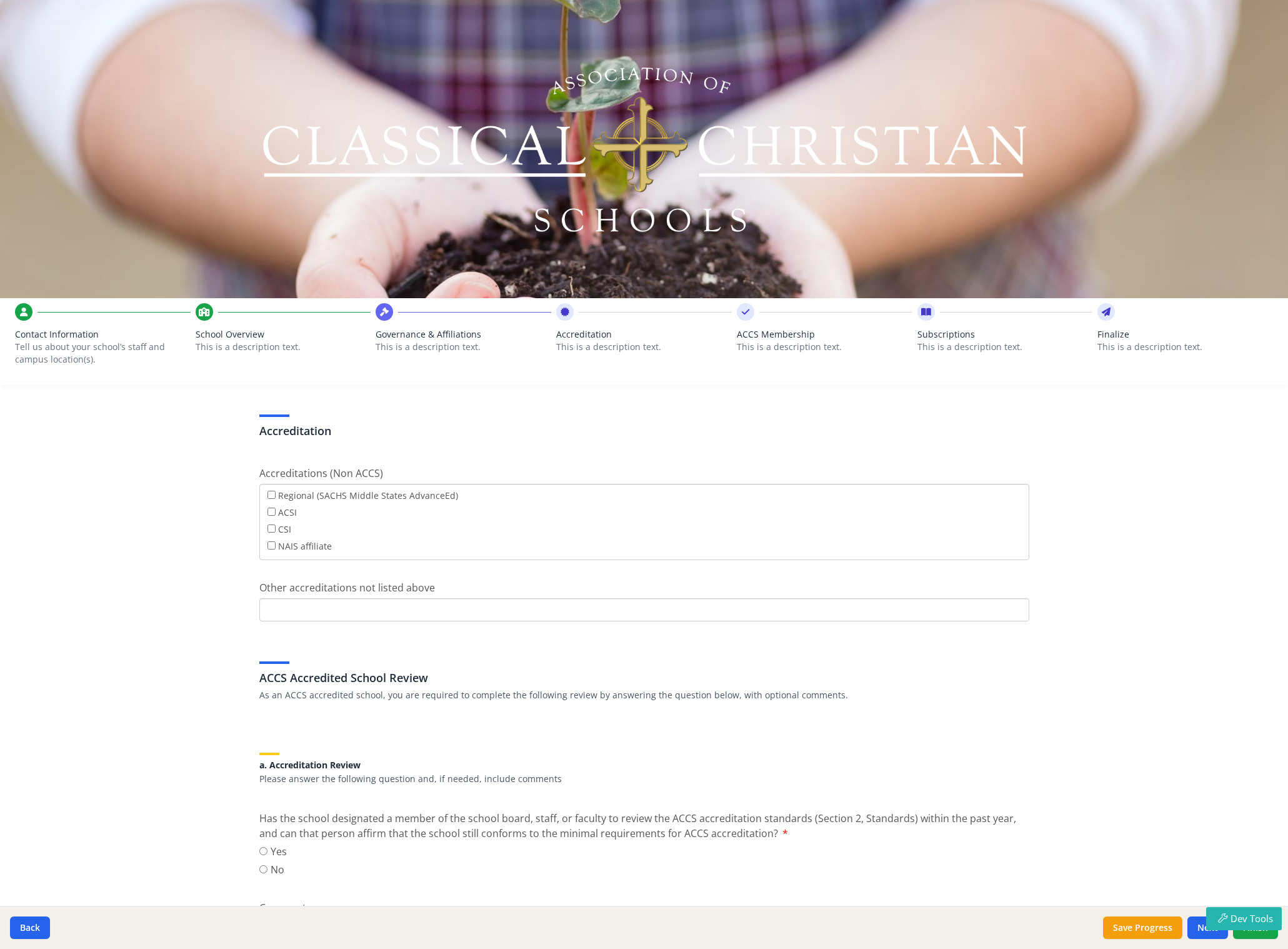 click on "ACCS Membership" at bounding box center [824, 334] 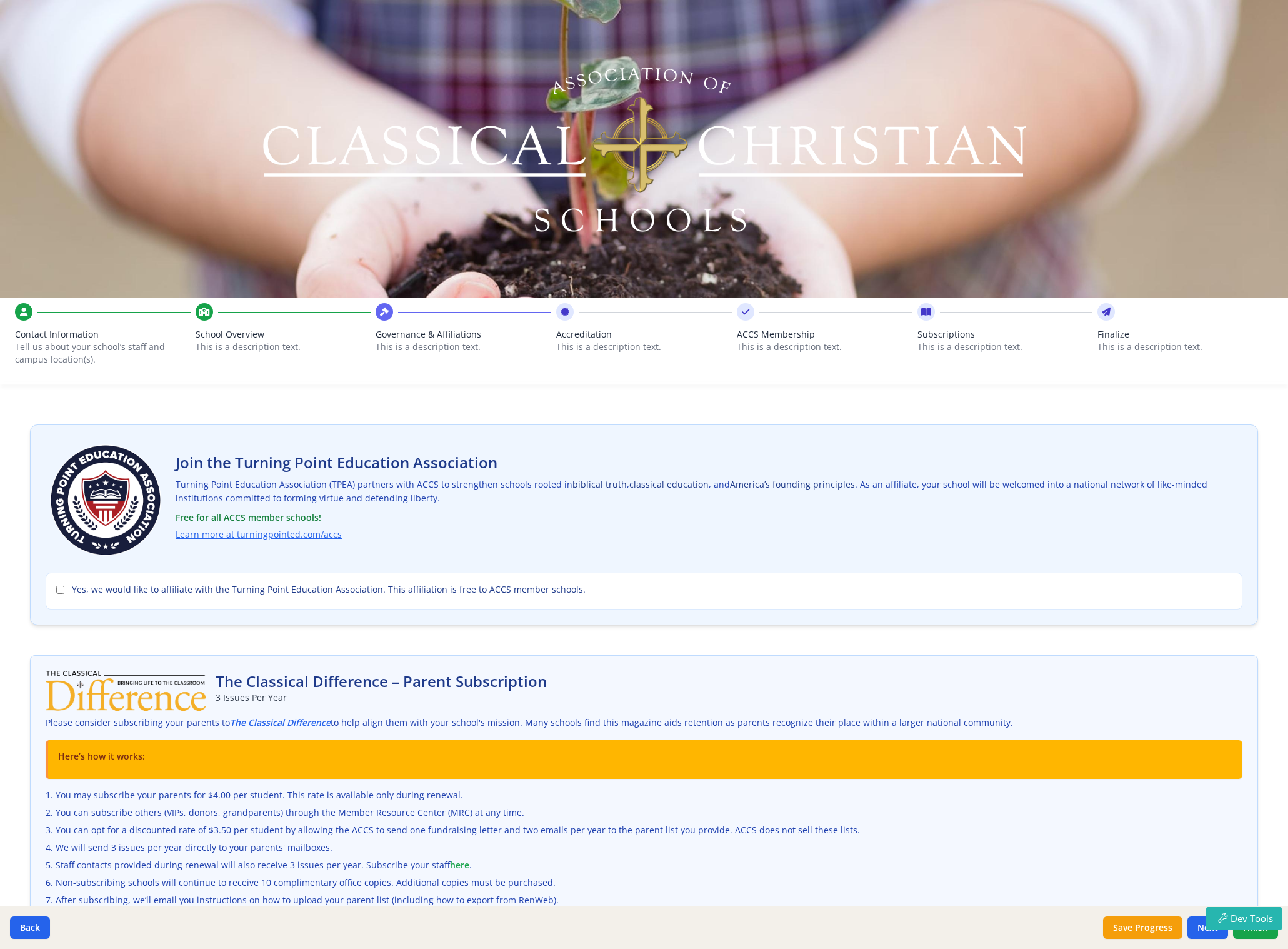 click on "Finalize" at bounding box center (1185, 334) 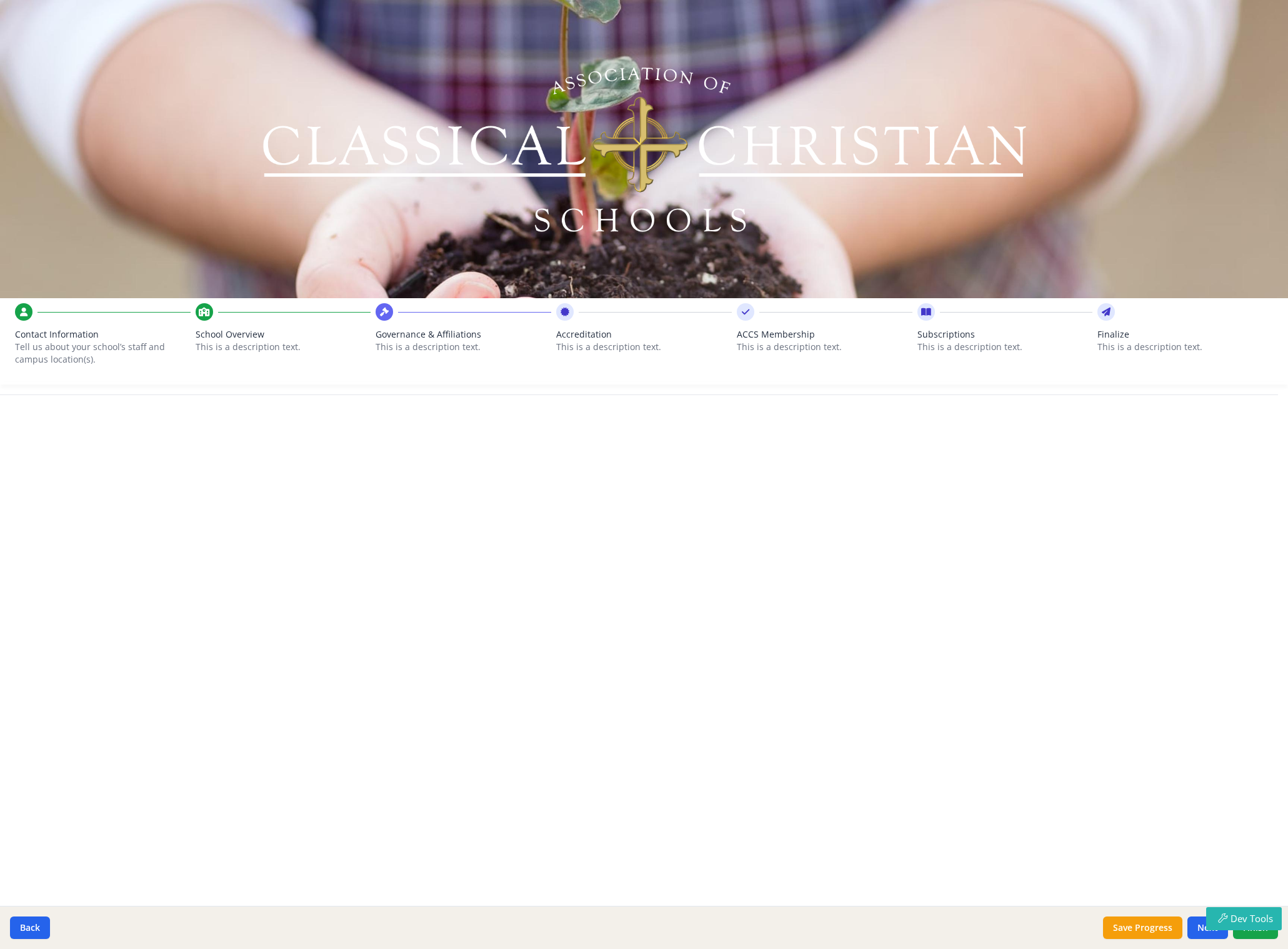 click on "Subscriptions" at bounding box center [1005, 334] 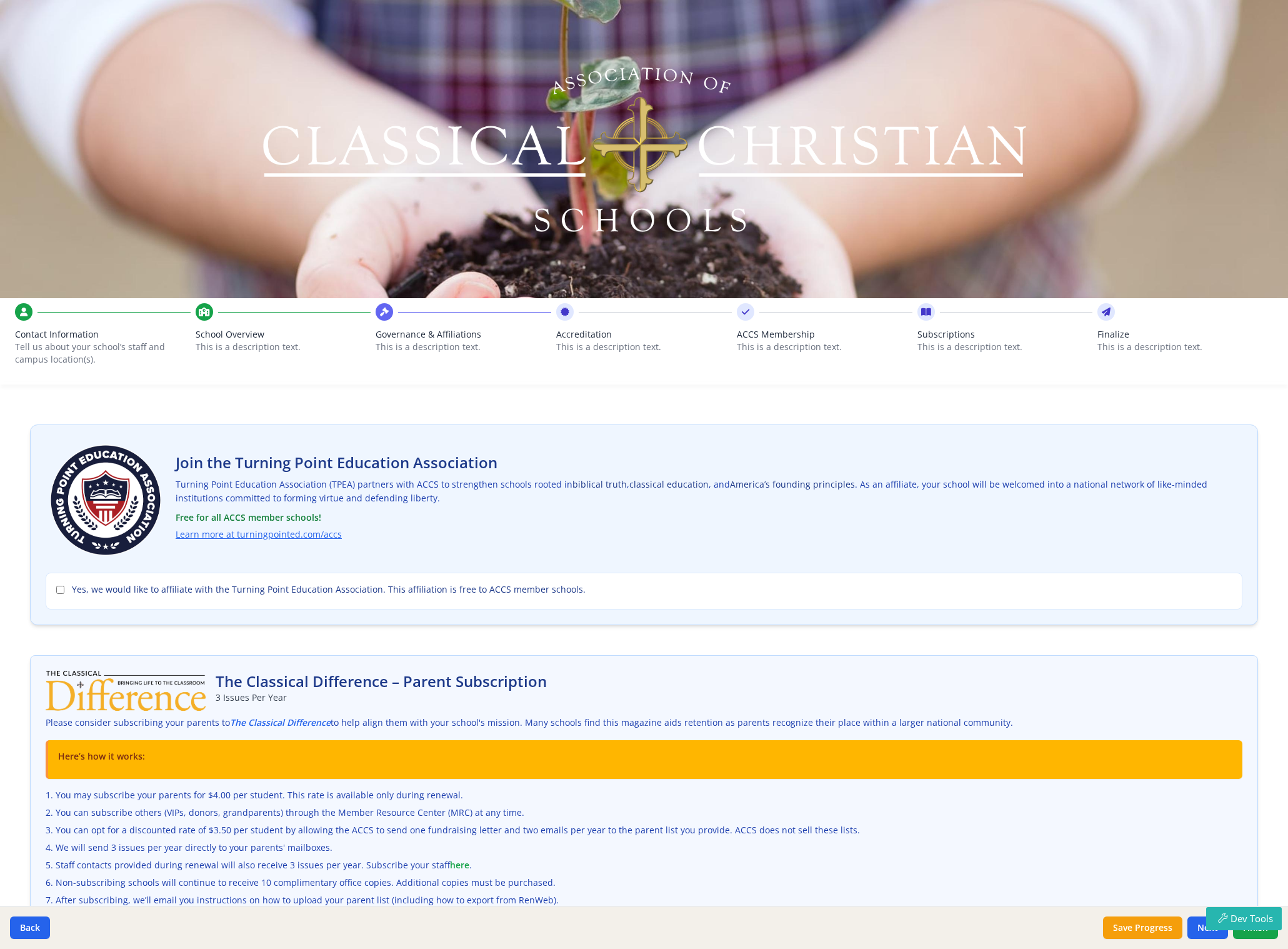 click on "This is a description text." at bounding box center [824, 347] 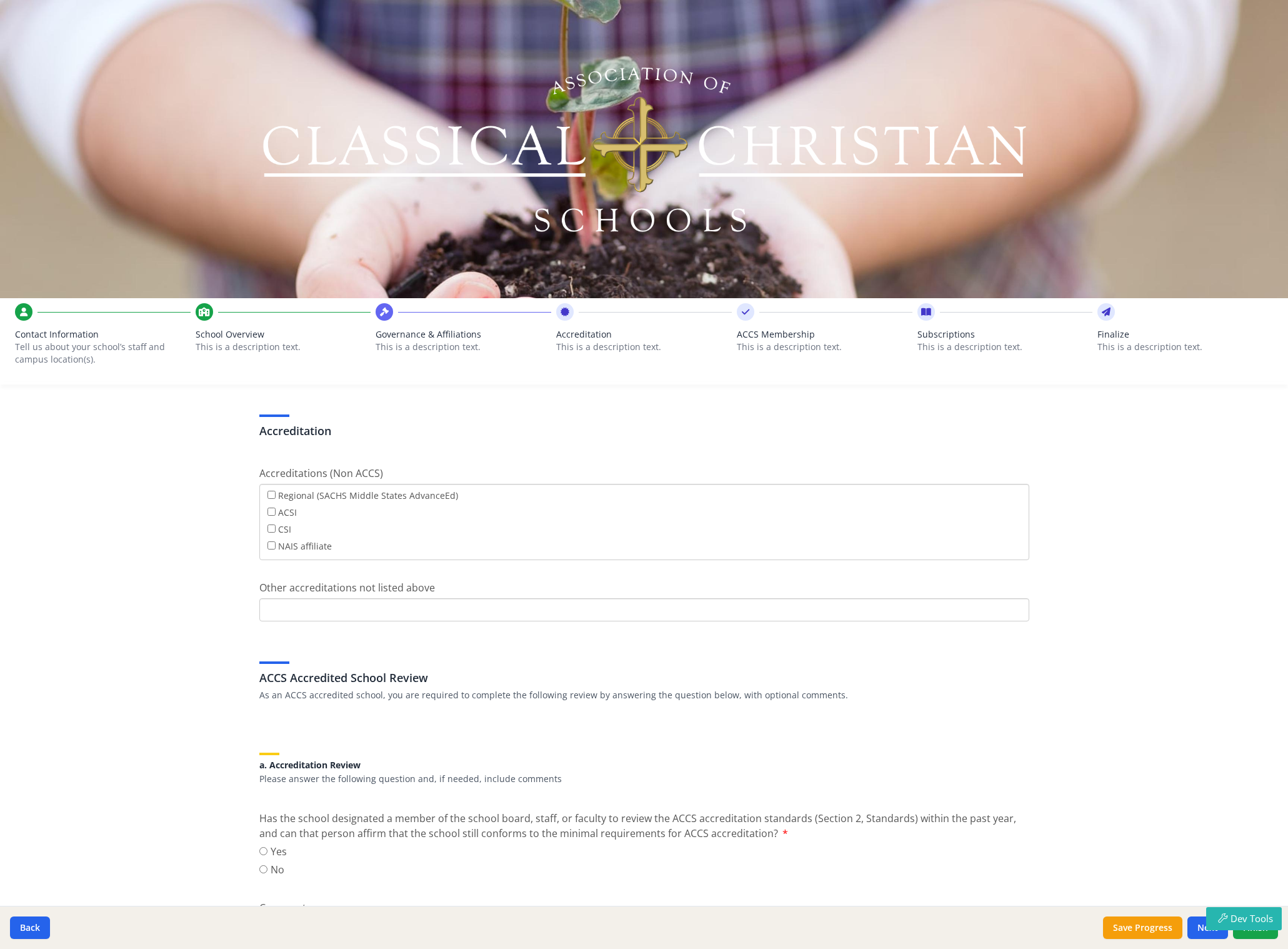click on "This is a description text." at bounding box center (644, 347) 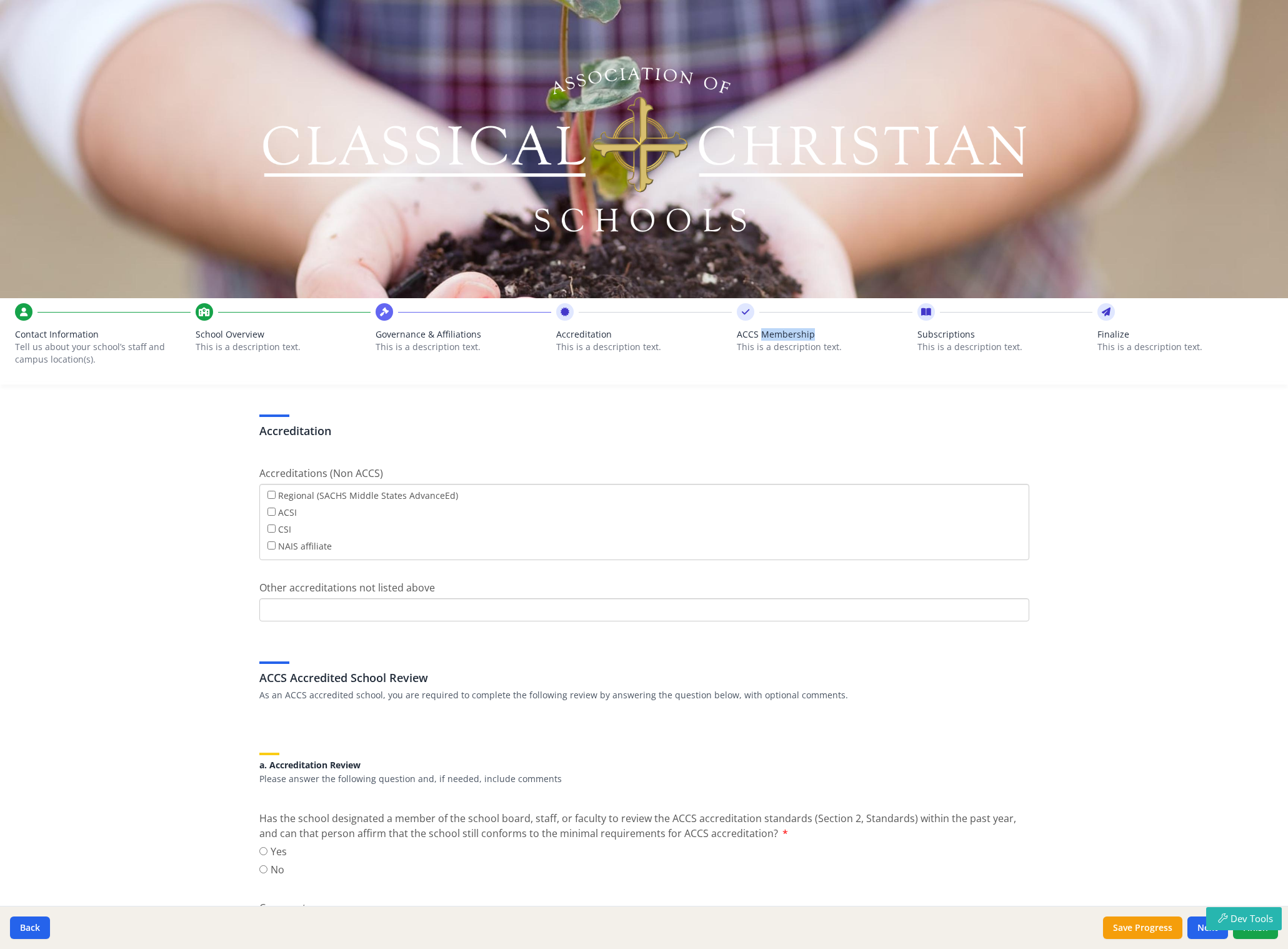 click on "ACCS Membership   This is a description text." at bounding box center [824, 350] 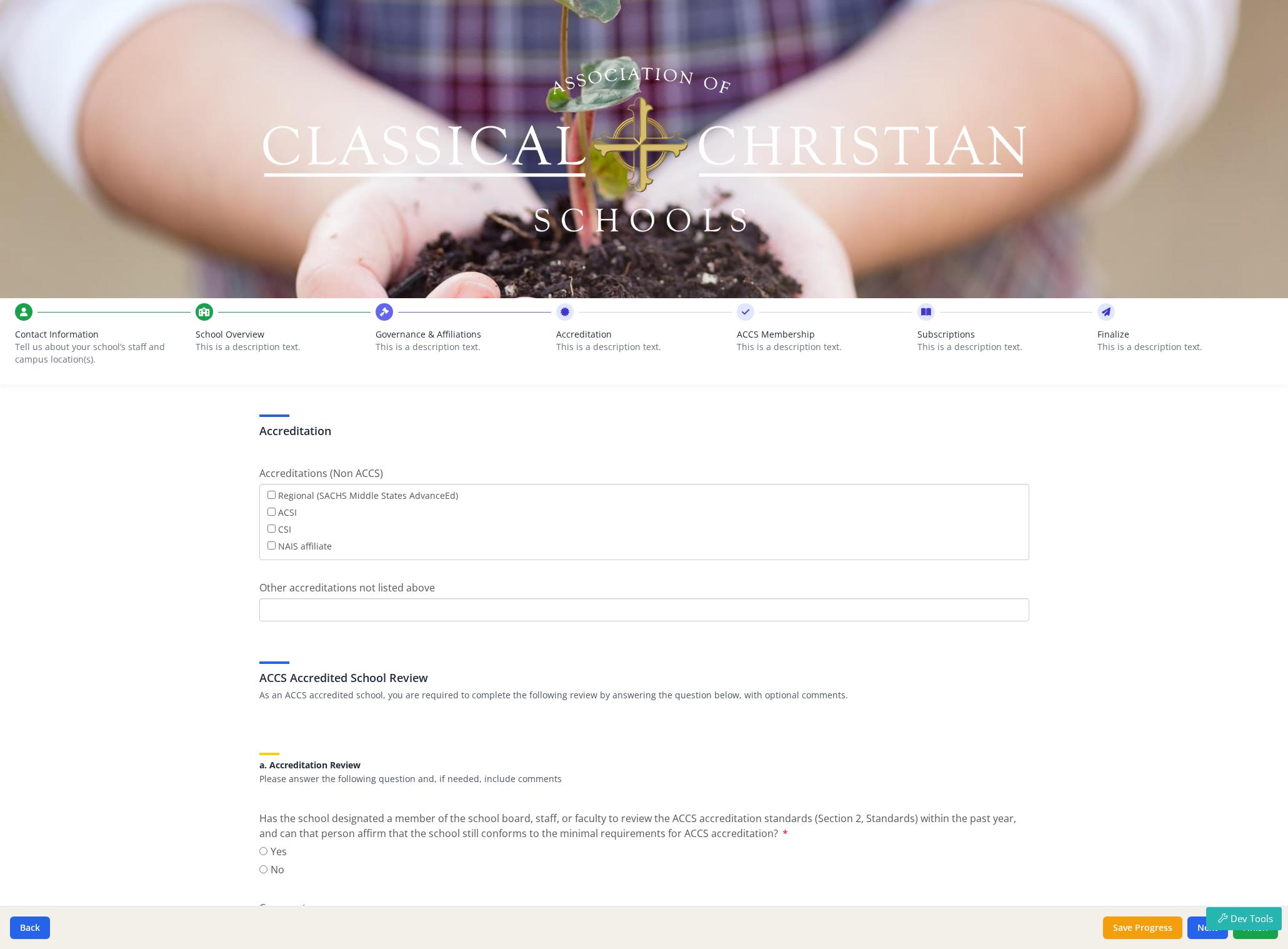 click on "This is a description text." at bounding box center [644, 347] 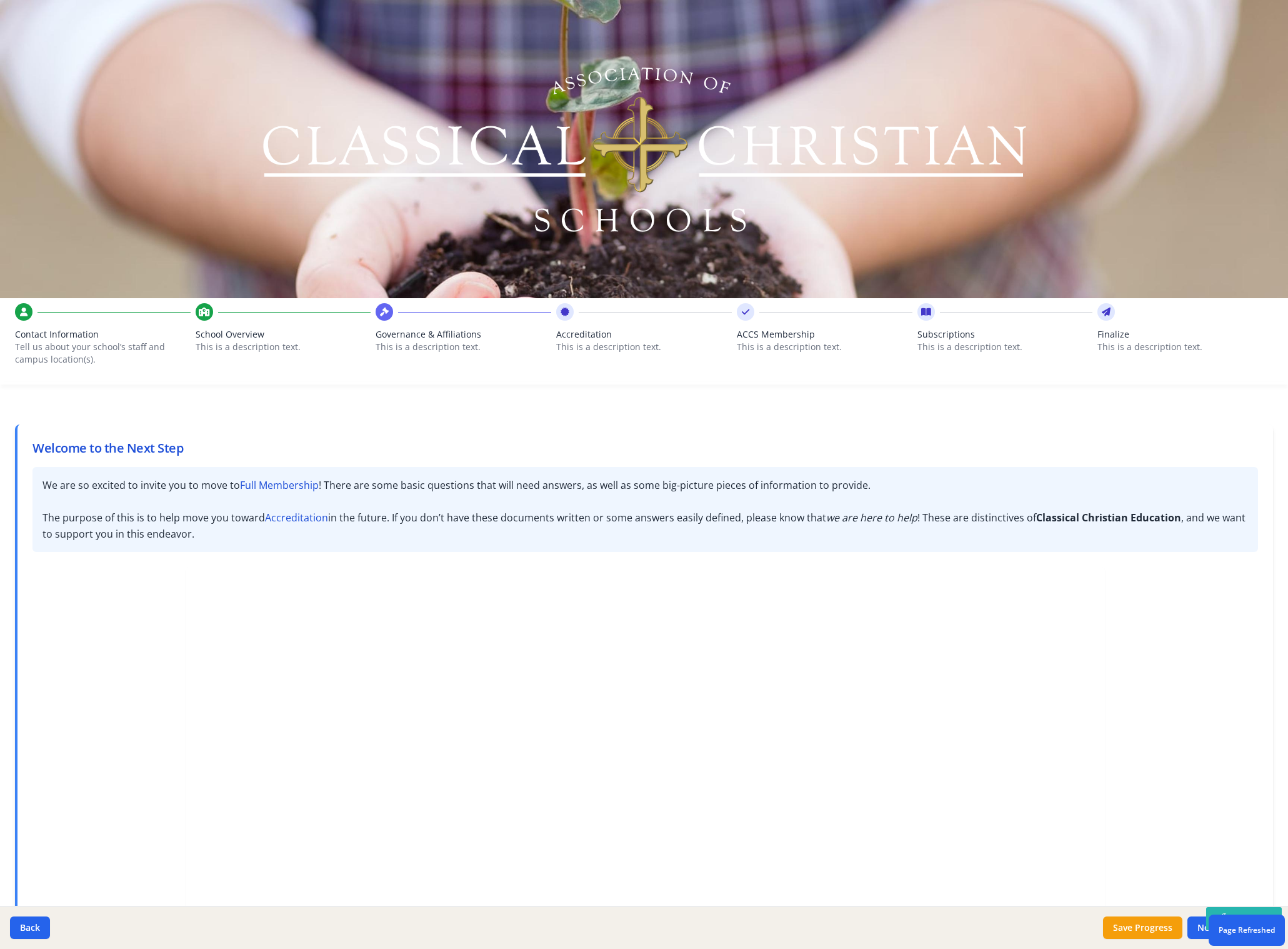 click on "Accreditation" at bounding box center (644, 334) 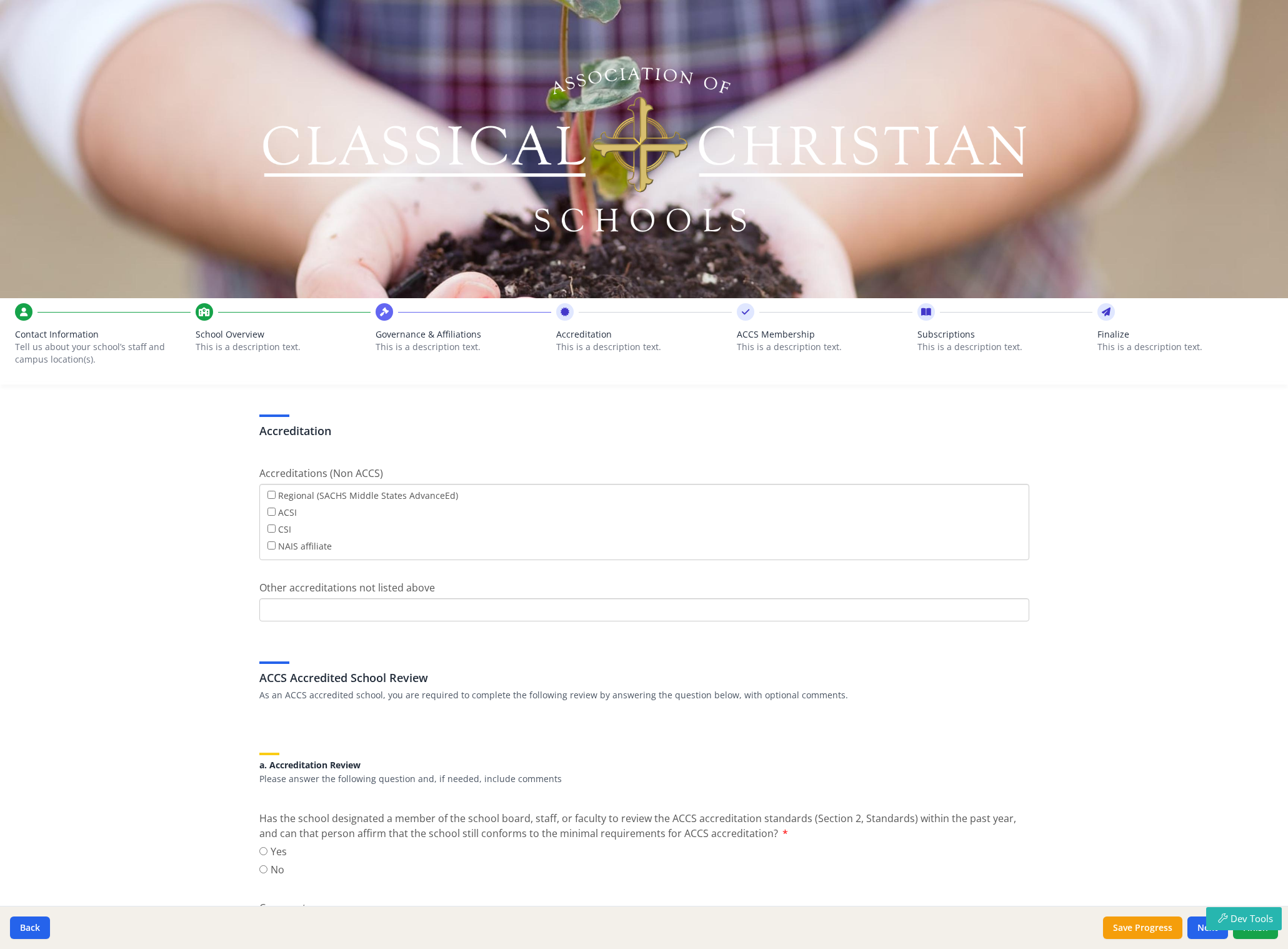 click on "ACCS Membership" at bounding box center [824, 334] 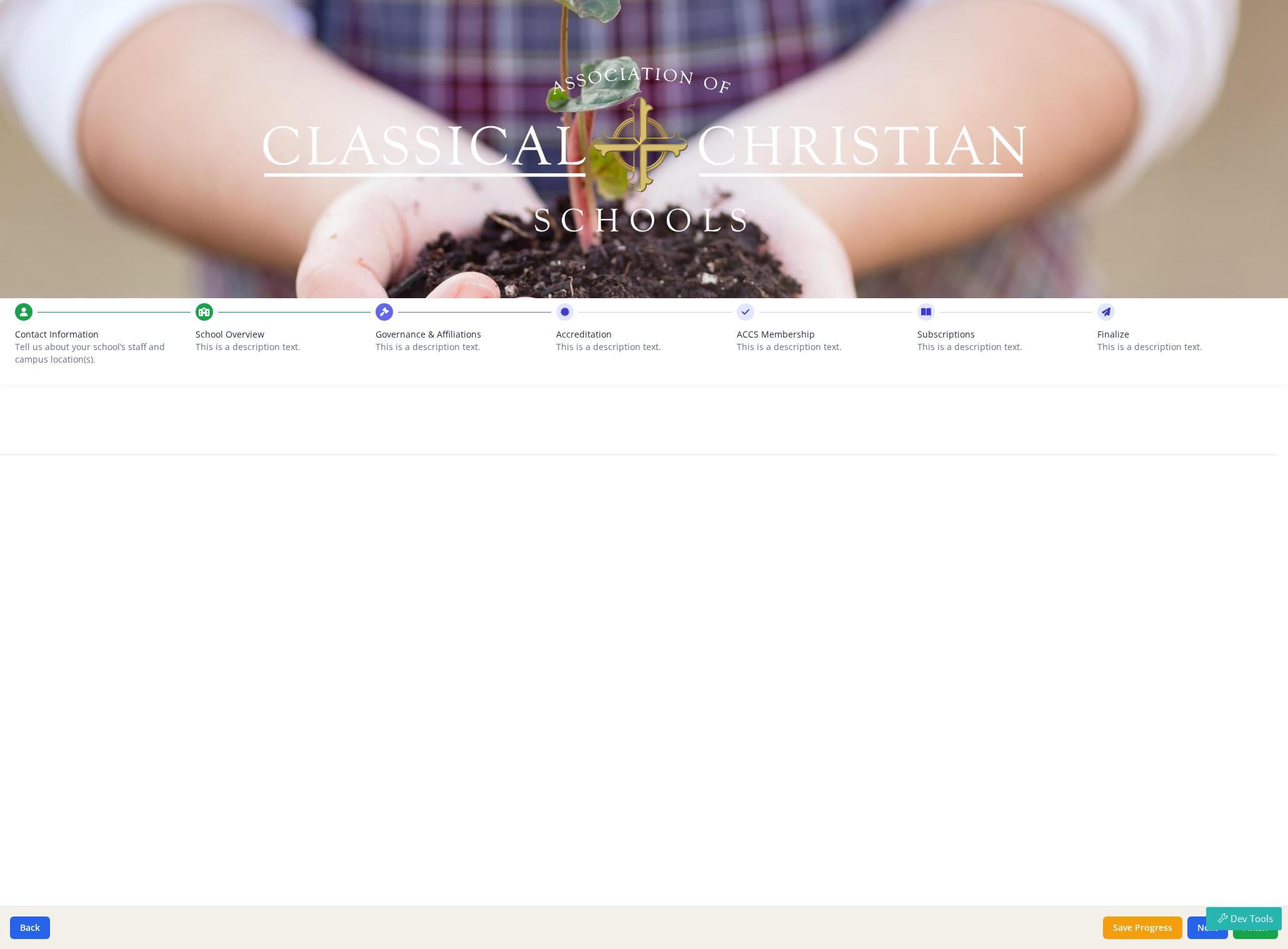 click on "This is a description text." at bounding box center [644, 347] 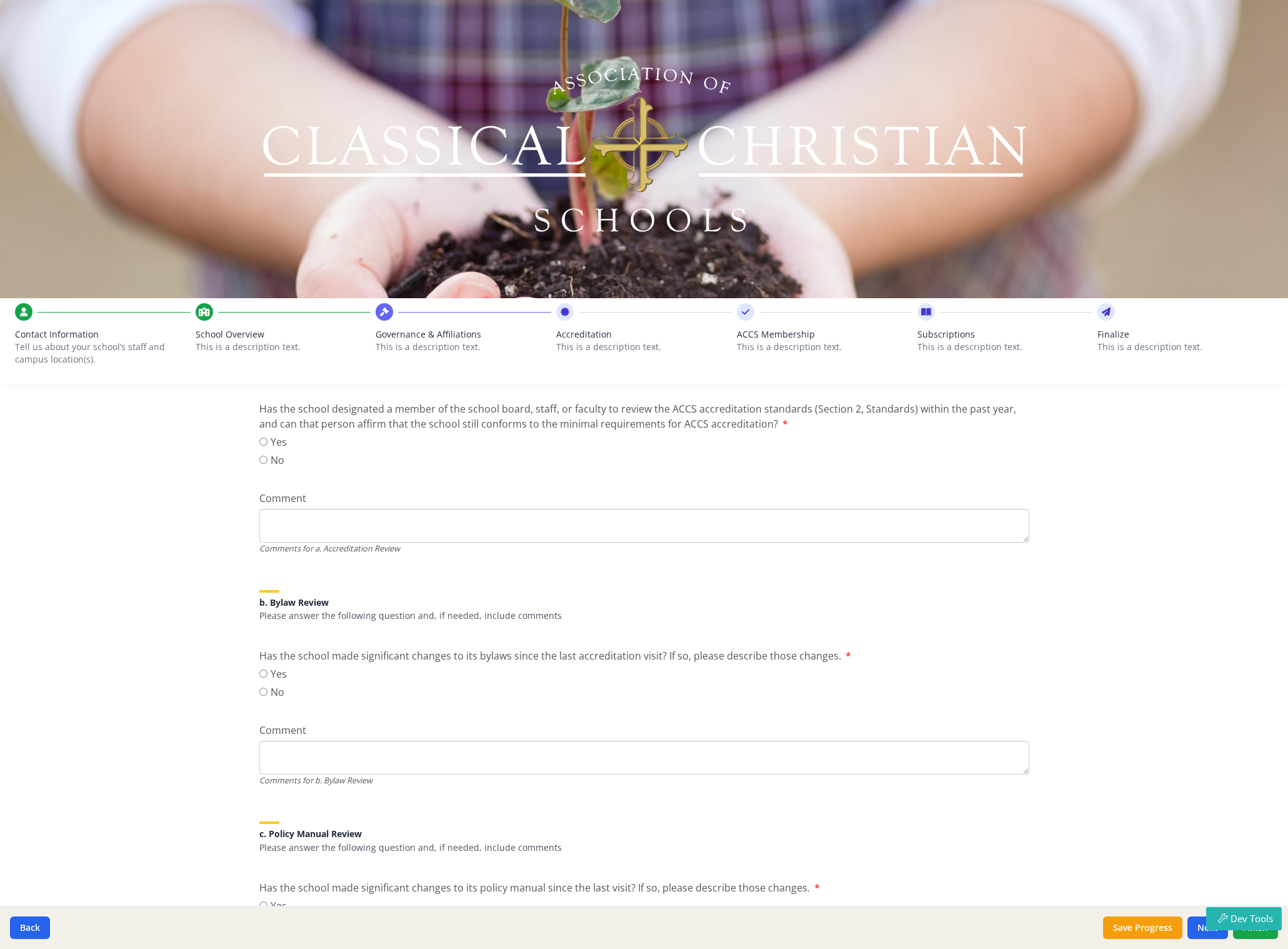 scroll, scrollTop: 0, scrollLeft: 0, axis: both 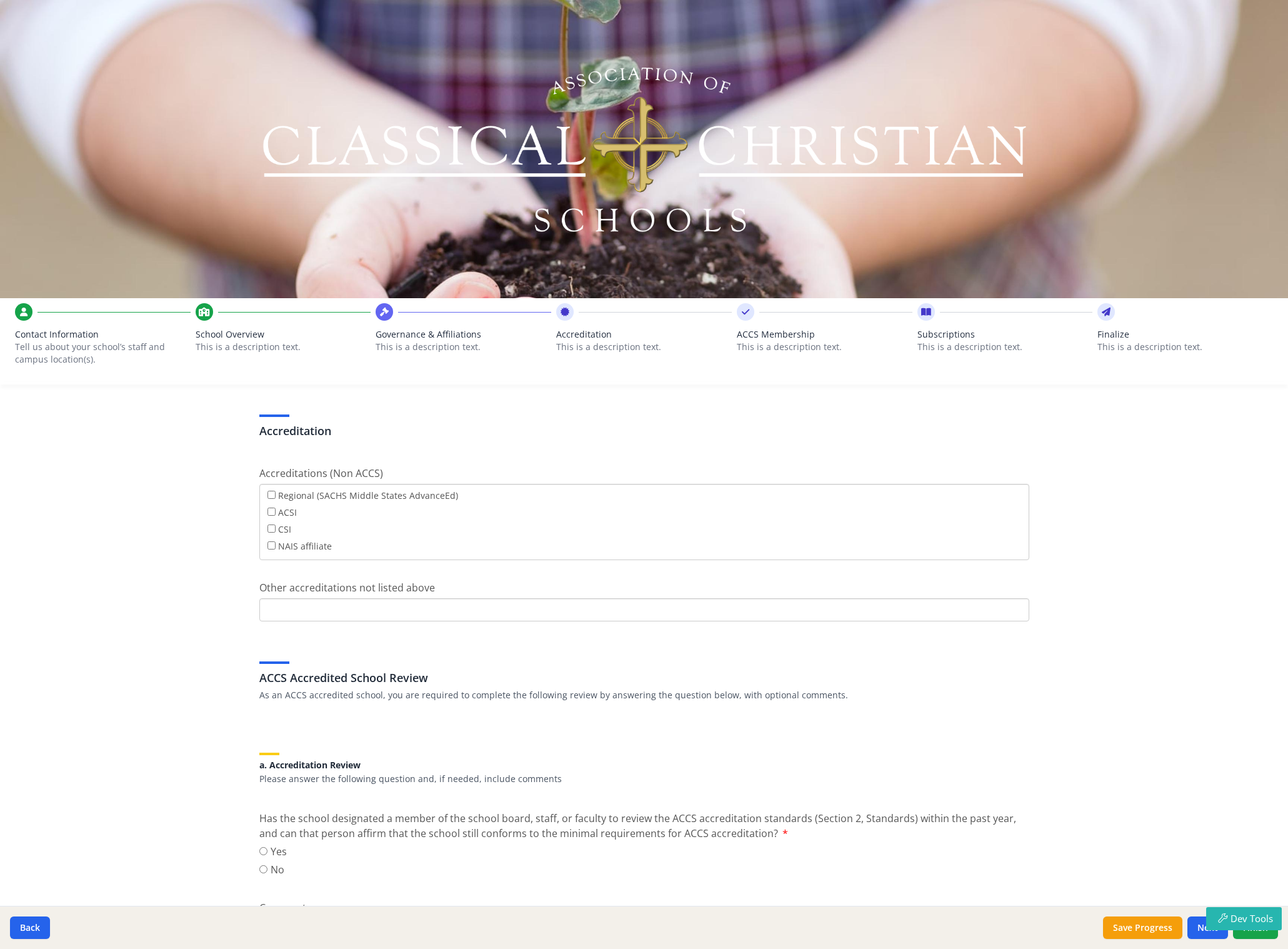 click on "Contact Information   Tell us about your school’s staff and campus location(s).       School Overview   This is a description text.       Governance & Affiliations   This is a description text.       Accreditation   This is a description text.       ACCS Membership   This is a description text.       Subscriptions   This is a description text.     Finalize   This is a description text.
Welcome to the Next Step
We are so excited to invite you to move to  Full Membership ! There are some basic questions that will need answers, as well as some big-picture pieces of information to provide.
The purpose of this is to help move you toward  Accreditation  in the future. If you don’t have these documents written or some answers easily defined, please know that  we are here to help ! These are distinctives of  Classical Christian Education , and we want to support you in this endeavor.
Your Information         First Name     Loren       Last Name" at bounding box center [644, 474] 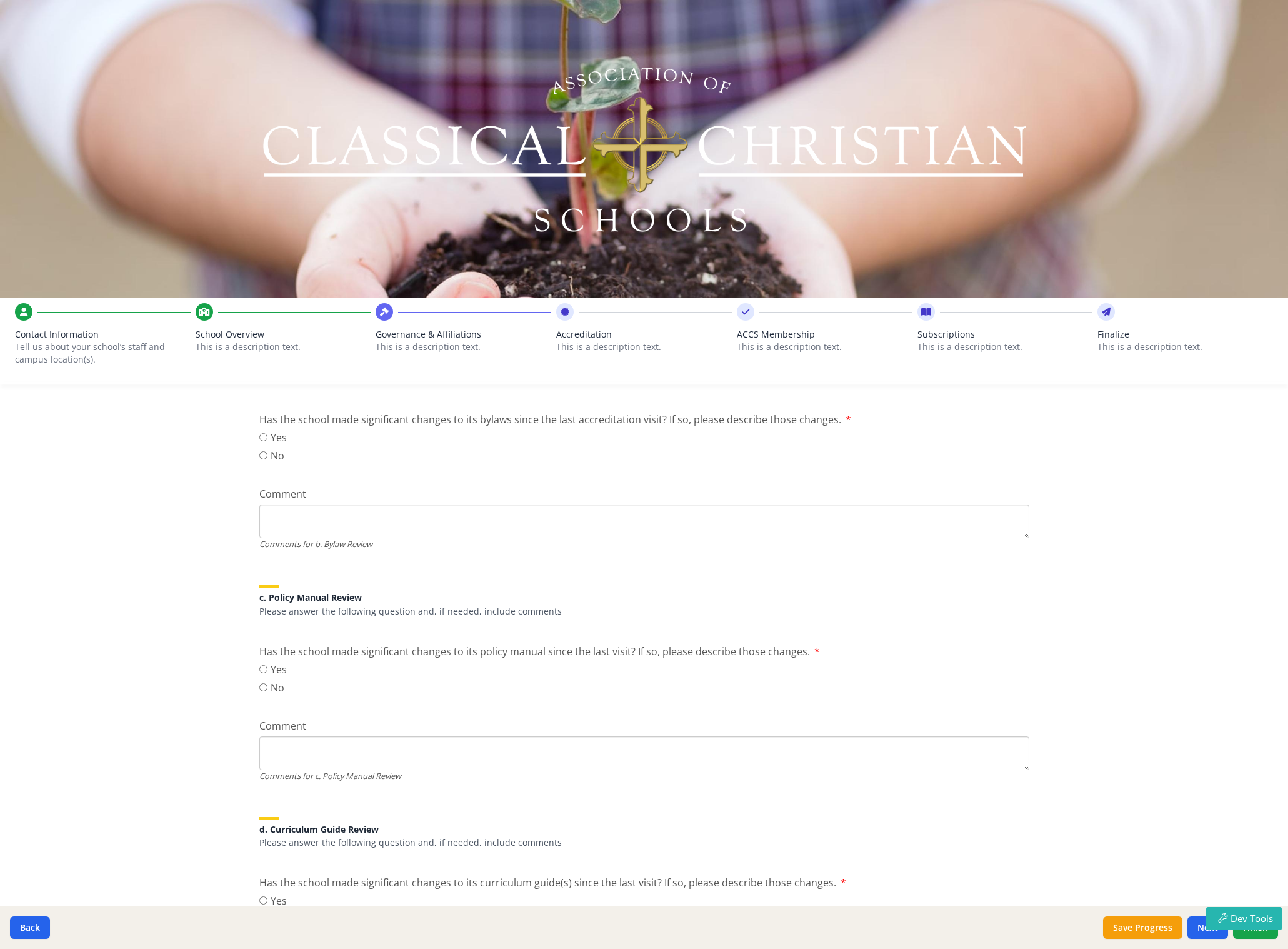 scroll, scrollTop: 0, scrollLeft: 0, axis: both 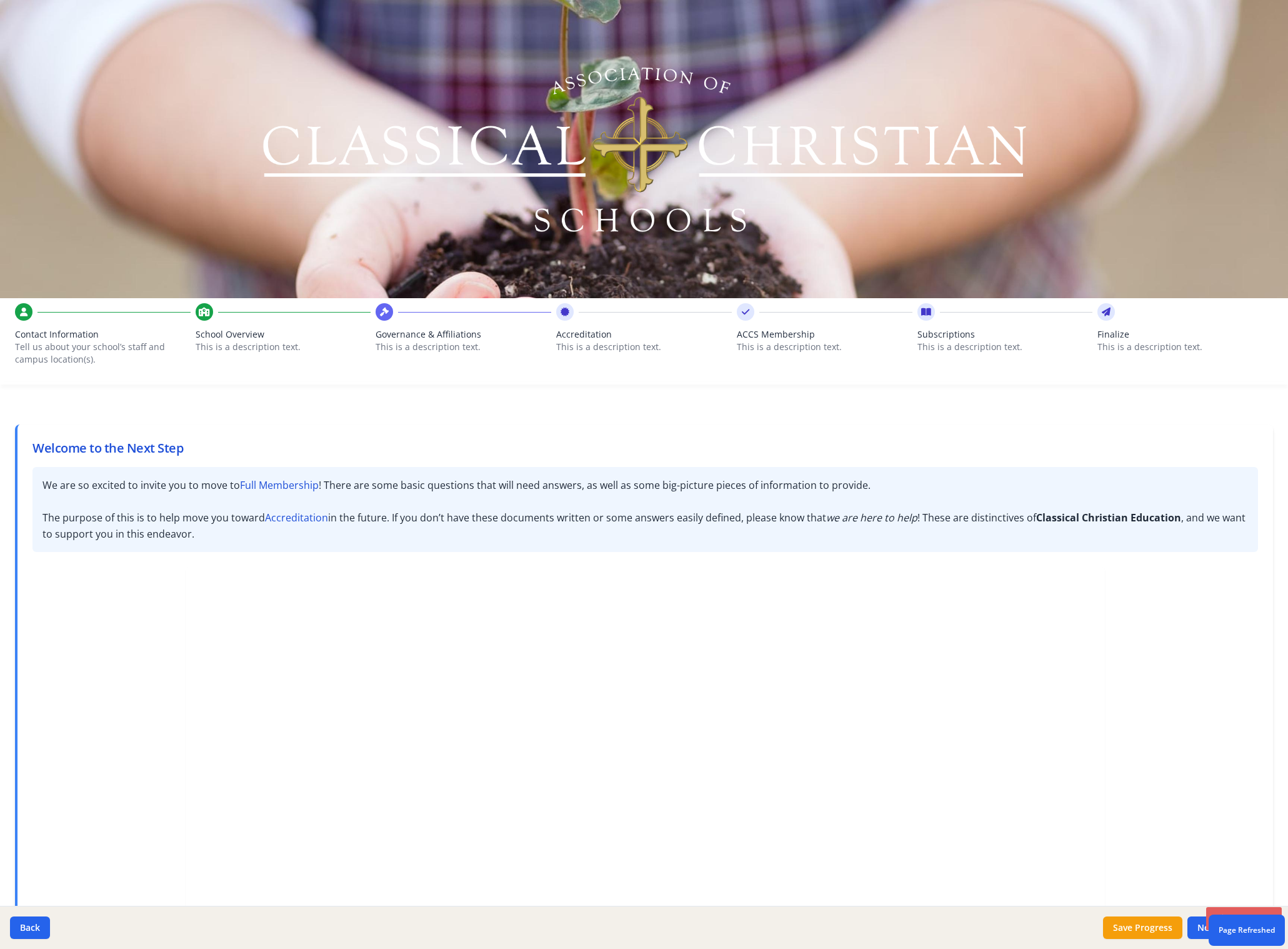 click on "ACCS Membership" at bounding box center (824, 334) 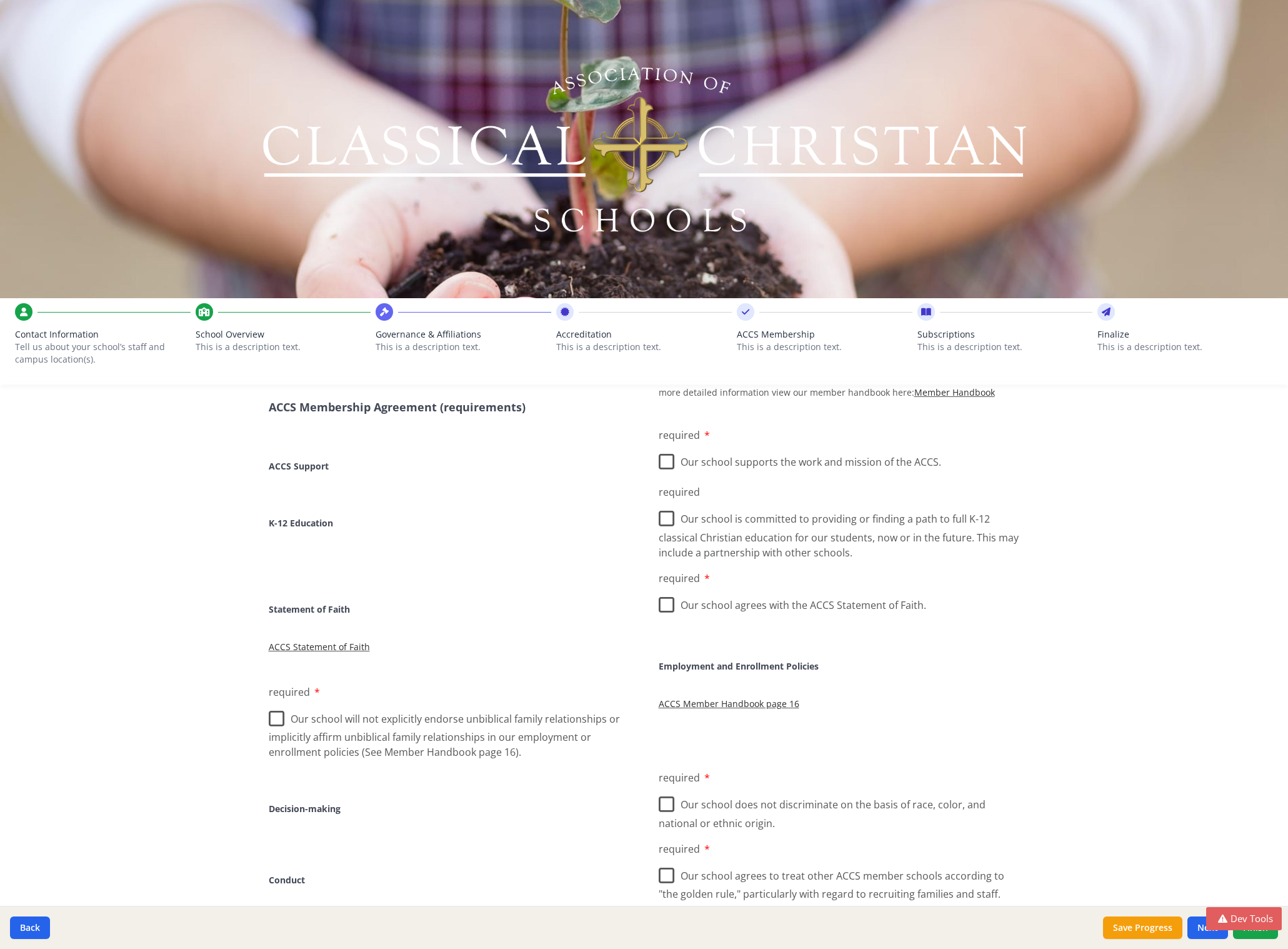 scroll, scrollTop: 0, scrollLeft: 0, axis: both 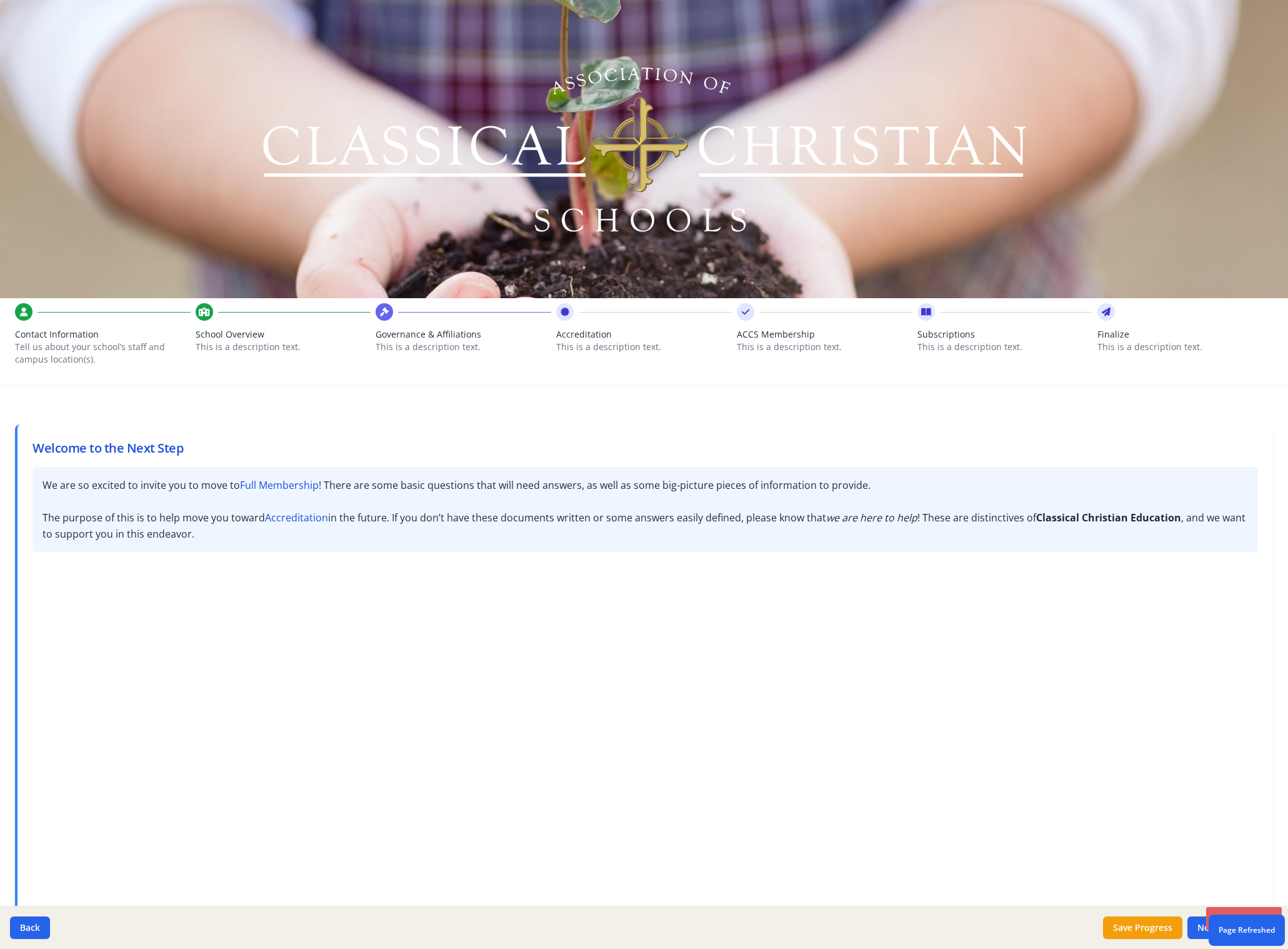 click on "This is a description text." at bounding box center [824, 347] 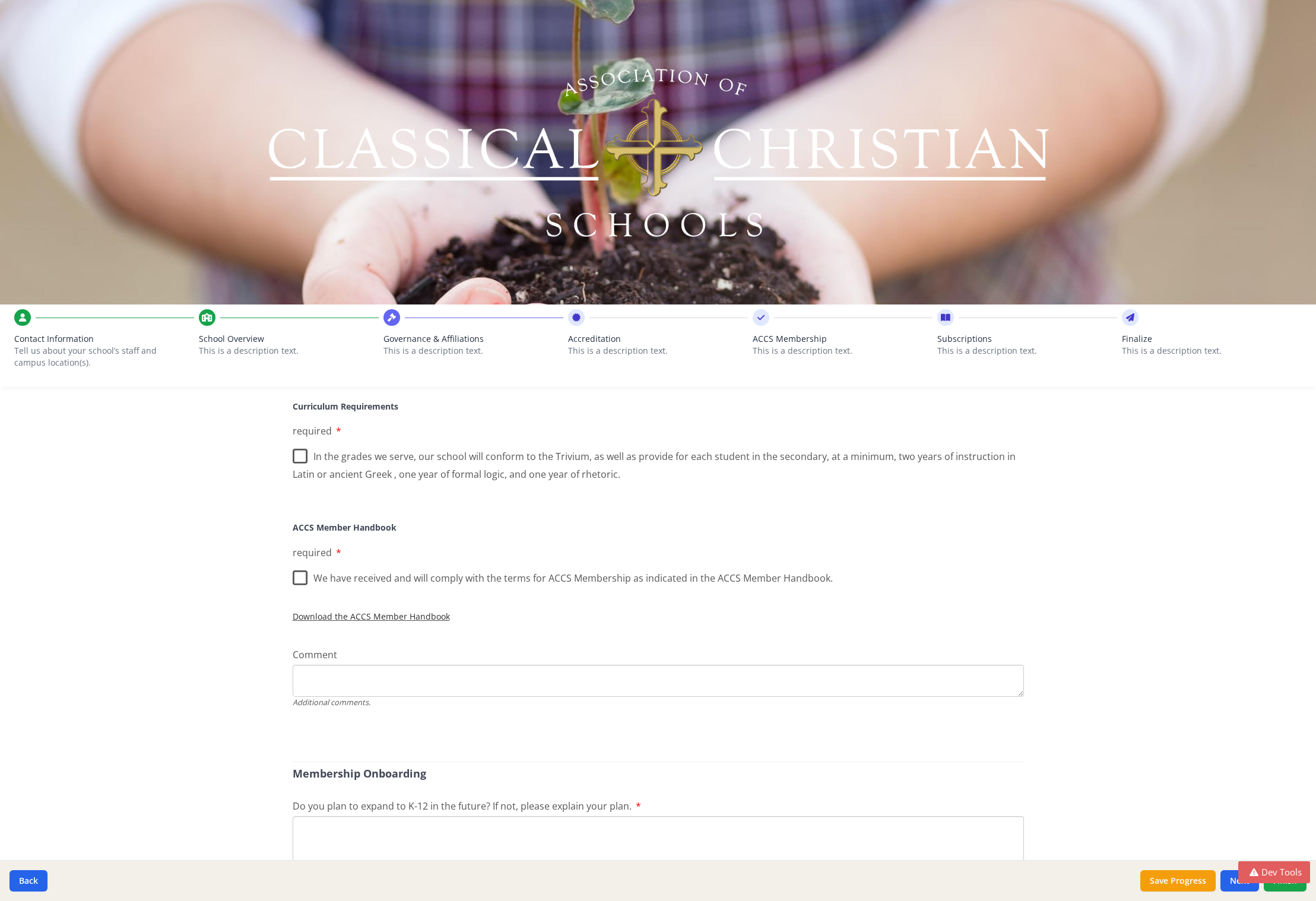 scroll, scrollTop: 623, scrollLeft: 0, axis: vertical 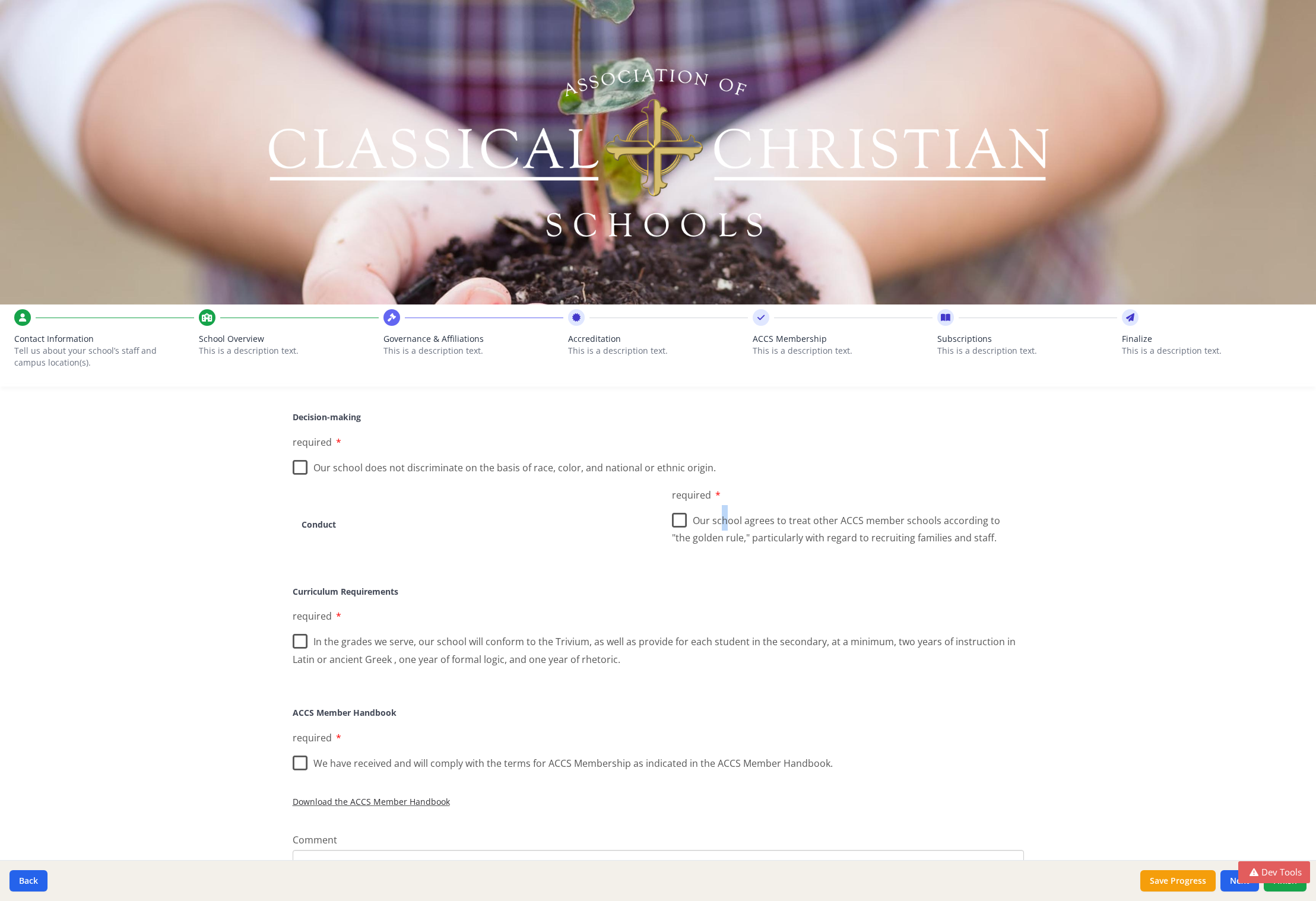 drag, startPoint x: 719, startPoint y: 519, endPoint x: 725, endPoint y: 518, distance: 6.082763 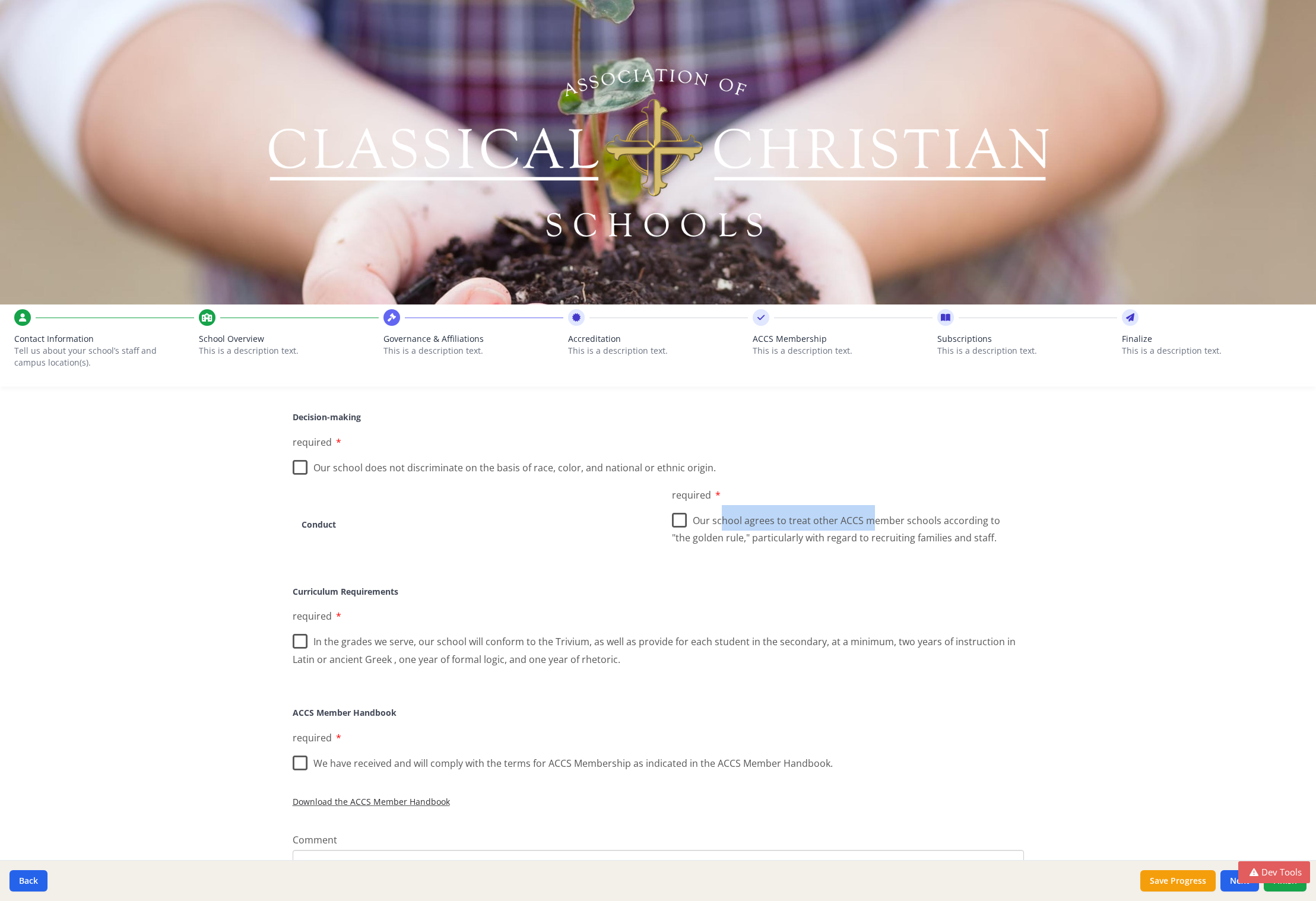 drag, startPoint x: 870, startPoint y: 517, endPoint x: 719, endPoint y: 518, distance: 151.00331 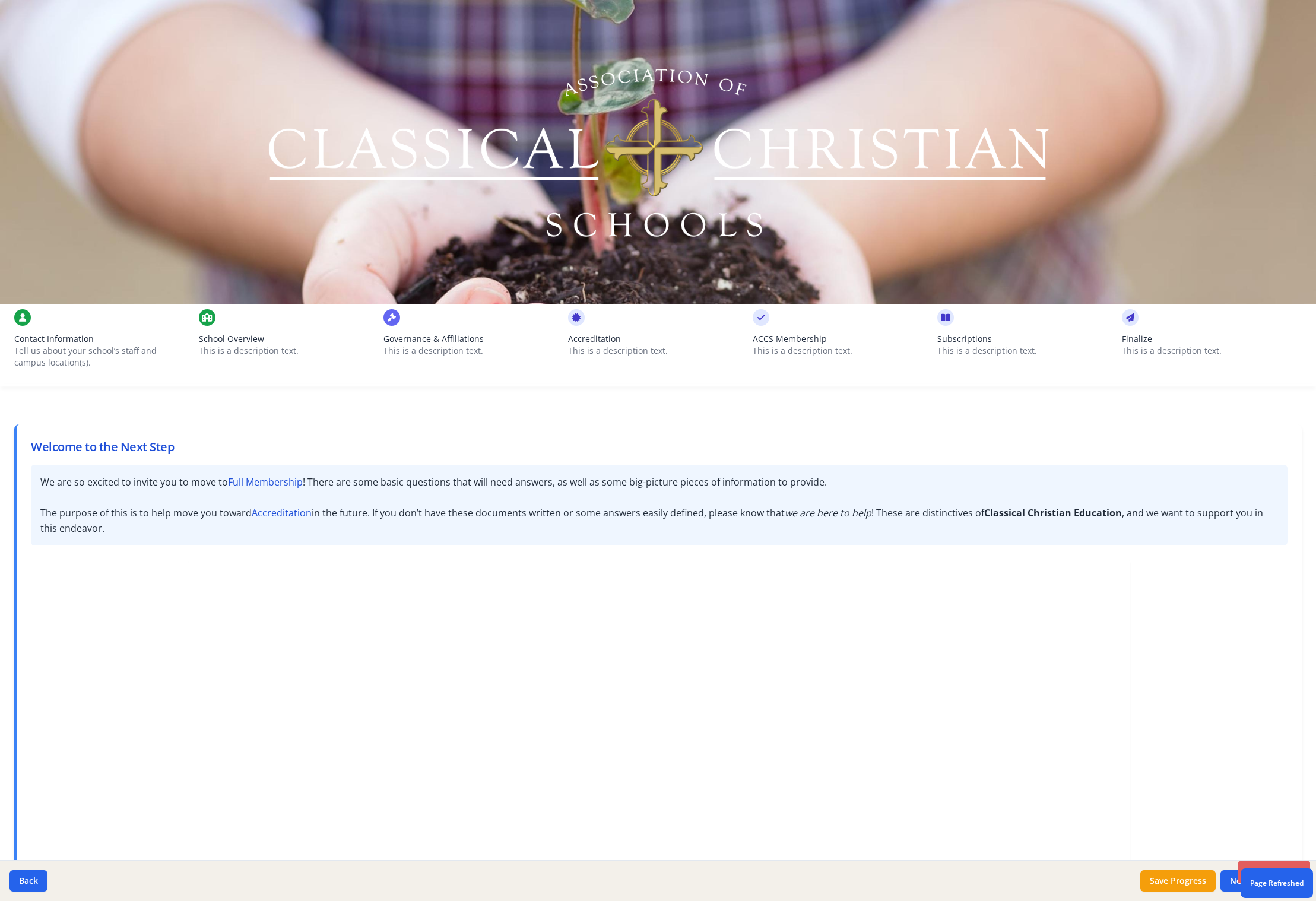 click on "ACCS Membership" at bounding box center [842, 339] 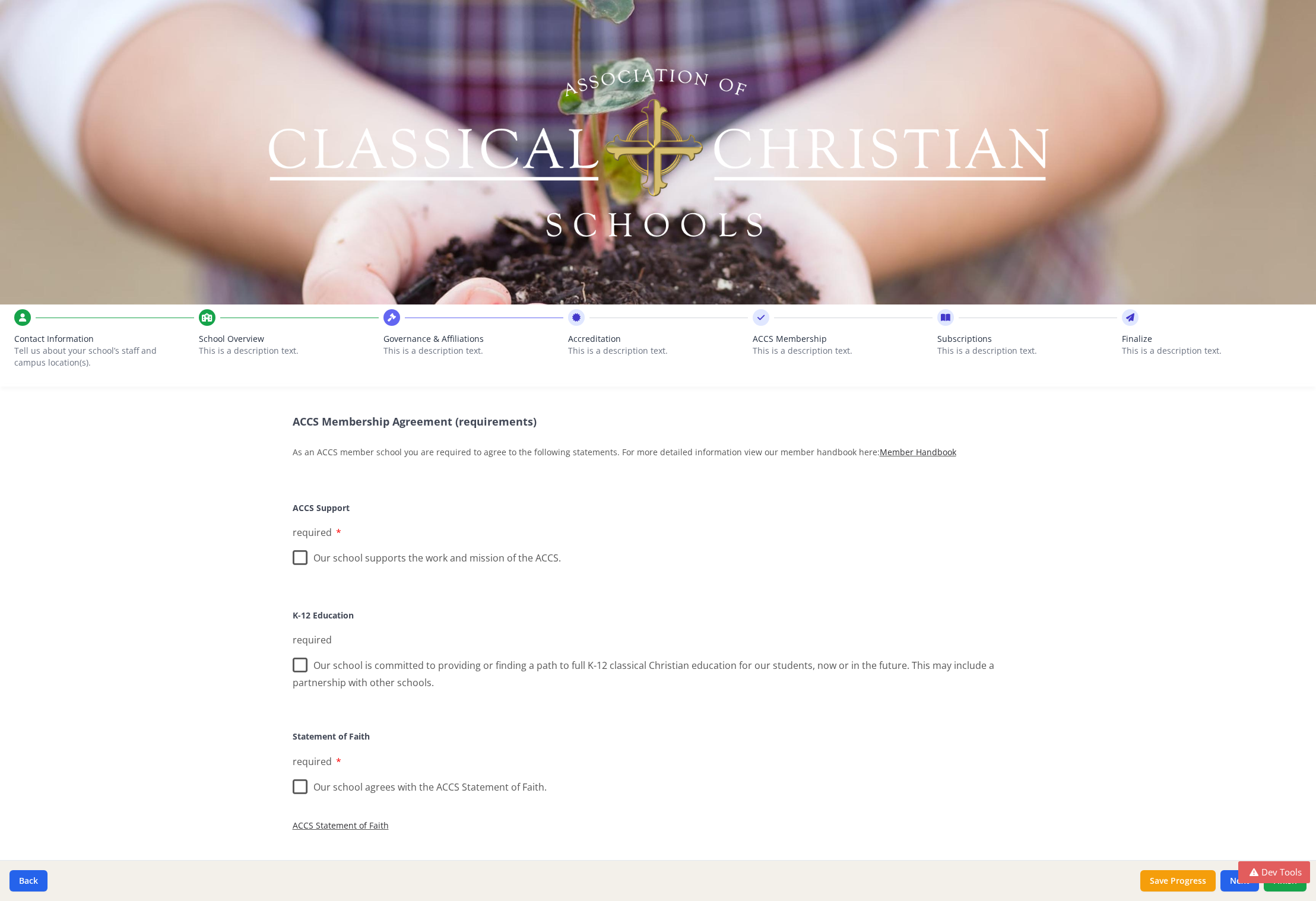 click on "This is a description text." at bounding box center [658, 351] 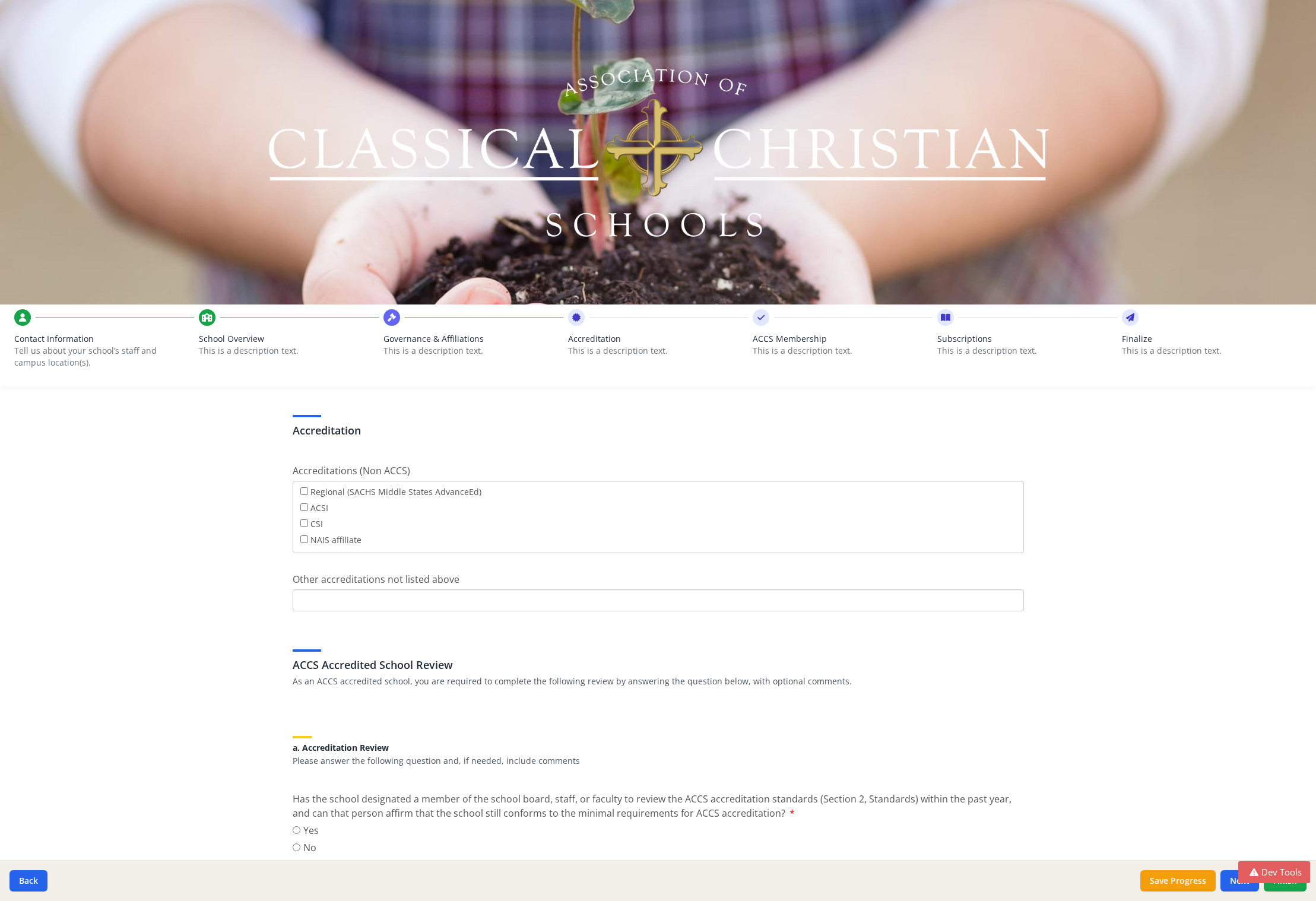 click on "This is a description text." at bounding box center (842, 351) 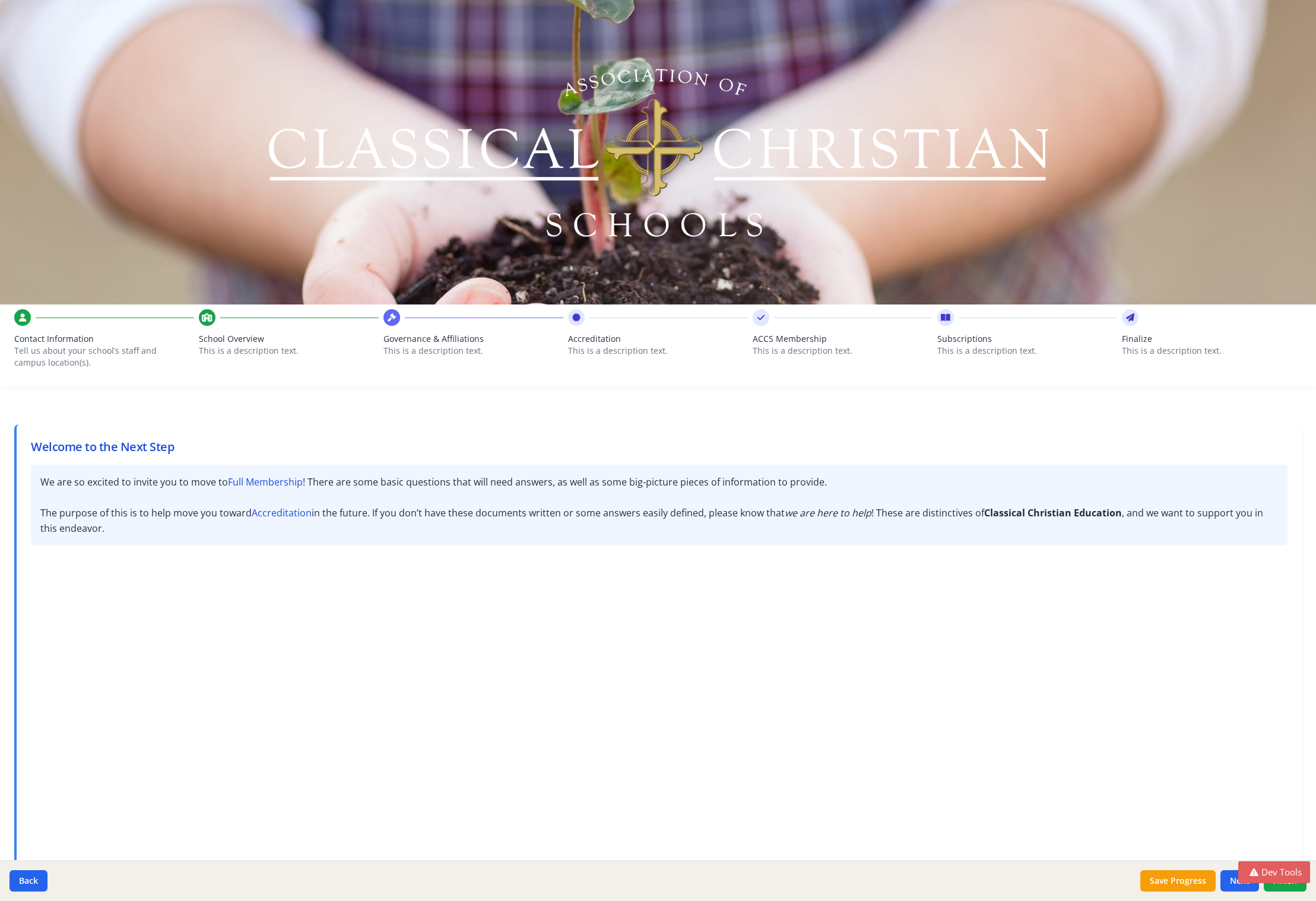 click on "ACCS Membership" at bounding box center [842, 339] 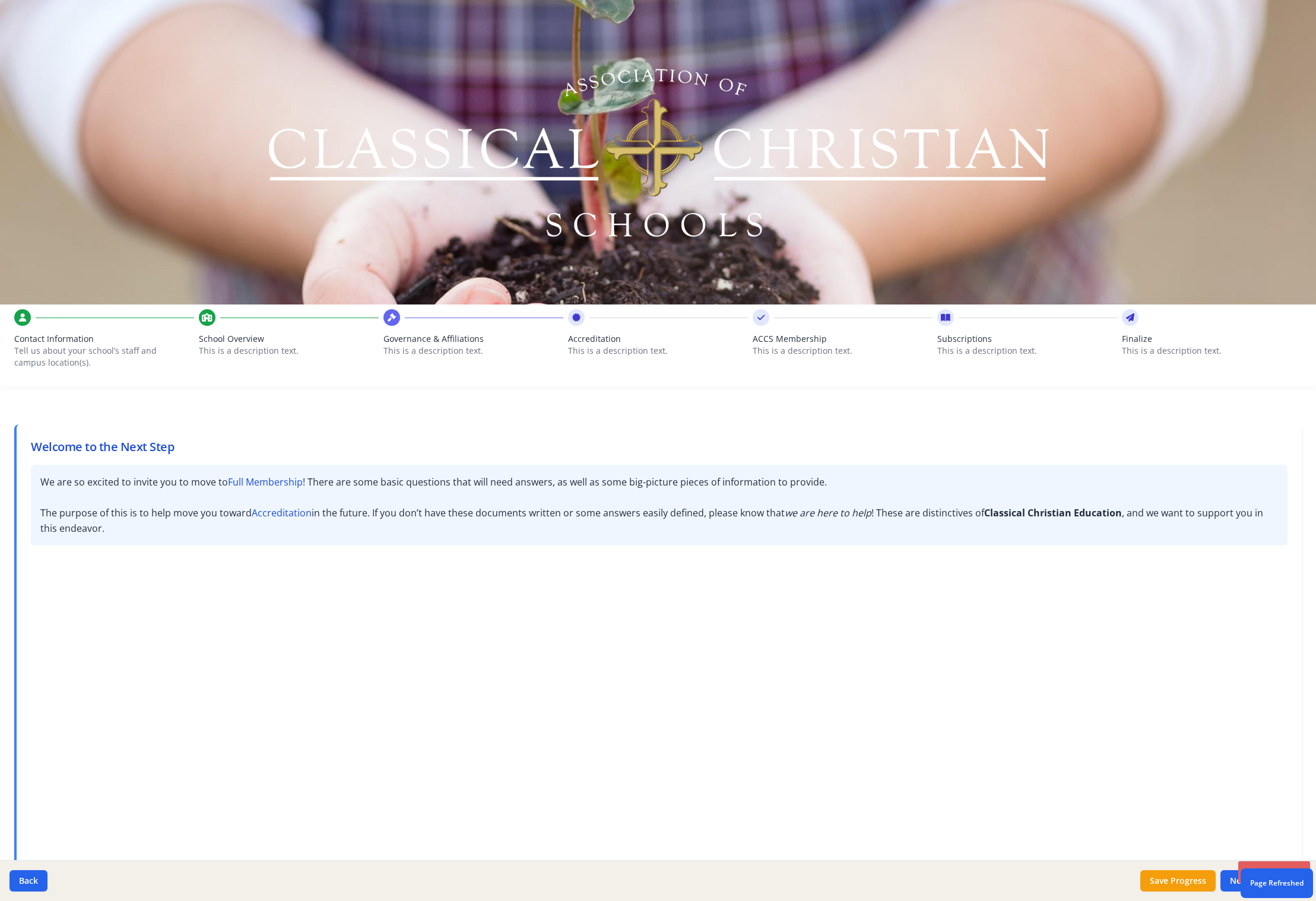 click on "ACCS Membership" at bounding box center (842, 339) 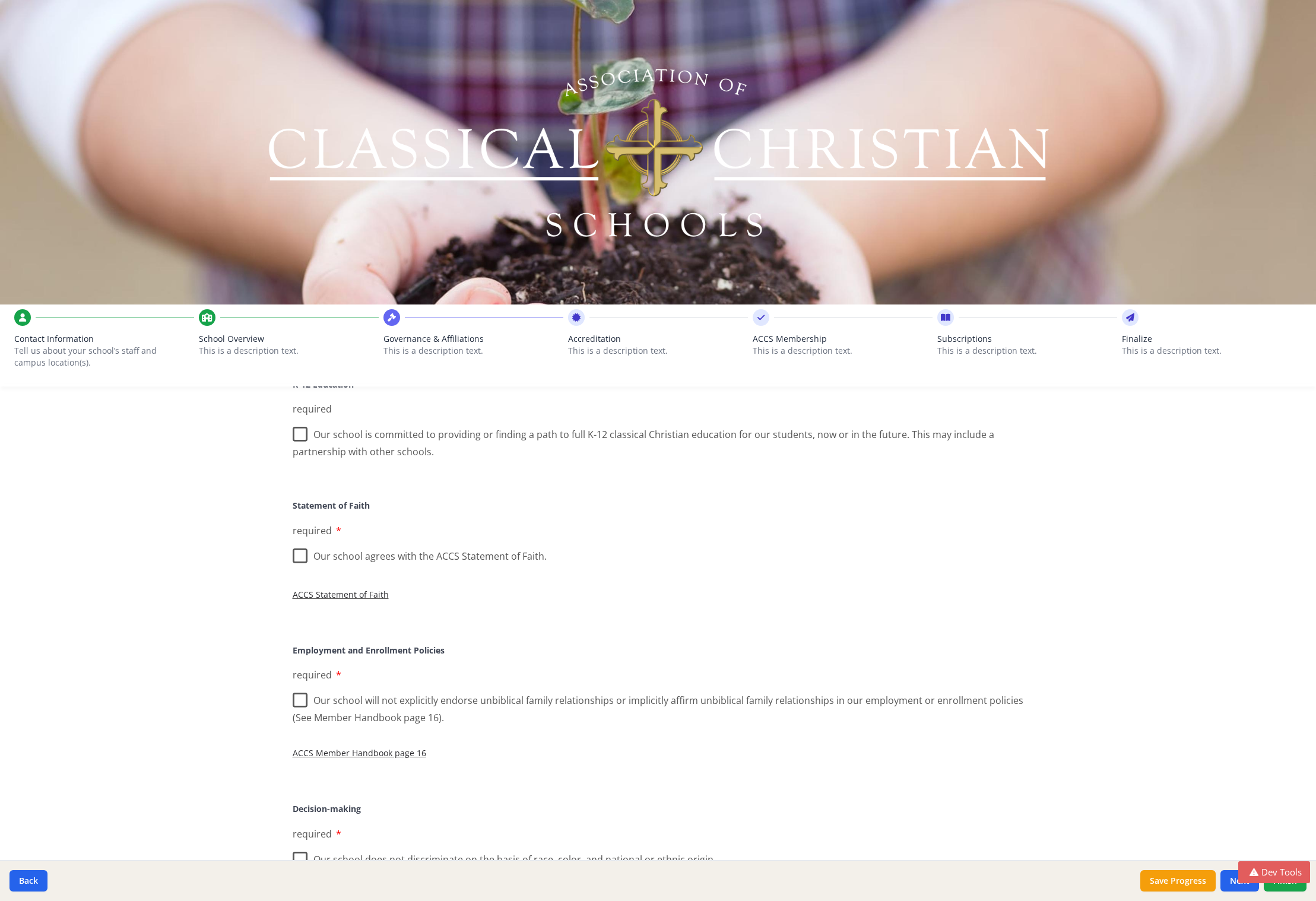 scroll, scrollTop: 0, scrollLeft: 0, axis: both 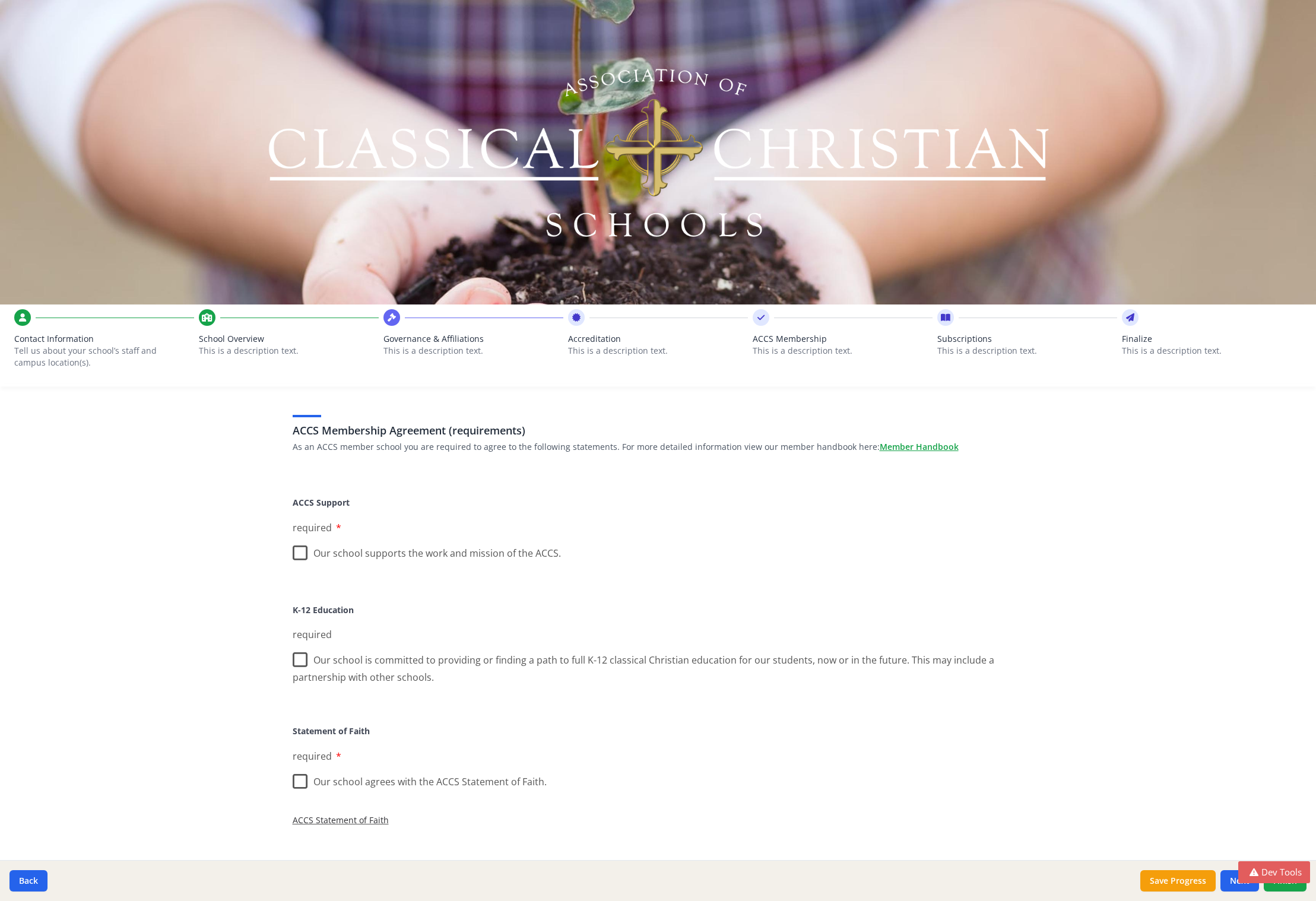 click on "School Overview" at bounding box center [288, 339] 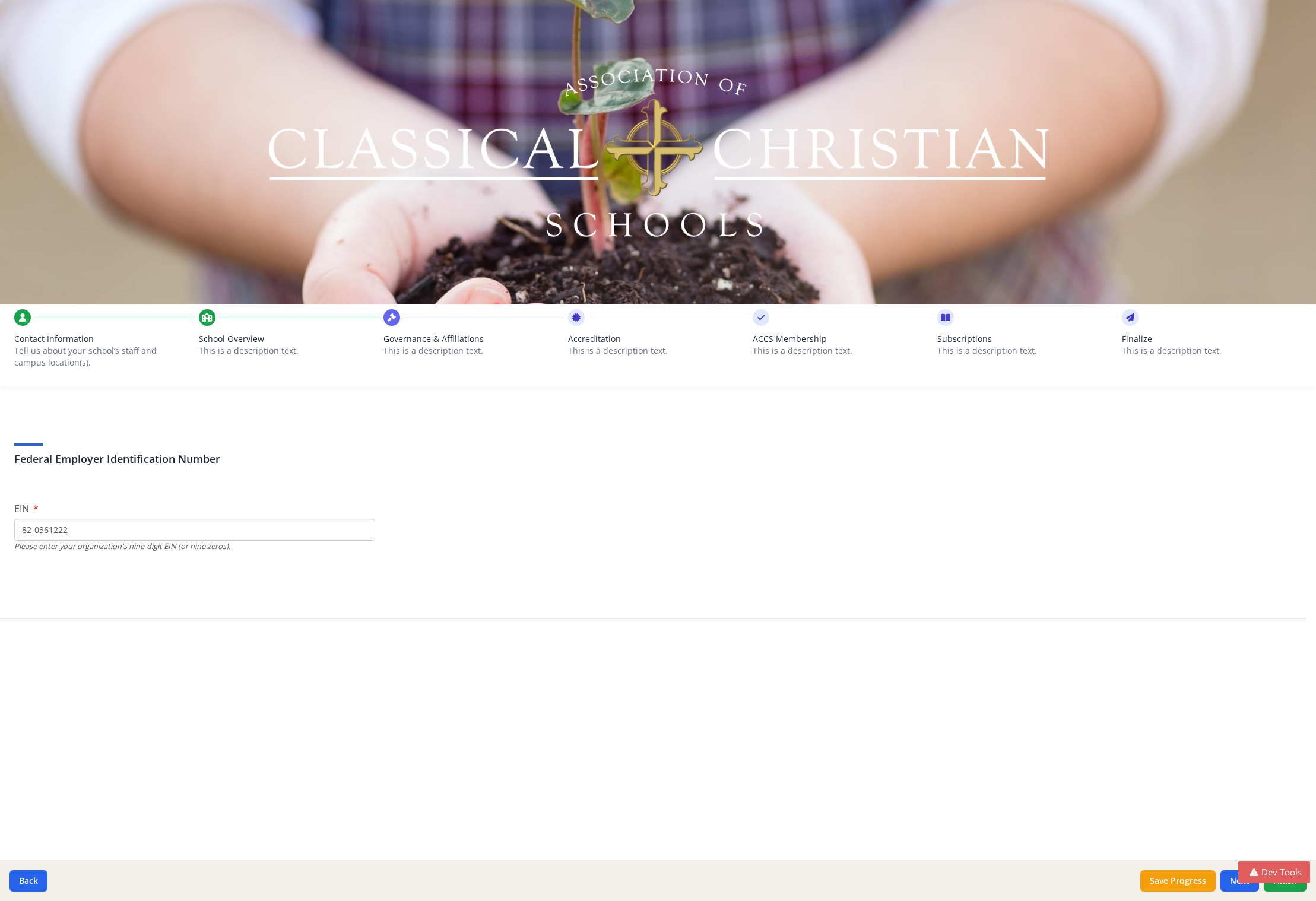 click on "Contact Information" at bounding box center (104, 339) 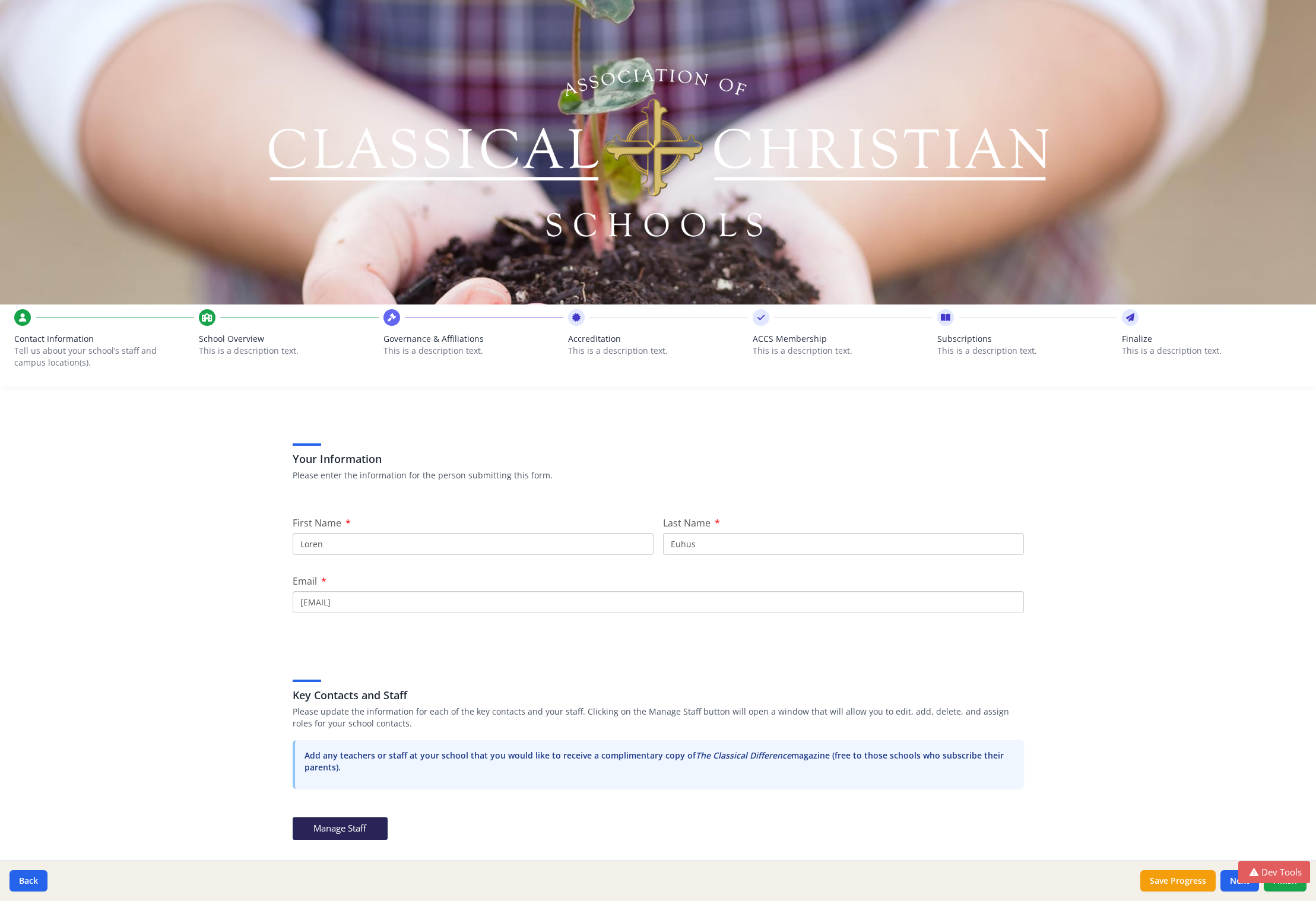 click on "School Overview" at bounding box center [288, 339] 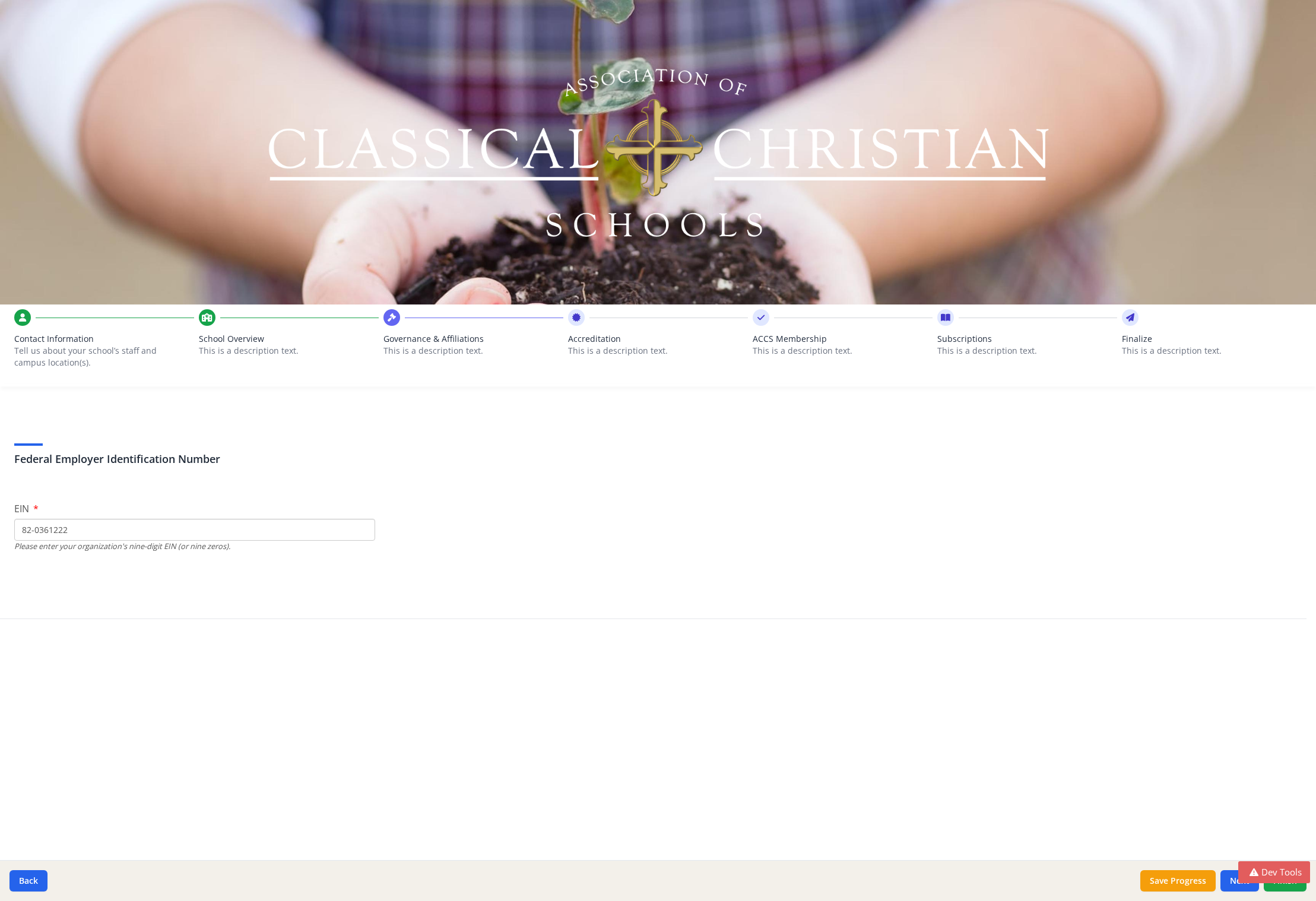 click on "This is a description text." at bounding box center (473, 351) 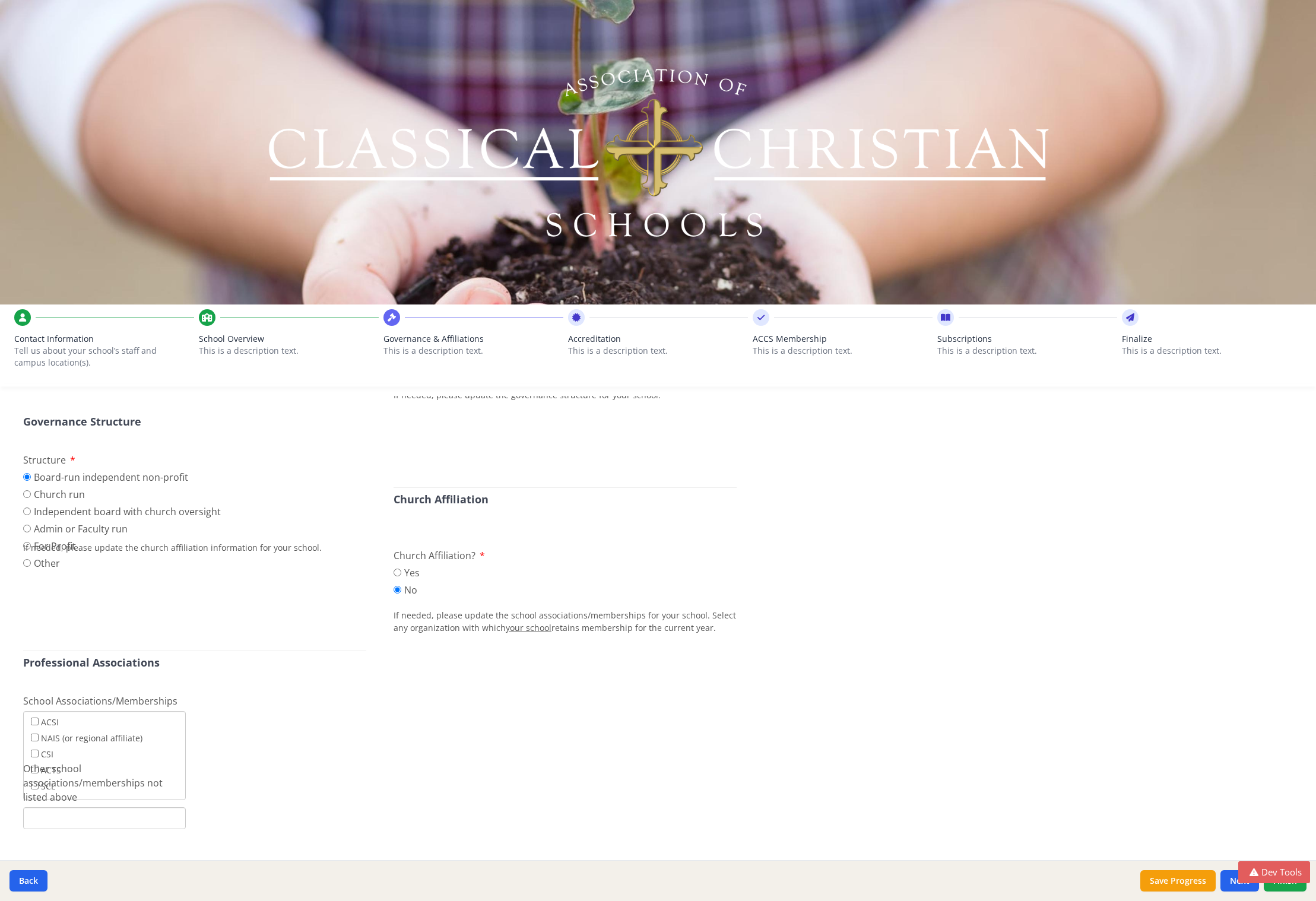 click on "This is a description text." at bounding box center (658, 351) 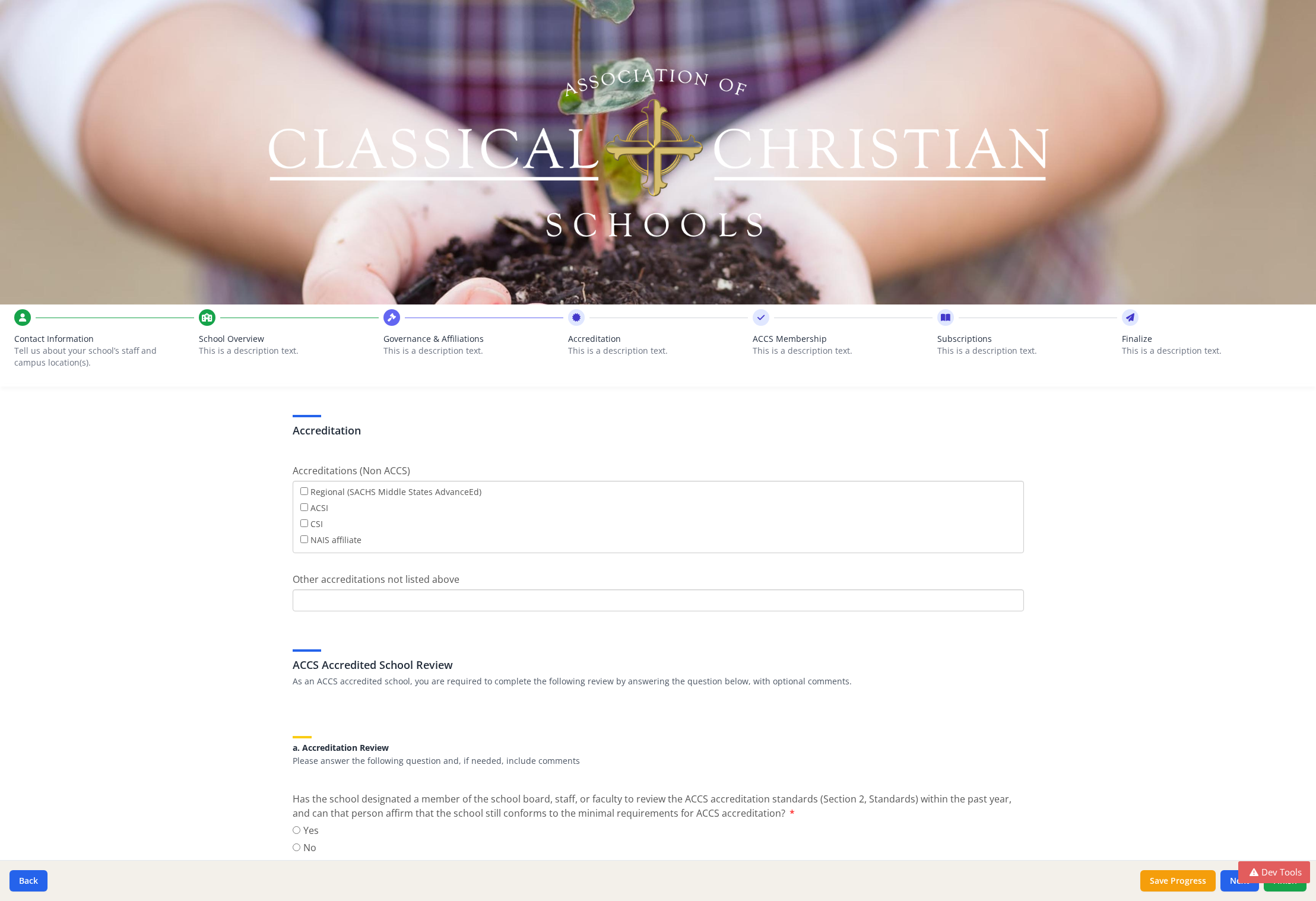 click on "This is a description text." at bounding box center [842, 351] 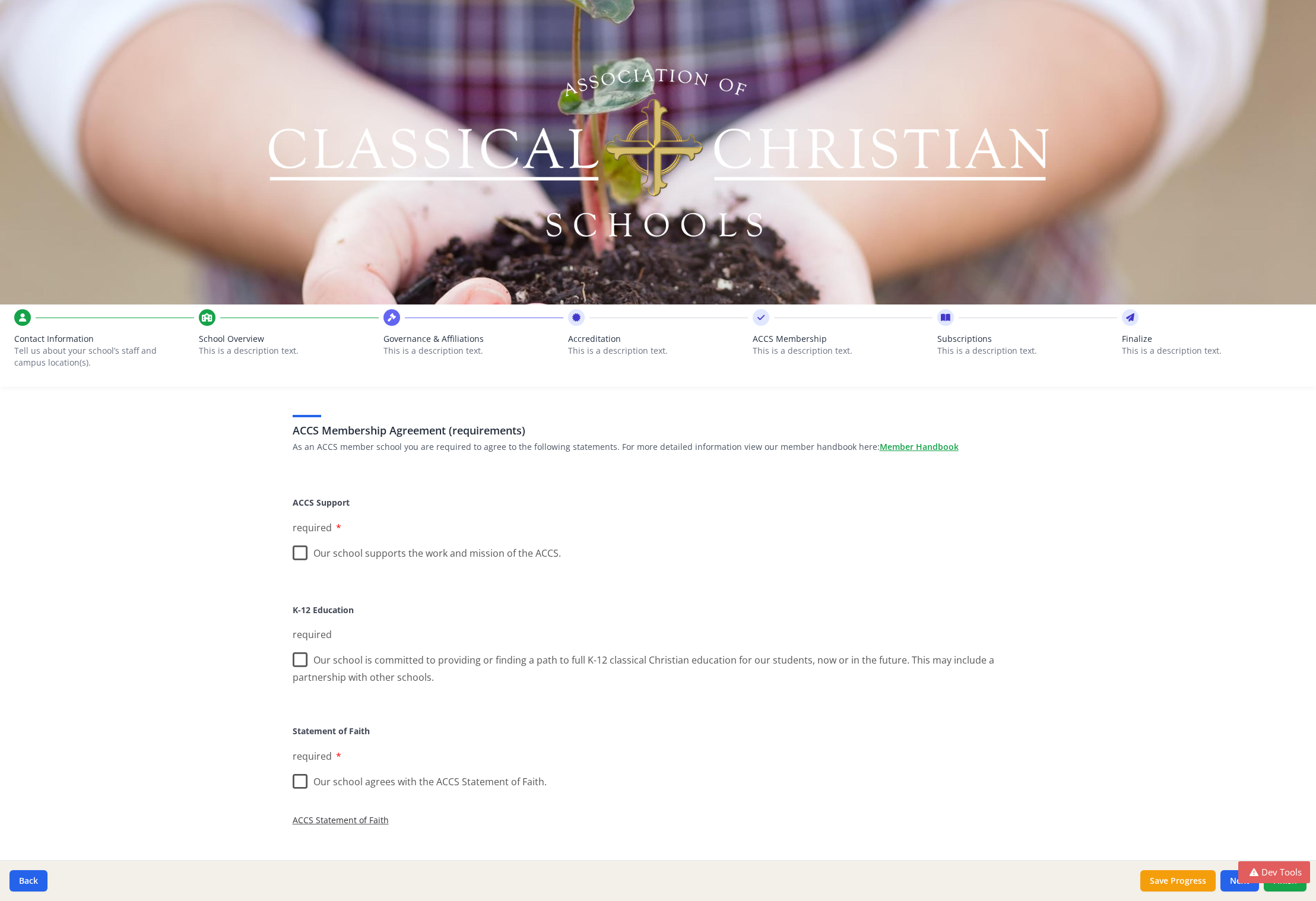click on "This is a description text." at bounding box center [1027, 351] 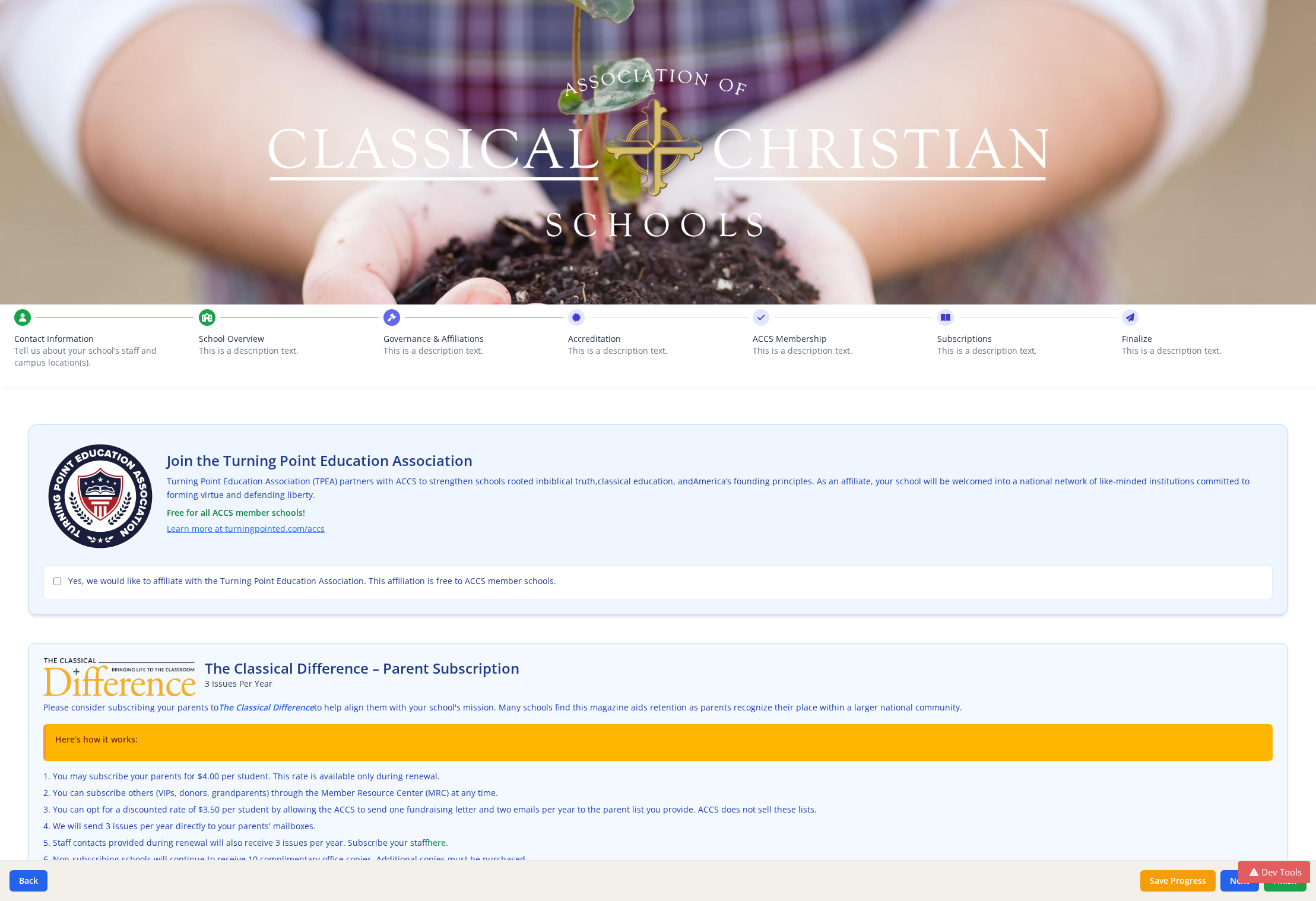 click on "Finalize" at bounding box center [1212, 339] 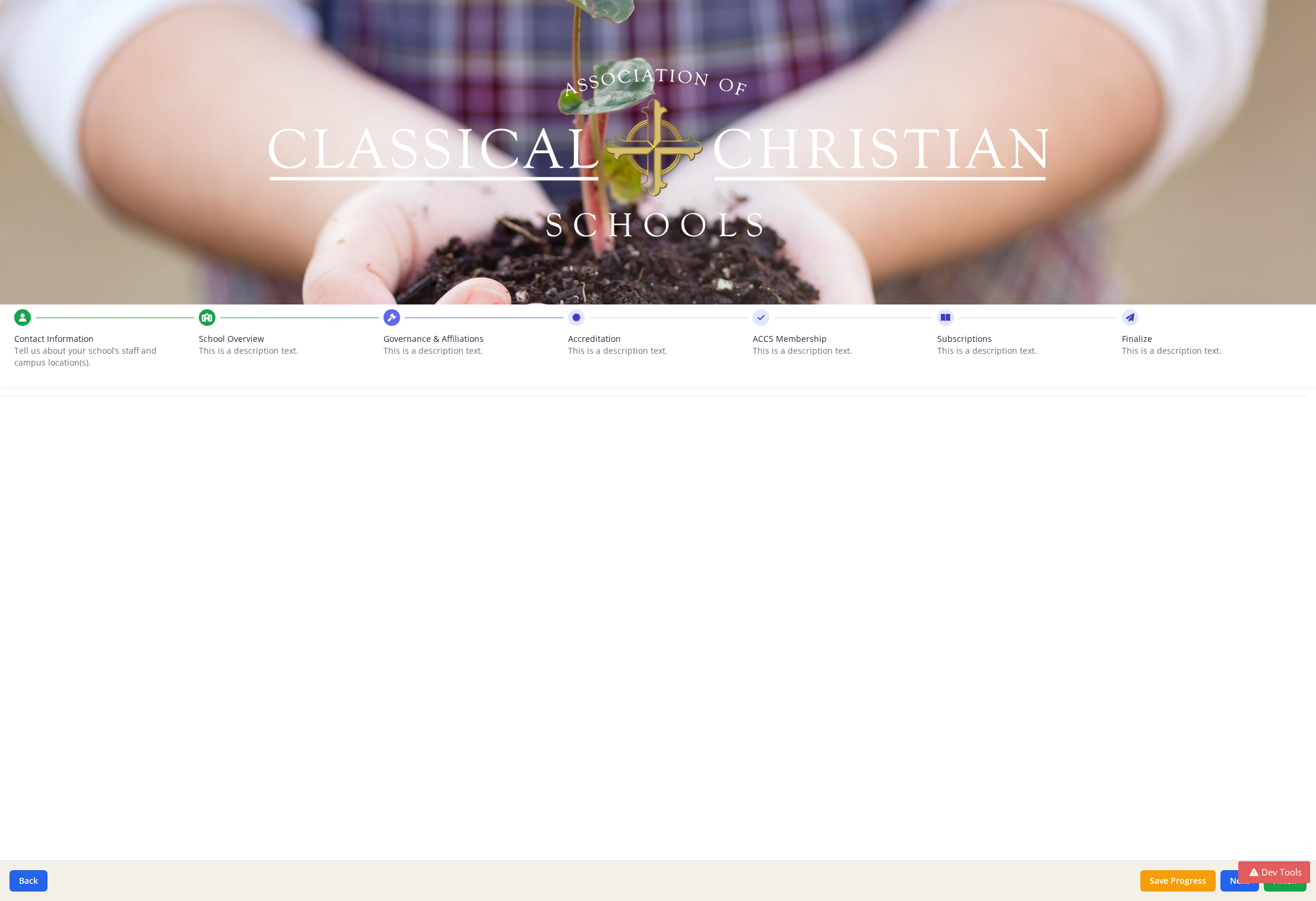 click on "This is a description text." at bounding box center (1027, 351) 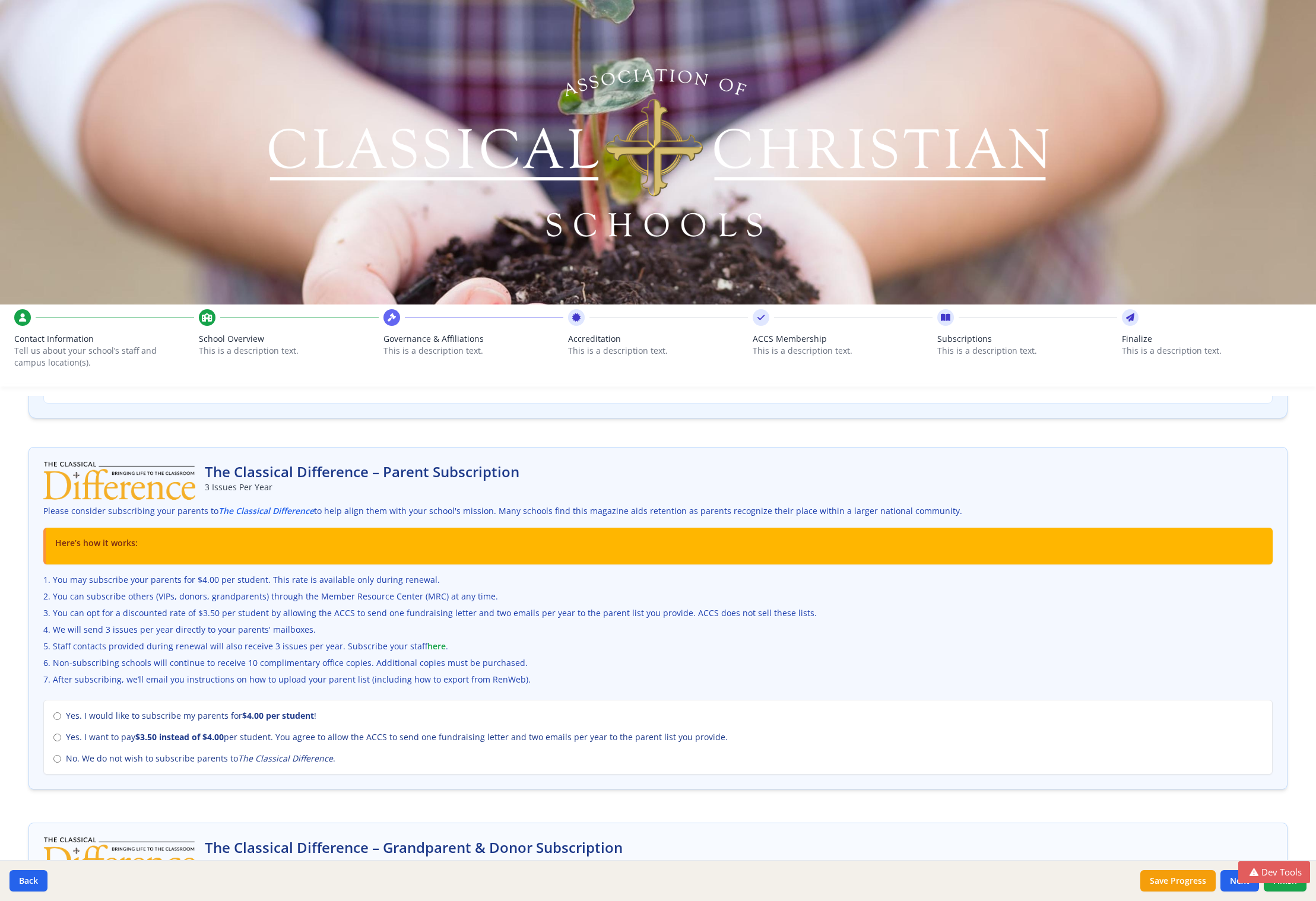 scroll, scrollTop: 0, scrollLeft: 0, axis: both 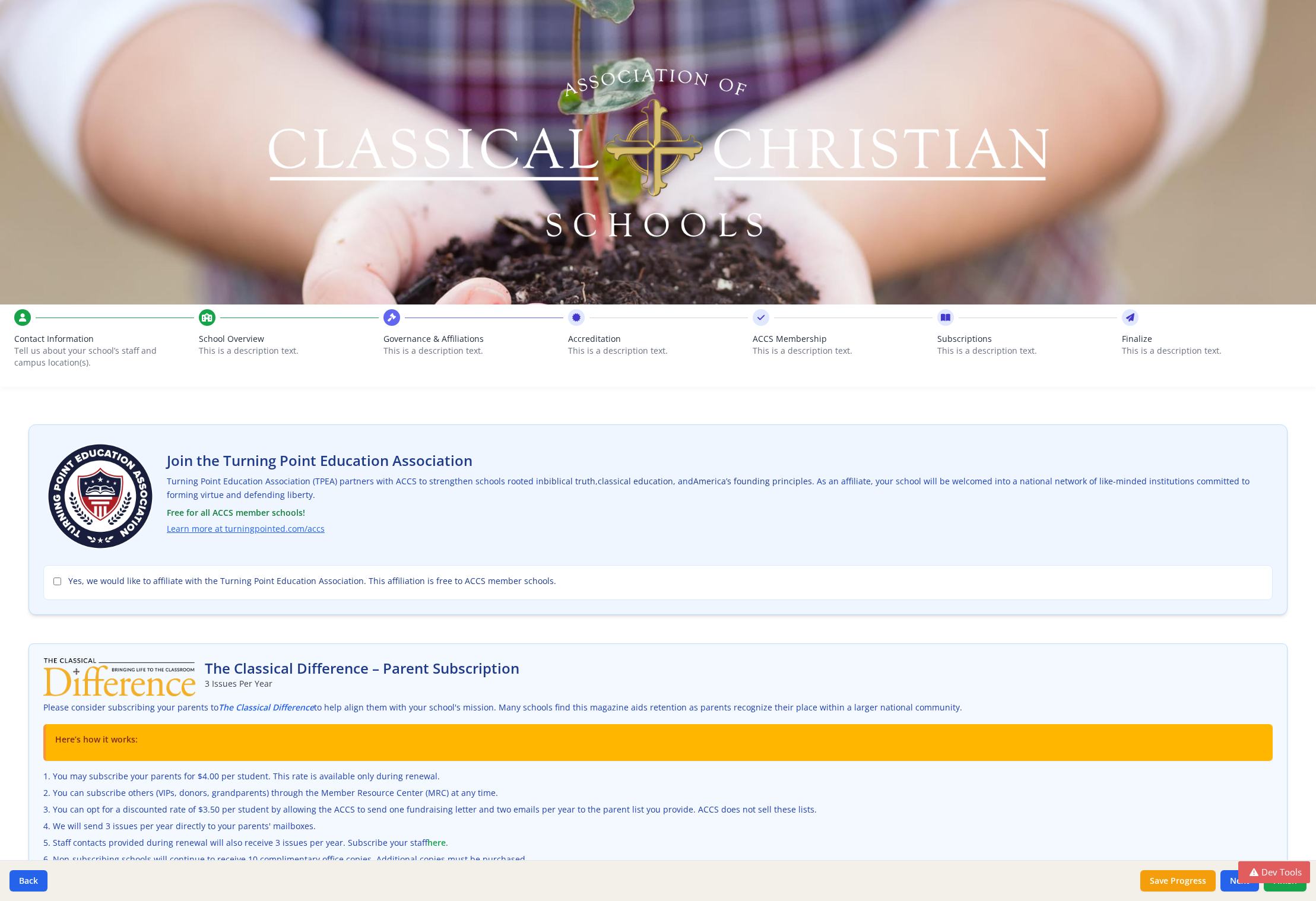 click on "Contact Information" at bounding box center (104, 339) 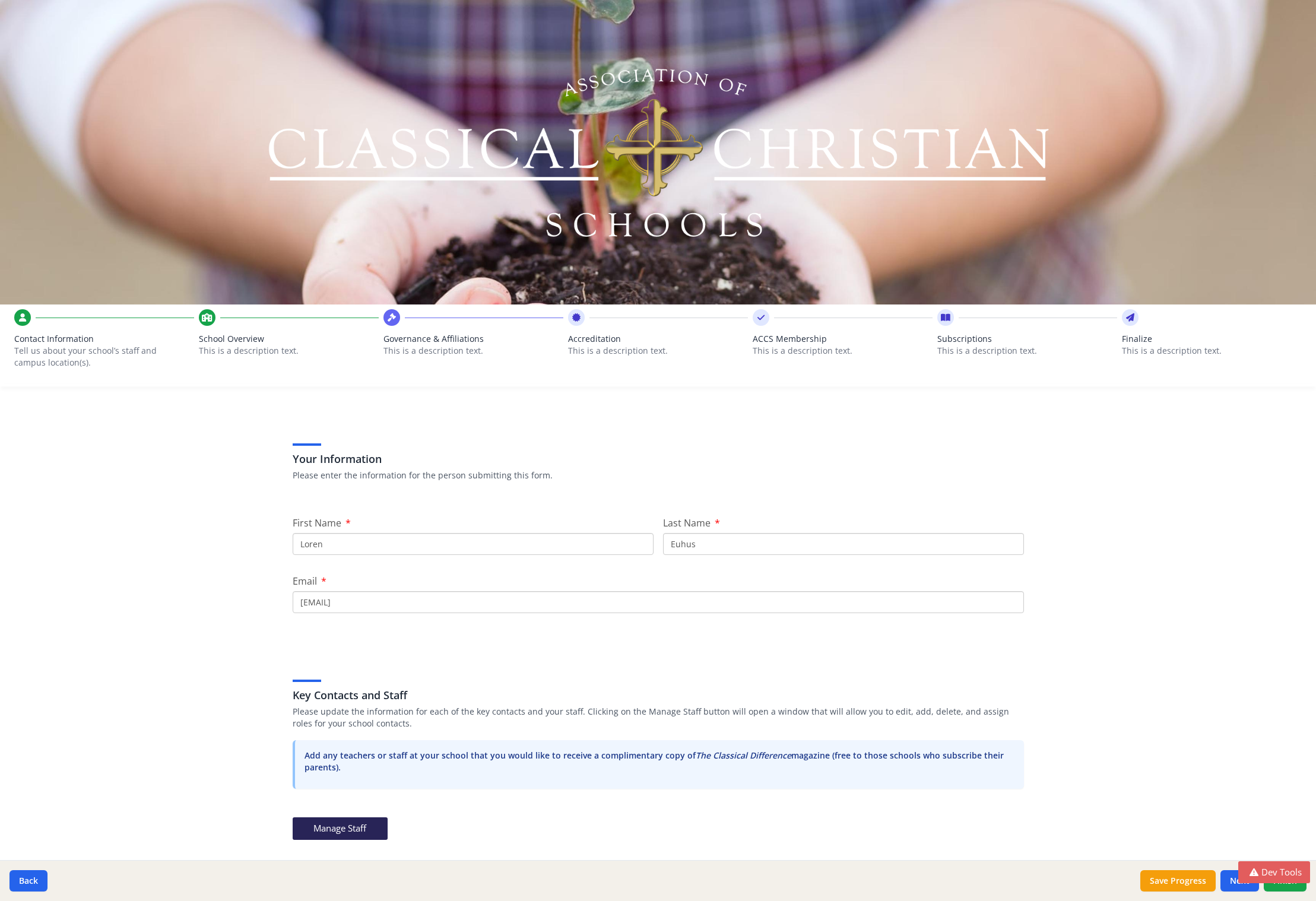 click on "School Overview" at bounding box center [288, 339] 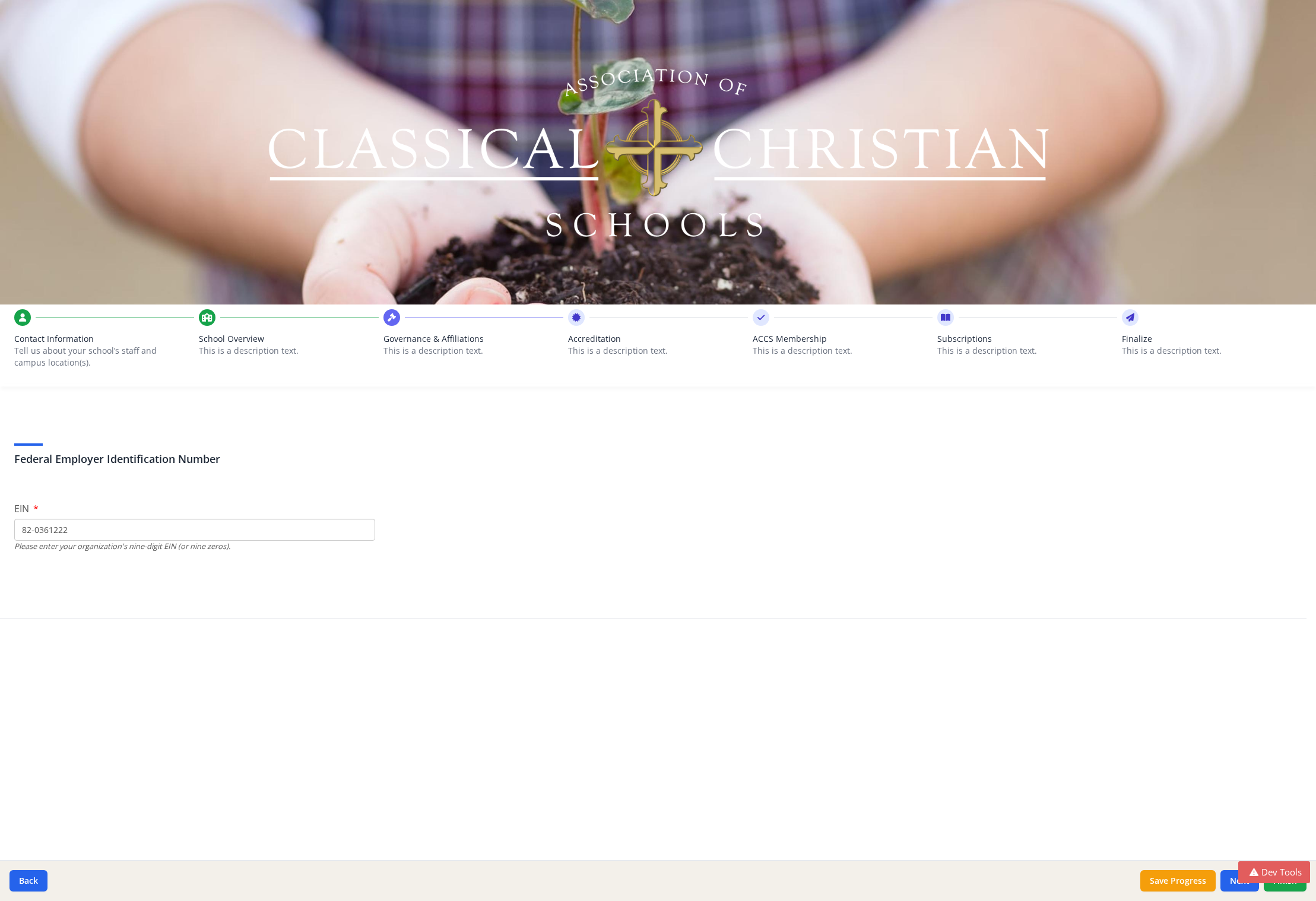 click on "This is a description text." at bounding box center [473, 351] 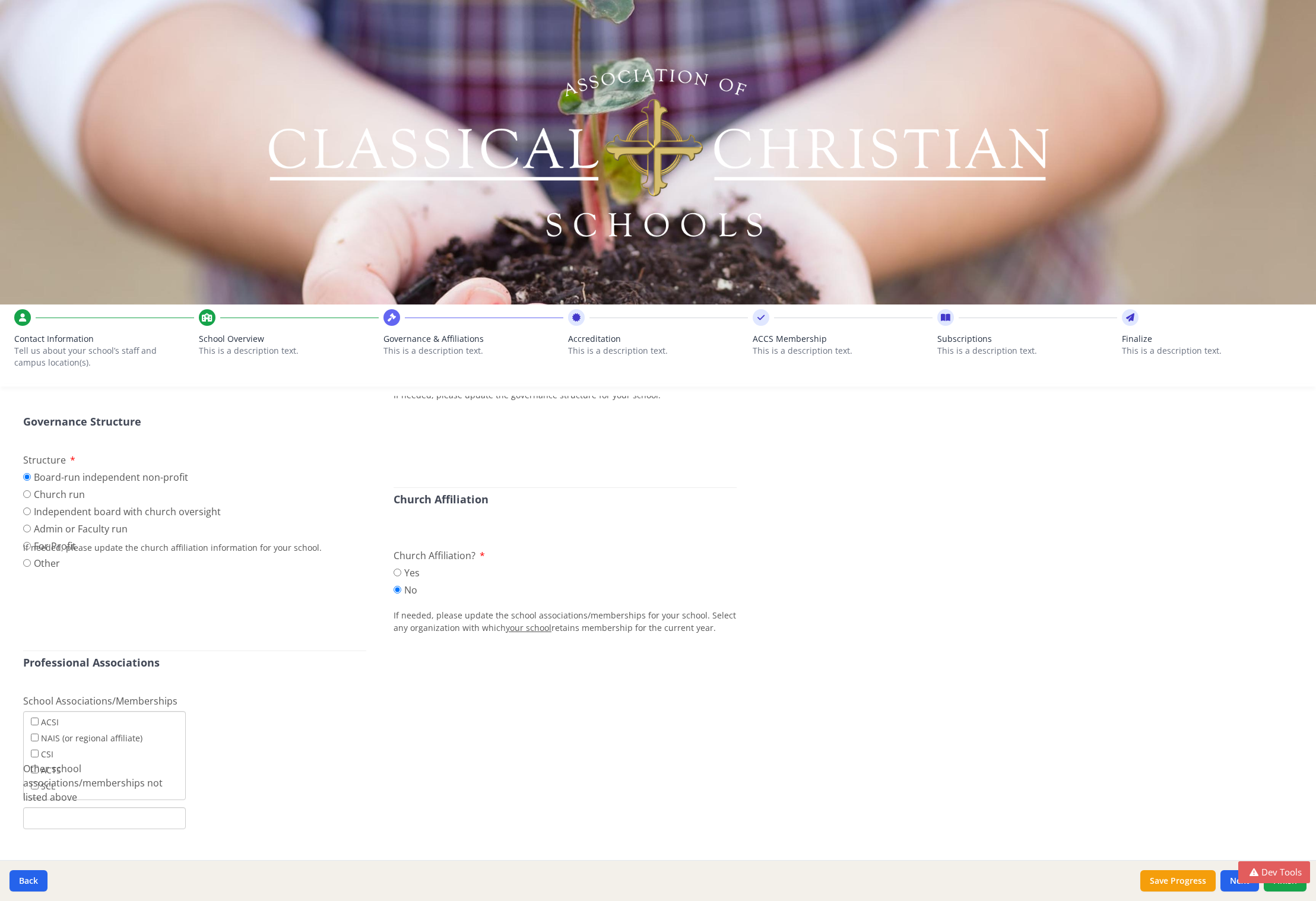 click on "This is a description text." at bounding box center [658, 351] 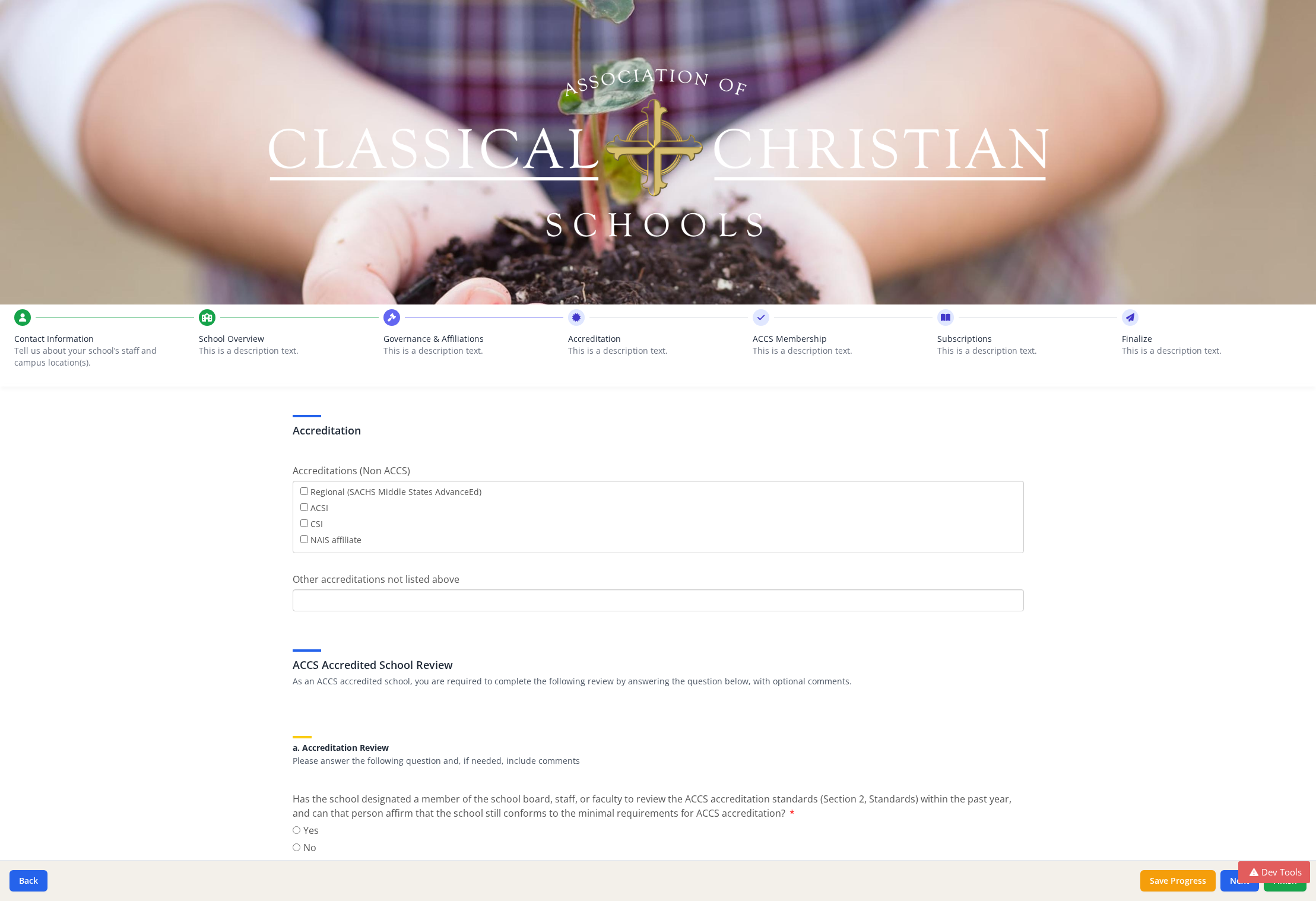 click on "This is a description text." at bounding box center (1027, 351) 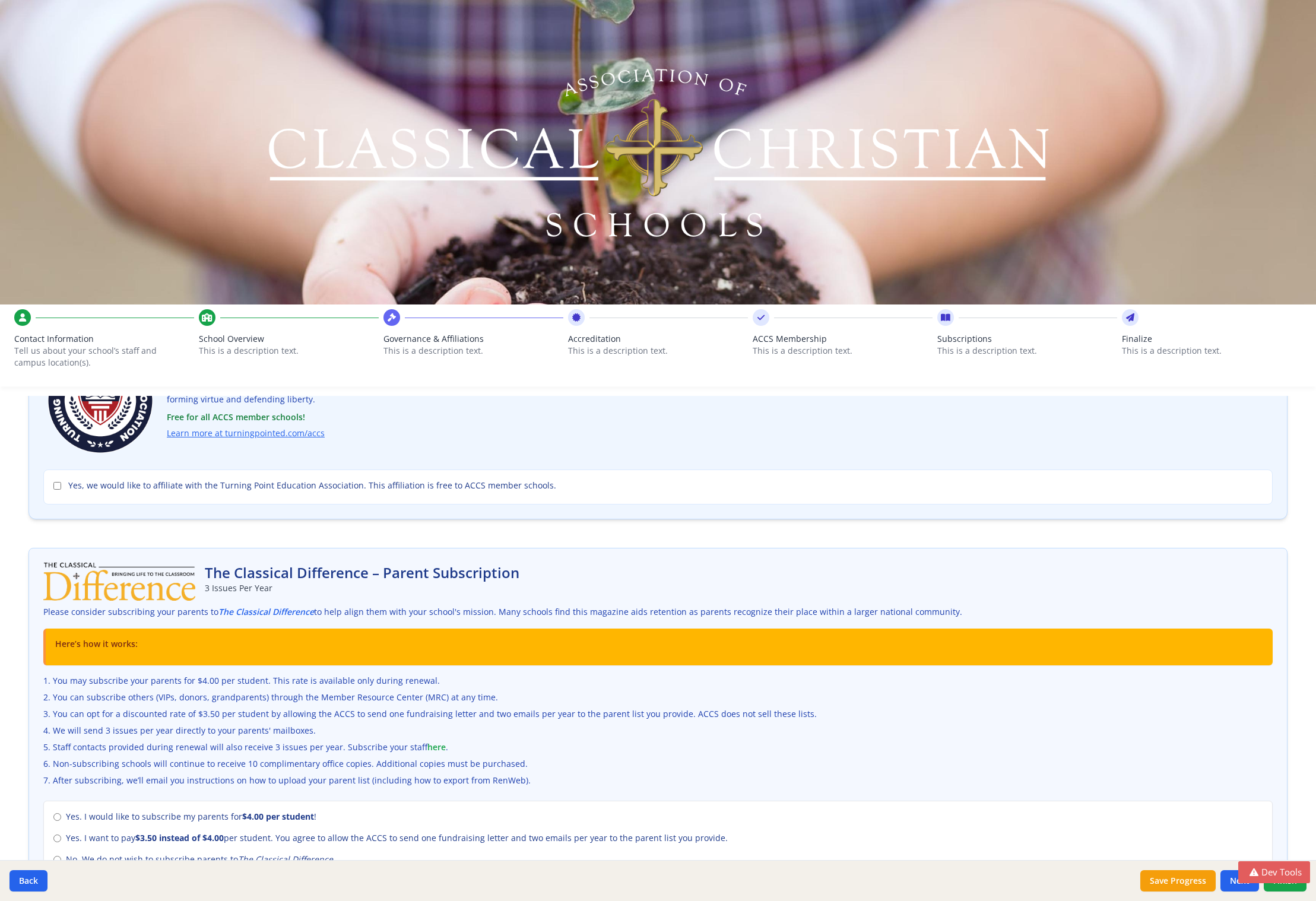 scroll, scrollTop: 0, scrollLeft: 0, axis: both 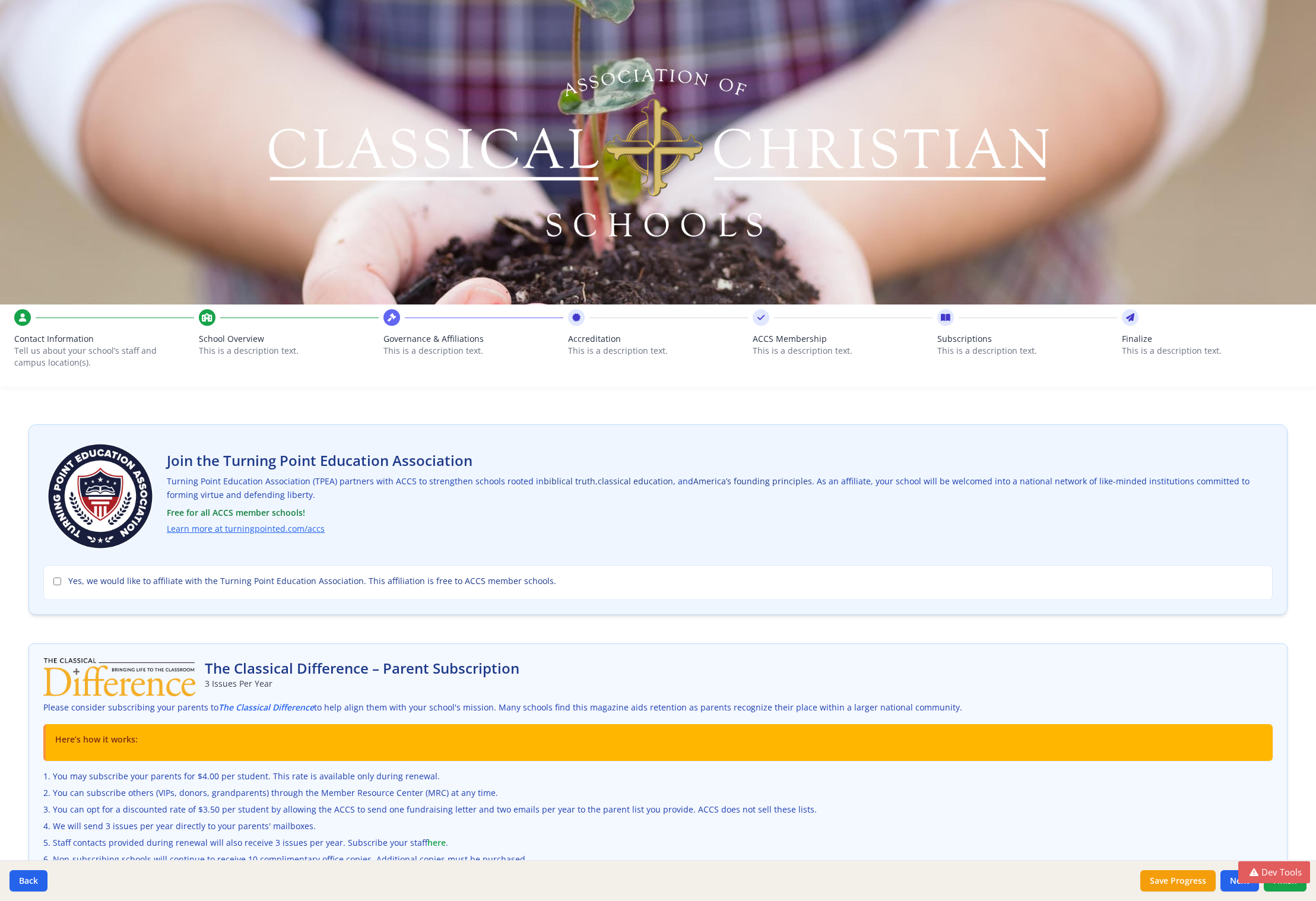 click on "ACCS Membership   This is a description text." at bounding box center (842, 342) 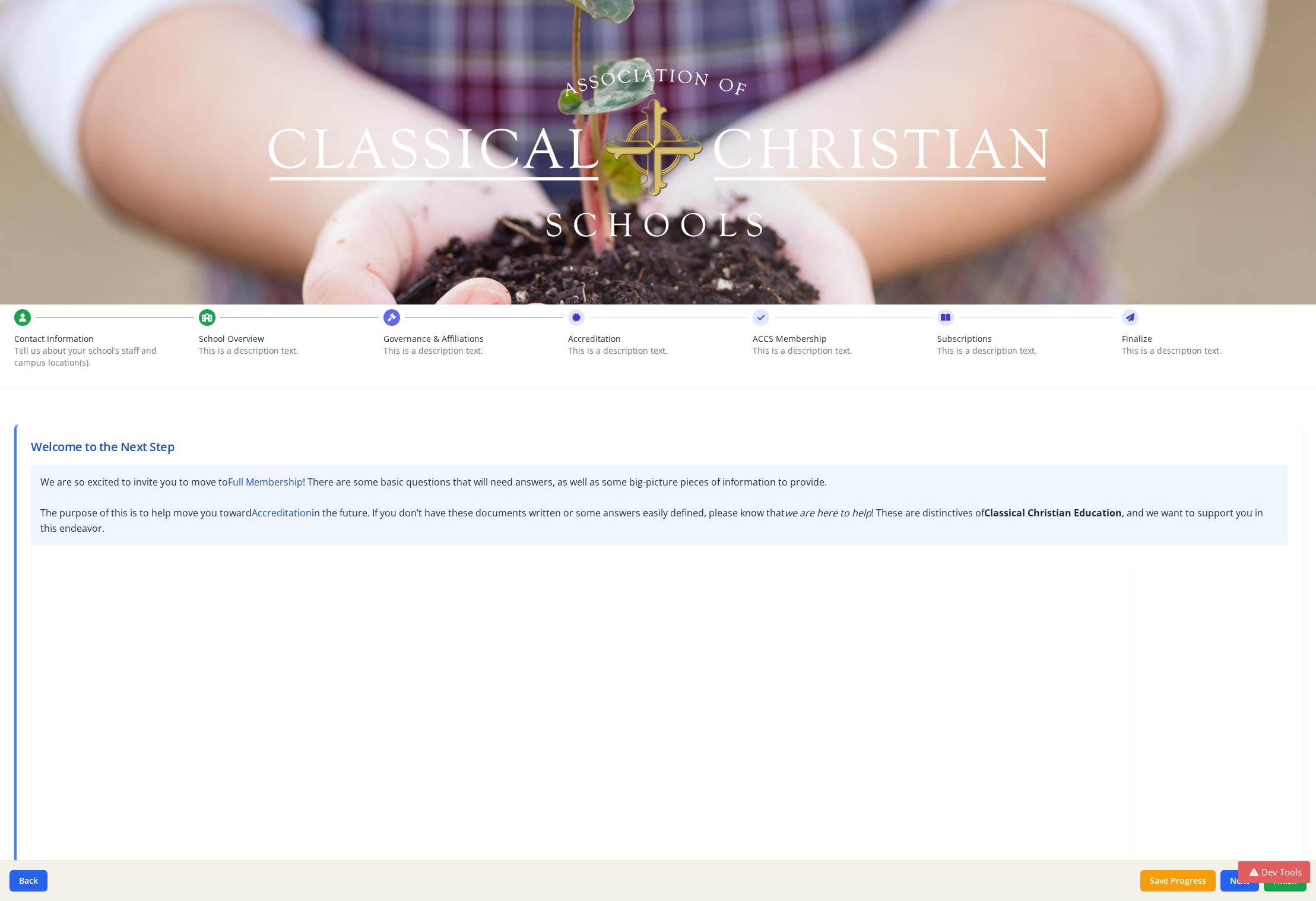 click at bounding box center (842, 318) 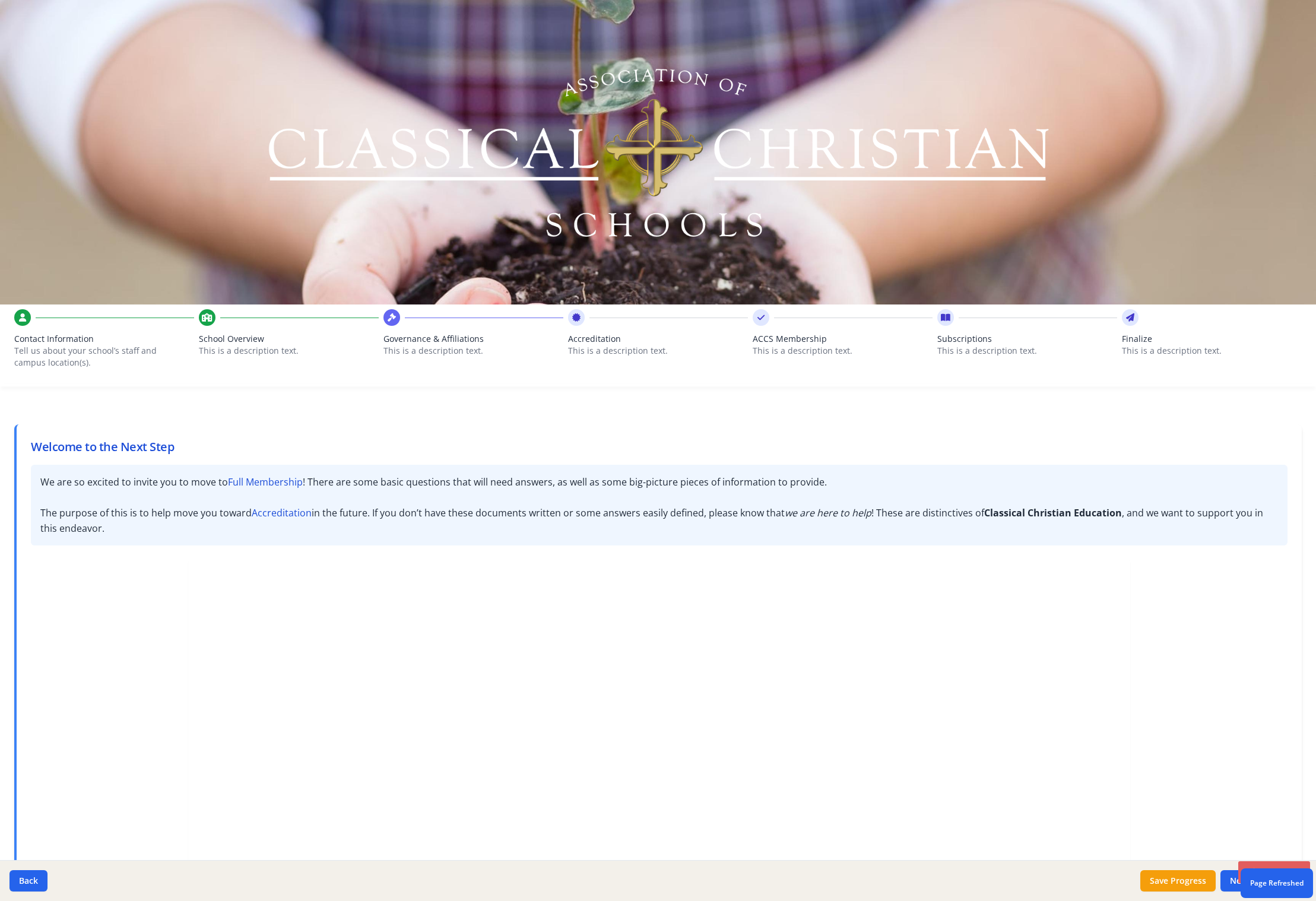 click on "This is a description text." at bounding box center [842, 351] 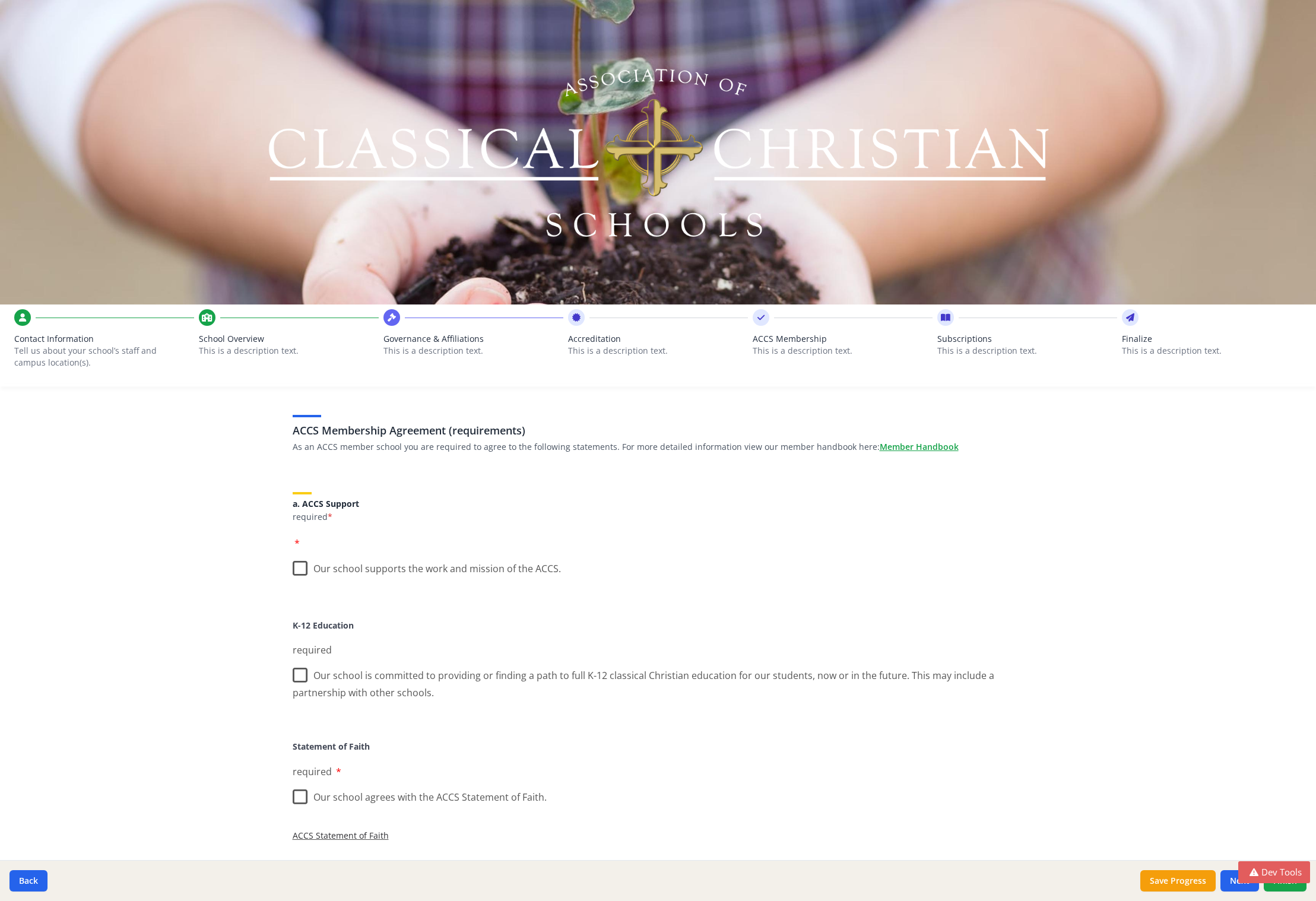 click on "Our school supports the work and mission of the ACCS." at bounding box center (427, 566) 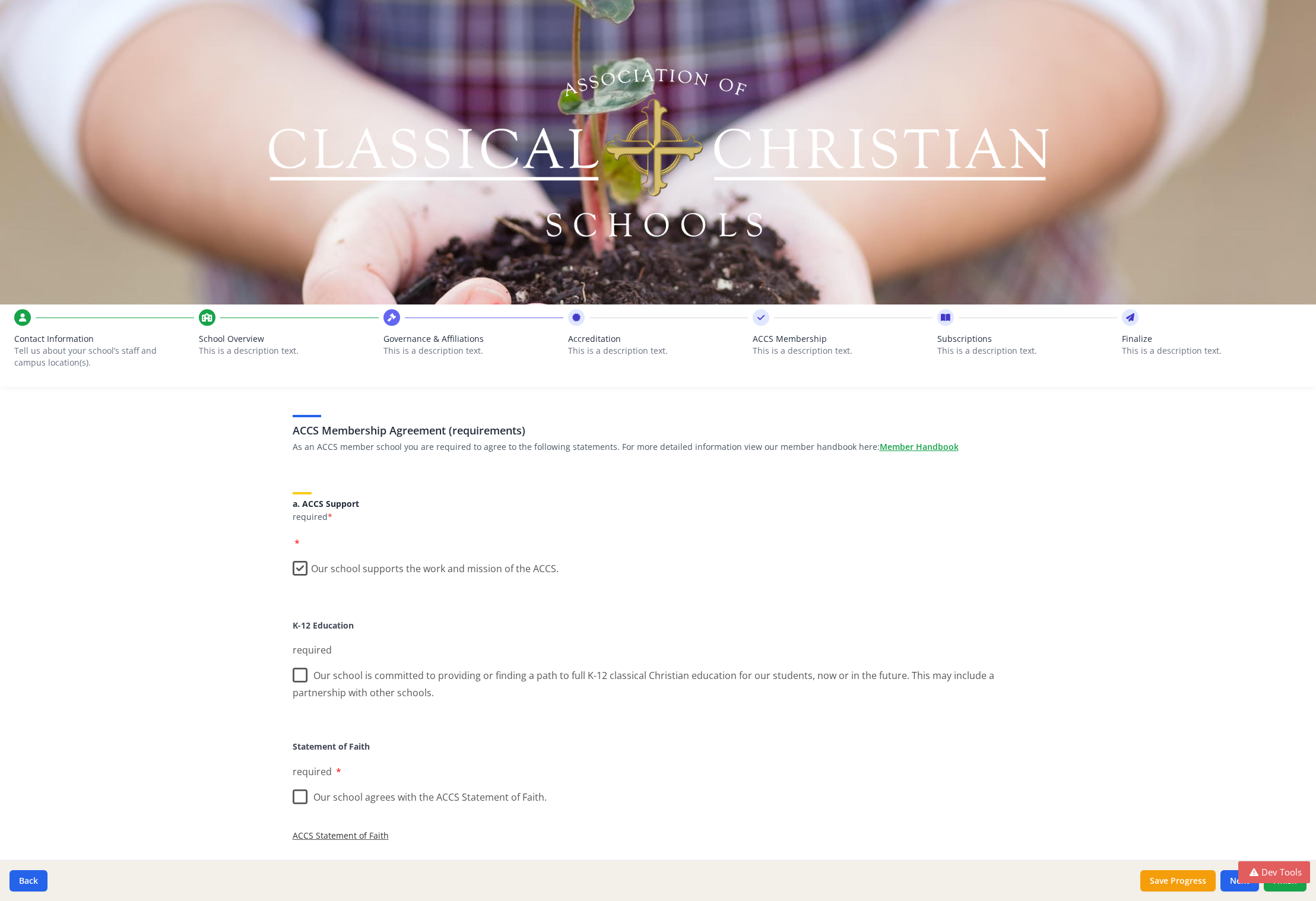 click on "Our school supports the work and mission of the ACCS." at bounding box center (426, 566) 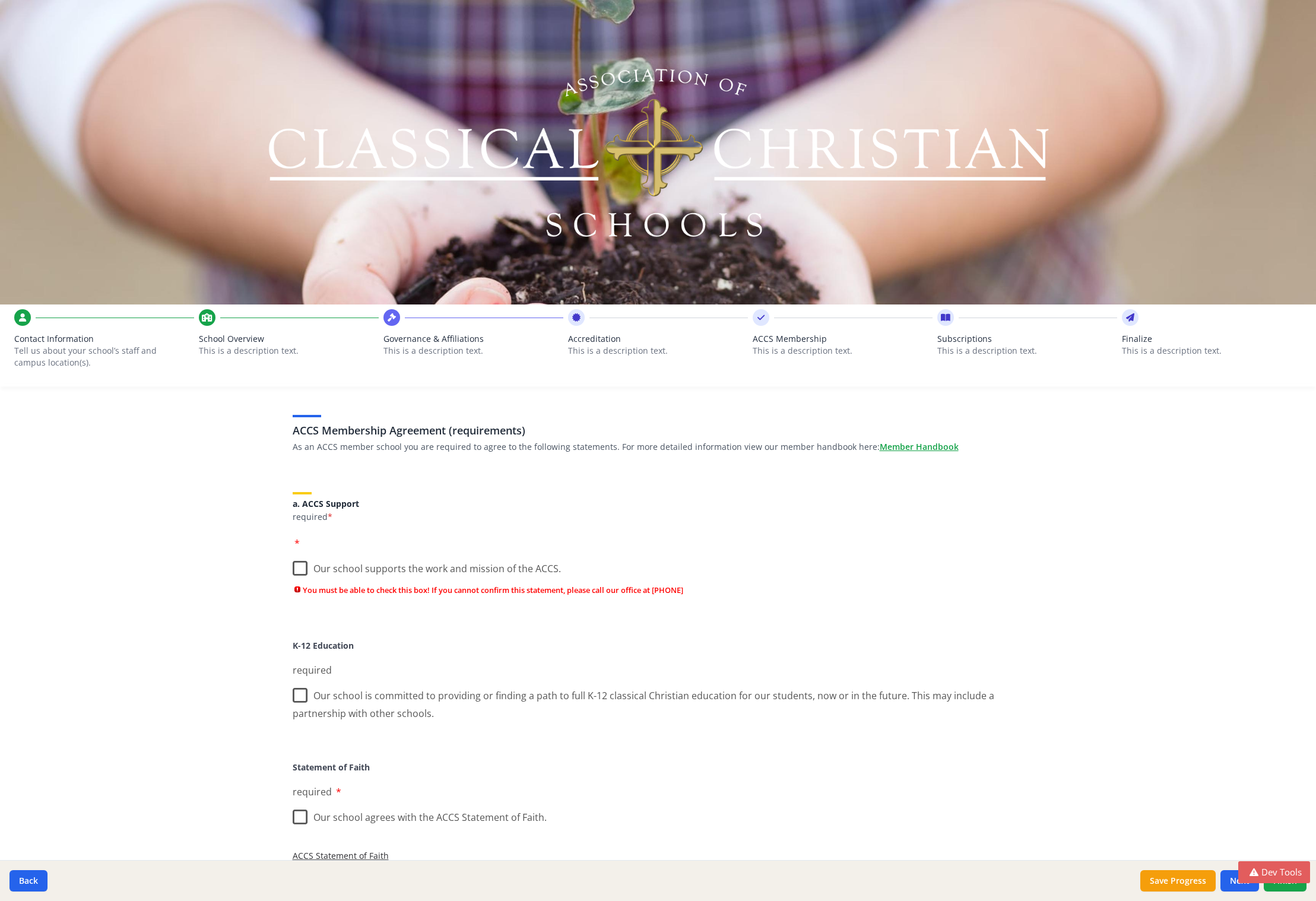 click on "Our school supports the work and mission of the ACCS." at bounding box center (658, 567) 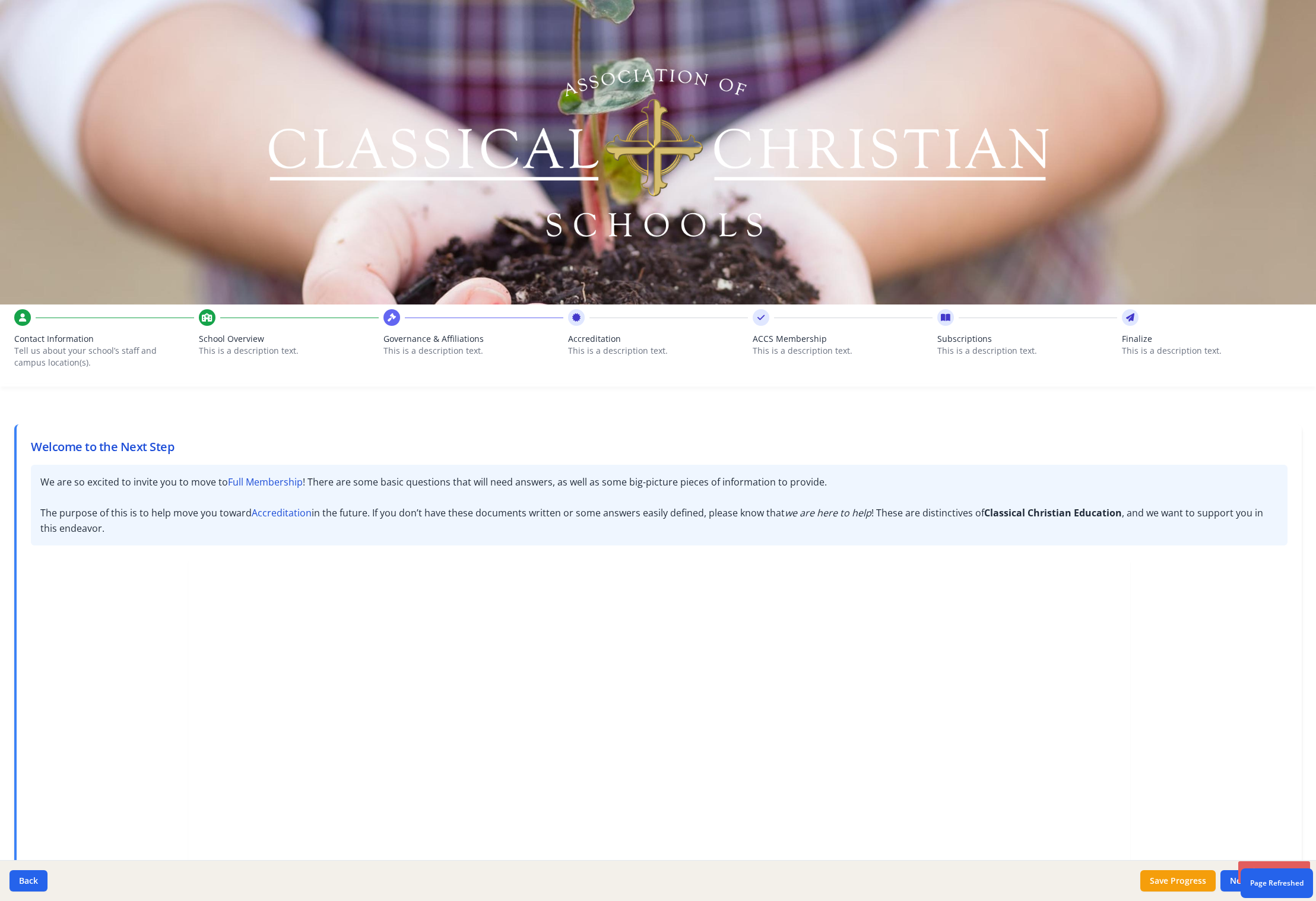 click on "ACCS Membership" at bounding box center (842, 339) 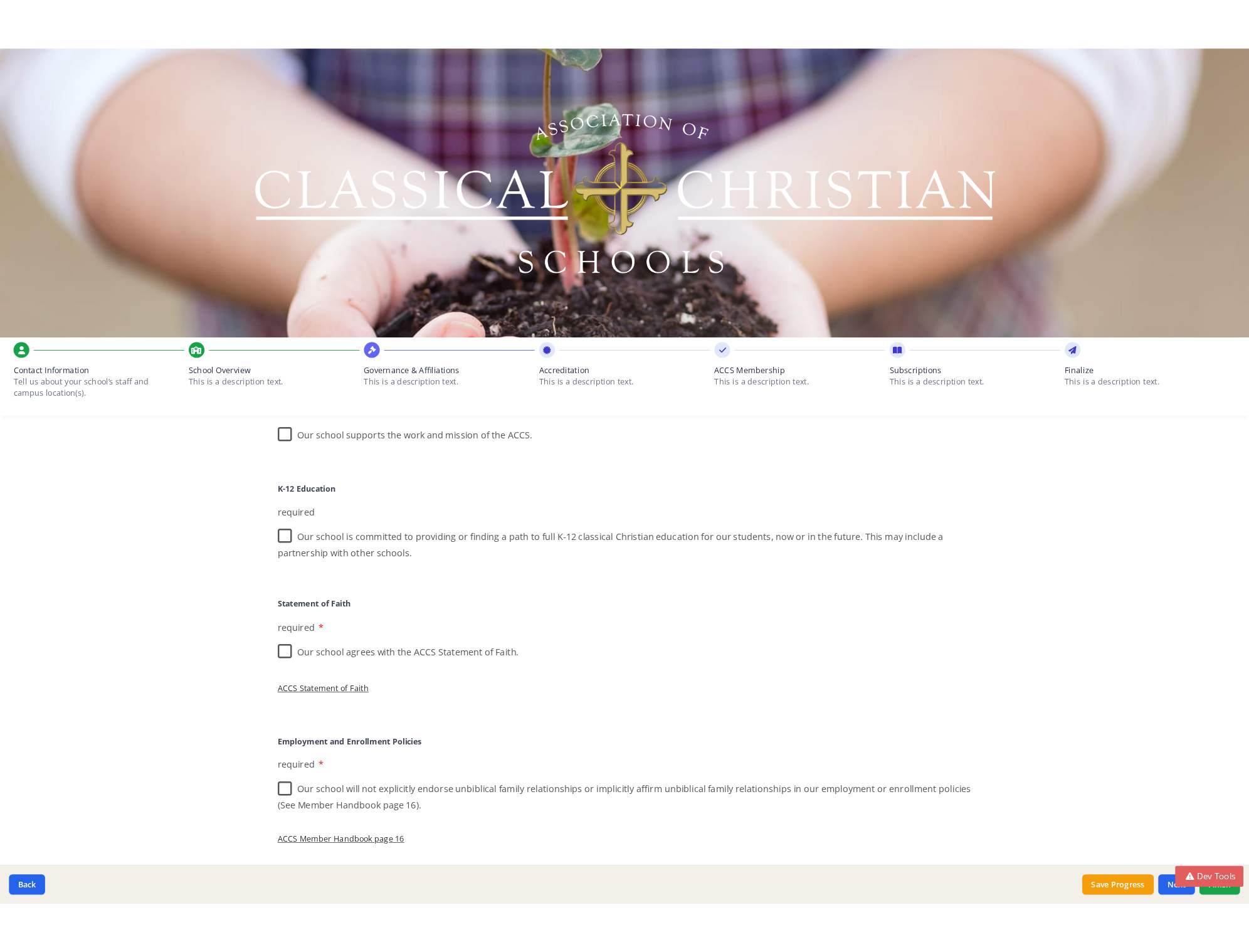 scroll, scrollTop: 0, scrollLeft: 0, axis: both 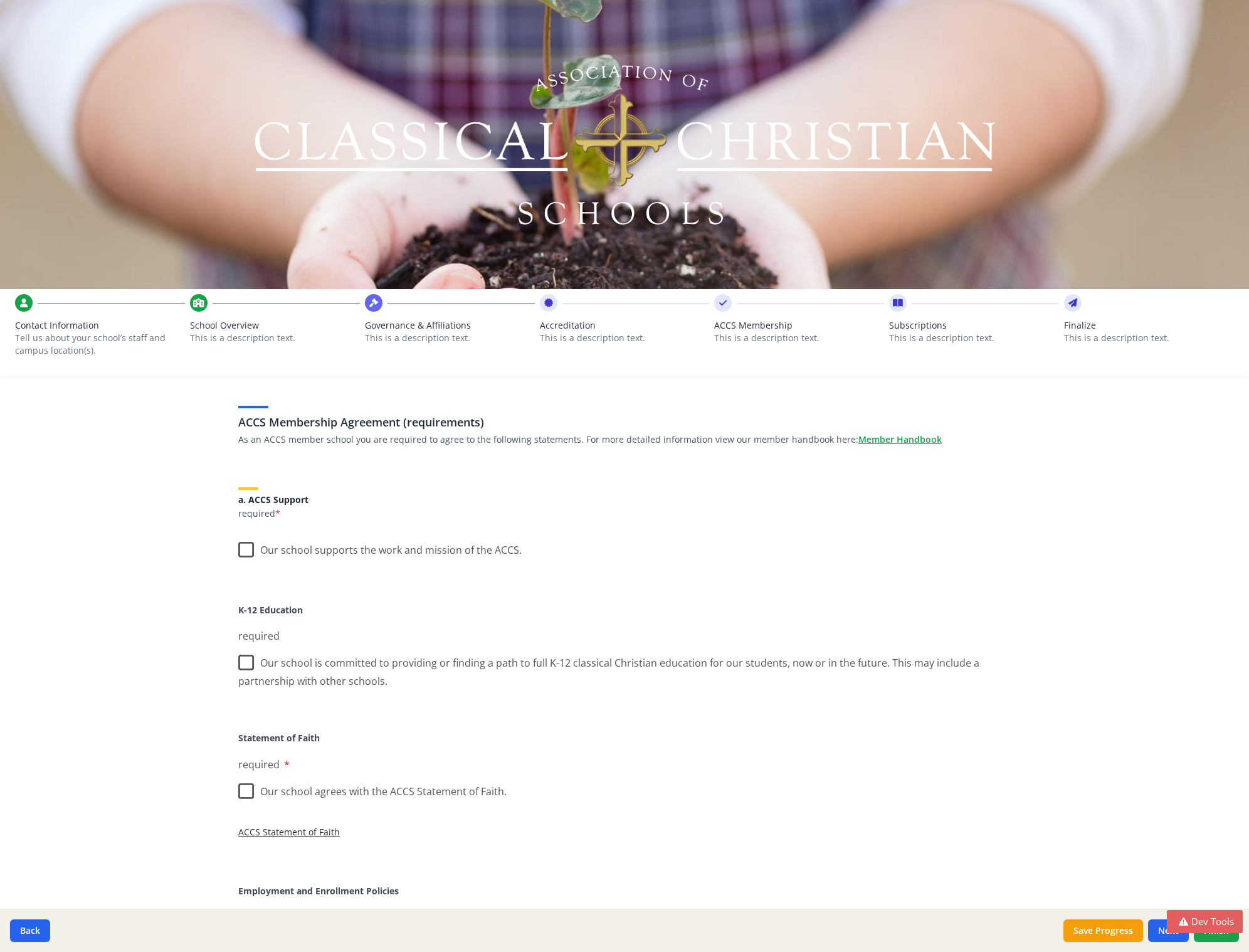 click on "Our school supports the work and mission of the ACCS." at bounding box center [380, 547] 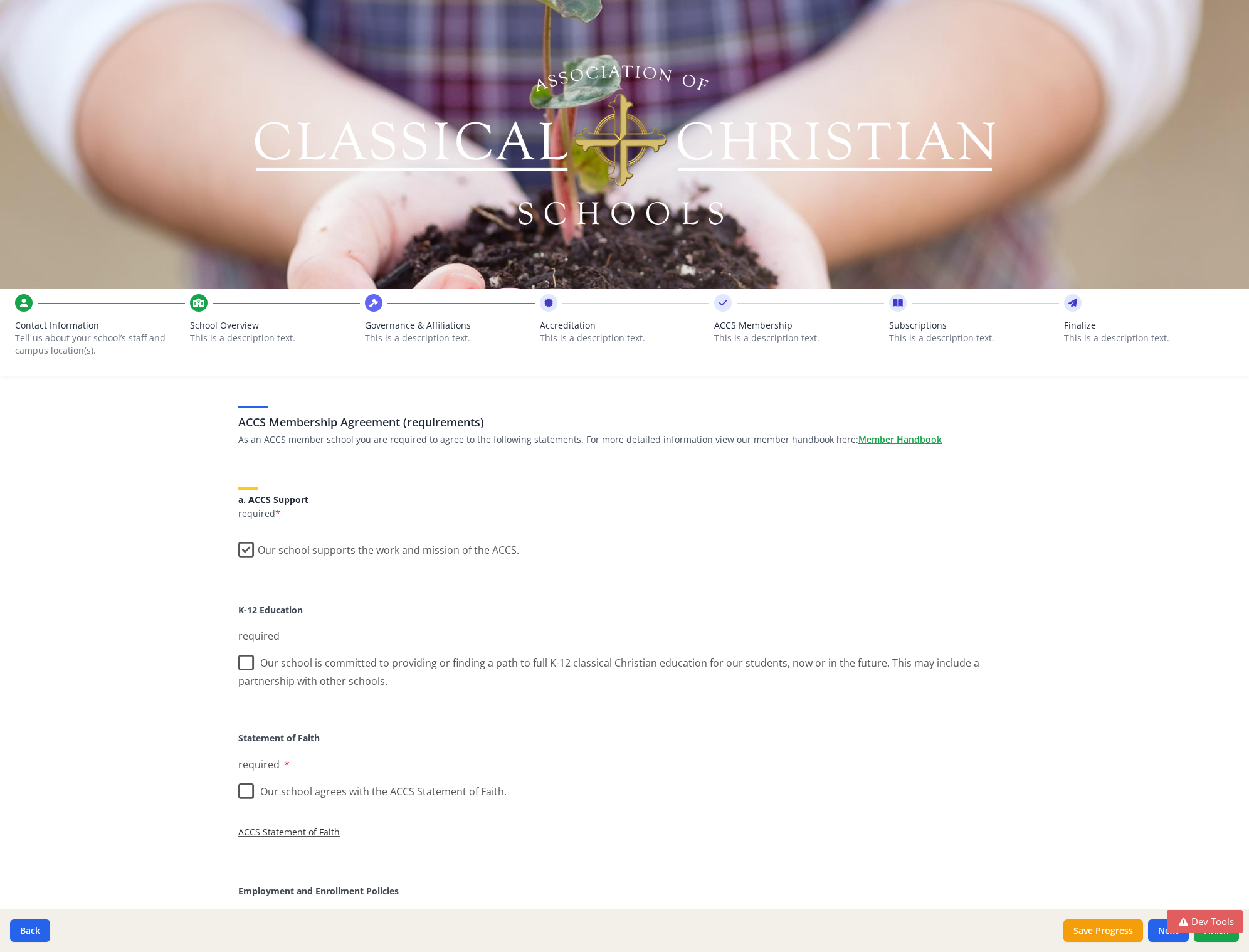 click on "Our school supports the work and mission of the ACCS." at bounding box center [379, 547] 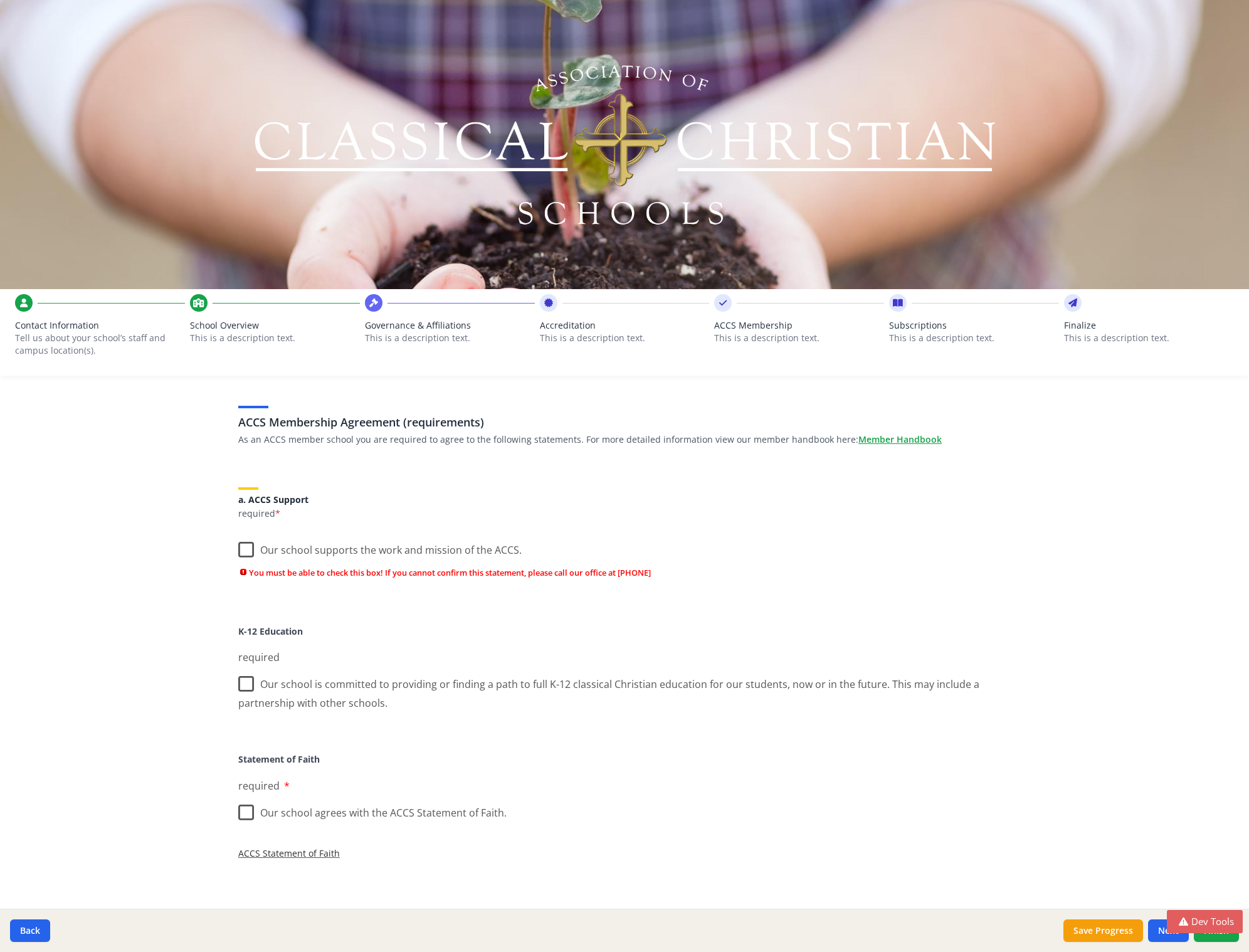 click on "Our school supports the work and mission of the ACCS." at bounding box center [380, 547] 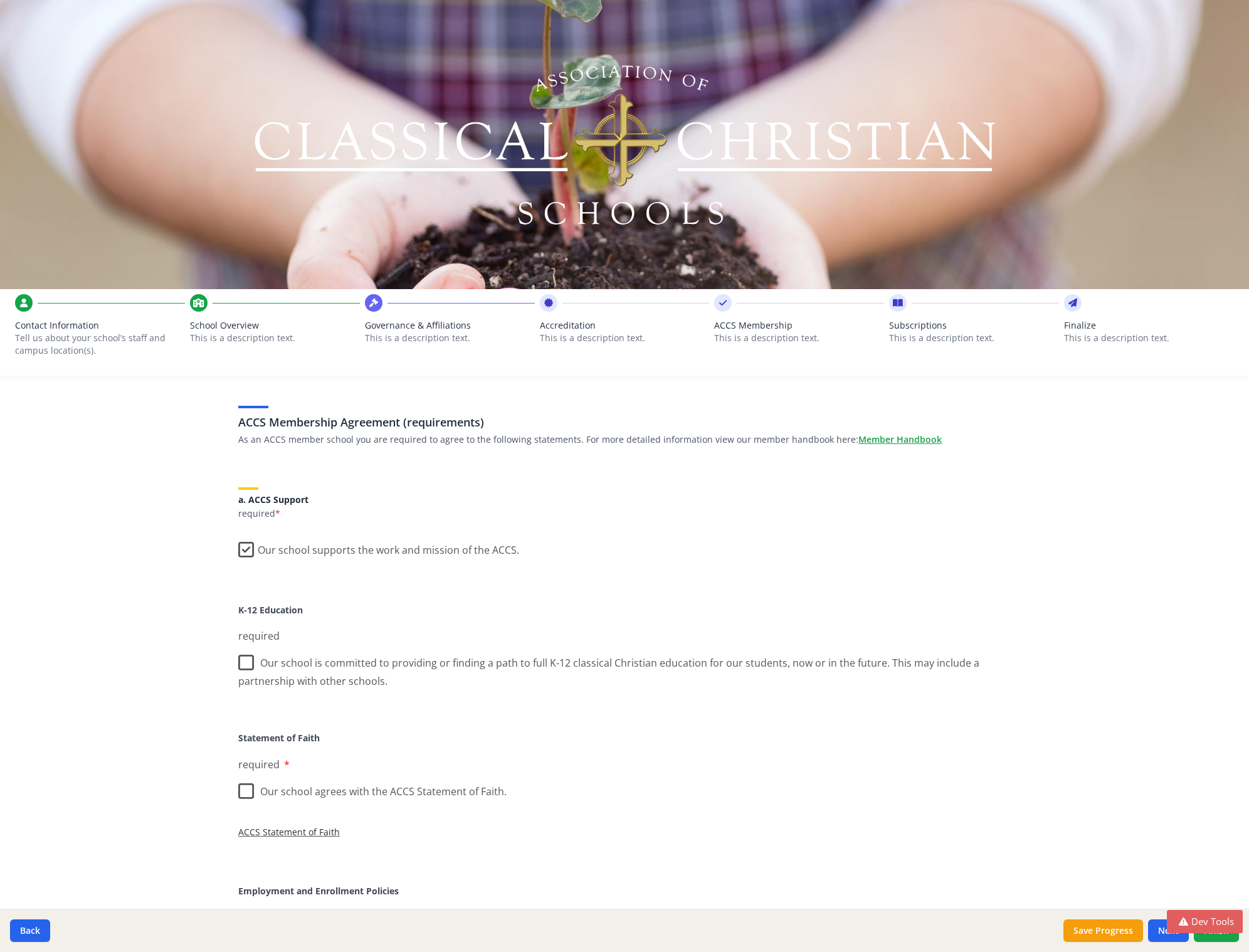 click on "Our school supports the work and mission of the ACCS." at bounding box center [379, 547] 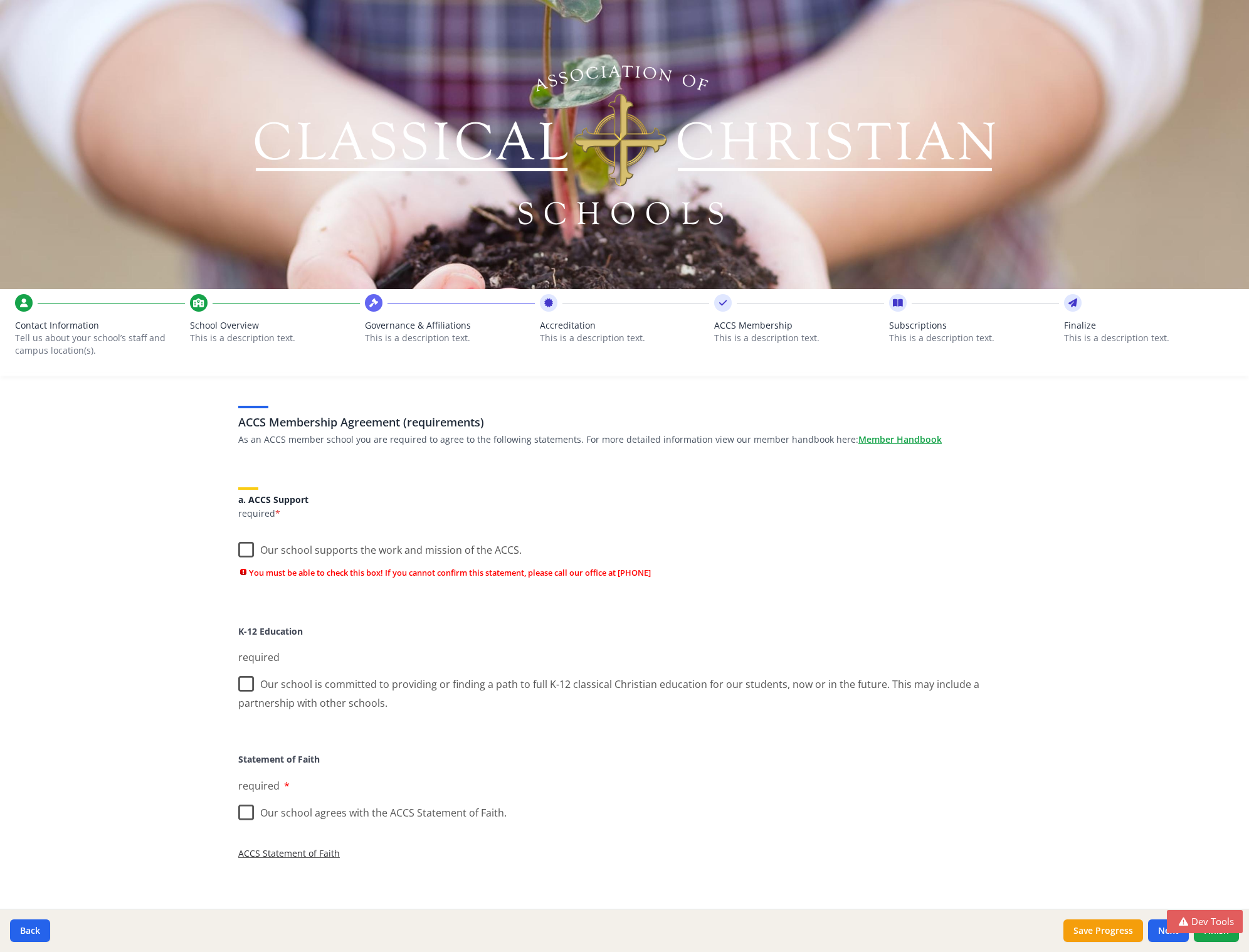 click on "Our school supports the work and mission of the ACCS." at bounding box center (380, 547) 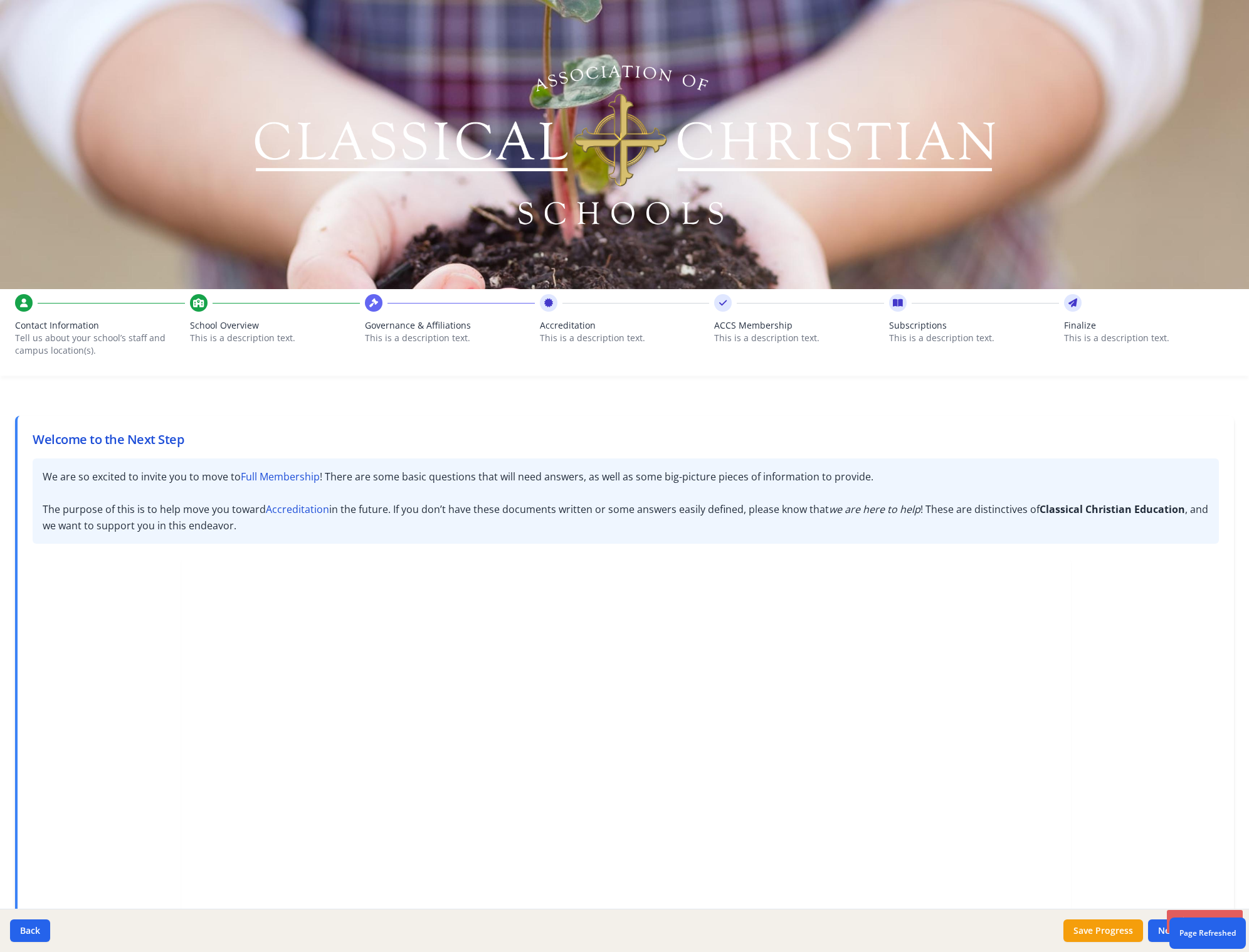 click on "ACCS Membership" at bounding box center [799, 325] 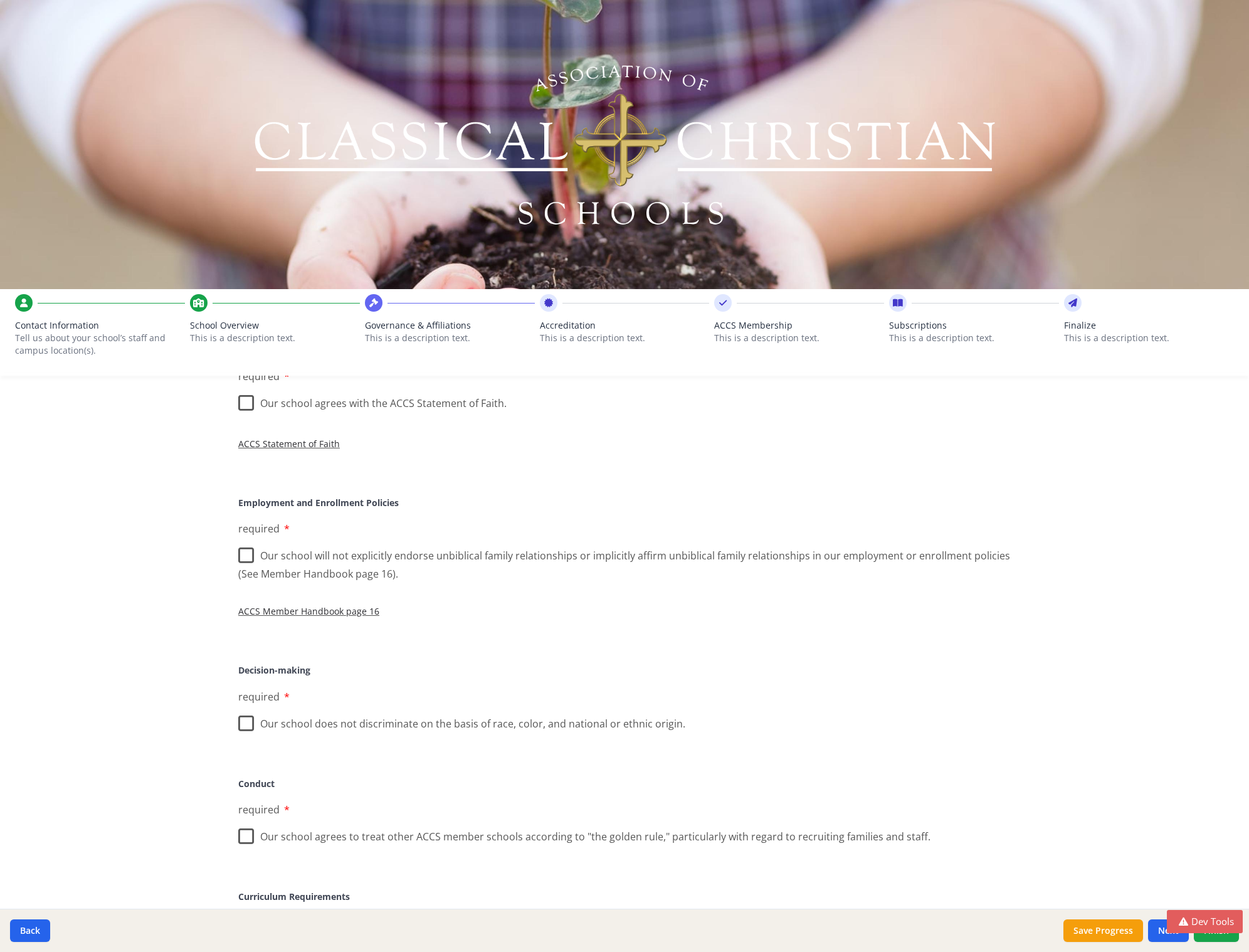 scroll, scrollTop: 0, scrollLeft: 0, axis: both 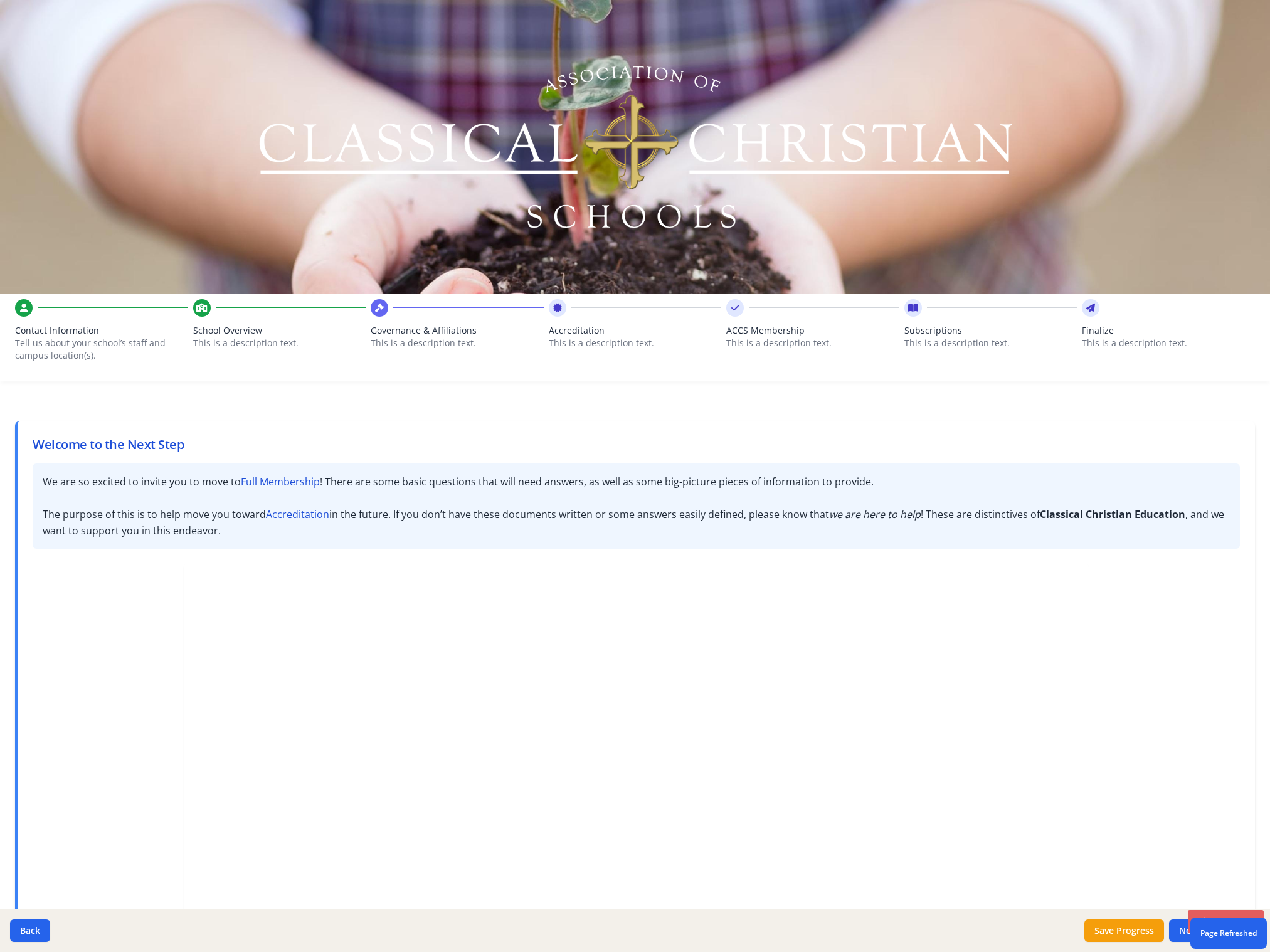 click on "This is a description text." at bounding box center [813, 343] 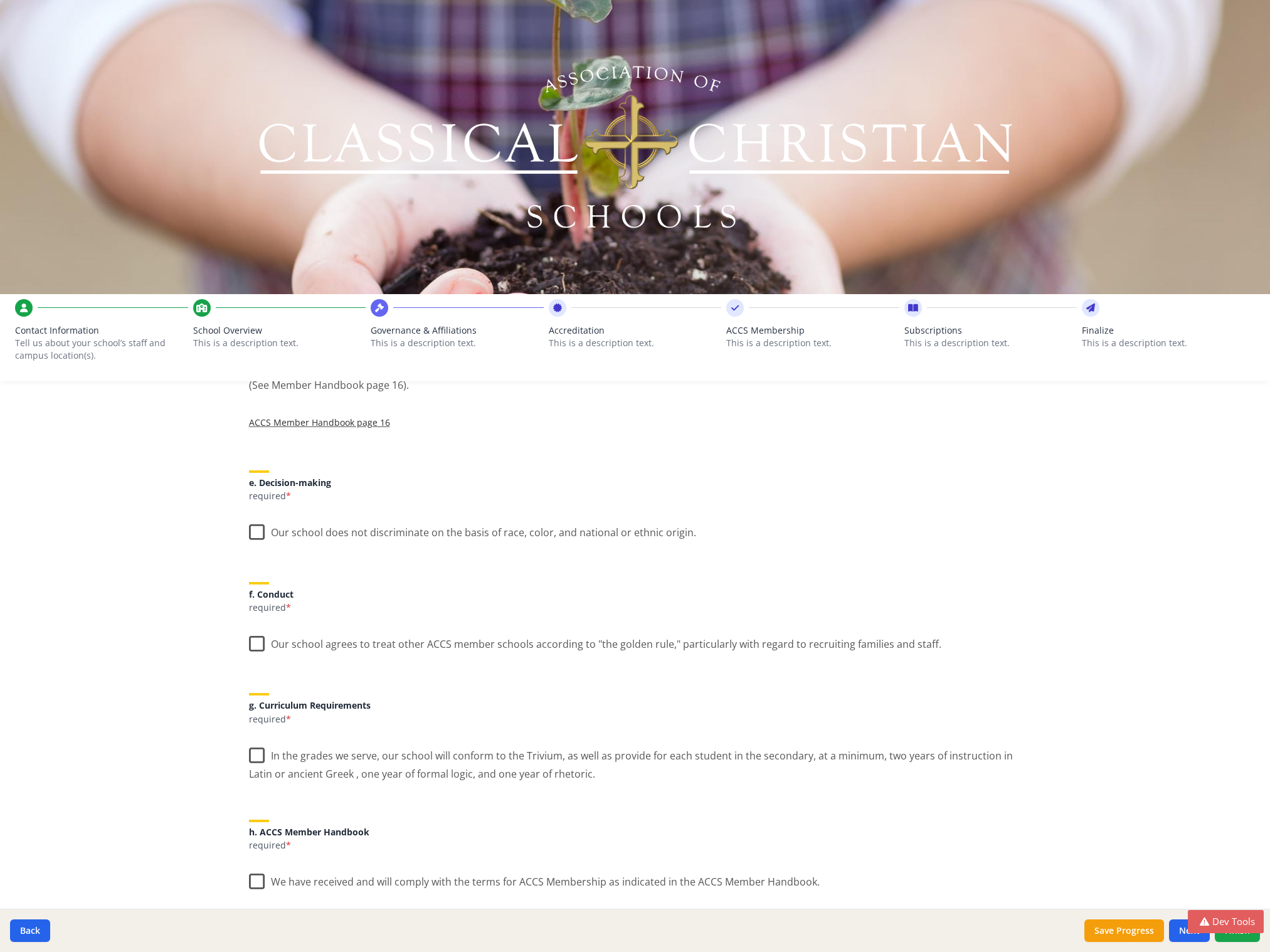 scroll, scrollTop: 0, scrollLeft: 0, axis: both 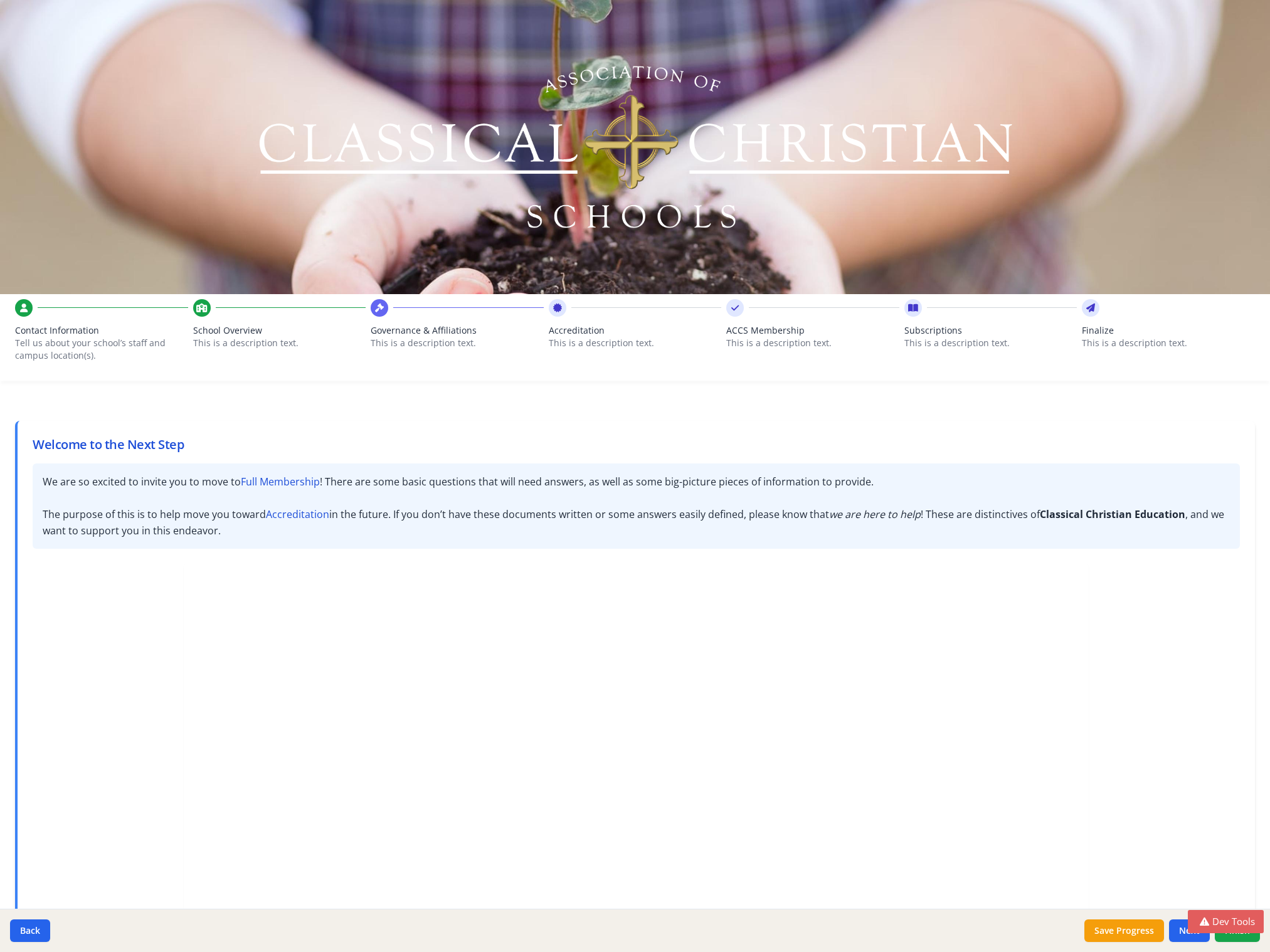 click on "This is a description text." at bounding box center (813, 343) 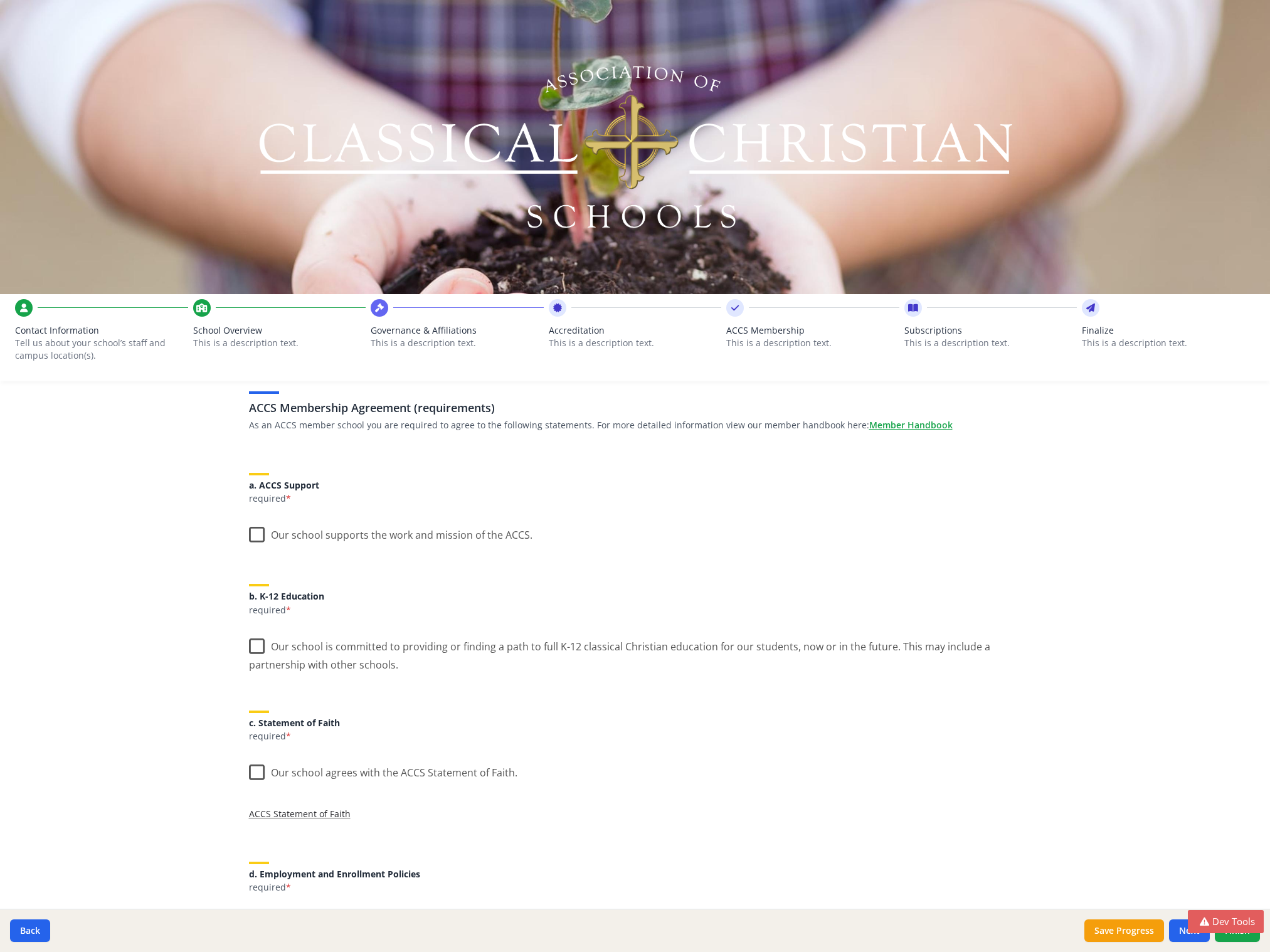 scroll, scrollTop: 0, scrollLeft: 0, axis: both 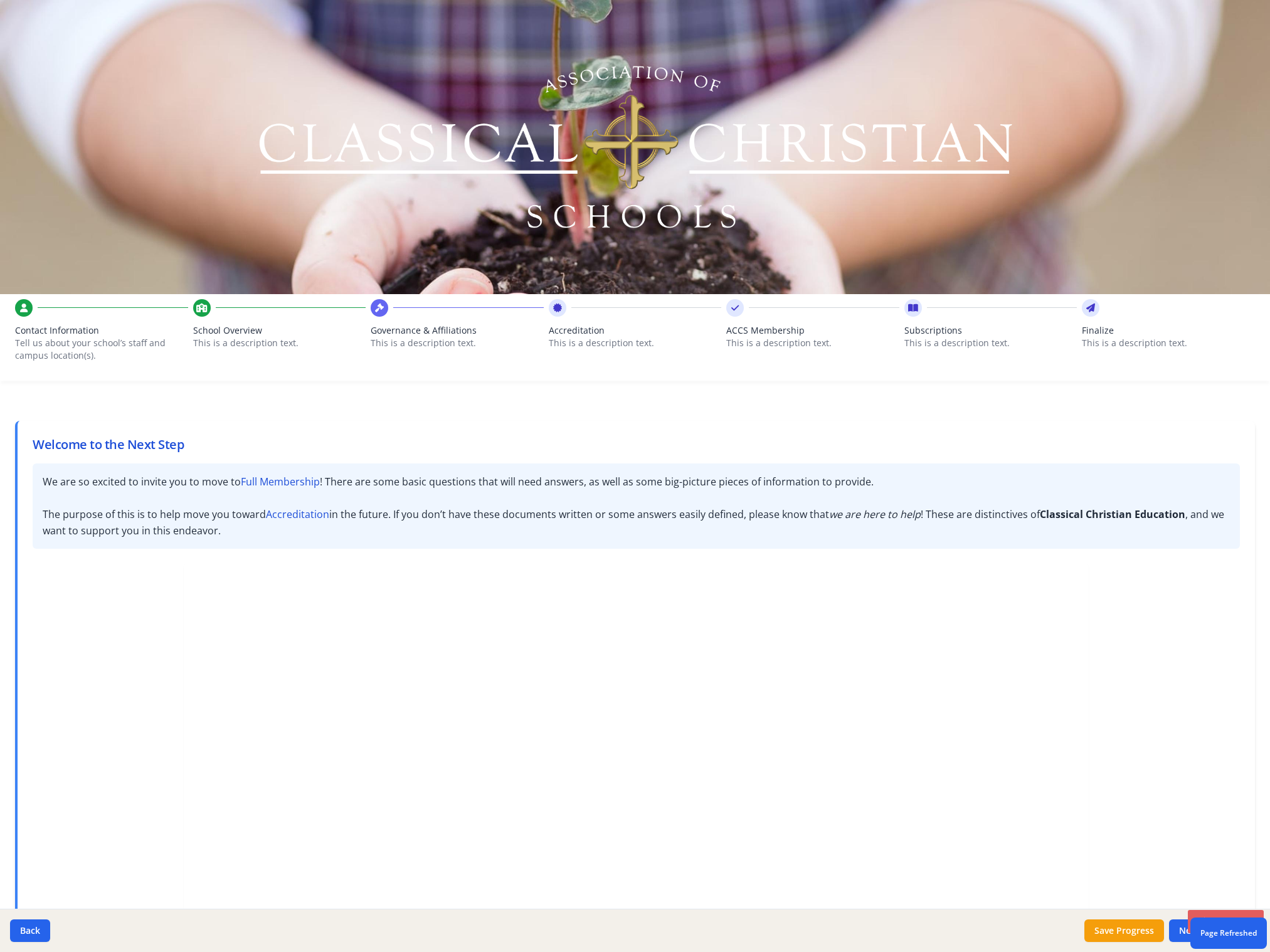 click on "ACCS Membership" at bounding box center [813, 331] 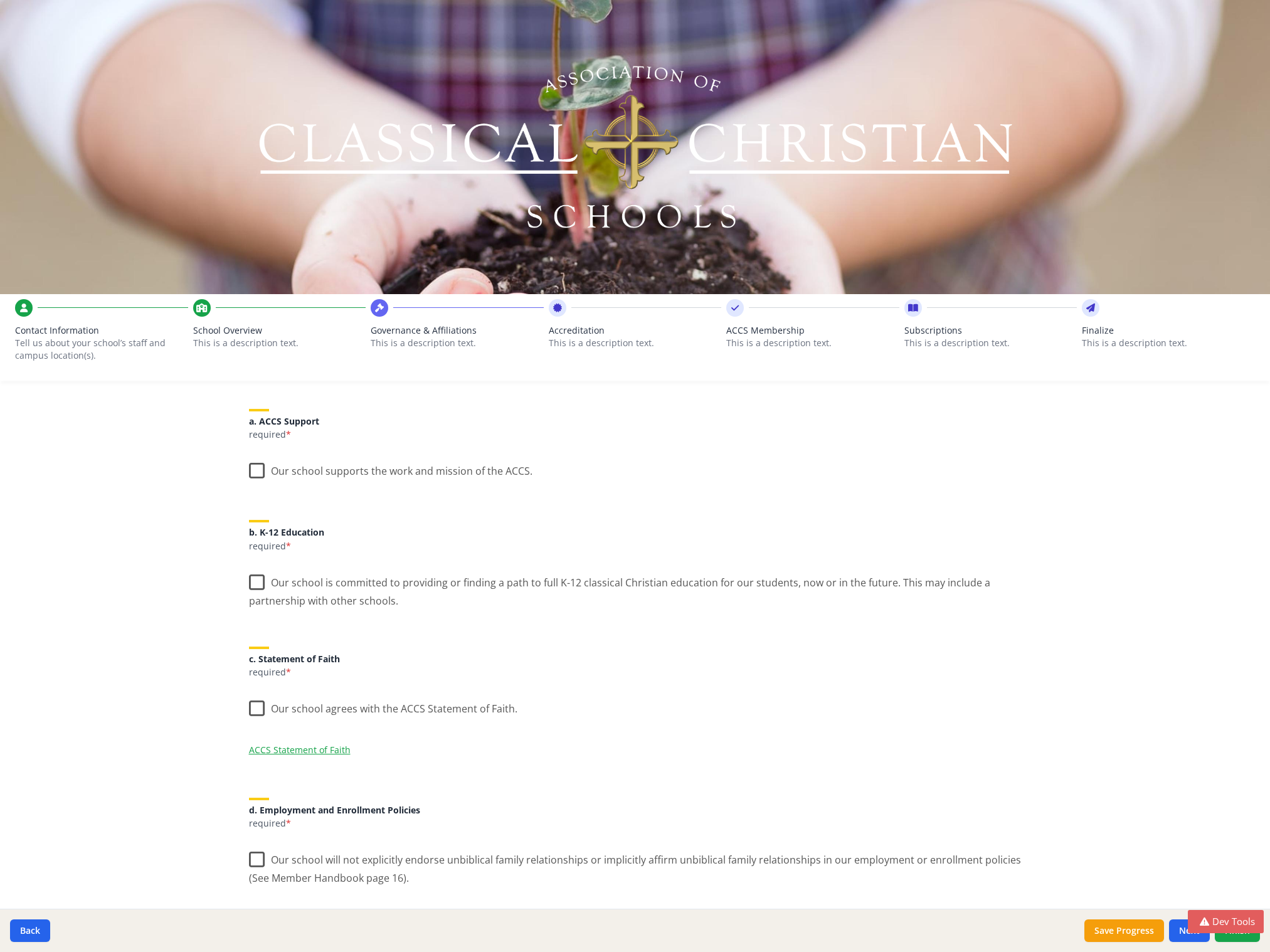 scroll, scrollTop: 0, scrollLeft: 0, axis: both 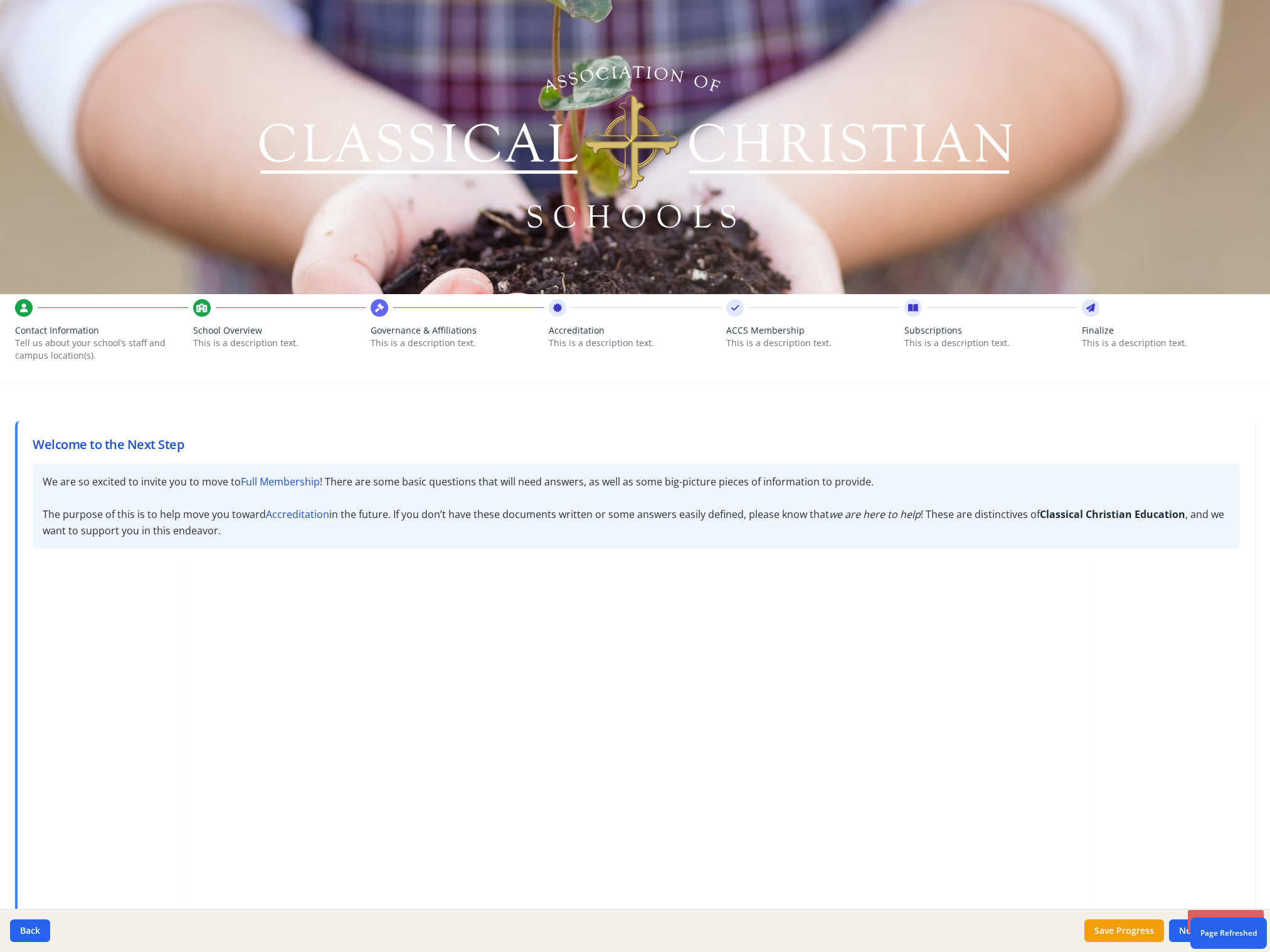 click on "ACCS Membership" at bounding box center [813, 331] 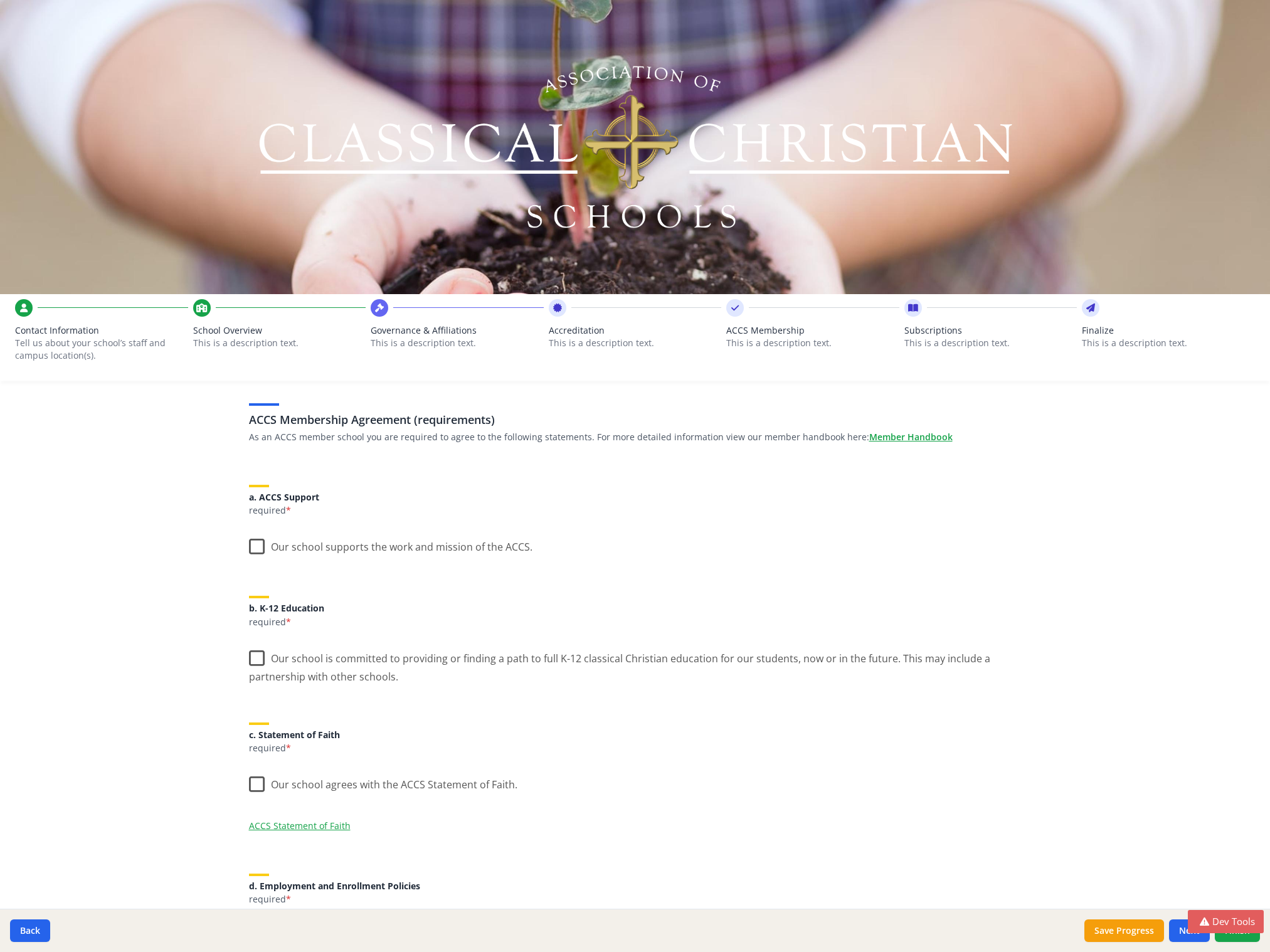 scroll, scrollTop: 56, scrollLeft: 0, axis: vertical 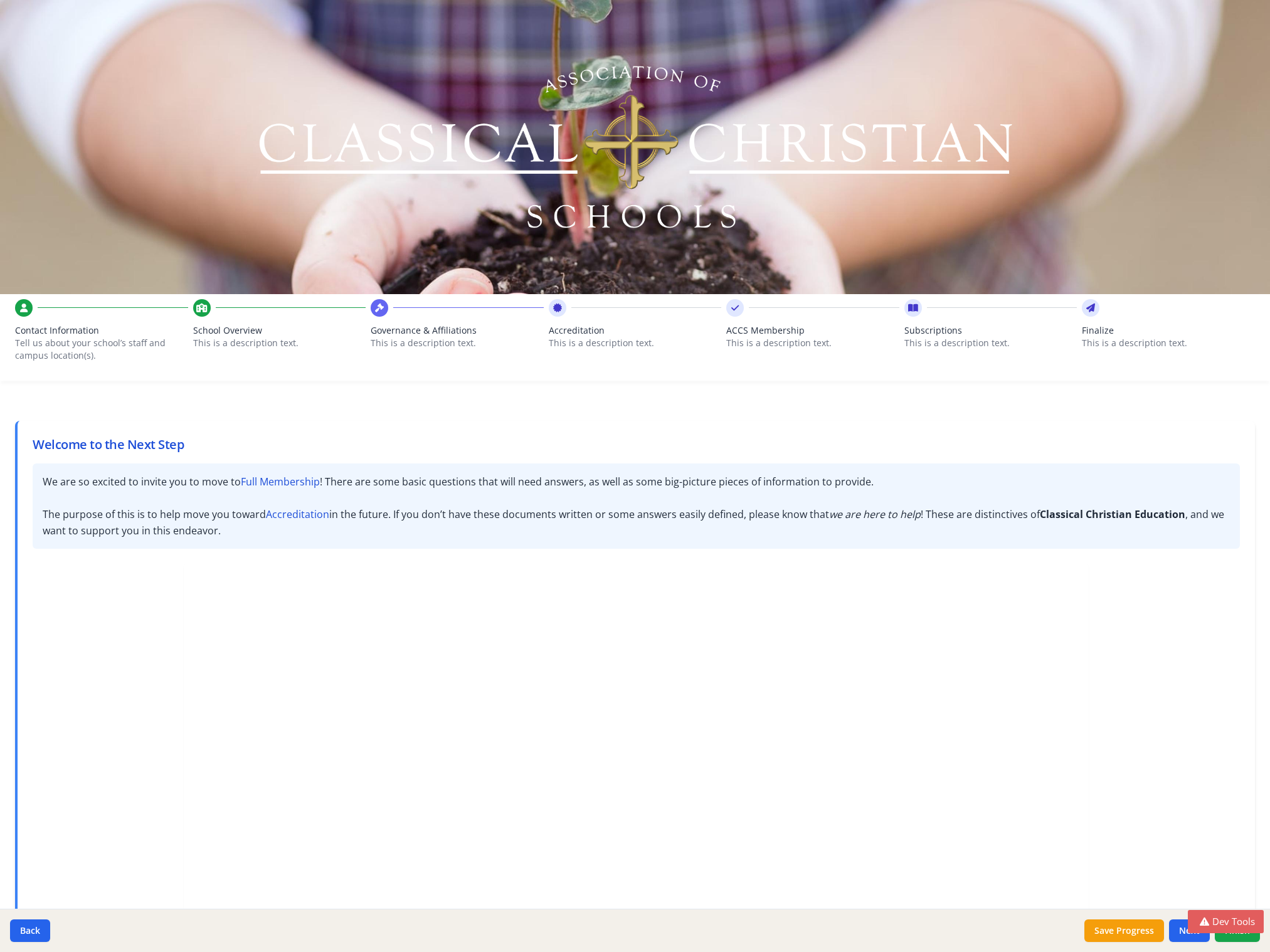 click on "Subscriptions" at bounding box center [991, 331] 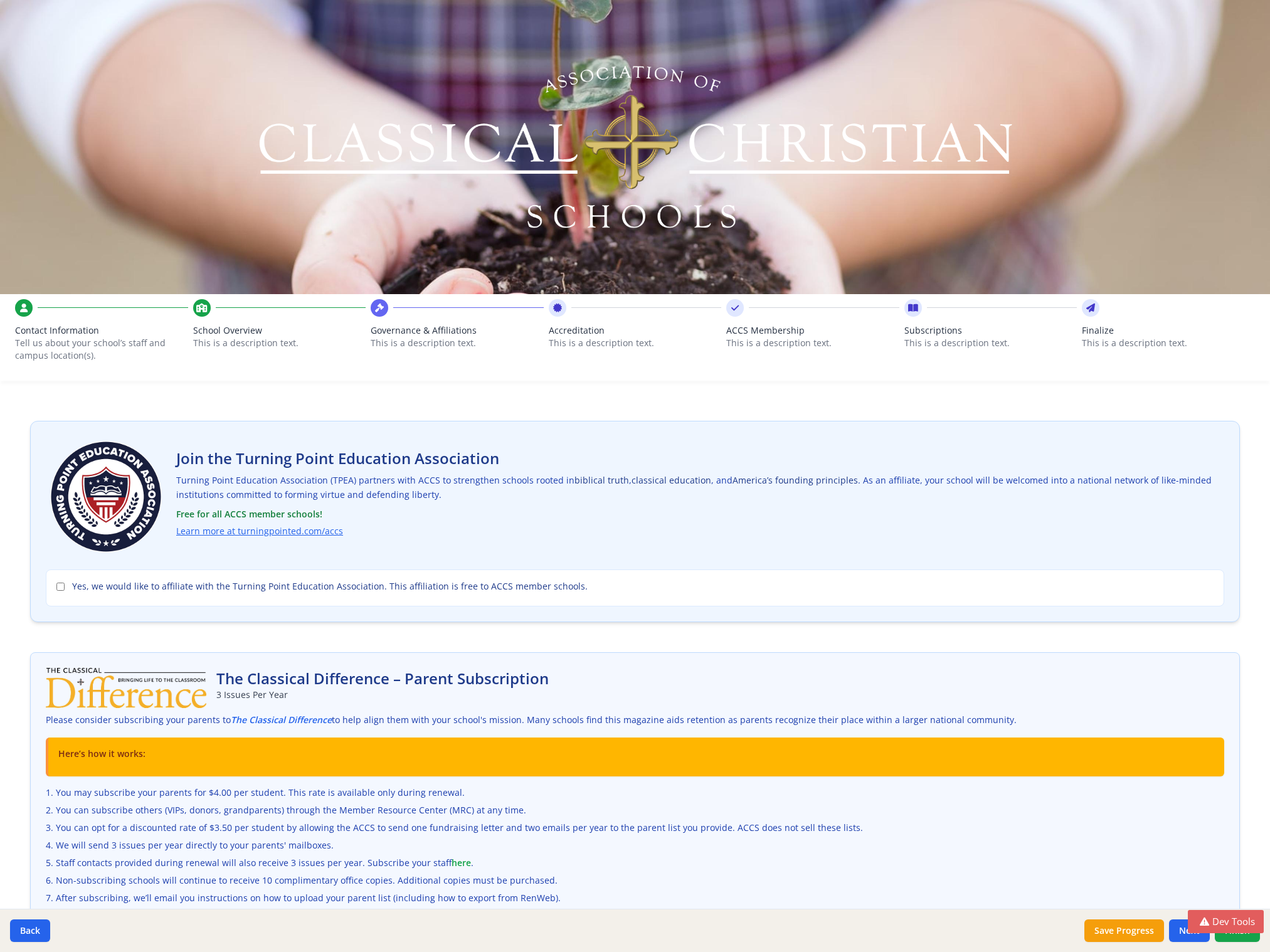 click on "This is a description text." at bounding box center [813, 343] 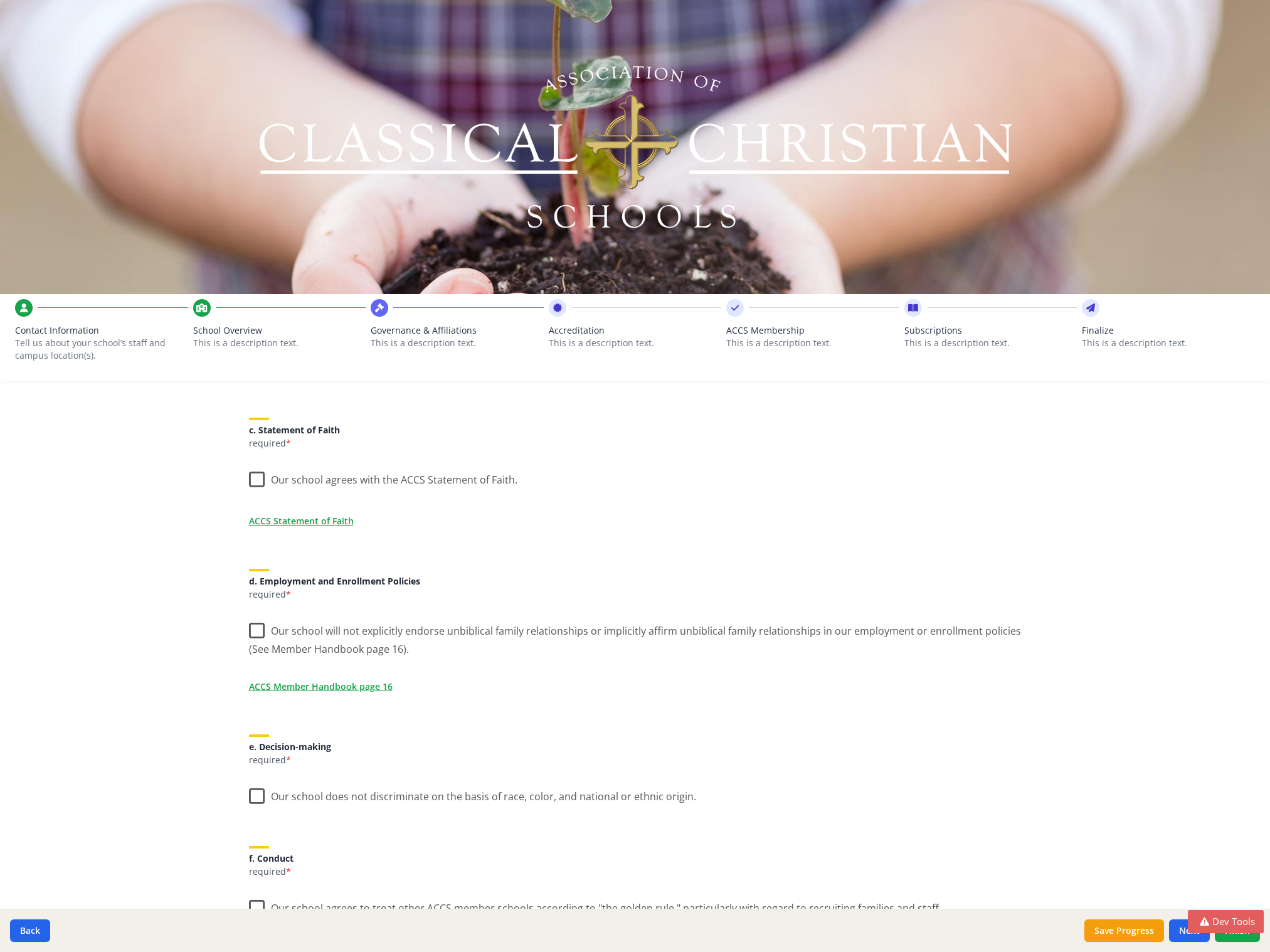 scroll, scrollTop: 0, scrollLeft: 0, axis: both 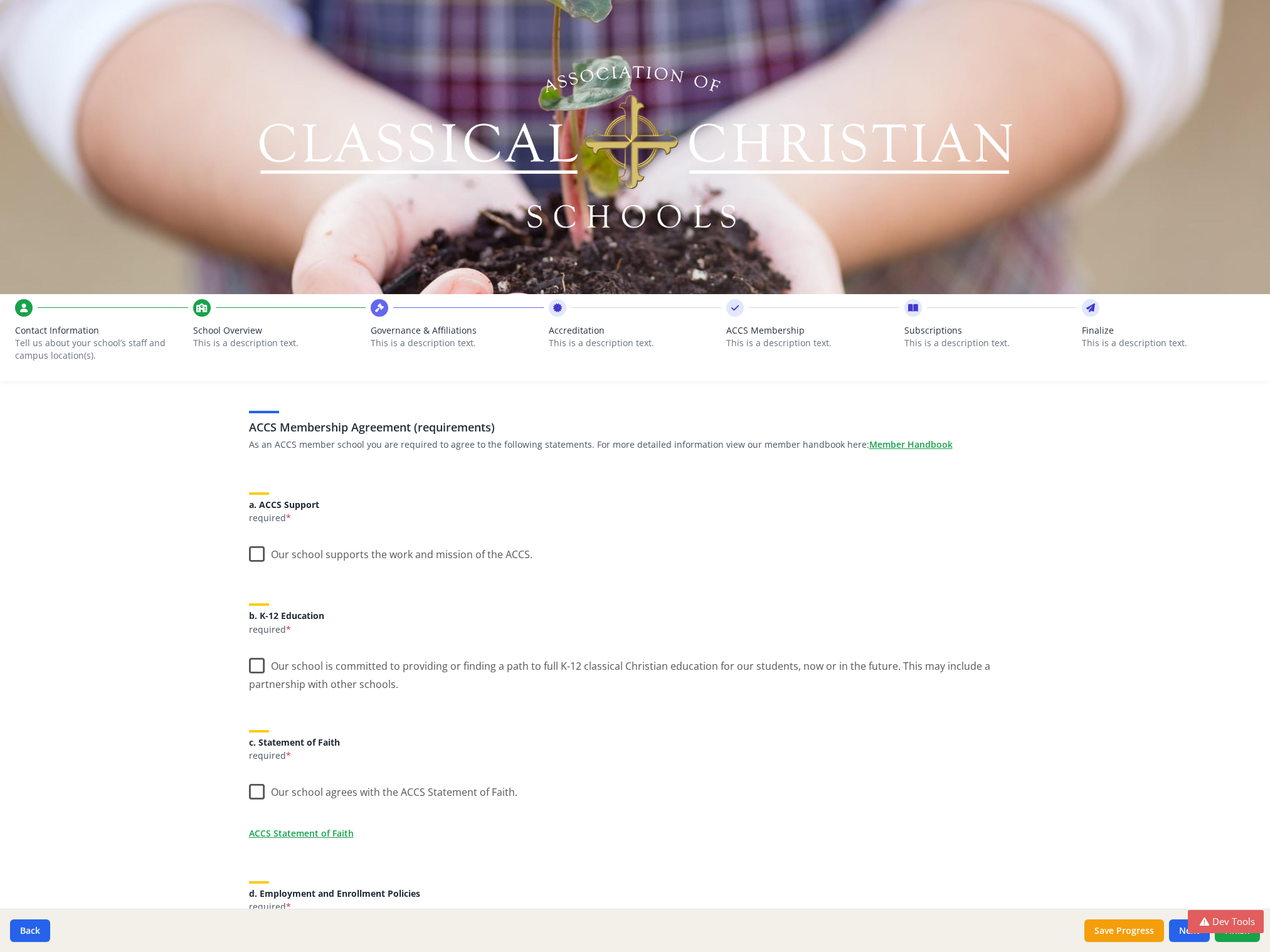 click on "ACCS Statement of Faith" at bounding box center (301, 833) 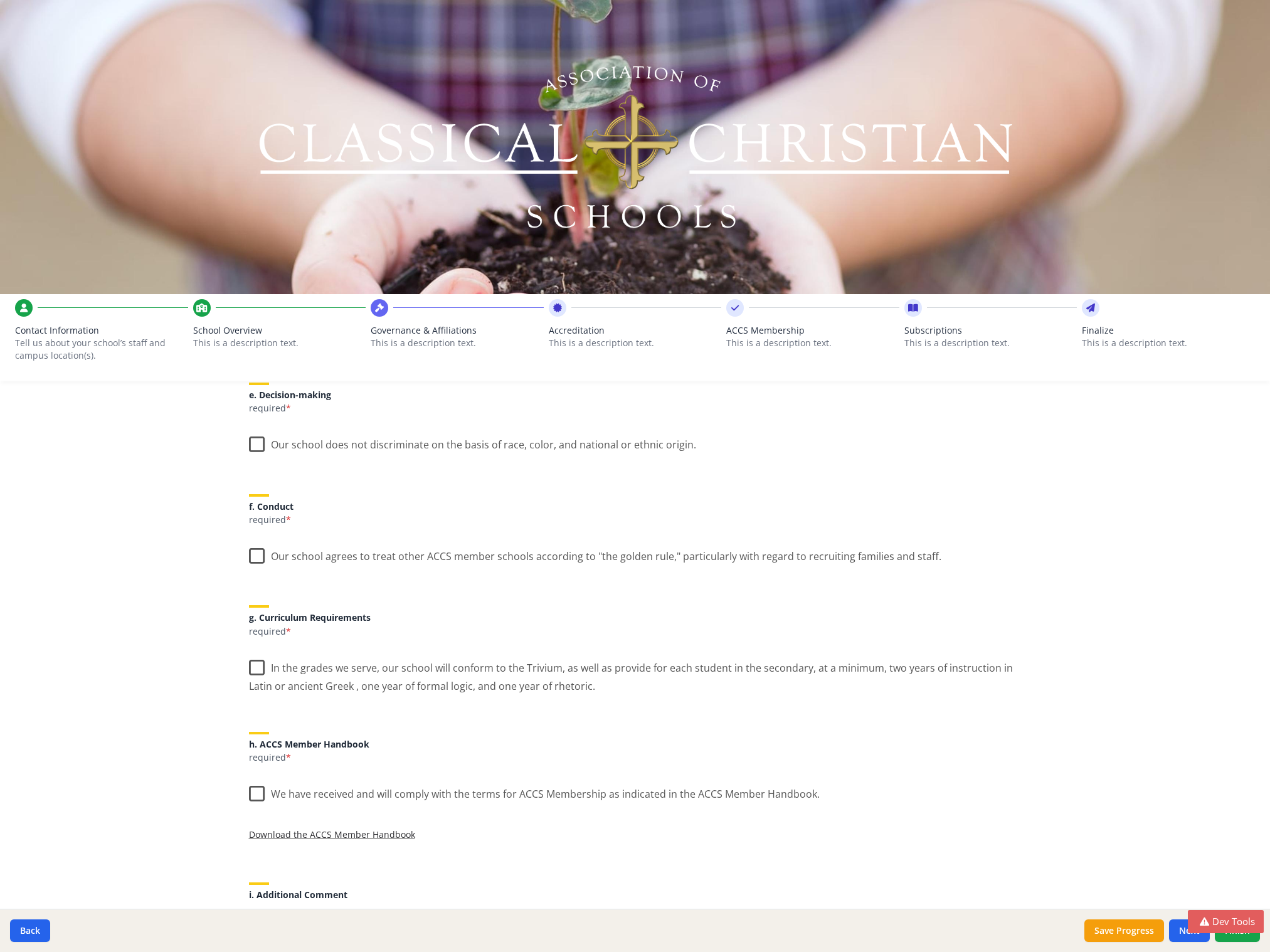 scroll, scrollTop: 793, scrollLeft: 0, axis: vertical 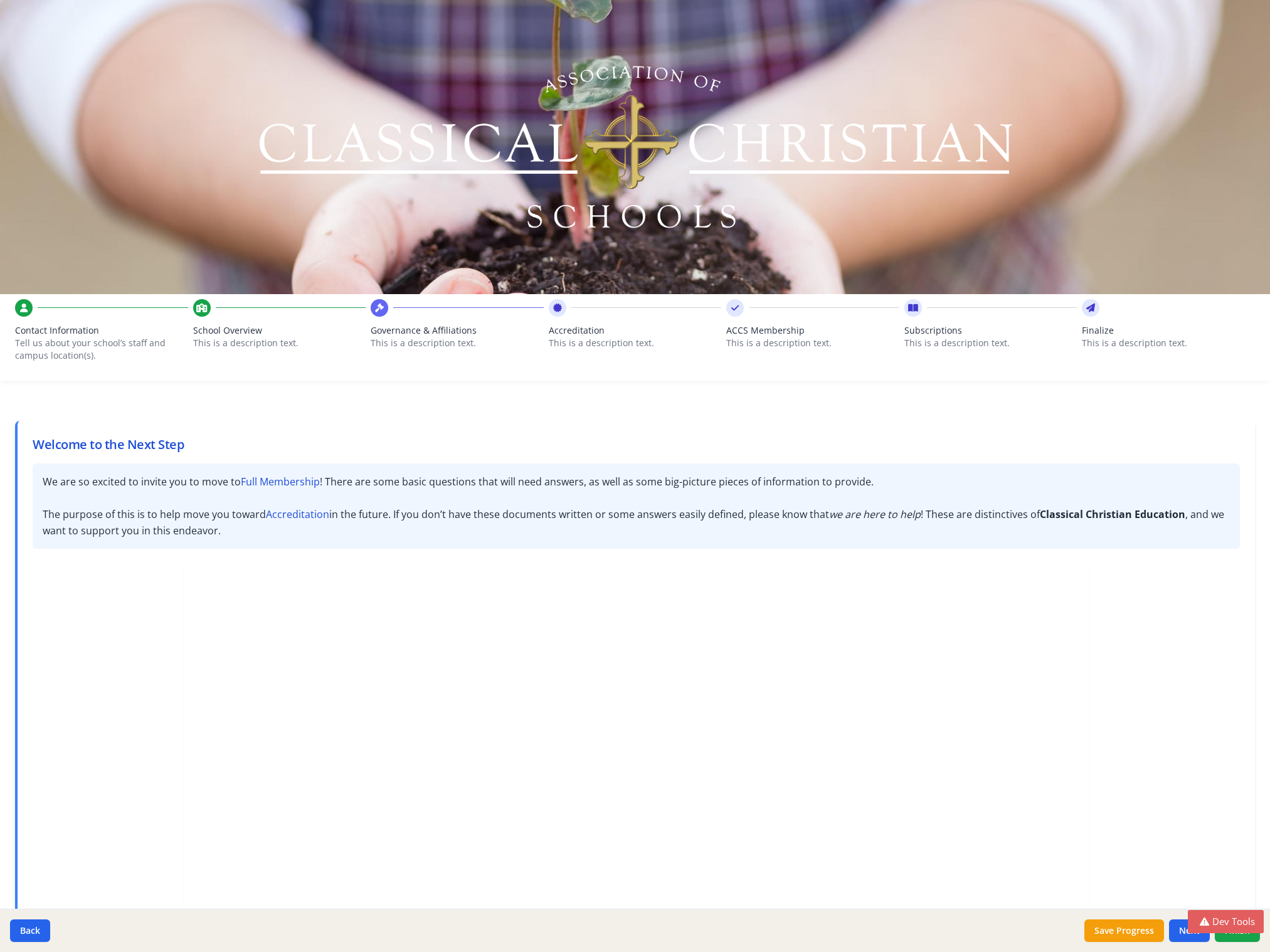 click on "ACCS Membership" at bounding box center (813, 331) 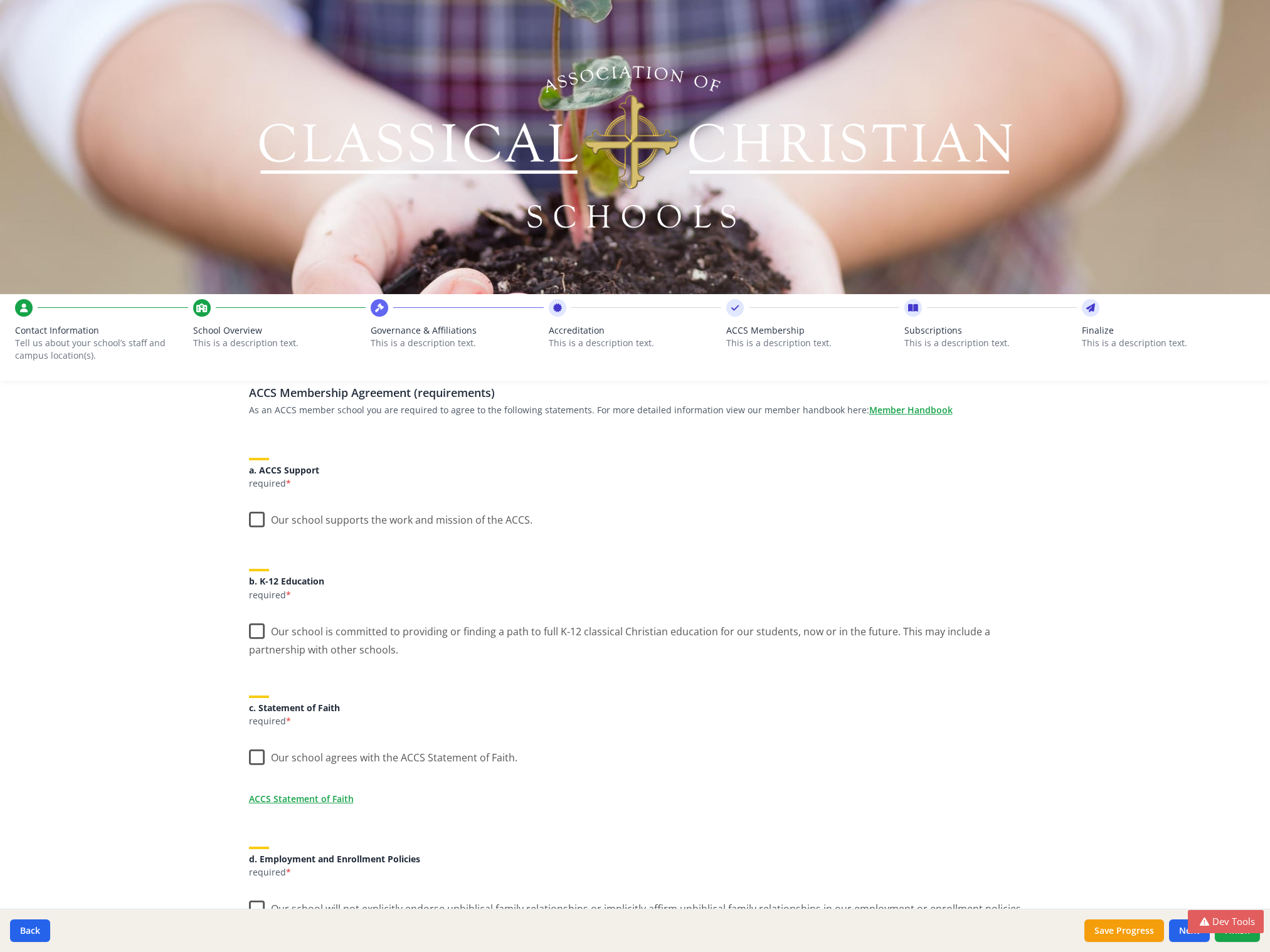 scroll, scrollTop: 0, scrollLeft: 0, axis: both 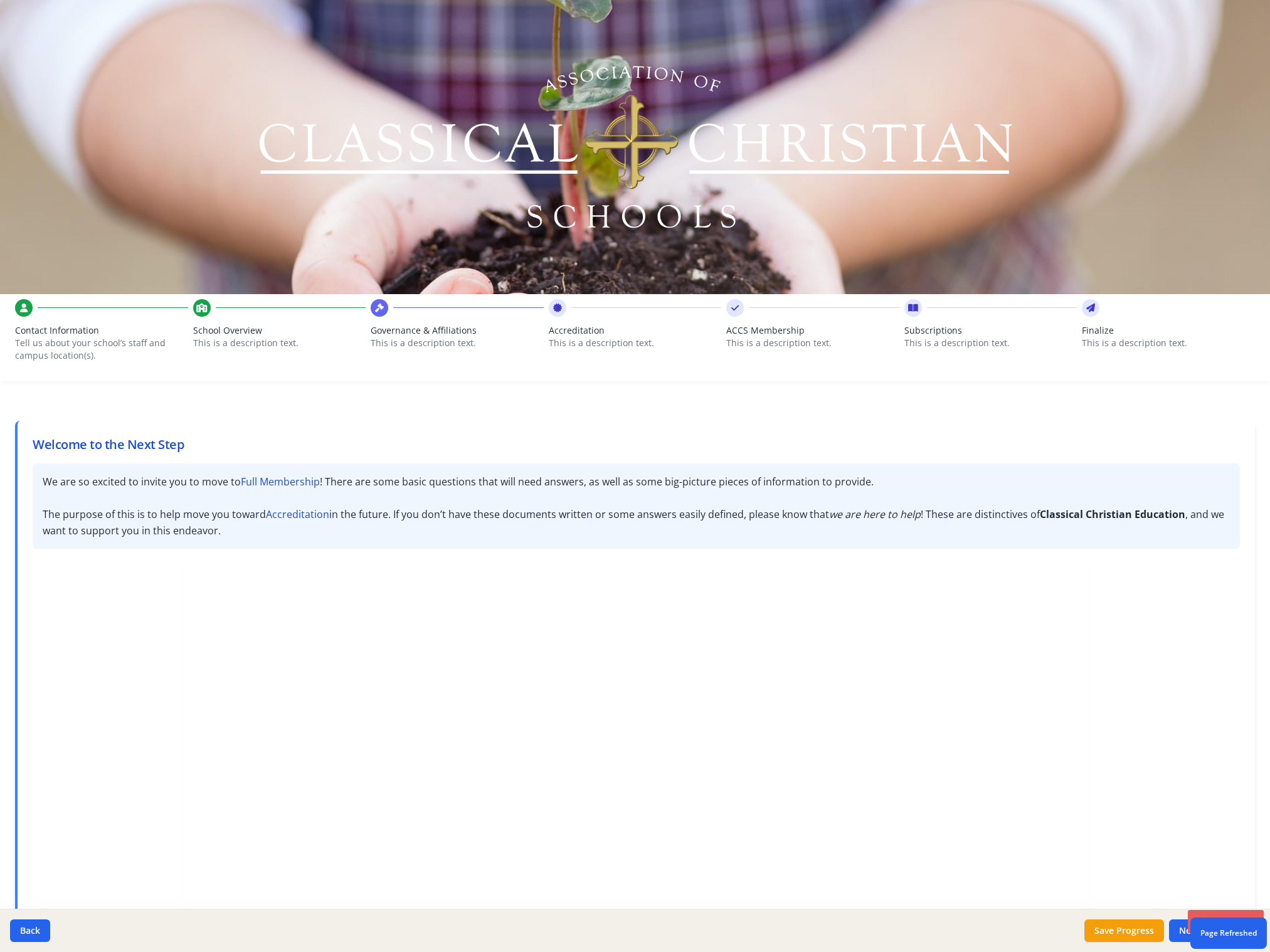 click on "ACCS Membership" at bounding box center (813, 331) 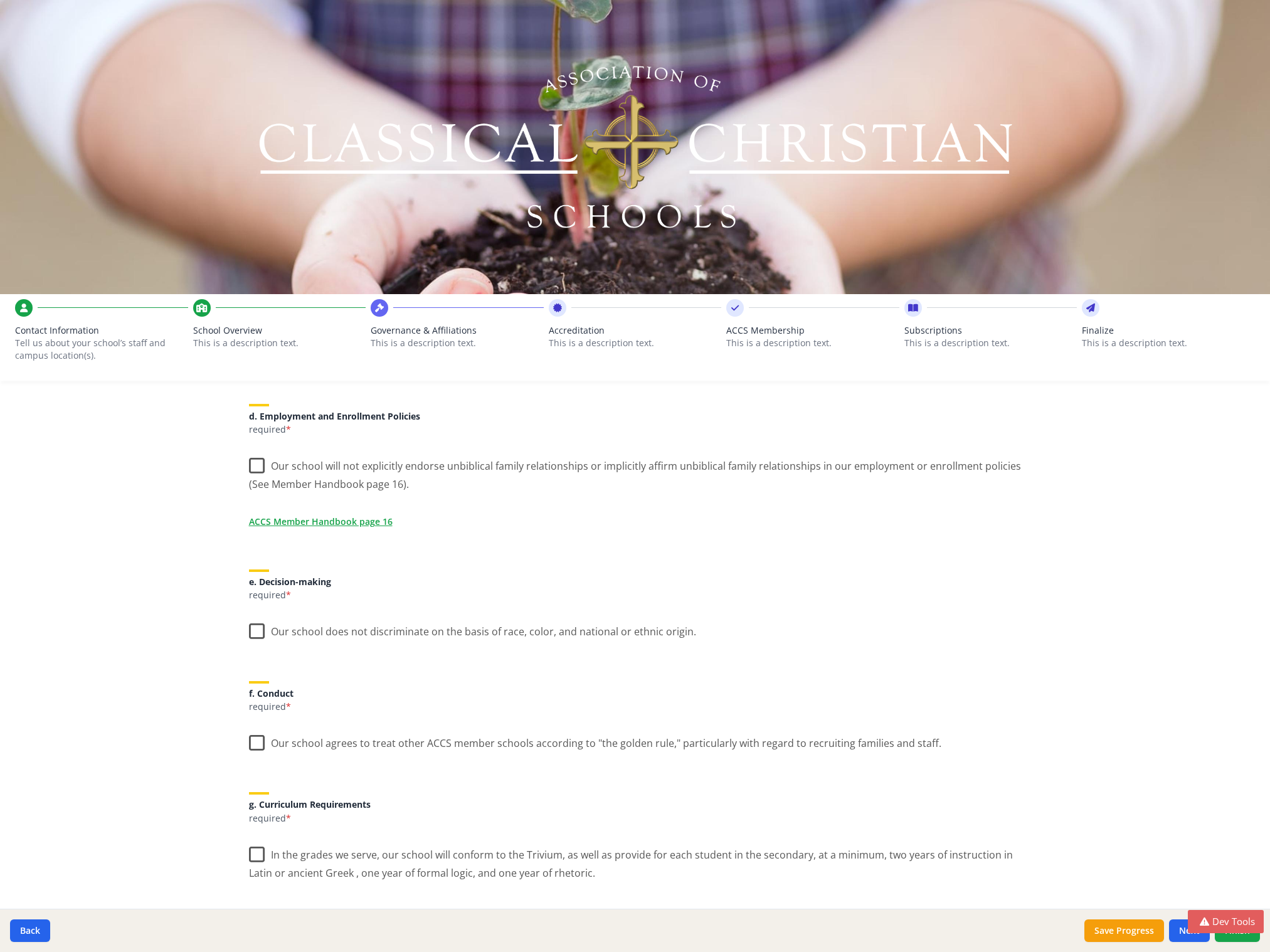 scroll, scrollTop: 317, scrollLeft: 0, axis: vertical 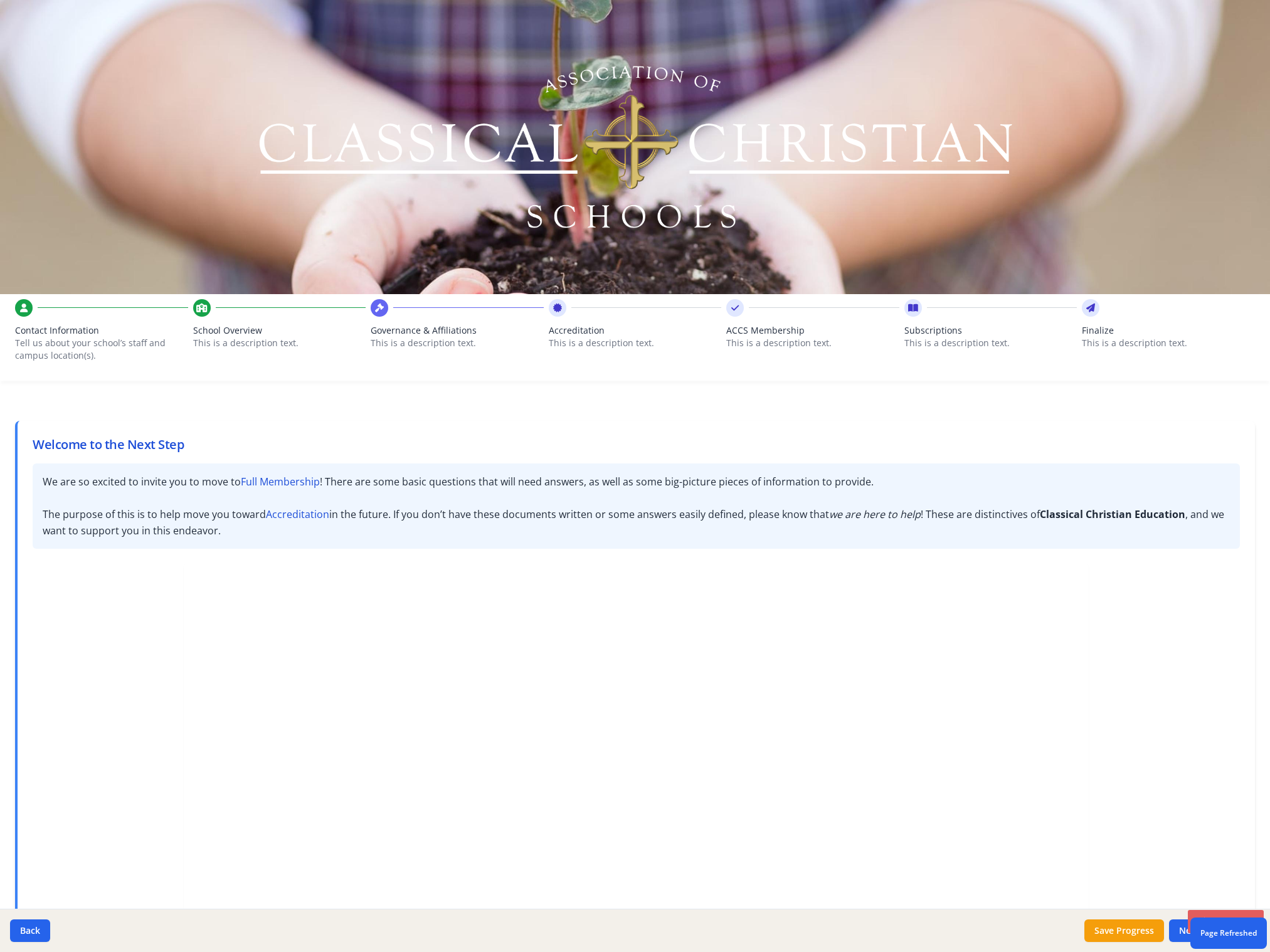 click on "ACCS Membership" at bounding box center (813, 331) 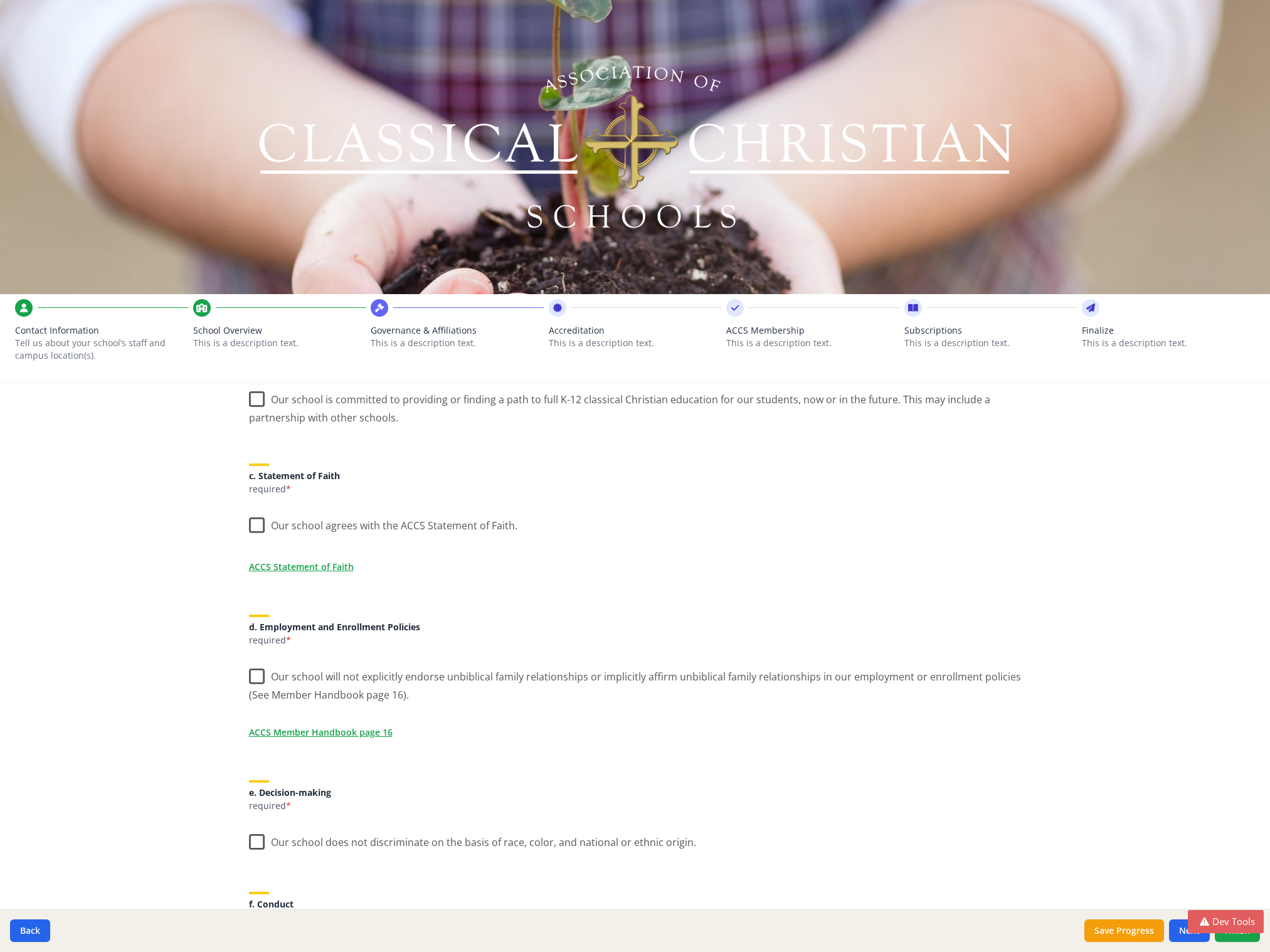 scroll, scrollTop: 0, scrollLeft: 0, axis: both 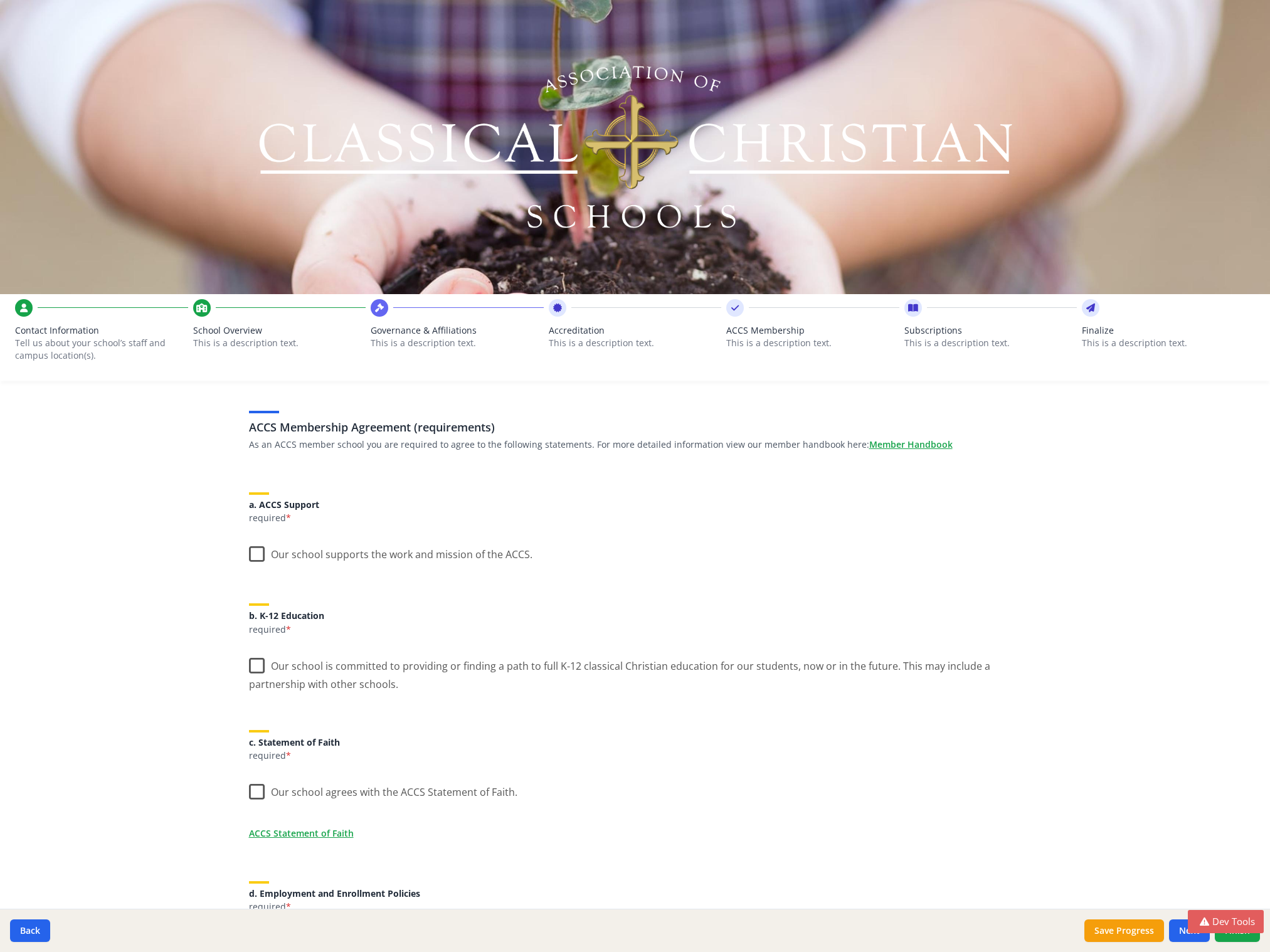click on "This is a description text." at bounding box center [457, 343] 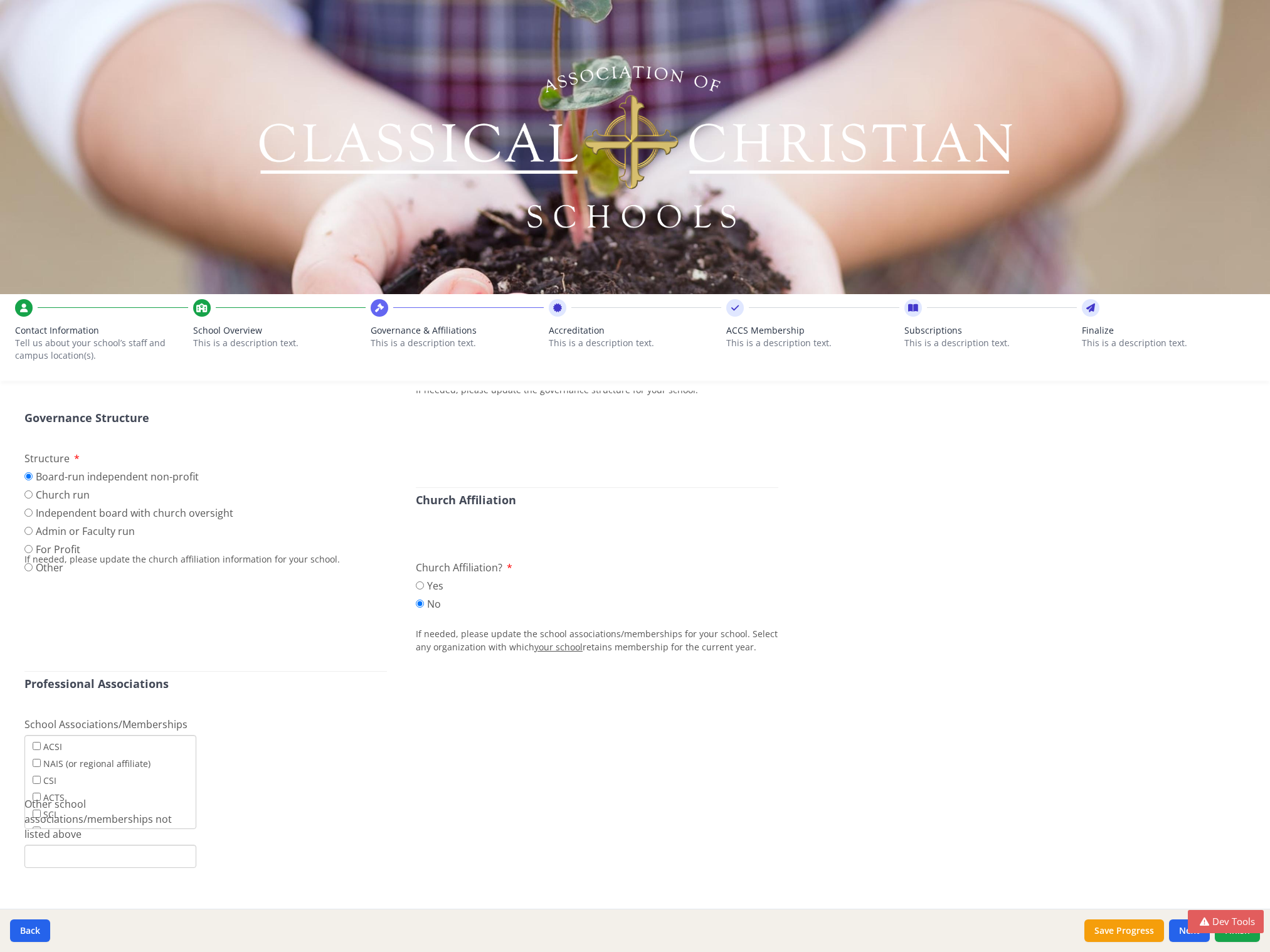click on "This is a description text." at bounding box center [635, 343] 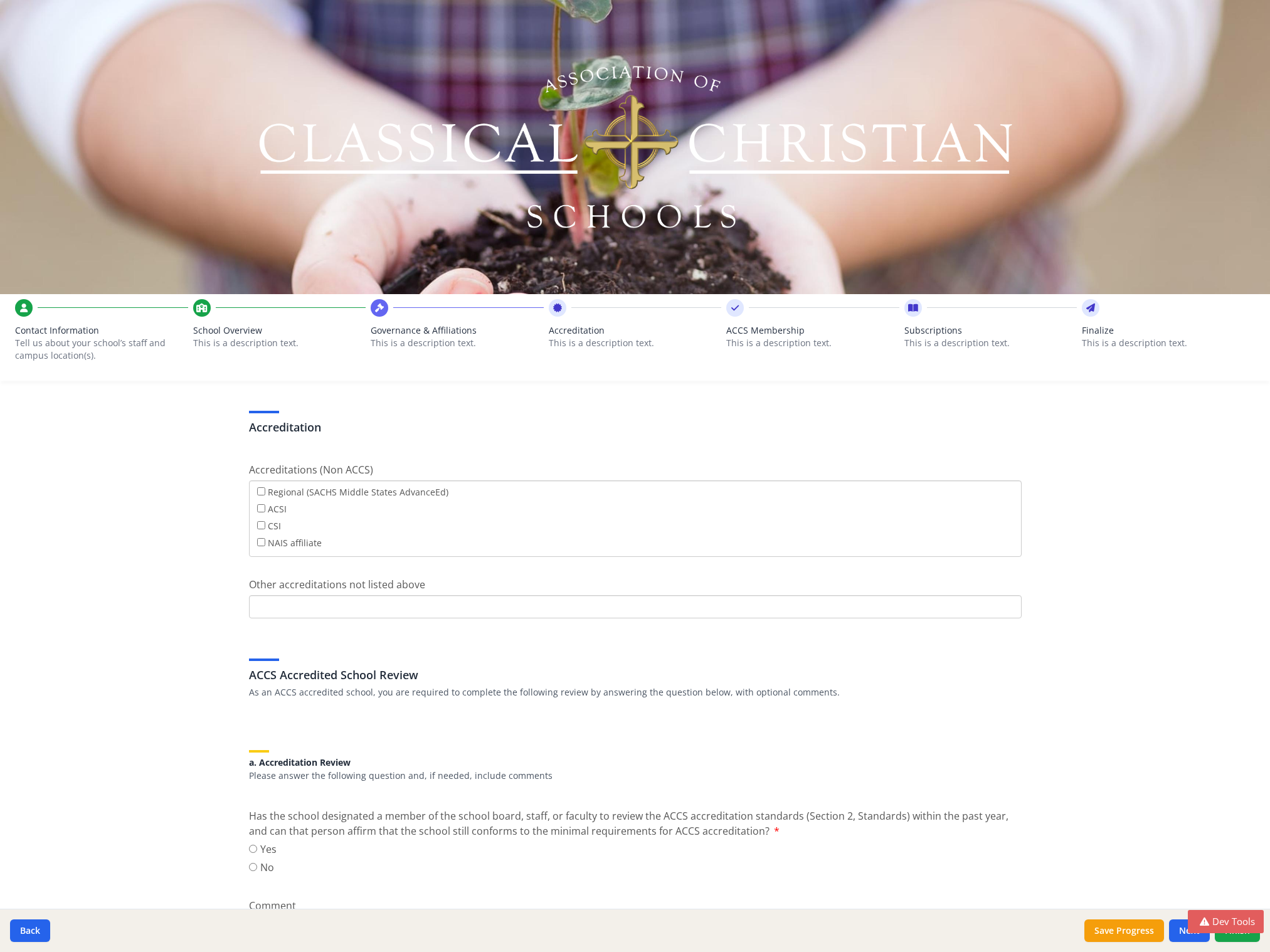 click on "This is a description text." at bounding box center (457, 343) 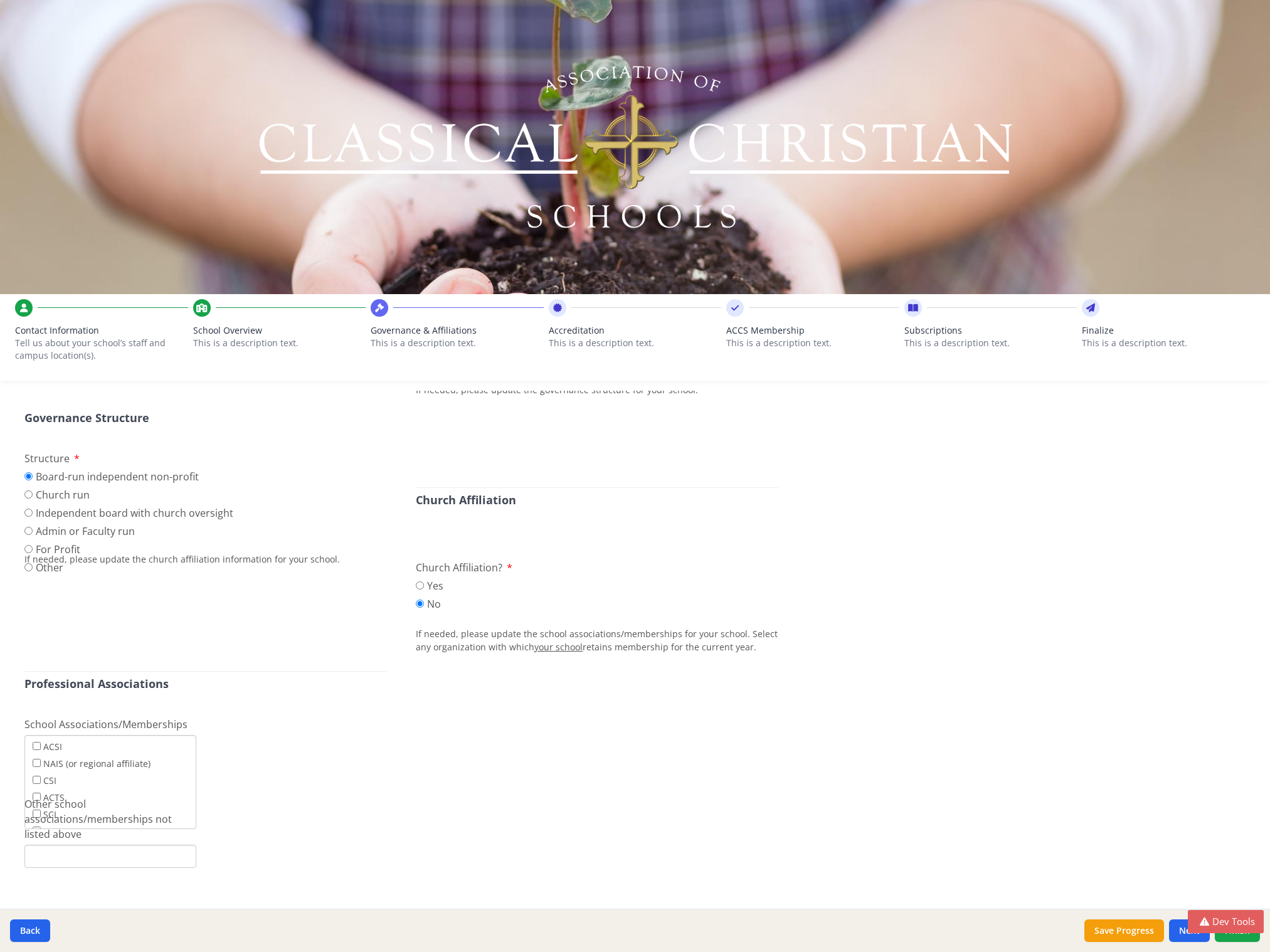 click on "This is a description text." at bounding box center (635, 343) 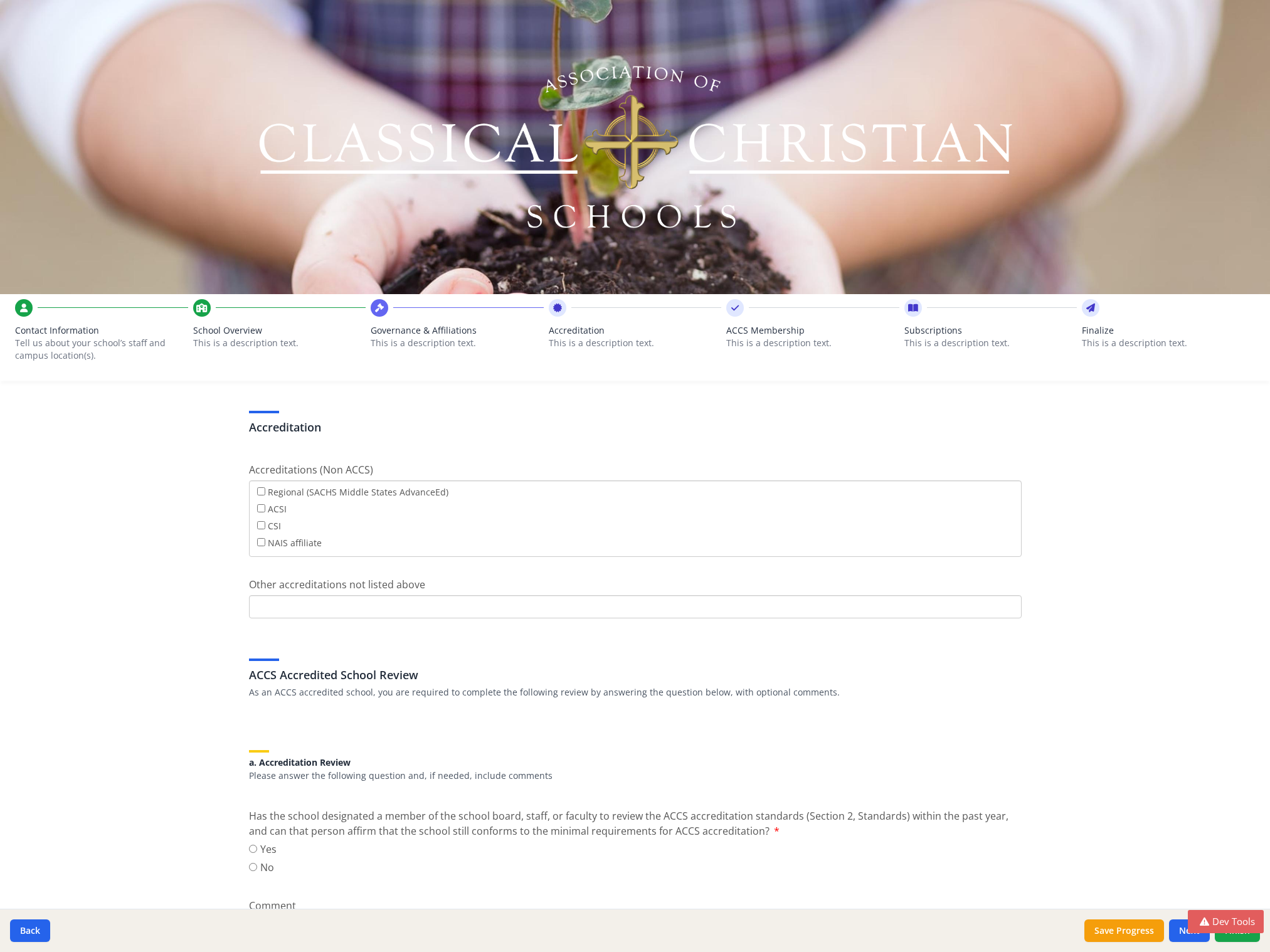 click on "ACCS Membership" at bounding box center (813, 331) 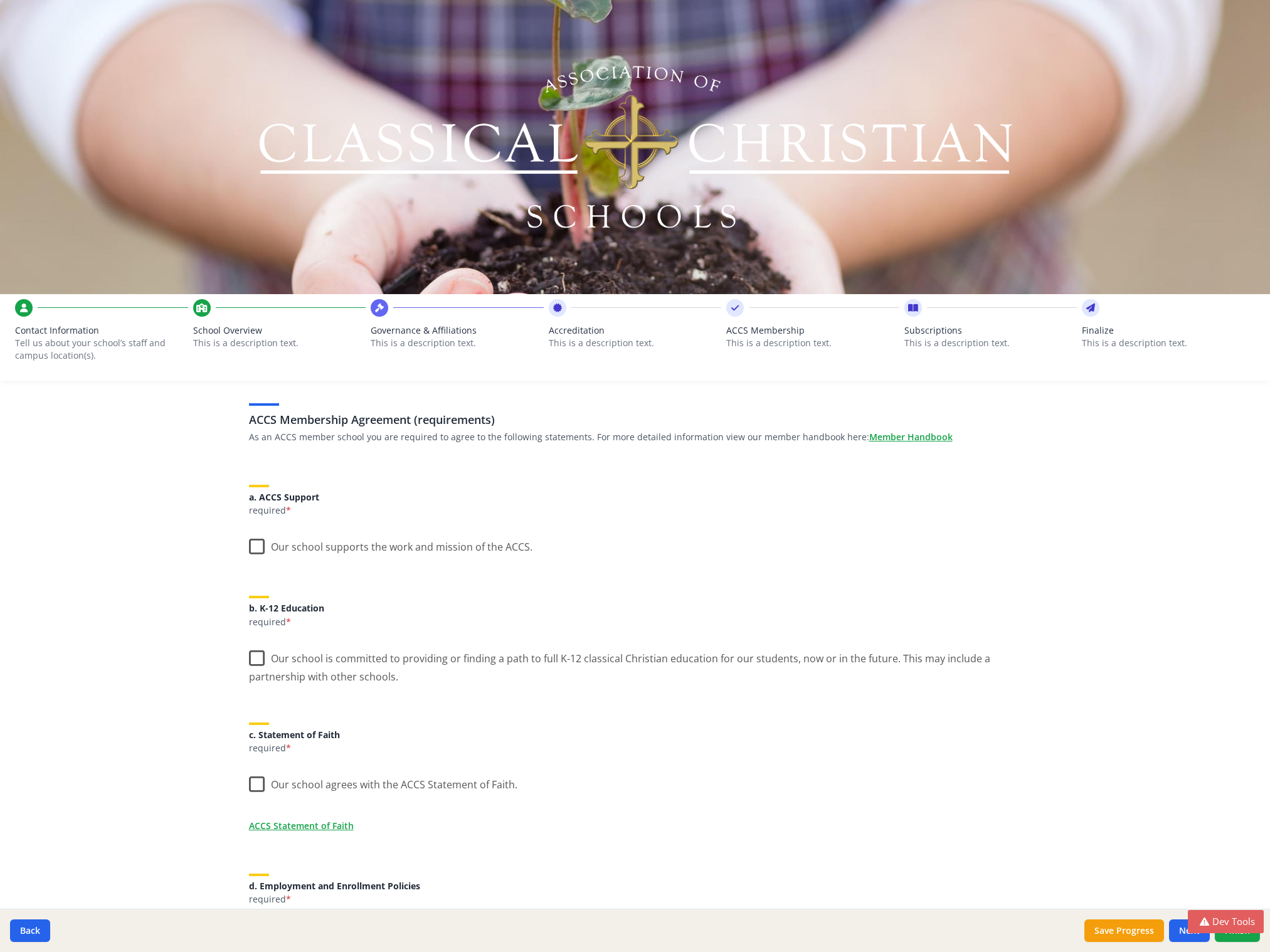 scroll, scrollTop: 0, scrollLeft: 0, axis: both 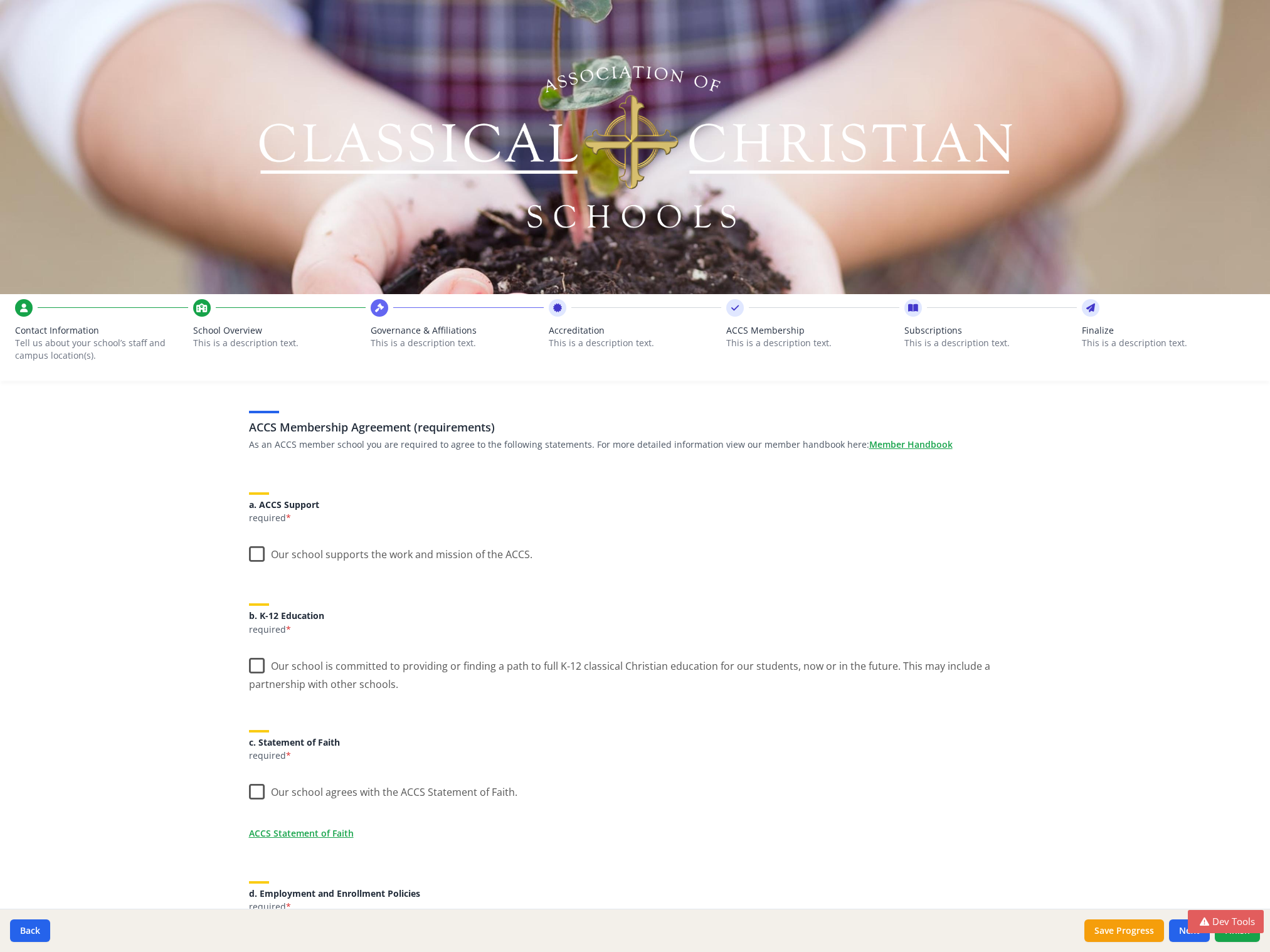 click on "This is a description text." at bounding box center (813, 343) 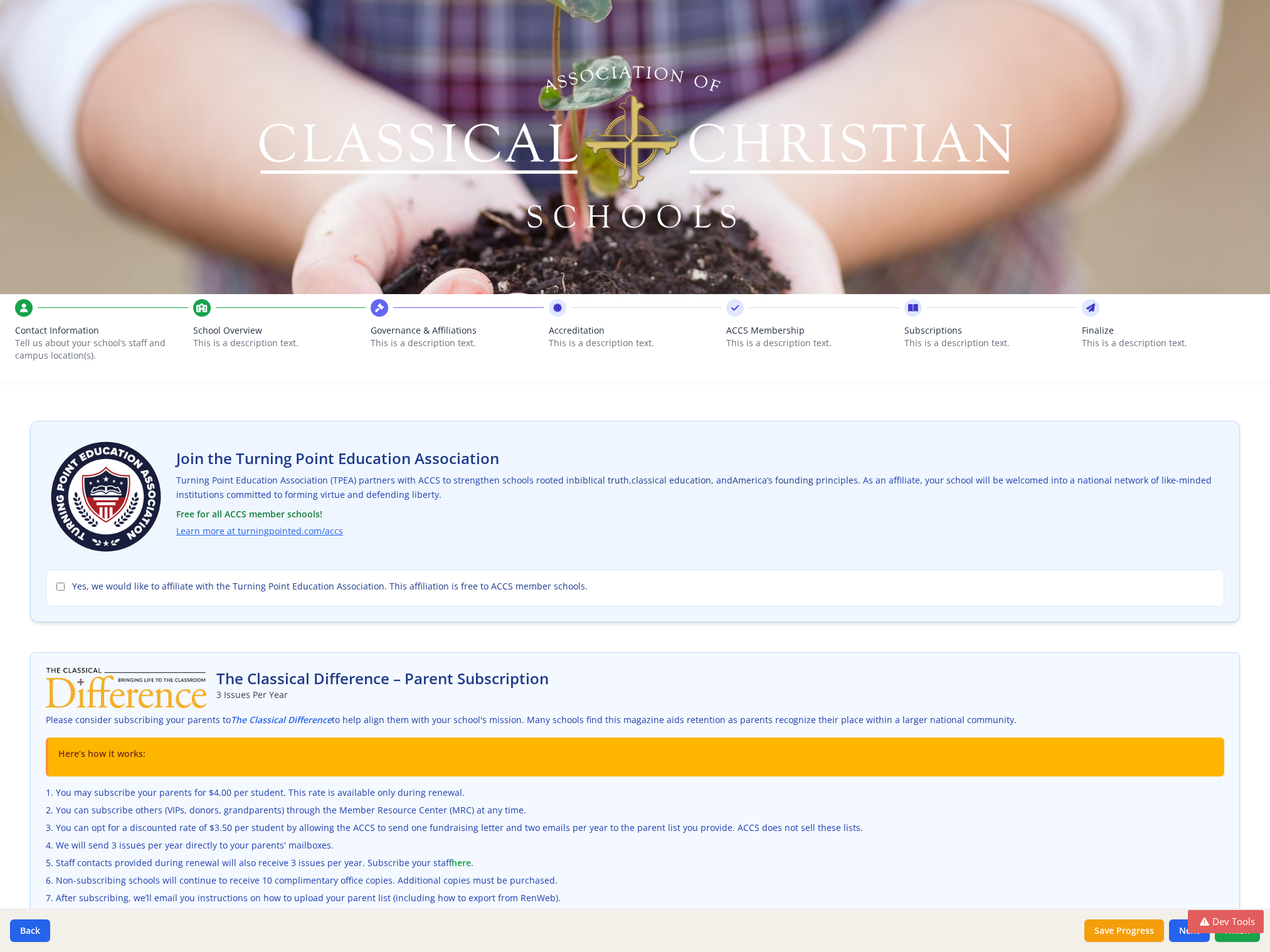 click on "Learn more at turningpointed.com/accs" at bounding box center [260, 531] 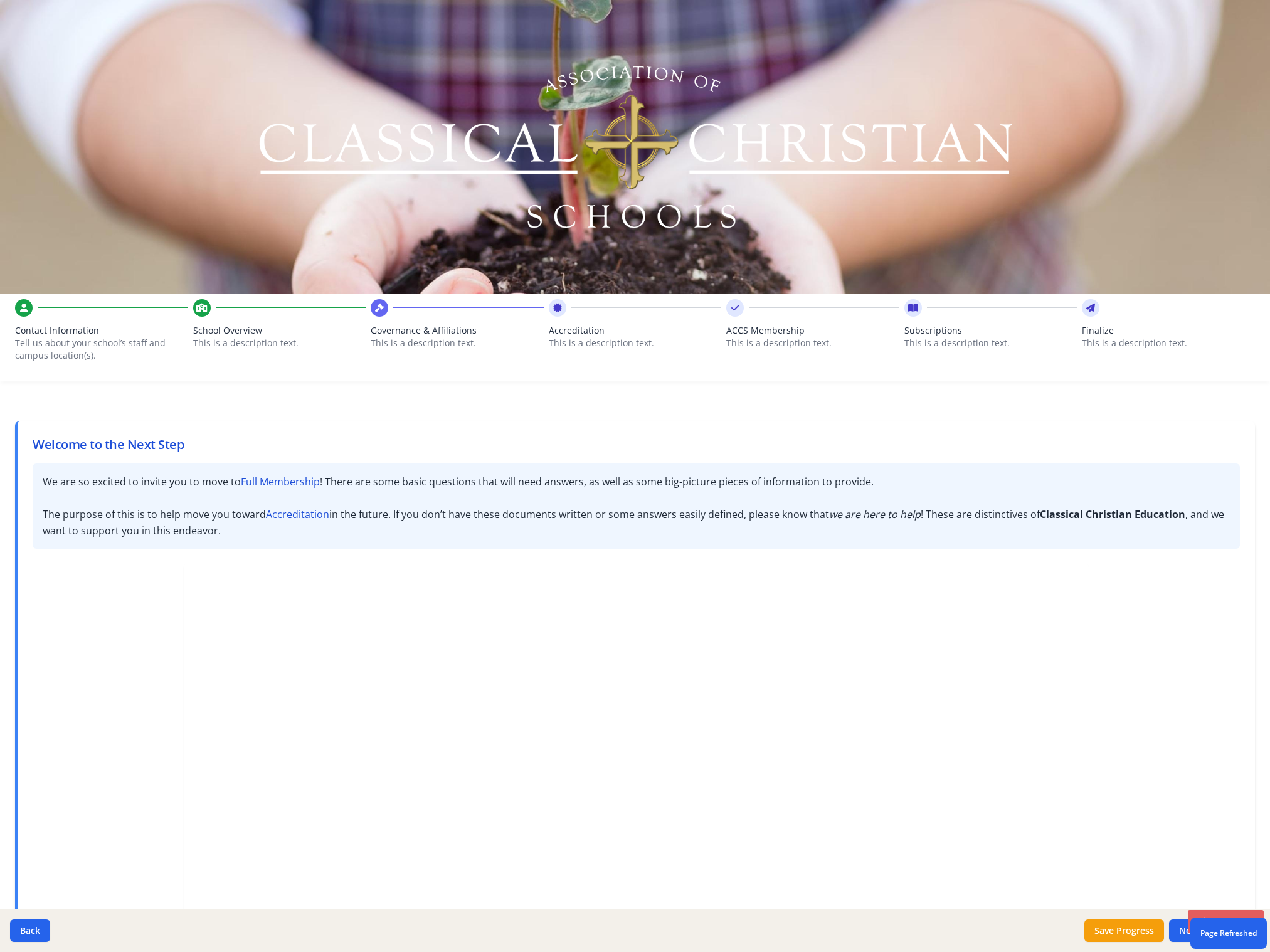 click on "This is a description text." at bounding box center (813, 343) 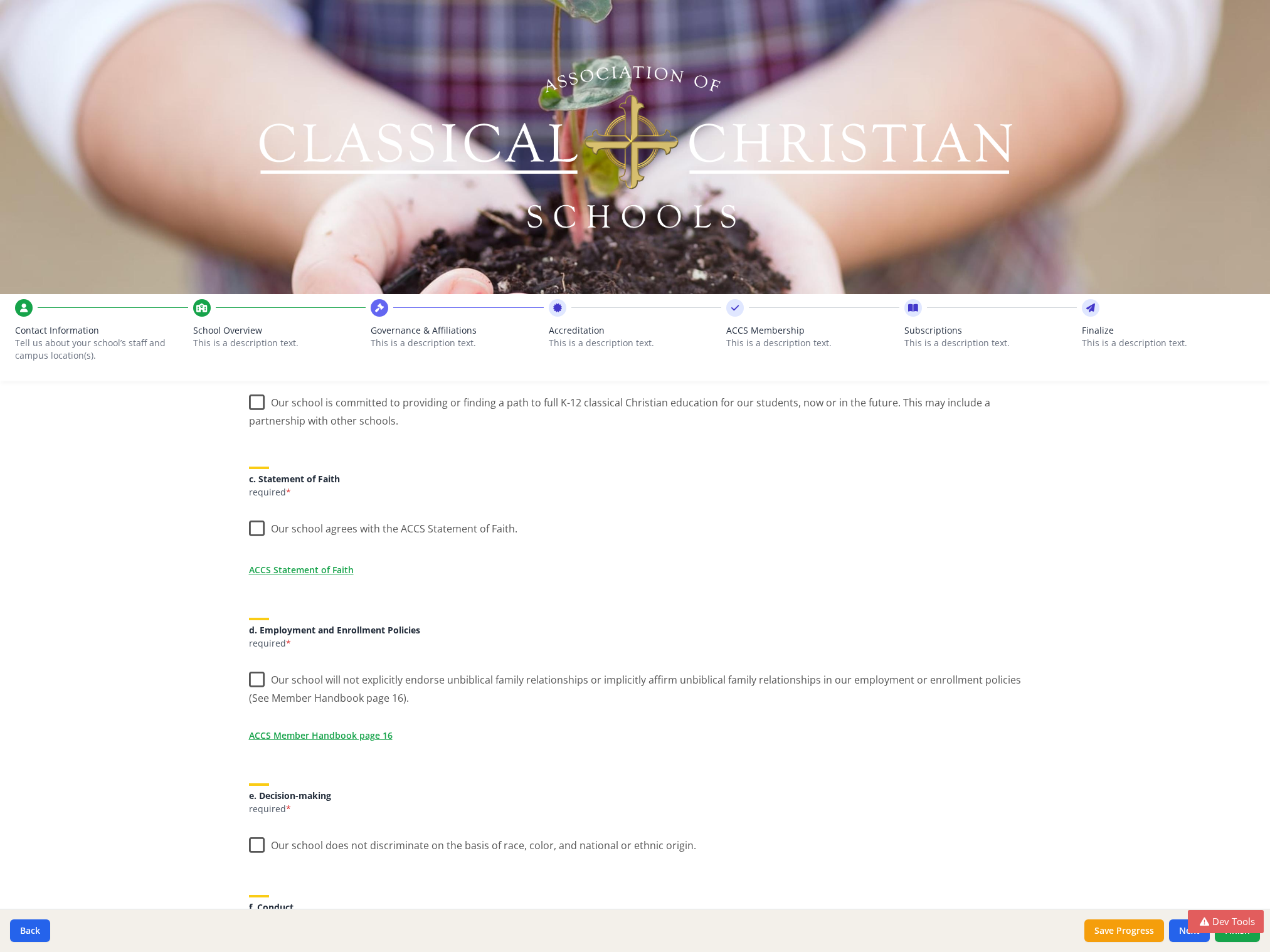 scroll, scrollTop: 0, scrollLeft: 0, axis: both 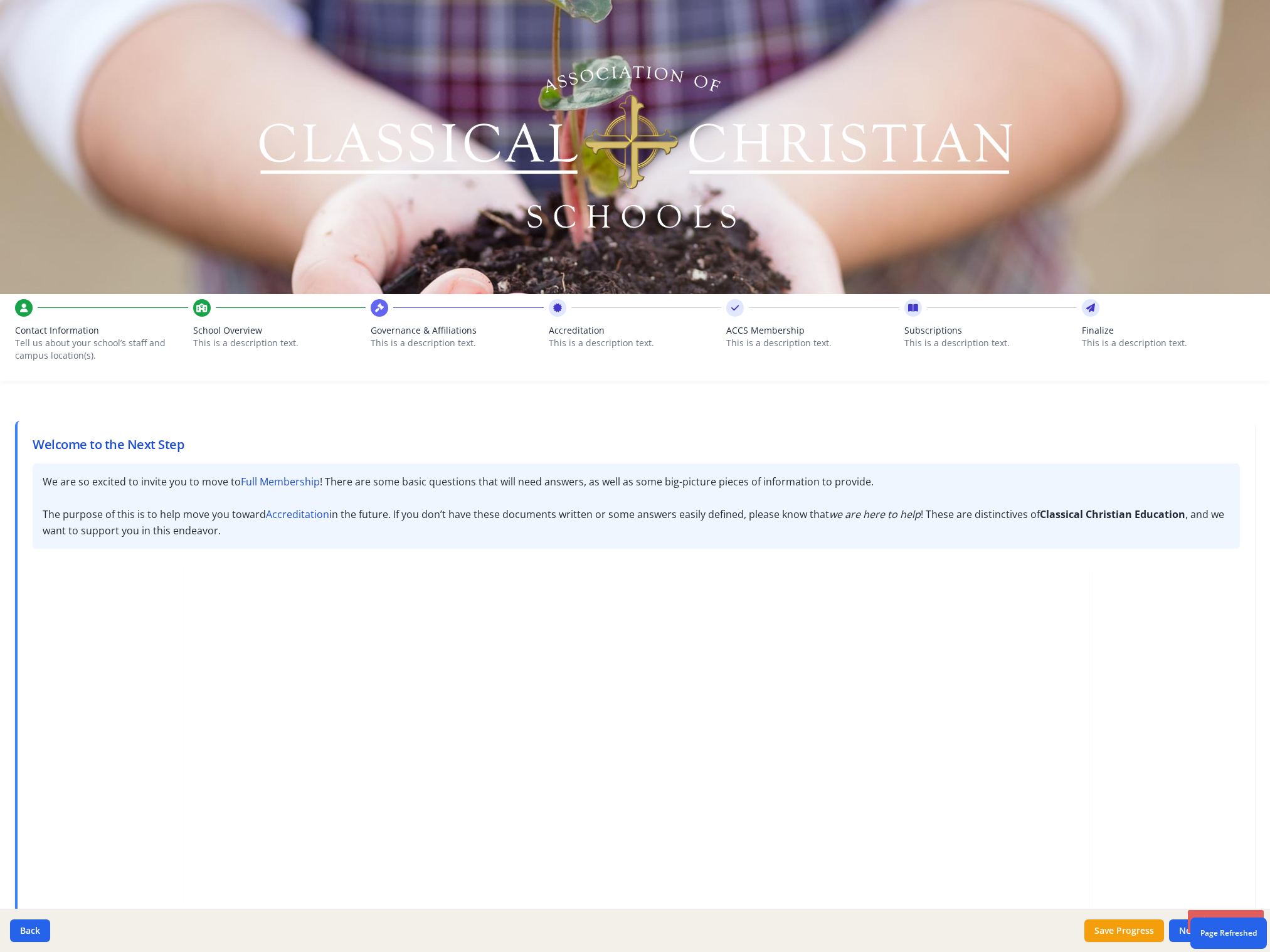 click on "ACCS Membership" at bounding box center [813, 331] 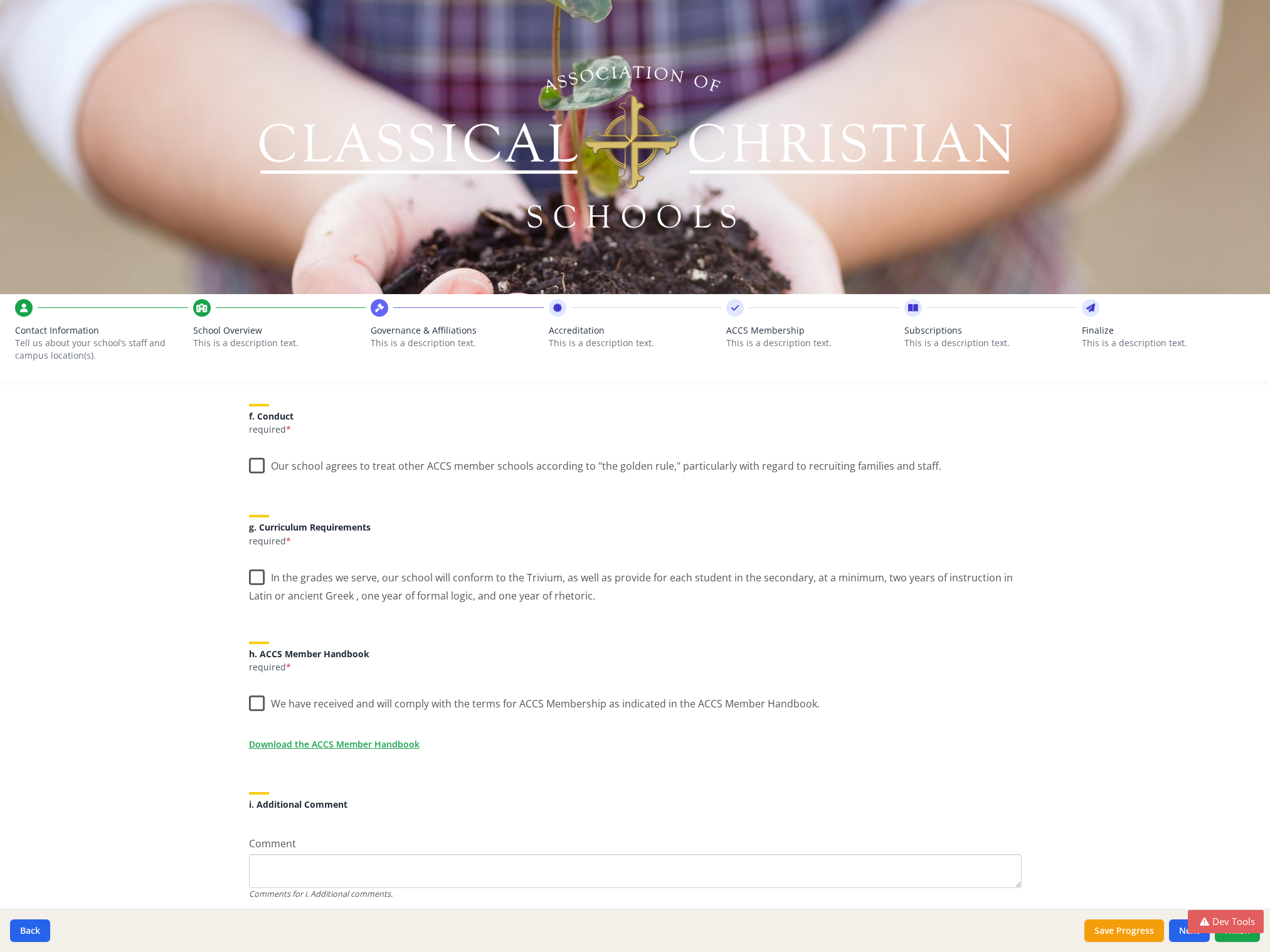 scroll, scrollTop: 625, scrollLeft: 0, axis: vertical 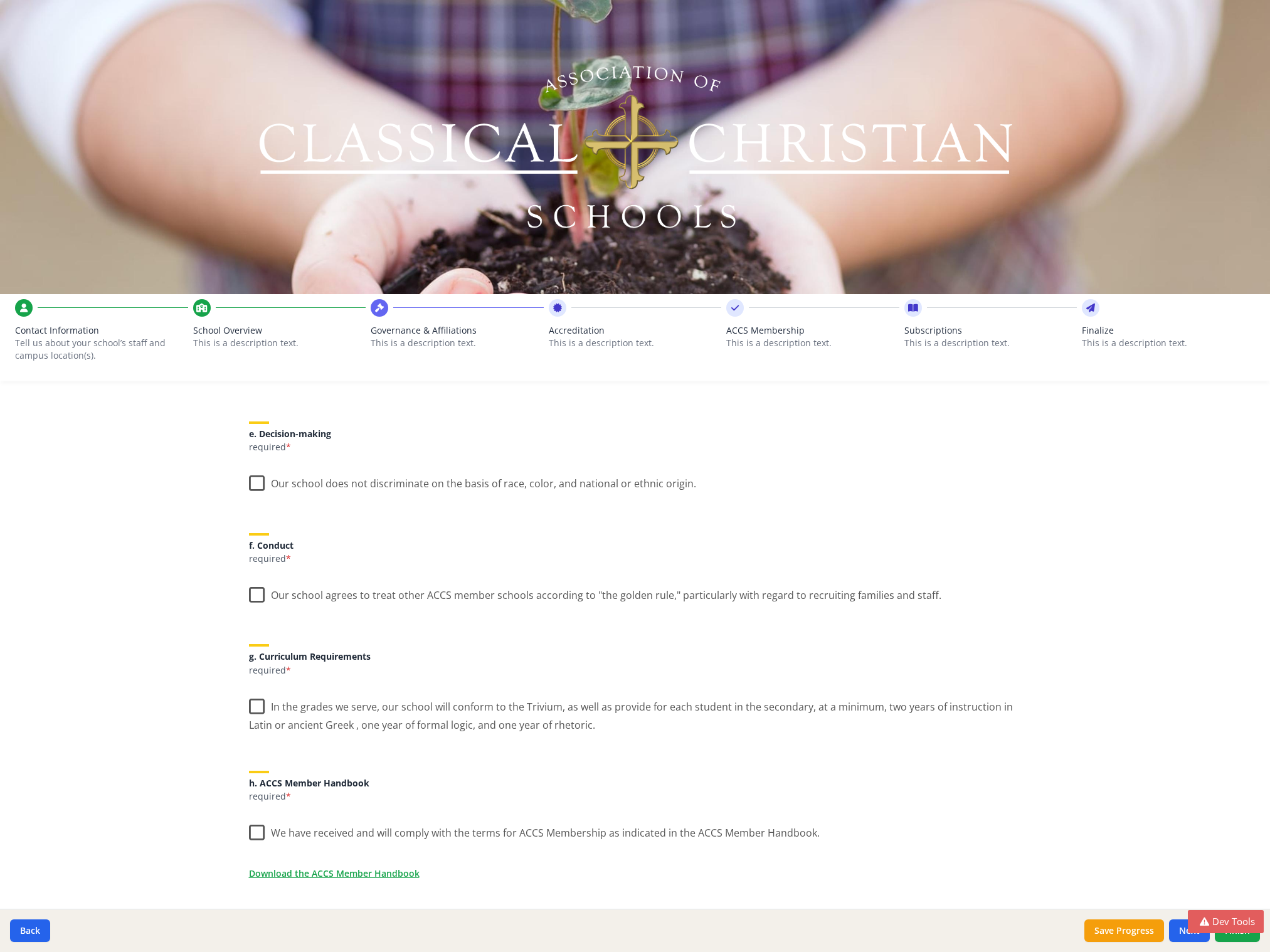 click on "This is a description text." at bounding box center (991, 343) 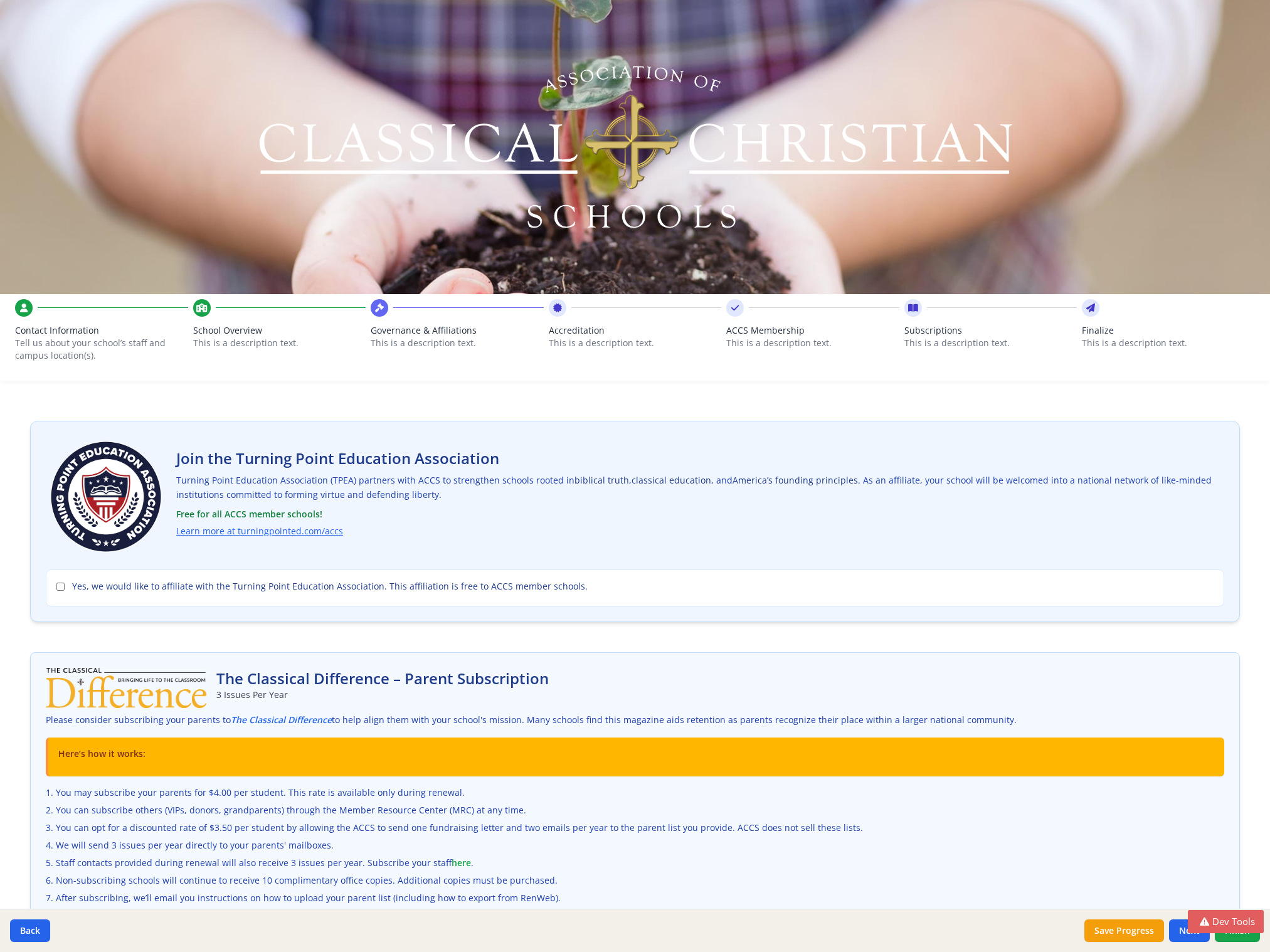 scroll, scrollTop: 0, scrollLeft: 0, axis: both 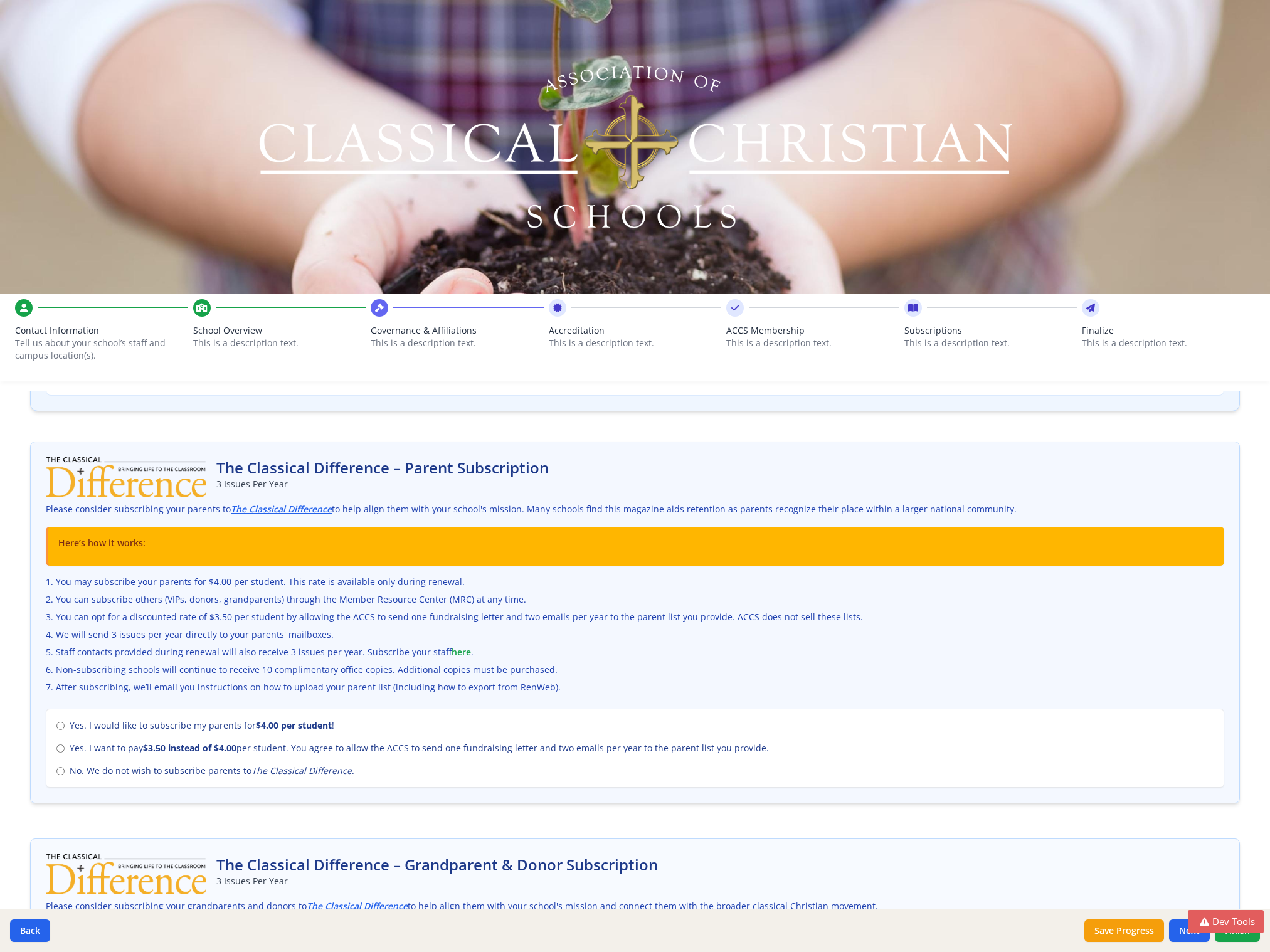 click on "The Classical Difference" at bounding box center [281, 509] 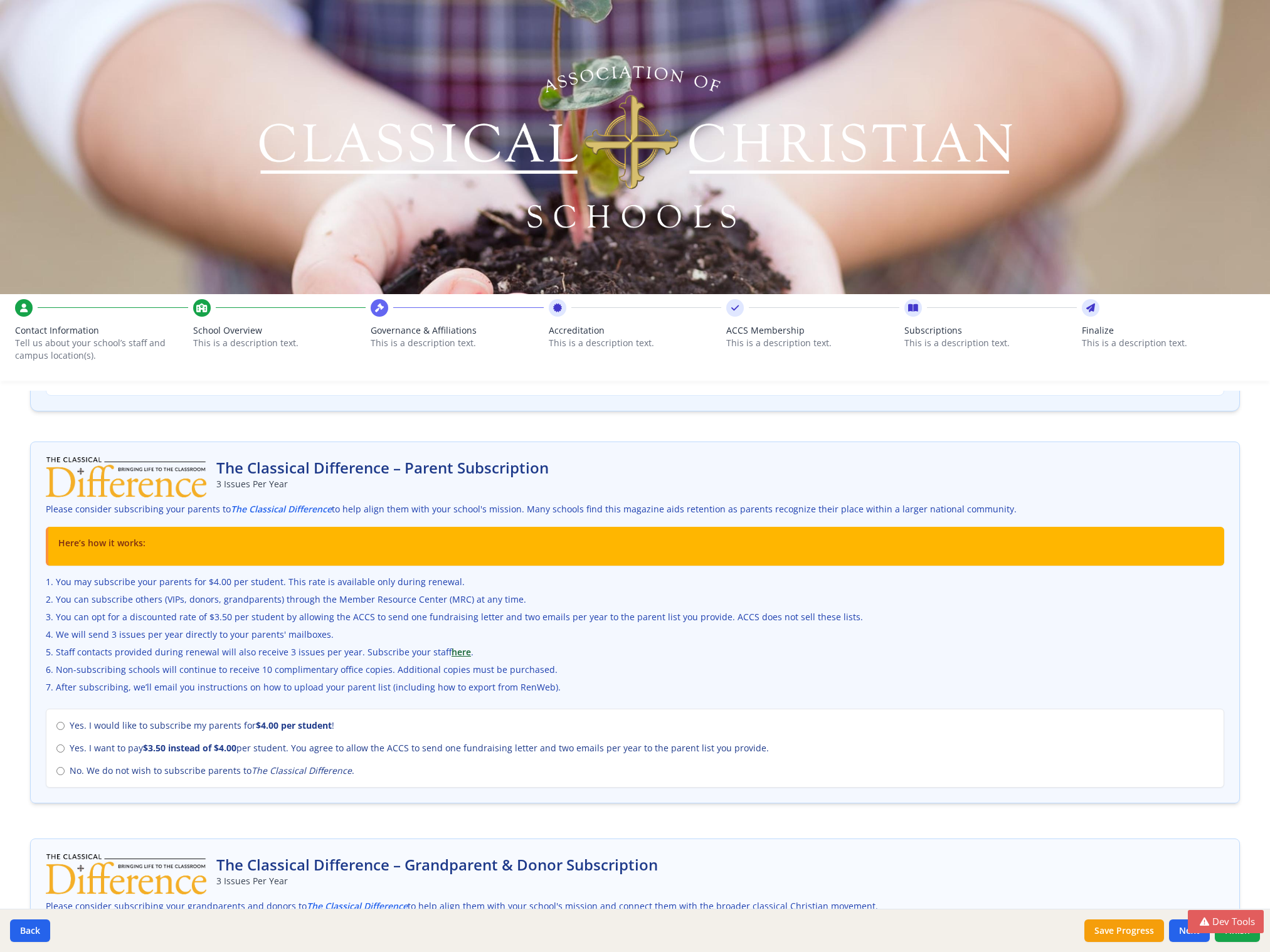 click on "here" at bounding box center (461, 652) 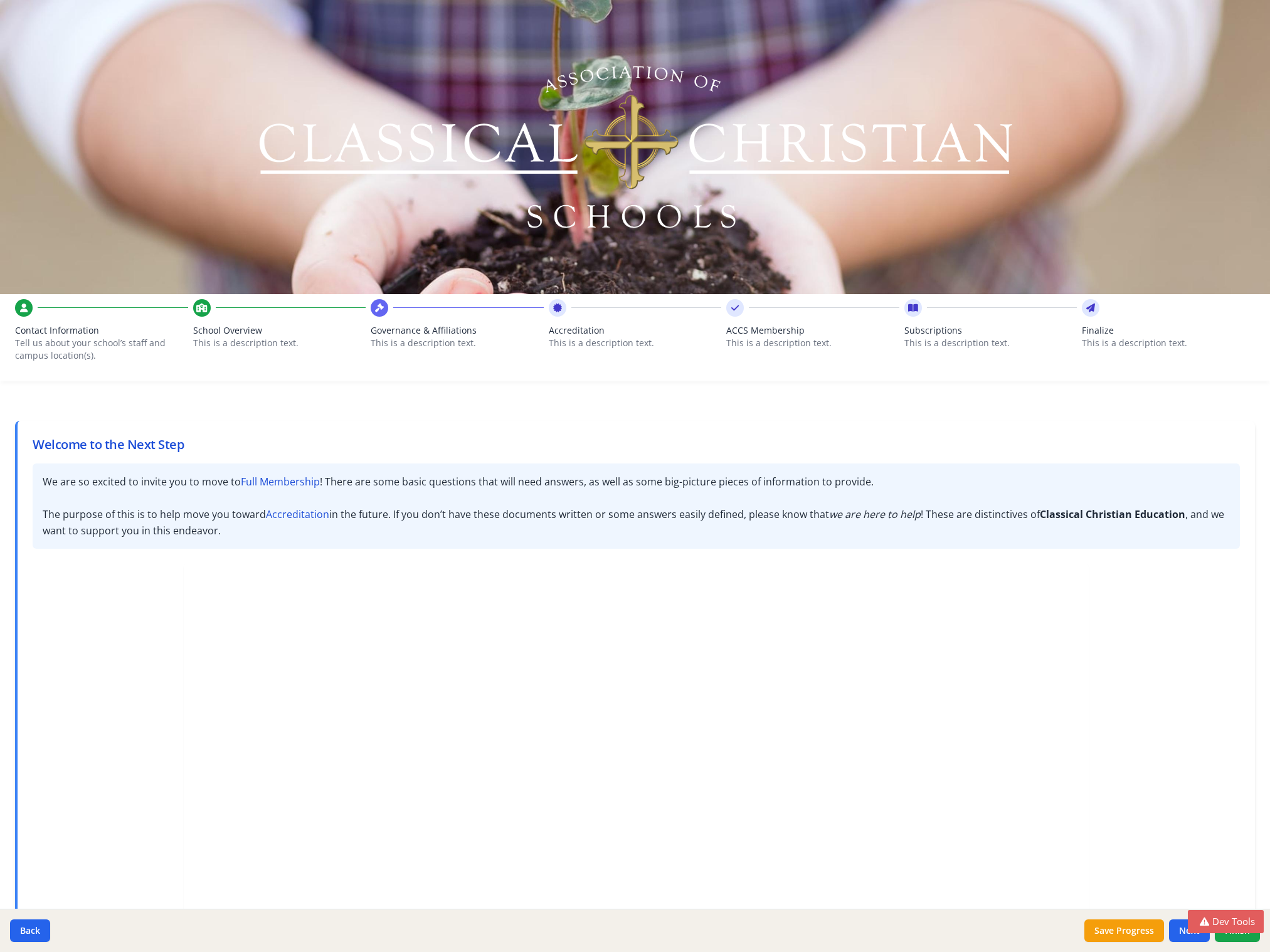 click on "This is a description text." at bounding box center (813, 343) 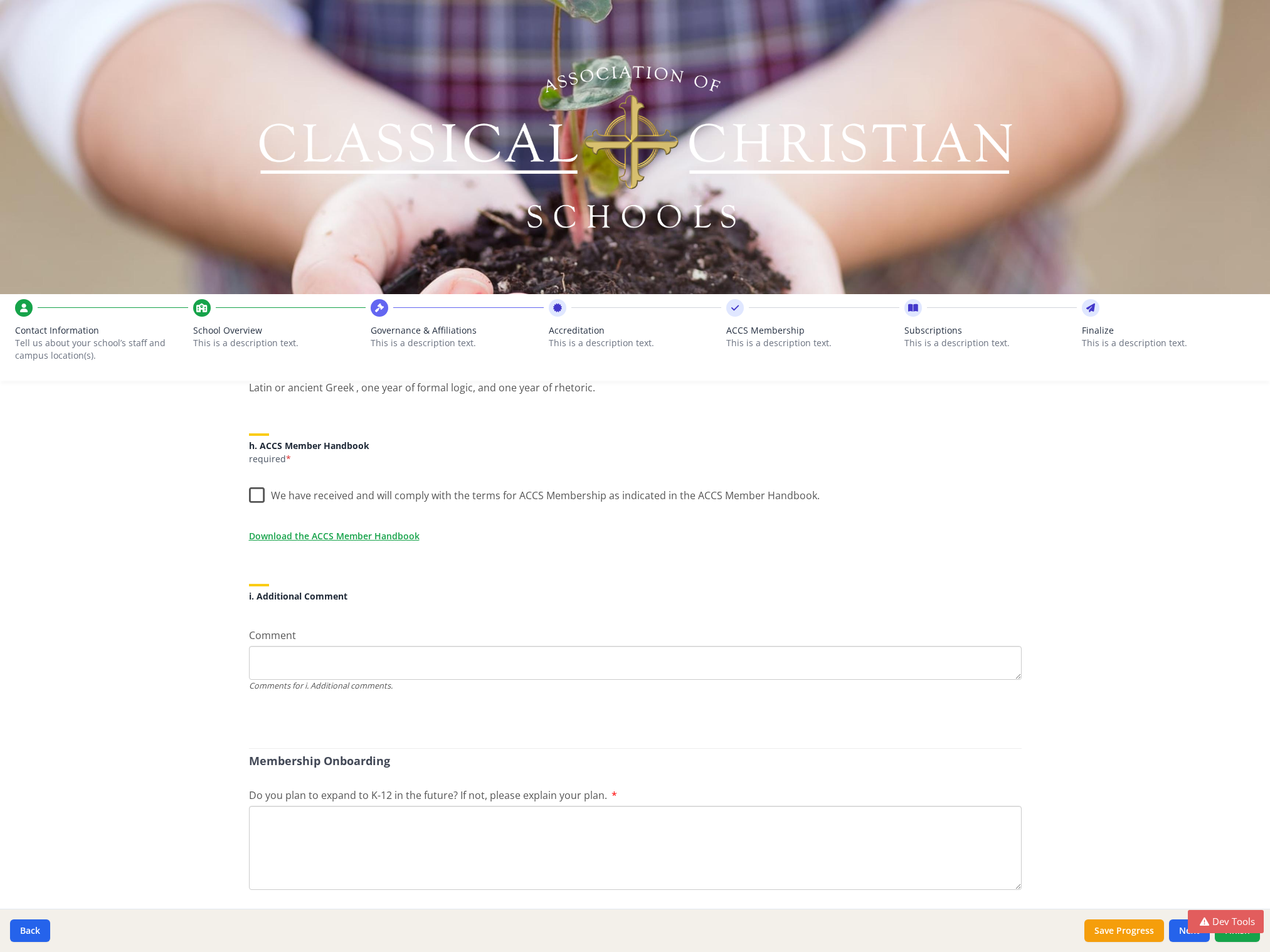 scroll, scrollTop: 0, scrollLeft: 0, axis: both 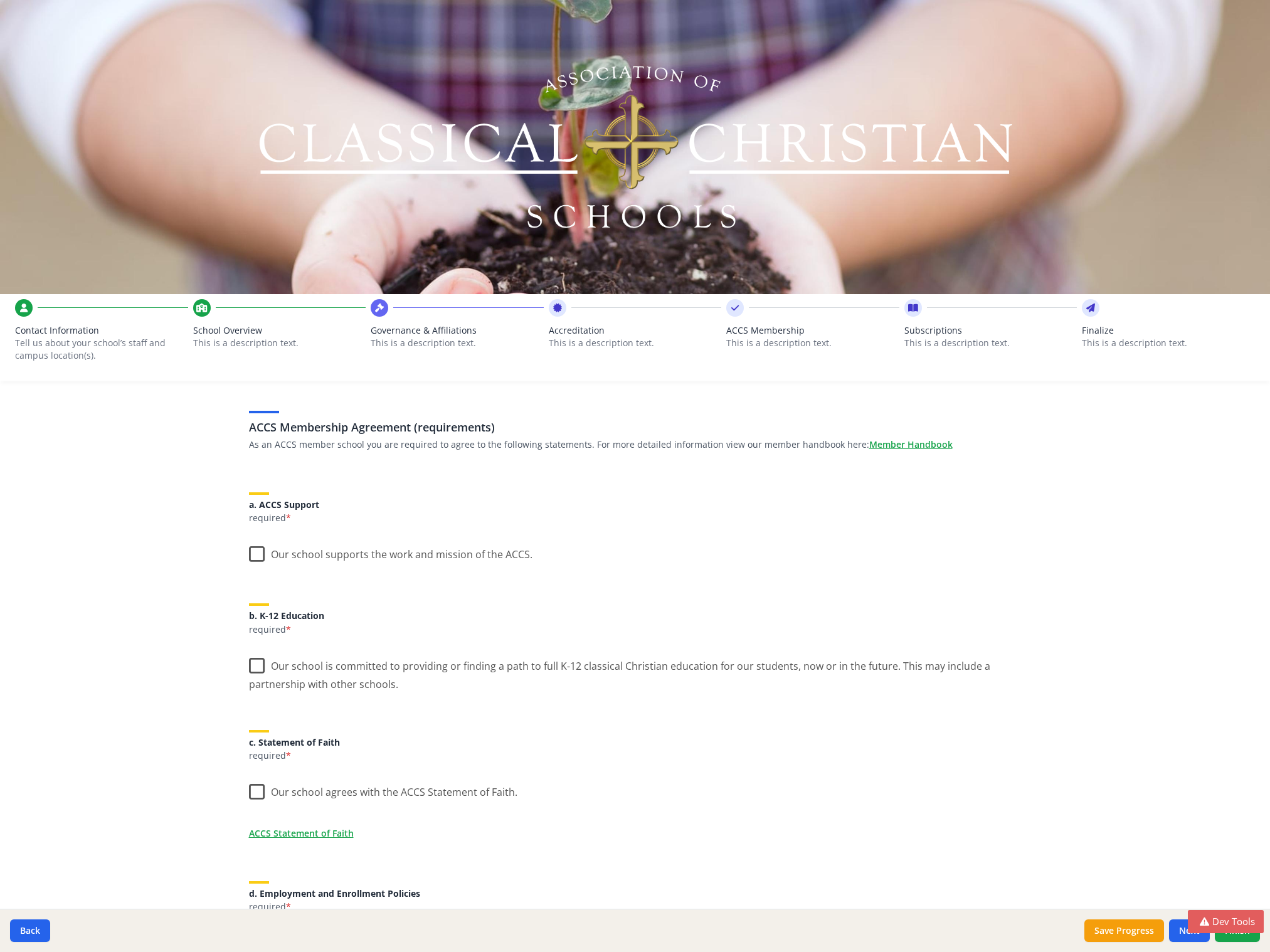 click on "Subscriptions" at bounding box center [991, 331] 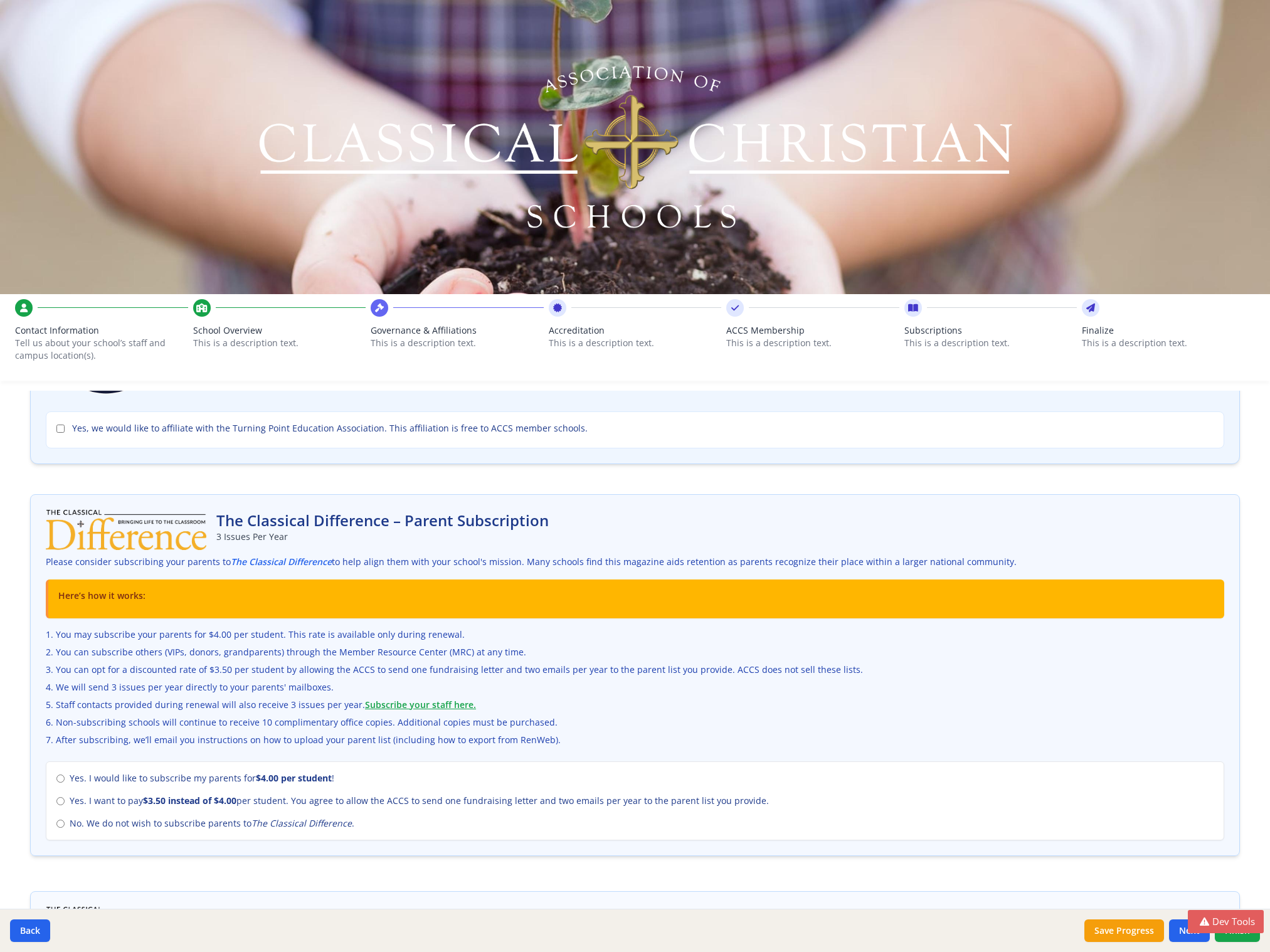 scroll, scrollTop: 0, scrollLeft: 0, axis: both 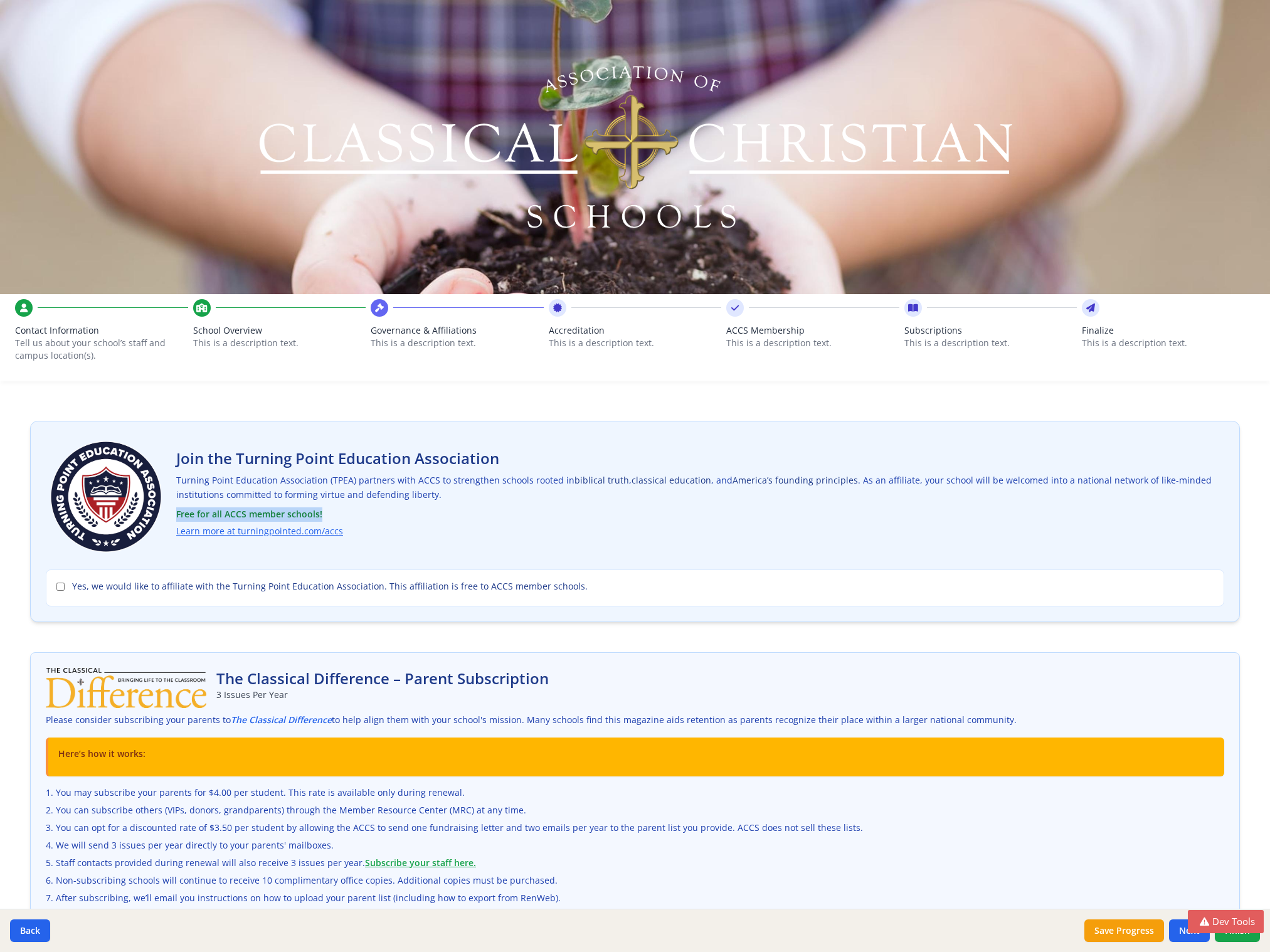 drag, startPoint x: 328, startPoint y: 516, endPoint x: 174, endPoint y: 506, distance: 154.3243 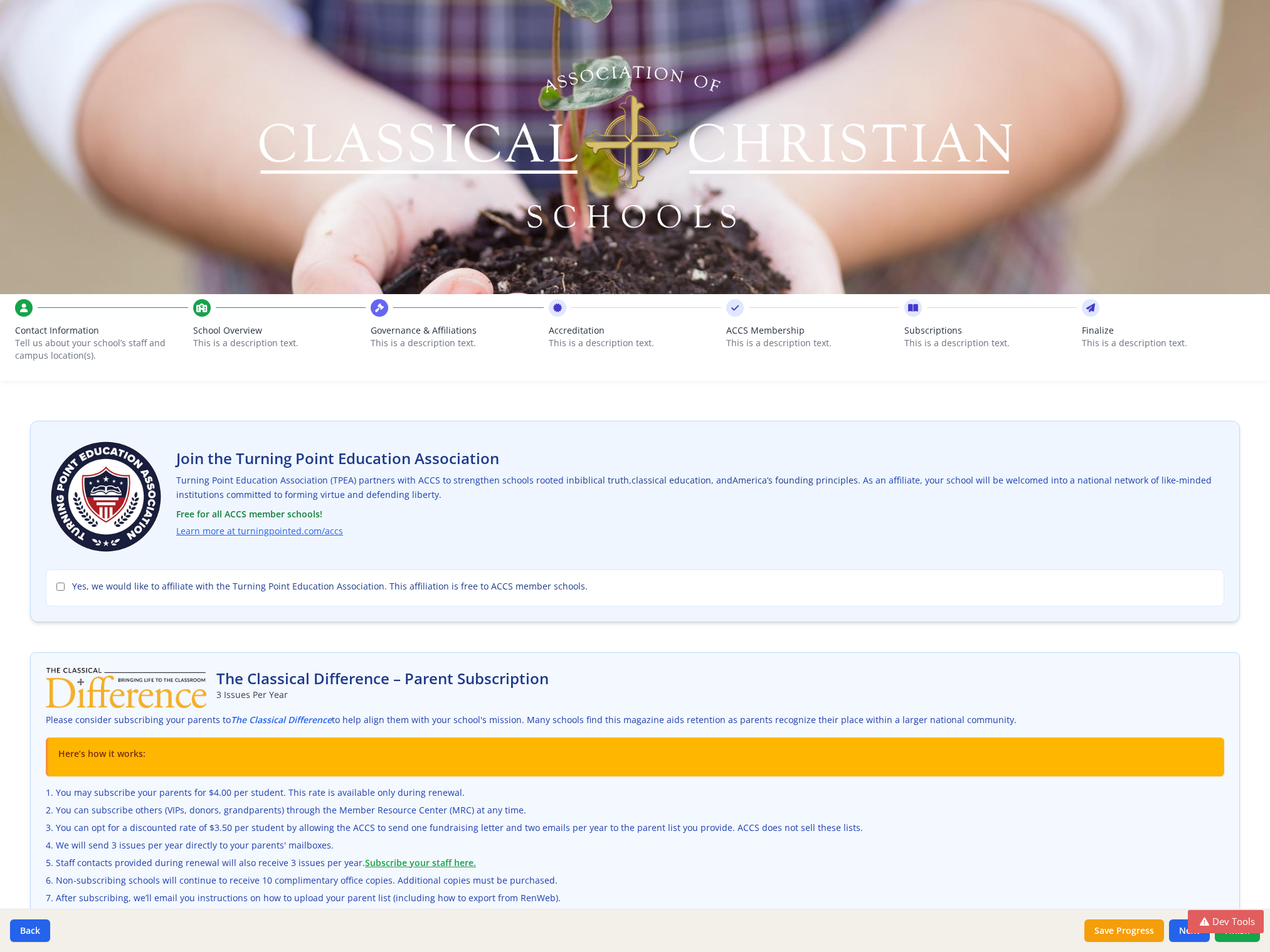 click on "Join the Turning Point Education Association
Turning Point Education Association (TPEA) partners with ACCS to strengthen schools rooted in
biblical truth ,
classical education , and
America’s founding principles .
As an affiliate, your school will be welcomed into a national network of like-minded institutions committed to forming virtue and defending liberty.
Free for all ACCS member schools!
Learn more at turningpointed.com/accs" at bounding box center [635, 497] 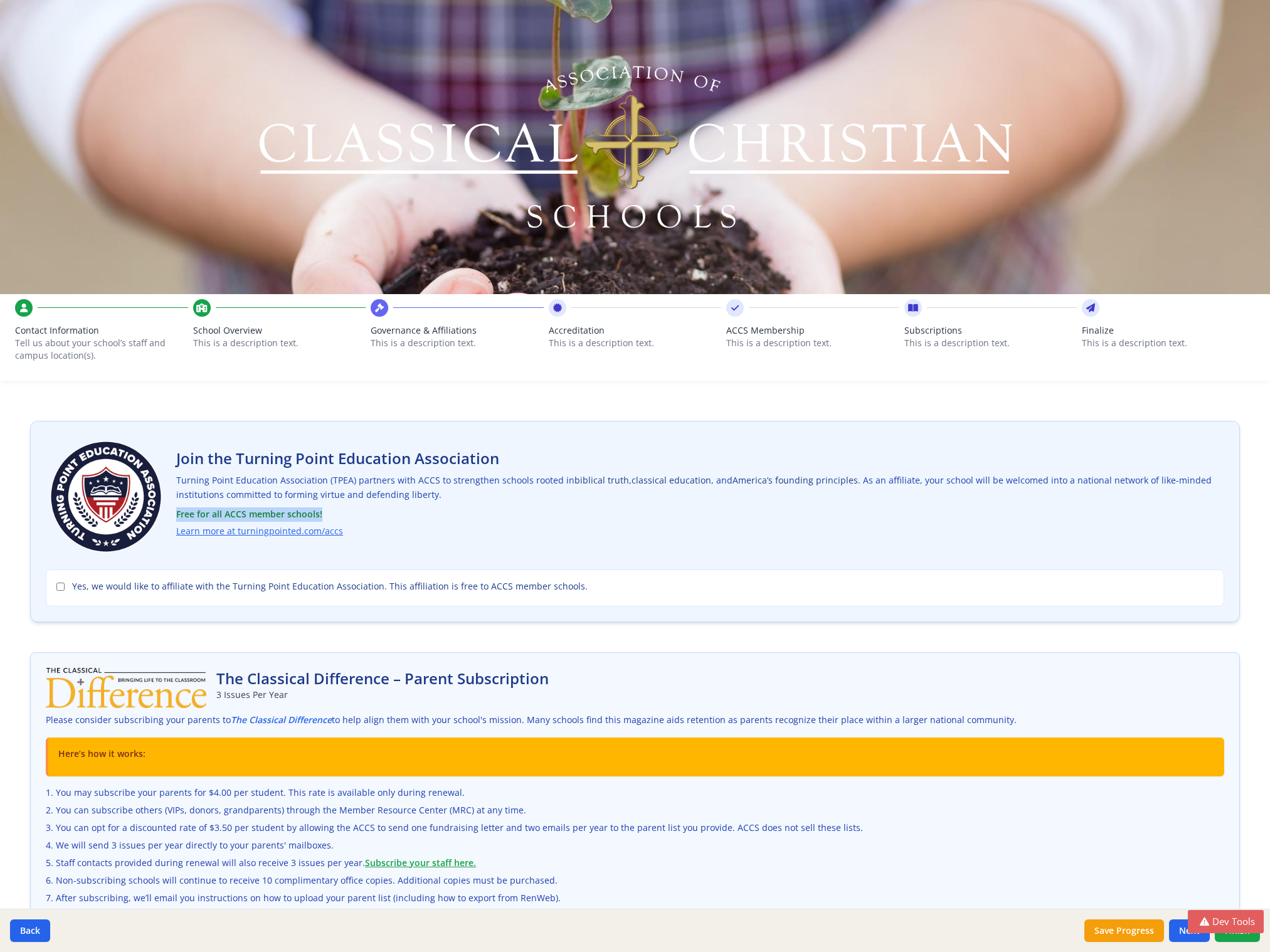 drag, startPoint x: 324, startPoint y: 514, endPoint x: 174, endPoint y: 512, distance: 150.01333 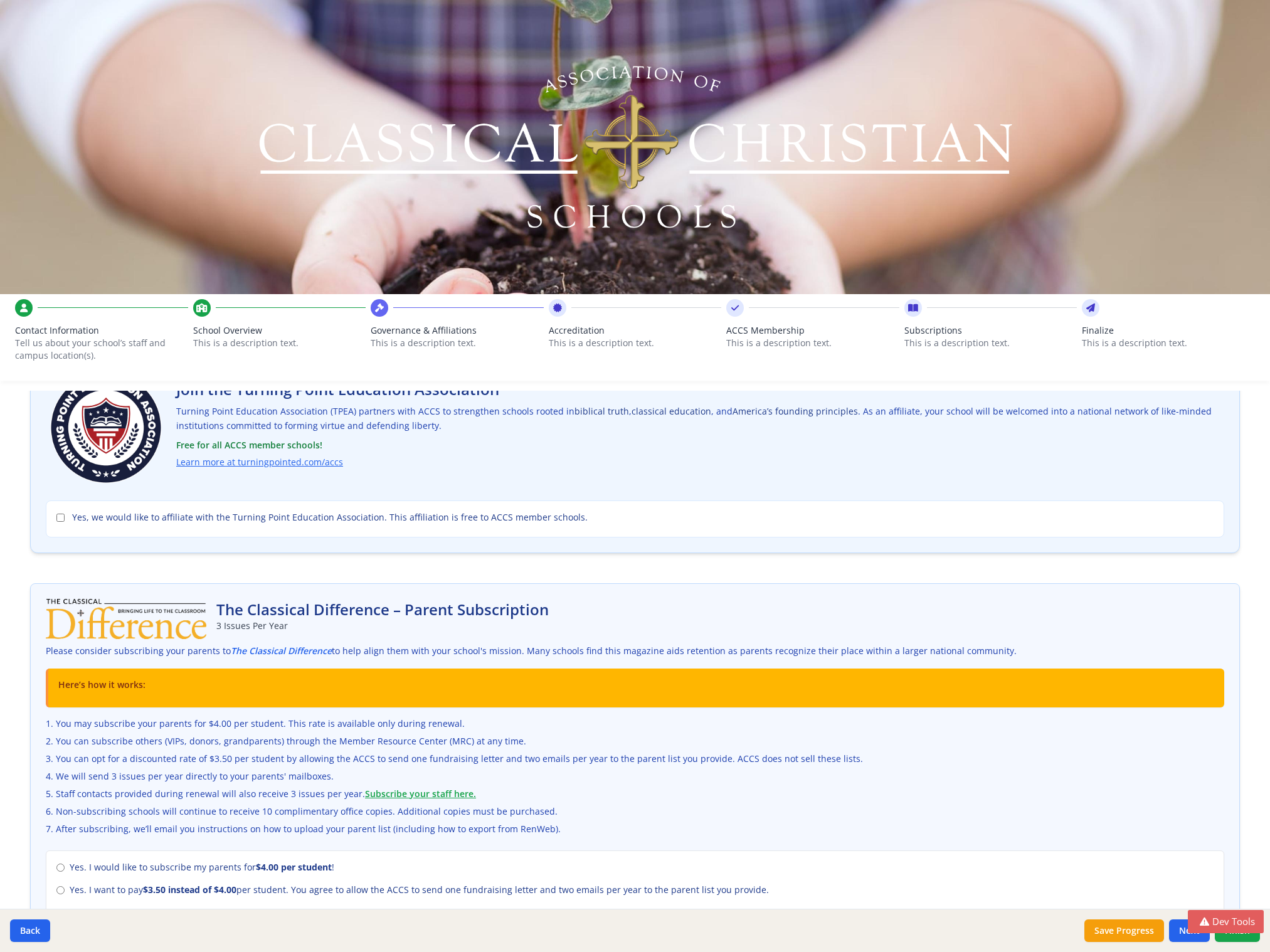 scroll, scrollTop: 41, scrollLeft: 0, axis: vertical 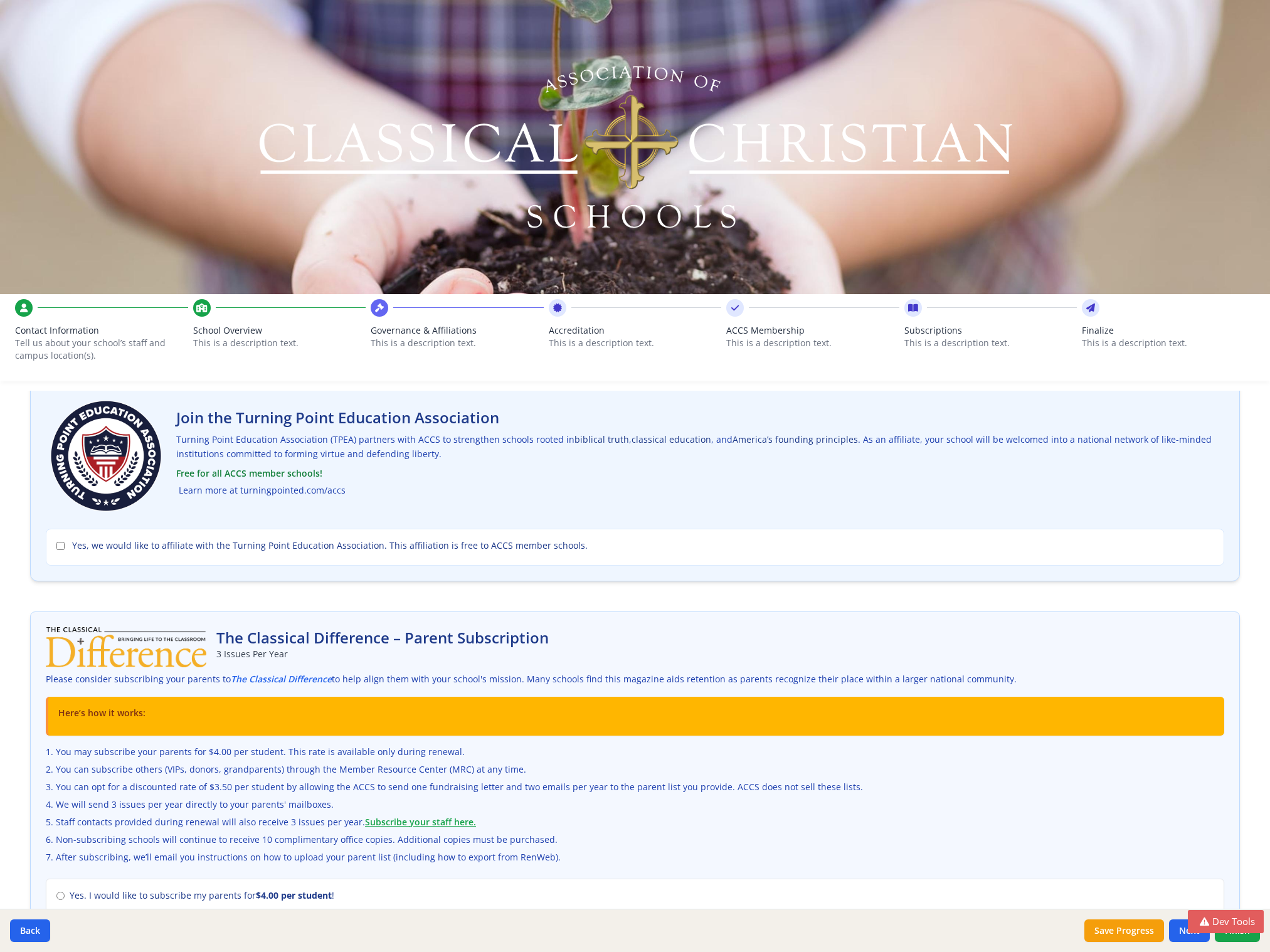 click on "Learn more at turningpointed.com/accs" at bounding box center [262, 490] 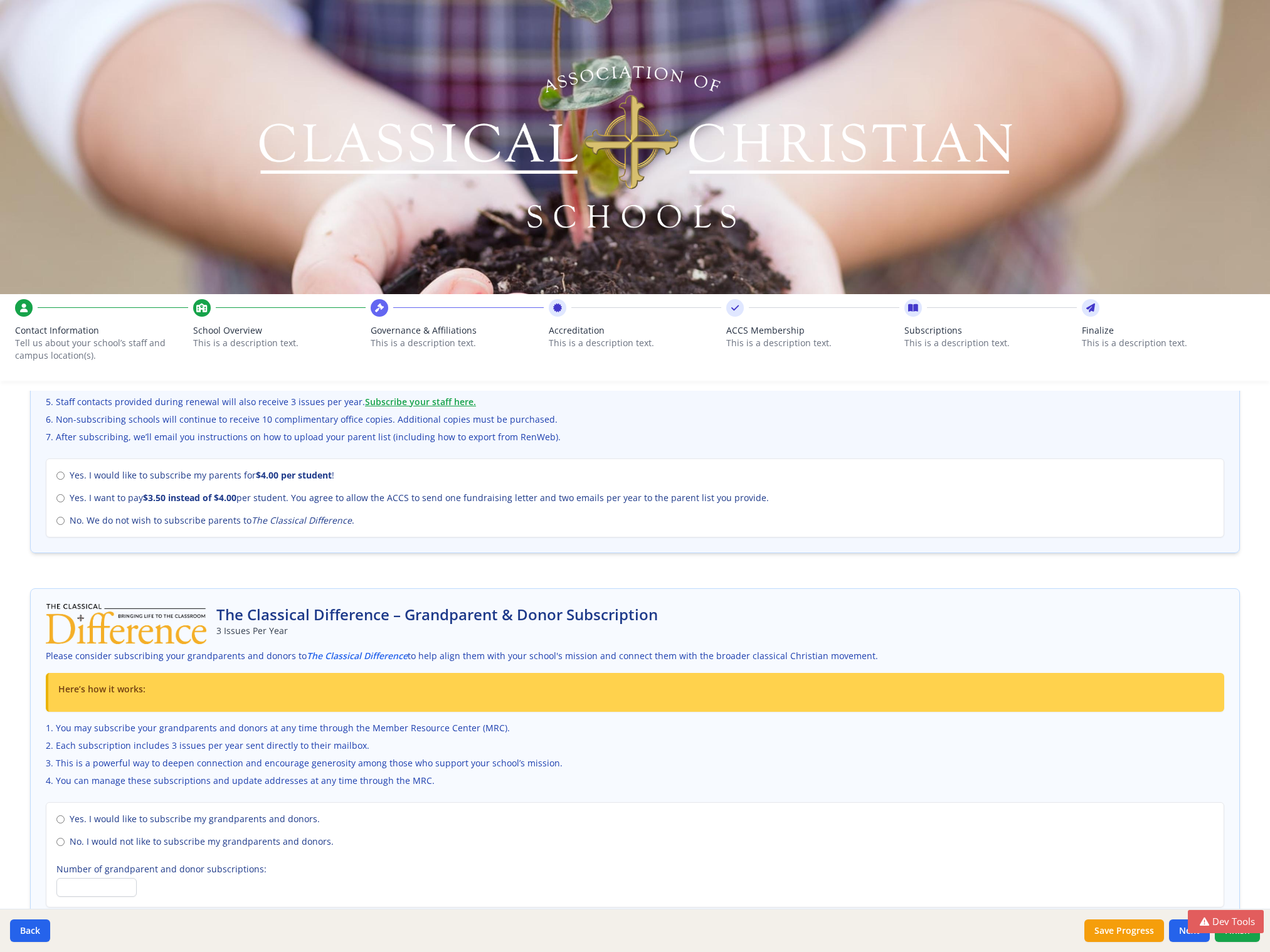 scroll, scrollTop: 543, scrollLeft: 0, axis: vertical 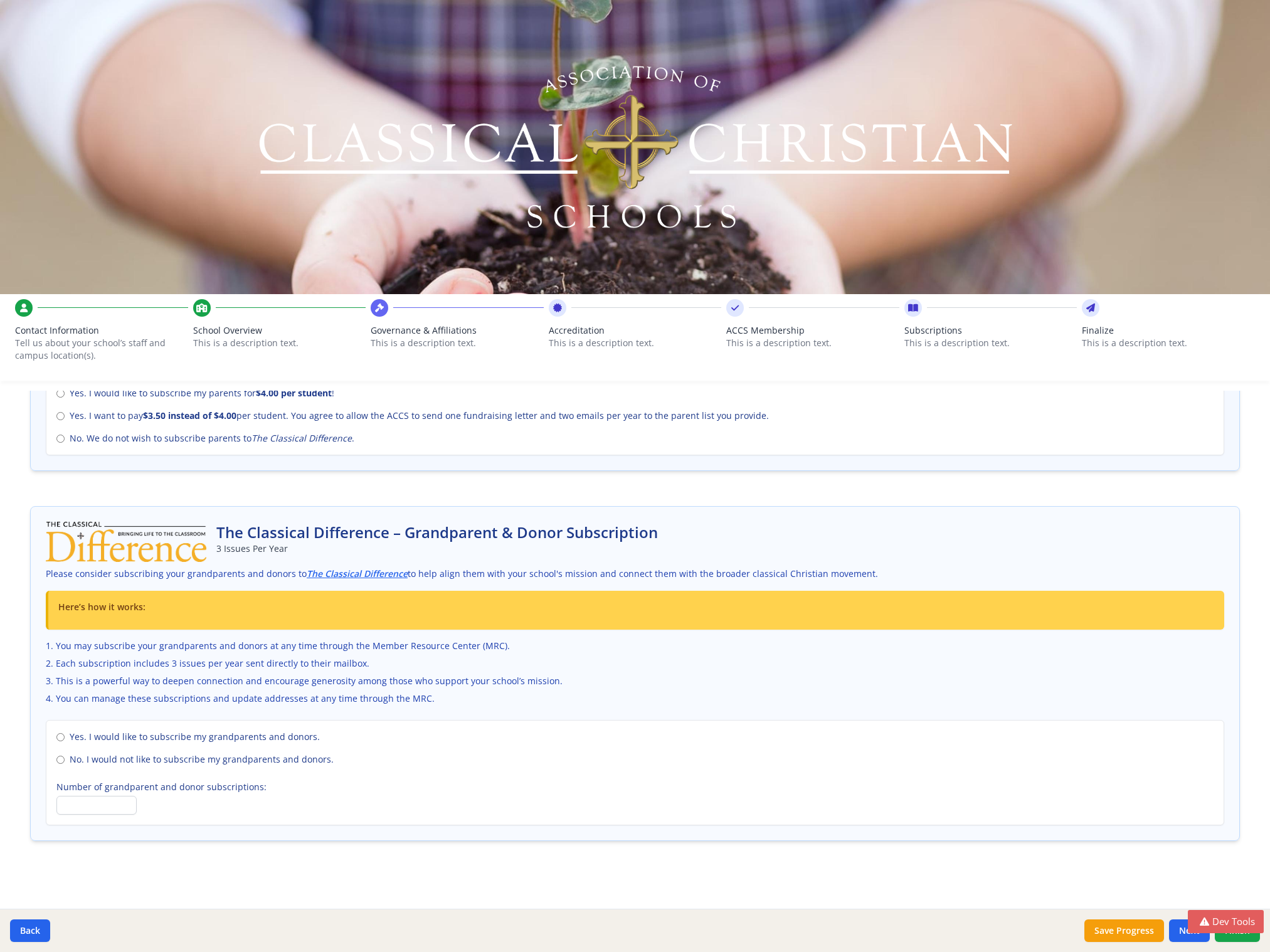 click on "The Classical Difference" at bounding box center [357, 573] 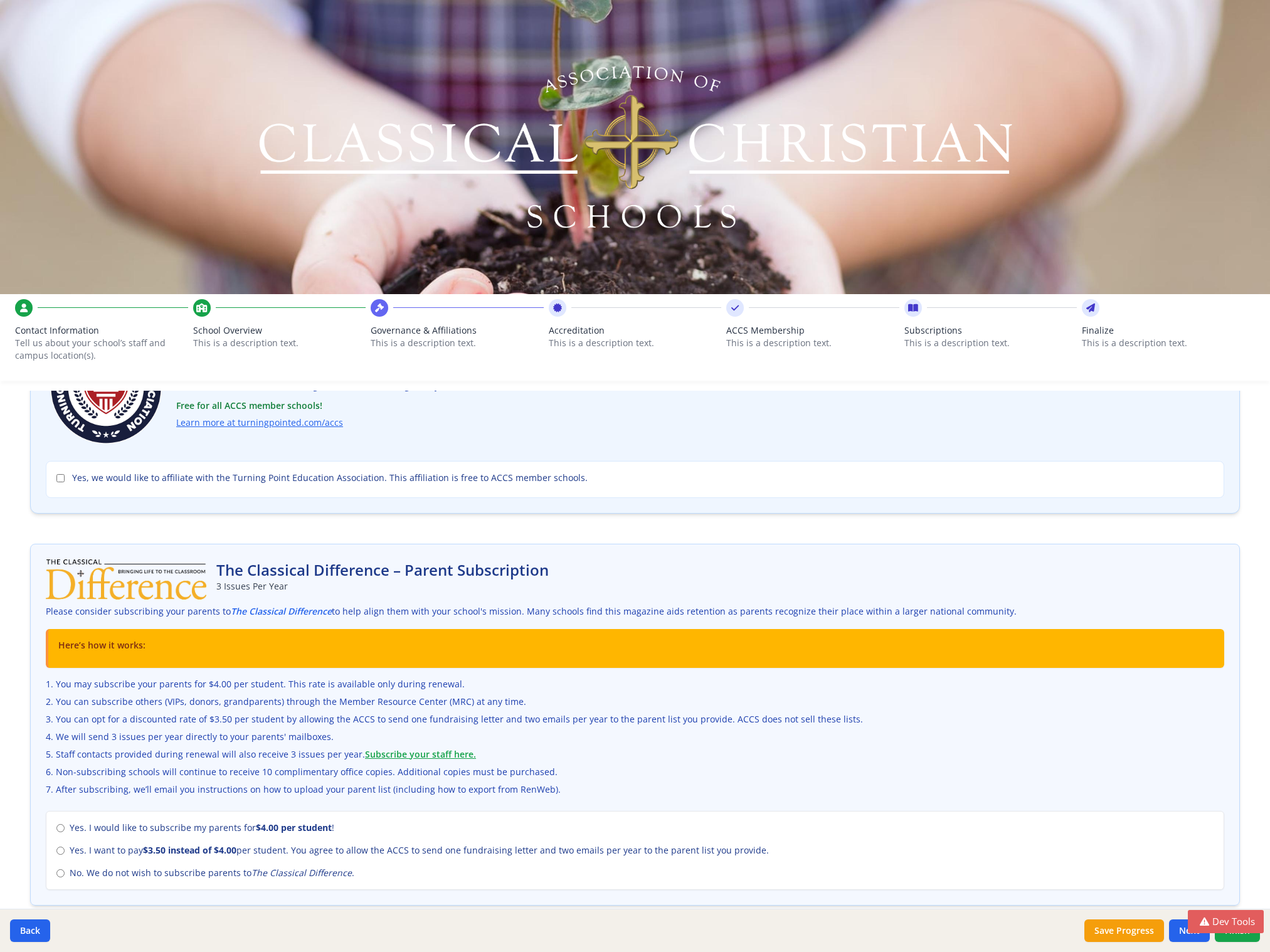 scroll, scrollTop: 0, scrollLeft: 0, axis: both 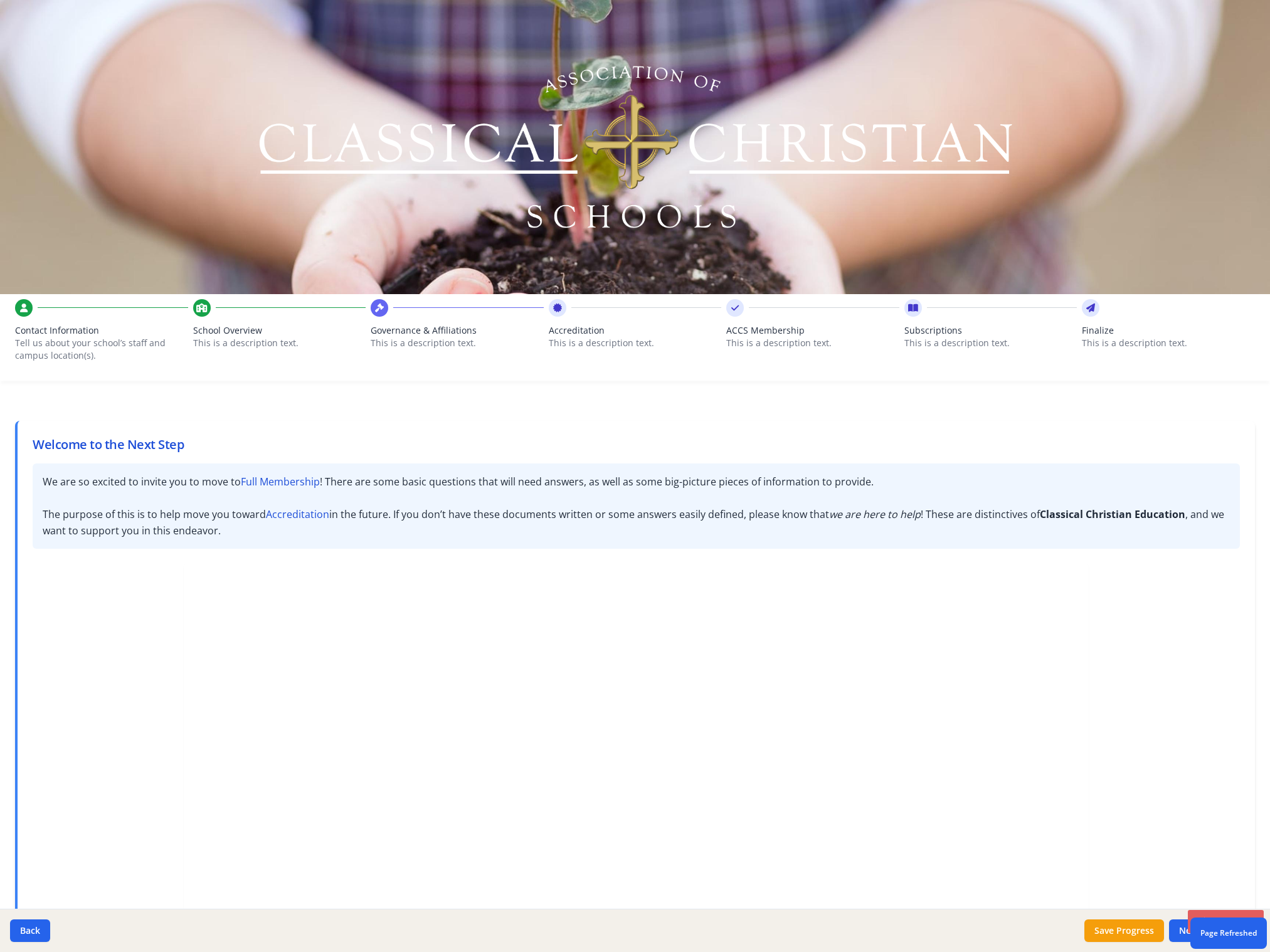 click on "ACCS Membership   This is a description text." at bounding box center (813, 334) 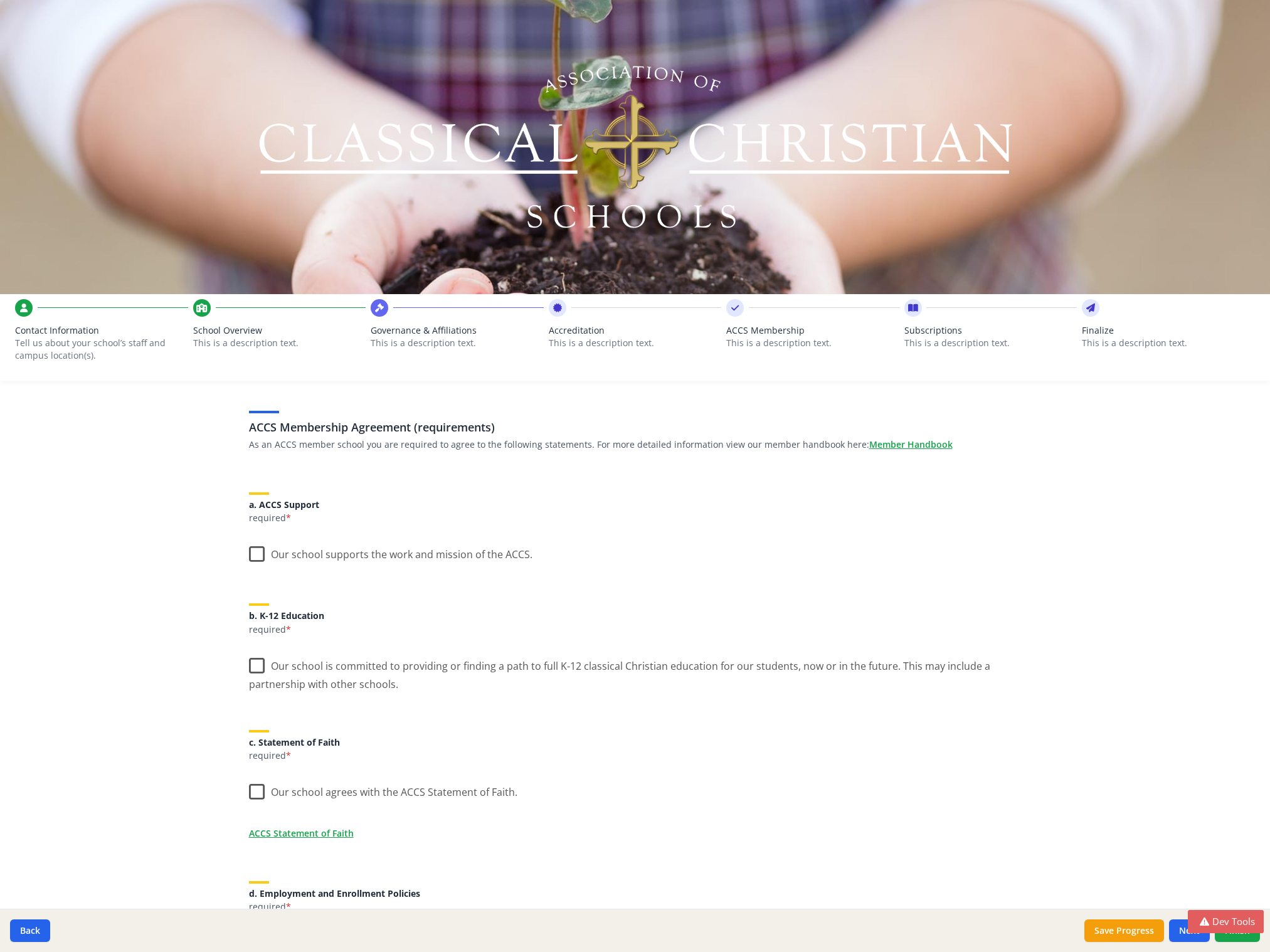 click on "Subscriptions" at bounding box center [991, 331] 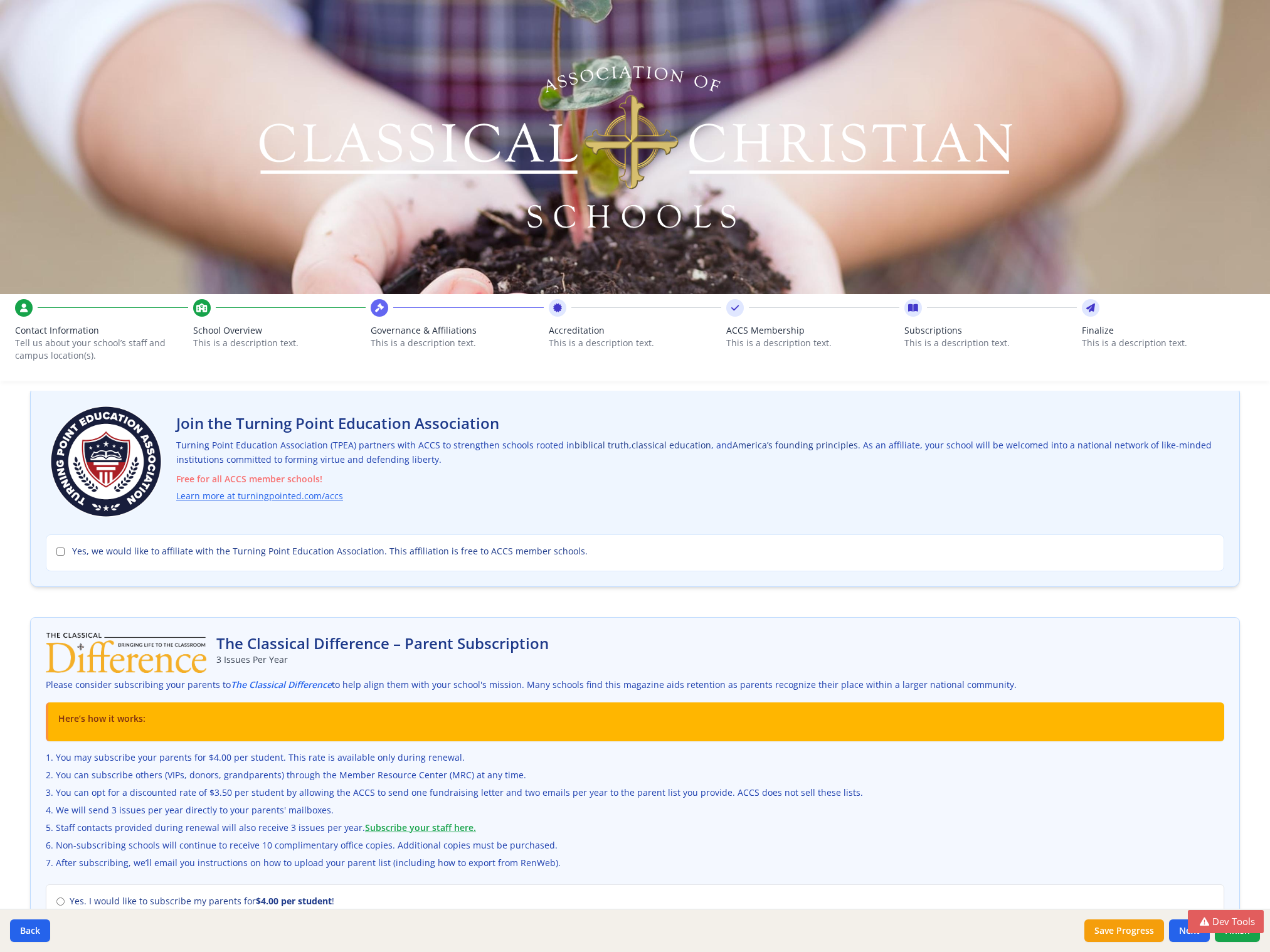 scroll, scrollTop: 147, scrollLeft: 0, axis: vertical 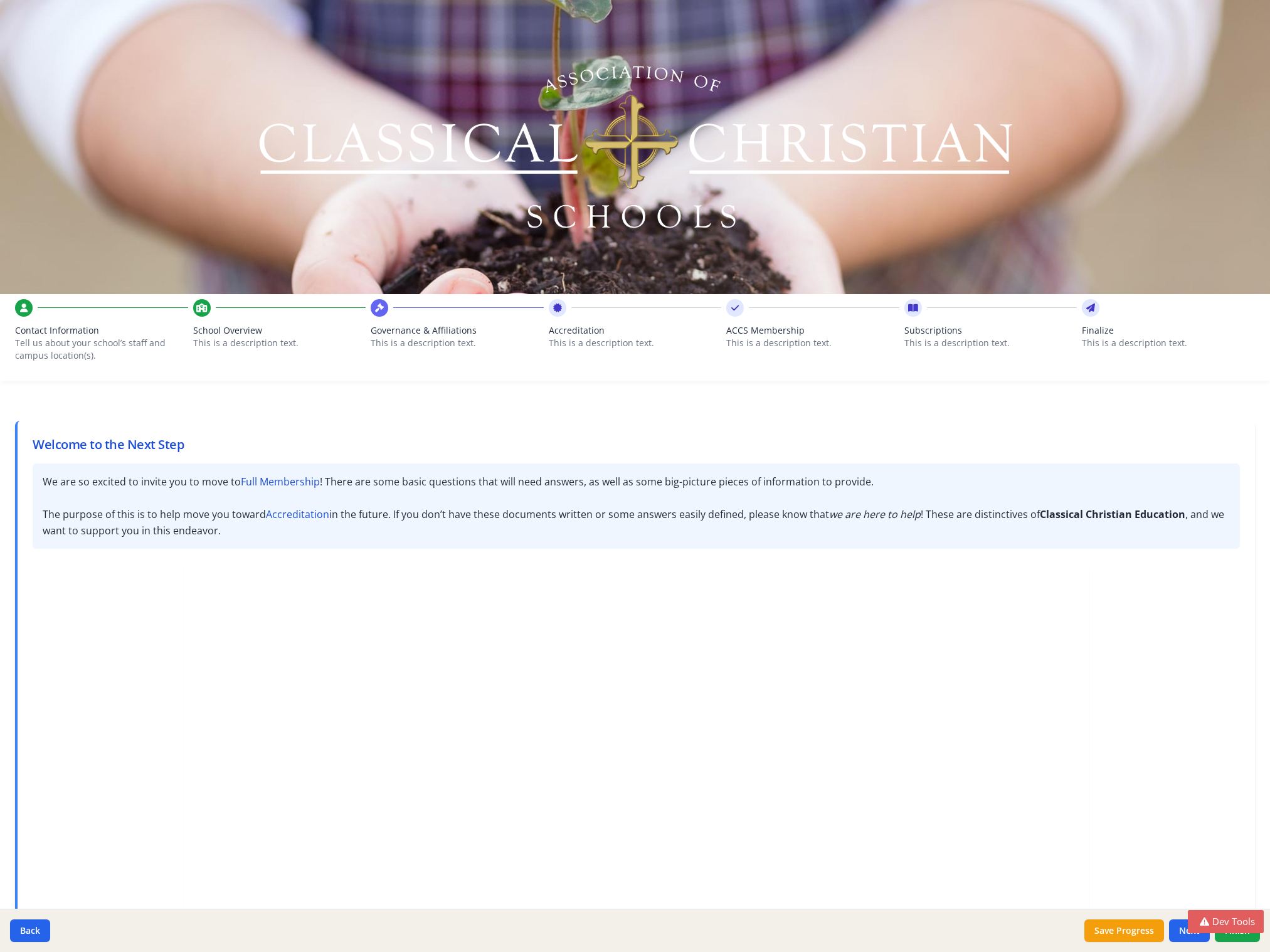 click on "ACCS Membership" at bounding box center [813, 331] 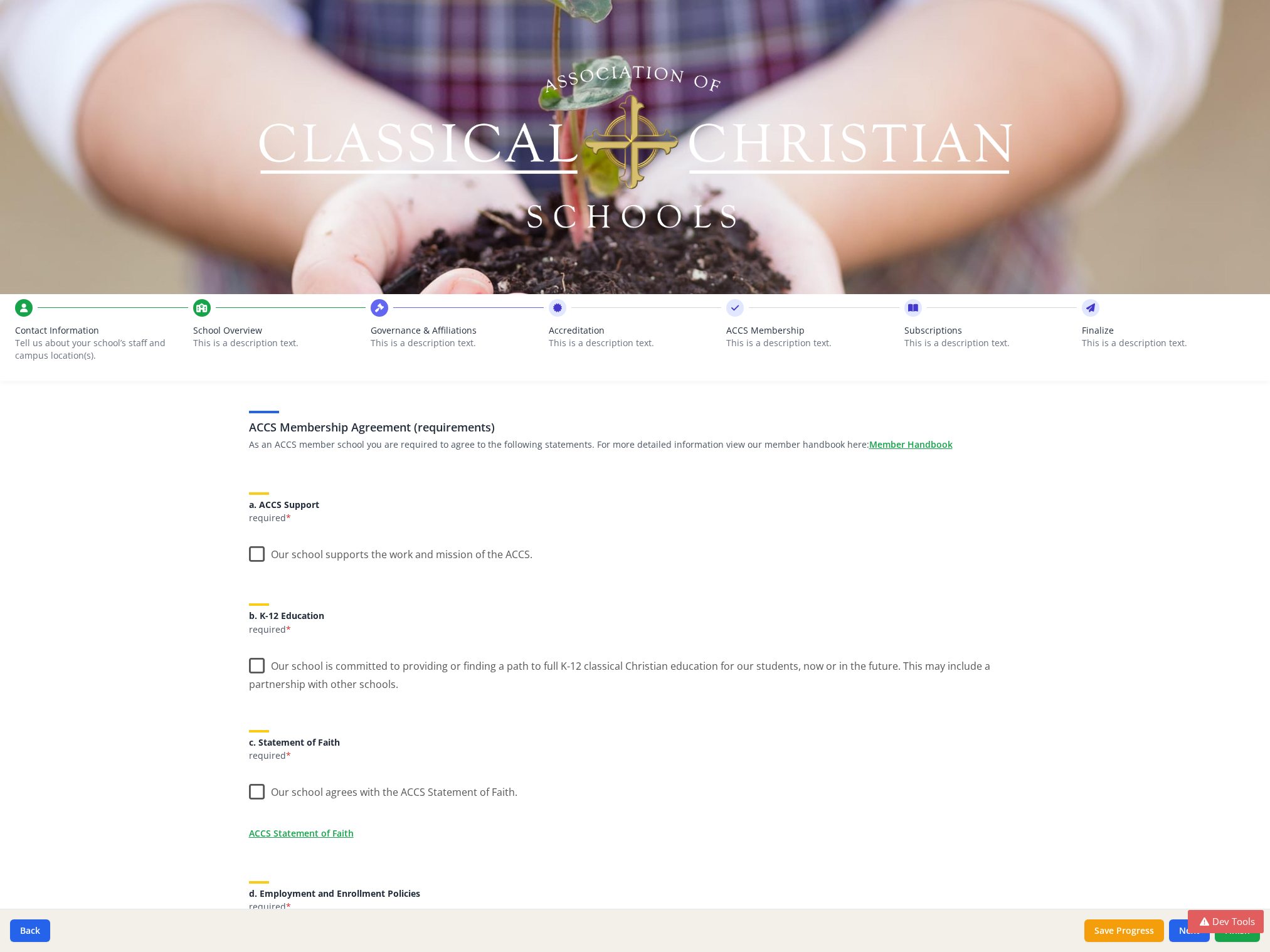 click on "This is a description text." at bounding box center [991, 343] 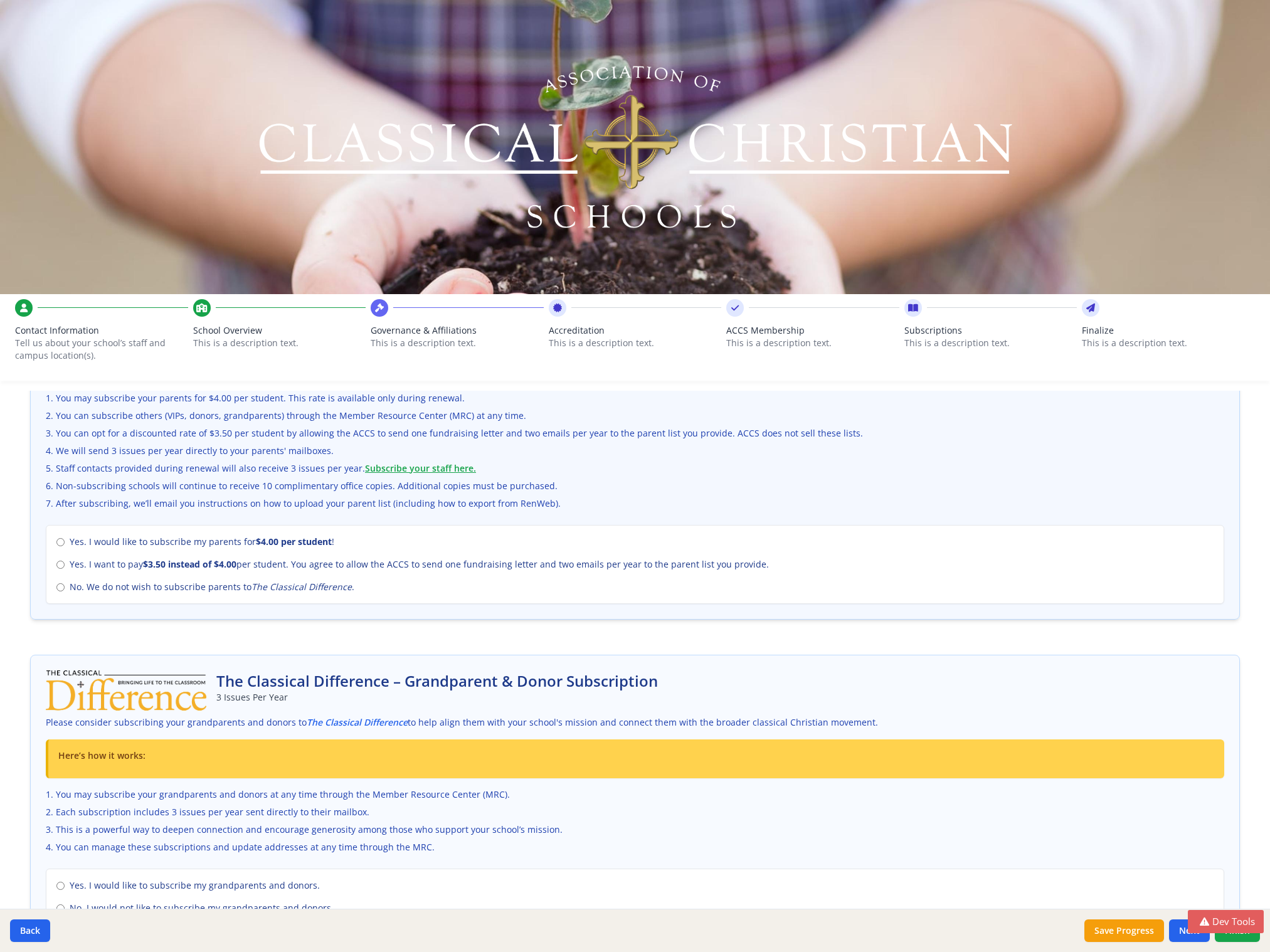 scroll, scrollTop: 519, scrollLeft: 0, axis: vertical 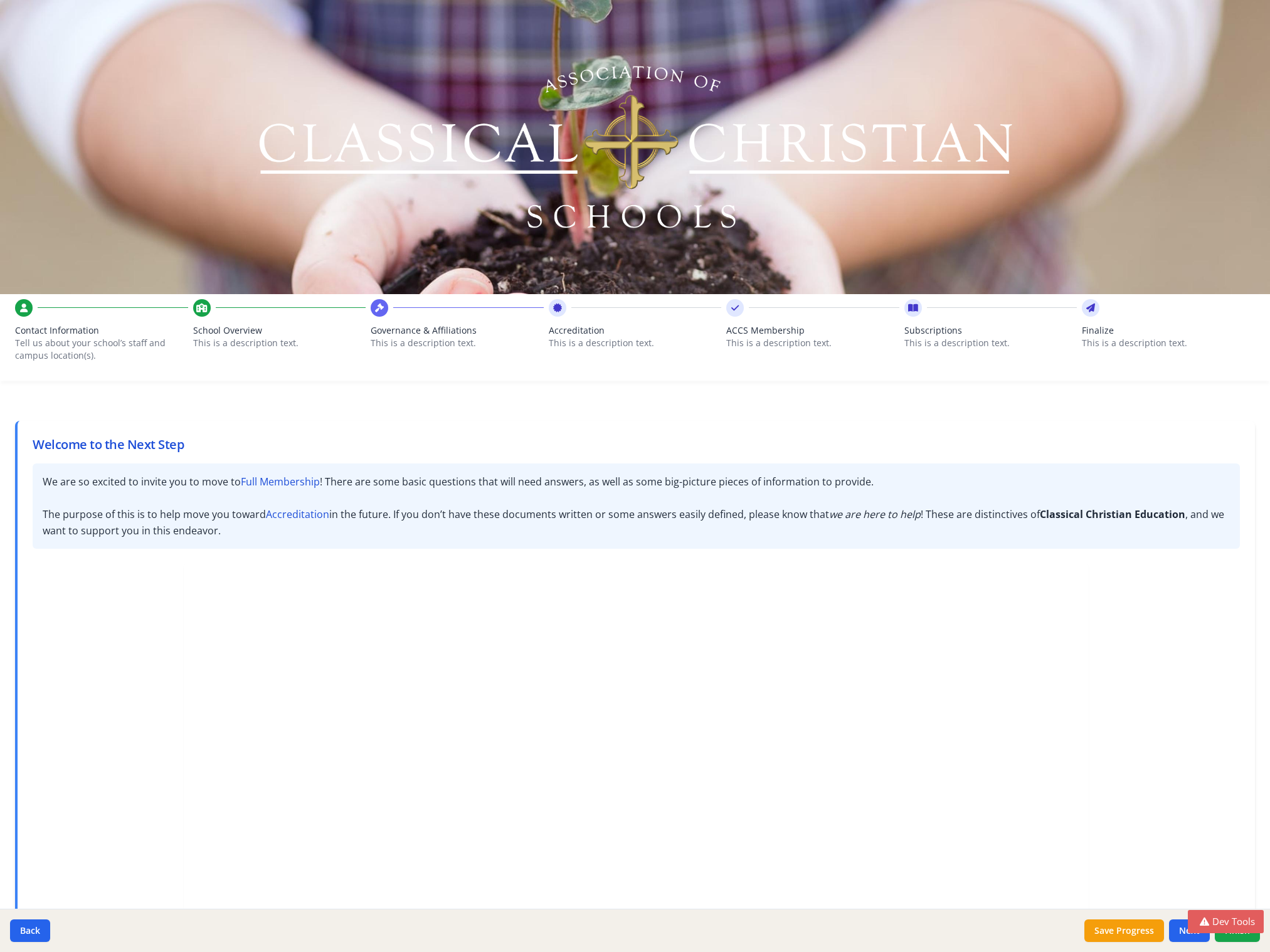 click on "Subscriptions" at bounding box center (991, 331) 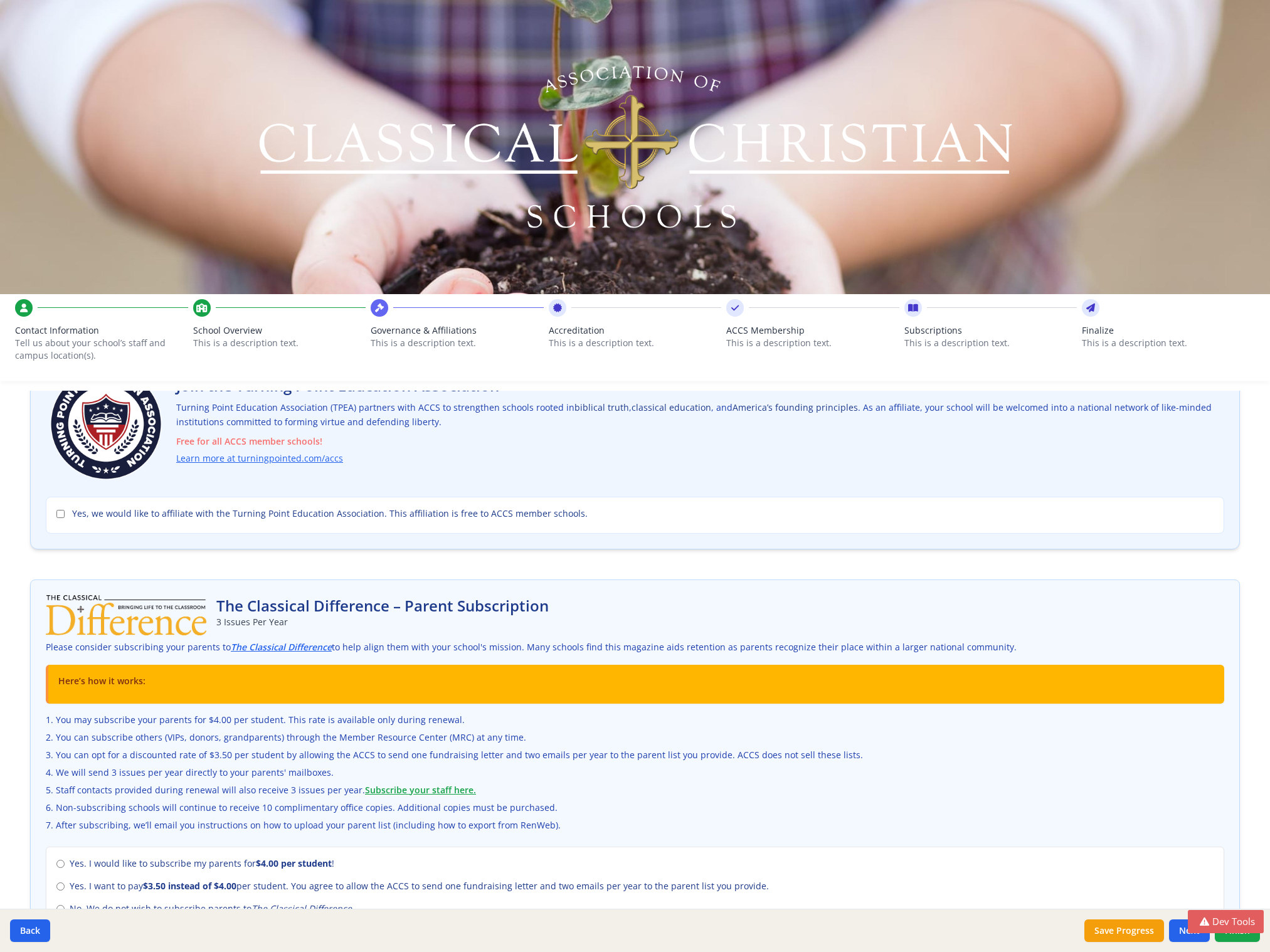 scroll, scrollTop: 118, scrollLeft: 0, axis: vertical 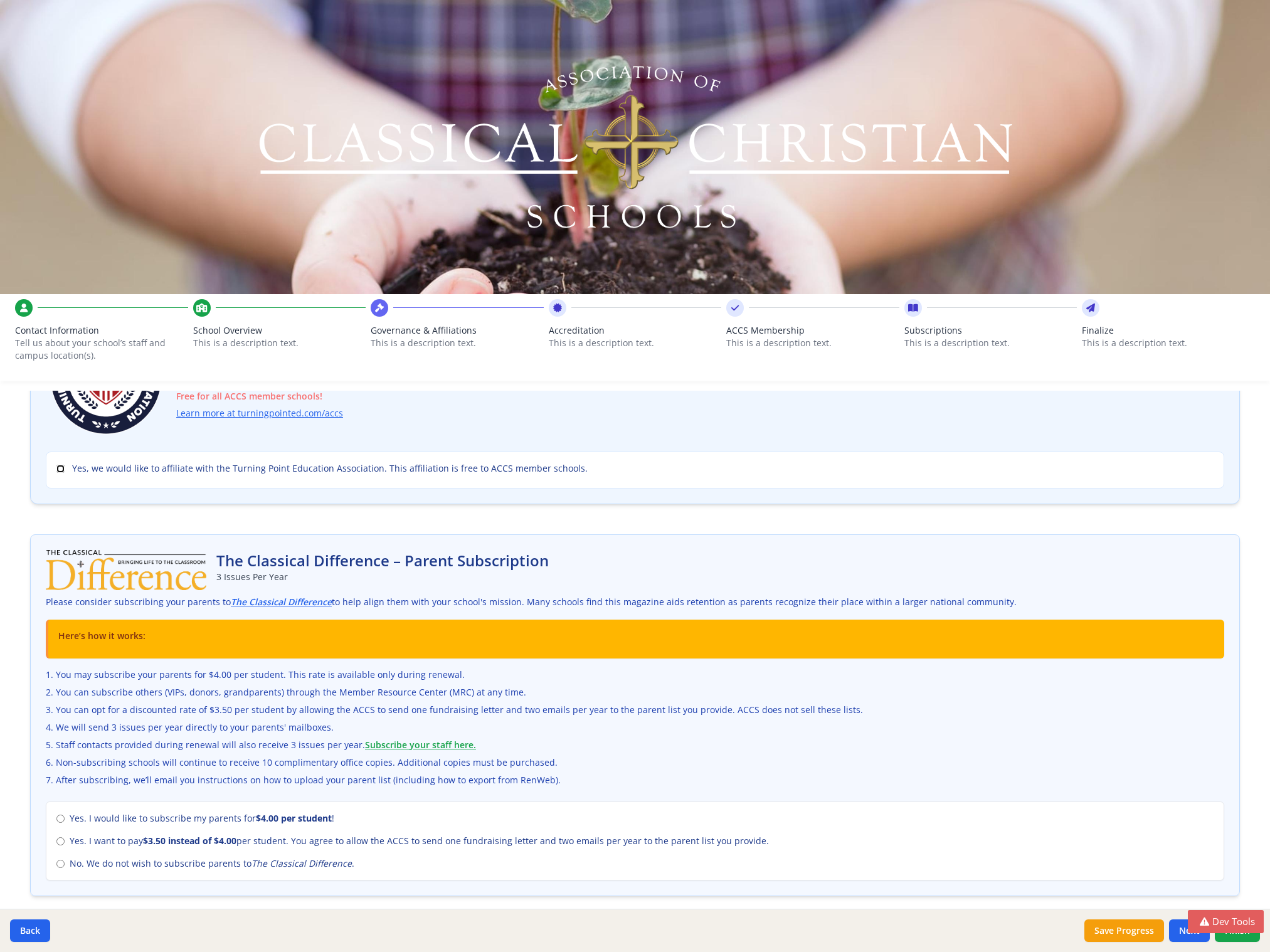 click on "Yes, we would like to affiliate with the Turning Point Education Association. This affiliation is free to ACCS member schools." at bounding box center (60, 468) 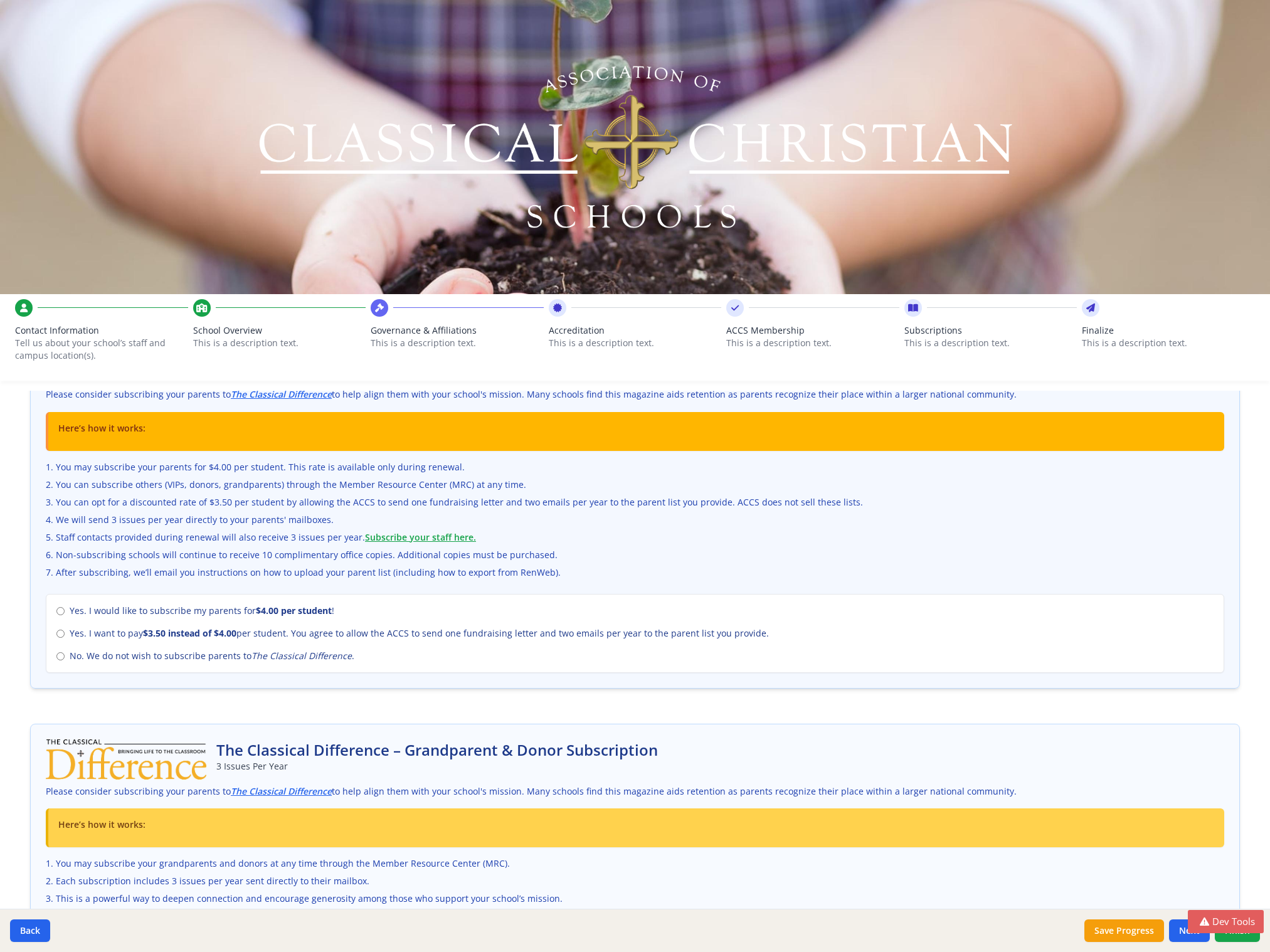 scroll, scrollTop: 379, scrollLeft: 0, axis: vertical 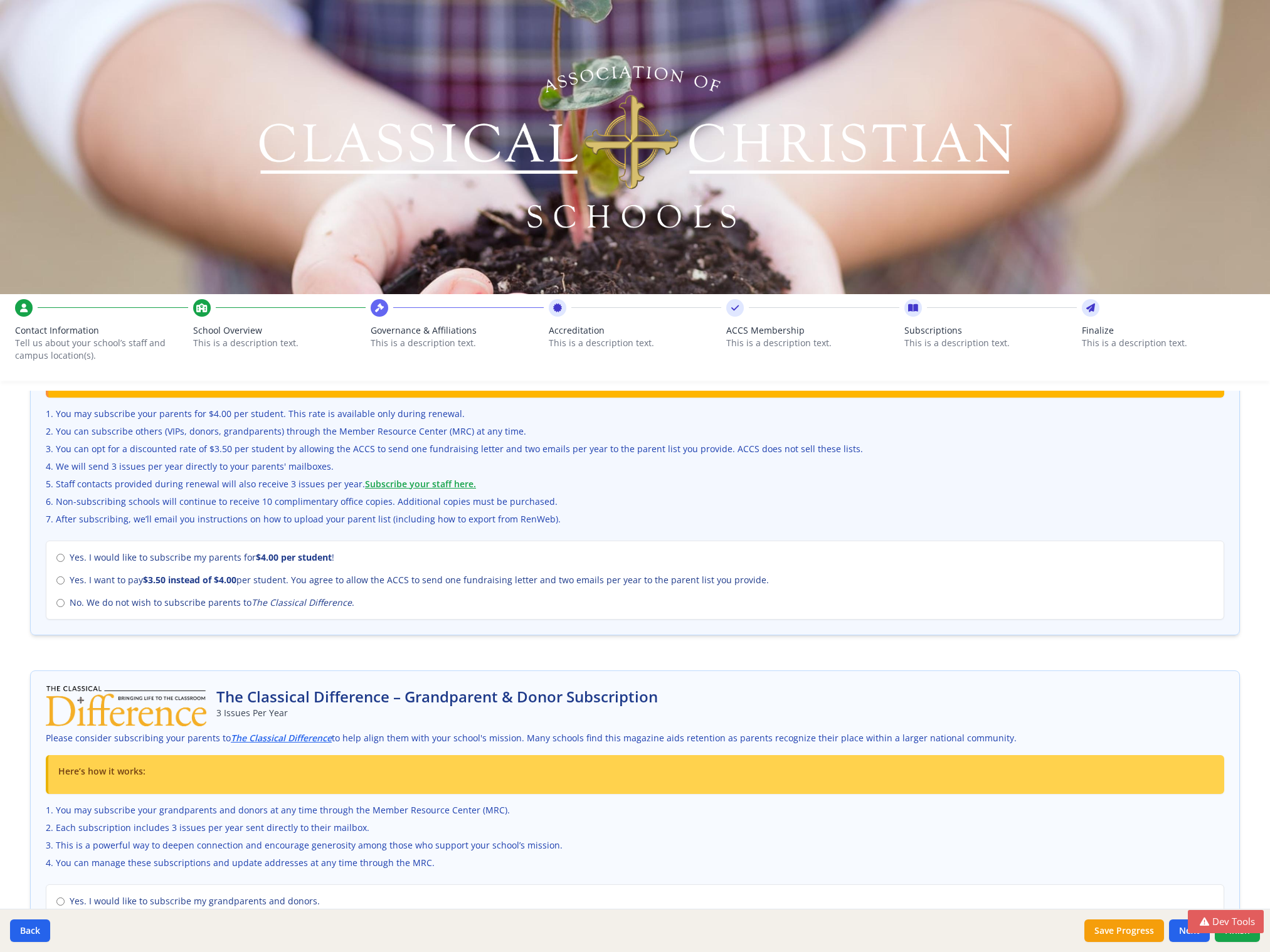 click on "Yes. I would like to subscribe my parents for  $4.00 per student !" at bounding box center (635, 558) 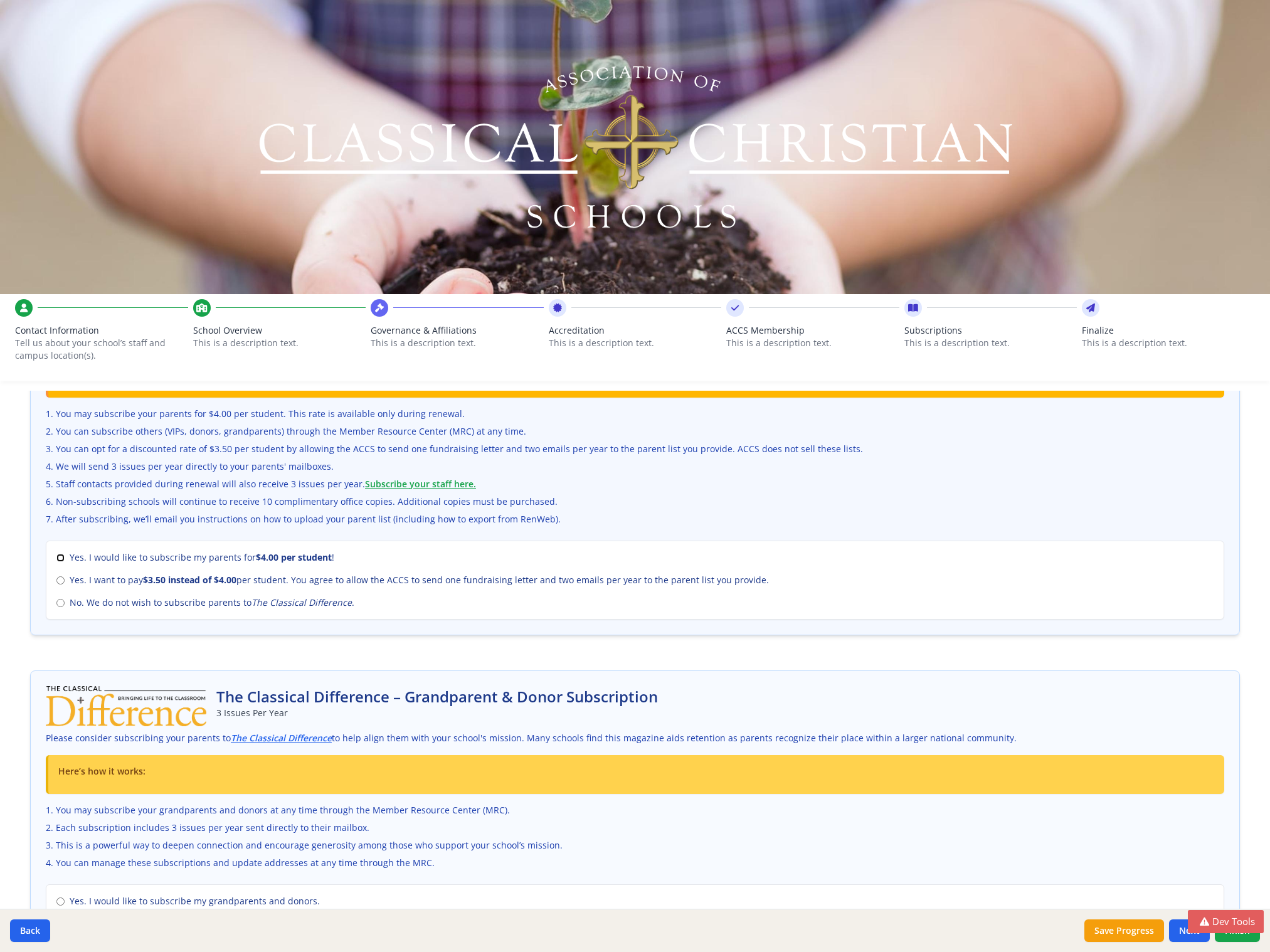 click on "Yes. I would like to subscribe my parents for  $4.00 per student !" at bounding box center [60, 558] 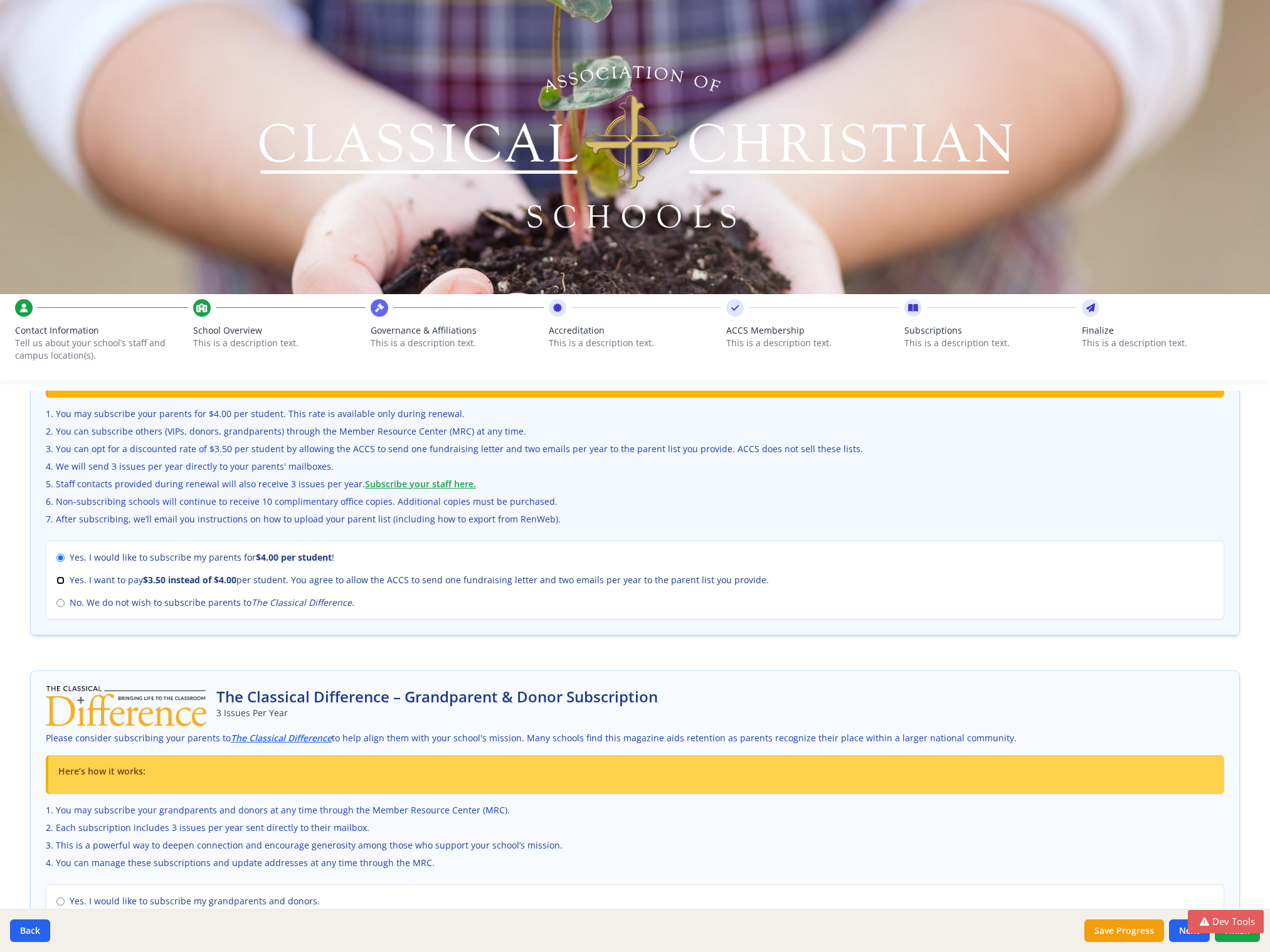 click on "Yes. I want to pay  $3.50 instead of $4.00  per student. You agree to allow the ACCS to send one fundraising letter and two emails per year to the parent list you provide." at bounding box center (60, 580) 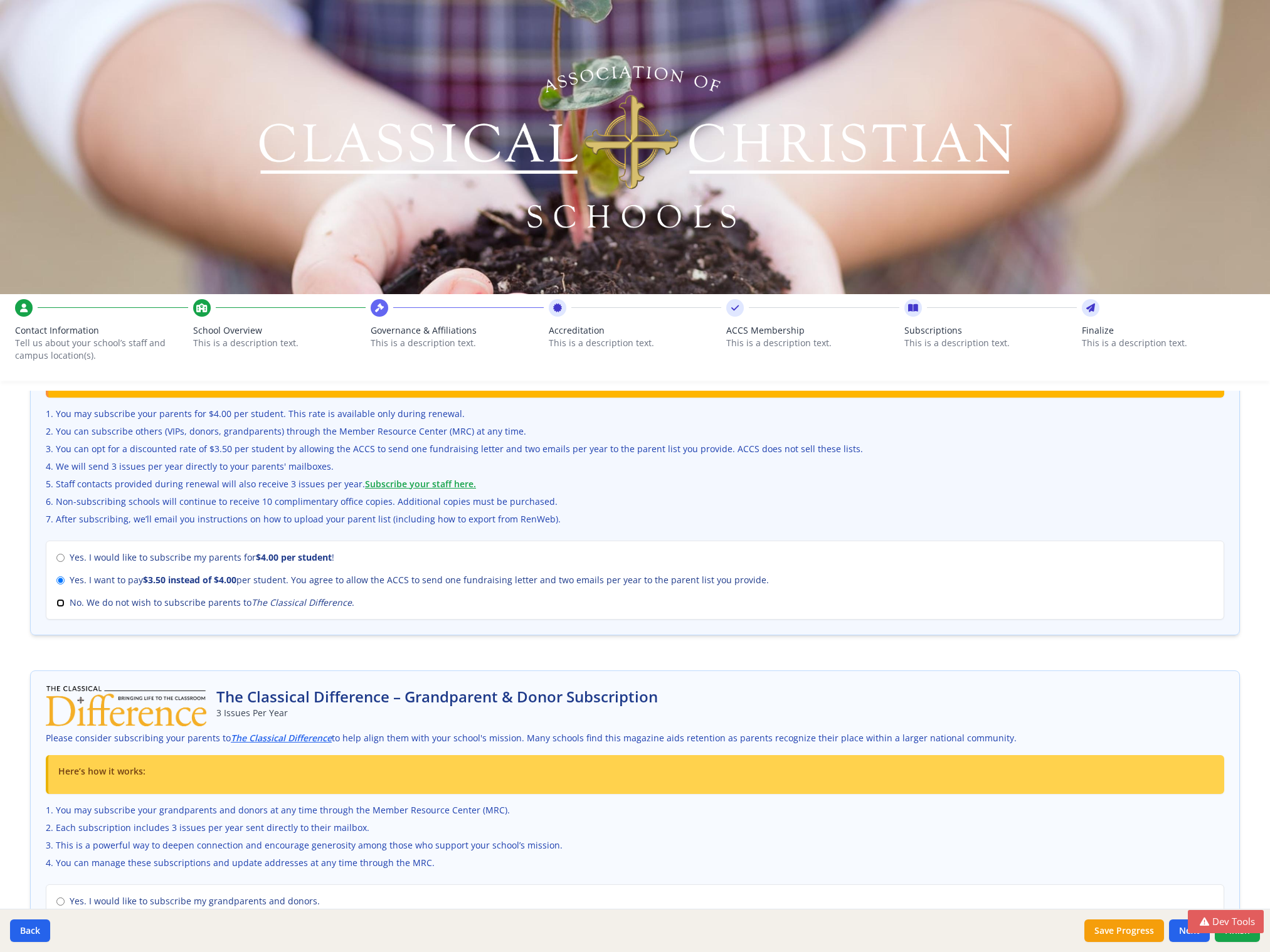 click on "No. We do not wish to subscribe parents to  The Classical Difference ." at bounding box center (60, 603) 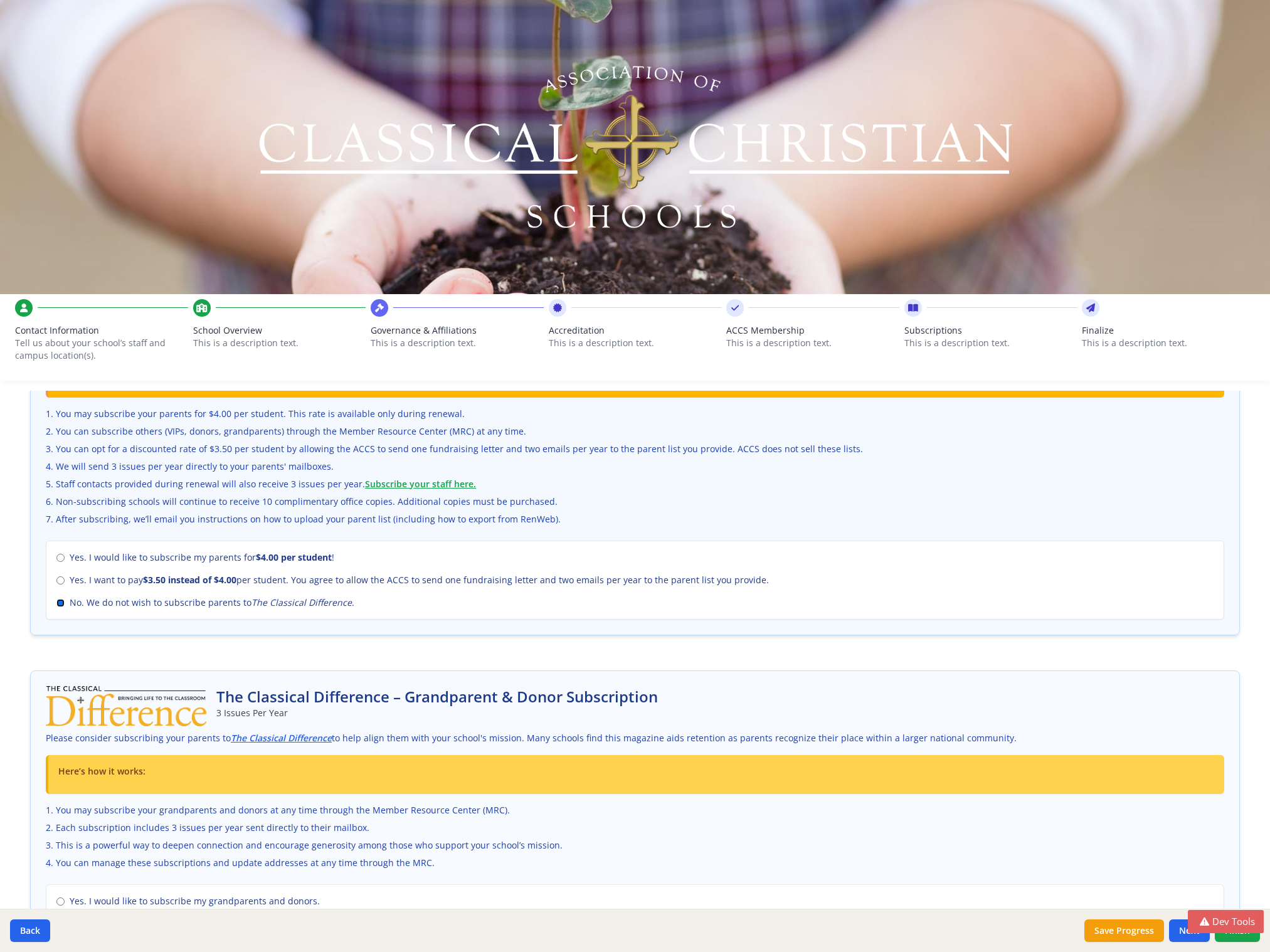 scroll, scrollTop: 543, scrollLeft: 0, axis: vertical 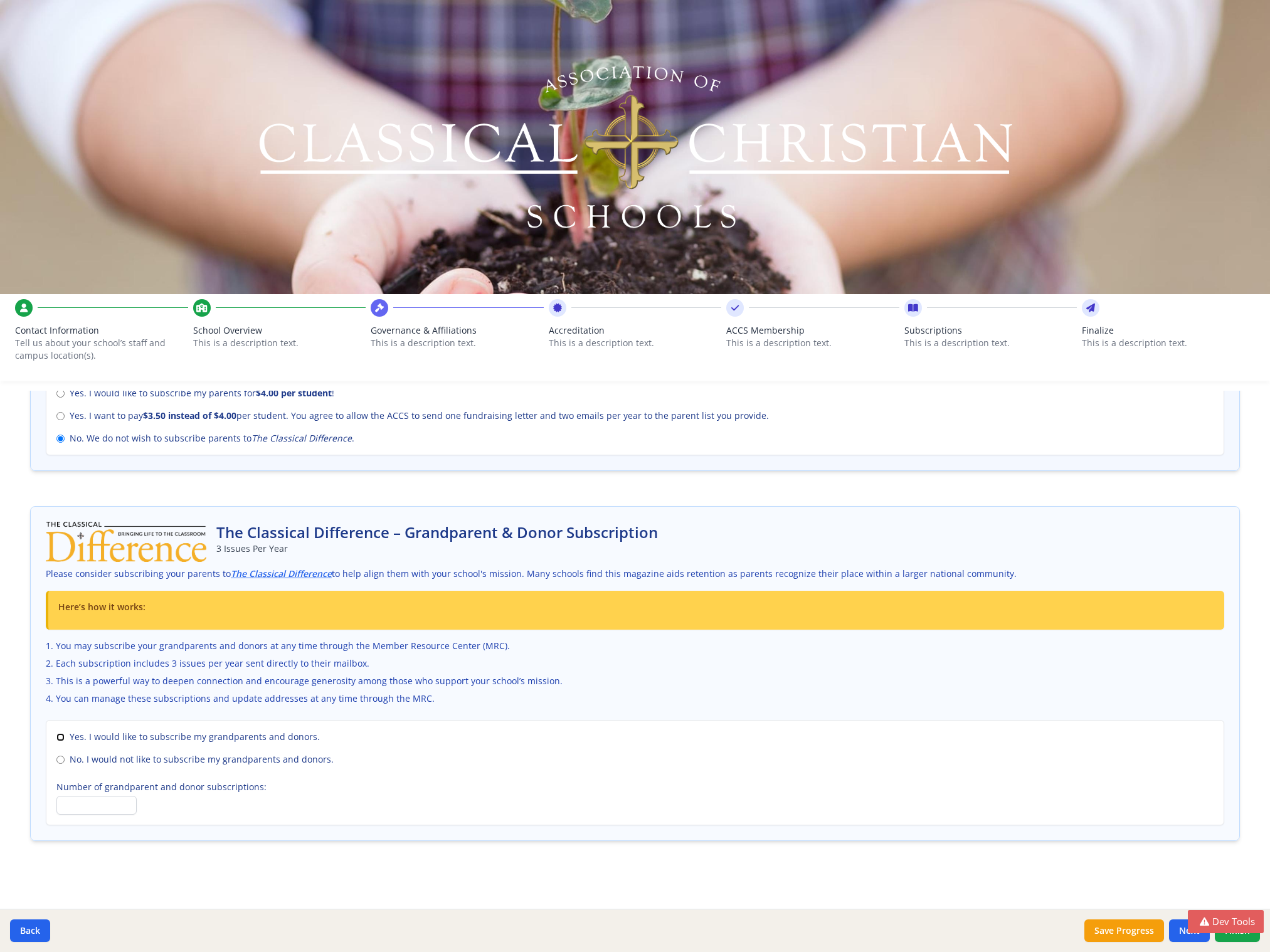 click on "Yes. I would like to subscribe my grandparents and donors." at bounding box center [60, 737] 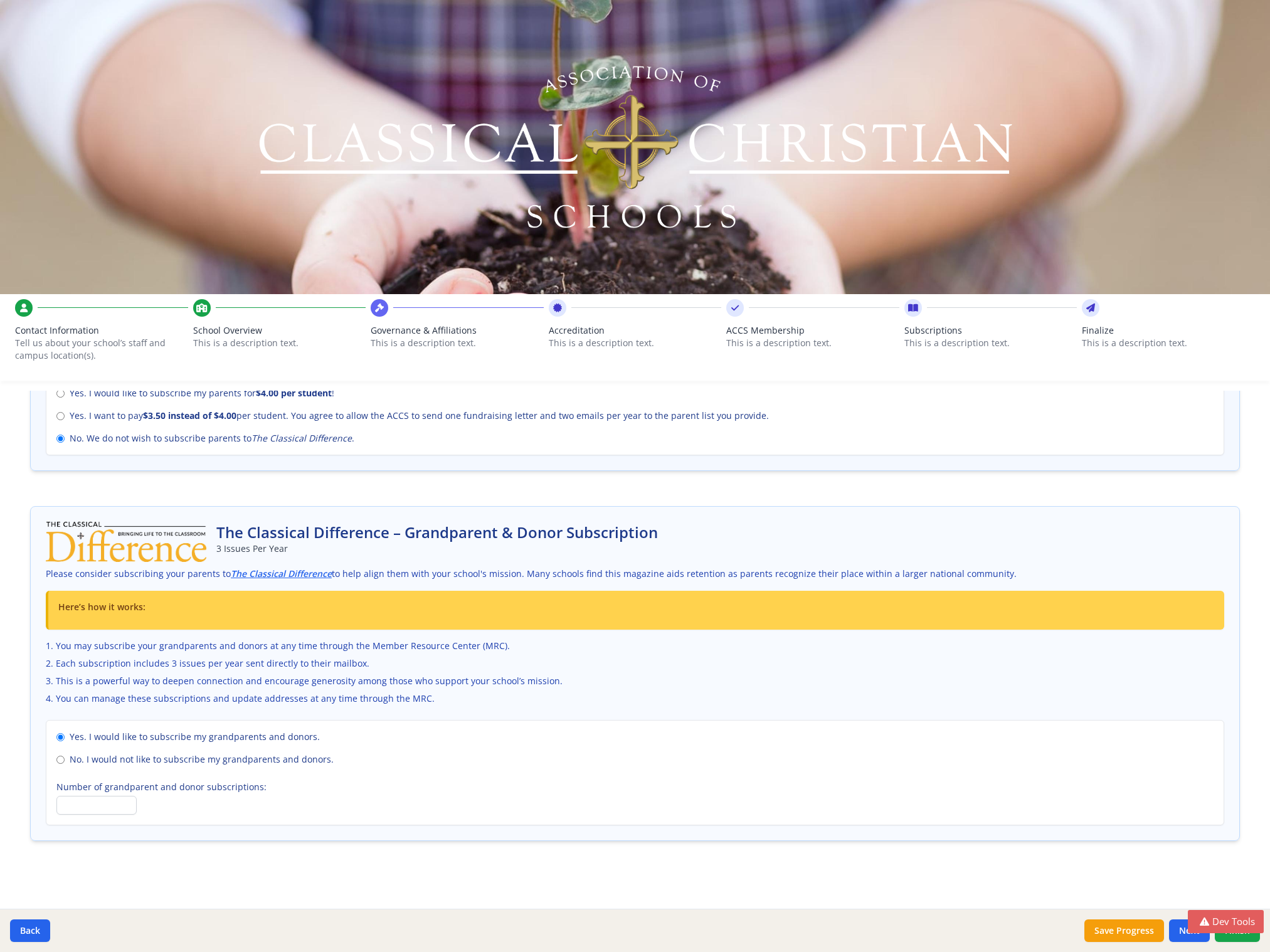 click on "Yes. I would like to subscribe my grandparents and donors.     No. I would not like to subscribe my grandparents and donors.
Number of grandparent and donor subscriptions:" at bounding box center (635, 773) 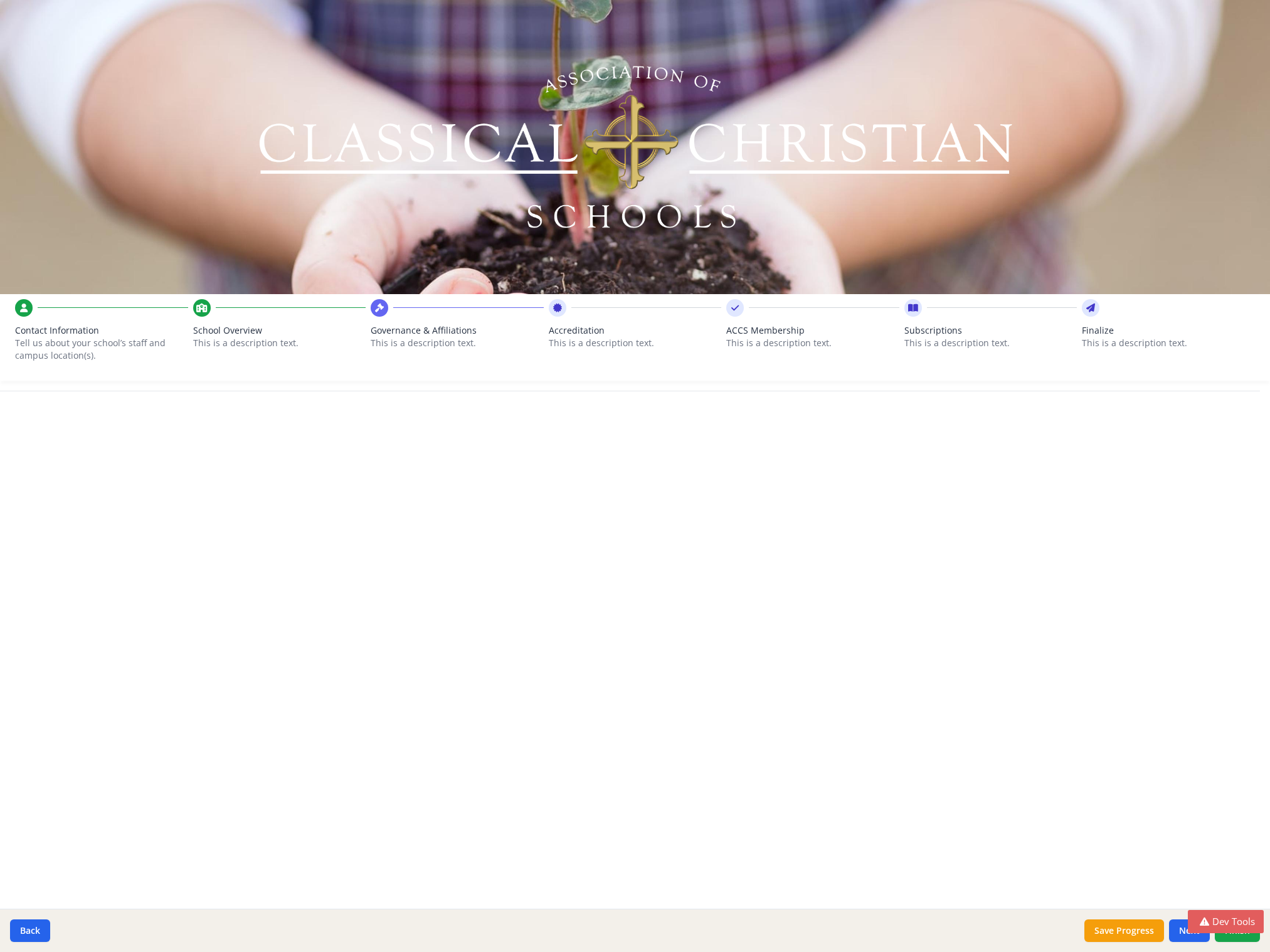 click on "Subscriptions" at bounding box center (991, 331) 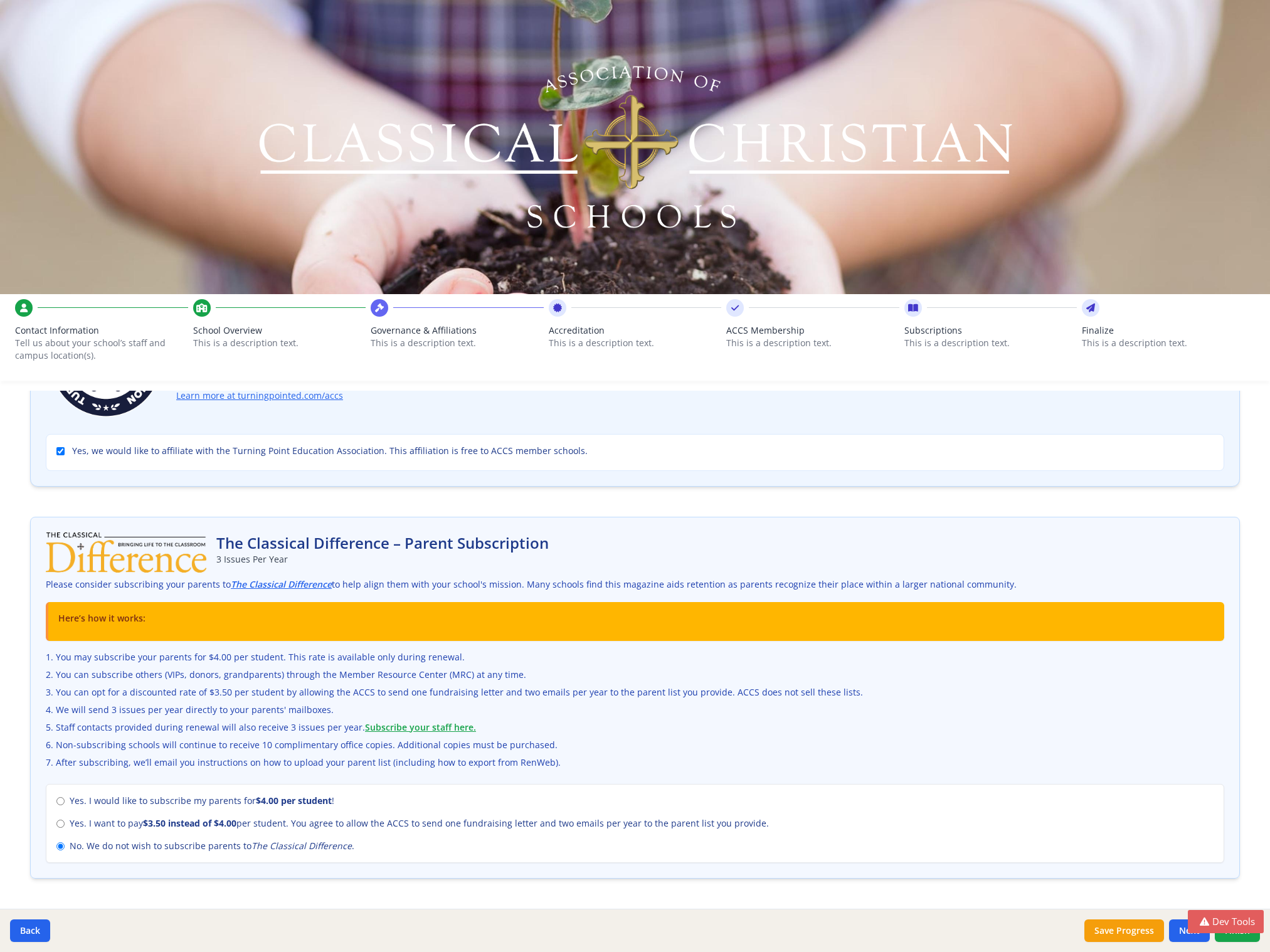 scroll, scrollTop: 0, scrollLeft: 0, axis: both 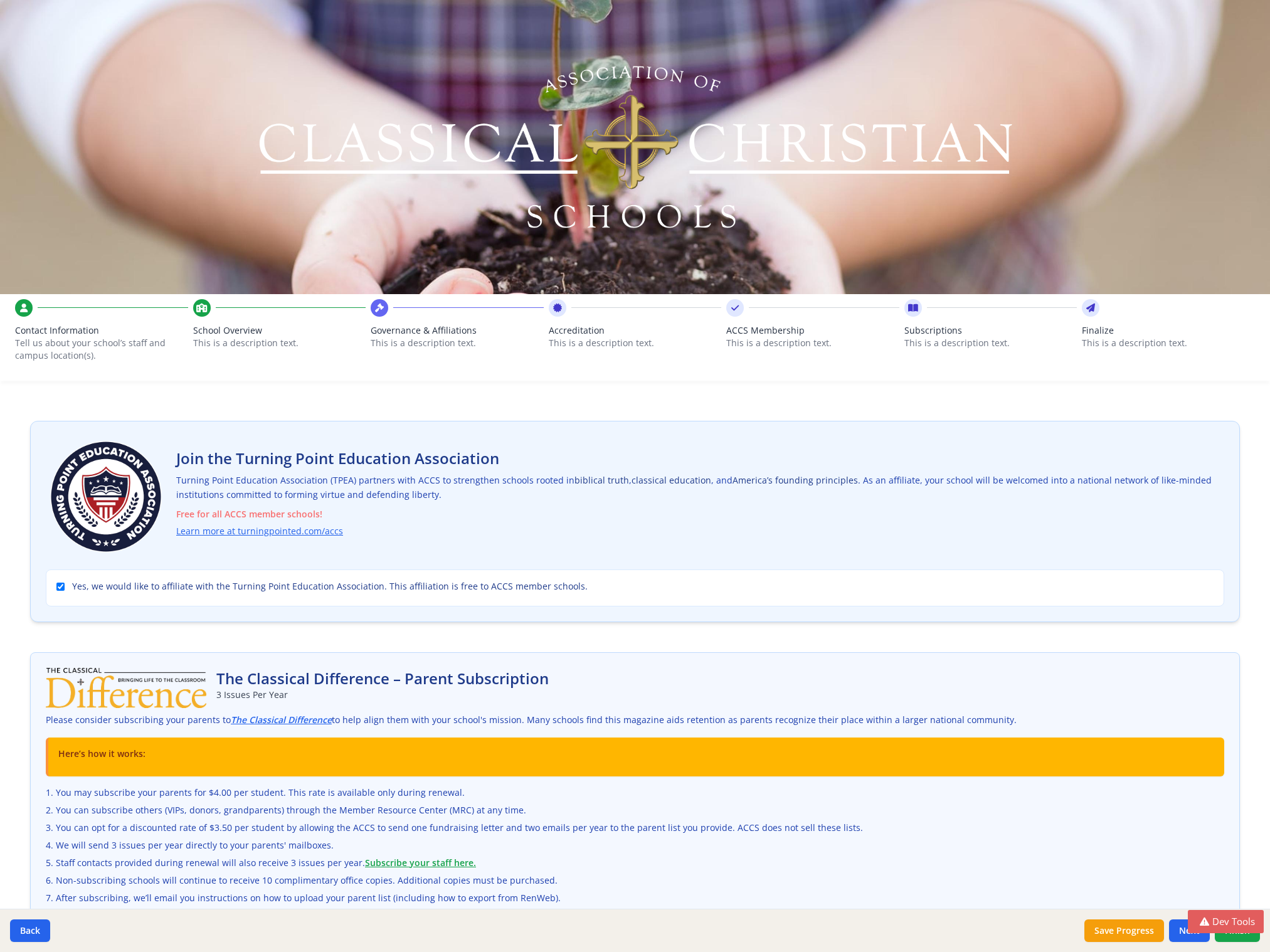 click on "This is a description text." at bounding box center (813, 343) 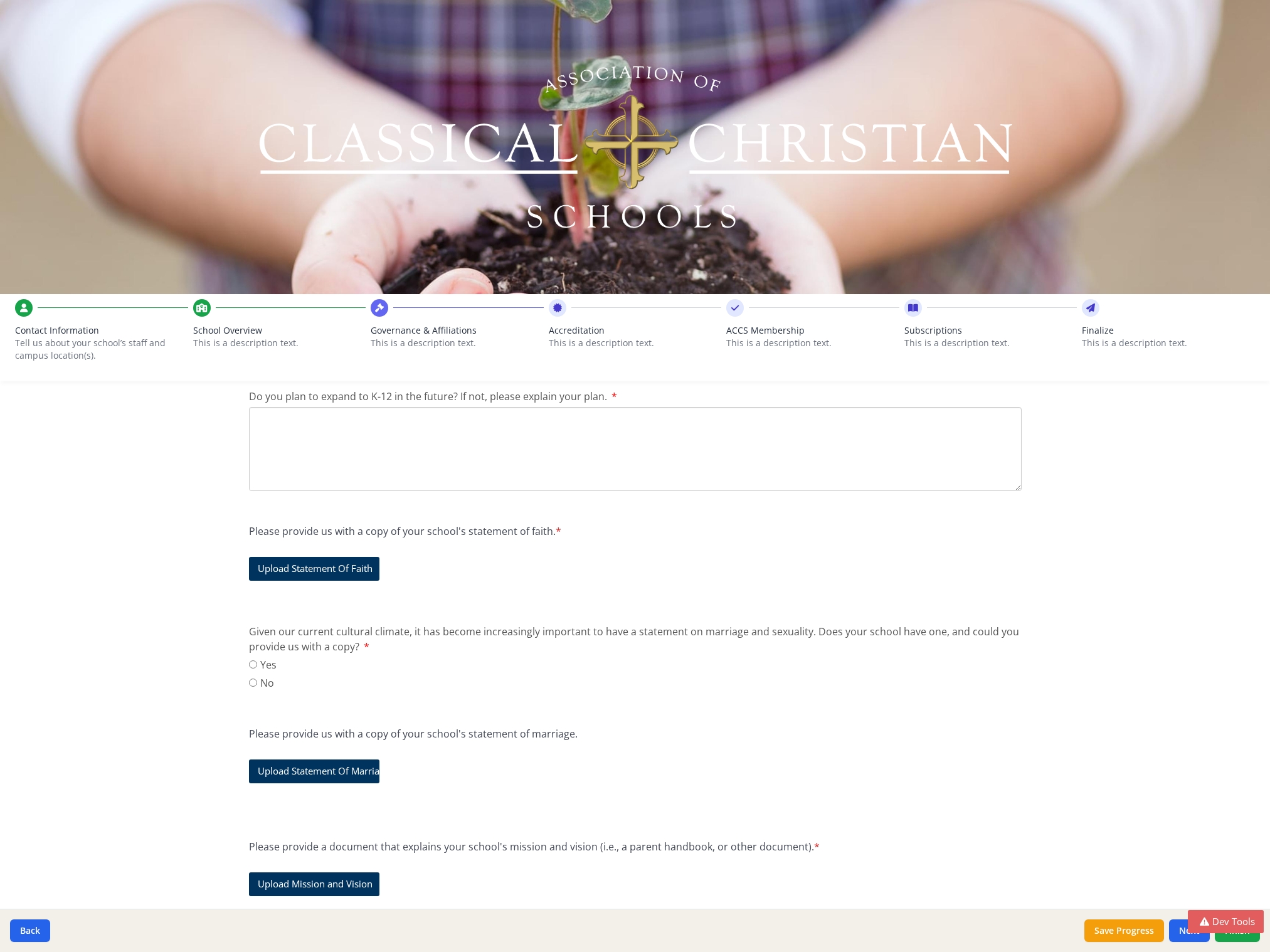 scroll, scrollTop: 1821, scrollLeft: 0, axis: vertical 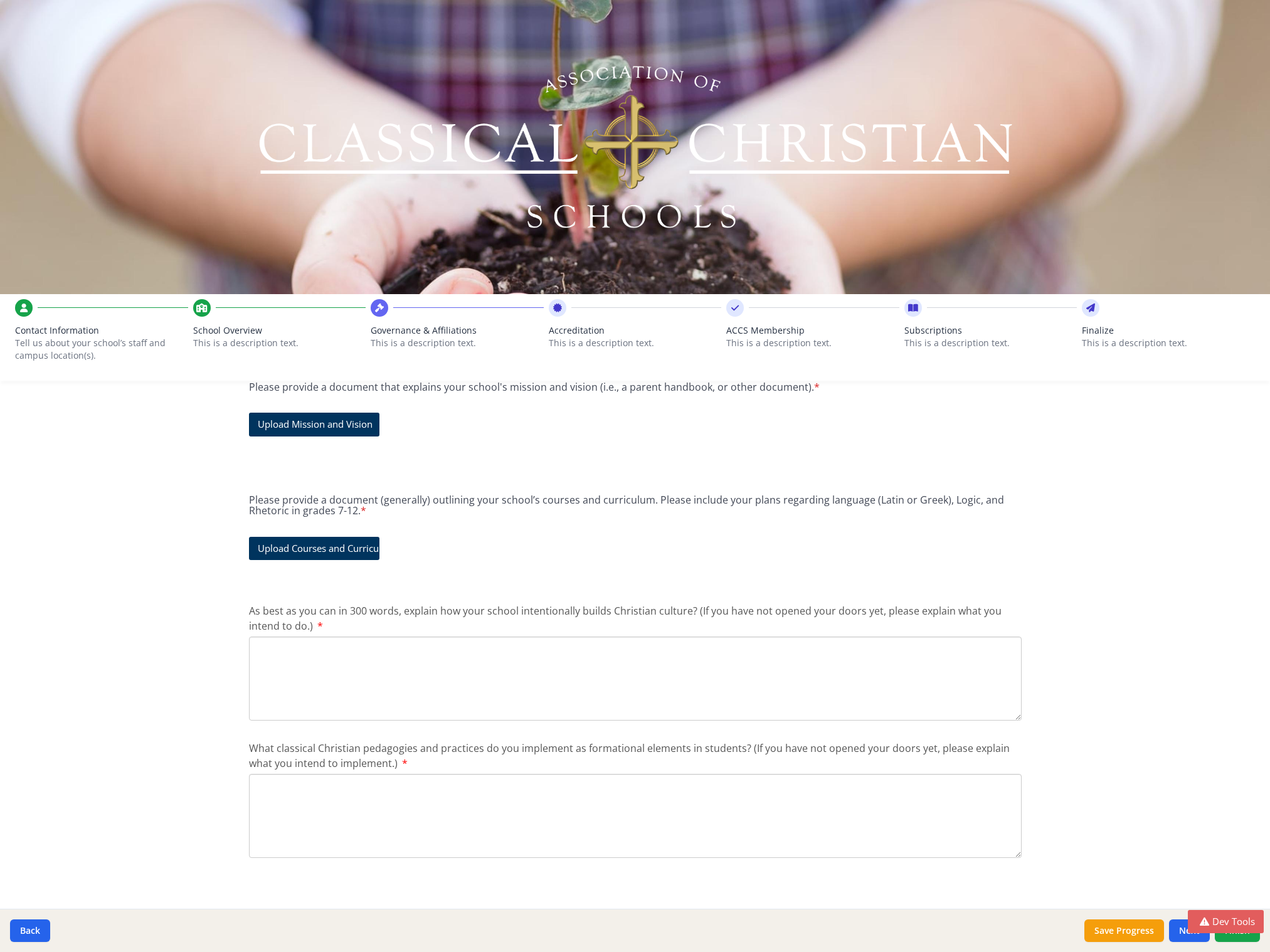 click at bounding box center (991, 308) 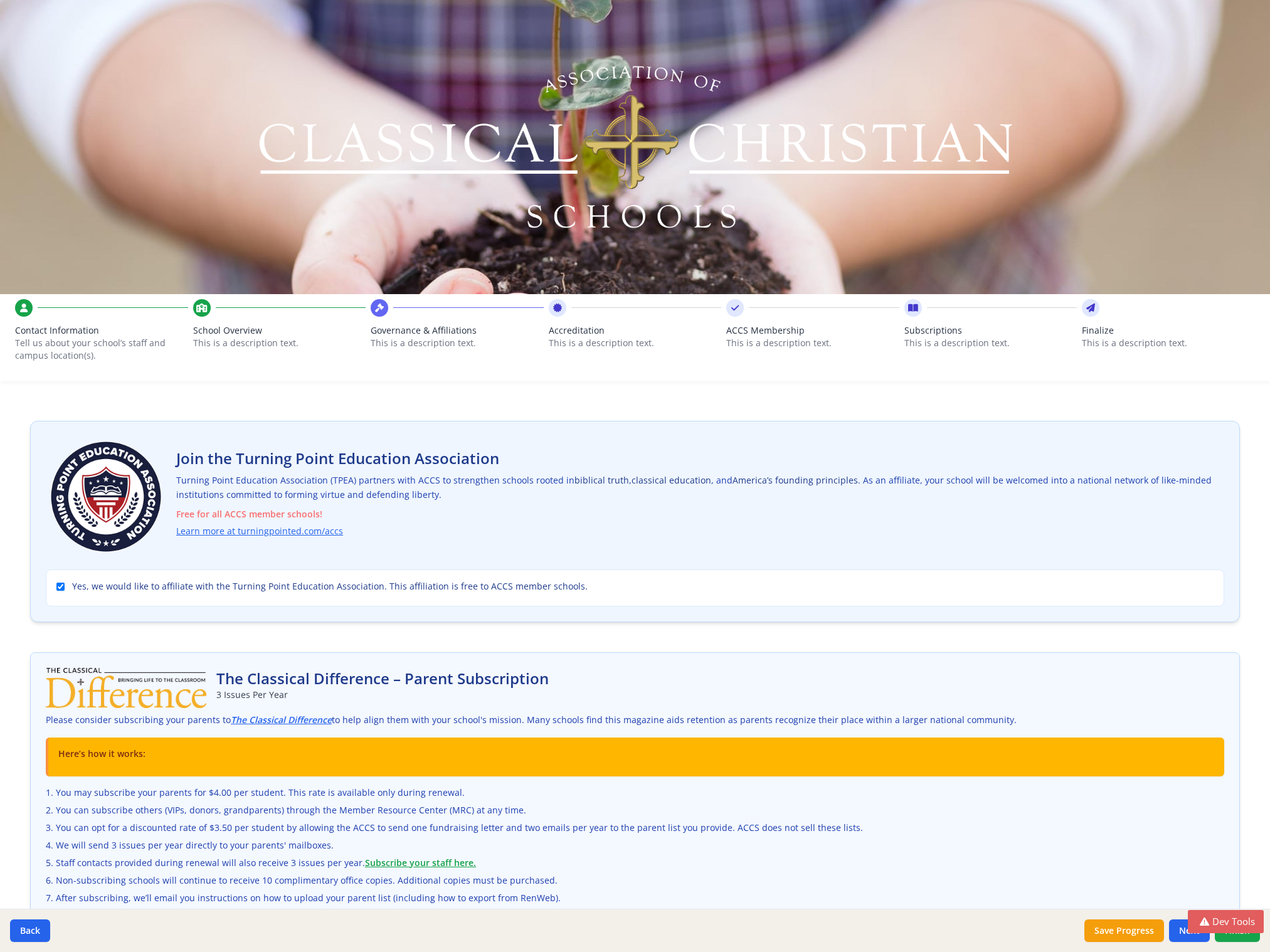 scroll, scrollTop: 0, scrollLeft: 0, axis: both 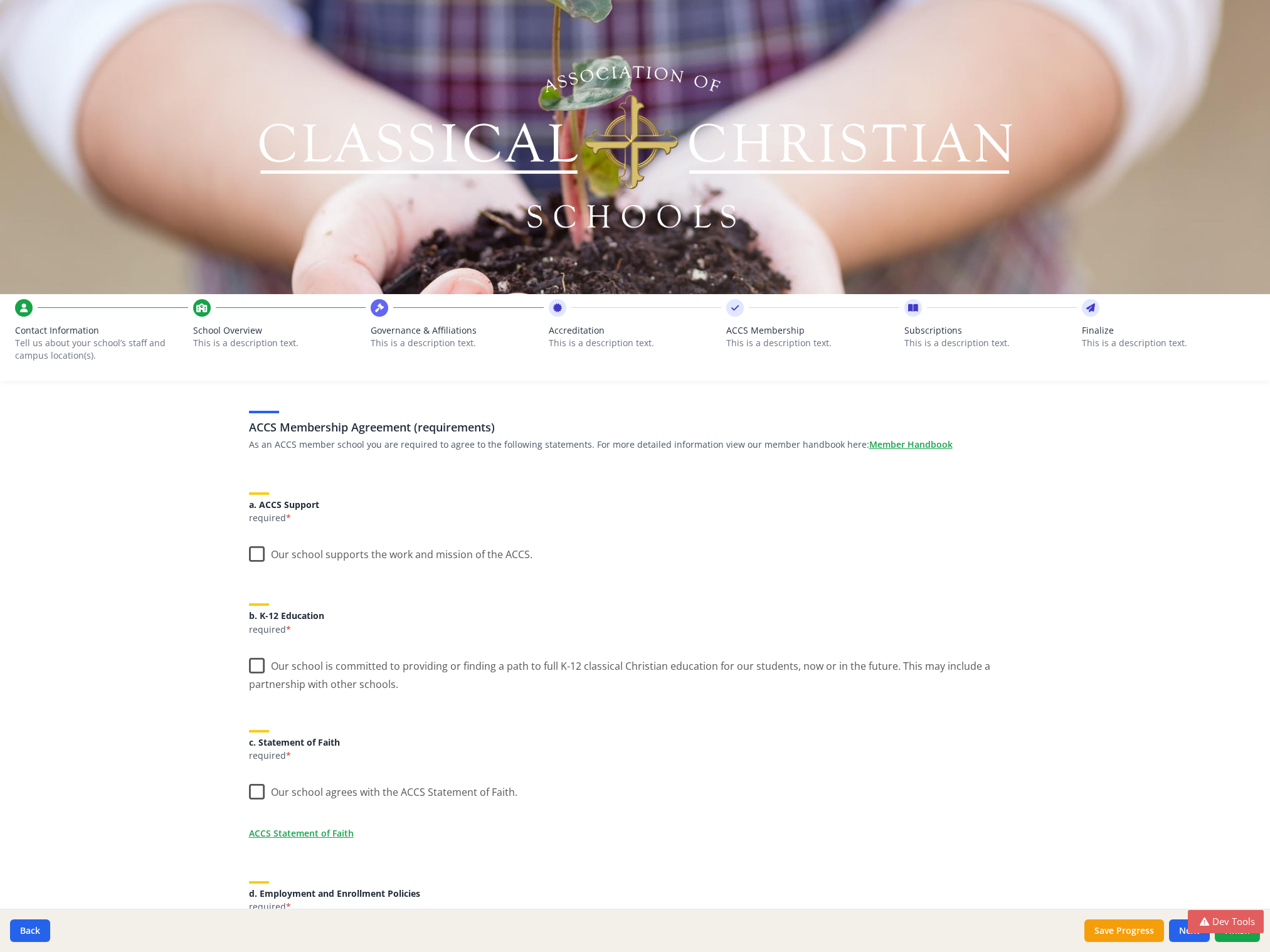 click on "Accreditation" at bounding box center [635, 331] 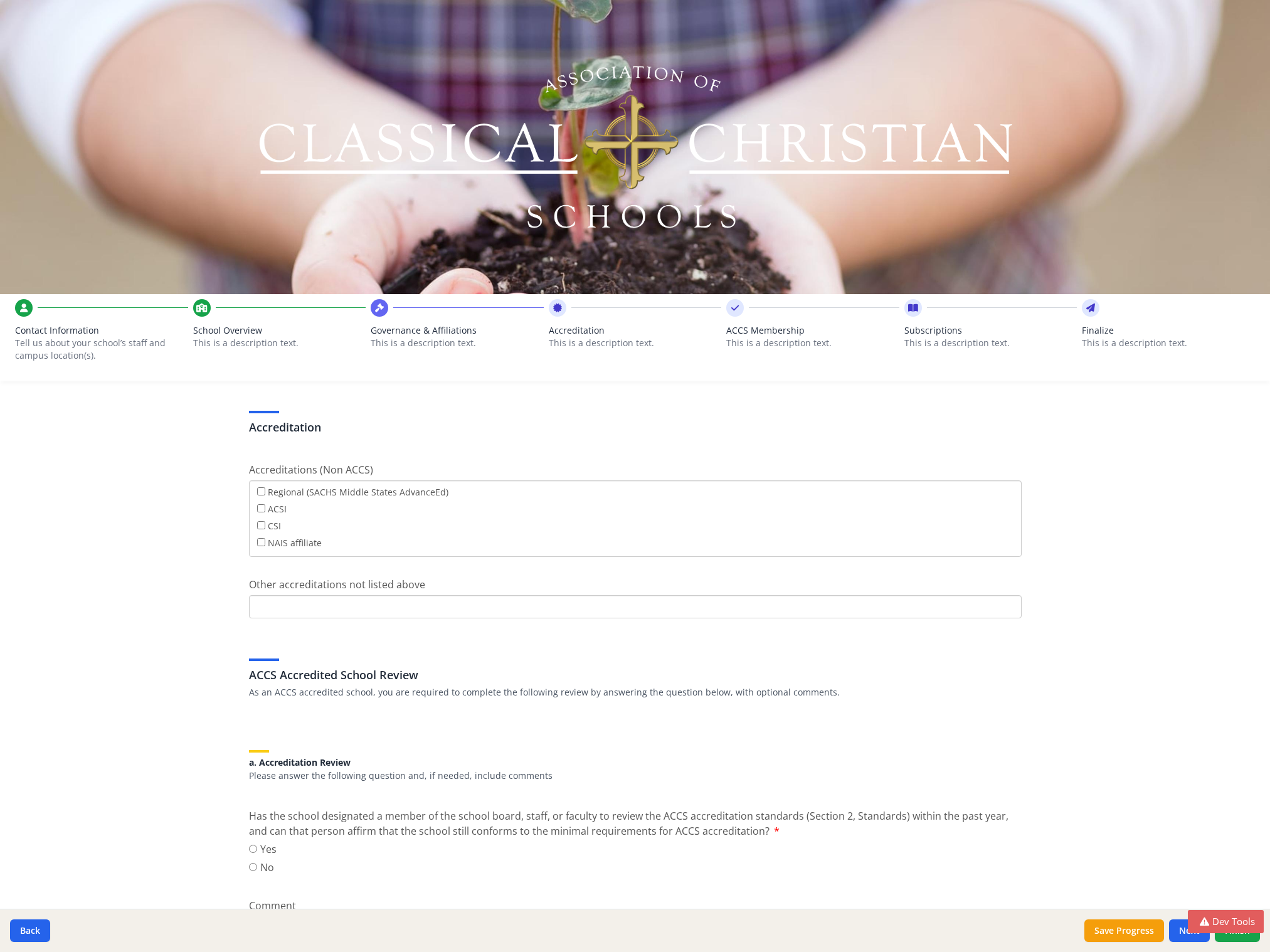 click on "Governance & Affiliations" at bounding box center [457, 331] 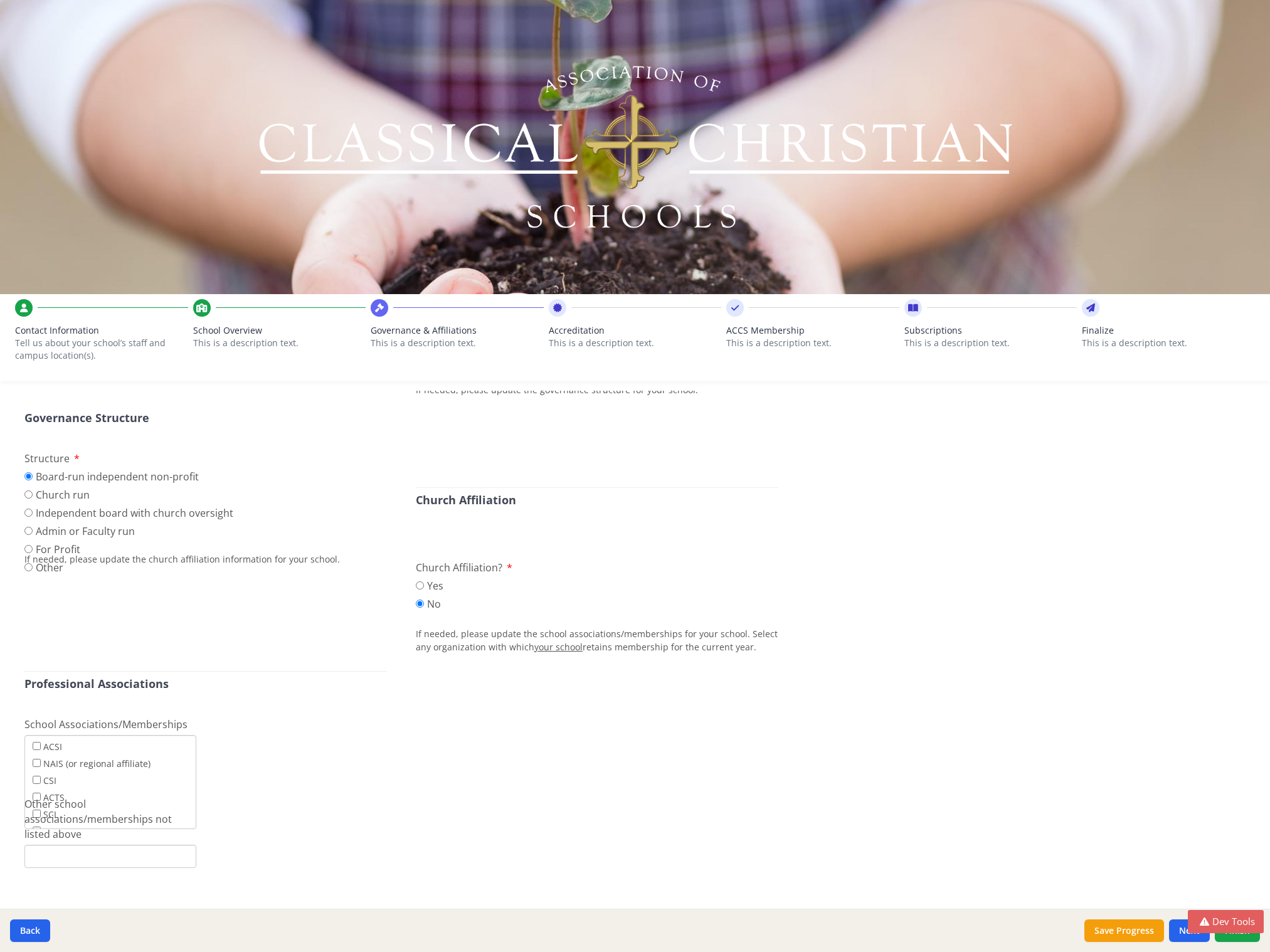 click on "School Overview" at bounding box center [280, 331] 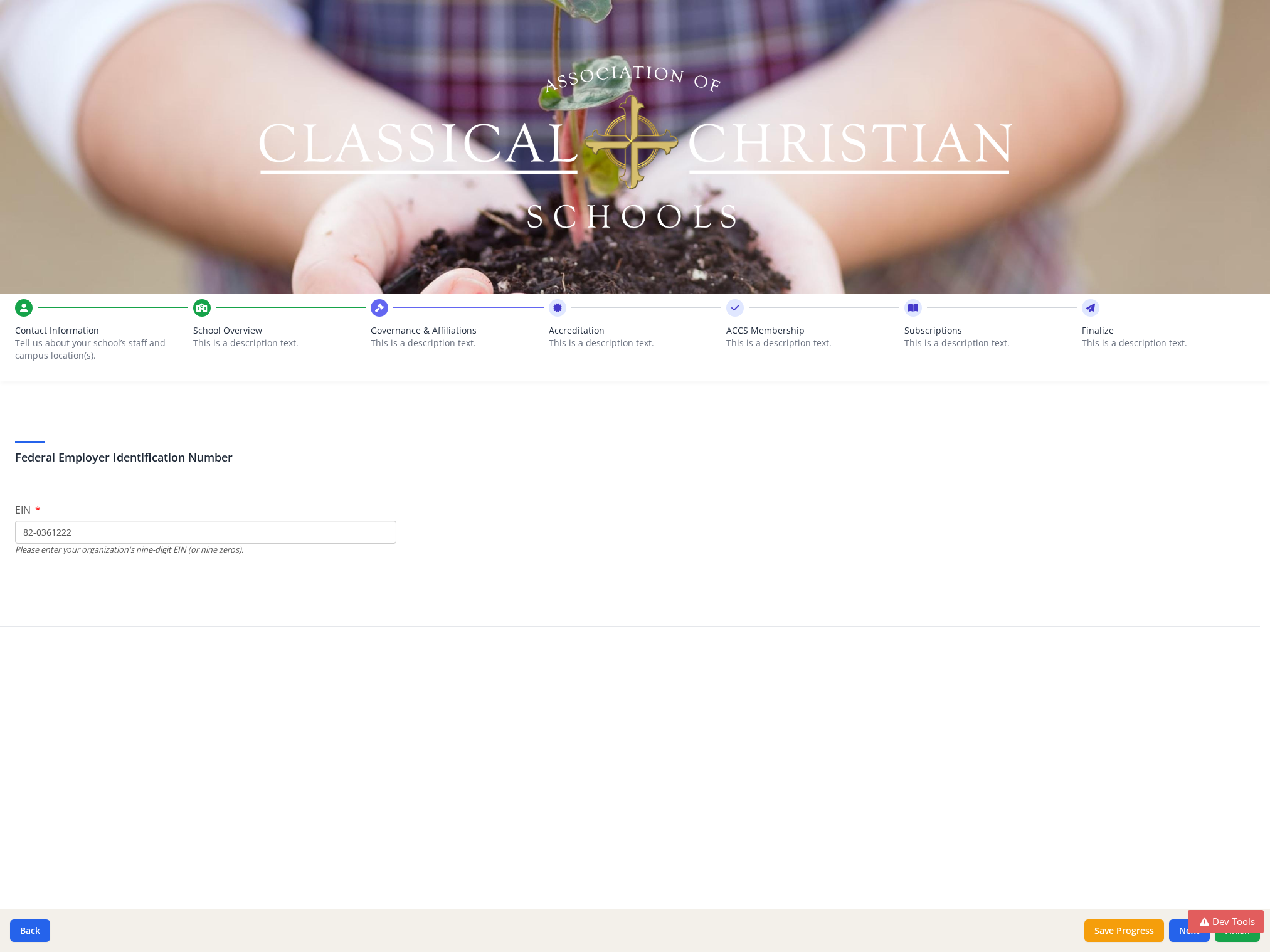 click on "School Overview" at bounding box center [280, 331] 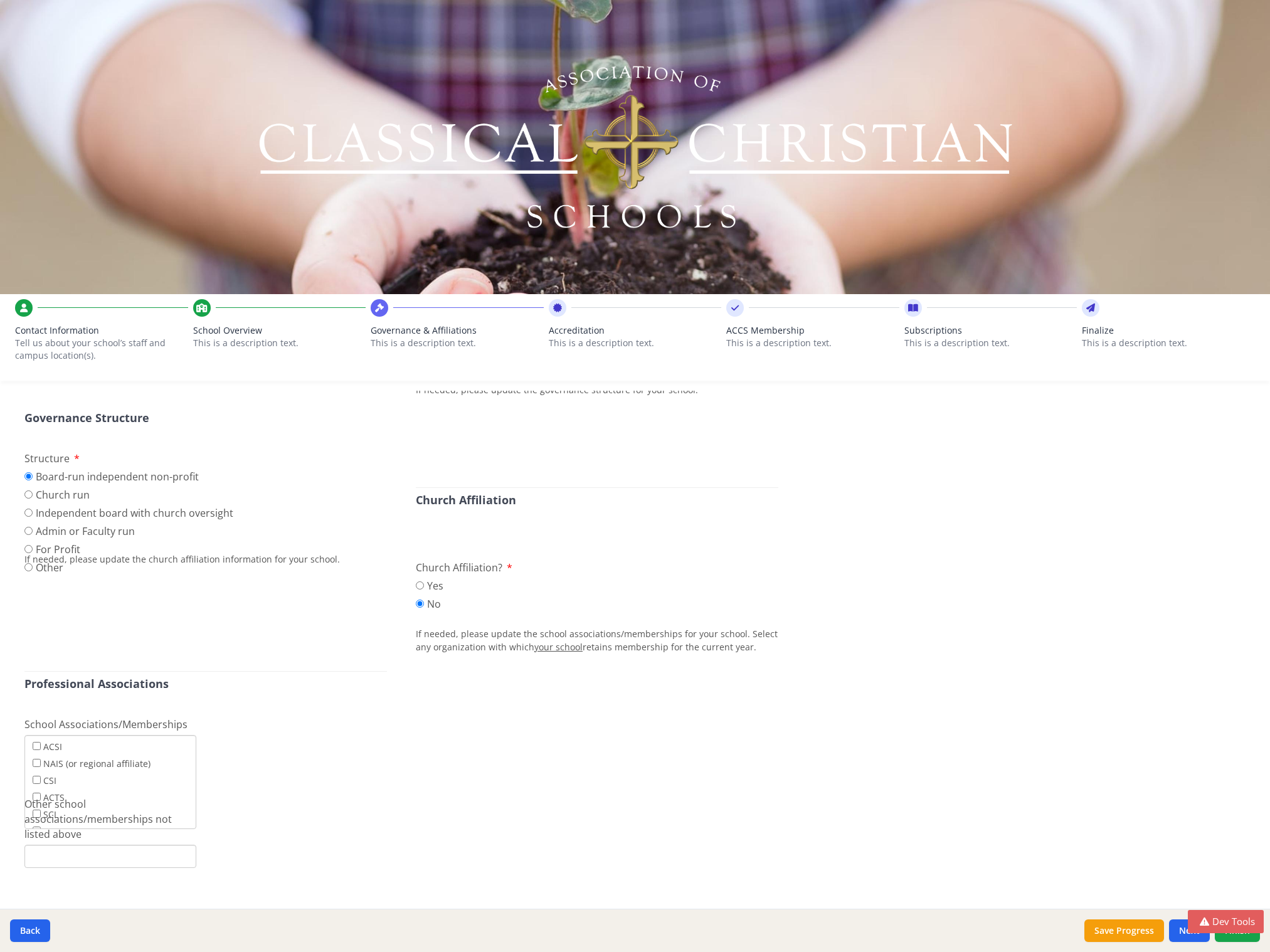 click on "Governance & Affiliations" at bounding box center (457, 331) 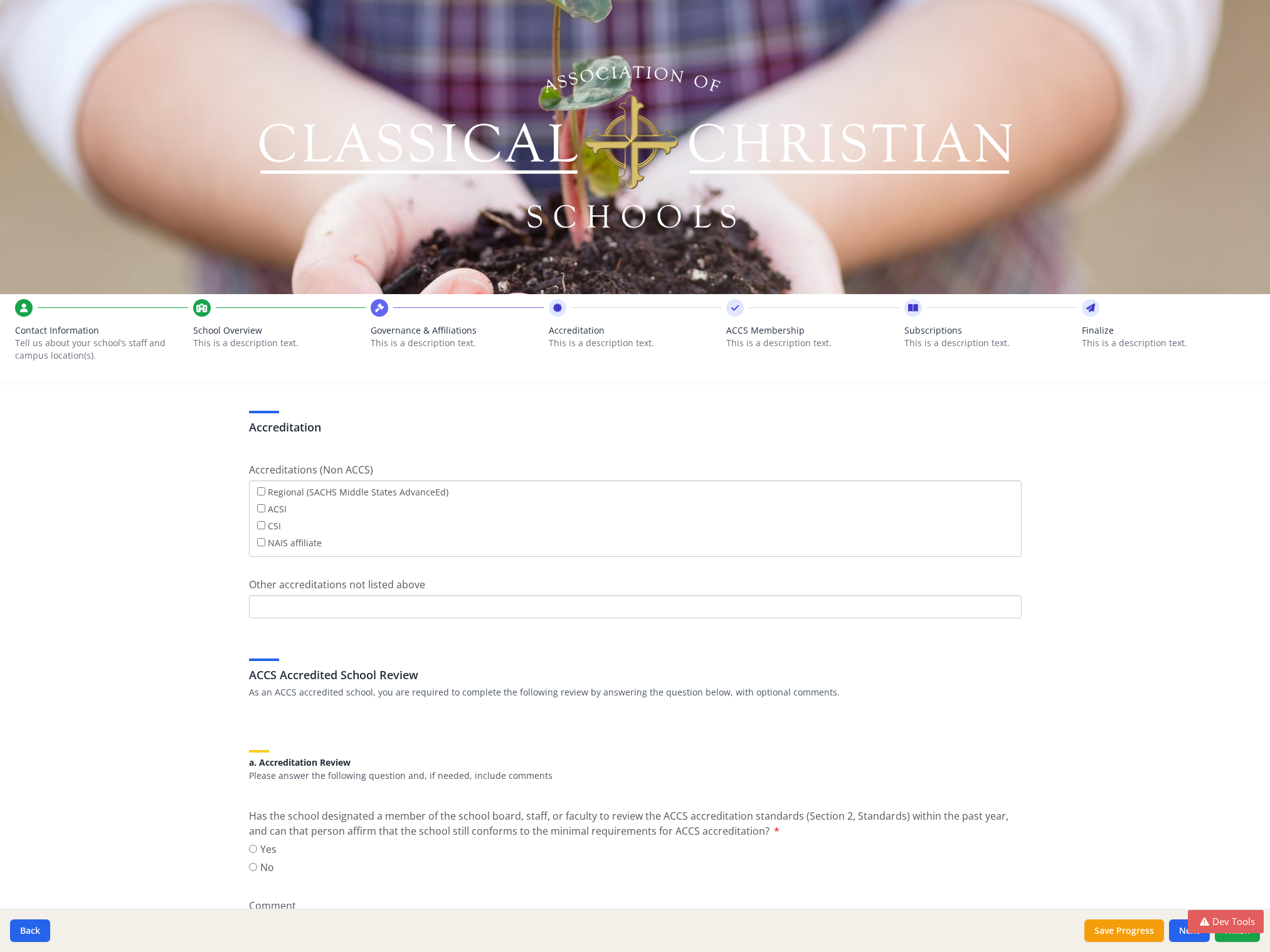 click at bounding box center (735, 308) 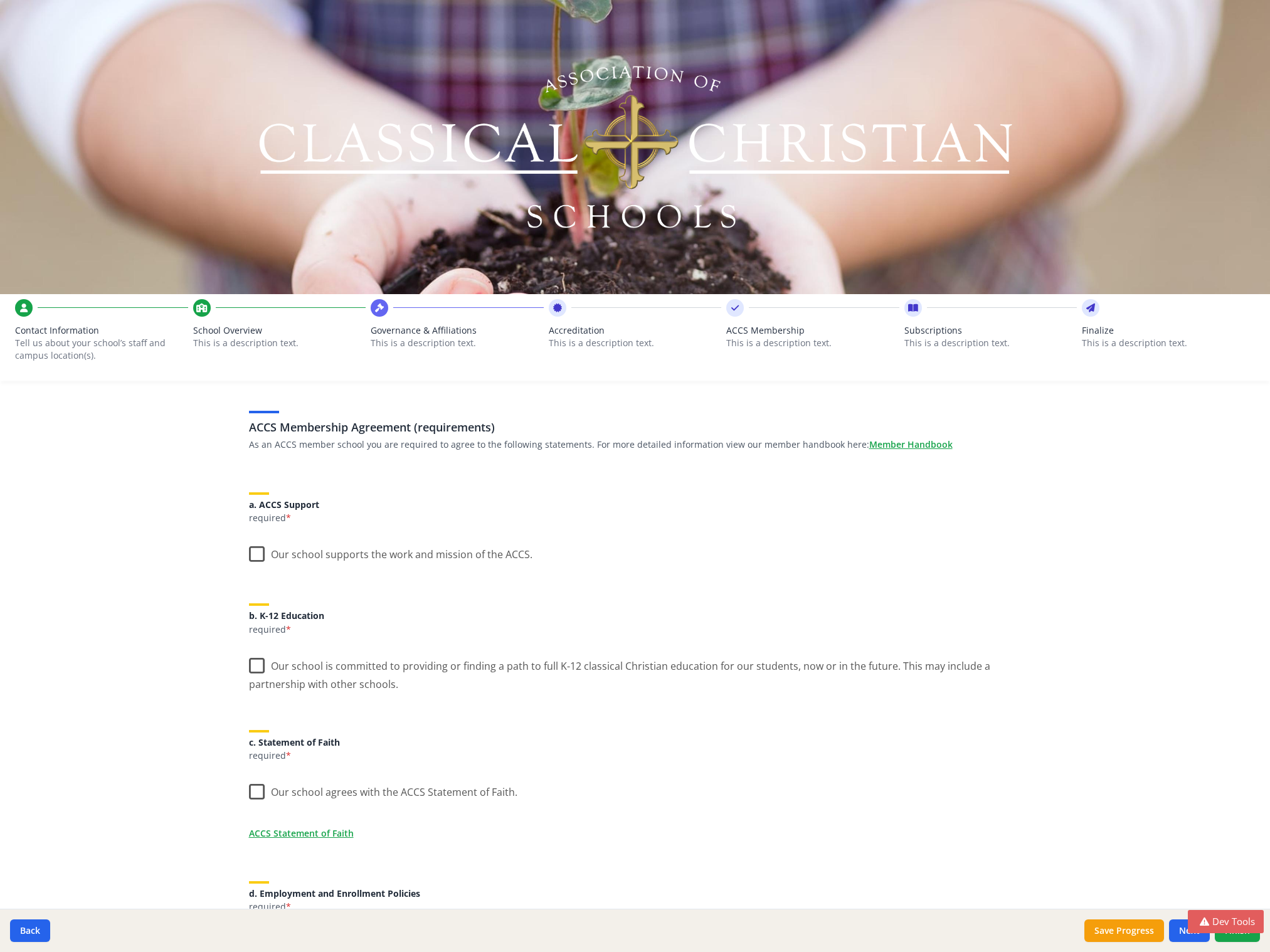 click at bounding box center (913, 308) 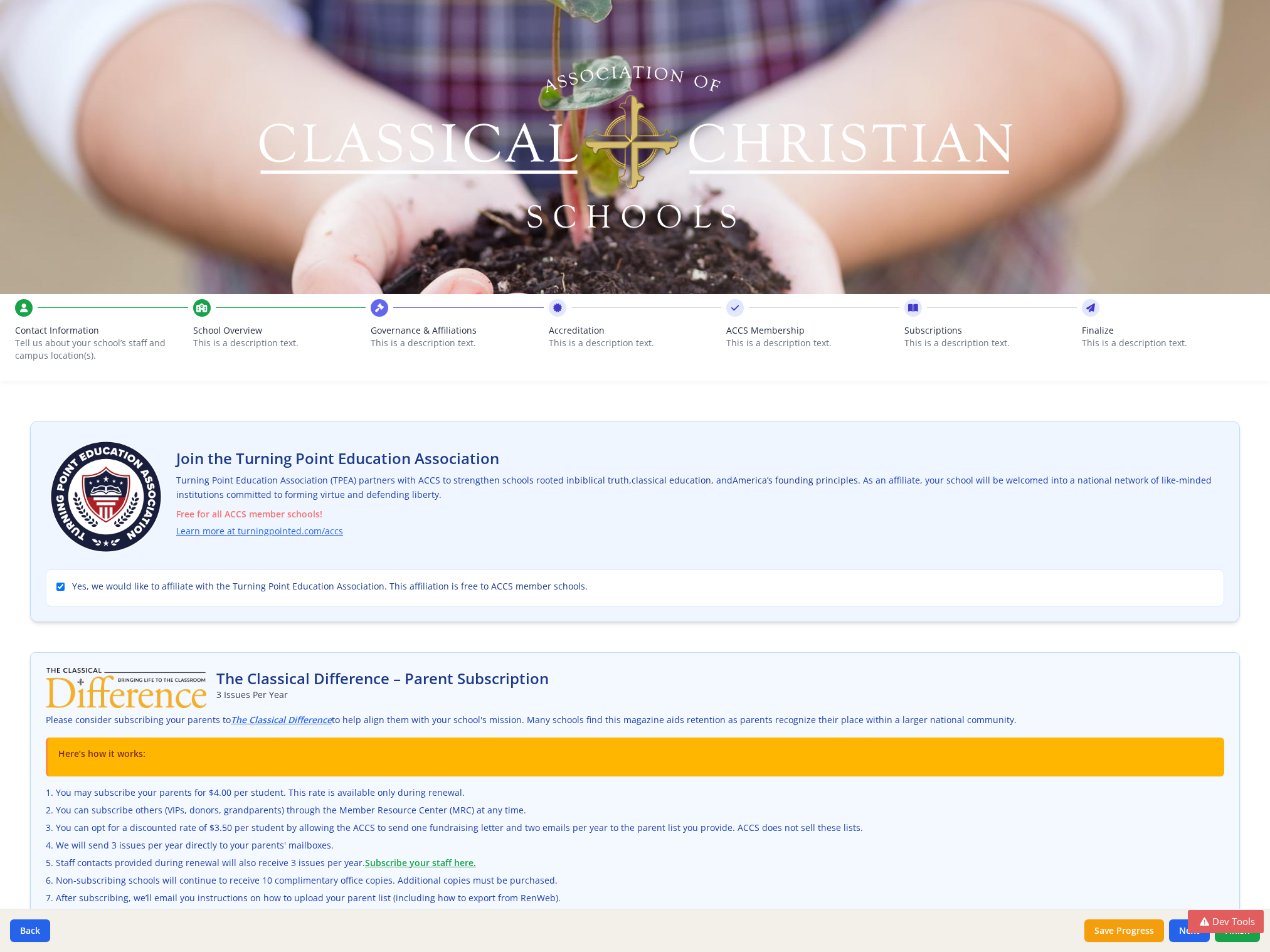 click at bounding box center [1091, 308] 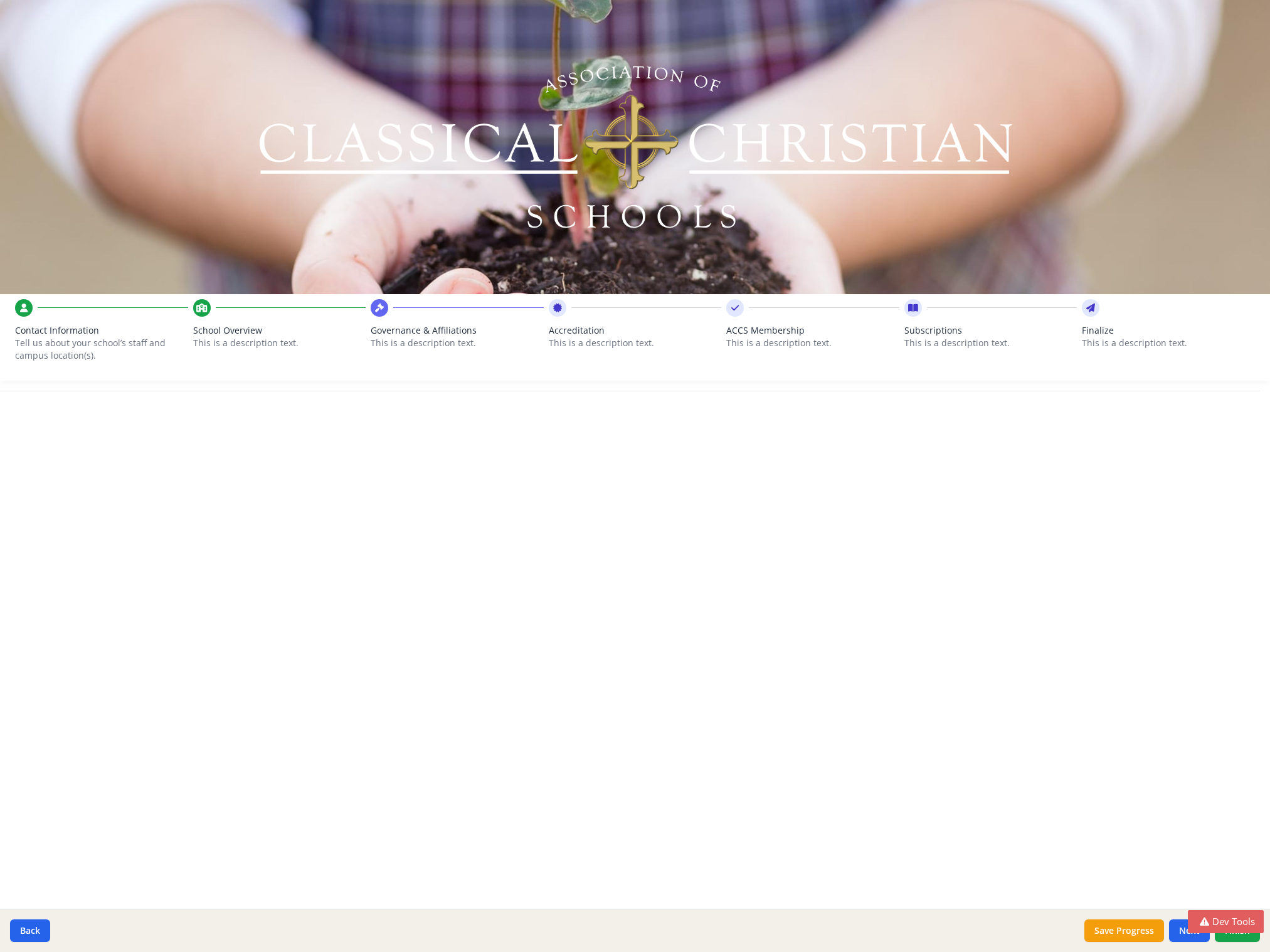click at bounding box center (24, 308) 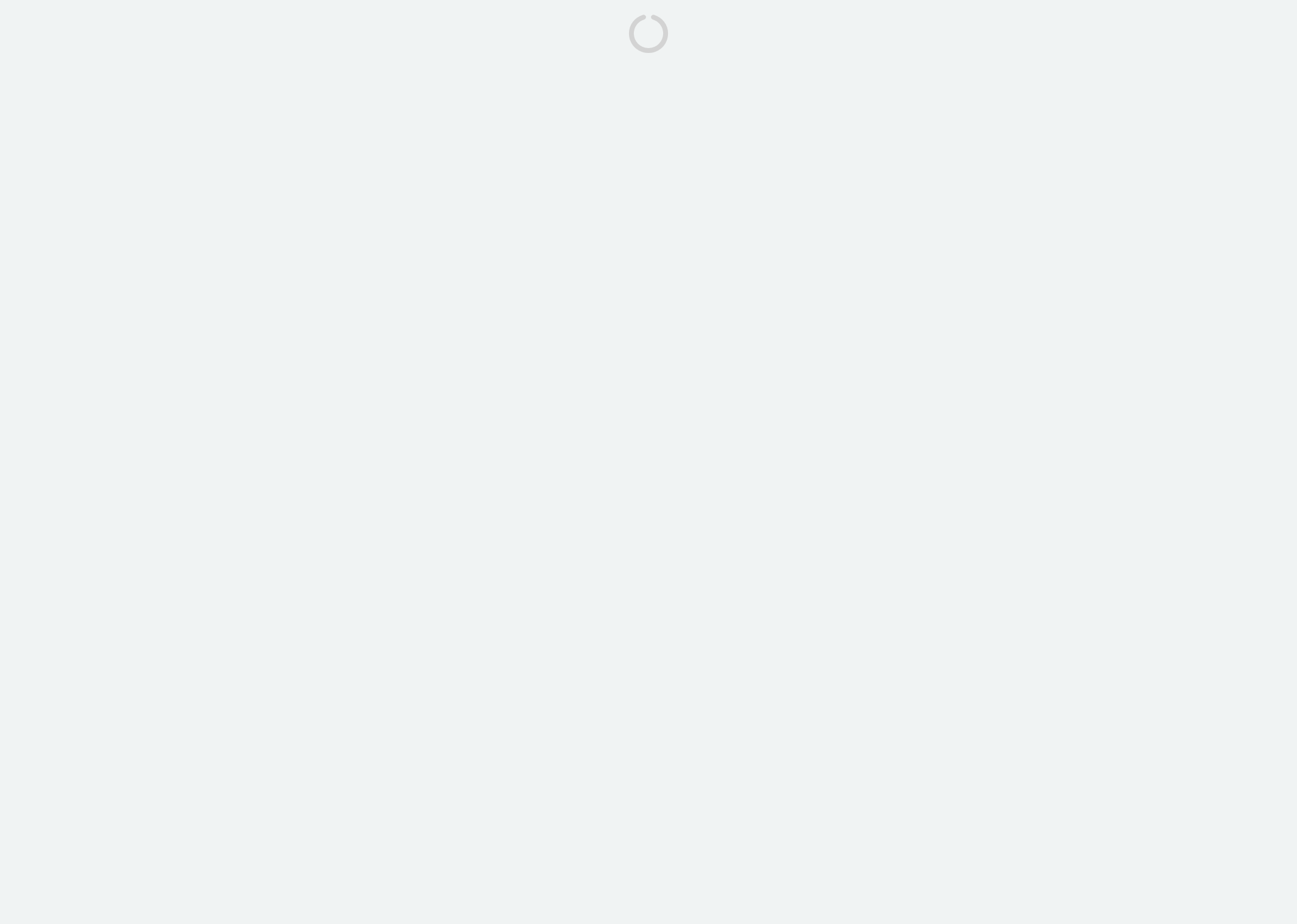scroll, scrollTop: 0, scrollLeft: 0, axis: both 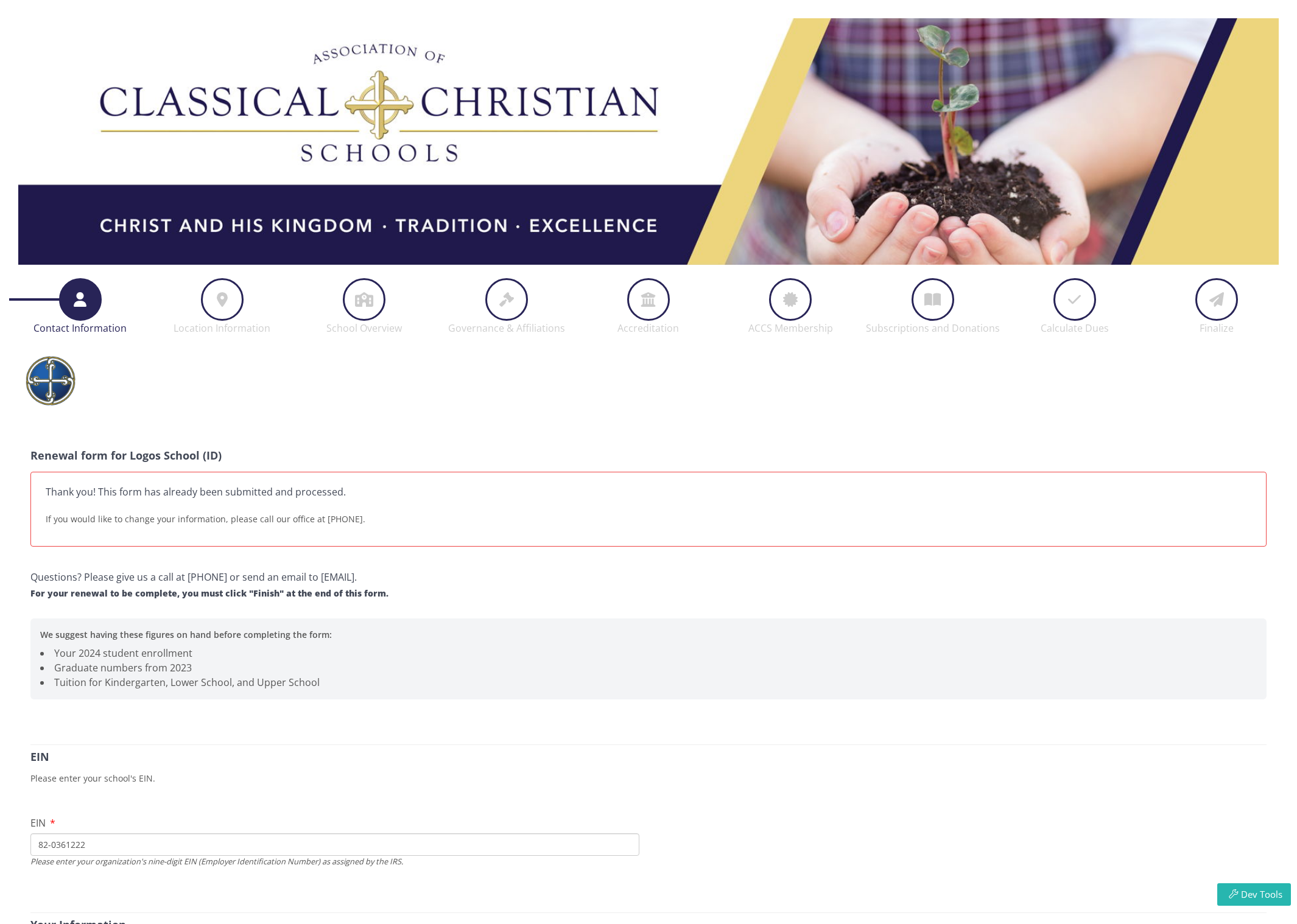 click at bounding box center (80, 299) 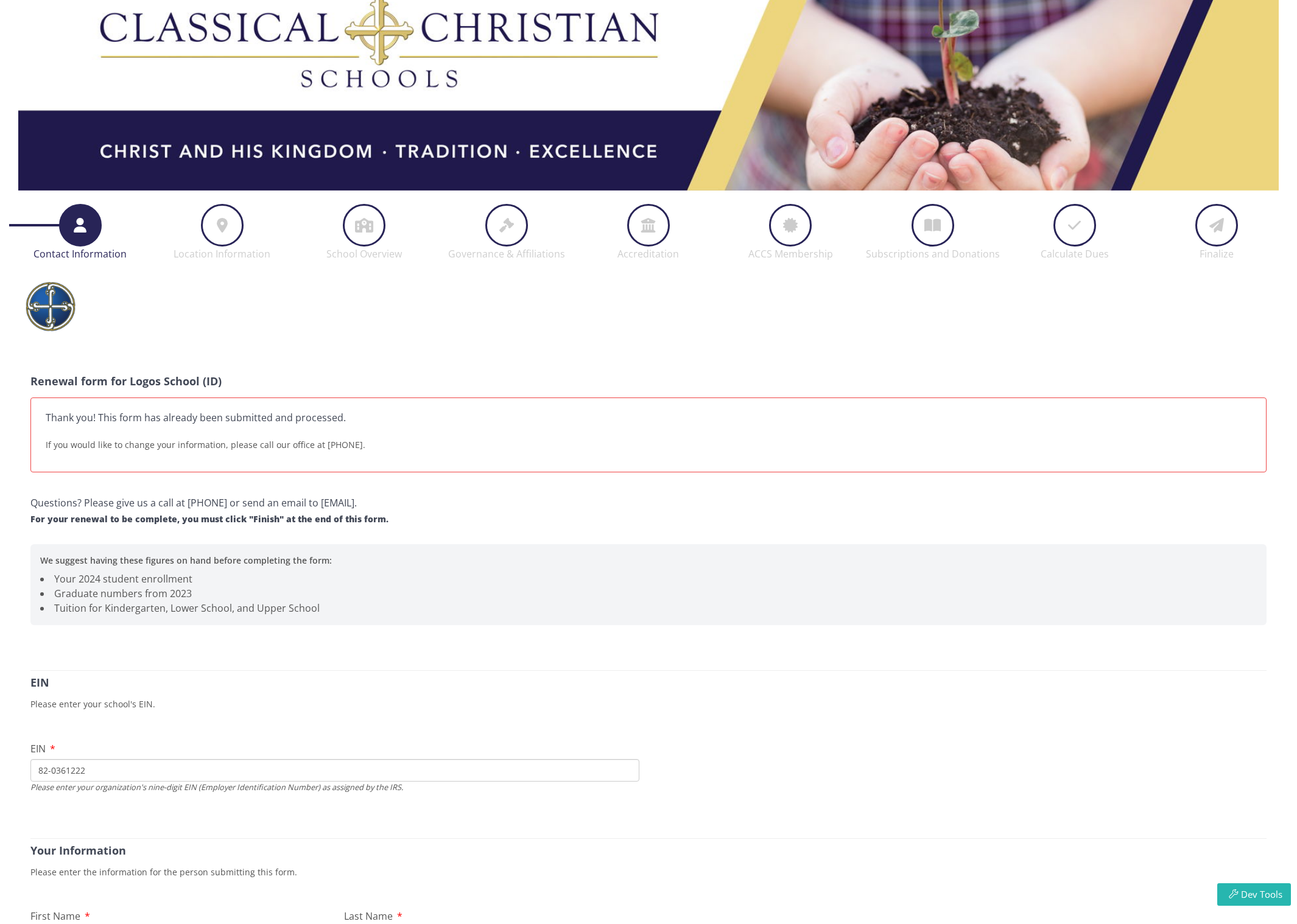 scroll, scrollTop: 0, scrollLeft: 0, axis: both 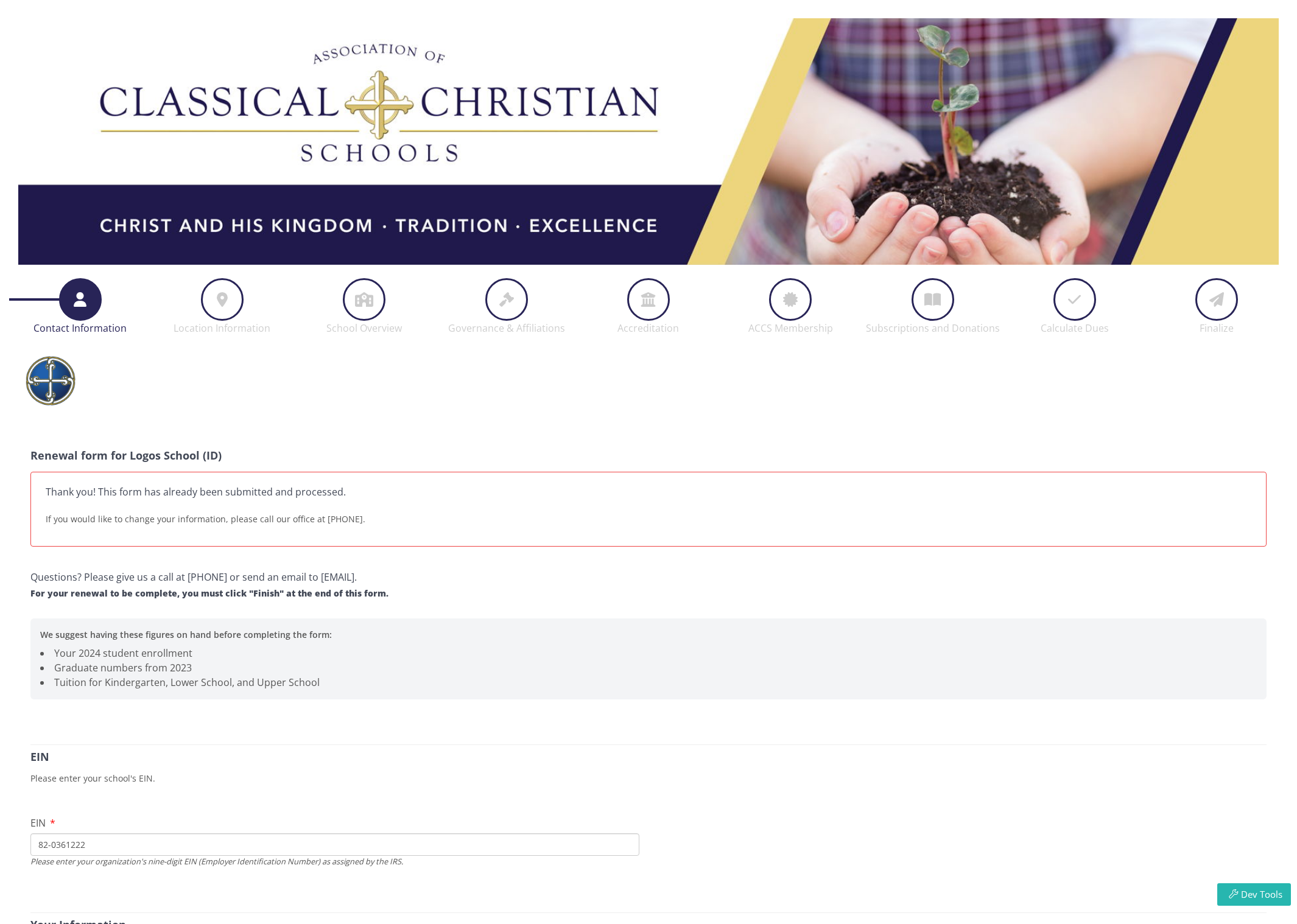 click at bounding box center [790, 299] 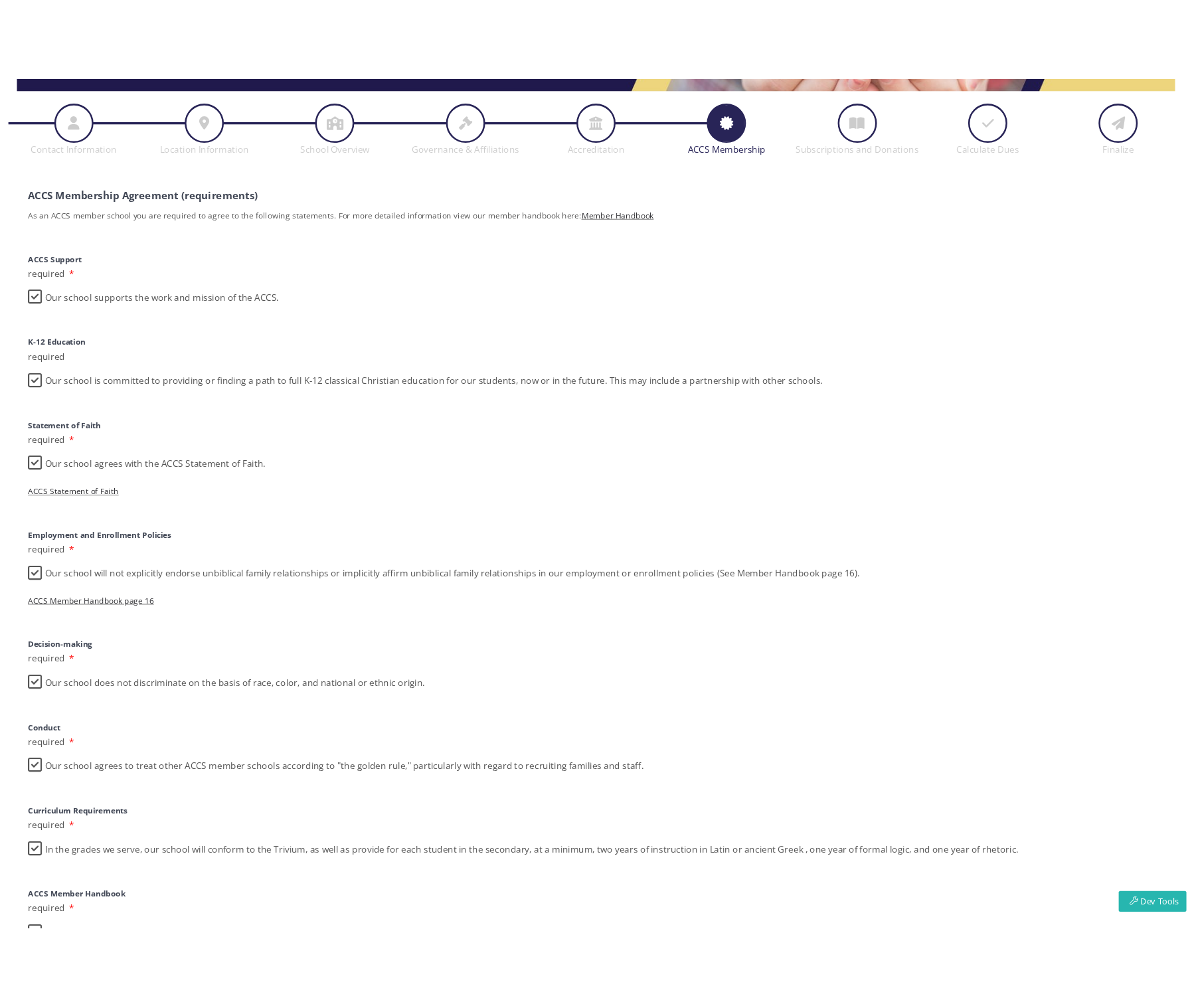 scroll, scrollTop: 11, scrollLeft: 0, axis: vertical 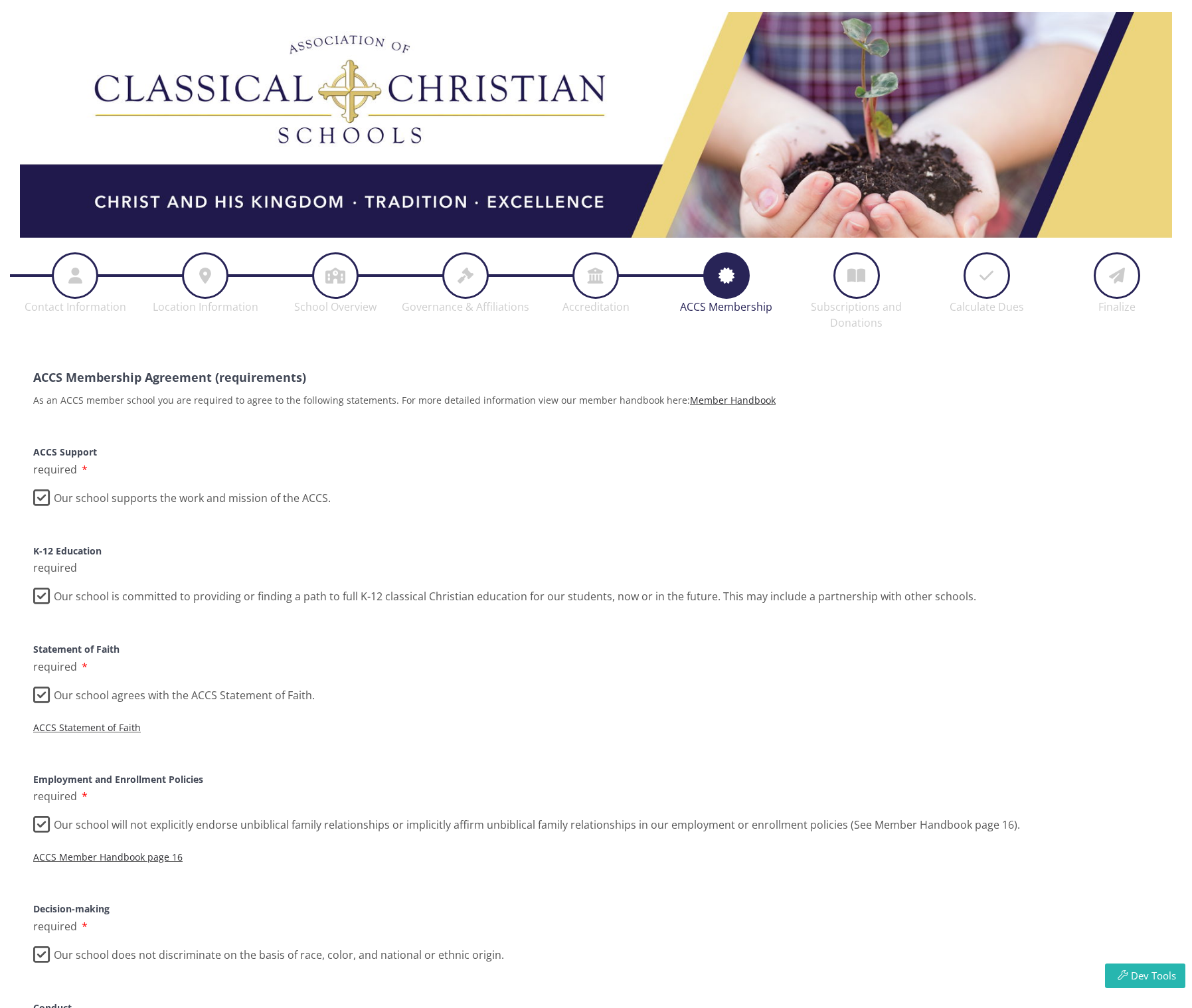 click on "ACCS Support" at bounding box center (596, 444) 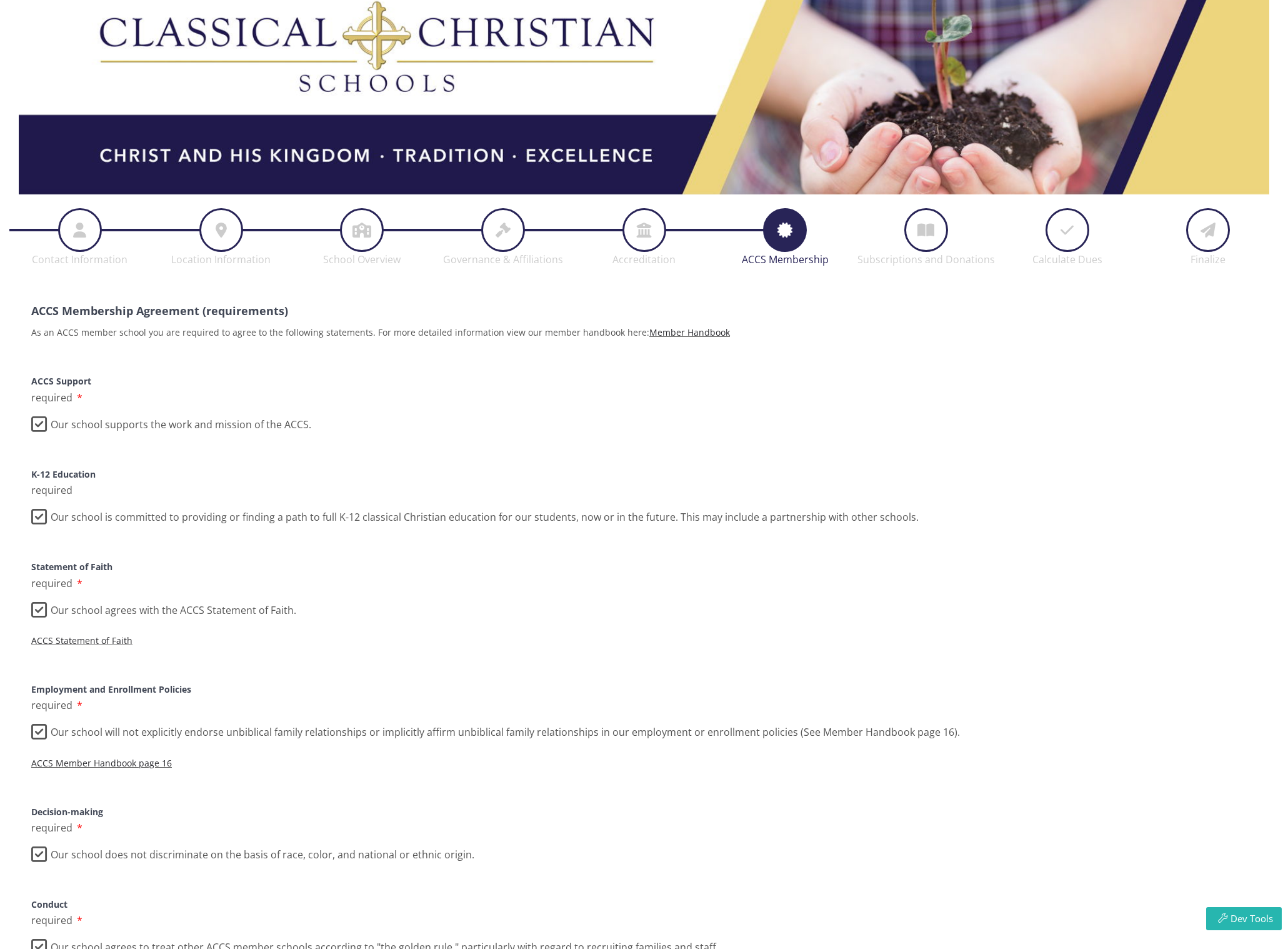 scroll, scrollTop: 5, scrollLeft: 0, axis: vertical 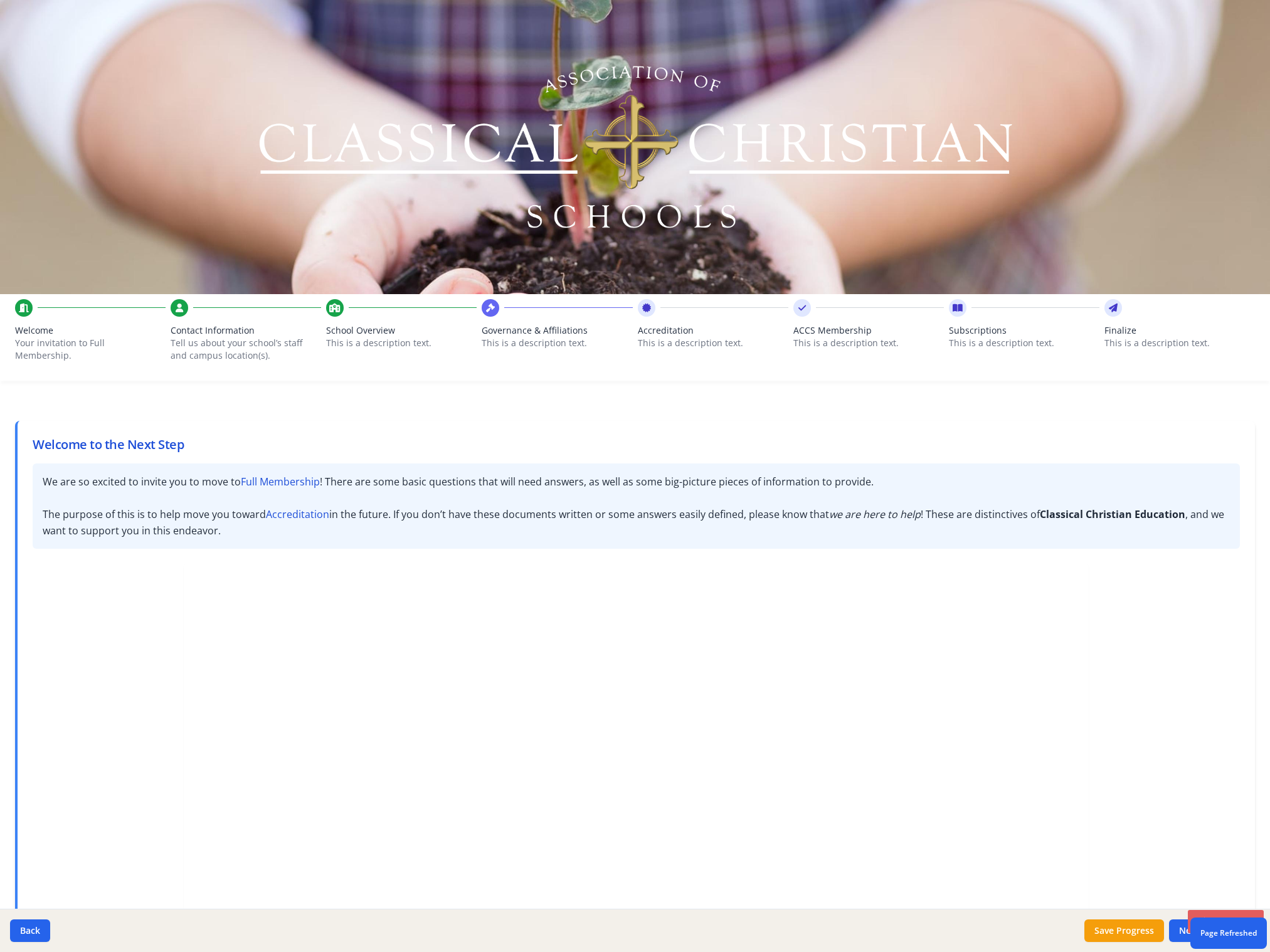 click on "Welcome   Your invitation to Full Membership." at bounding box center (90, 340) 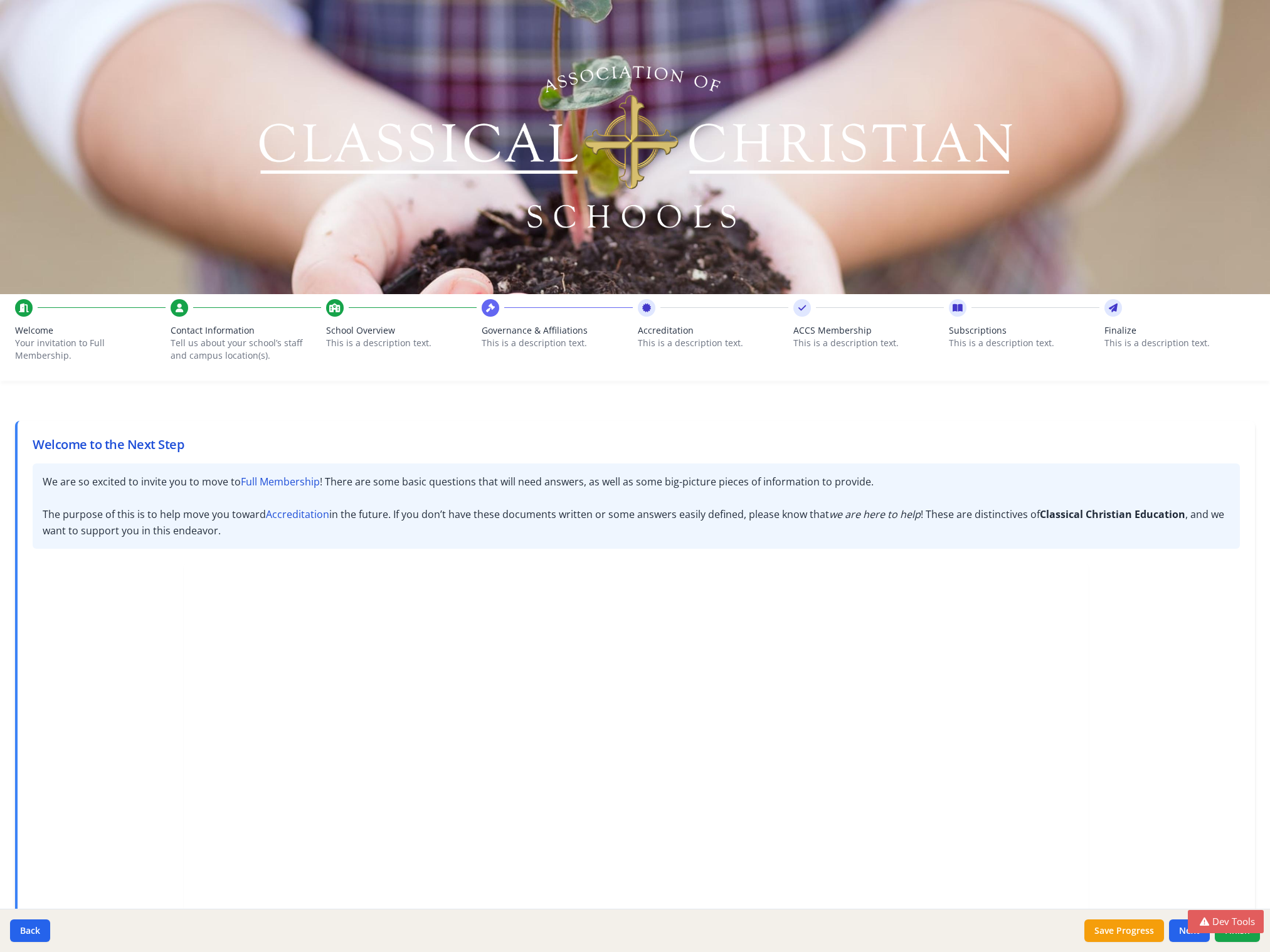 click on "Contact Information" at bounding box center [246, 331] 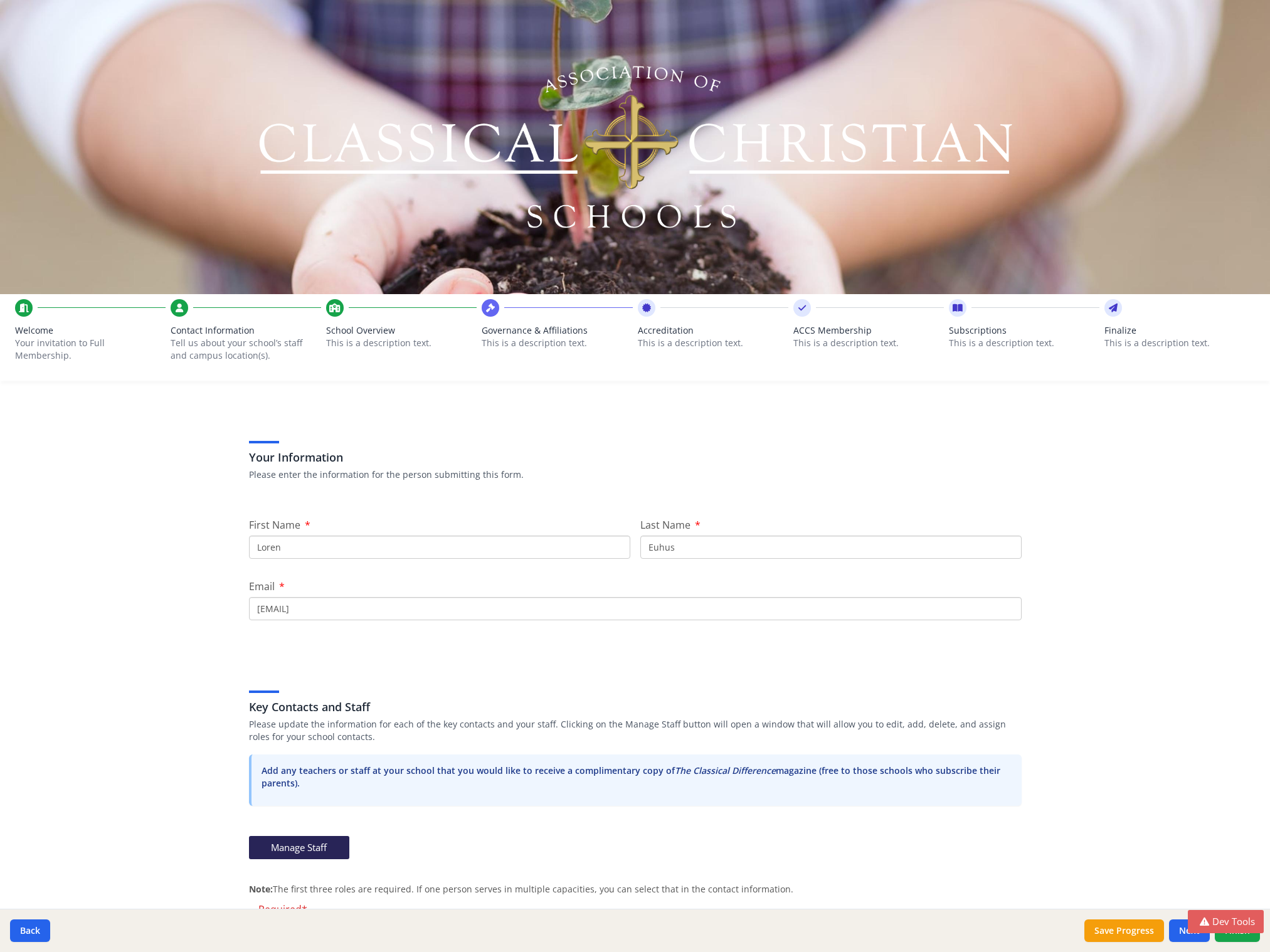 click on "Your invitation to Full Membership." at bounding box center (83, 349) 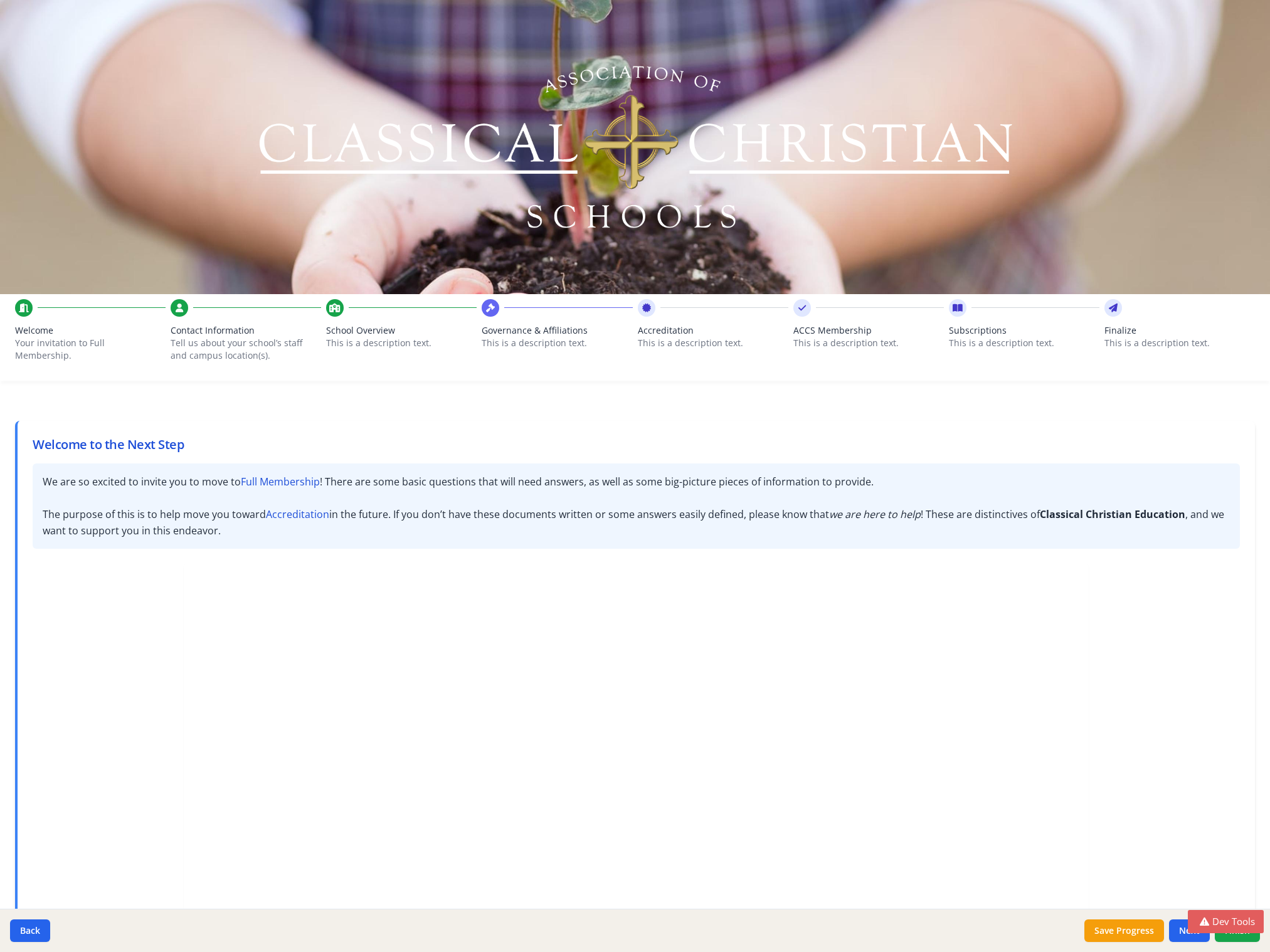 click on "Tell us about your school’s staff and campus location(s)." at bounding box center (238, 349) 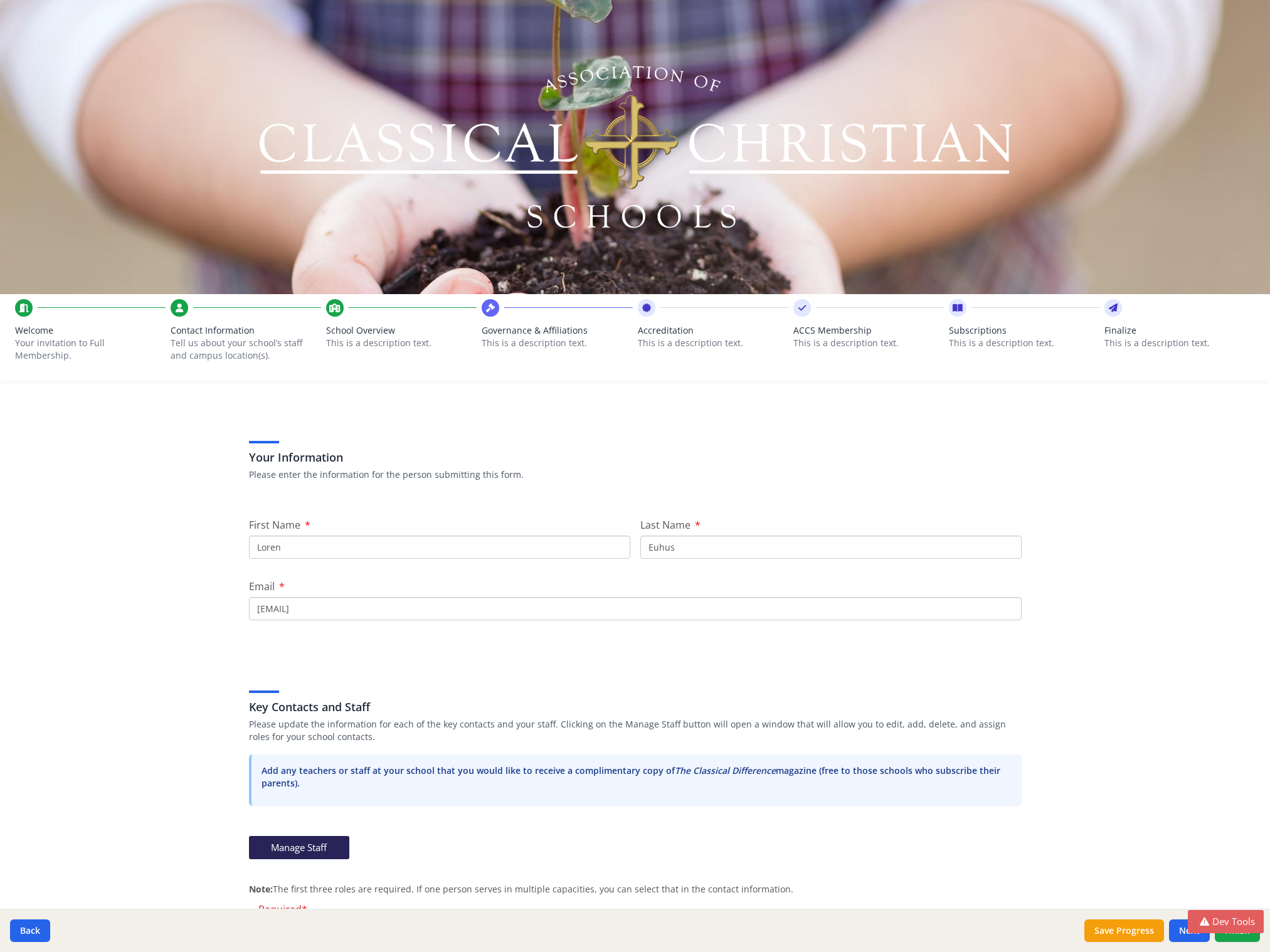 click on "This is a description text." at bounding box center (401, 343) 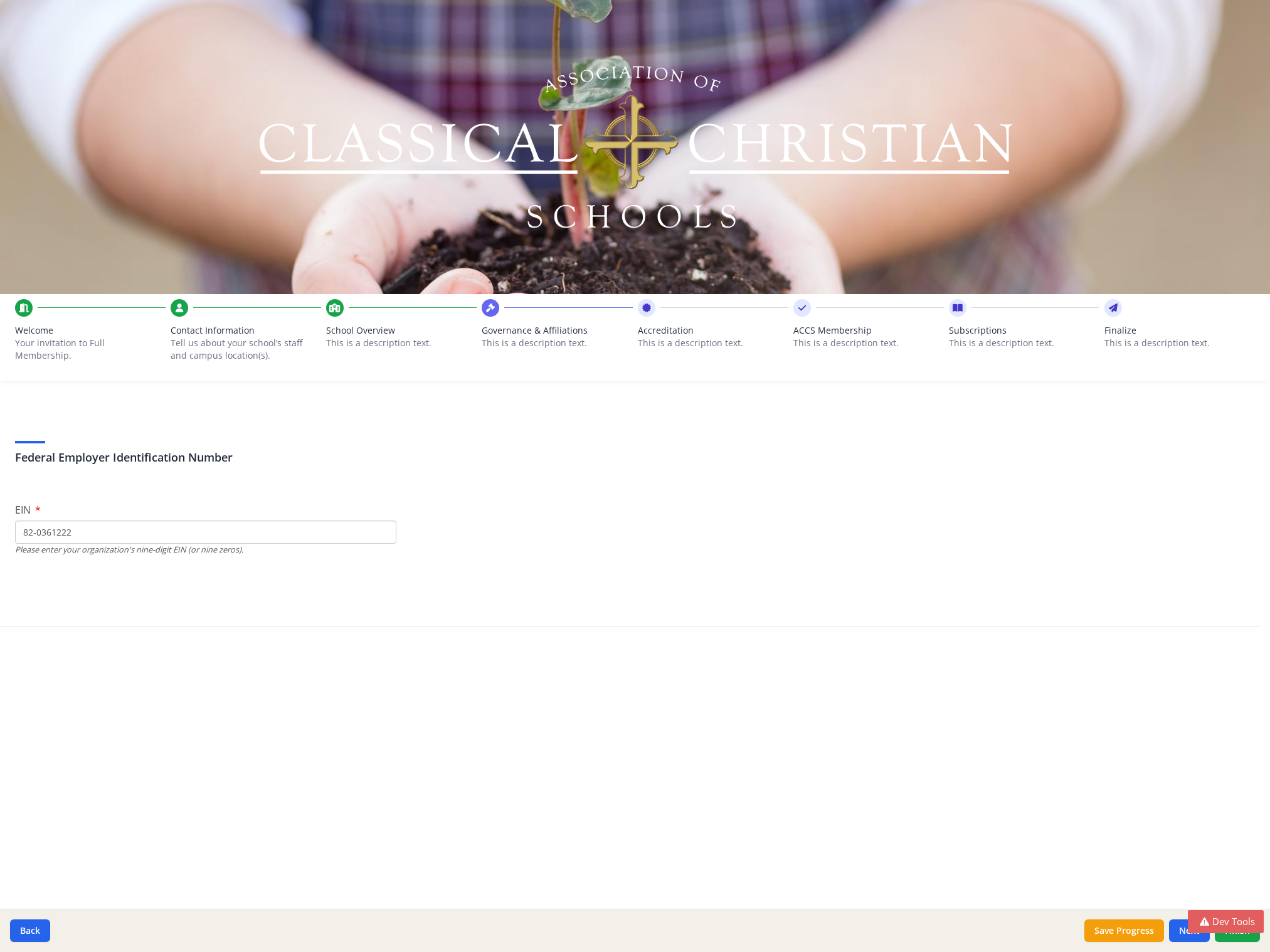 click on "Governance & Affiliations   This is a description text." at bounding box center (557, 346) 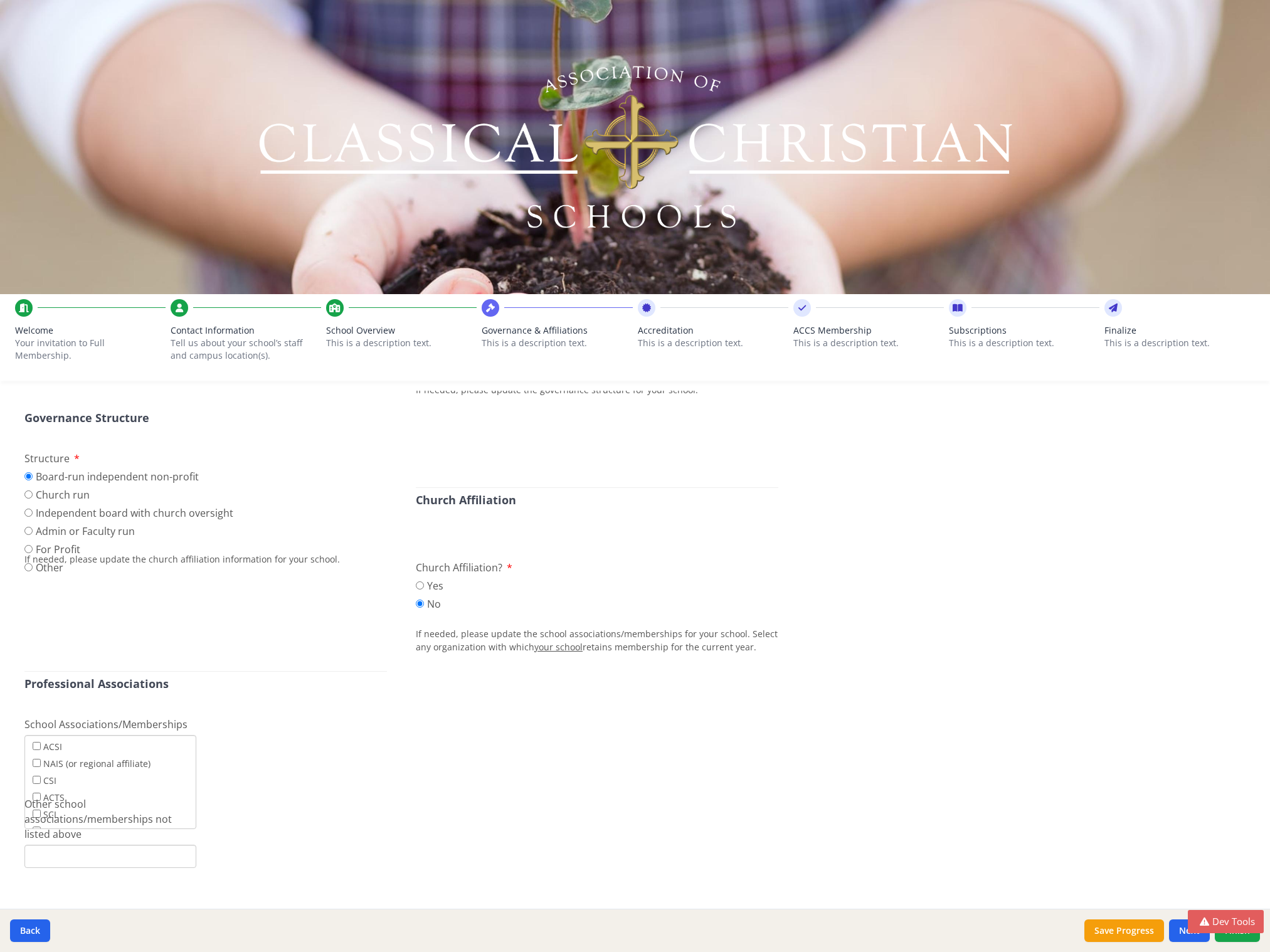 click on "This is a description text." at bounding box center (713, 343) 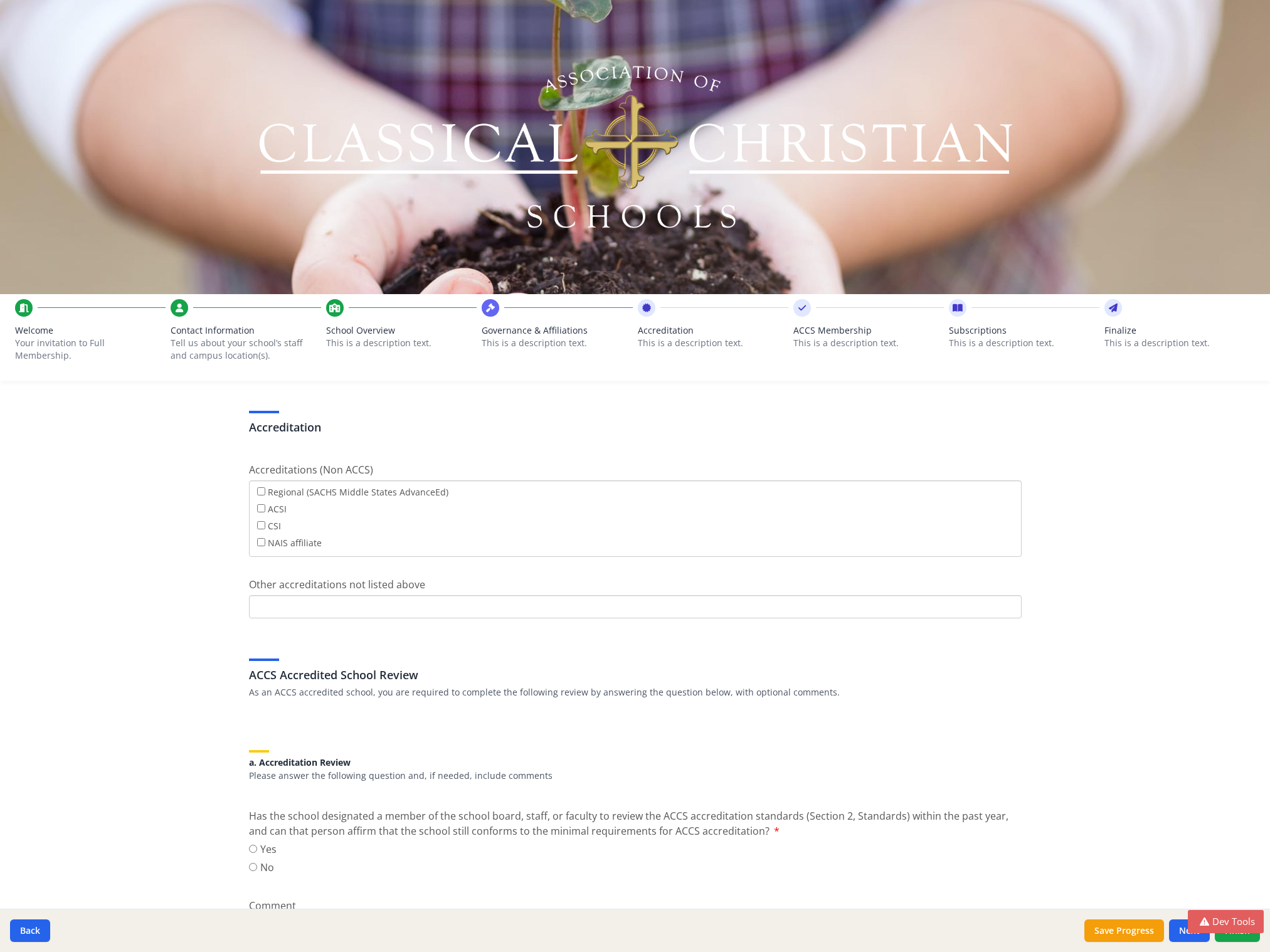 click on "This is a description text." at bounding box center (869, 343) 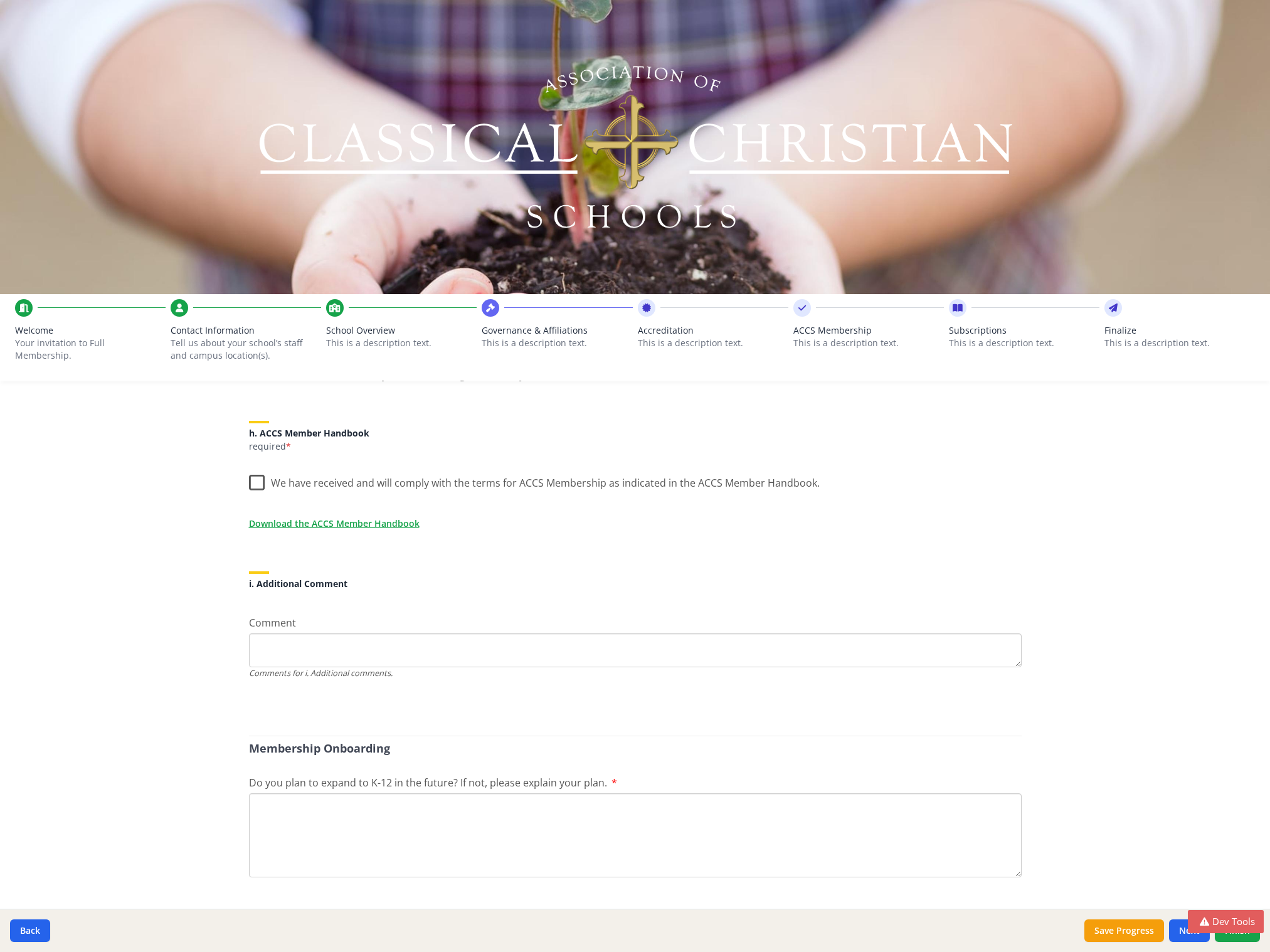 scroll, scrollTop: 0, scrollLeft: 0, axis: both 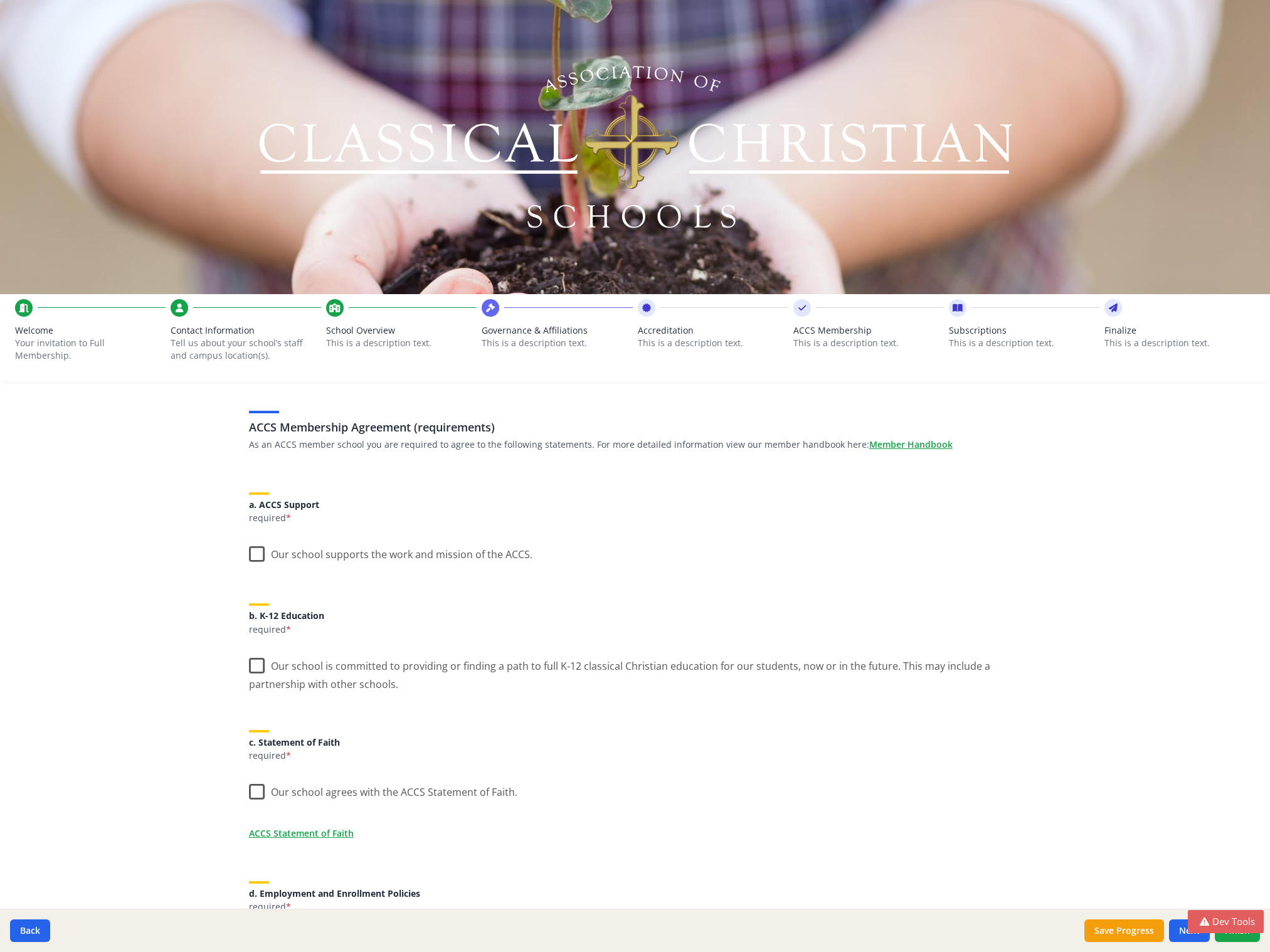 click on "This is a description text." at bounding box center (1024, 343) 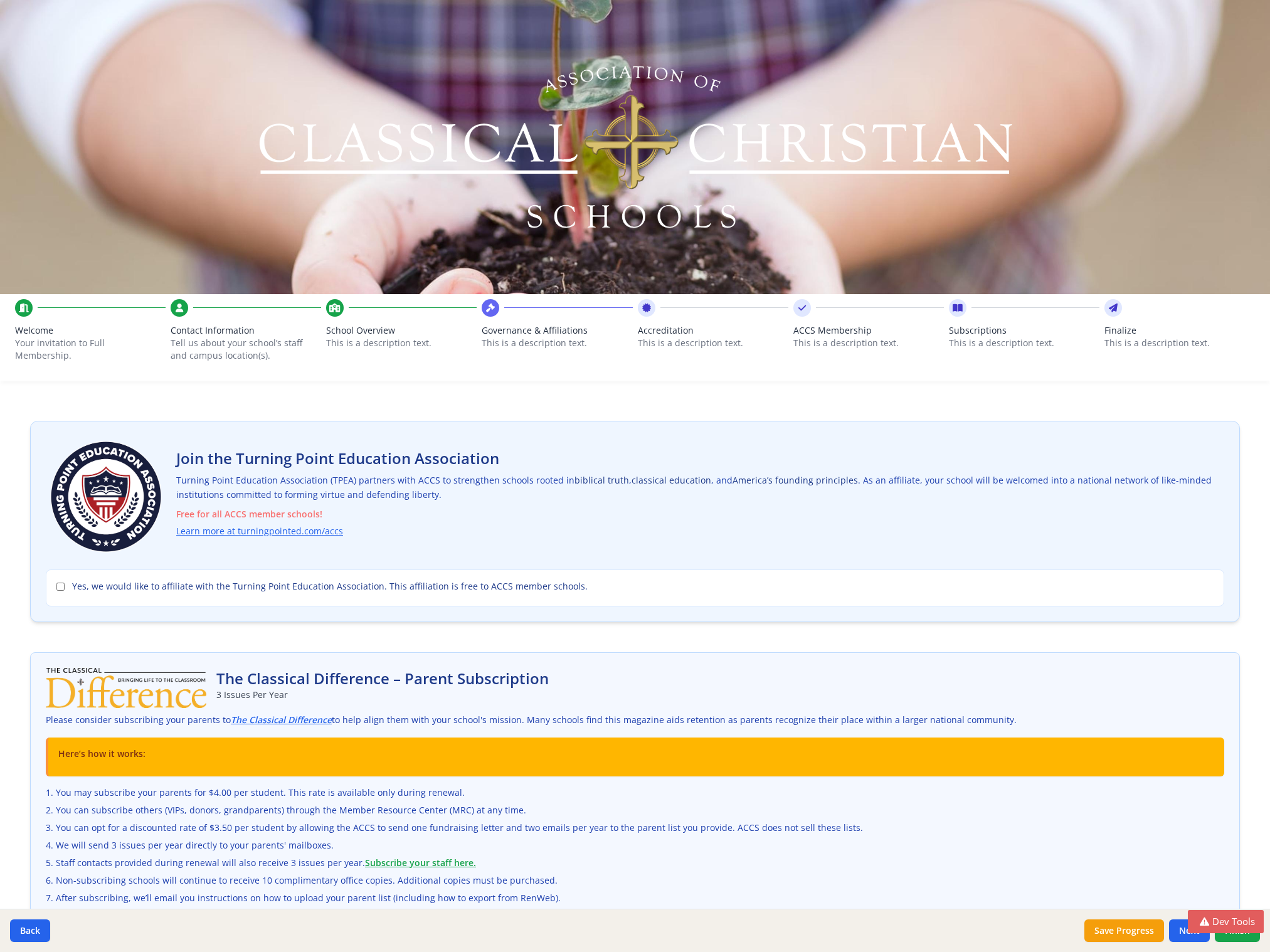 click on "Finalize" at bounding box center (1180, 331) 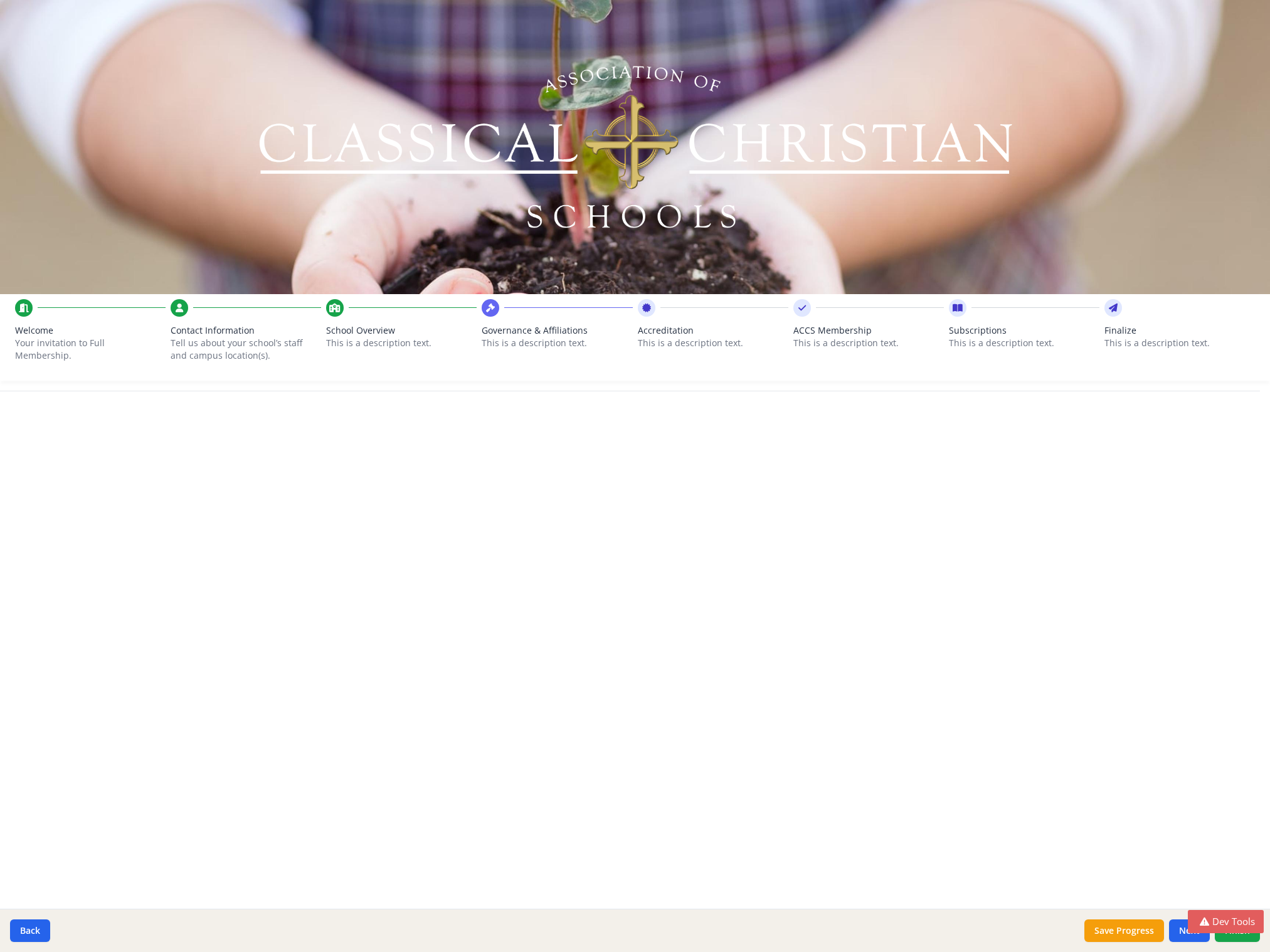 click on "This is a description text." at bounding box center (1024, 343) 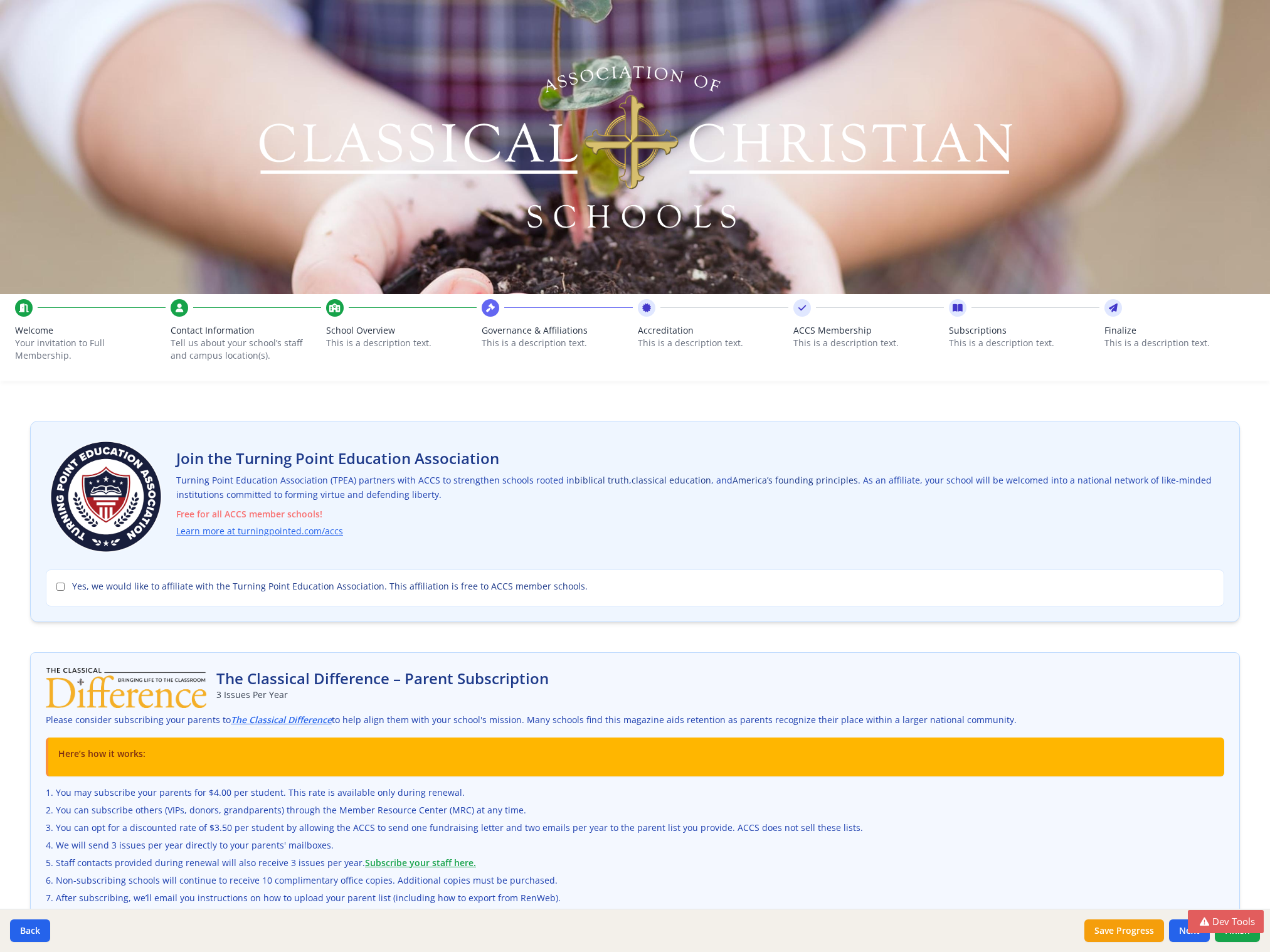 click on "This is a description text." at bounding box center (869, 343) 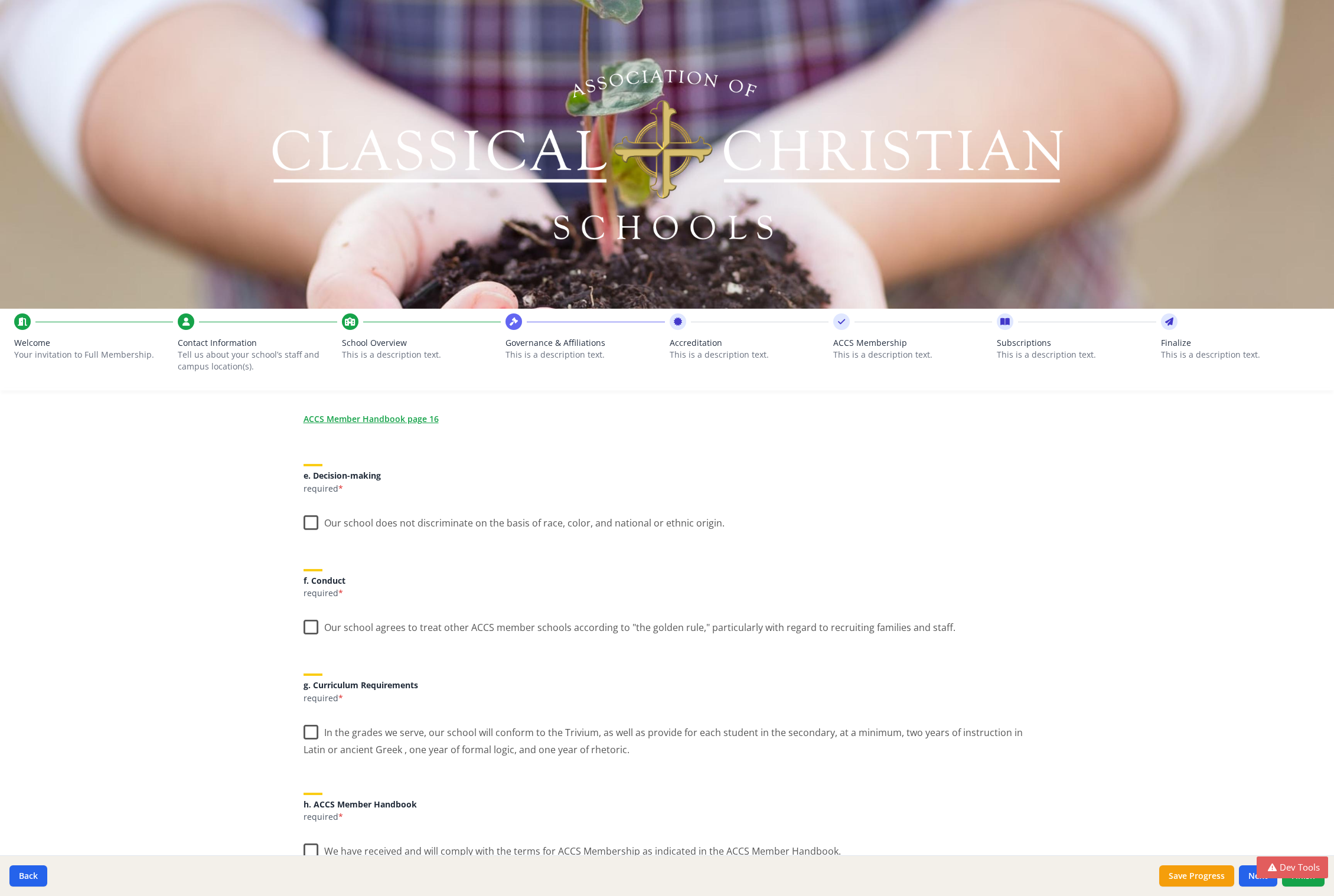 scroll, scrollTop: 937, scrollLeft: 0, axis: vertical 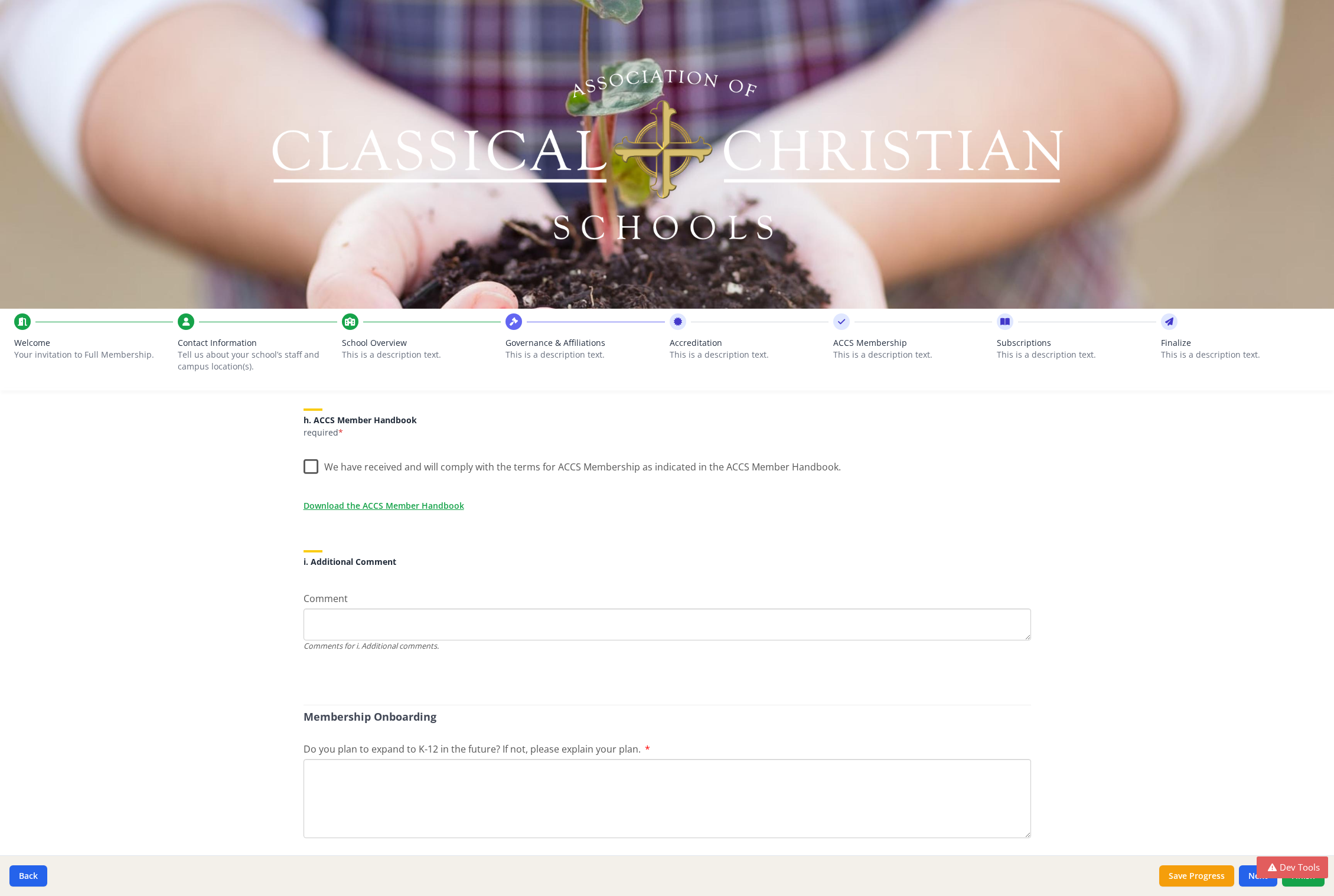click on "This is a description text." at bounding box center [749, 355] 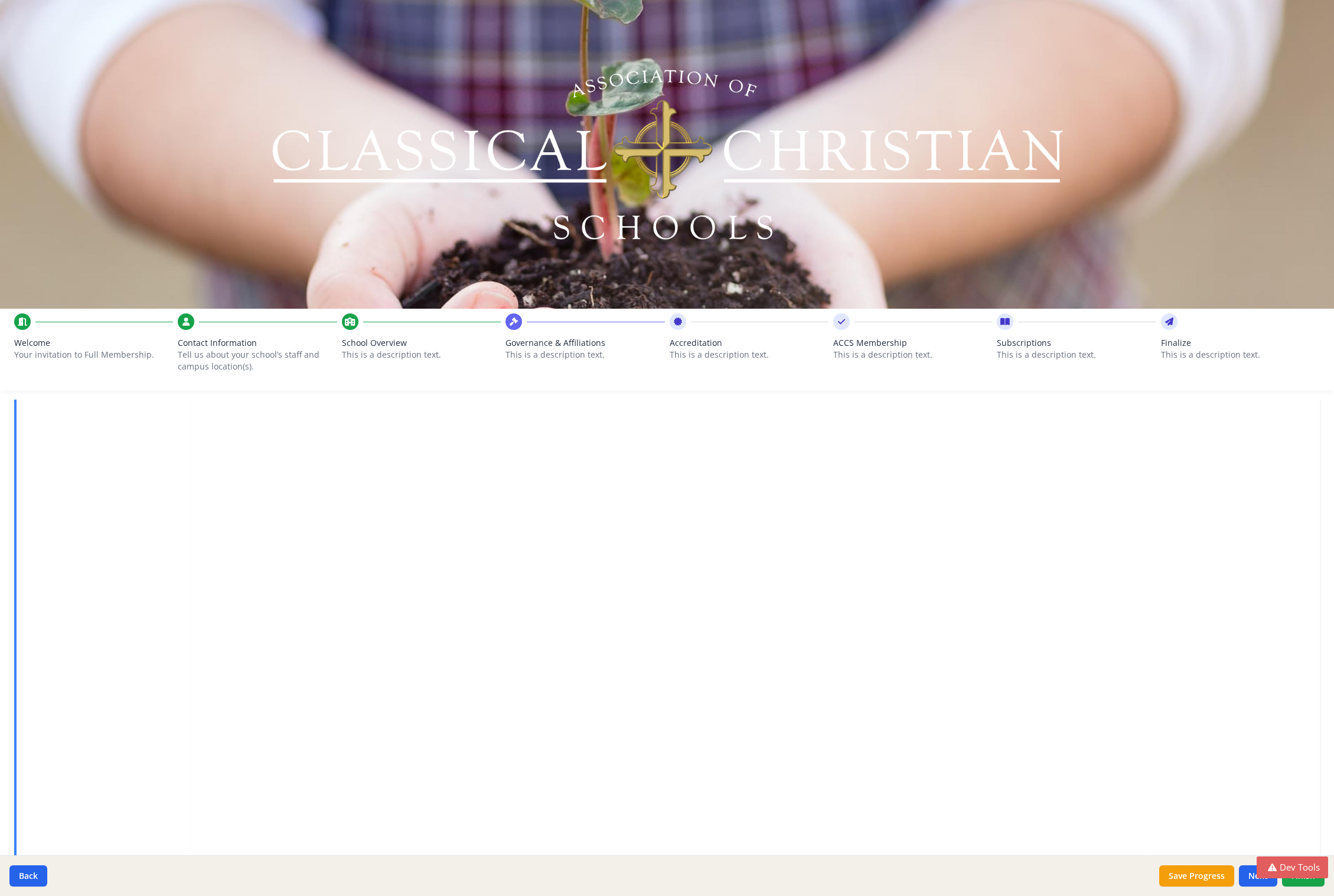 scroll, scrollTop: 0, scrollLeft: 0, axis: both 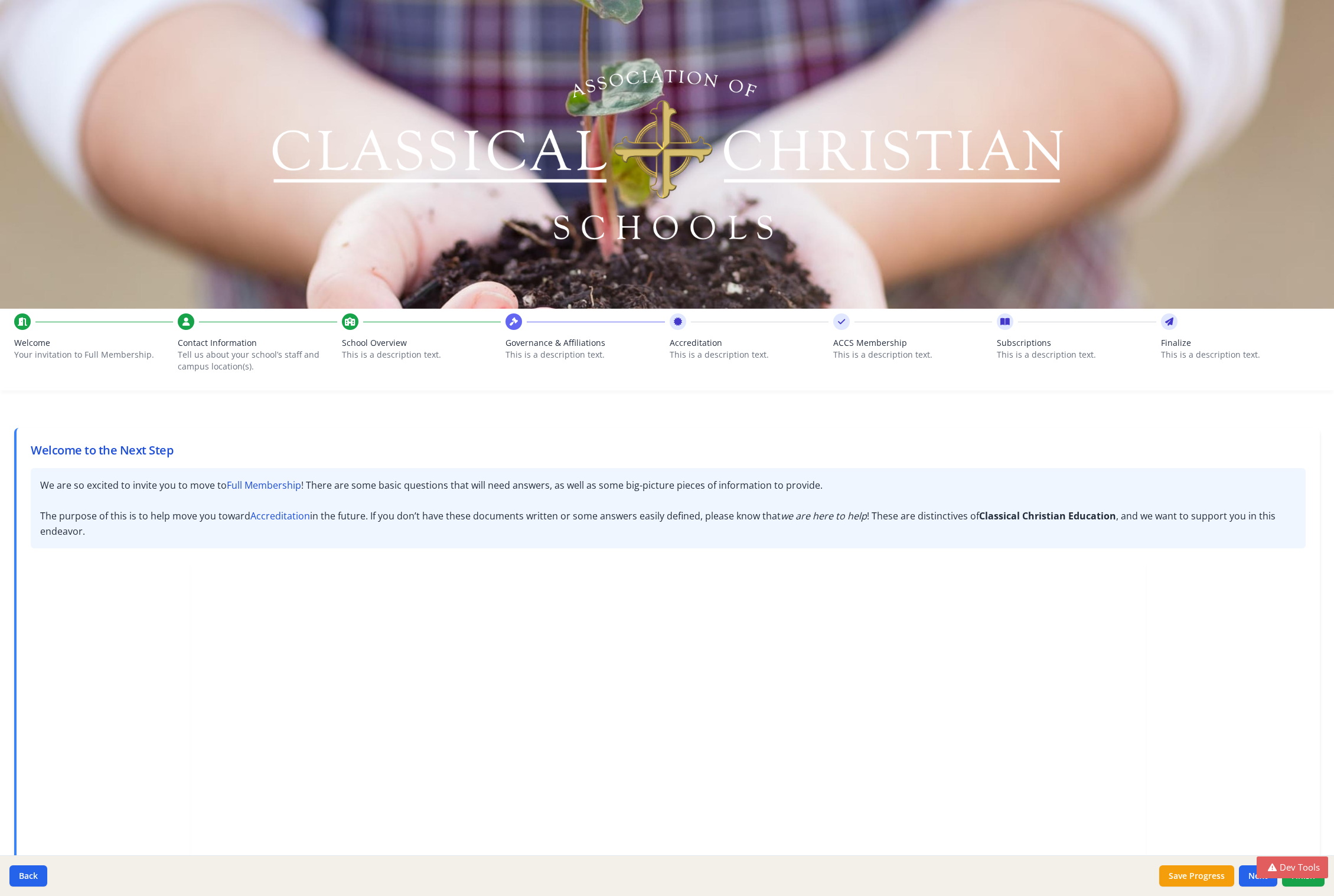 click on "This is a description text." at bounding box center [421, 355] 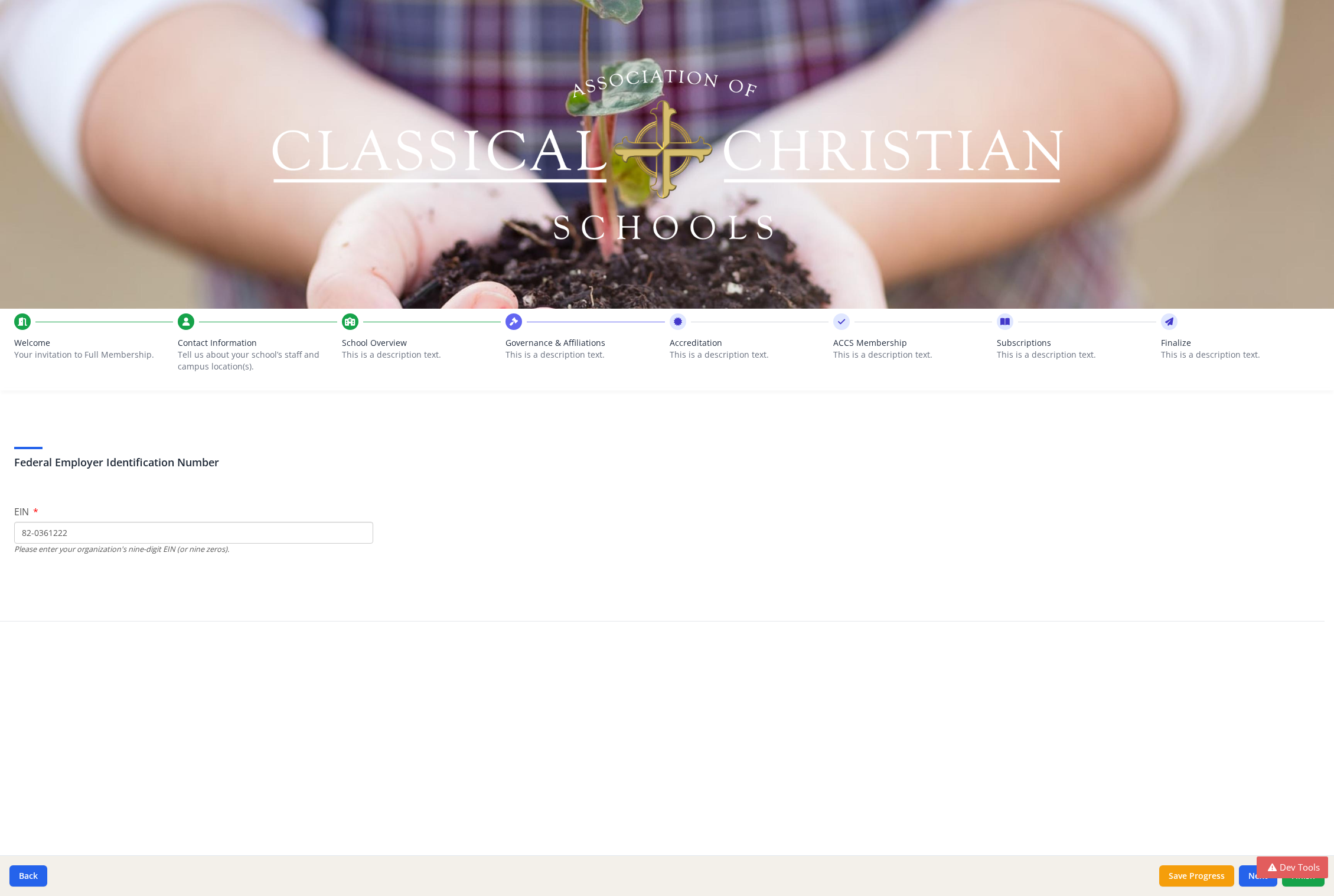 click on "Contact Information" at bounding box center [257, 343] 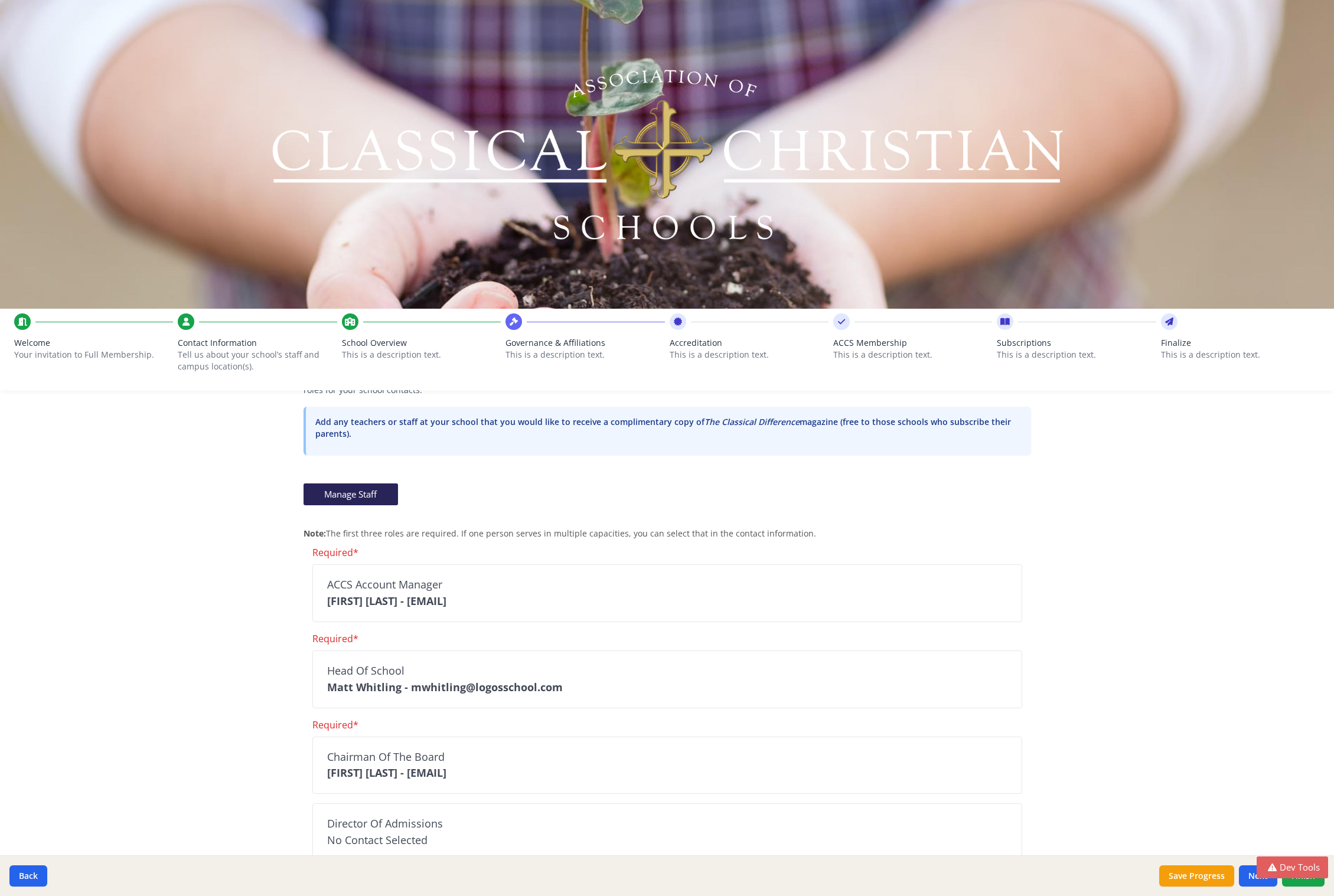 scroll, scrollTop: 0, scrollLeft: 0, axis: both 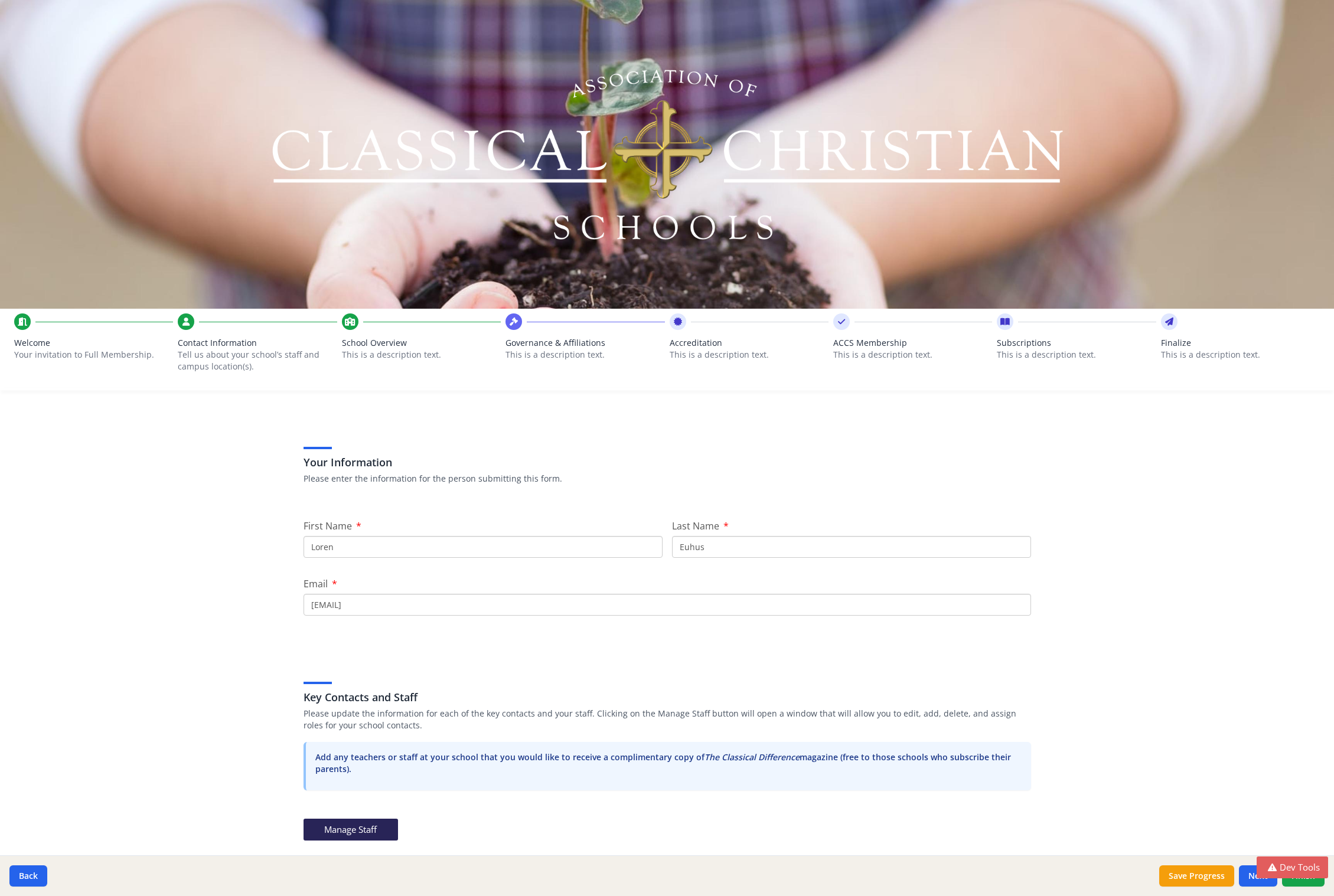 click on "Governance & Affiliations" at bounding box center [585, 343] 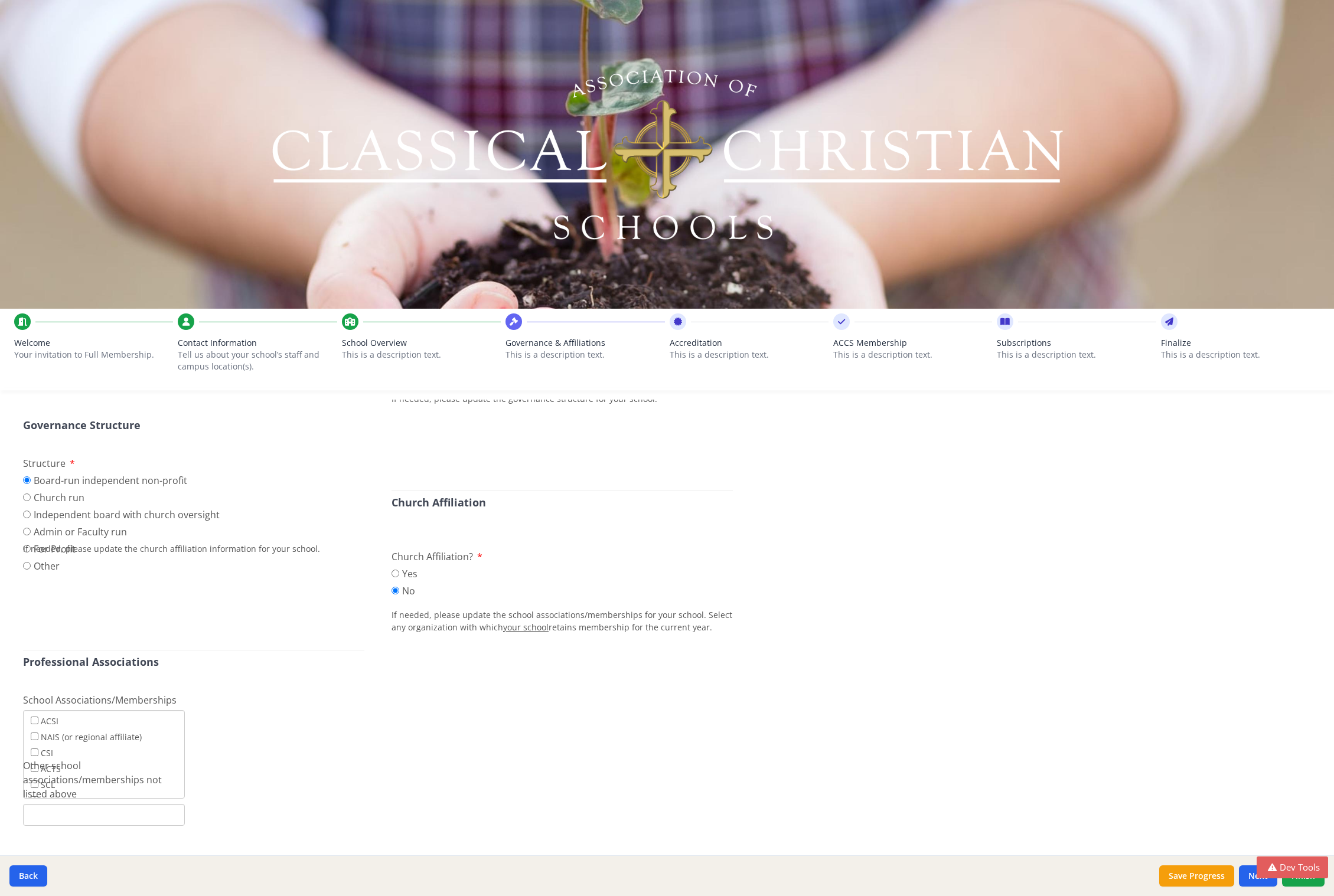 click on "Accreditation   This is a description text." at bounding box center [749, 358] 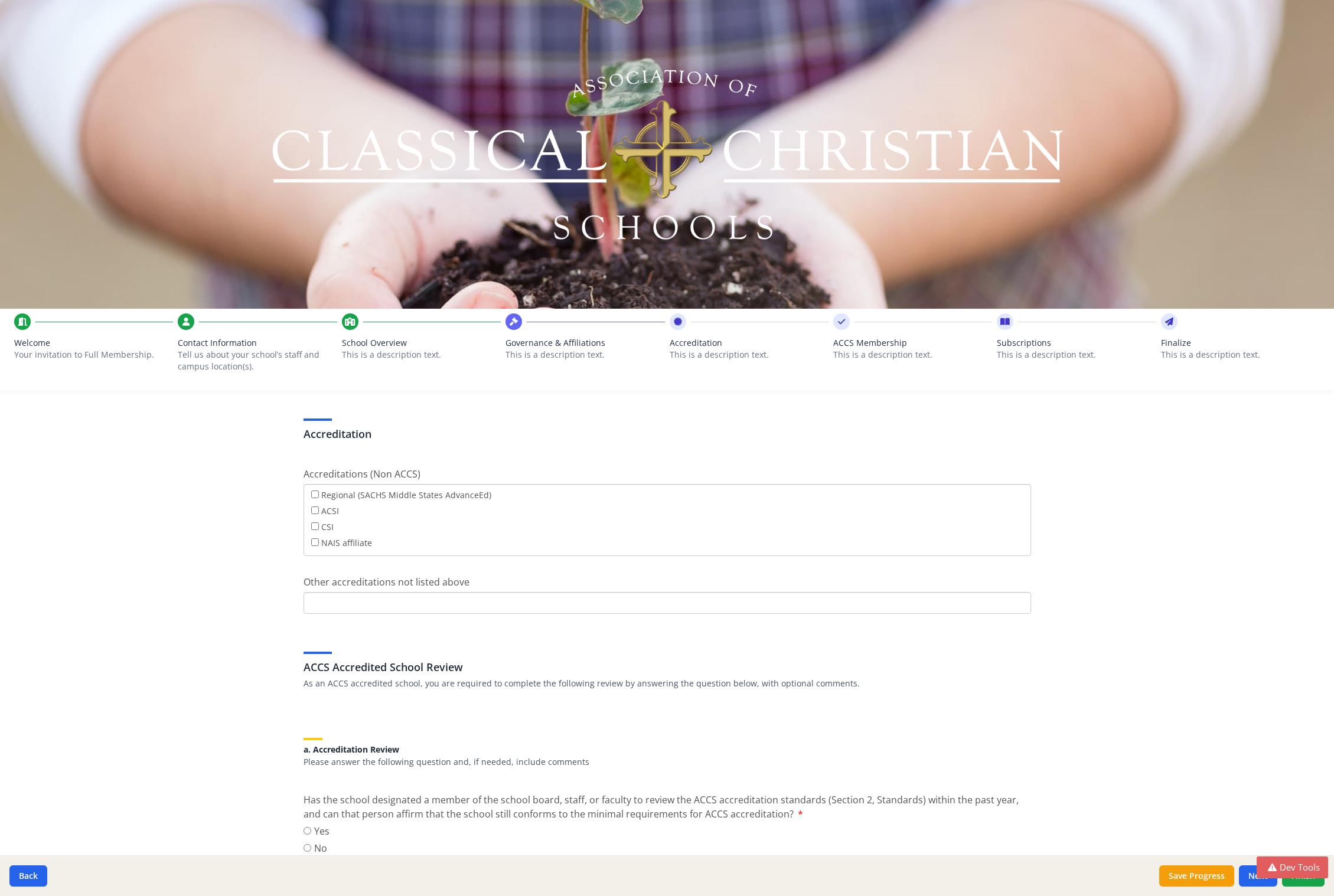 click on "This is a description text." at bounding box center [912, 355] 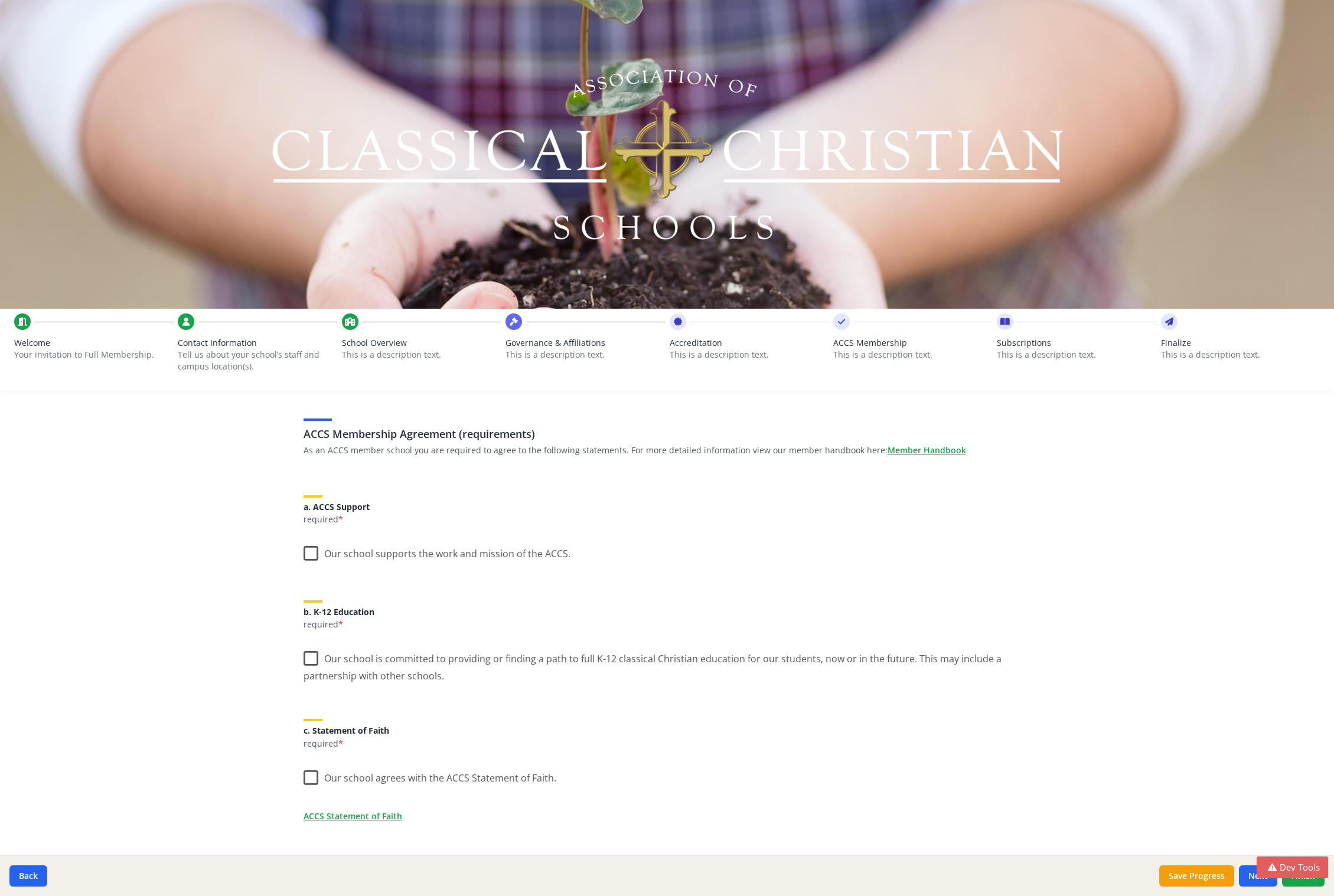 click on "This is a description text." at bounding box center [1076, 355] 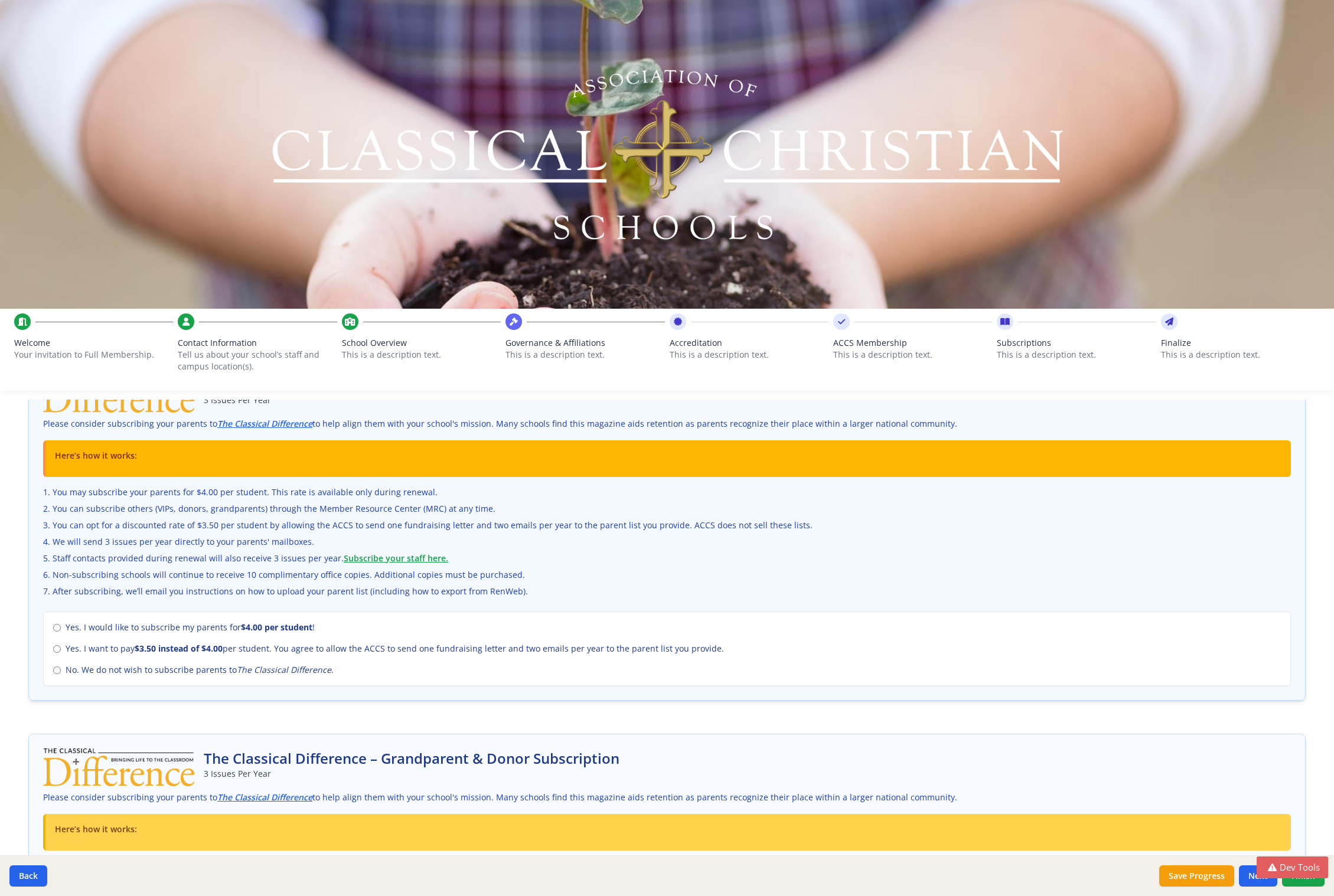 scroll, scrollTop: 0, scrollLeft: 0, axis: both 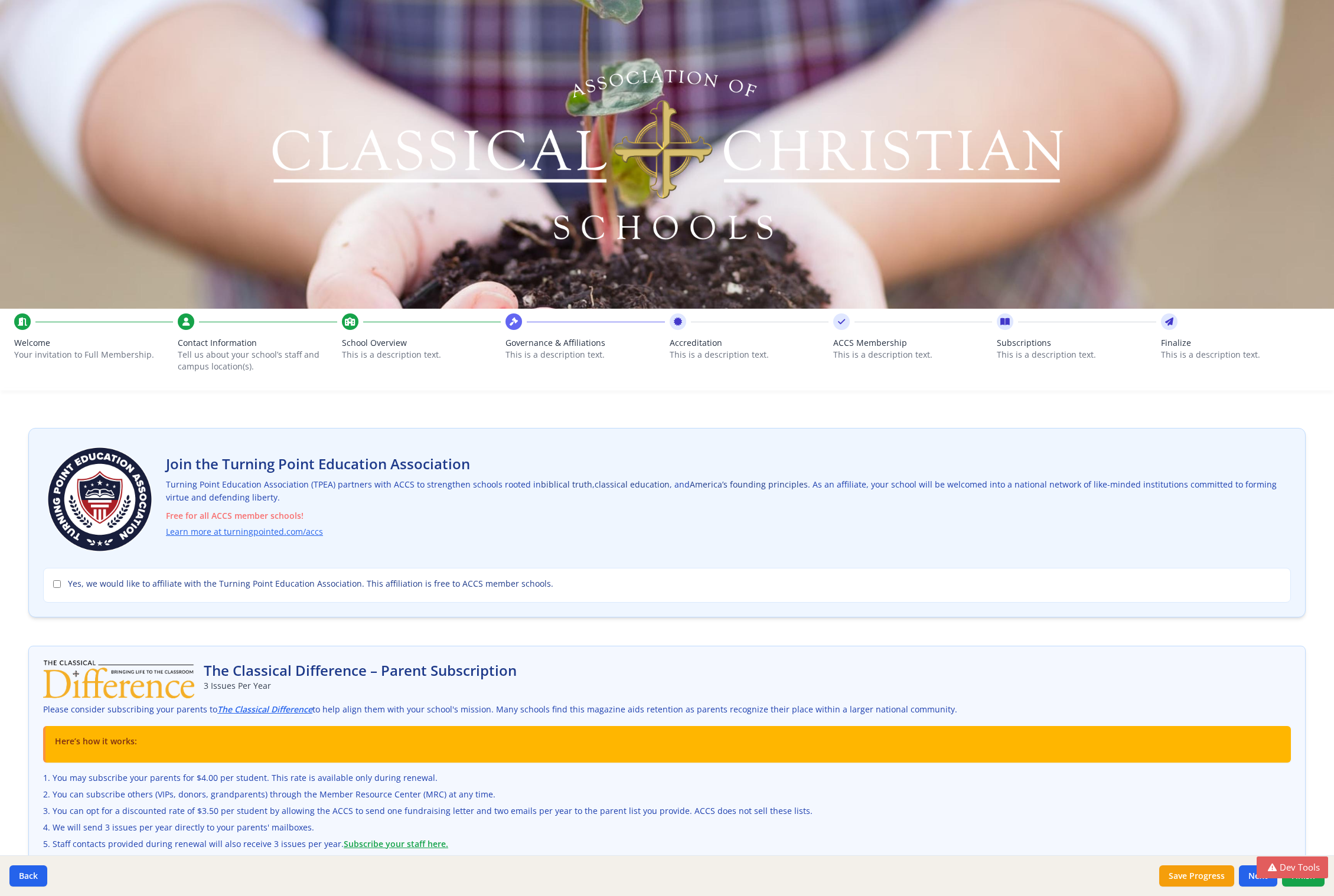 click on "Finalize" at bounding box center [1240, 343] 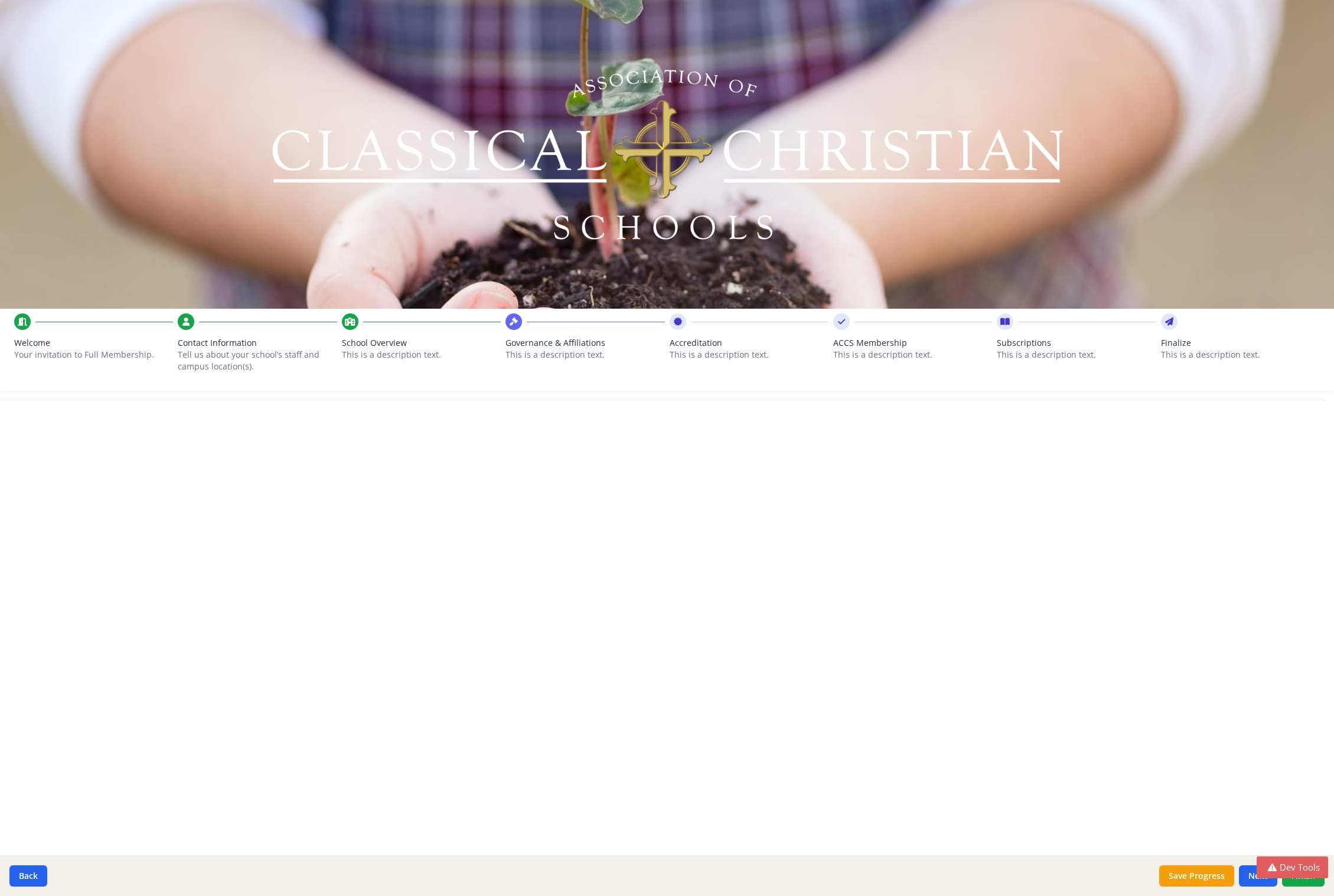 click on "ACCS Membership" at bounding box center [912, 343] 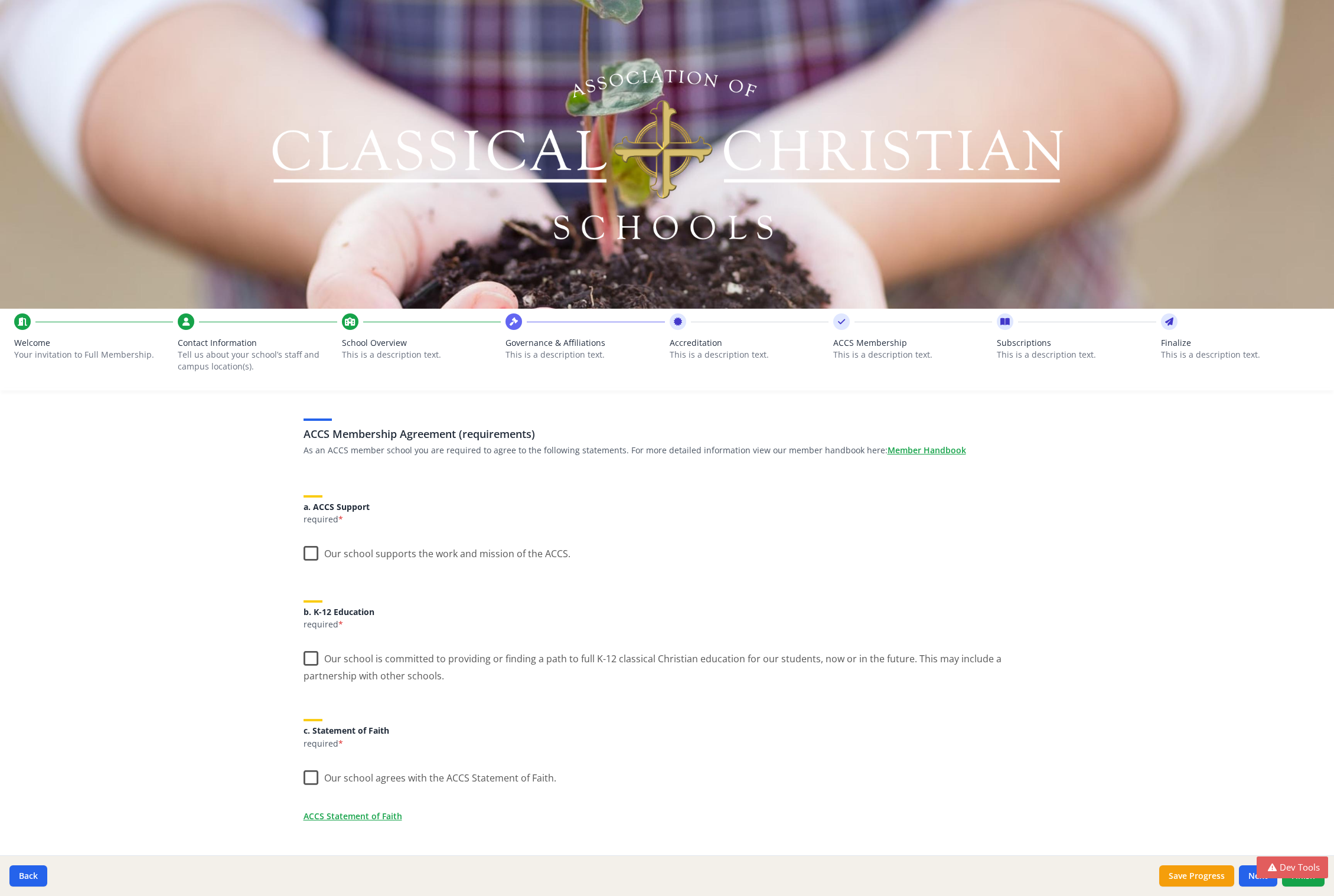 click on "ACCS Membership" at bounding box center [912, 343] 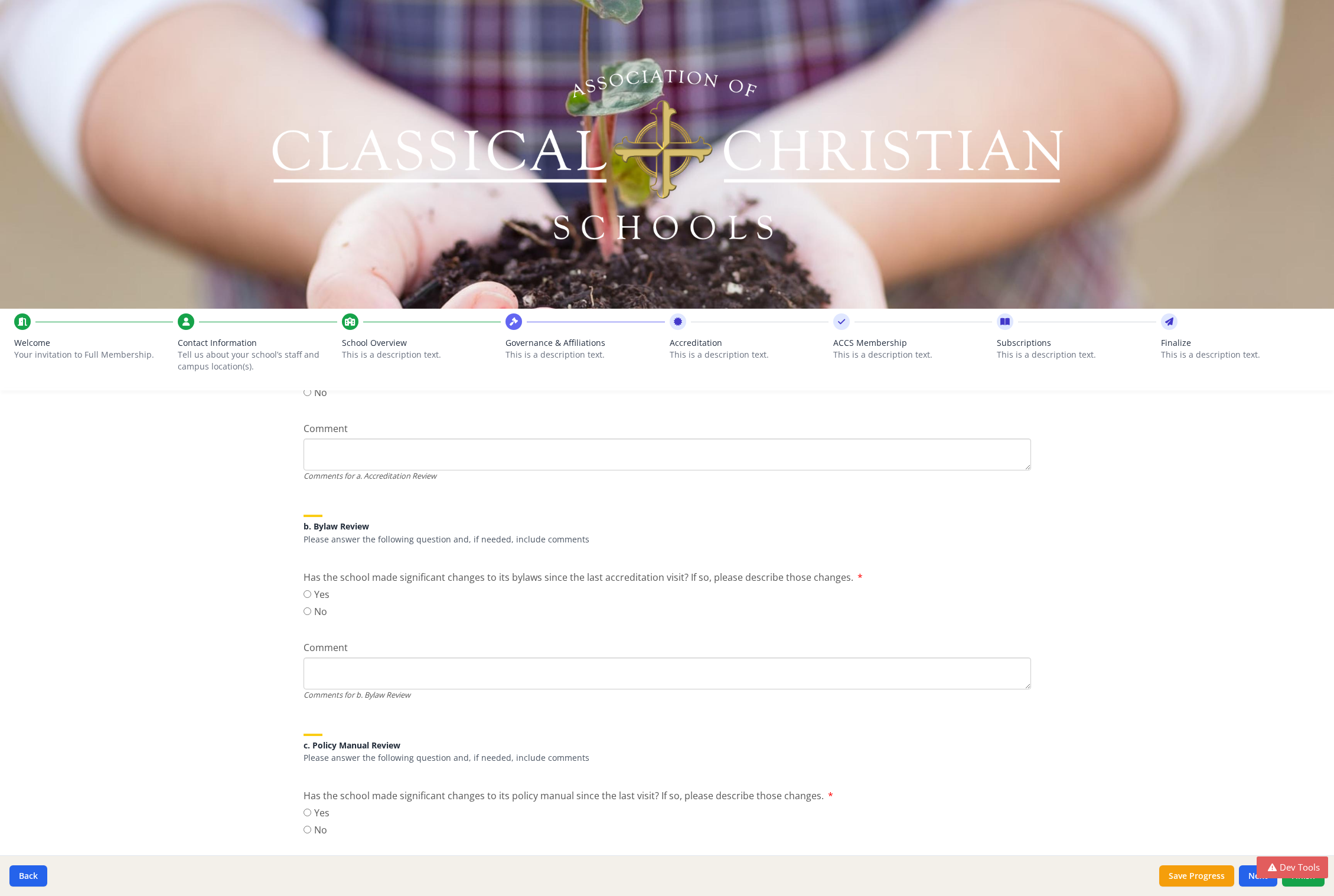 scroll, scrollTop: 0, scrollLeft: 0, axis: both 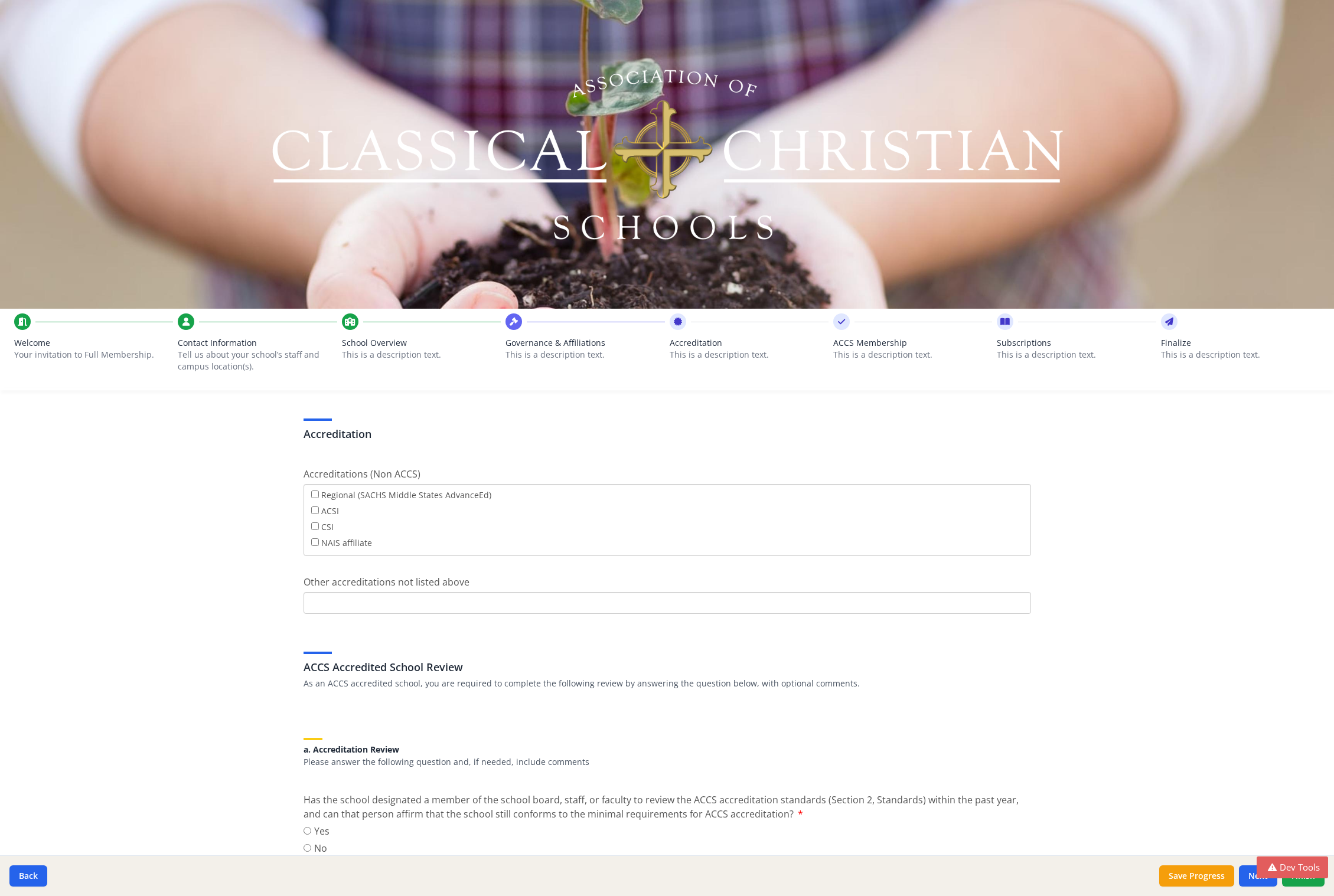 click on "Governance & Affiliations" at bounding box center [585, 343] 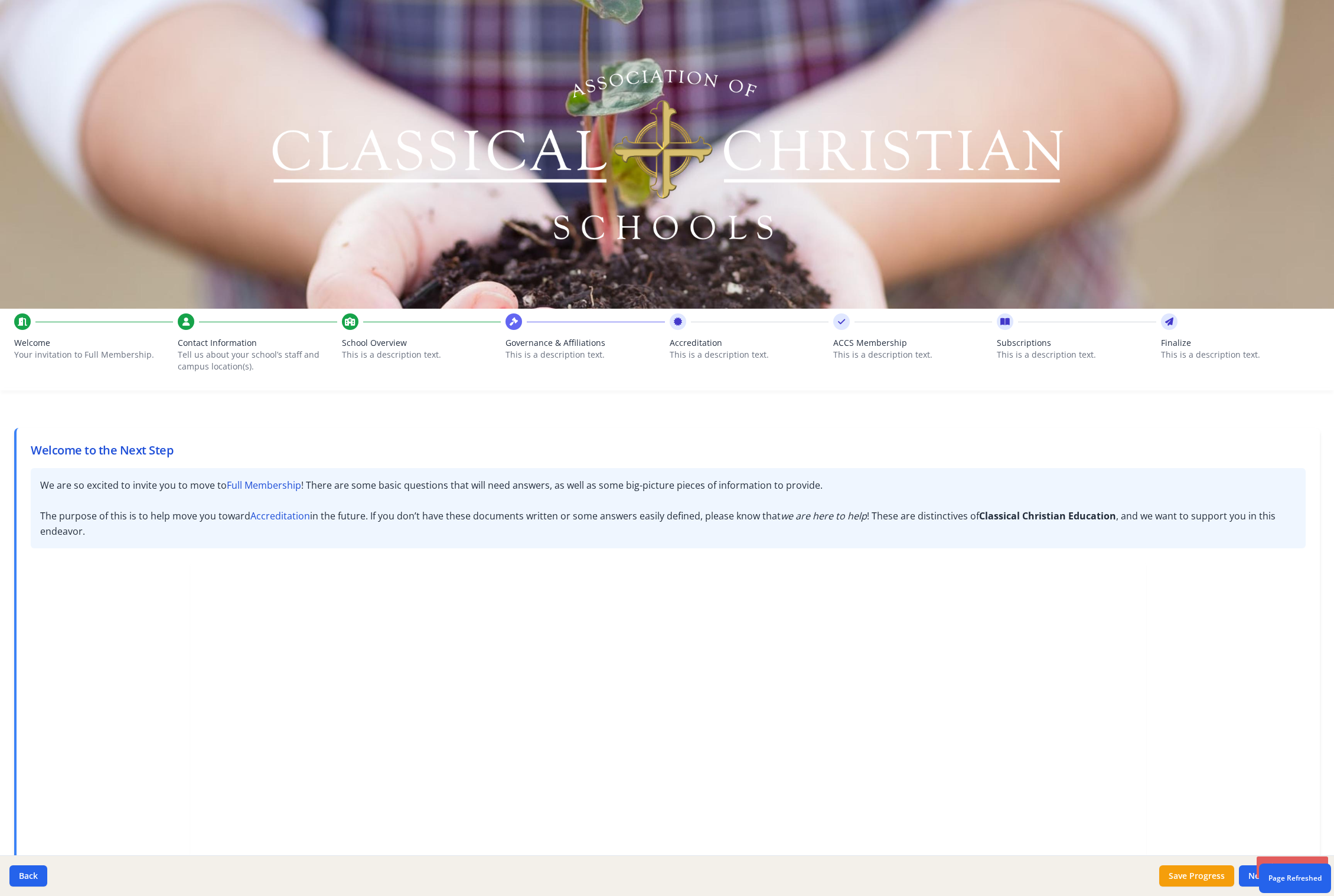 click on "Governance & Affiliations" at bounding box center [585, 343] 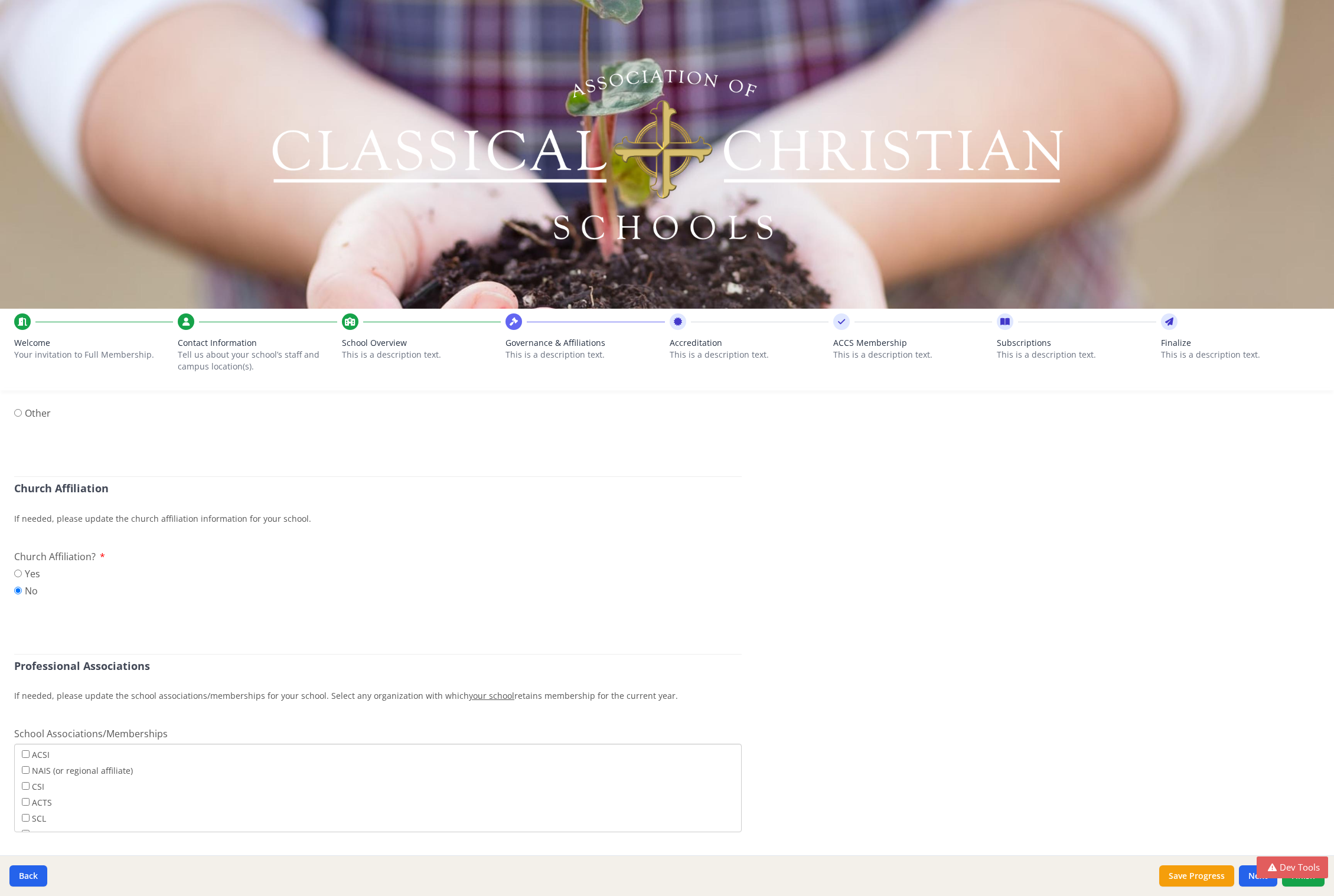 scroll, scrollTop: 277, scrollLeft: 0, axis: vertical 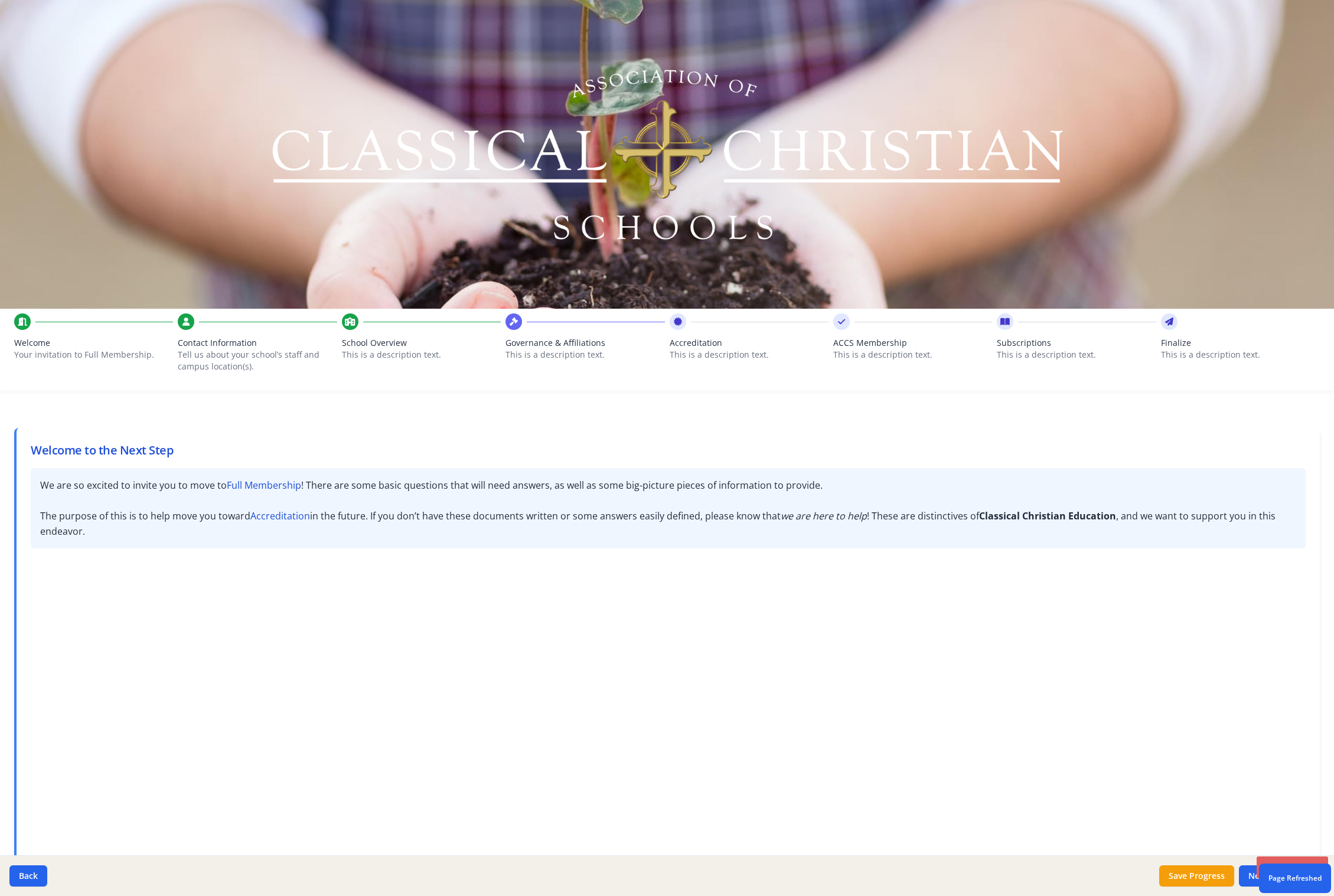 click on "Contact Information" at bounding box center (257, 343) 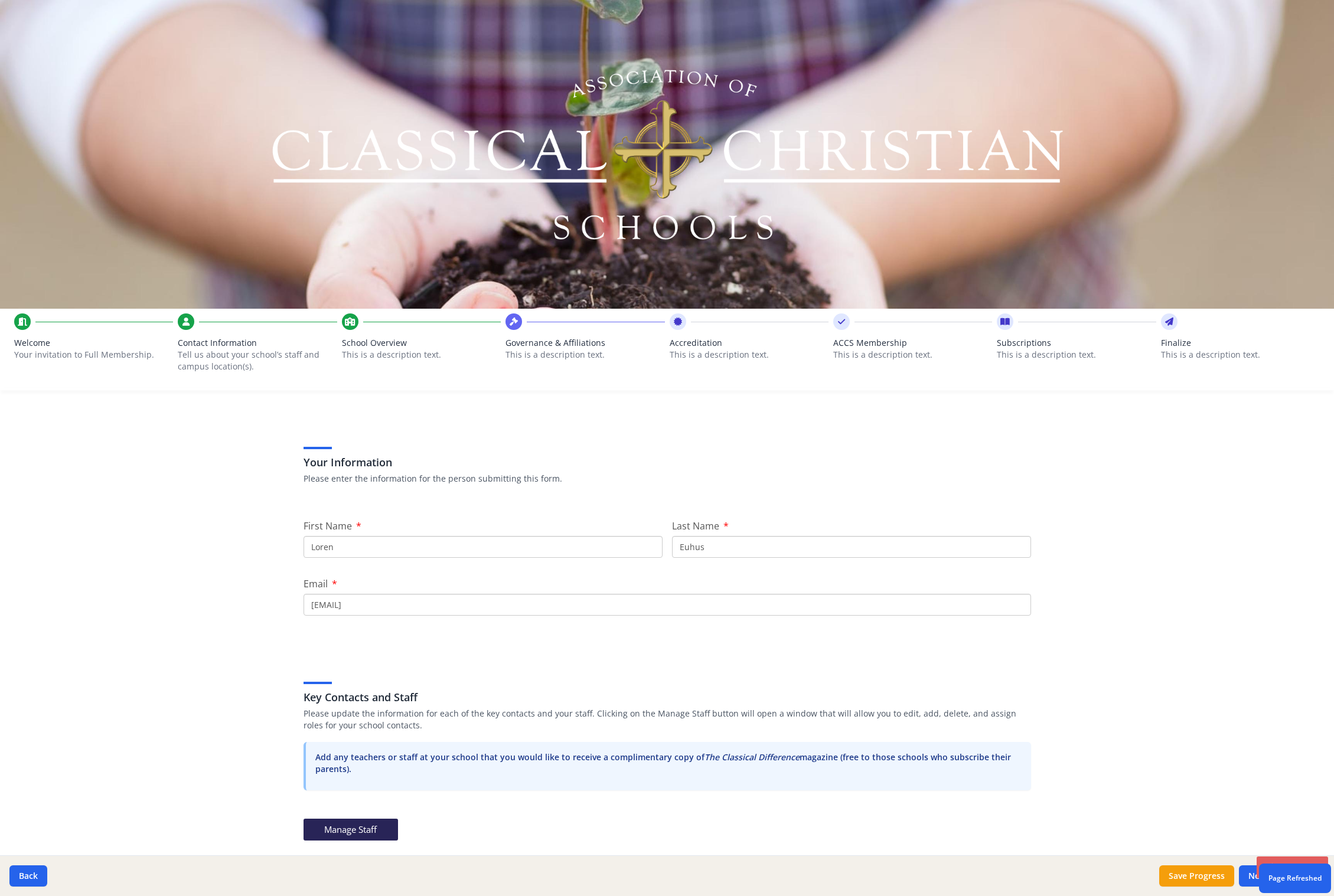 click on "Welcome   Your invitation to Full Membership." at bounding box center [93, 358] 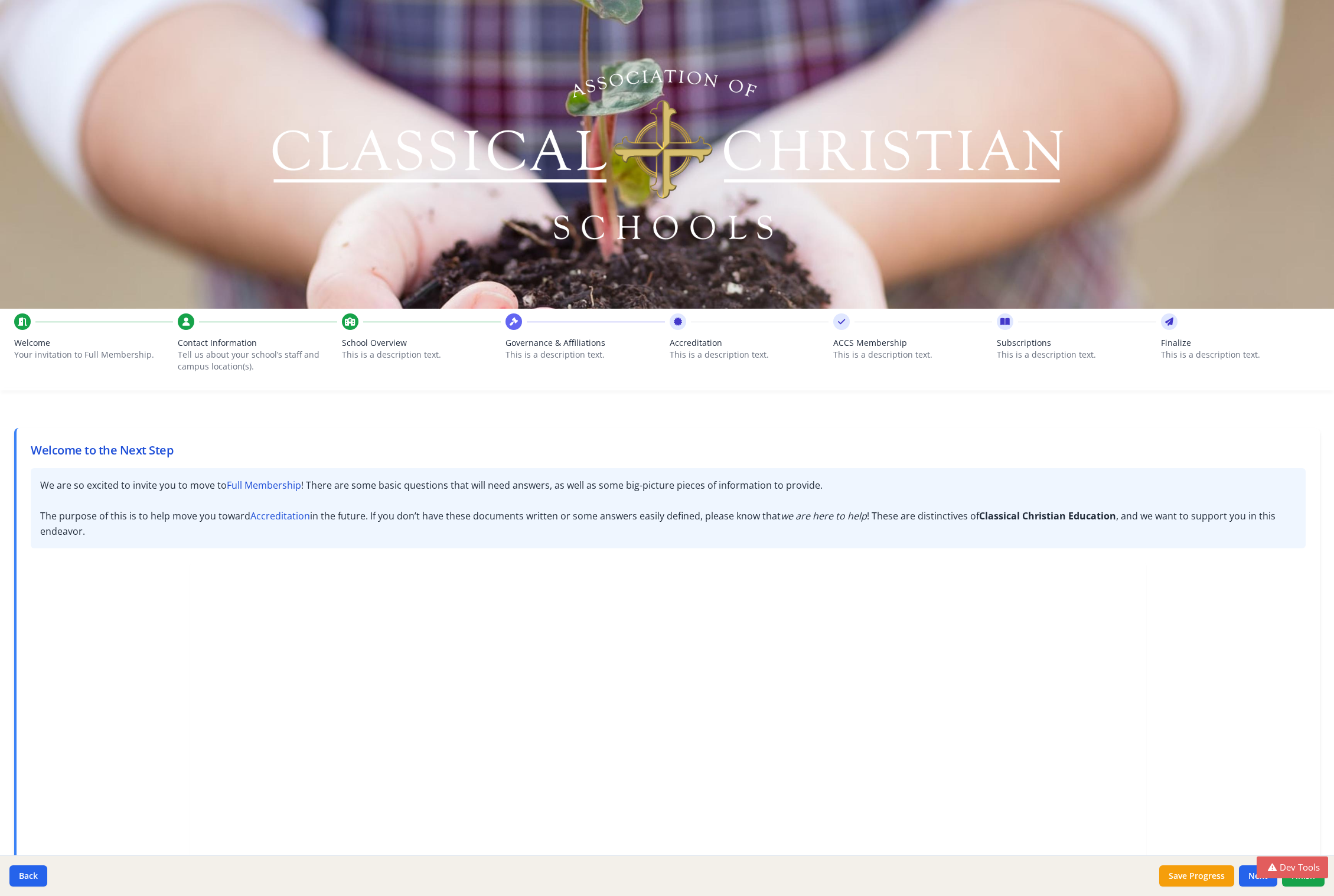 click on "This is a description text." at bounding box center [912, 355] 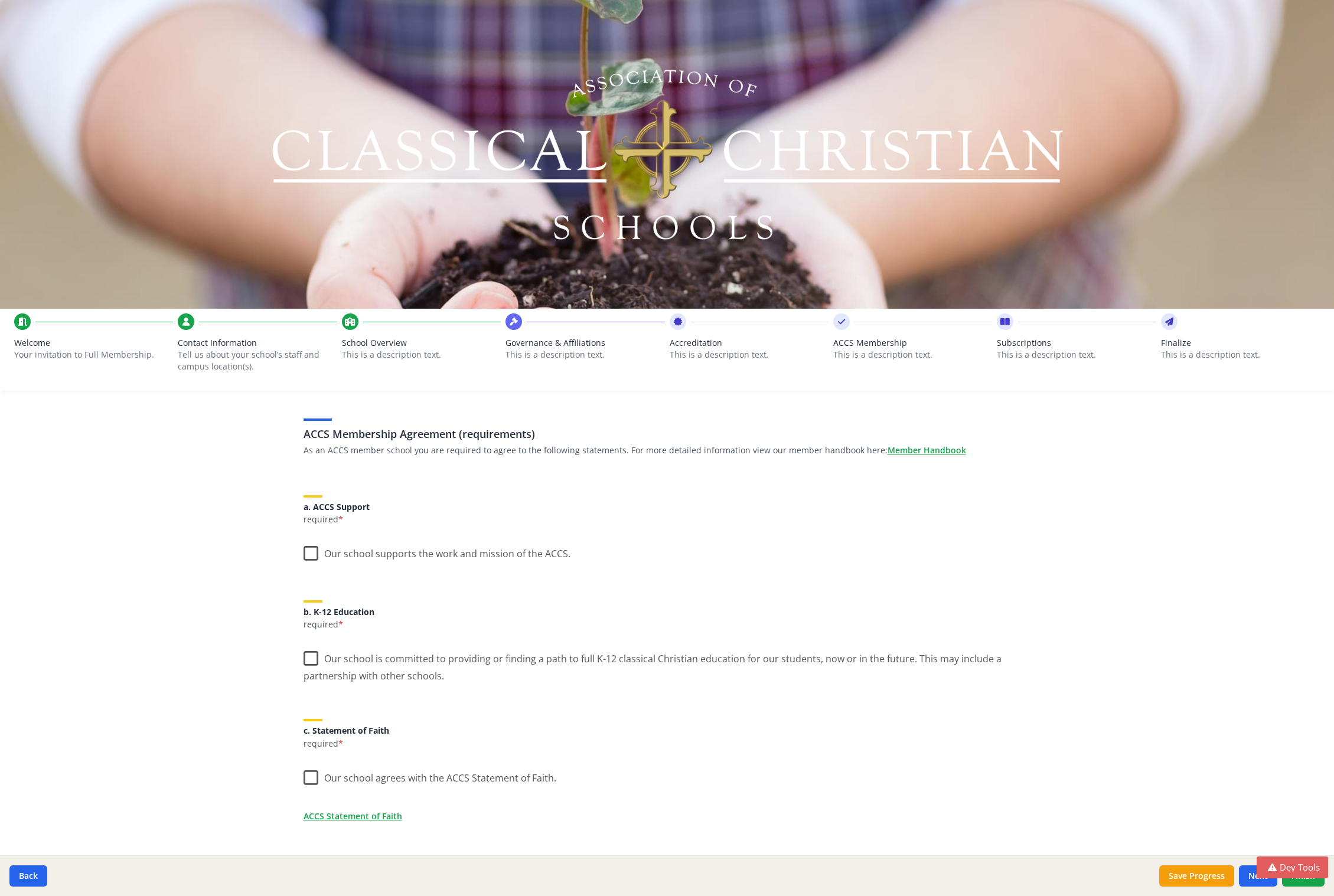 click on "This is a description text." at bounding box center [585, 355] 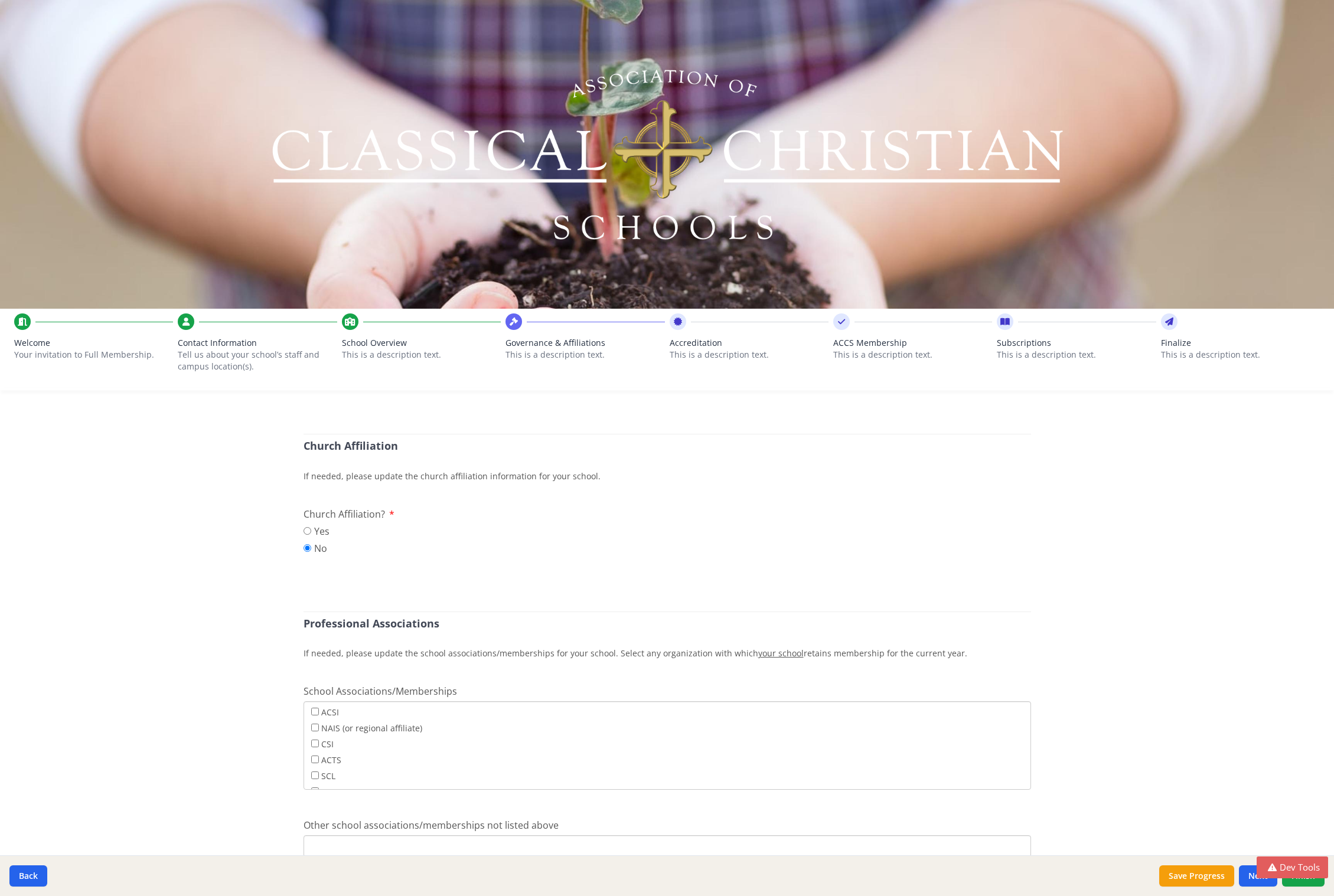 scroll, scrollTop: 275, scrollLeft: 0, axis: vertical 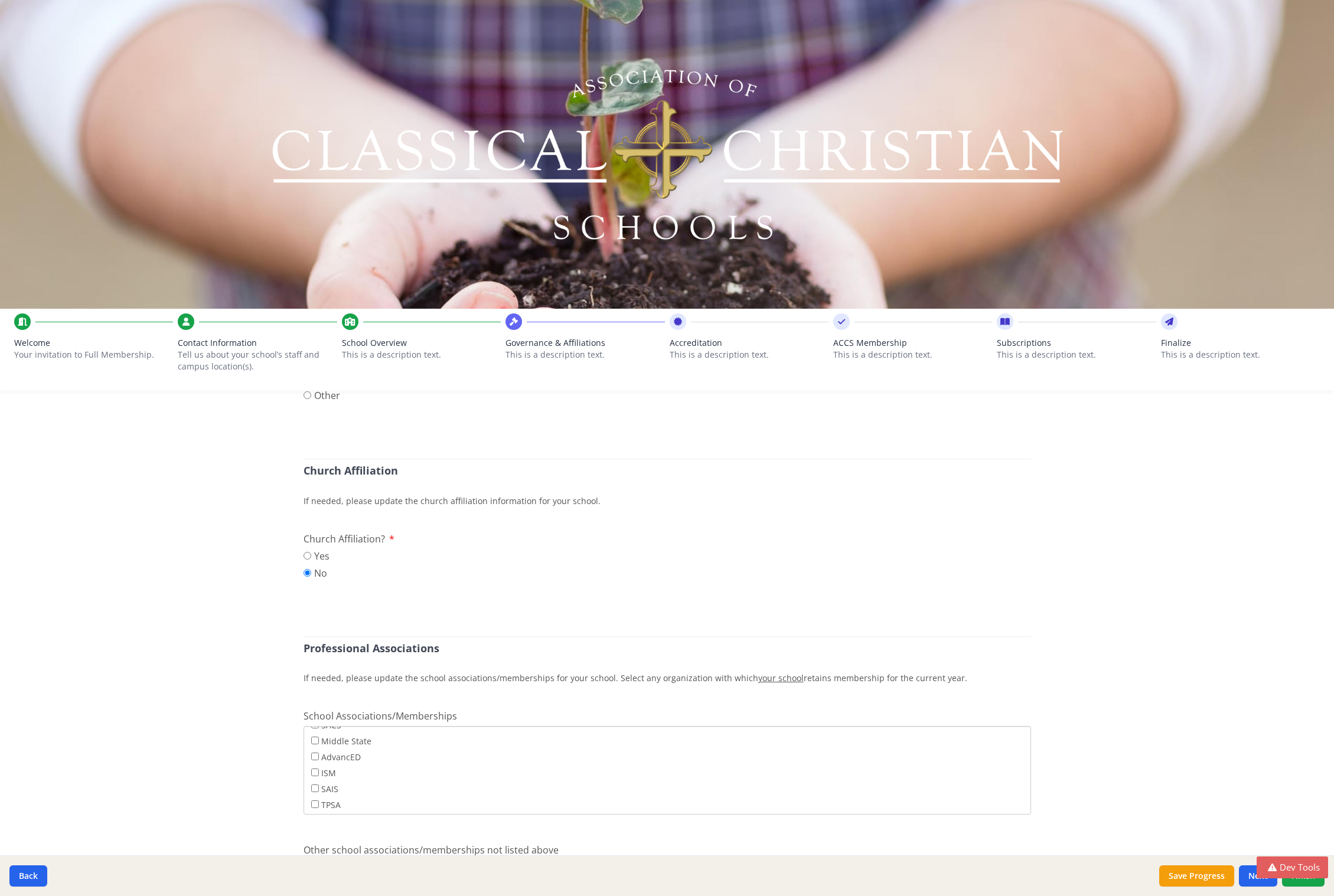 click on "Tell us about your school’s staff and campus location(s)." at bounding box center [250, 361] 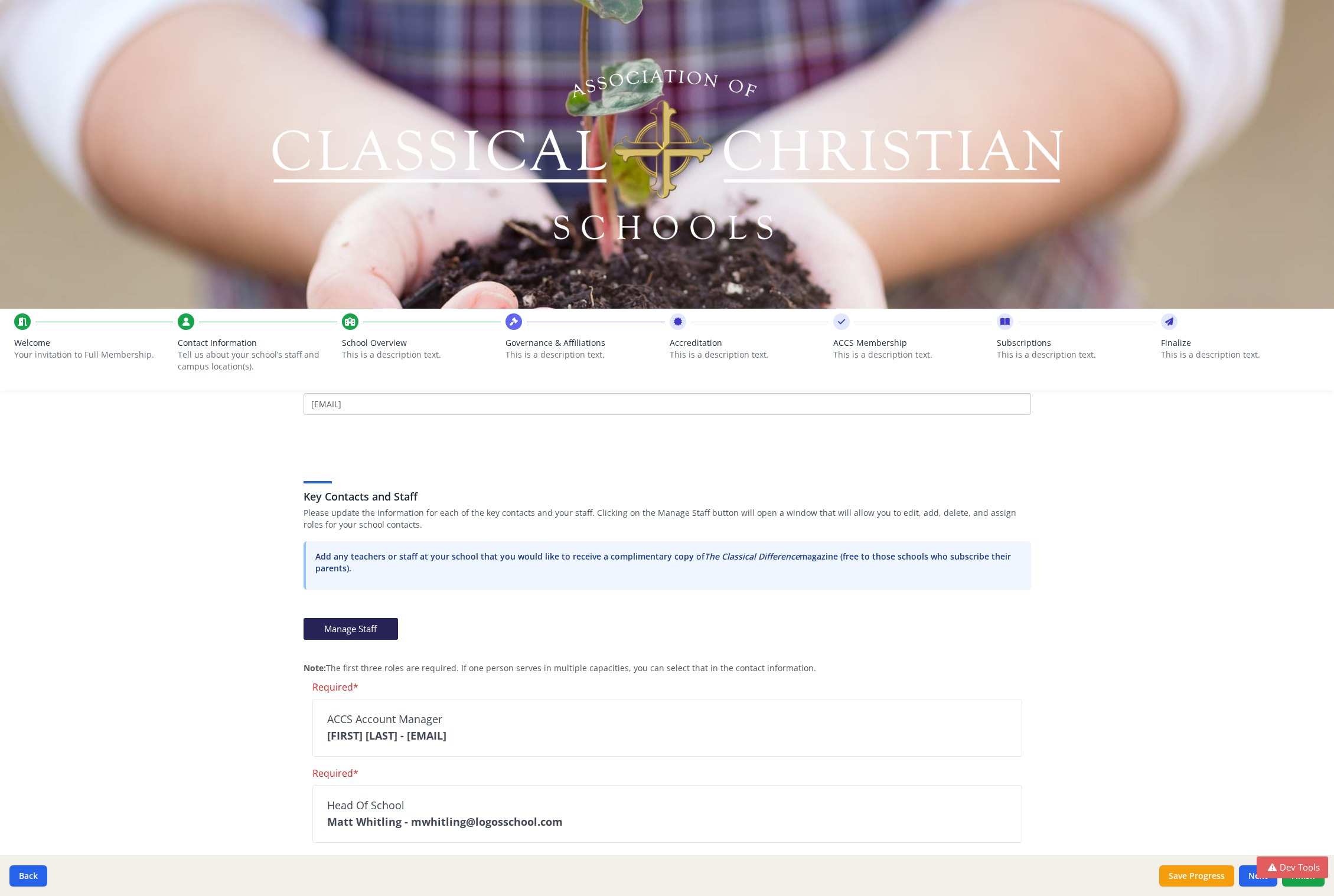 click on "School Overview" at bounding box center (421, 343) 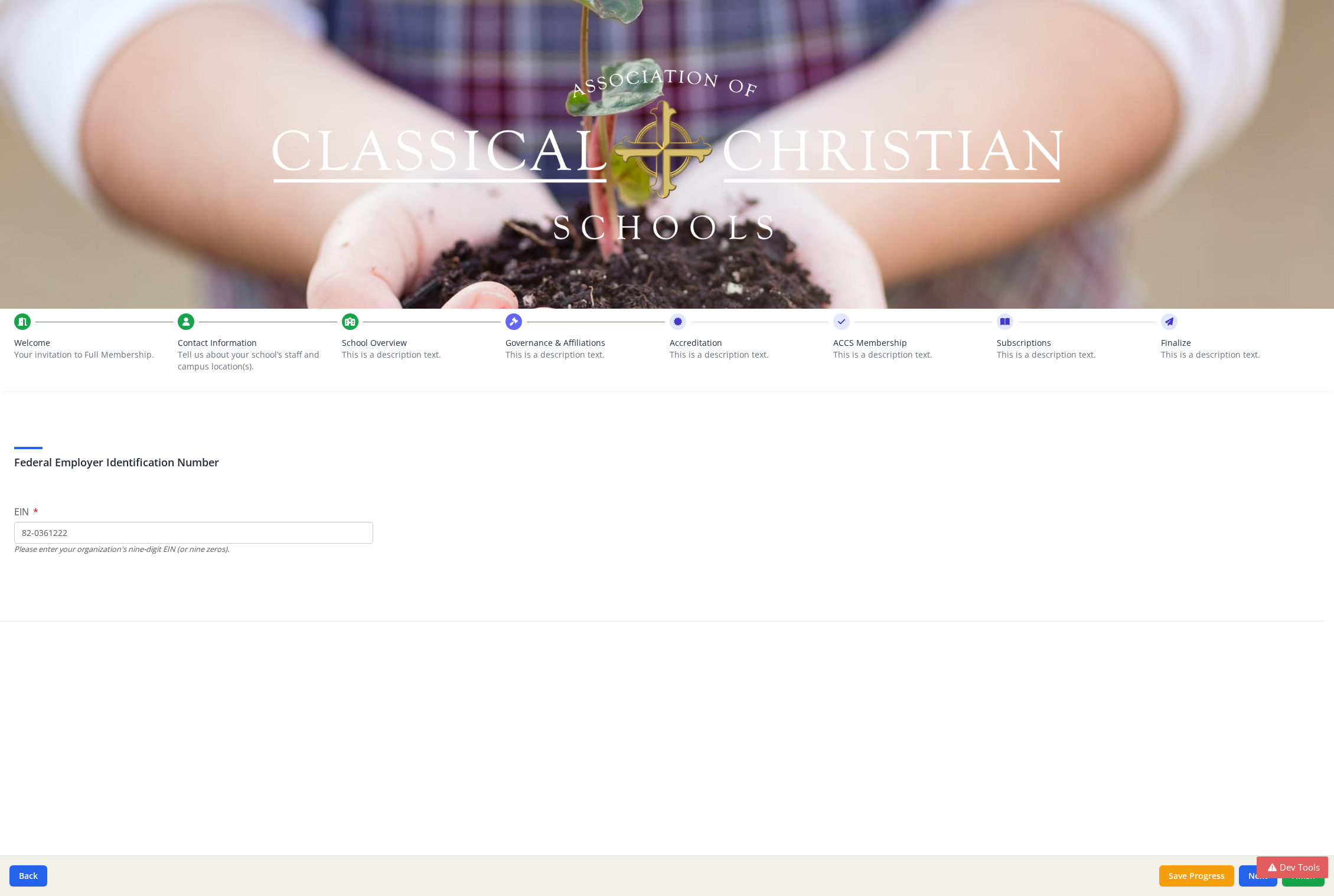 click on "This is a description text." at bounding box center (421, 355) 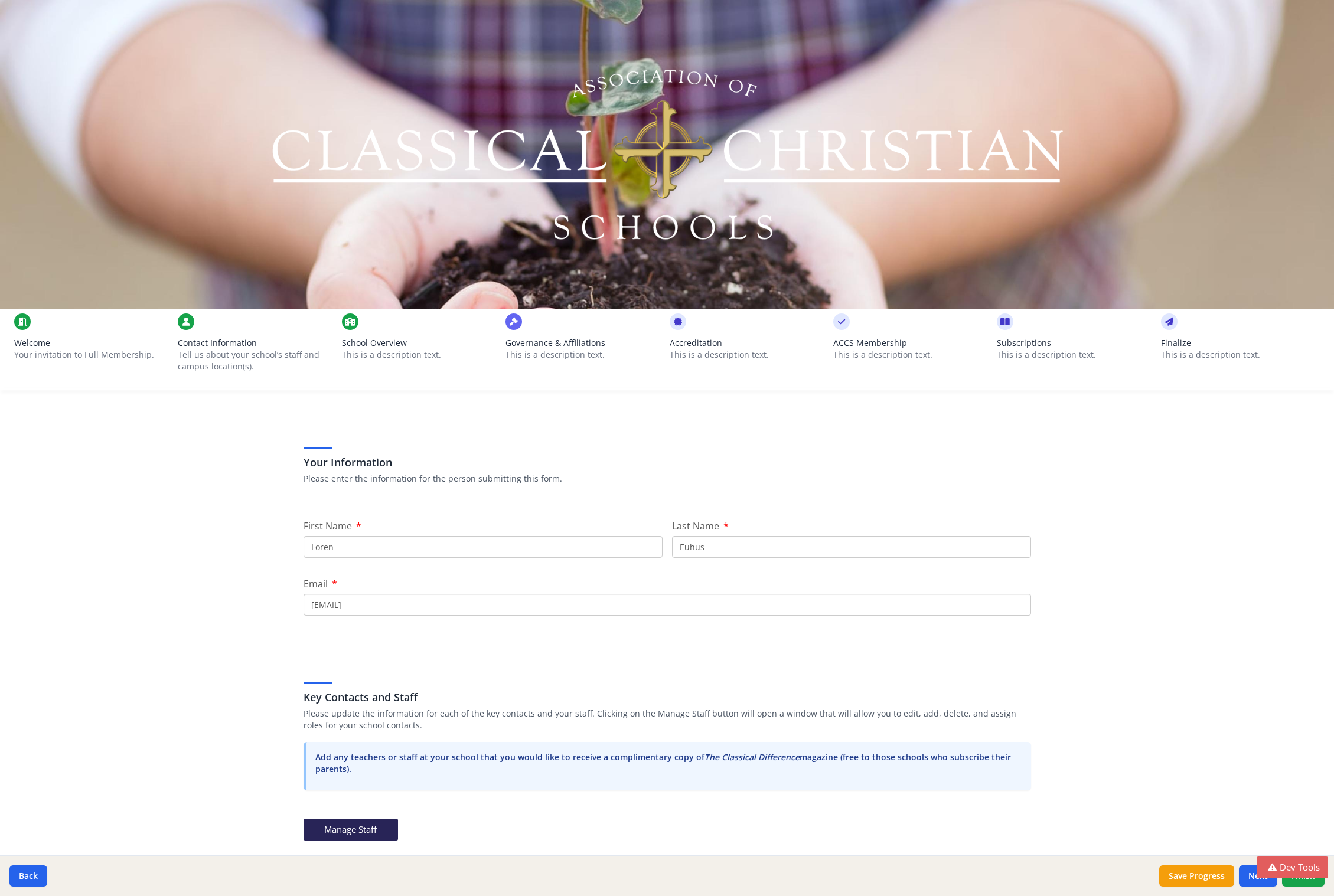 click on "School Overview   This is a description text." at bounding box center (421, 358) 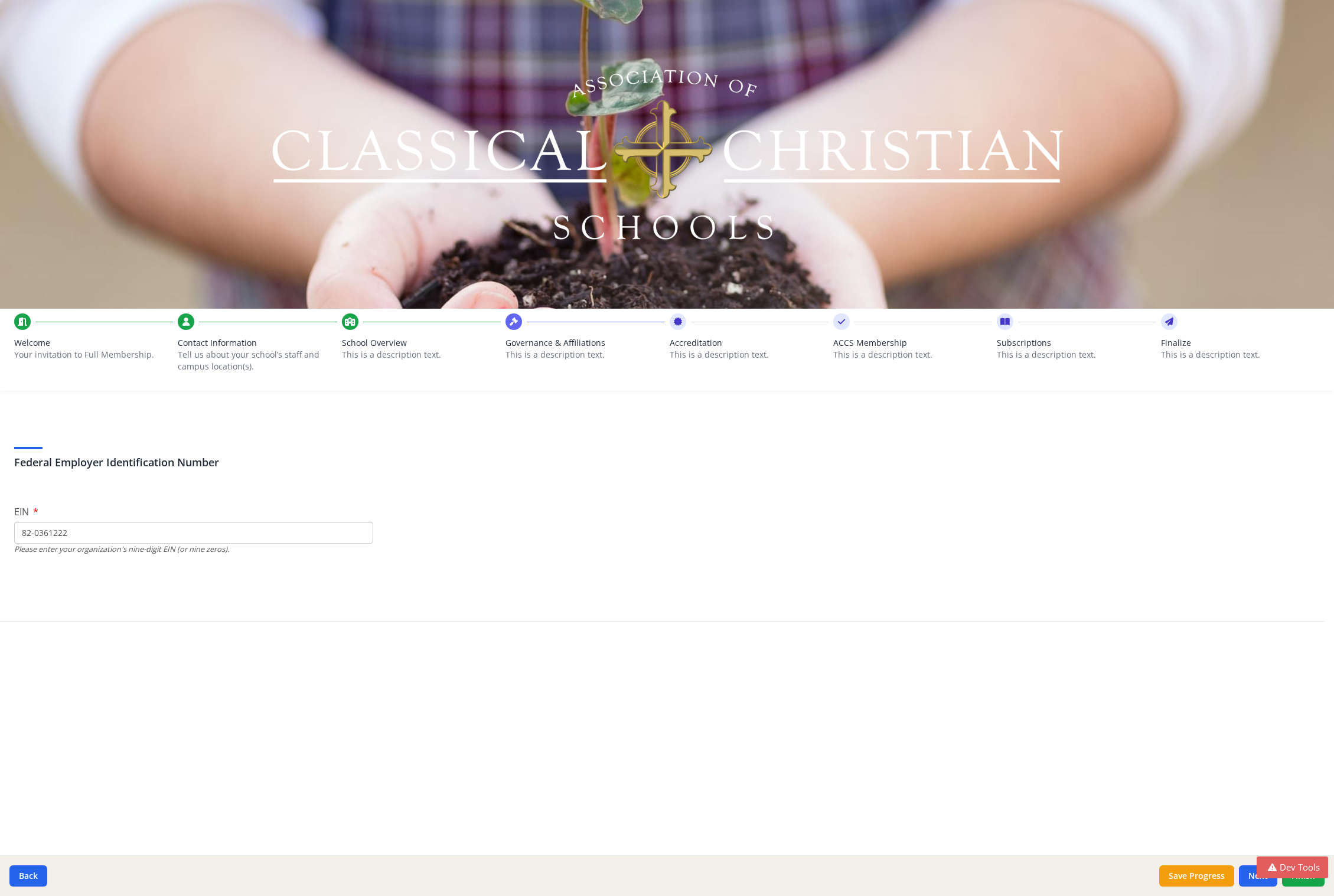 click on "This is a description text." at bounding box center (585, 355) 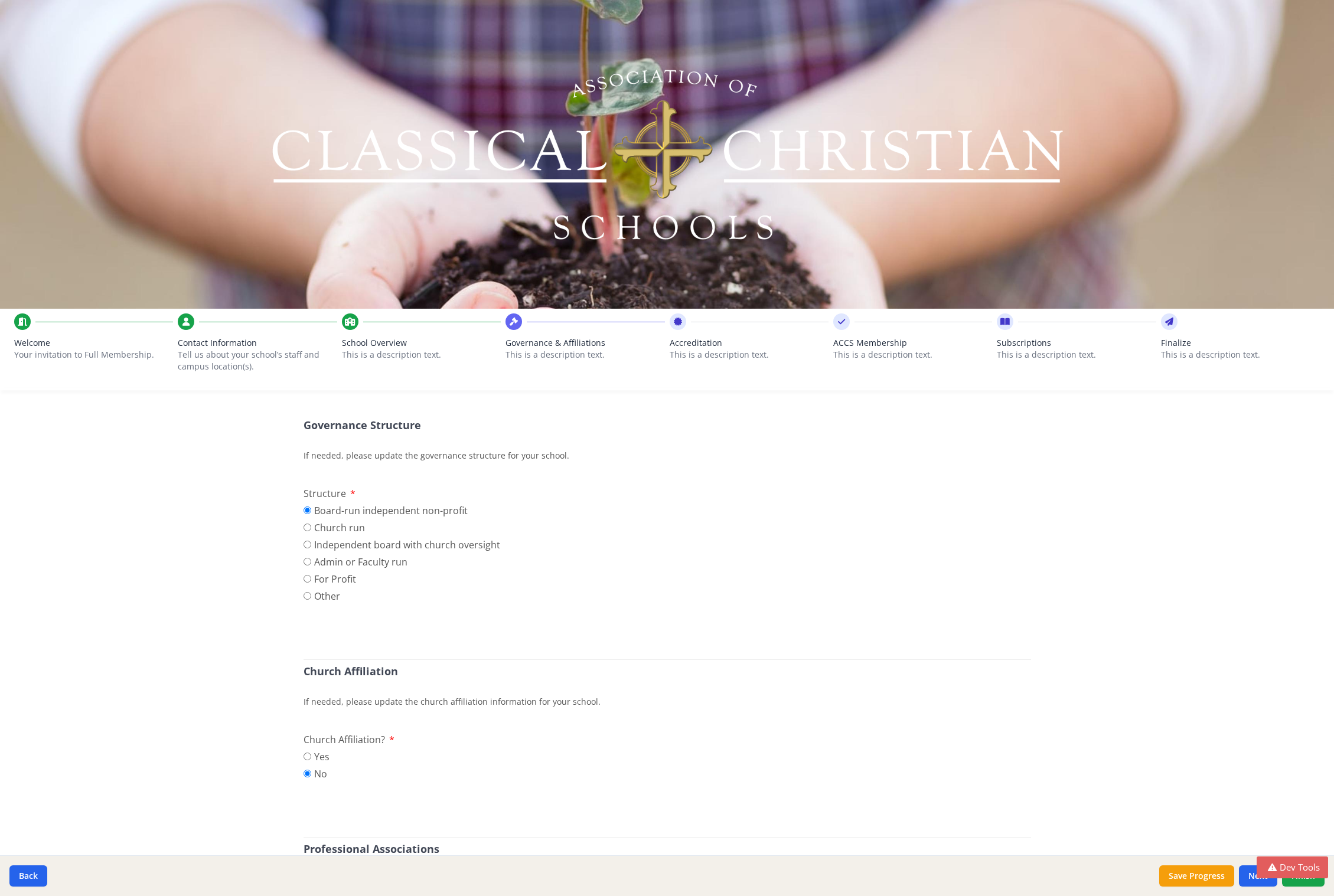click on "Accreditation" at bounding box center (749, 343) 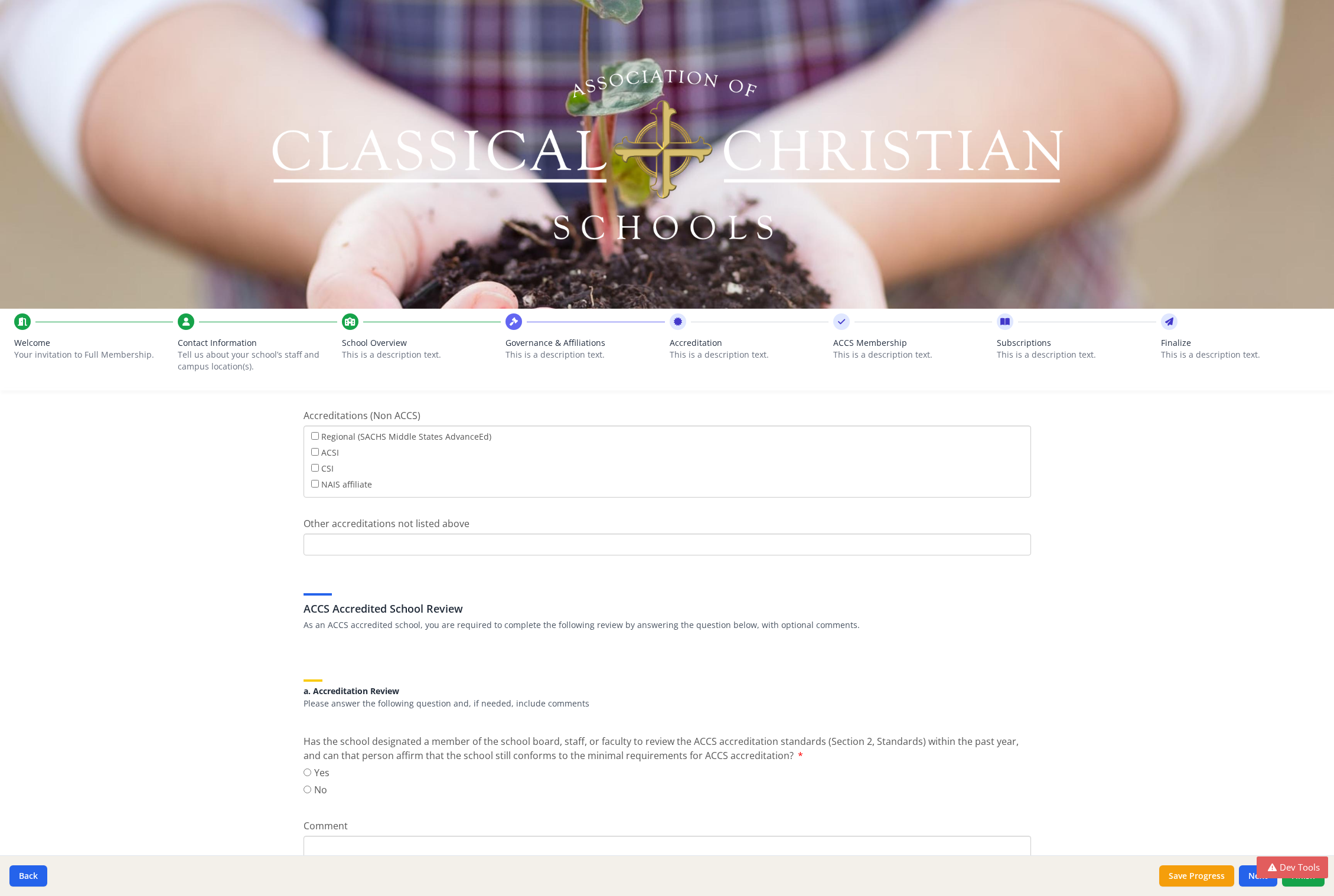 scroll, scrollTop: 0, scrollLeft: 0, axis: both 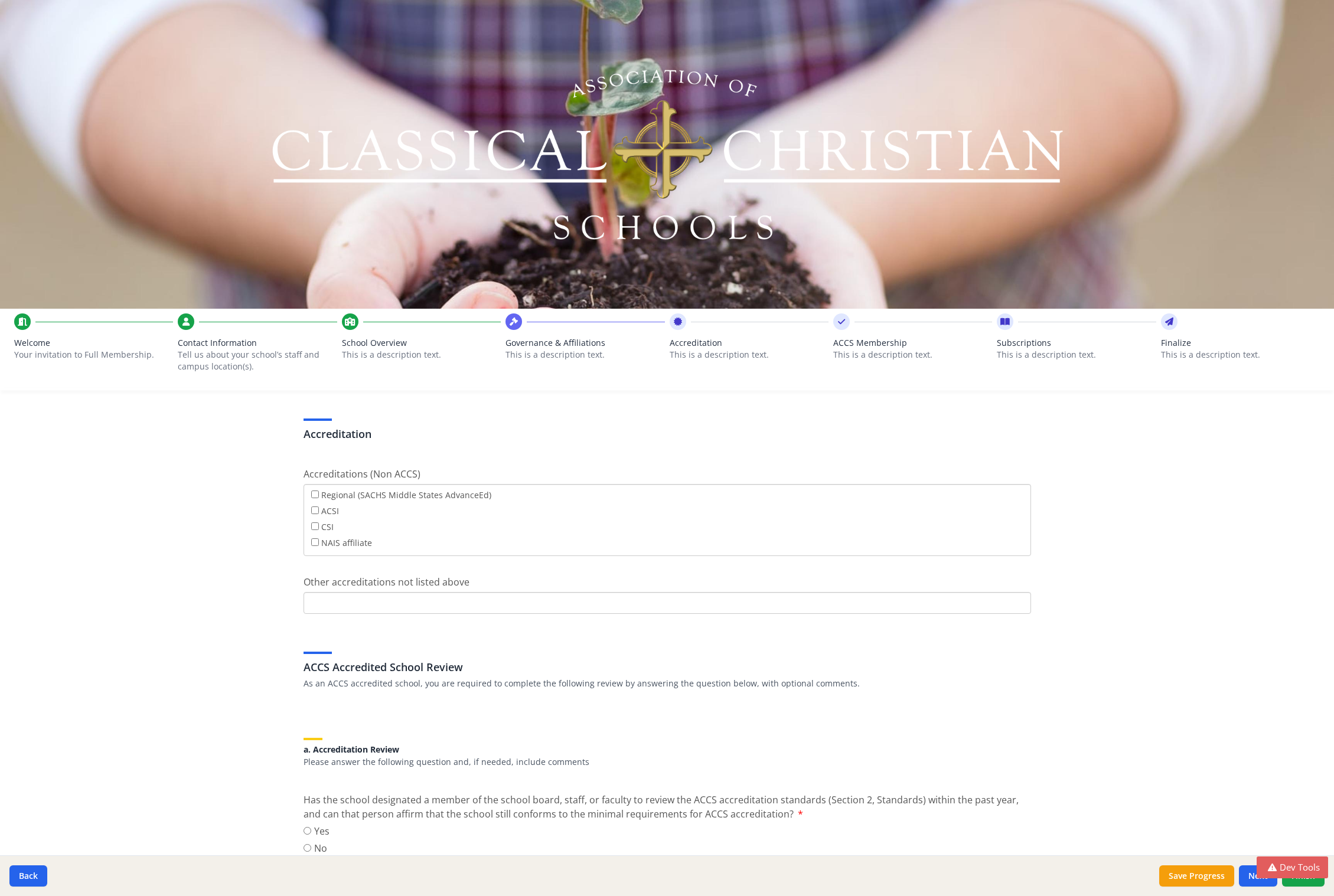 click on "Other accreditations not listed above" at bounding box center (667, 603) 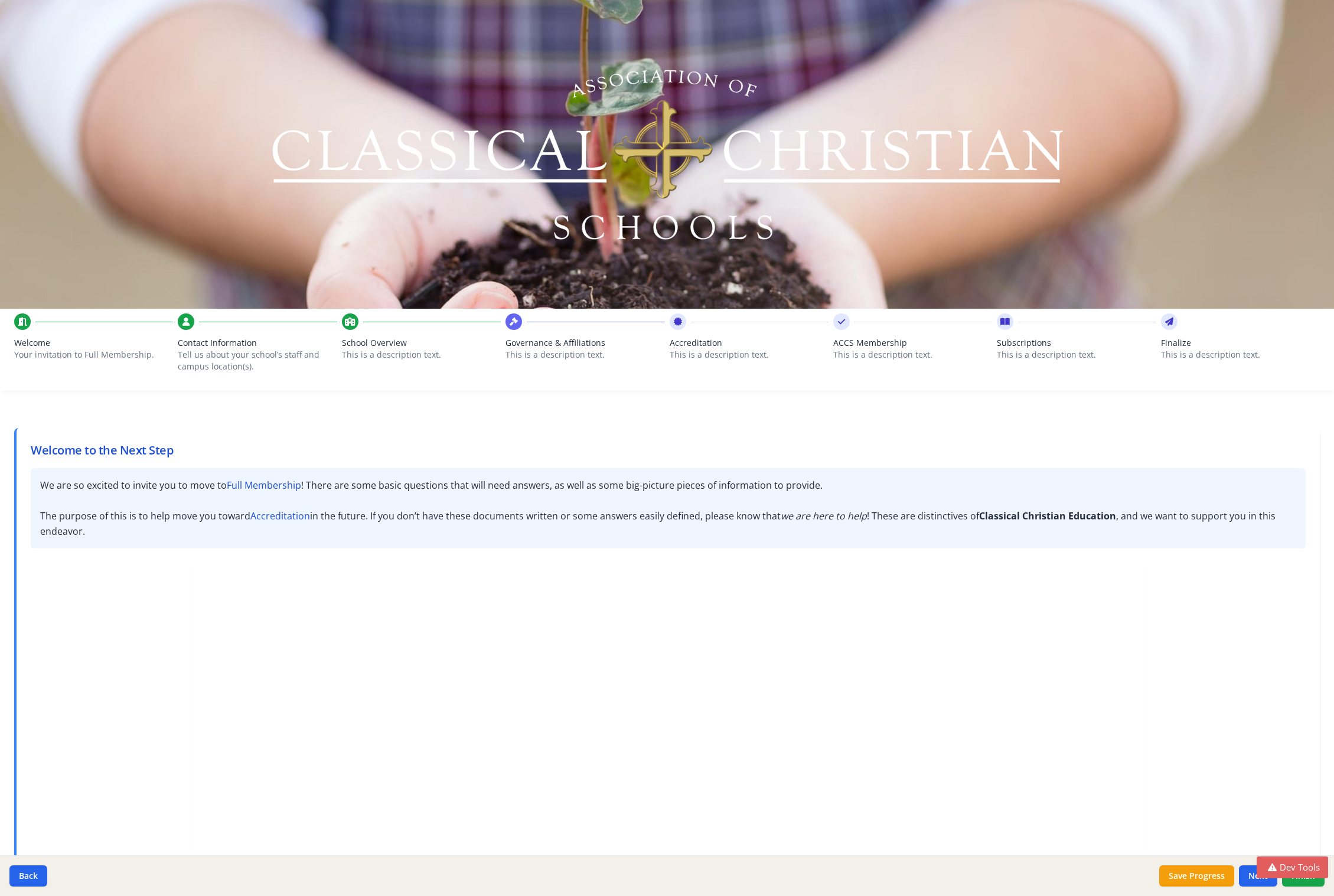 click on "Governance & Affiliations" at bounding box center [585, 343] 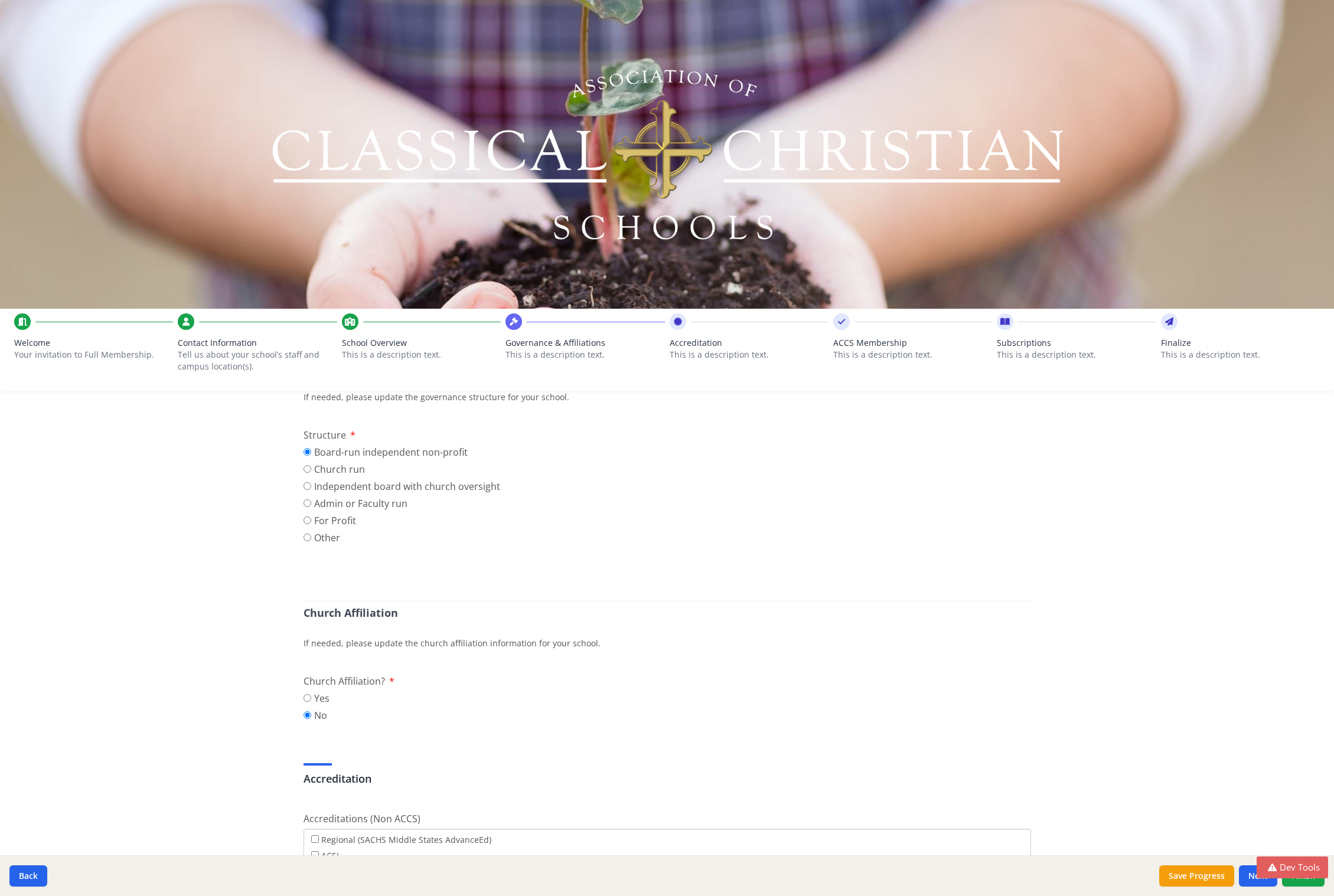 scroll, scrollTop: 0, scrollLeft: 0, axis: both 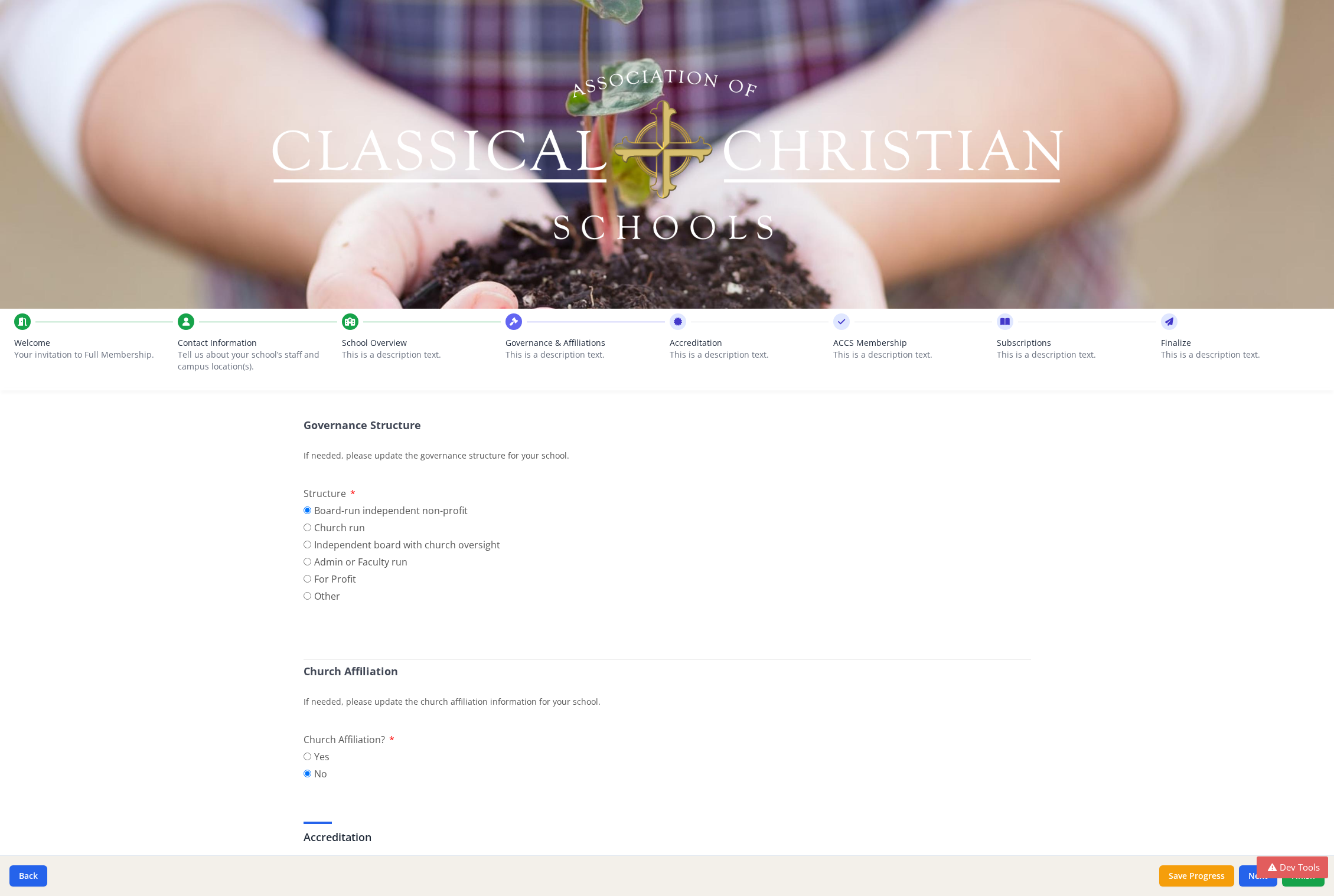 click on "If needed, please update the governance structure for your school." at bounding box center [667, 455] 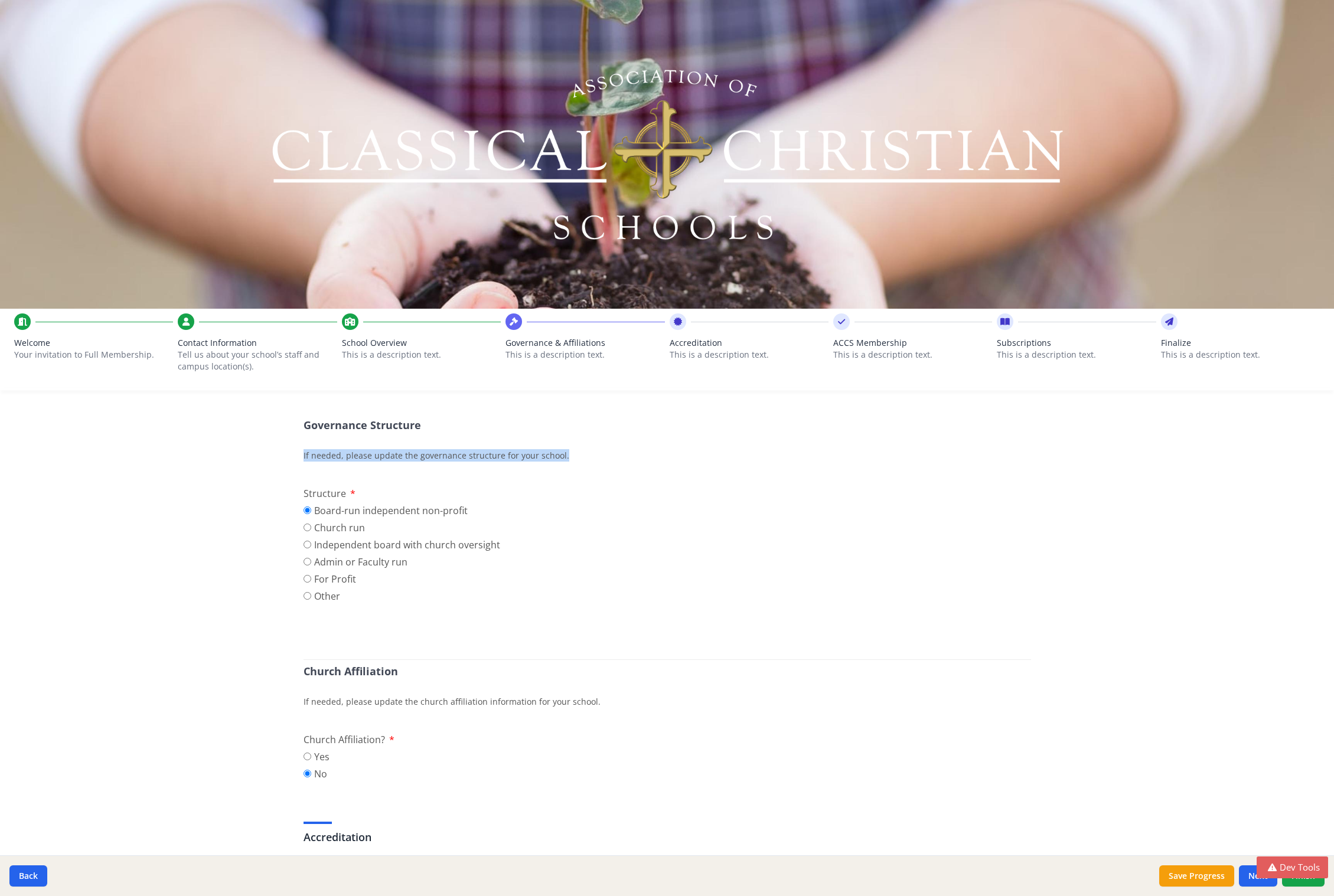 drag, startPoint x: 591, startPoint y: 452, endPoint x: 292, endPoint y: 447, distance: 299.0418 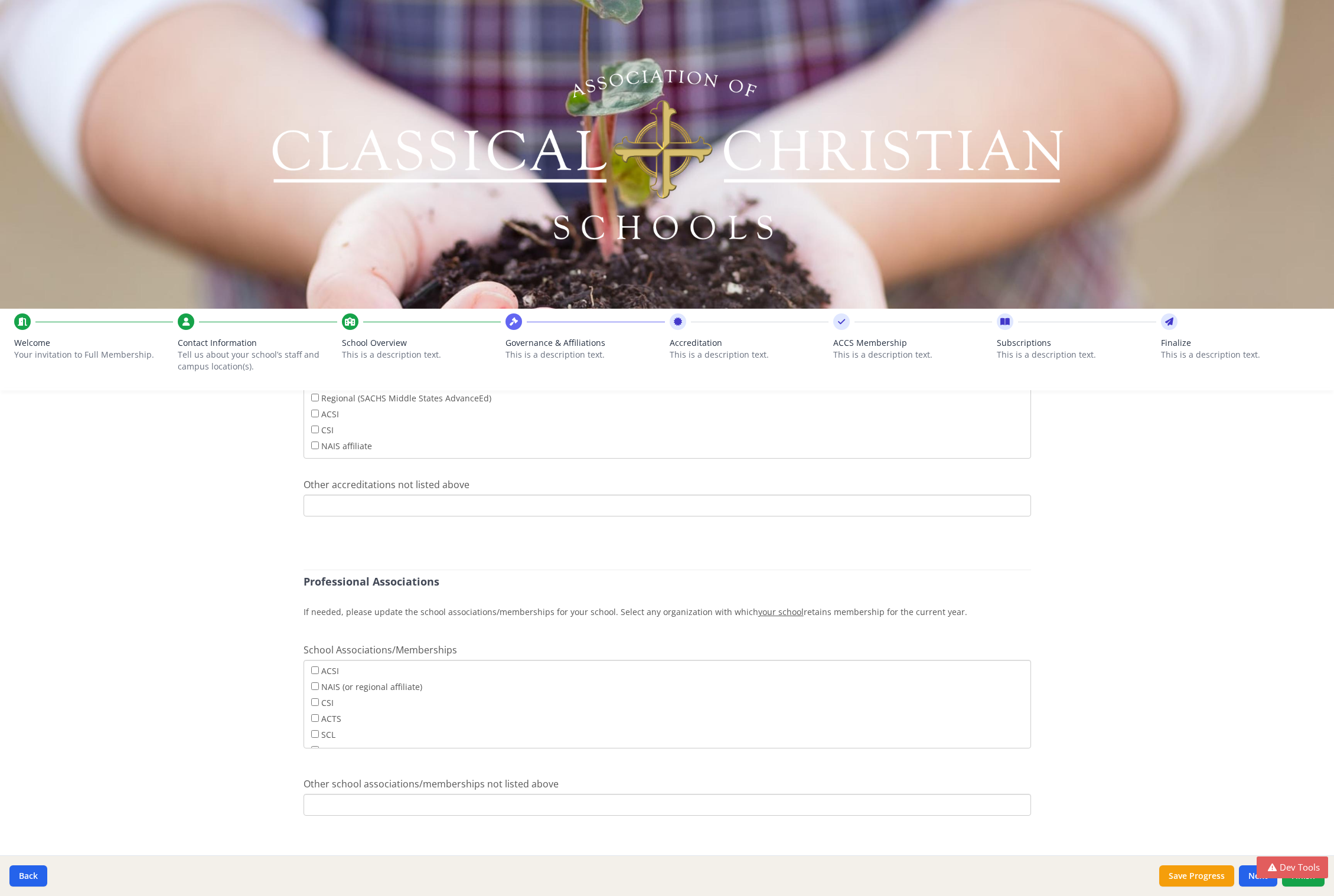 scroll, scrollTop: 507, scrollLeft: 0, axis: vertical 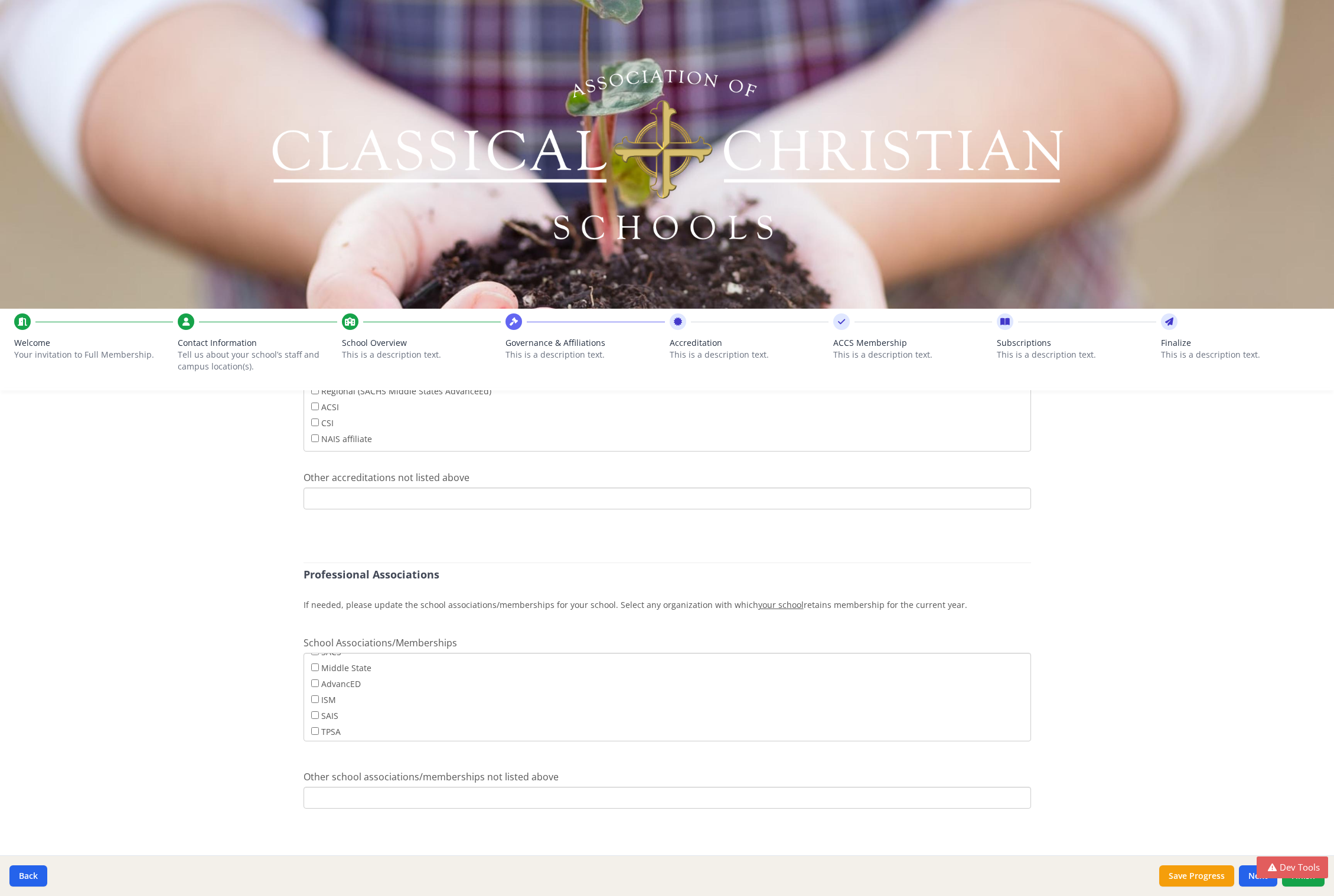 click on "your school" at bounding box center [781, 604] 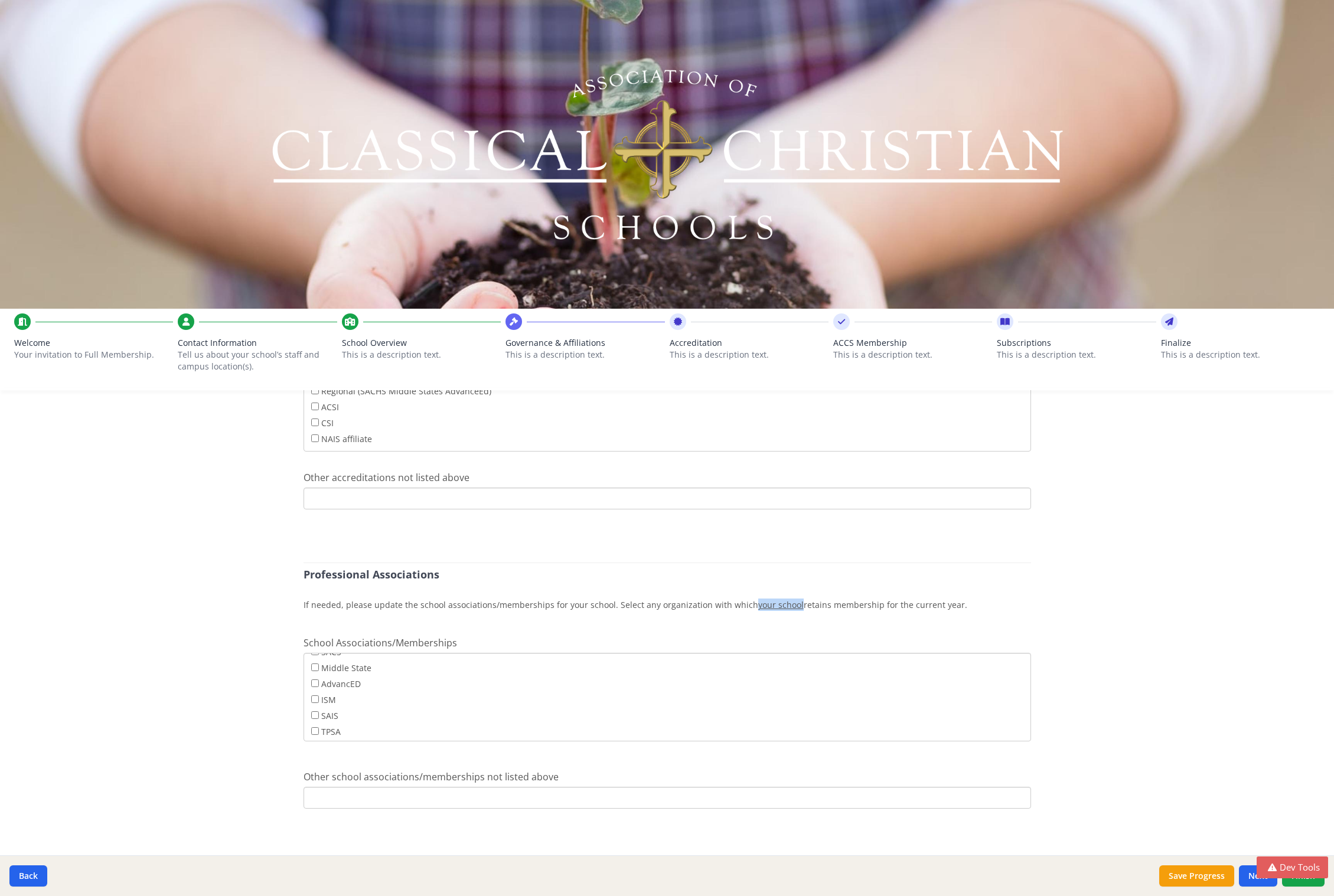 drag, startPoint x: 786, startPoint y: 603, endPoint x: 741, endPoint y: 603, distance: 45 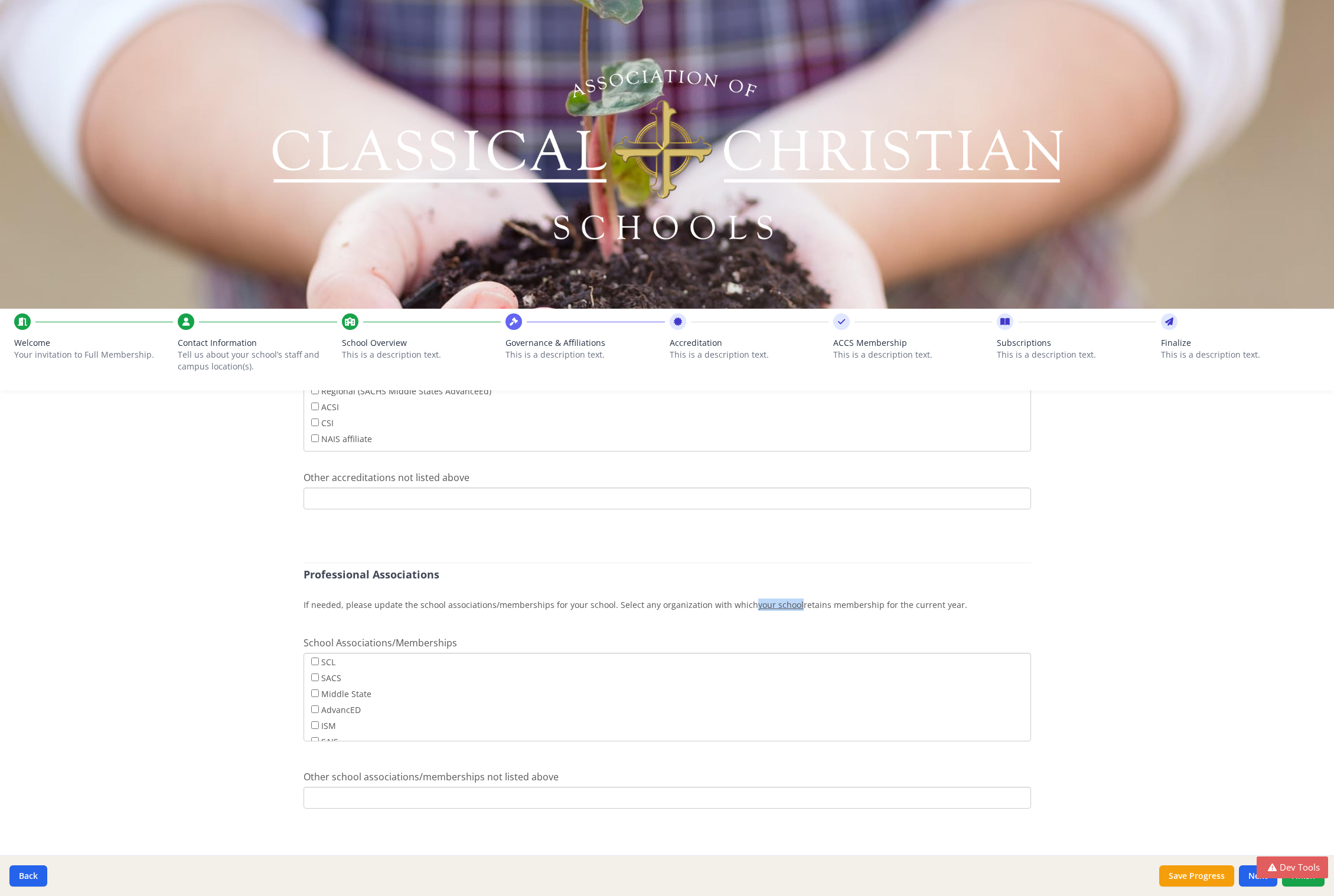scroll, scrollTop: 0, scrollLeft: 0, axis: both 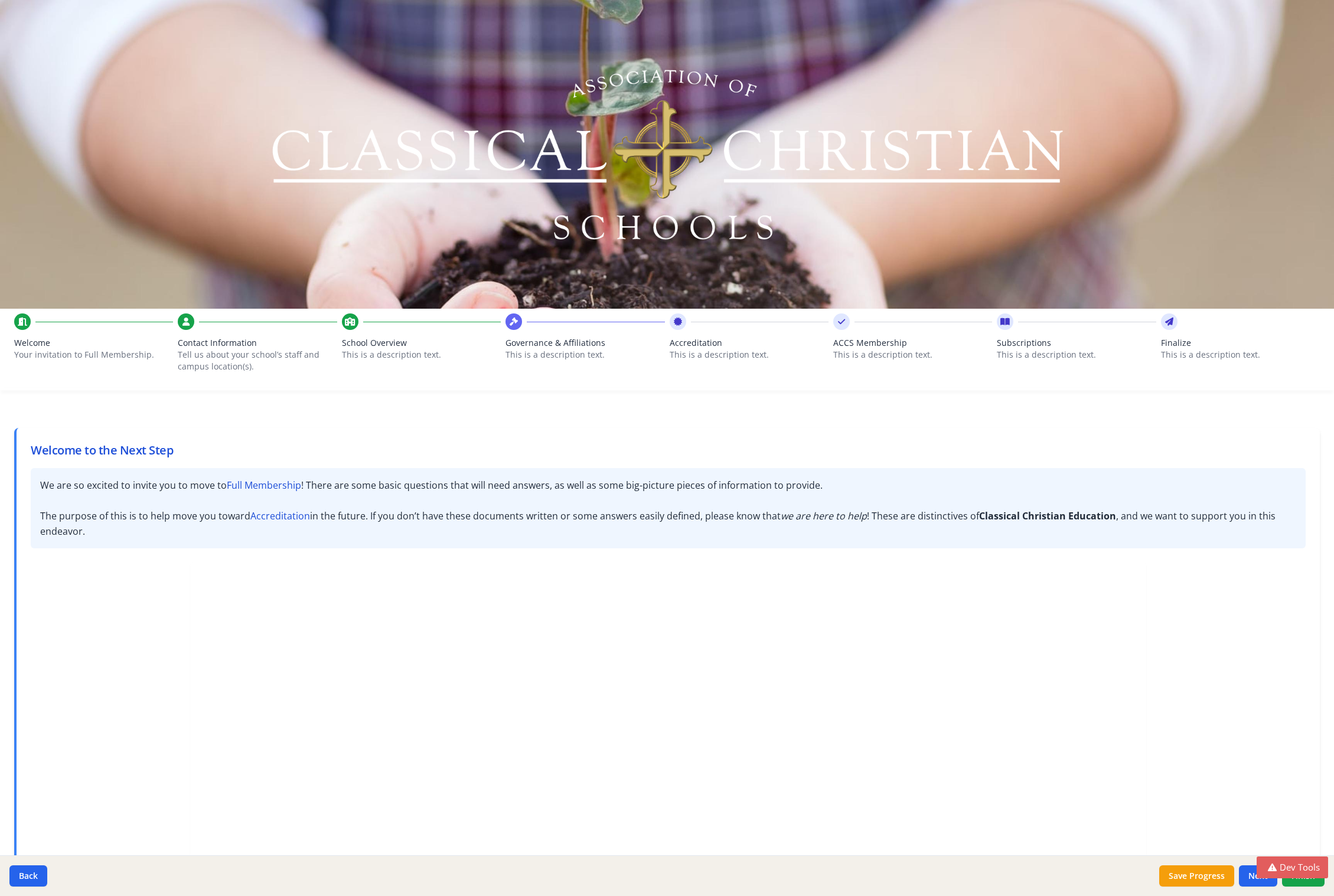 click on "ACCS Membership" at bounding box center (912, 343) 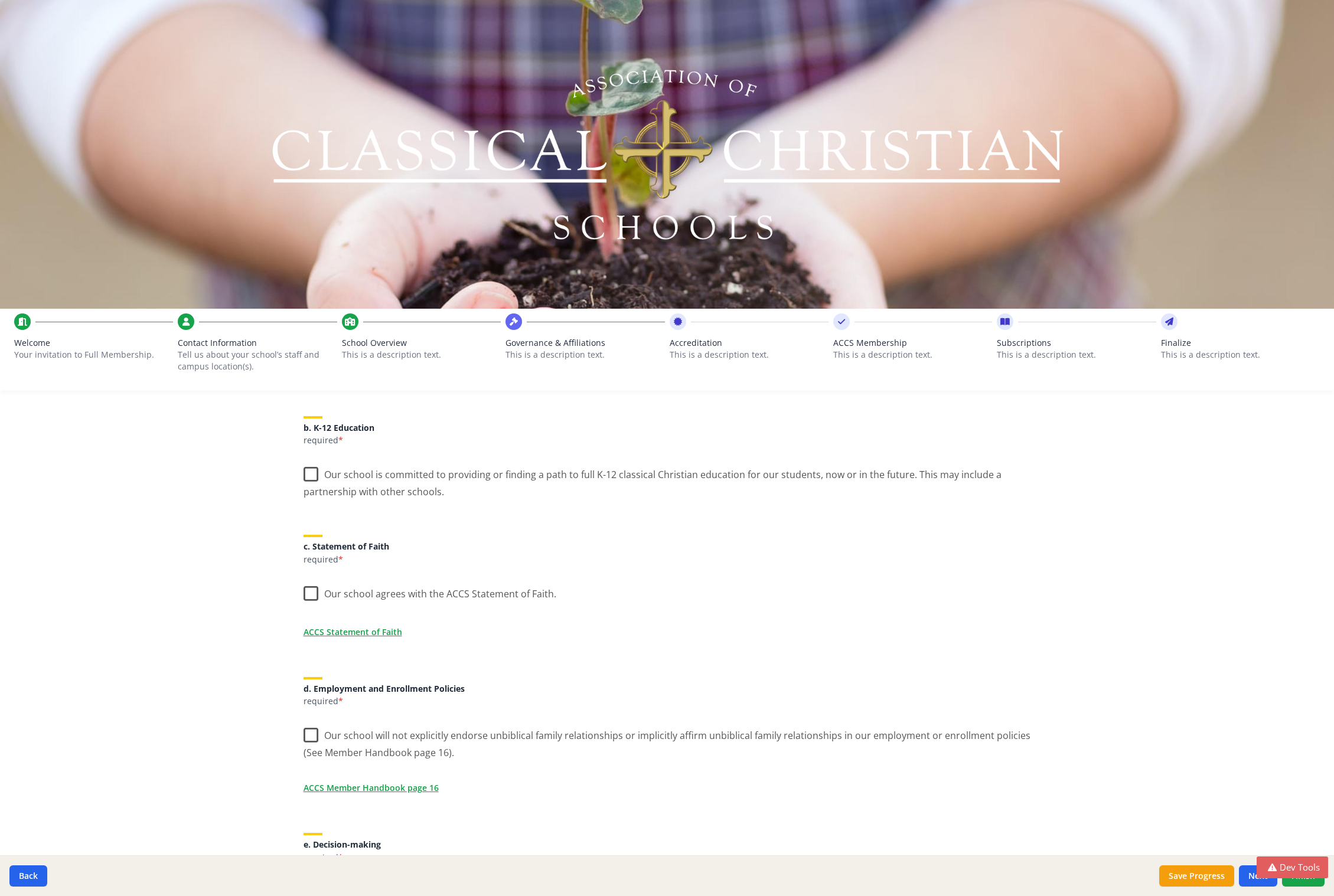 scroll, scrollTop: 0, scrollLeft: 0, axis: both 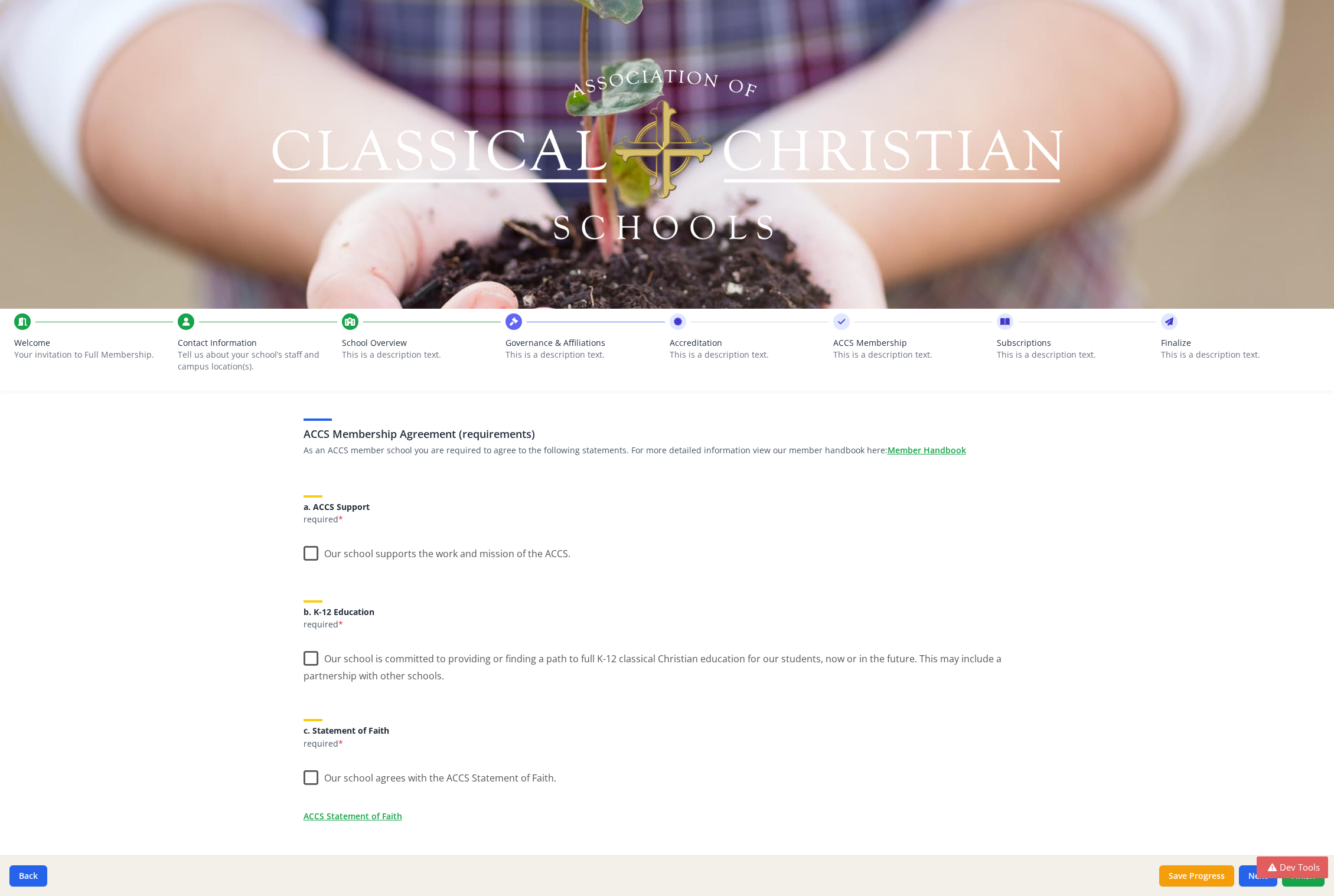 click on "This is a description text." at bounding box center (1076, 355) 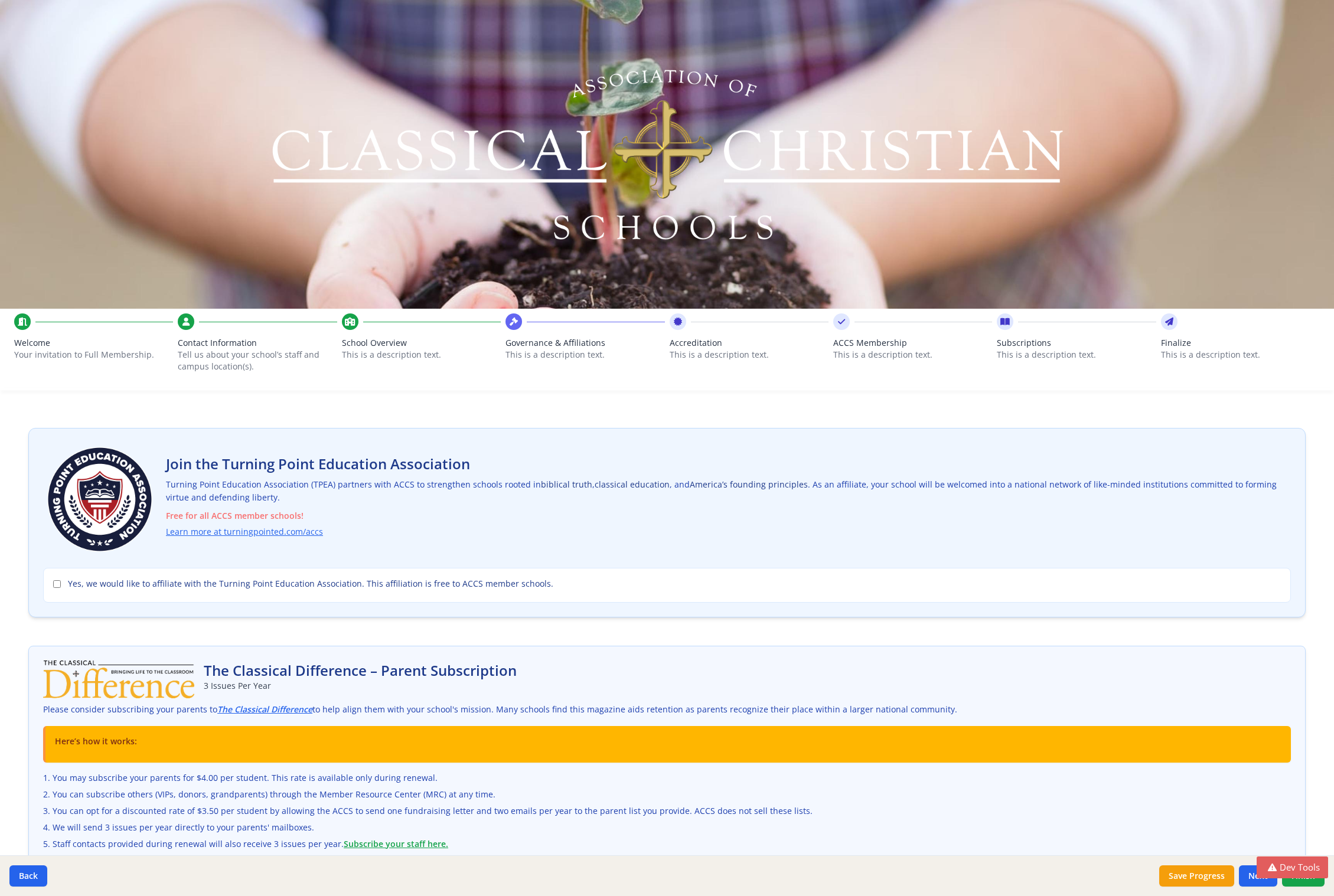 click on "ACCS Membership" at bounding box center (912, 343) 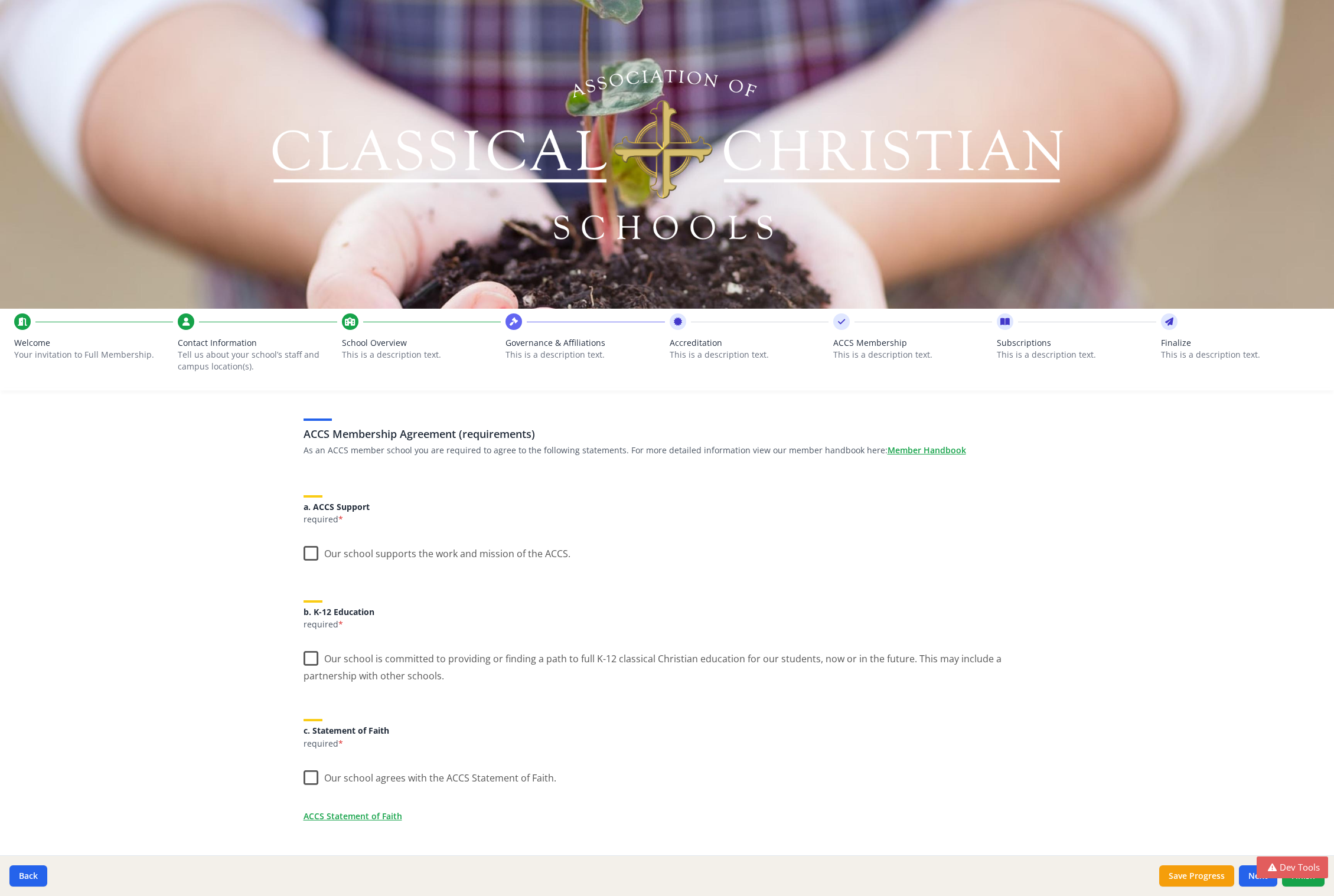 click on "This is a description text." at bounding box center [749, 355] 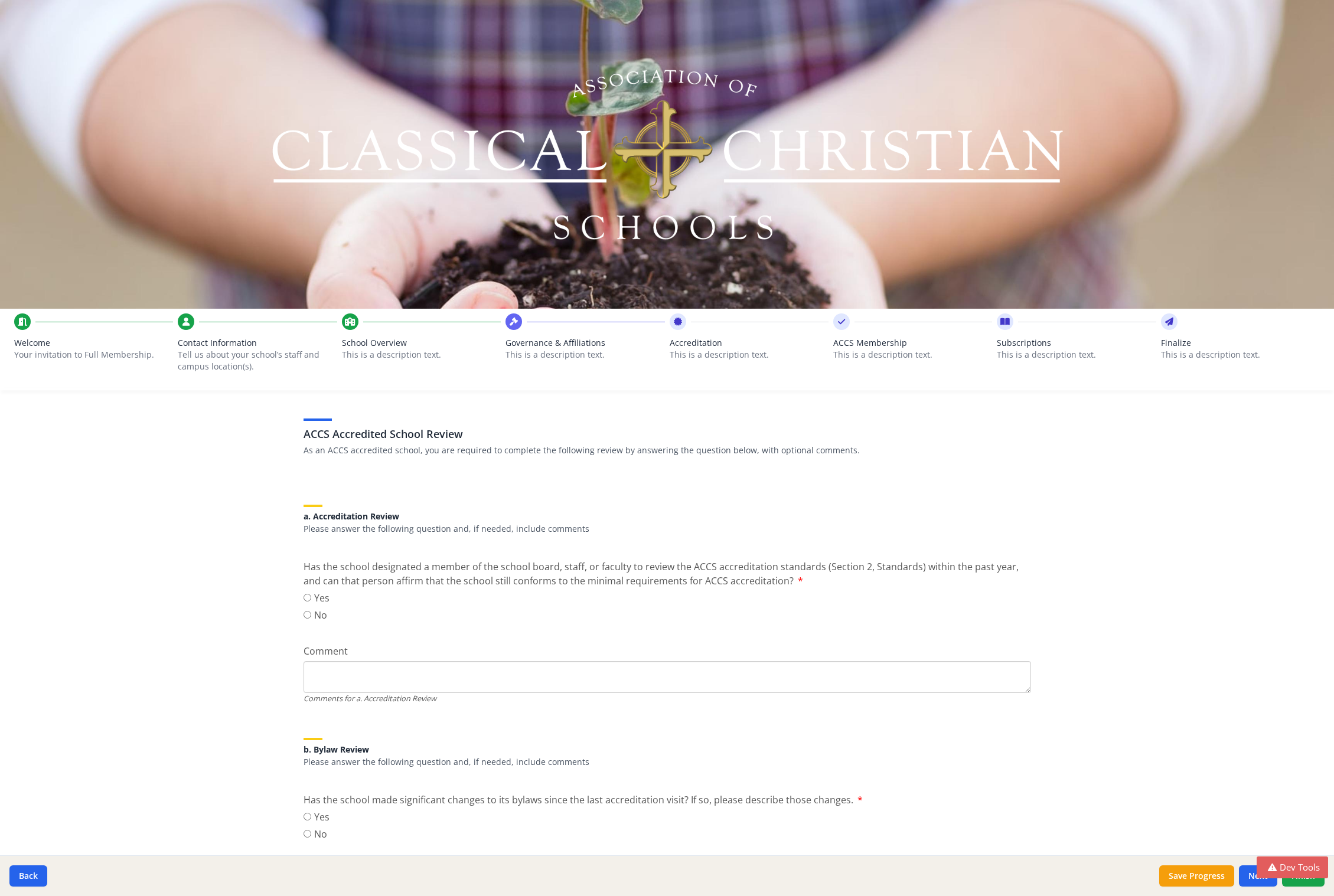 click on "This is a description text." at bounding box center (585, 355) 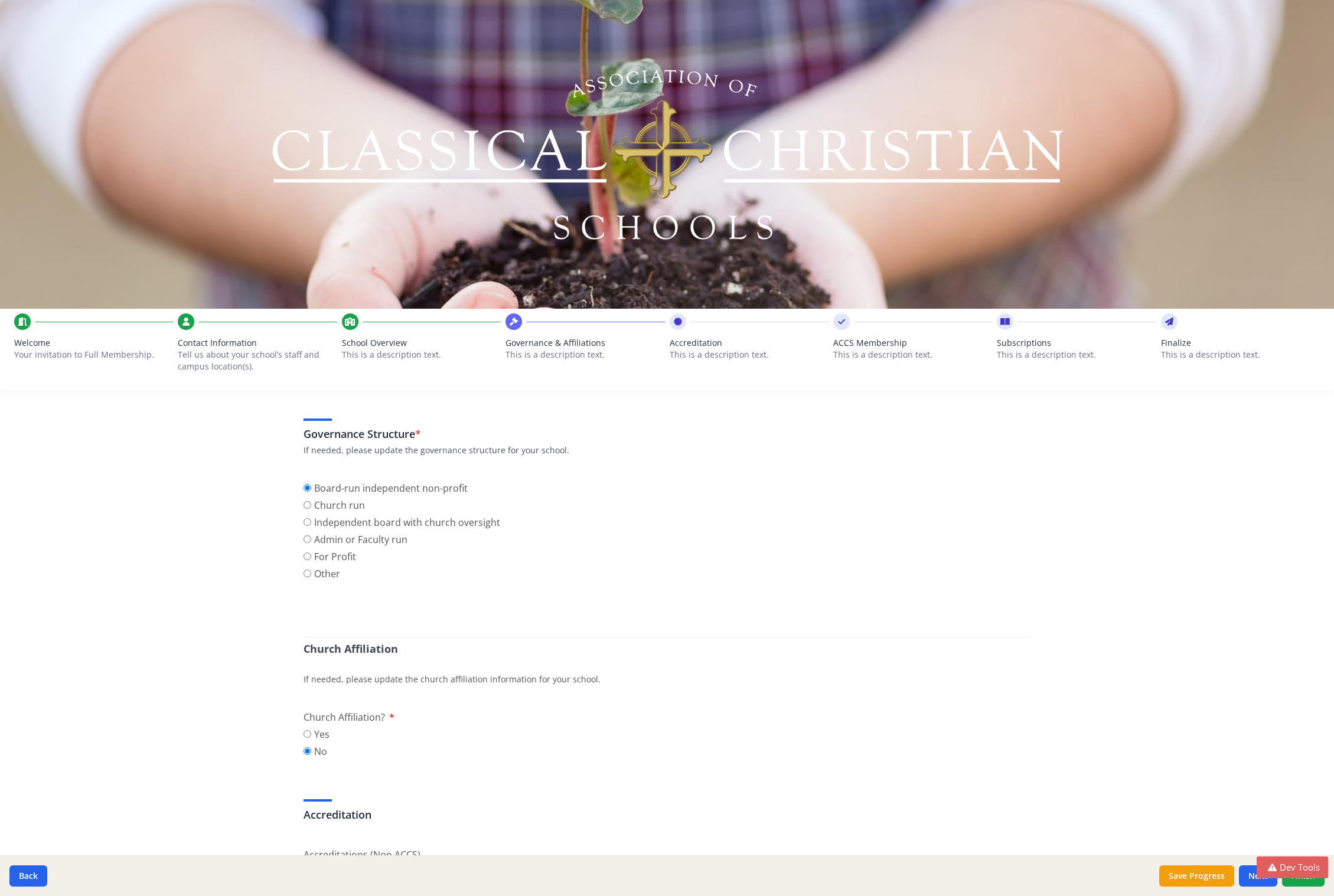 click on "Accreditation" at bounding box center [749, 343] 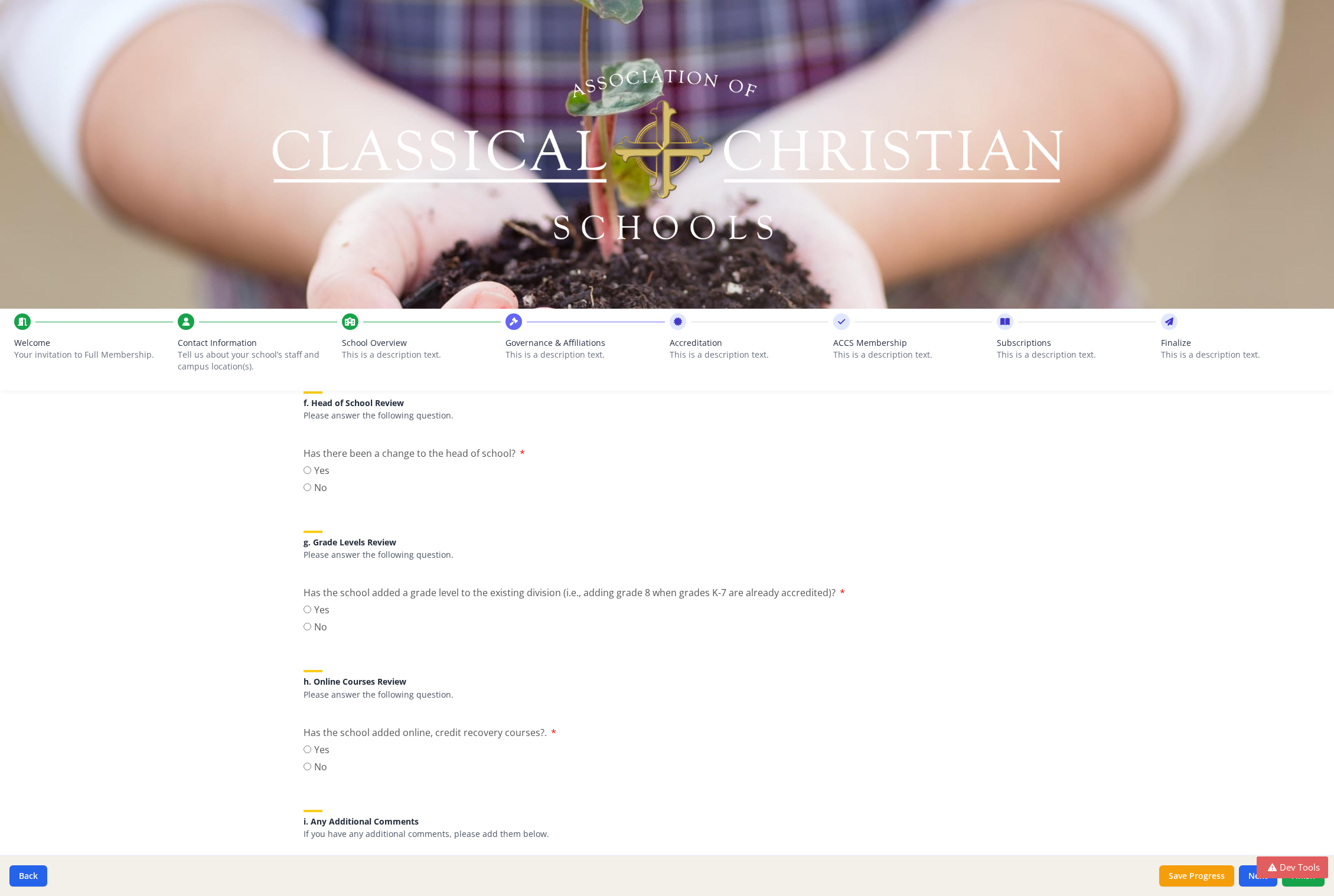 scroll, scrollTop: 1274, scrollLeft: 0, axis: vertical 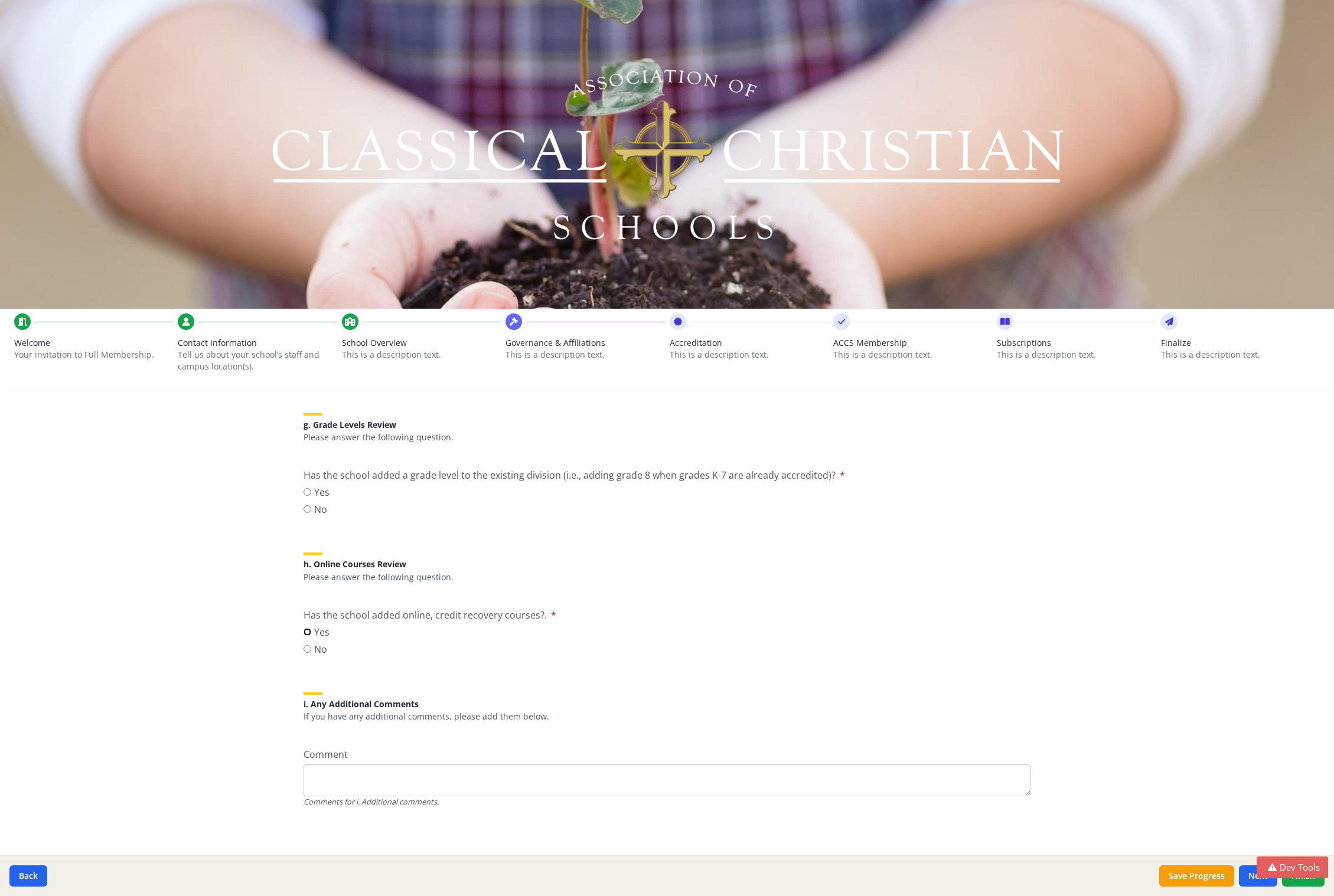 click on "Yes" at bounding box center (307, 632) 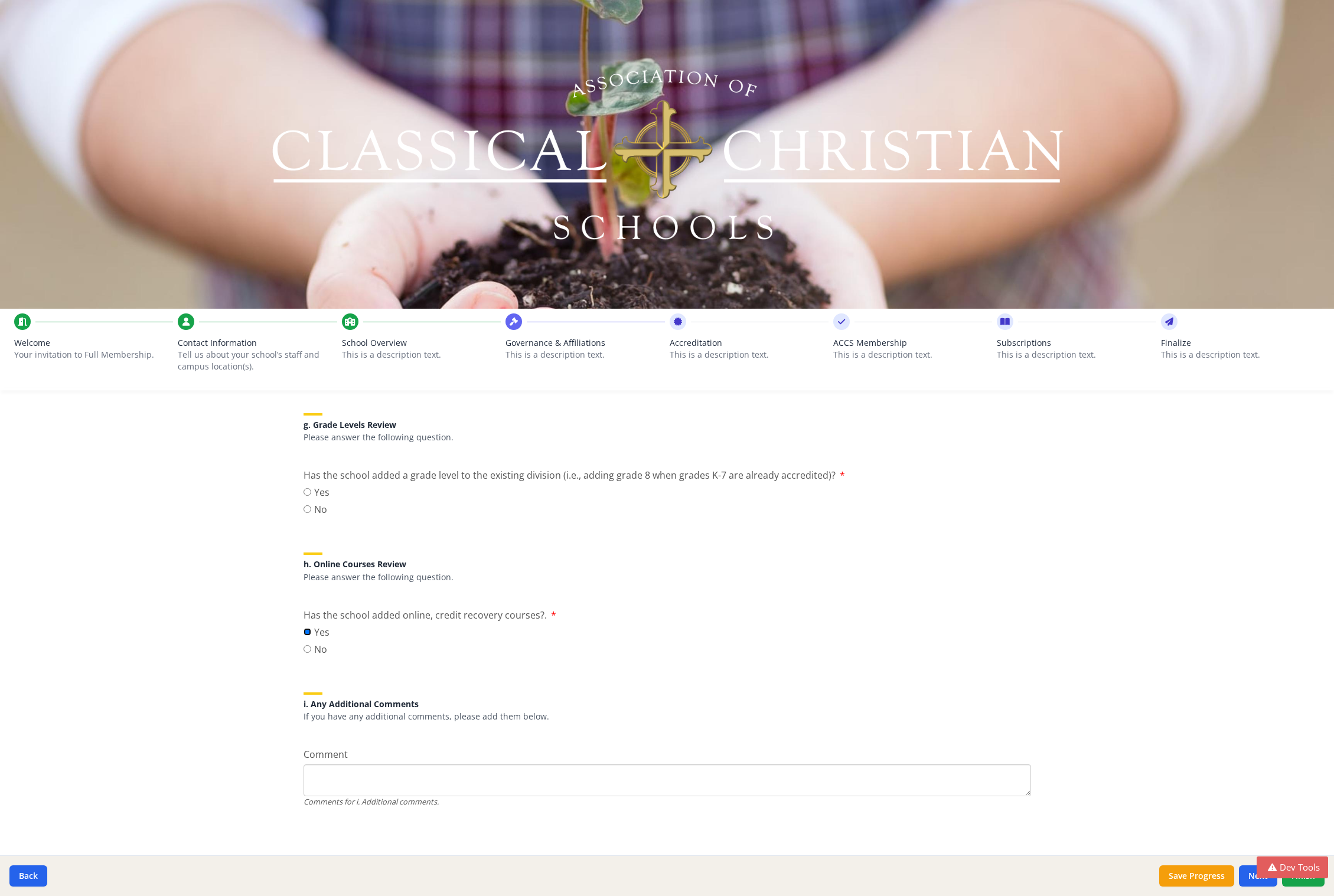click on "Yes" at bounding box center (307, 632) 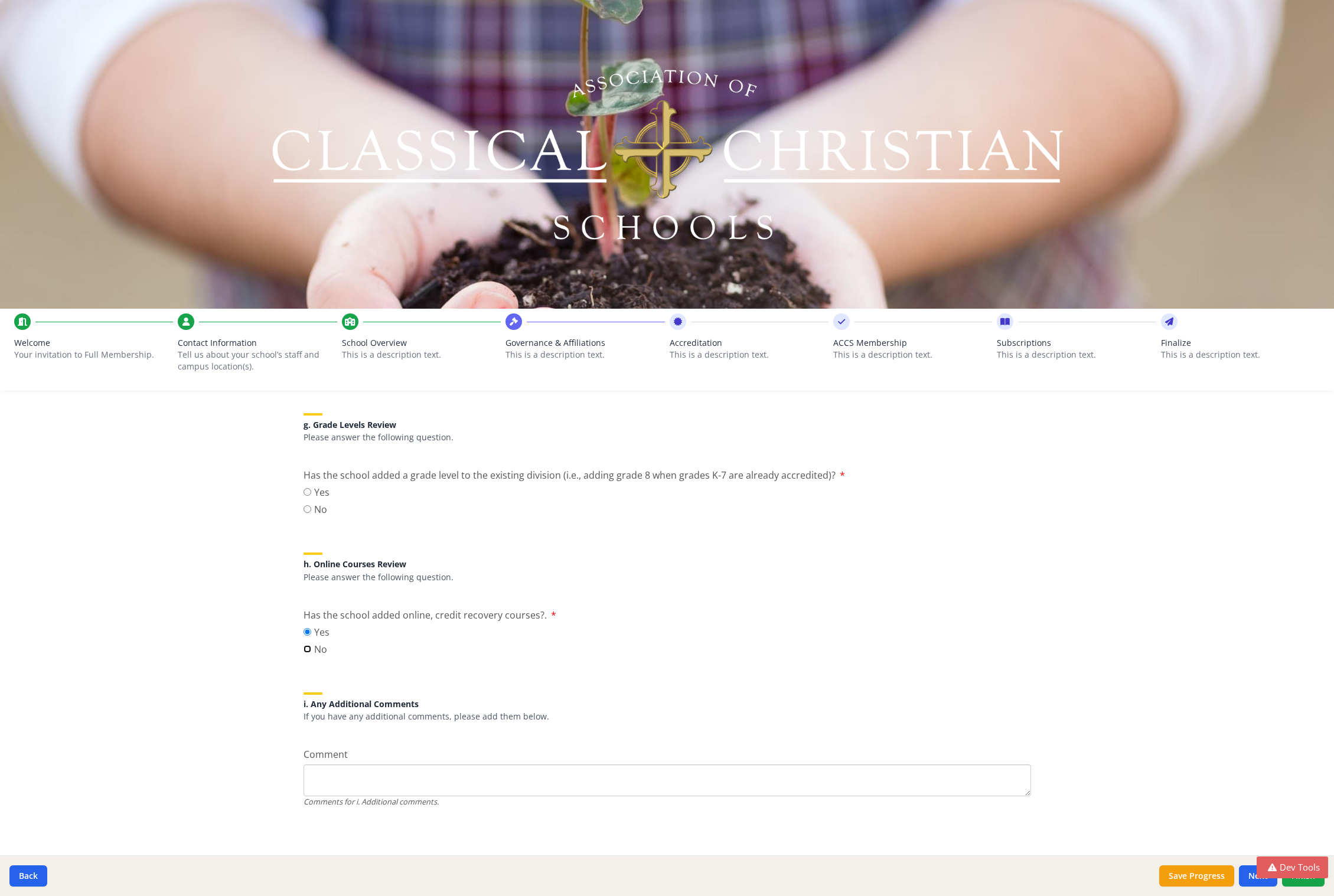 click on "No" at bounding box center (307, 649) 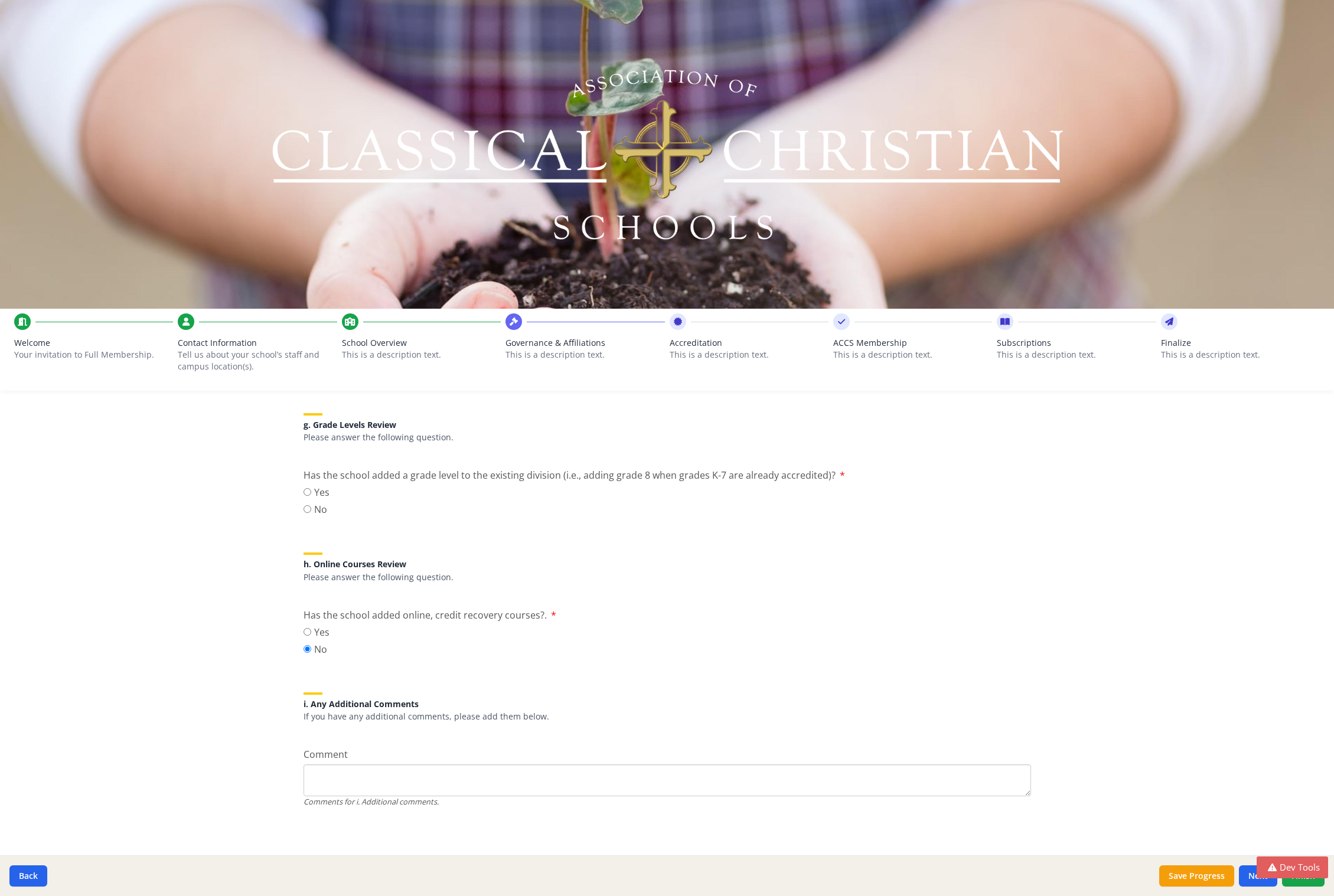 click on "Yes No" at bounding box center [667, 642] 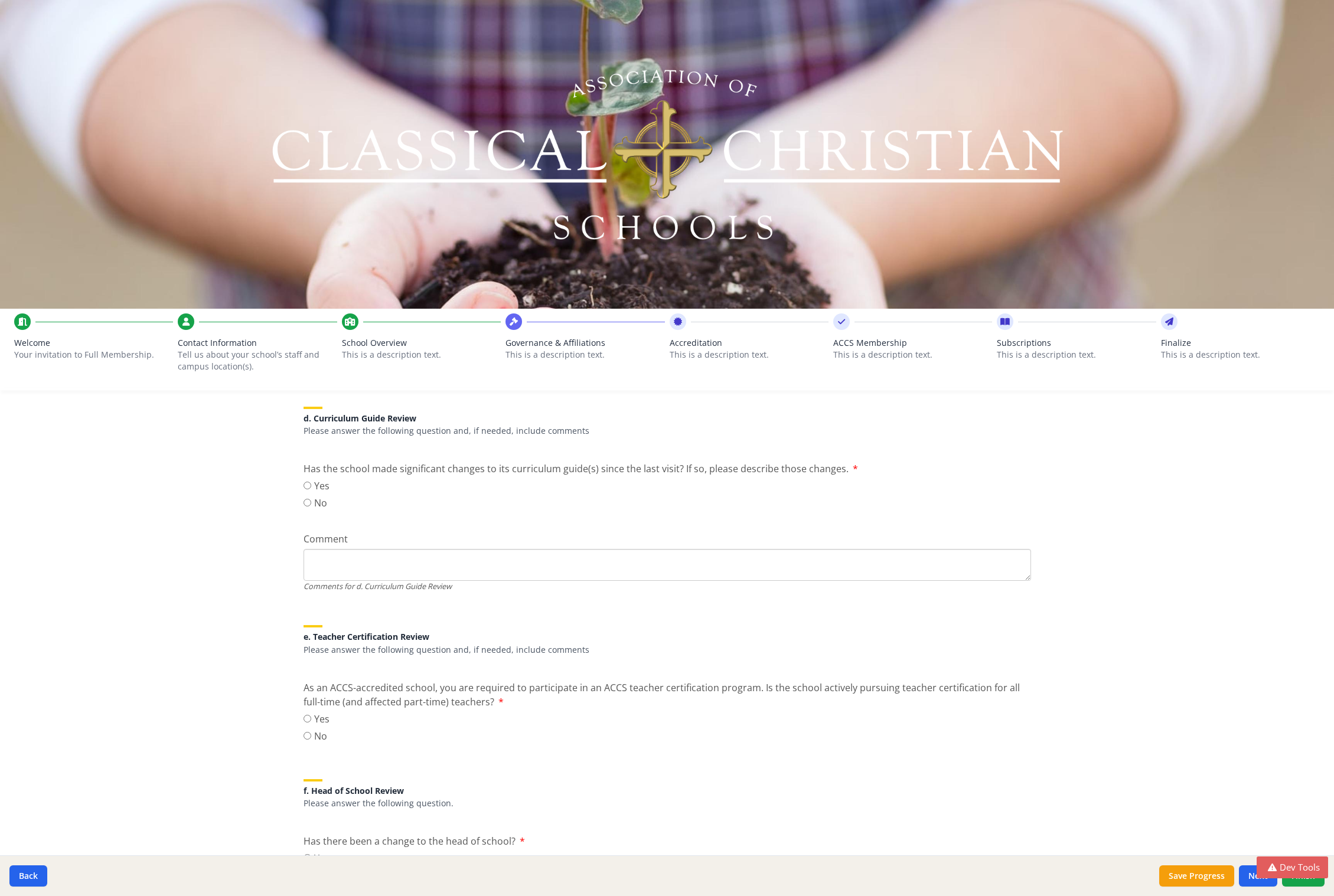 scroll, scrollTop: 0, scrollLeft: 0, axis: both 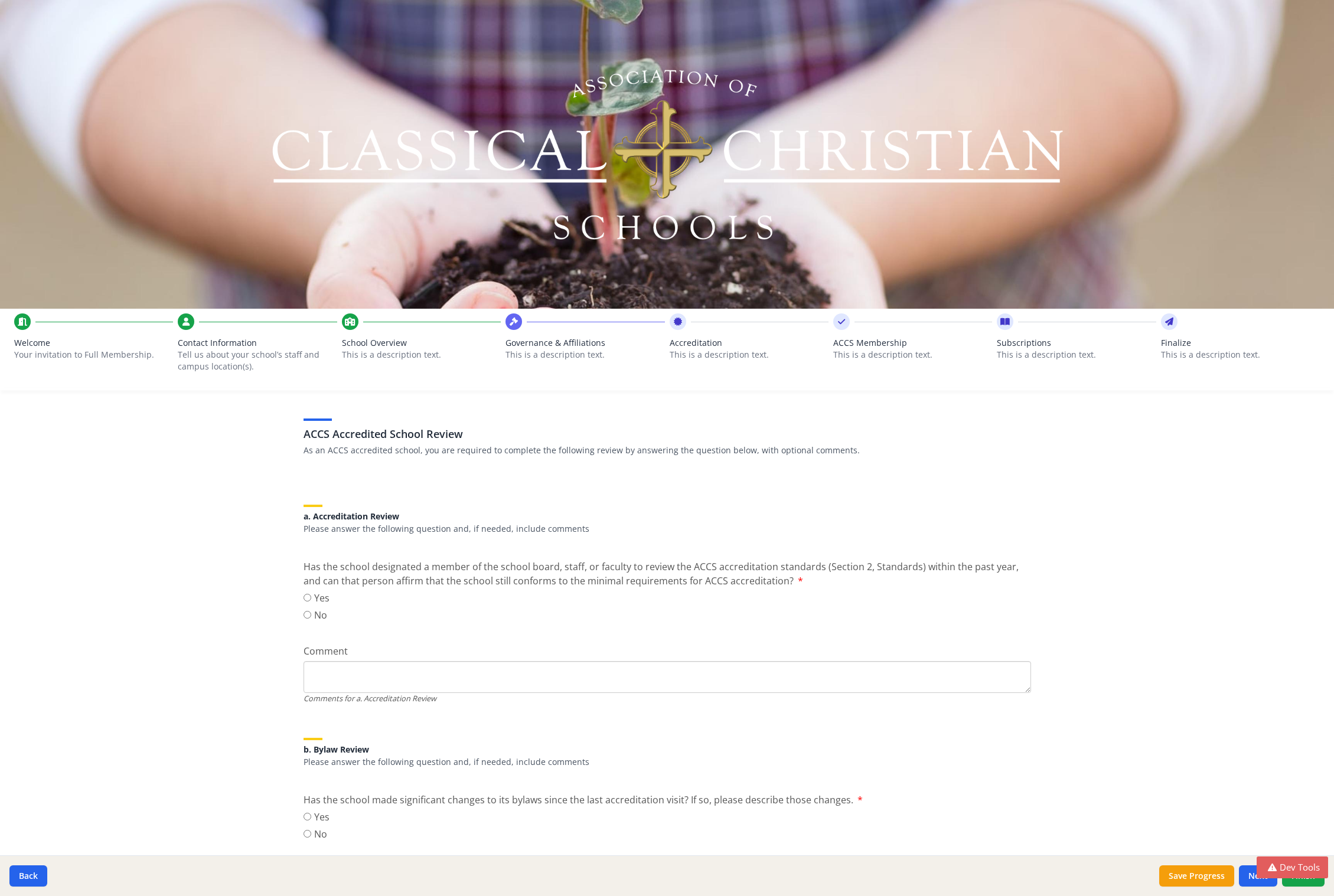 click on "Accreditation" at bounding box center (749, 343) 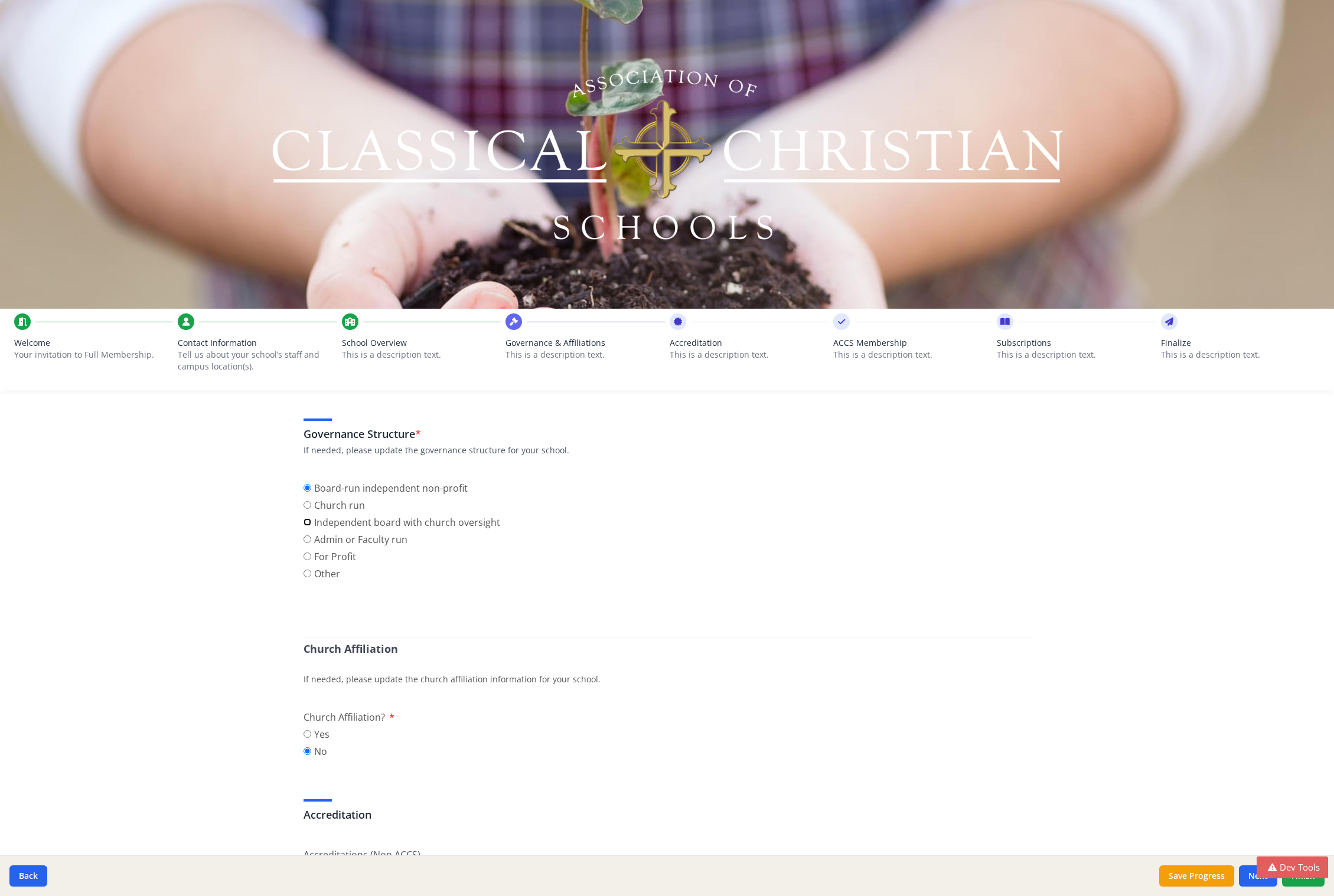 click on "Independent board with church oversight" at bounding box center (307, 522) 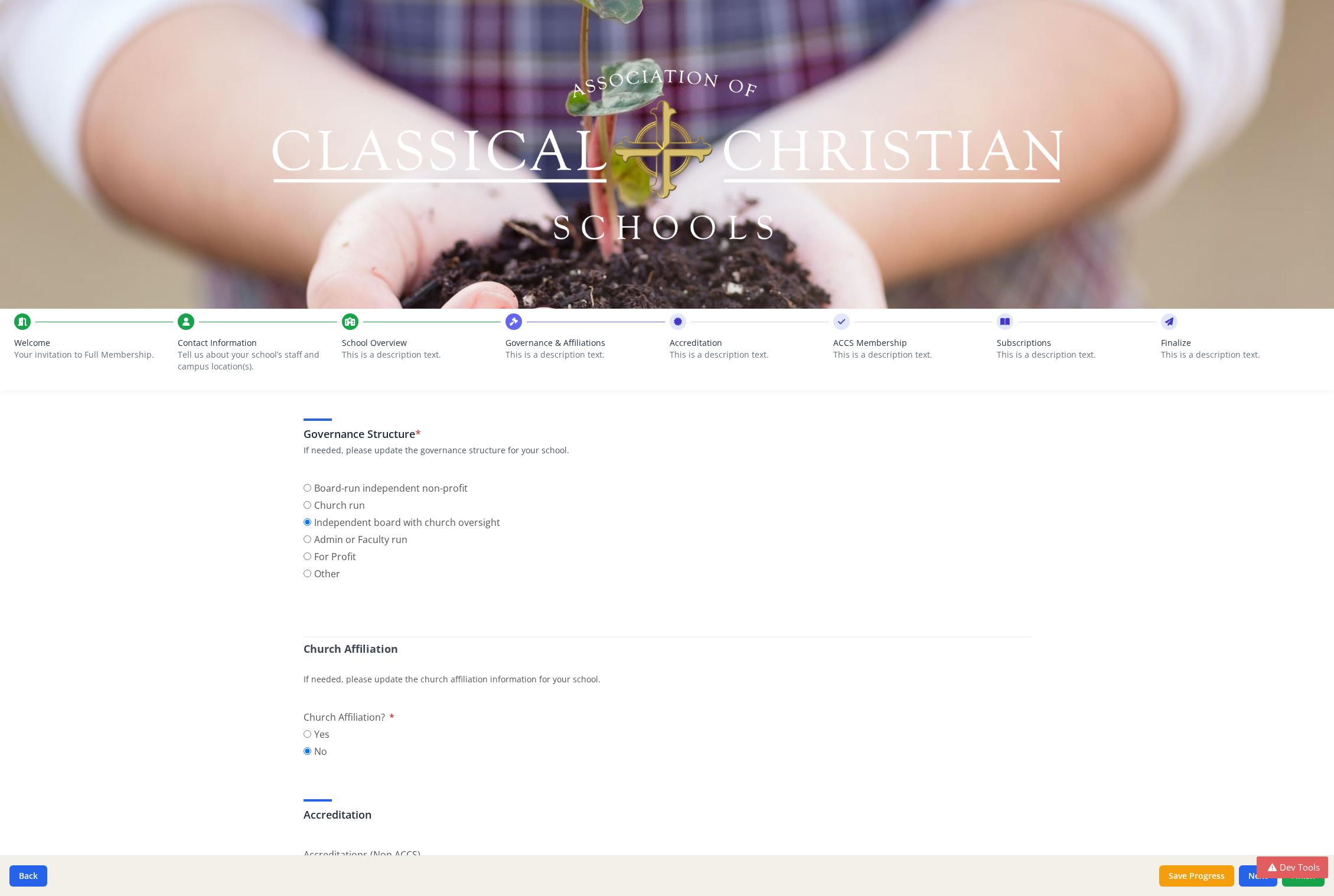 click on "Board-run independent non-profit Church run Independent board with church oversight Admin or Faculty run For Profit Other" at bounding box center (402, 532) 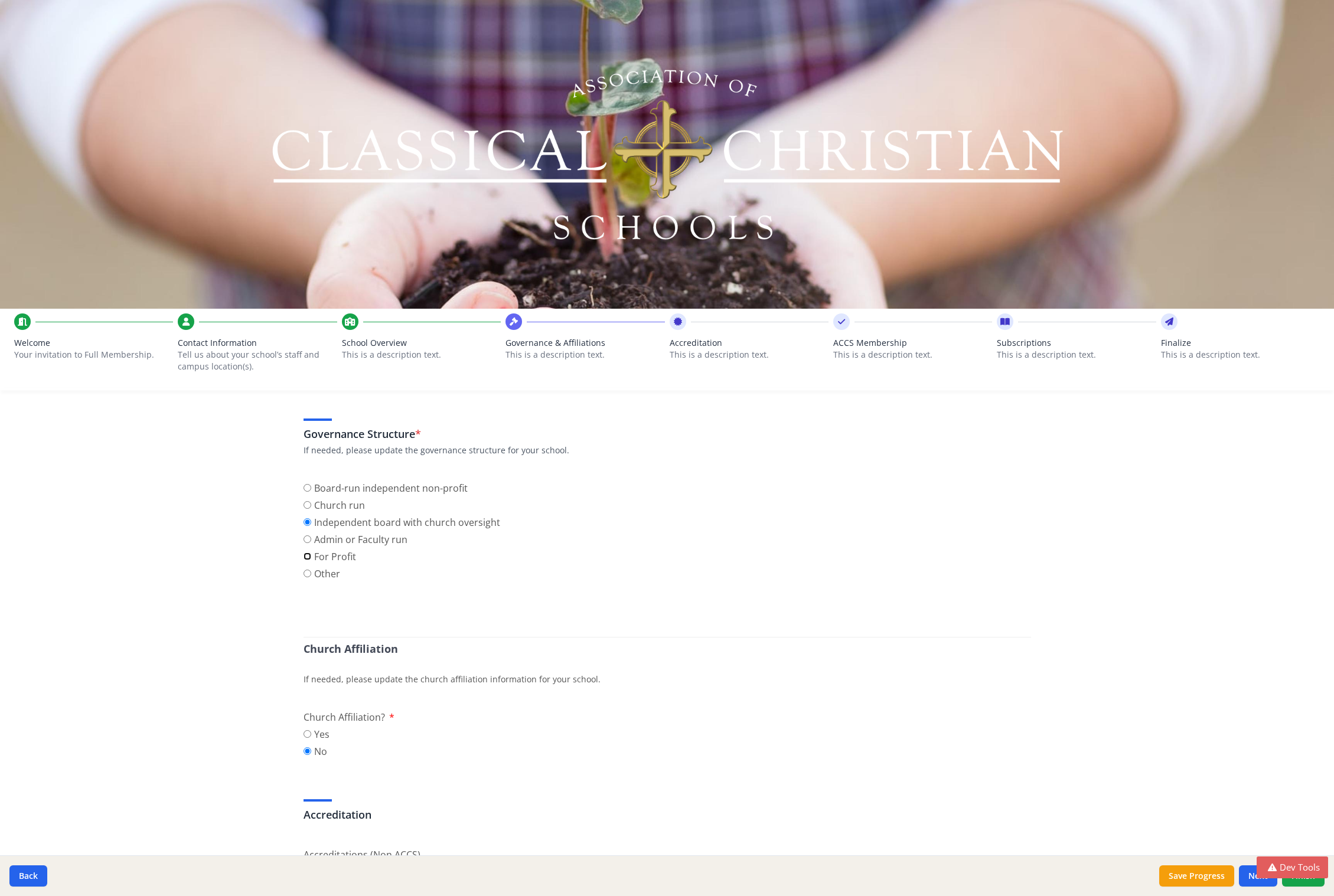 click on "For Profit" at bounding box center [307, 556] 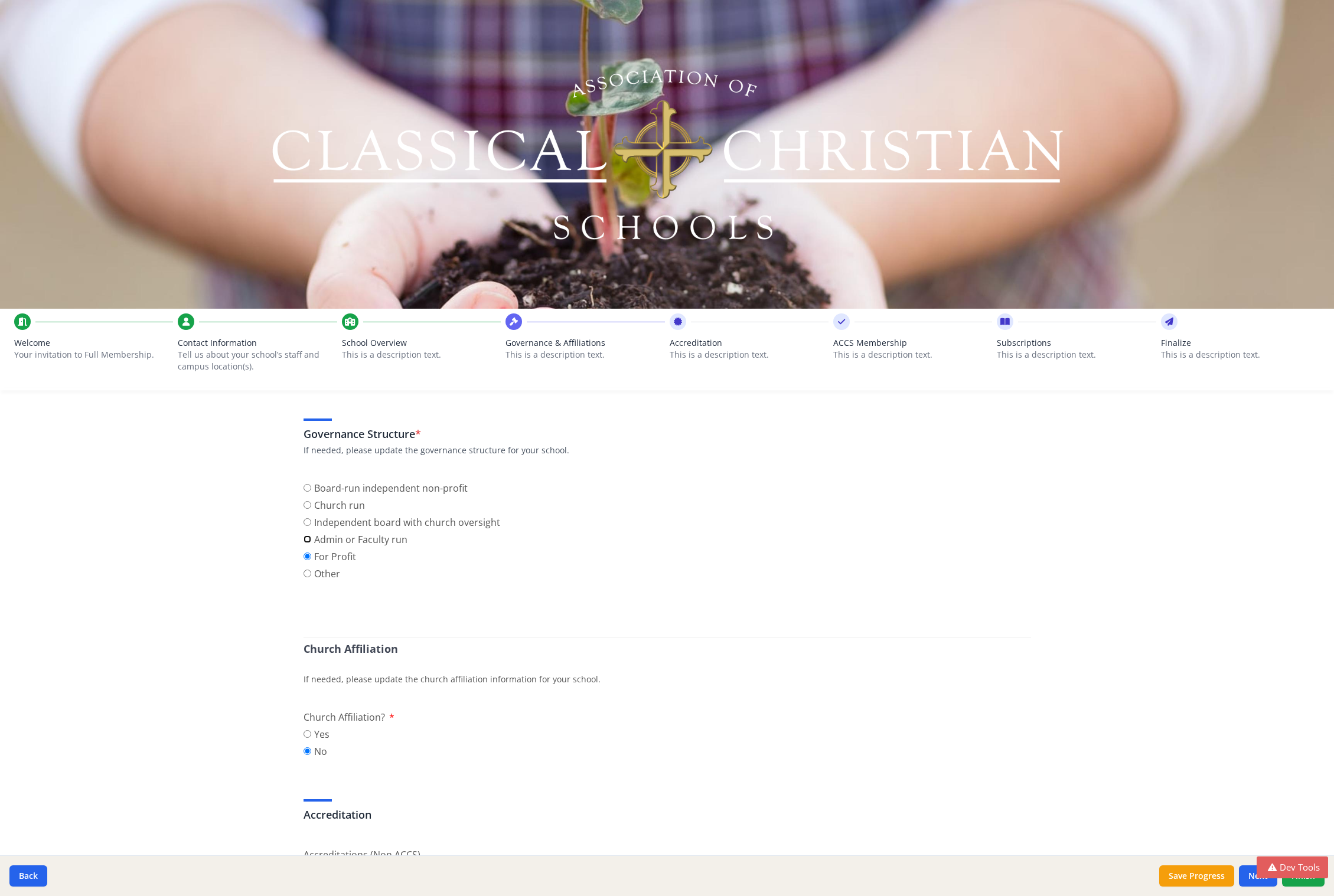 click on "Admin or Faculty run" at bounding box center [307, 539] 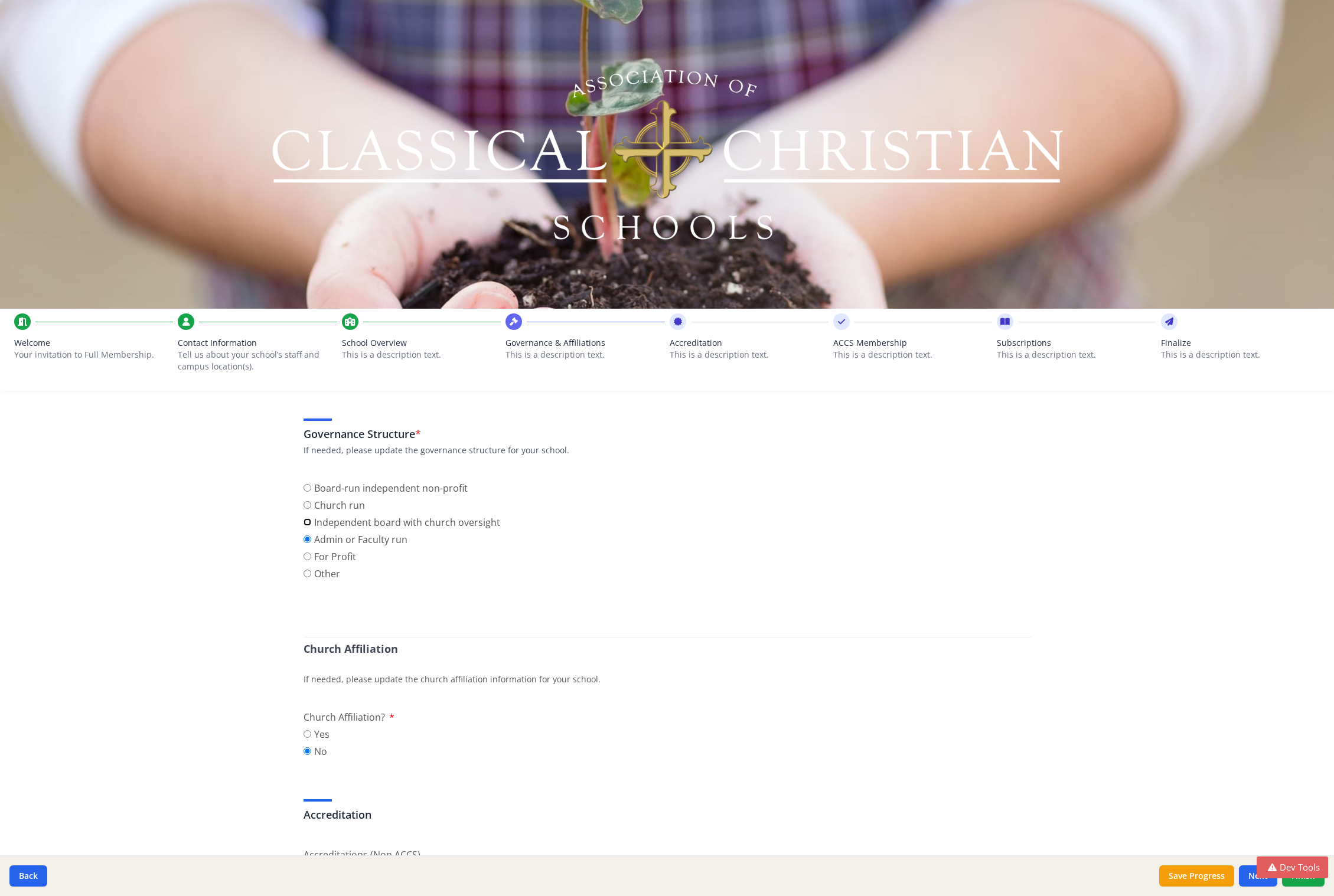 click on "Independent board with church oversight" at bounding box center [307, 522] 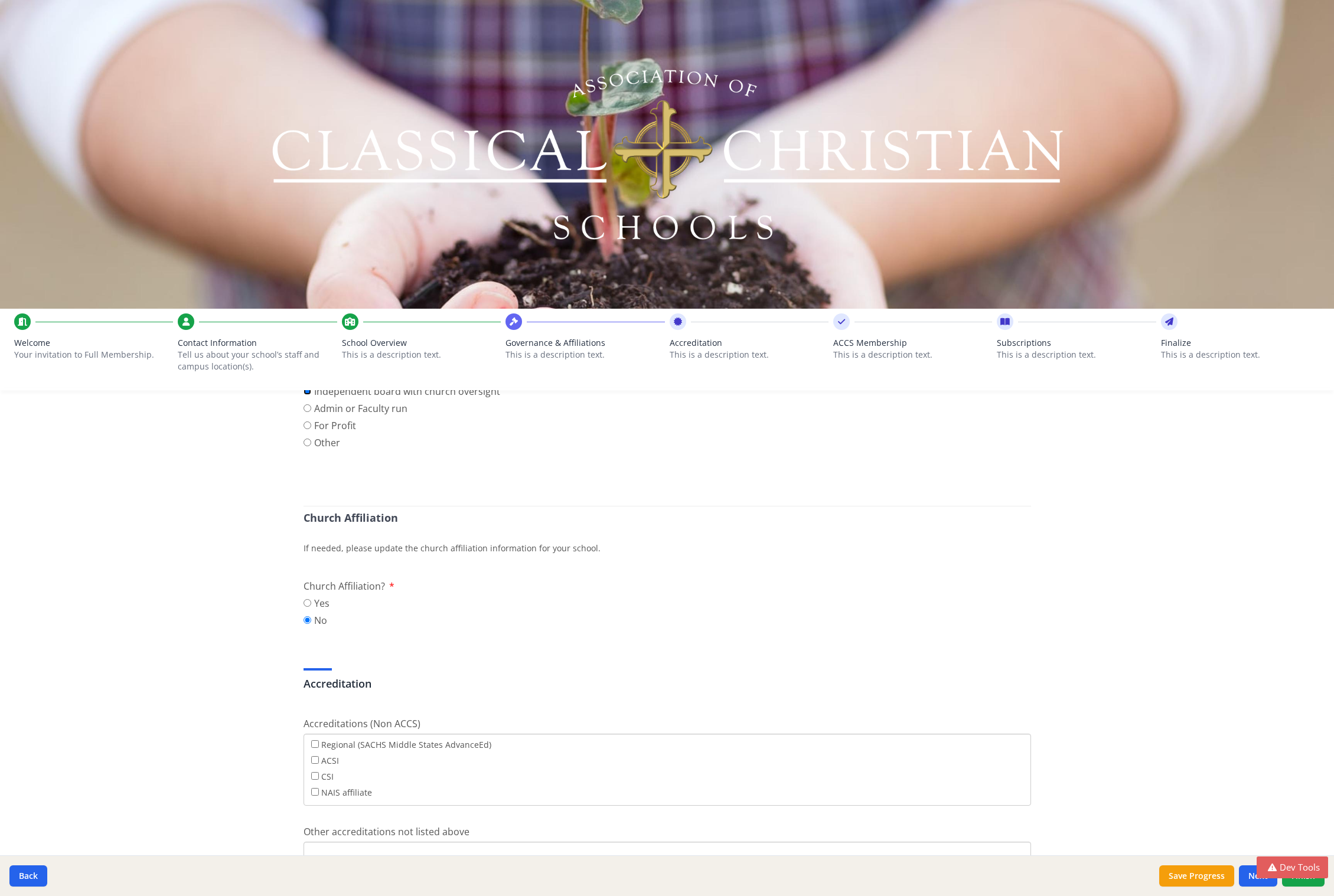 scroll, scrollTop: 0, scrollLeft: 0, axis: both 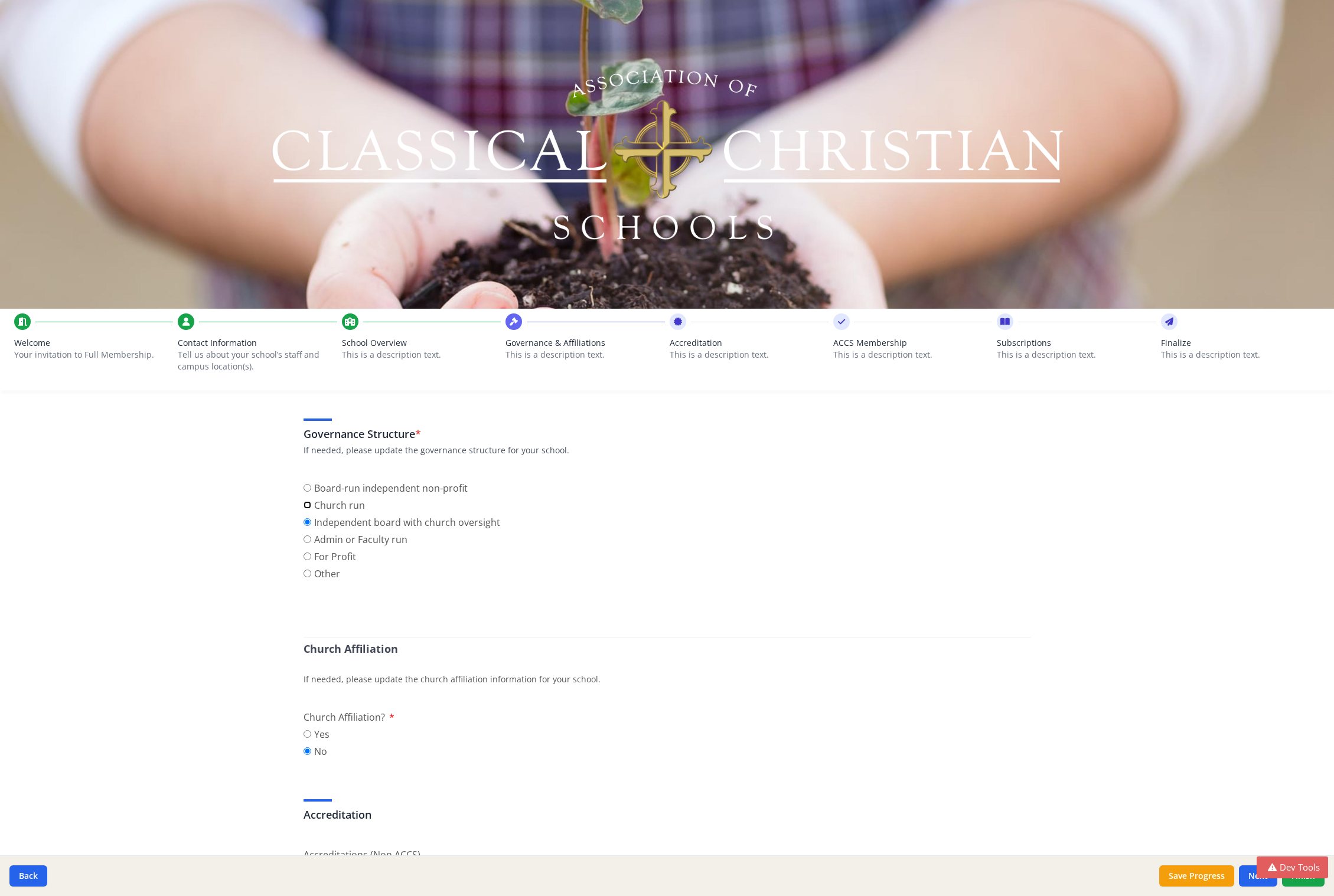 click on "Church run" at bounding box center [307, 505] 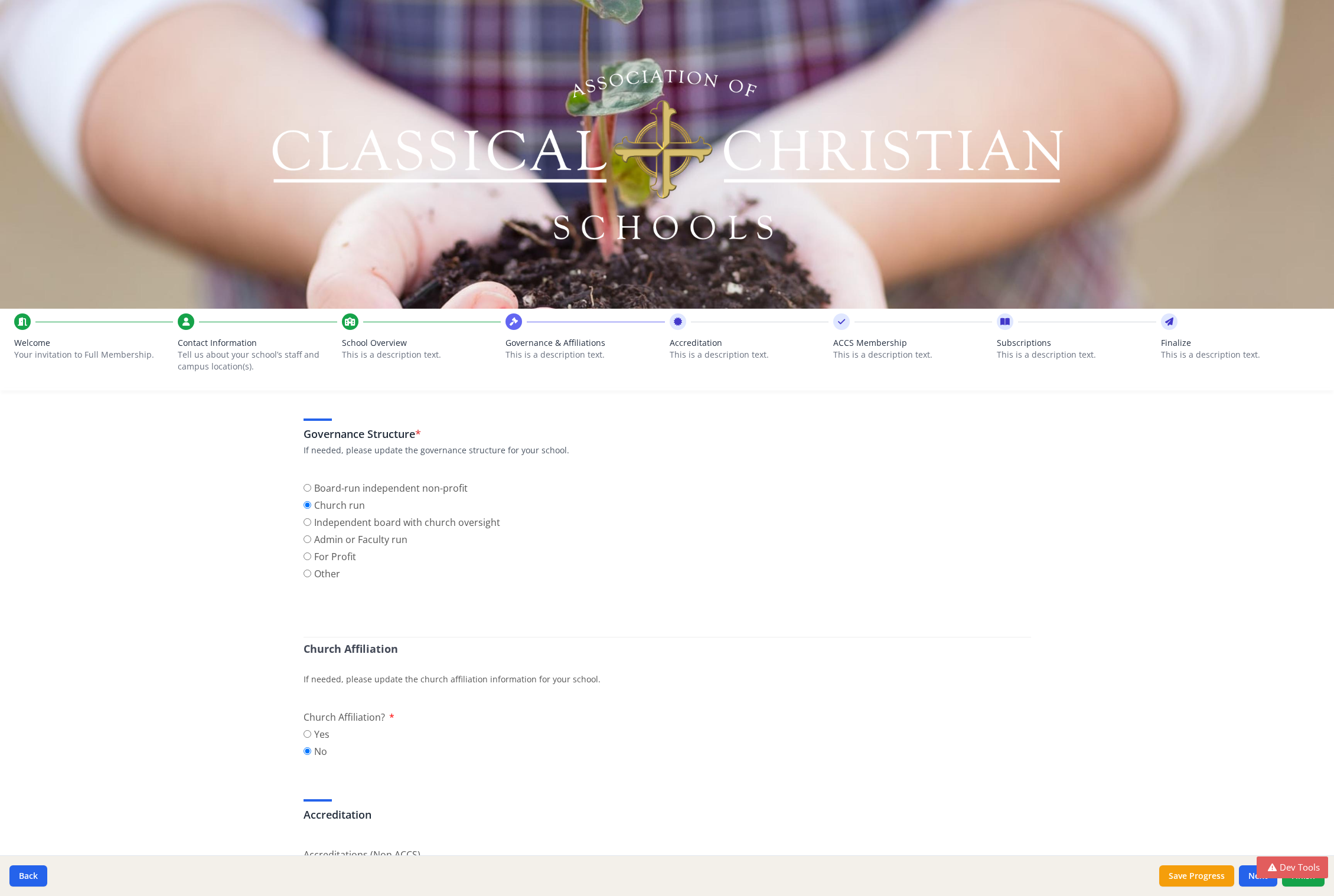 click on "Board-run independent non-profit" at bounding box center (402, 488) 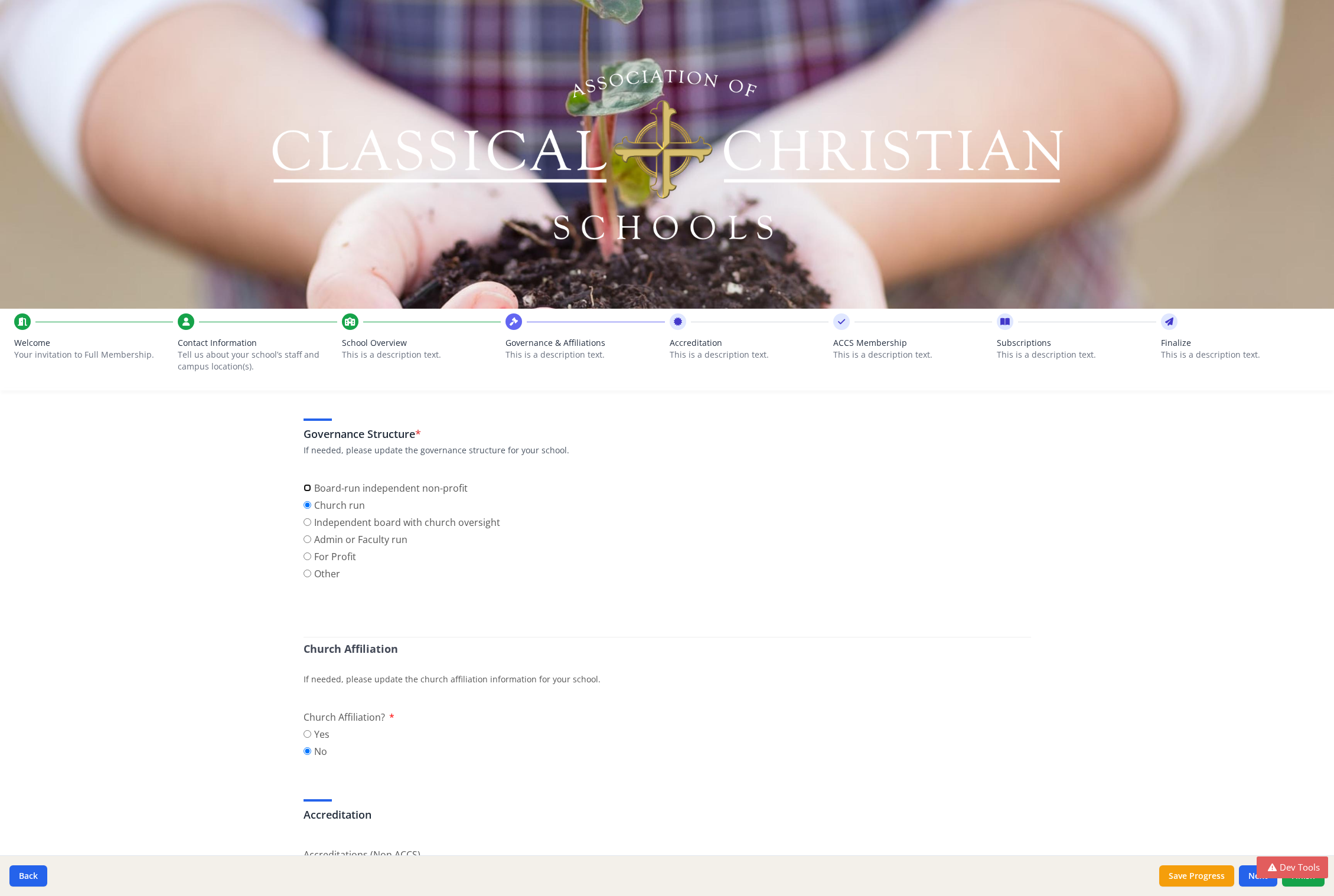 click on "Board-run independent non-profit" at bounding box center [307, 488] 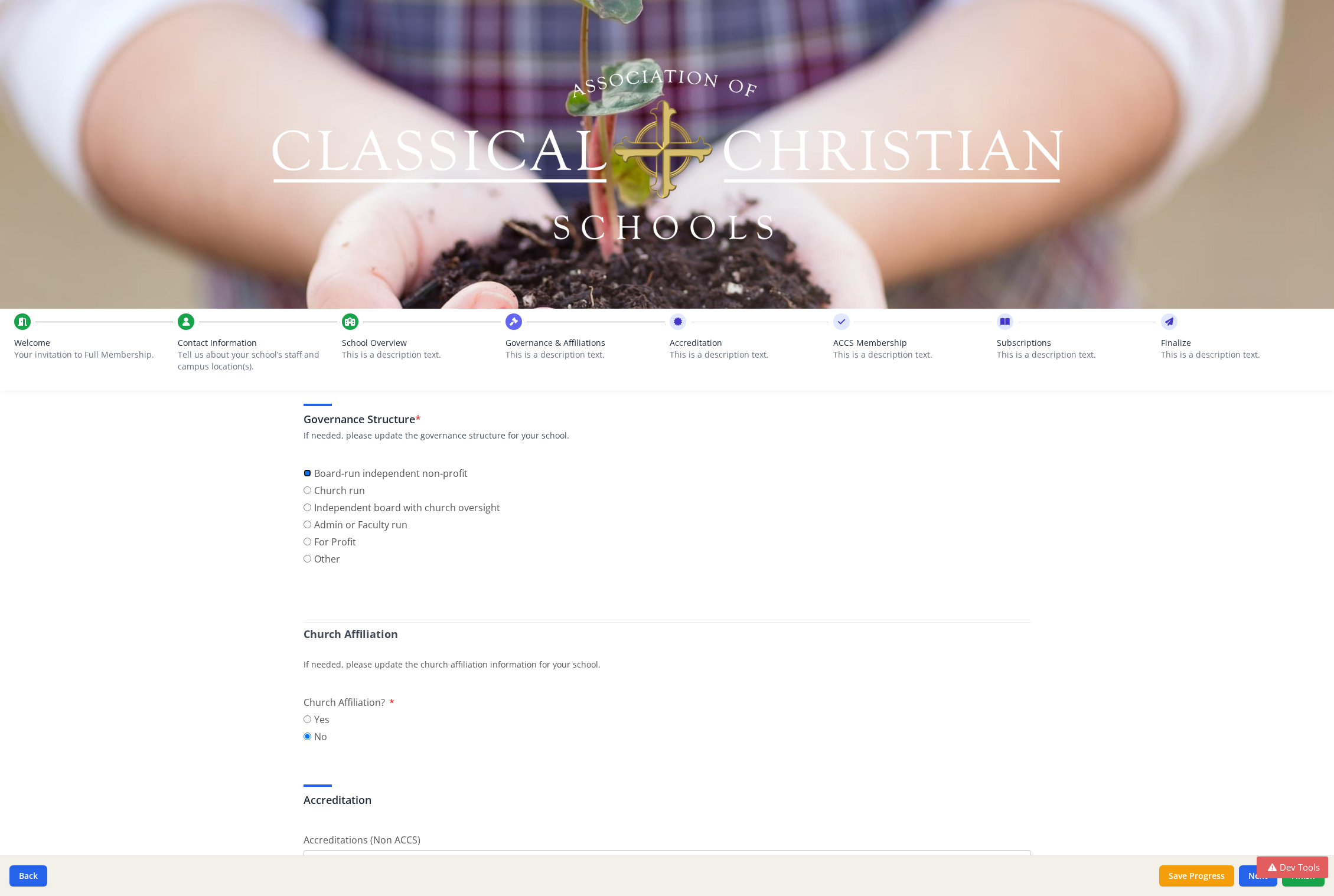 scroll, scrollTop: 44, scrollLeft: 0, axis: vertical 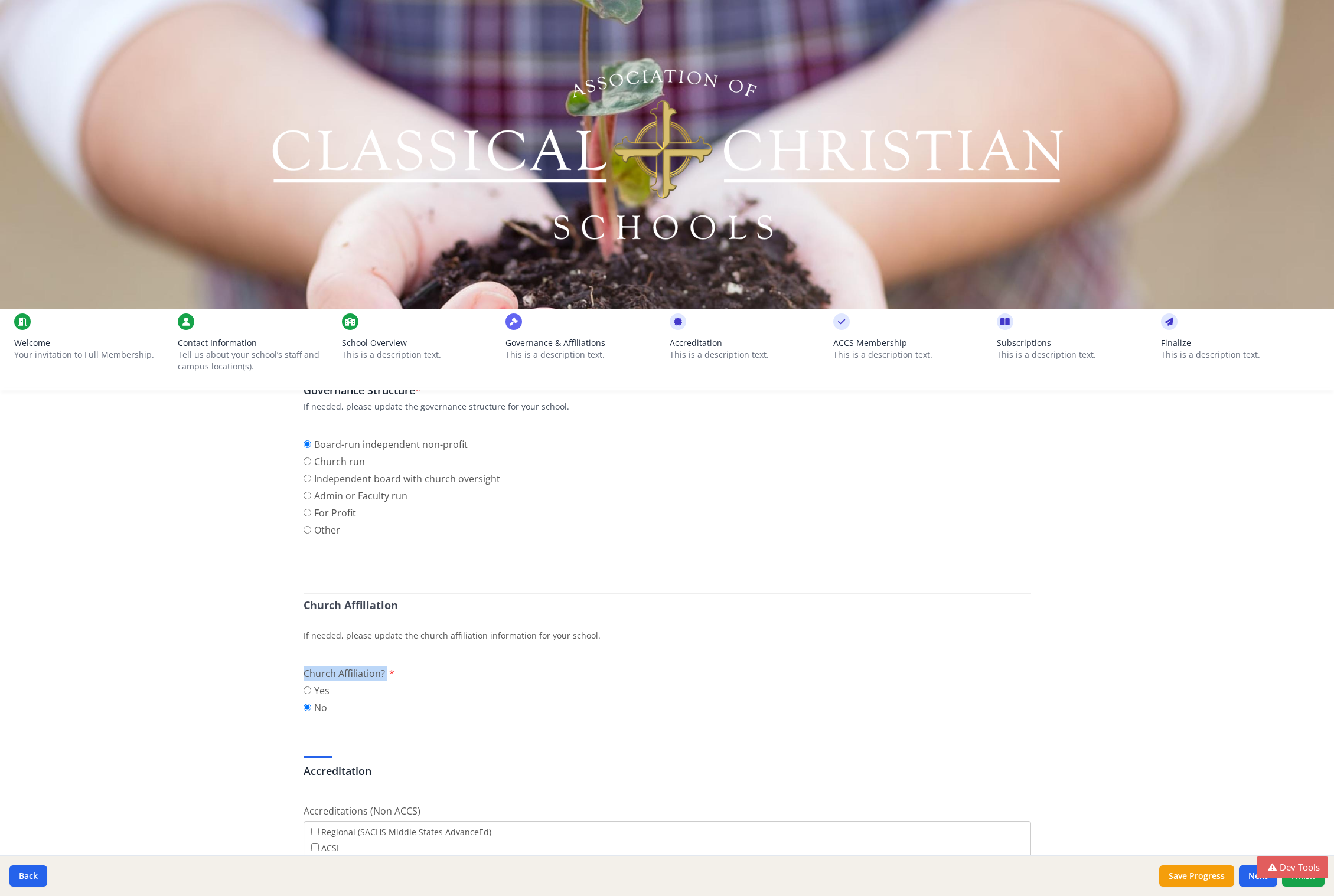 drag, startPoint x: 381, startPoint y: 670, endPoint x: 299, endPoint y: 667, distance: 82.0549 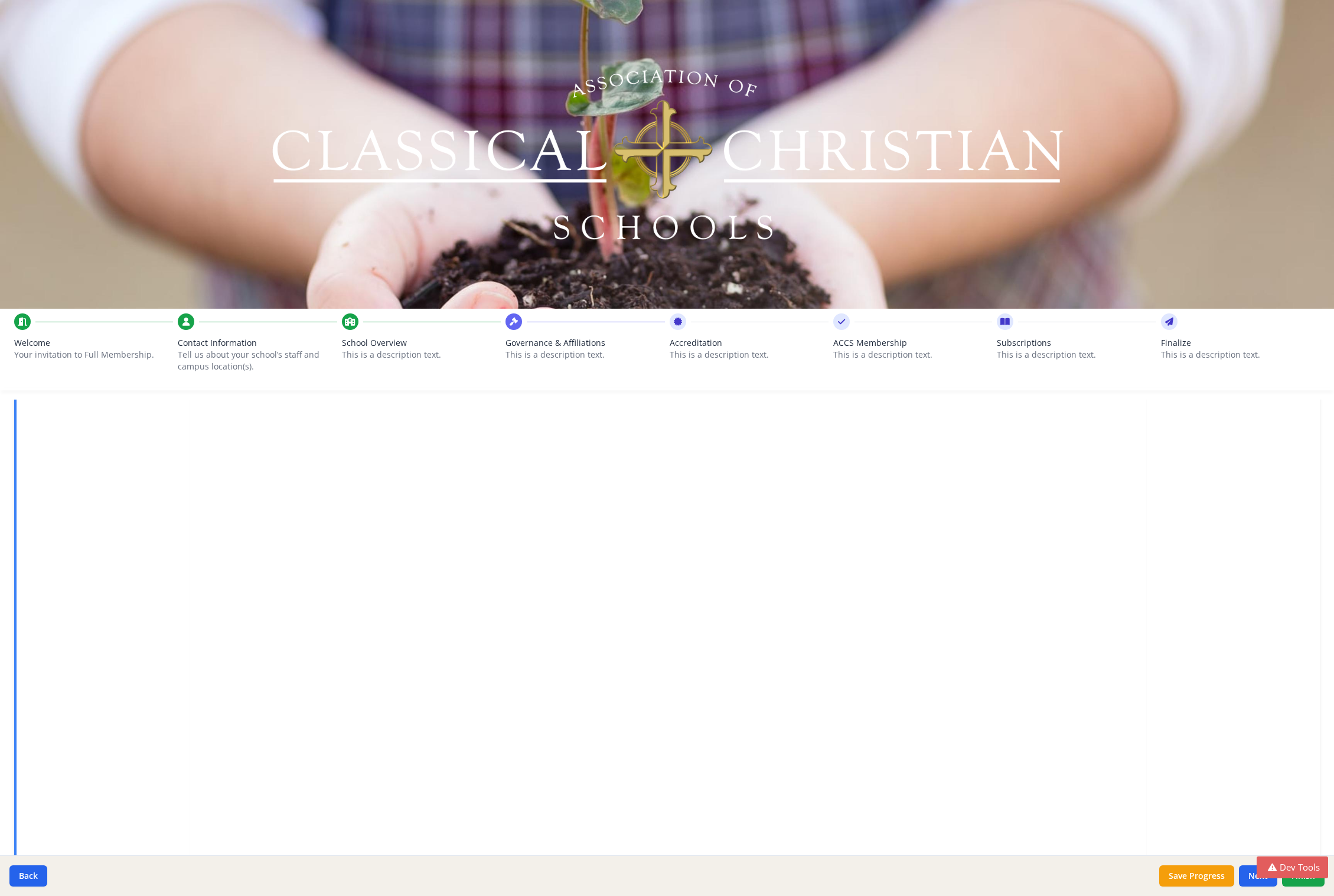 scroll, scrollTop: 358, scrollLeft: 0, axis: vertical 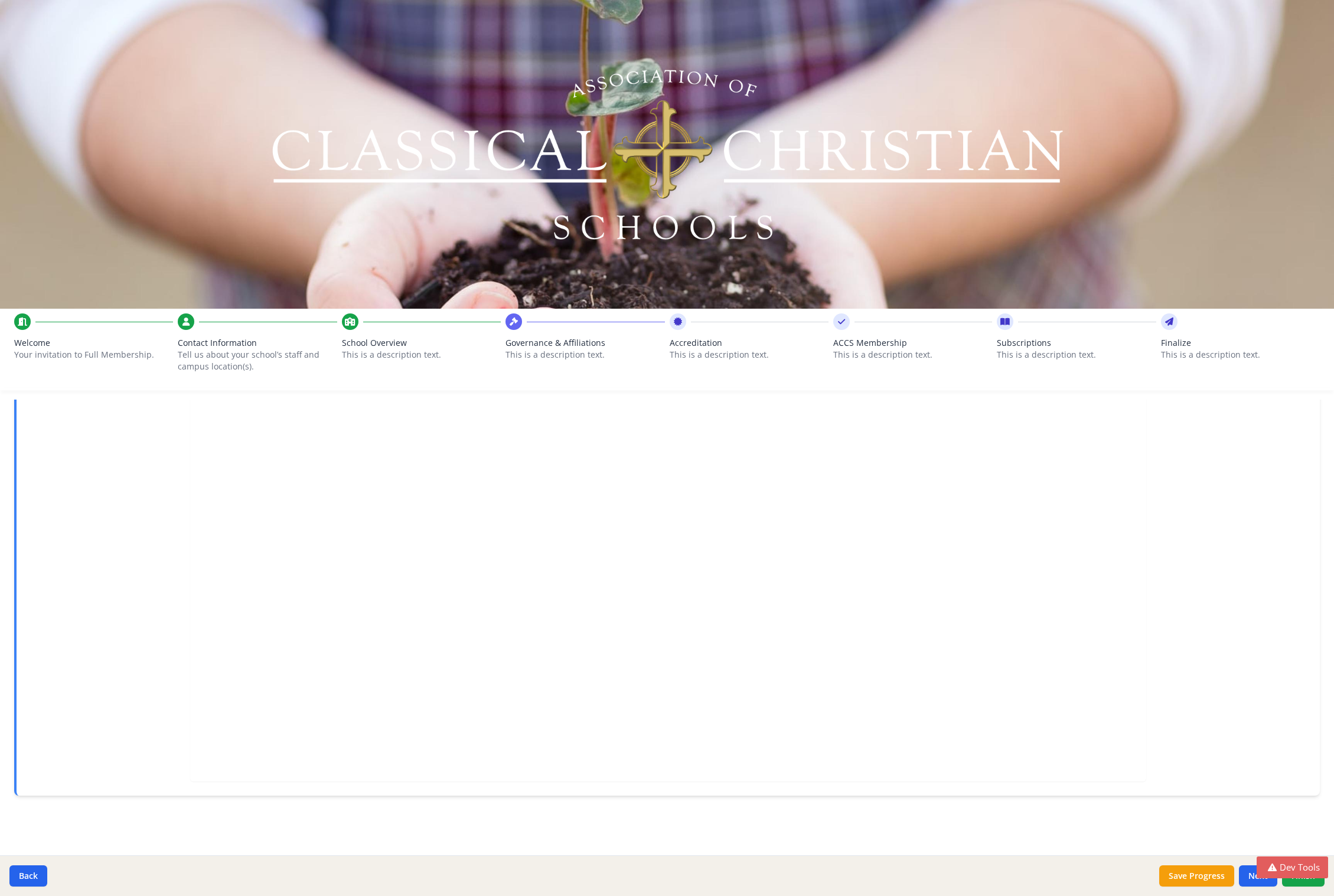 click on "Governance & Affiliations" at bounding box center (585, 343) 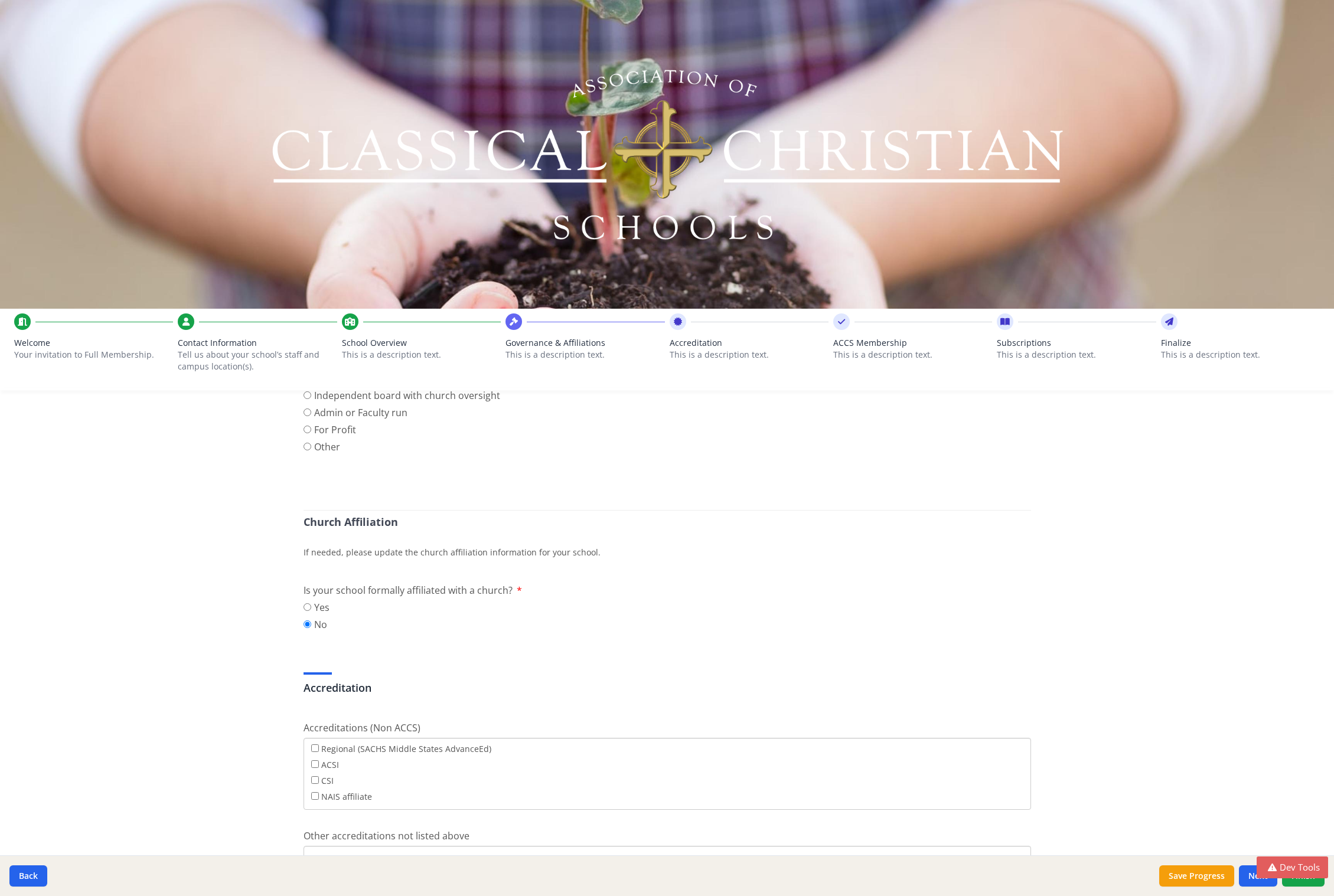 scroll, scrollTop: 0, scrollLeft: 0, axis: both 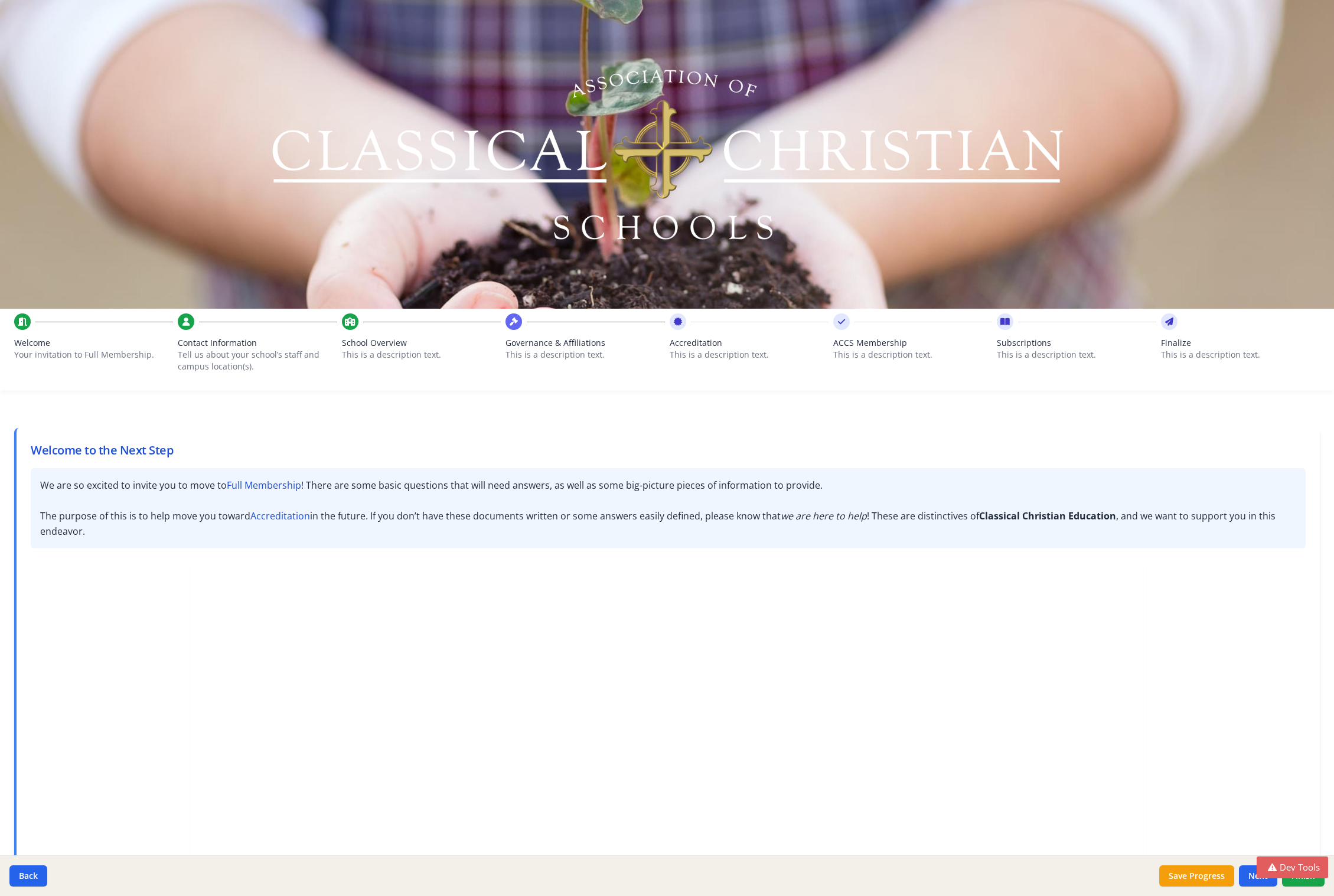 click on "Governance & Affiliations" at bounding box center (585, 343) 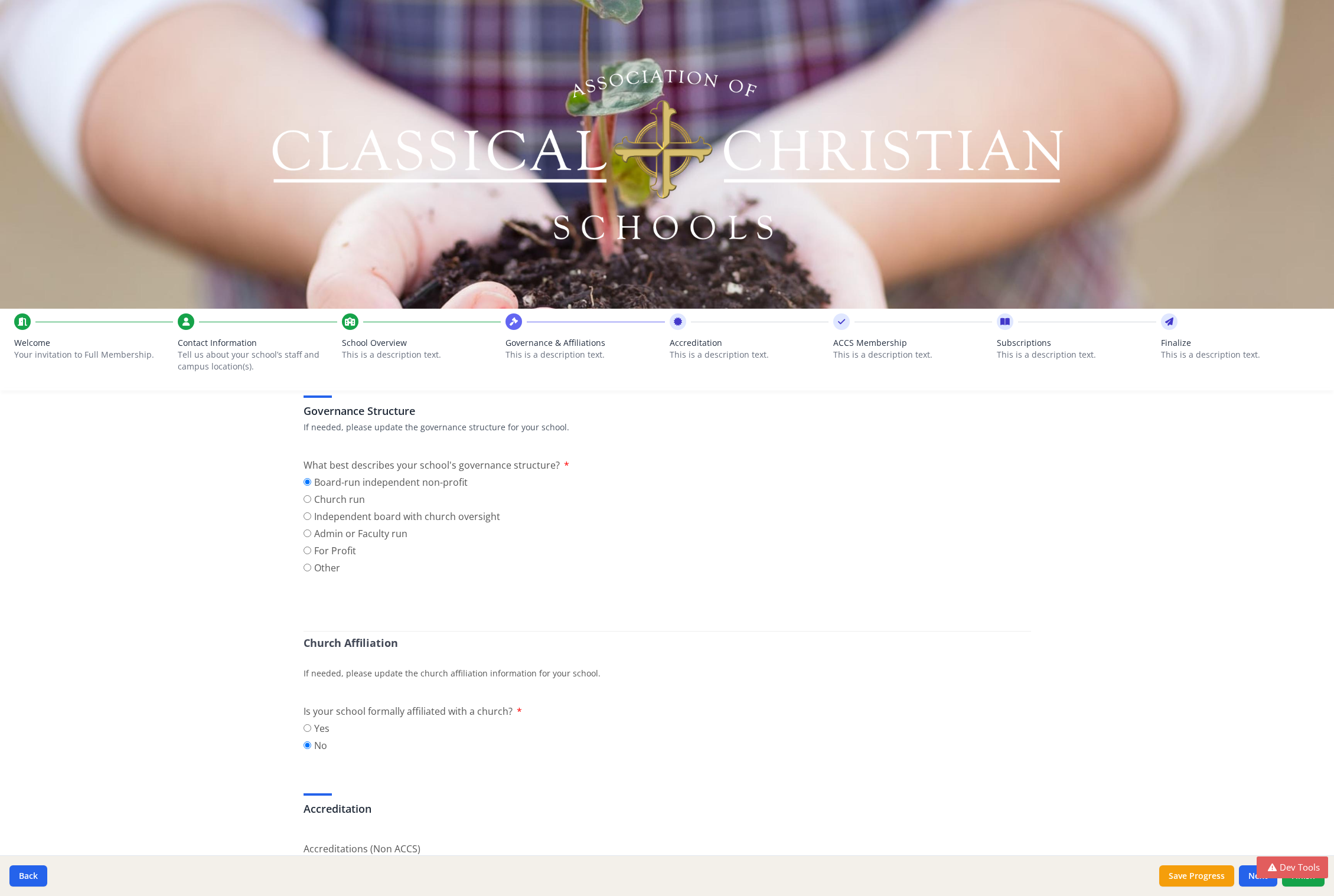 scroll, scrollTop: 90, scrollLeft: 0, axis: vertical 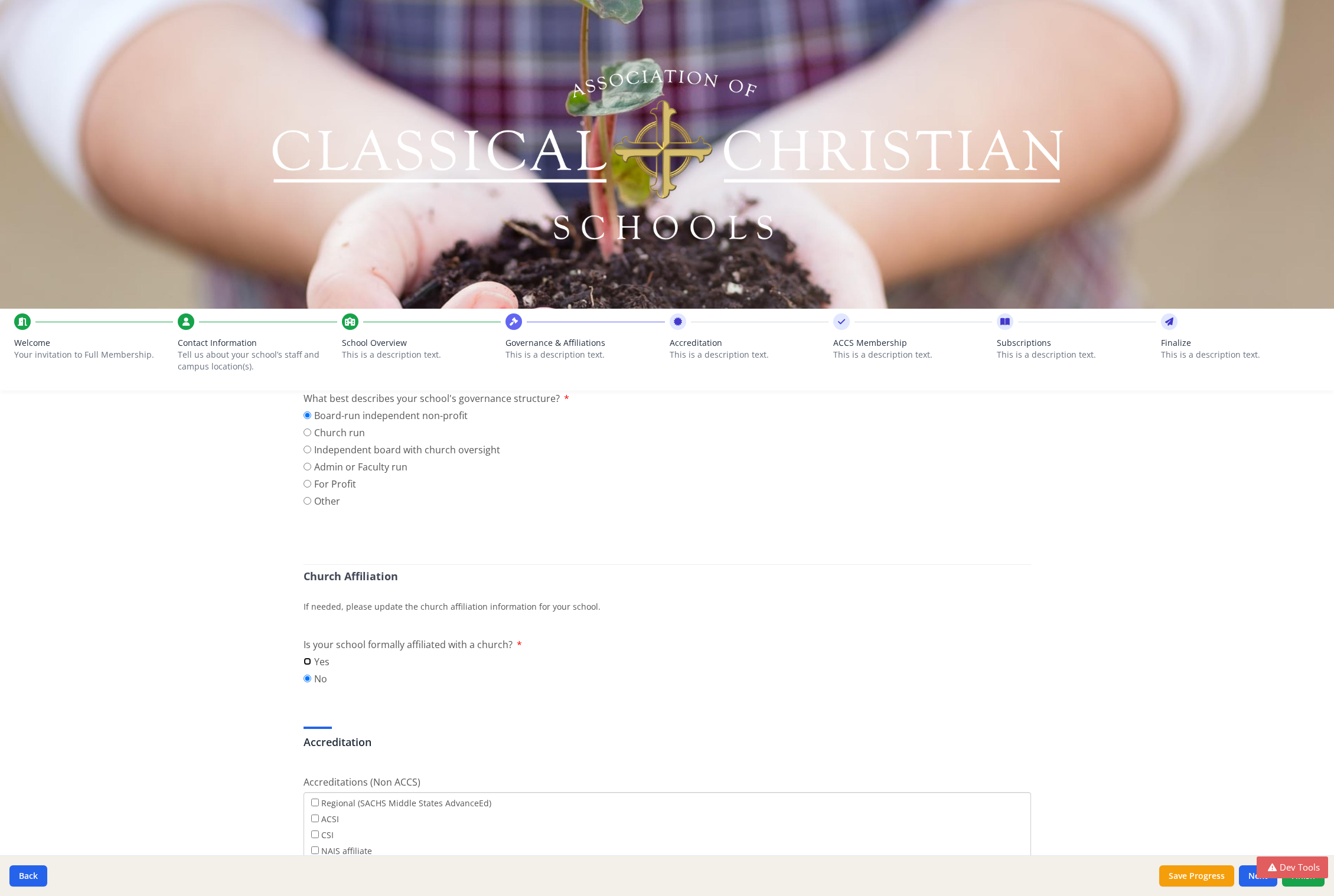 click on "Yes" at bounding box center [307, 661] 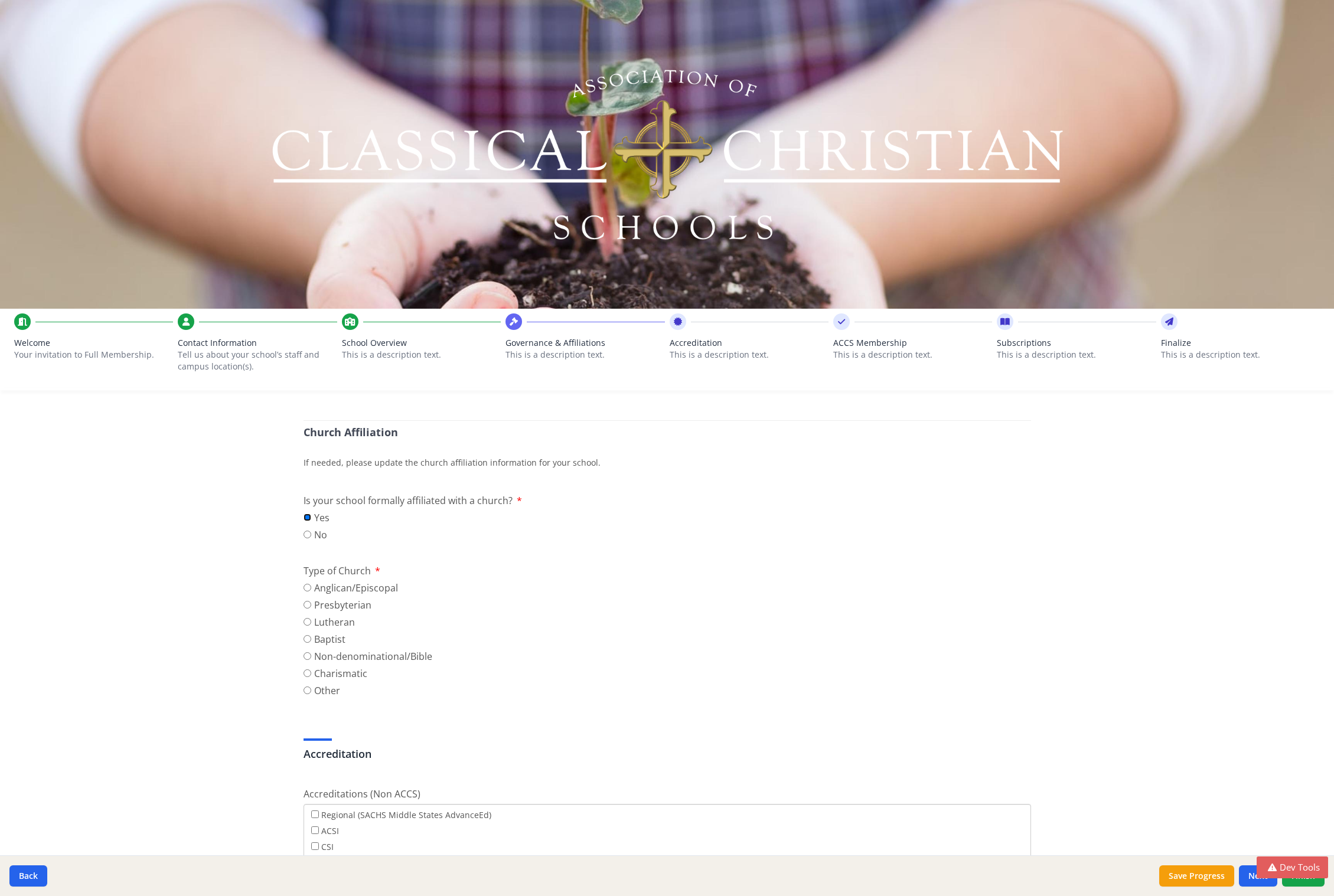 scroll, scrollTop: 213, scrollLeft: 0, axis: vertical 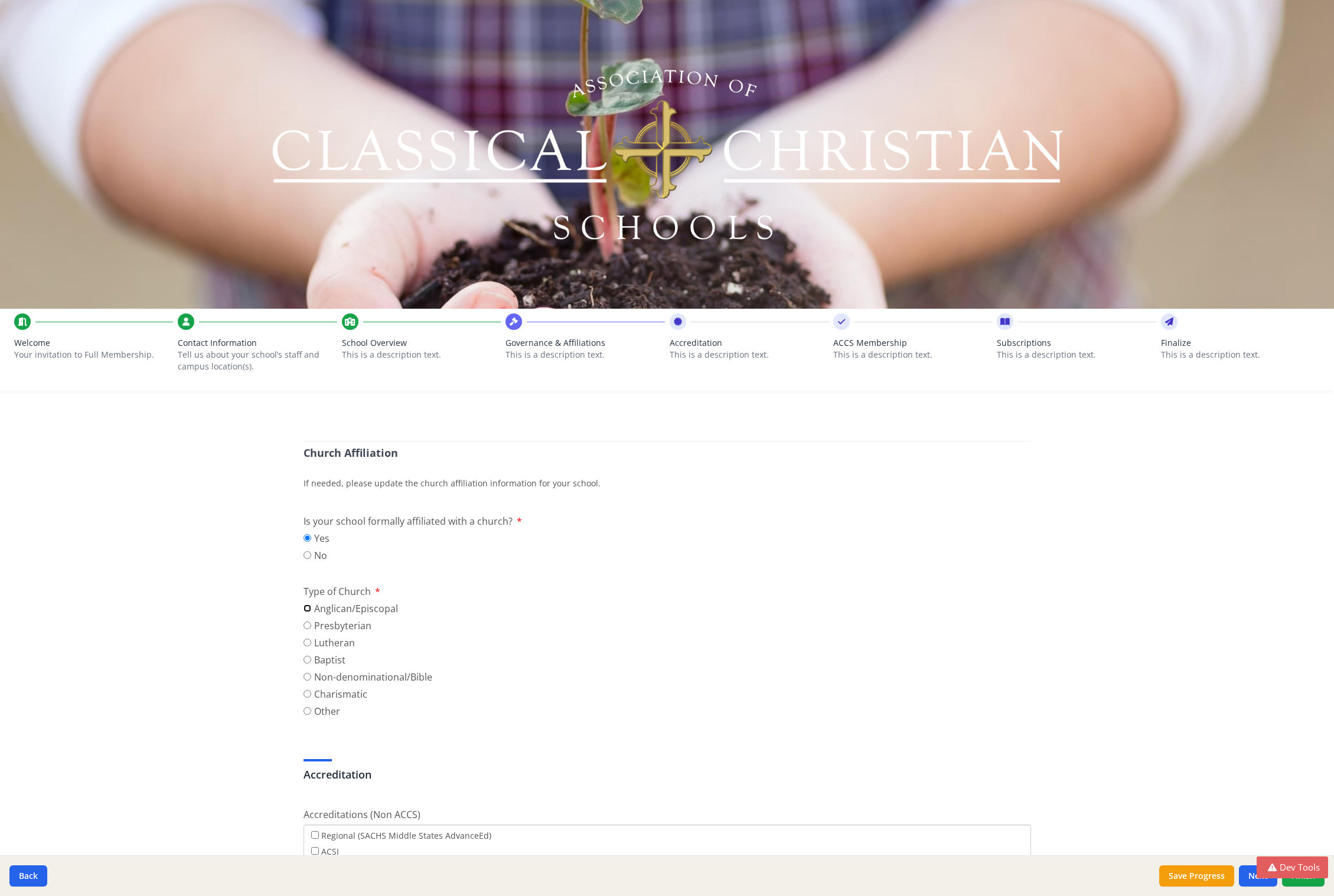 click on "Anglican/Episcopal" at bounding box center (307, 608) 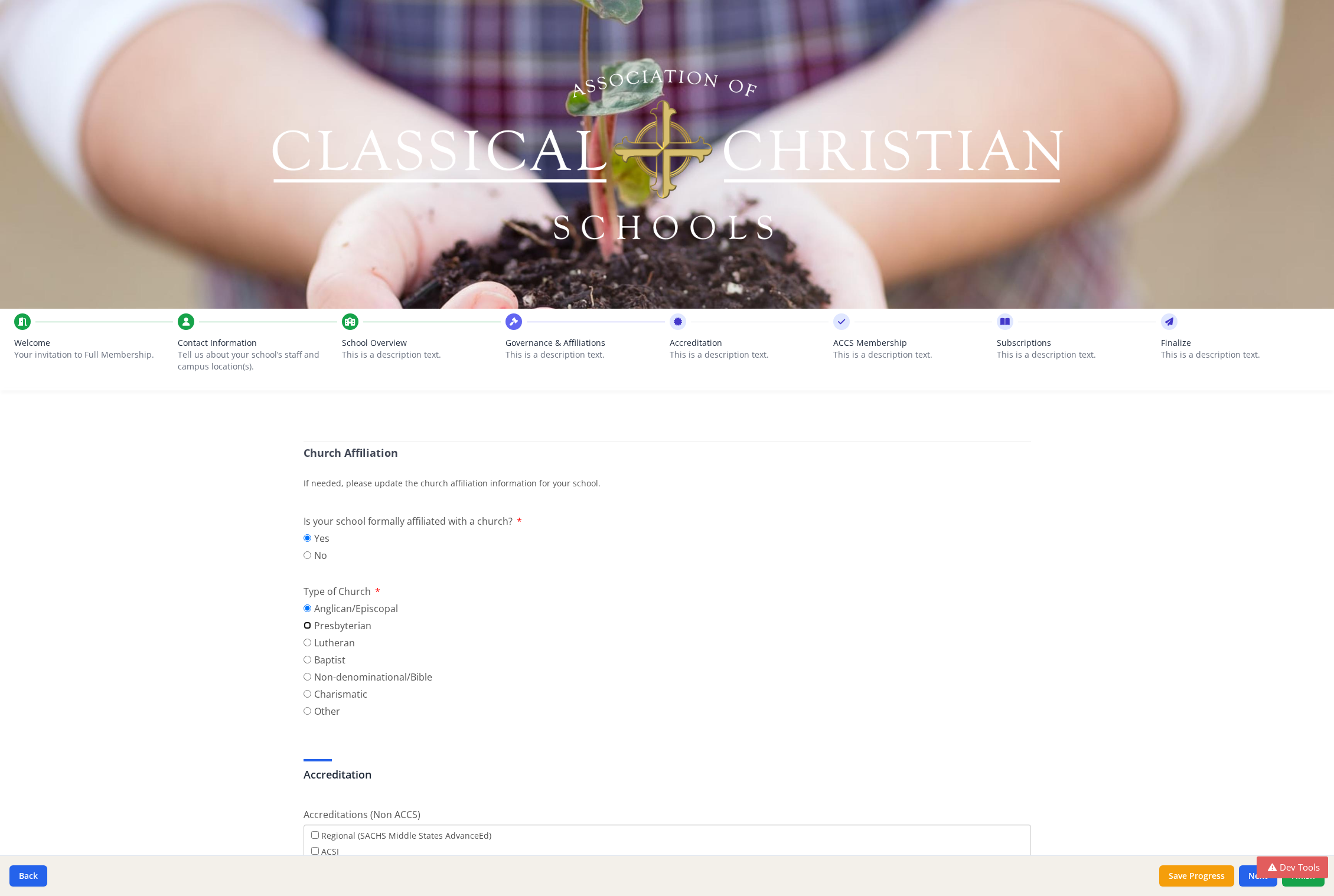 click on "Presbyterian" at bounding box center [307, 625] 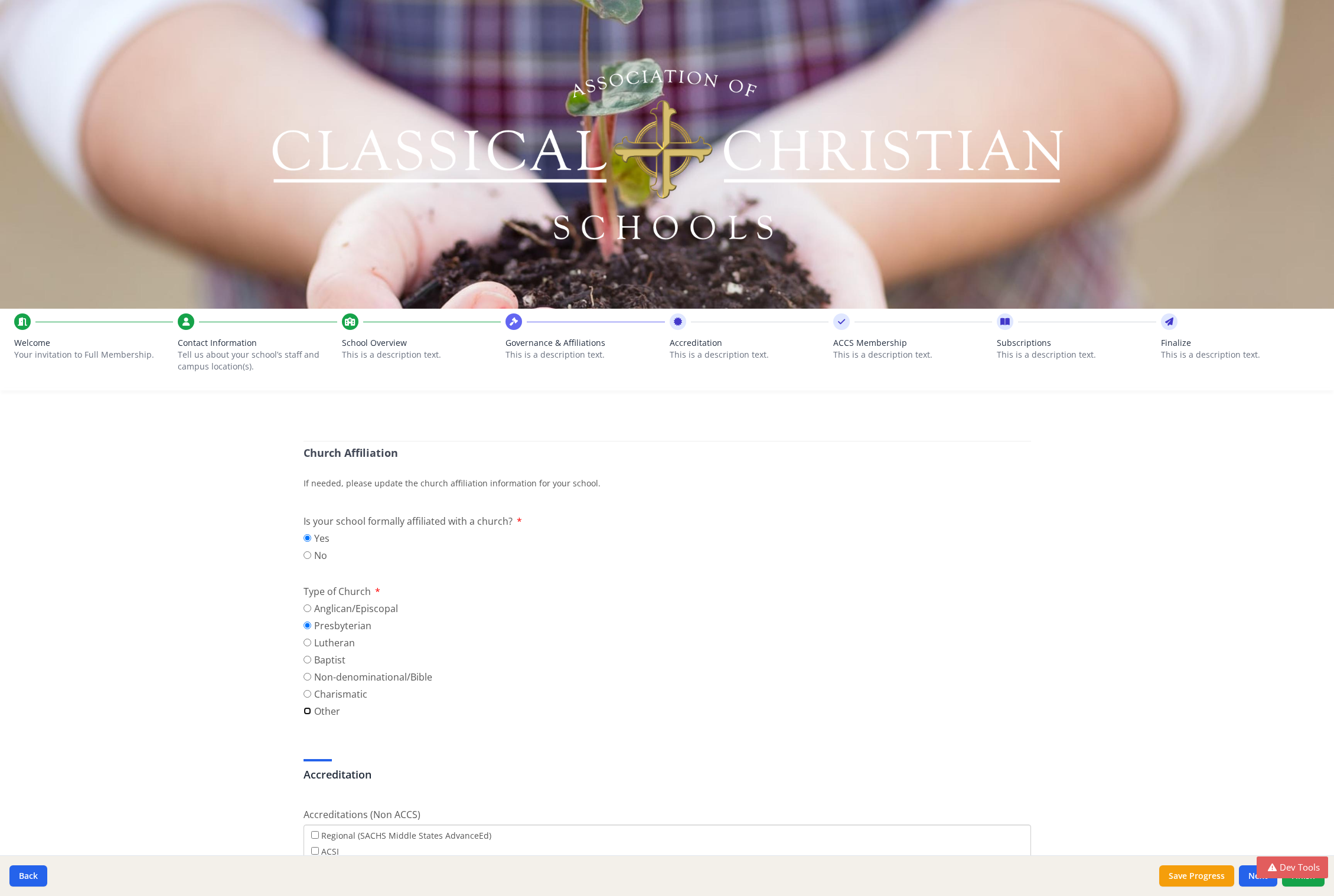 click on "Other" at bounding box center (307, 711) 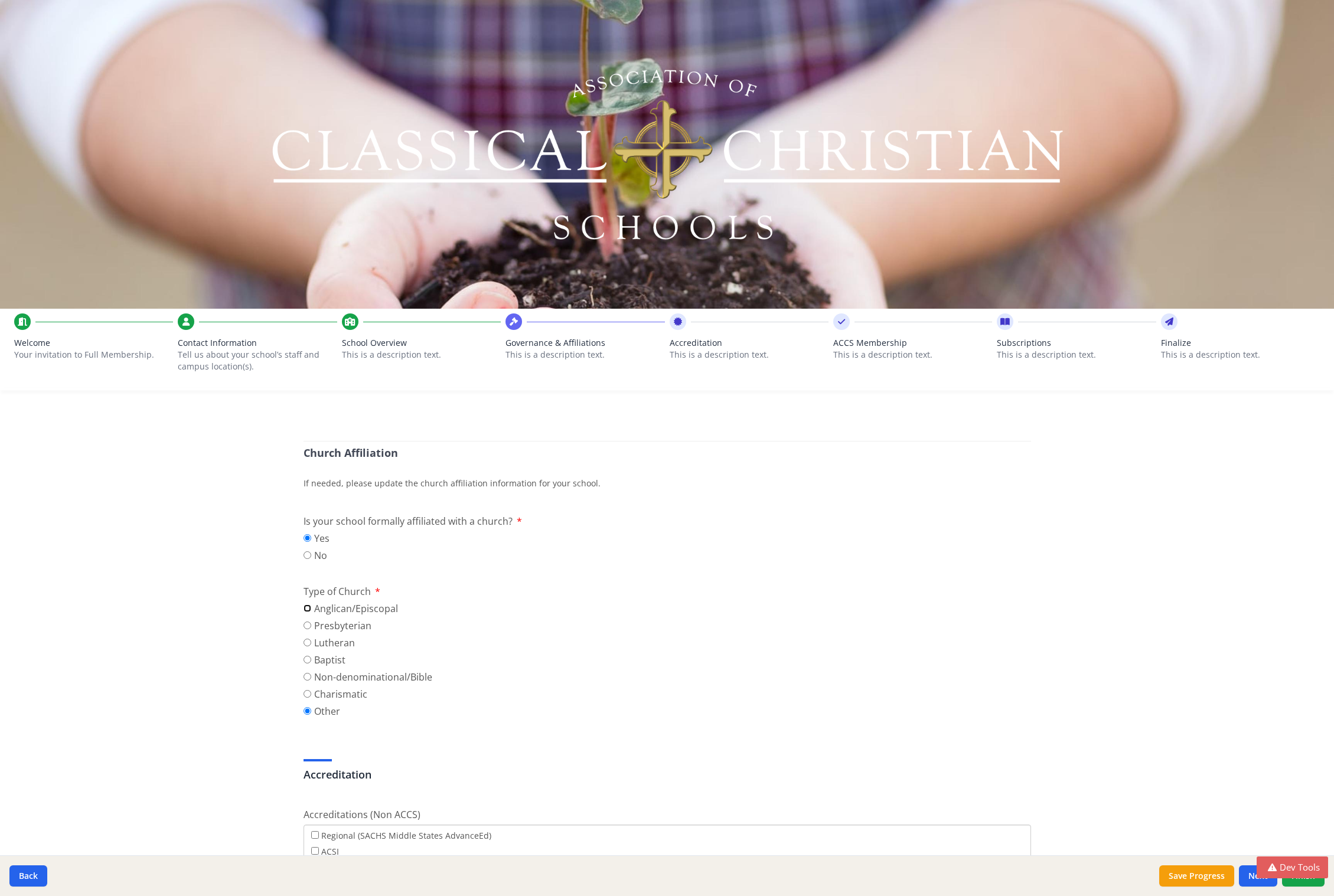 click on "Anglican/Episcopal" at bounding box center (307, 608) 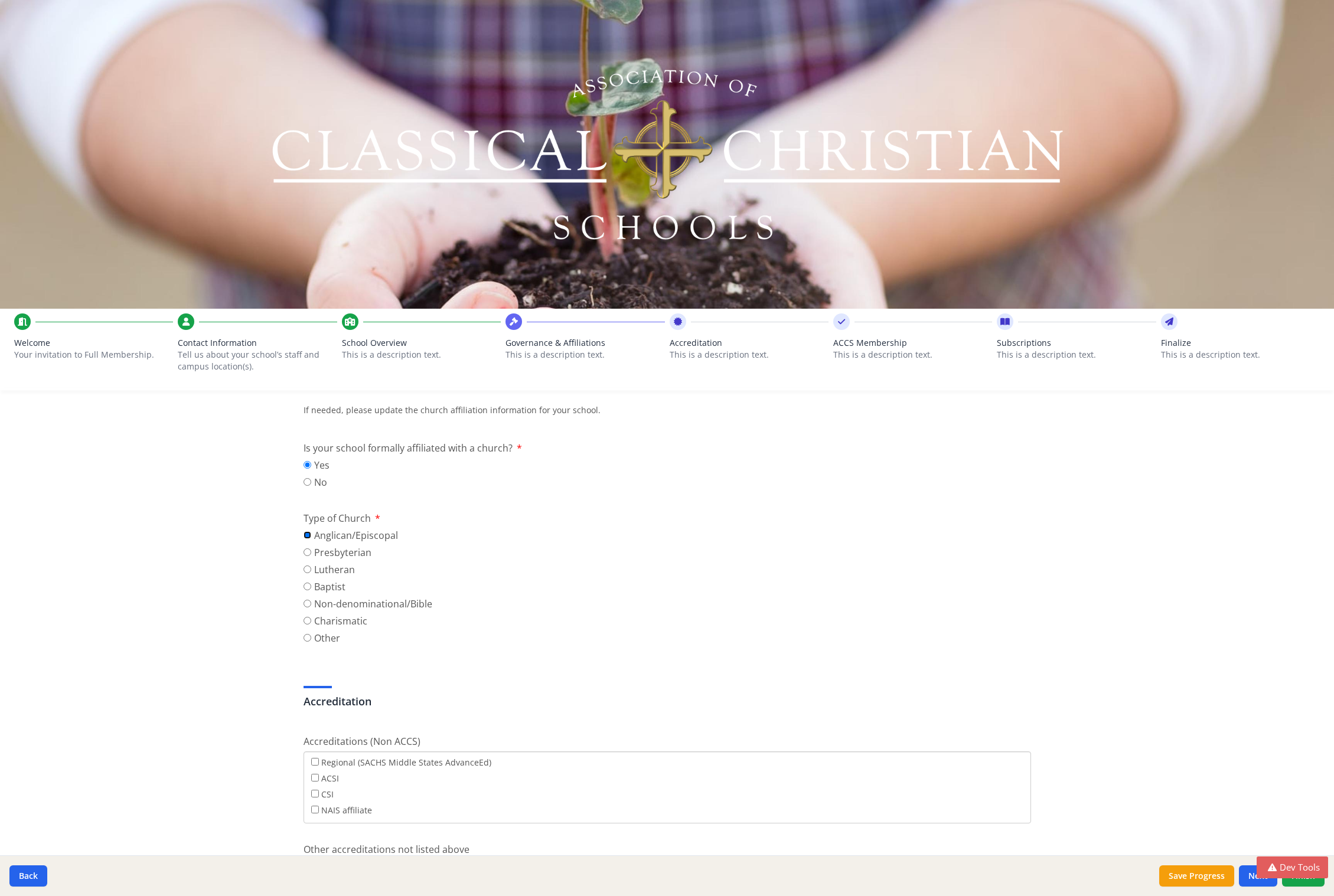 scroll, scrollTop: 80, scrollLeft: 0, axis: vertical 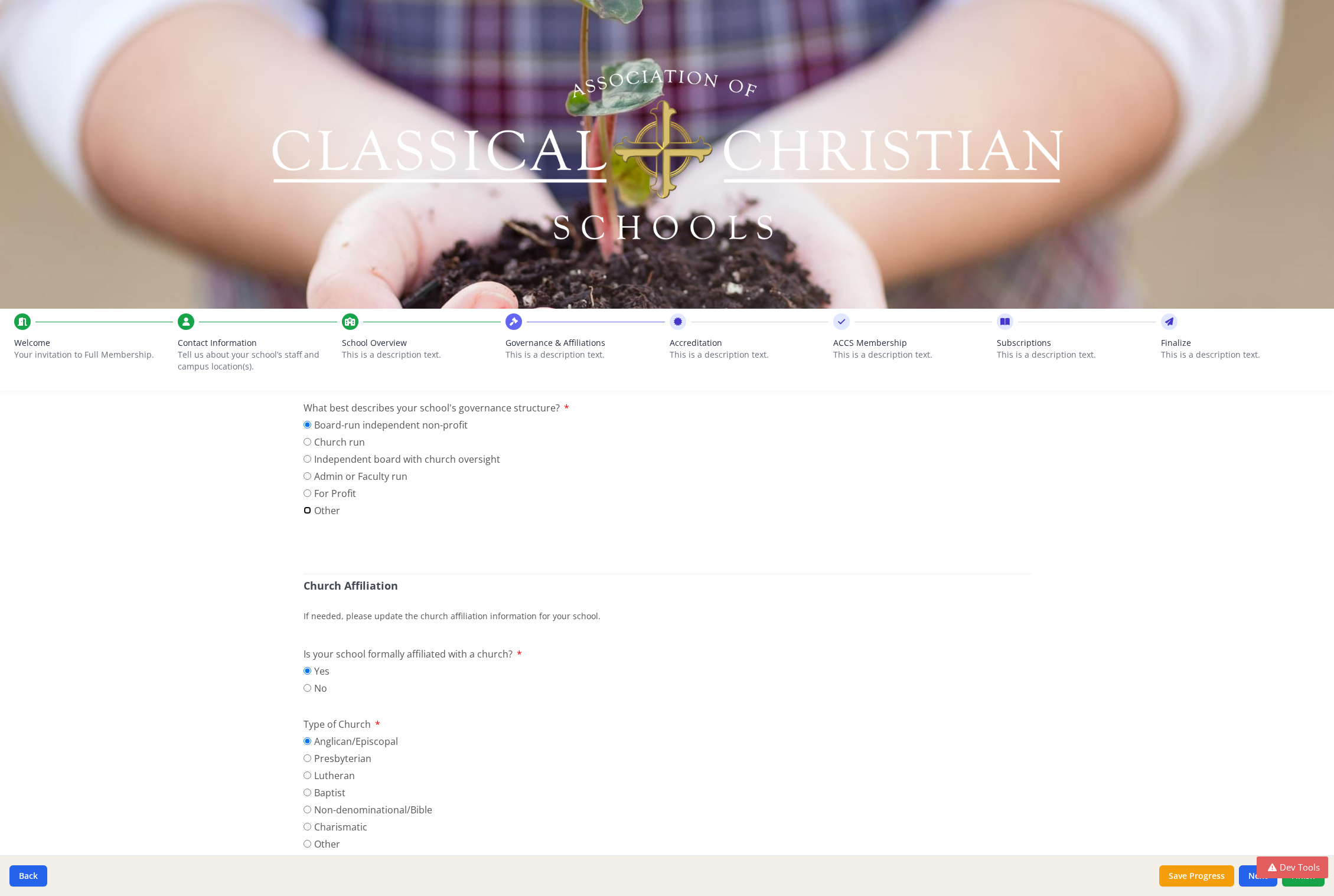 click on "Other" at bounding box center (307, 510) 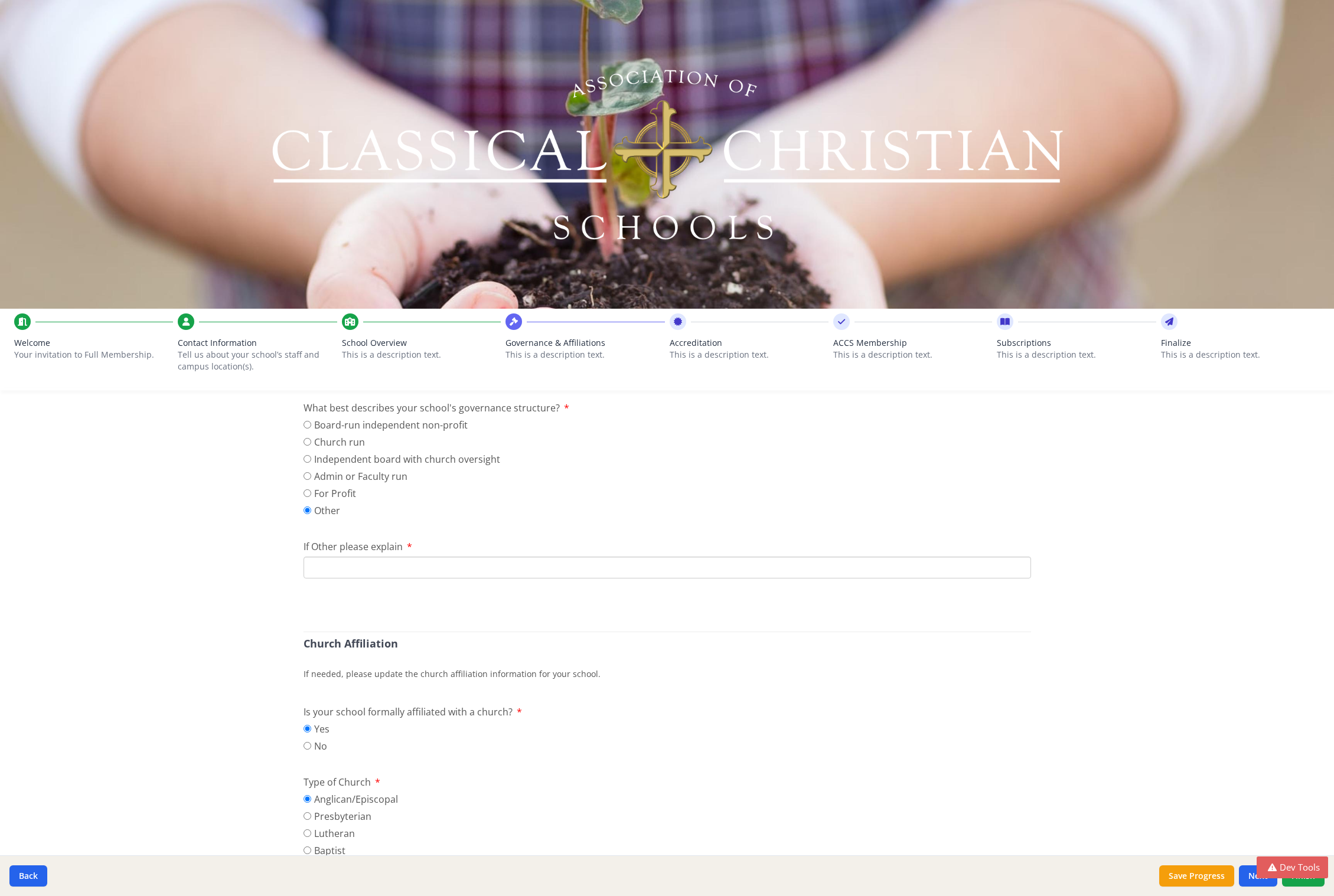 click on "Governance Structure
If needed, please update the governance structure for your school.
What best describes your school's governance structure?     Board-run independent non-profit Church run Independent board with church oversight Admin or Faculty run For Profit Other       If Other please explain             Church Affiliation         If needed, please update the church affiliation information for your school.       Is your school formally affiliated with a church?     Yes No       Type of Church     Anglican/Episcopal Presbyterian Lutheran Baptist Non-denominational/Bible Charismatic Other           Accreditation         Accreditations (Non ACCS)     Regional (SACHS Middle States AdvanceEd) ACSI CSI NAIS affiliate       Other accreditations not listed above             Professional Associations         If needed, please update the school associations/memberships for your school. Select any organization with which  your school  retains membership for the current year." at bounding box center (667, 914) 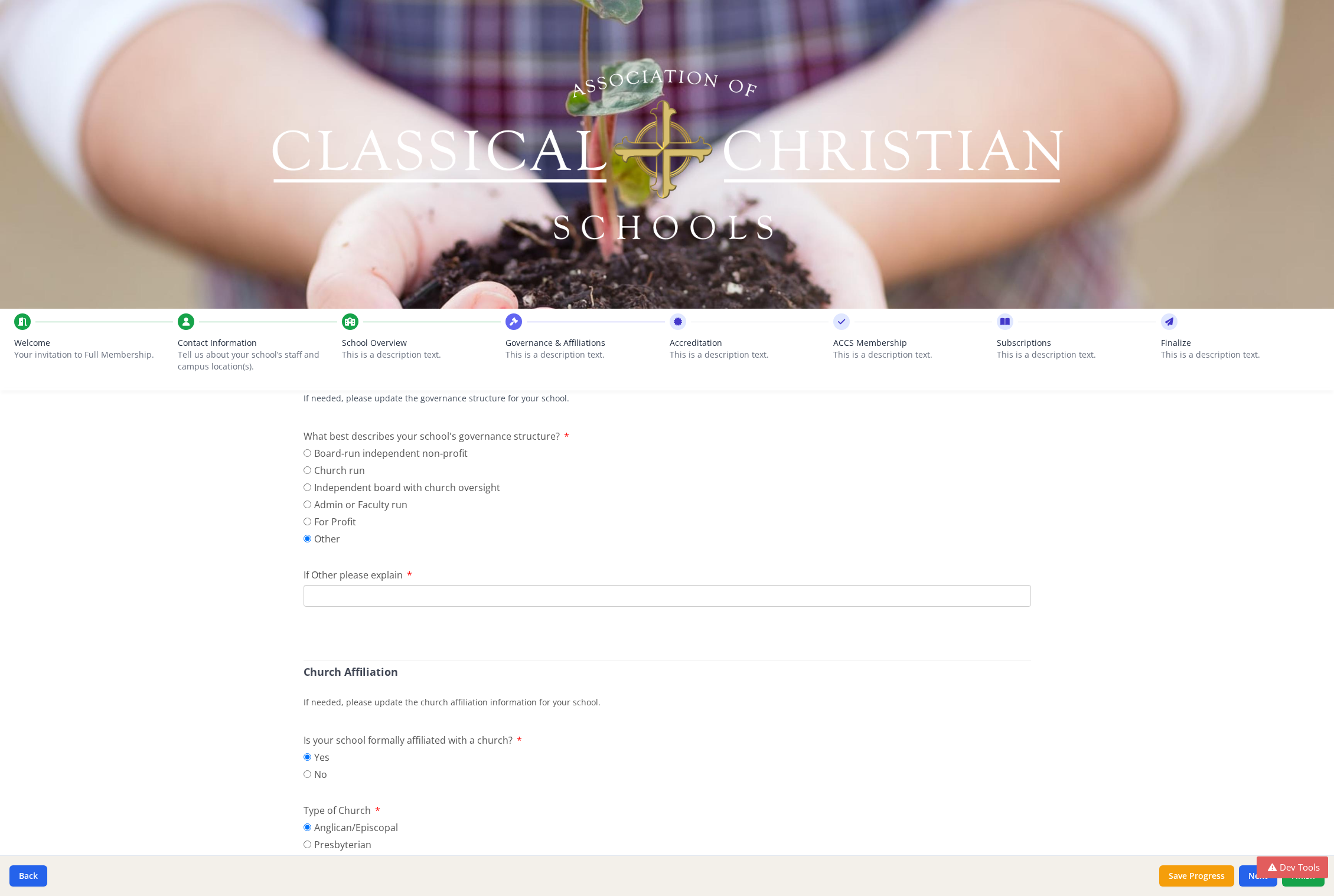 scroll, scrollTop: 60, scrollLeft: 0, axis: vertical 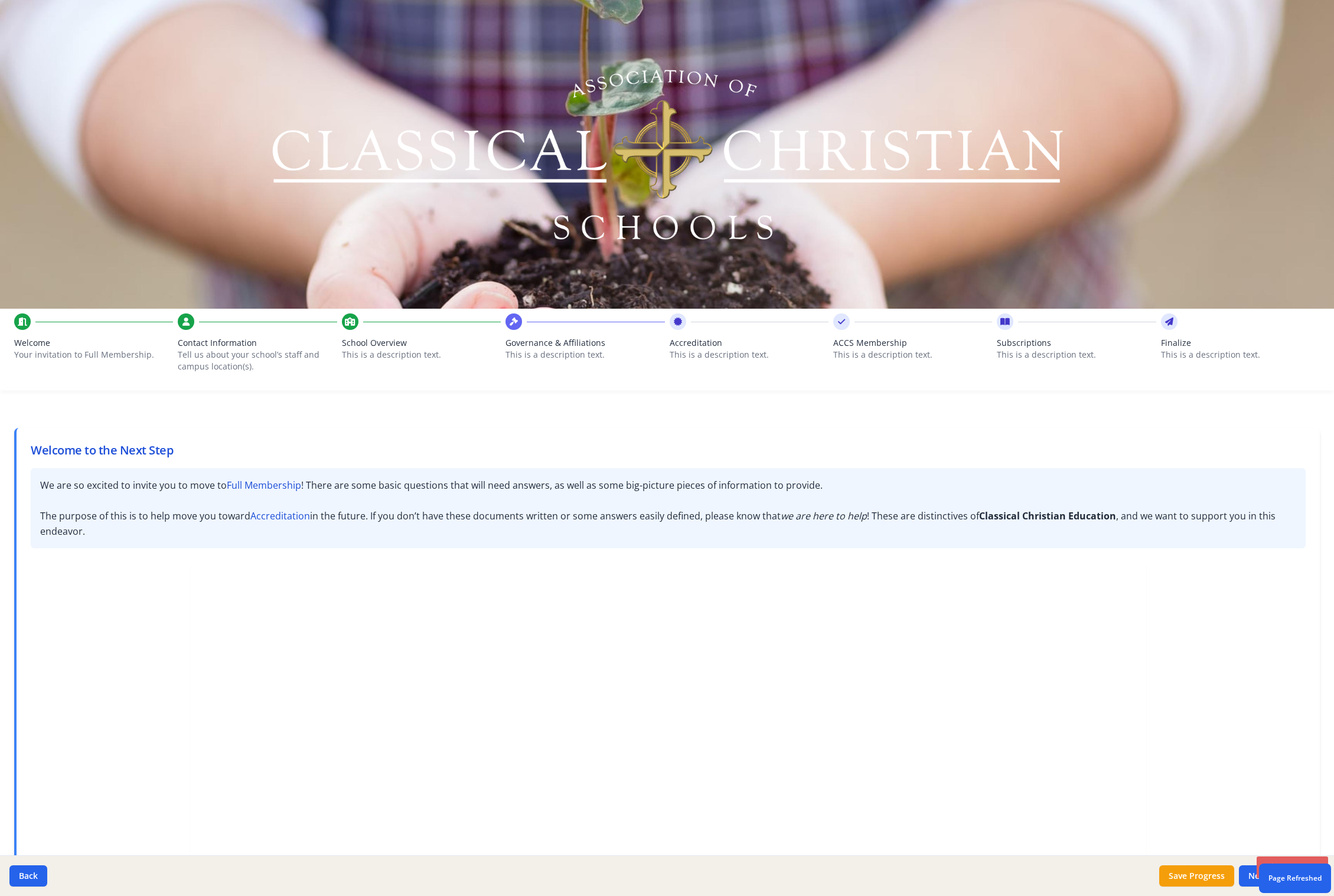 click on "Governance & Affiliations" at bounding box center [585, 343] 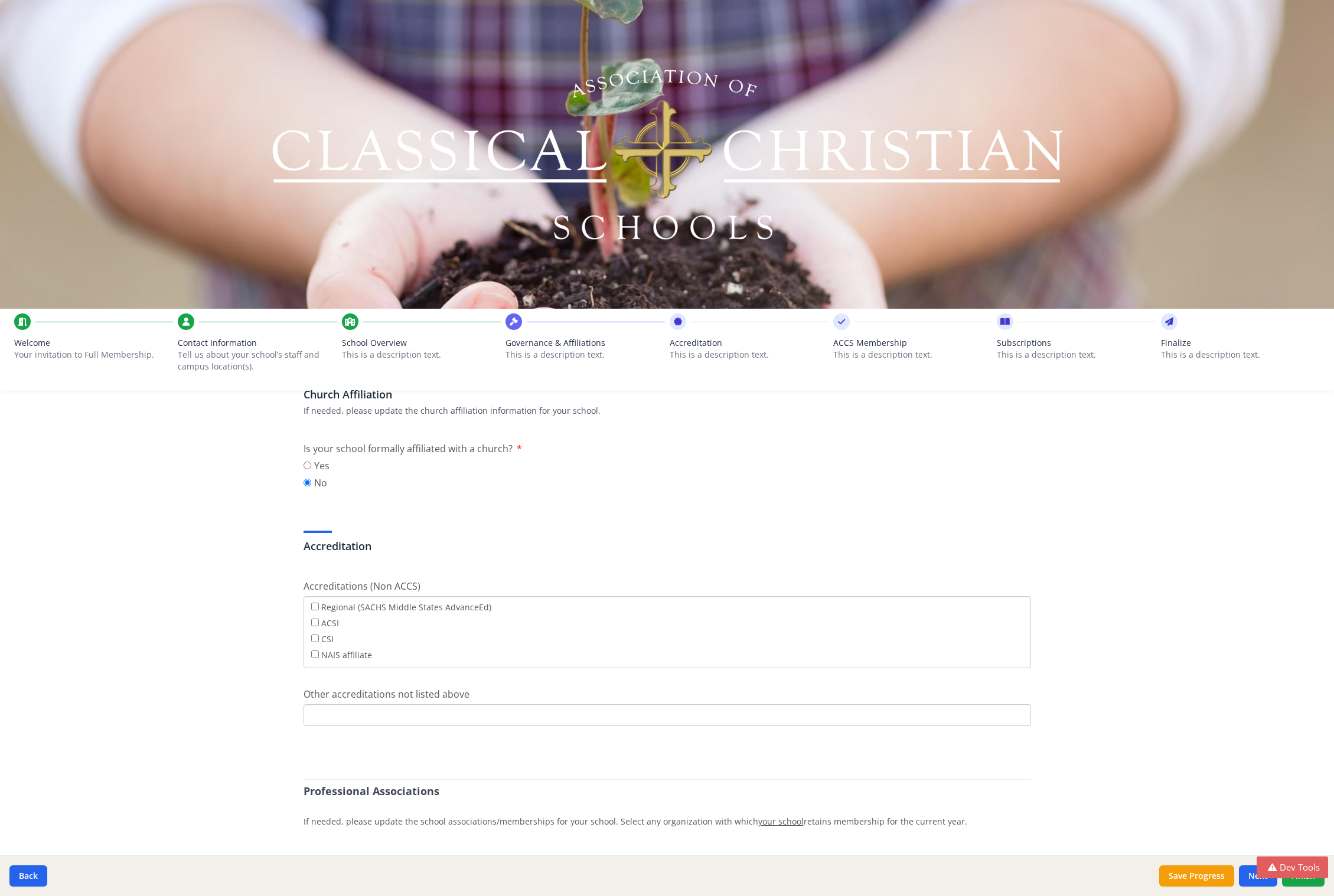 scroll, scrollTop: 0, scrollLeft: 0, axis: both 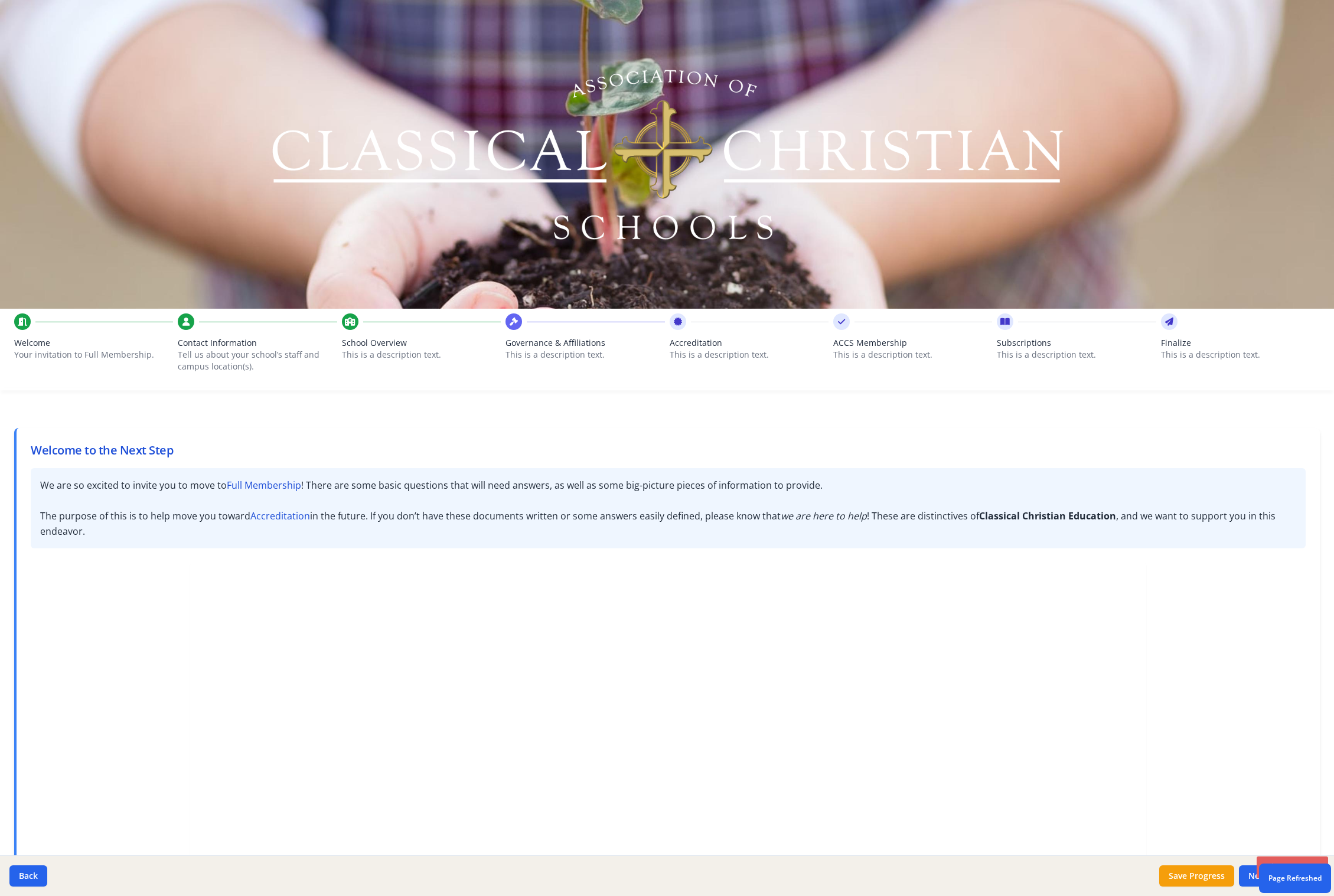 click on "Governance & Affiliations" at bounding box center (585, 343) 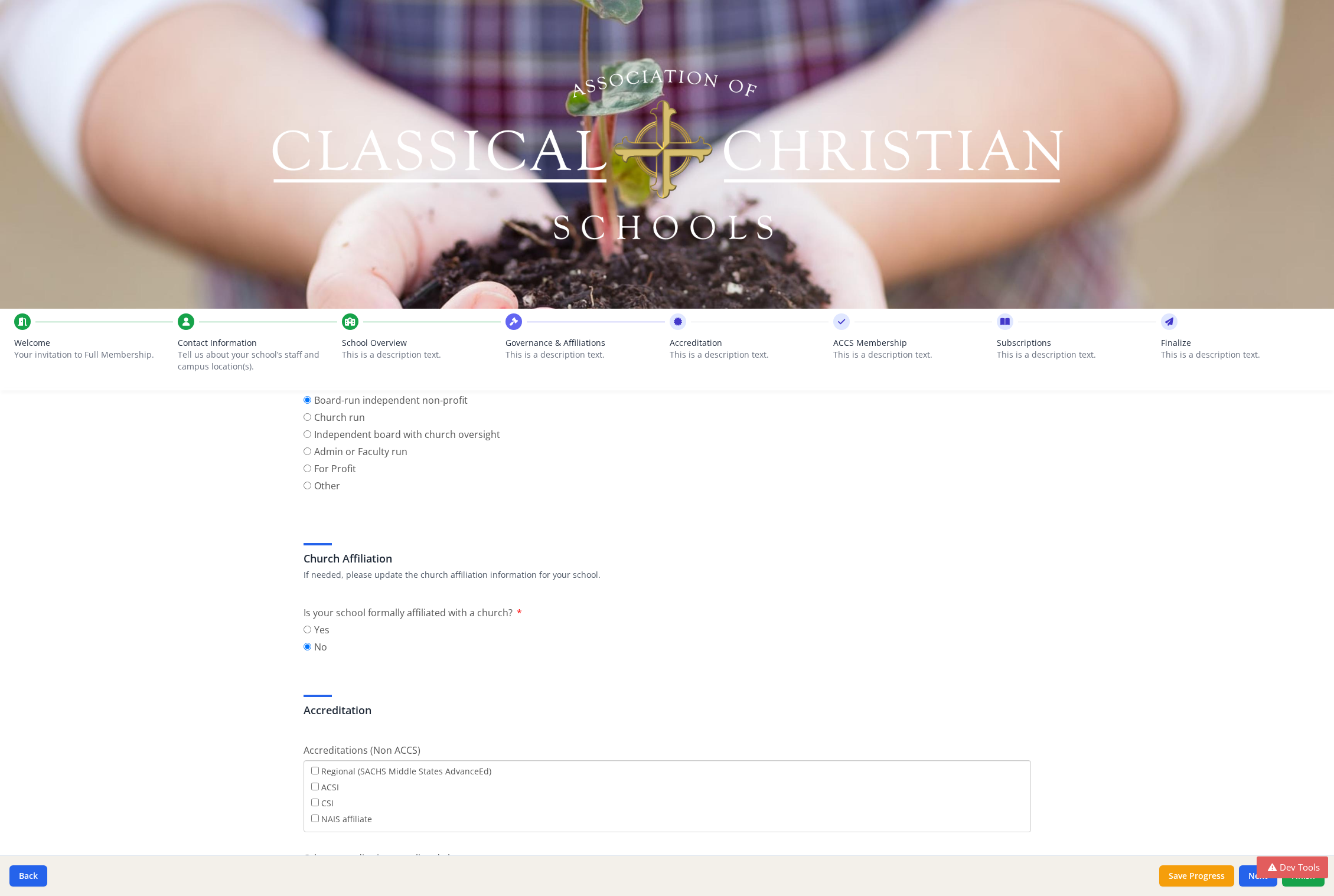 scroll, scrollTop: 0, scrollLeft: 0, axis: both 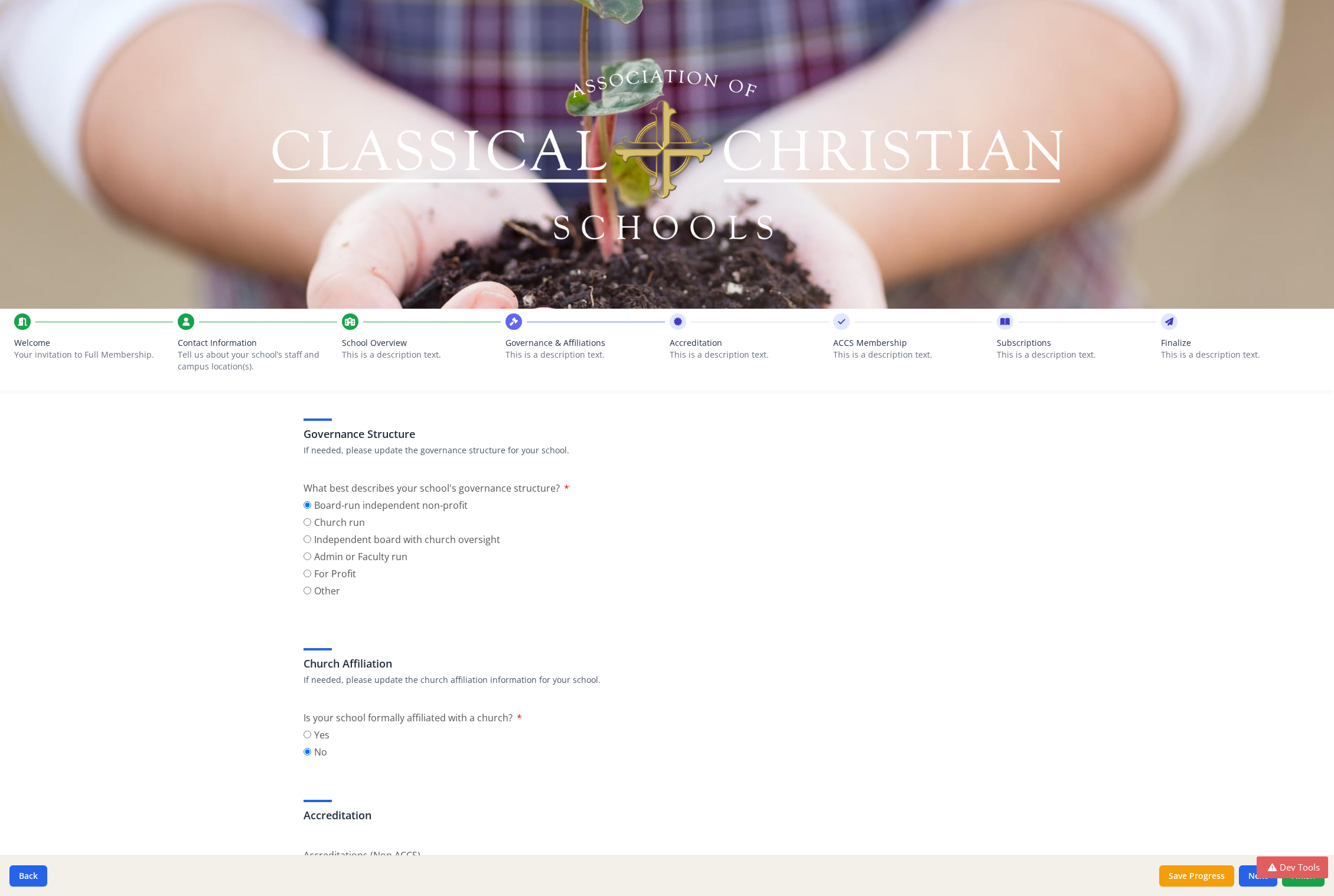 click at bounding box center (186, 322) 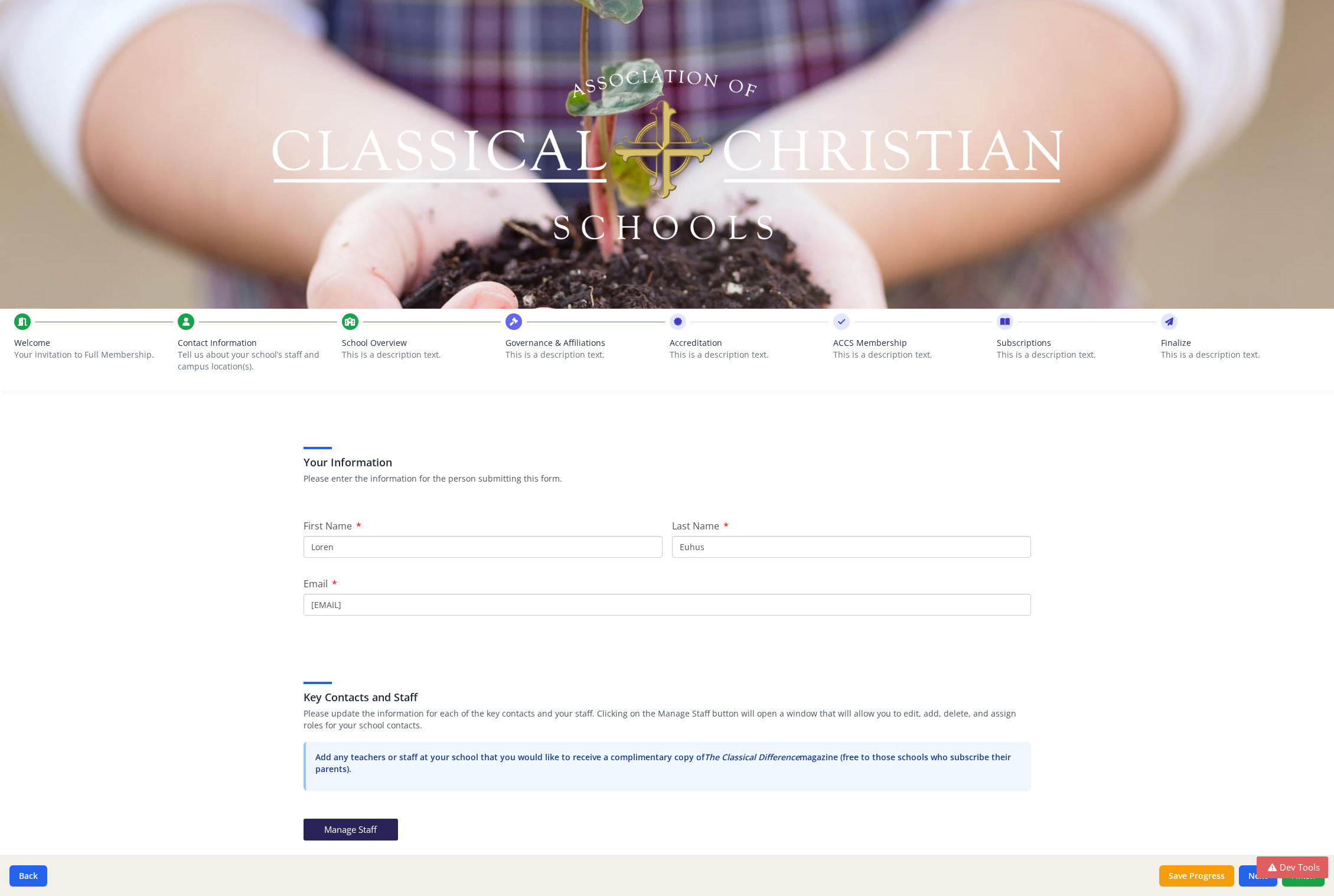 click on "School Overview" at bounding box center [421, 343] 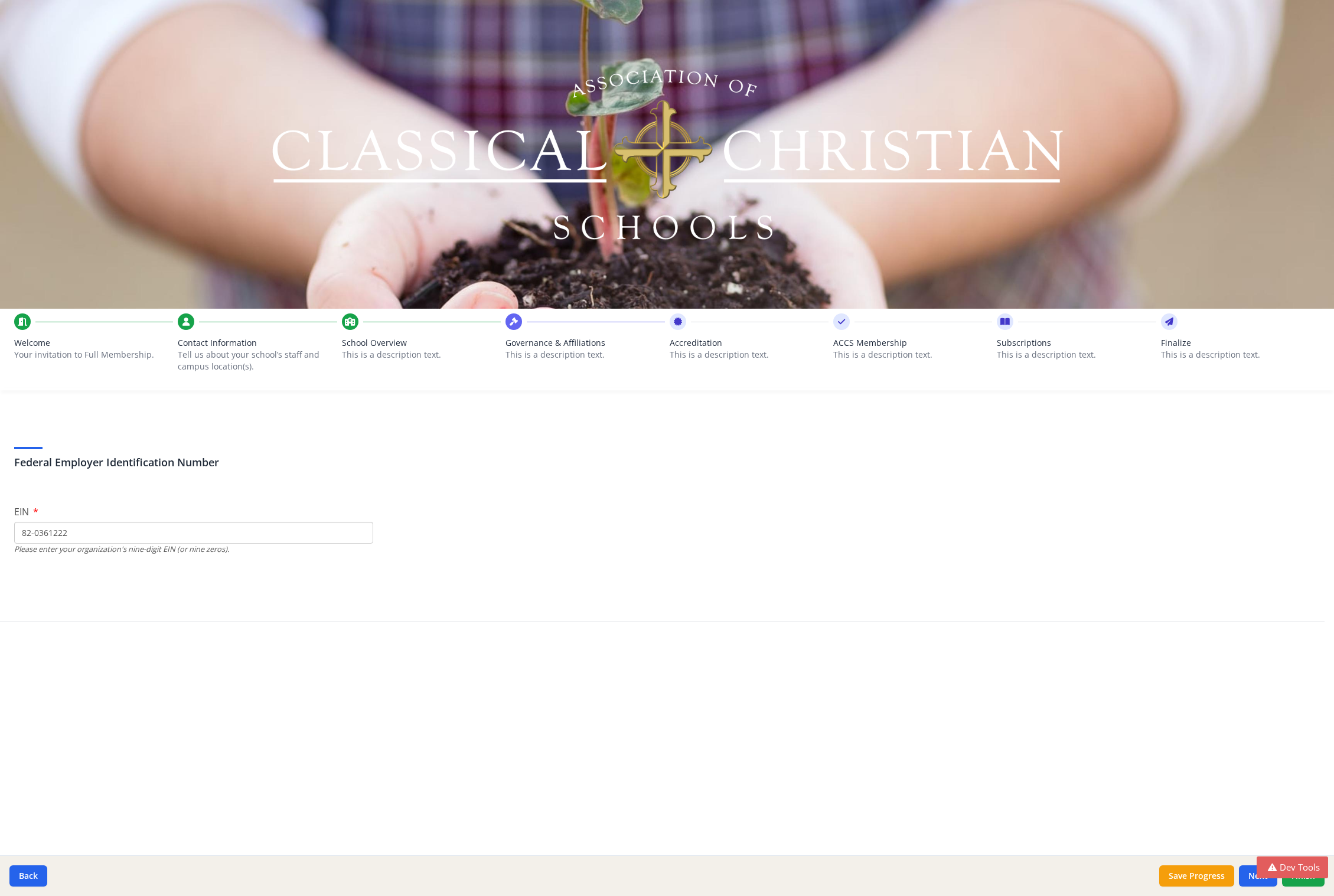 click on "Welcome" at bounding box center [93, 343] 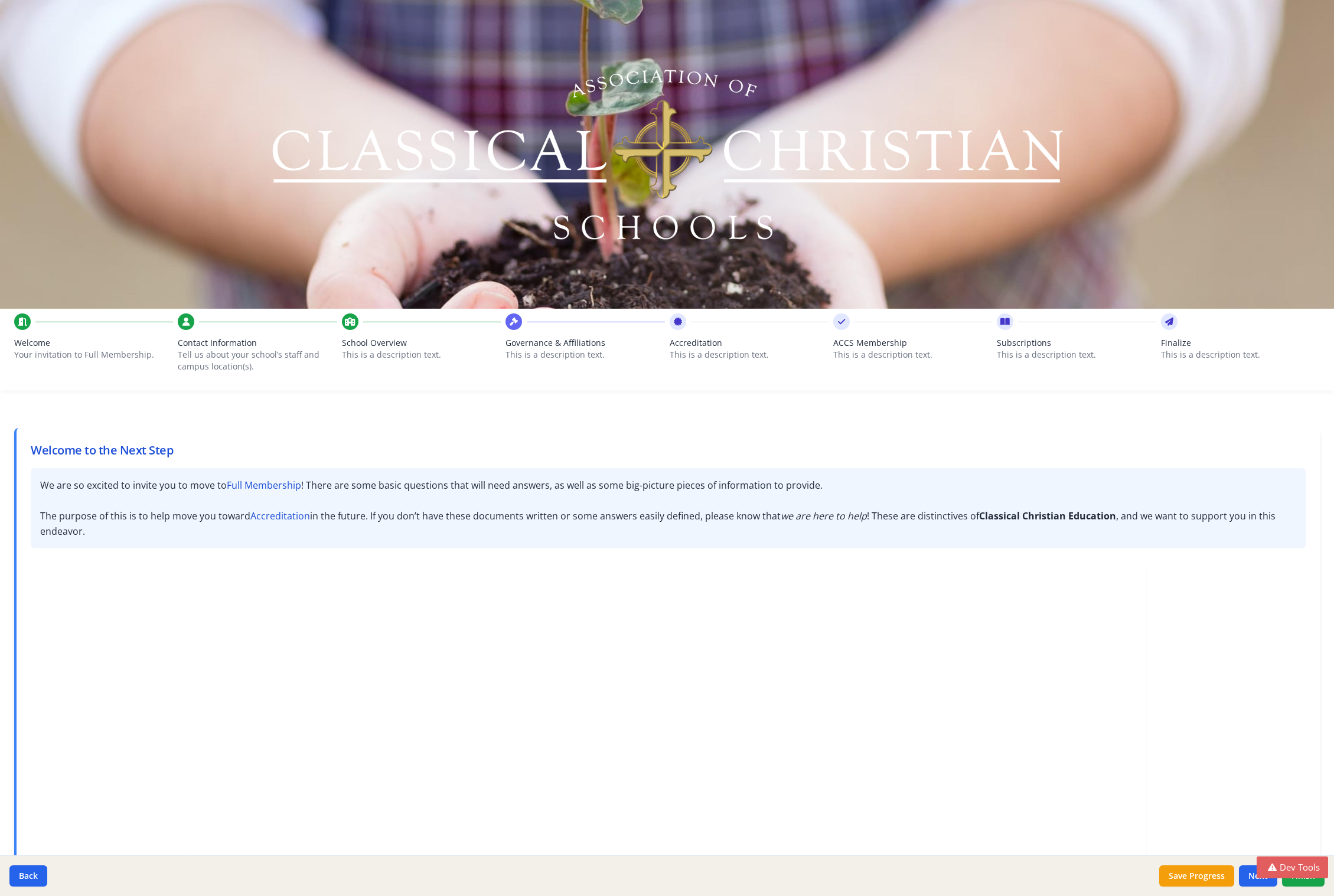 click on "Contact Information" at bounding box center (257, 343) 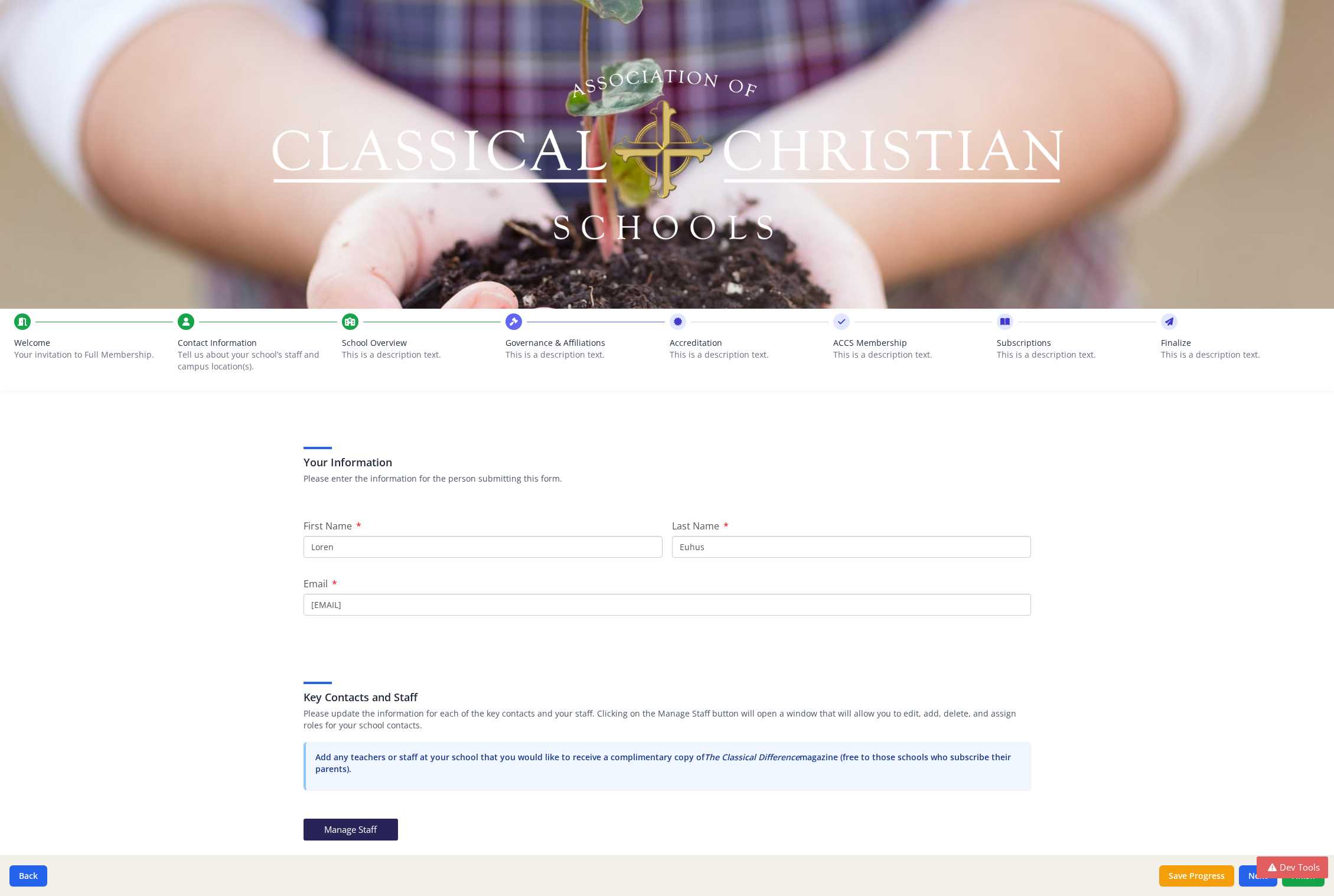 click on "This is a description text." at bounding box center (421, 355) 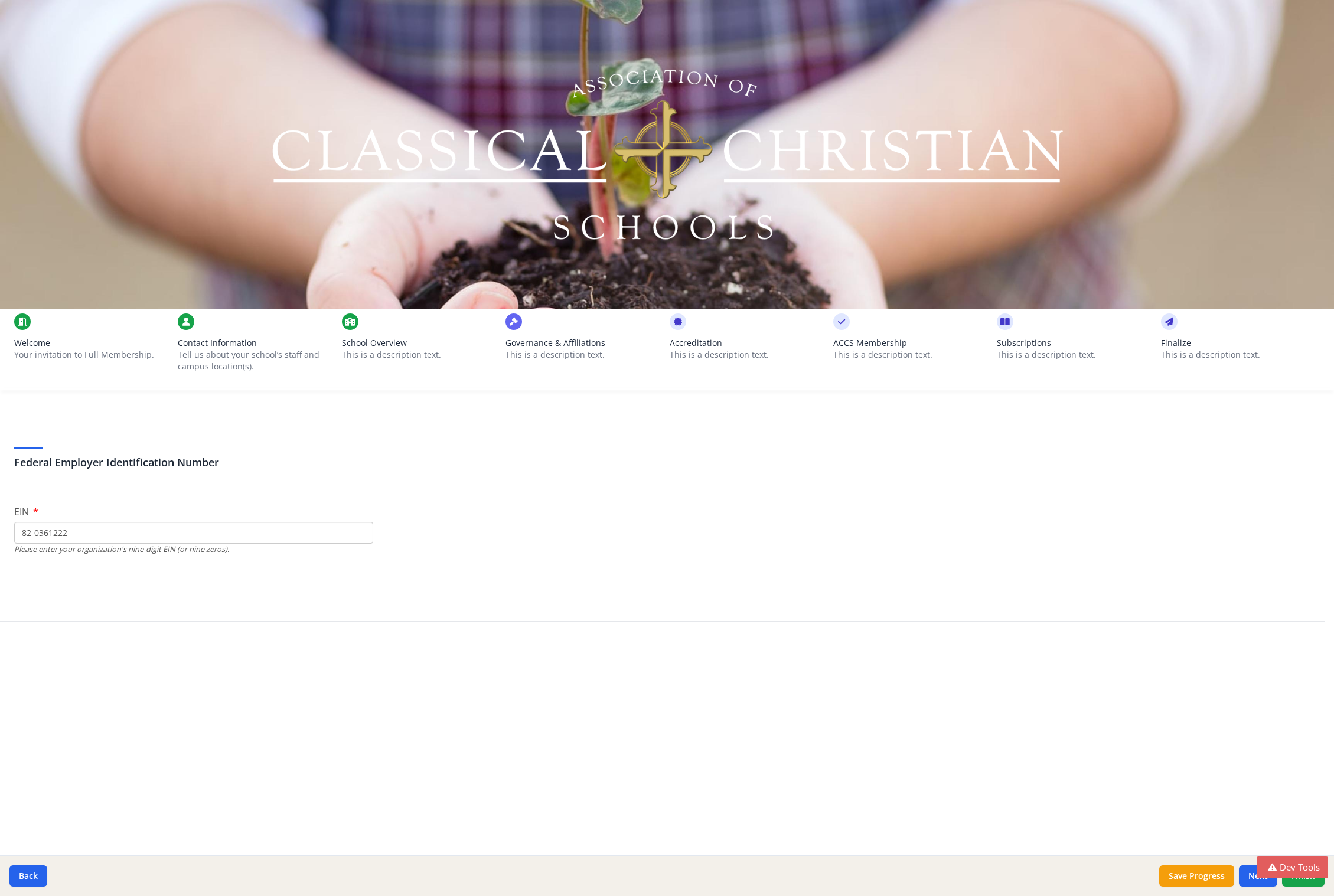 click on "This is a description text." at bounding box center [585, 355] 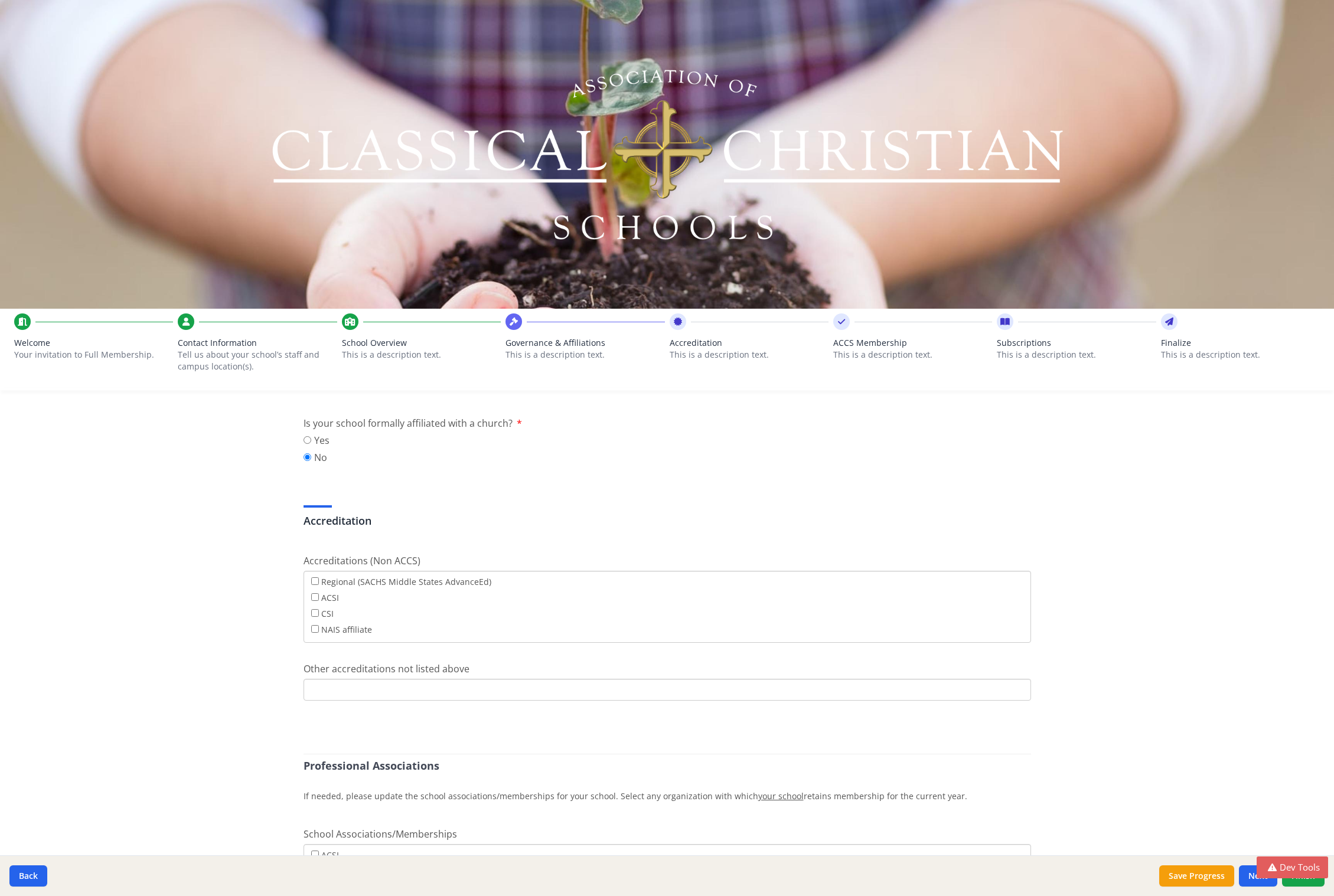 scroll, scrollTop: 0, scrollLeft: 0, axis: both 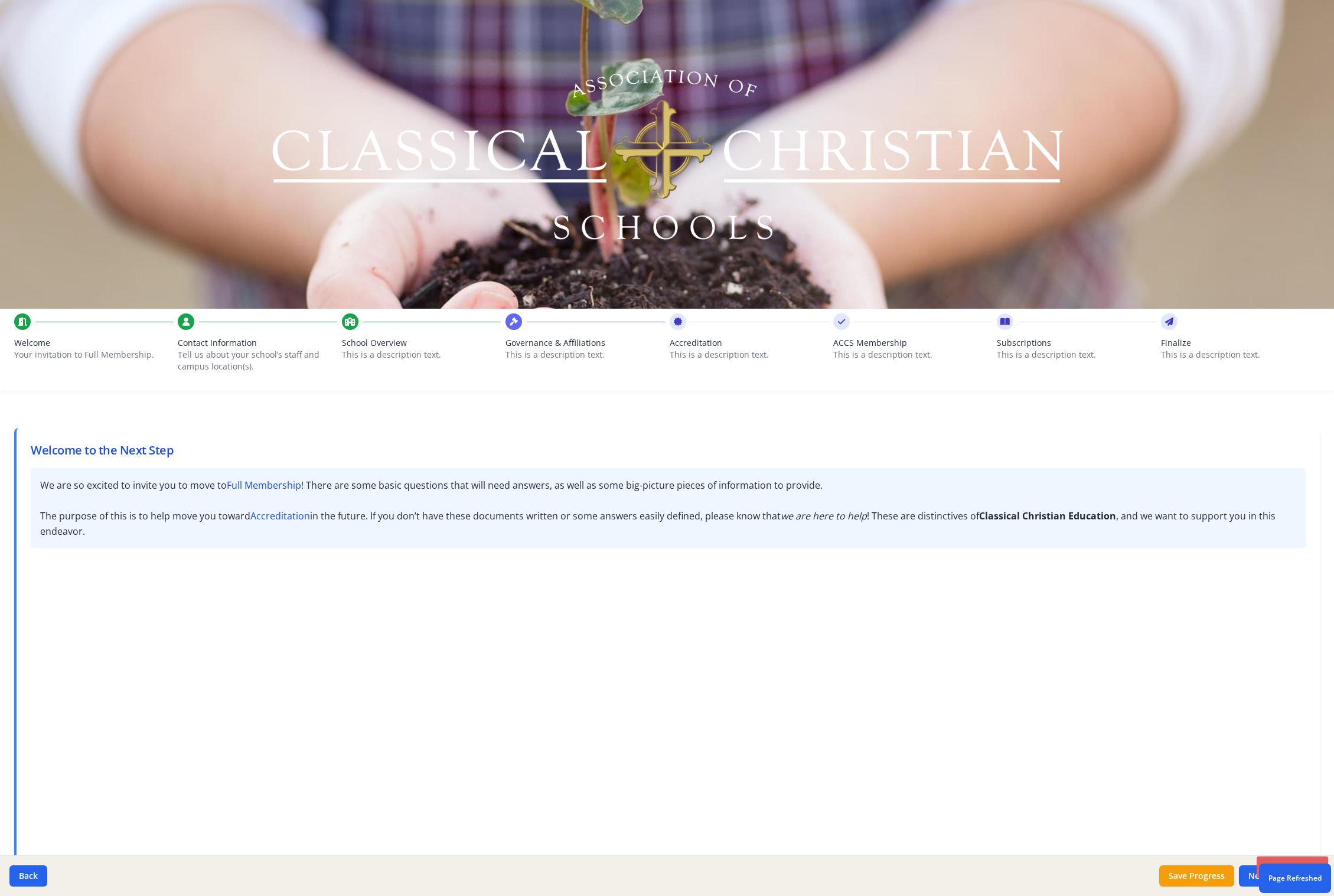 click on "This is a description text." at bounding box center [585, 355] 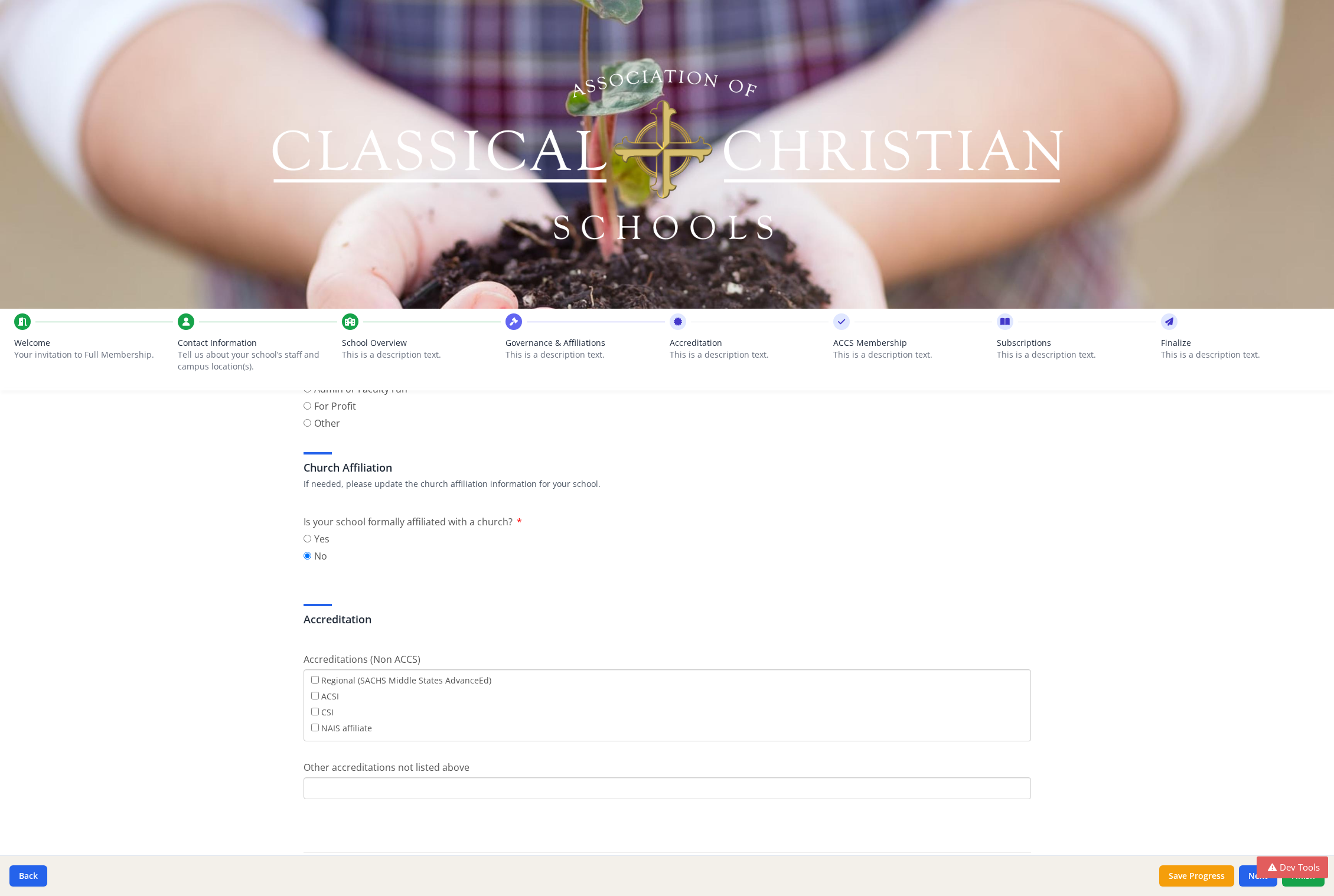 scroll, scrollTop: 0, scrollLeft: 0, axis: both 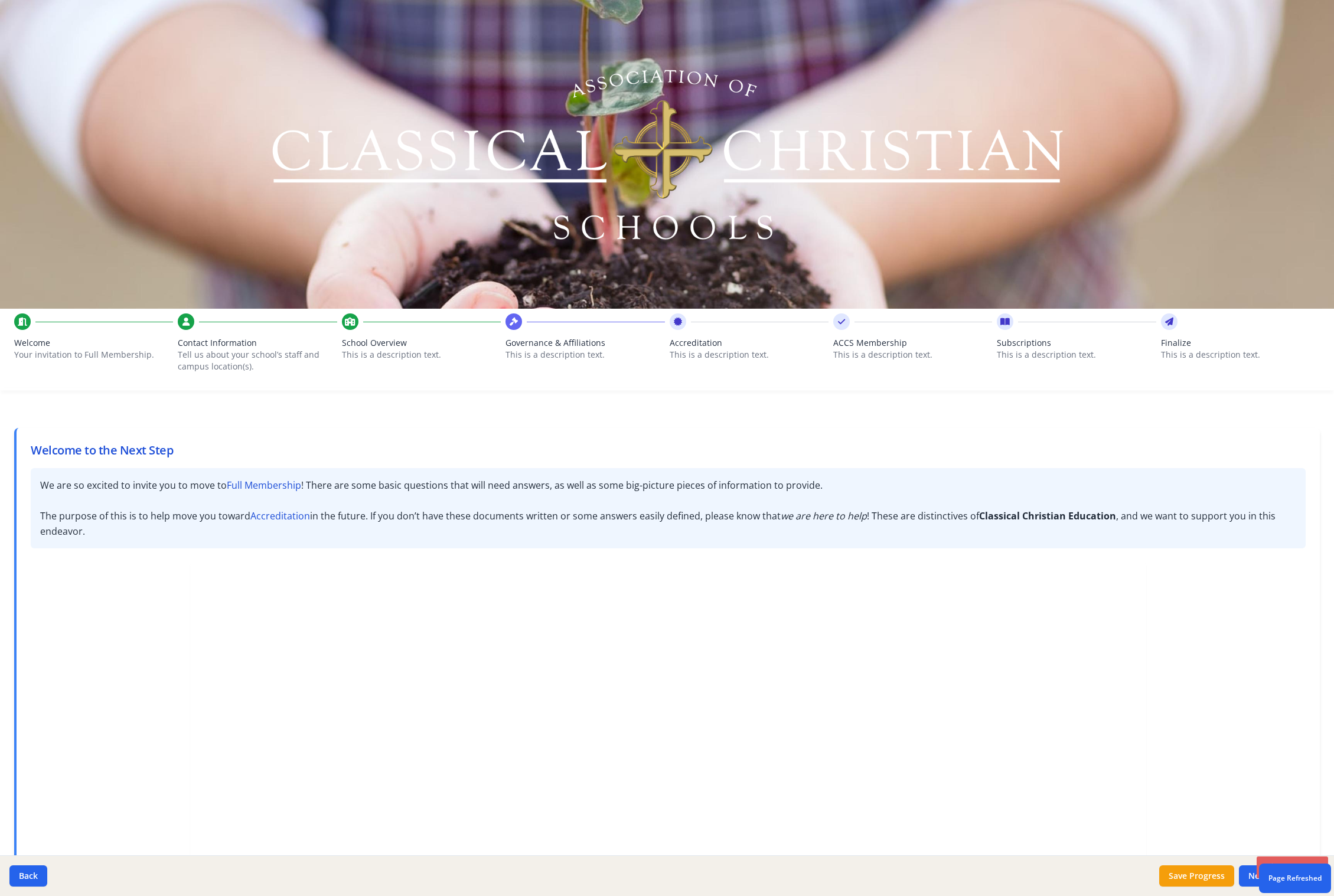 click on "Governance & Affiliations" at bounding box center [585, 343] 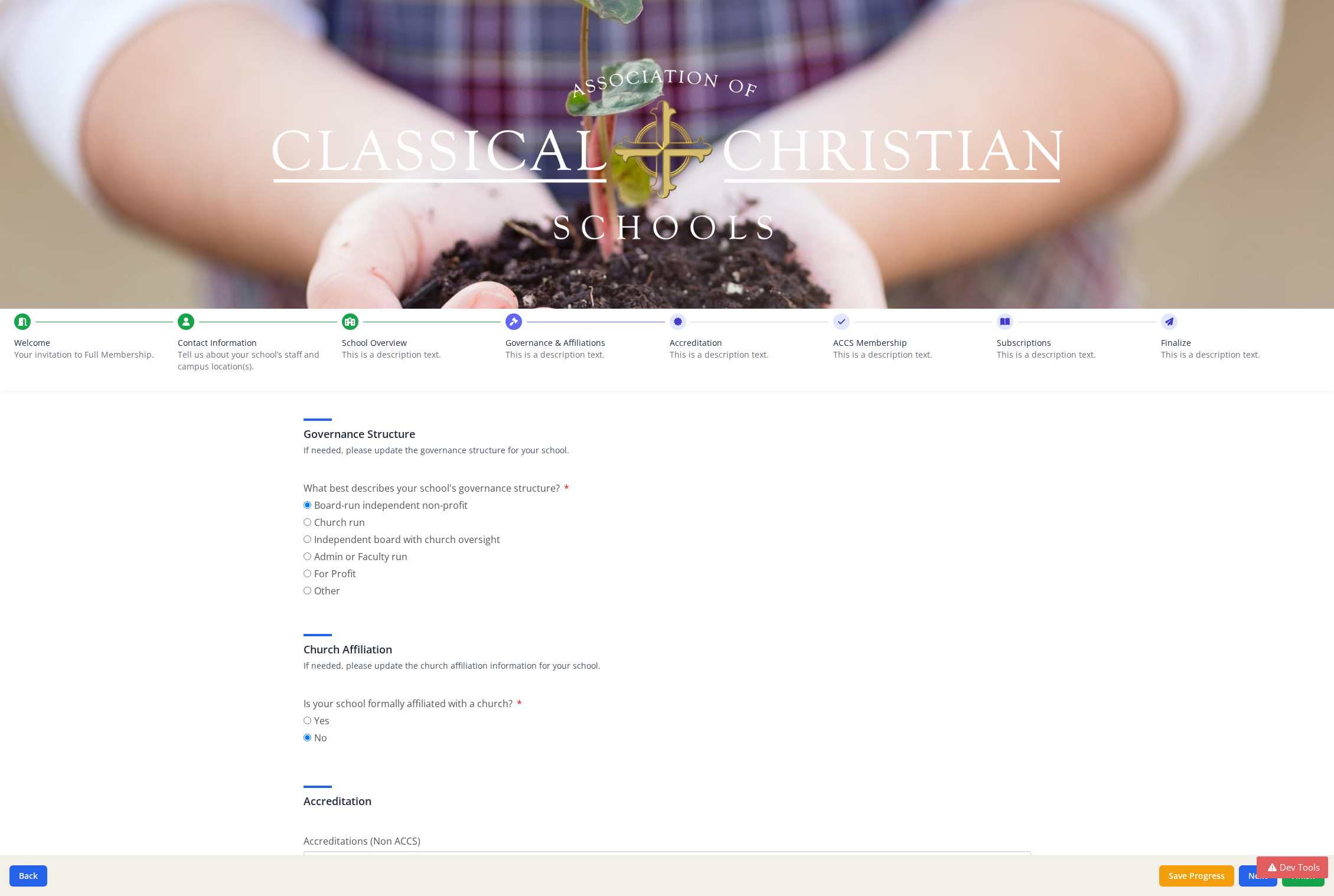 scroll, scrollTop: 183, scrollLeft: 0, axis: vertical 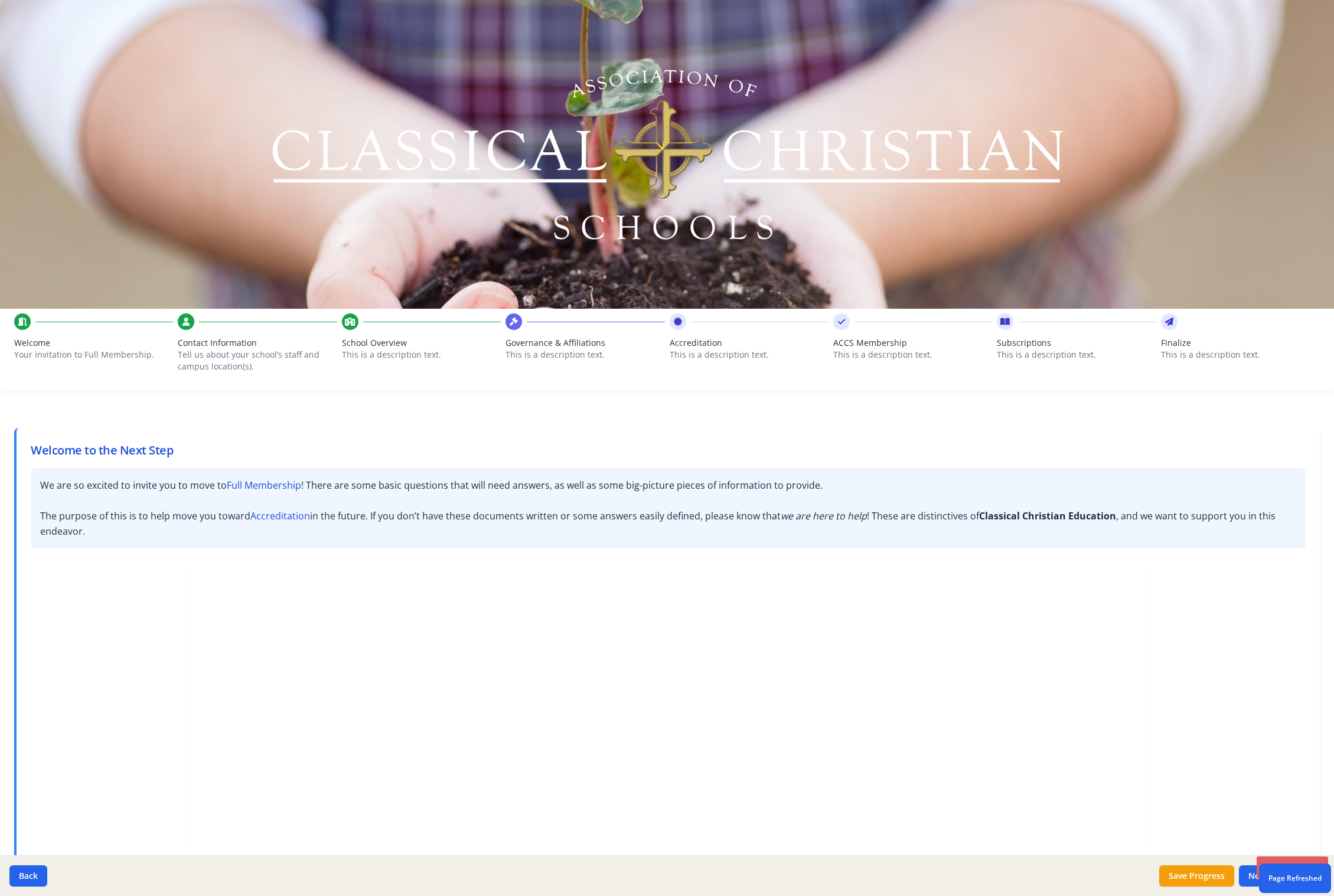 click on "This is a description text." at bounding box center (585, 355) 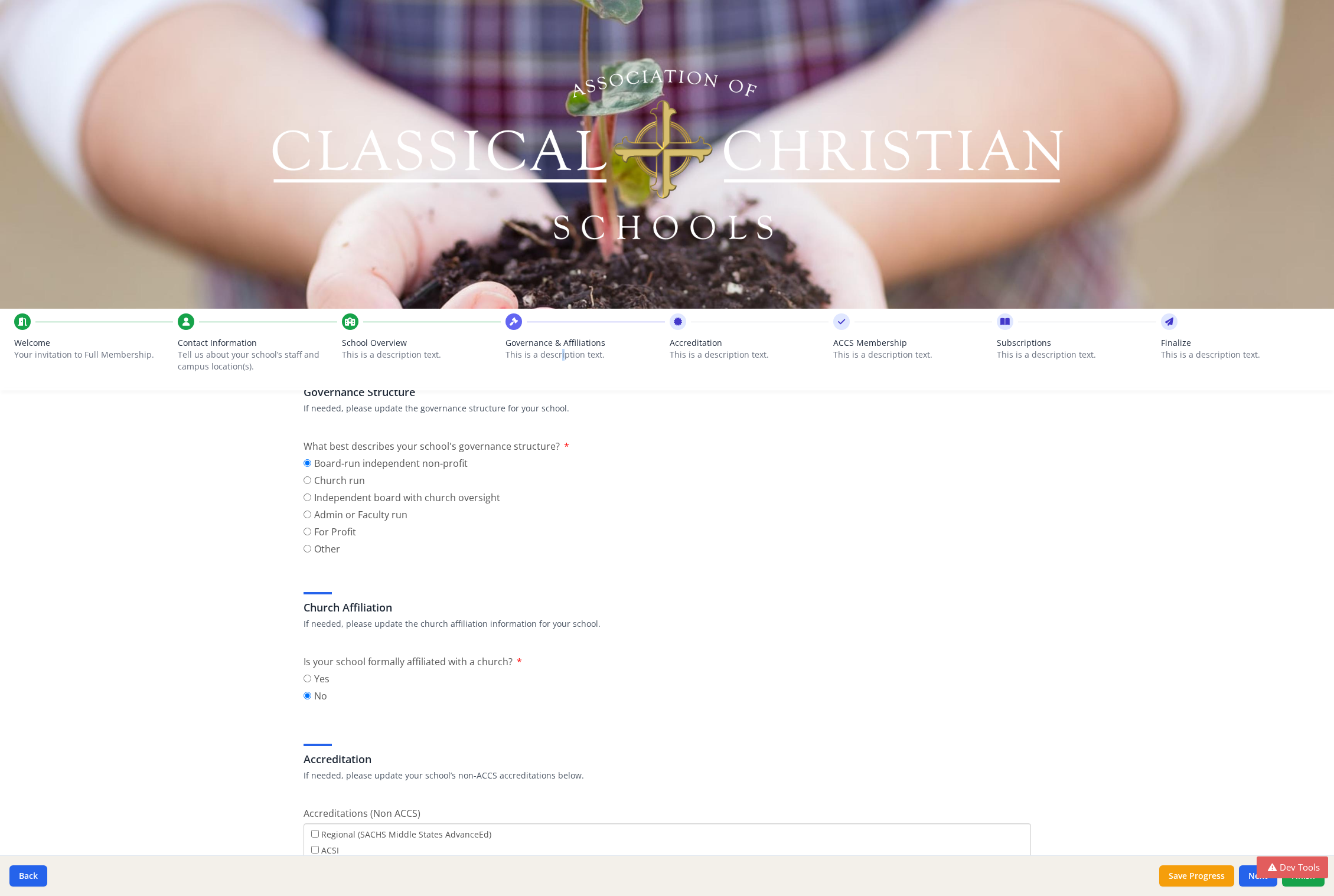 scroll, scrollTop: 0, scrollLeft: 0, axis: both 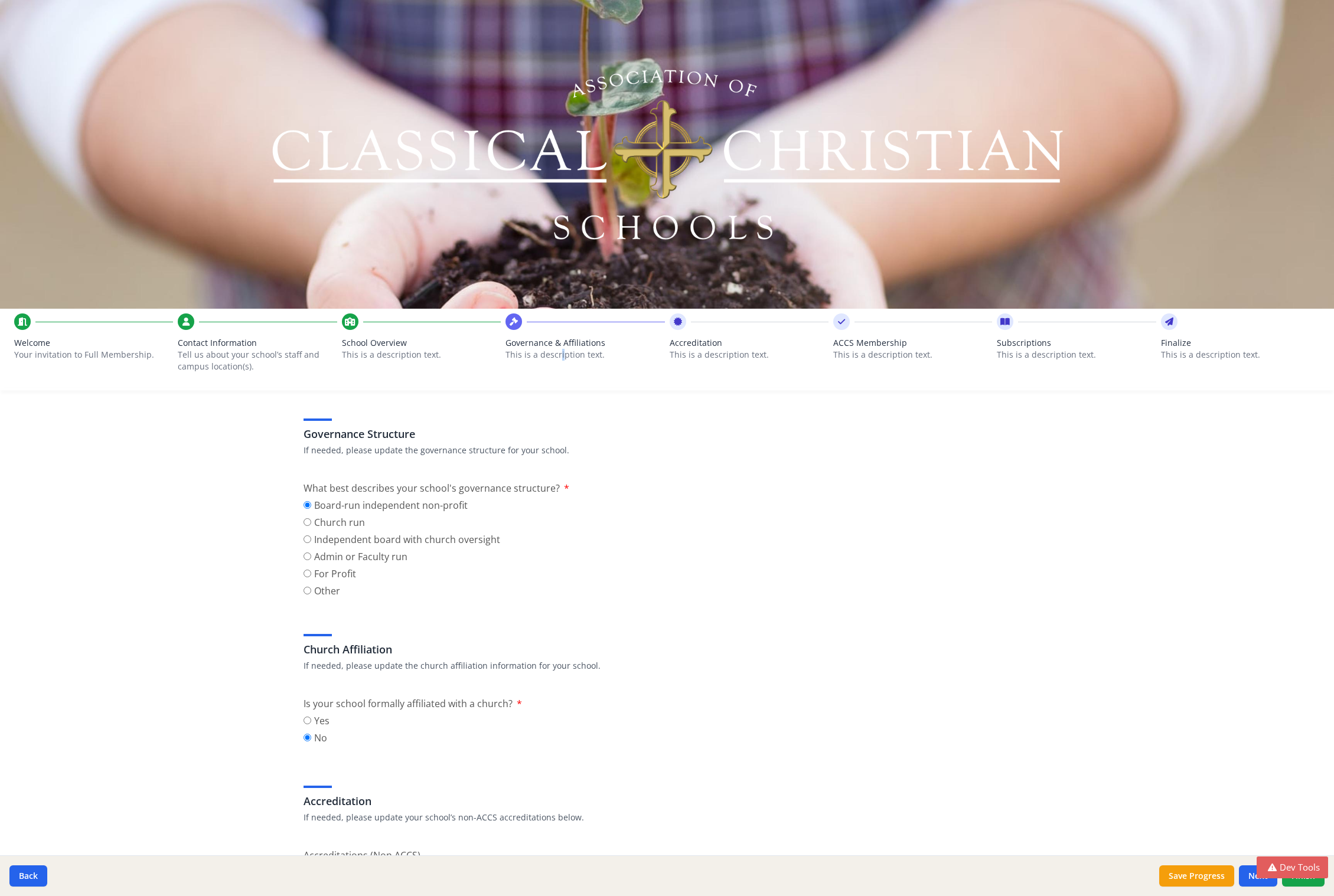 click on "Welcome   Your invitation to Full Membership." at bounding box center (93, 358) 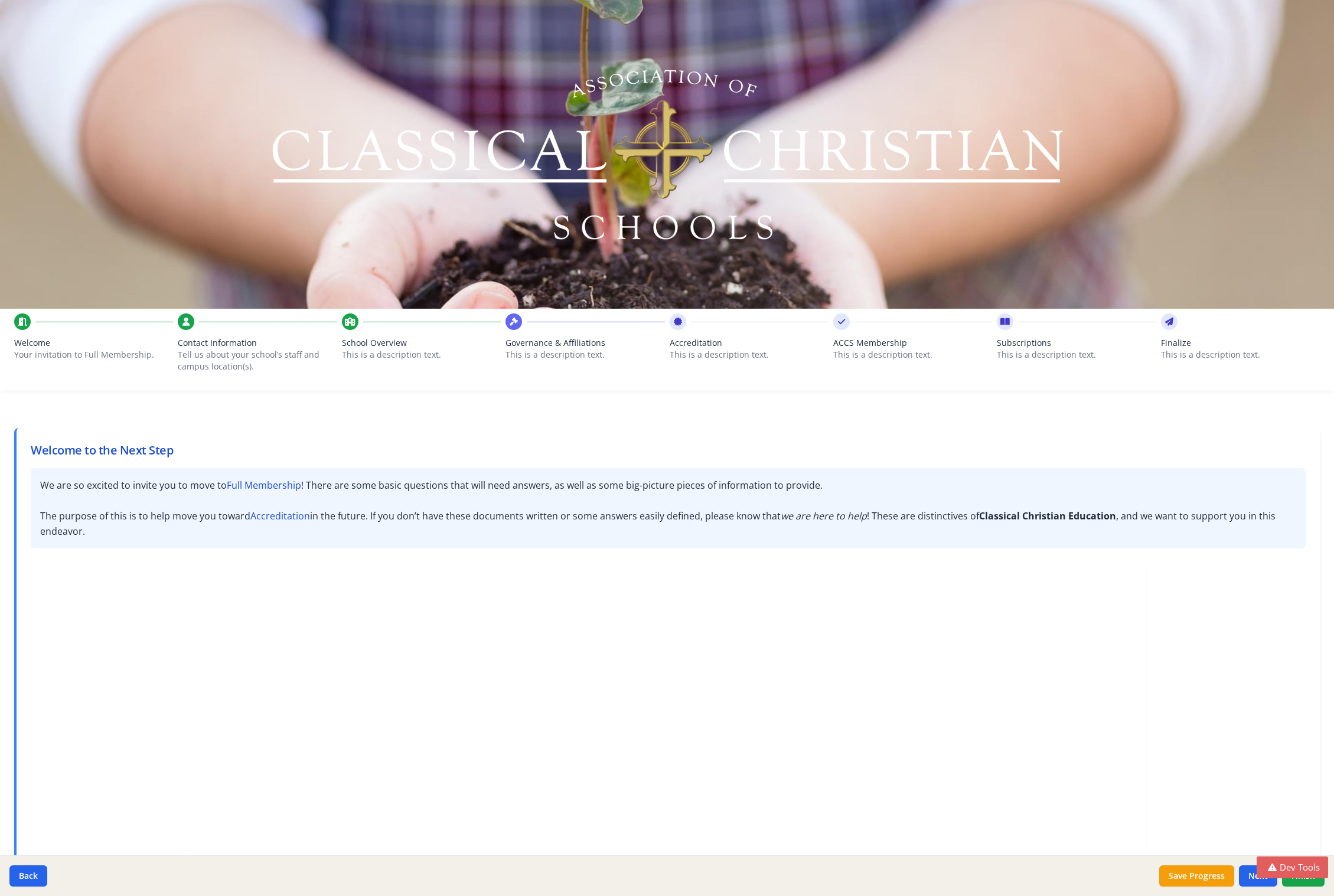 click on "Tell us about your school’s staff and campus location(s)." at bounding box center (250, 361) 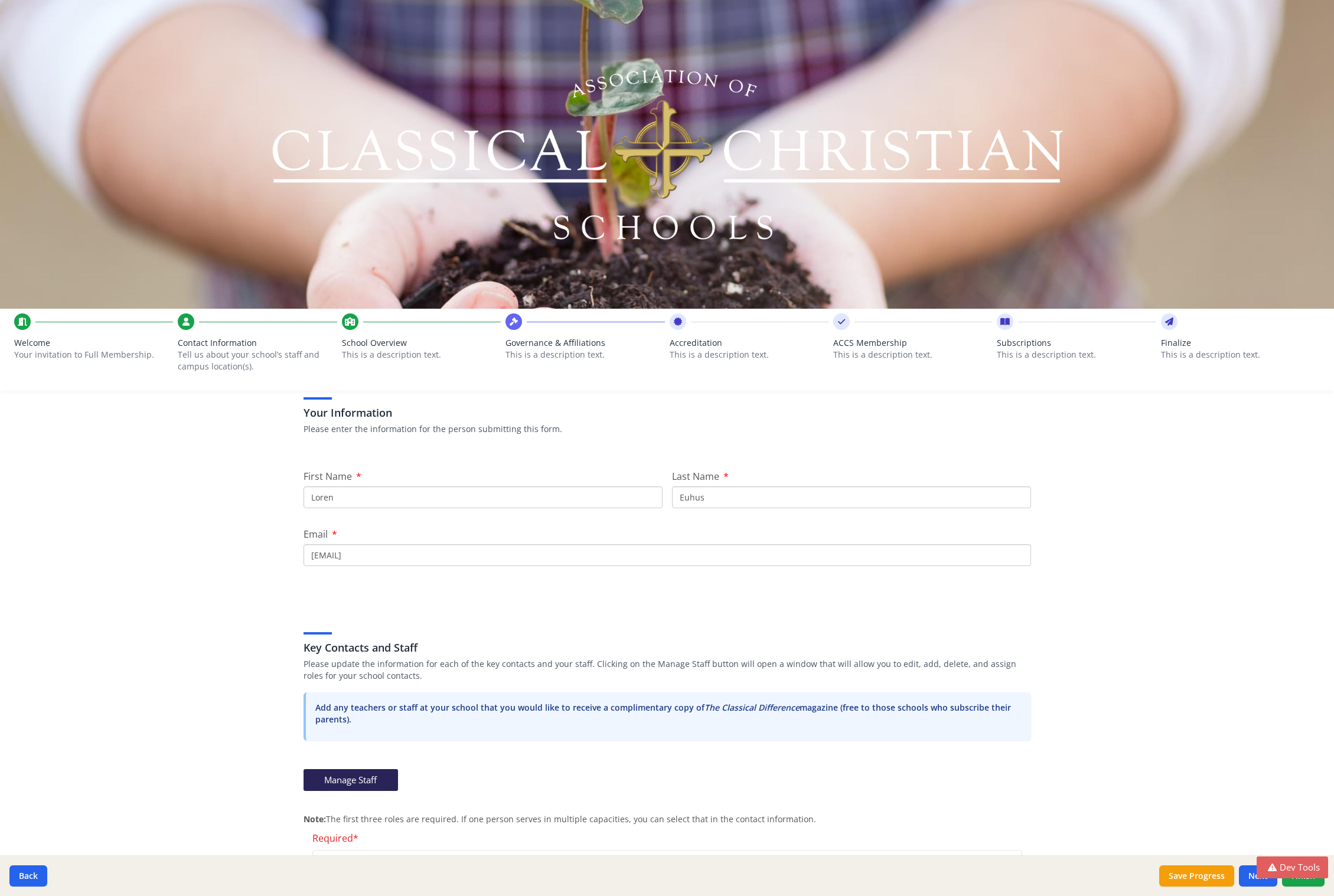 scroll, scrollTop: 0, scrollLeft: 0, axis: both 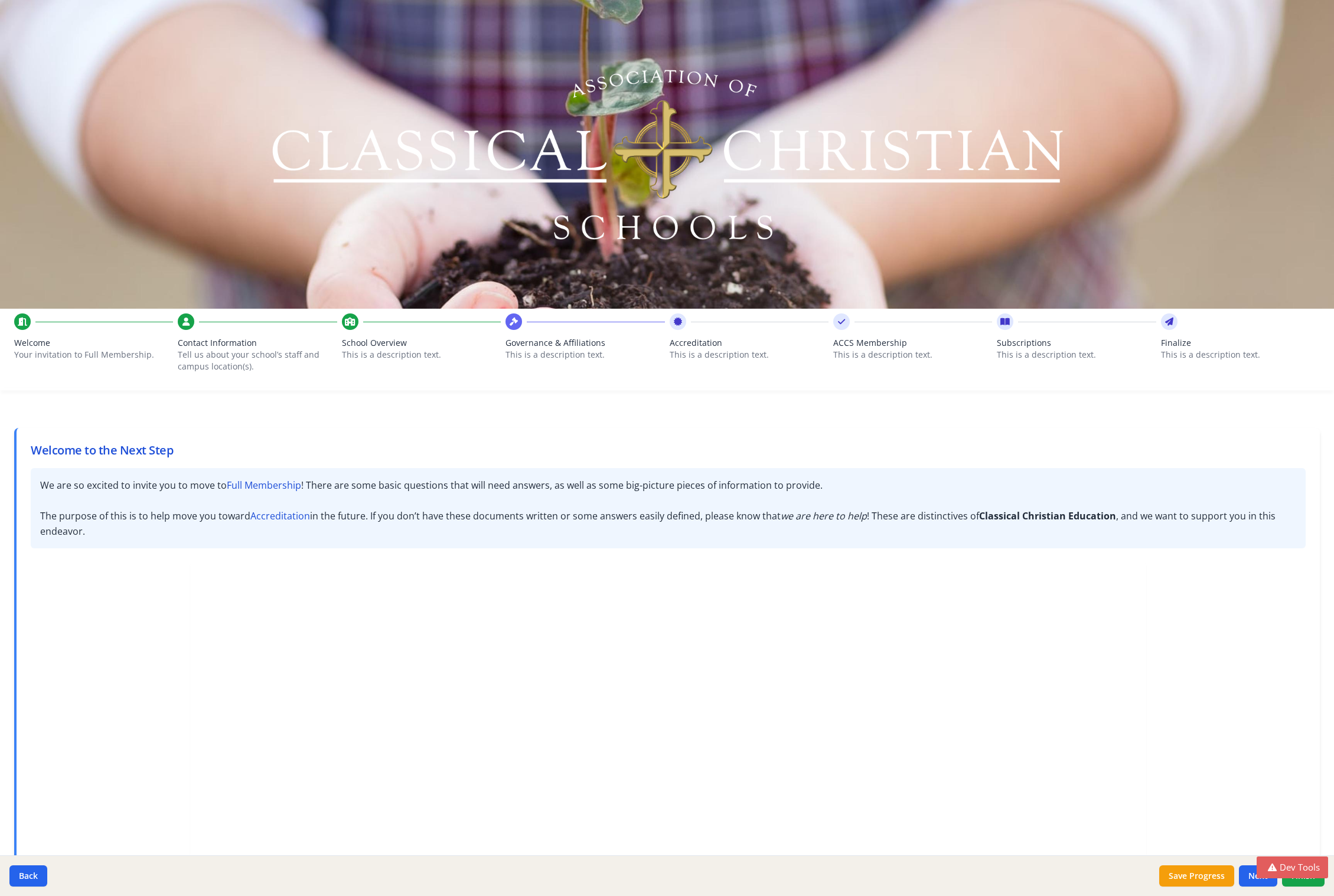 click on "Governance & Affiliations" at bounding box center (585, 343) 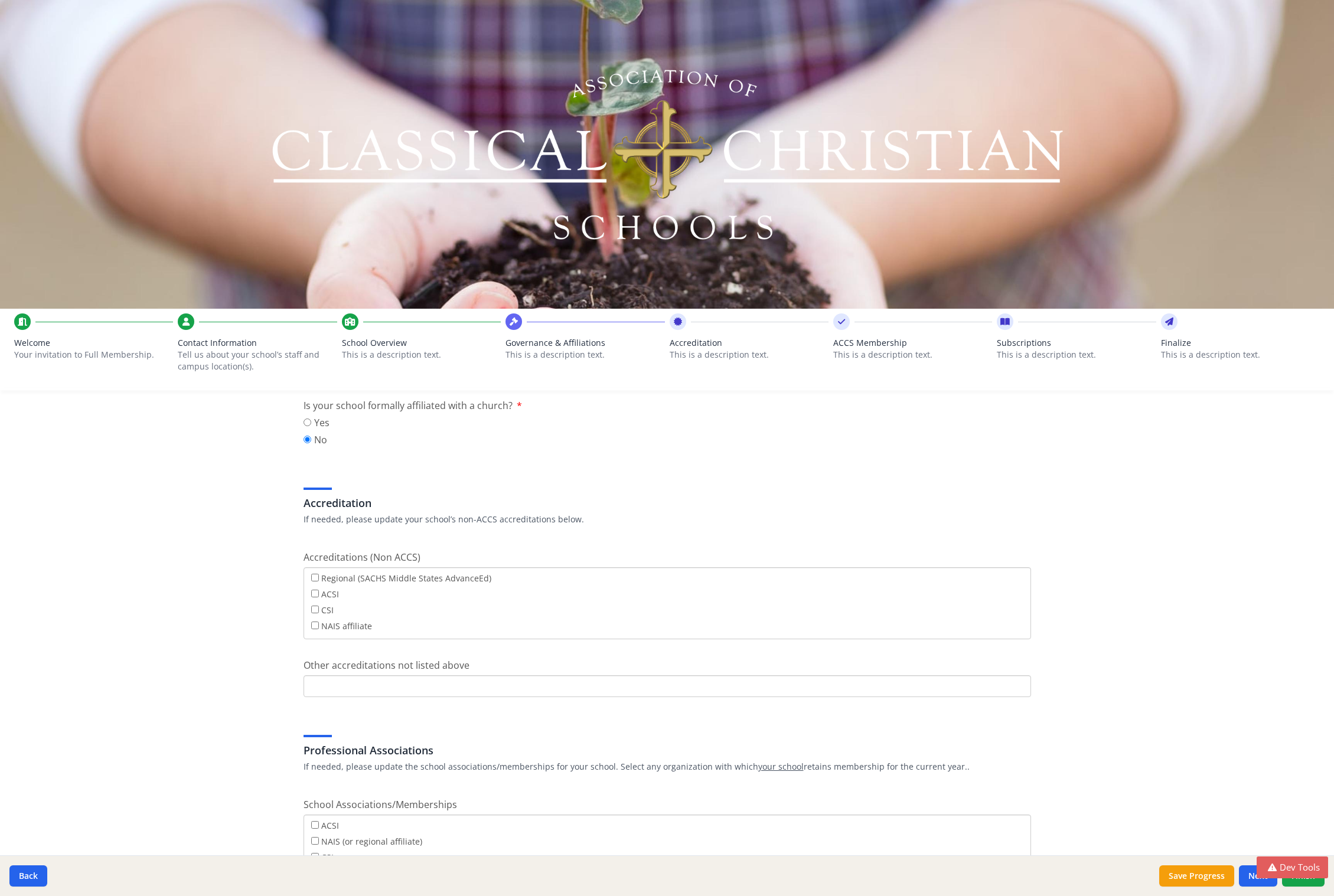 scroll, scrollTop: 345, scrollLeft: 0, axis: vertical 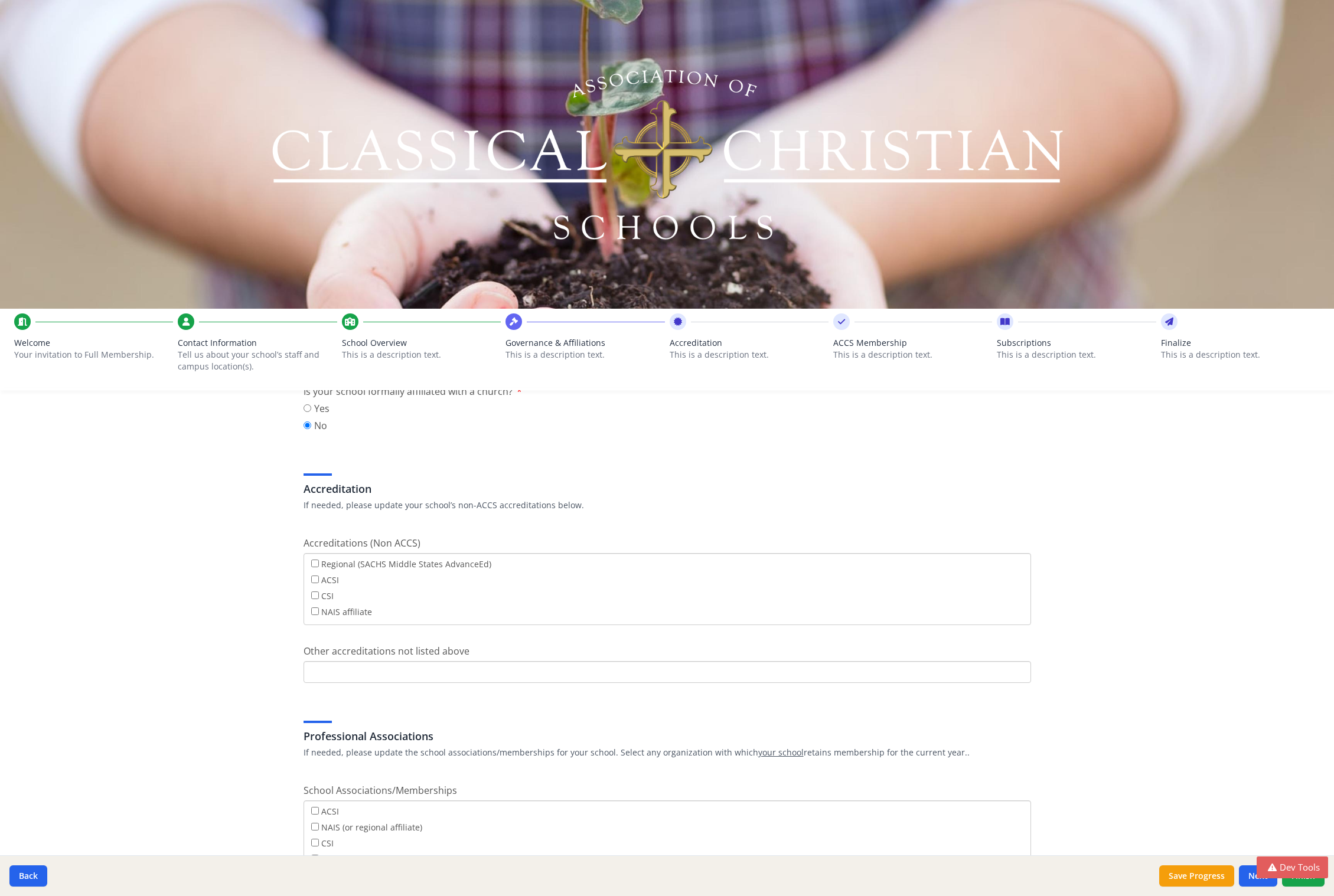 click on "CSI" at bounding box center (667, 597) 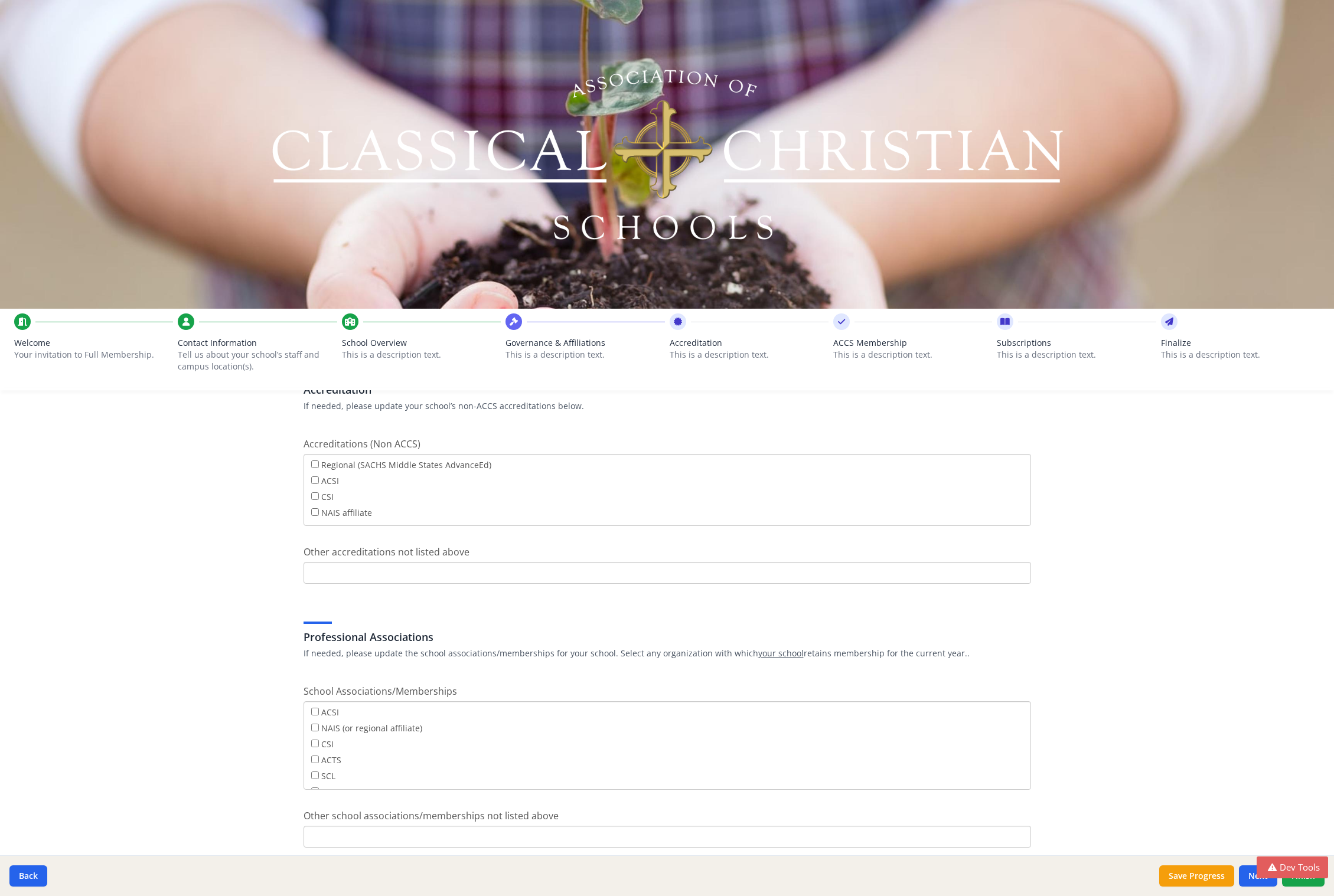 scroll, scrollTop: 483, scrollLeft: 0, axis: vertical 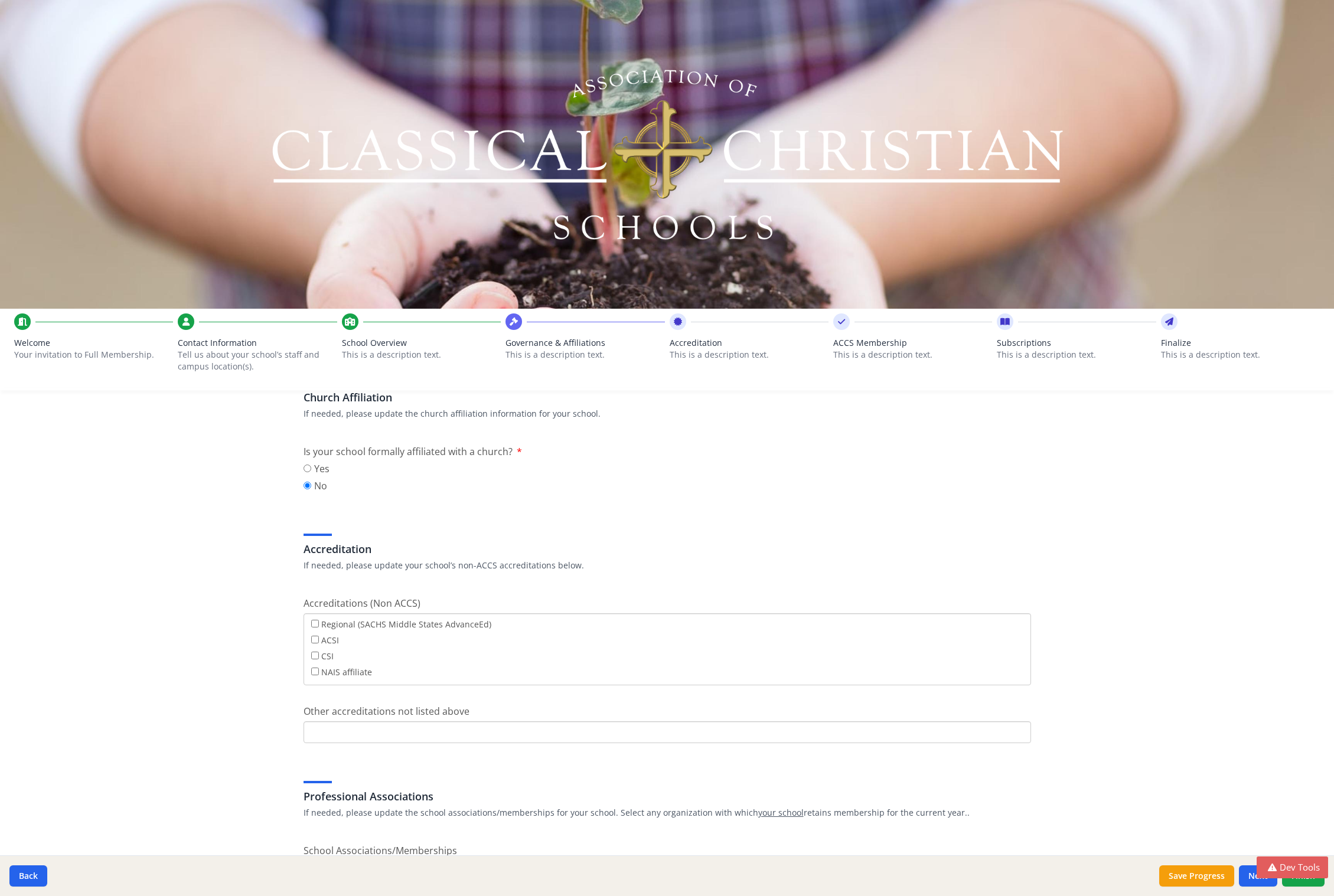 click on "ACSI" at bounding box center (667, 641) 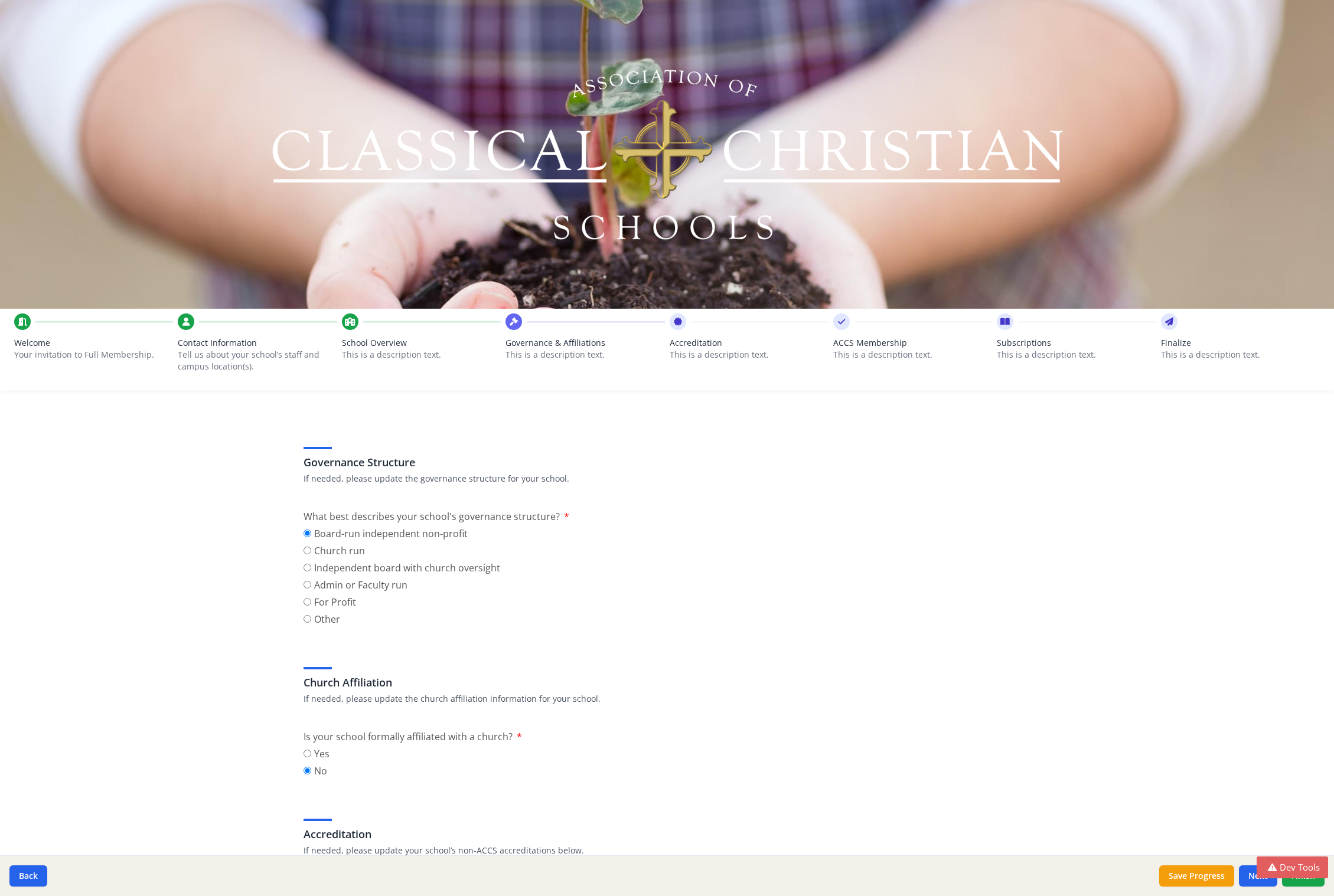 scroll, scrollTop: 483, scrollLeft: 0, axis: vertical 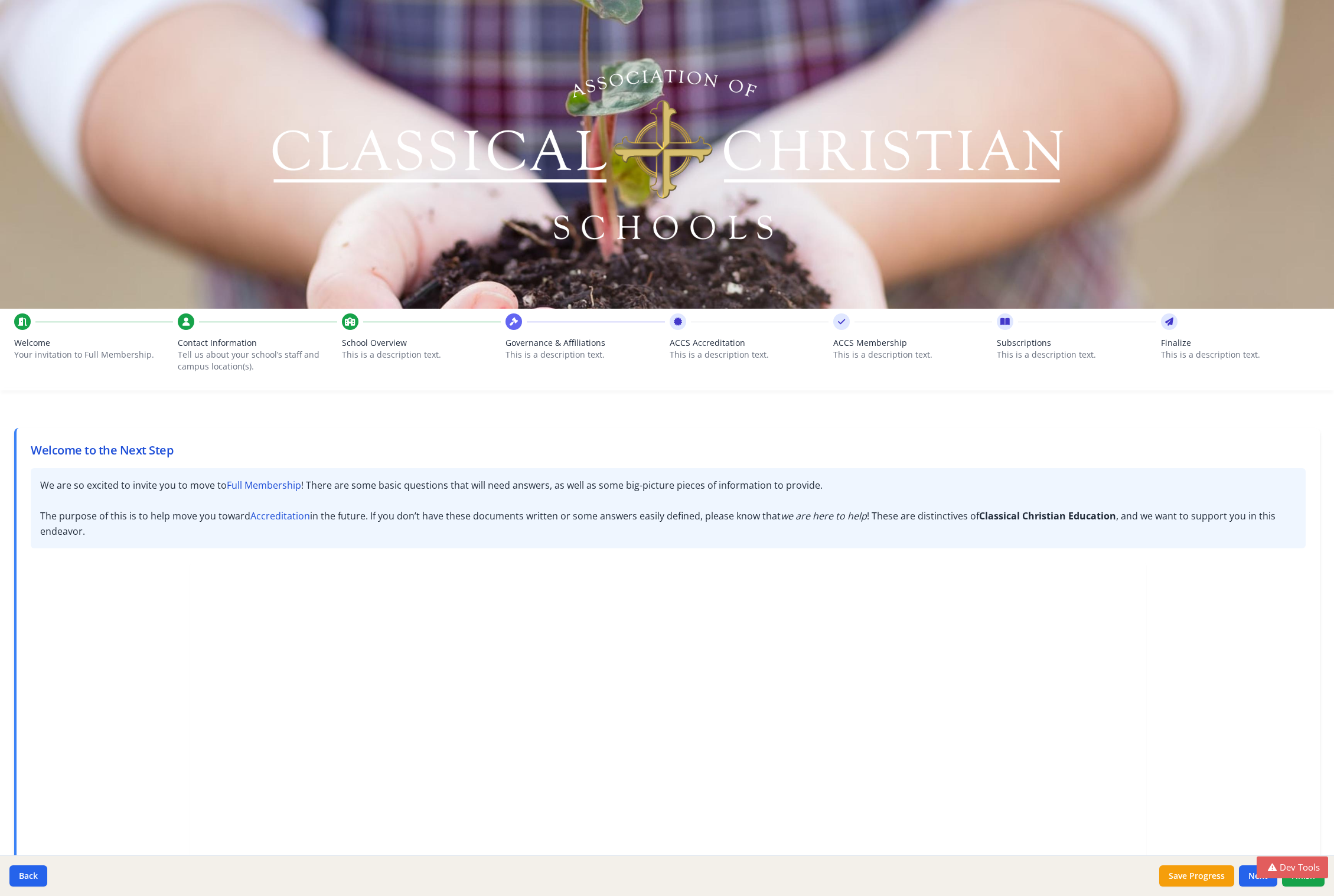 click on "Governance & Affiliations" at bounding box center (585, 343) 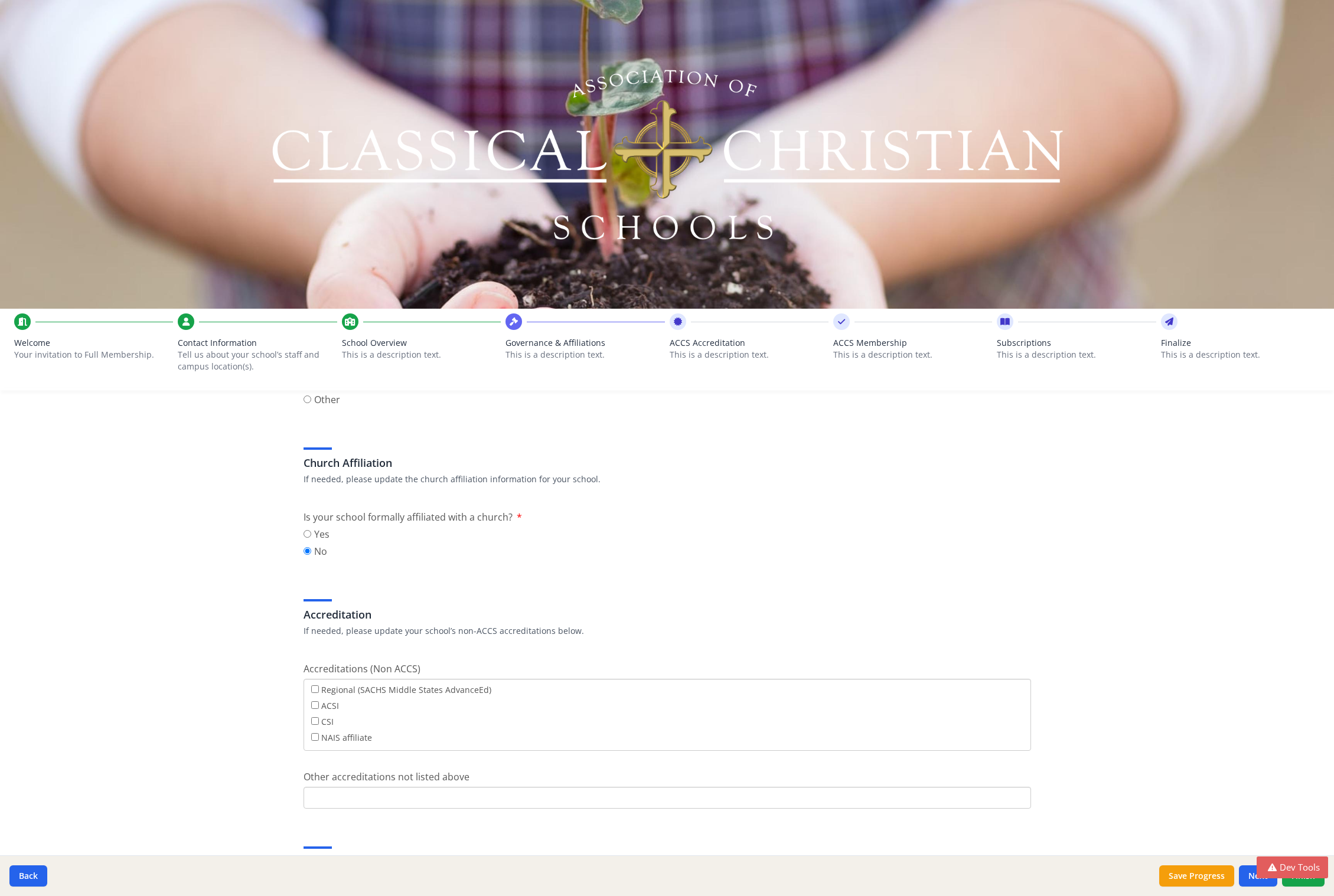 scroll, scrollTop: 0, scrollLeft: 0, axis: both 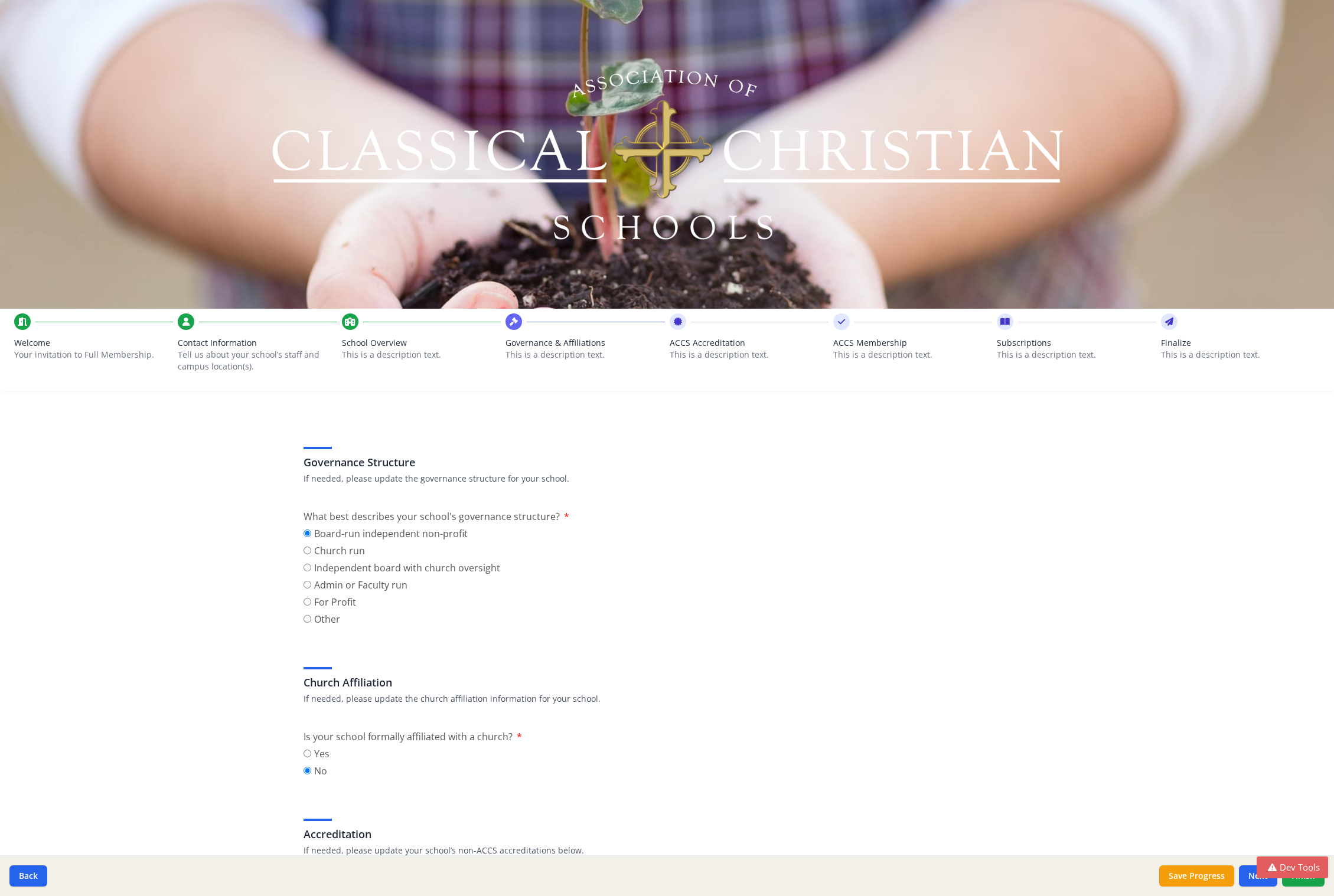 click on "School Overview   This is a description text." at bounding box center (421, 358) 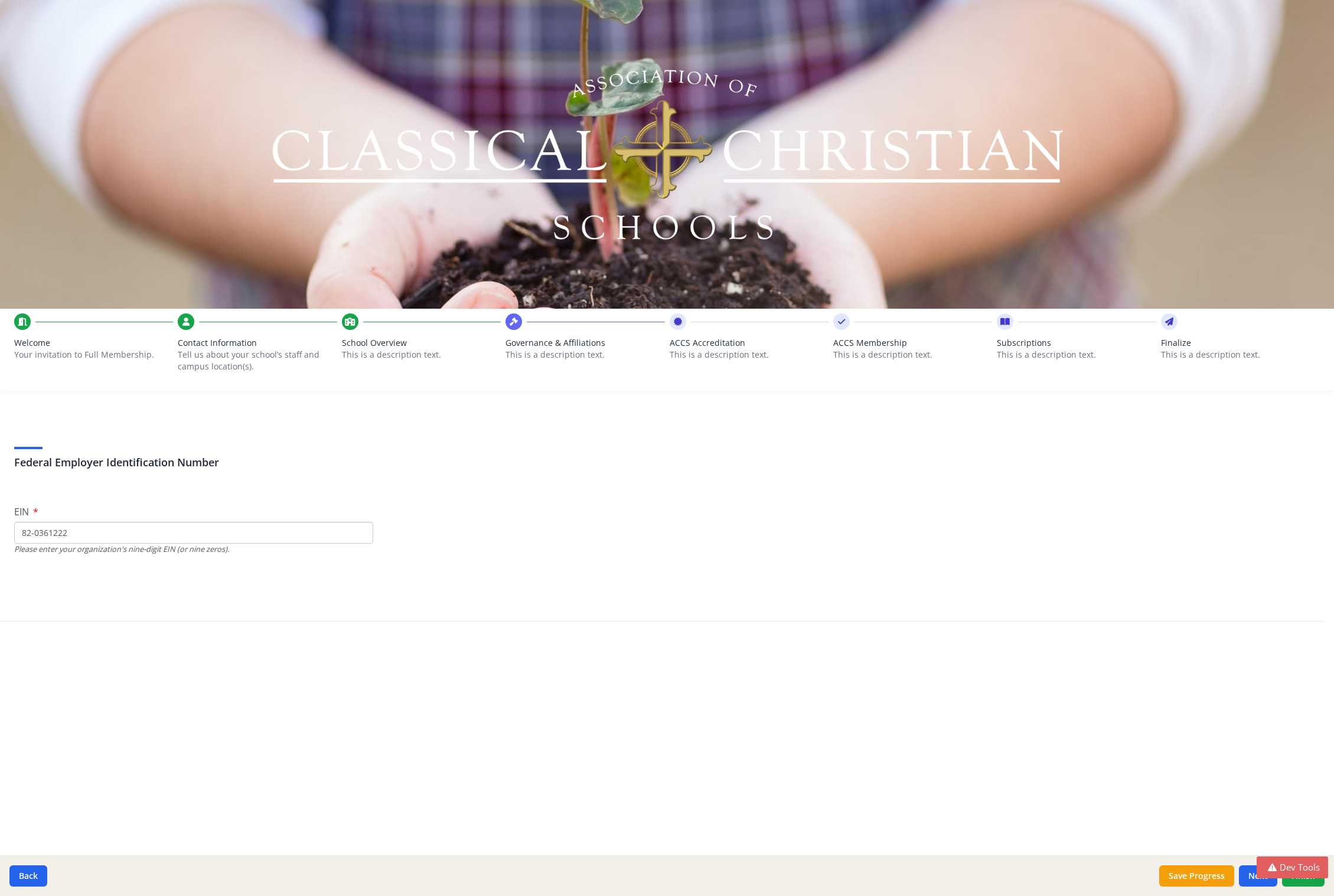 click on "This is a description text." at bounding box center (585, 355) 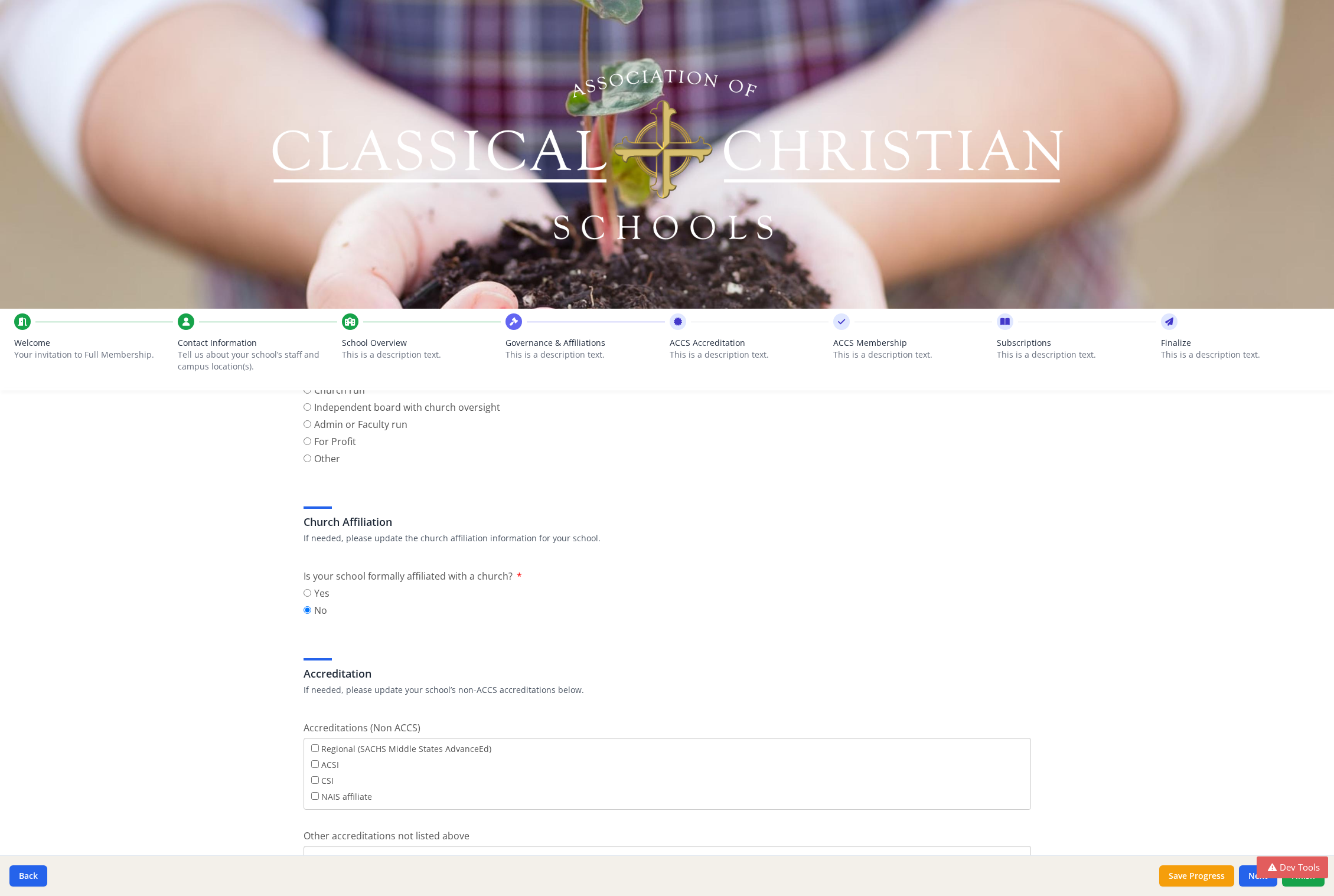scroll, scrollTop: 0, scrollLeft: 0, axis: both 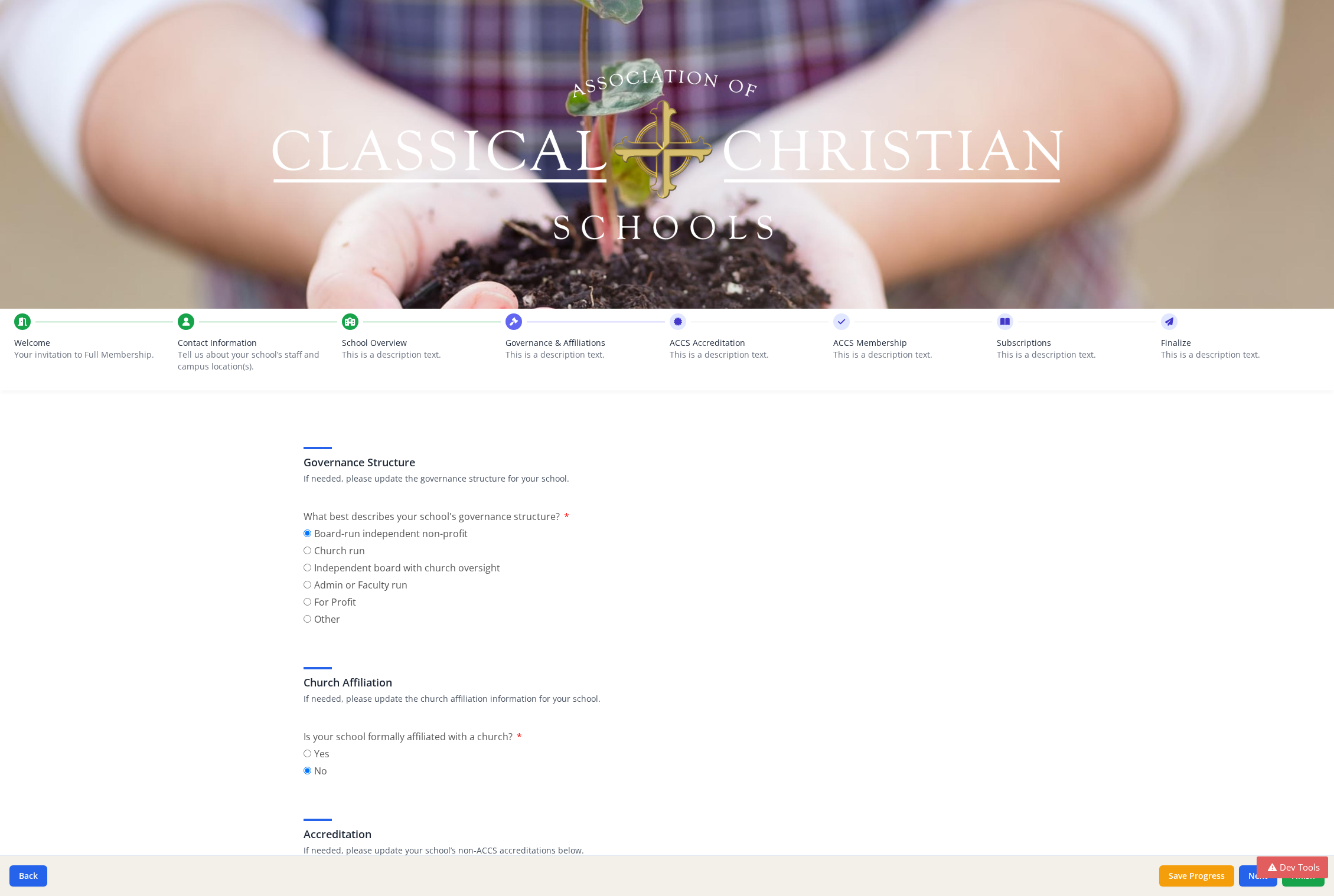 click on "This is a description text." at bounding box center (912, 355) 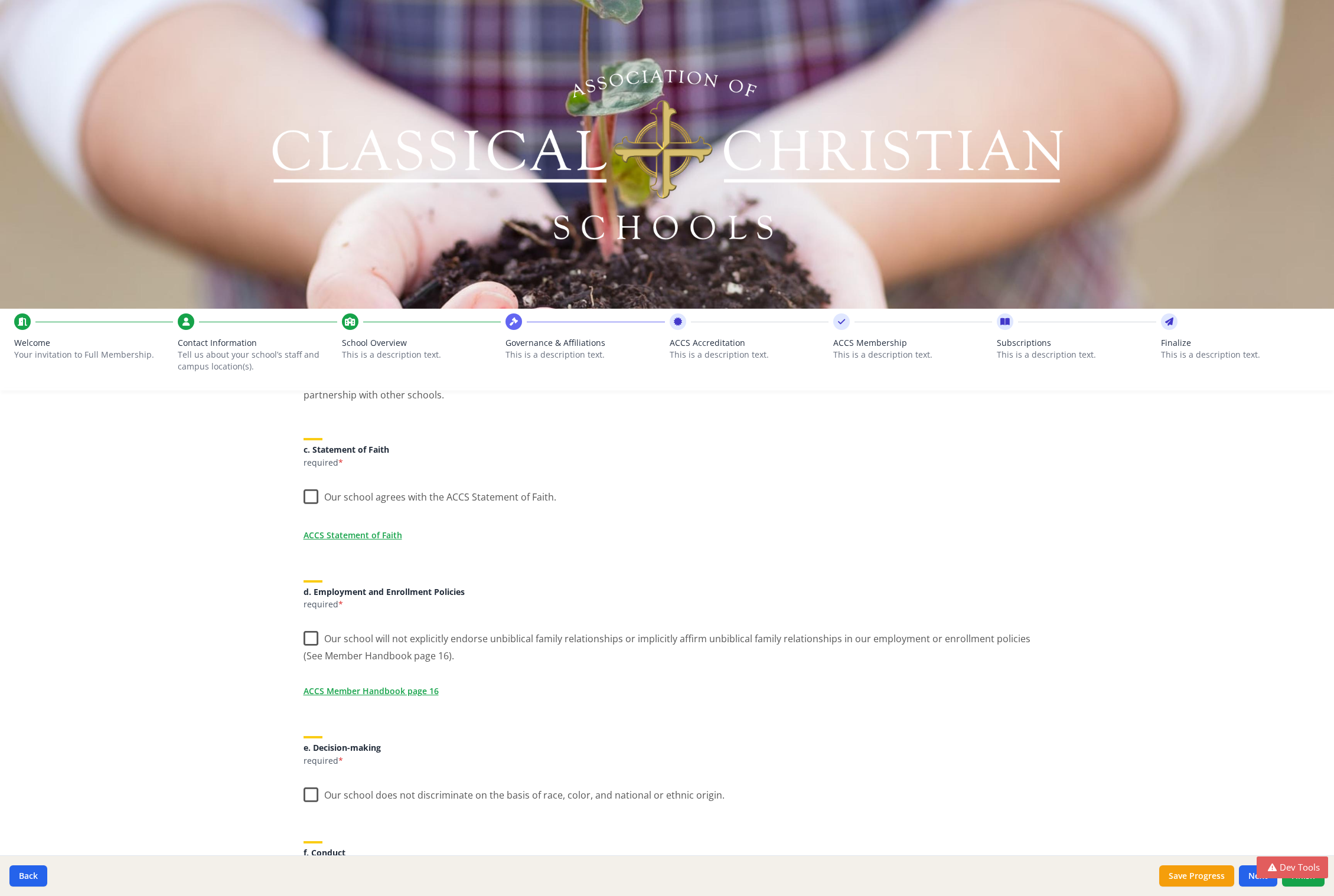 scroll, scrollTop: 0, scrollLeft: 0, axis: both 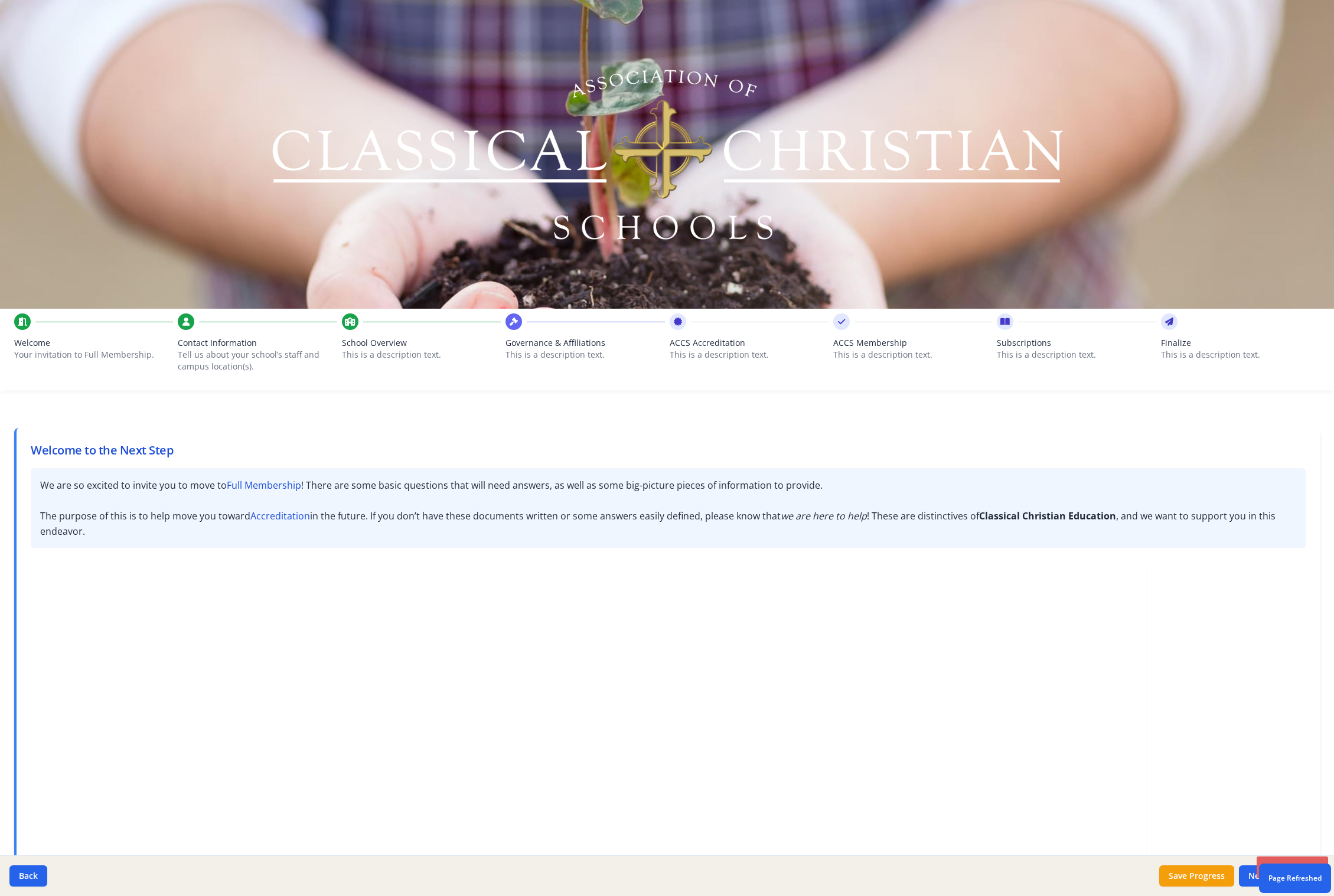 click on "This is a description text." at bounding box center (912, 355) 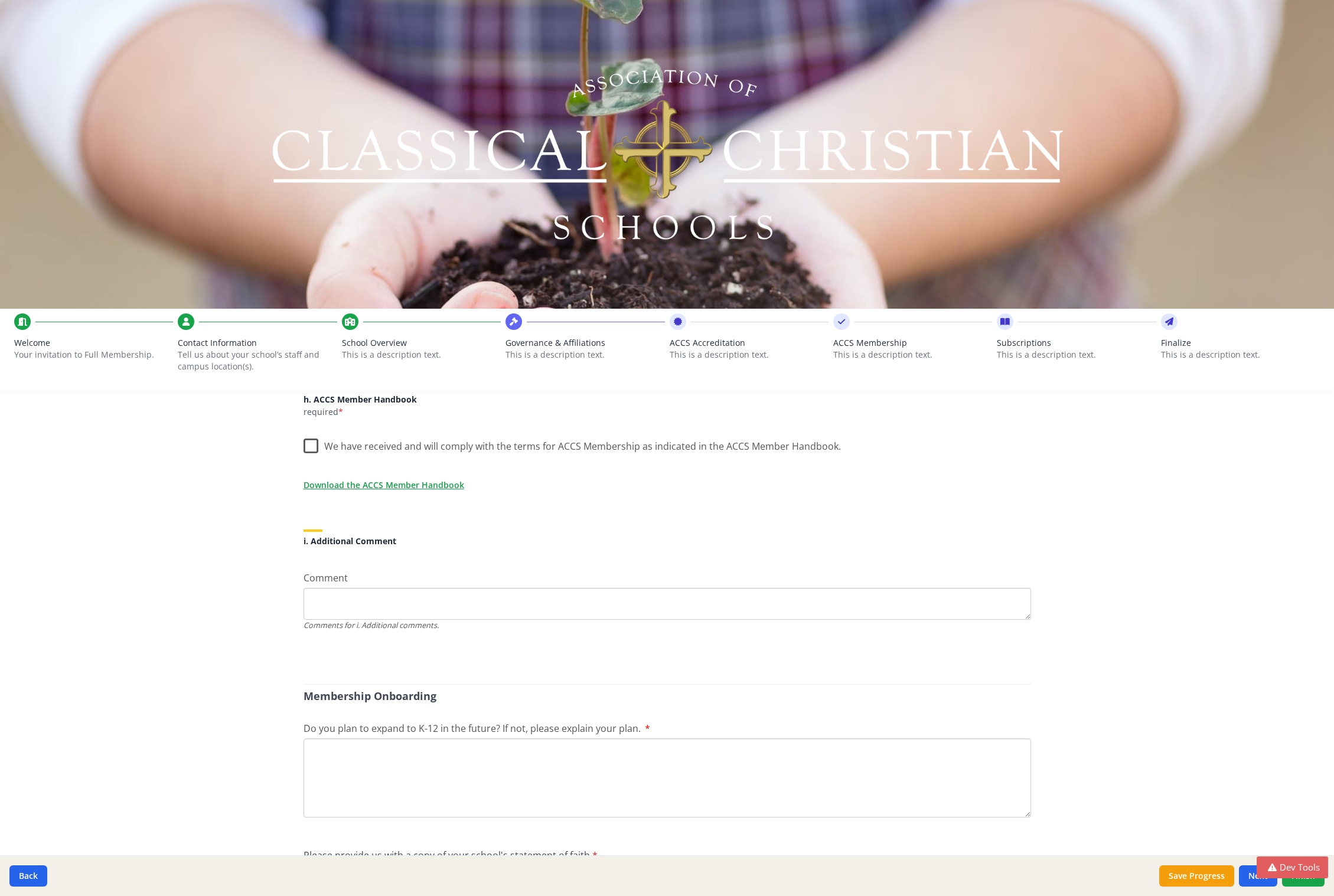 scroll, scrollTop: 0, scrollLeft: 0, axis: both 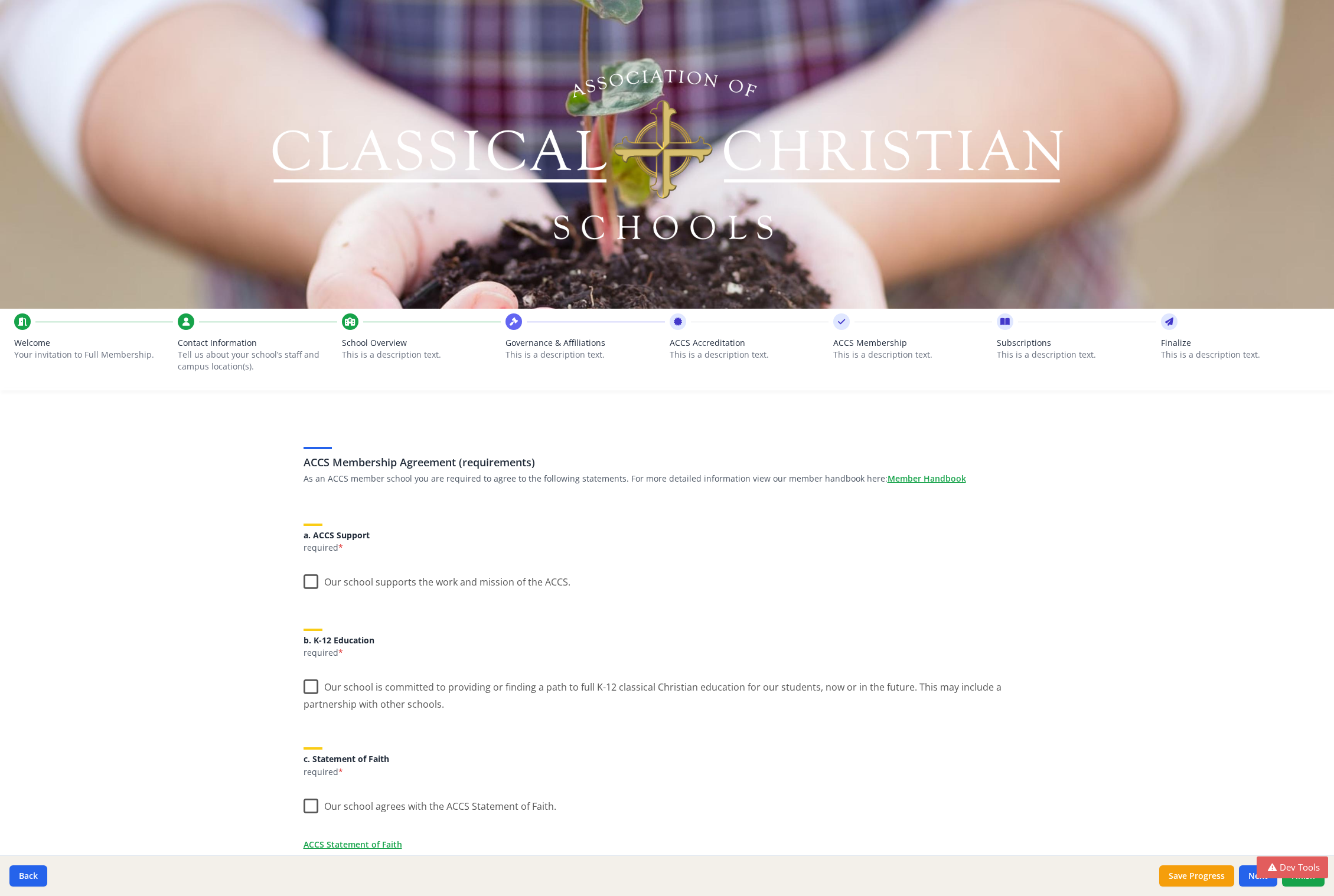 click on "Your invitation to Full Membership." at bounding box center [86, 355] 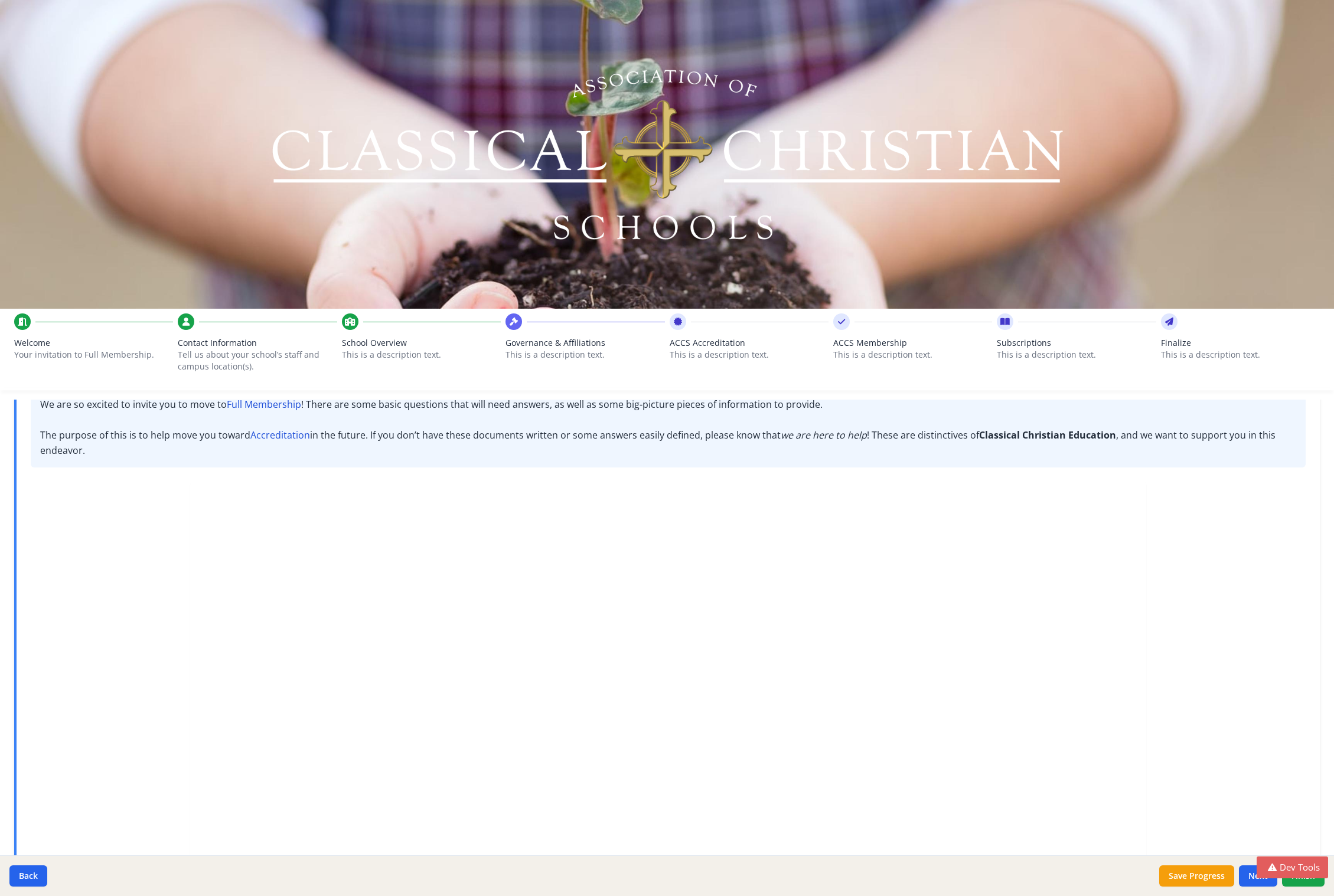 scroll, scrollTop: 21, scrollLeft: 0, axis: vertical 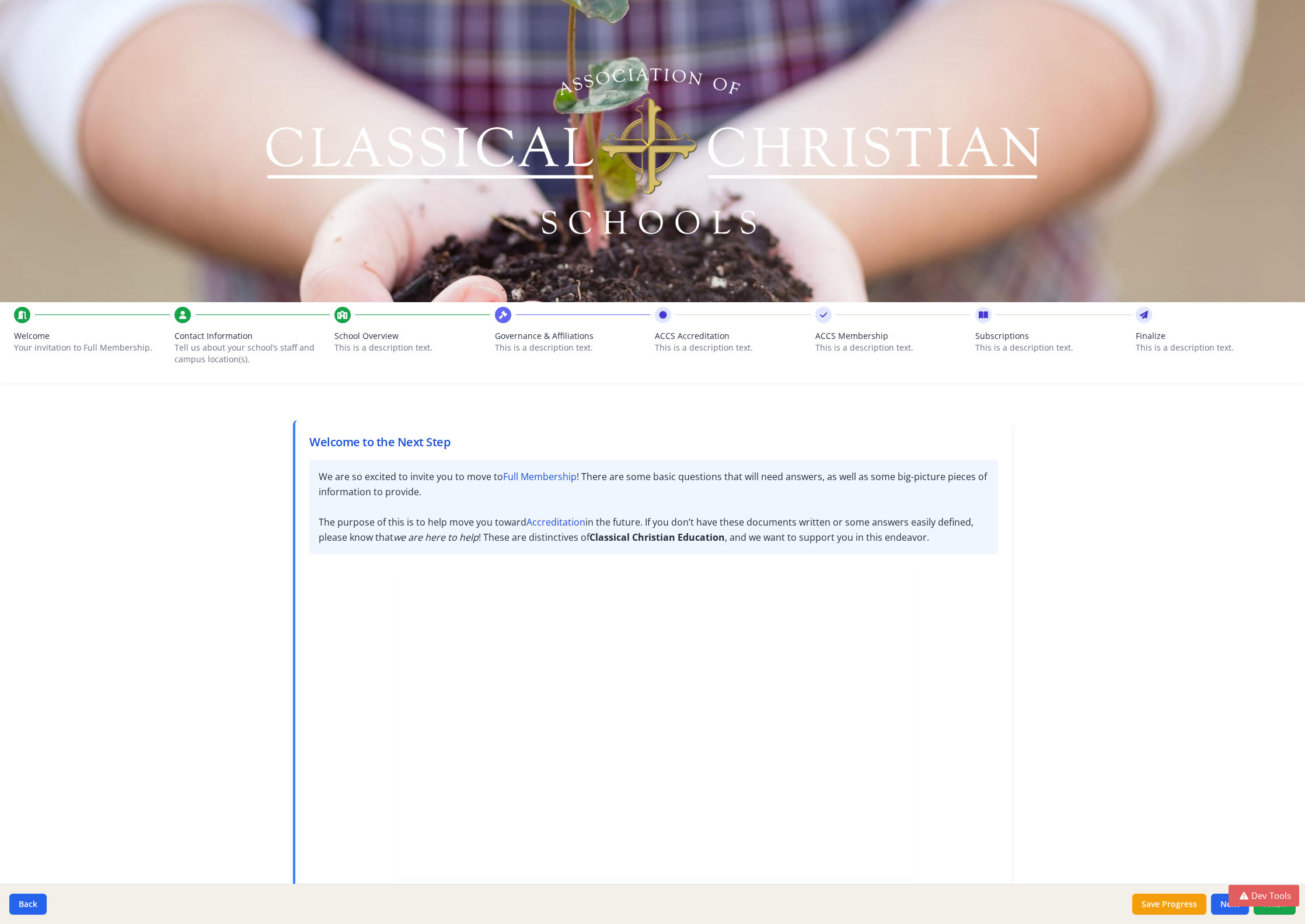 click on "School Overview" at bounding box center (412, 336) 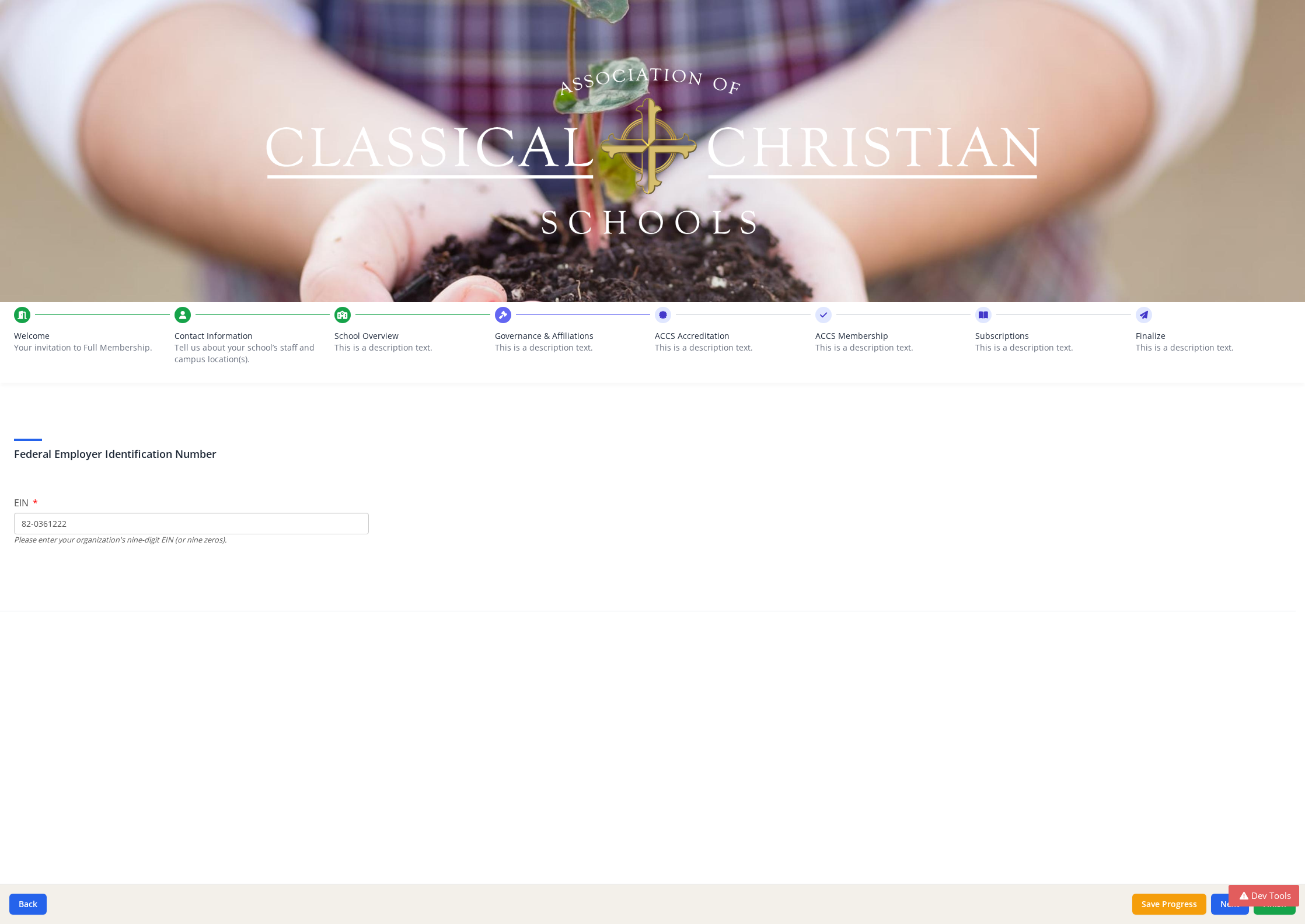 click on "Governance & Affiliations   This is a description text." at bounding box center [573, 339] 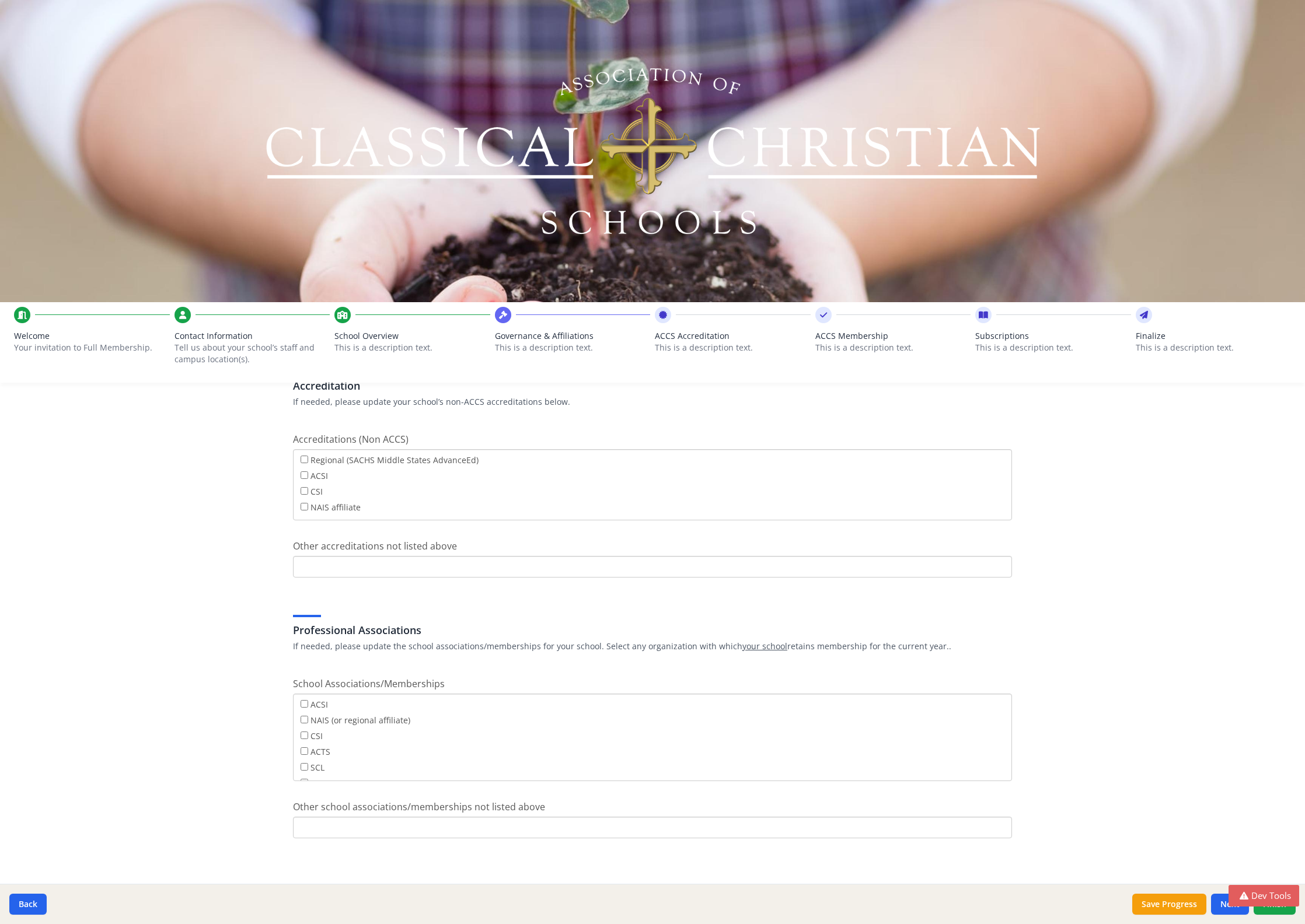 scroll, scrollTop: 0, scrollLeft: 0, axis: both 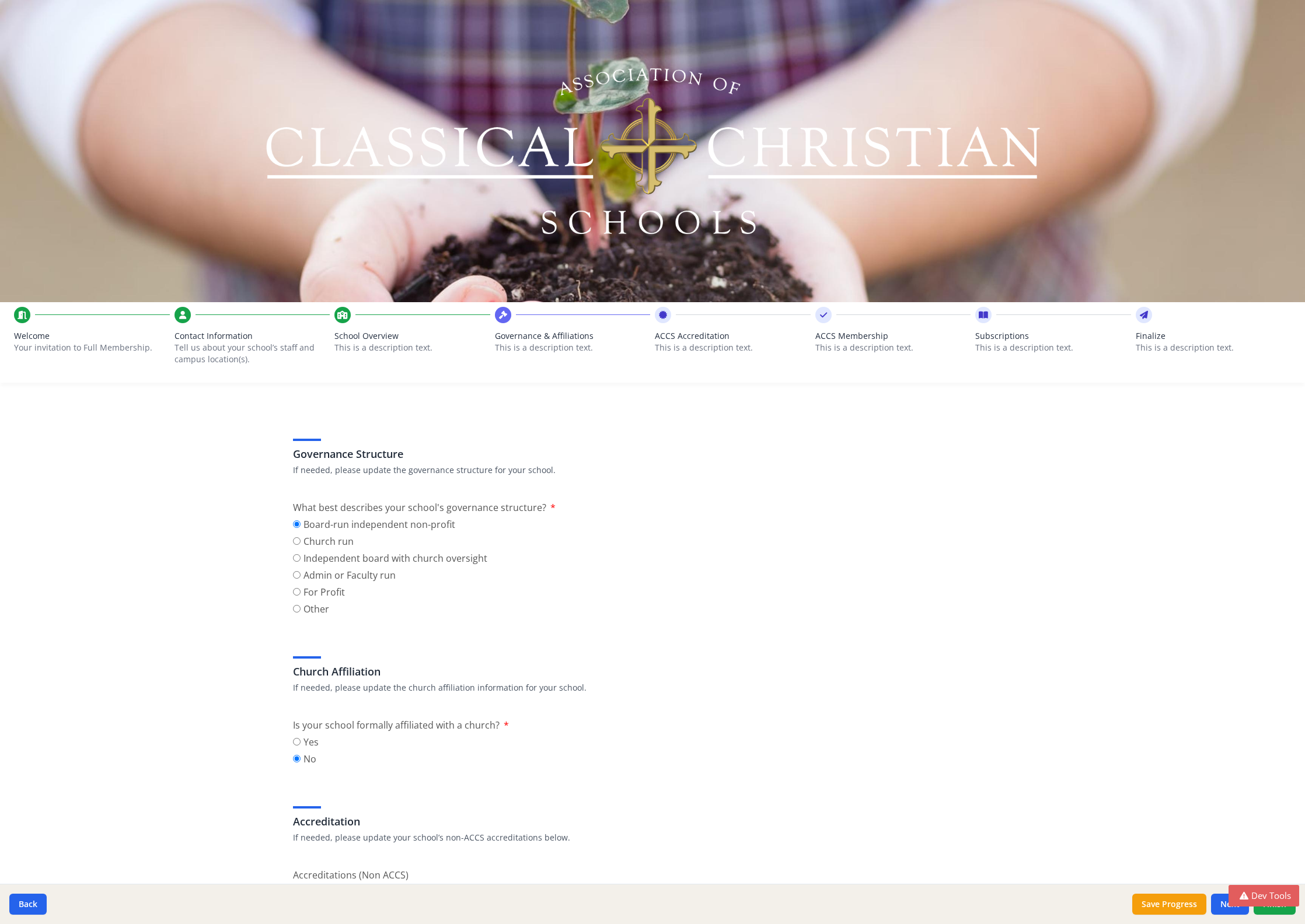 click on "Governance & Affiliations" at bounding box center (573, 336) 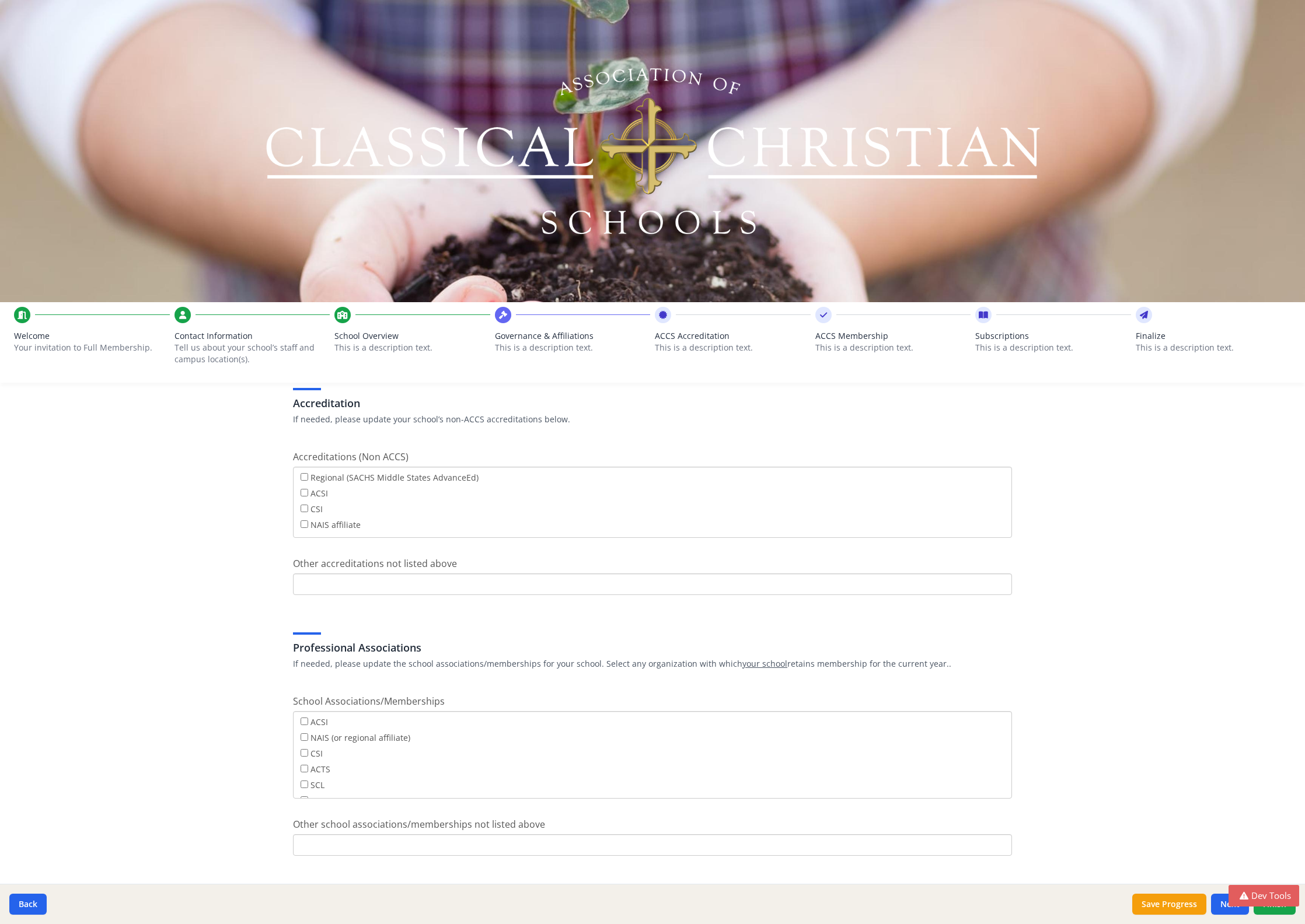 scroll, scrollTop: 436, scrollLeft: 0, axis: vertical 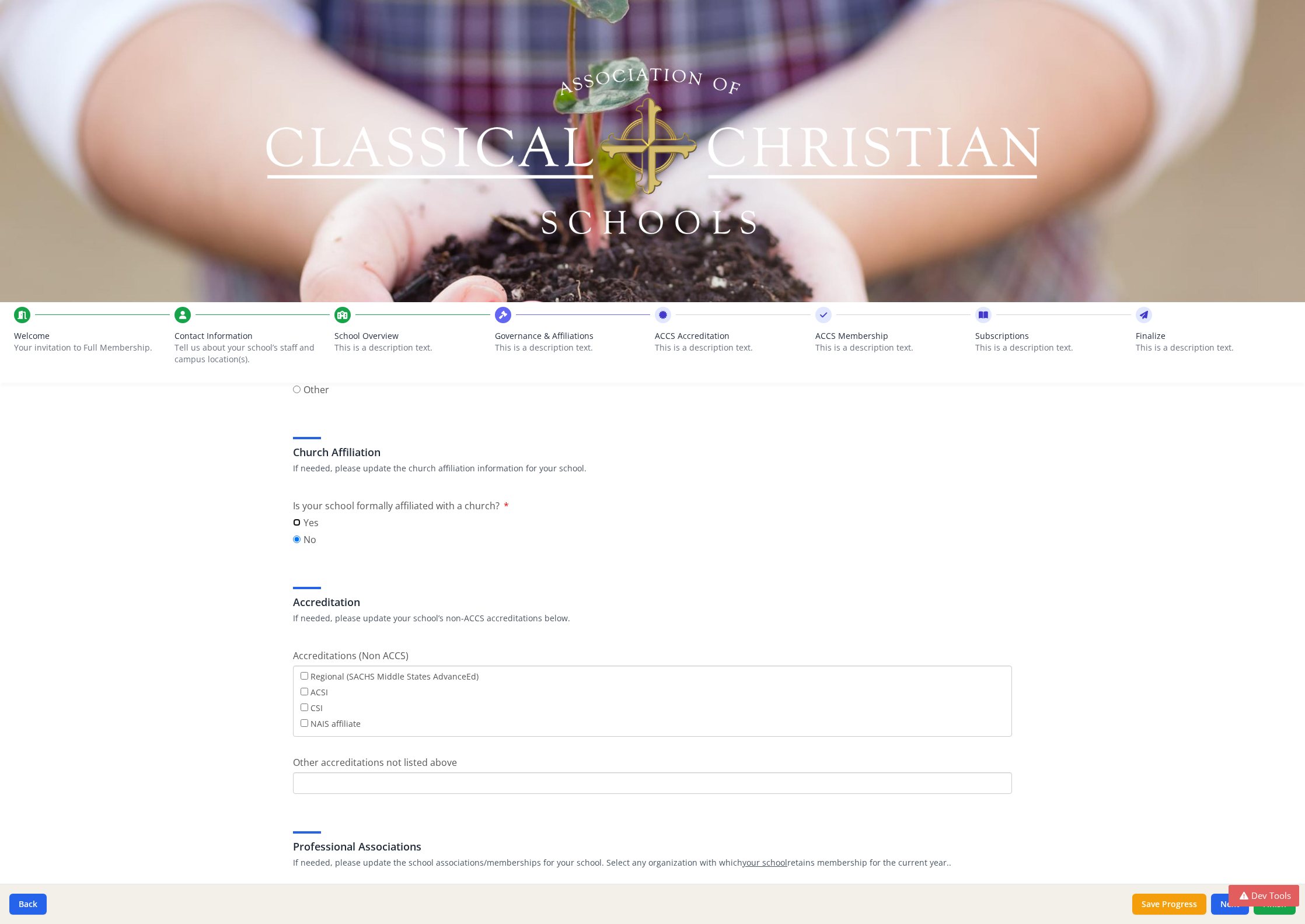 click on "Yes" at bounding box center (296, 522) 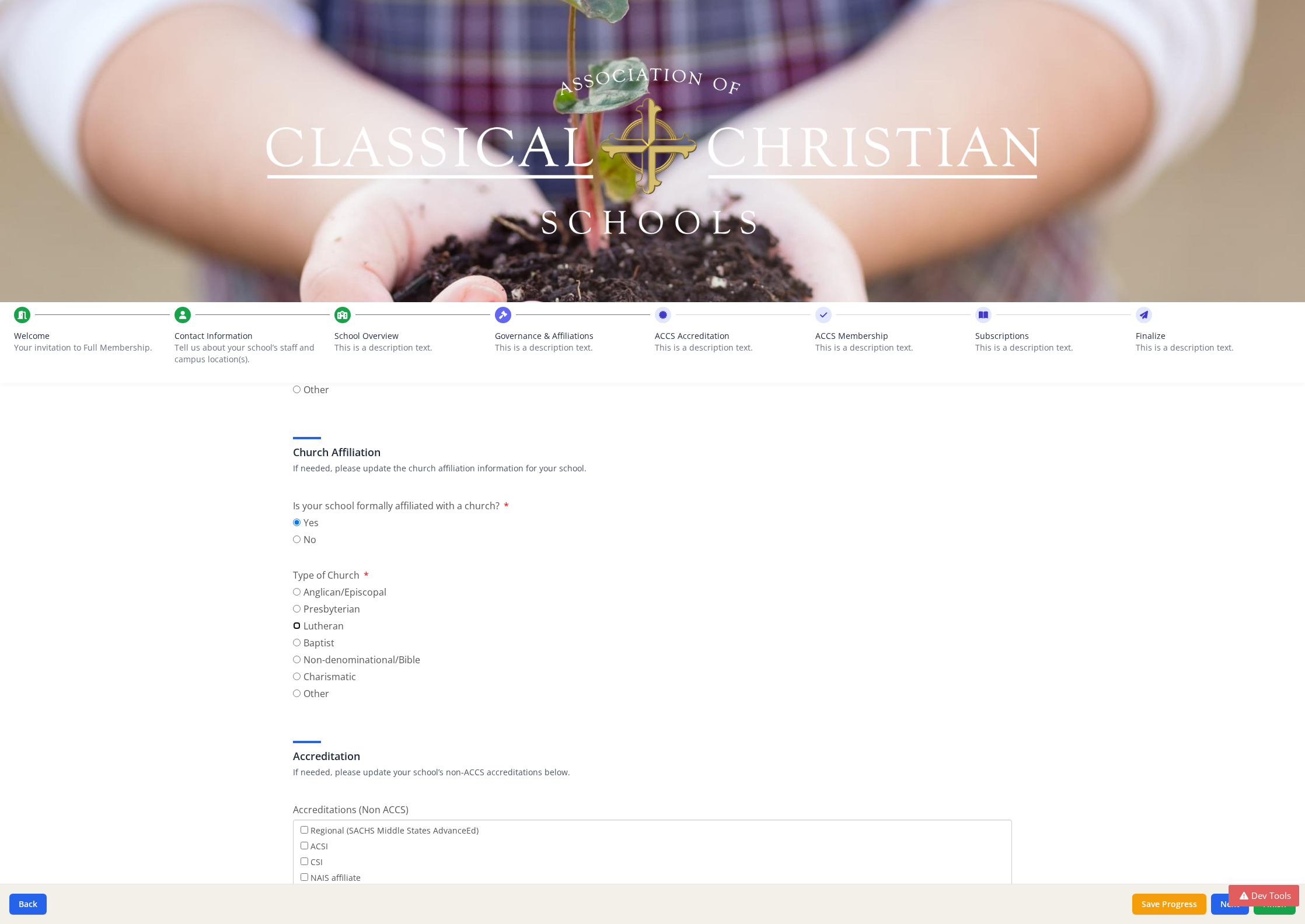 click on "Lutheran" at bounding box center [296, 625] 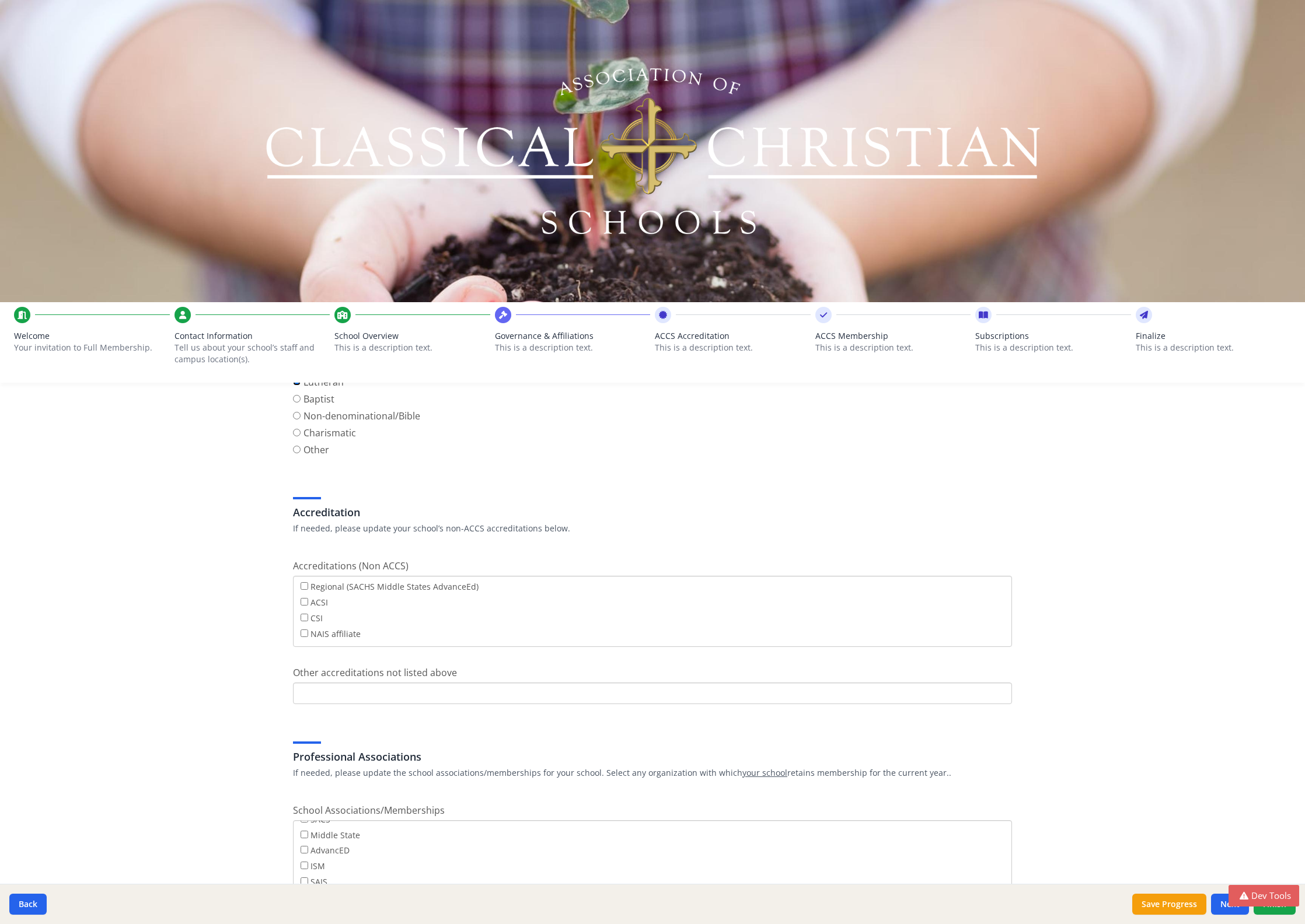 scroll, scrollTop: 590, scrollLeft: 0, axis: vertical 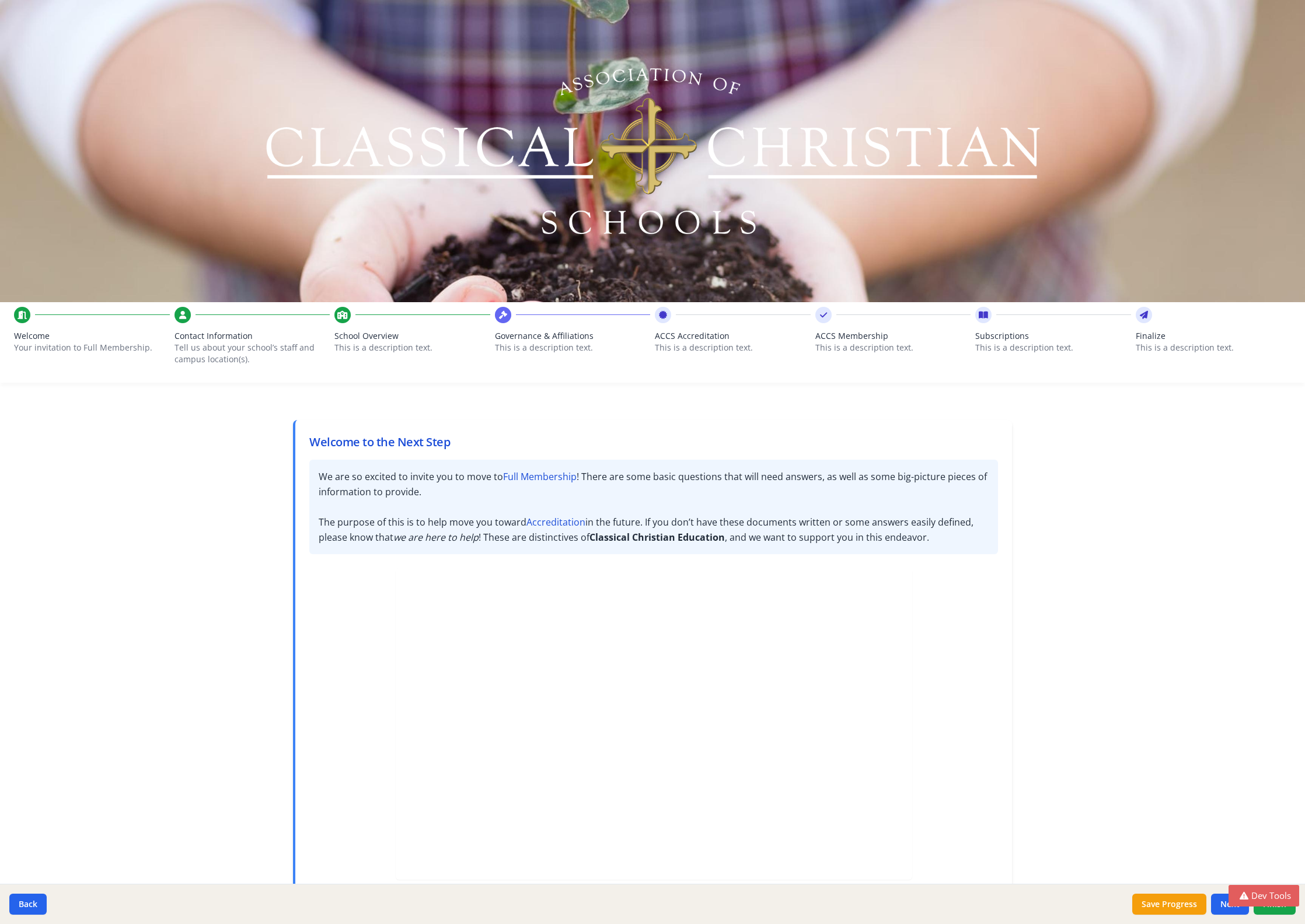 click on "Governance & Affiliations" at bounding box center [573, 336] 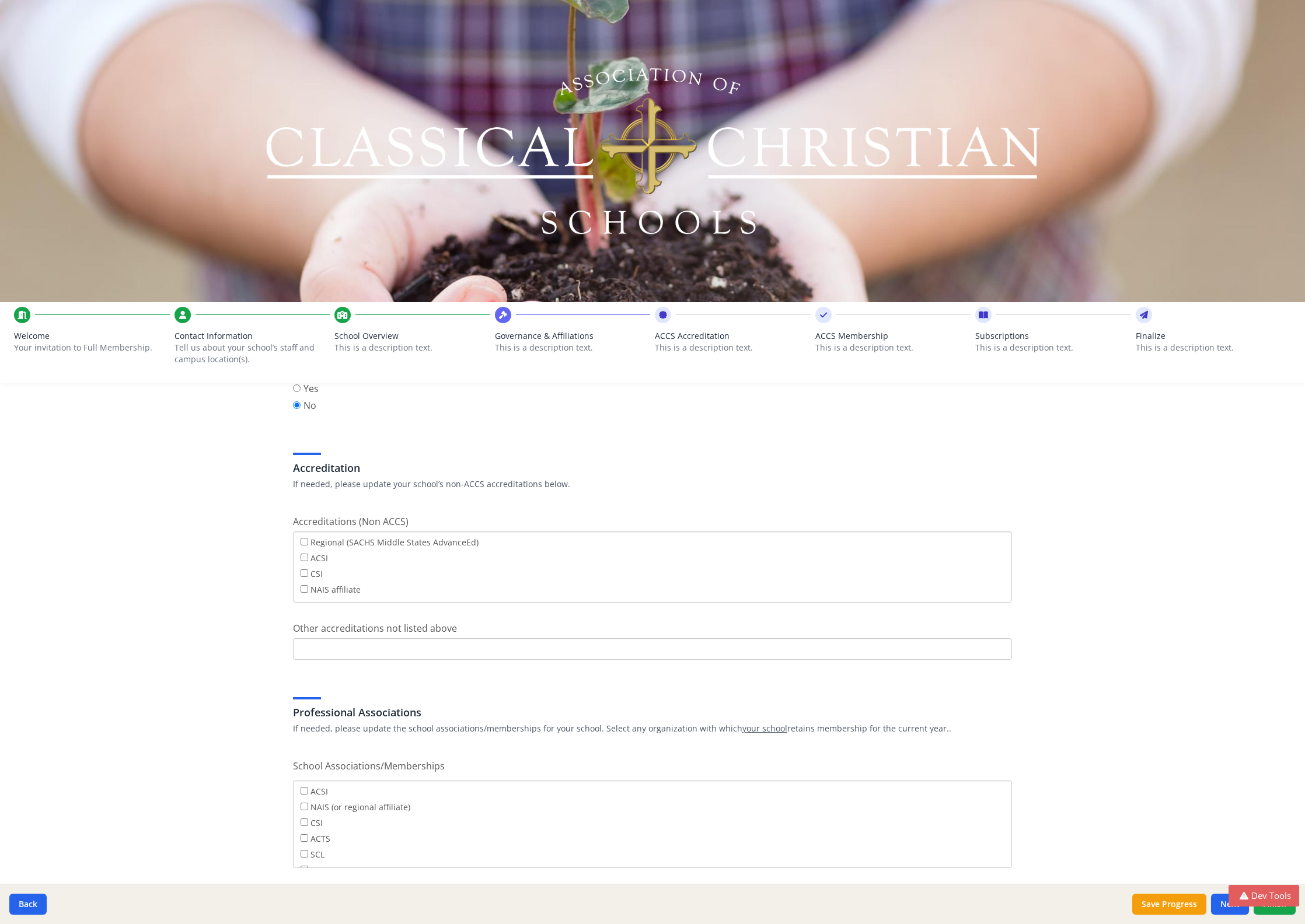 scroll, scrollTop: 440, scrollLeft: 0, axis: vertical 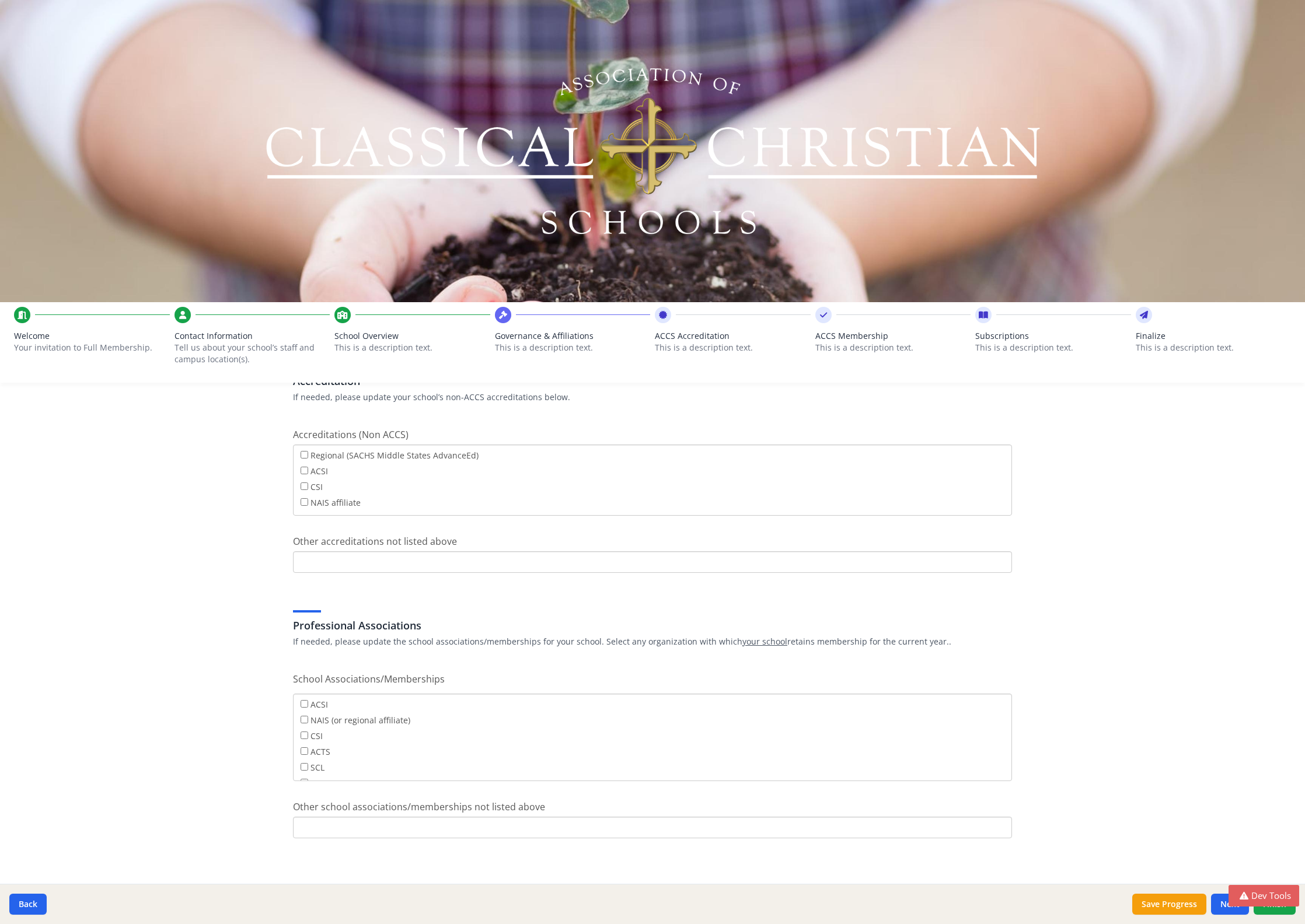 click on "NAIS affiliate" at bounding box center [652, 503] 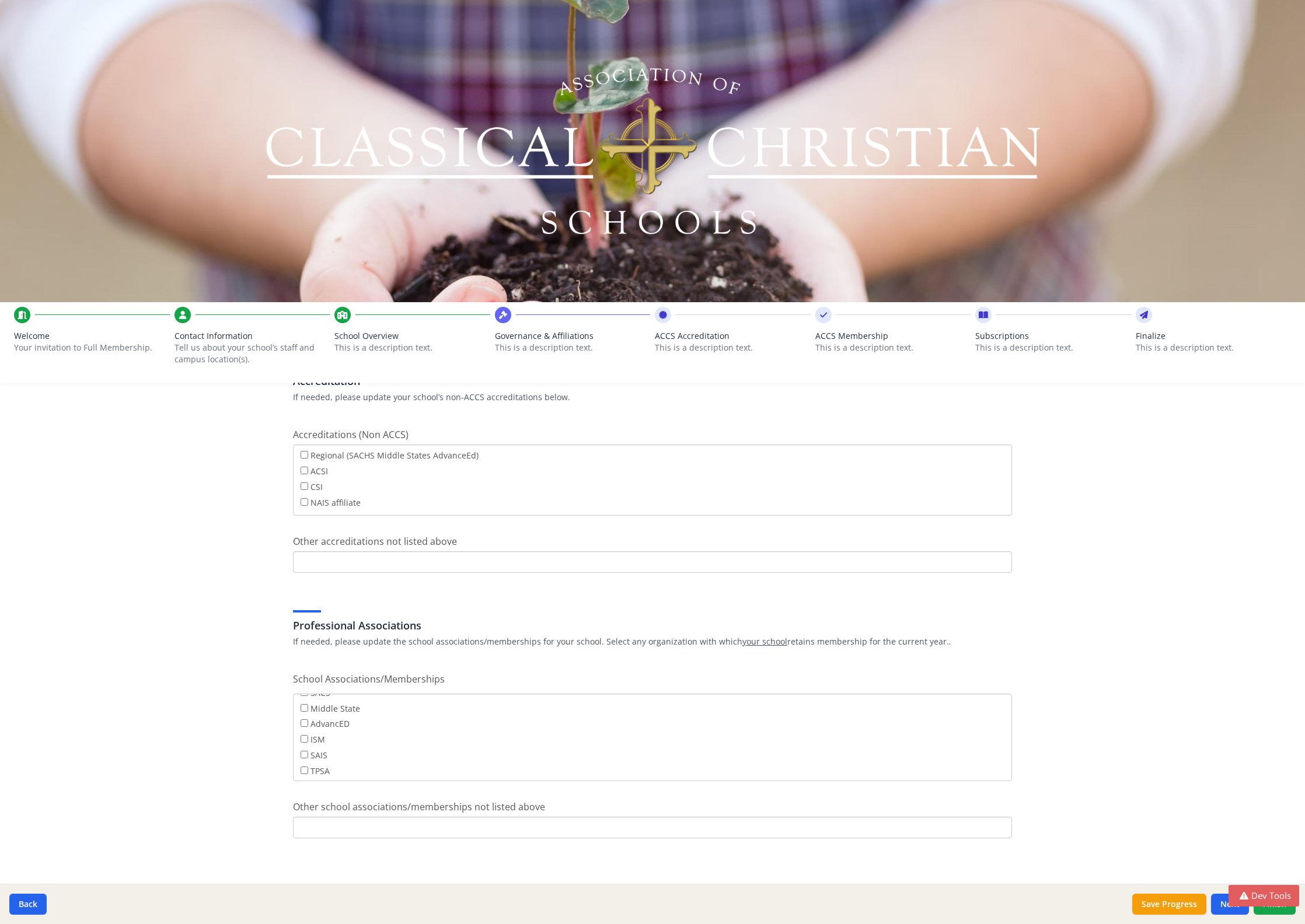 scroll, scrollTop: 0, scrollLeft: 0, axis: both 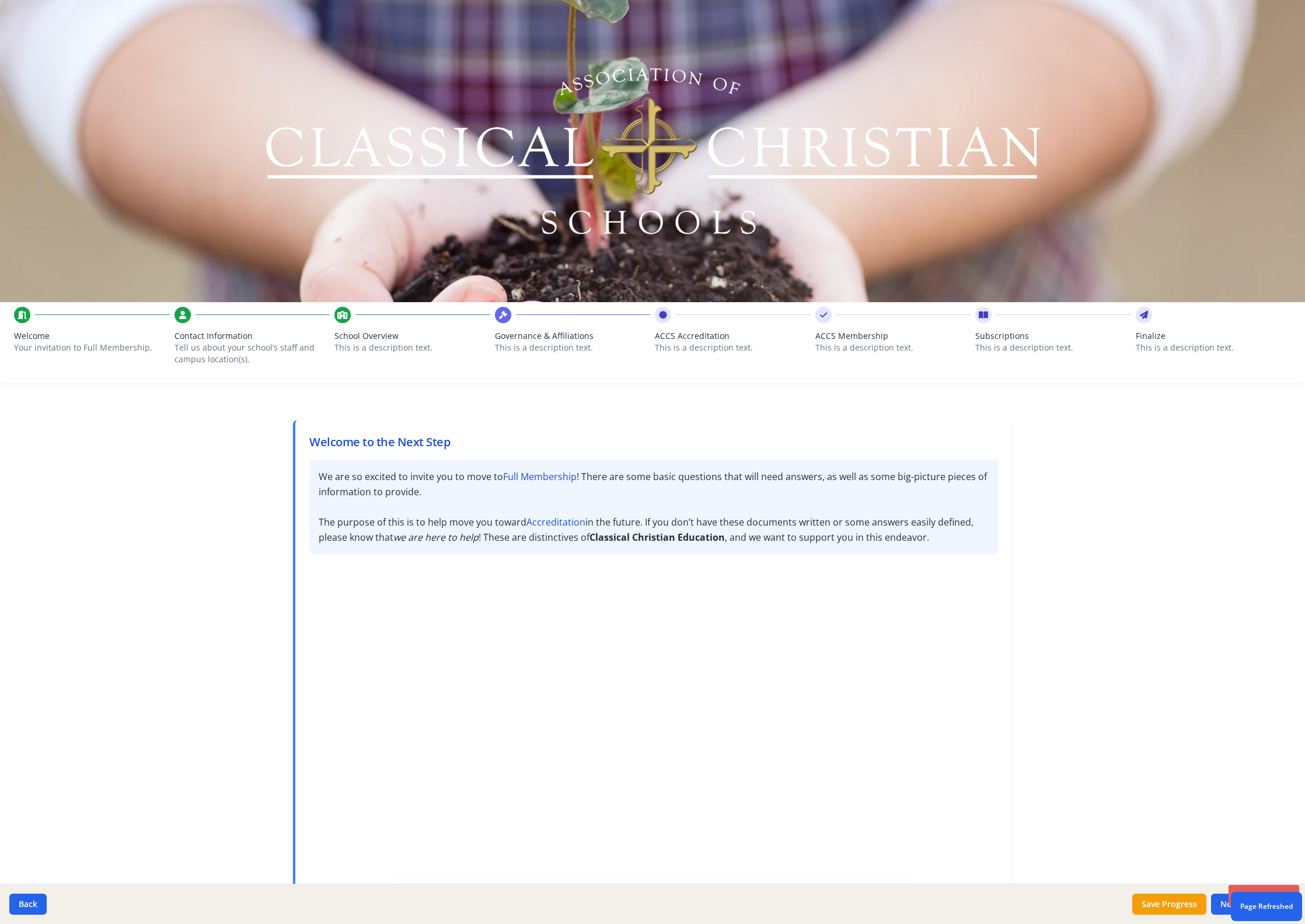 click on "This is a description text." at bounding box center [573, 348] 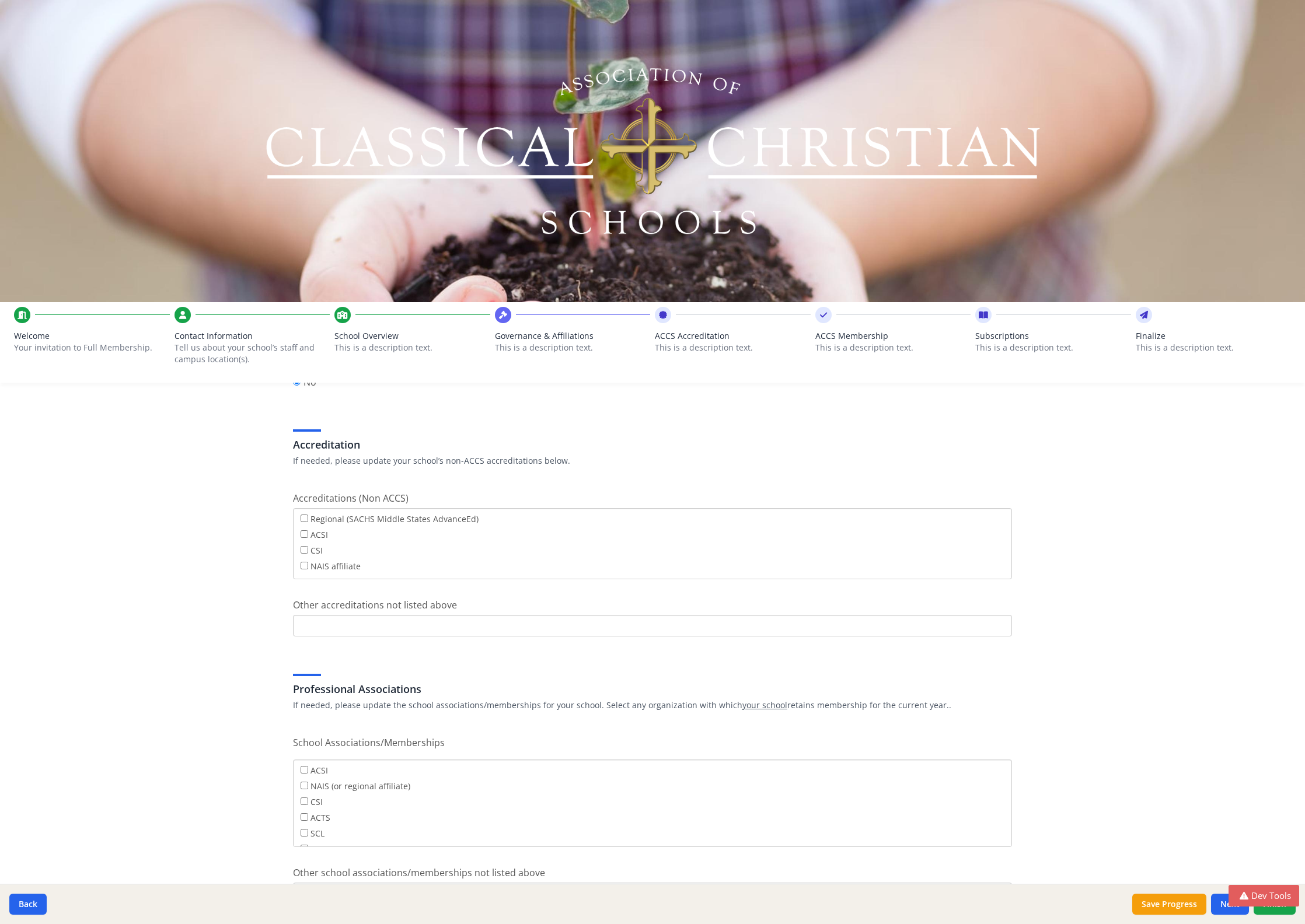 scroll, scrollTop: 443, scrollLeft: 0, axis: vertical 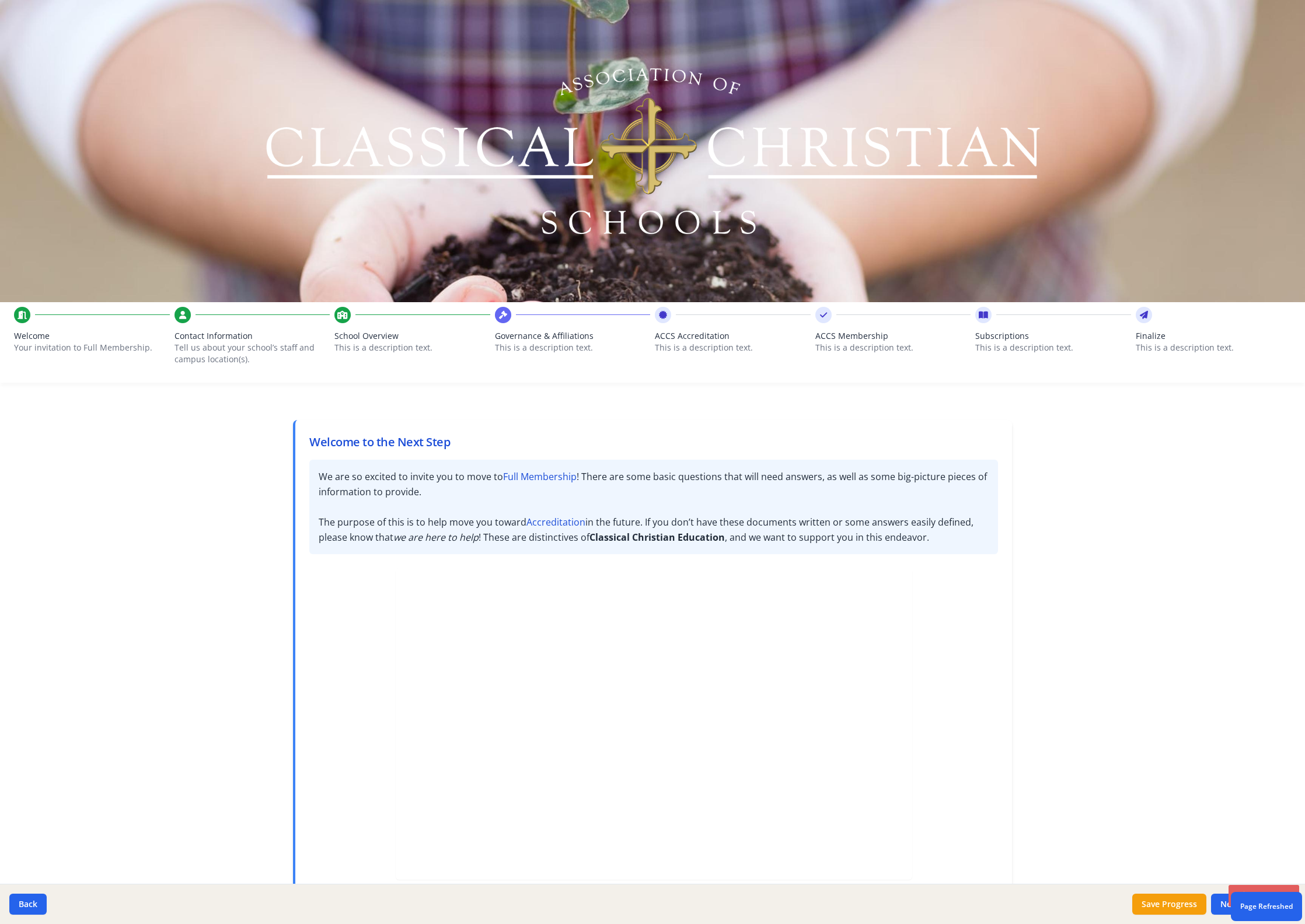 click on "Governance & Affiliations" at bounding box center (573, 336) 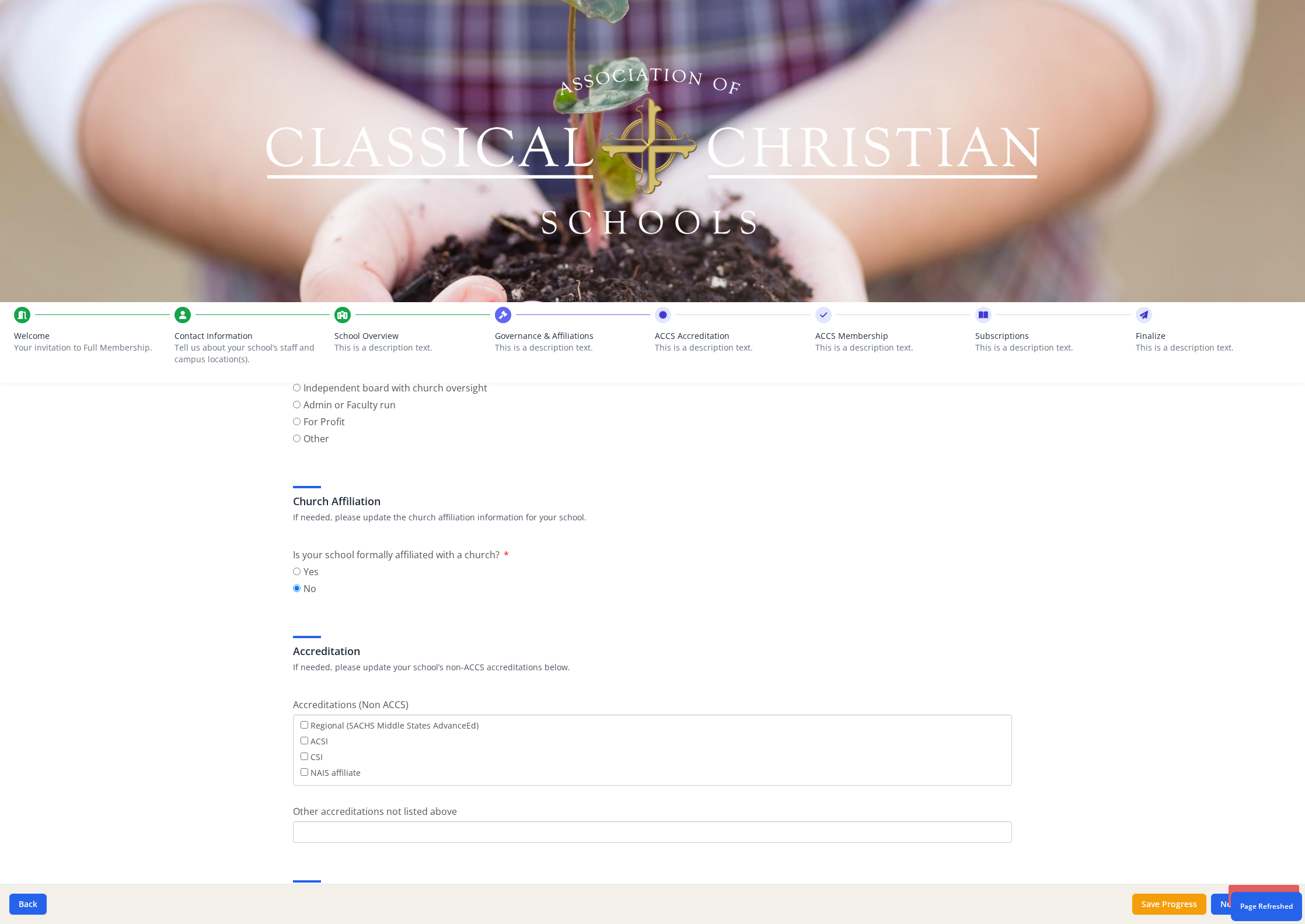 scroll, scrollTop: 290, scrollLeft: 0, axis: vertical 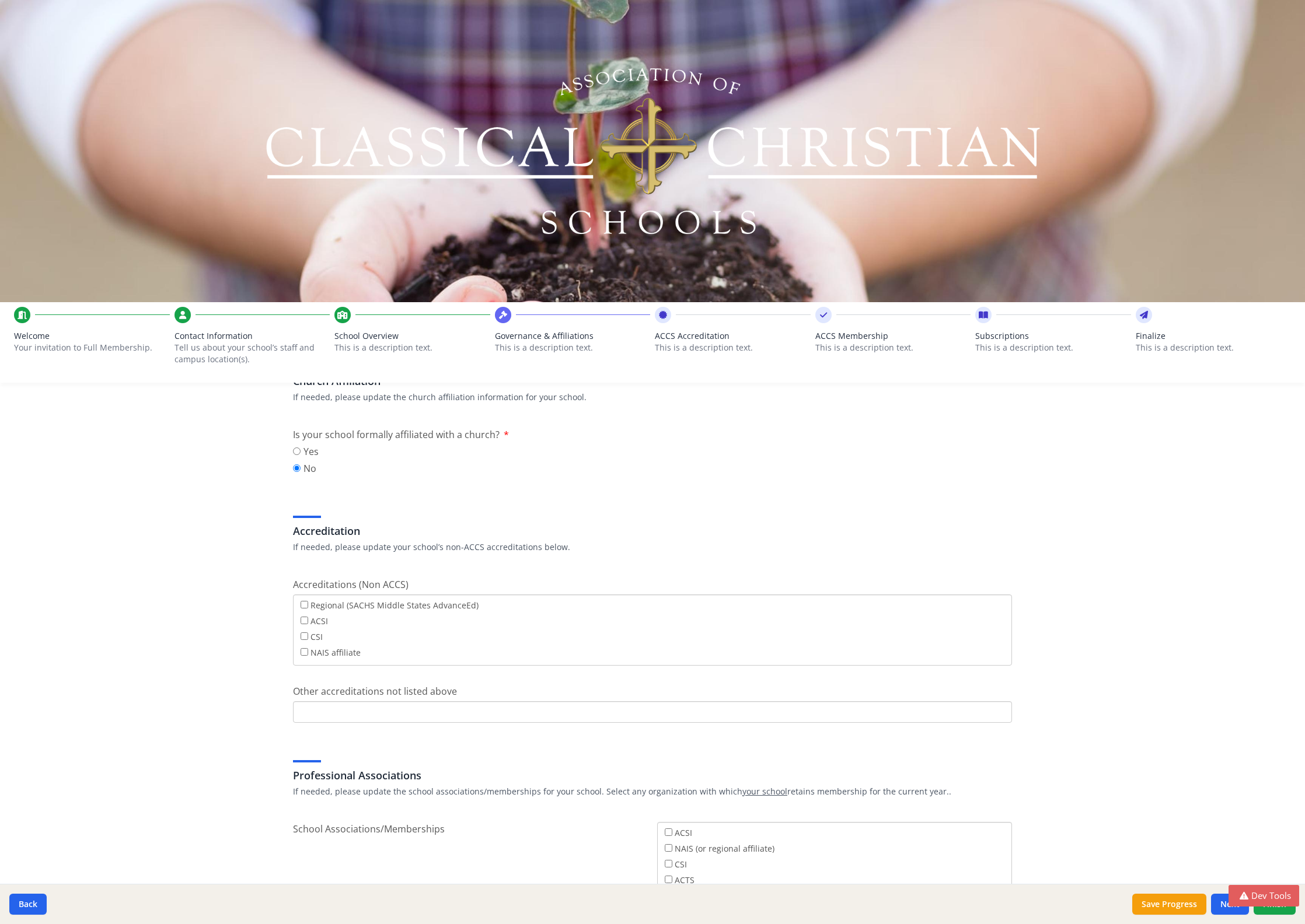 click on "ACSI" at bounding box center [652, 622] 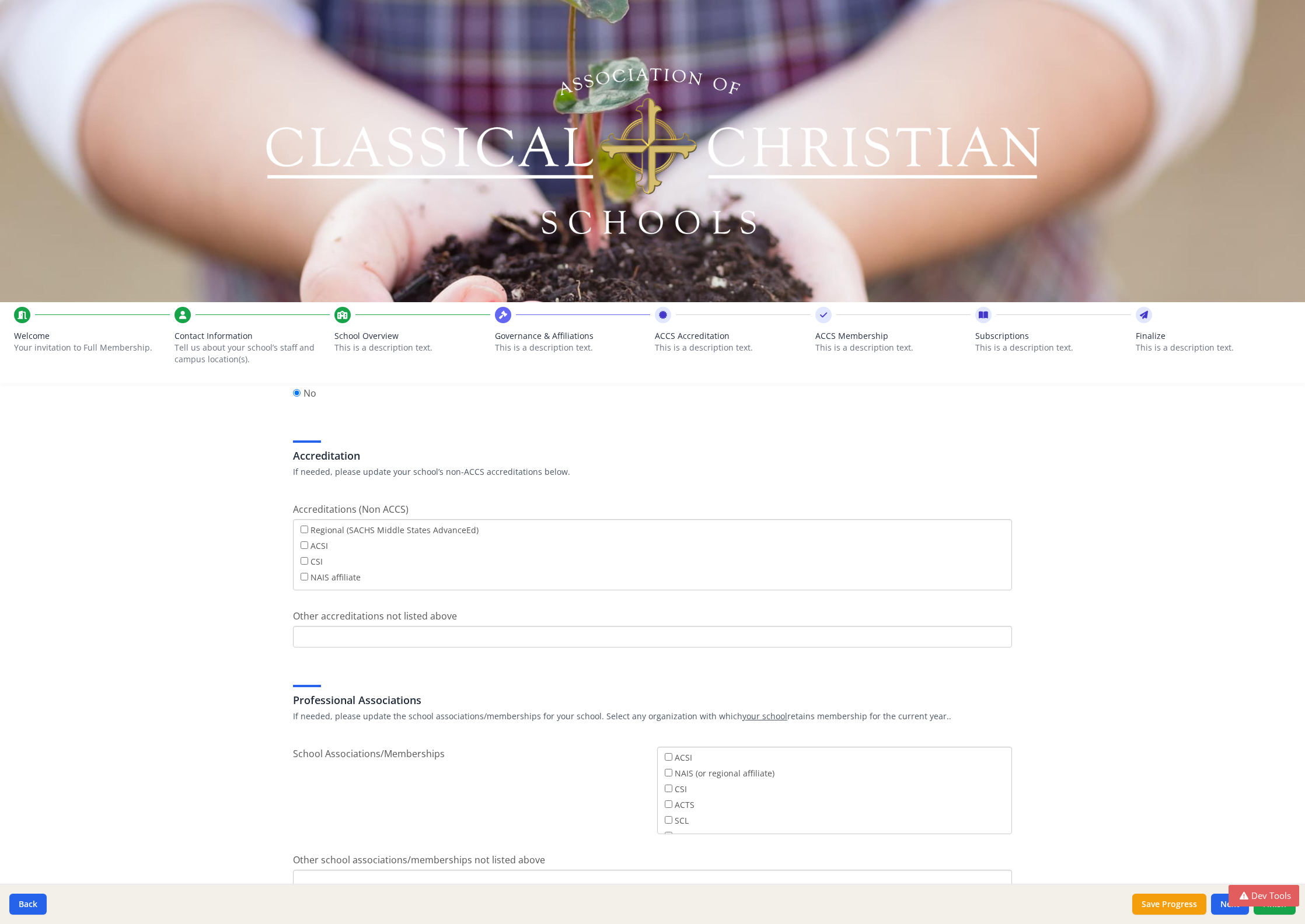 scroll, scrollTop: 419, scrollLeft: 0, axis: vertical 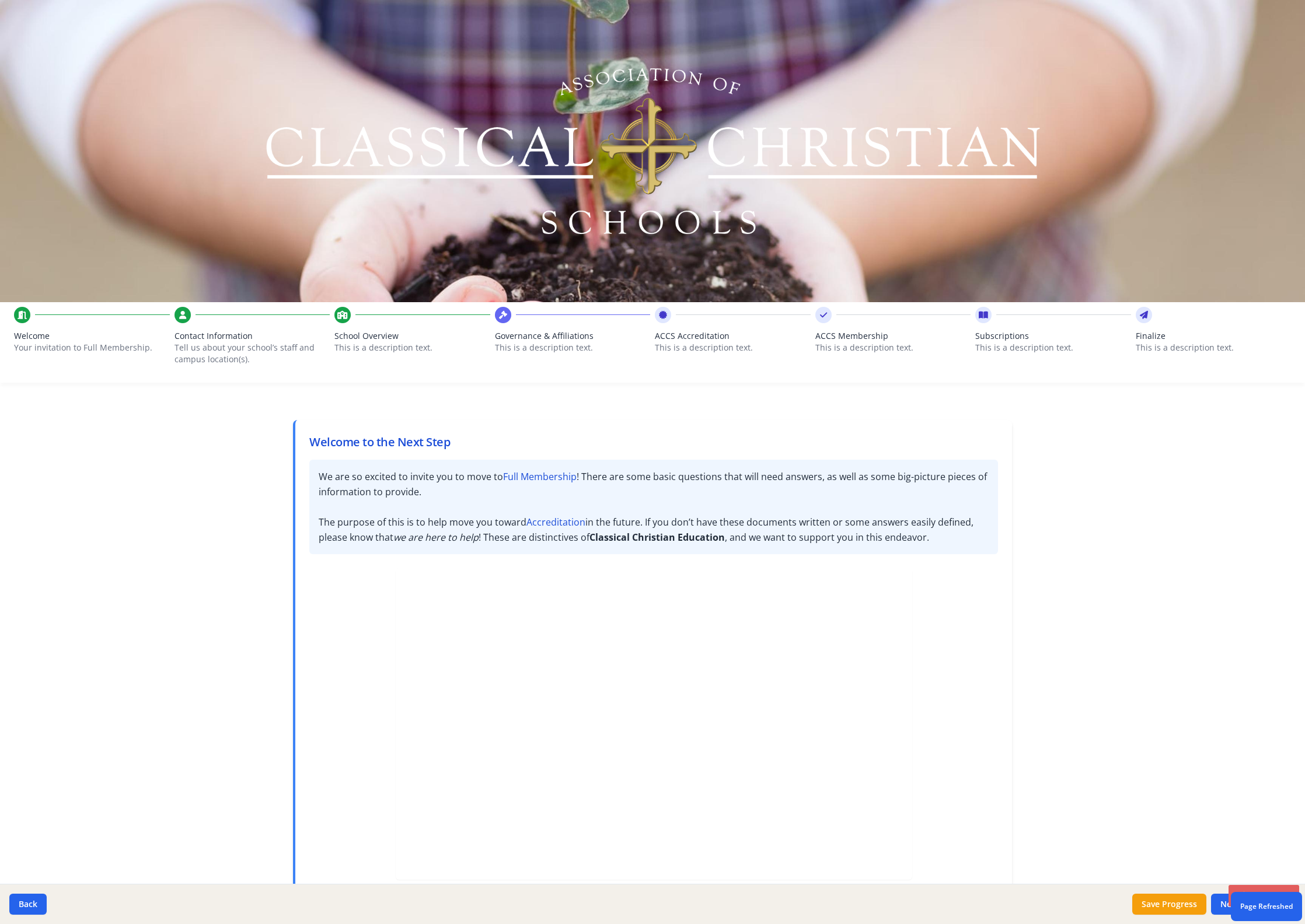 click on "This is a description text." at bounding box center [573, 348] 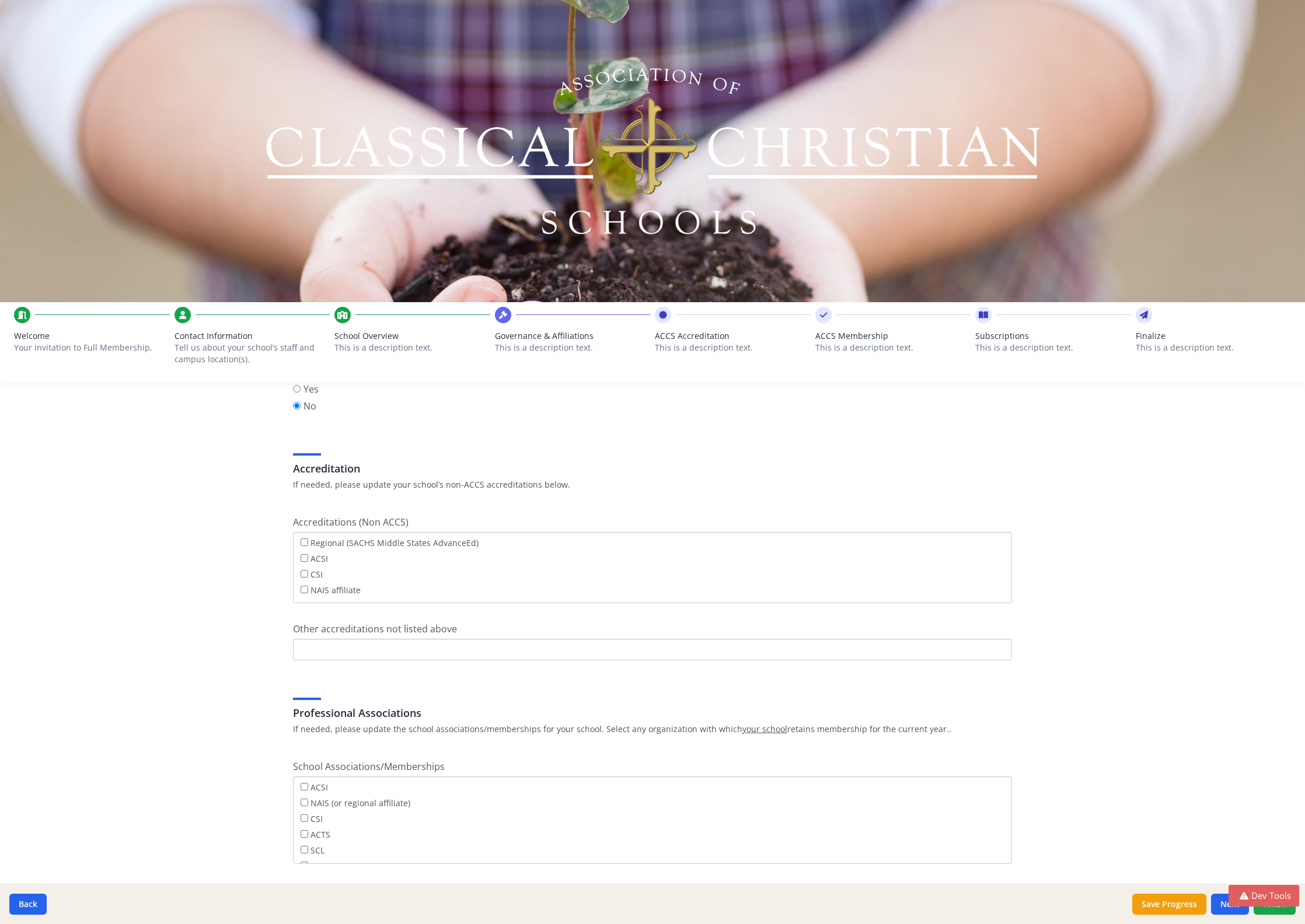 scroll, scrollTop: 436, scrollLeft: 0, axis: vertical 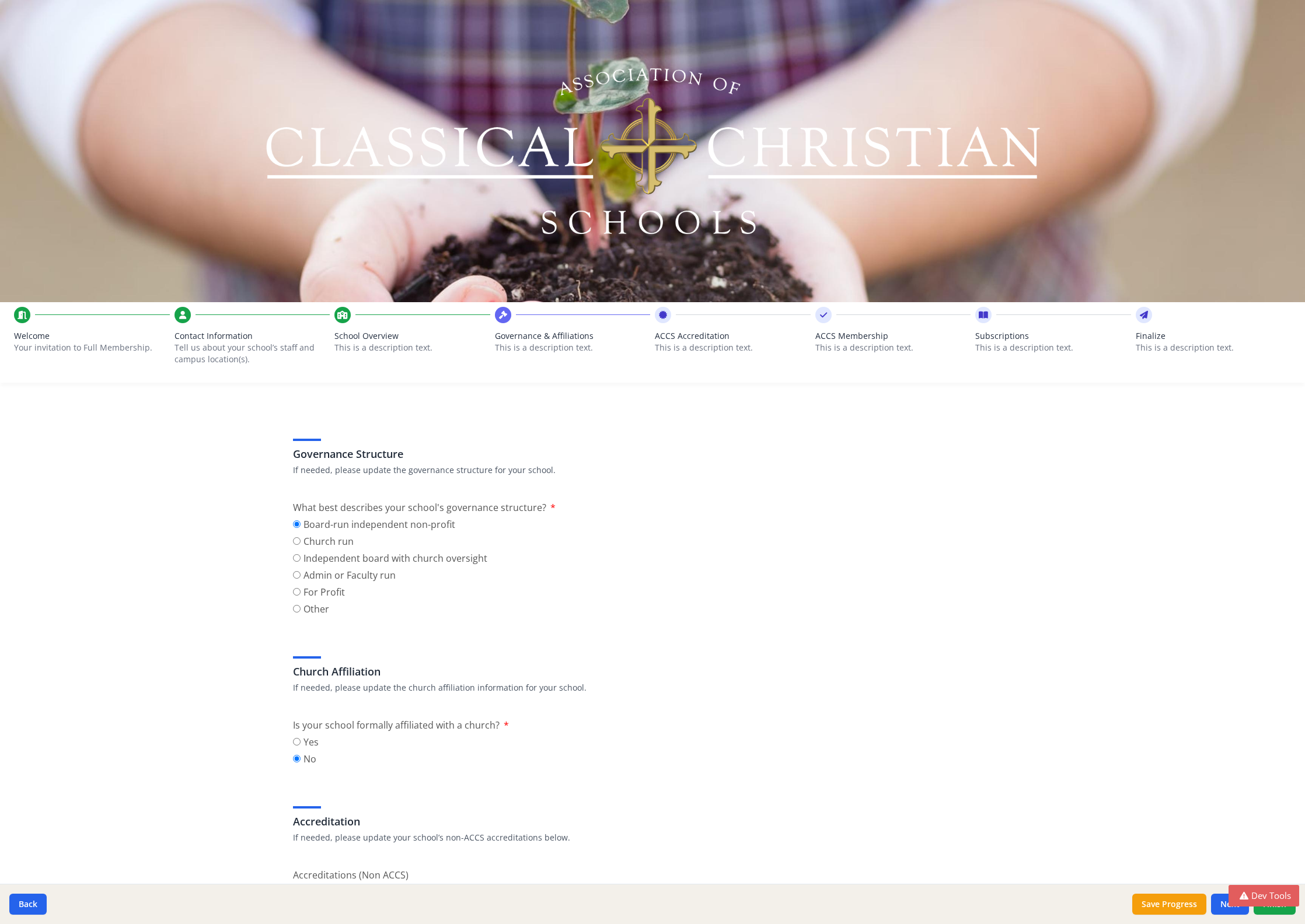 click on "ACCS Accreditation" at bounding box center [732, 336] 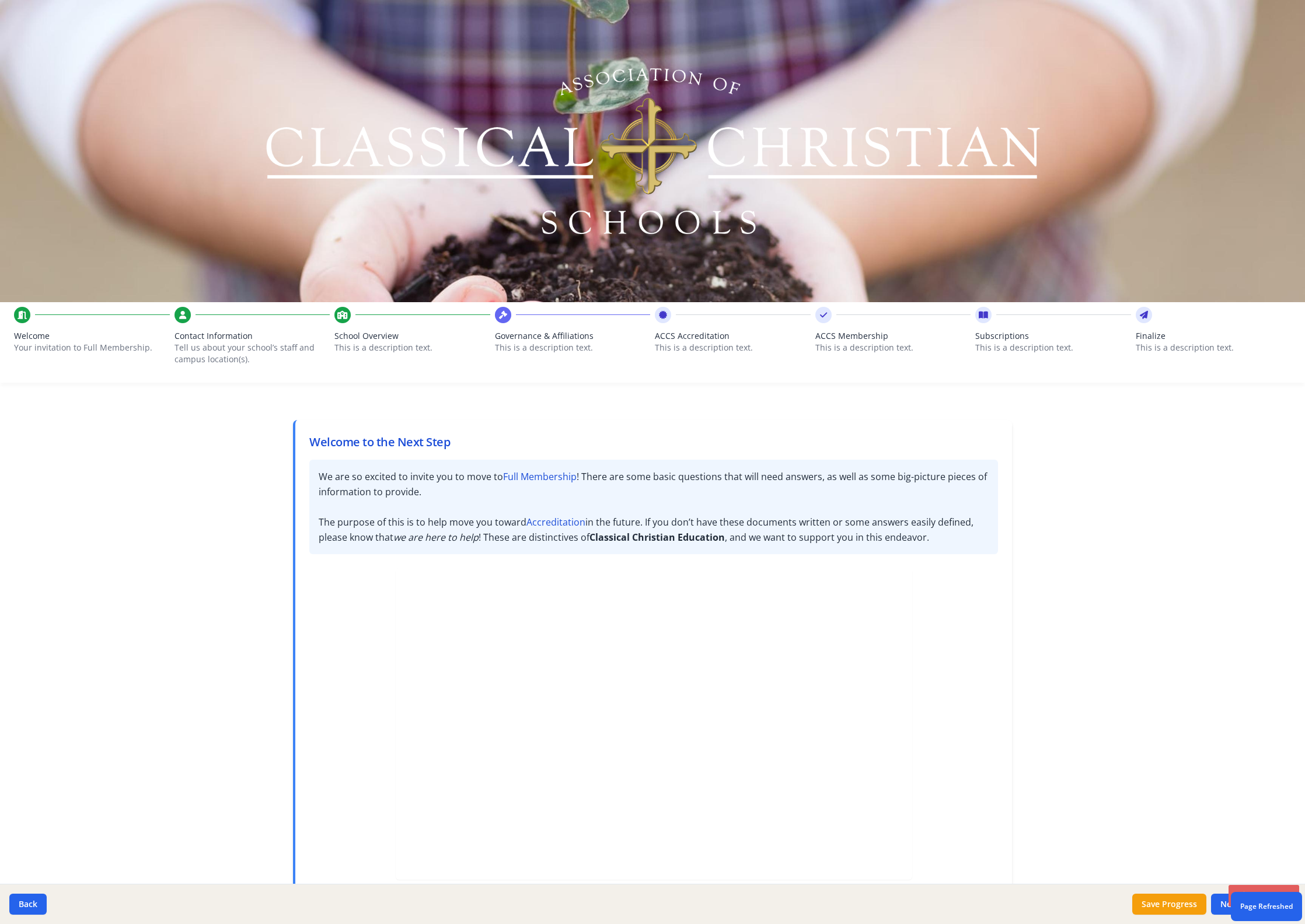 click on "ACCS Accreditation   This is a description text." at bounding box center (732, 339) 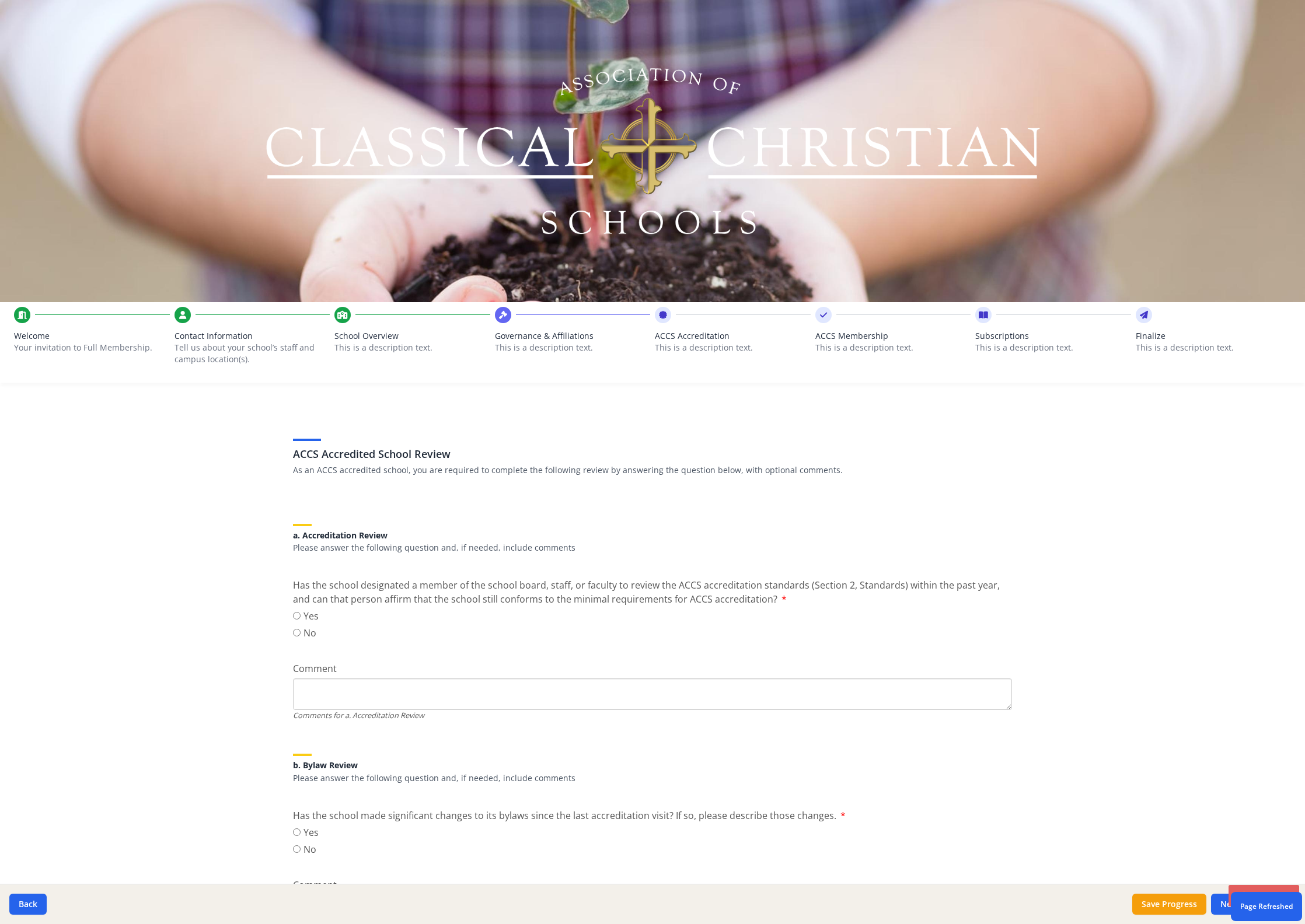 click on "Governance & Affiliations" at bounding box center (573, 336) 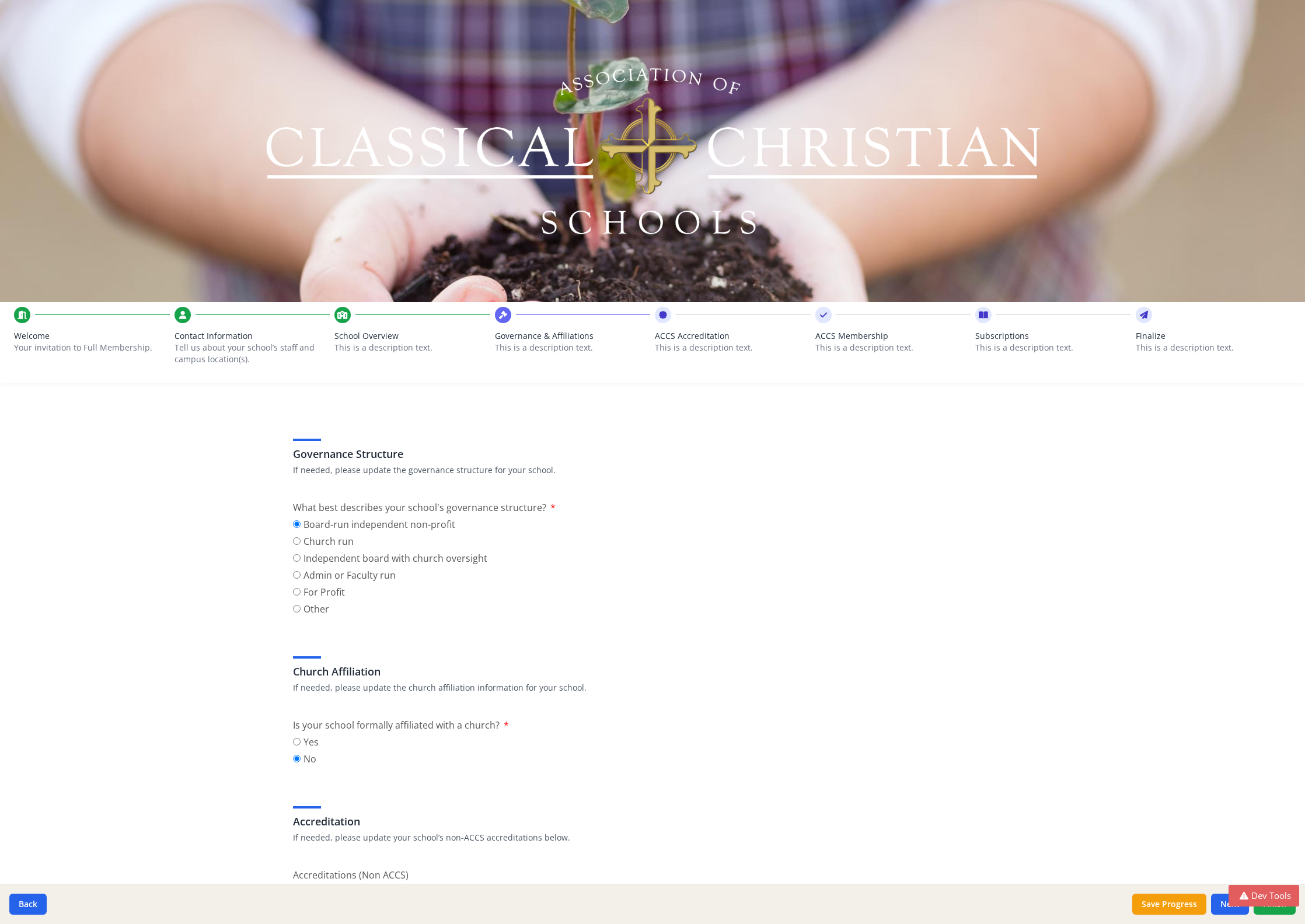 click on "This is a description text." at bounding box center [732, 348] 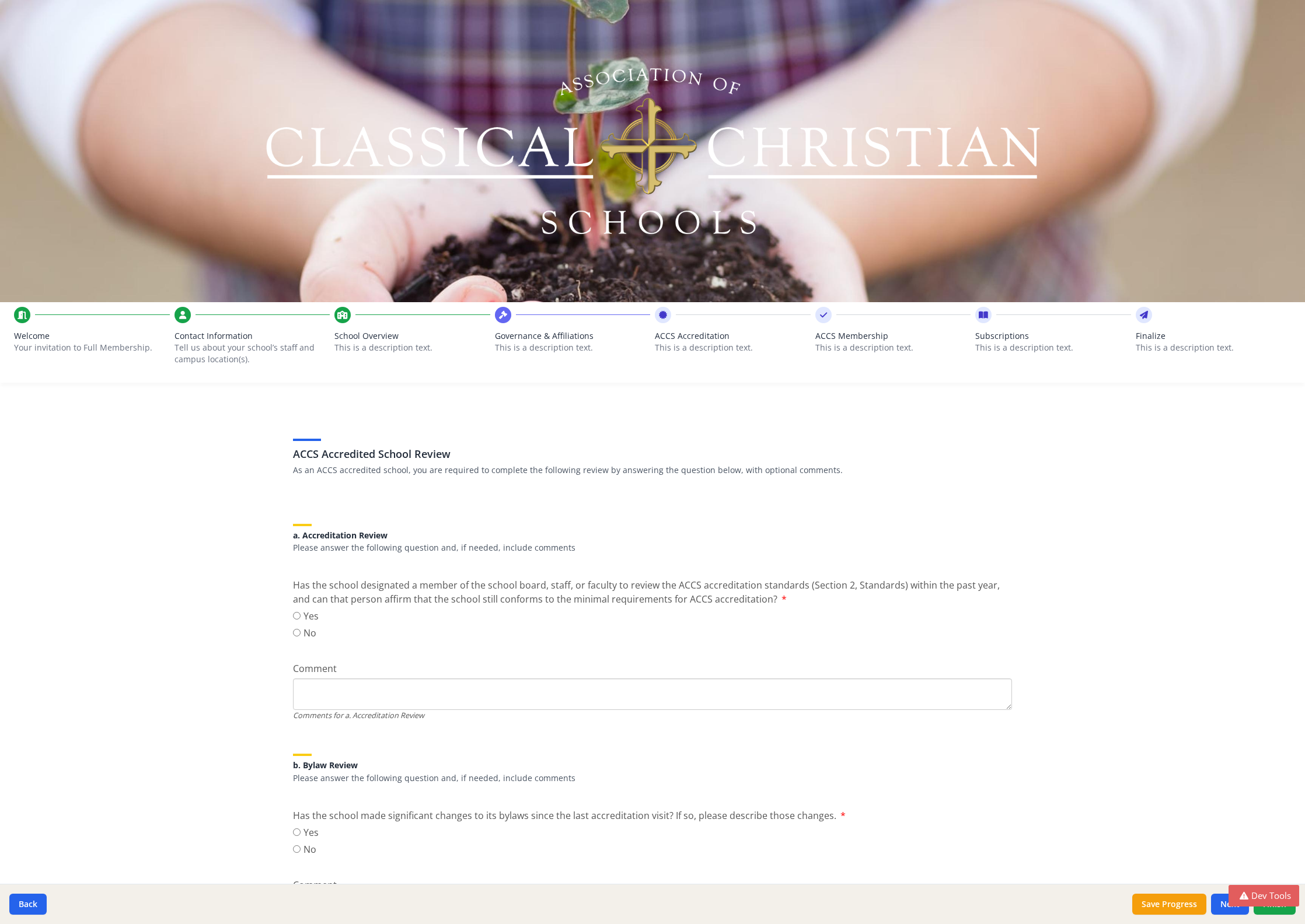 click on "This is a description text." at bounding box center (893, 348) 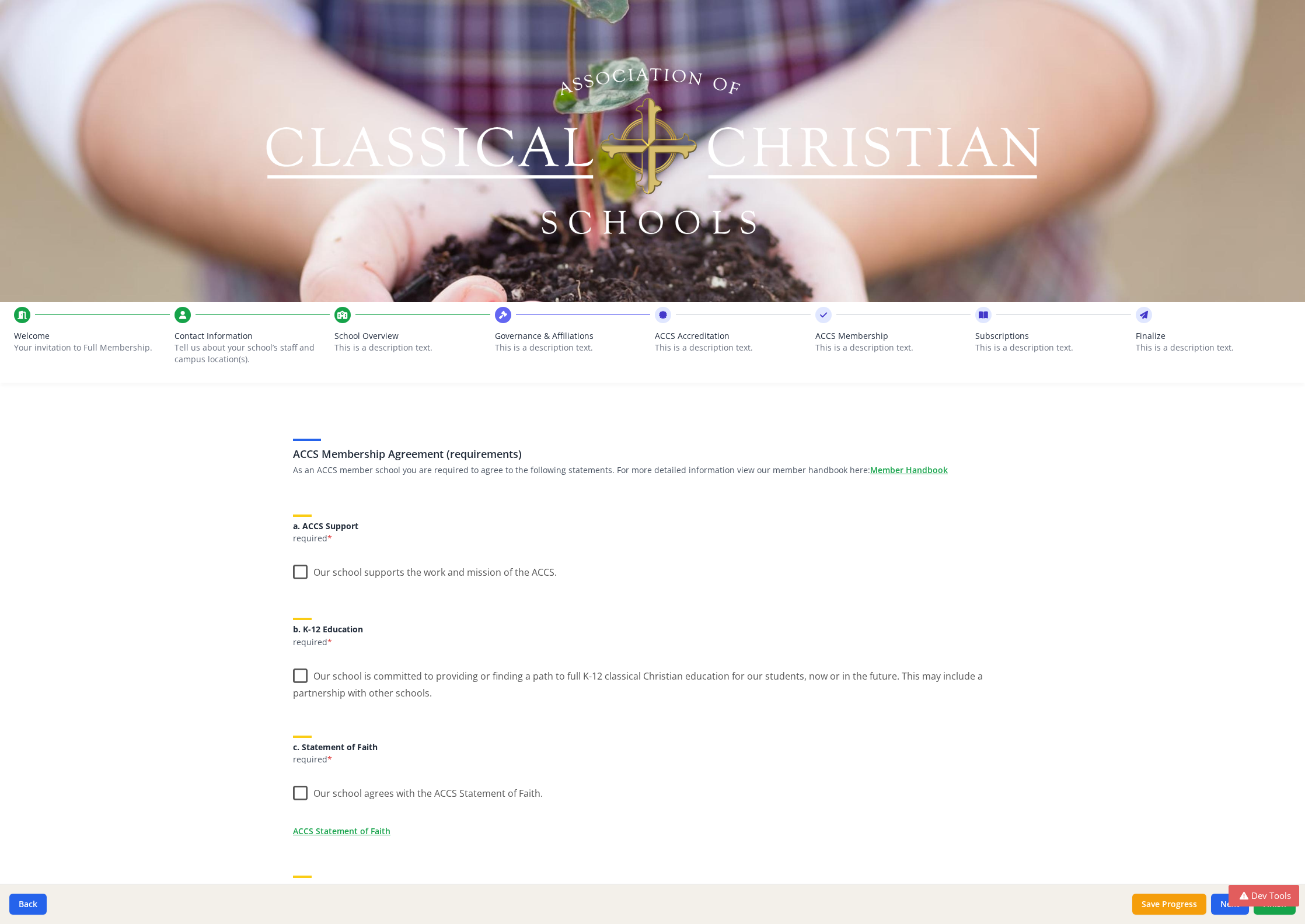 click on "Subscriptions" at bounding box center [1053, 336] 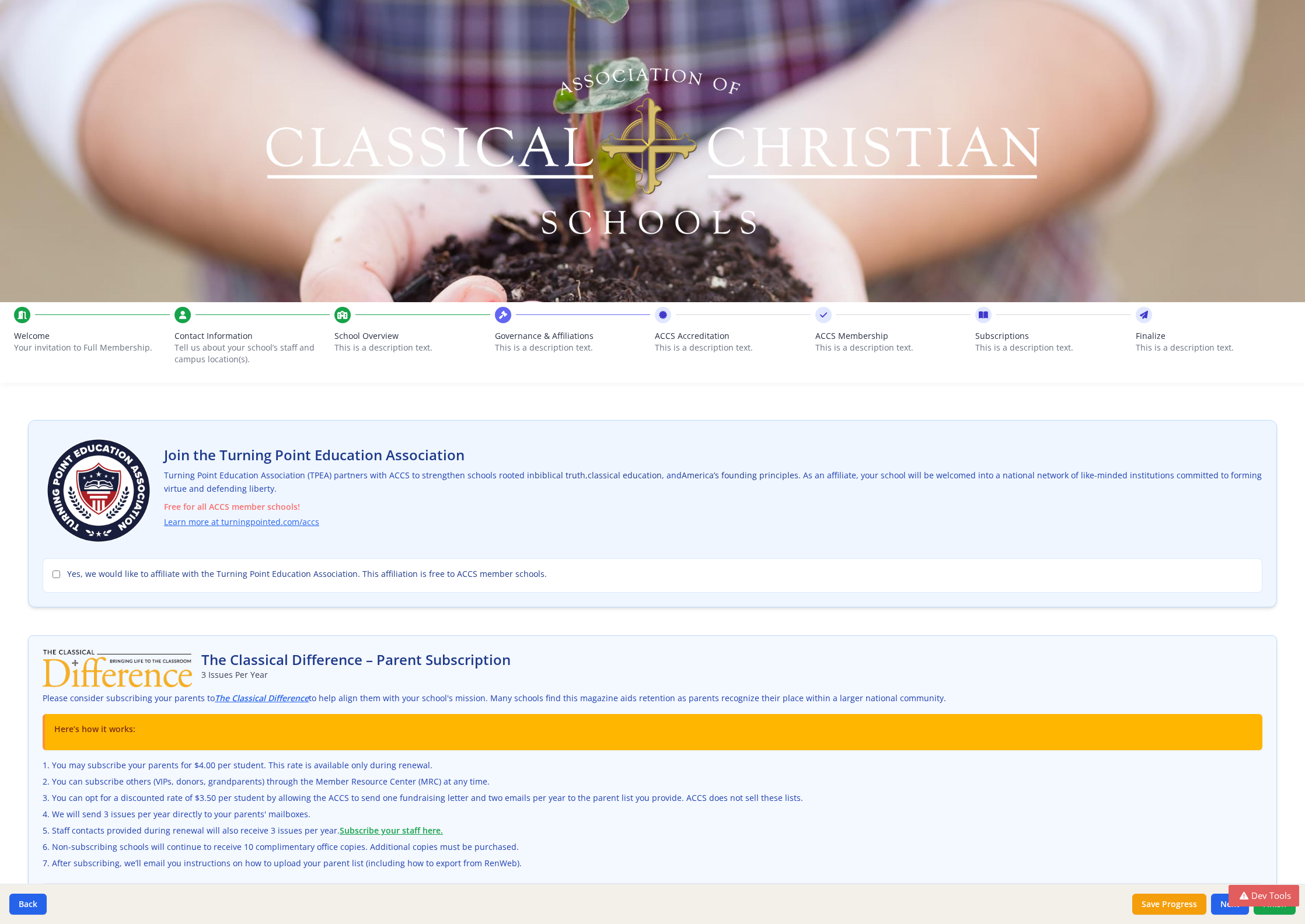 click on "ACCS Membership" at bounding box center (893, 336) 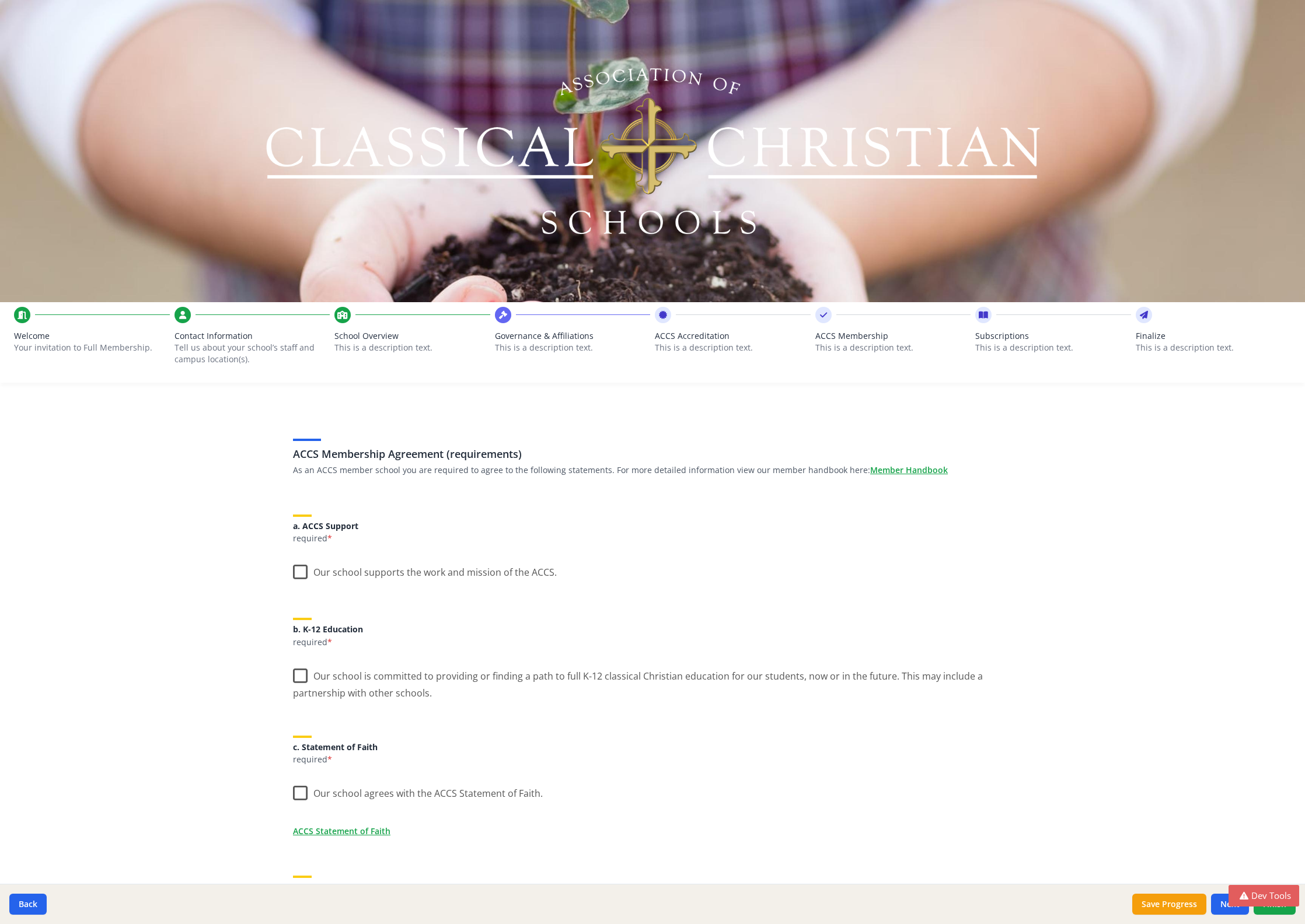 click on "Subscriptions" at bounding box center [1053, 336] 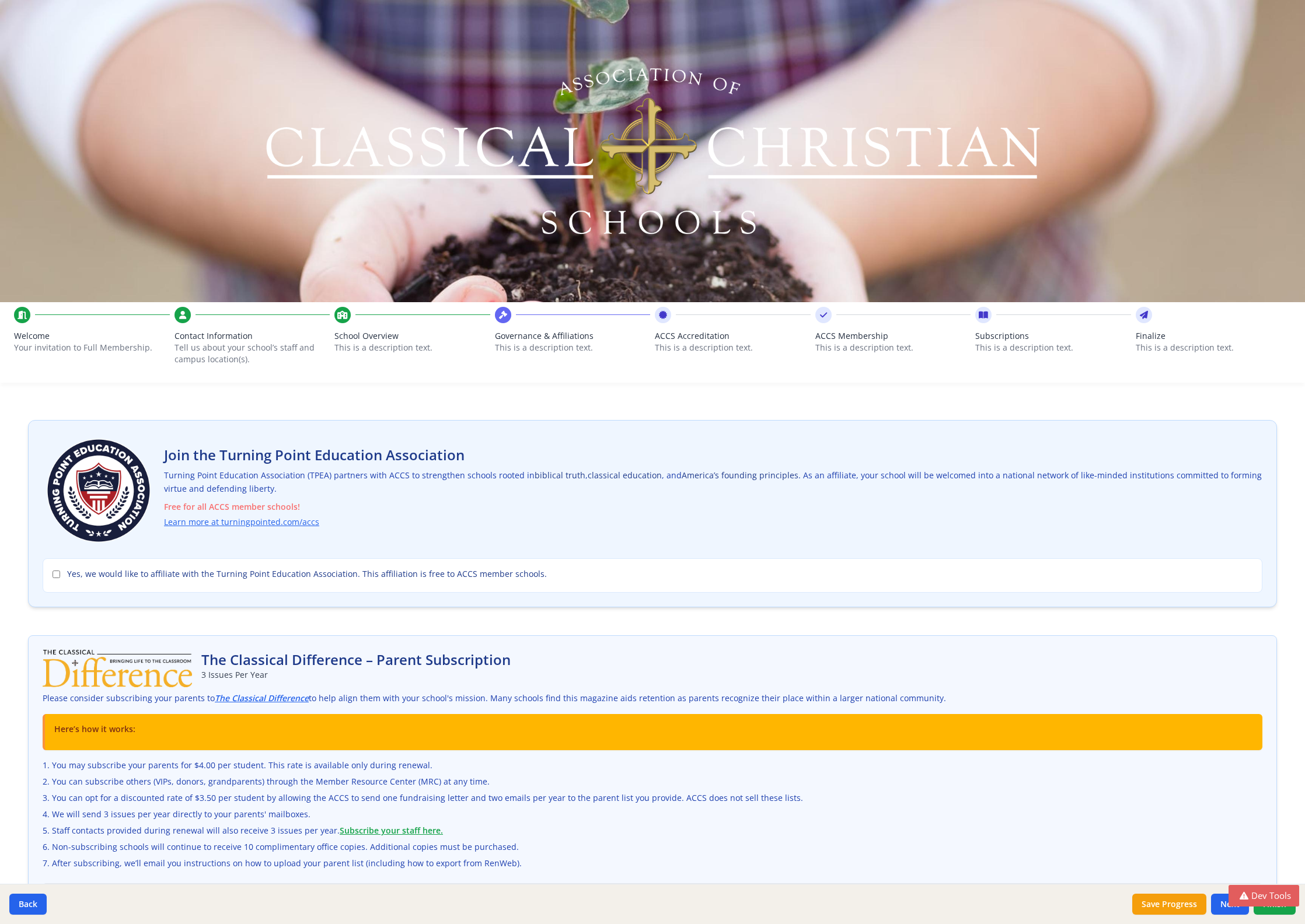 click on "ACCS Membership" at bounding box center (893, 336) 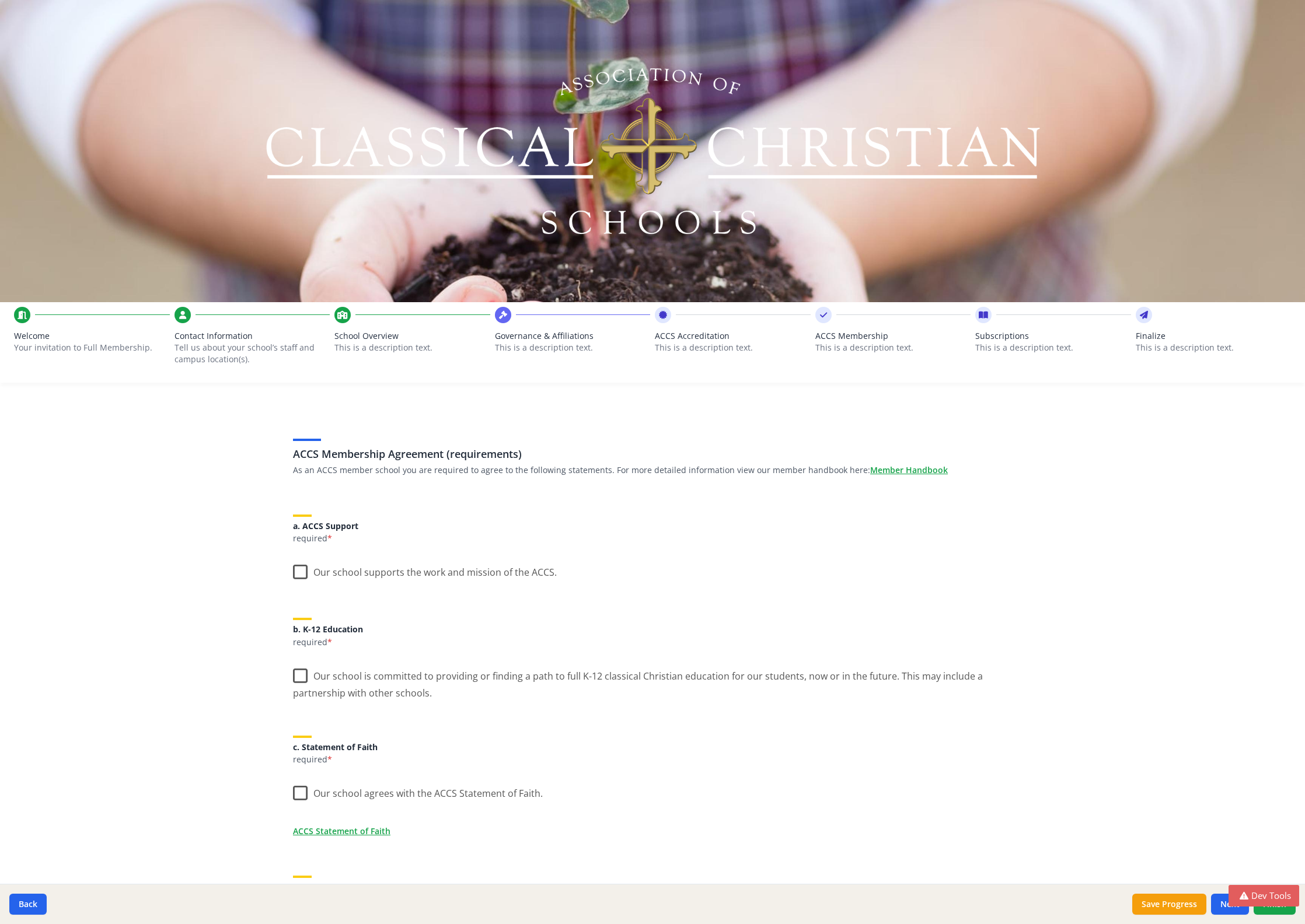 click on "Subscriptions" at bounding box center (1053, 336) 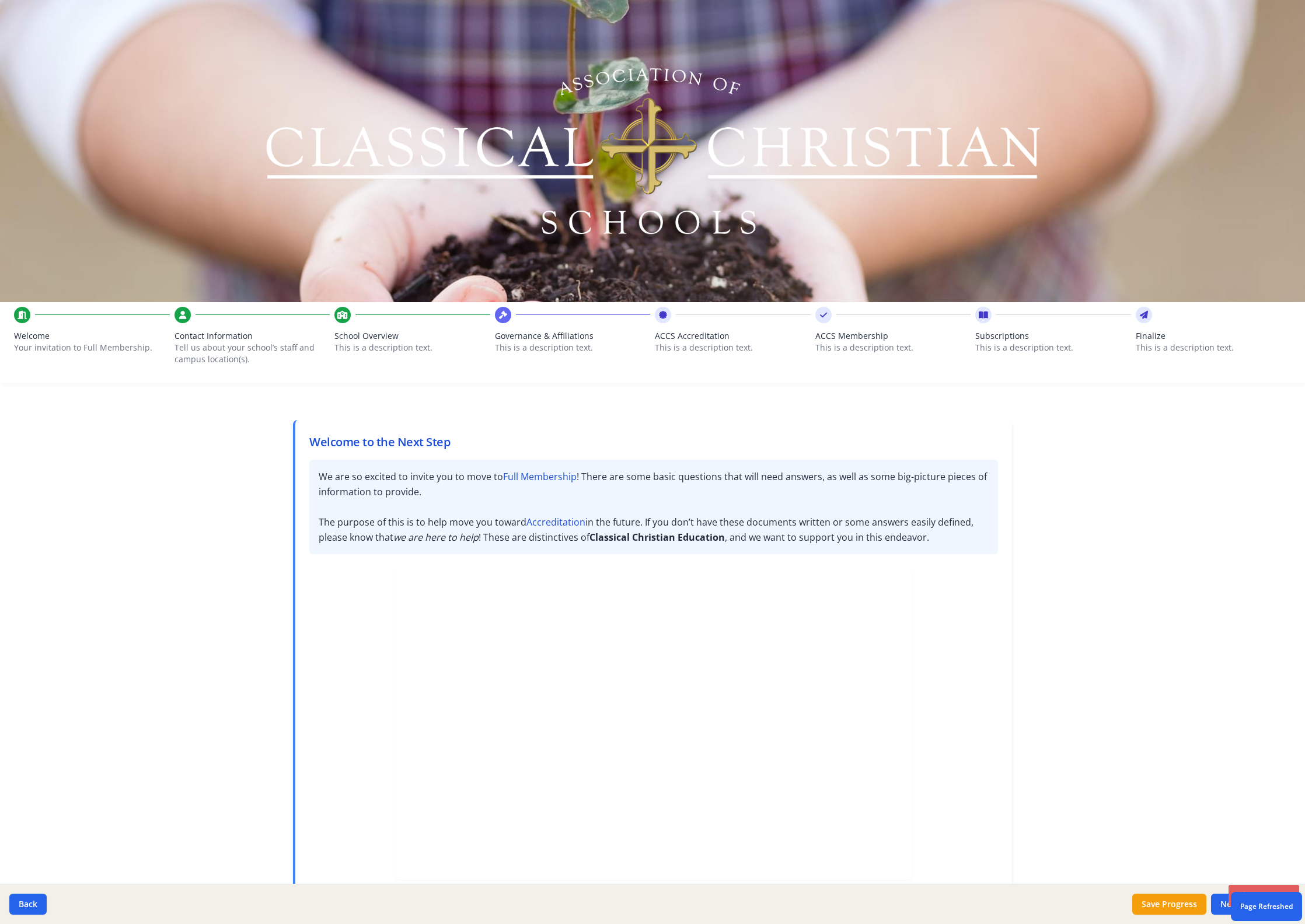 click on "This is a description text." at bounding box center (1053, 348) 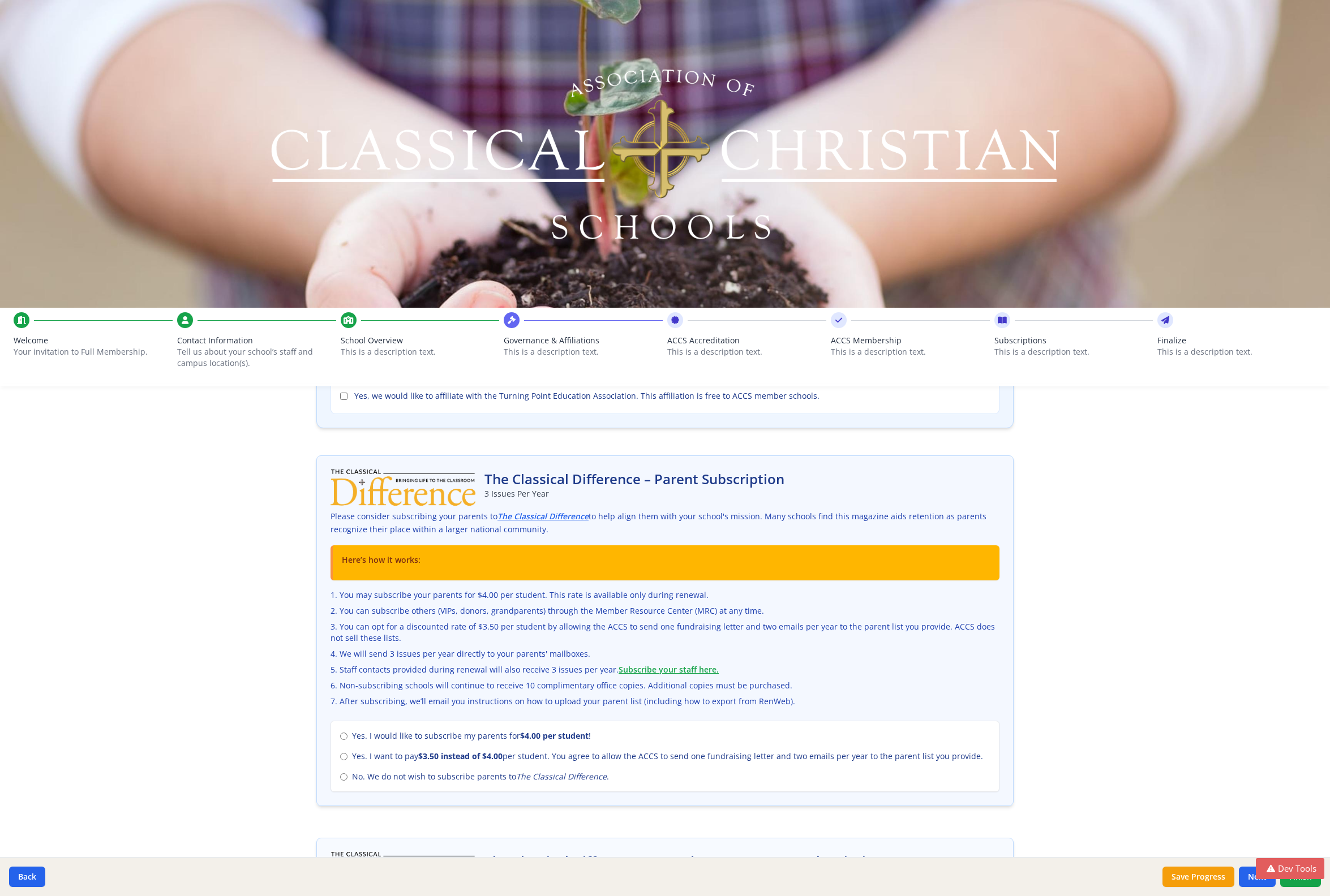 scroll, scrollTop: 0, scrollLeft: 0, axis: both 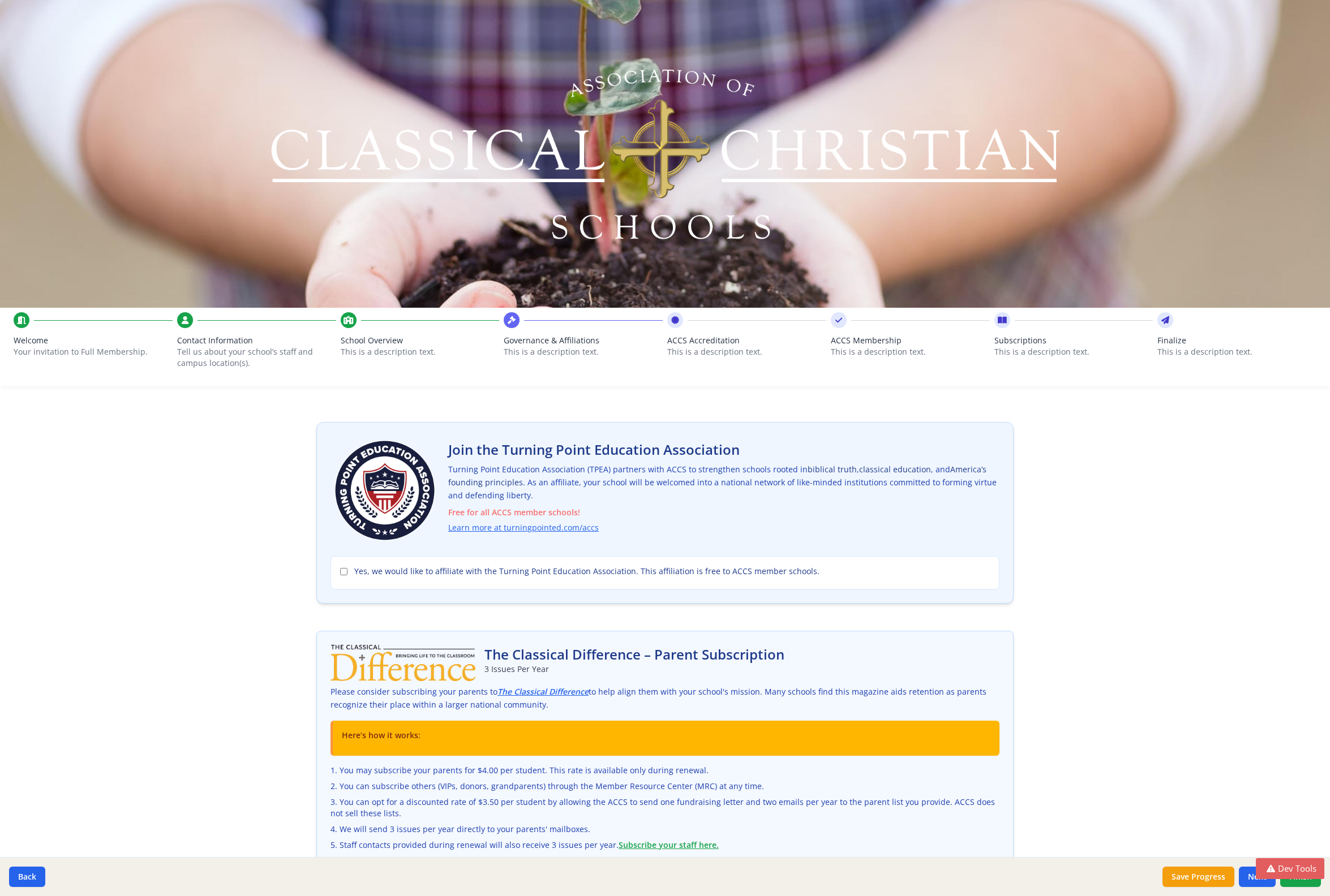 click on "This is a description text." at bounding box center [1074, 352] 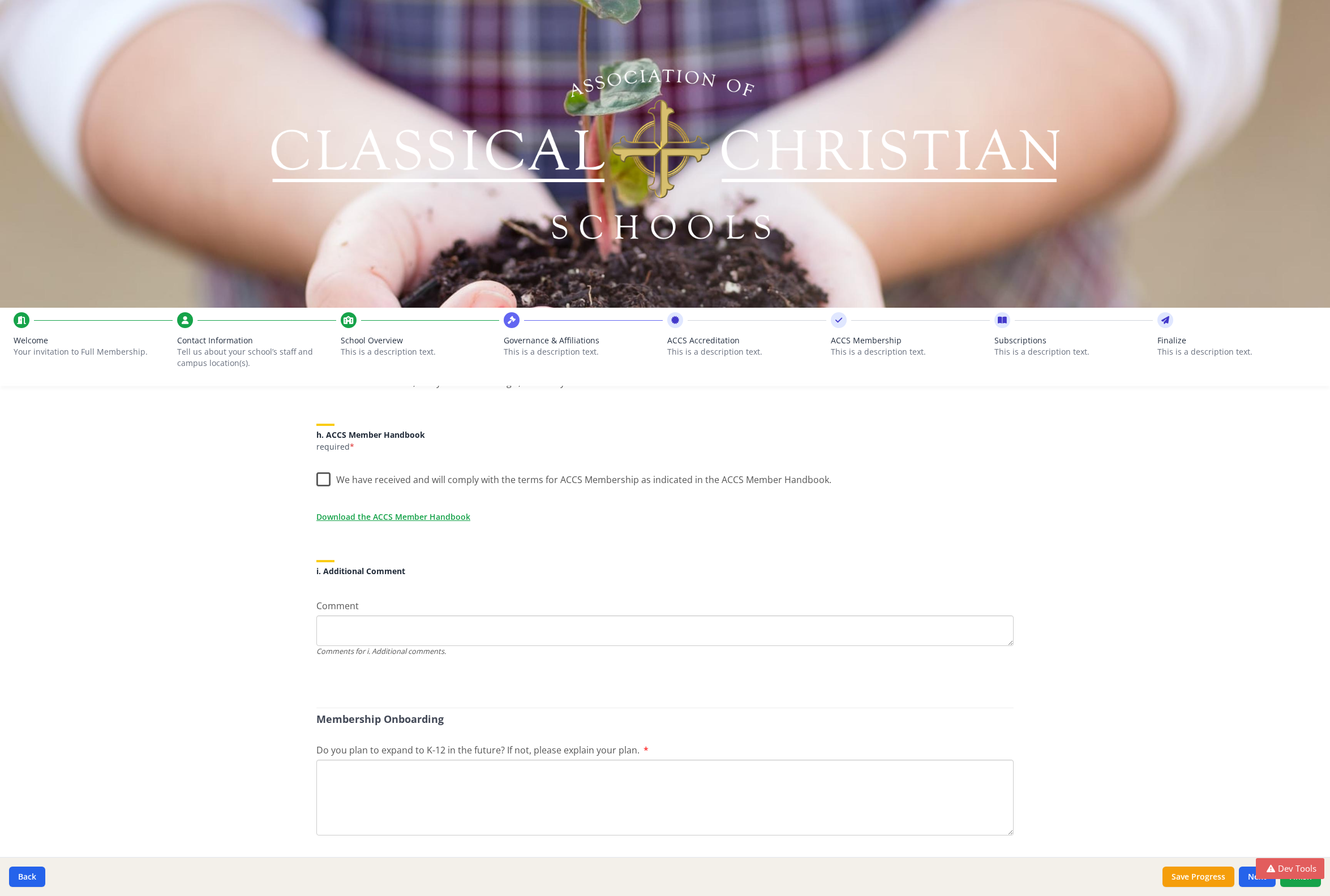 scroll, scrollTop: 0, scrollLeft: 0, axis: both 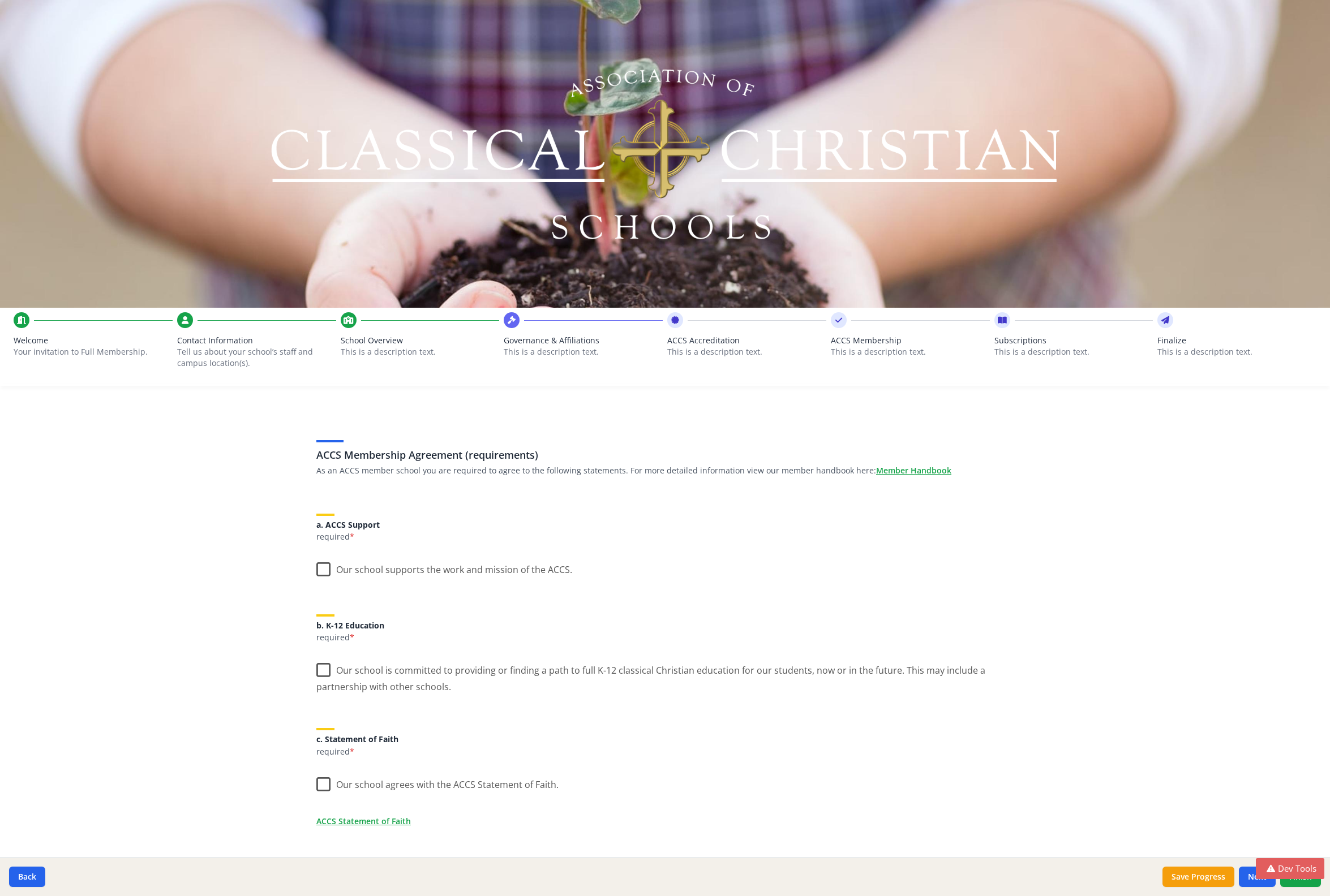 click on "ACCS Membership   This is a description text." at bounding box center [910, 343] 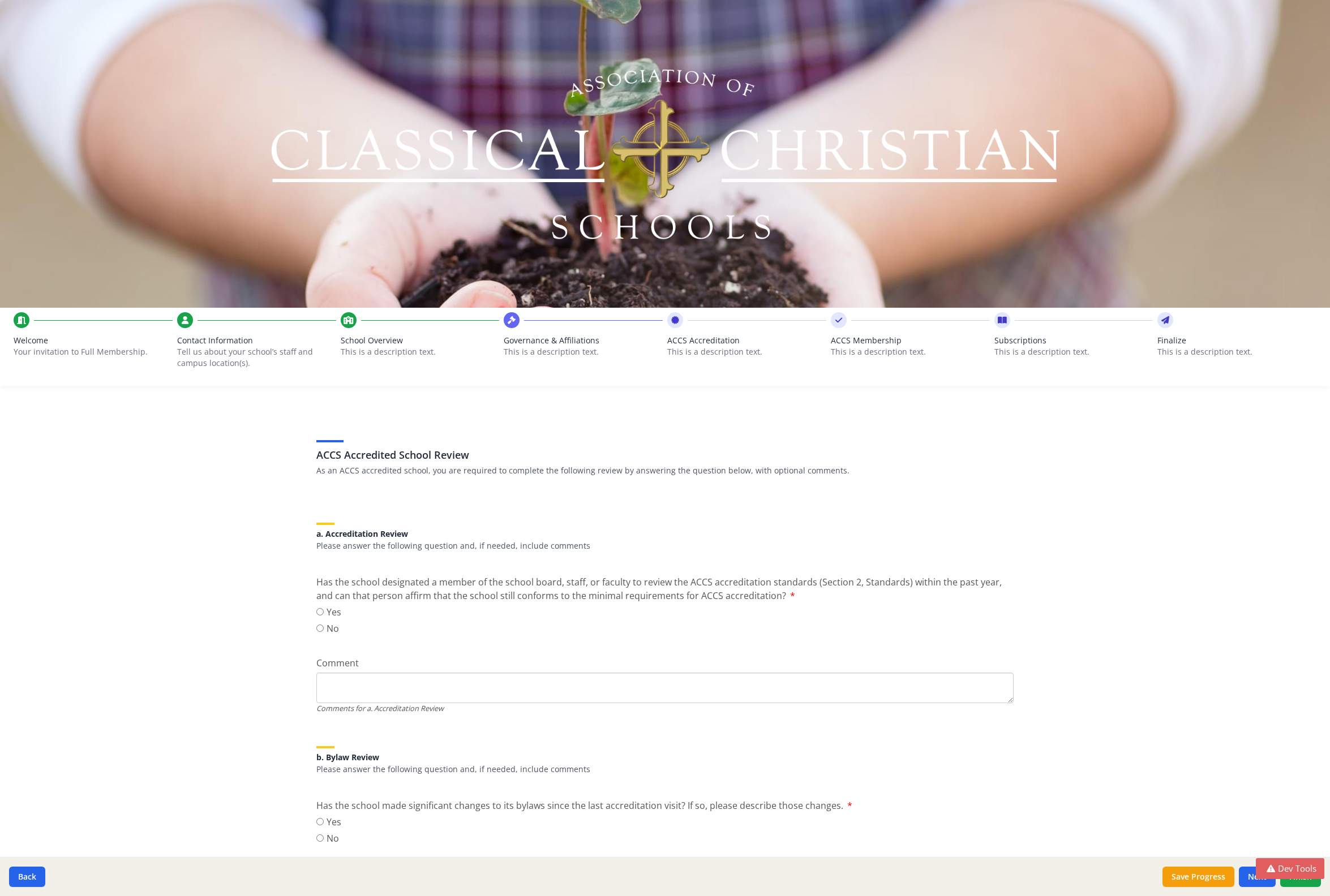 click on "Governance & Affiliations" at bounding box center (583, 341) 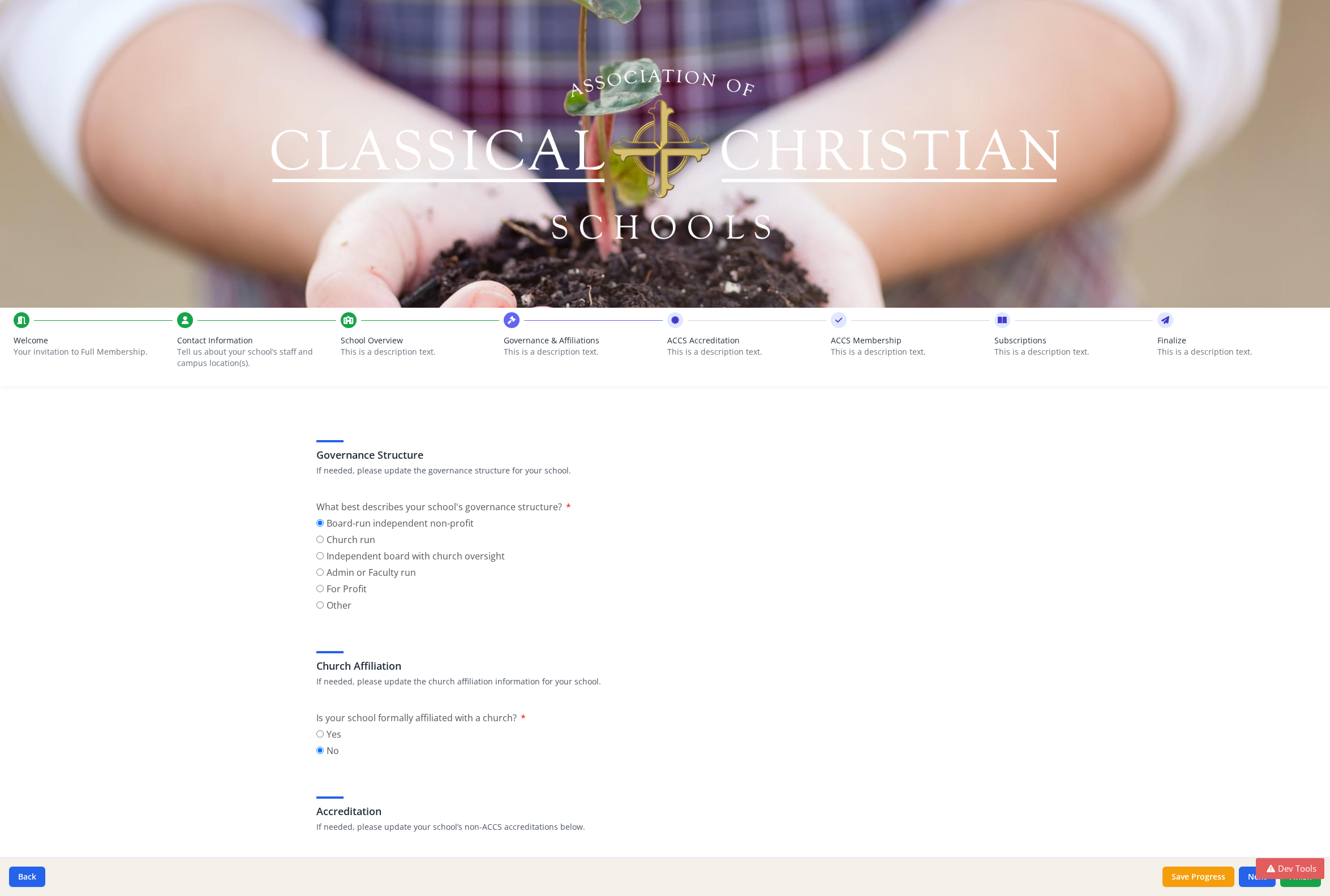 click on "This is a description text." at bounding box center [910, 352] 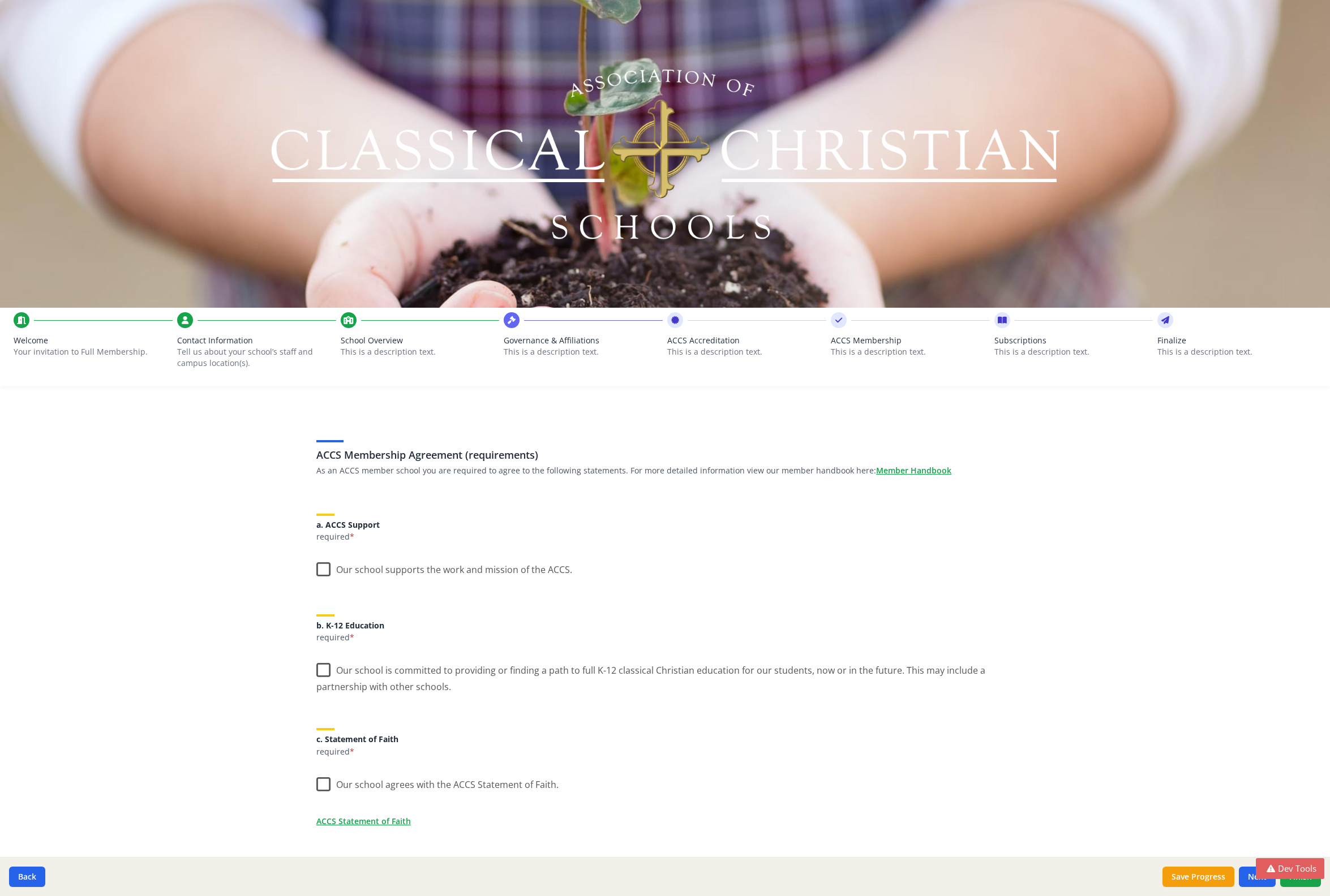 click on "This is a description text." at bounding box center (746, 352) 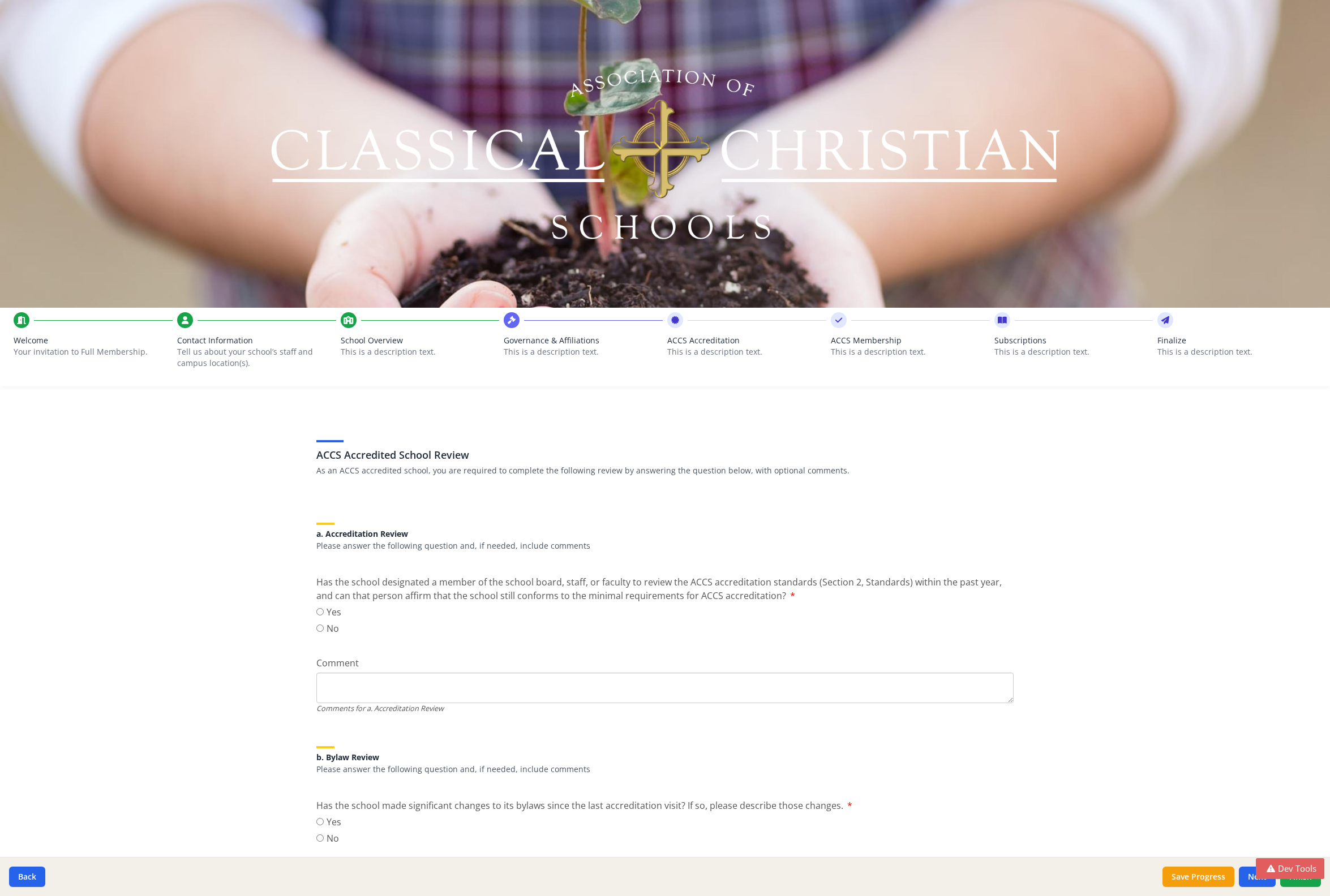 click on "This is a description text." at bounding box center [583, 352] 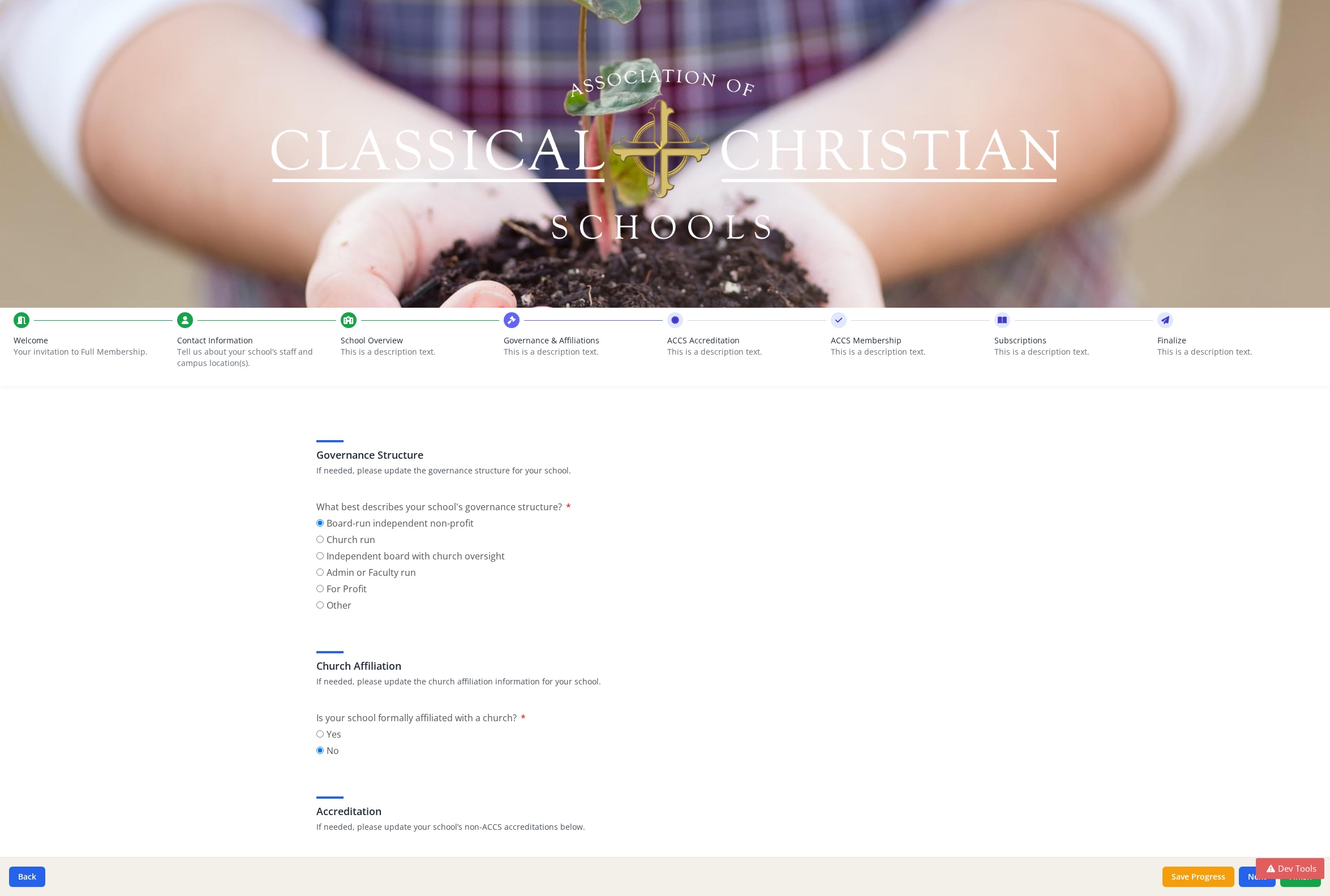 click on "School Overview" at bounding box center [420, 341] 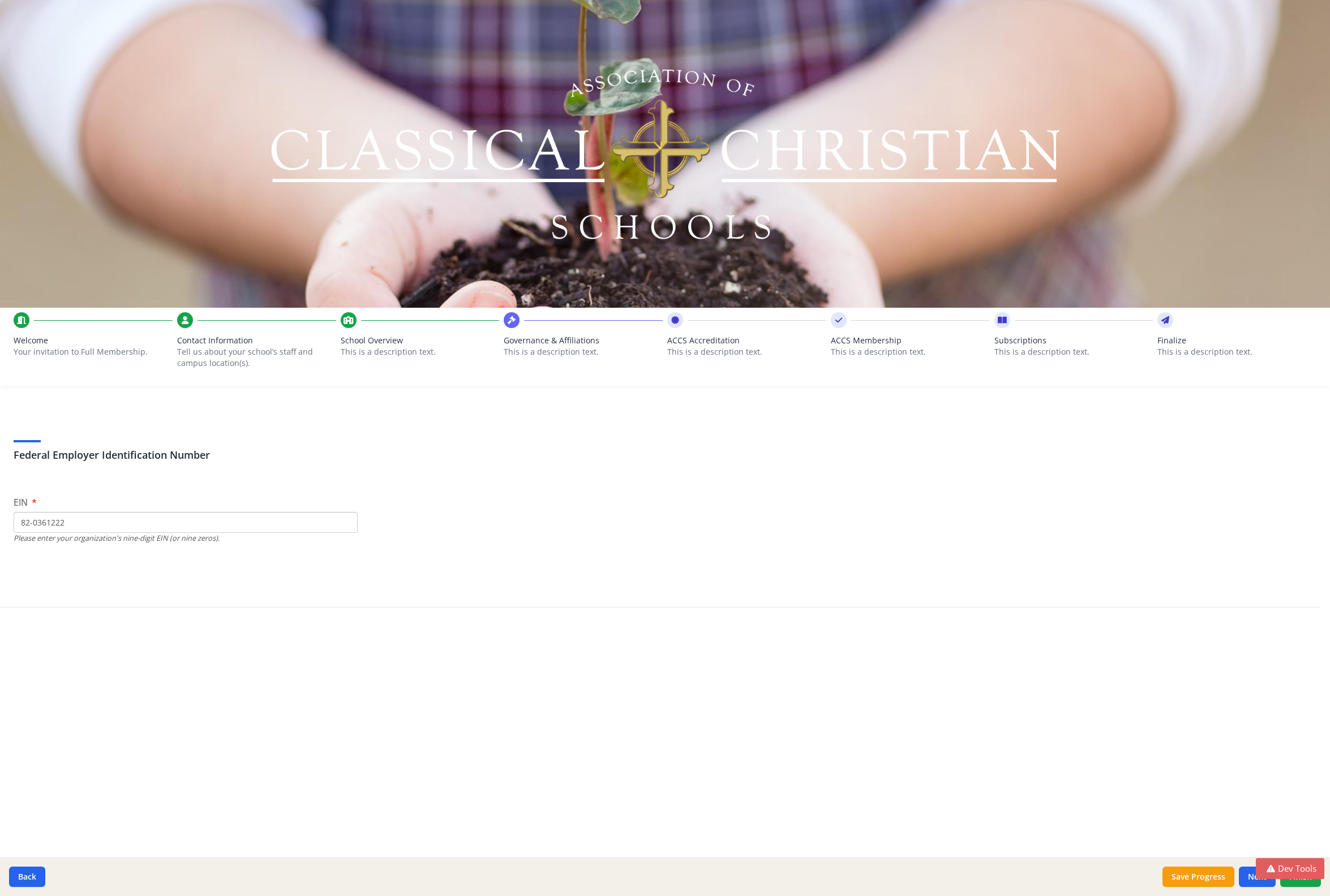 click on "Tell us about your school’s staff and campus location(s)." at bounding box center (250, 357) 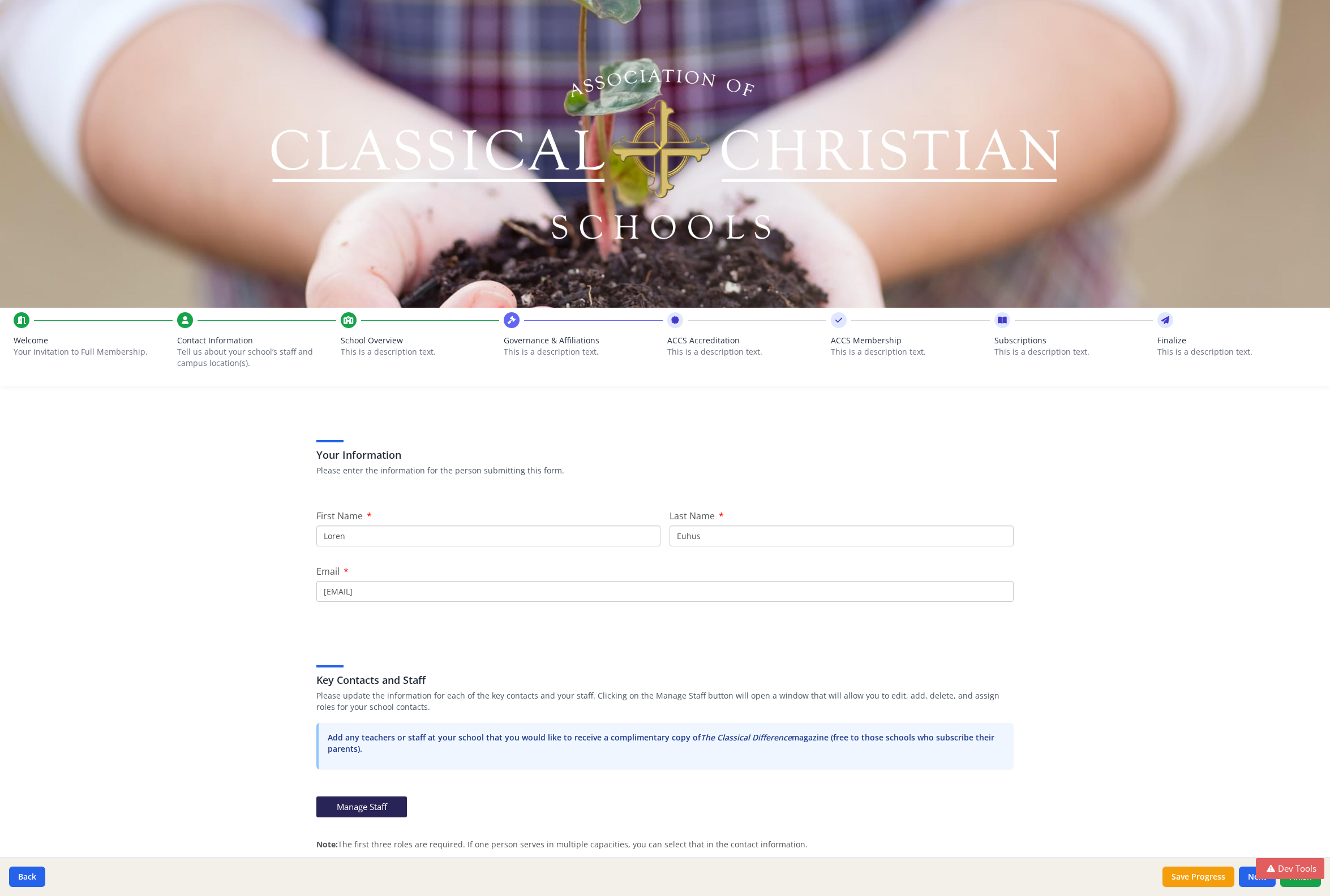 click on "Your invitation to Full Membership." at bounding box center (86, 352) 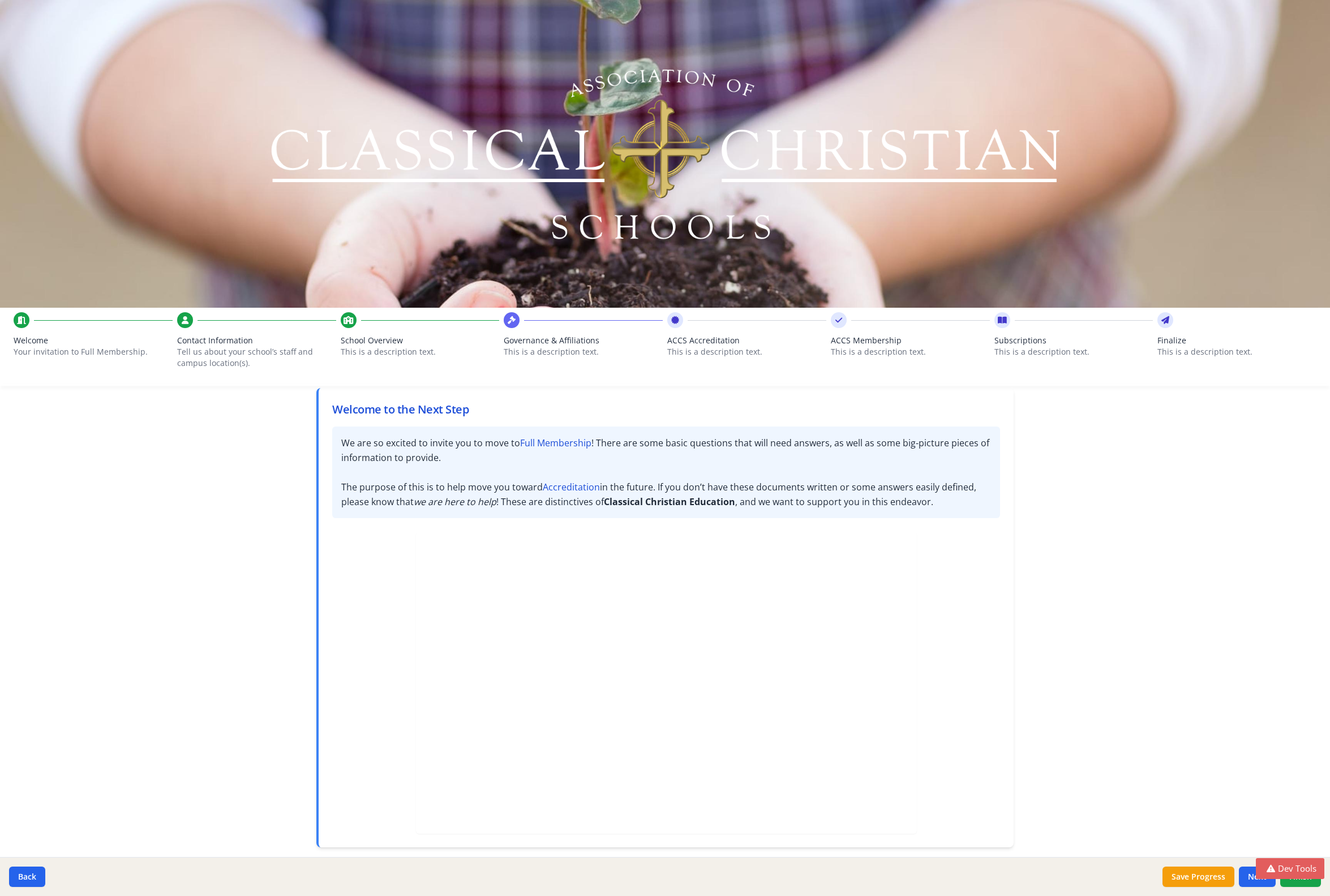 scroll, scrollTop: 12, scrollLeft: 0, axis: vertical 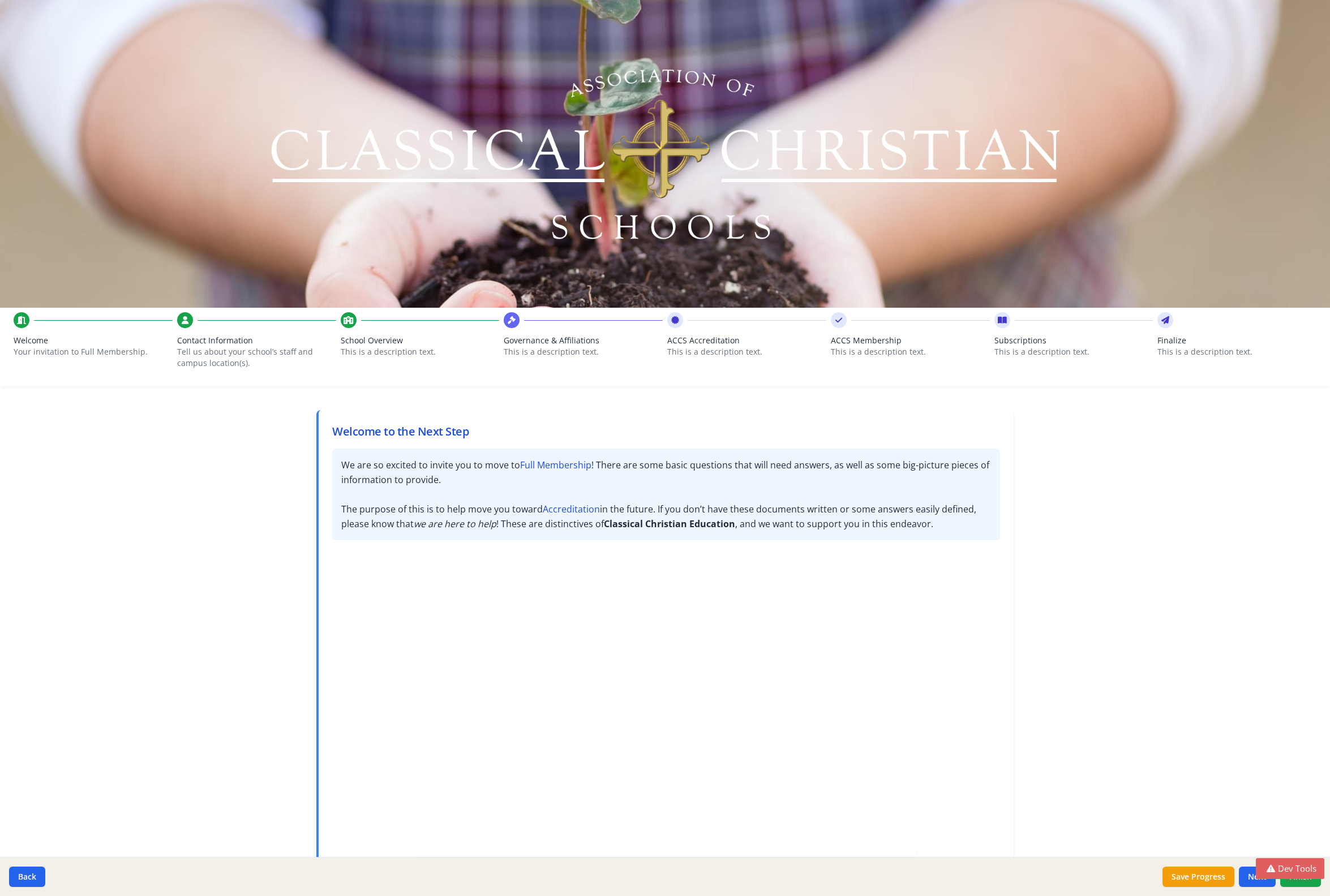 click on "Tell us about your school’s staff and campus location(s)." at bounding box center [250, 357] 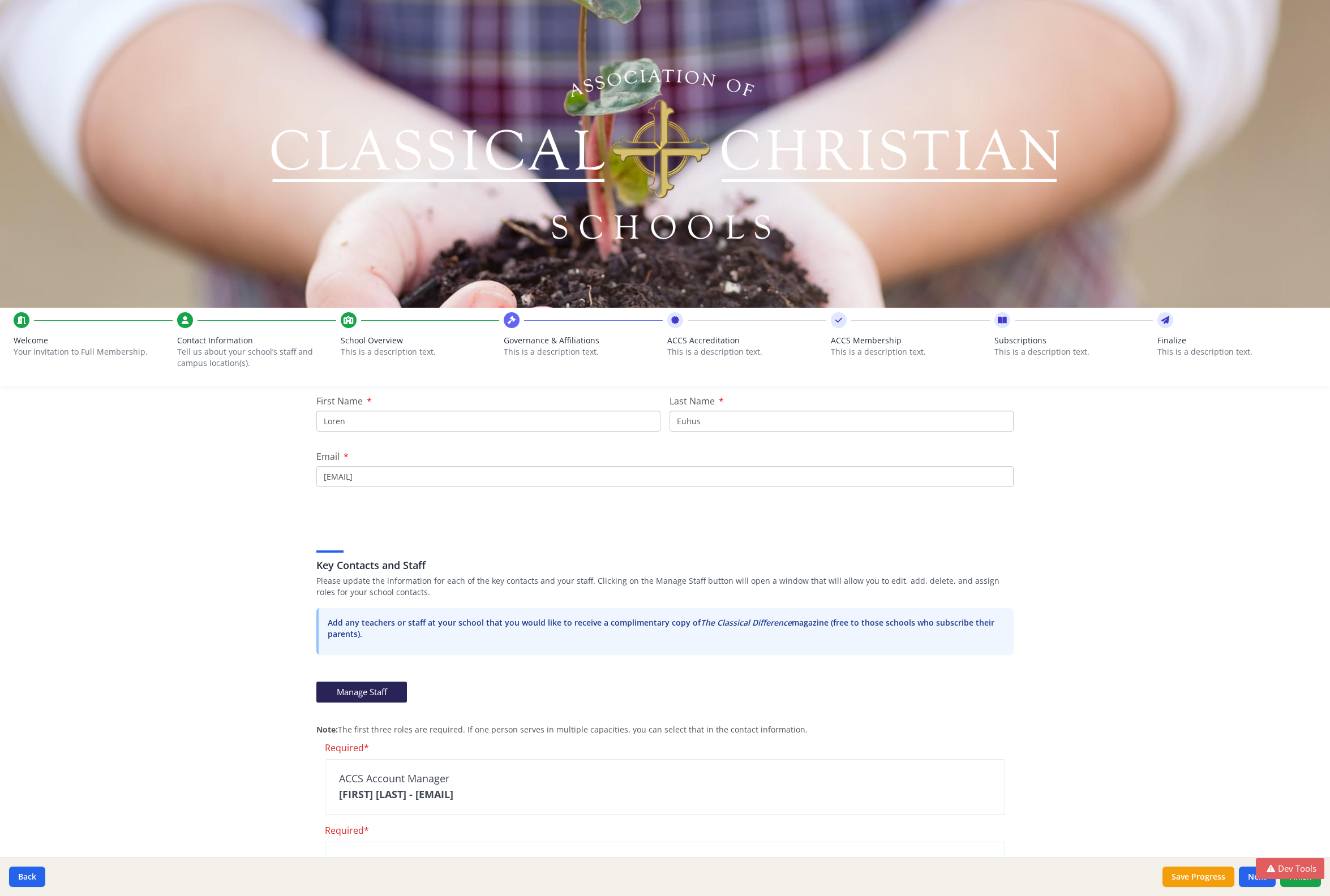 scroll, scrollTop: 0, scrollLeft: 0, axis: both 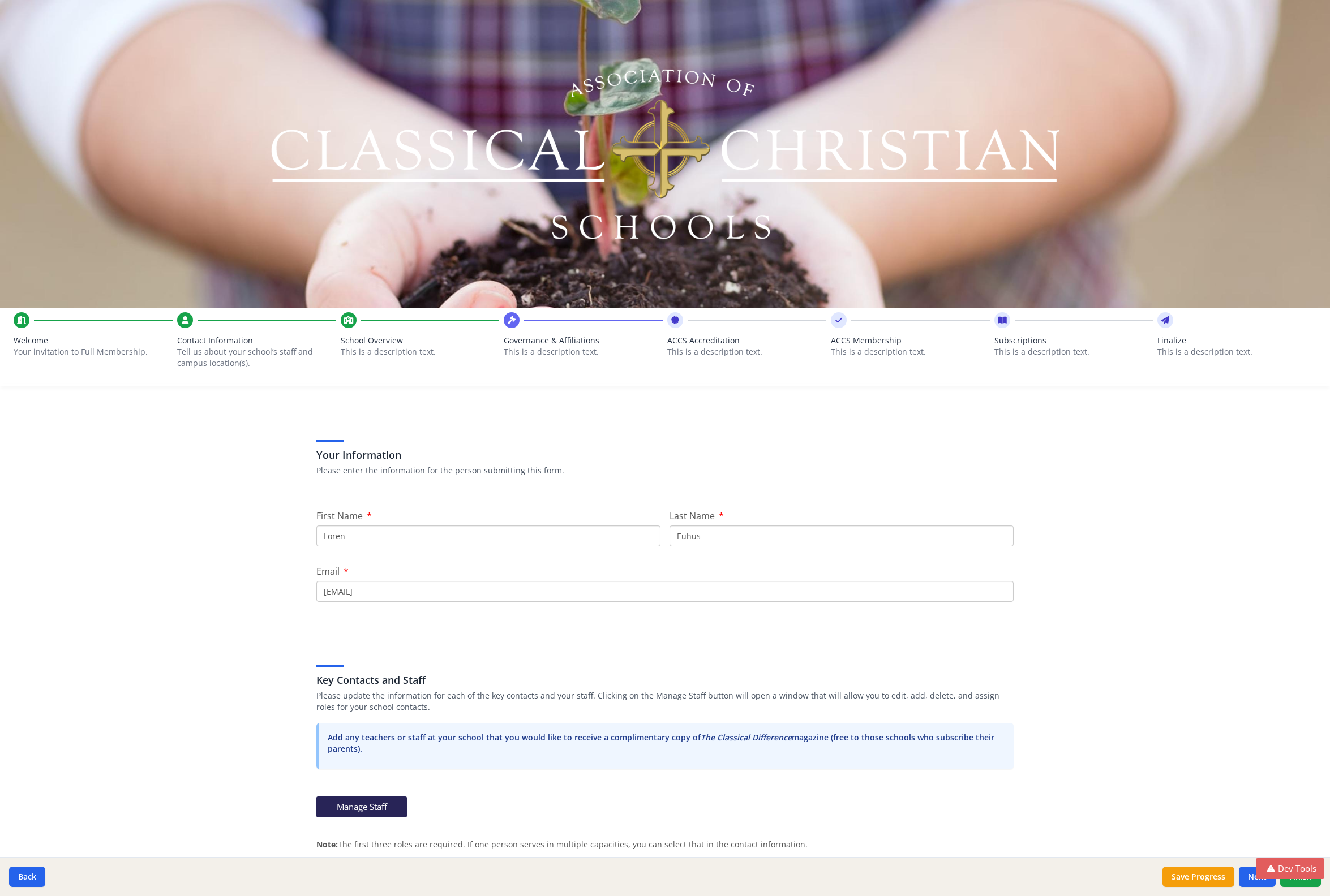 click on "School Overview   This is a description text." at bounding box center (420, 343) 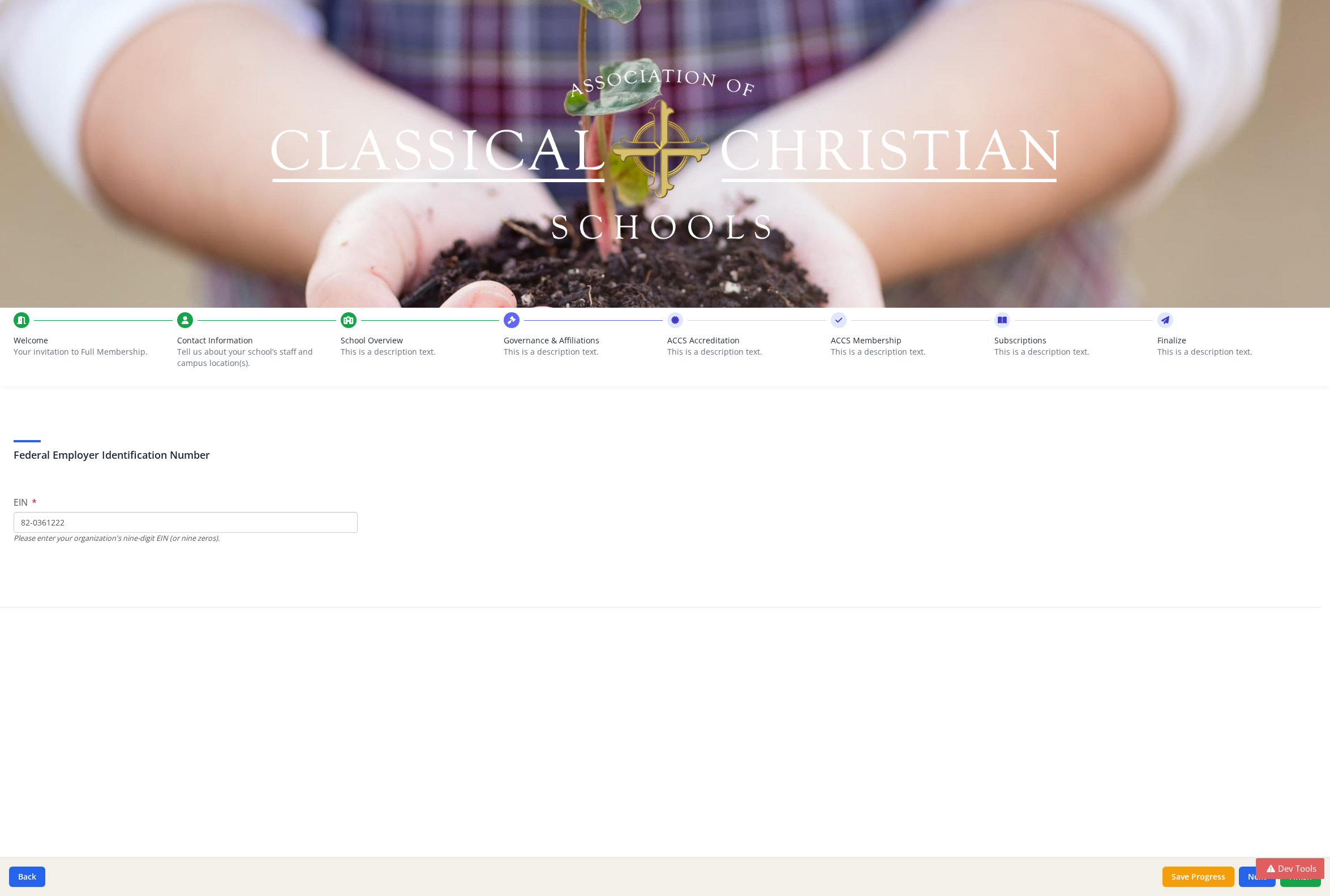 click on "This is a description text." at bounding box center (583, 352) 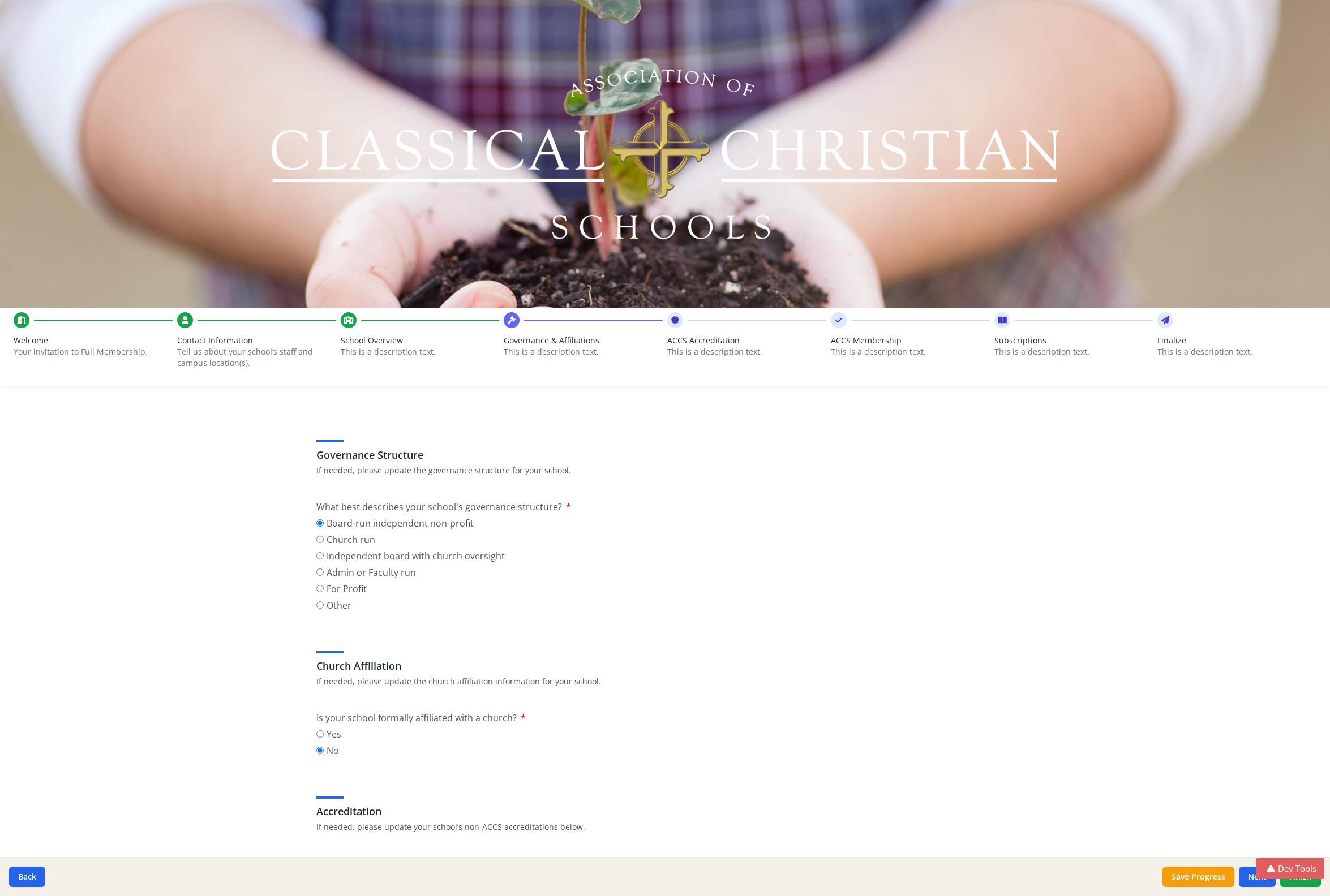 click on "ACCS Accreditation" at bounding box center [746, 341] 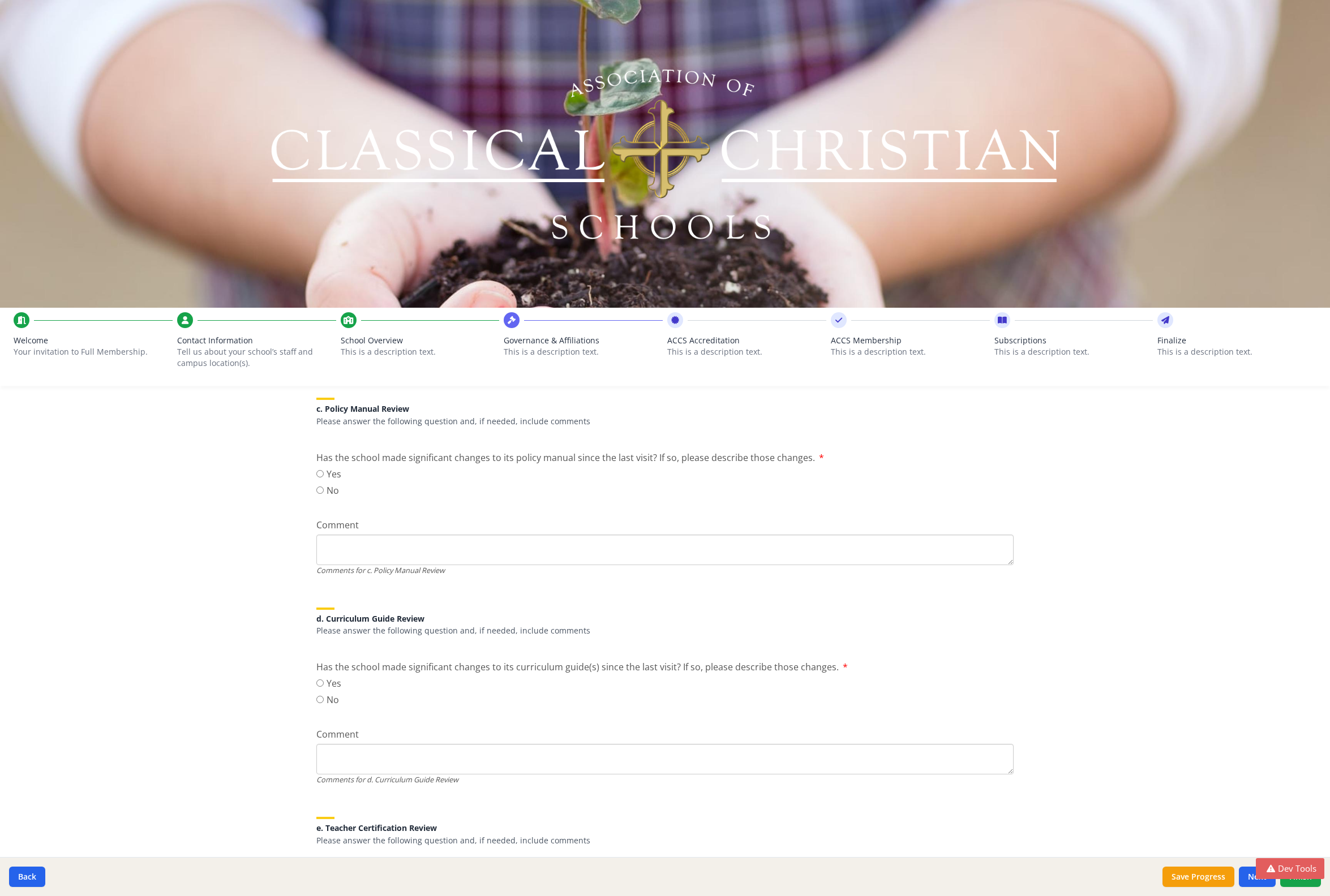 scroll, scrollTop: 0, scrollLeft: 0, axis: both 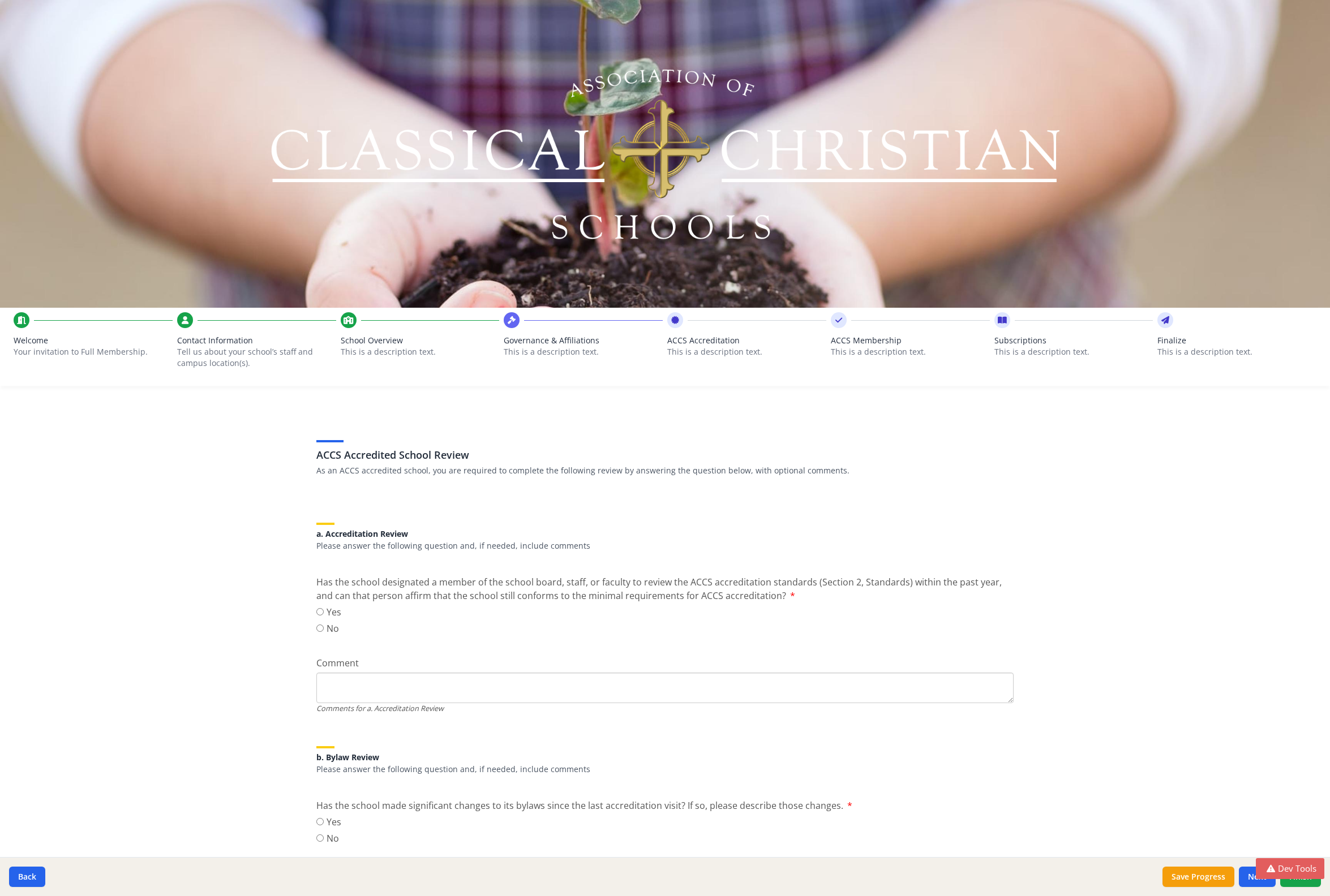 click on "This is a description text." at bounding box center [746, 352] 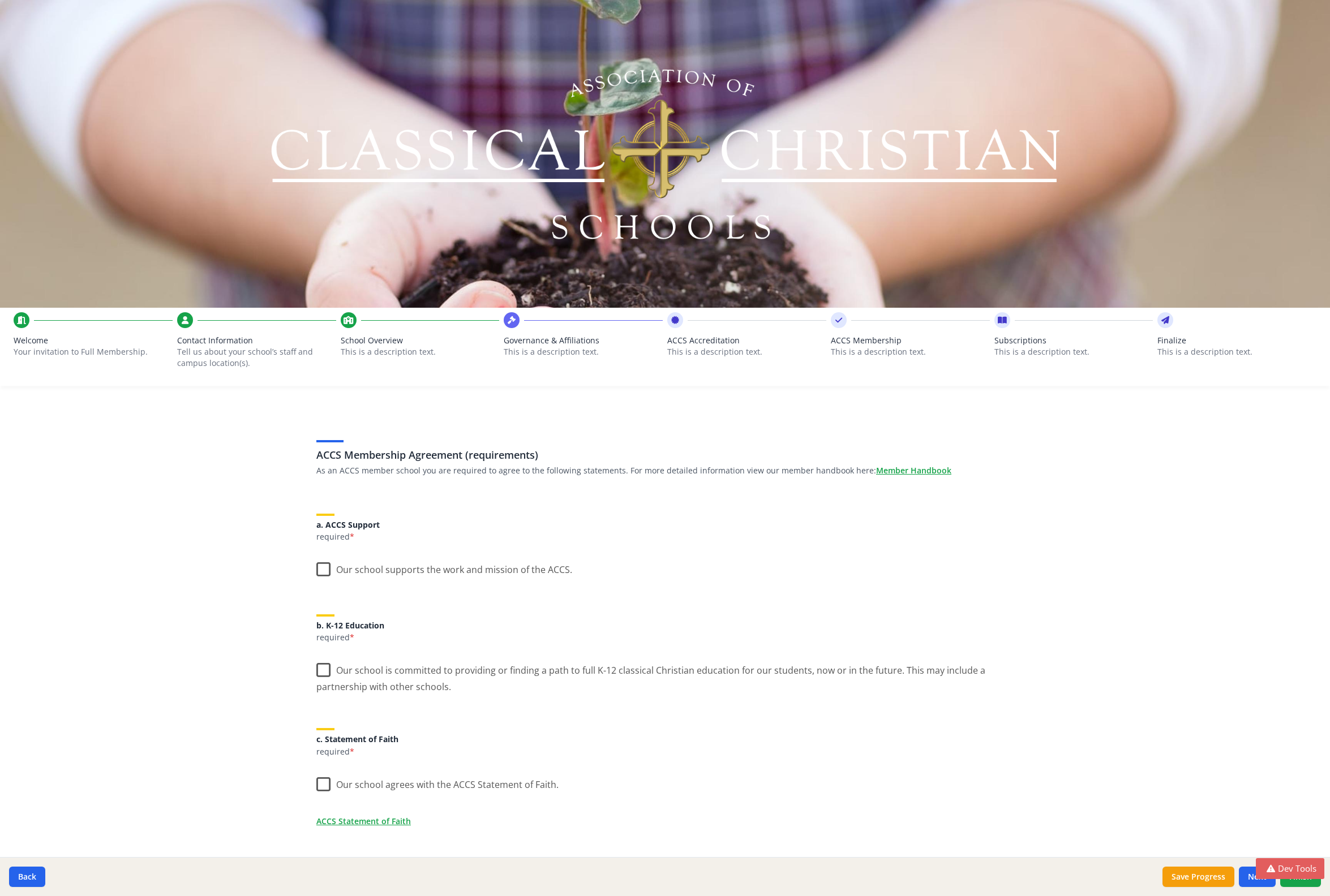click on "Subscriptions" at bounding box center [1074, 341] 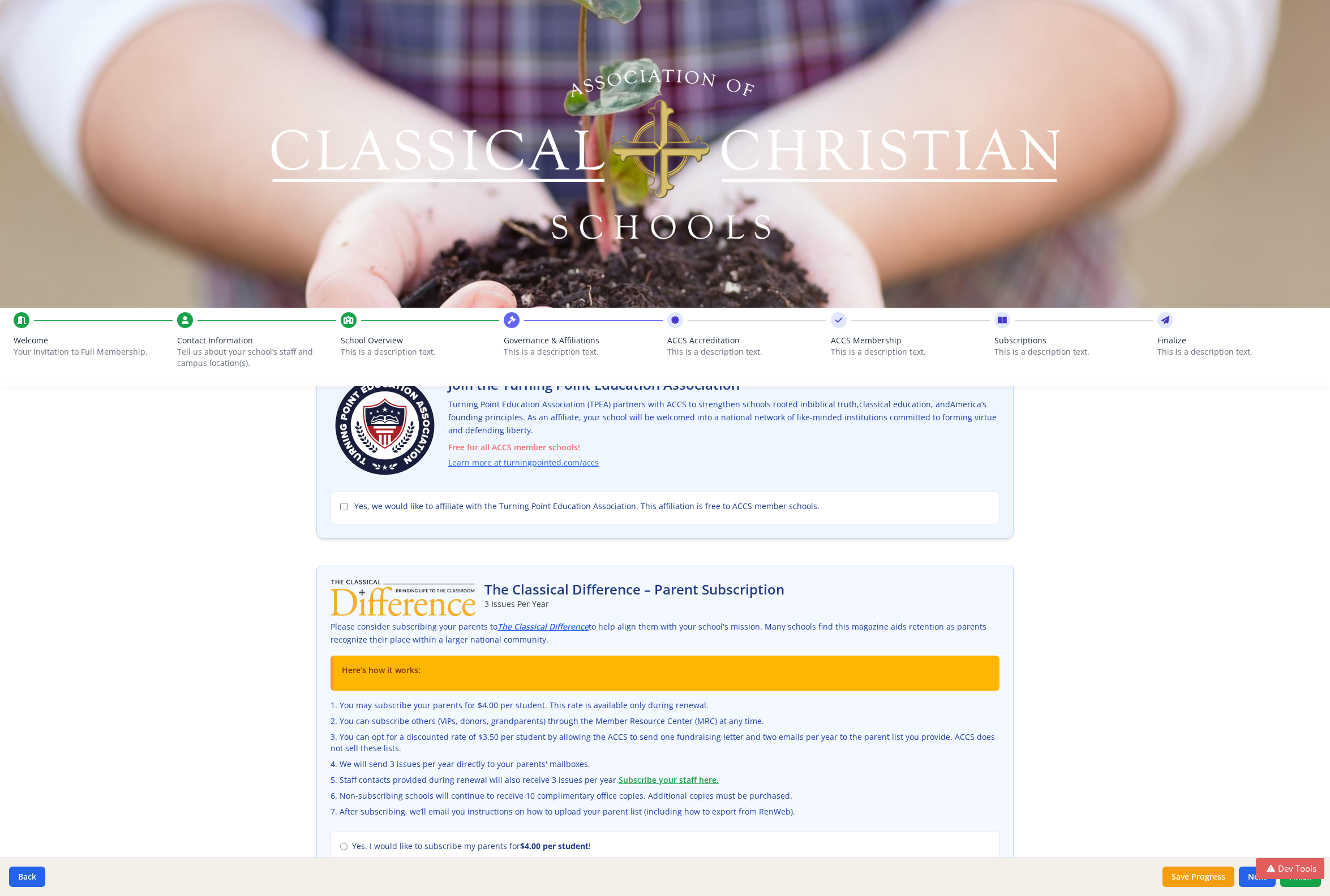 scroll, scrollTop: 0, scrollLeft: 0, axis: both 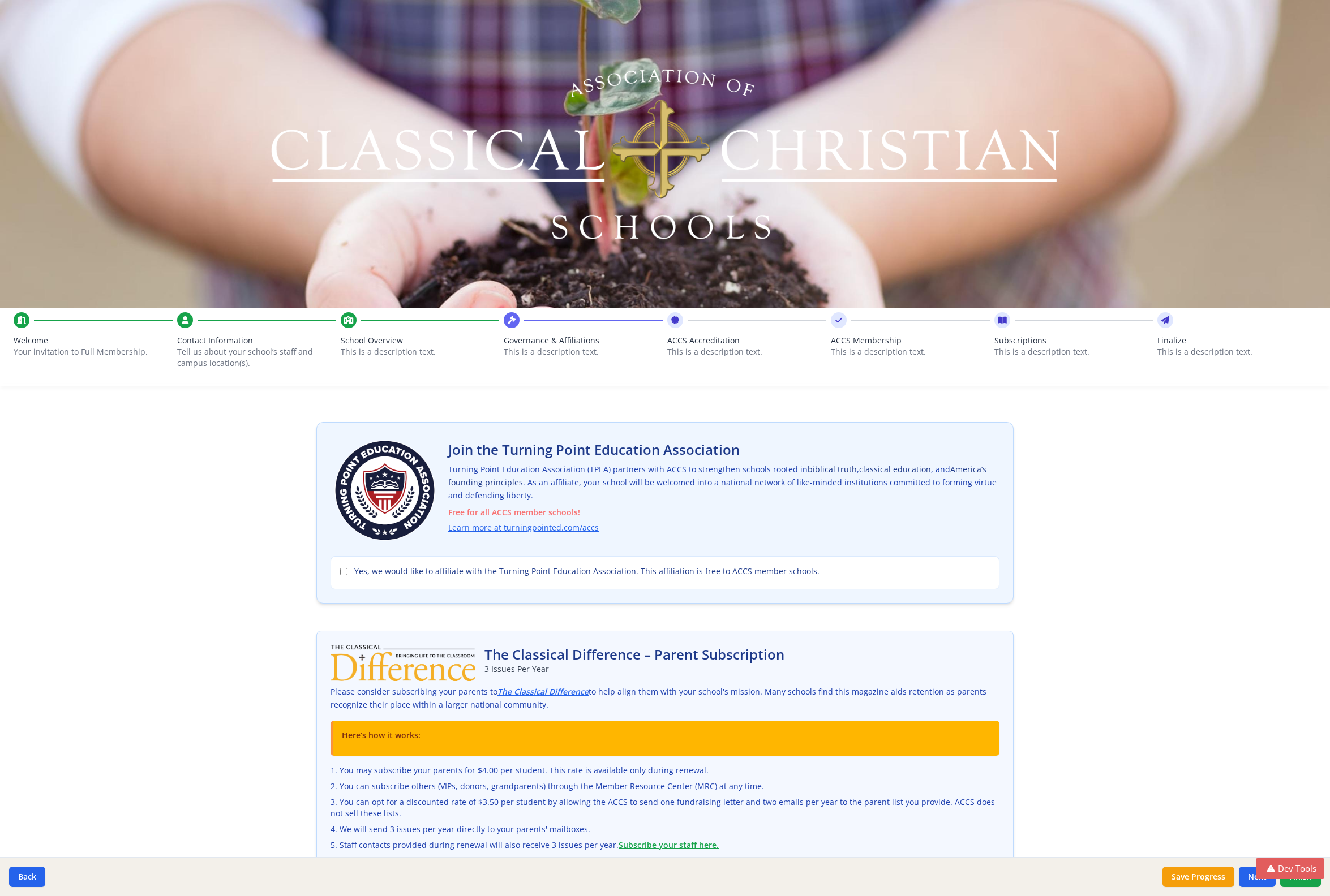 click on "This is a description text." at bounding box center [1074, 352] 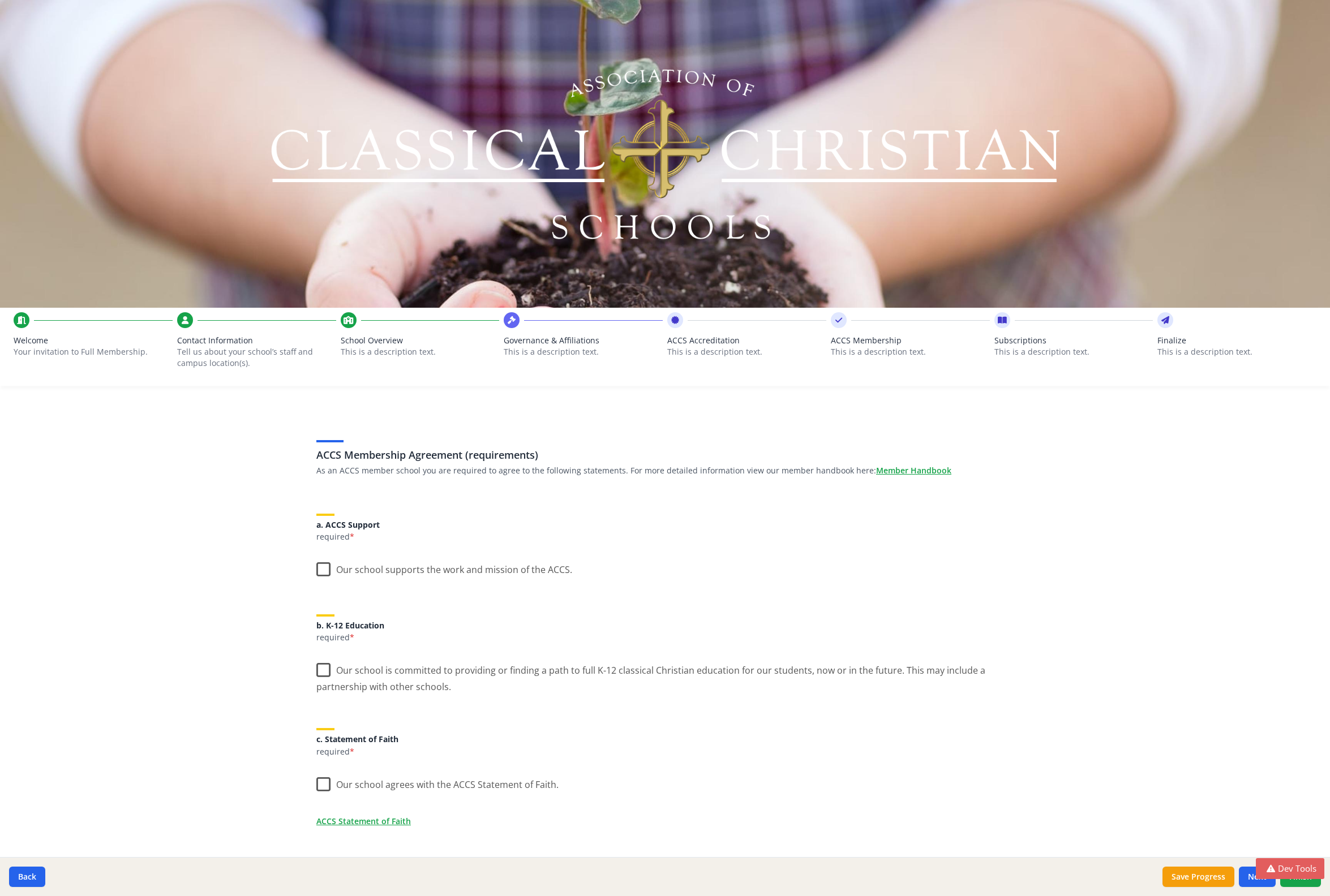 click on "ACCS Accreditation" at bounding box center (746, 341) 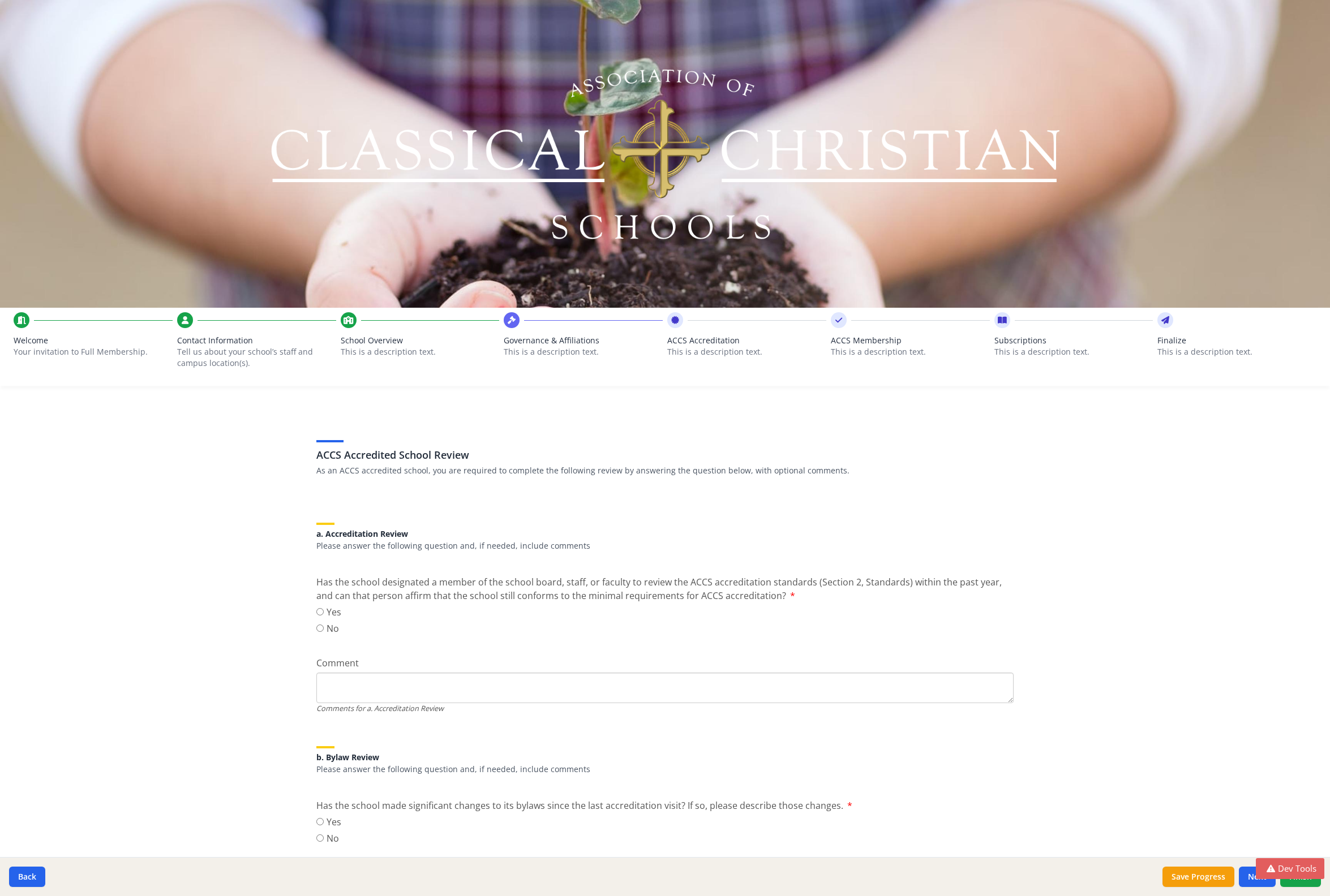 click on "Governance & Affiliations" at bounding box center (583, 341) 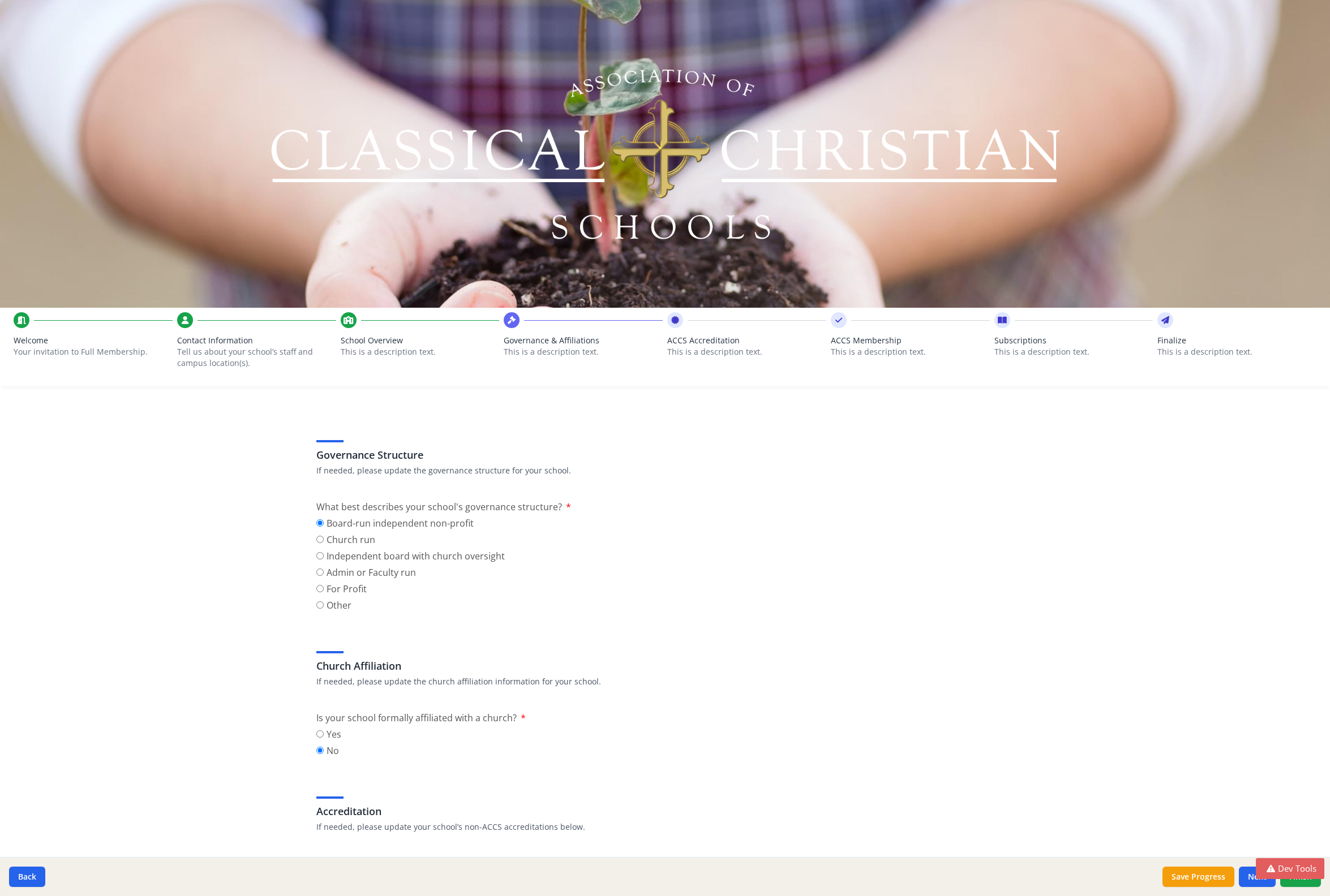 click on "This is a description text." at bounding box center [420, 352] 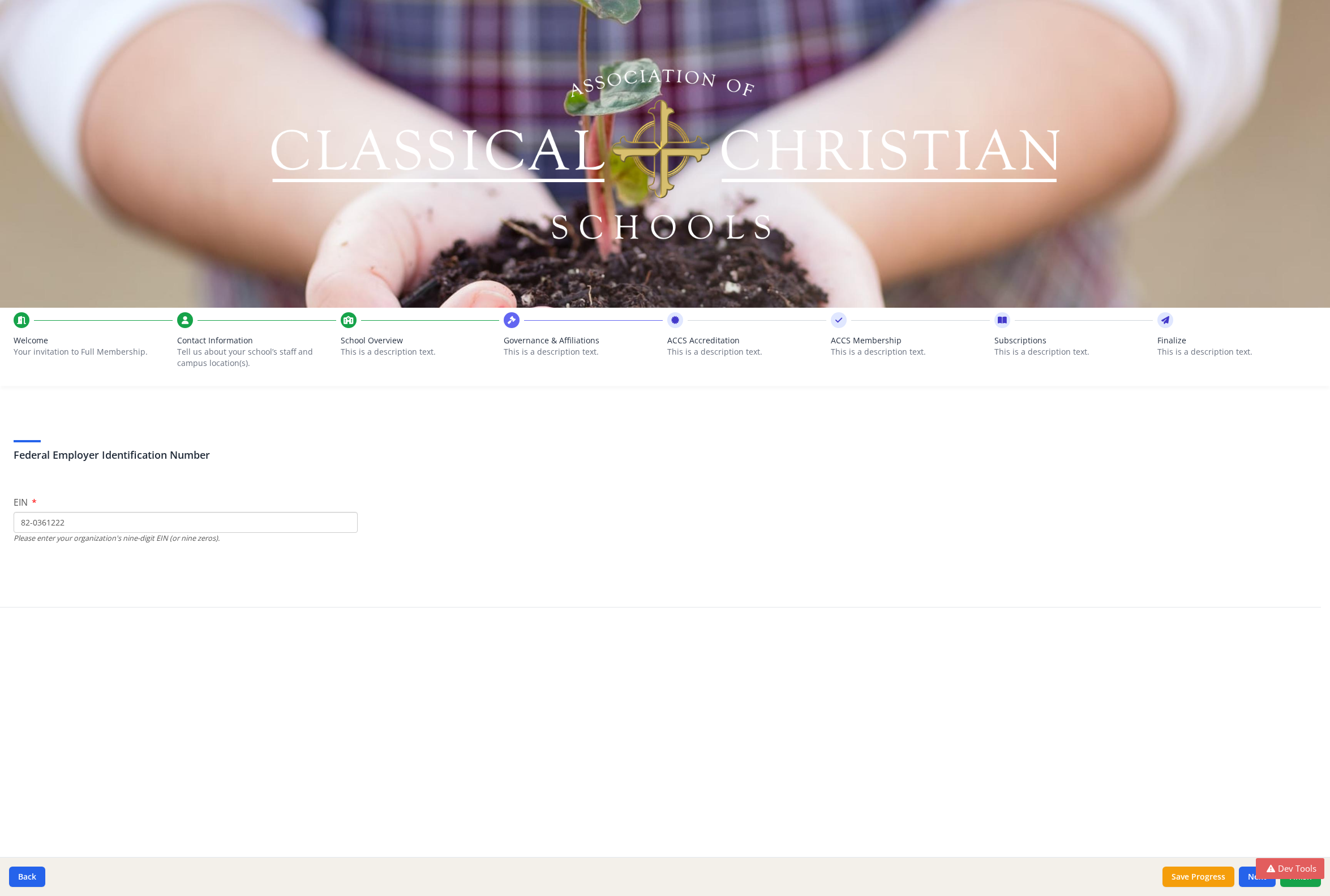 click on "Tell us about your school’s staff and campus location(s)." at bounding box center [250, 357] 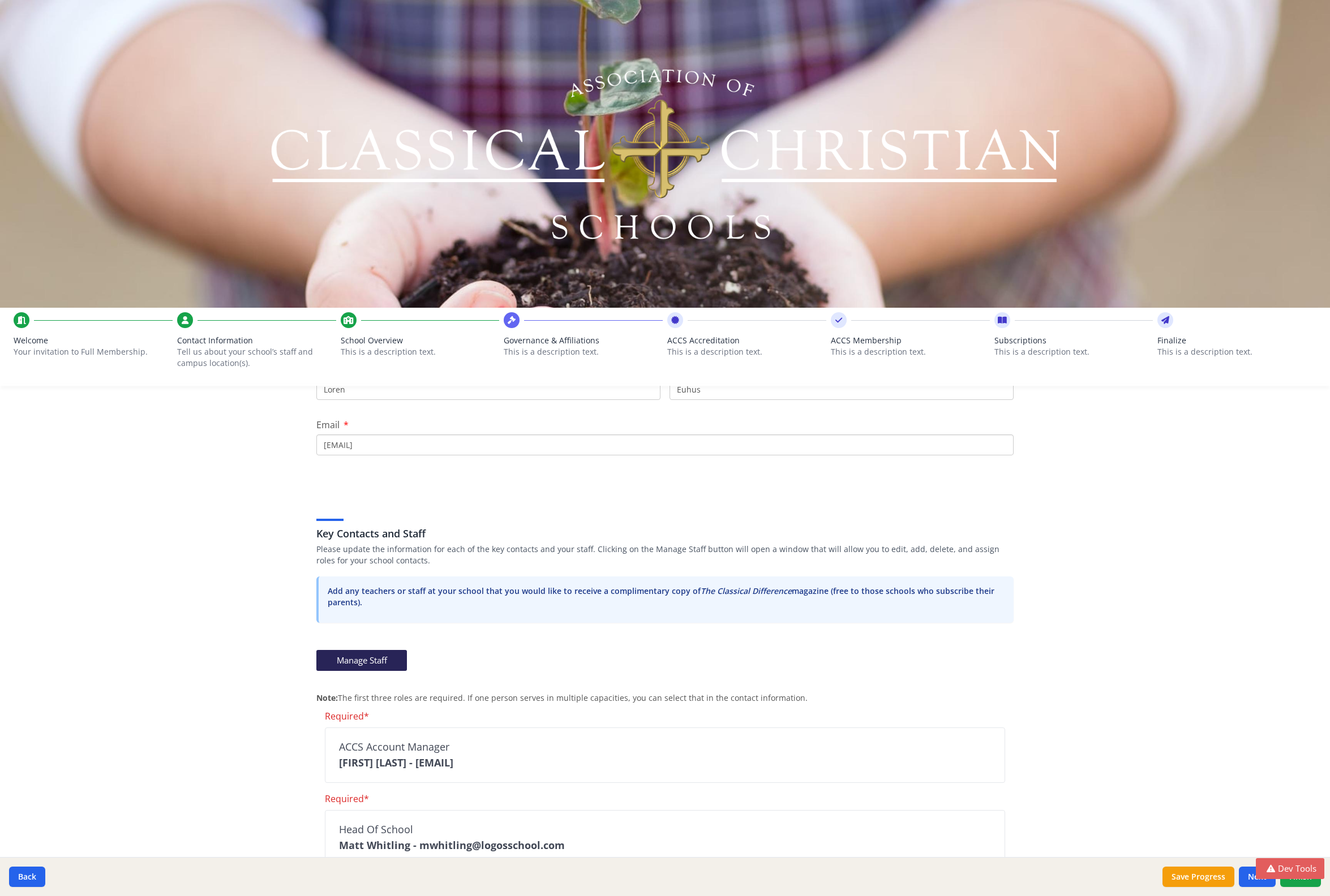 scroll, scrollTop: 0, scrollLeft: 0, axis: both 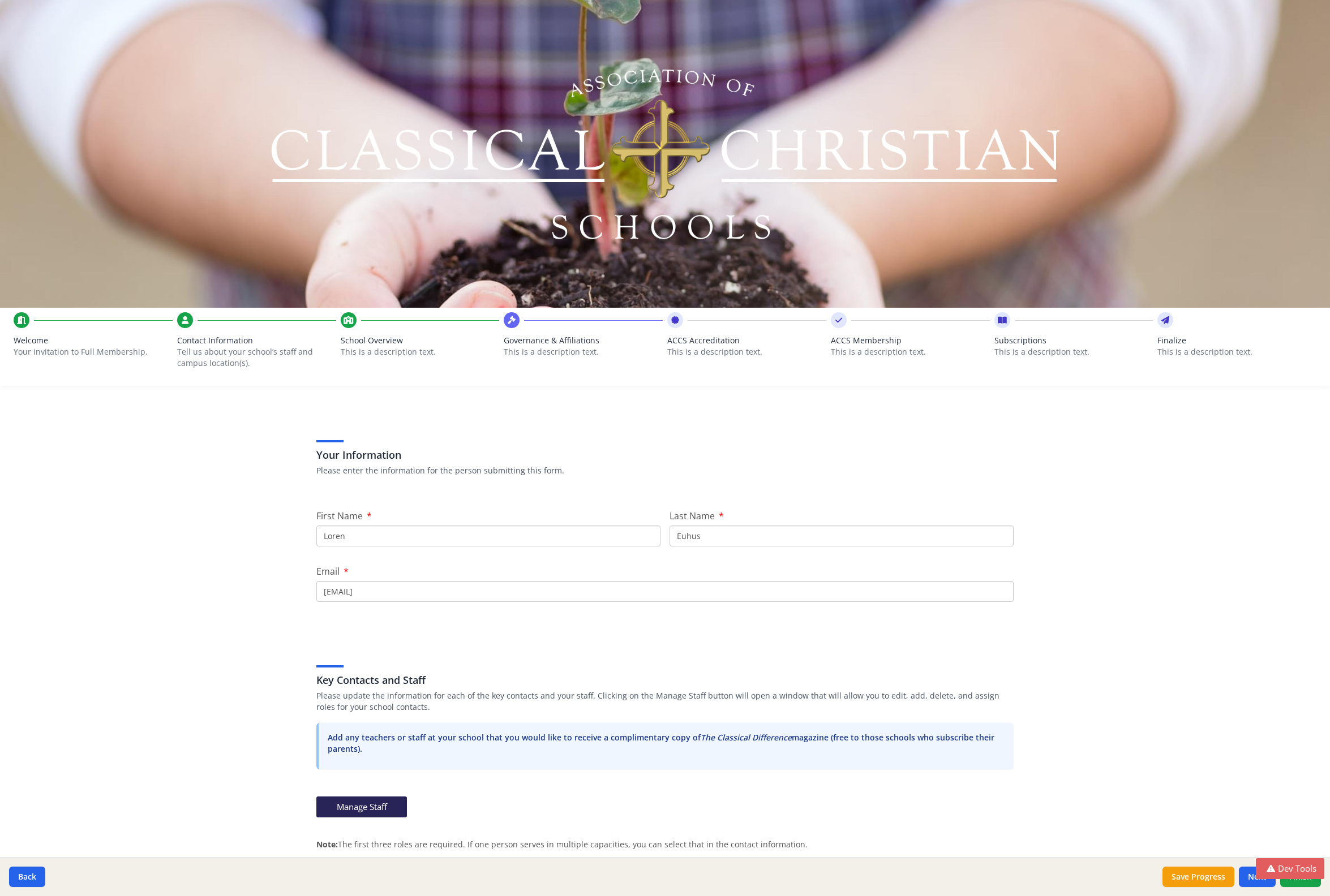 click on "Tell us about your school’s staff and campus location(s)." at bounding box center [250, 357] 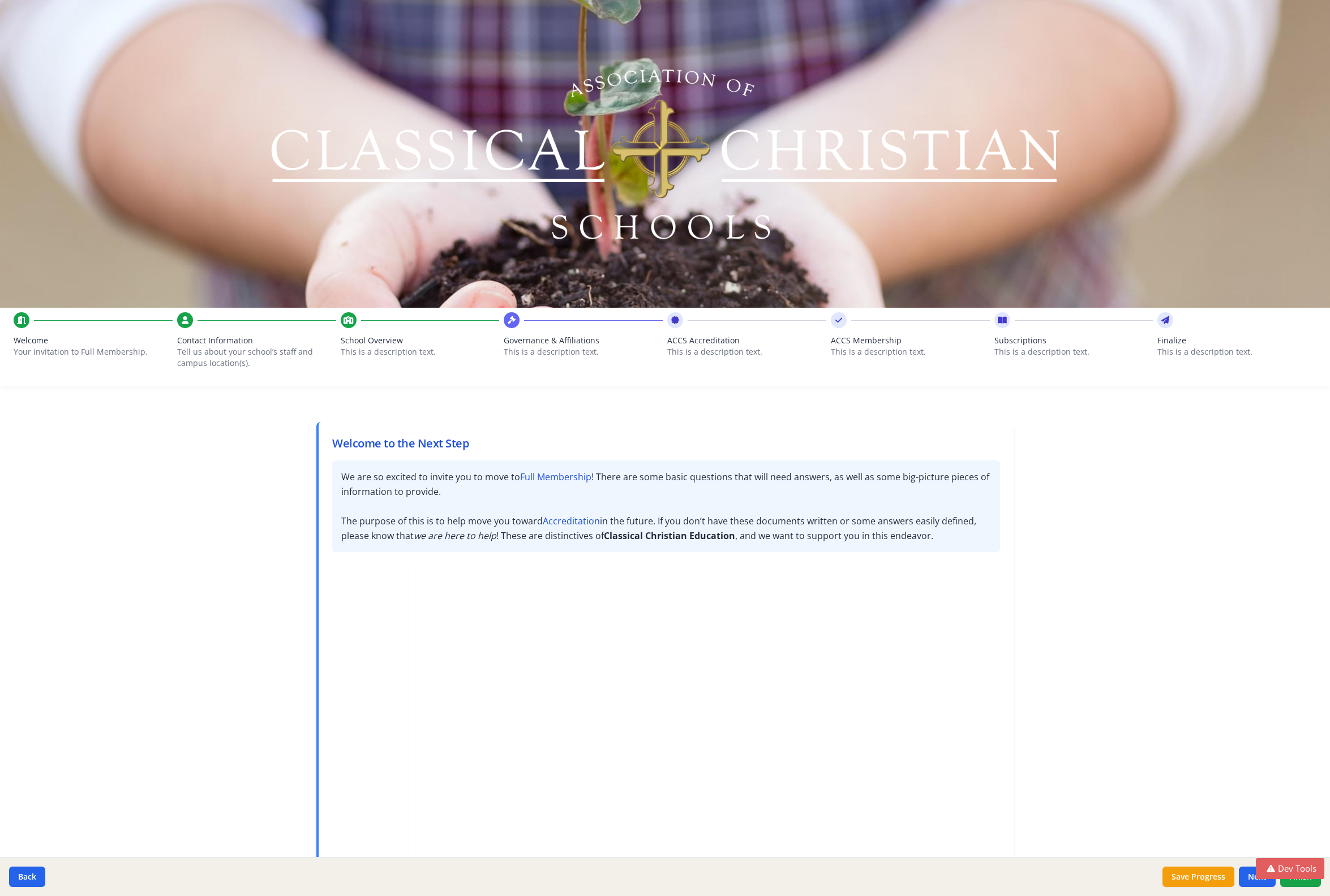 click on "Contact Information" at bounding box center [256, 341] 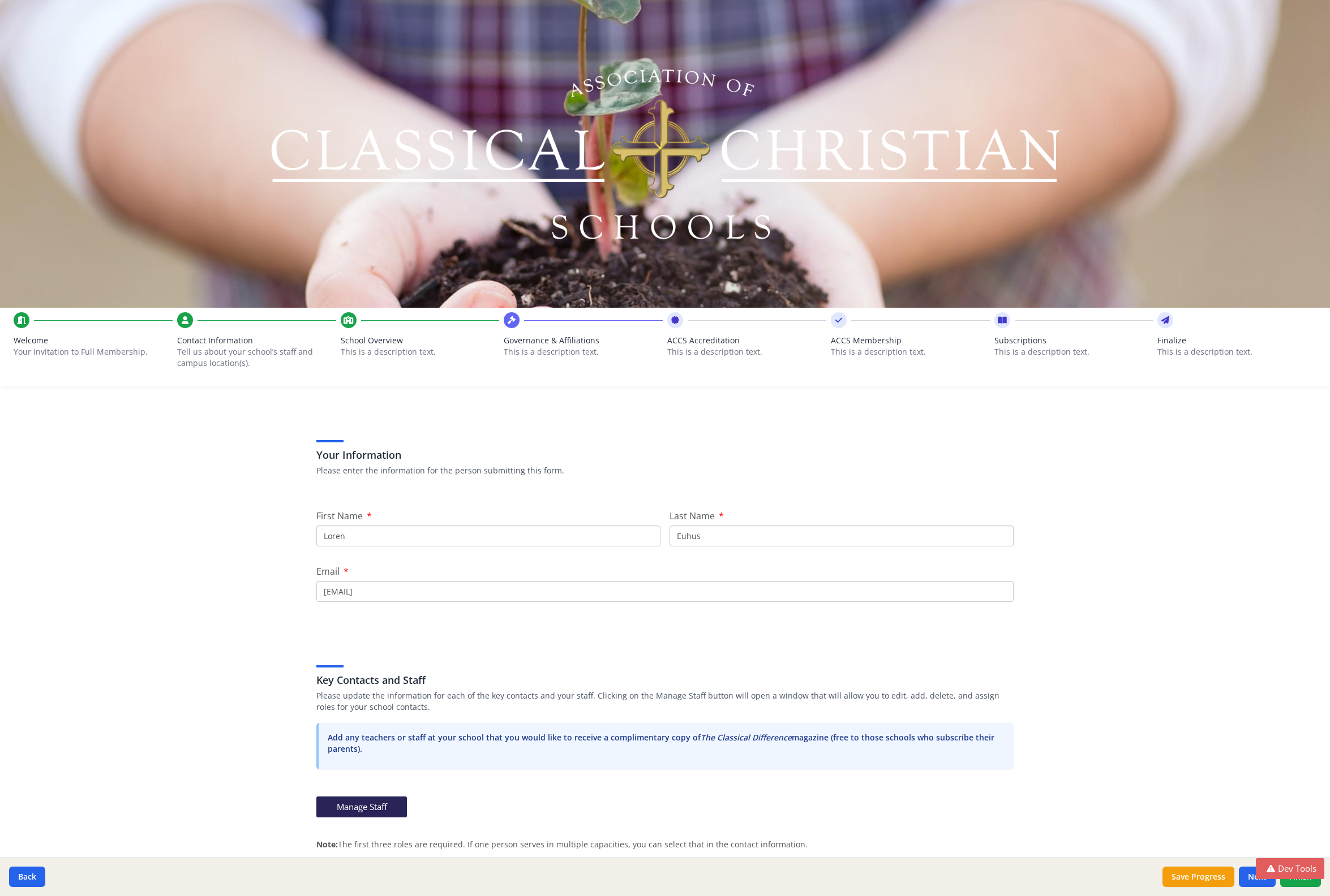 click on "School Overview" at bounding box center [420, 341] 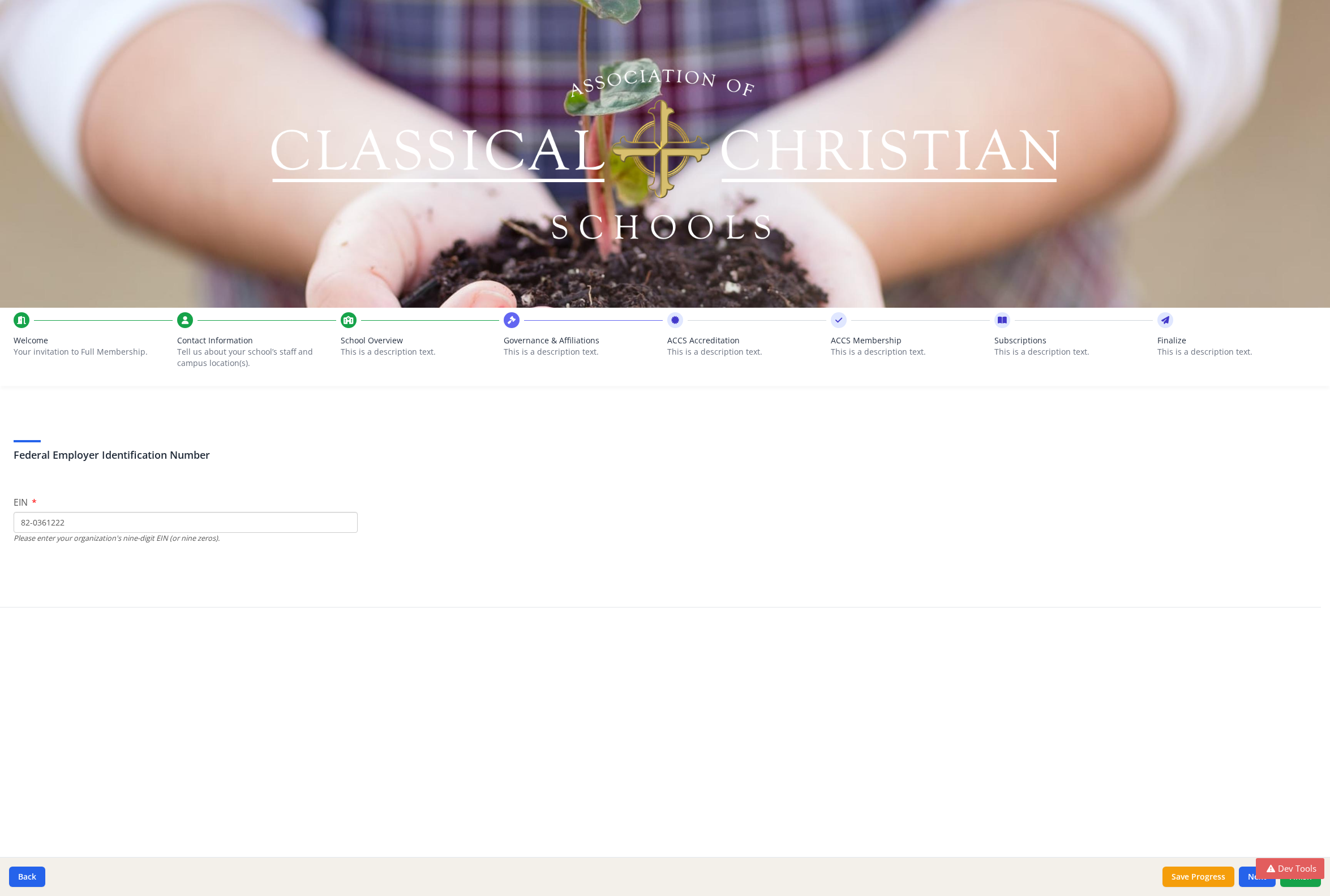 click on "Governance & Affiliations" at bounding box center (583, 341) 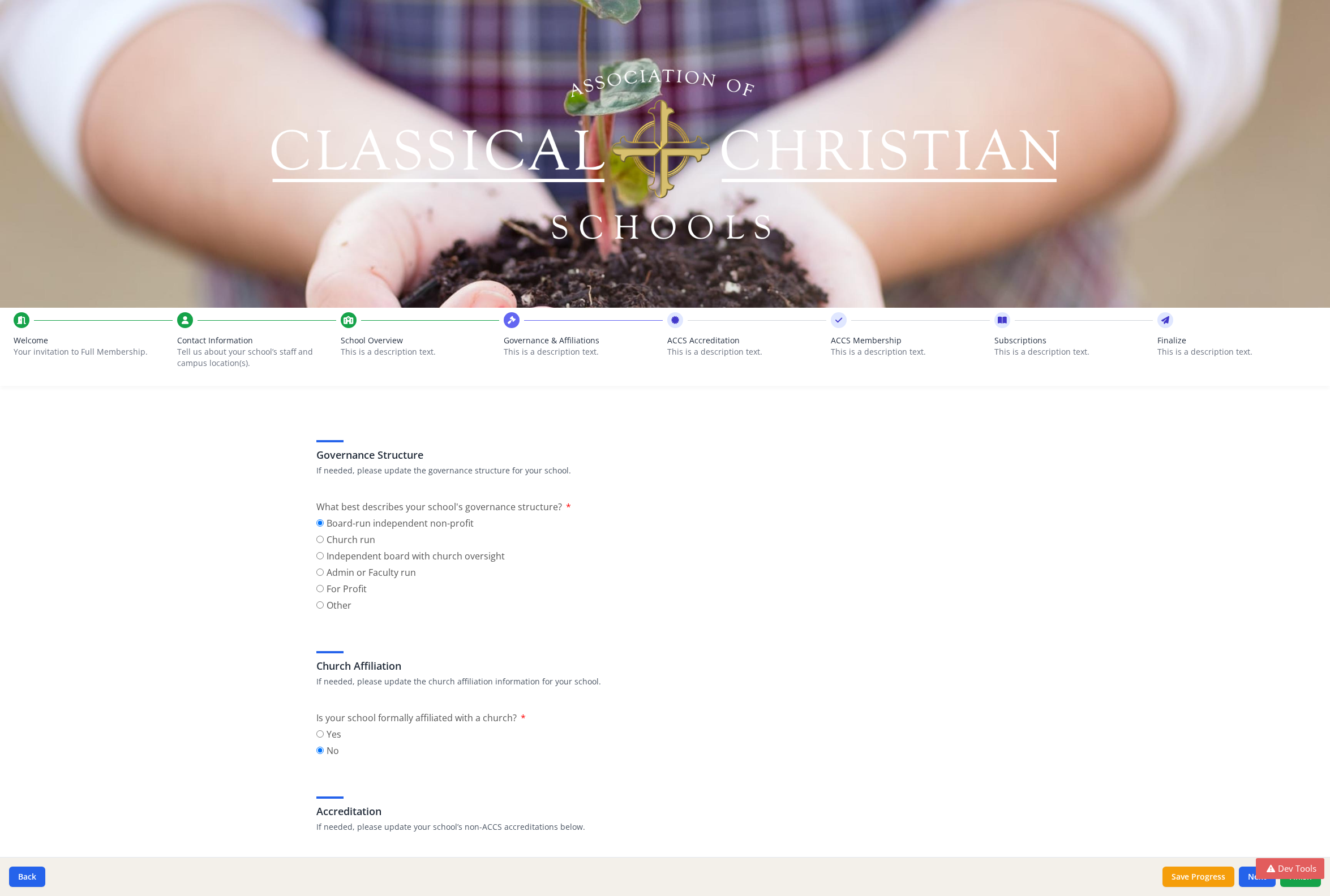 click on "This is a description text." at bounding box center [746, 352] 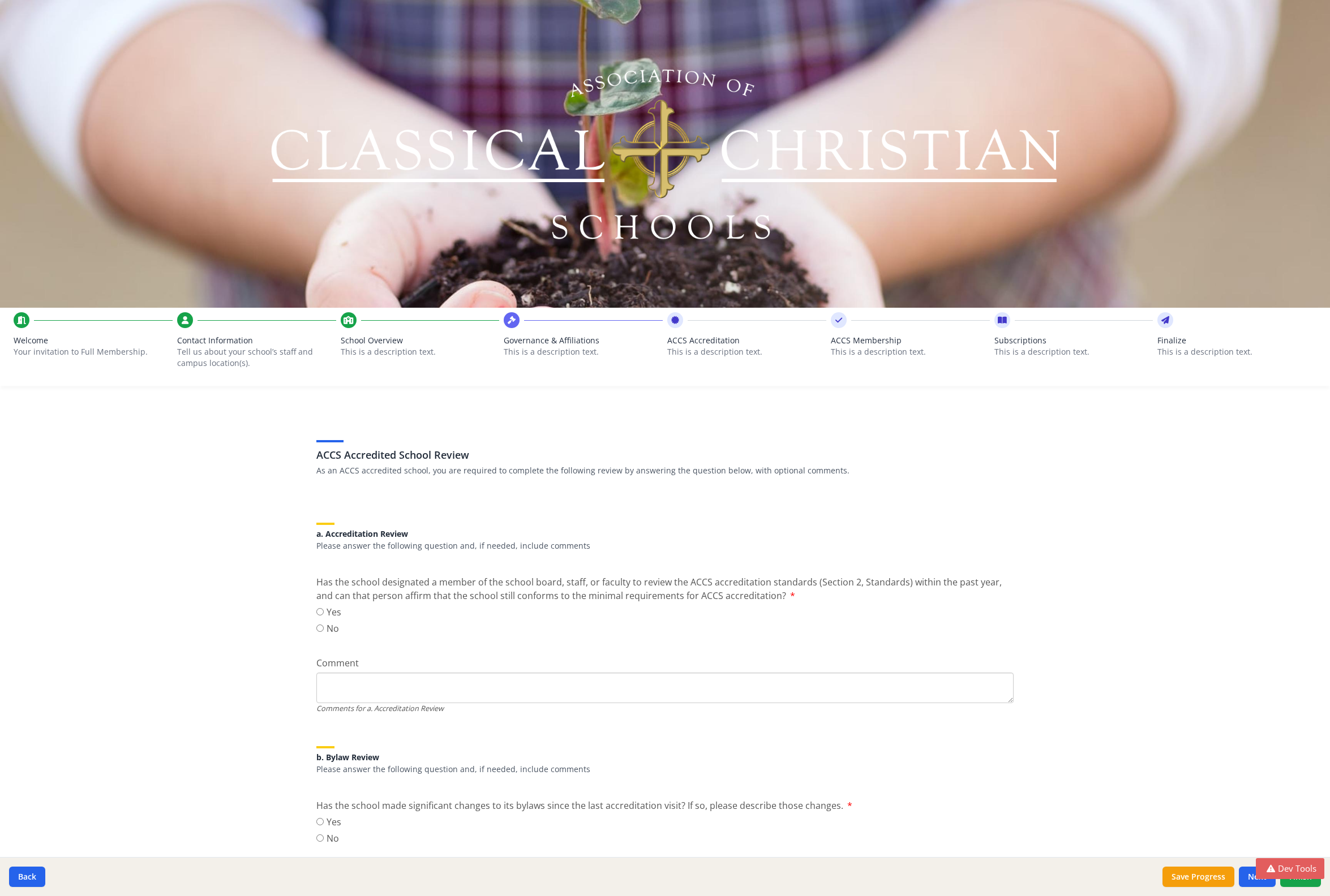 click on "This is a description text." at bounding box center (910, 352) 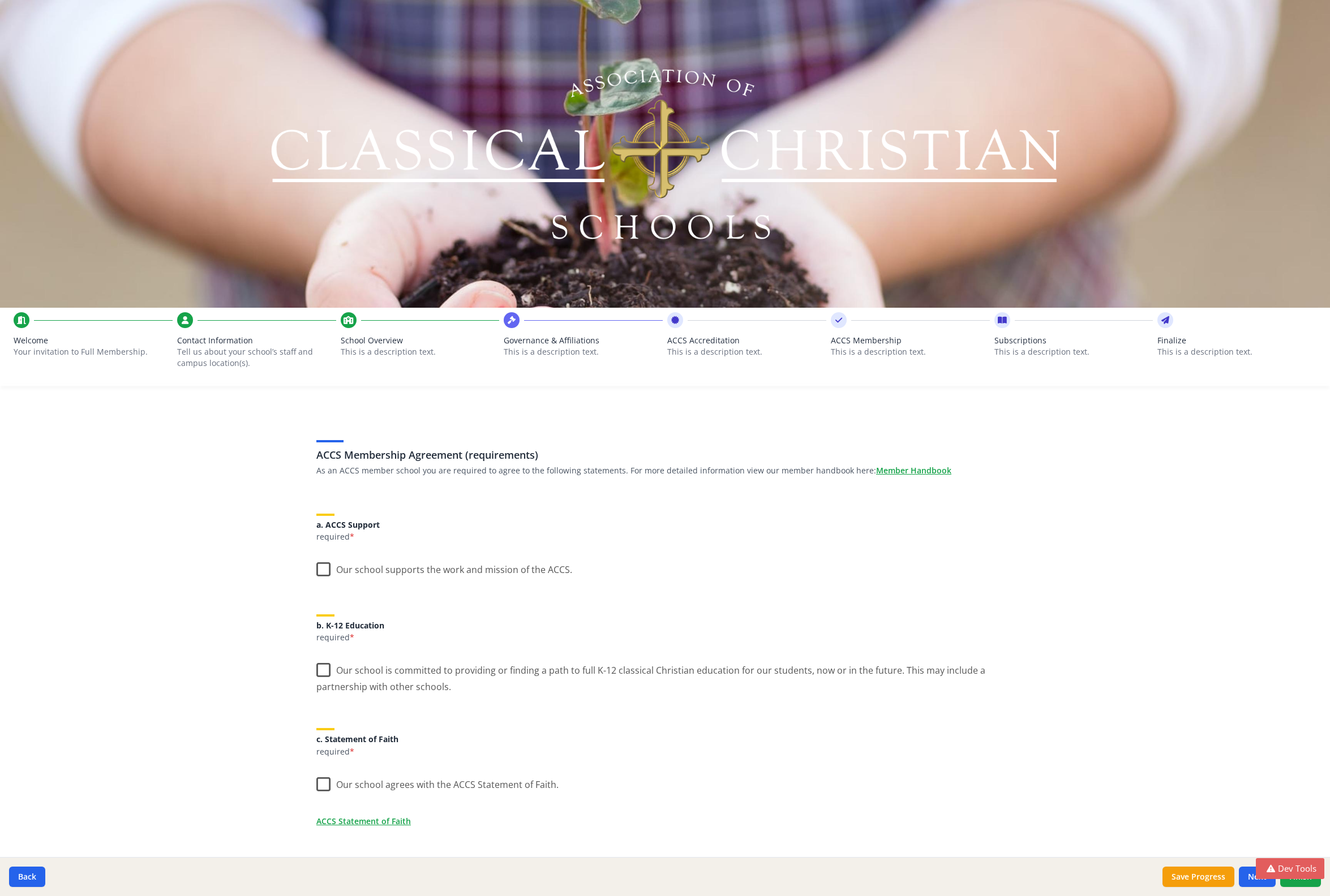 click on "This is a description text." at bounding box center [746, 352] 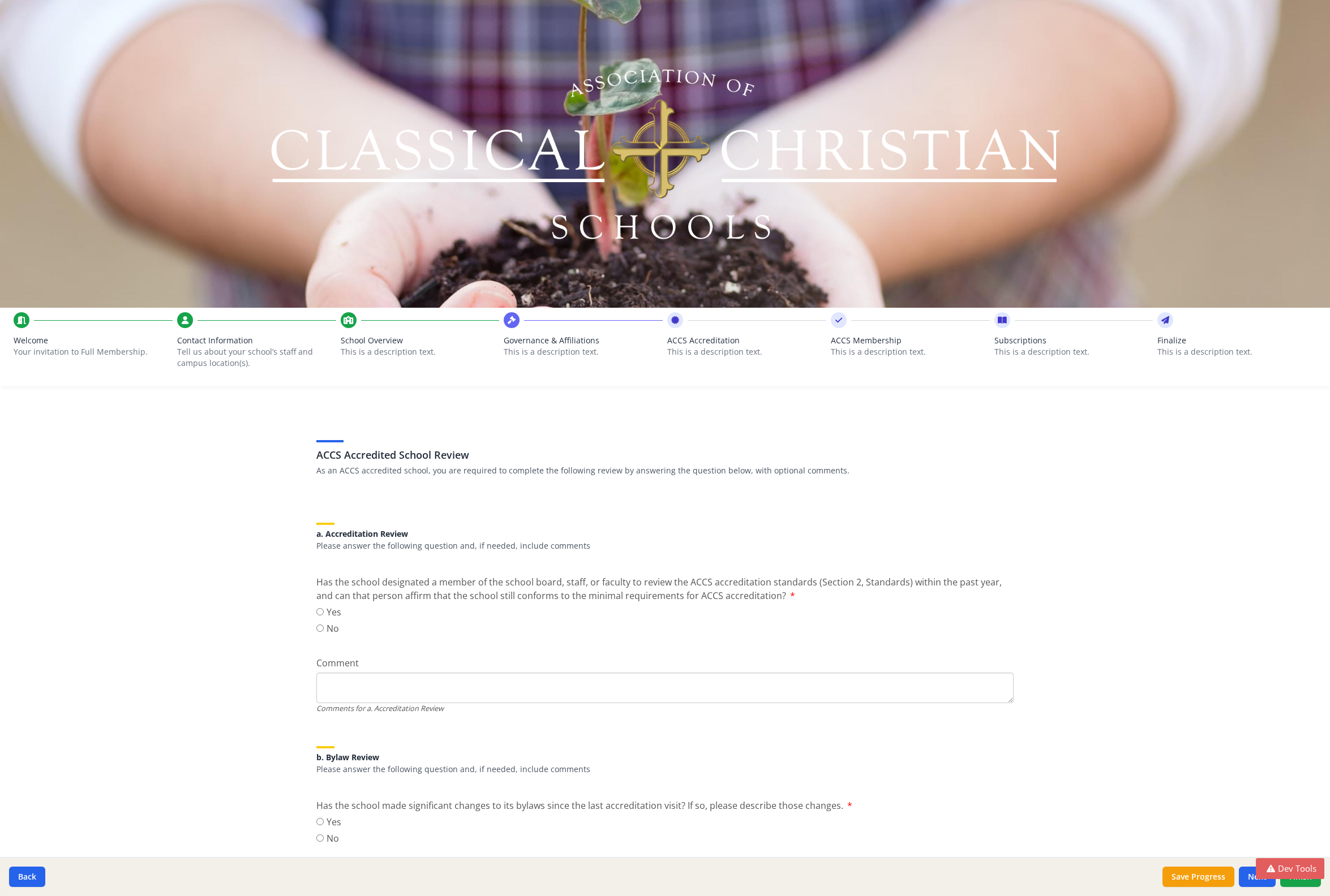 click on "This is a description text." at bounding box center (910, 352) 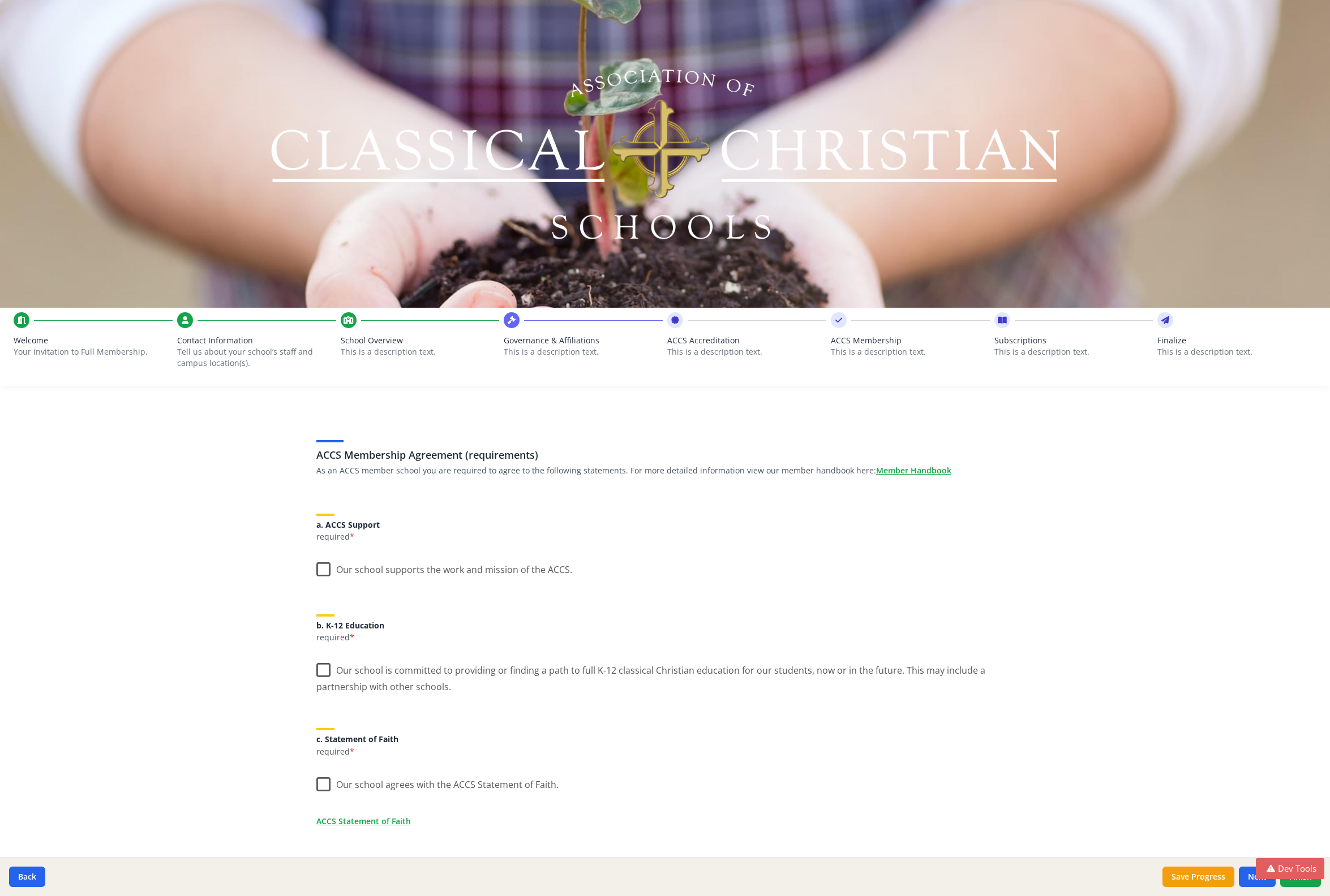 click on "ACCS Accreditation   This is a description text." at bounding box center (746, 355) 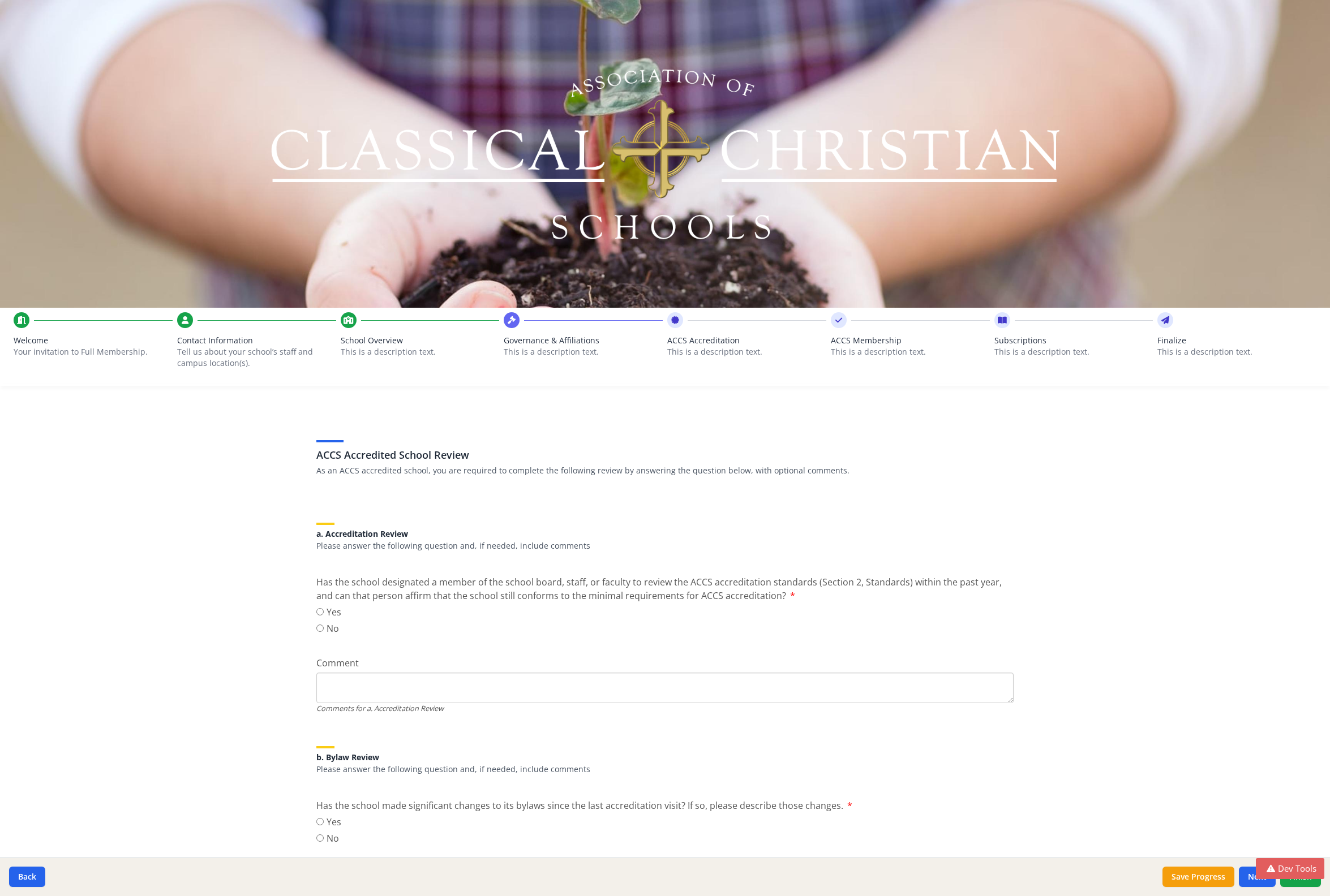 click on "This is a description text." at bounding box center (583, 352) 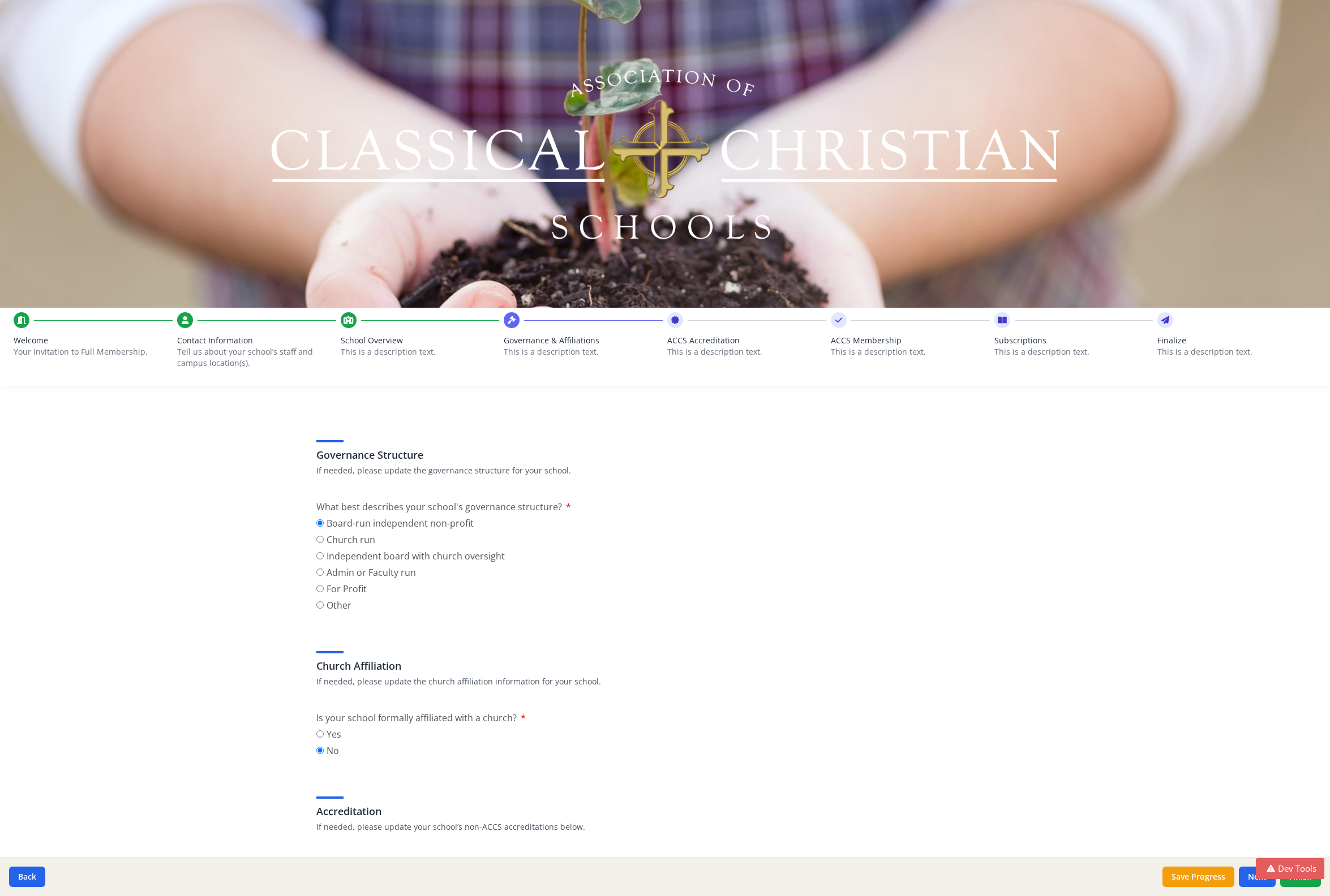 click on "School Overview" at bounding box center [420, 341] 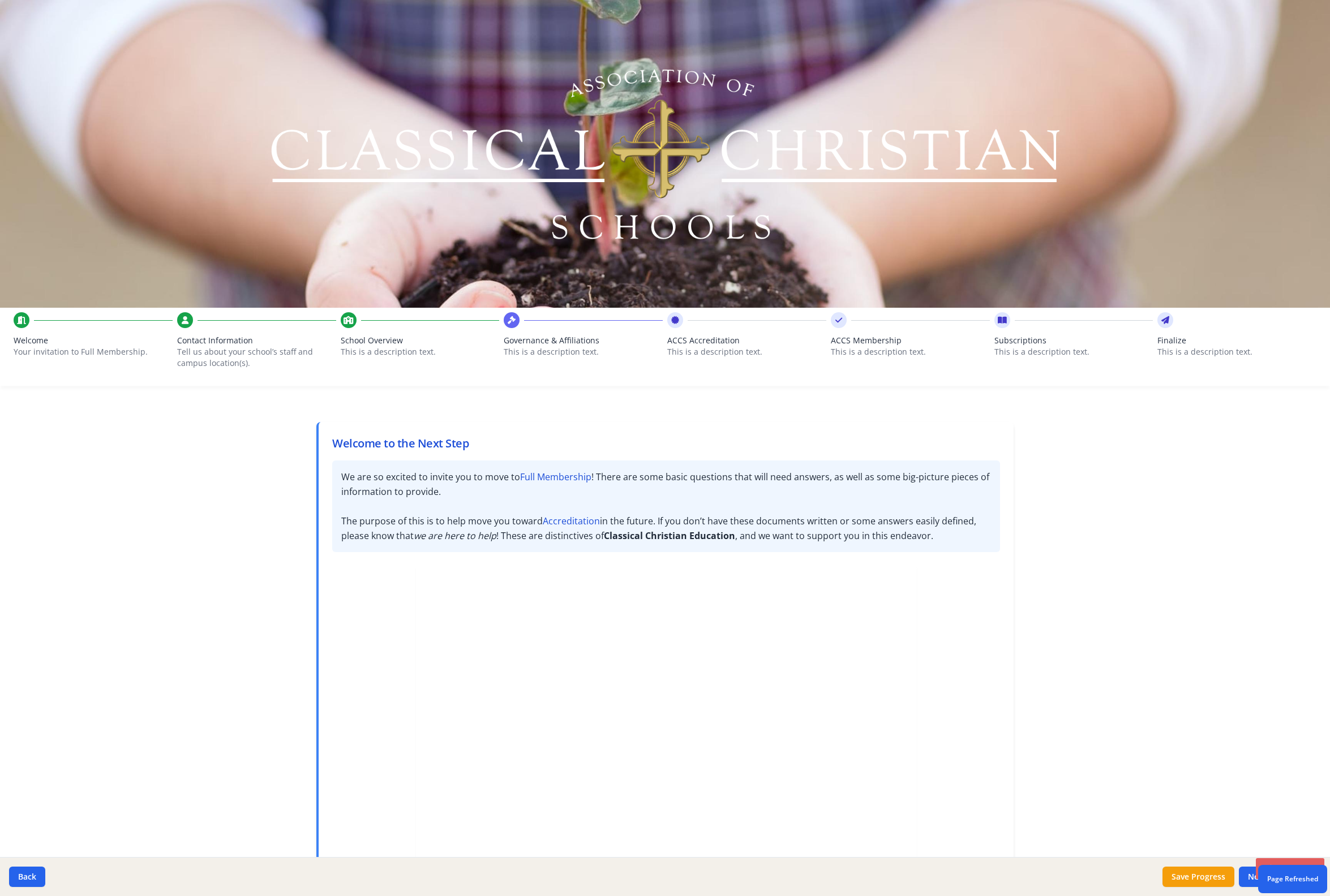 click on "School Overview" at bounding box center [420, 341] 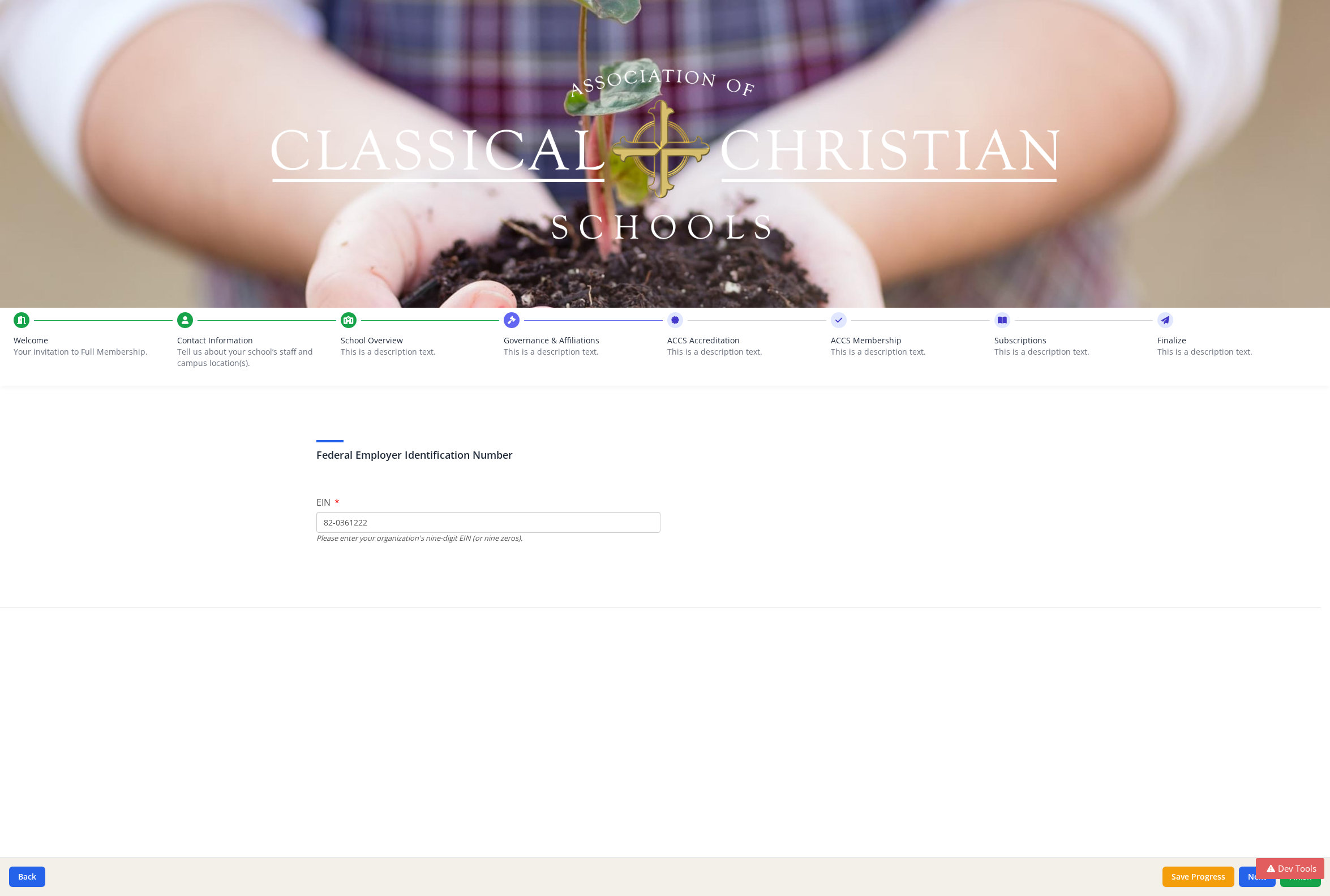 click on "Back
Save Progress
Next
Finish" at bounding box center [656, 614] 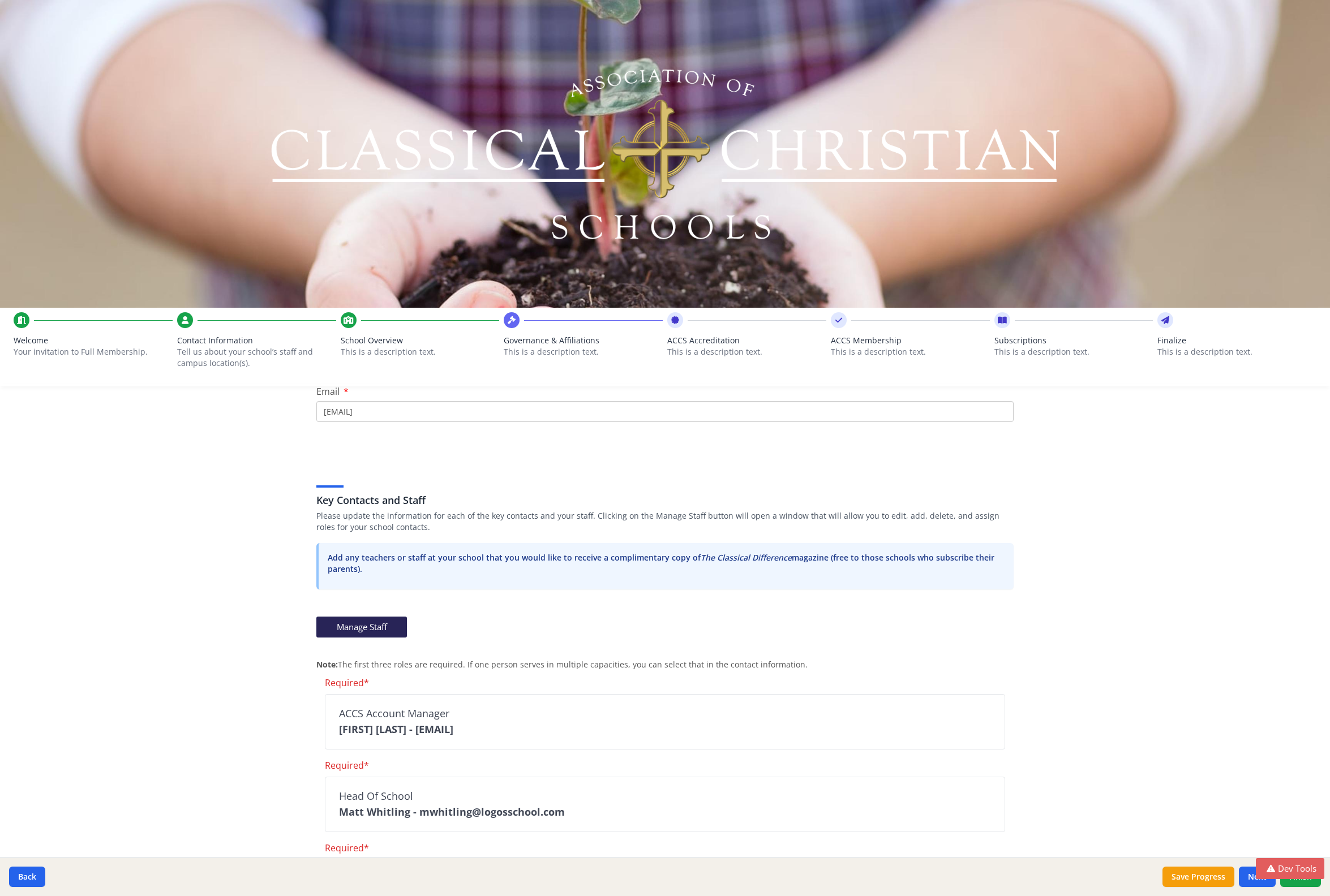 scroll, scrollTop: 0, scrollLeft: 0, axis: both 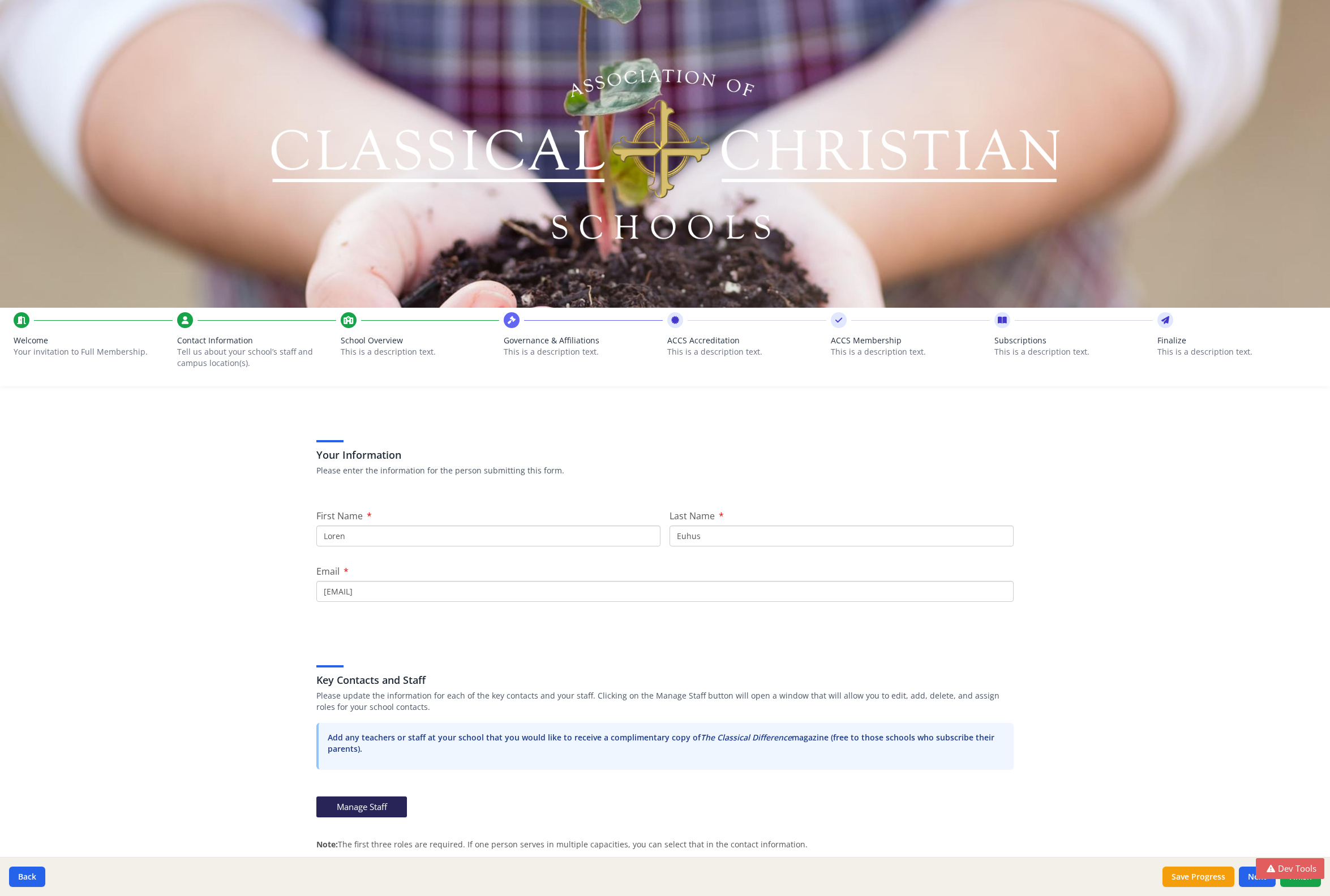click on "This is a description text." at bounding box center [420, 352] 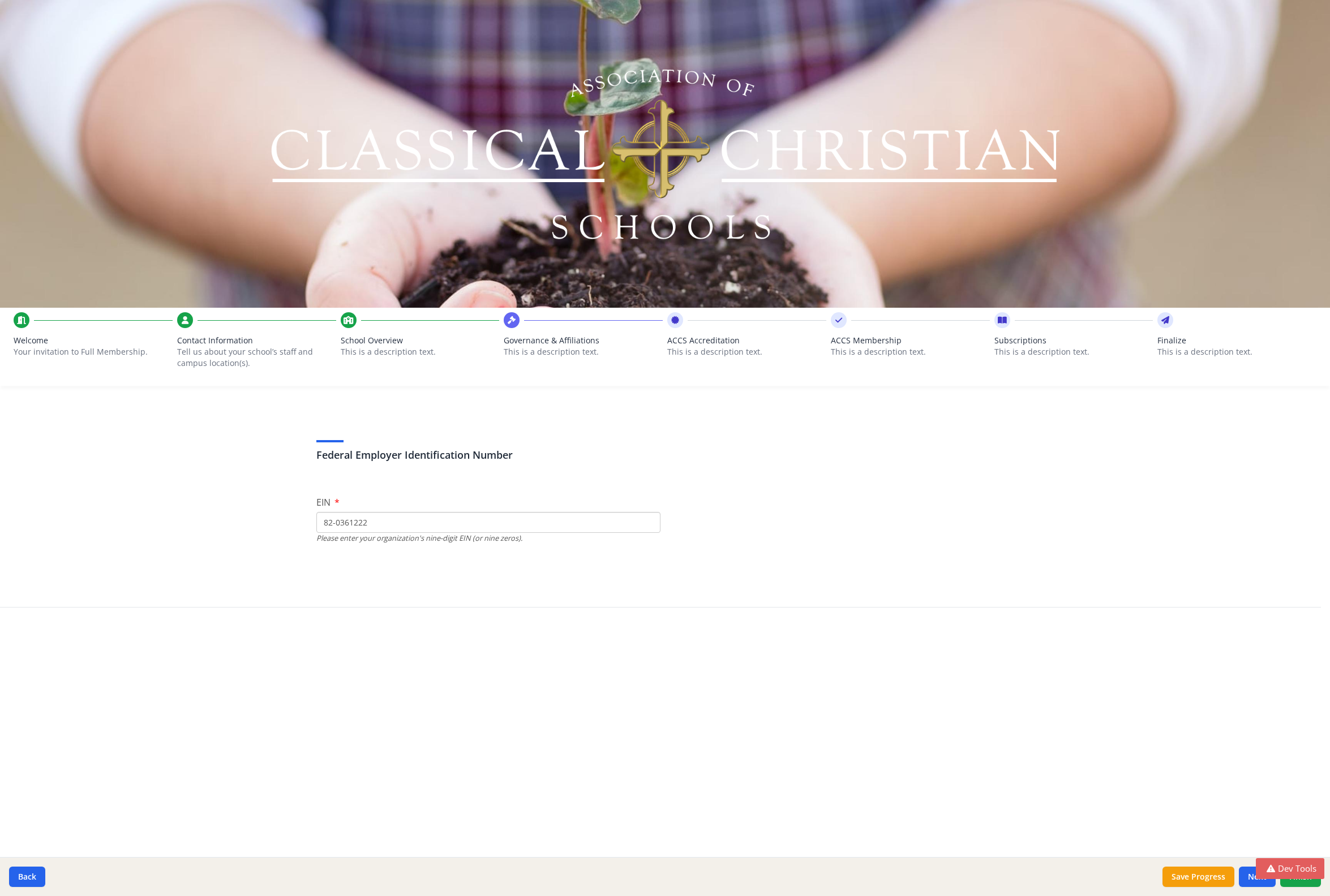 click on "This is a description text." at bounding box center [583, 352] 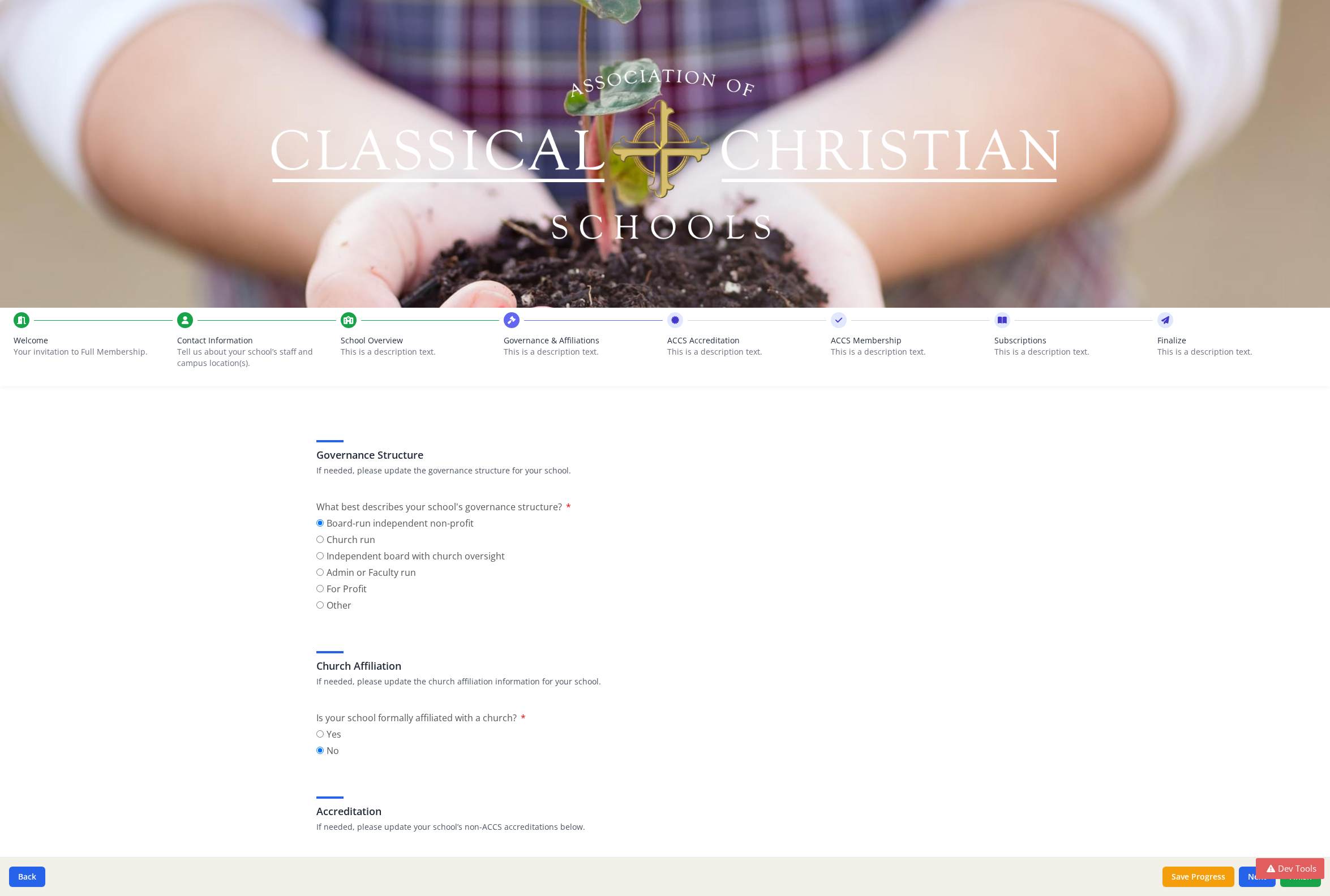 click on "This is a description text." at bounding box center [746, 352] 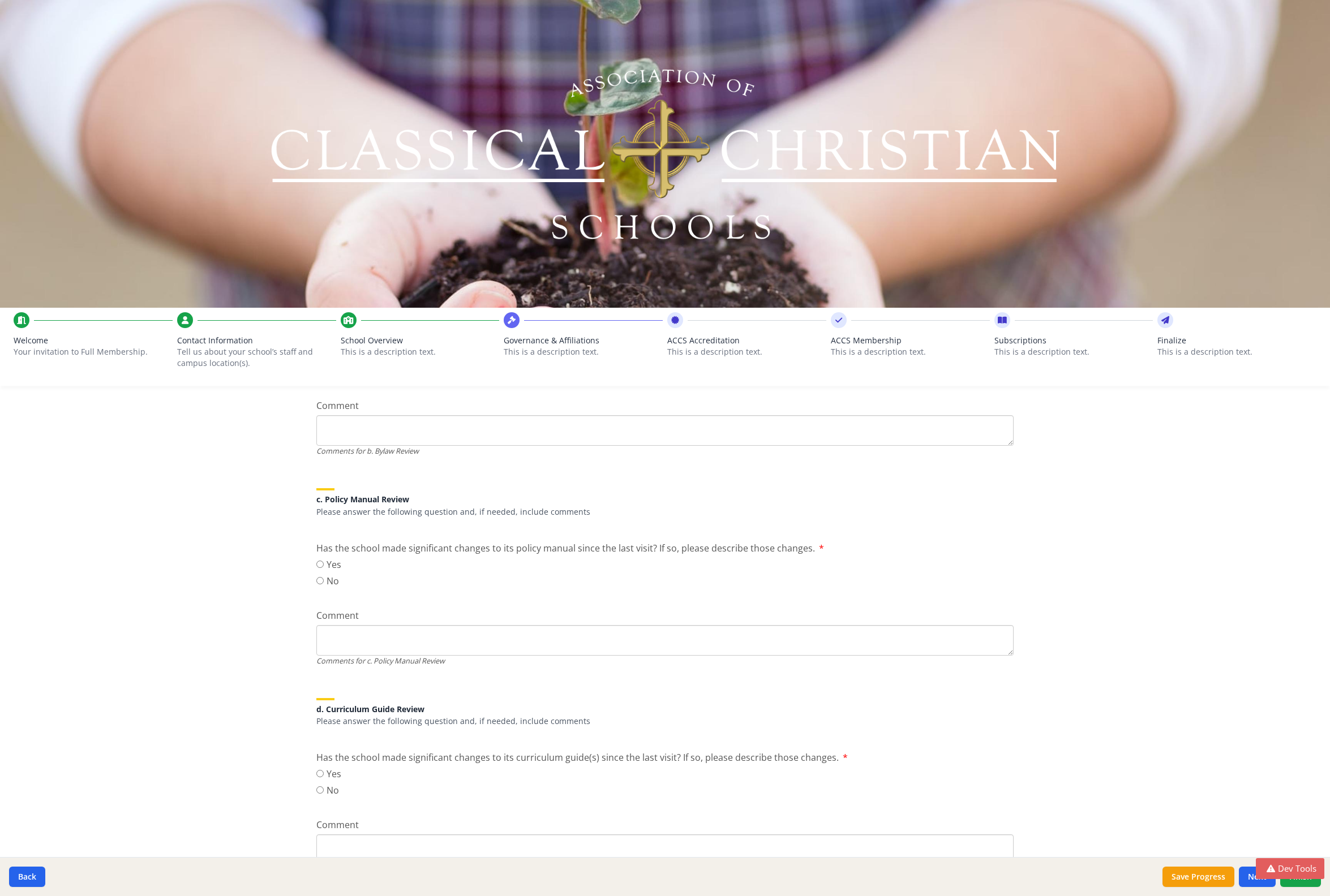 scroll, scrollTop: 0, scrollLeft: 0, axis: both 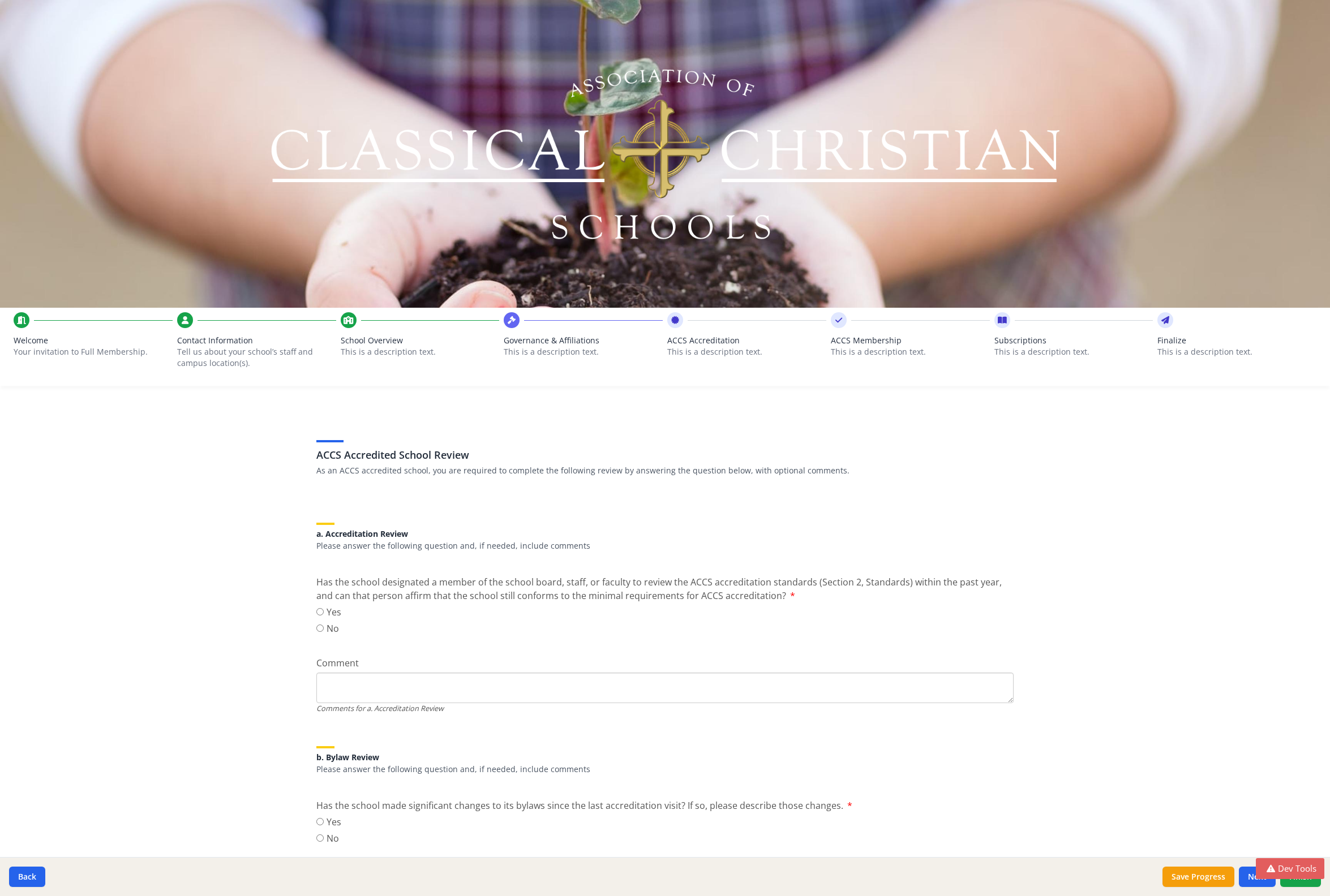 click on "ACCS Accreditation" at bounding box center [746, 341] 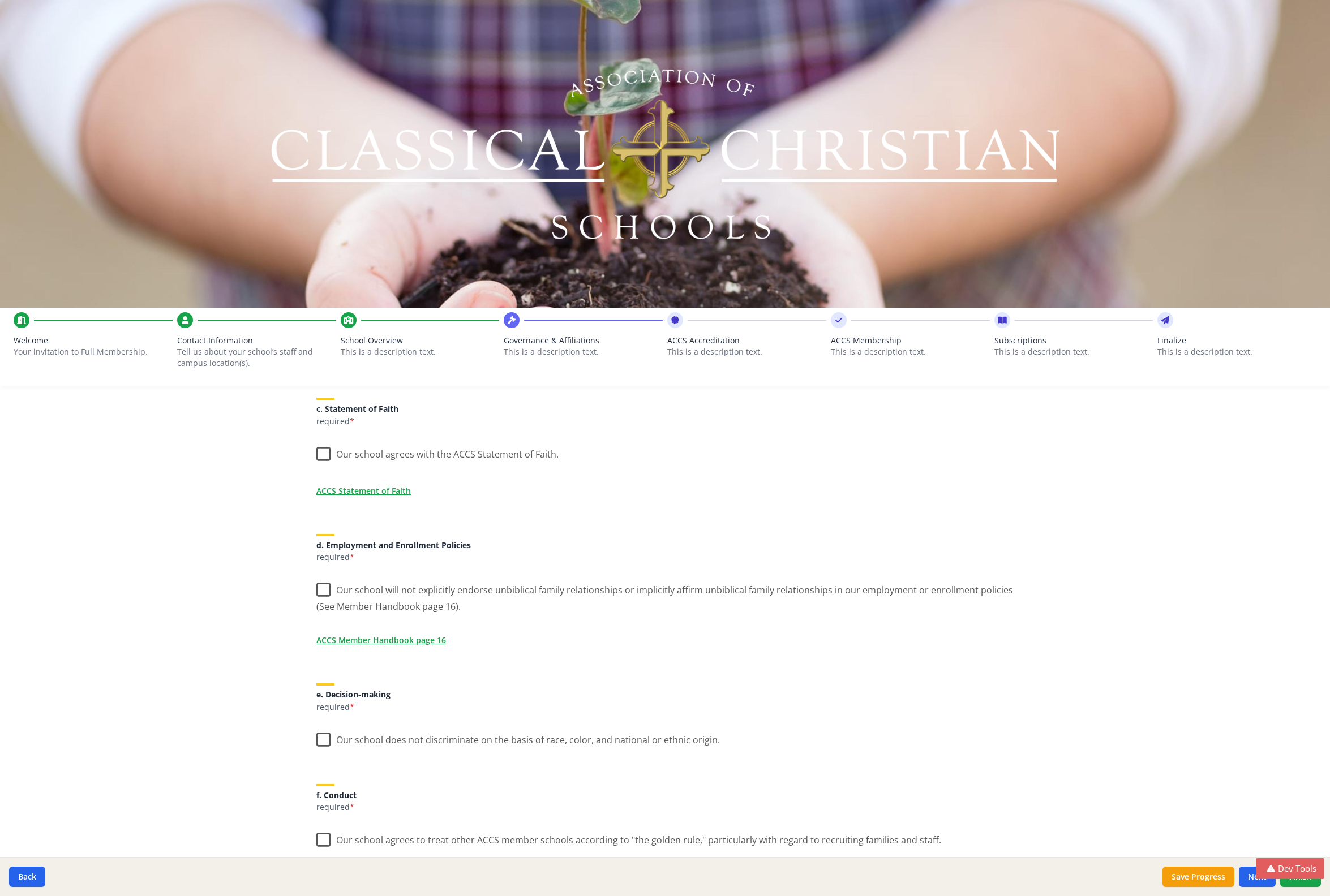 scroll, scrollTop: 0, scrollLeft: 0, axis: both 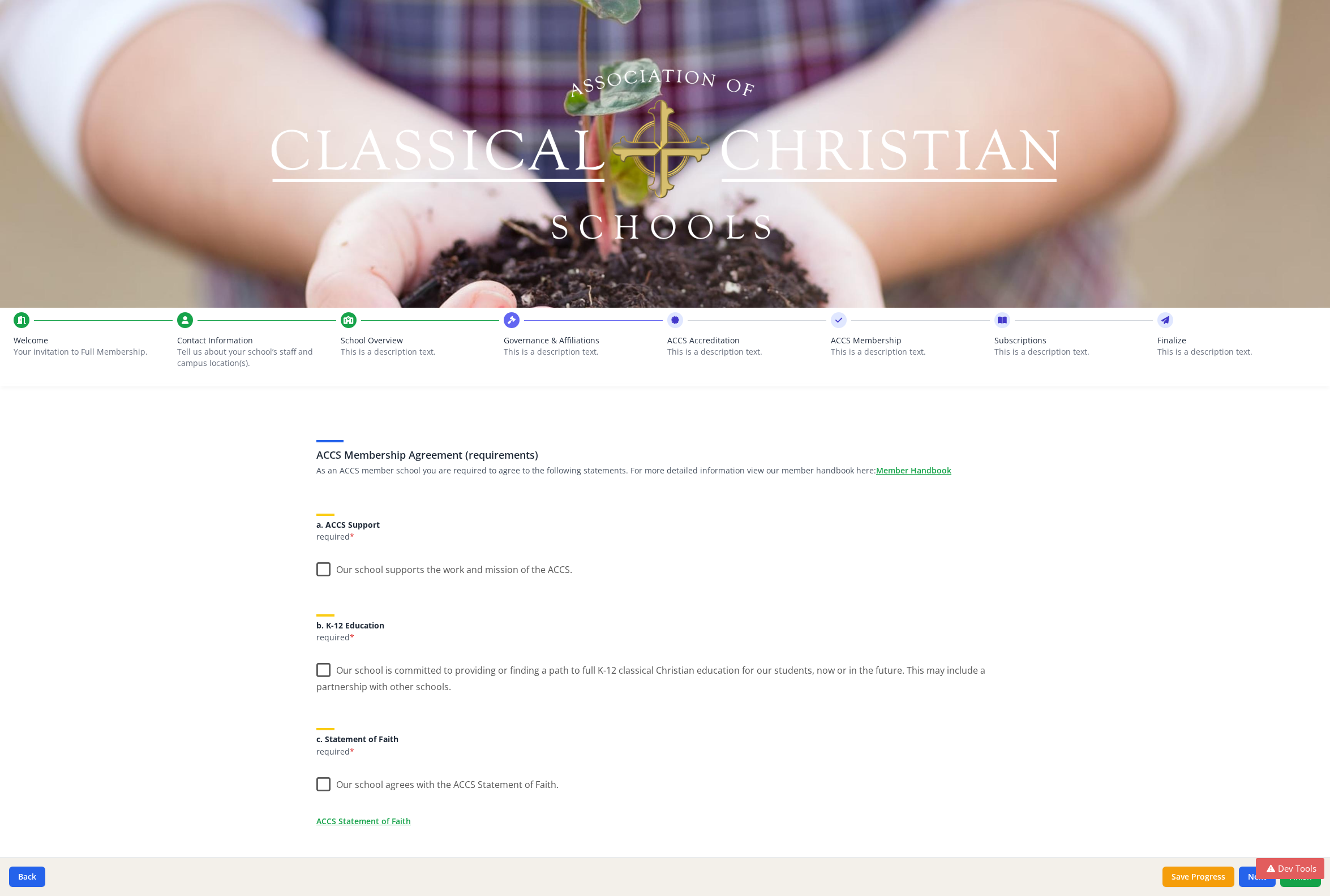 click on "Subscriptions" at bounding box center [1074, 341] 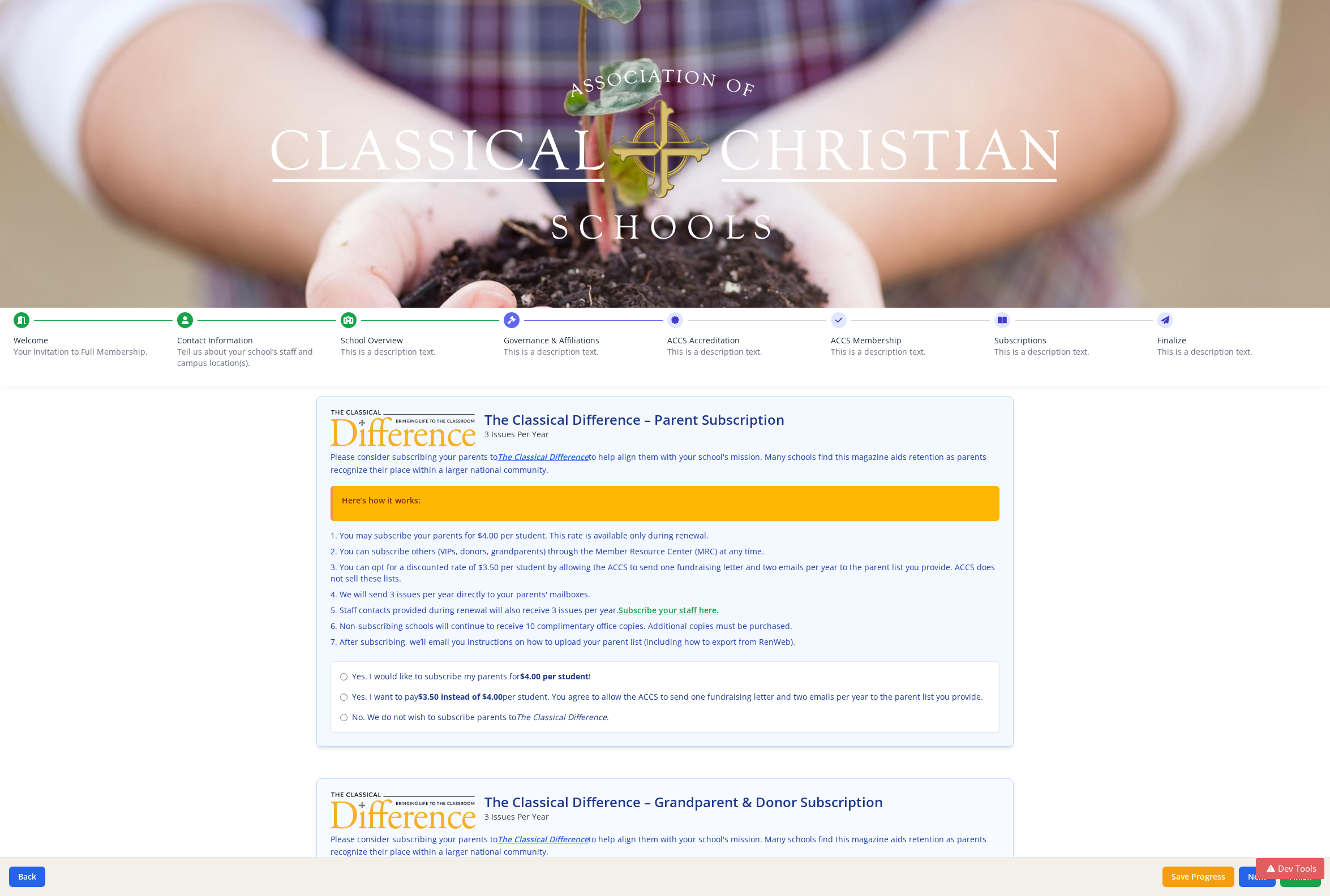 scroll, scrollTop: 0, scrollLeft: 0, axis: both 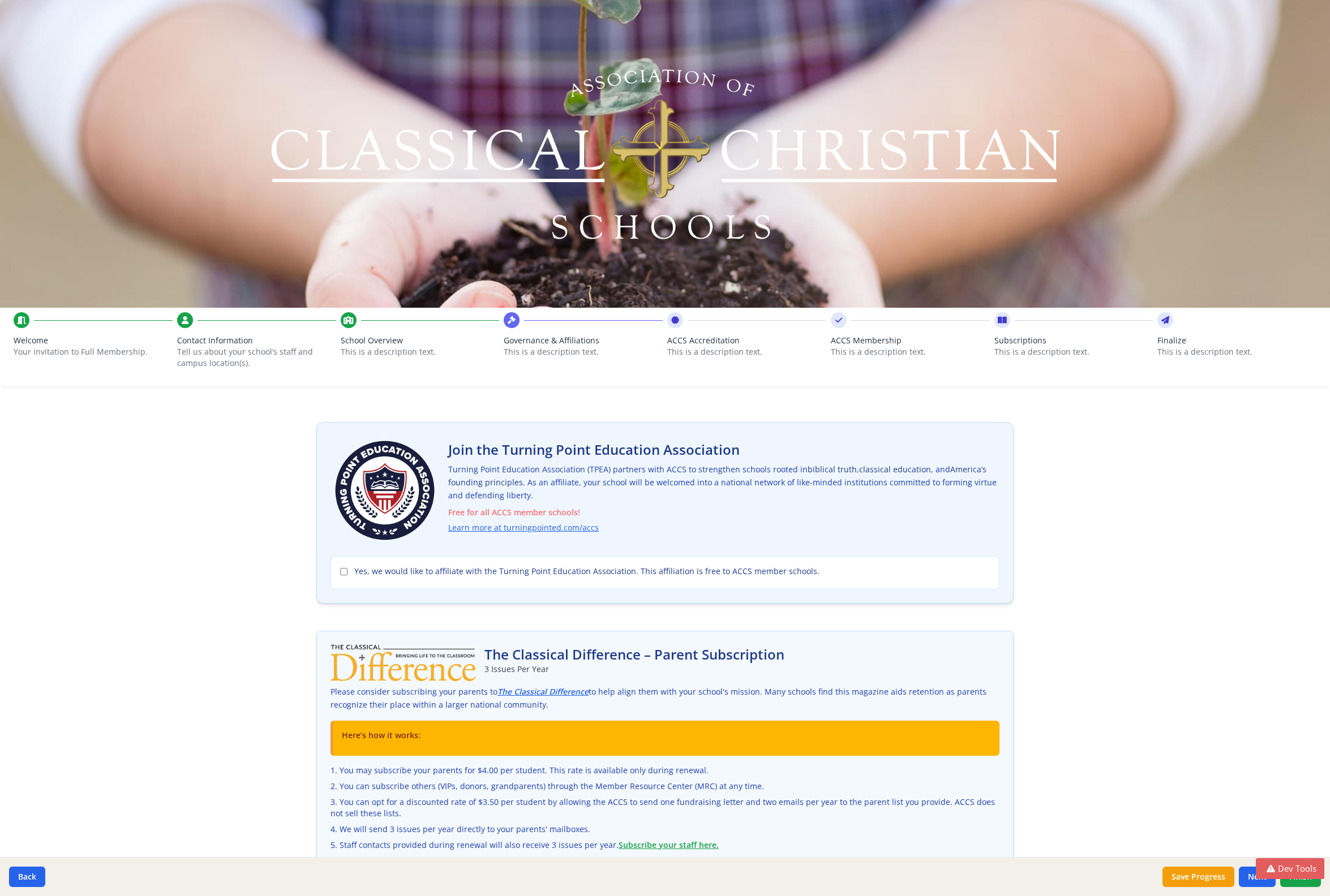 click on "Subscriptions" at bounding box center [1074, 341] 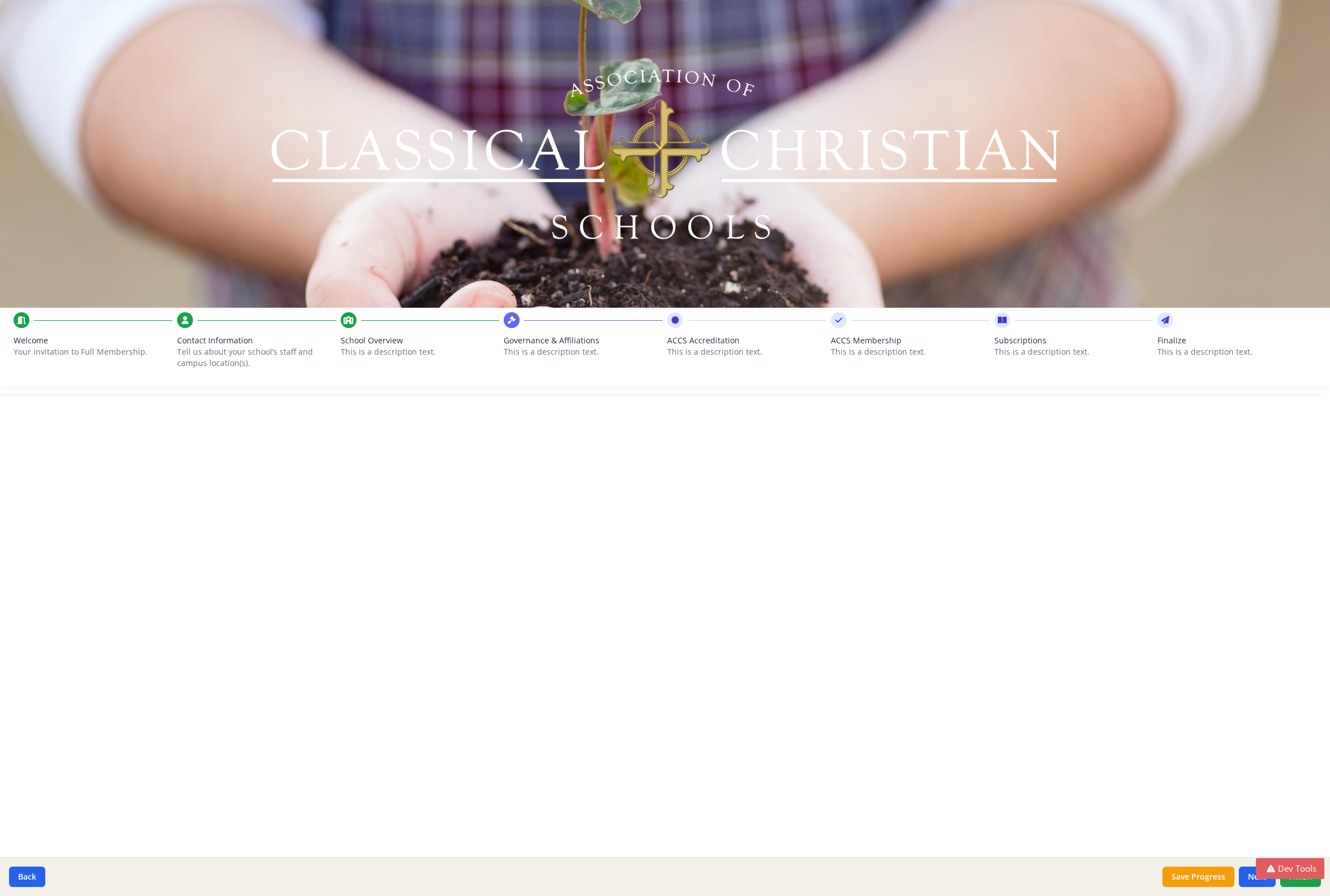 click on "Subscriptions" at bounding box center [1074, 341] 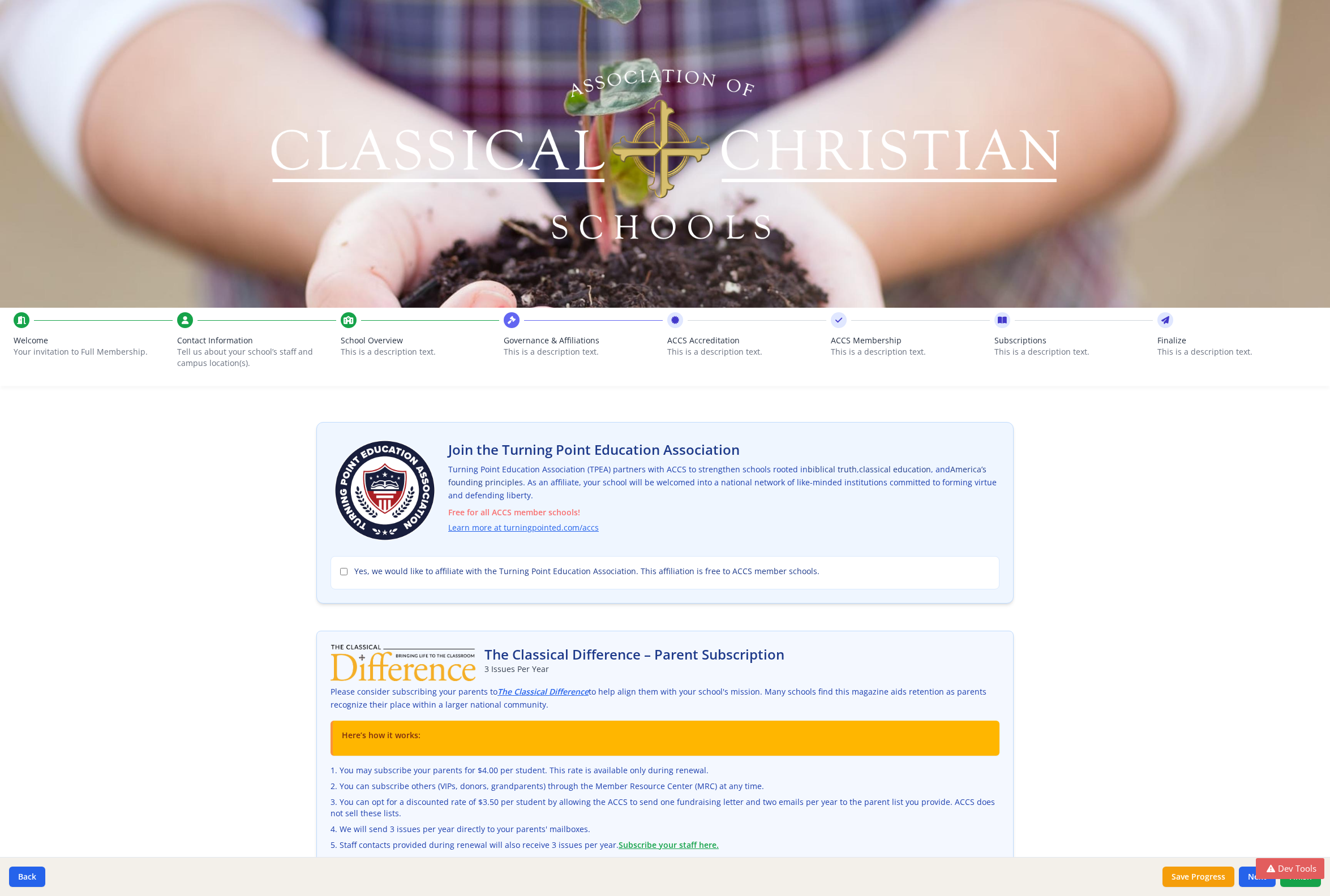 click on "ACCS Membership" at bounding box center [910, 341] 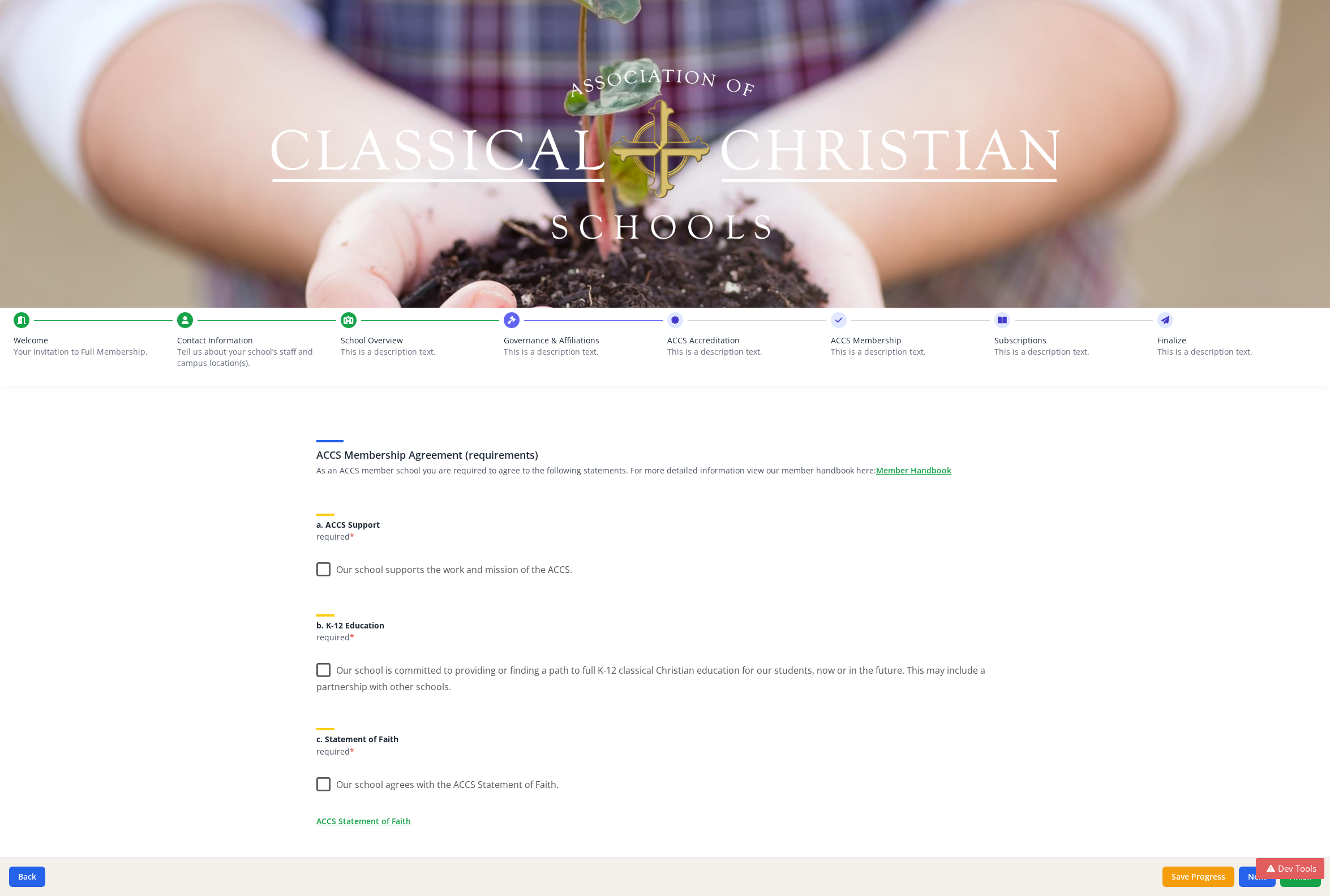 click on "ACCS Accreditation" at bounding box center (746, 341) 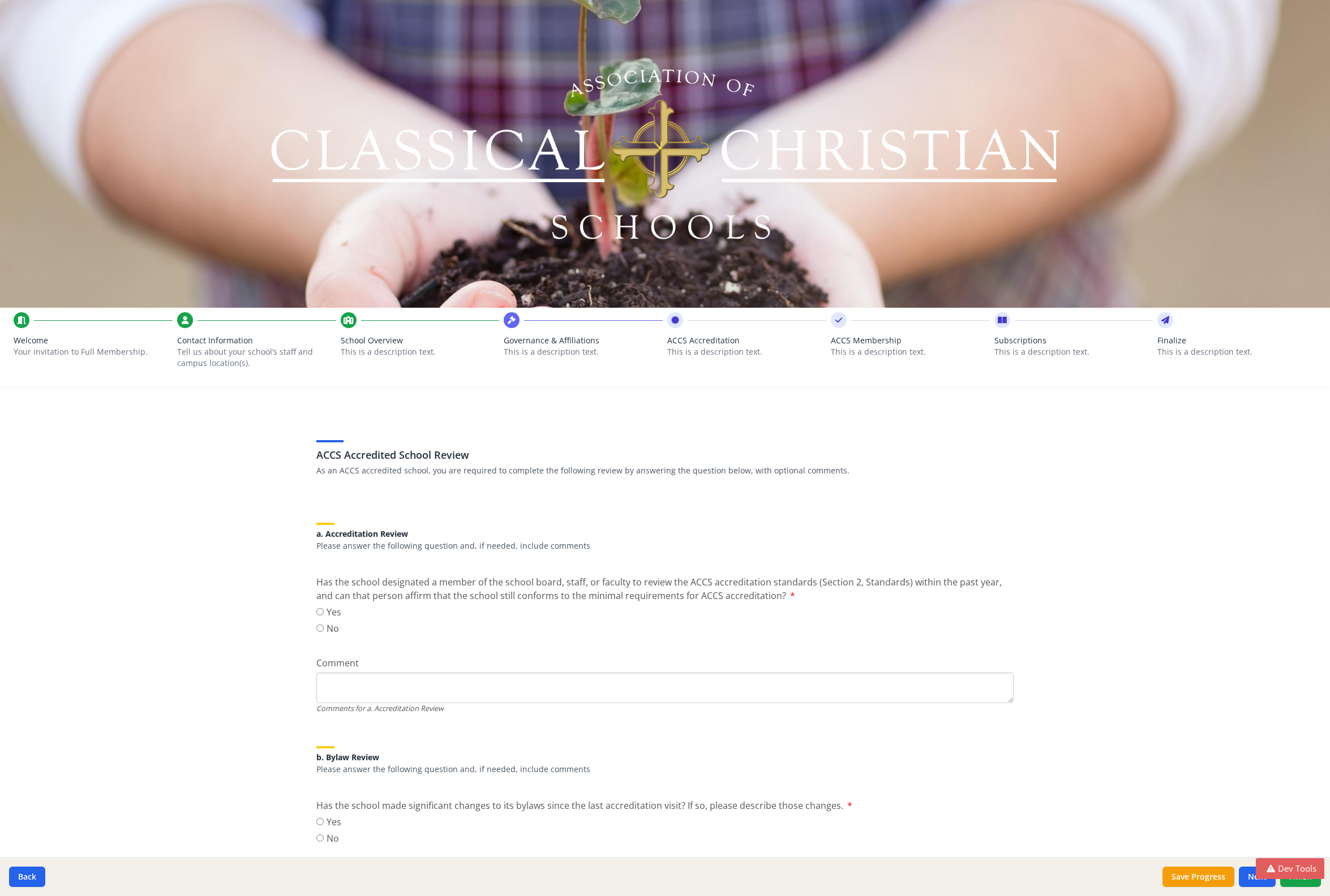 click on "This is a description text." at bounding box center (583, 352) 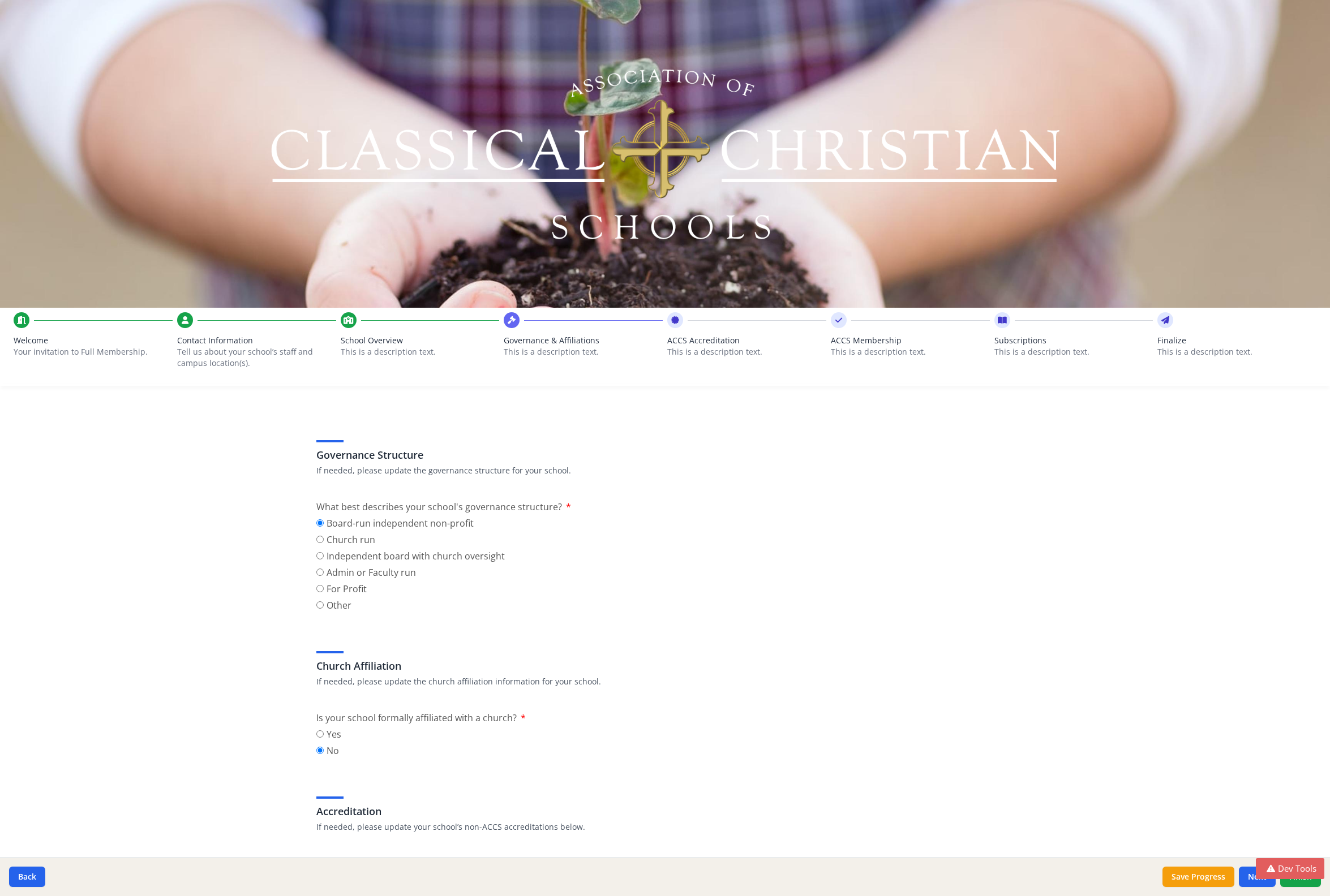 click on "School Overview   This is a description text." at bounding box center (420, 355) 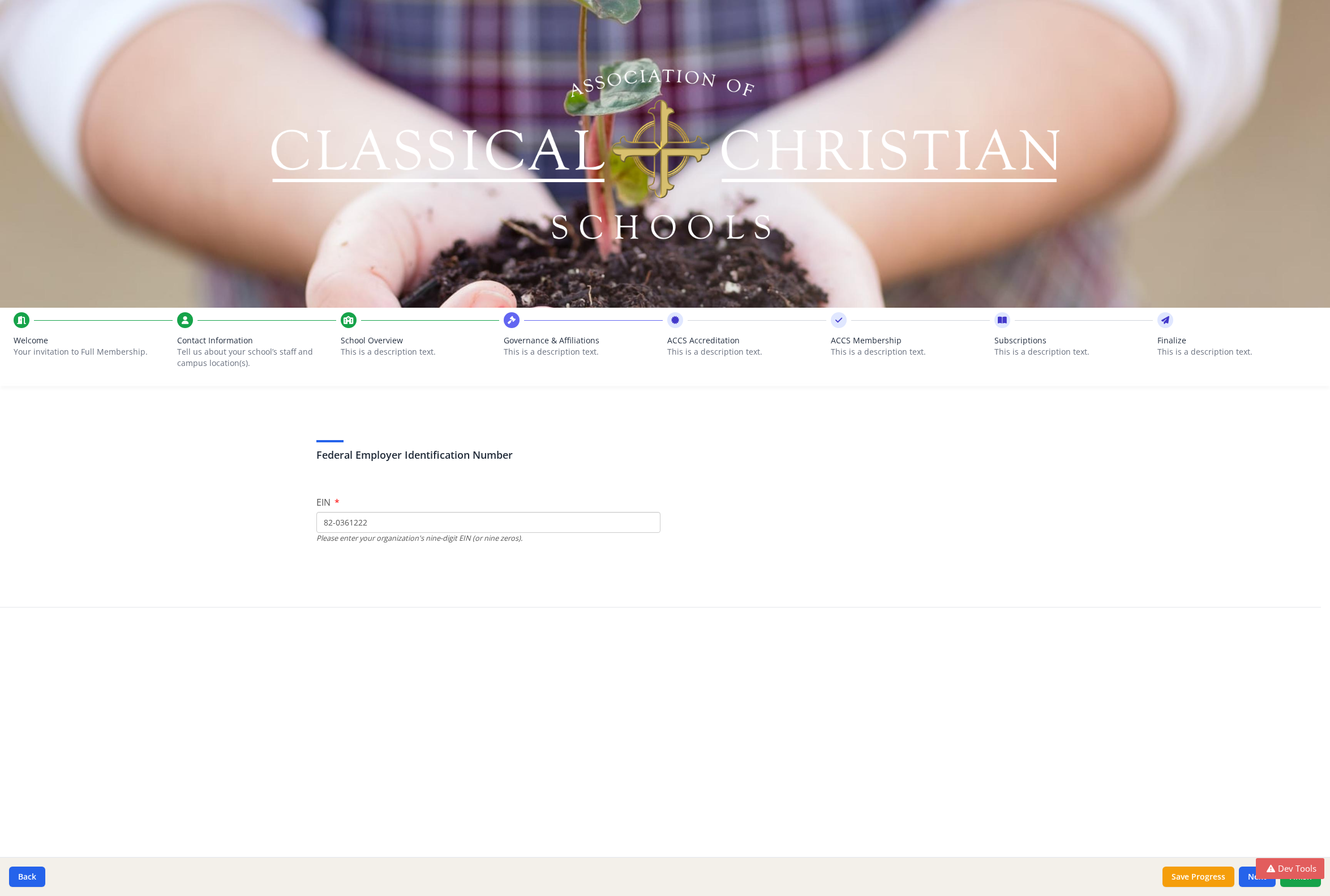 click on "Tell us about your school’s staff and campus location(s)." at bounding box center [250, 357] 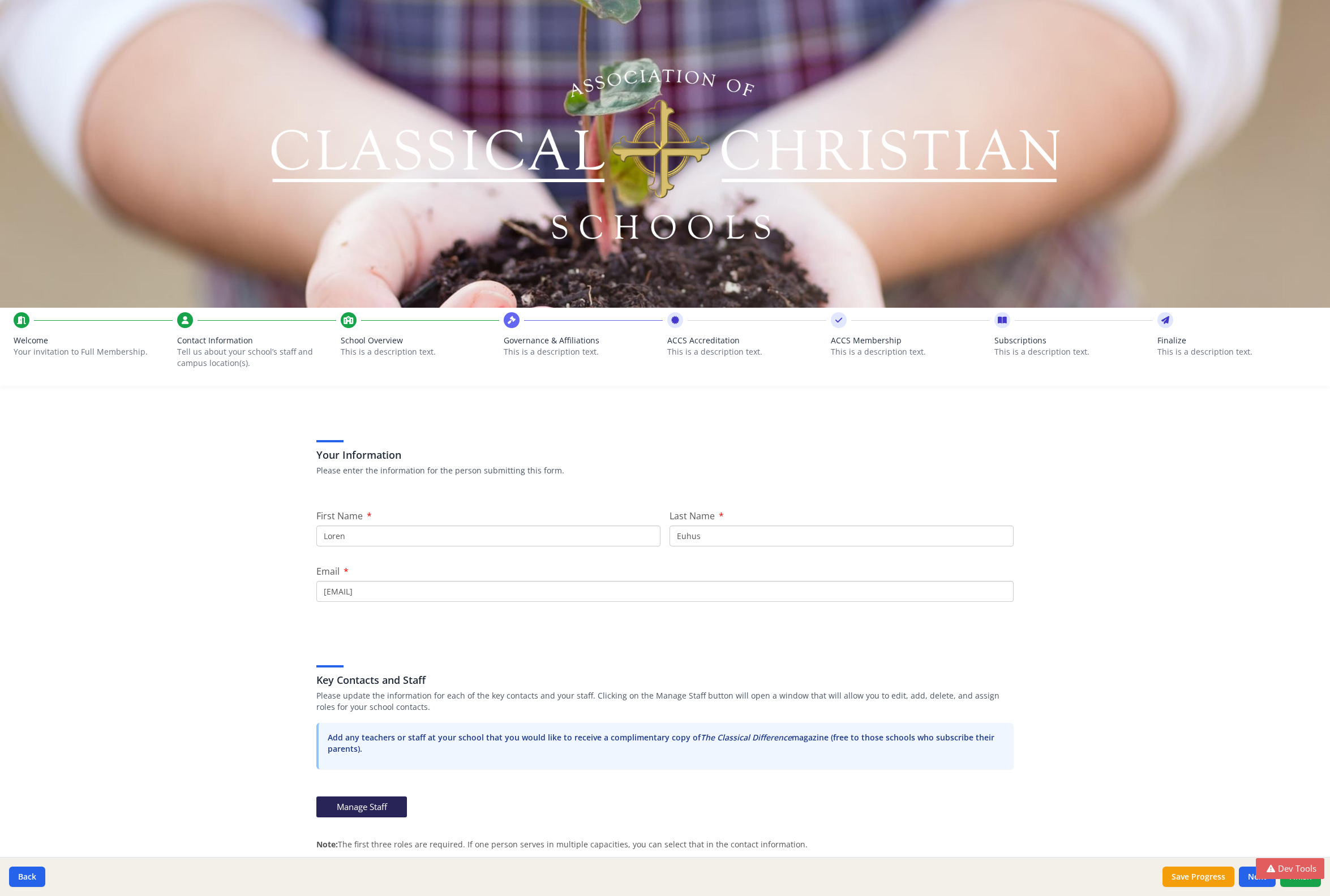 click on "Welcome" at bounding box center [93, 341] 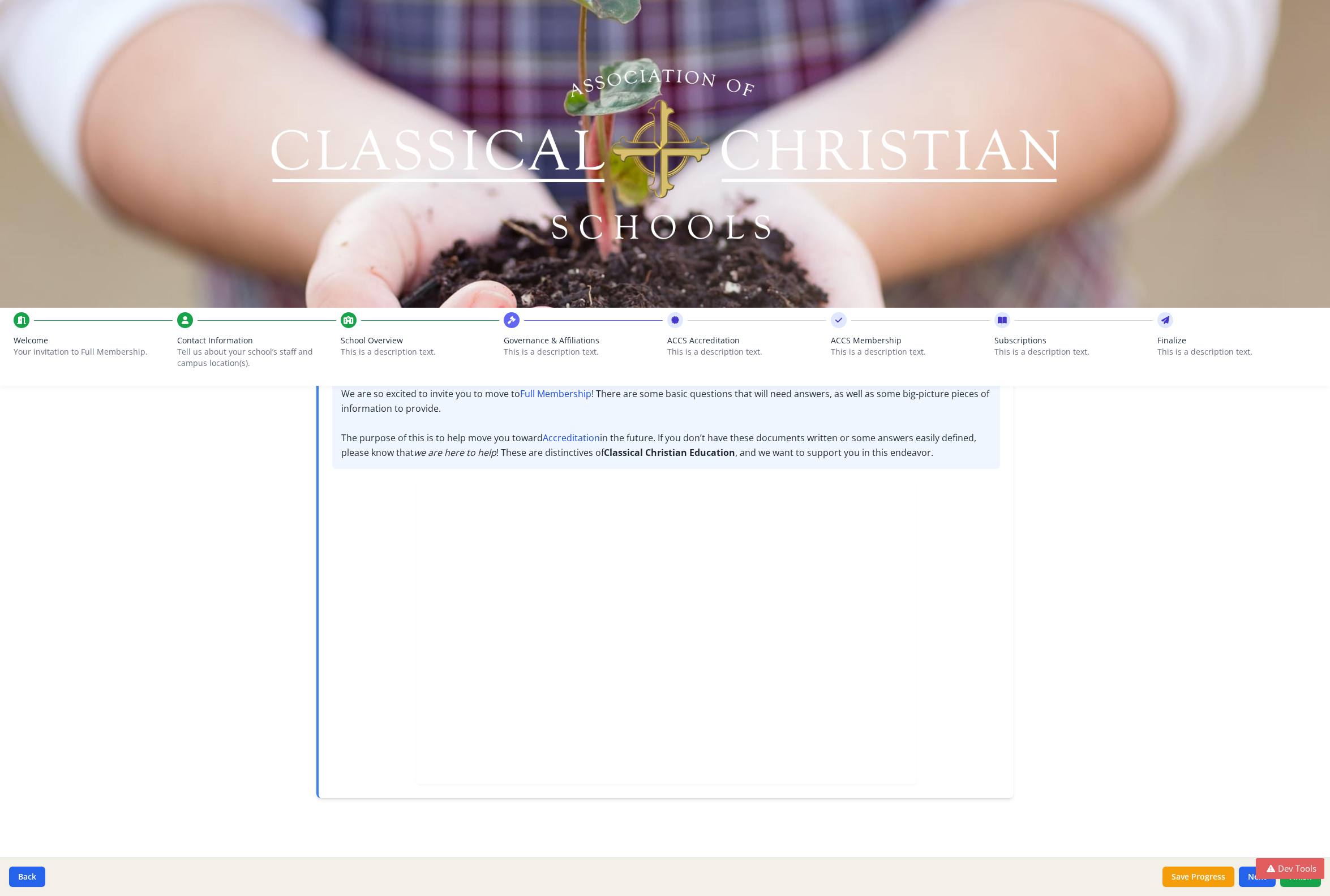 scroll, scrollTop: 0, scrollLeft: 0, axis: both 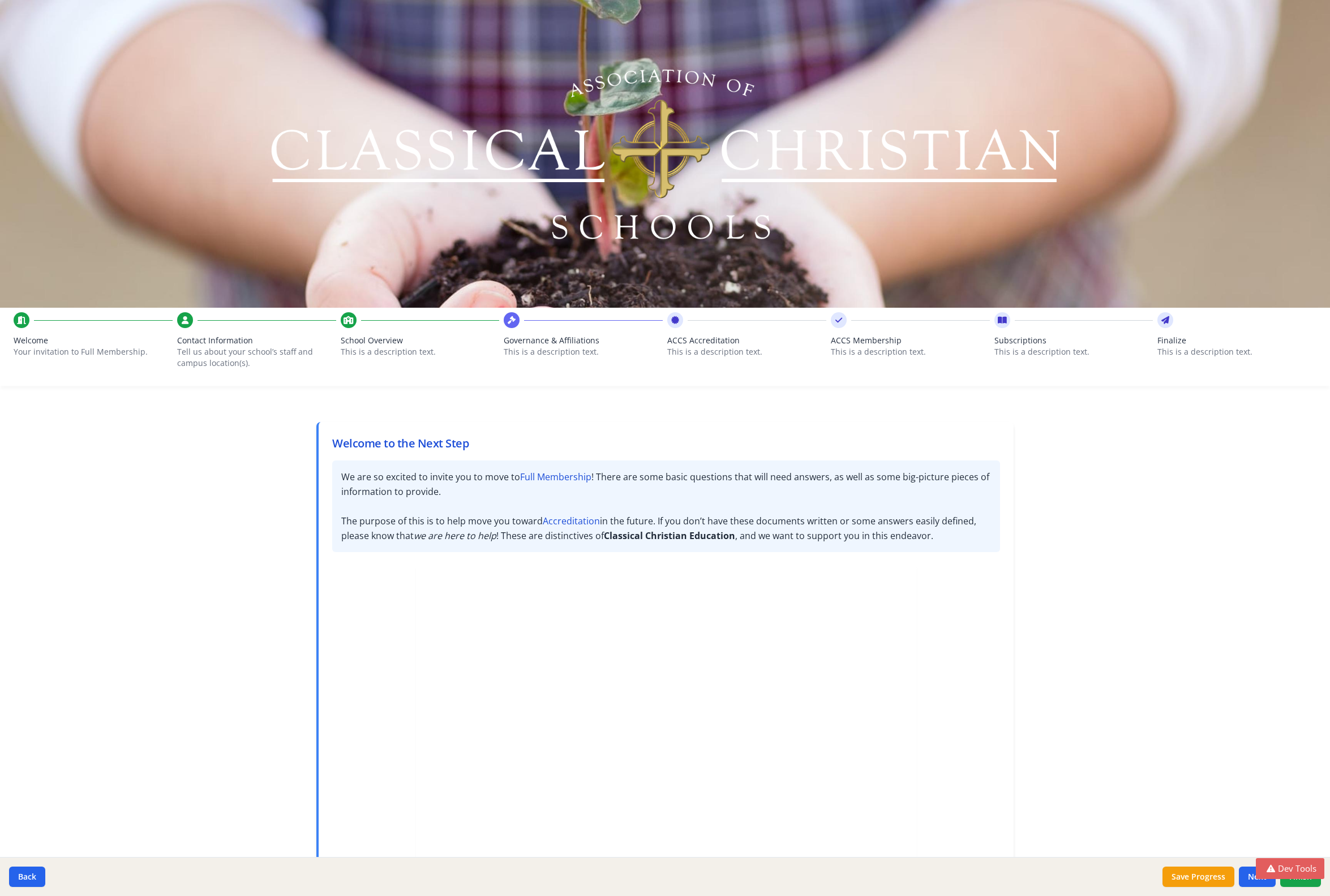 click on "Contact Information   Tell us about your school’s staff and campus location(s)." at bounding box center (256, 349) 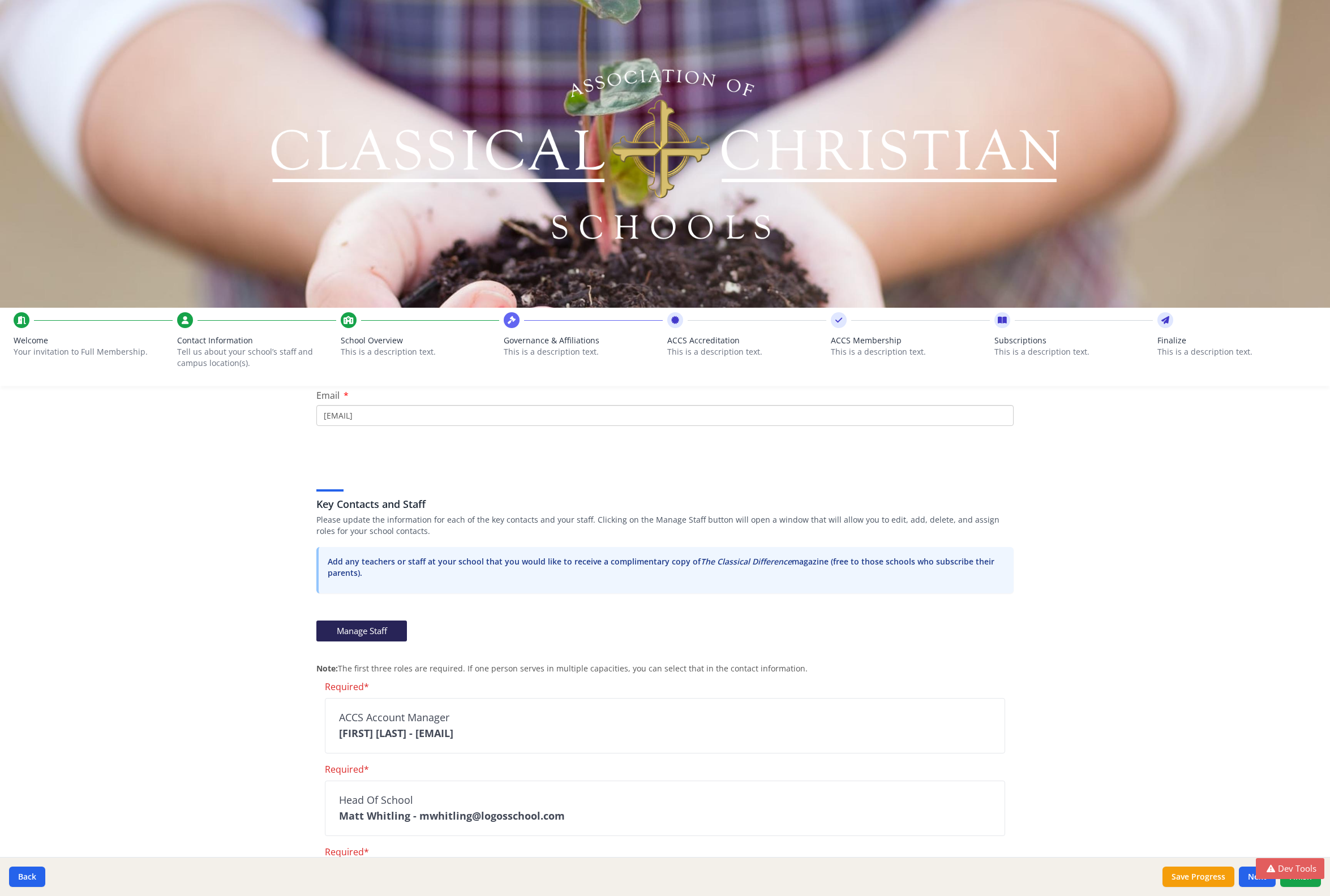 scroll, scrollTop: 0, scrollLeft: 0, axis: both 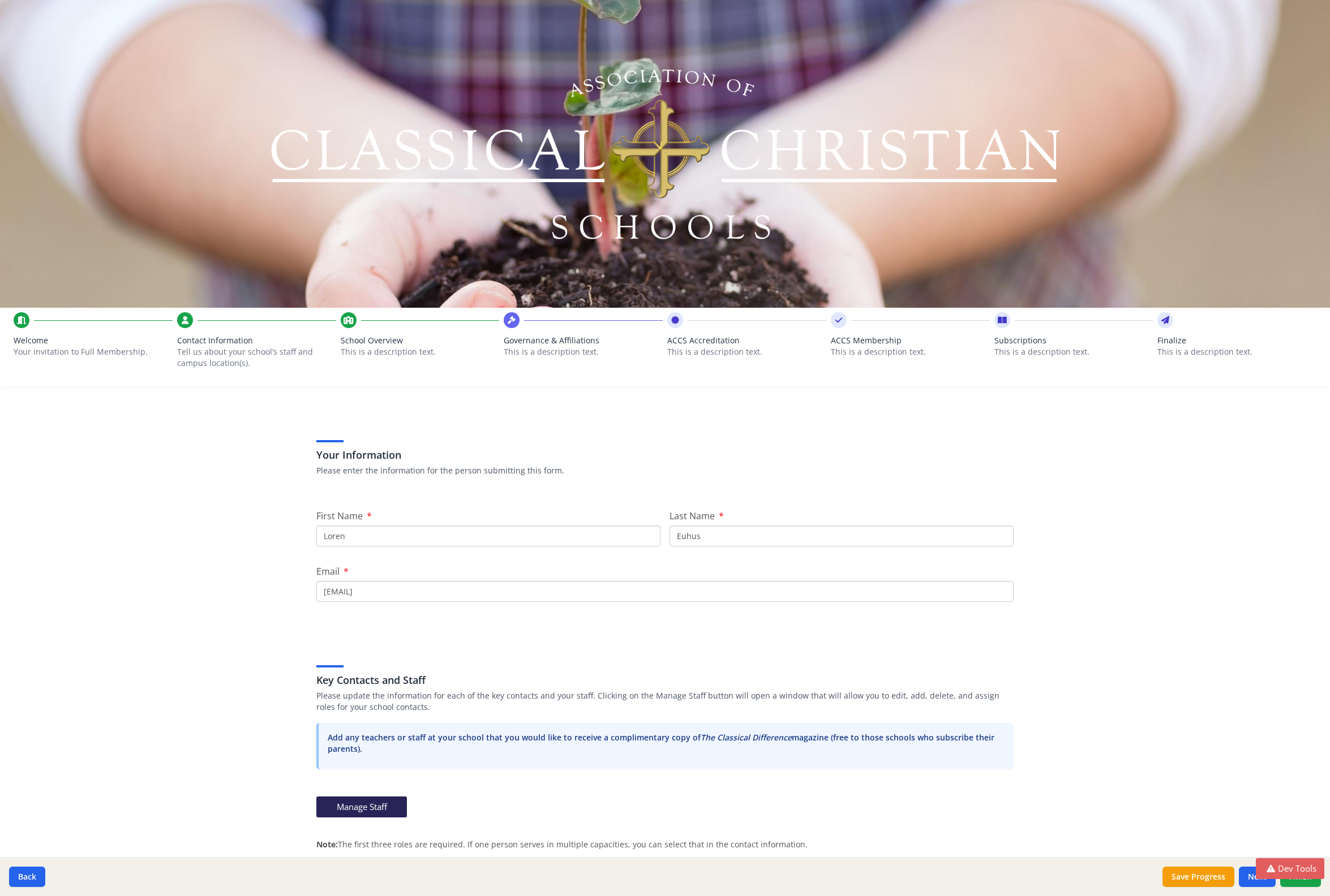 click on "This is a description text." at bounding box center [420, 352] 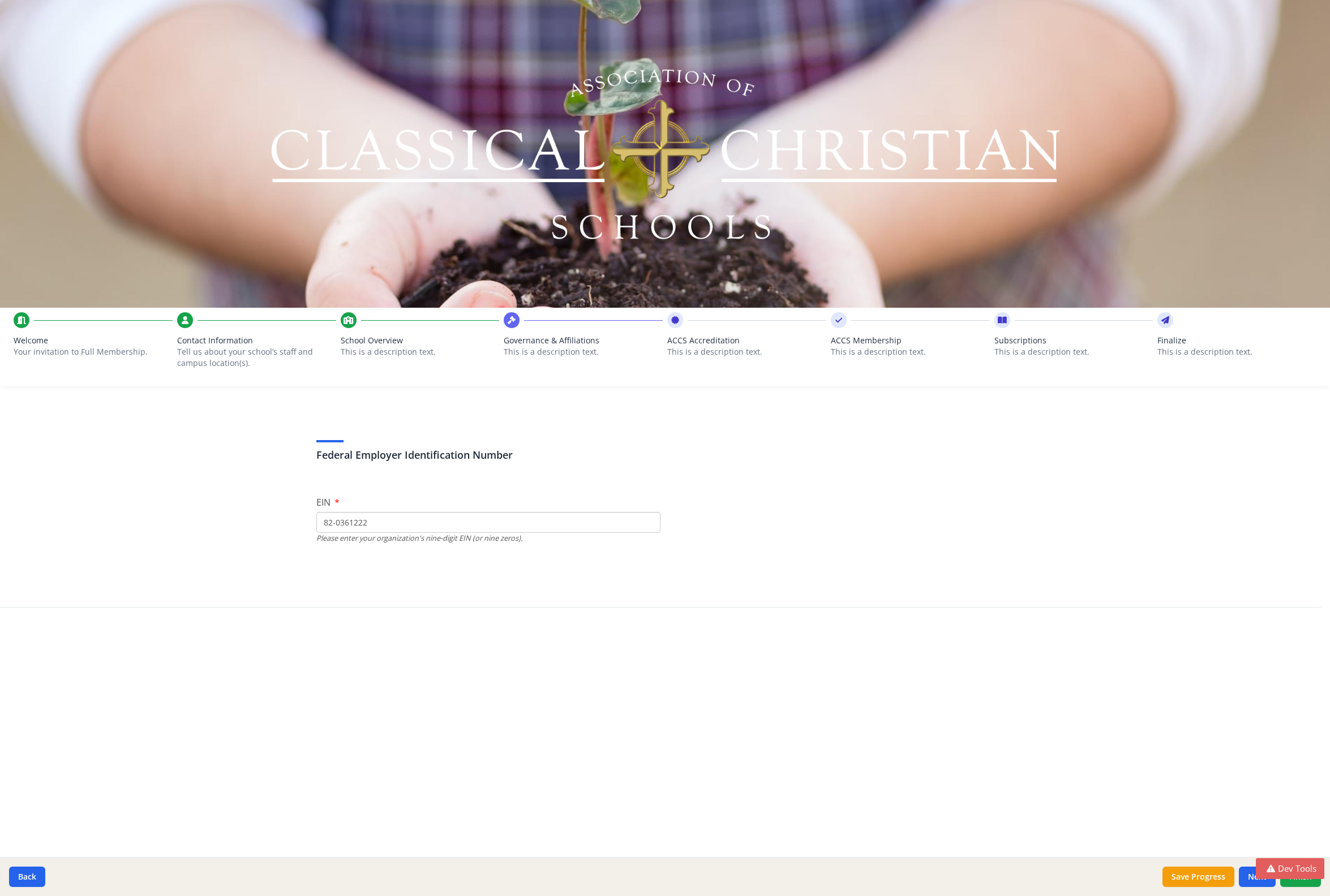 click on "This is a description text." at bounding box center (420, 352) 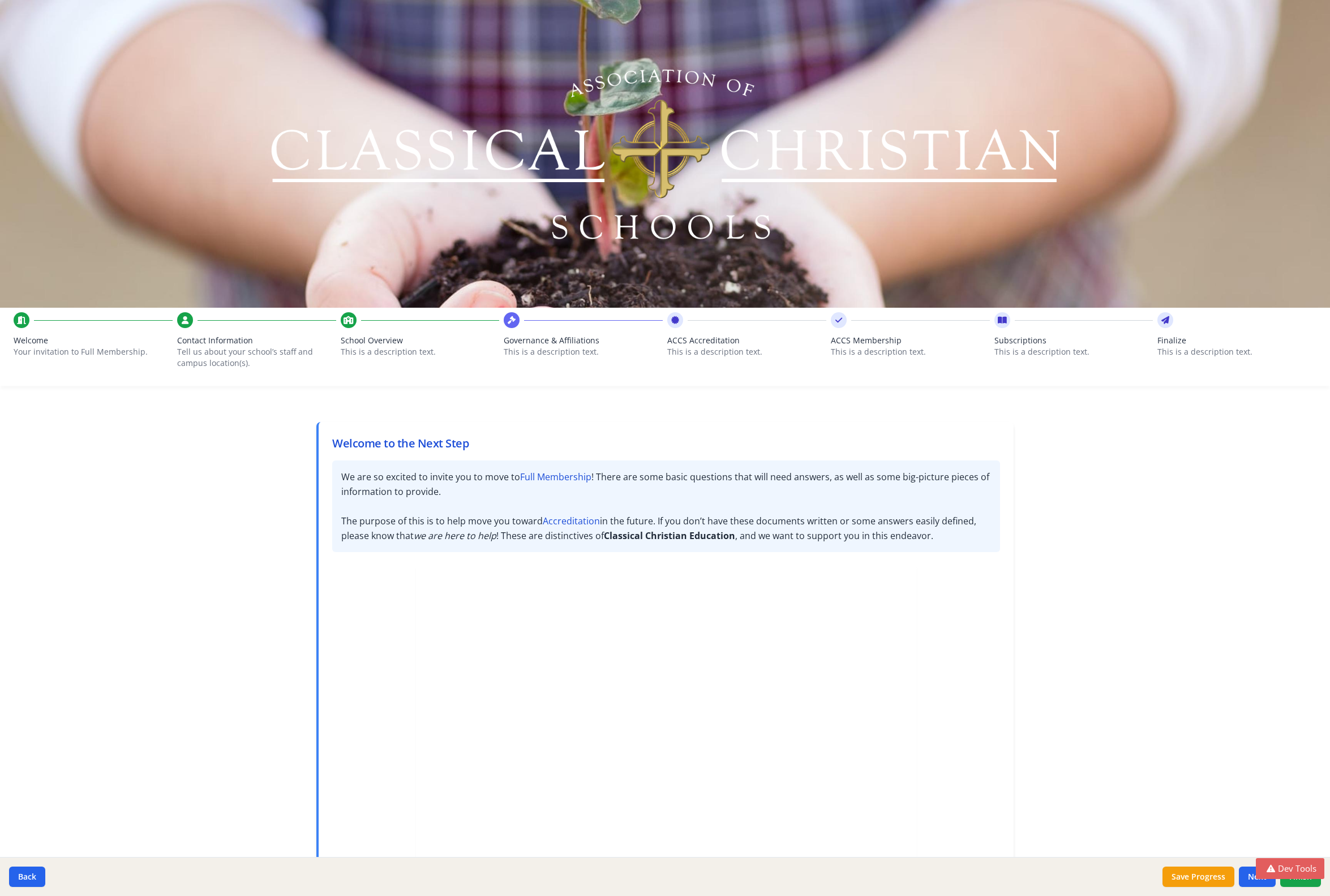 click on "Governance & Affiliations   This is a description text." at bounding box center (583, 355) 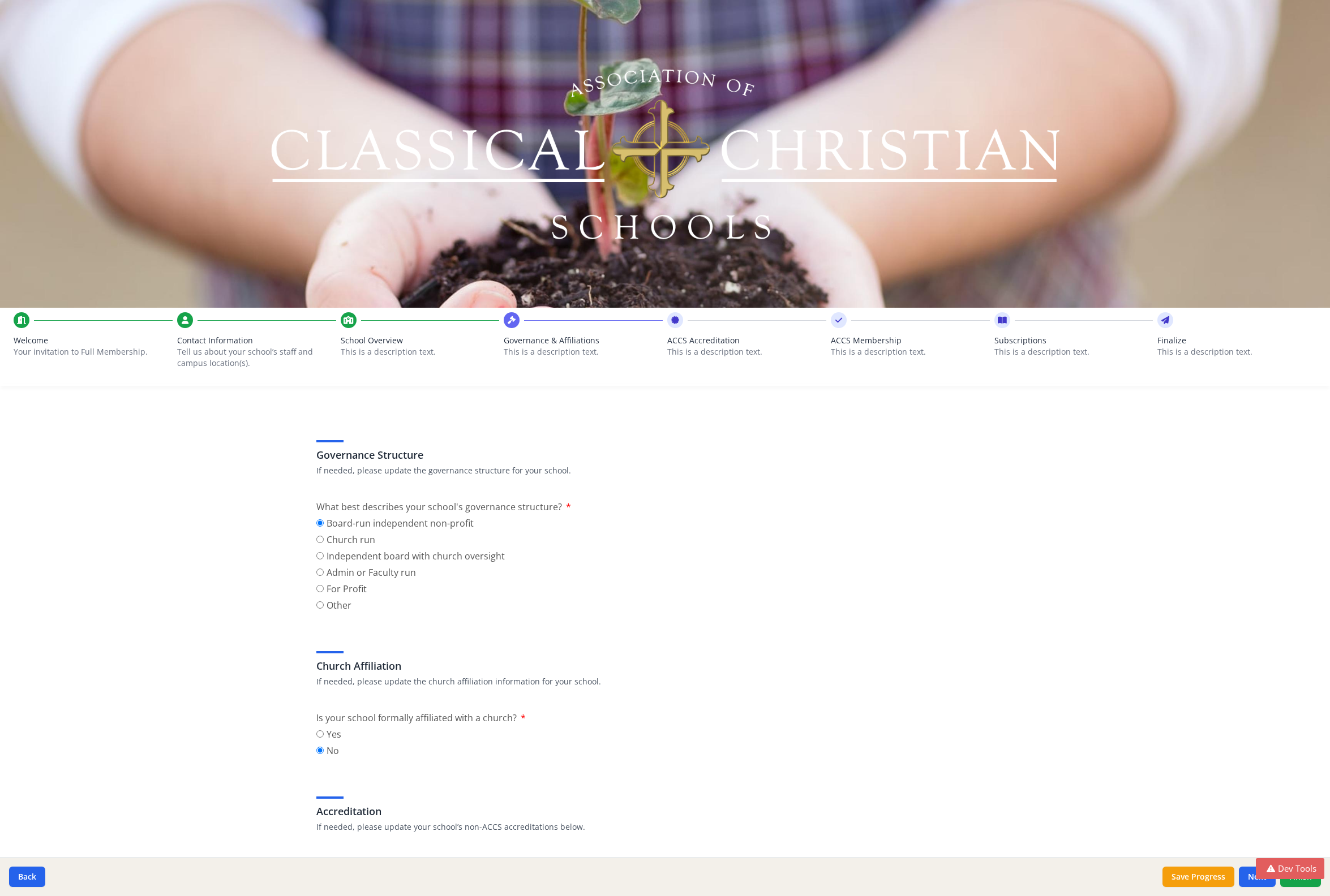 scroll, scrollTop: 244, scrollLeft: 0, axis: vertical 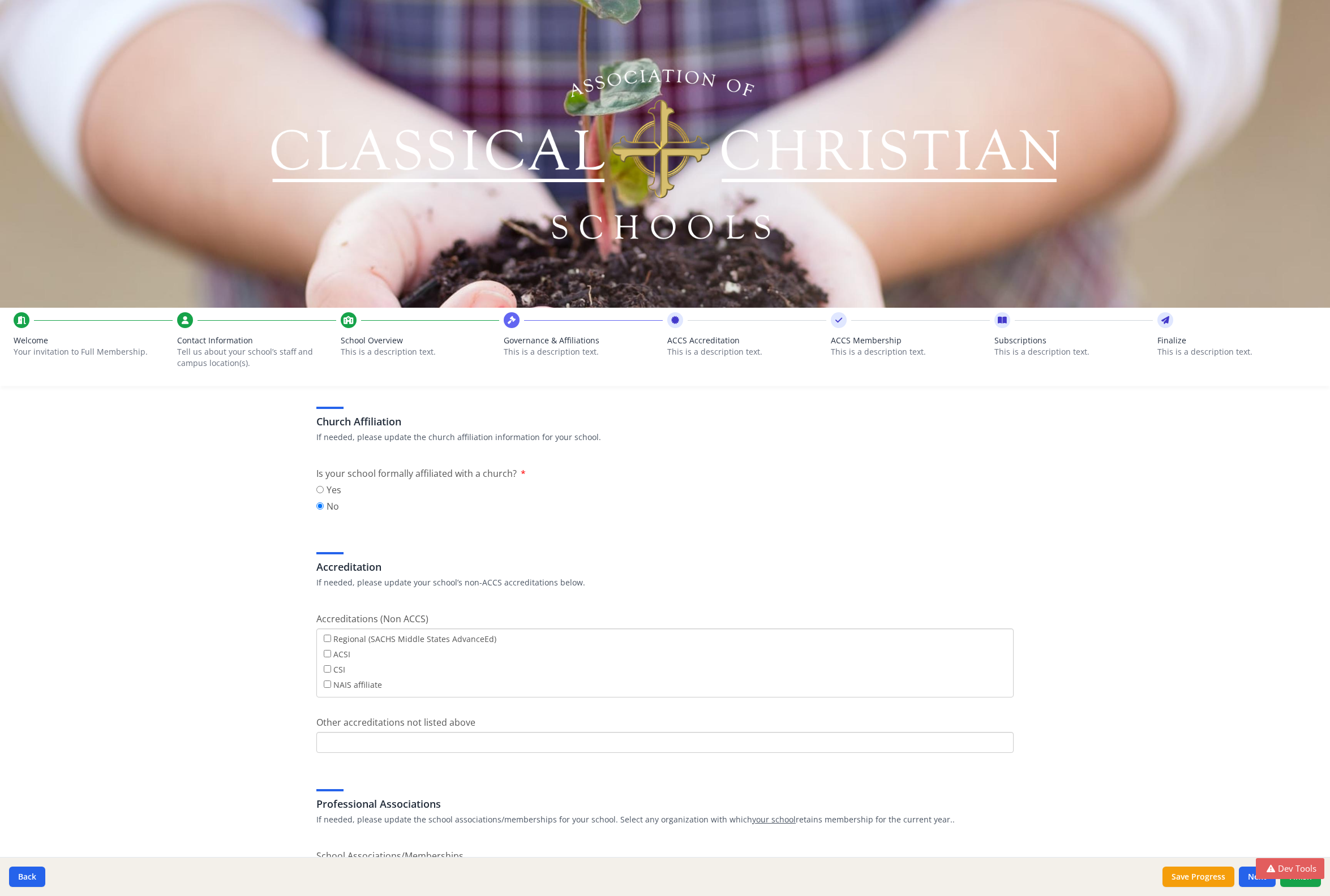click on "School Overview" at bounding box center (420, 341) 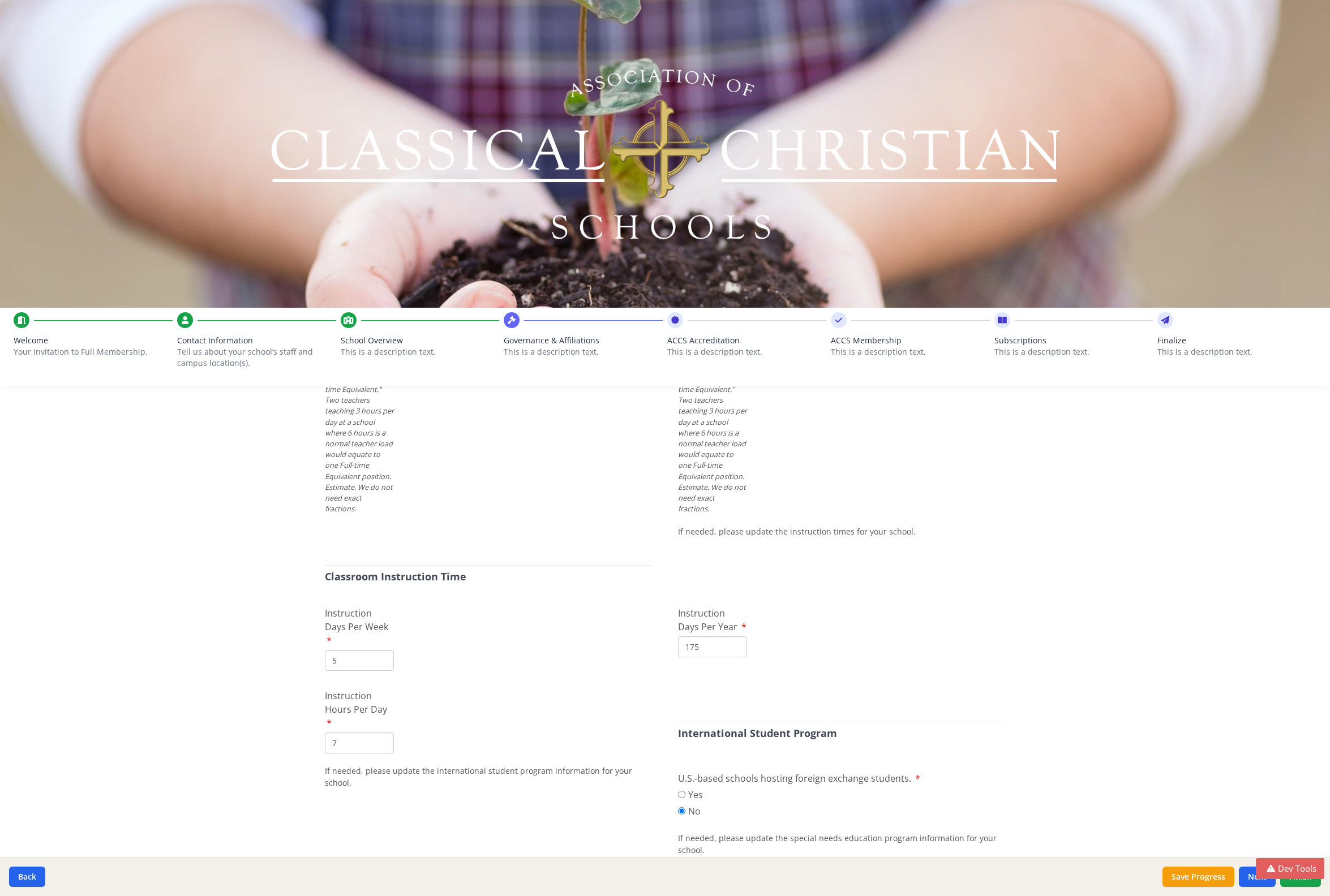 scroll, scrollTop: 0, scrollLeft: 0, axis: both 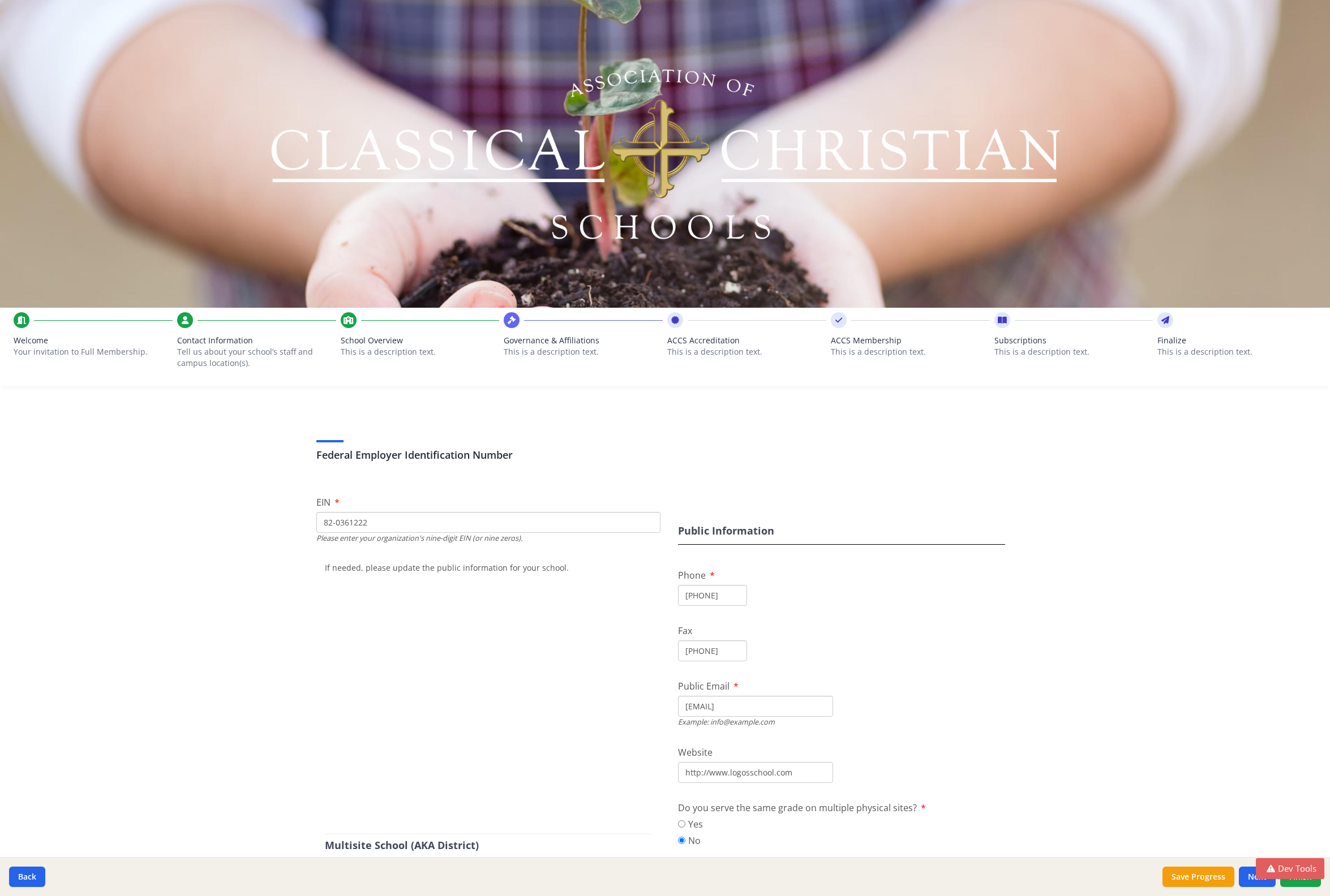 click on "82-0361222" at bounding box center [488, 522] 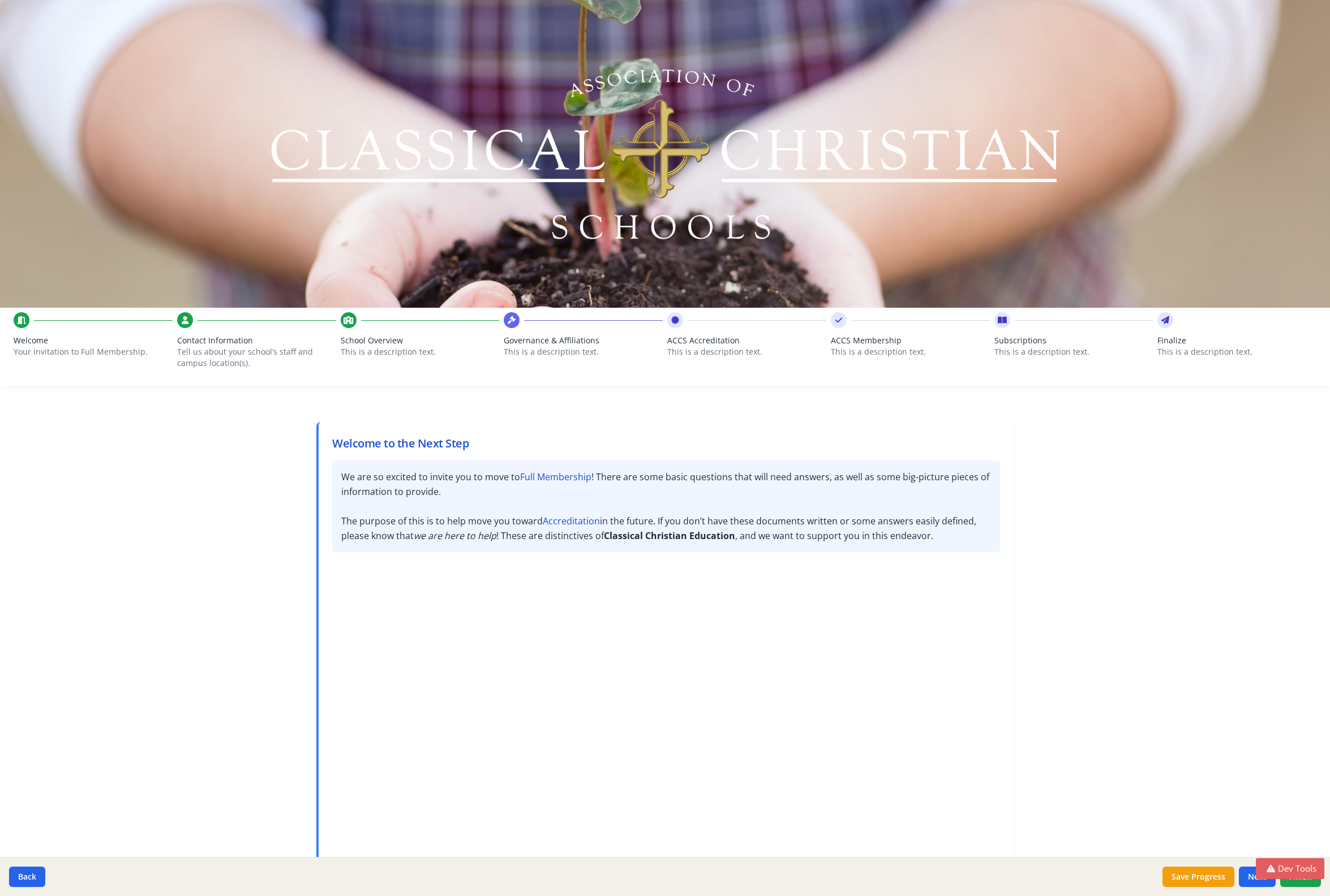 click on "School Overview" at bounding box center [420, 341] 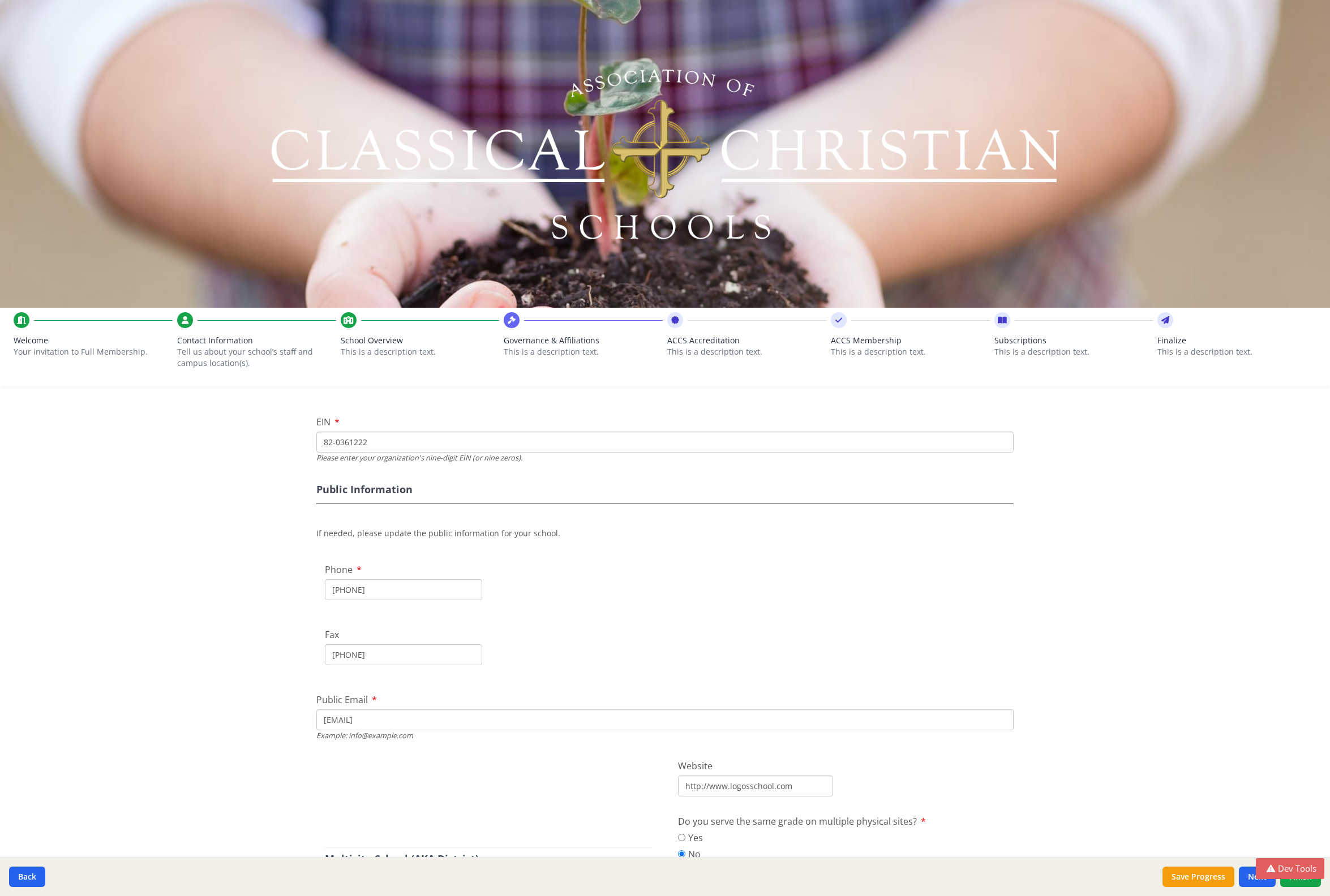 scroll, scrollTop: 0, scrollLeft: 0, axis: both 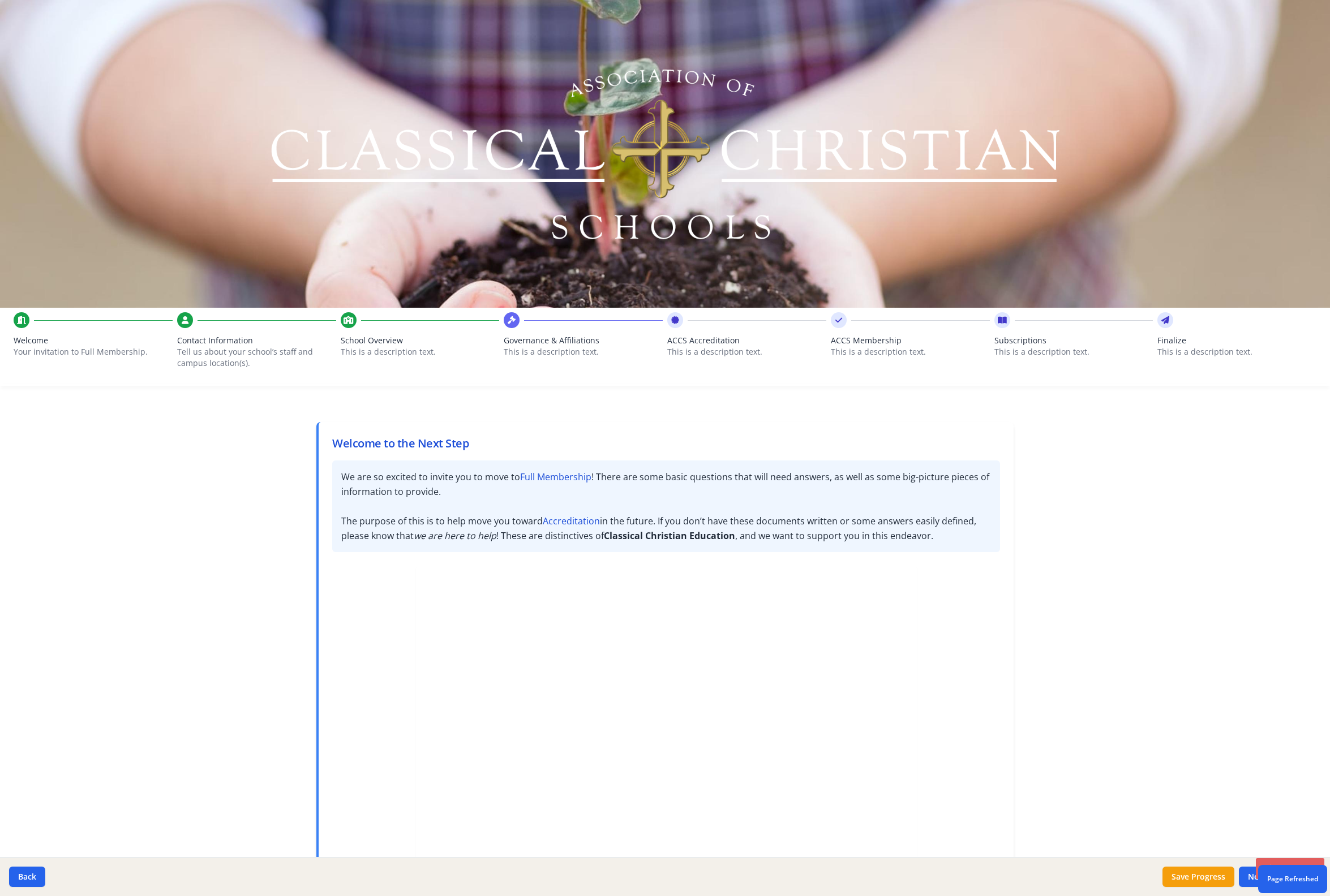 click on "This is a description text." at bounding box center (420, 352) 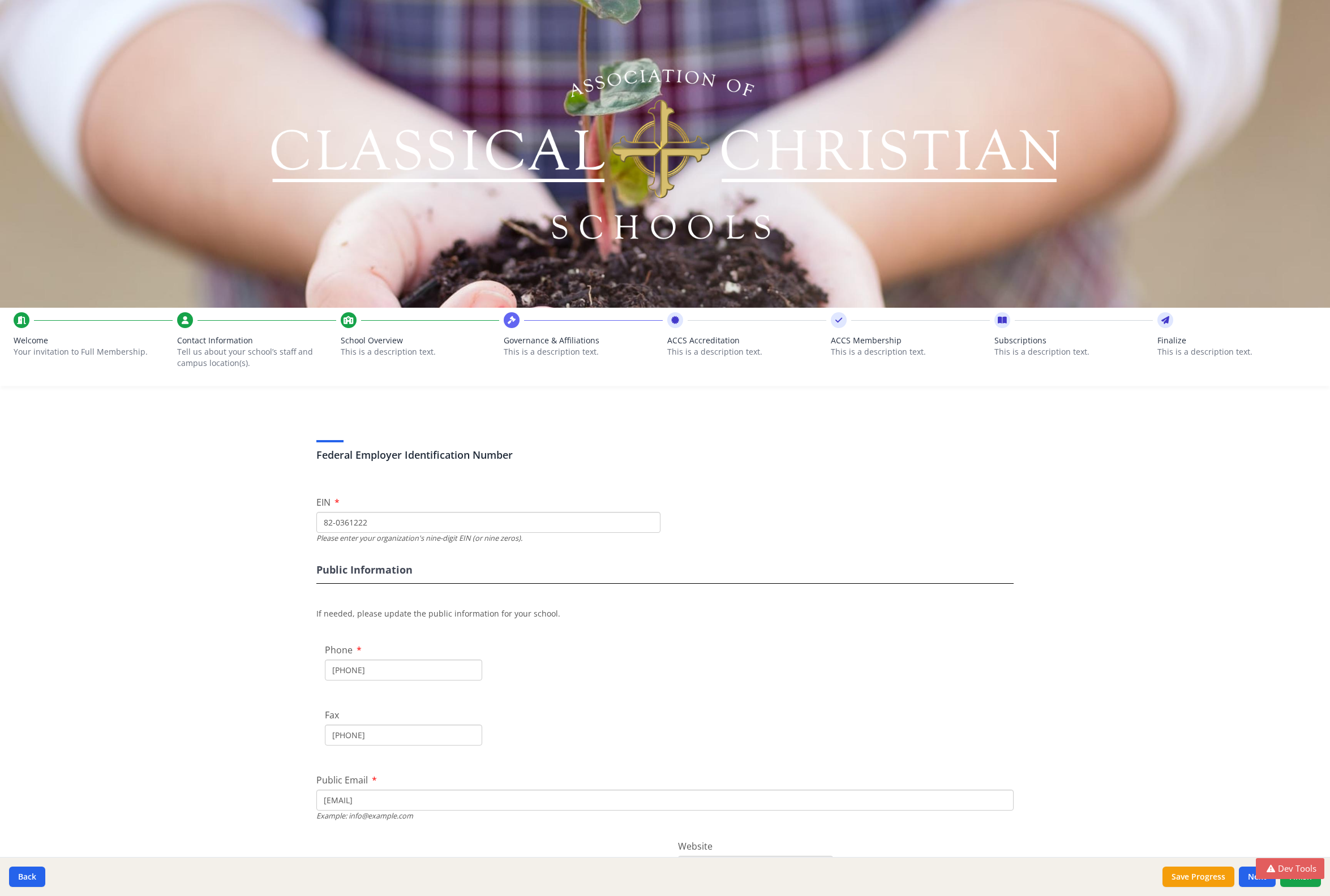 click on "This is a description text." at bounding box center [583, 352] 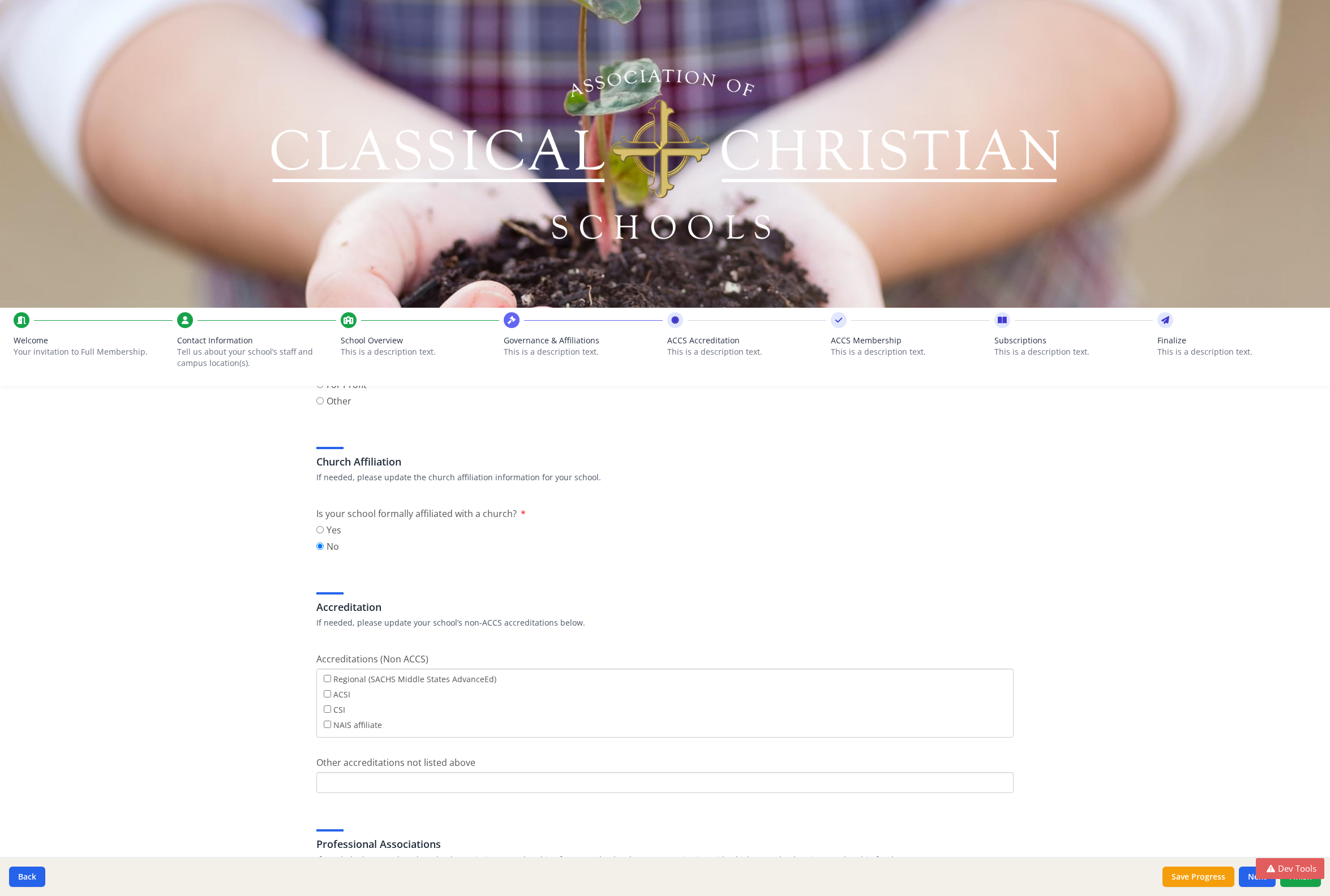 scroll, scrollTop: 0, scrollLeft: 0, axis: both 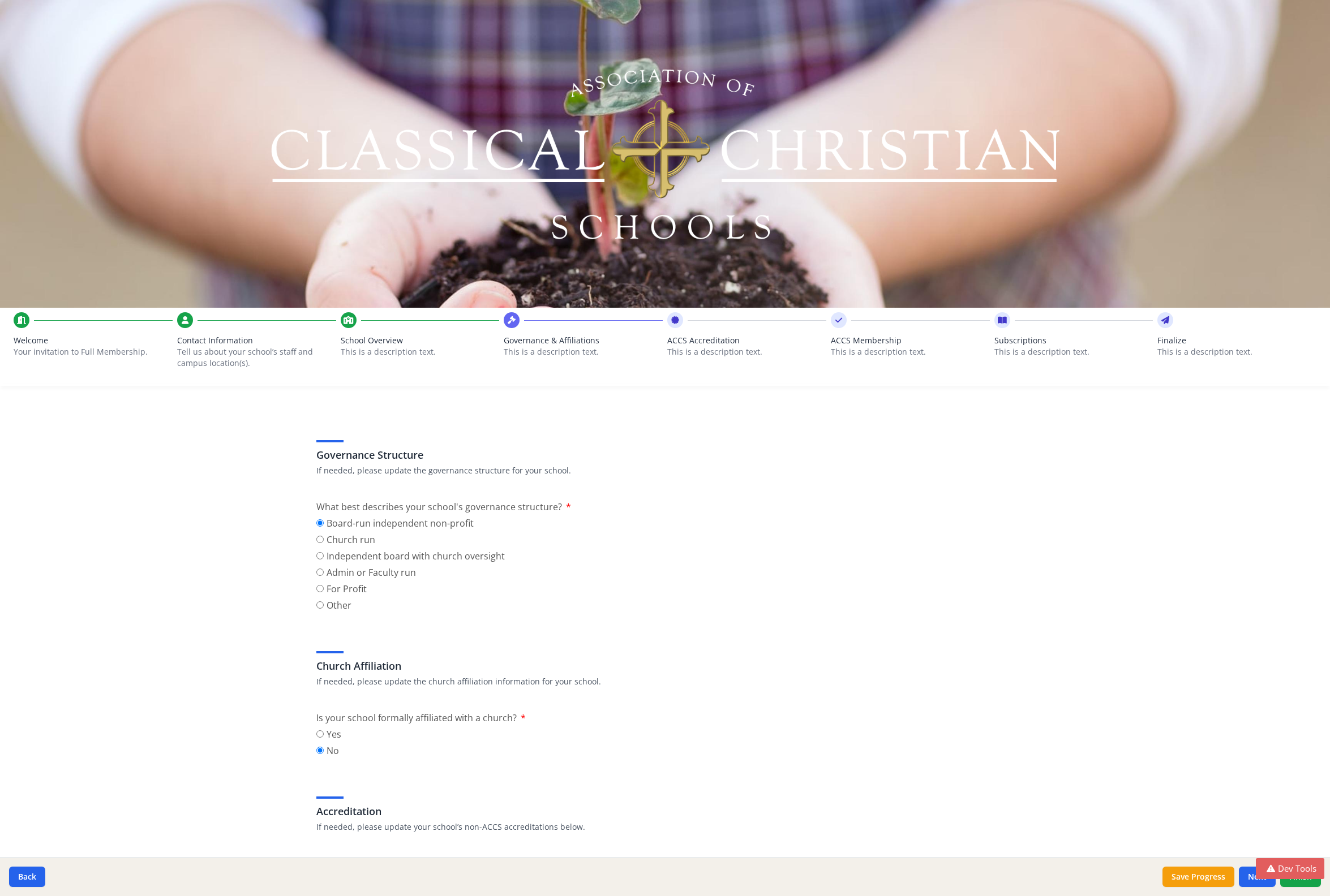 click on "School Overview   This is a description text." at bounding box center [420, 343] 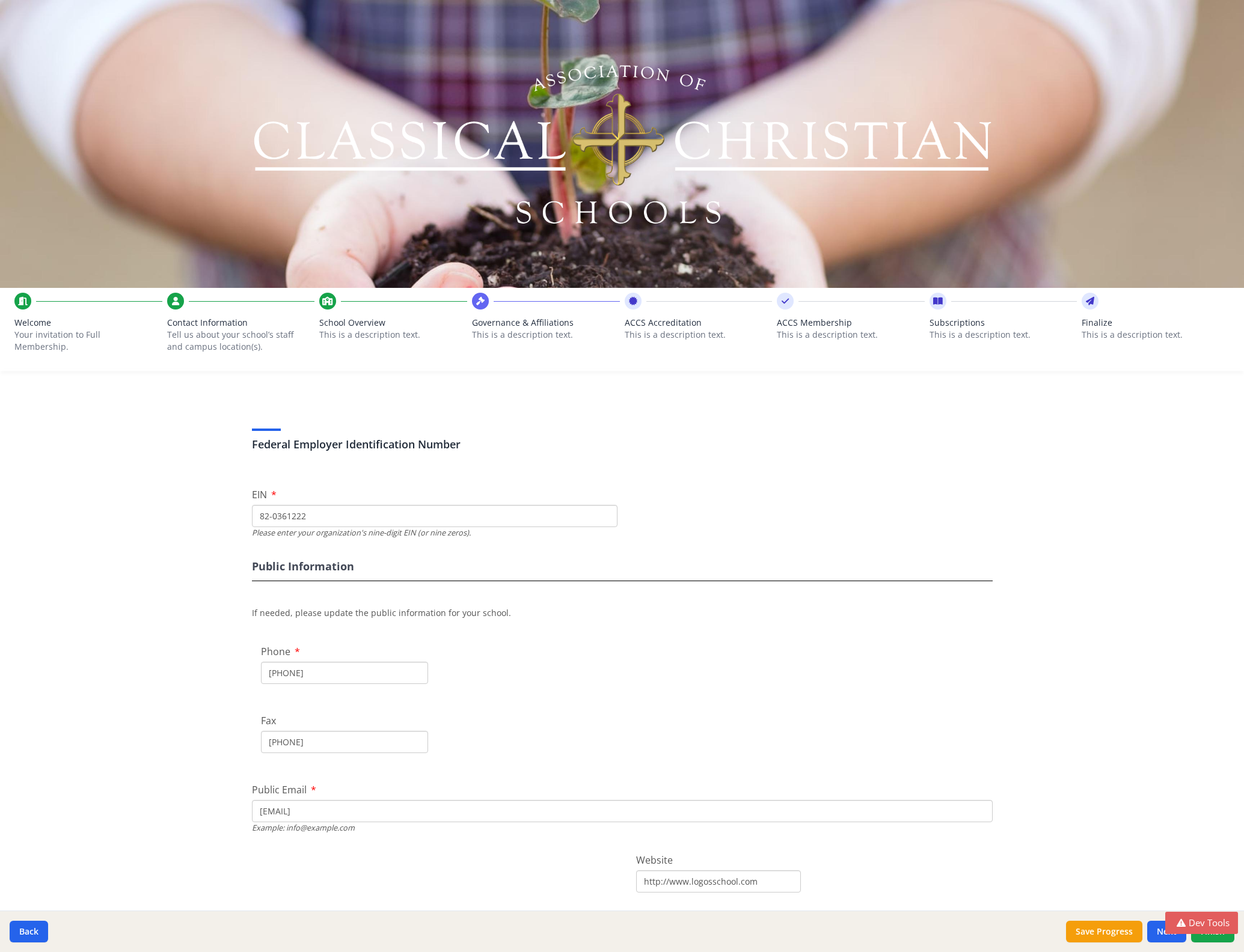 scroll, scrollTop: 23, scrollLeft: 0, axis: vertical 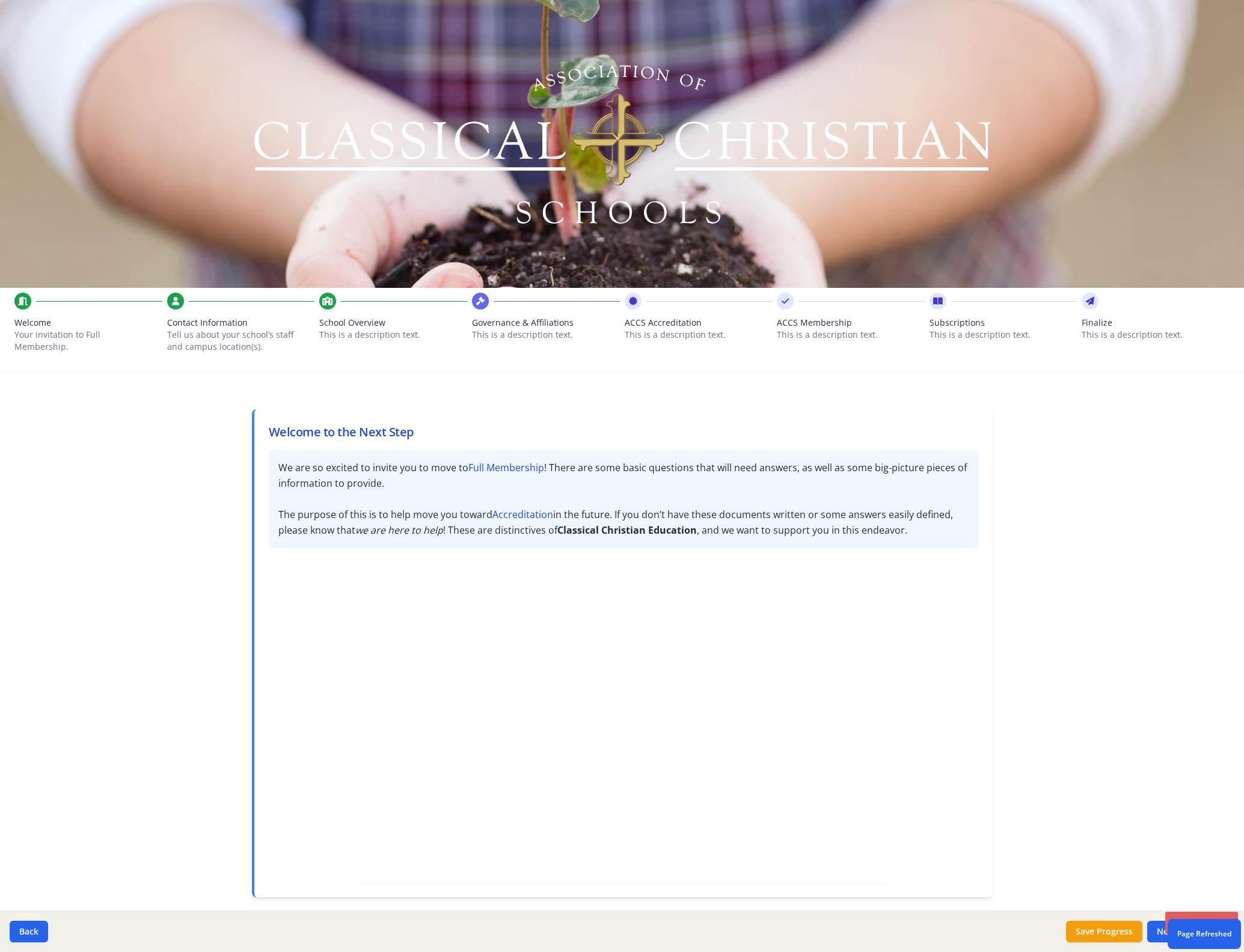 click on "This is a description text." at bounding box center (393, 335) 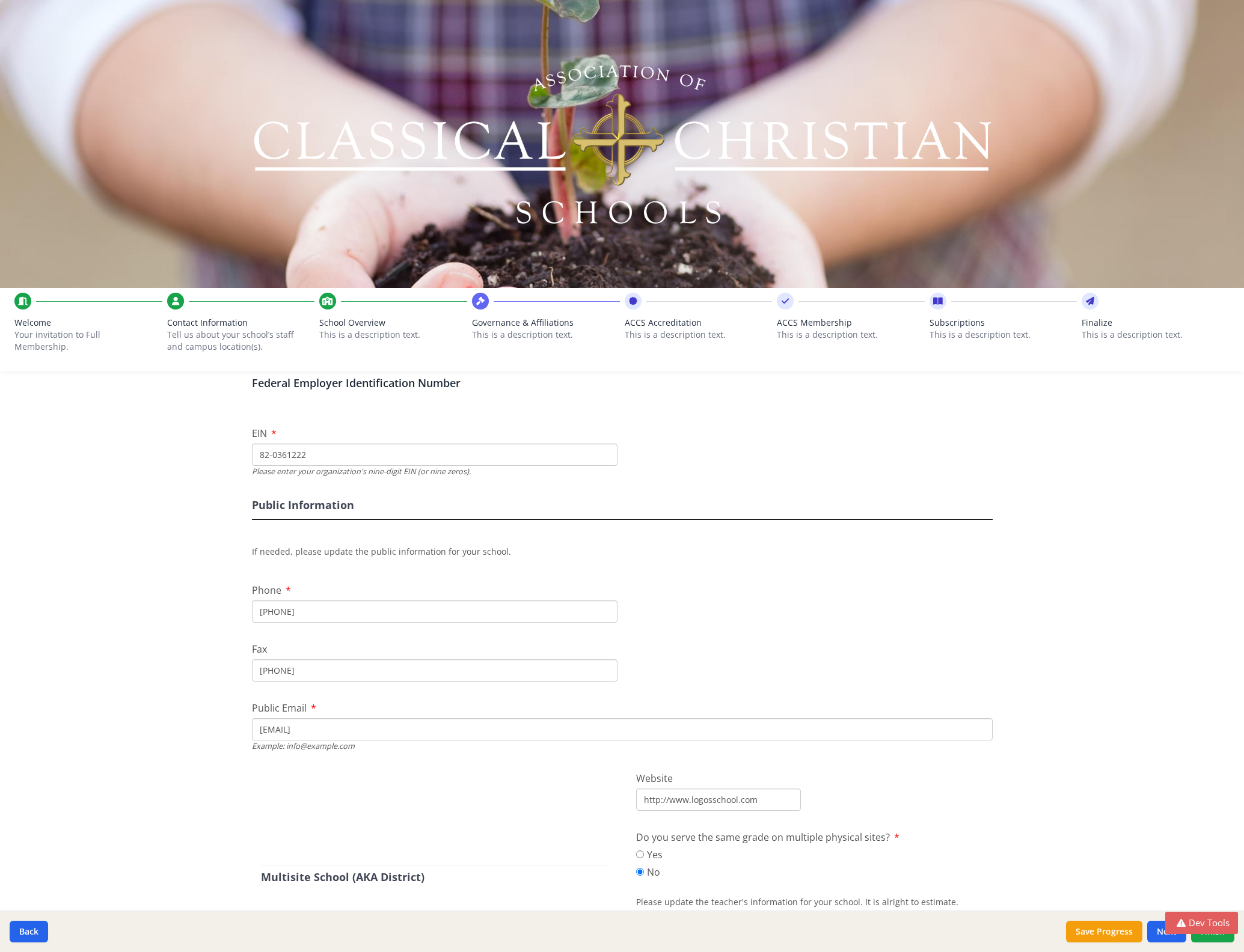 scroll, scrollTop: 0, scrollLeft: 0, axis: both 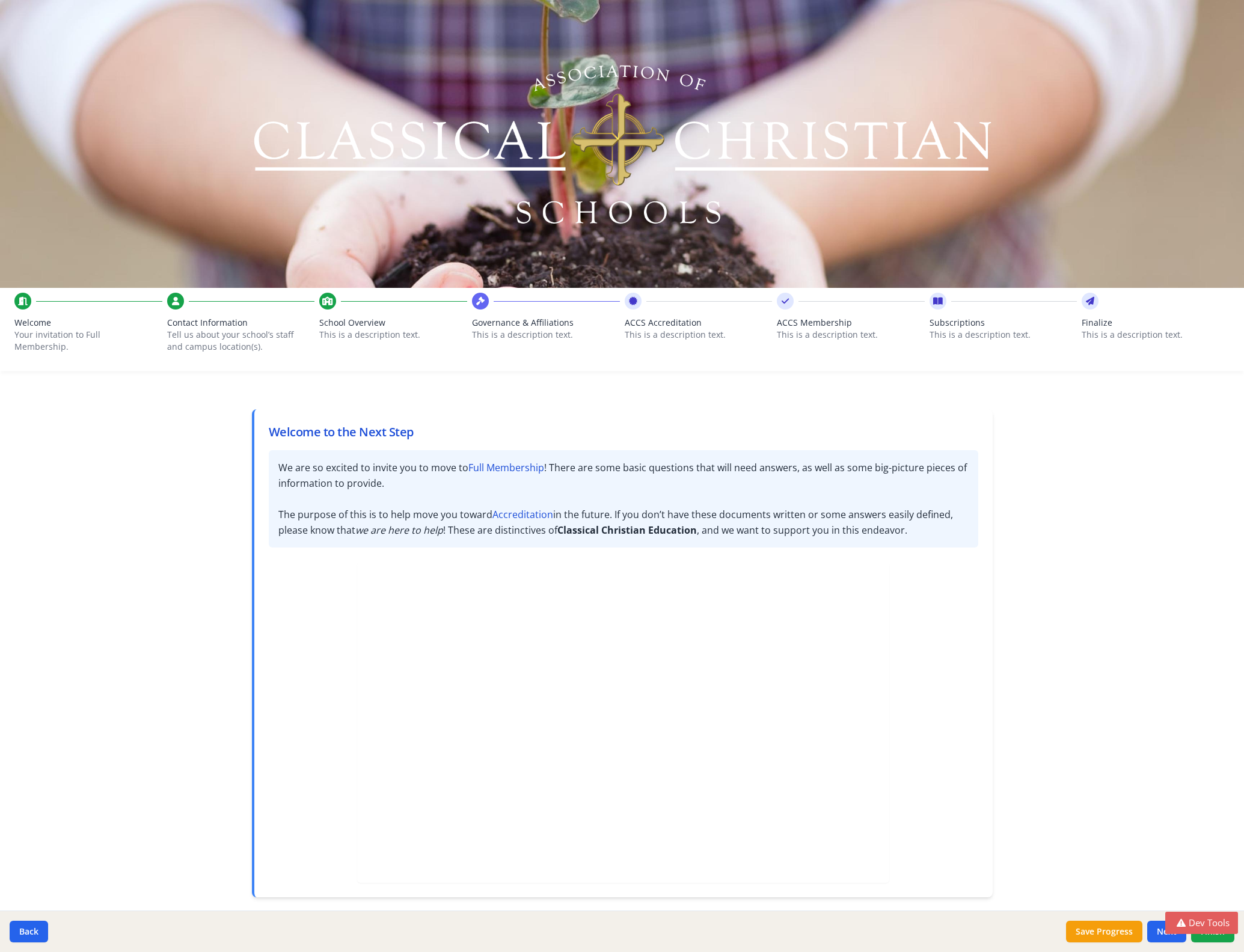 click on "This is a description text." at bounding box center [393, 335] 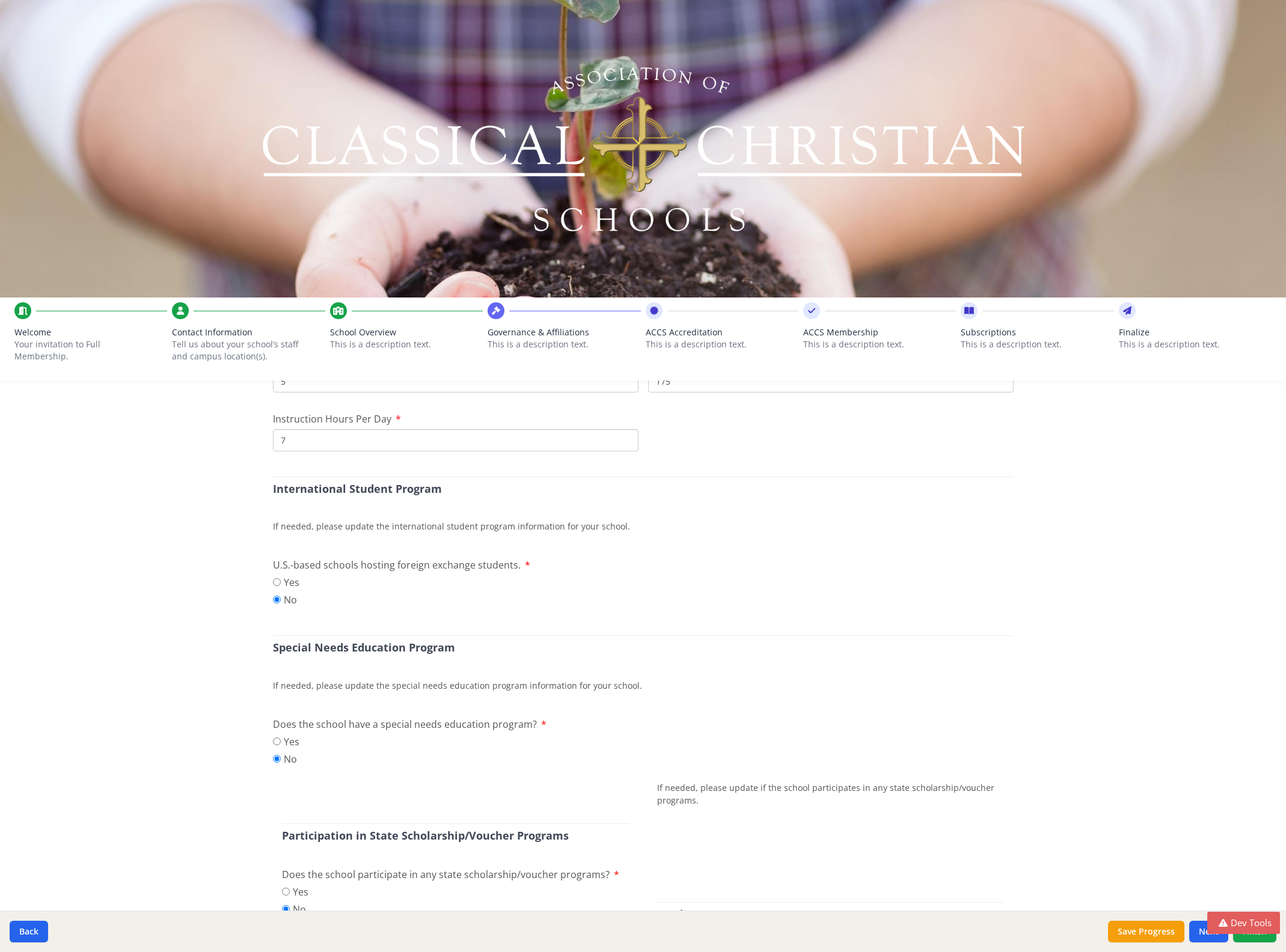 scroll, scrollTop: 1057, scrollLeft: 0, axis: vertical 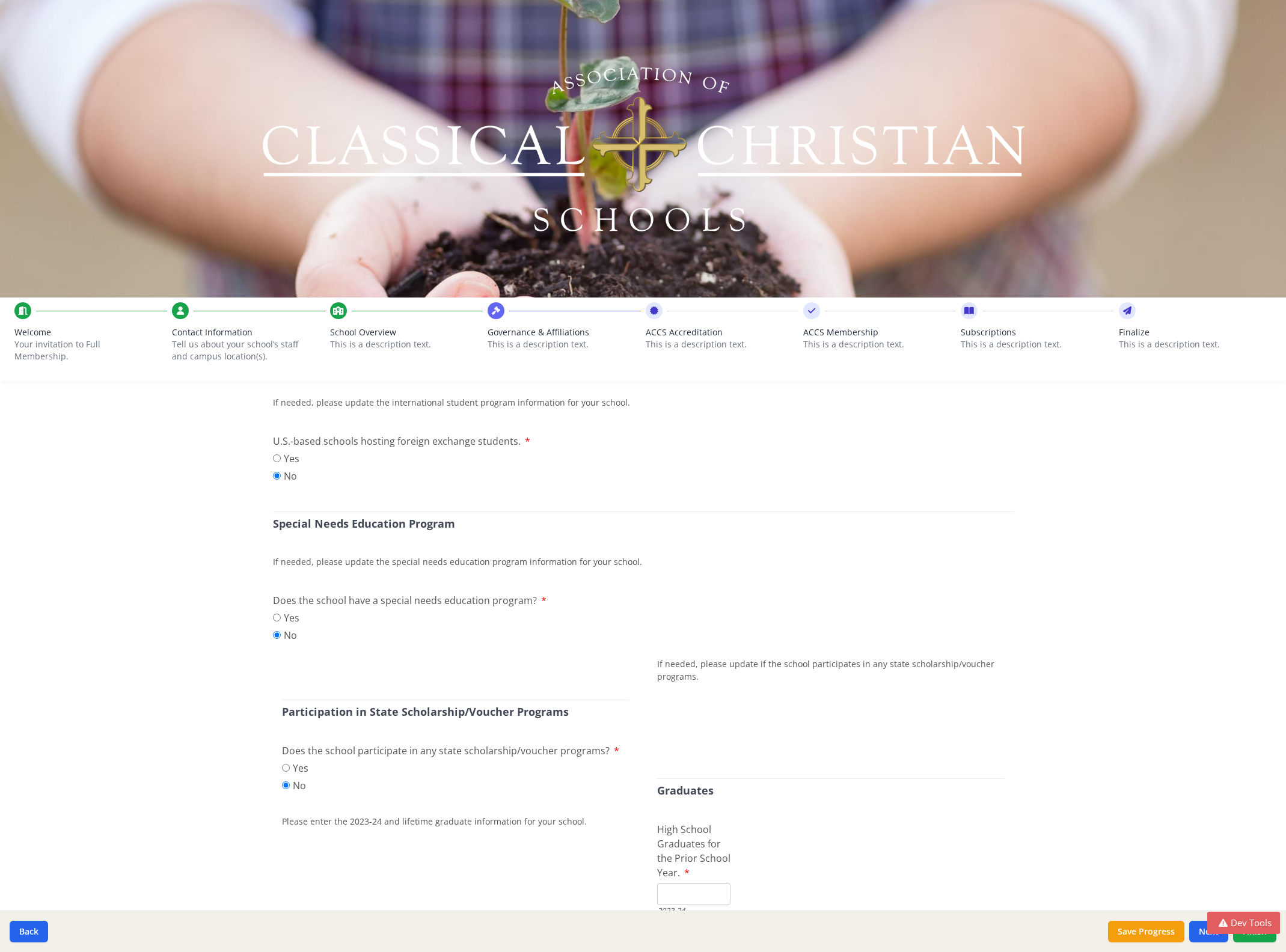 click on "Federal Employer Identification Number         EIN     82-0361222     Please enter your organization's nine-digit EIN (or nine zeros).     Public Information           If needed, please update the public information for your school.       Phone     208 882 1226               Fax     806 209 8511               Public Email     mainoffice@logosschool.com     Example: info@yourschool.org           Website     http://www.logosschool.com         Multisite School (AKA District)       Do you serve the same grade on multiple physical sites?     Yes No         Teachers         Please update the teacher's information for your school. It is alright to estimate.       FTE Teachers K-6     0     FTE means "Full-time Equivalent." Two teachers teaching 3 hours per day at a school where 6 hours is a normal teacher load would equate to one Full-time Equivalent position. Estimate. We do not need exact fractions.   FTE Teachers 7-12     0         Classroom Instruction Time               Instruction Days Per Week     5" at bounding box center [643, 1955] 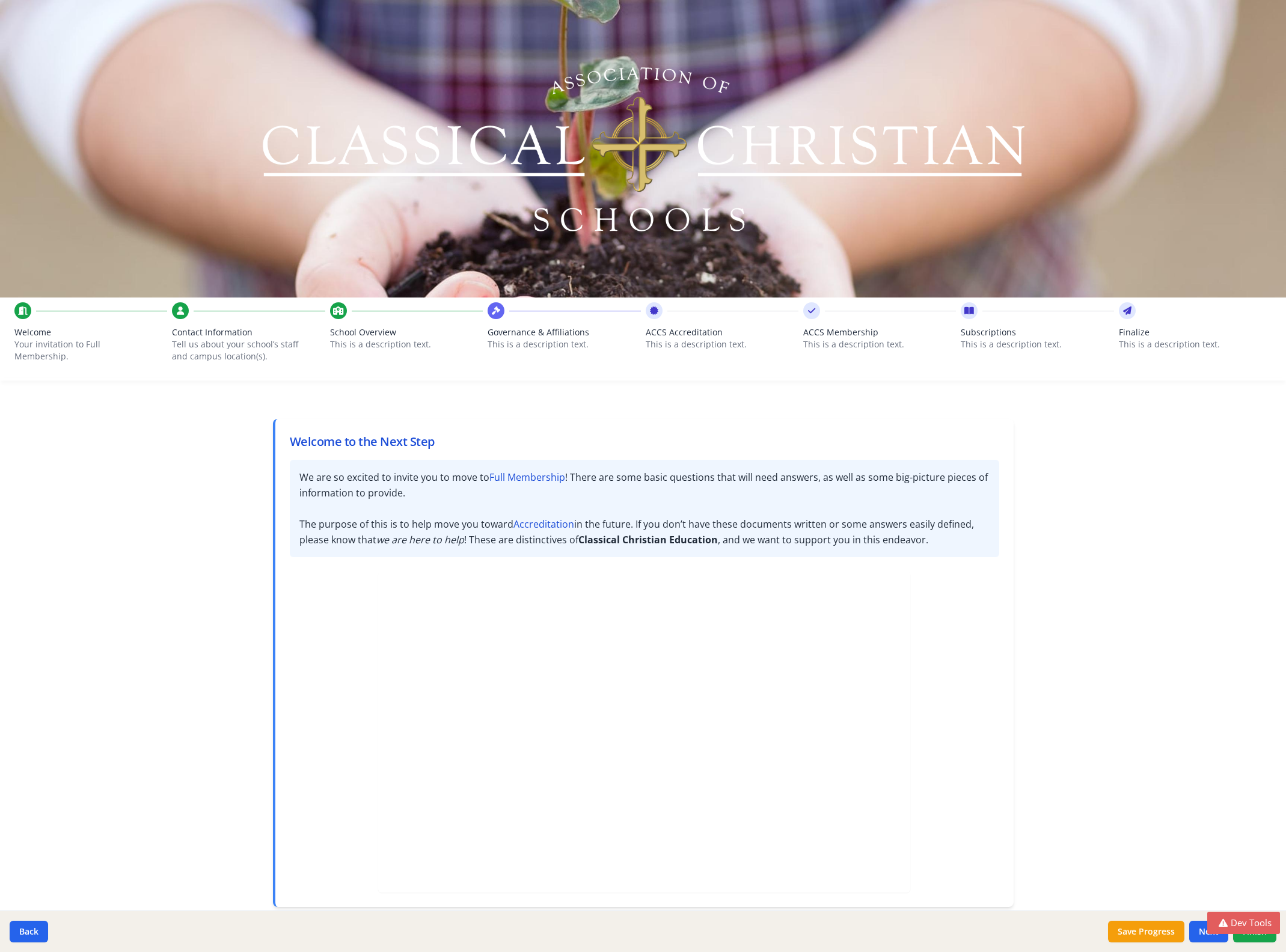 click on "School Overview   This is a description text." at bounding box center (406, 335) 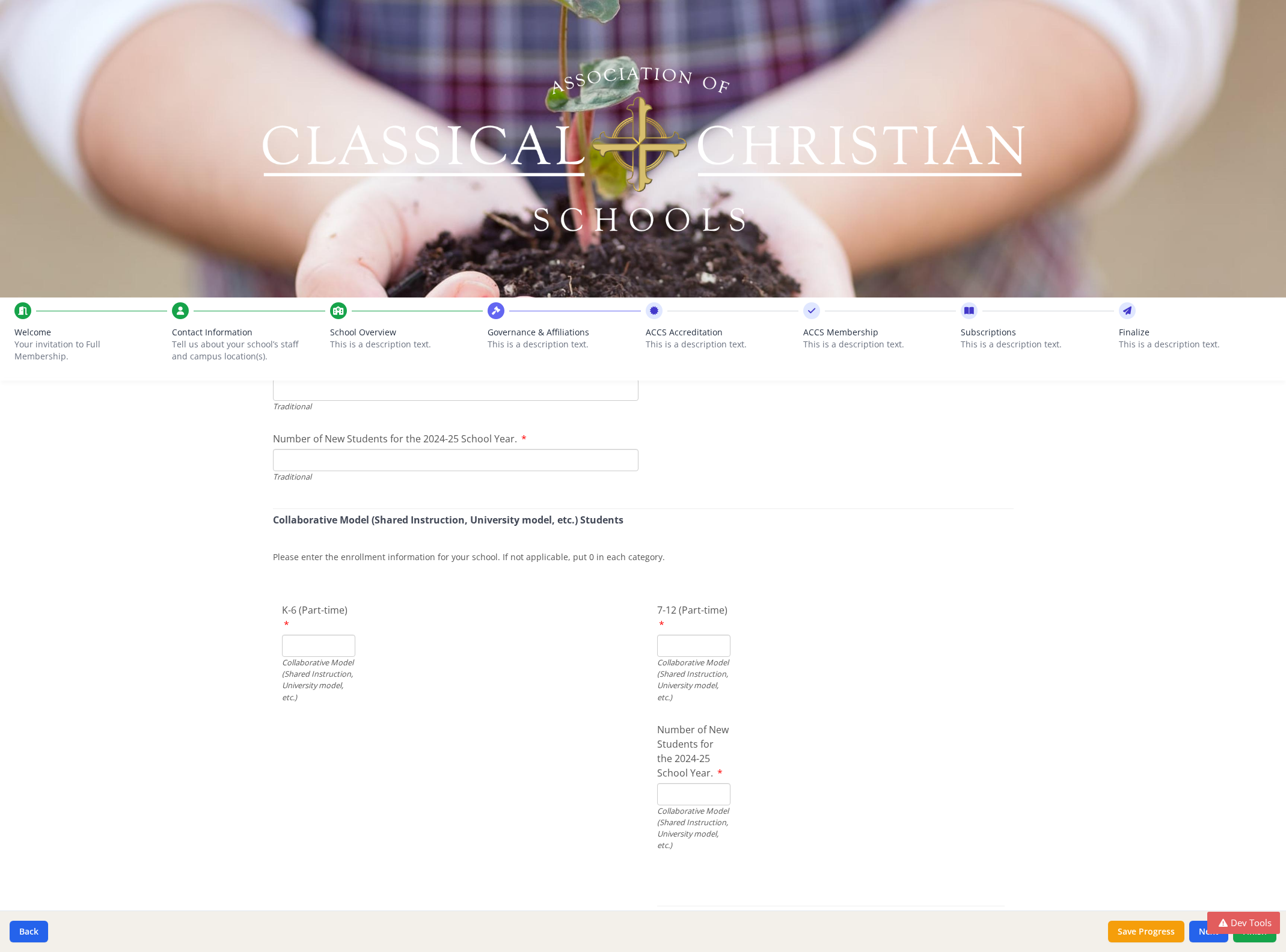 scroll, scrollTop: 2375, scrollLeft: 0, axis: vertical 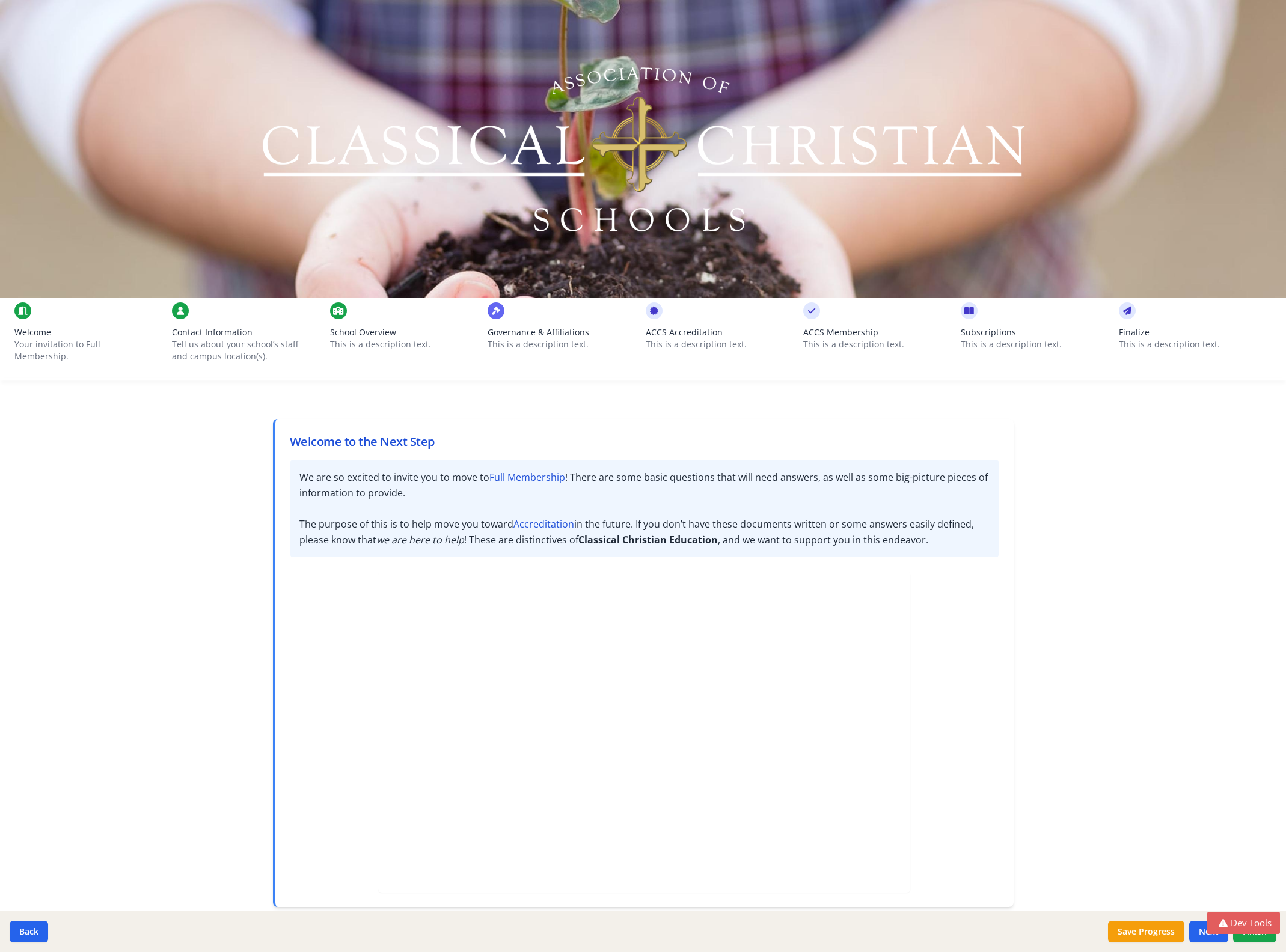 click on "School Overview   This is a description text." at bounding box center [406, 335] 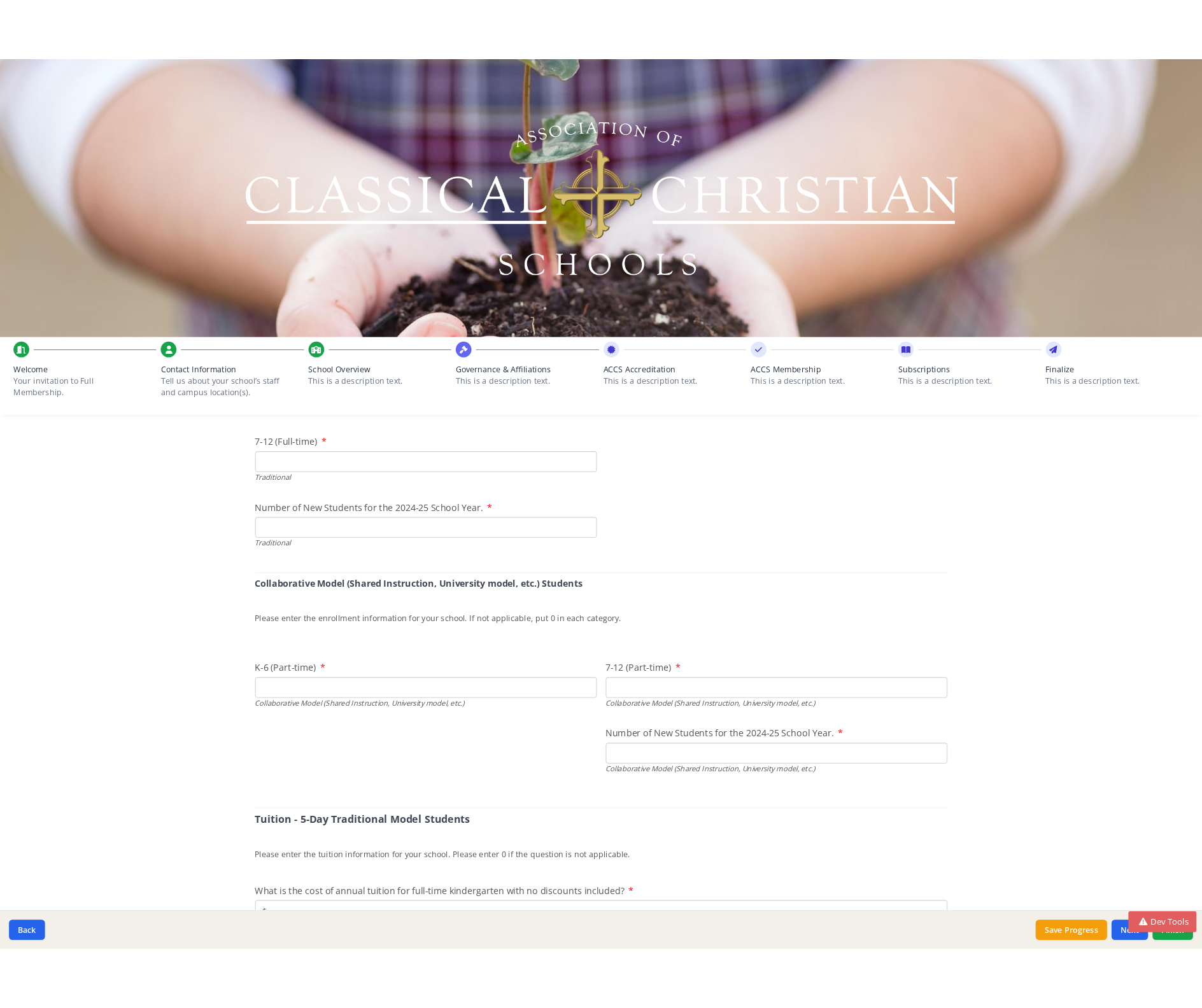 scroll, scrollTop: 2524, scrollLeft: 0, axis: vertical 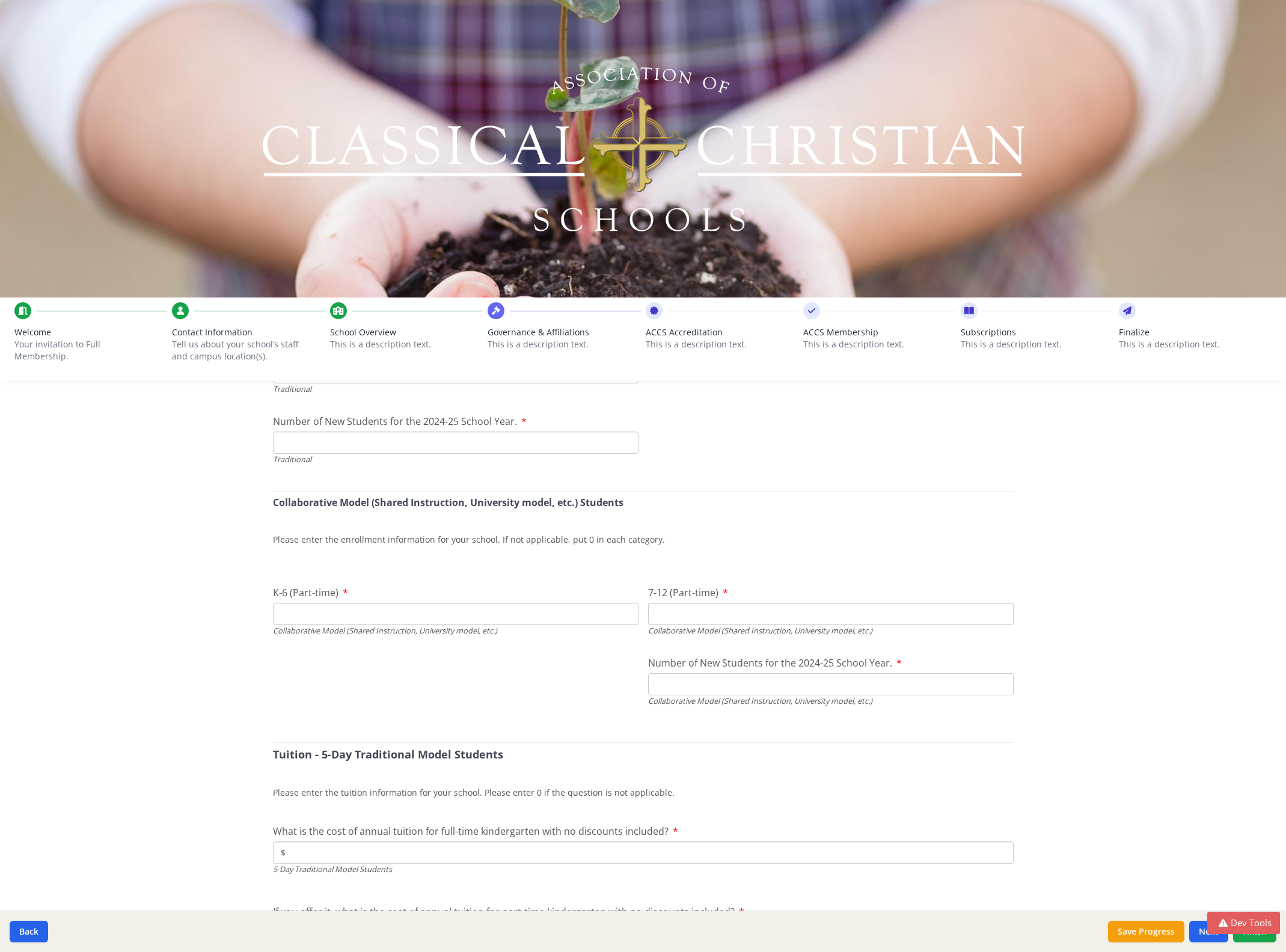 click on "Federal Employer Identification Number         EIN     82-0361222     Please enter your organization's nine-digit EIN (or nine zeros).     Public Information           If needed, please update the public information for your school.       Phone     208 882 1226               Fax     806 209 8511               Public Email     mainoffice@logosschool.com     Example: info@yourschool.org           Website     http://www.logosschool.com         Multisite School (AKA District)       Do you serve the same grade on multiple physical sites?     Yes No         Teachers         Please update the teacher's information for your school. It is alright to estimate.       FTE Teachers K-6     0     FTE means "Full-time Equivalent." Two teachers teaching 3 hours per day at a school where 6 hours is a normal teacher load would equate to one Full-time Equivalent position. Estimate. We do not need exact fractions.   FTE Teachers 7-12     0         Classroom Instruction Time               Instruction Days Per Week     5" at bounding box center [643, -44] 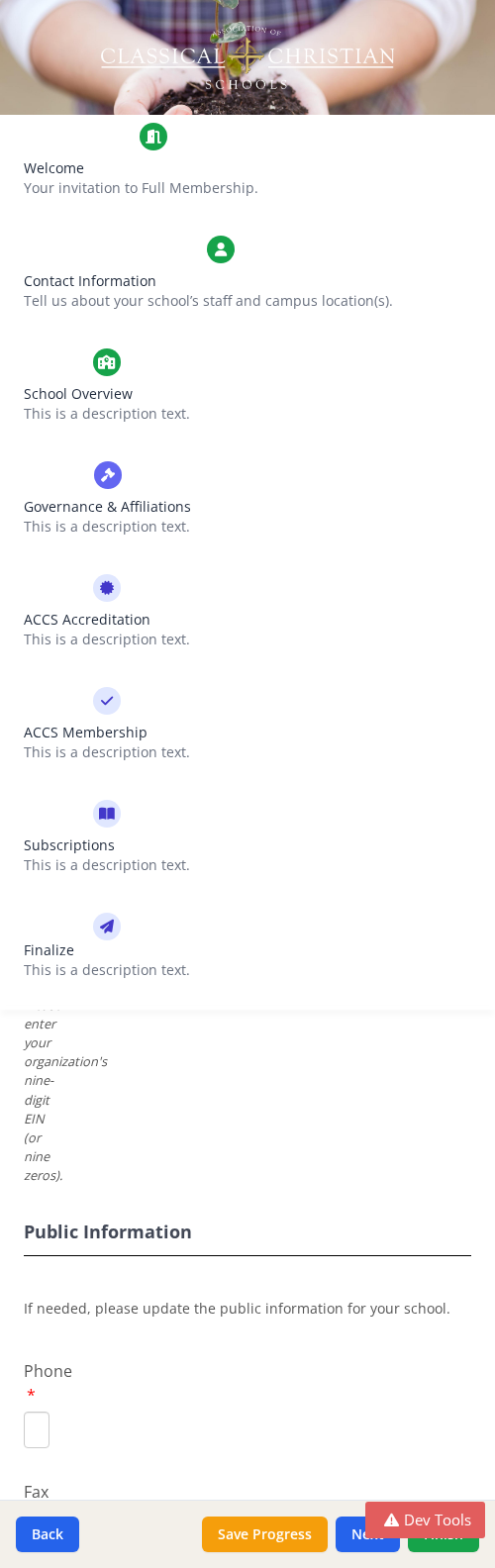 scroll, scrollTop: 0, scrollLeft: 0, axis: both 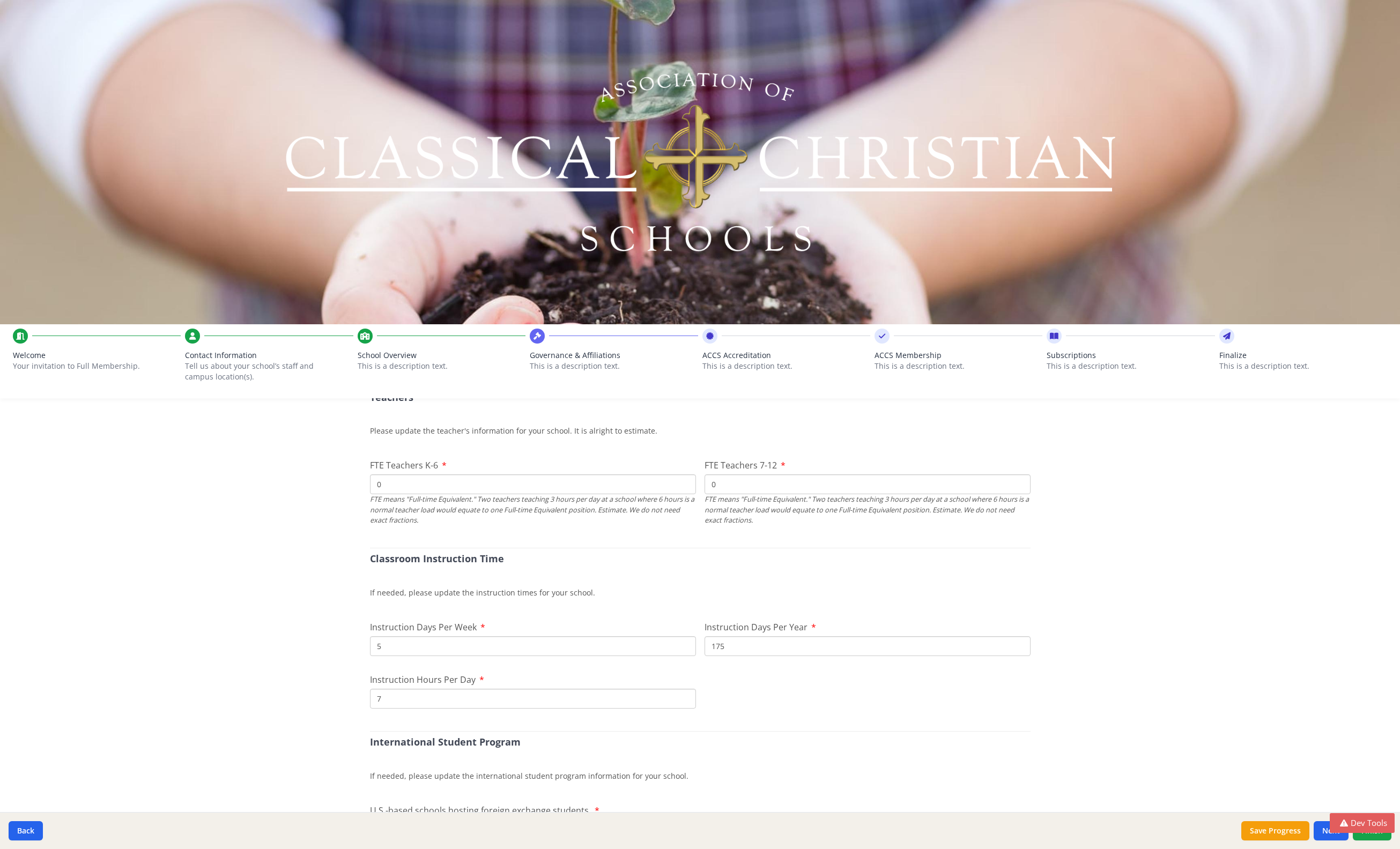 click on "School Overview   This is a description text." at bounding box center (441, 369) 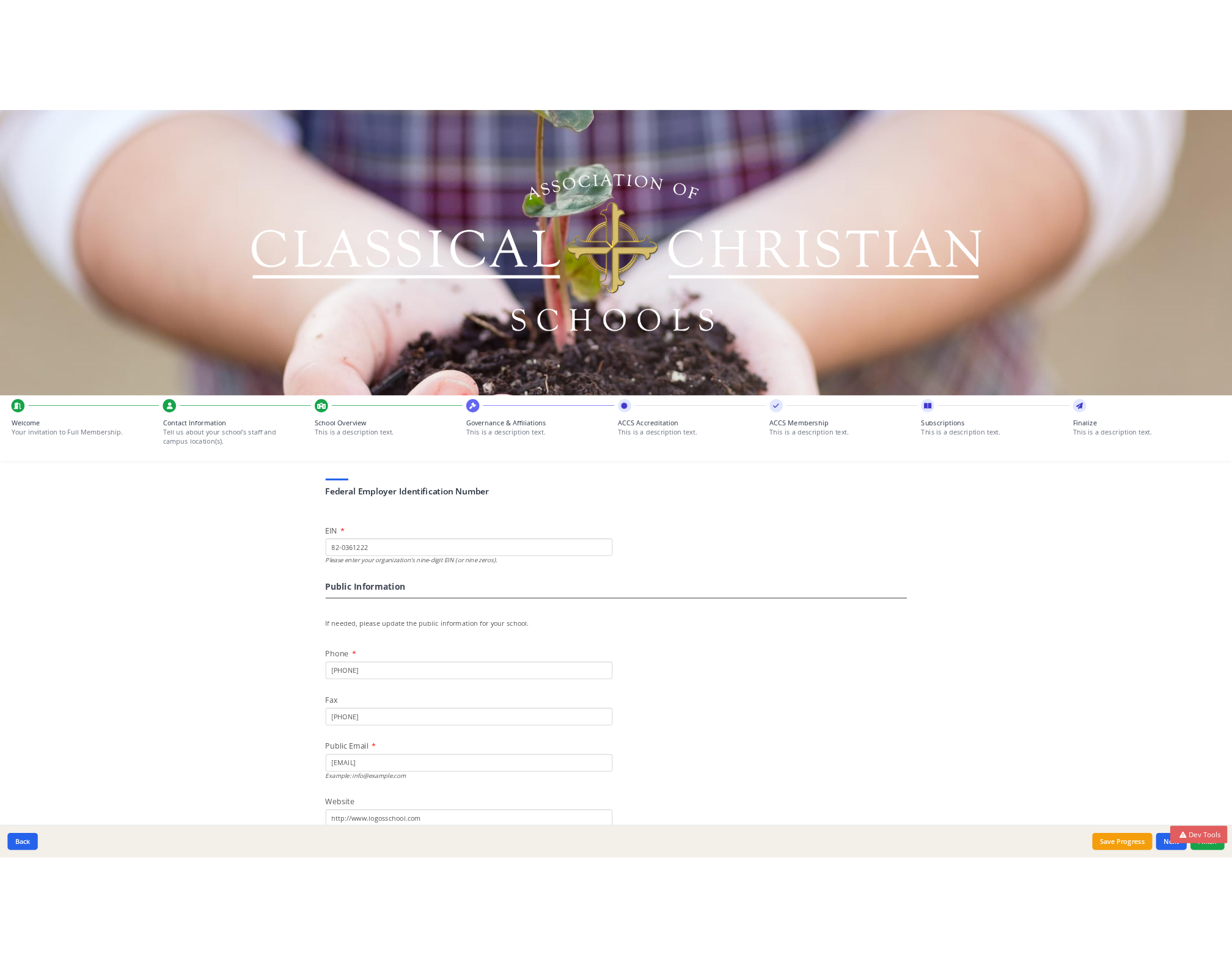 scroll, scrollTop: 0, scrollLeft: 0, axis: both 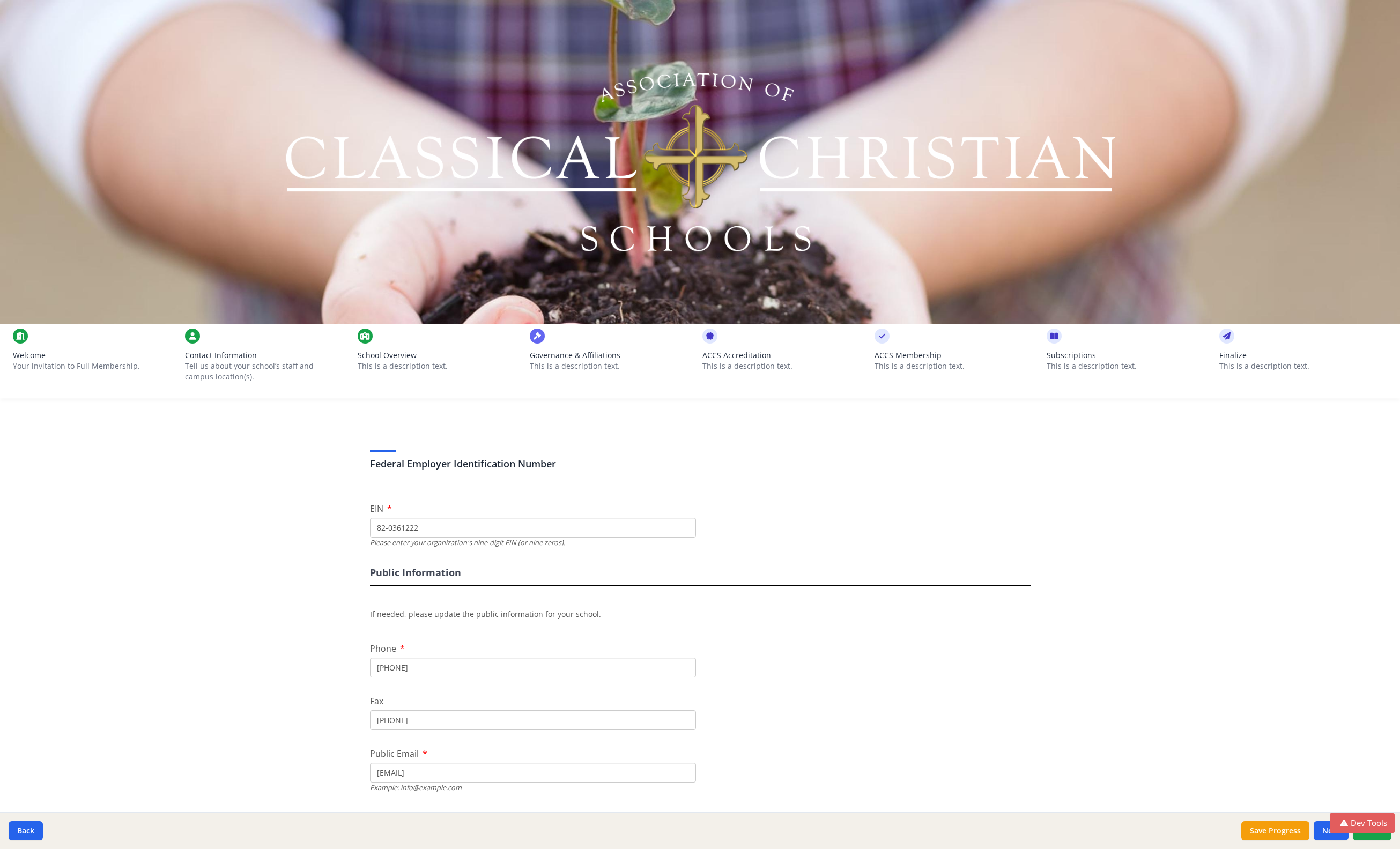 click on "82-0361222" at bounding box center [533, 527] 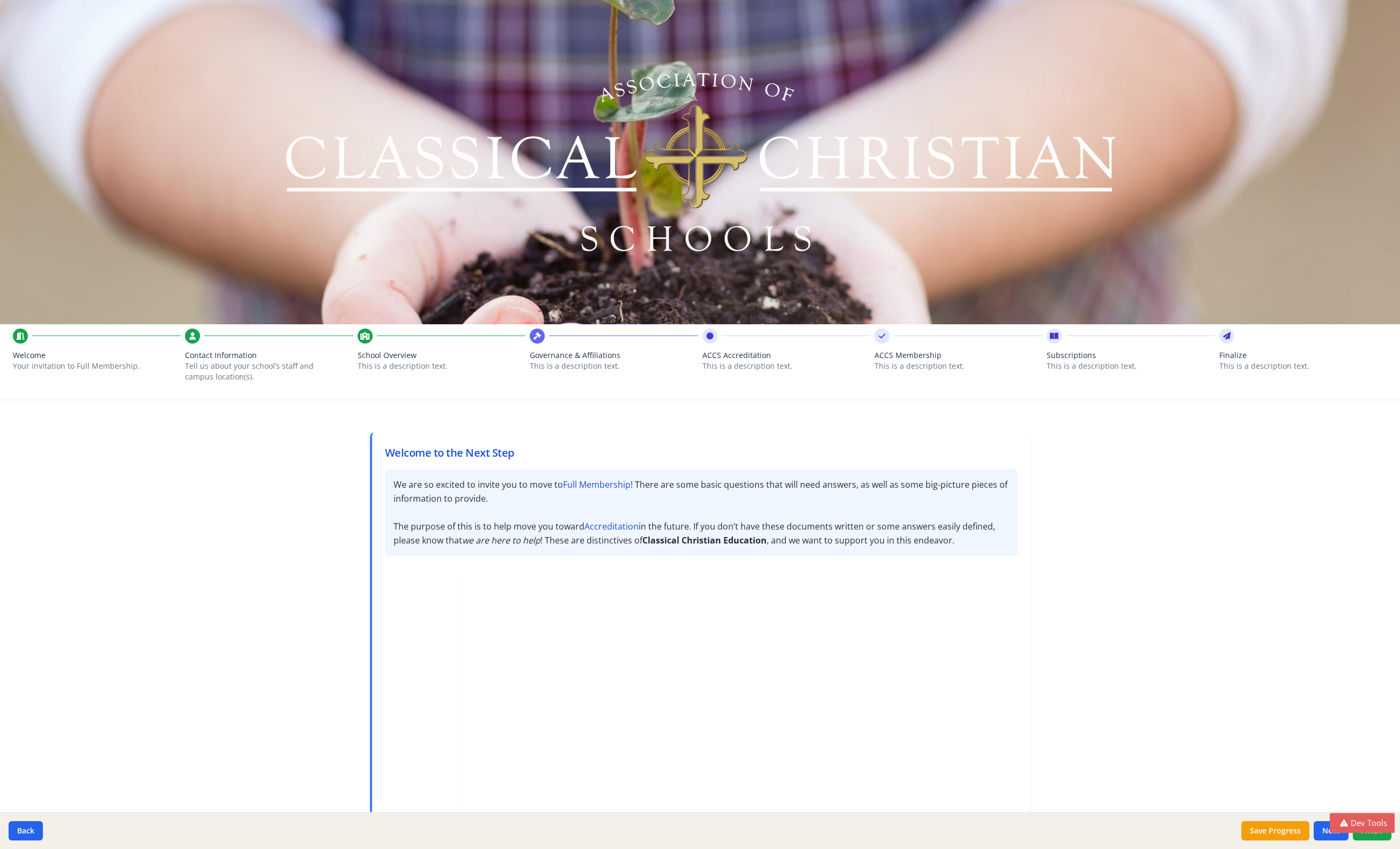 click on "This is a description text." at bounding box center (441, 366) 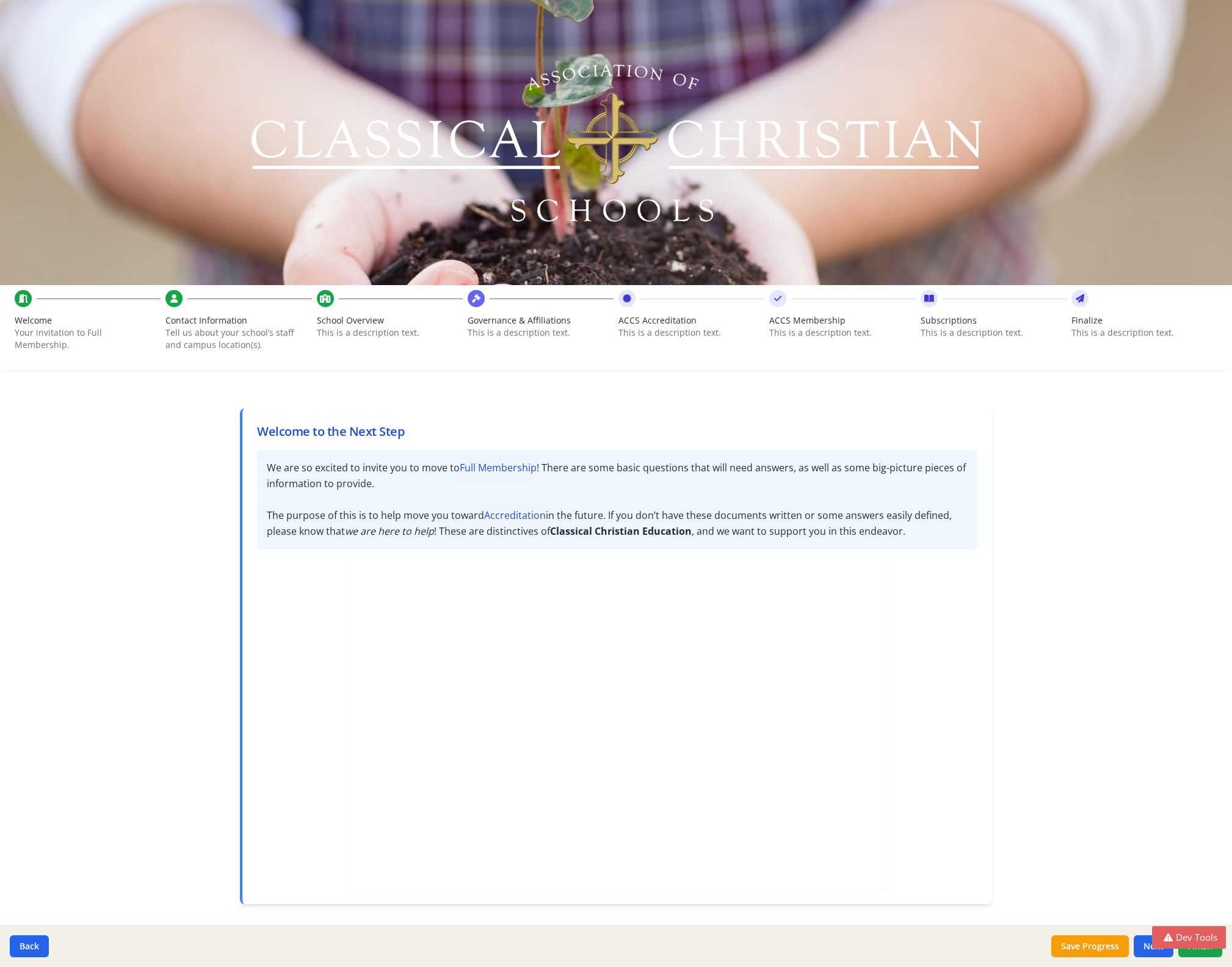 click on "This is a description text." at bounding box center (390, 333) 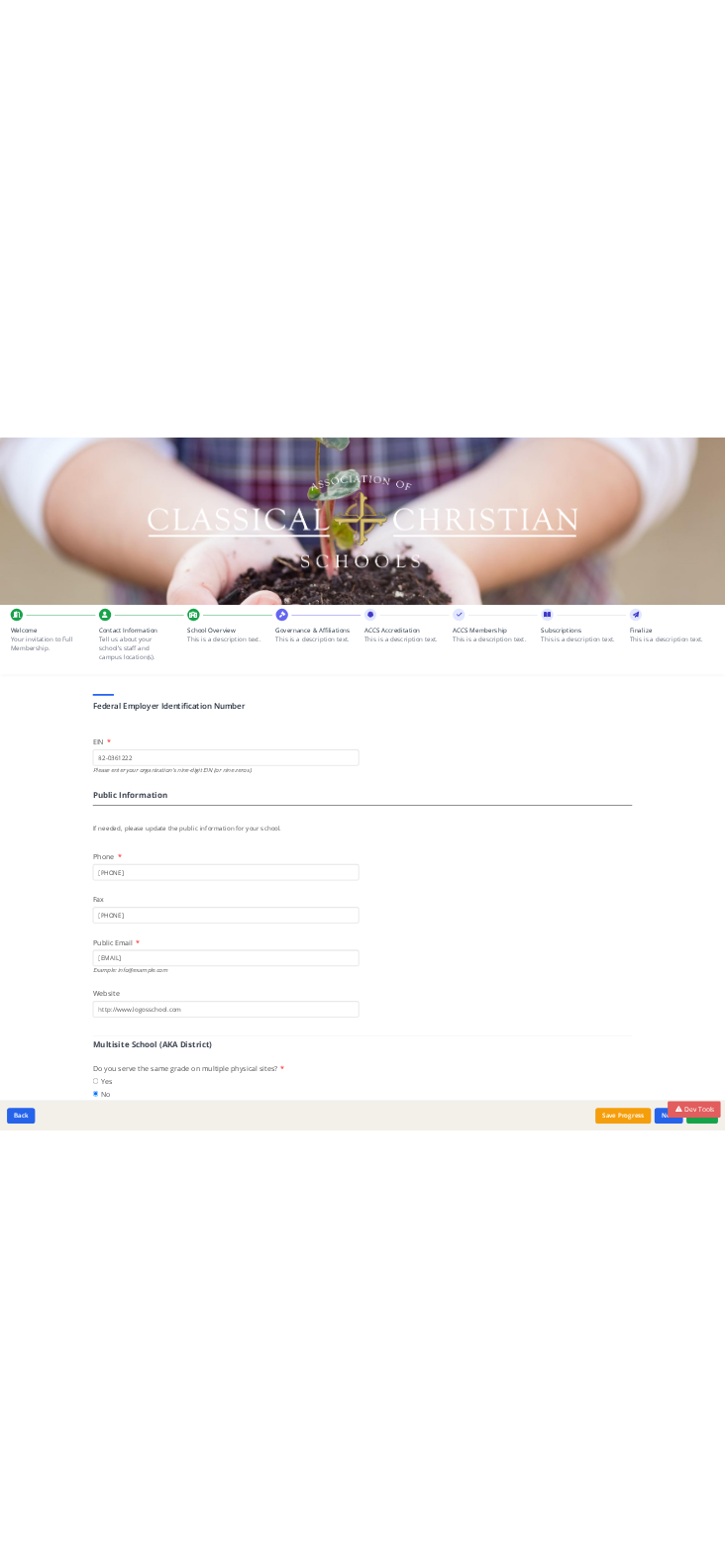 scroll, scrollTop: 0, scrollLeft: 0, axis: both 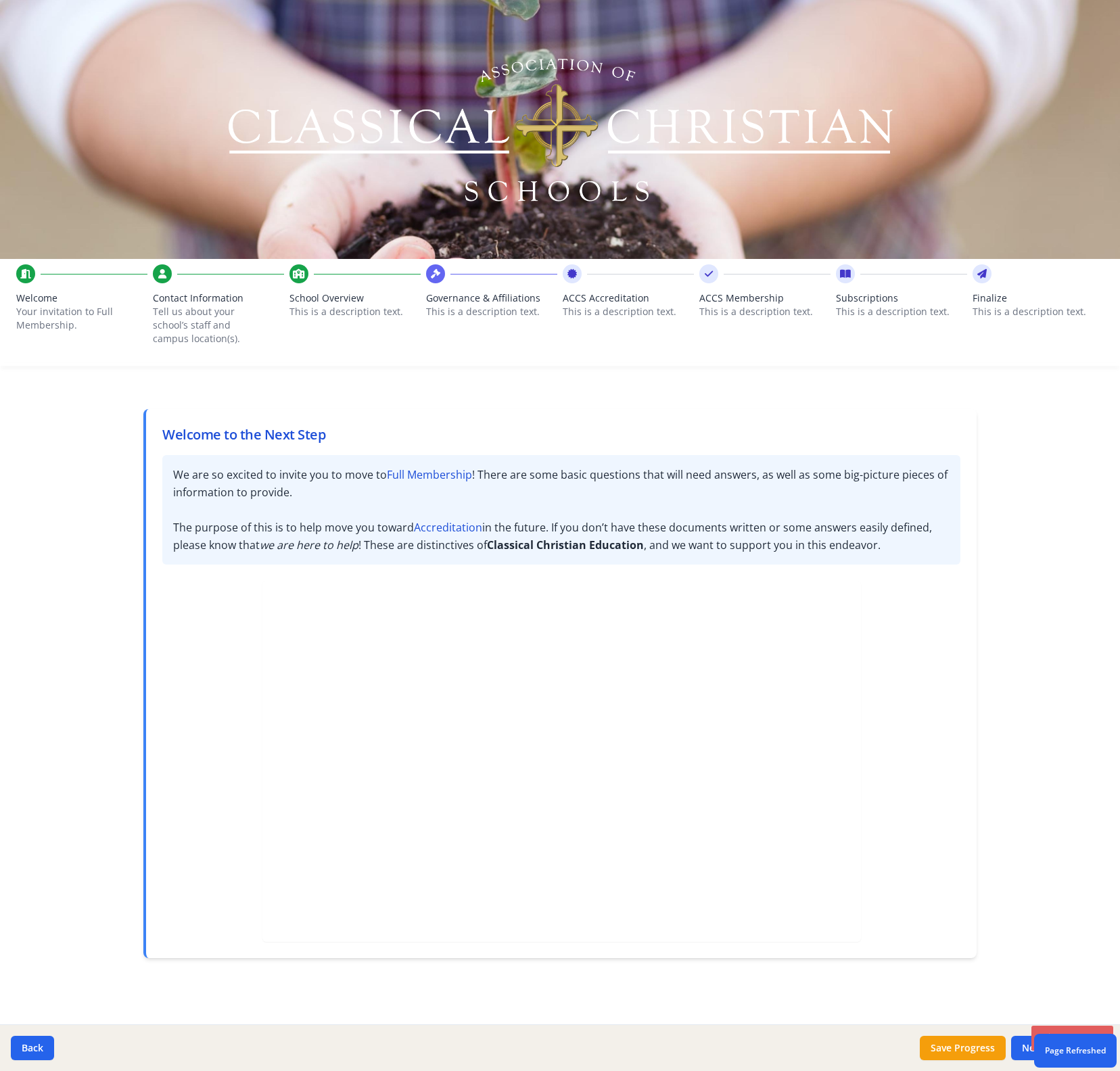 click on "School Overview   This is a description text." at bounding box center [355, 302] 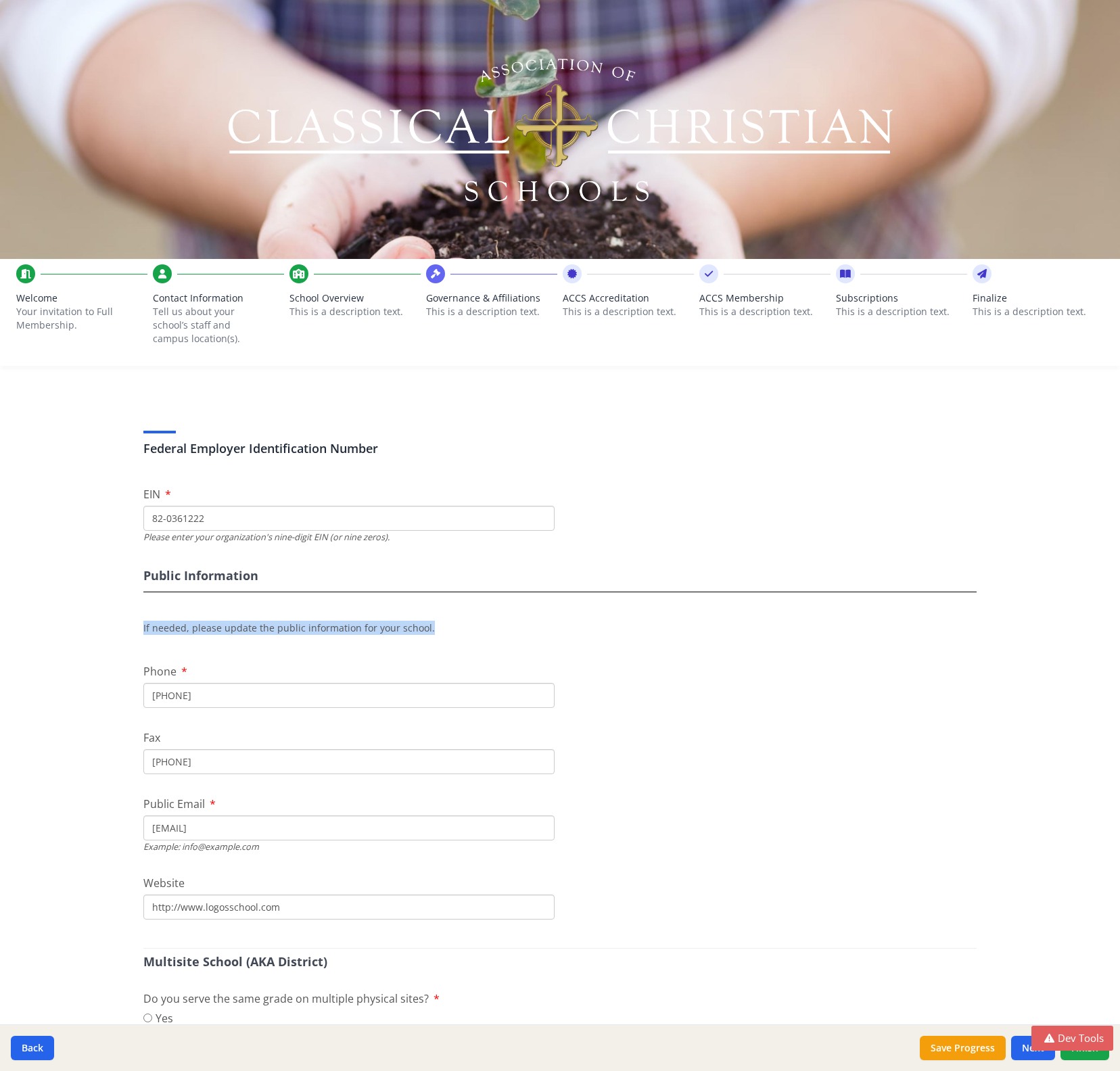 drag, startPoint x: 438, startPoint y: 625, endPoint x: 137, endPoint y: 629, distance: 301.02658 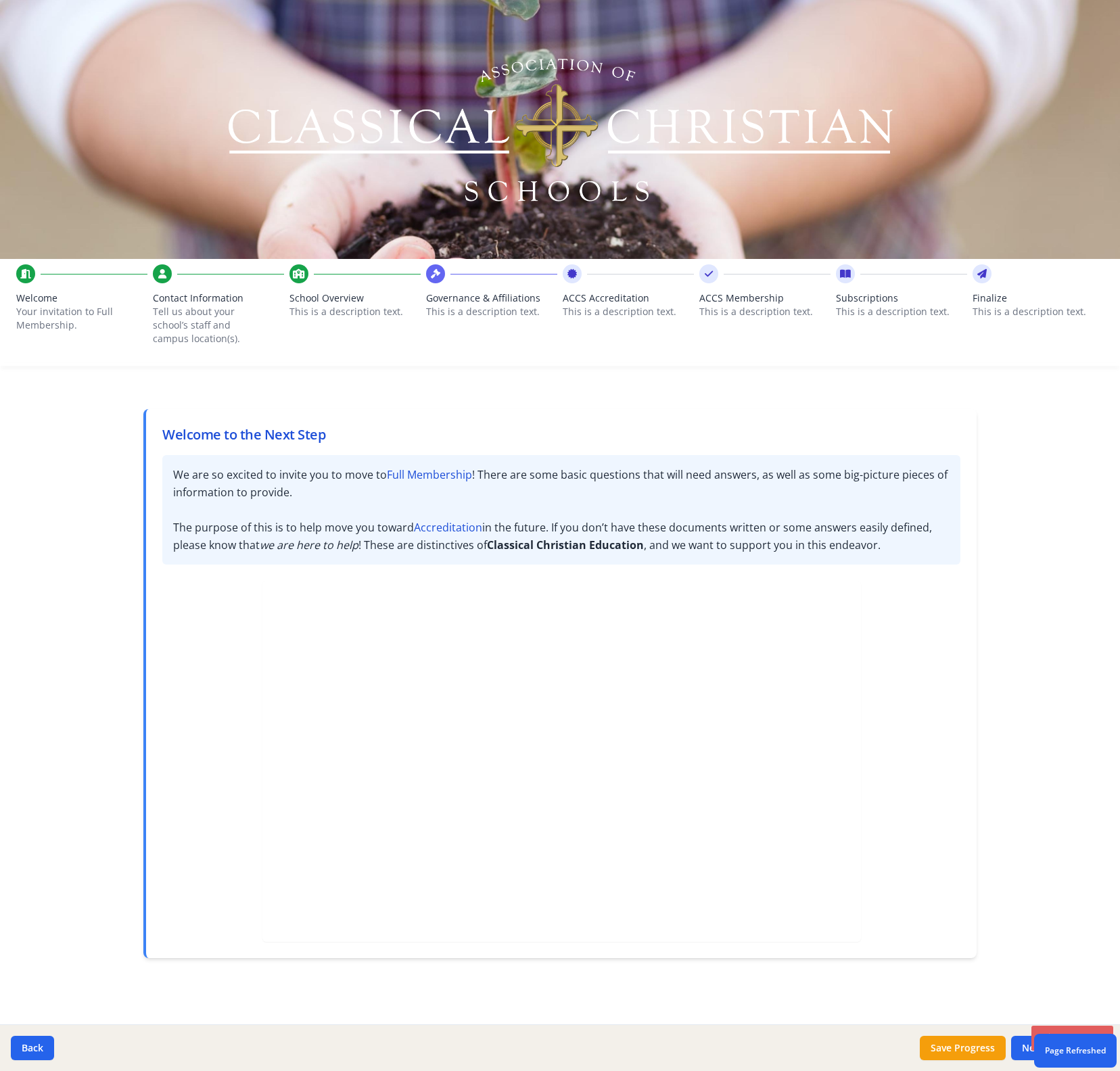 click on "This is a description text." at bounding box center [355, 312] 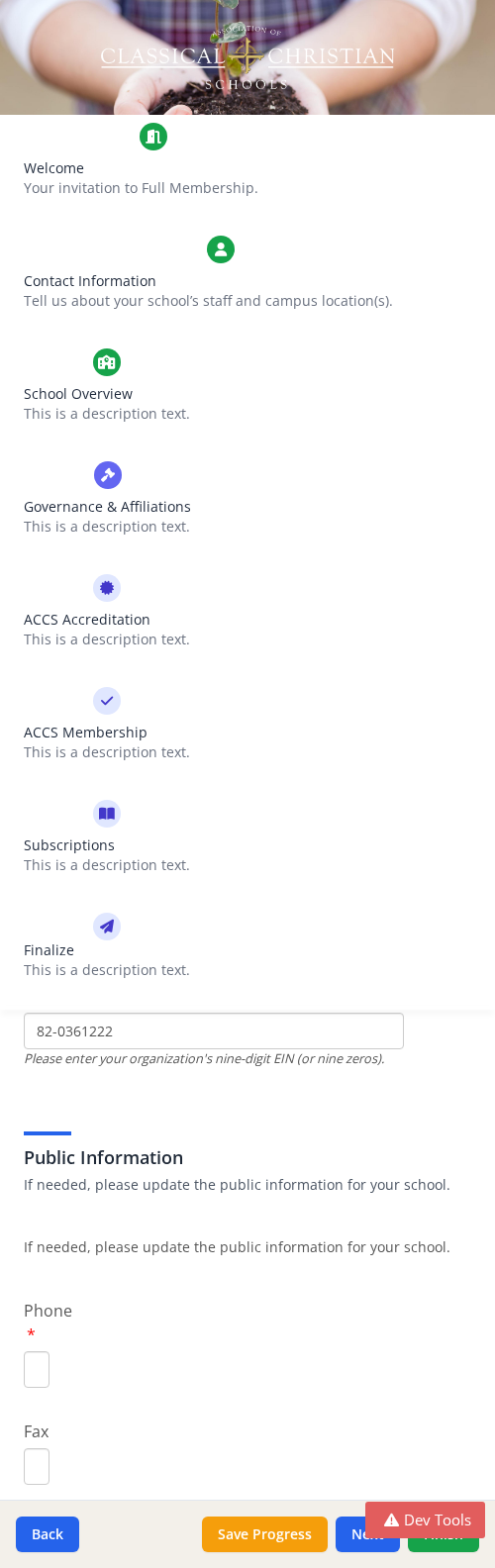 scroll, scrollTop: 0, scrollLeft: 0, axis: both 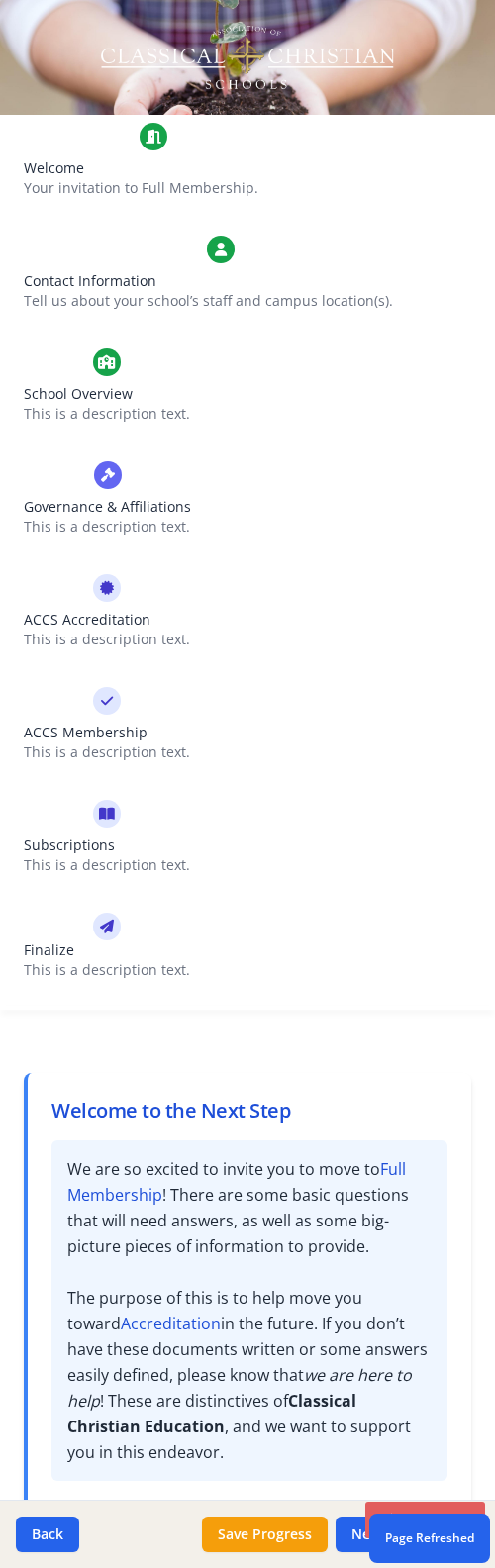 click on "School Overview" at bounding box center (107, 394) 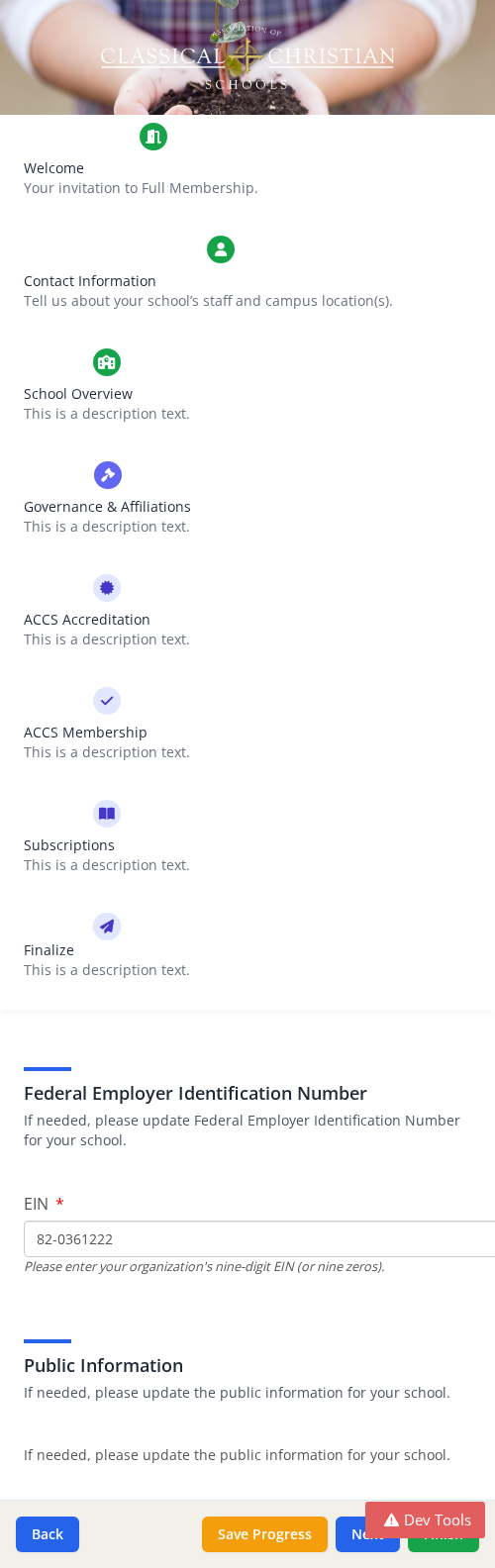 scroll, scrollTop: 0, scrollLeft: 0, axis: both 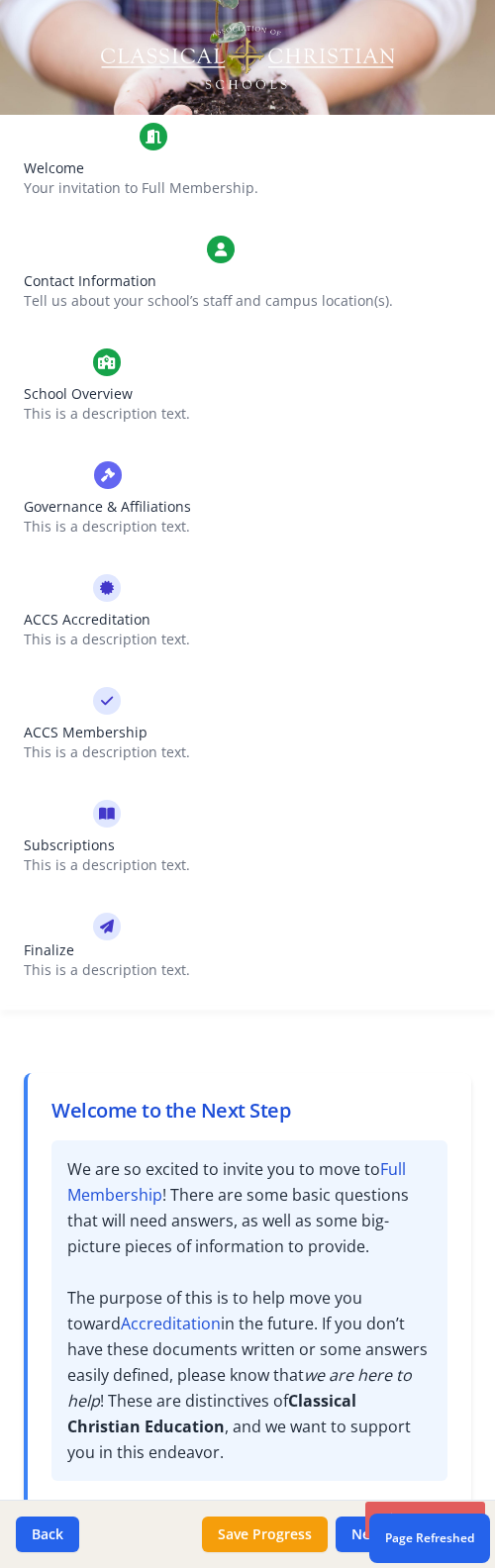 click on "This is a description text." at bounding box center [107, 414] 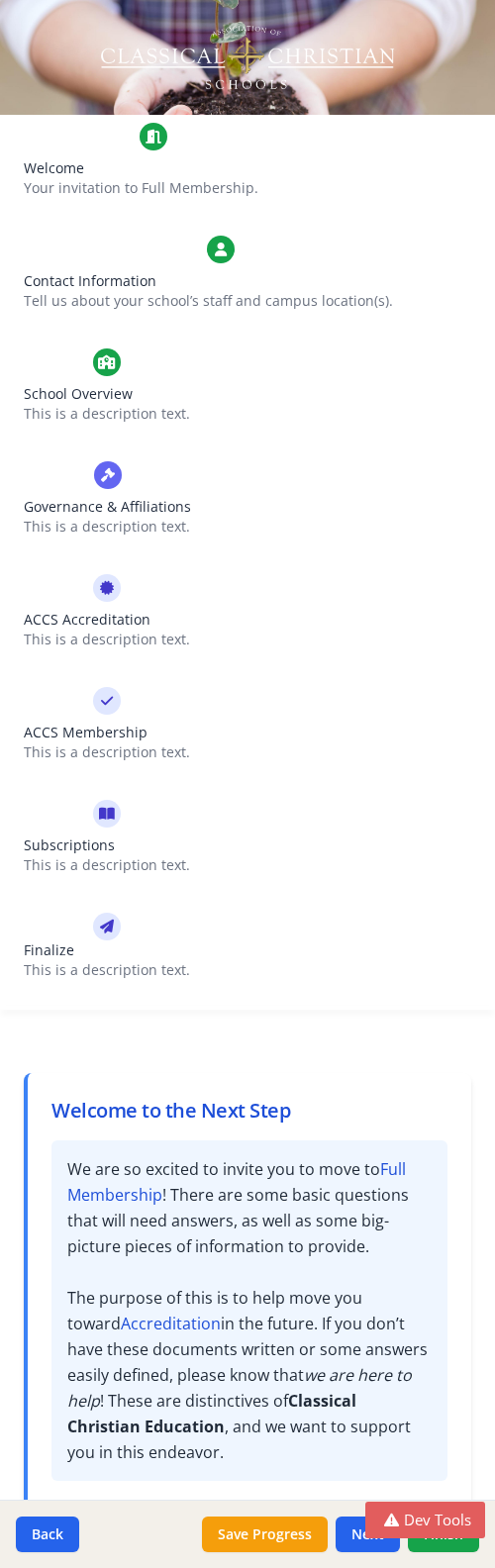 click on "School Overview" at bounding box center [107, 394] 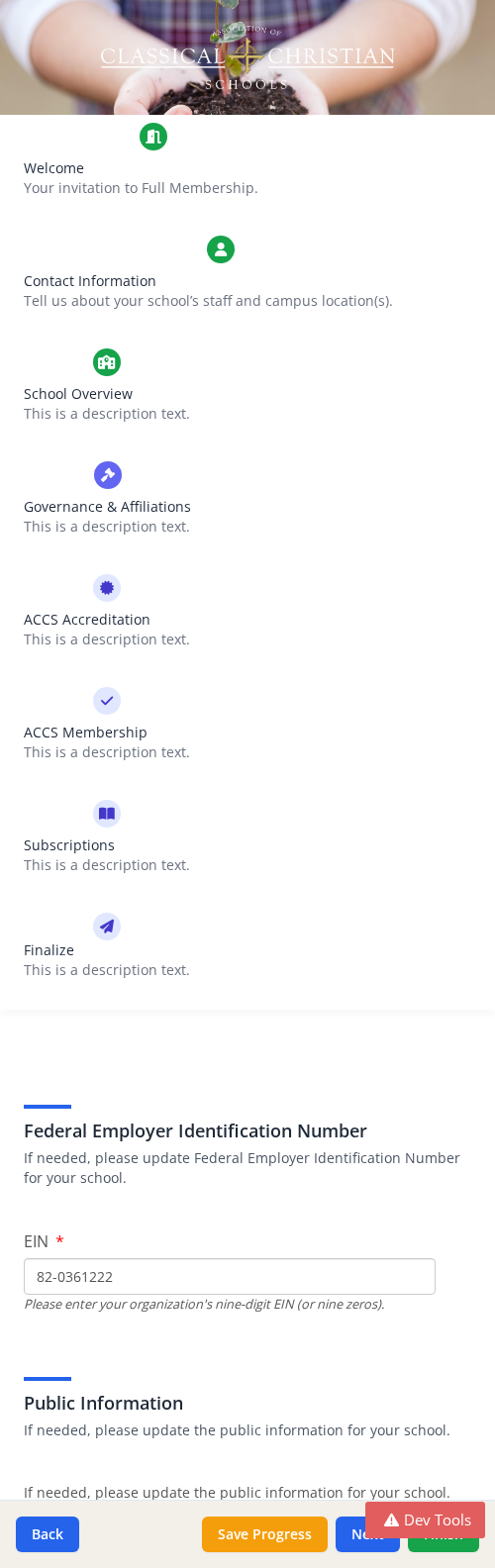 click on "Federal Employer Identification Number" at bounding box center [248, 1130] 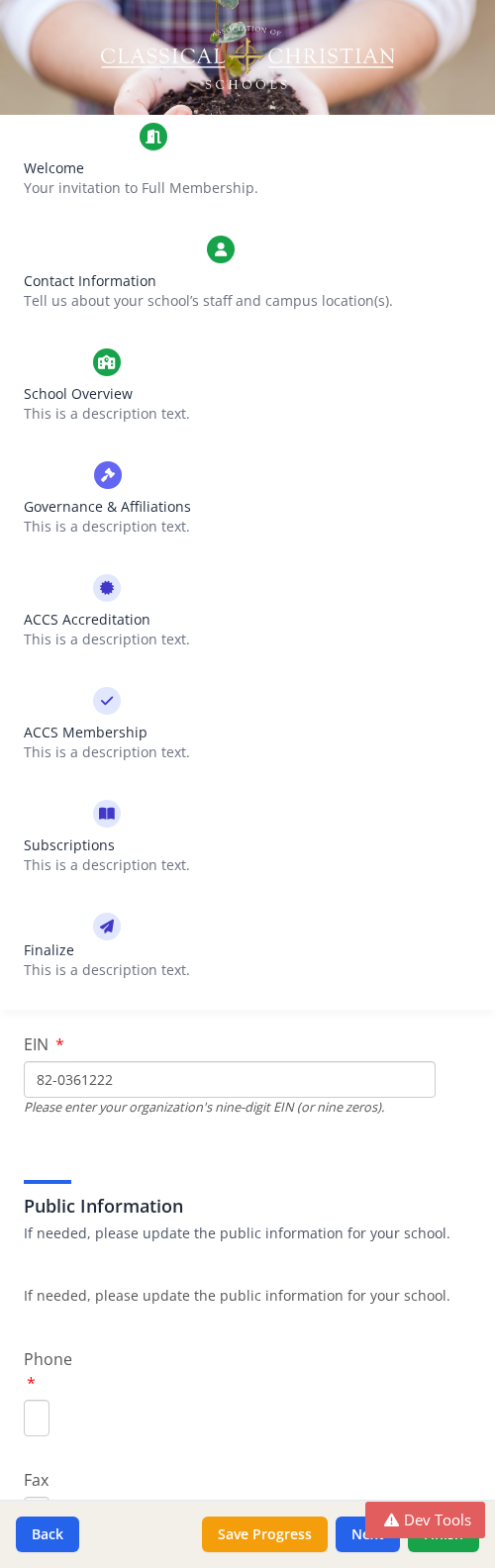 scroll, scrollTop: 0, scrollLeft: 0, axis: both 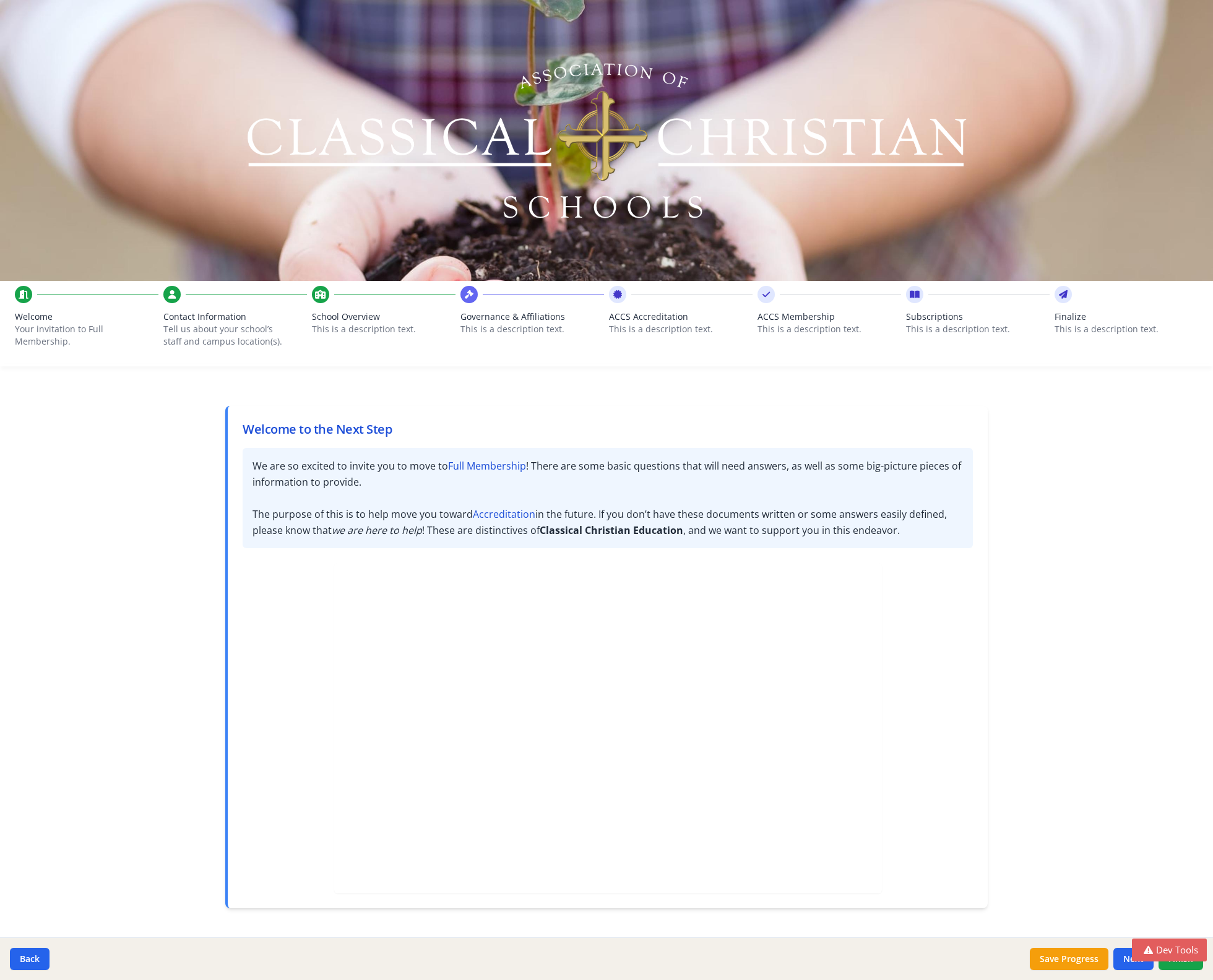 click on "School Overview" at bounding box center (384, 317) 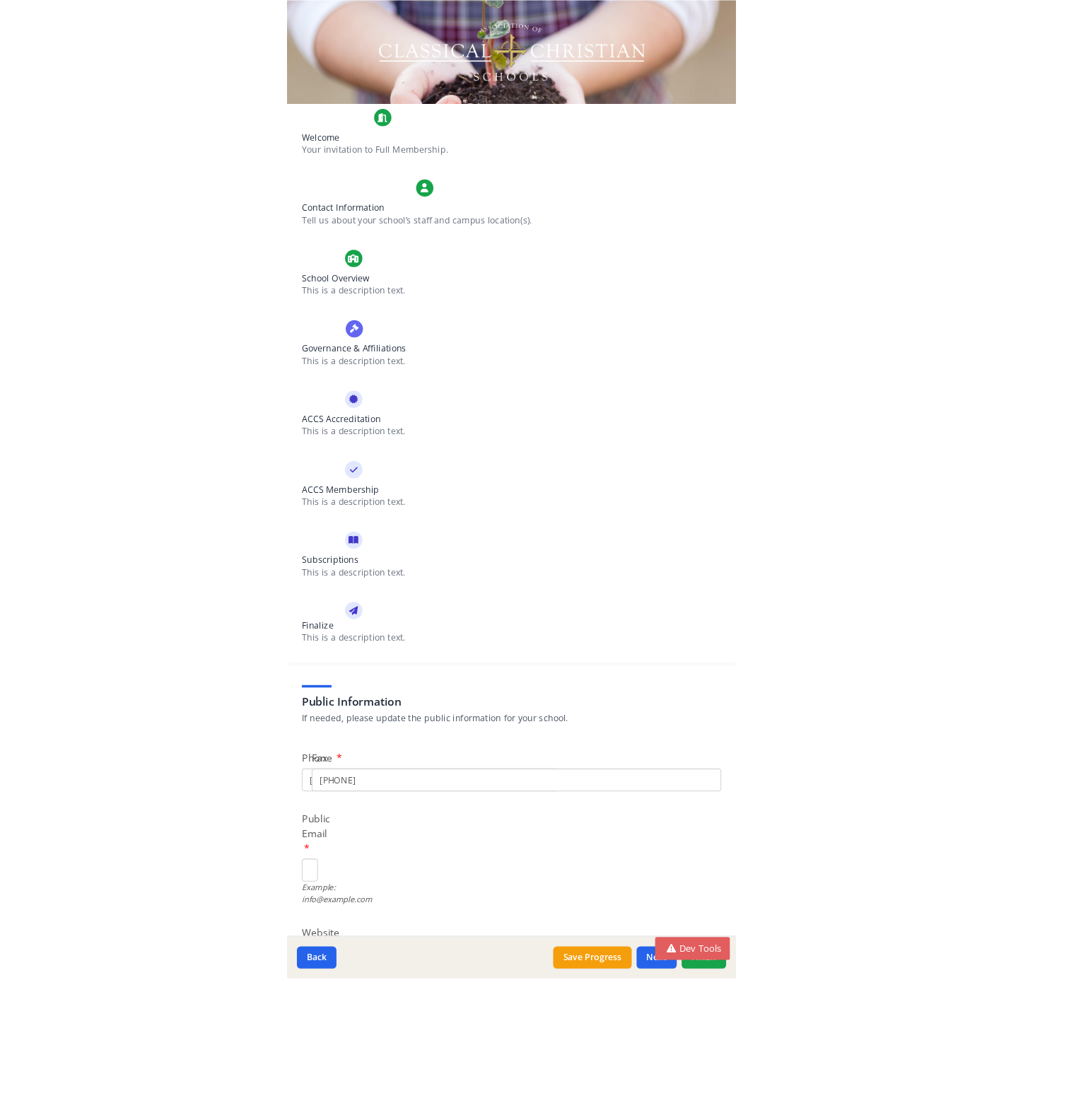 scroll, scrollTop: 0, scrollLeft: 0, axis: both 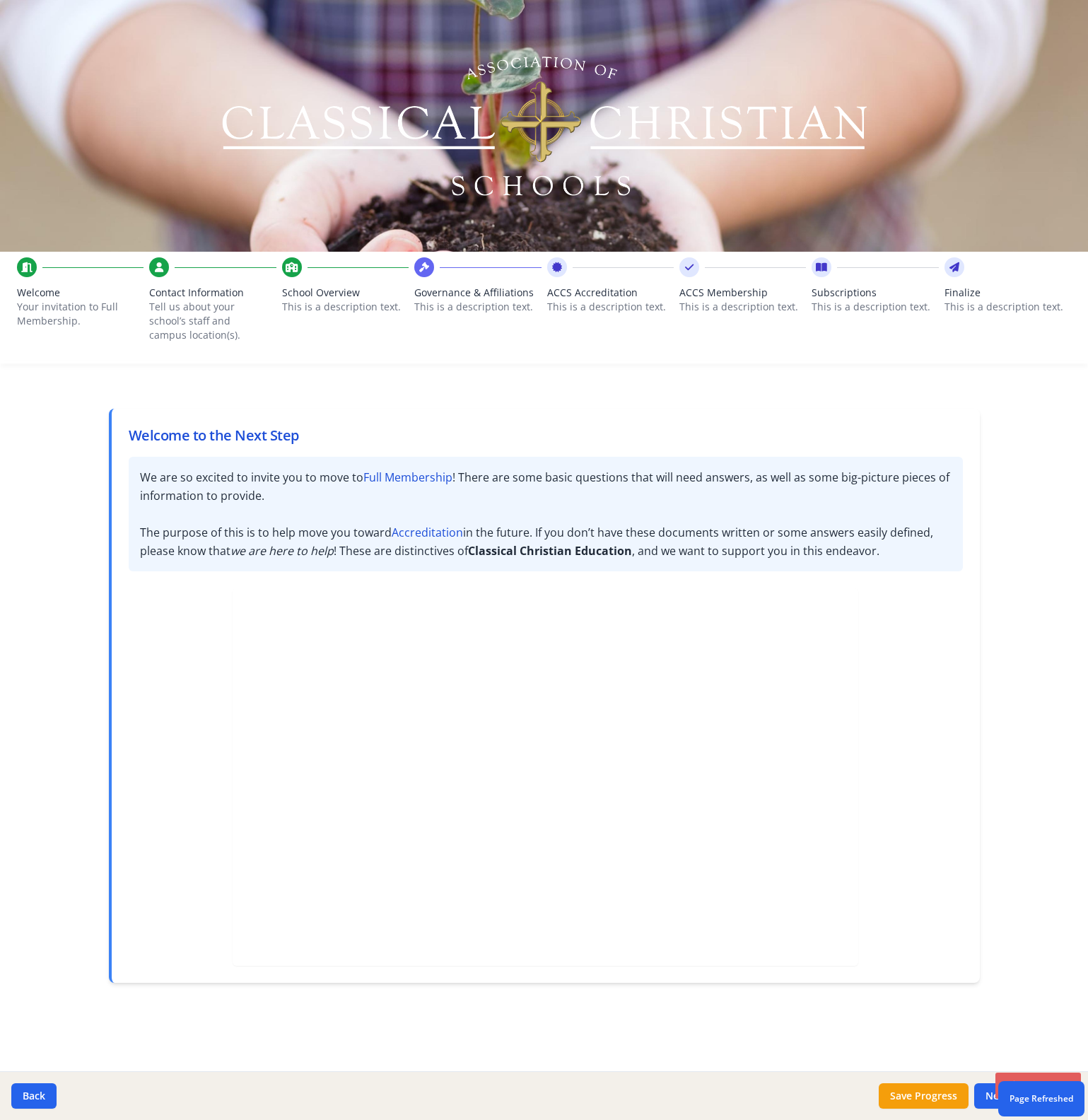 click on "Governance & Affiliations" at bounding box center [477, 293] 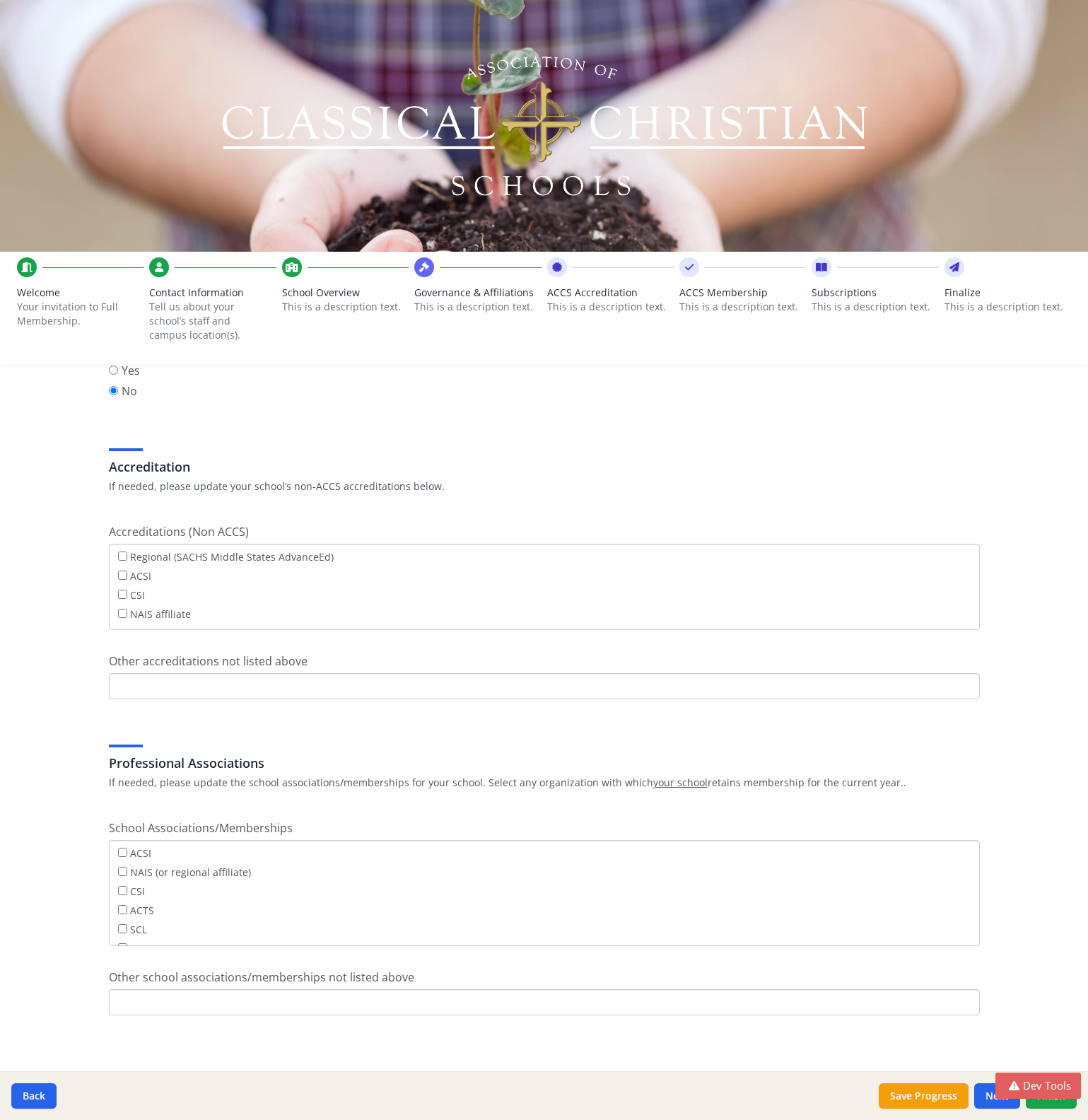 scroll, scrollTop: 0, scrollLeft: 0, axis: both 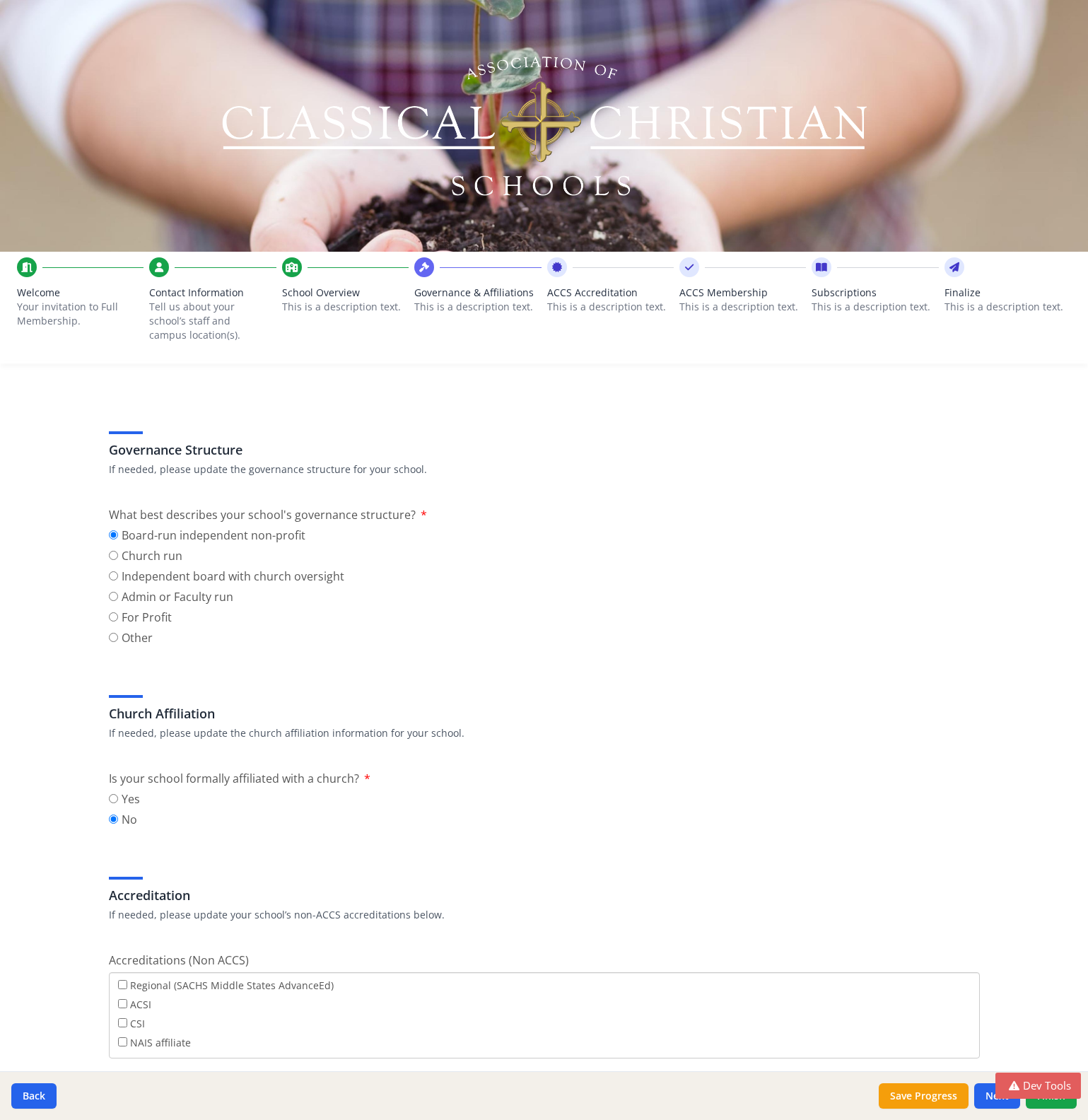 click on "This is a description text." at bounding box center (610, 307) 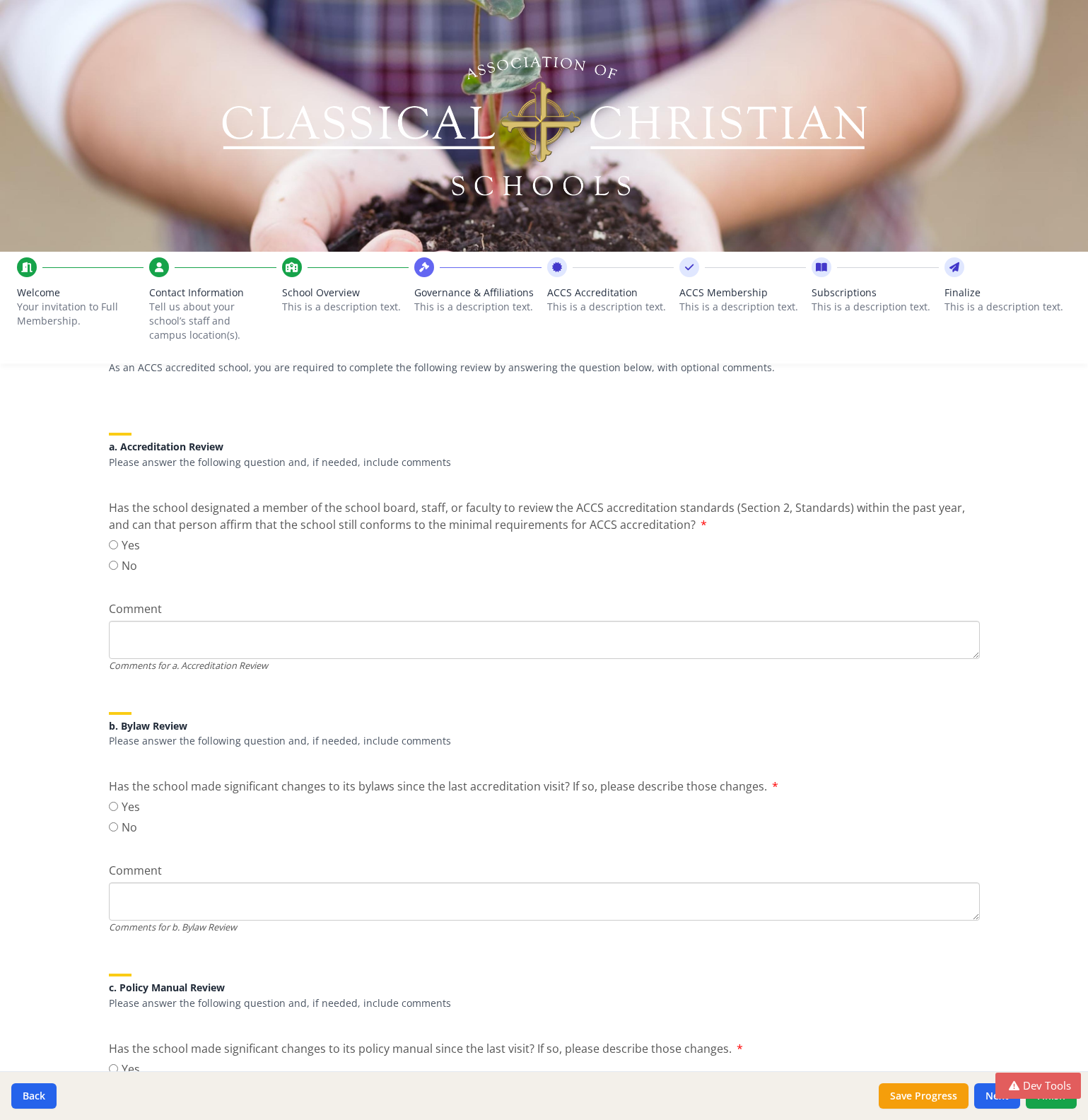 scroll, scrollTop: 0, scrollLeft: 0, axis: both 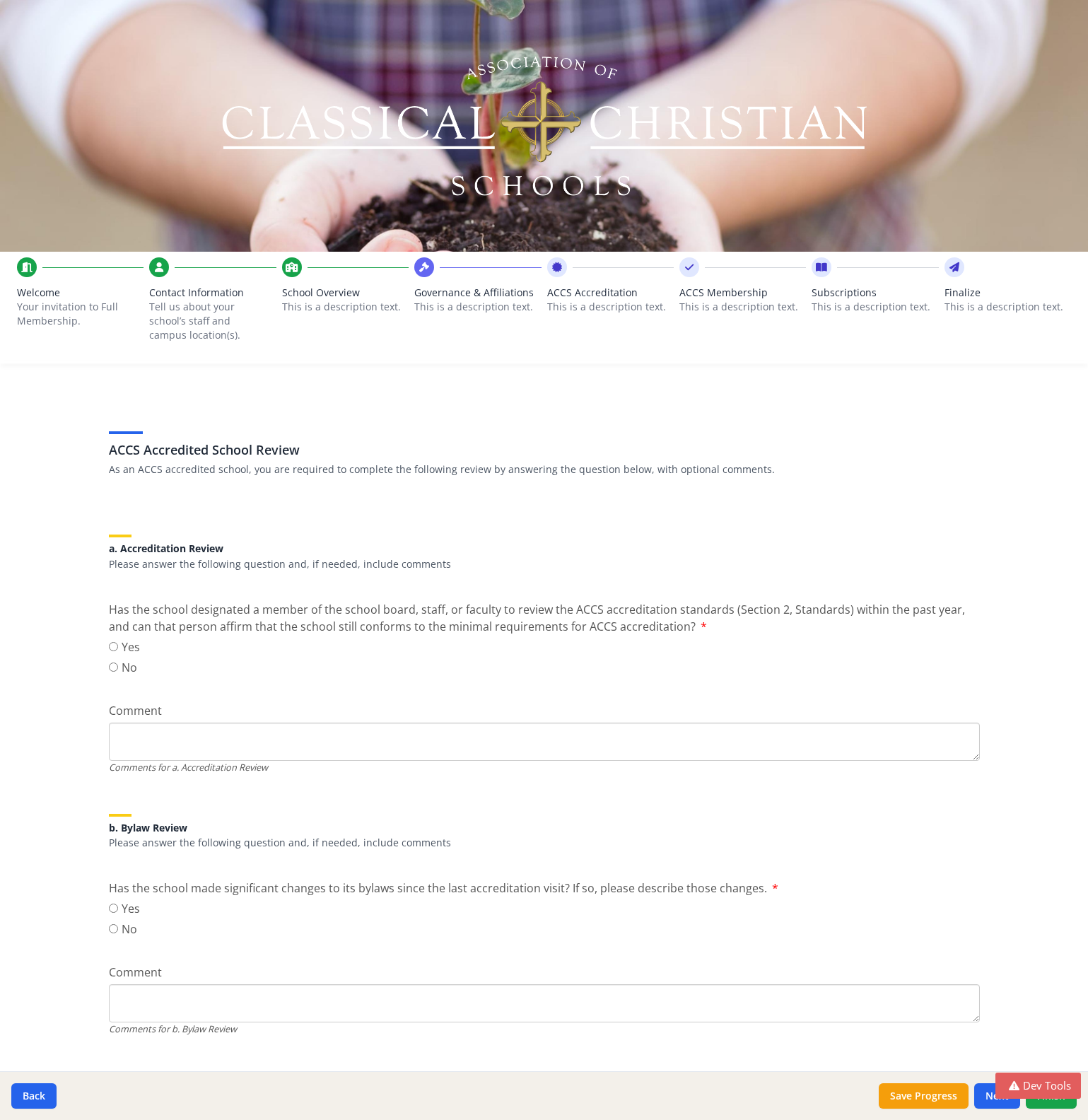 click on "ACCS Membership" at bounding box center [742, 293] 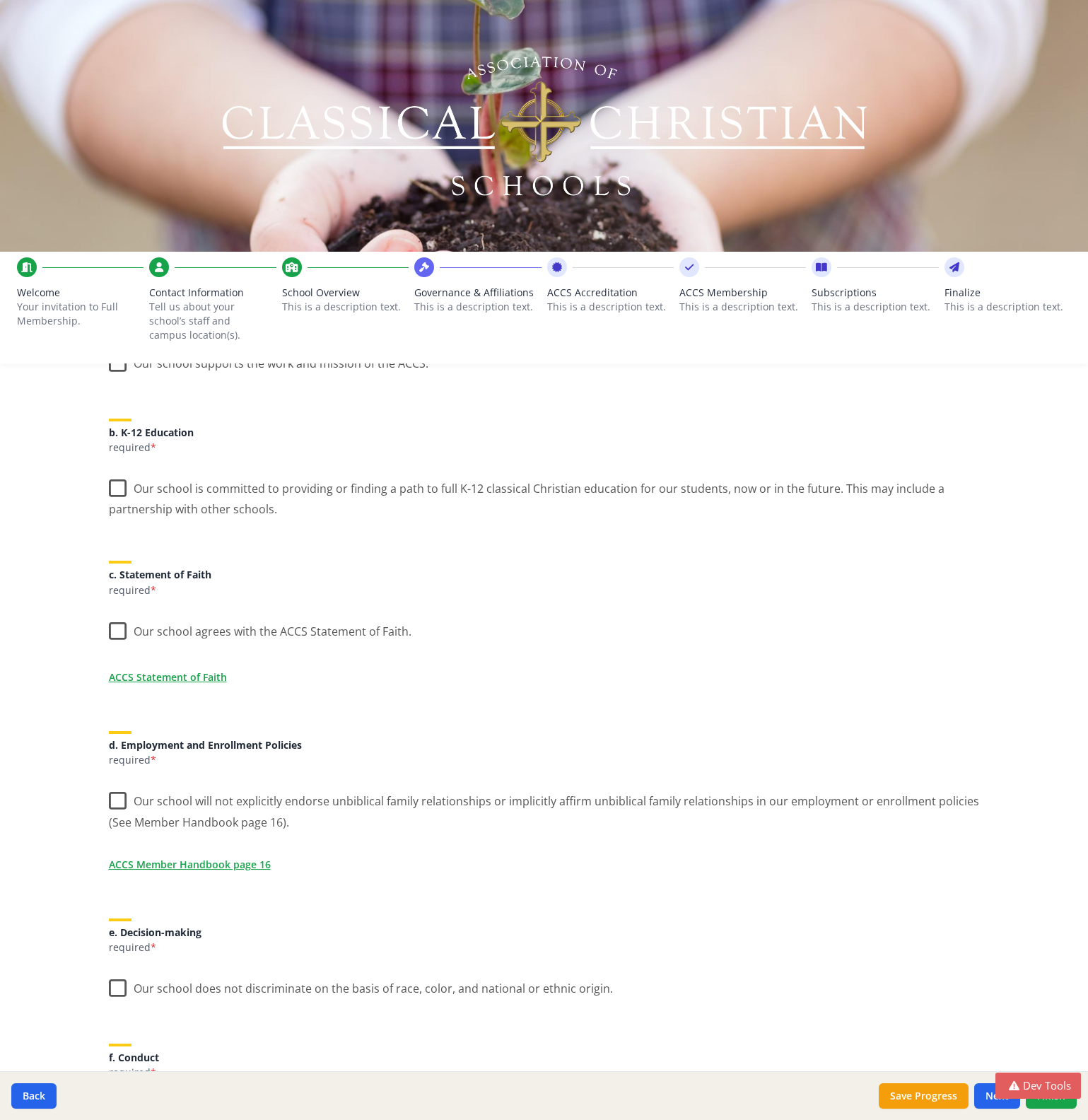 scroll, scrollTop: 0, scrollLeft: 0, axis: both 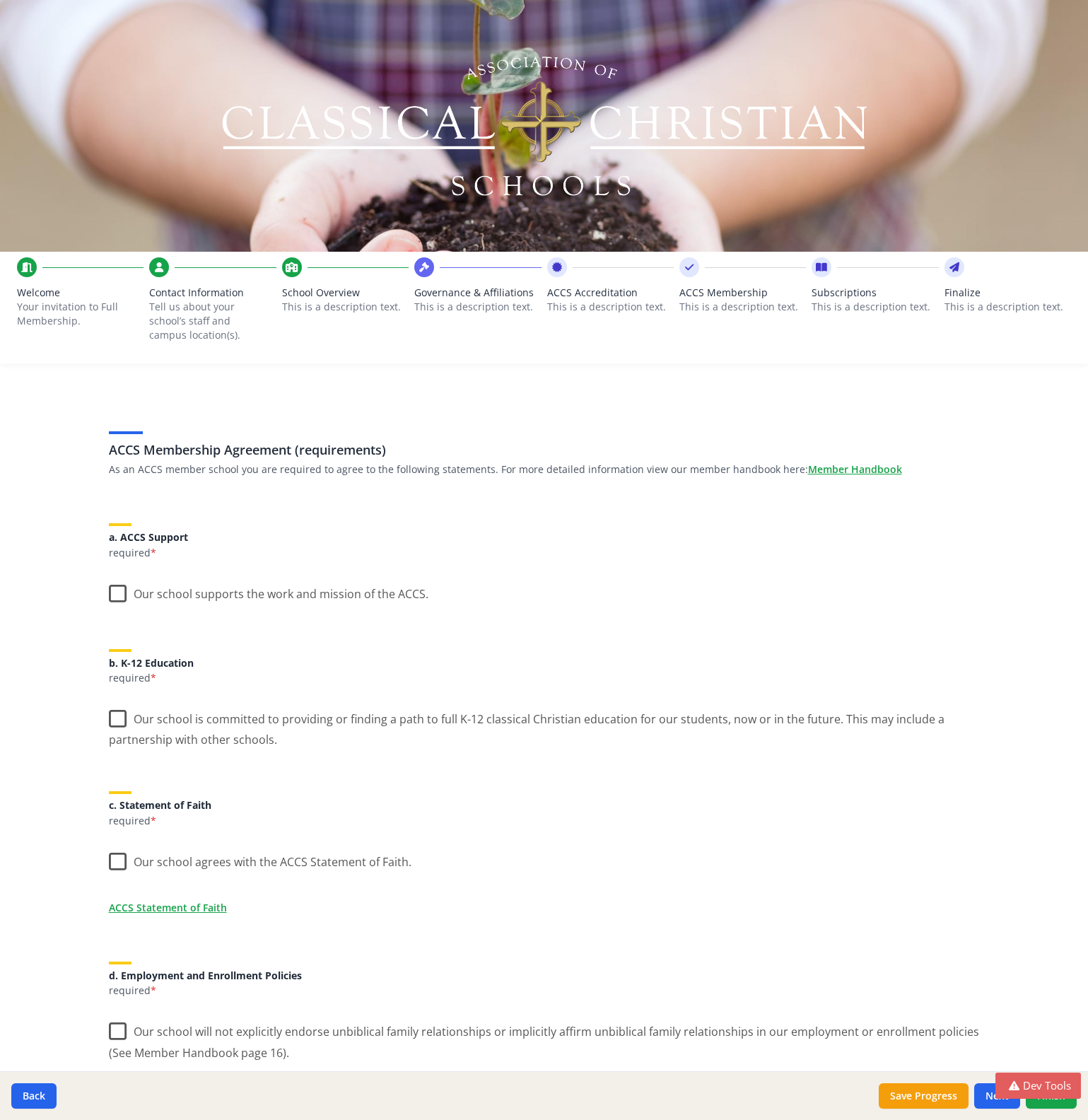 click on "ACCS Accreditation" at bounding box center [610, 293] 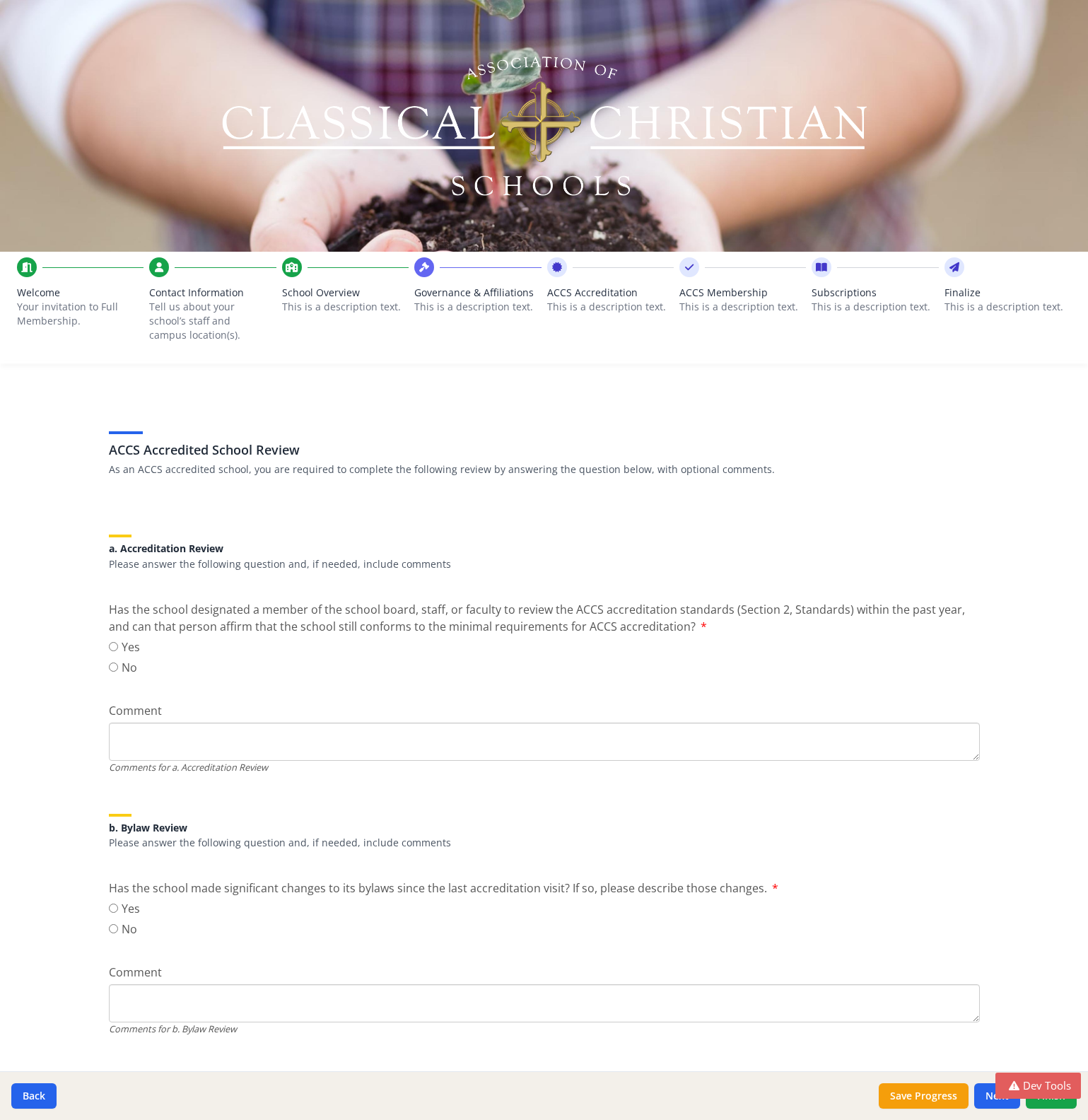 click on "This is a description text." at bounding box center [477, 307] 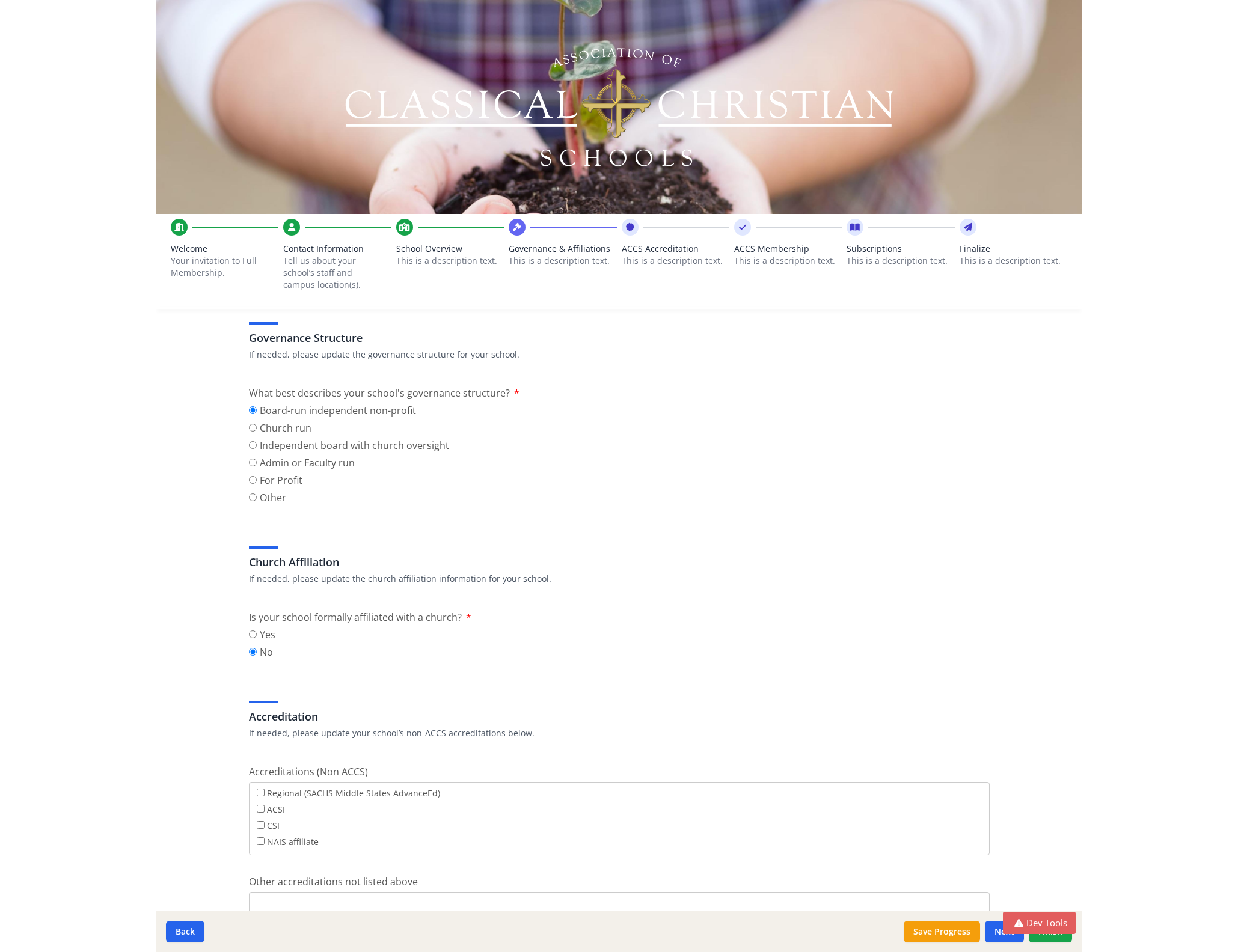 scroll, scrollTop: 0, scrollLeft: 0, axis: both 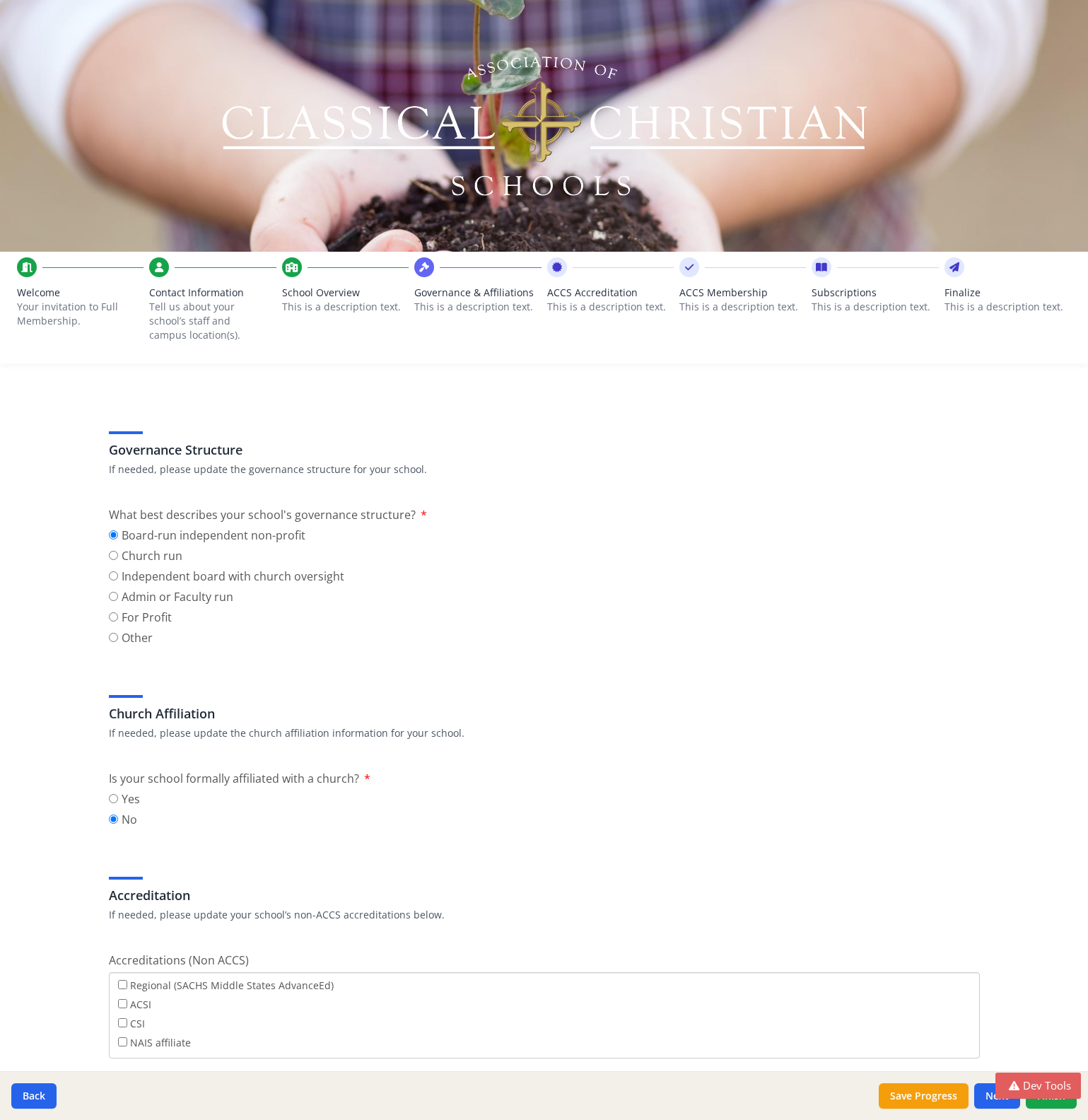 click on "School Overview   This is a description text." at bounding box center (345, 310) 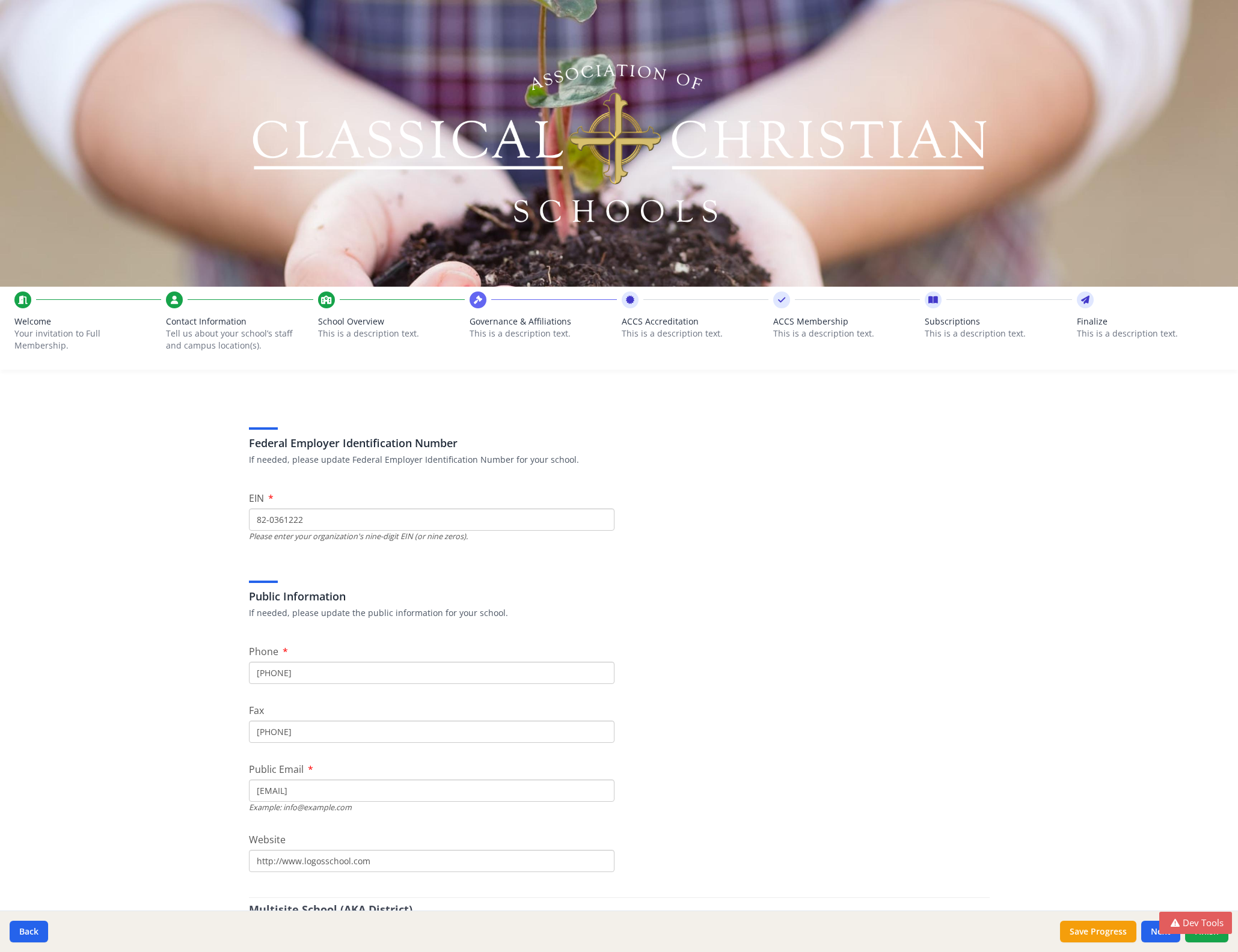 click on "This is a description text." at bounding box center [391, 334] 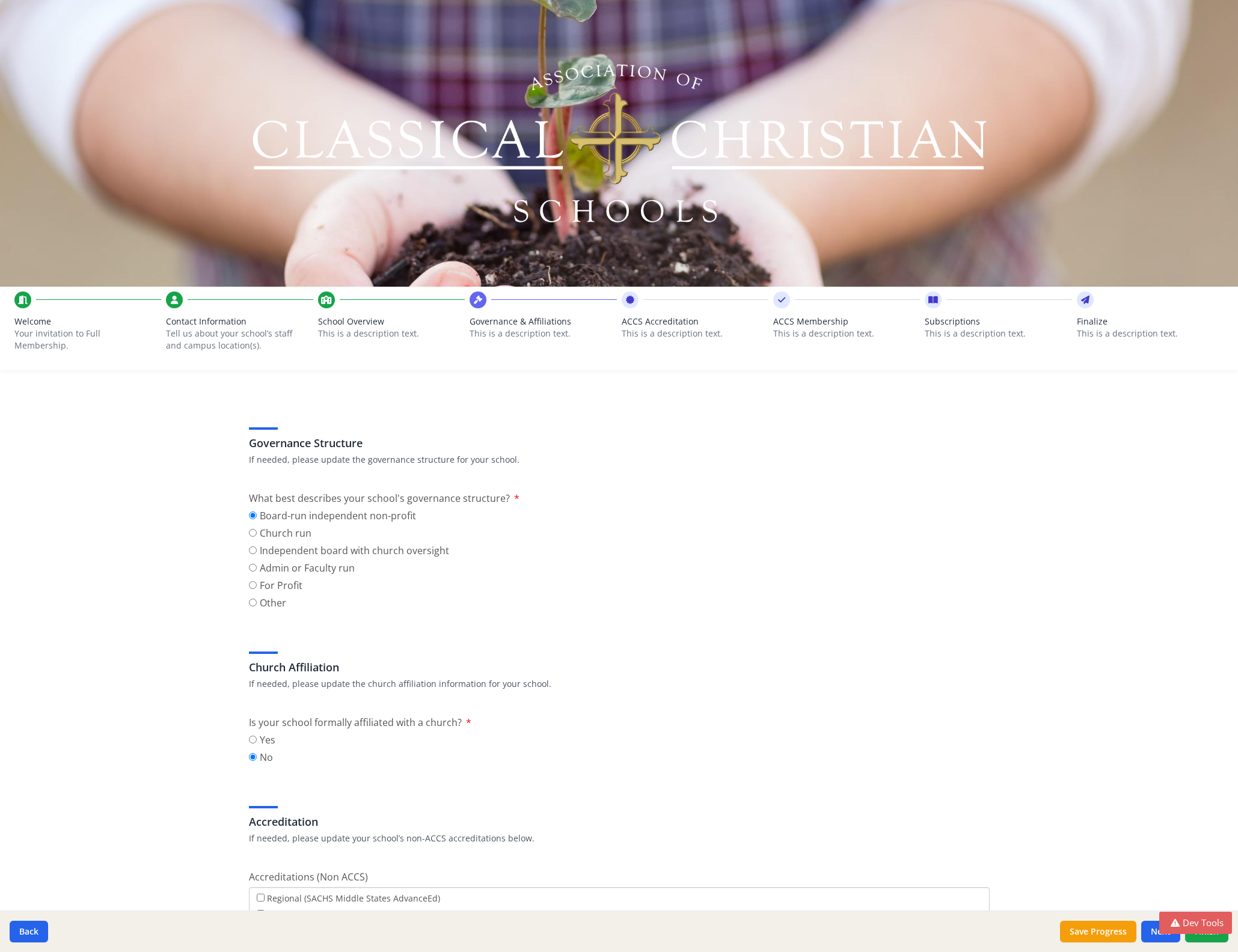 click on "ACCS Accreditation" at bounding box center (695, 322) 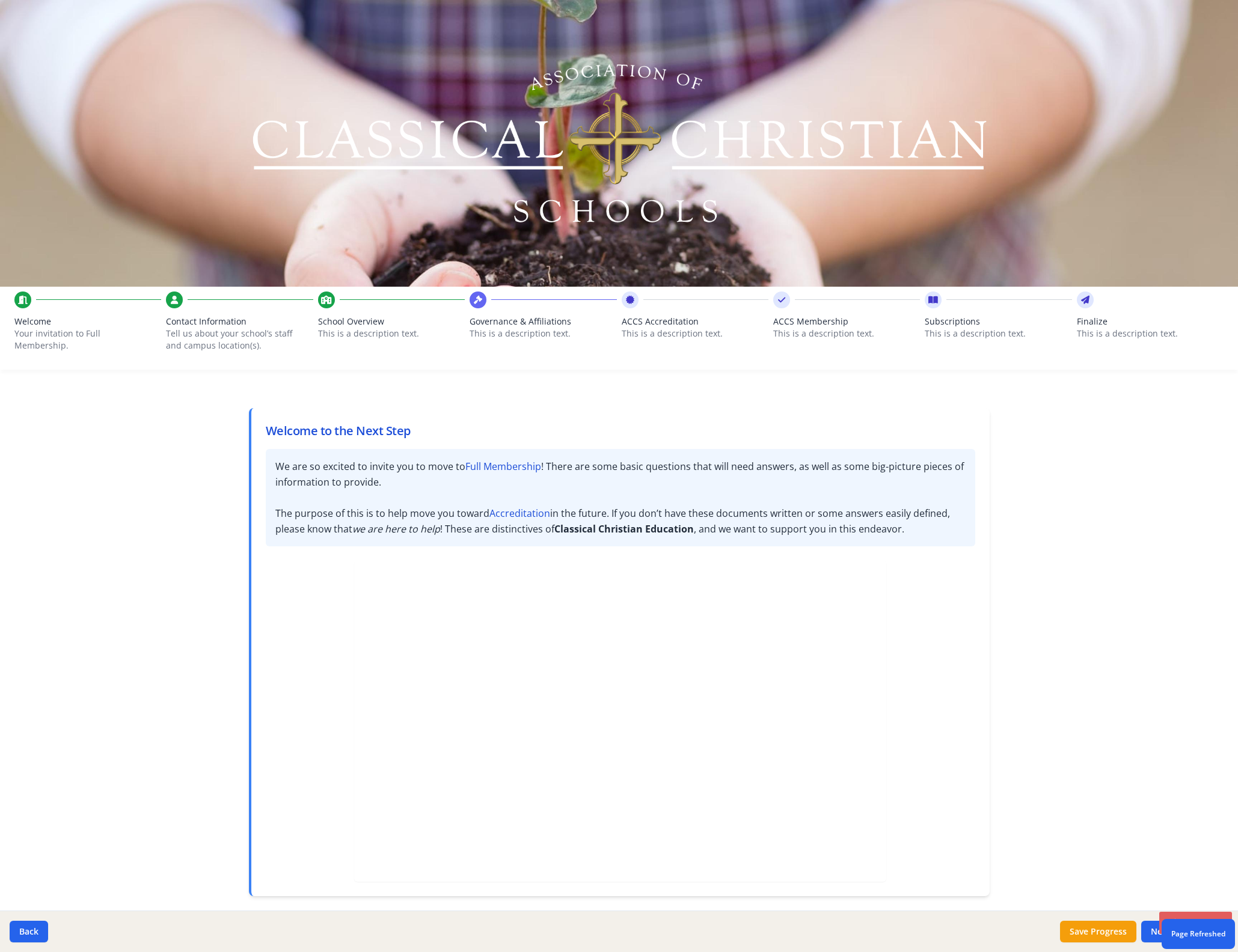 click on "School Overview" at bounding box center [391, 322] 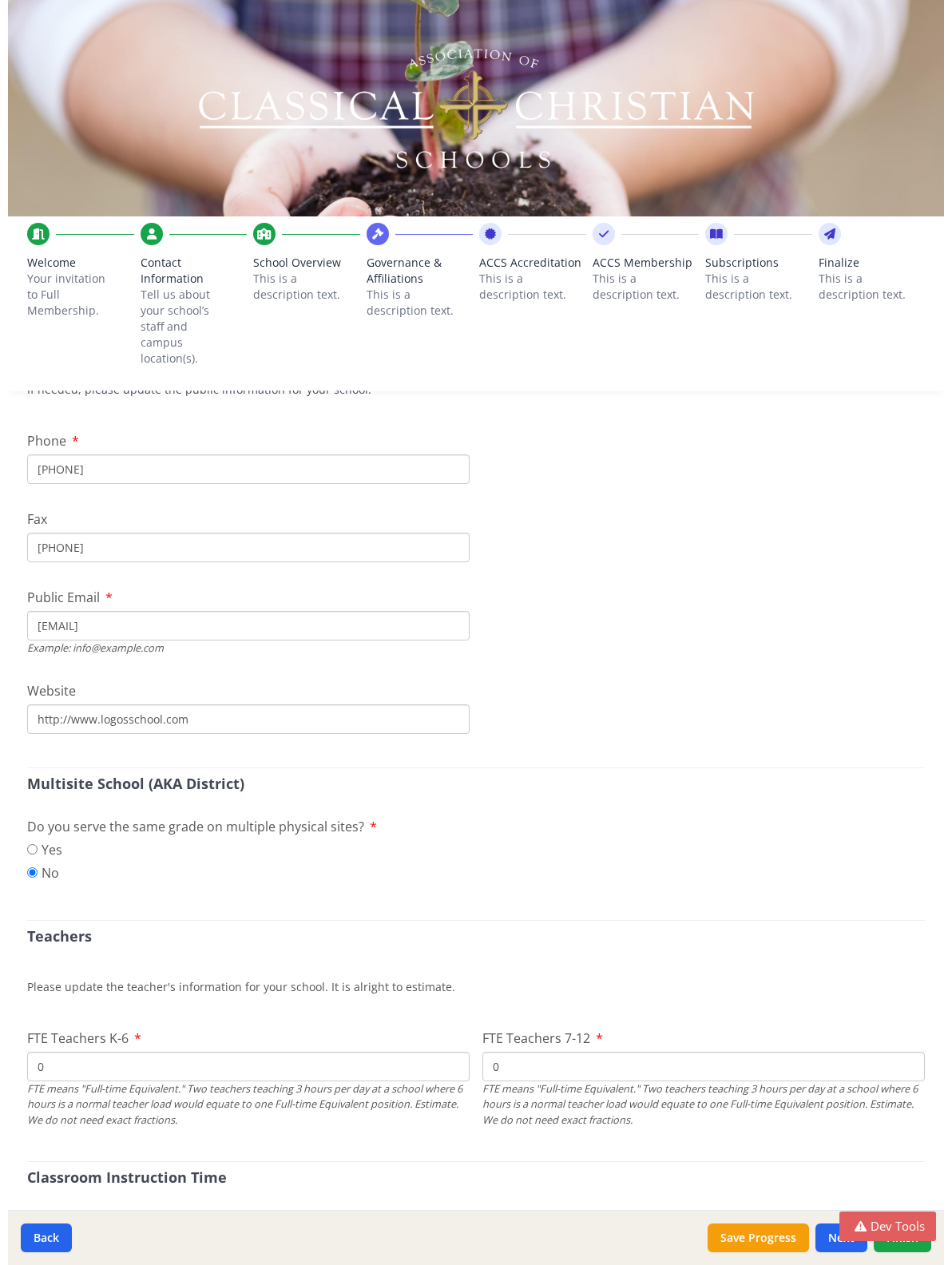 scroll, scrollTop: 329, scrollLeft: 0, axis: vertical 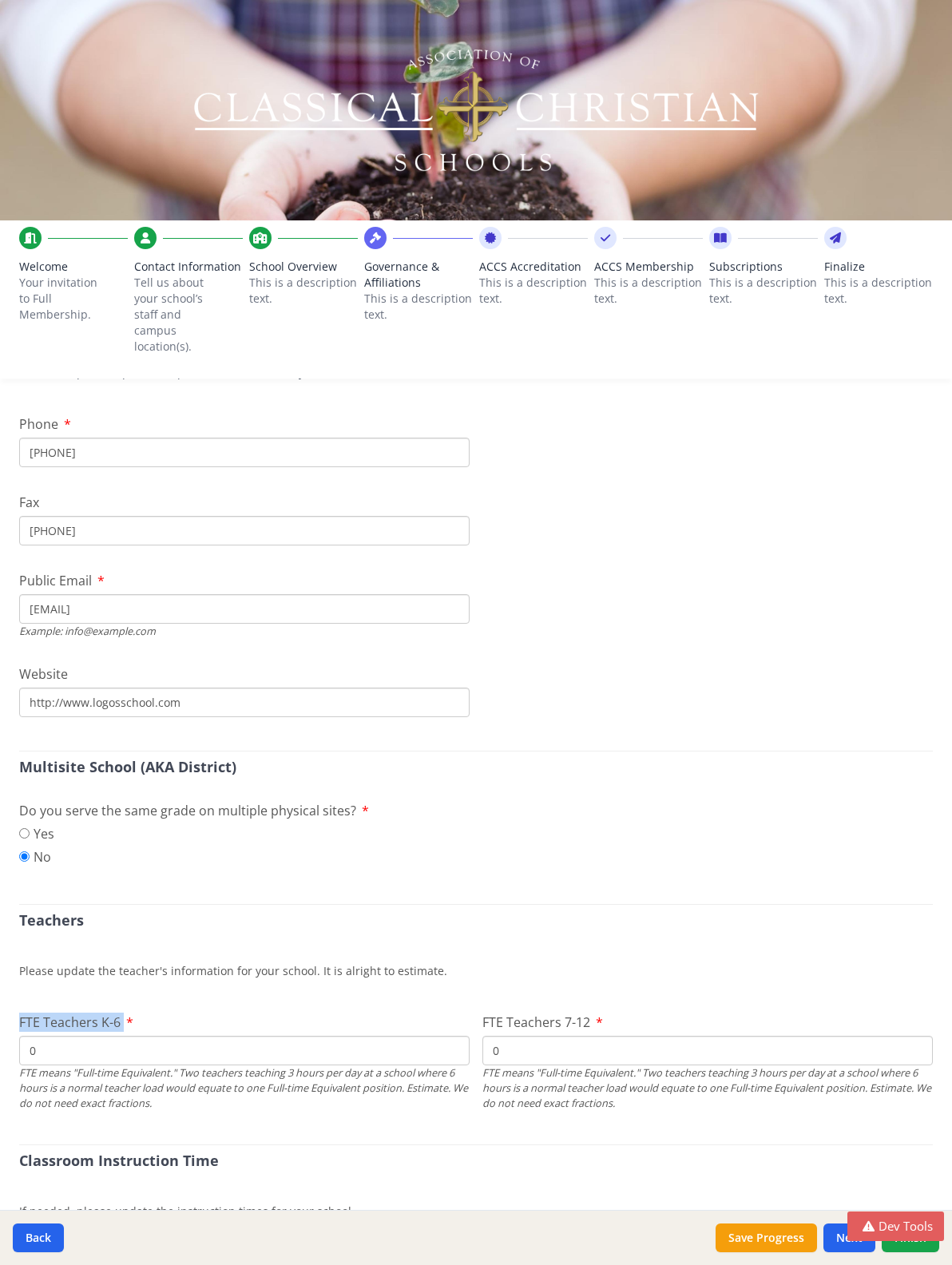 drag, startPoint x: 125, startPoint y: 1022, endPoint x: 19, endPoint y: 1018, distance: 106.07544 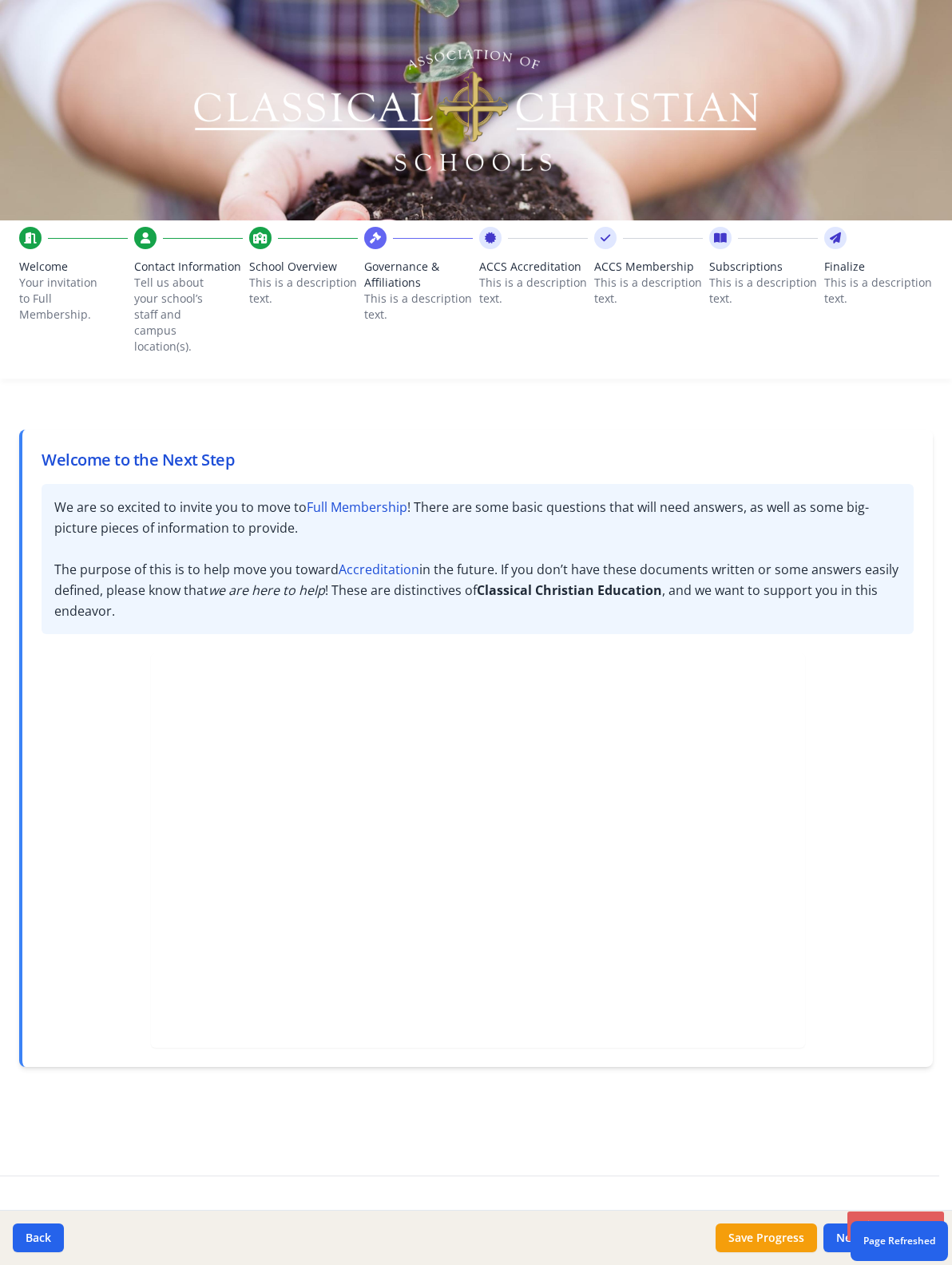 click on "School Overview" at bounding box center (303, 267) 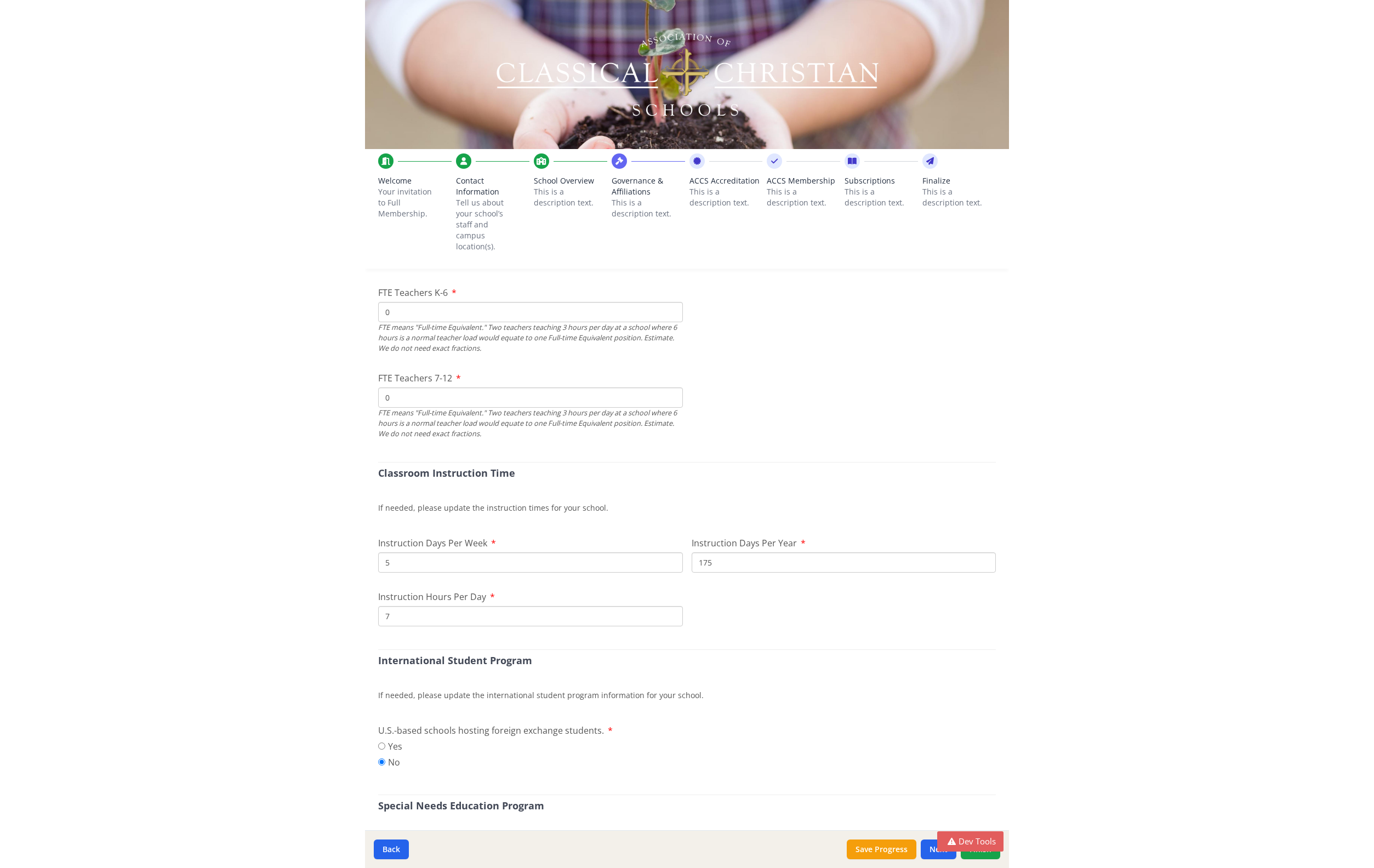 scroll, scrollTop: 659, scrollLeft: 0, axis: vertical 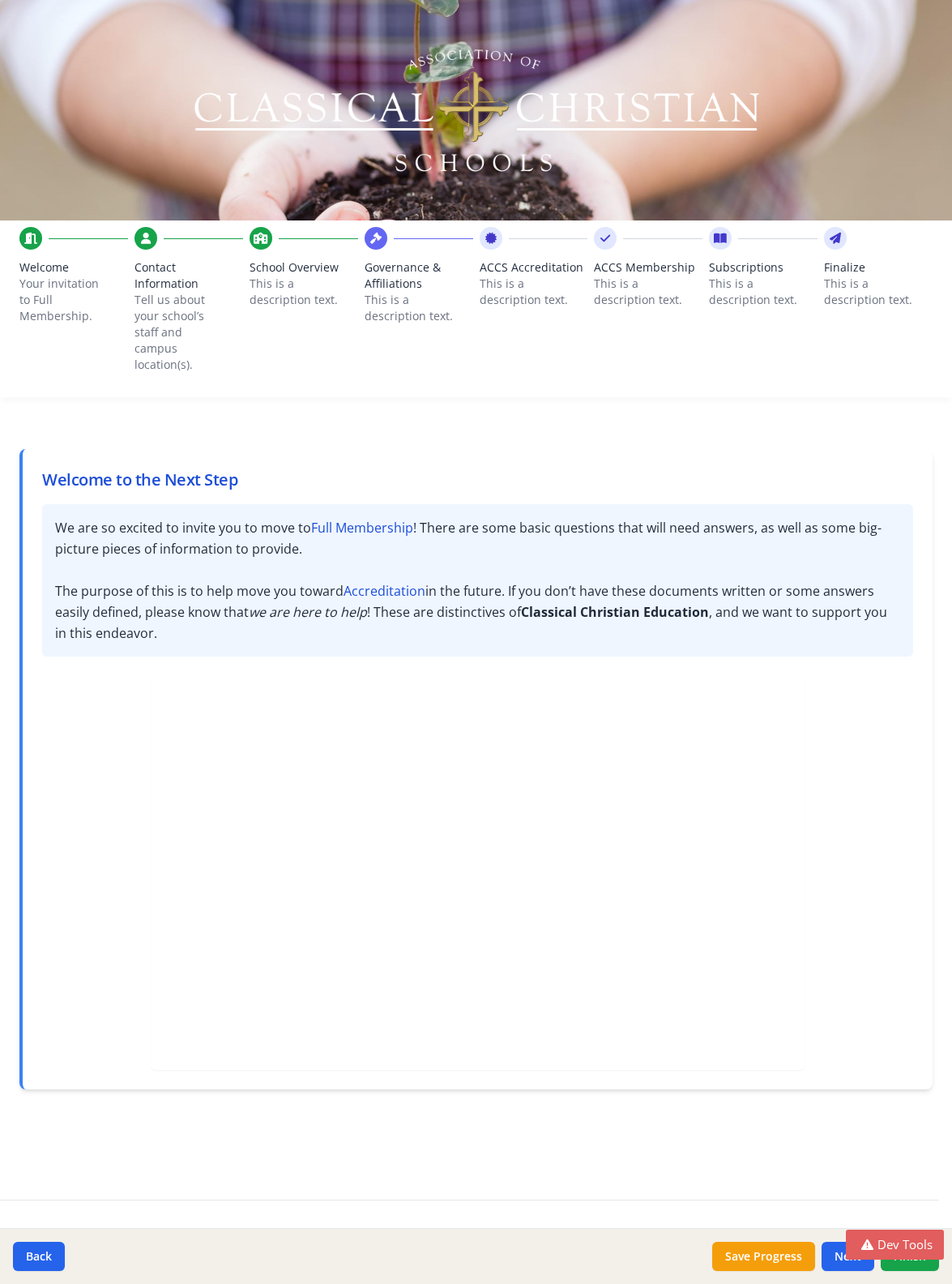 click on "School Overview" at bounding box center [304, 268] 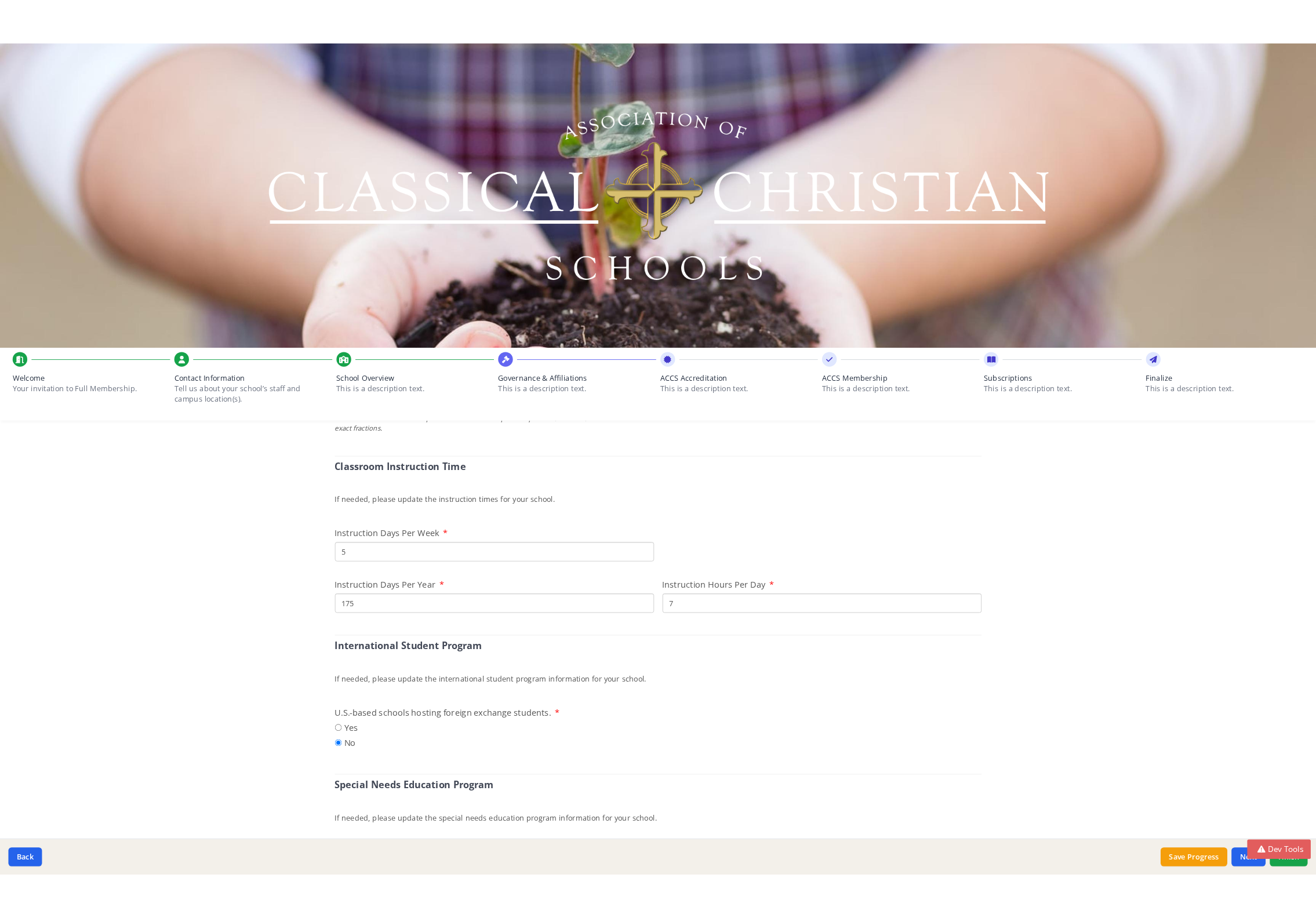 scroll, scrollTop: 854, scrollLeft: 0, axis: vertical 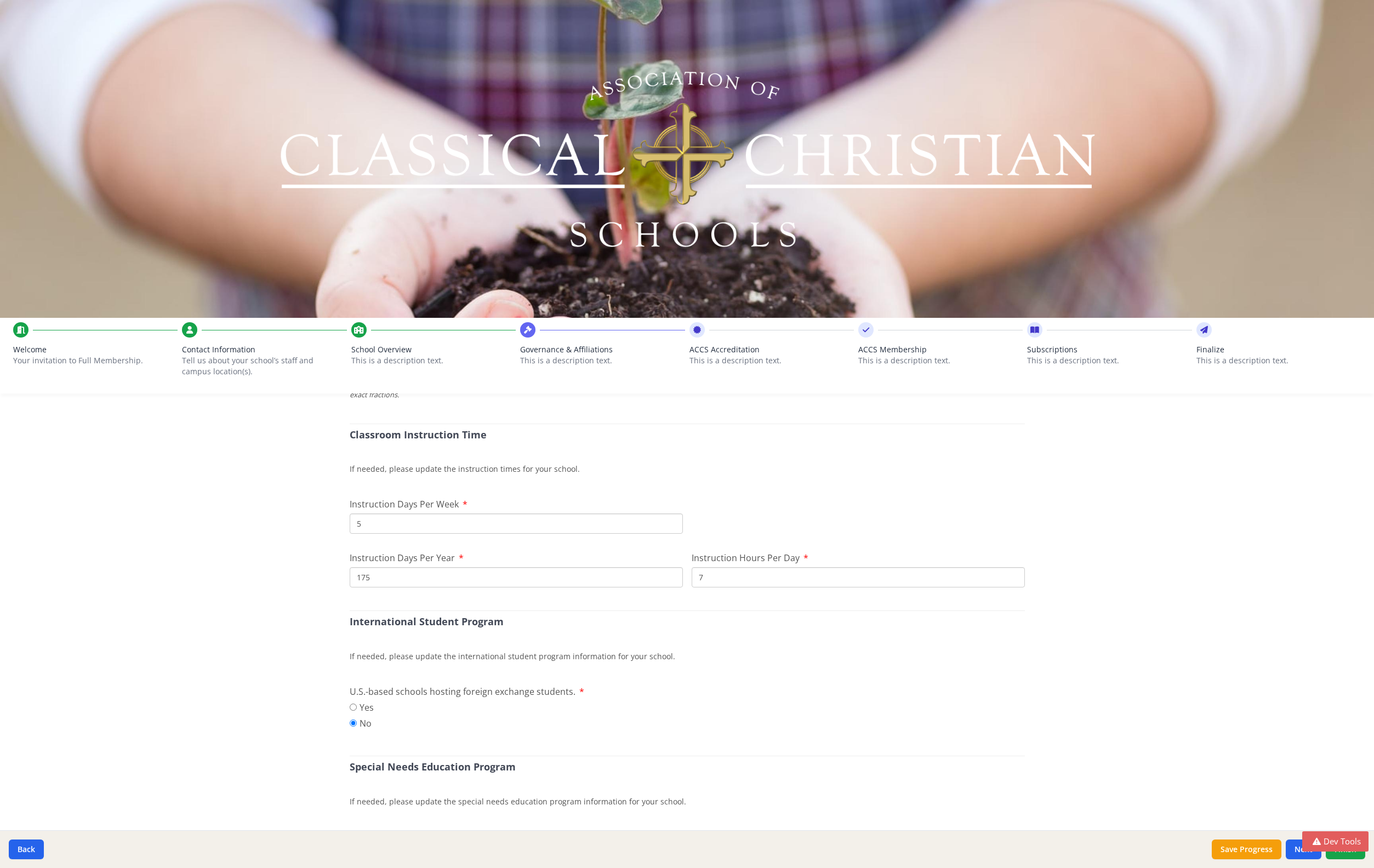 click on "5" at bounding box center (516, 523) 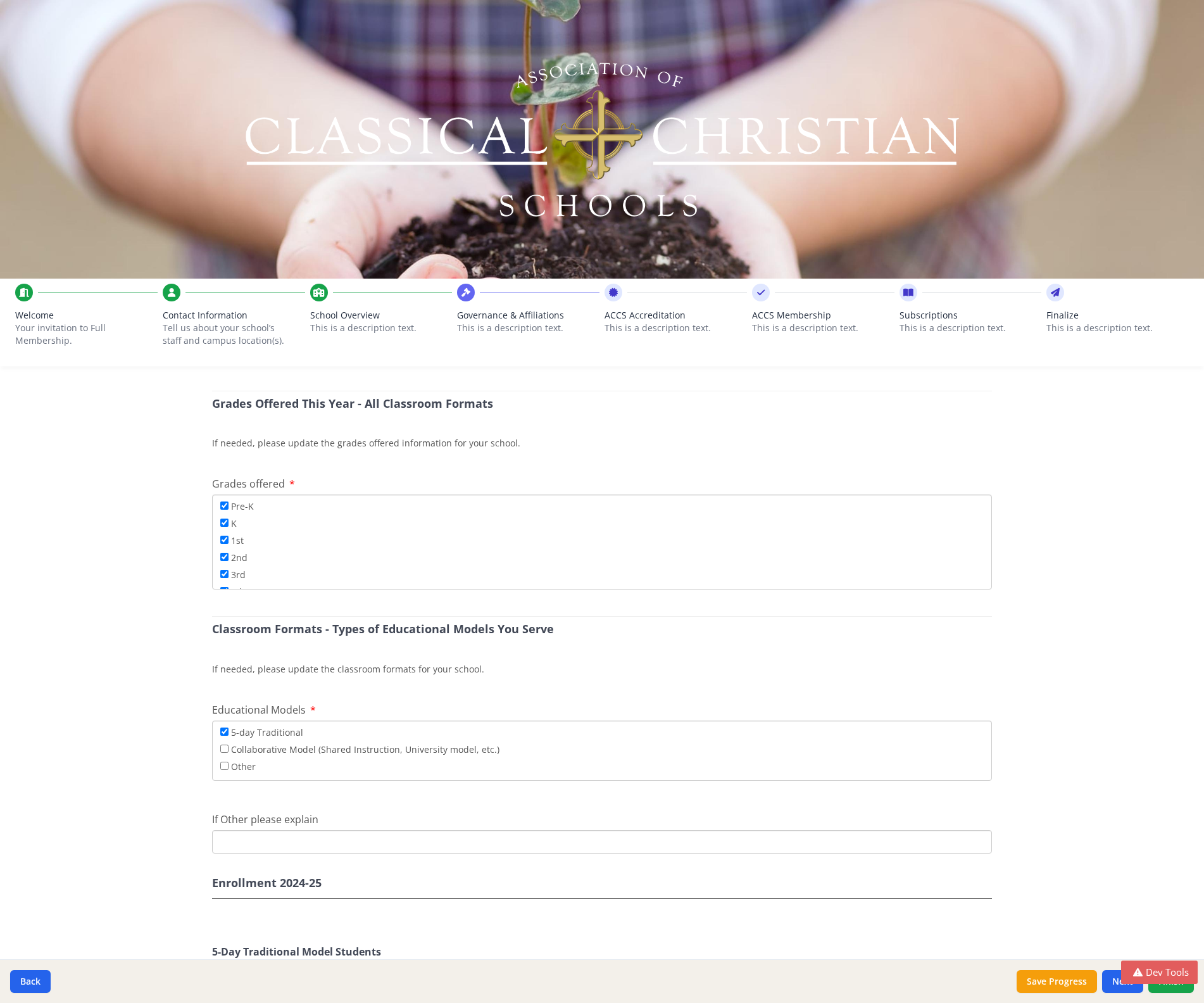 scroll, scrollTop: 1560, scrollLeft: 0, axis: vertical 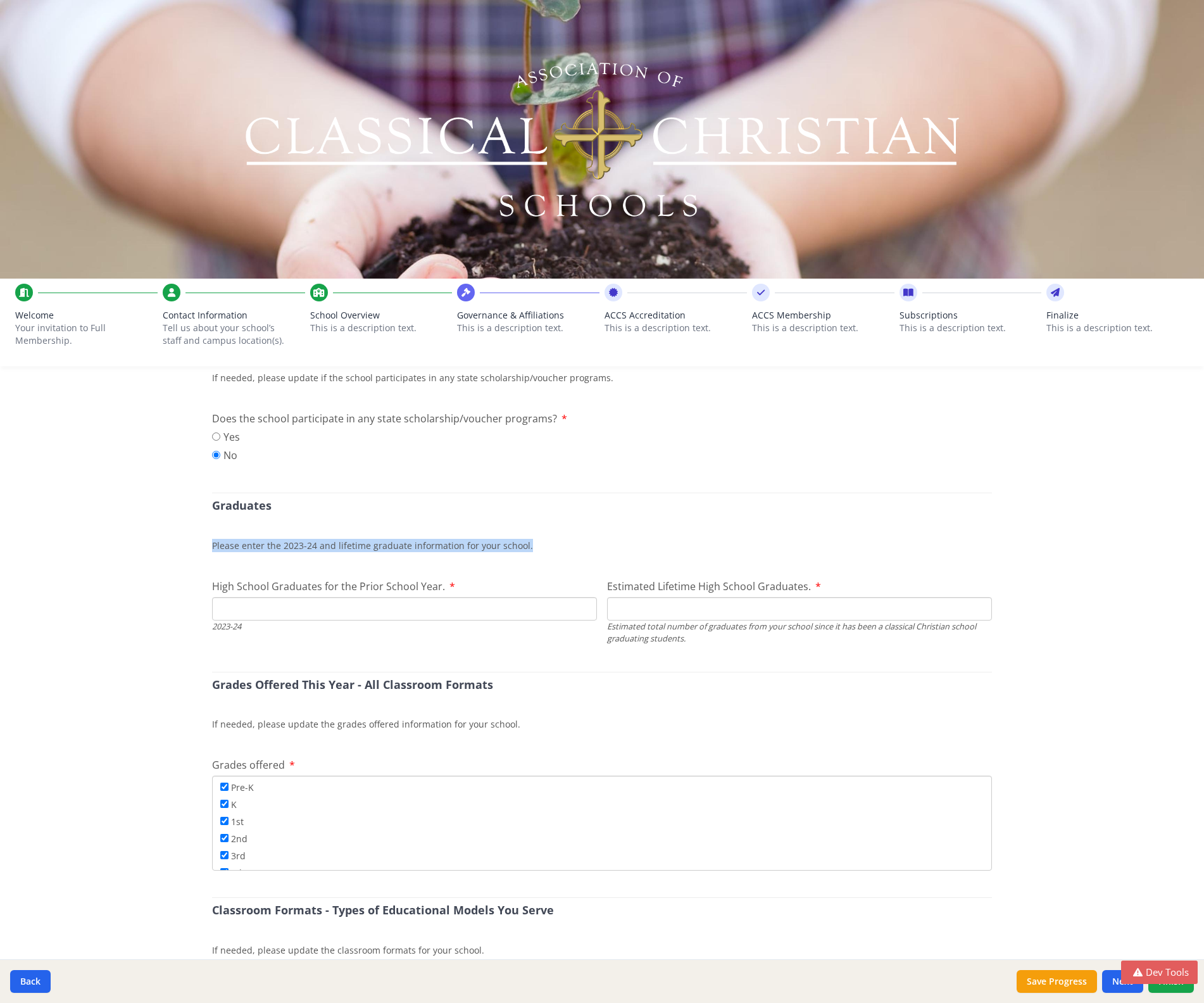 drag, startPoint x: 522, startPoint y: 546, endPoint x: 203, endPoint y: 543, distance: 319.0141 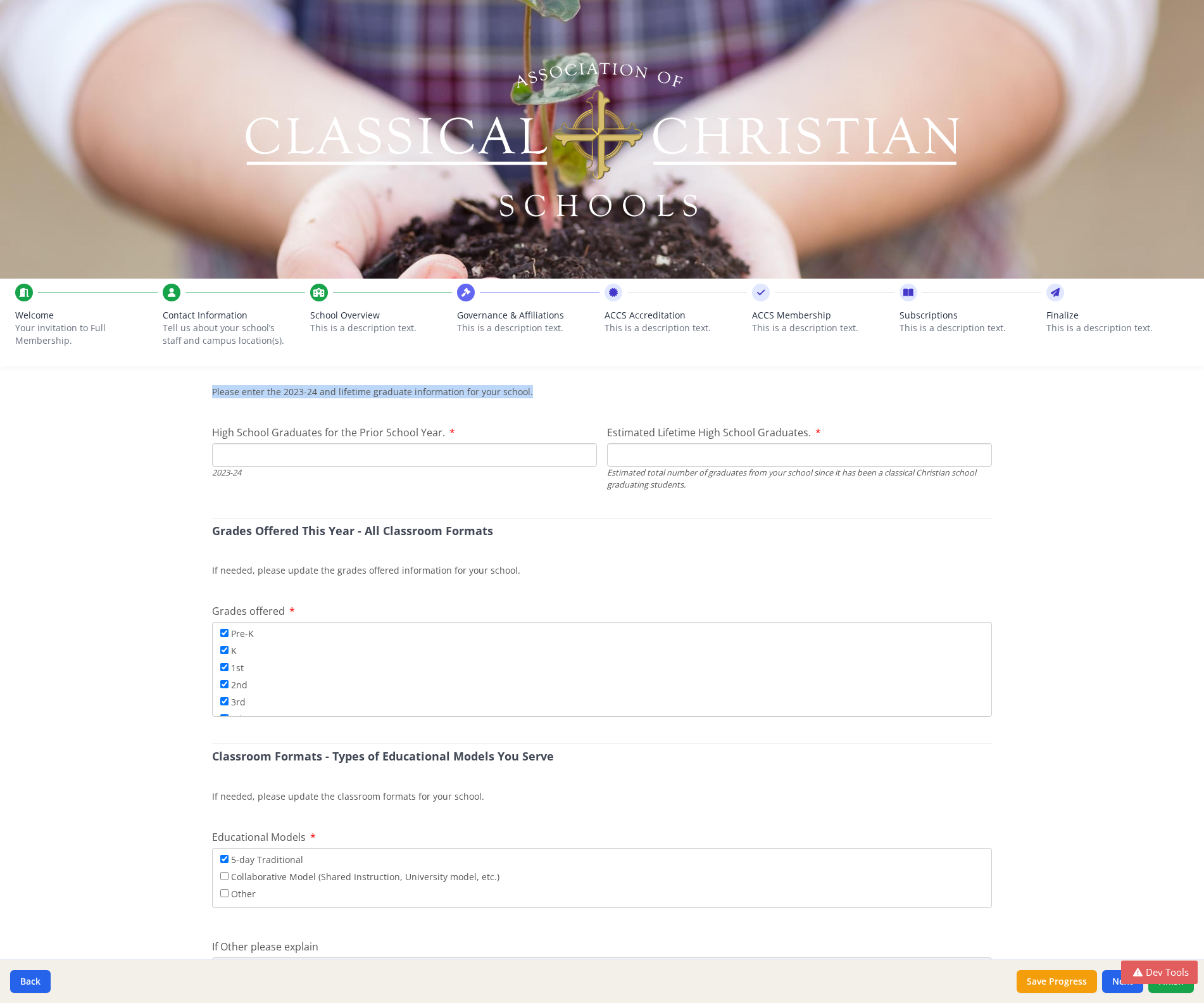 scroll, scrollTop: 1774, scrollLeft: 0, axis: vertical 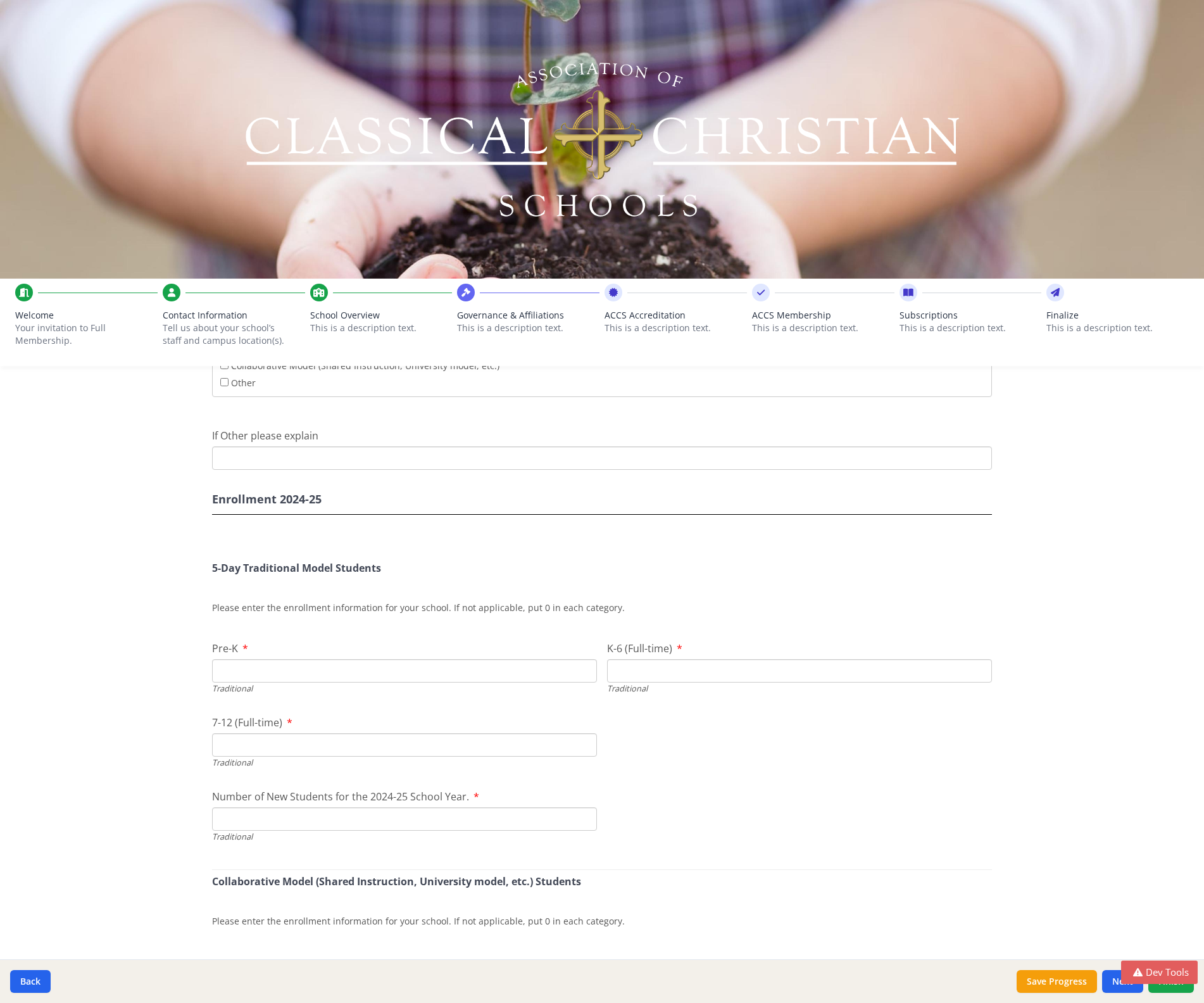 click on "Please enter the enrollment information for your school. If not applicable, put 0 in each category." at bounding box center [602, 610] 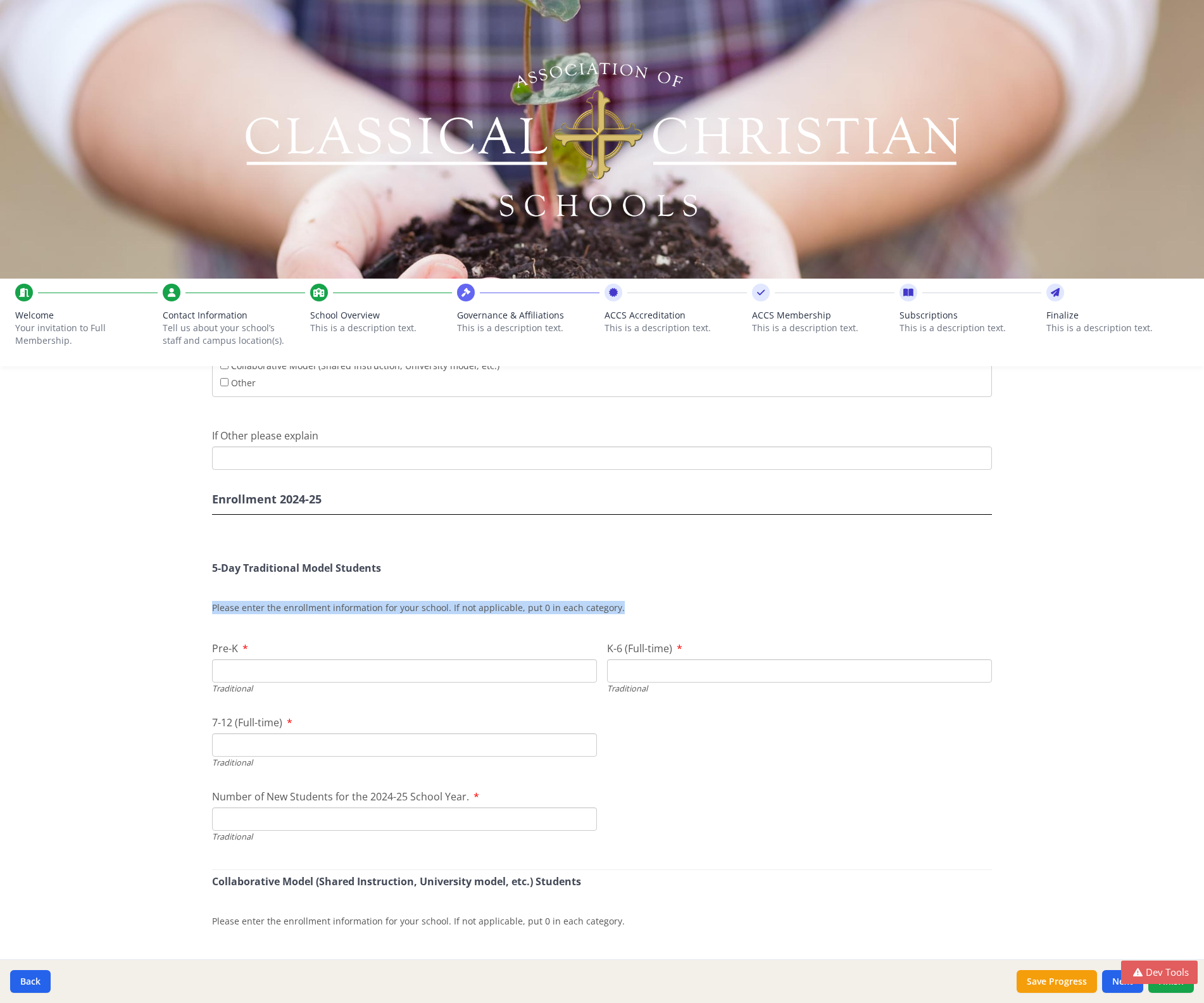 drag, startPoint x: 615, startPoint y: 606, endPoint x: 207, endPoint y: 604, distance: 408.0049 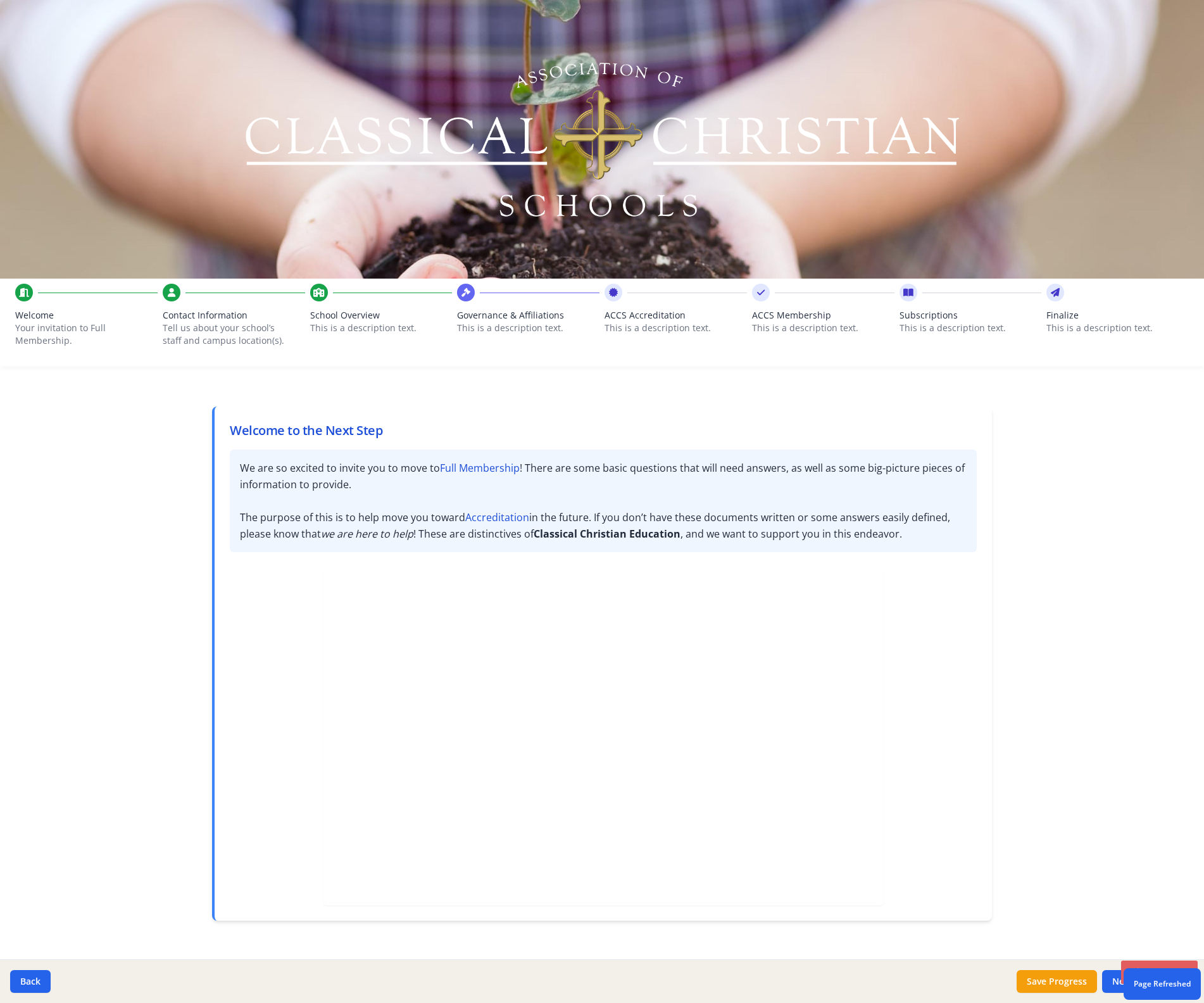 click on "This is a description text." at bounding box center (381, 328) 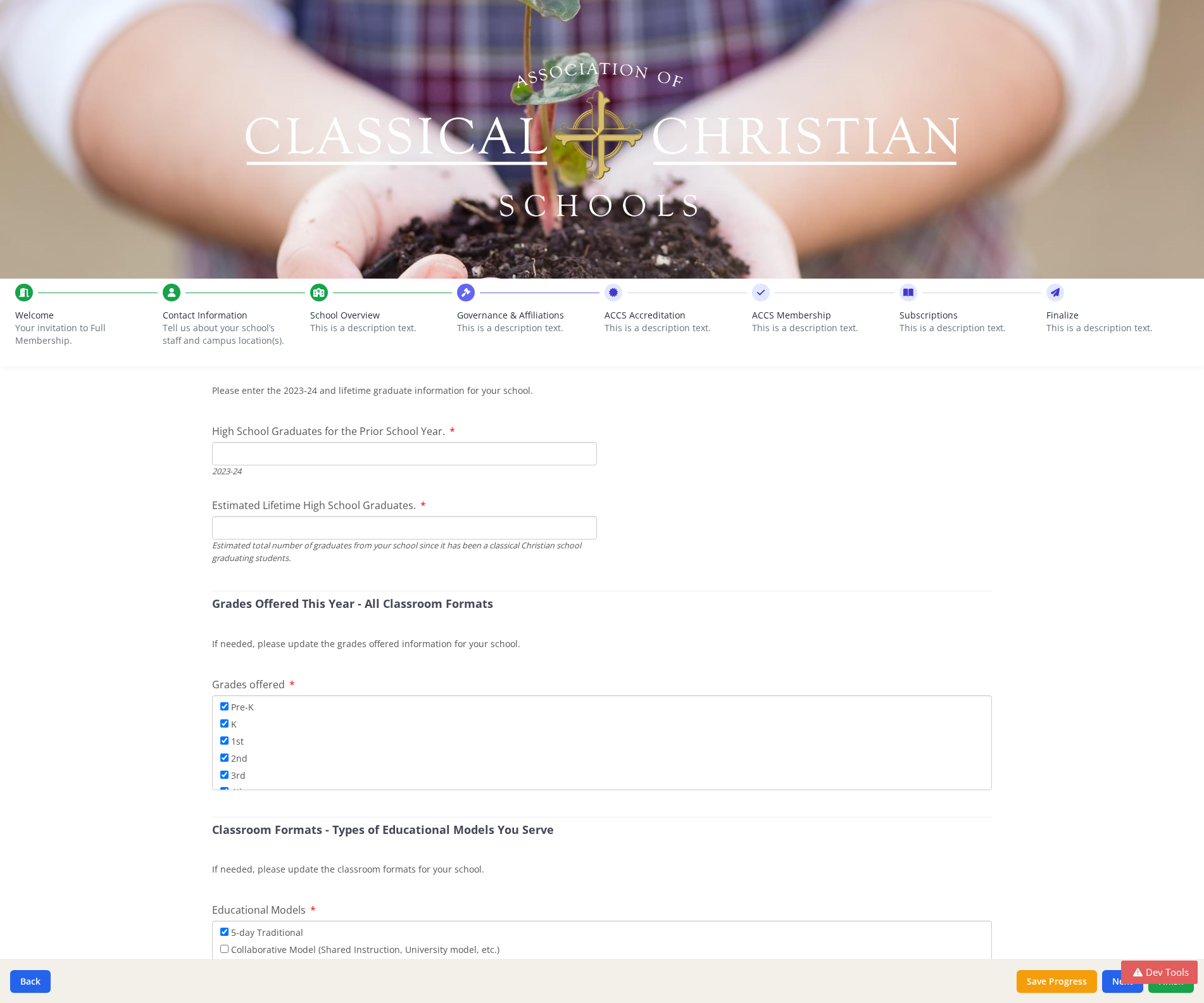 scroll, scrollTop: 1907, scrollLeft: 0, axis: vertical 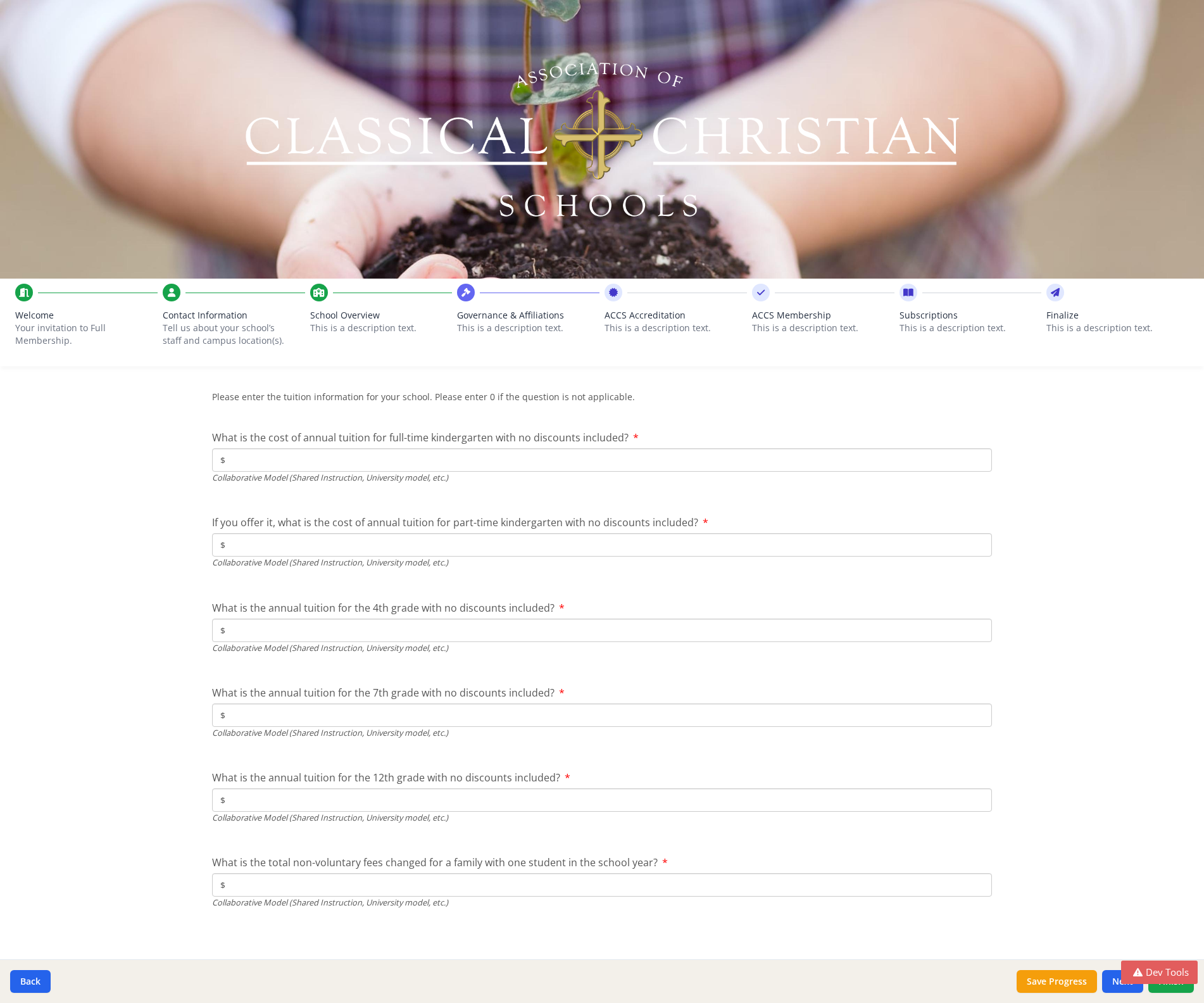 click on "$" at bounding box center [602, 208] 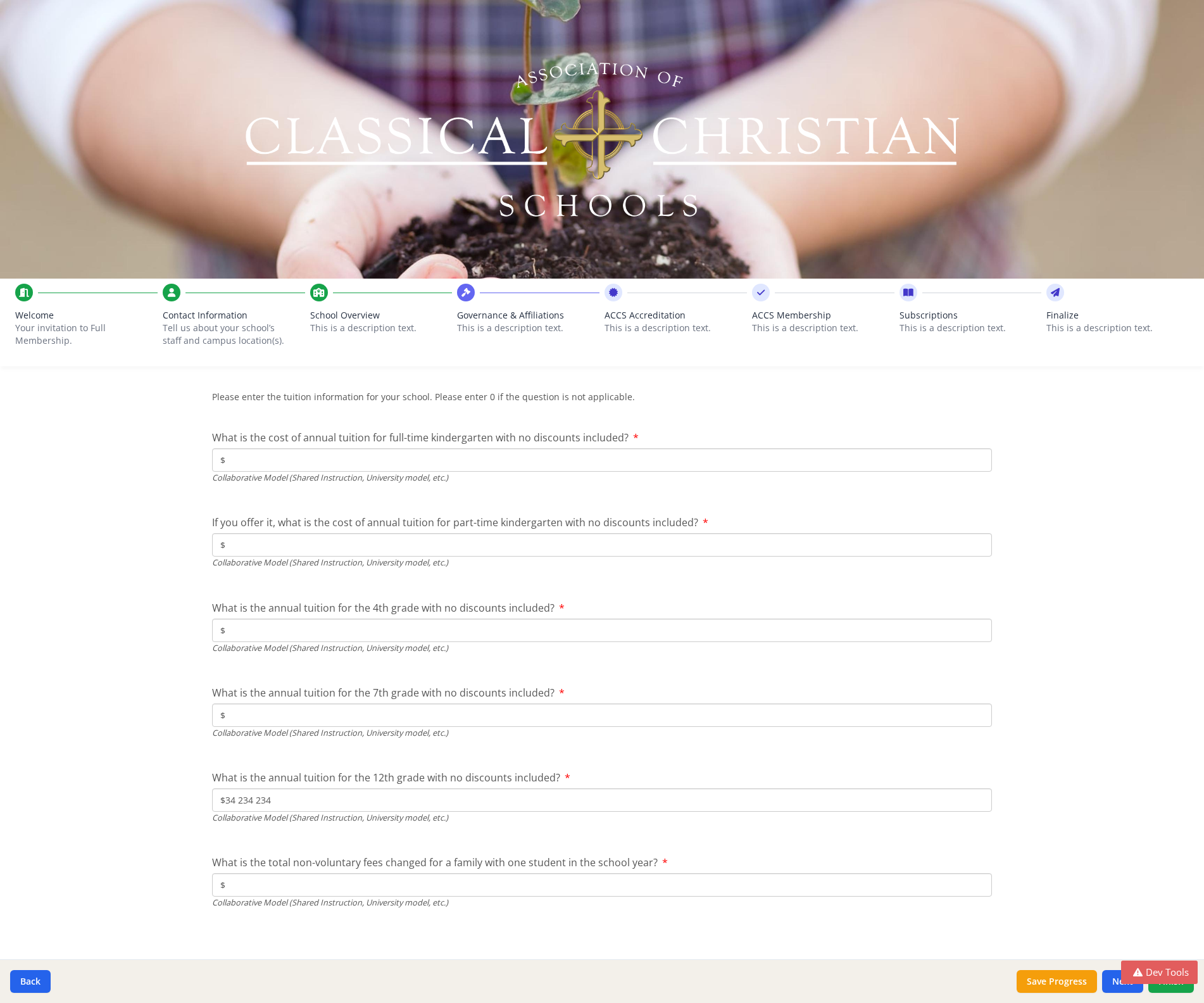 type on "$34 234 234" 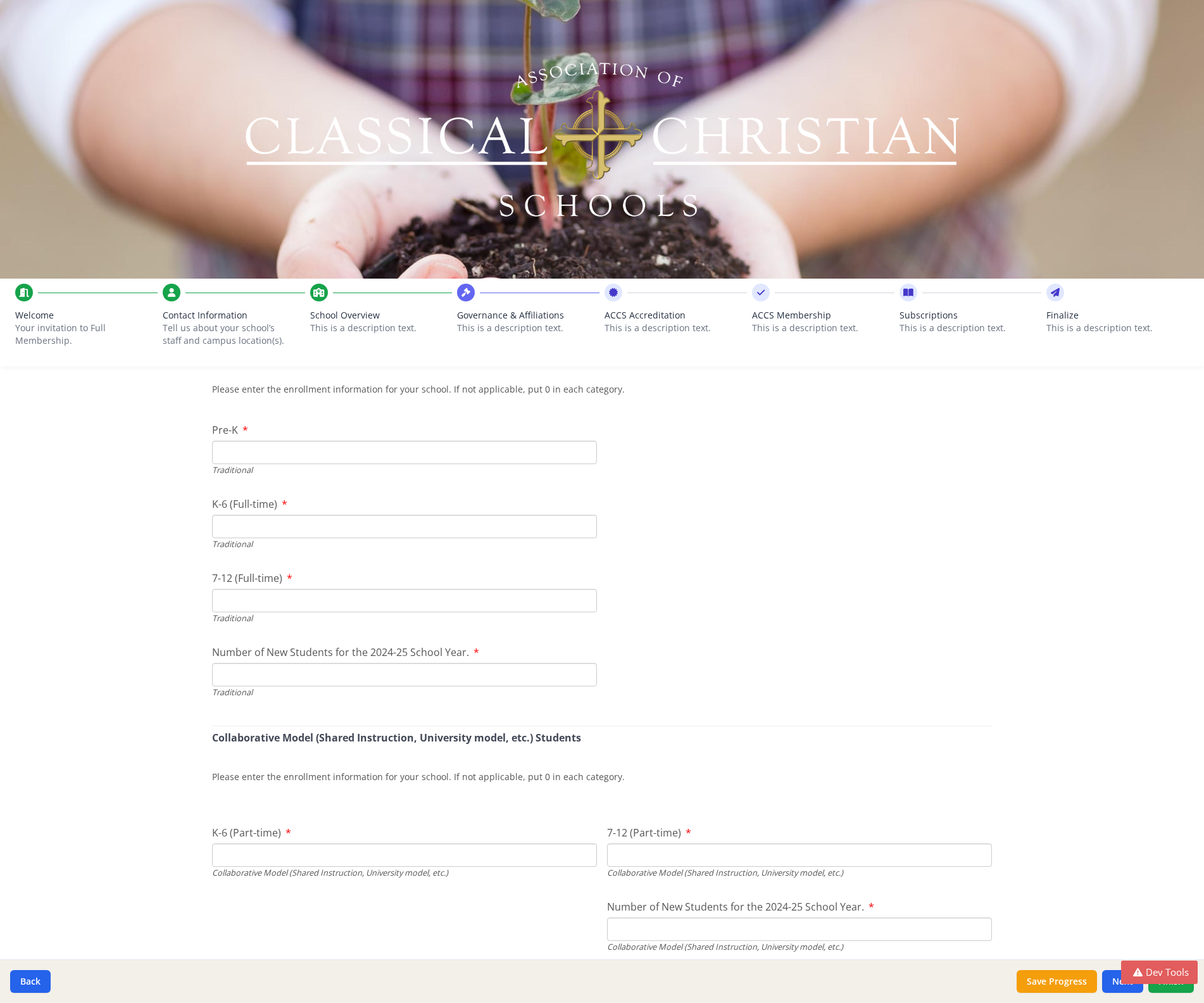 scroll, scrollTop: 2644, scrollLeft: 0, axis: vertical 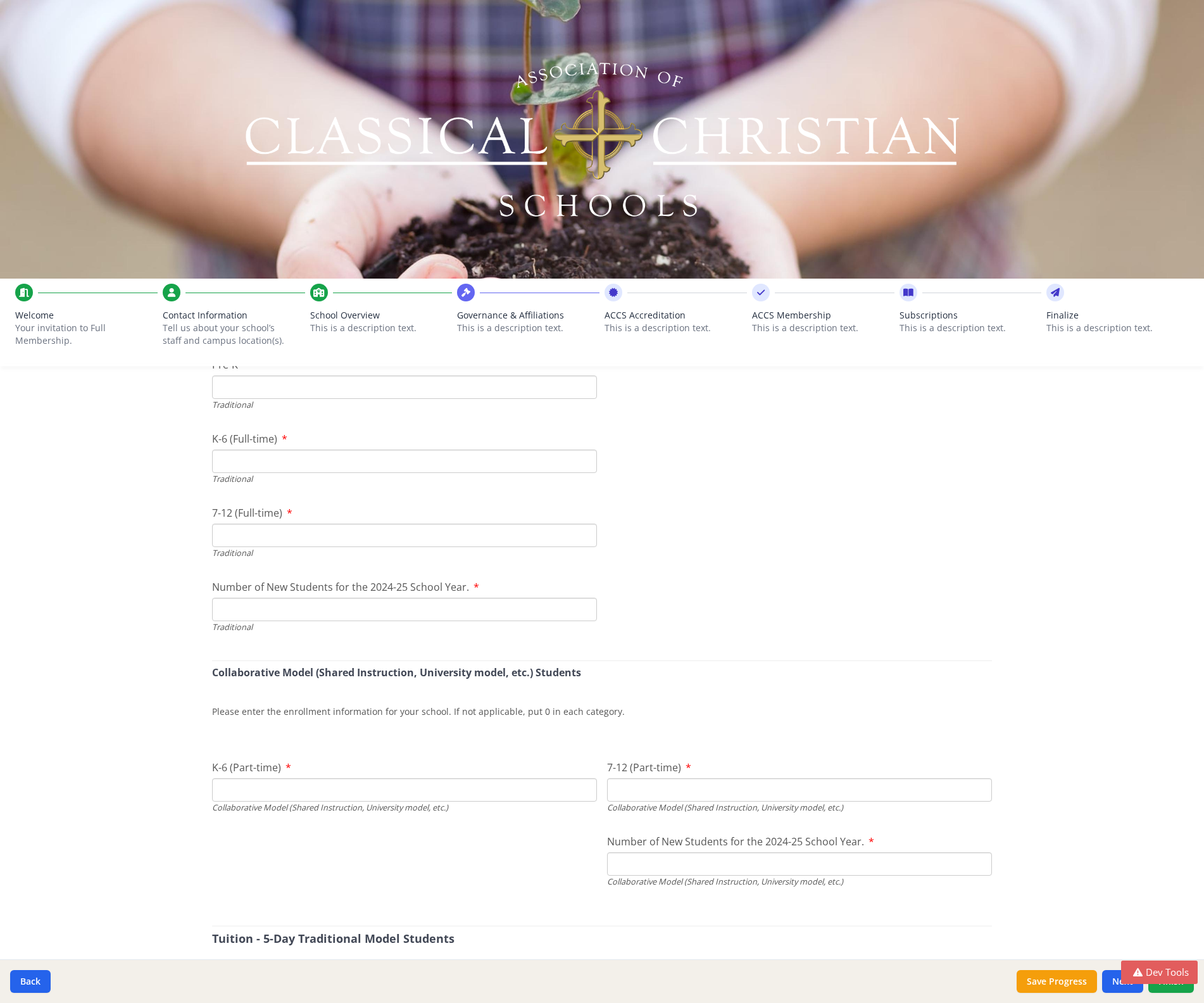 drag, startPoint x: 624, startPoint y: 716, endPoint x: 209, endPoint y: 709, distance: 415.059 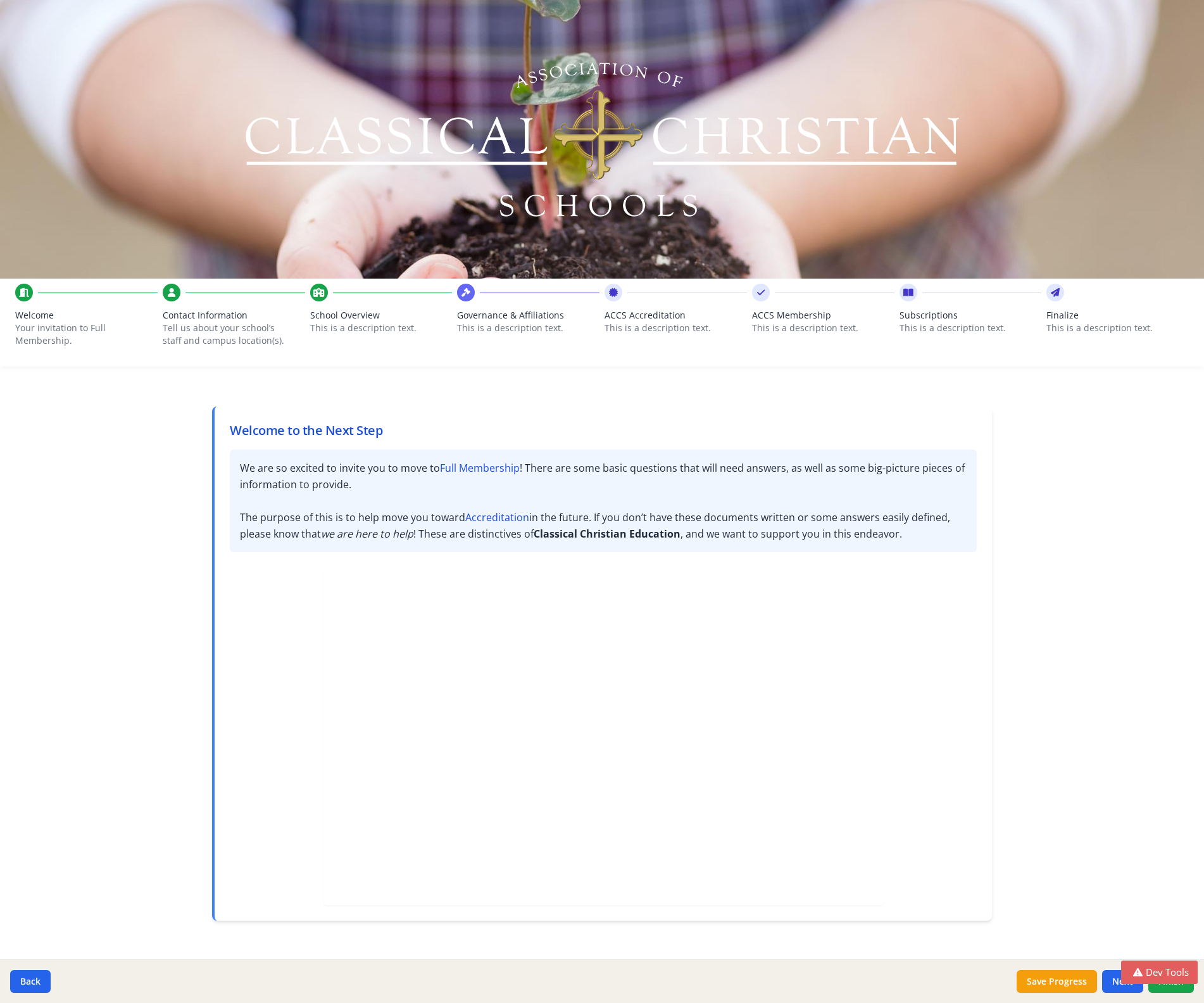 click on "School Overview" at bounding box center [381, 315] 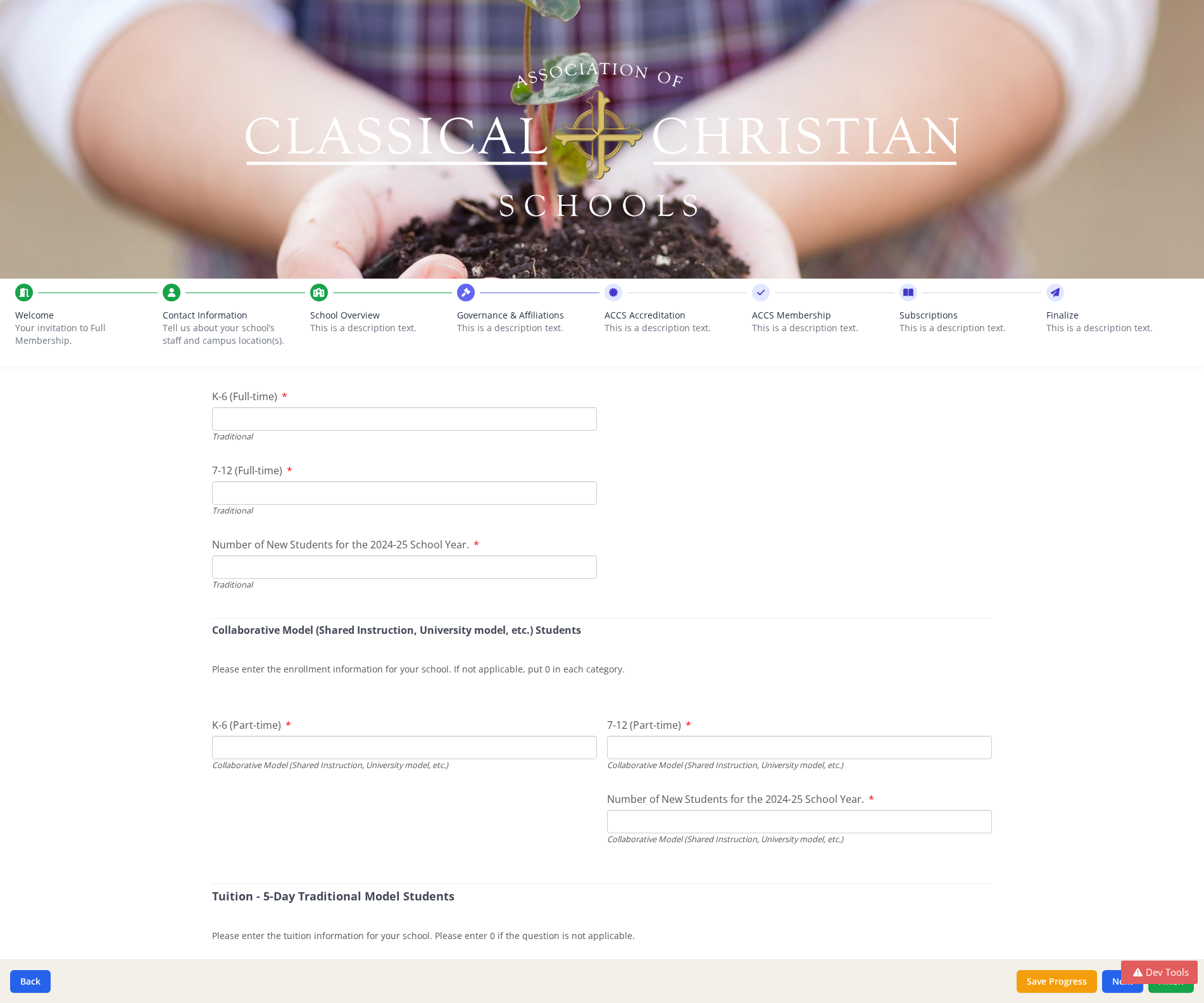scroll, scrollTop: 2730, scrollLeft: 0, axis: vertical 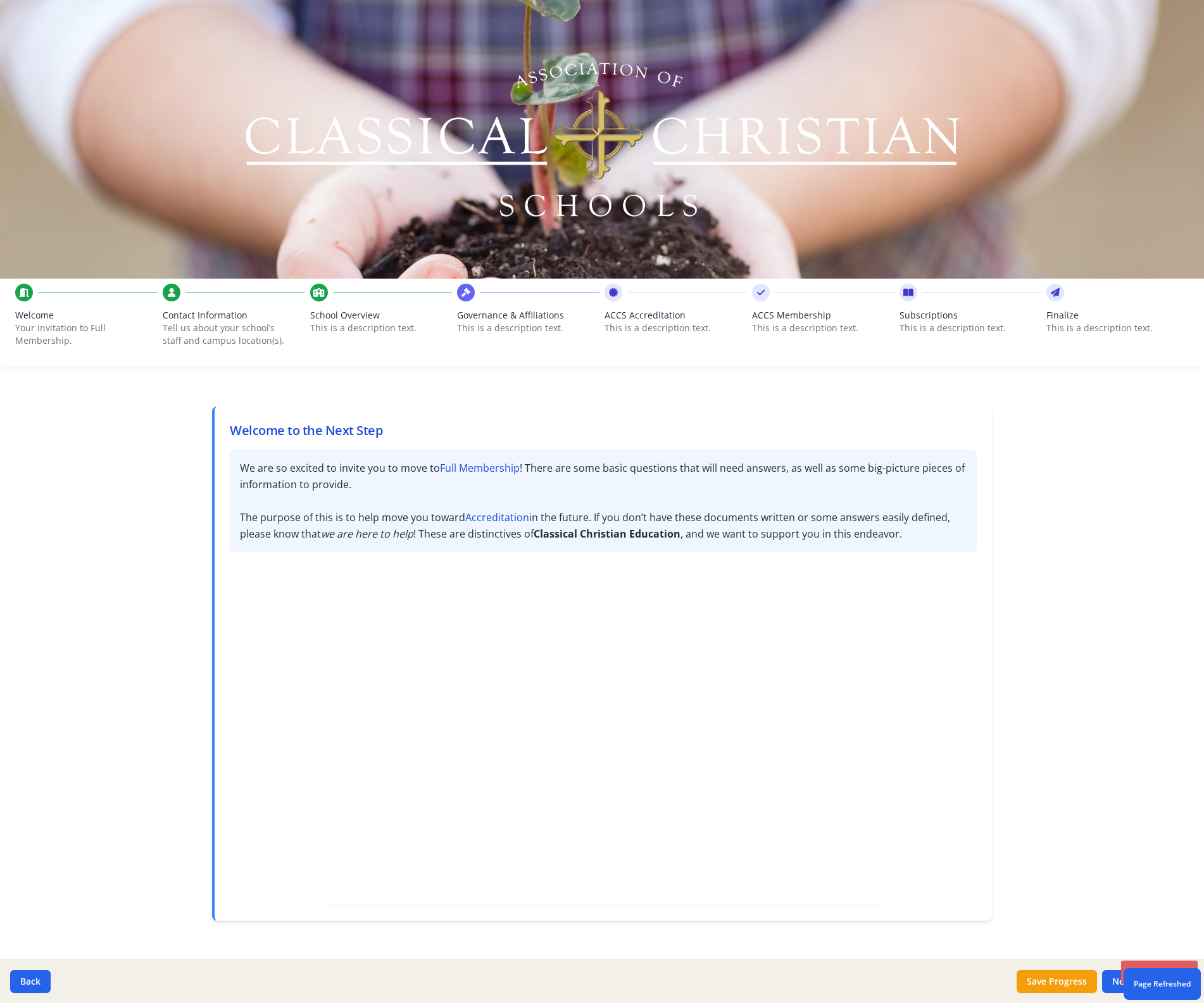 click on "School Overview" at bounding box center (381, 315) 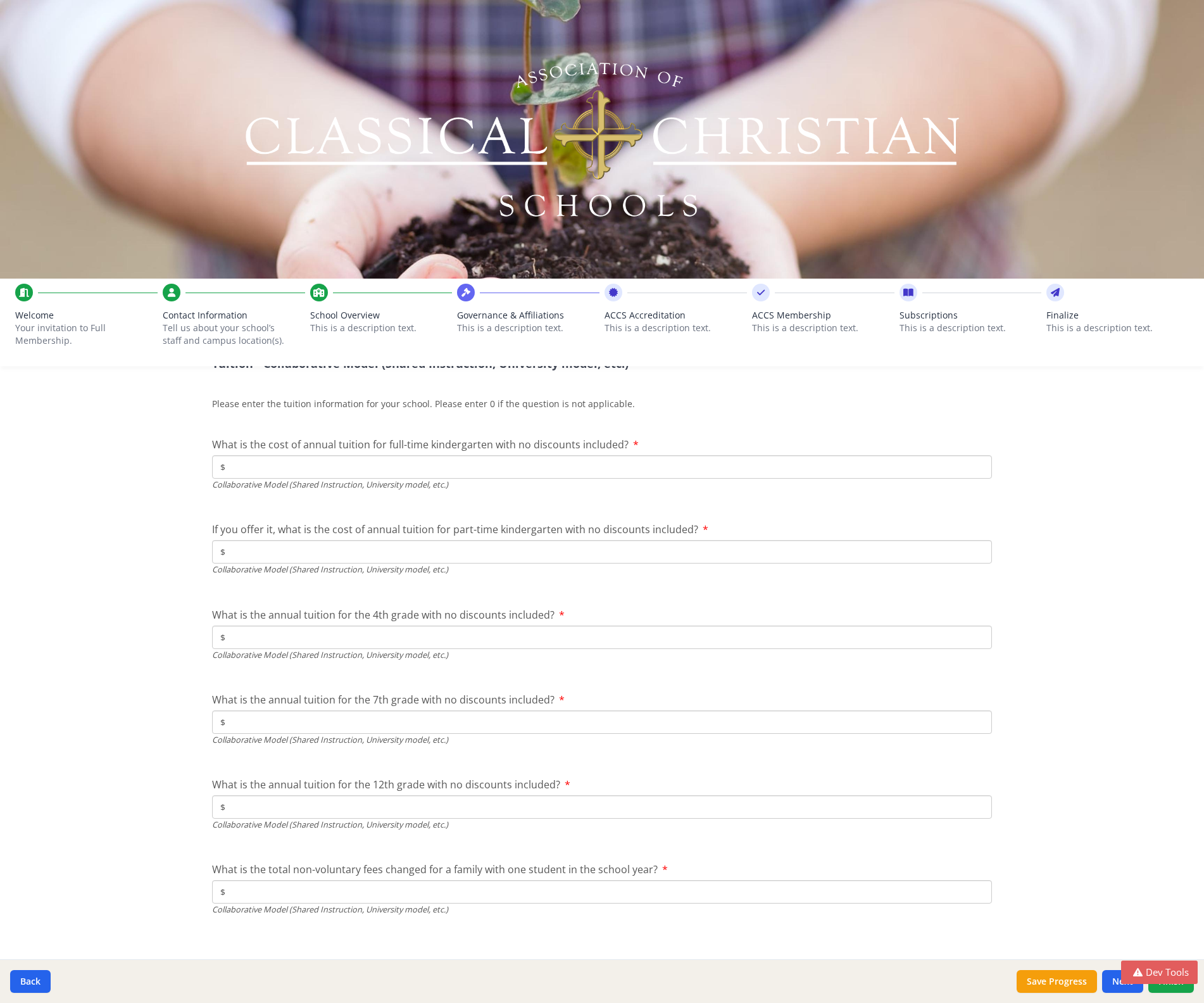 scroll, scrollTop: 3817, scrollLeft: 0, axis: vertical 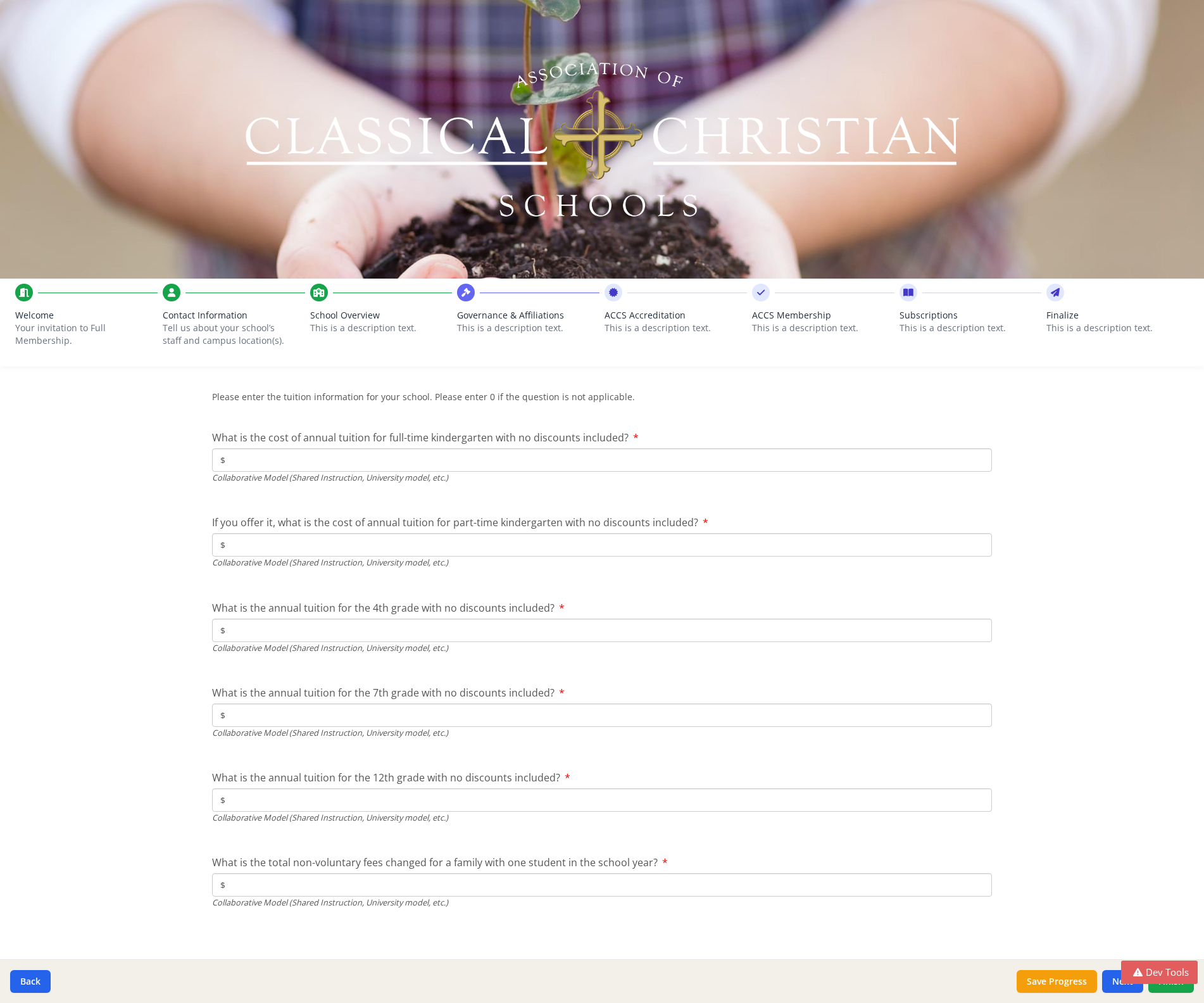 click on "$" at bounding box center (602, 885) 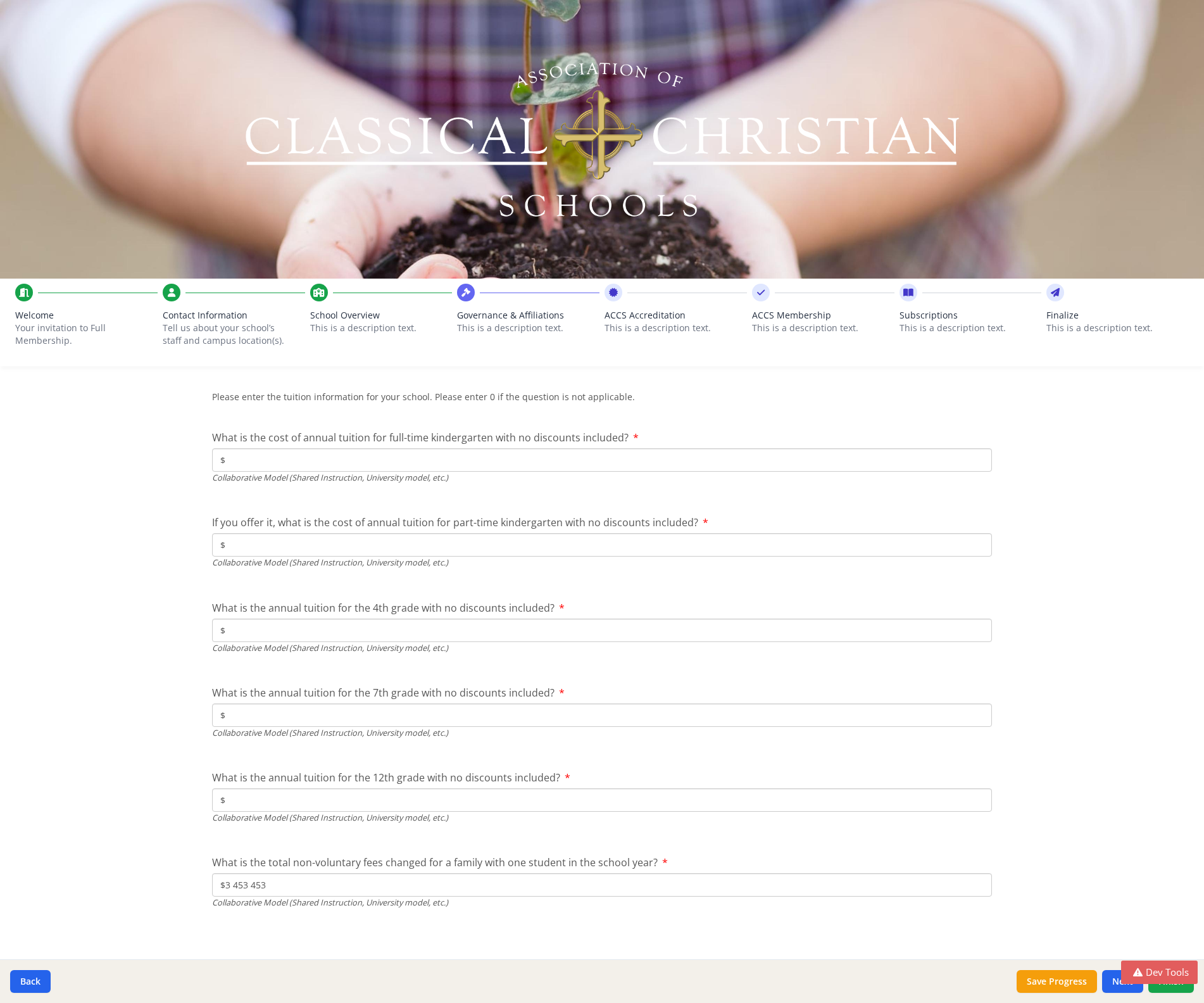 type on "$3 453 453" 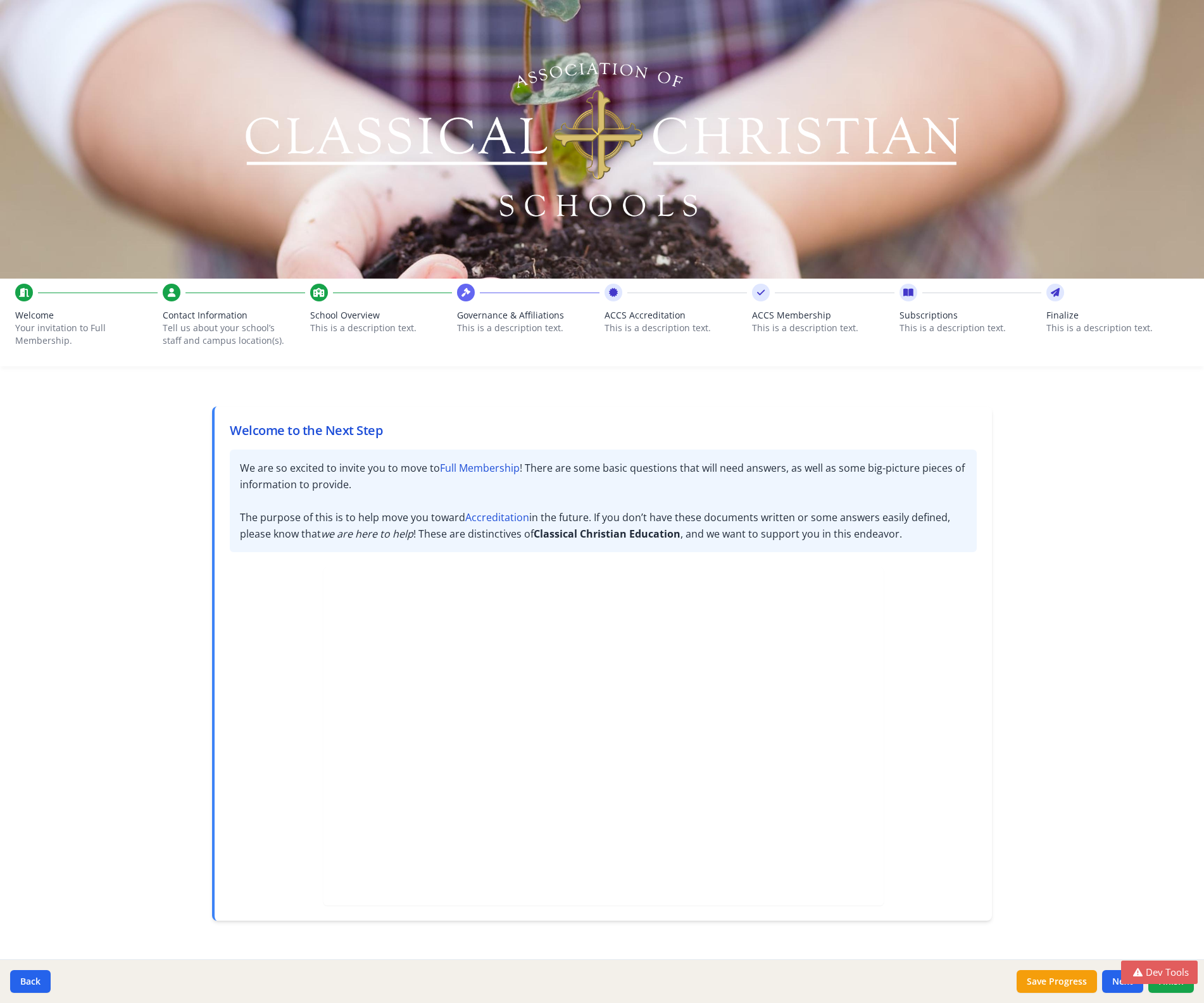 click on "This is a description text." at bounding box center [381, 328] 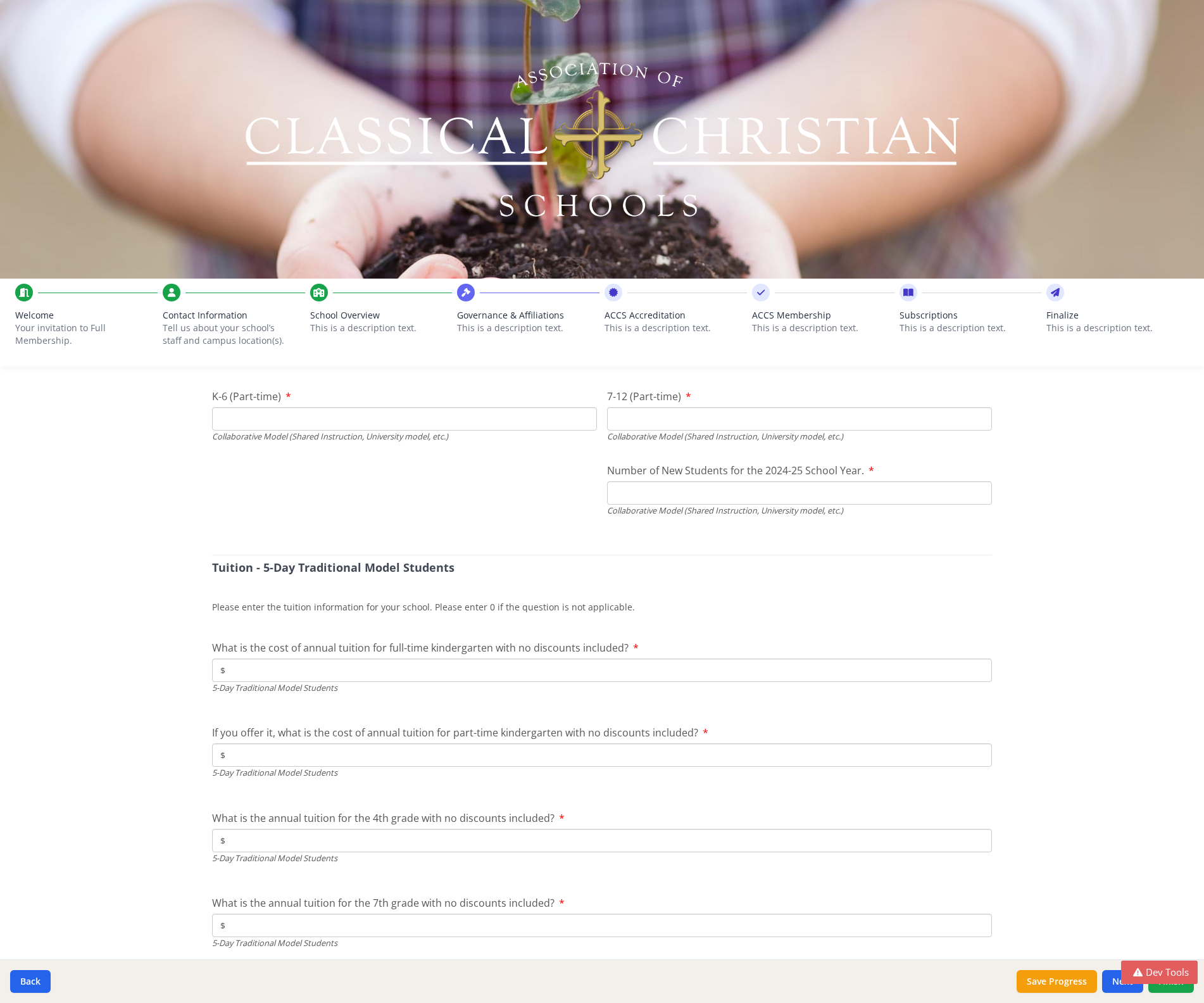 scroll, scrollTop: 3821, scrollLeft: 0, axis: vertical 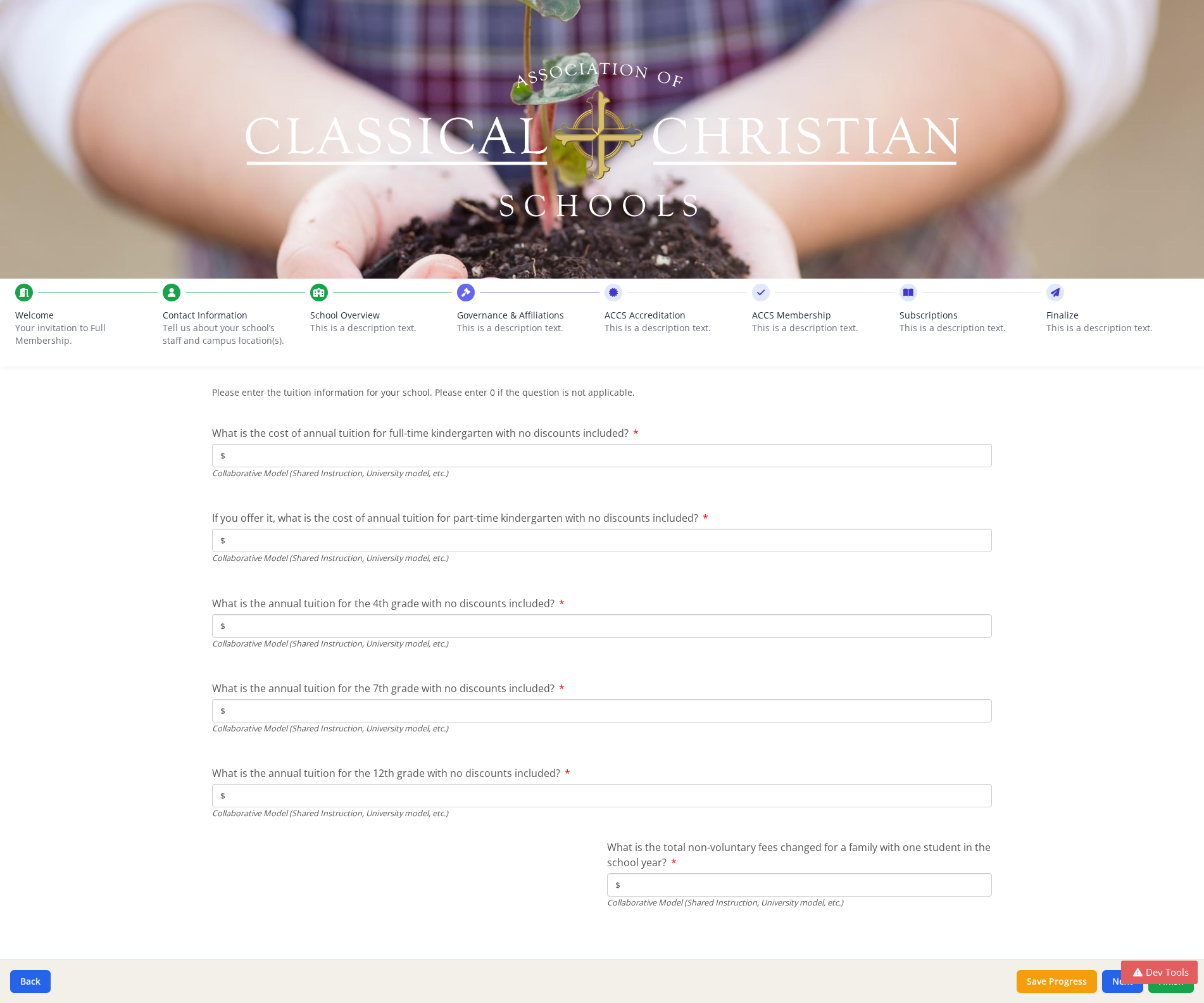 click on "$" at bounding box center [800, 885] 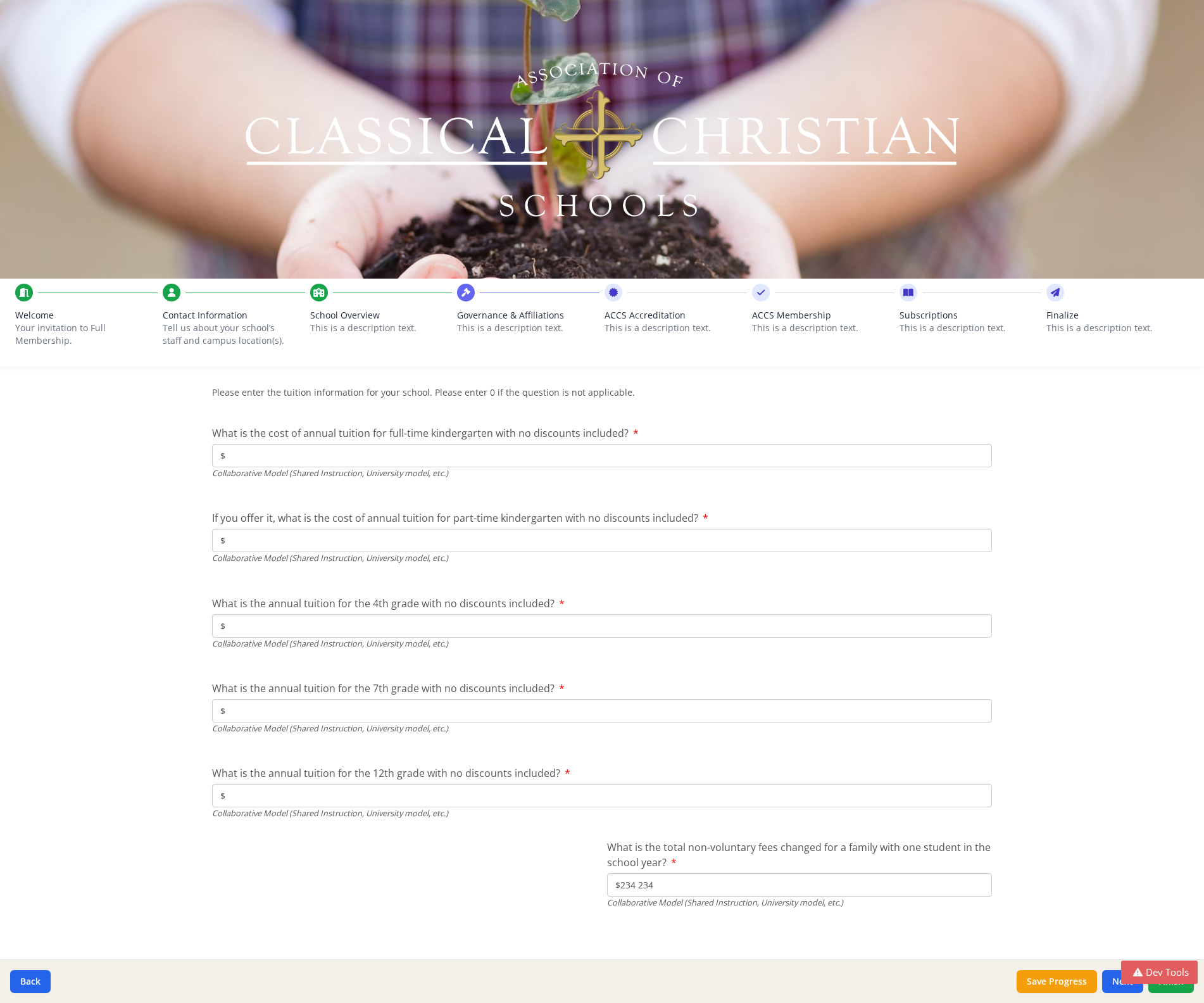 type on "$234 234" 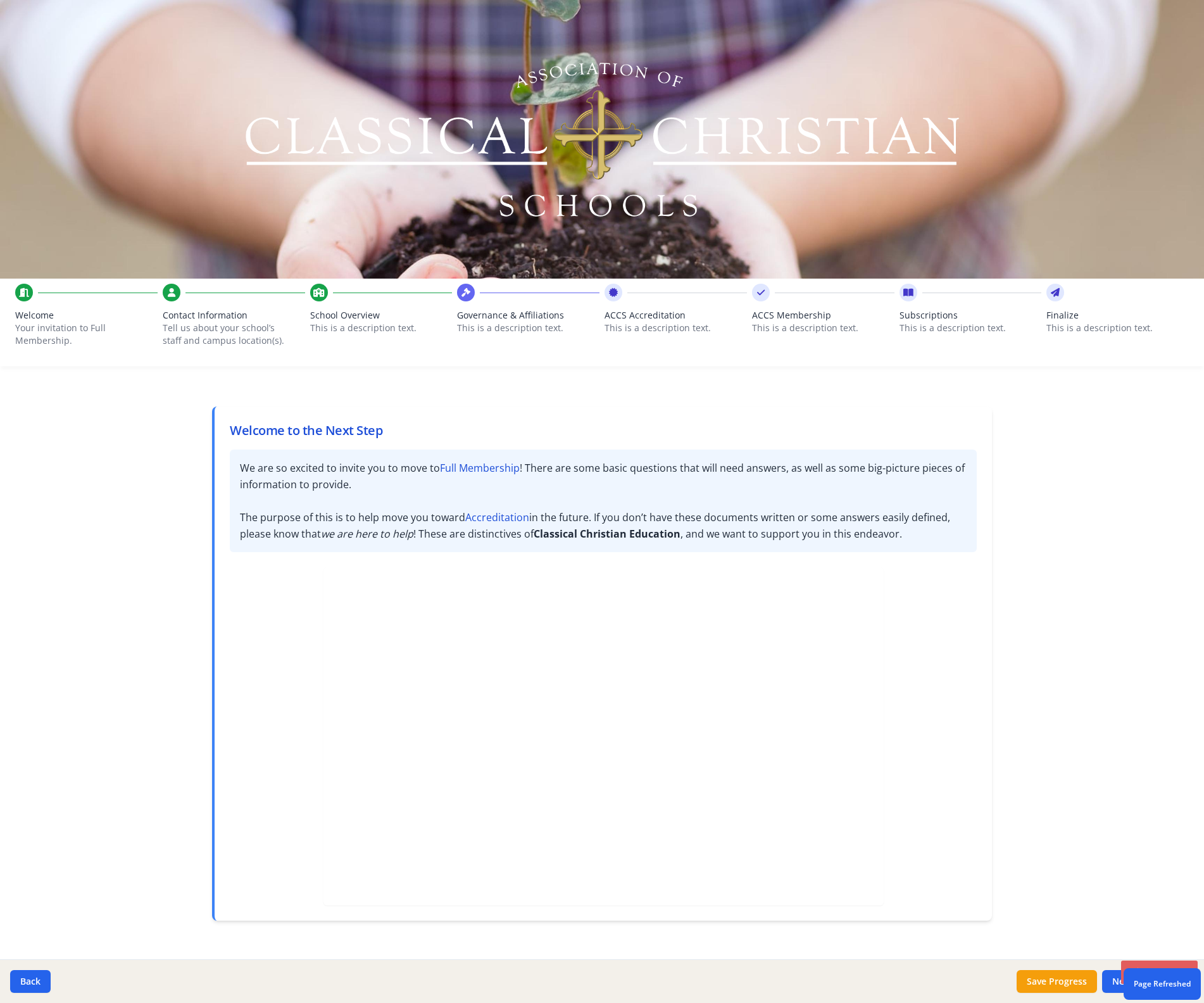 click on "This is a description text." at bounding box center [381, 328] 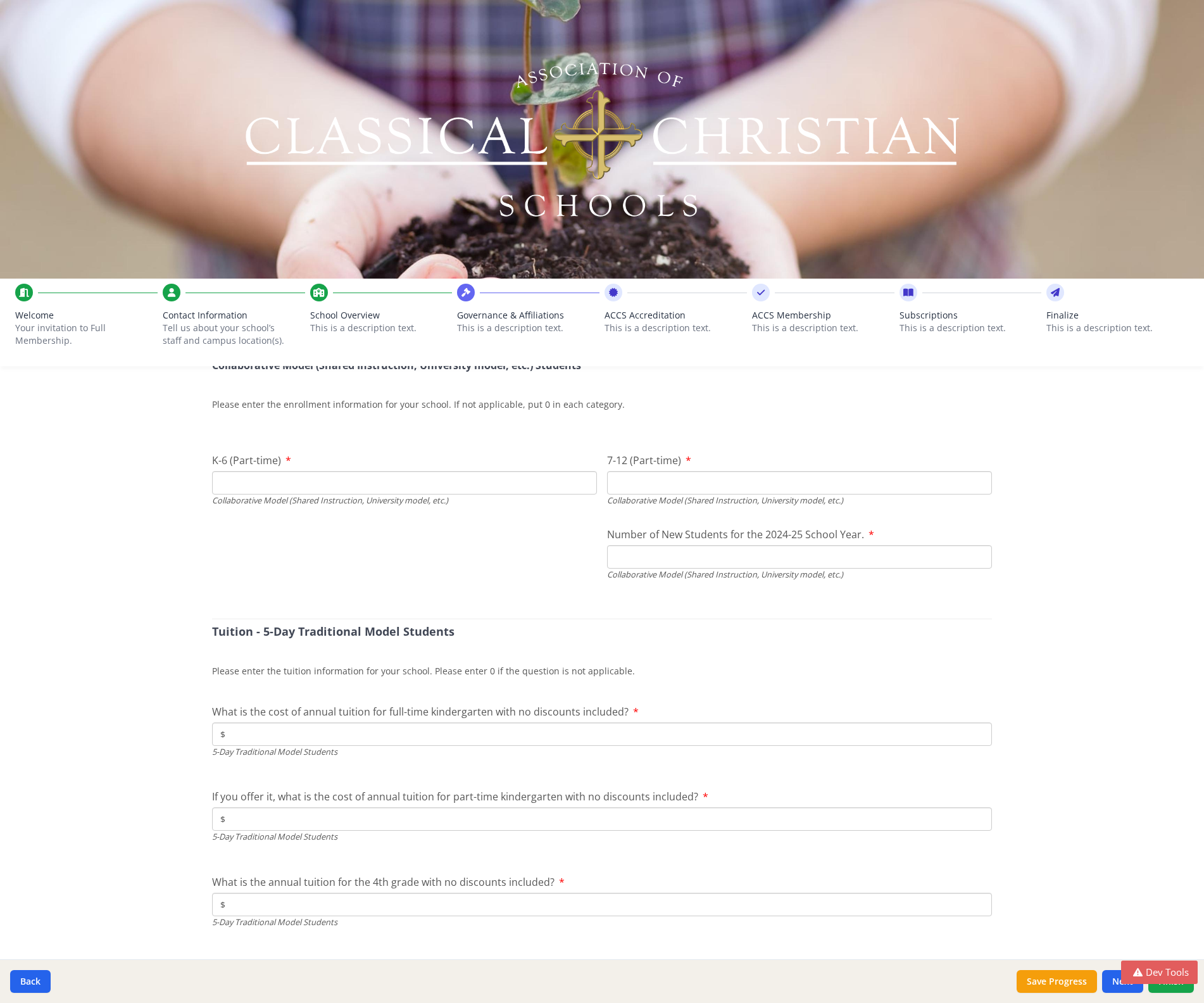 scroll, scrollTop: 3821, scrollLeft: 0, axis: vertical 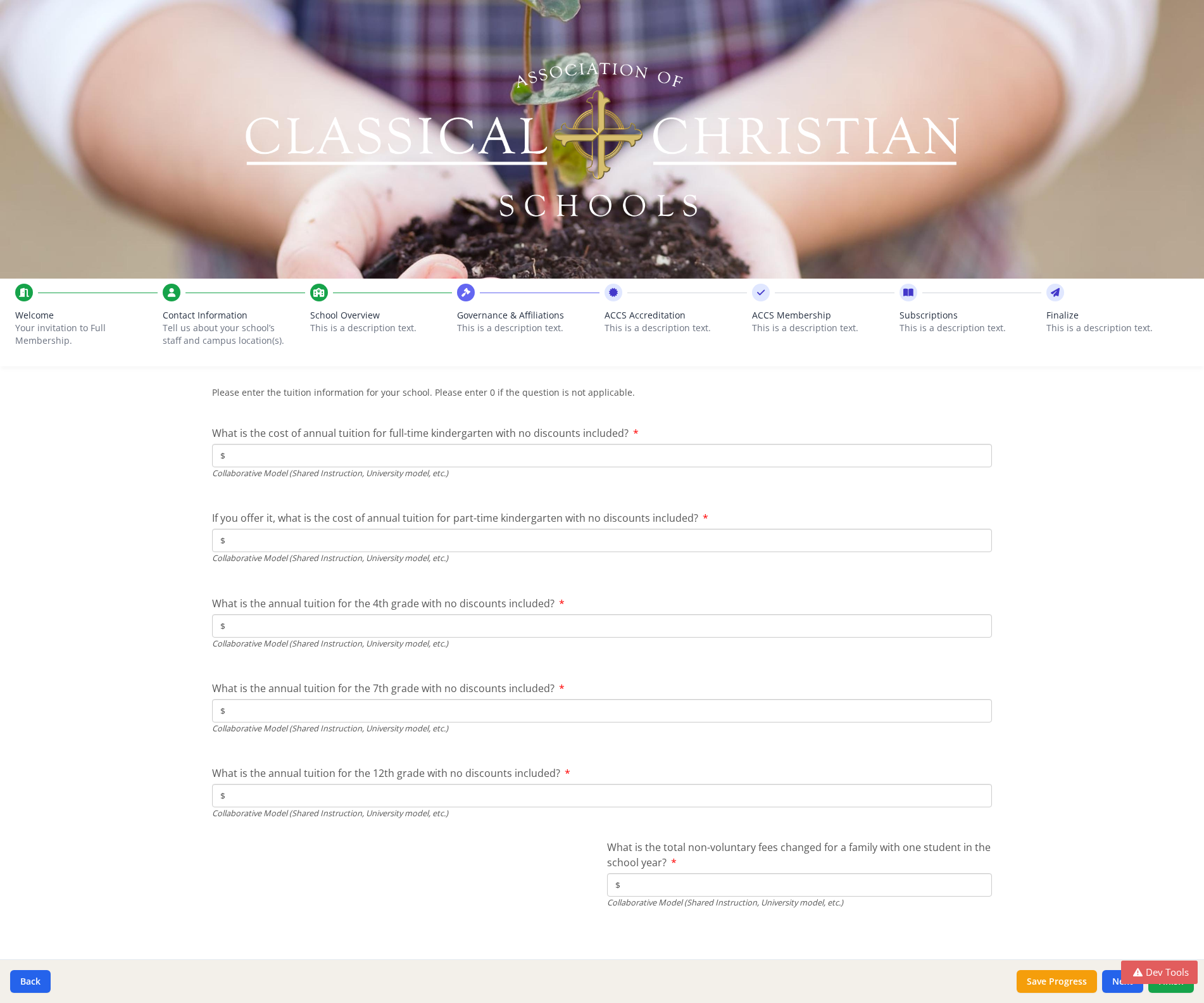 click on "$" at bounding box center [800, 885] 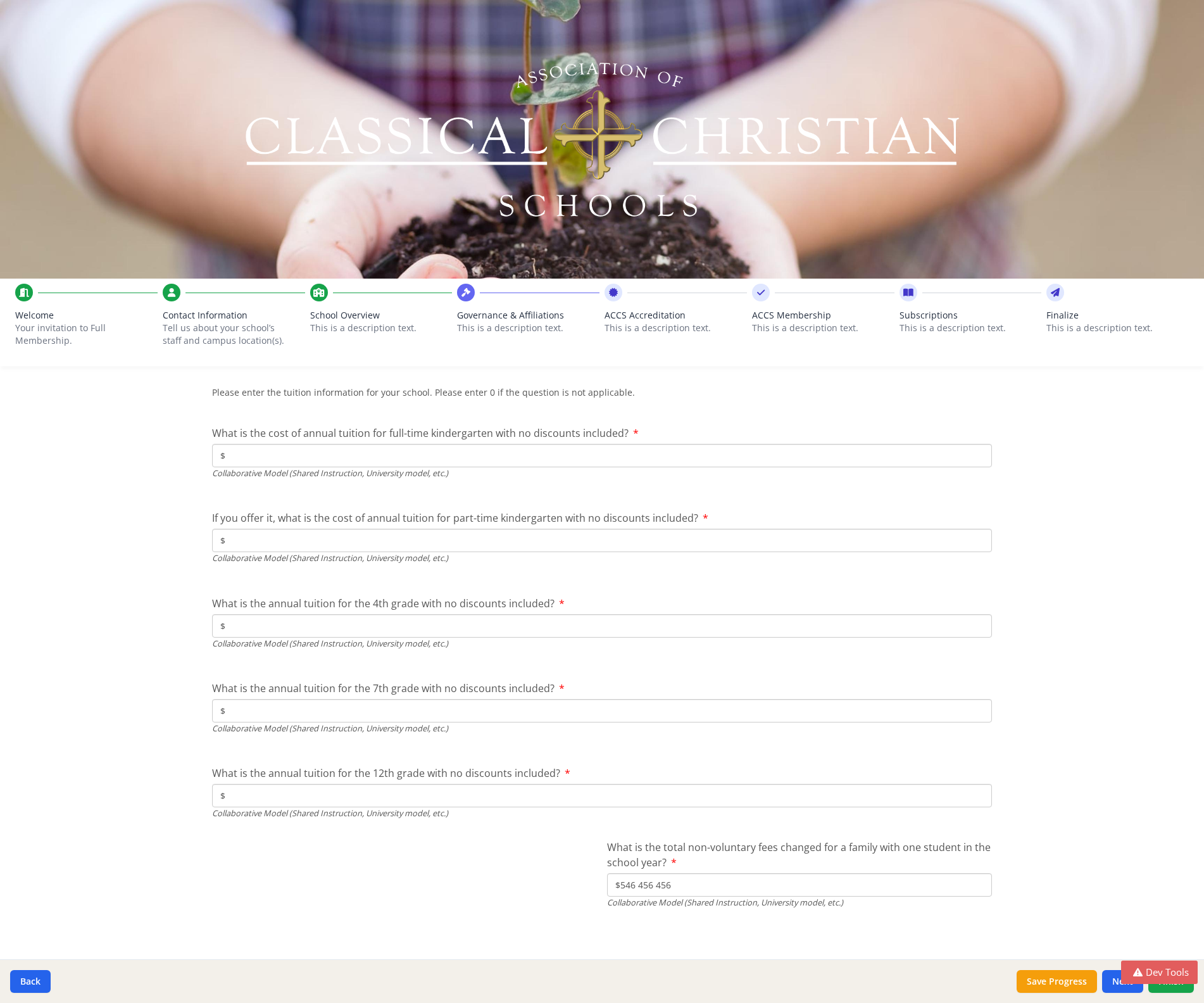 type on "$546 456 456" 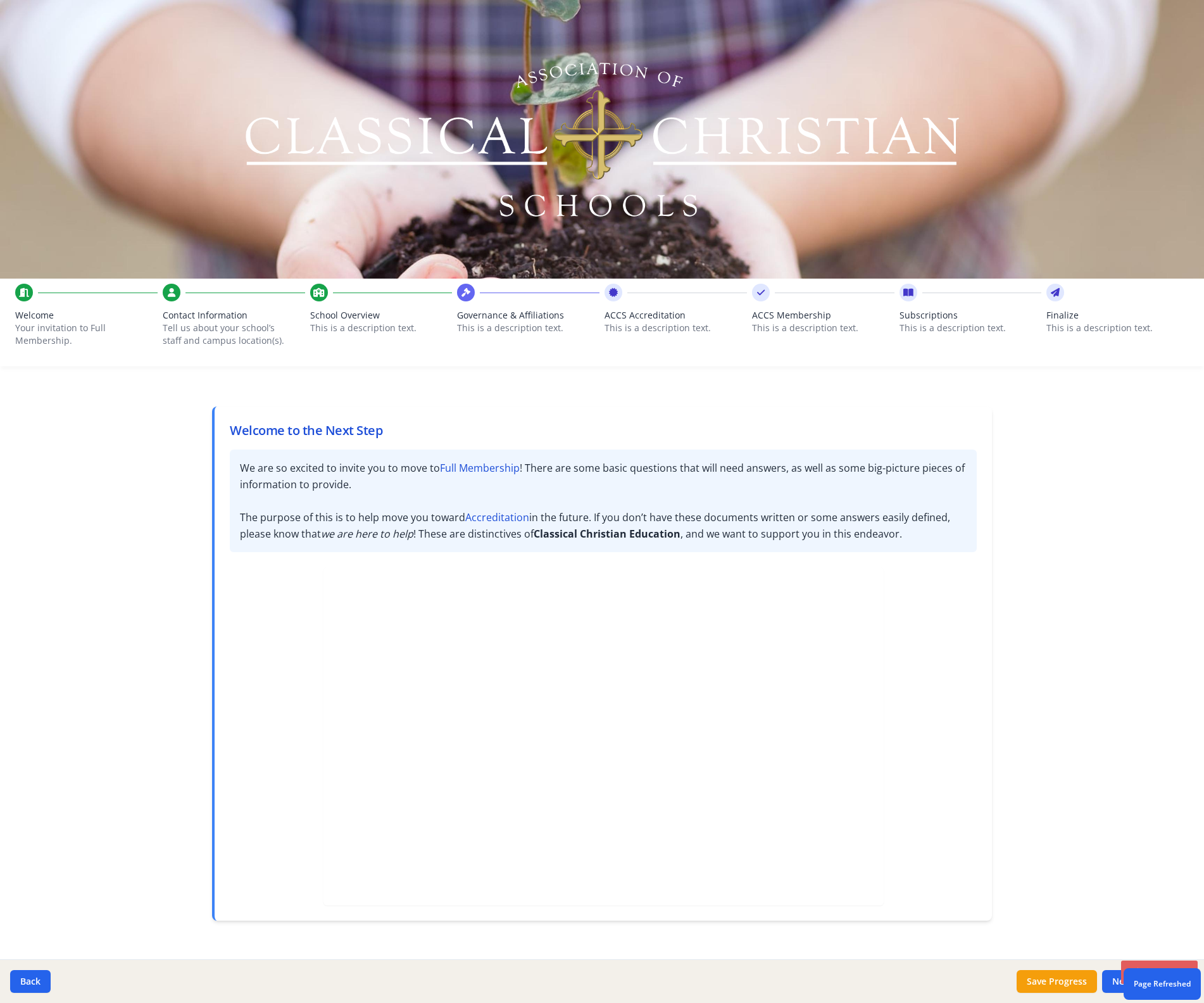 click on "This is a description text." at bounding box center [381, 328] 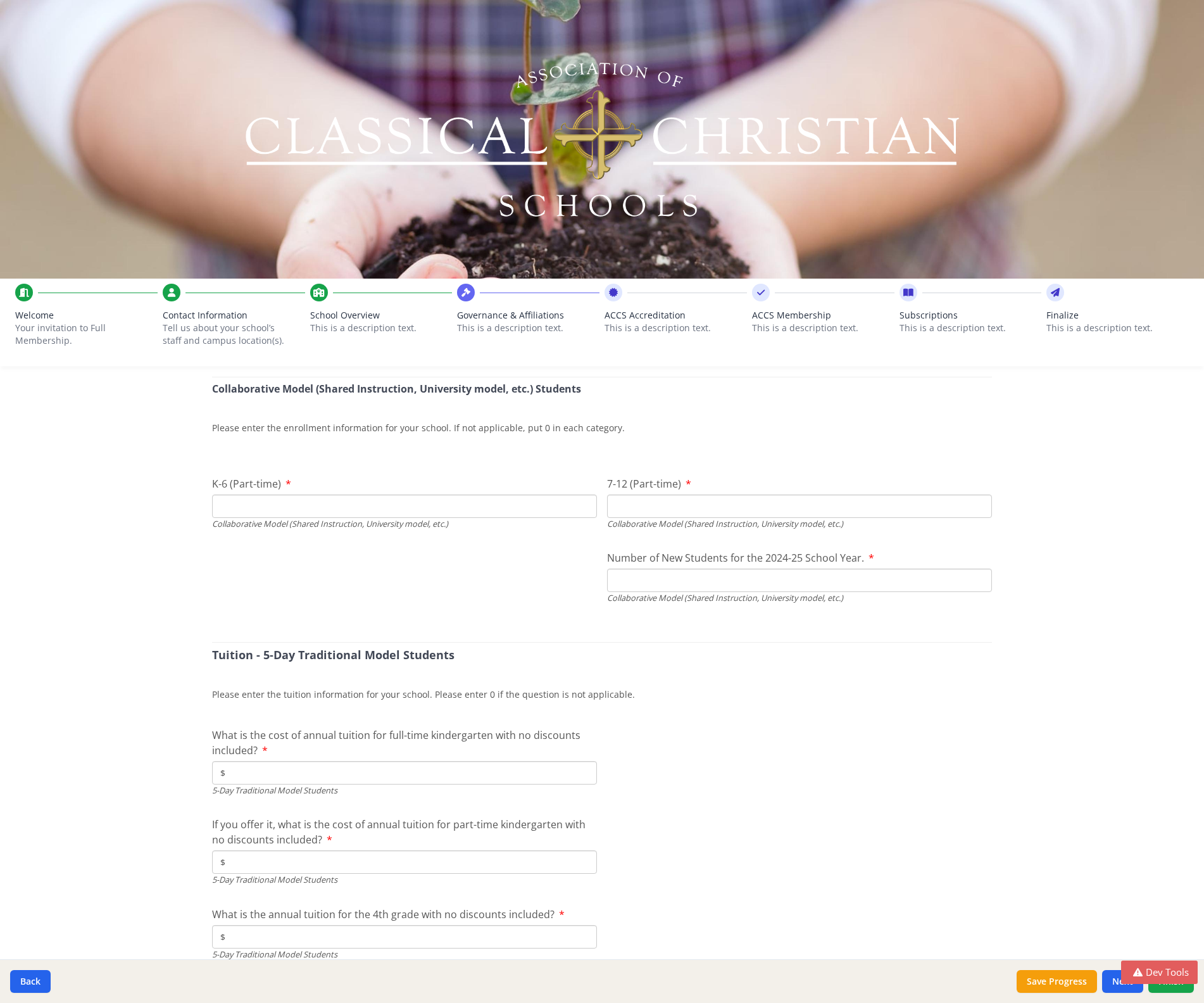 scroll, scrollTop: 2747, scrollLeft: 0, axis: vertical 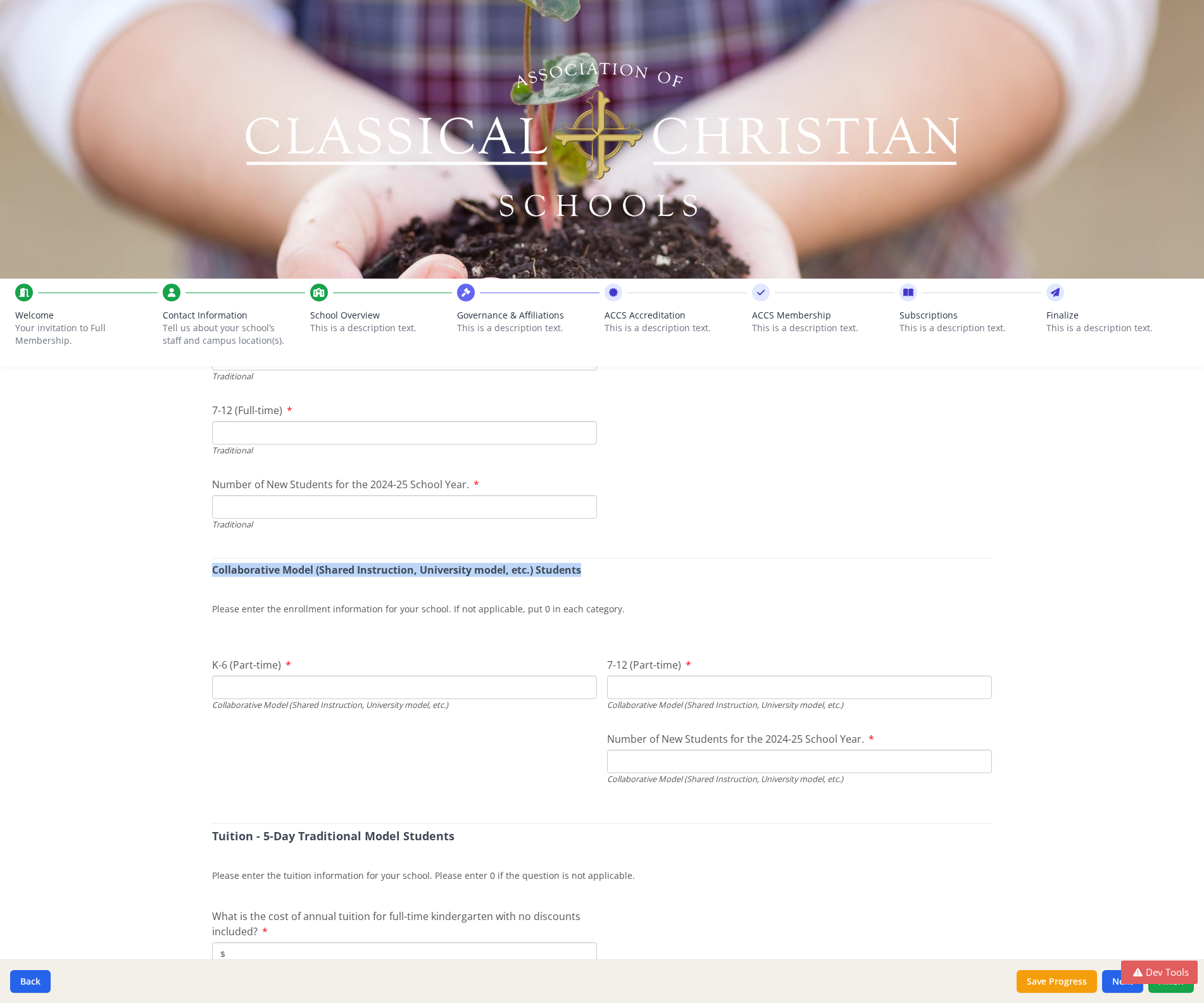 drag, startPoint x: 613, startPoint y: 571, endPoint x: 210, endPoint y: 571, distance: 403 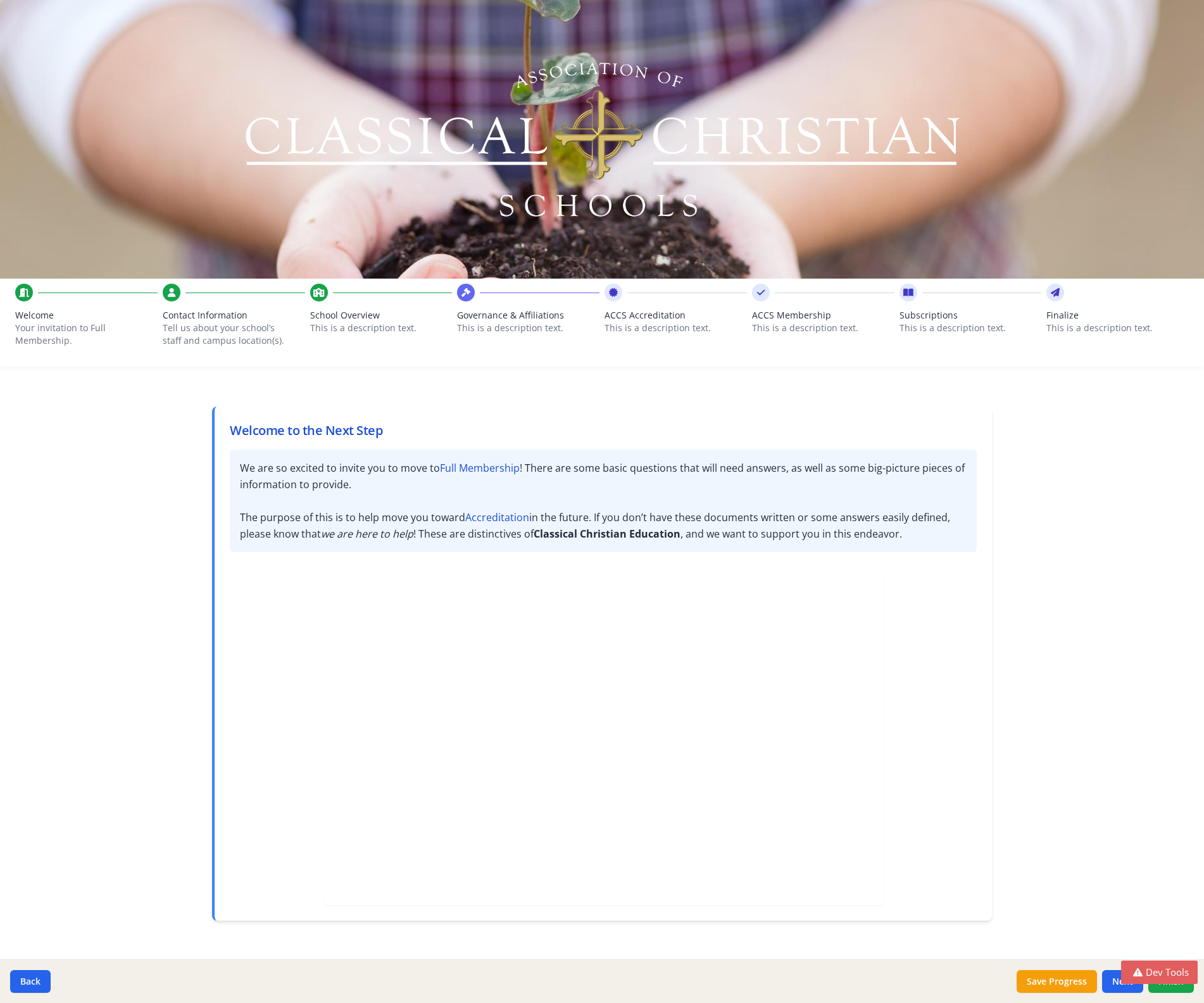 click on "This is a description text." at bounding box center [381, 328] 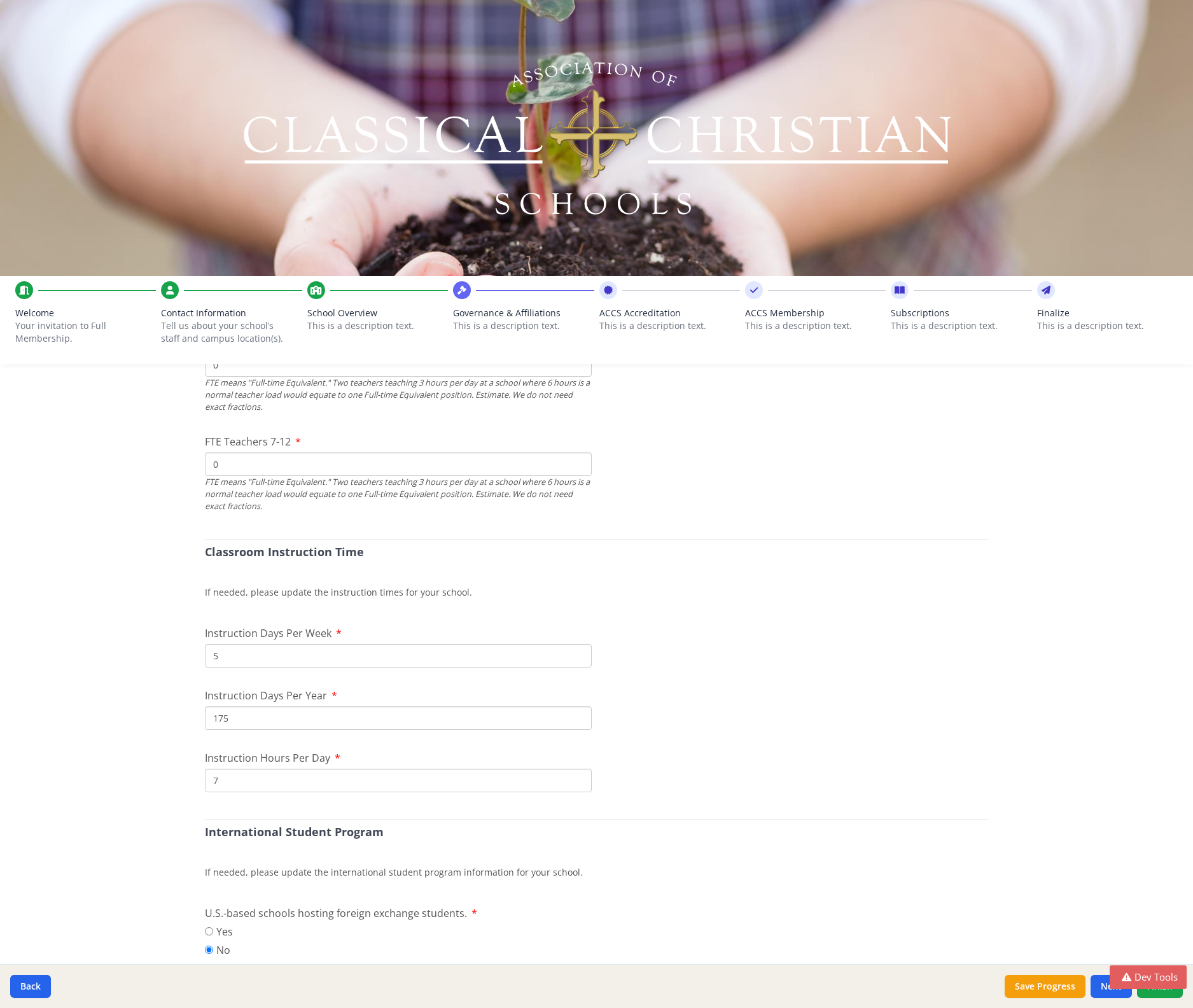 scroll, scrollTop: 607, scrollLeft: 0, axis: vertical 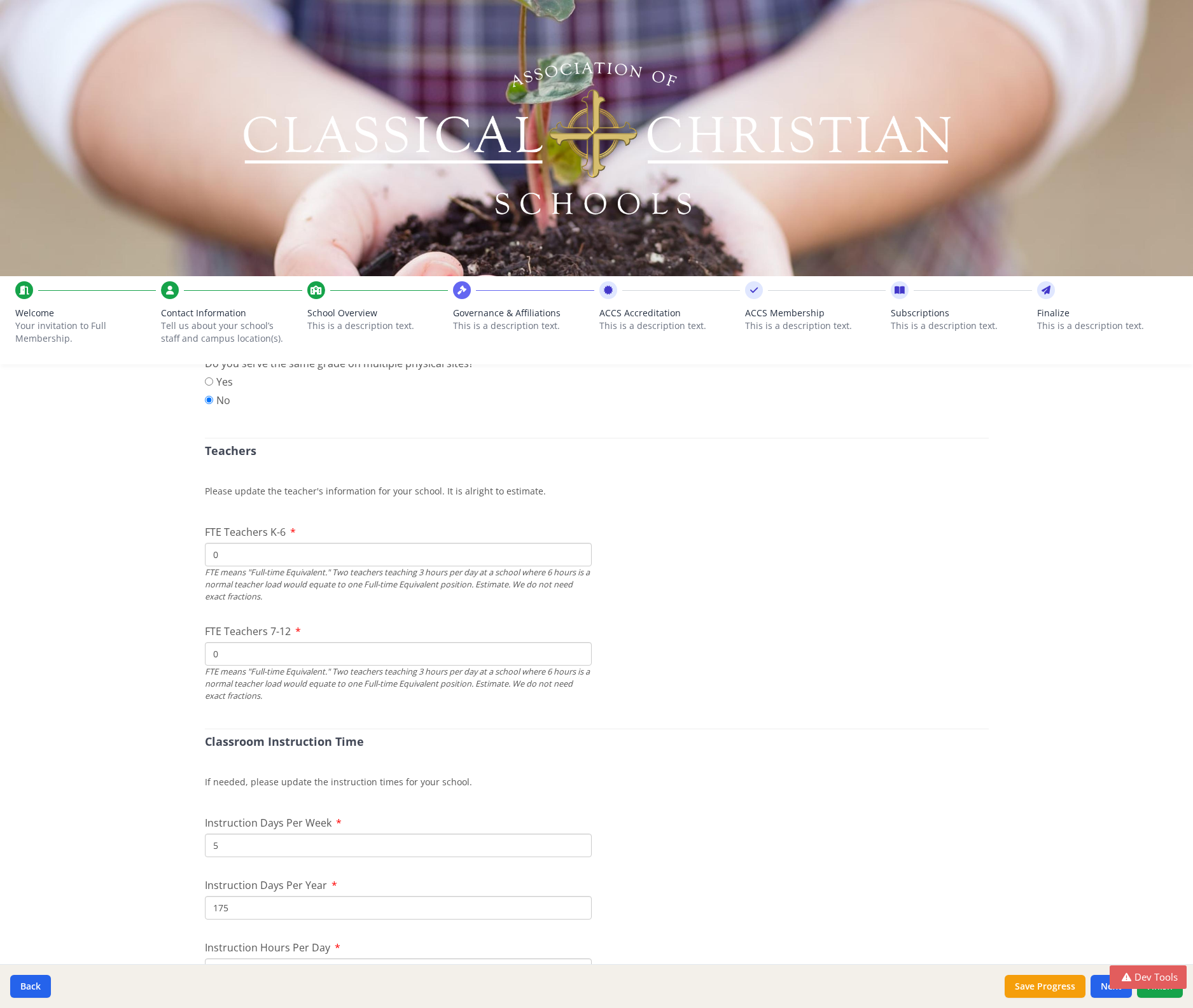 click on "FTE means "Full-time Equivalent." Two teachers teaching 3 hours per day at a school where 6 hours is a normal teacher load would equate to one Full-time Equivalent position. Estimate. We do not need exact fractions." at bounding box center (398, 585) 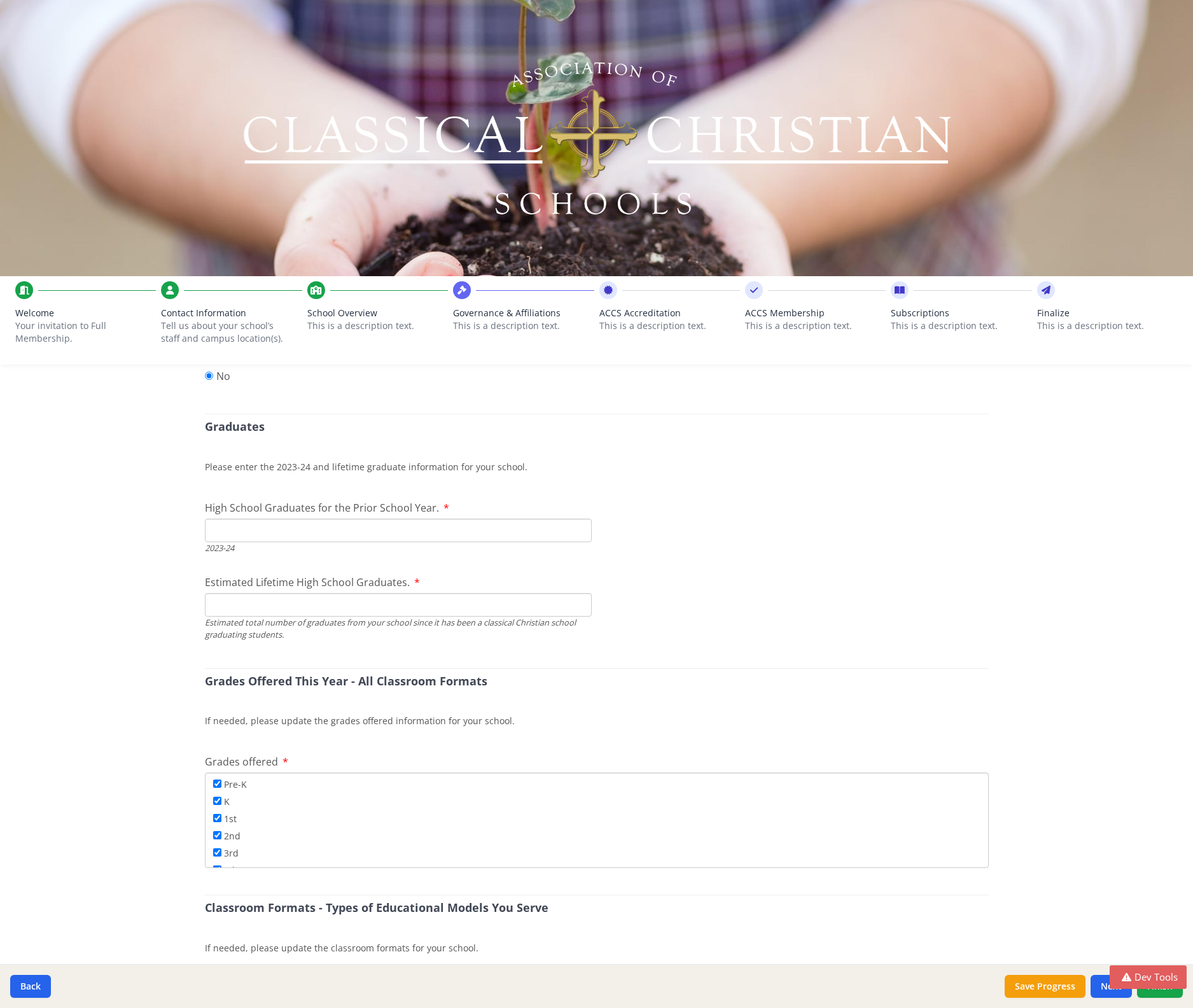 scroll, scrollTop: 1838, scrollLeft: 0, axis: vertical 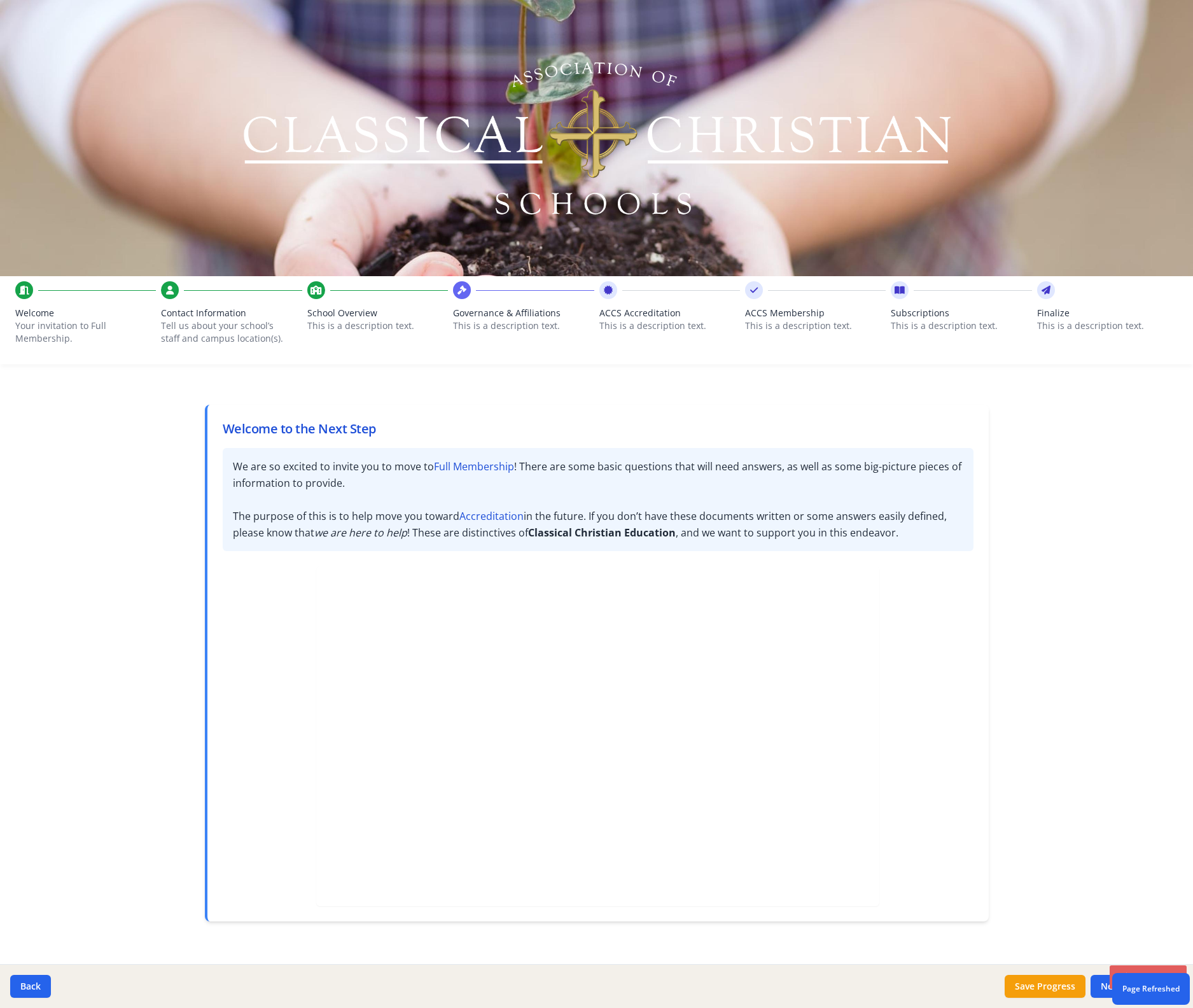 click on "School Overview" at bounding box center (377, 313) 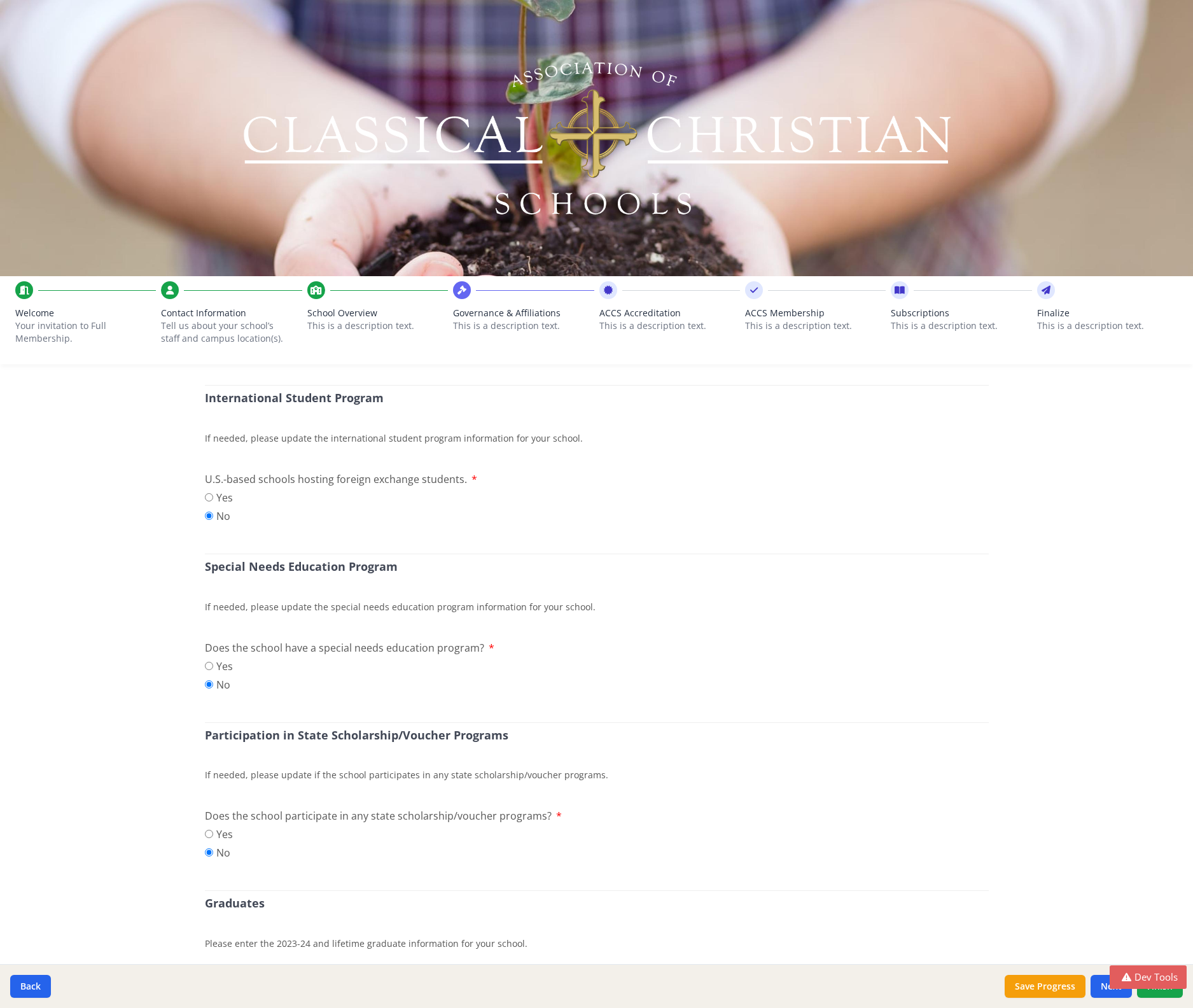 scroll, scrollTop: 1289, scrollLeft: 0, axis: vertical 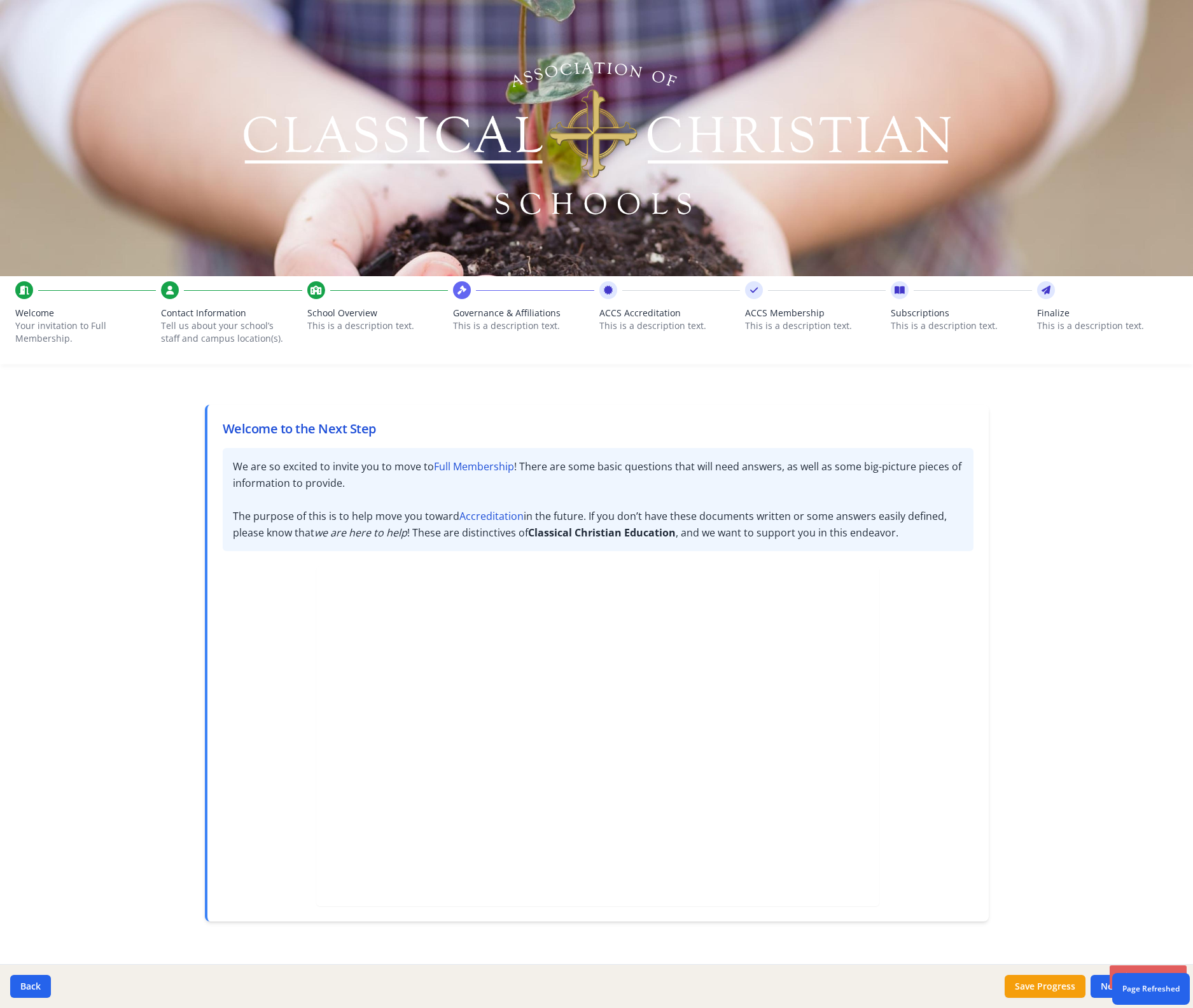 click on "School Overview" at bounding box center (377, 313) 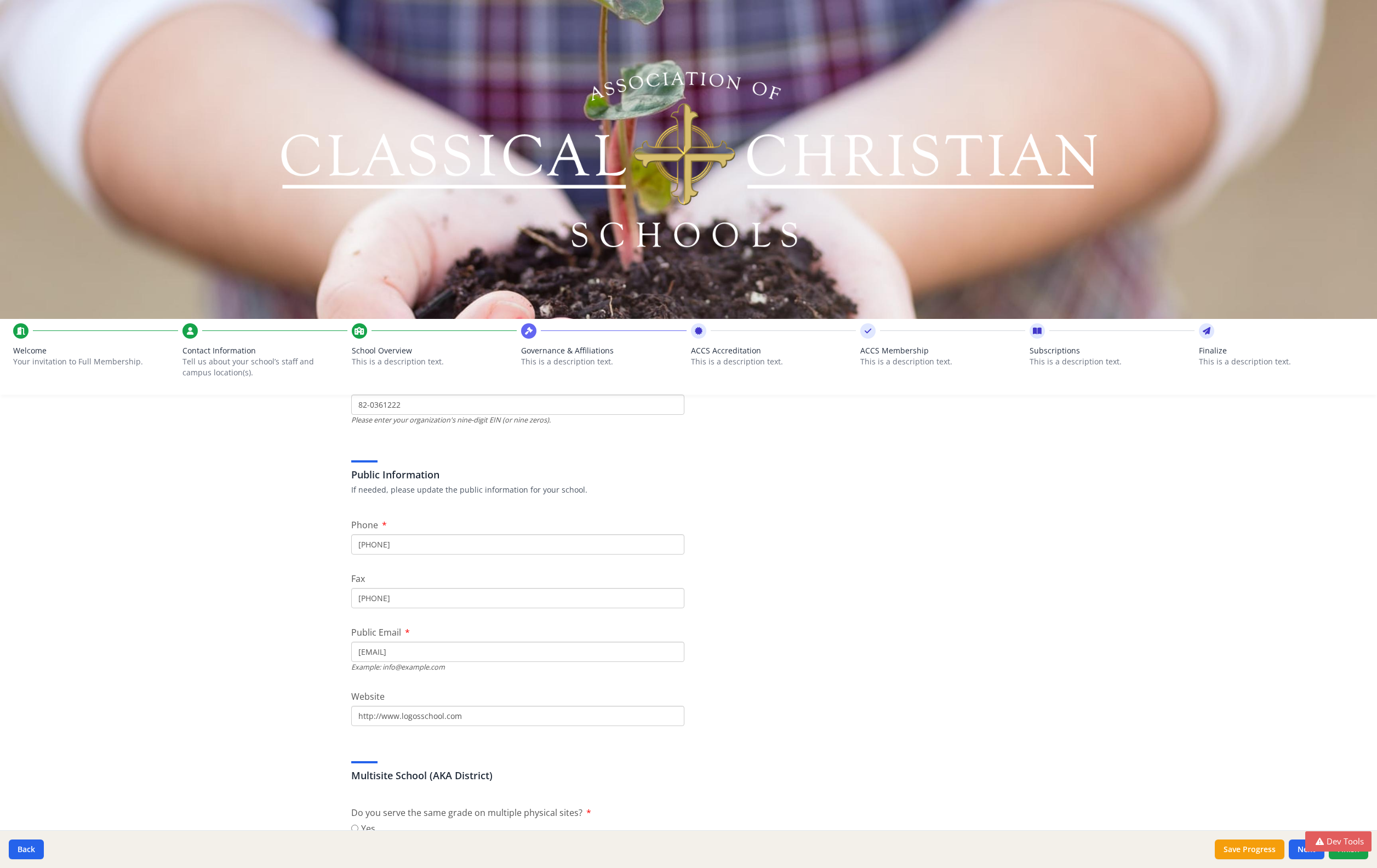 scroll, scrollTop: 0, scrollLeft: 0, axis: both 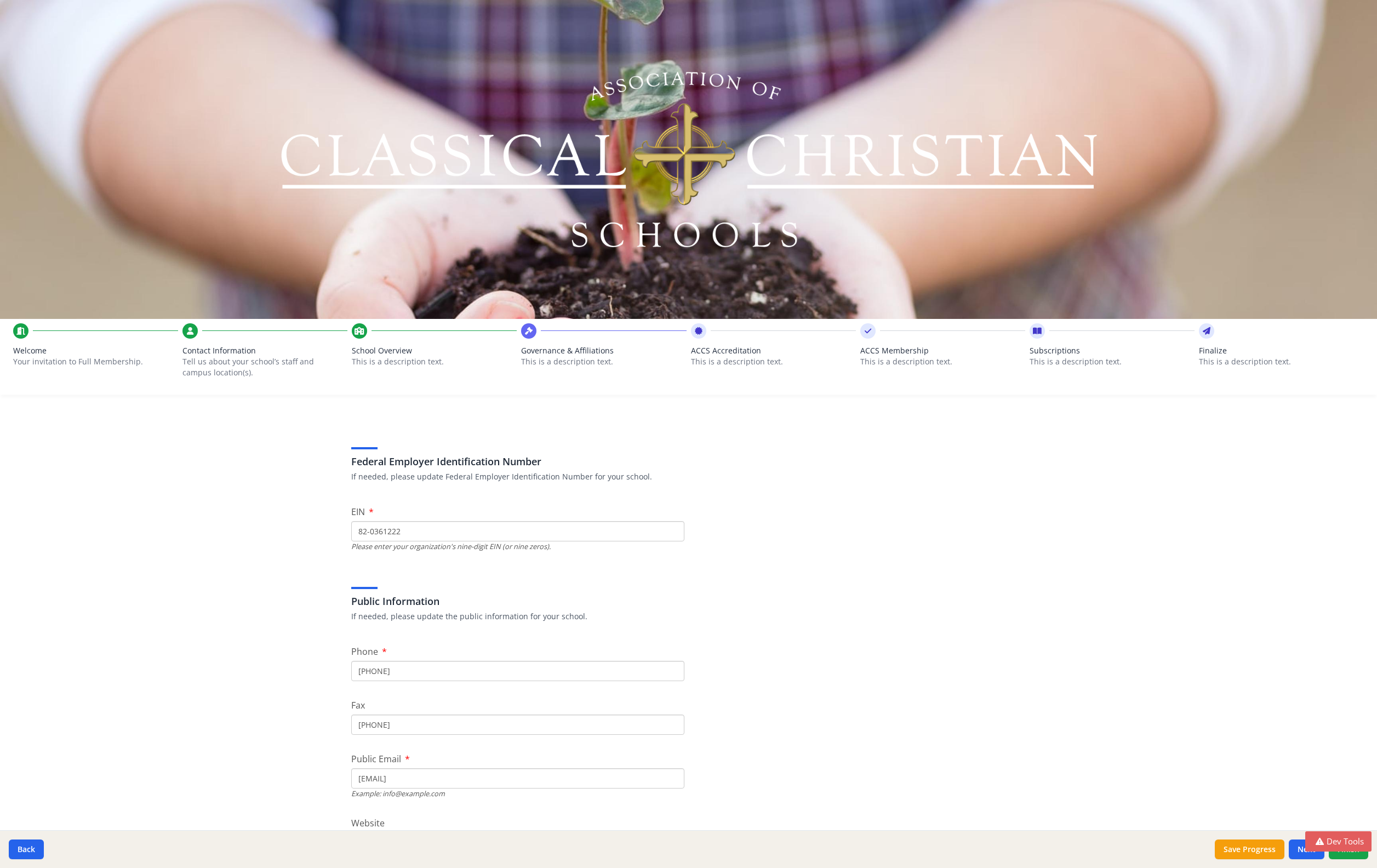 click on "Governance & Affiliations" at bounding box center (603, 351) 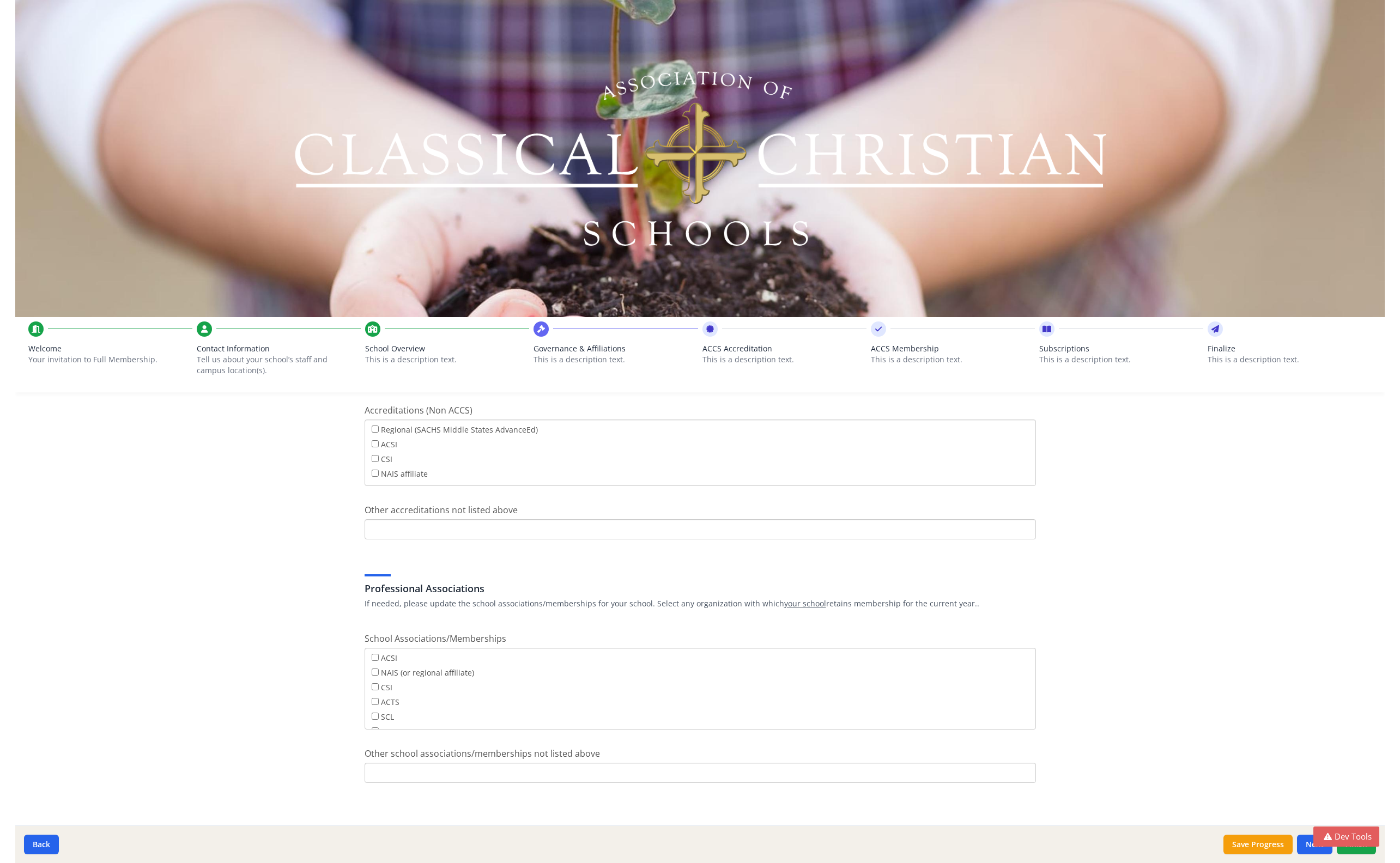 scroll, scrollTop: 0, scrollLeft: 0, axis: both 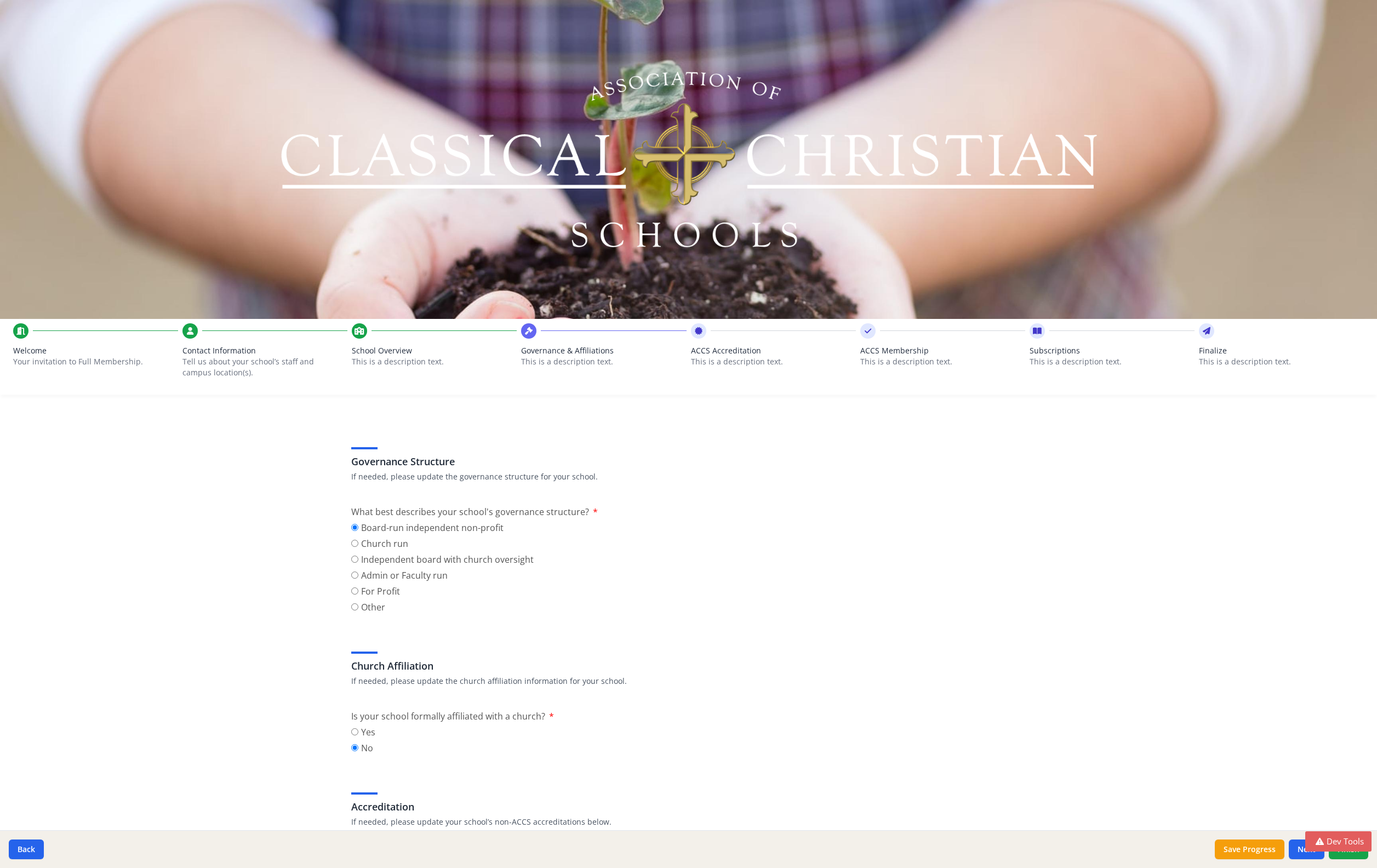 click on "This is a description text." at bounding box center (773, 362) 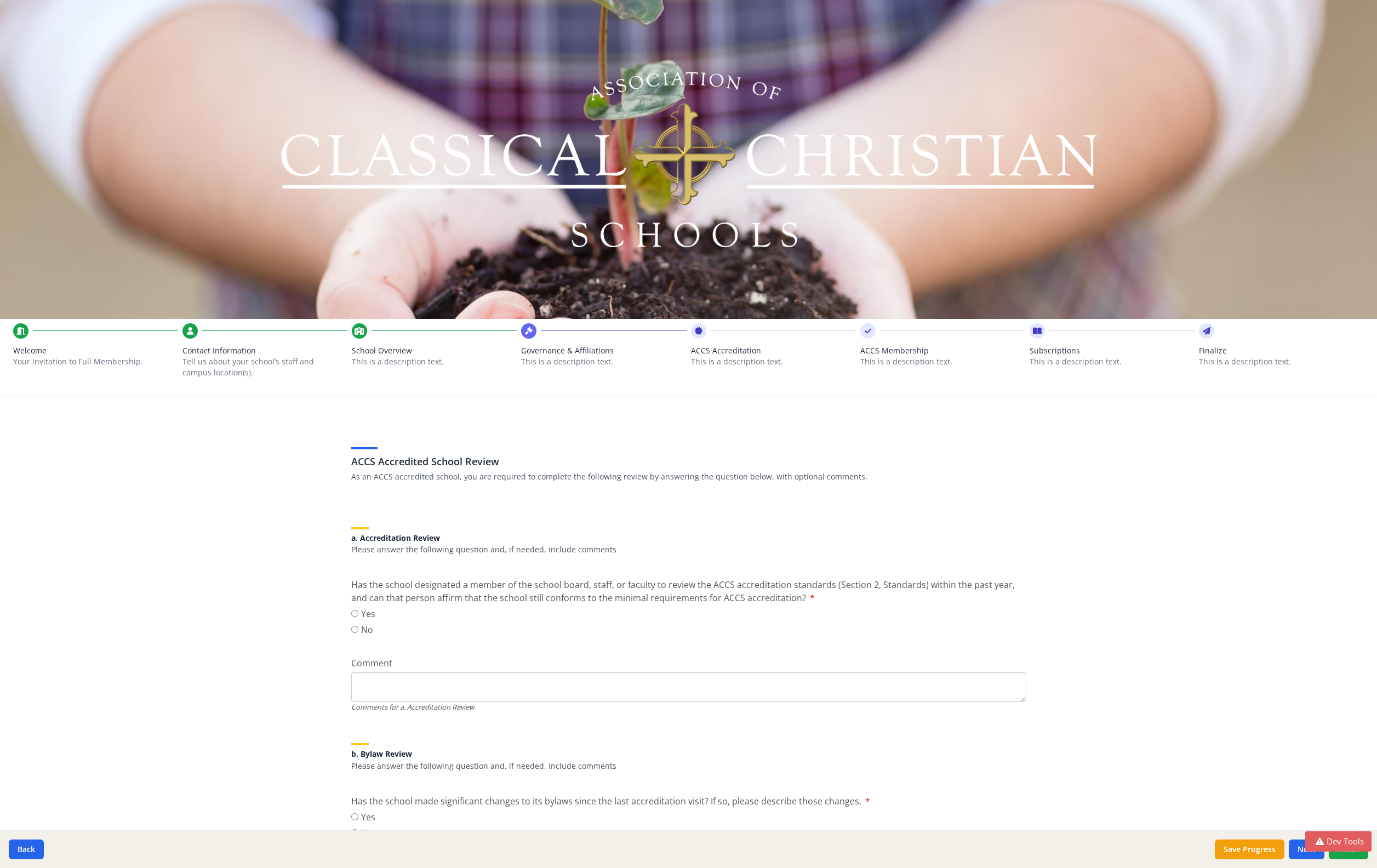 click on "Governance & Affiliations   This is a description text." at bounding box center (603, 364) 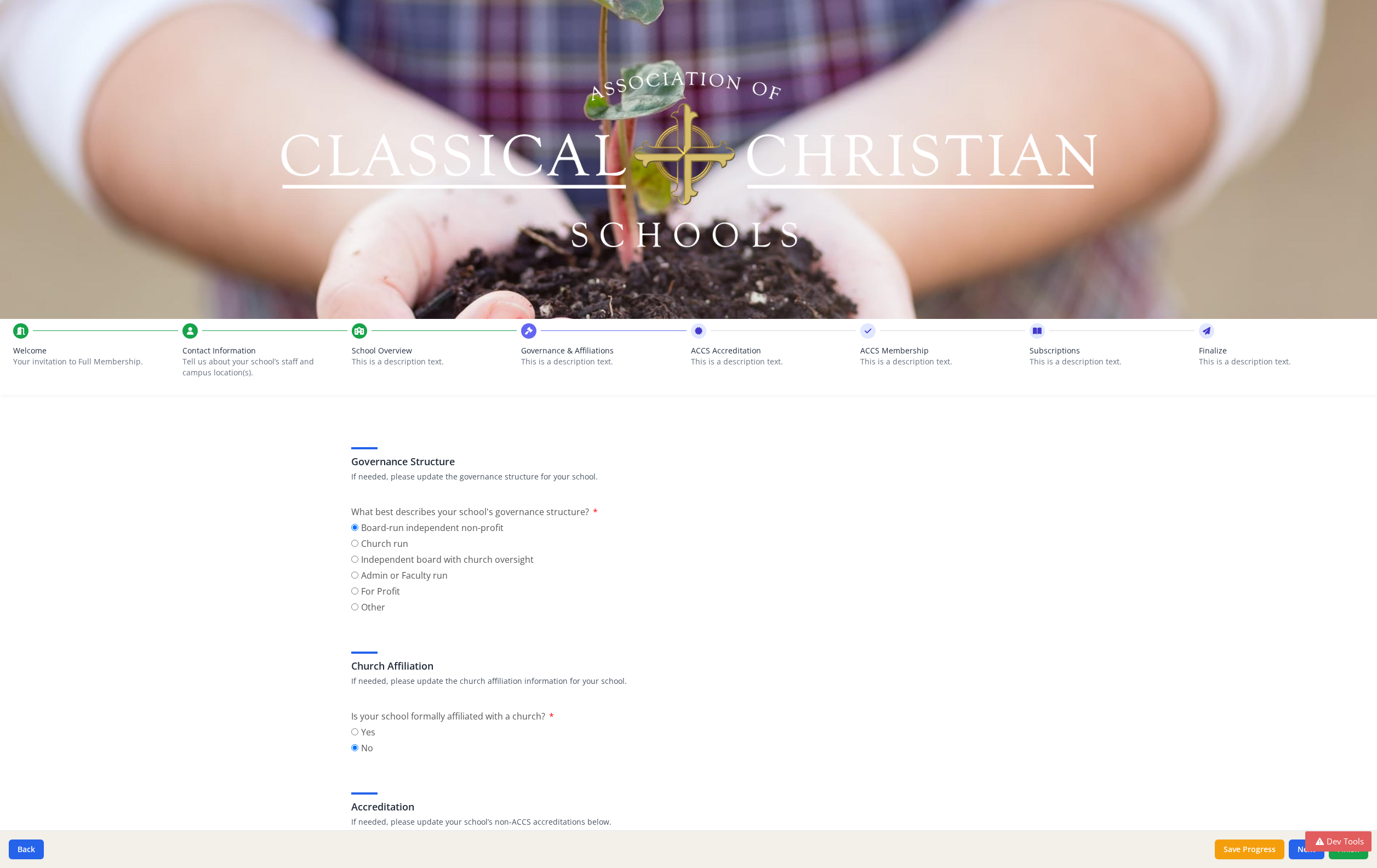 click on "School Overview   This is a description text." at bounding box center [434, 364] 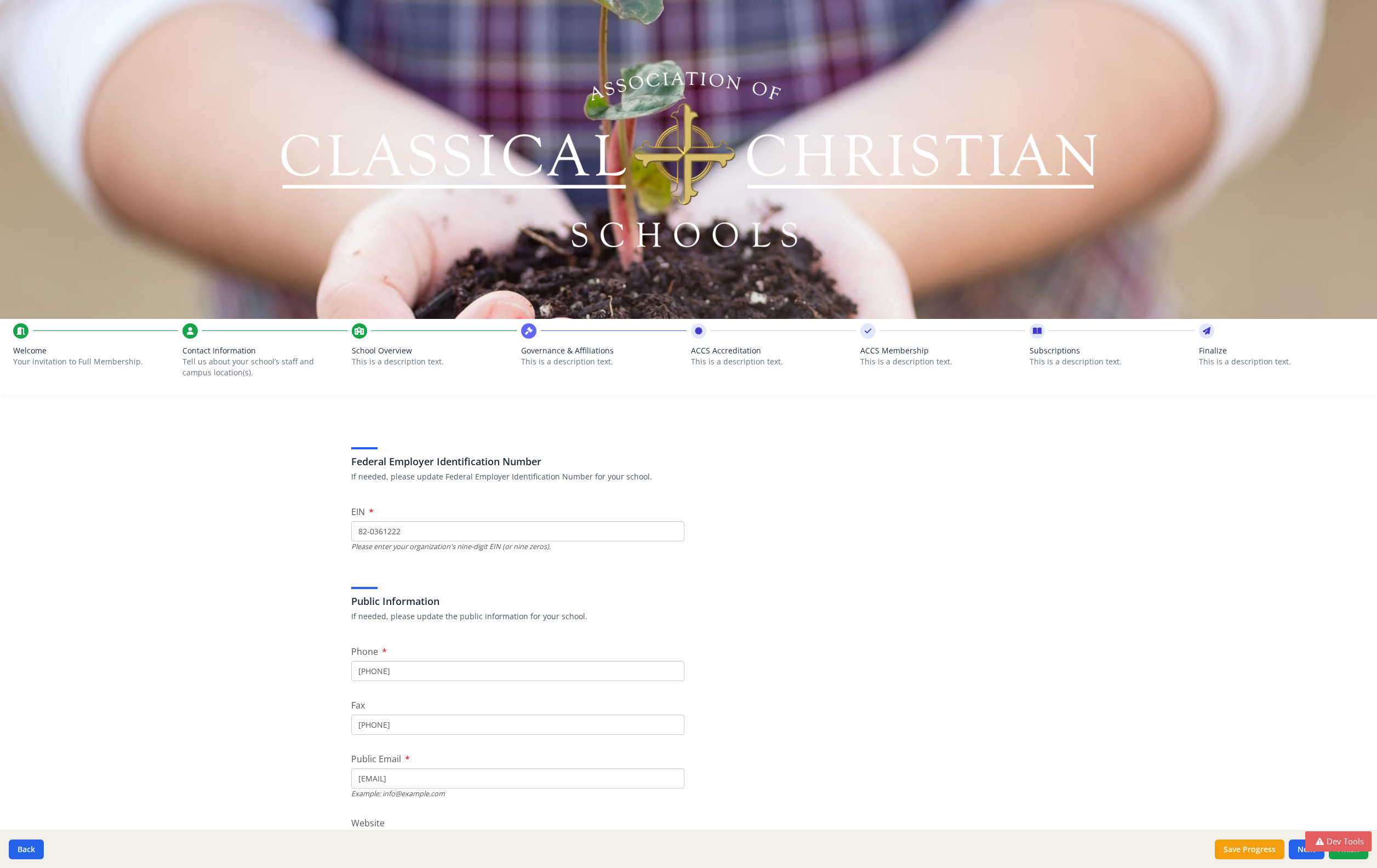 click on "This is a description text." at bounding box center [434, 362] 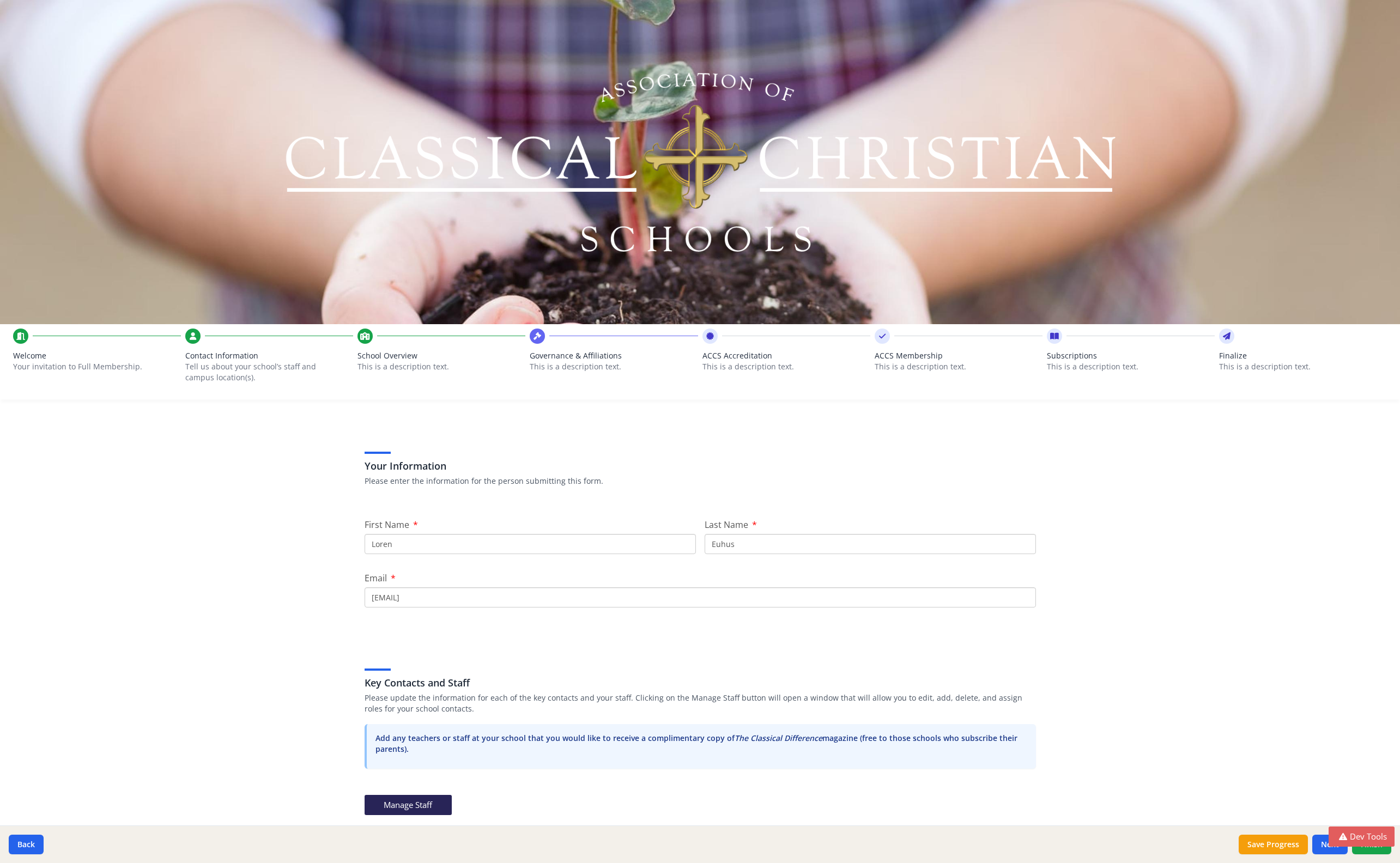 click on "Your invitation to Full Membership." at bounding box center (90, 367) 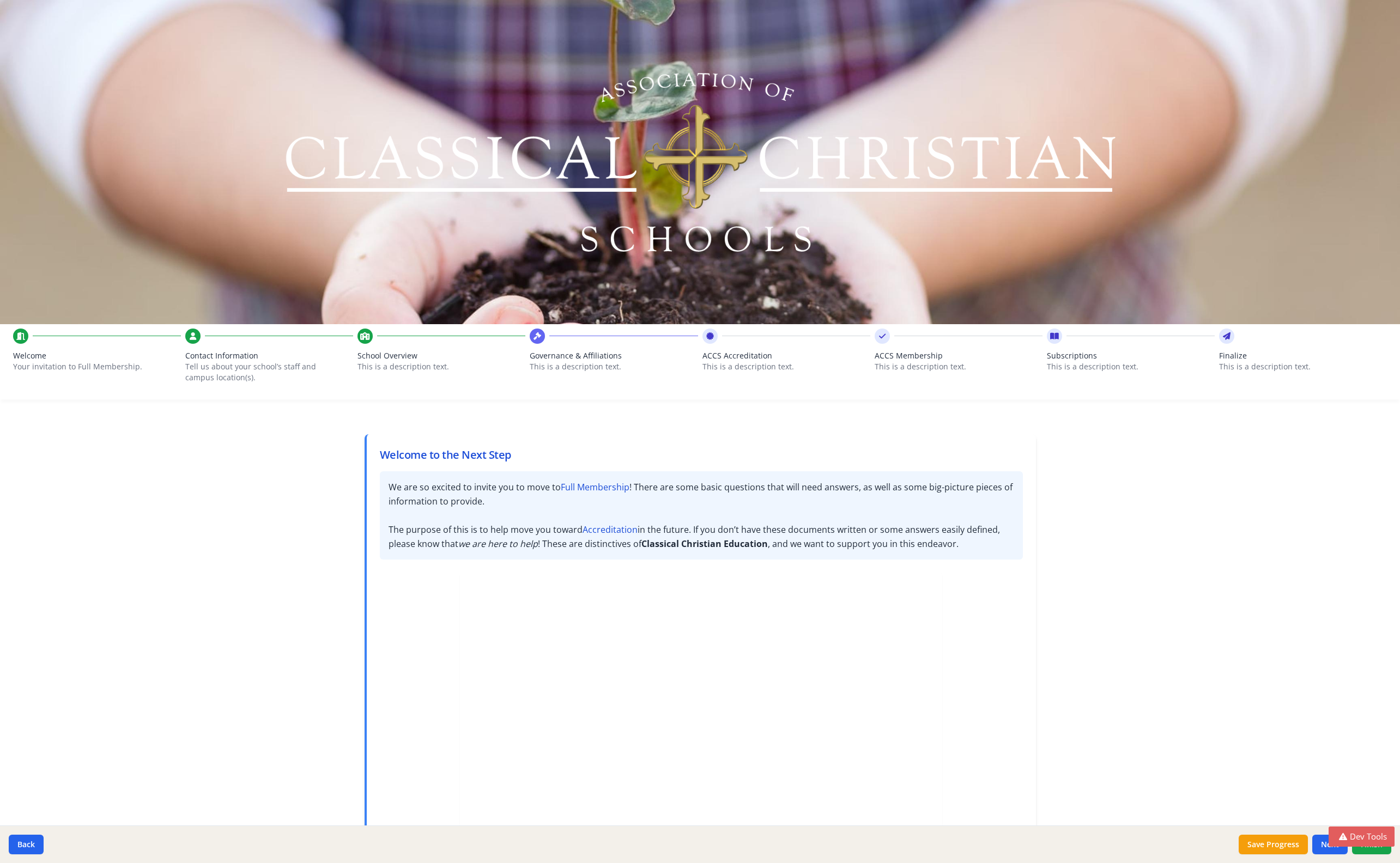 click on "Tell us about your school’s staff and campus location(s)." at bounding box center [263, 372] 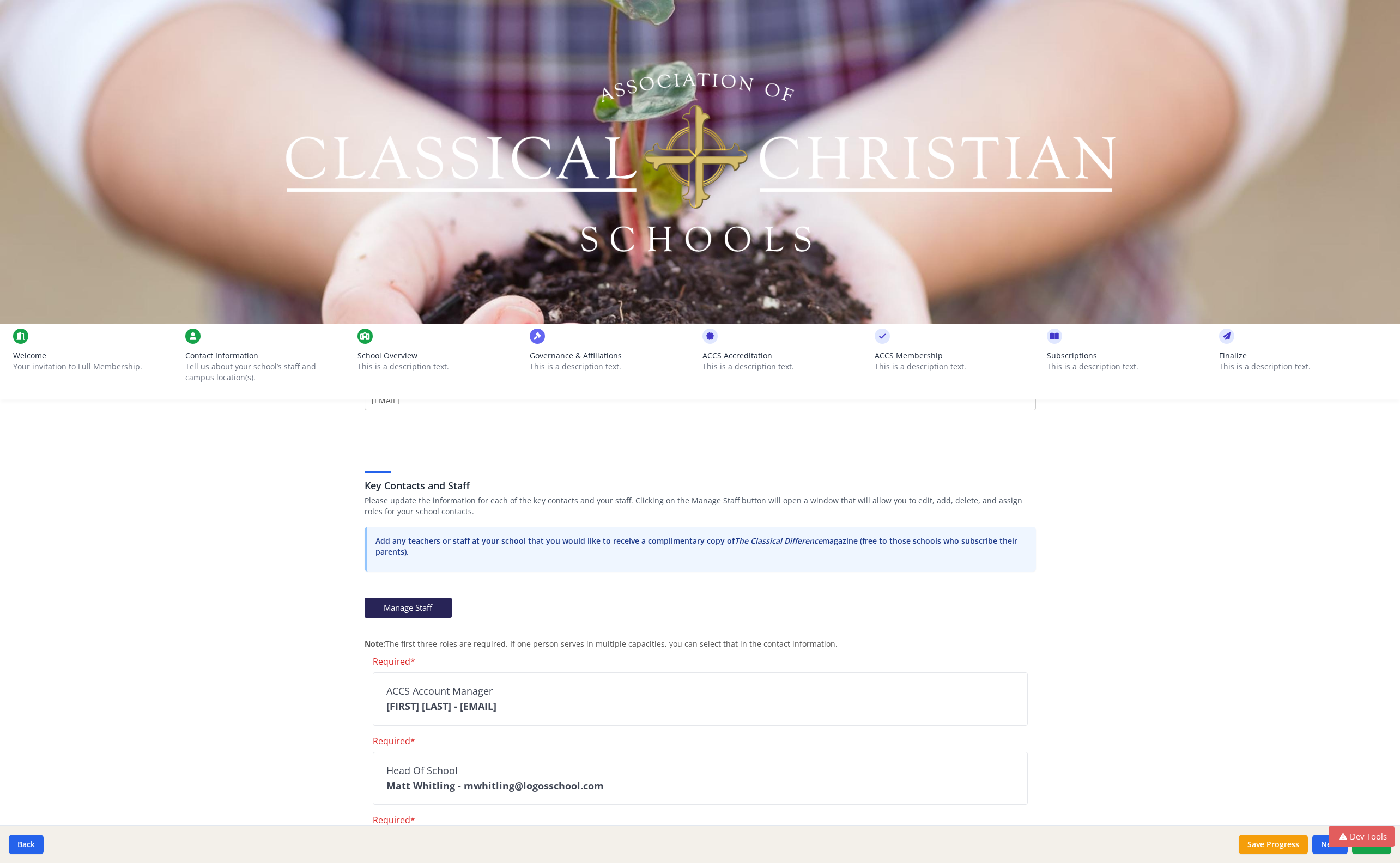 scroll, scrollTop: 0, scrollLeft: 0, axis: both 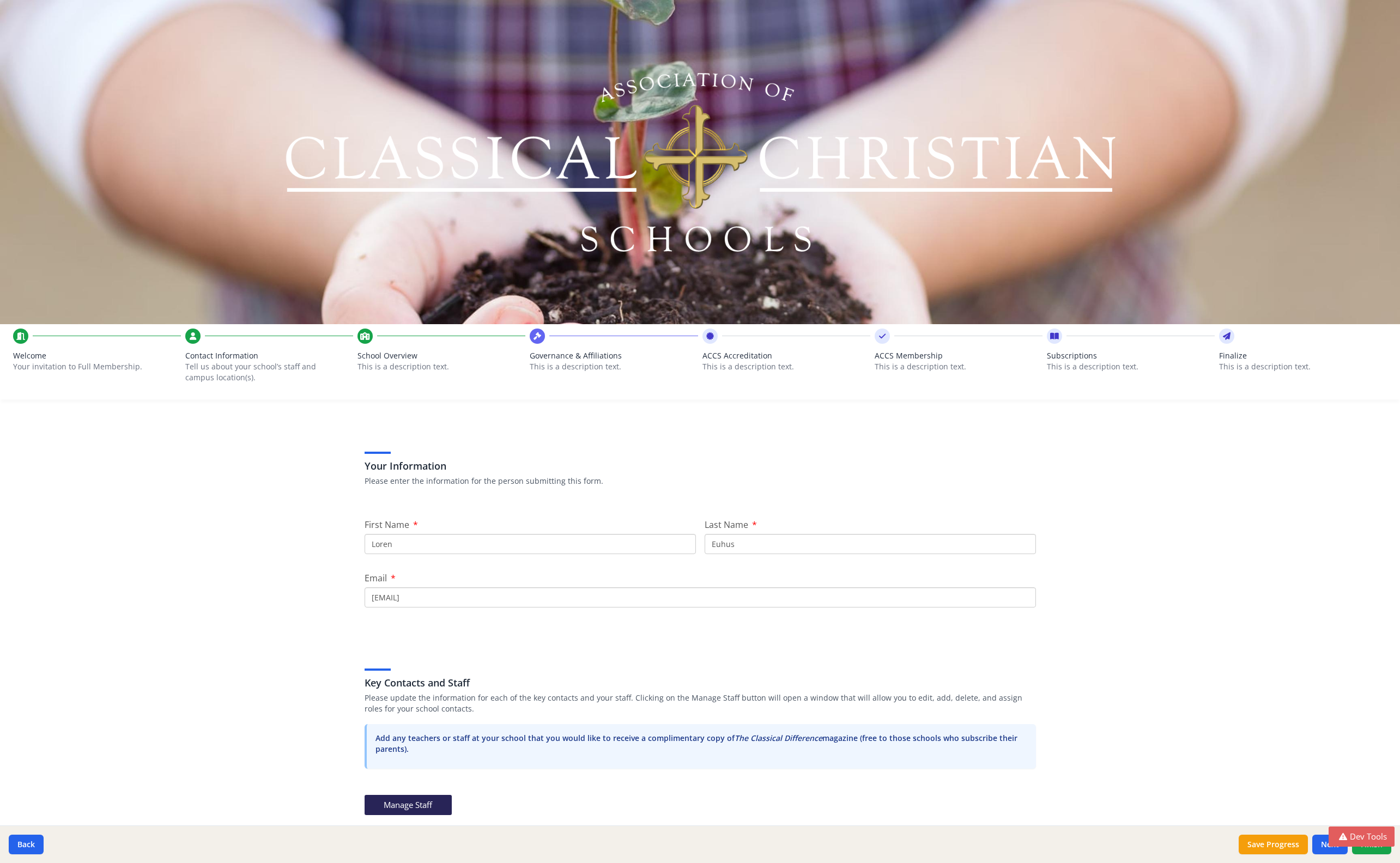 click on "School Overview" at bounding box center [441, 356] 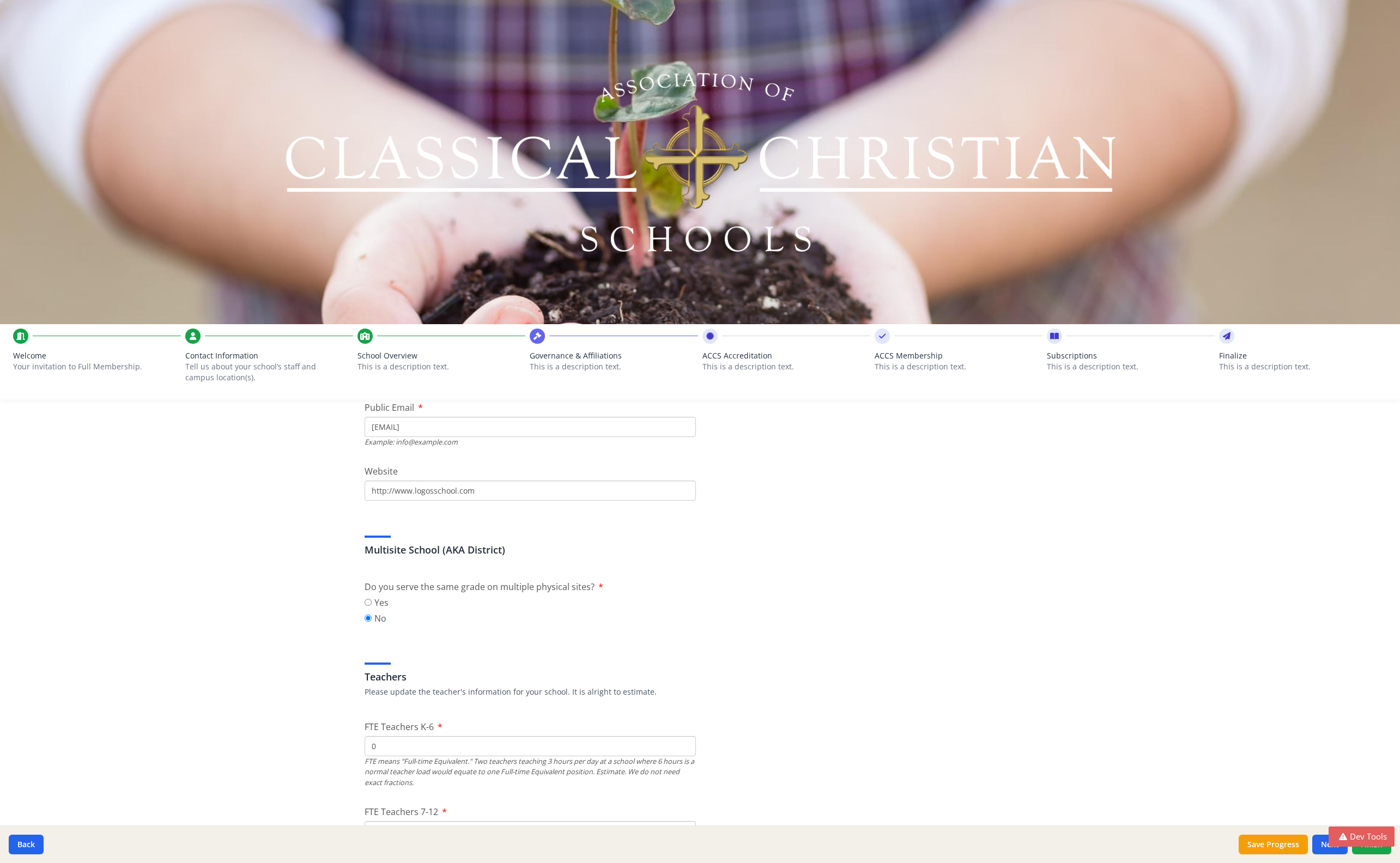 scroll, scrollTop: 712, scrollLeft: 0, axis: vertical 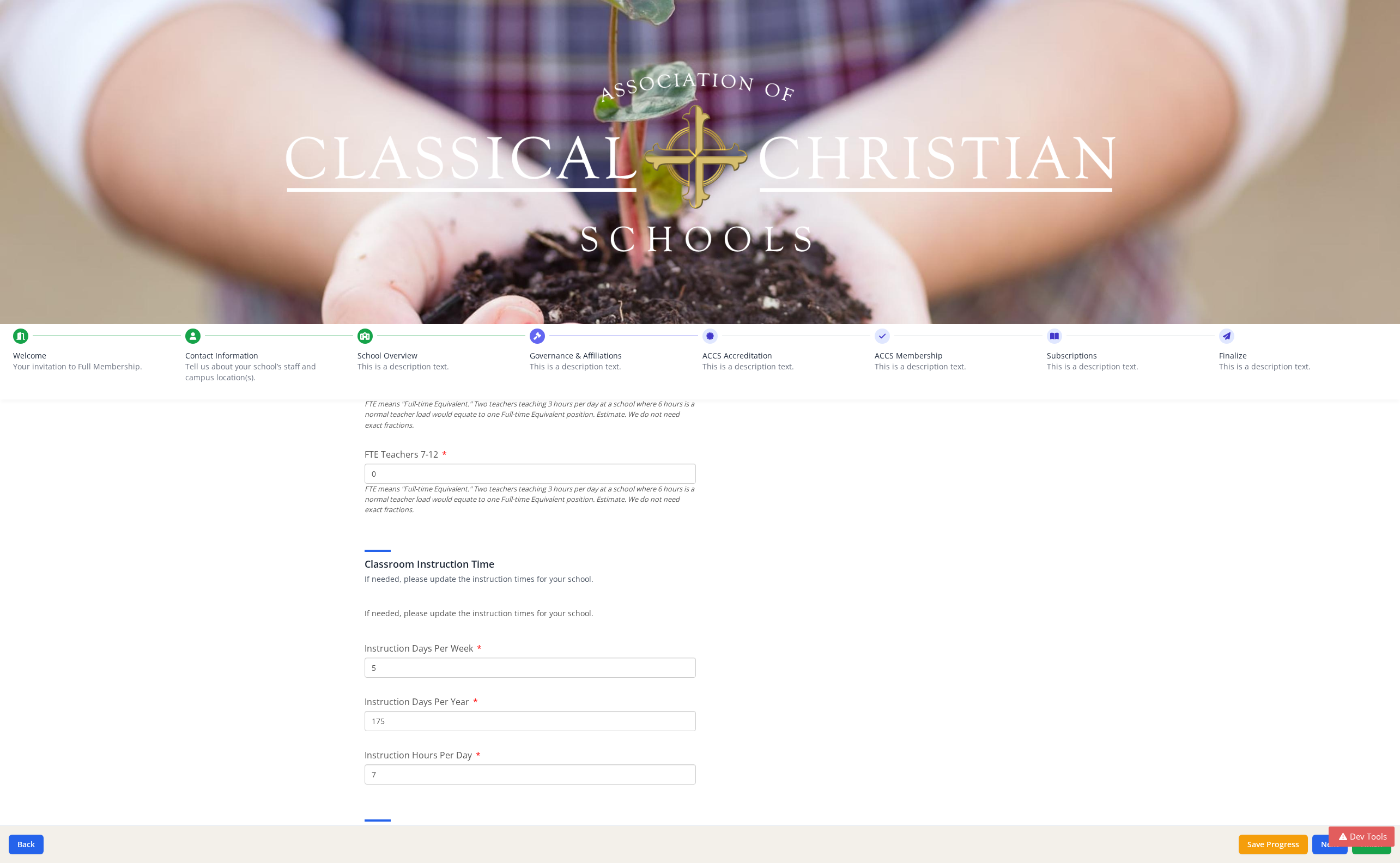click on "This is a description text." at bounding box center (614, 367) 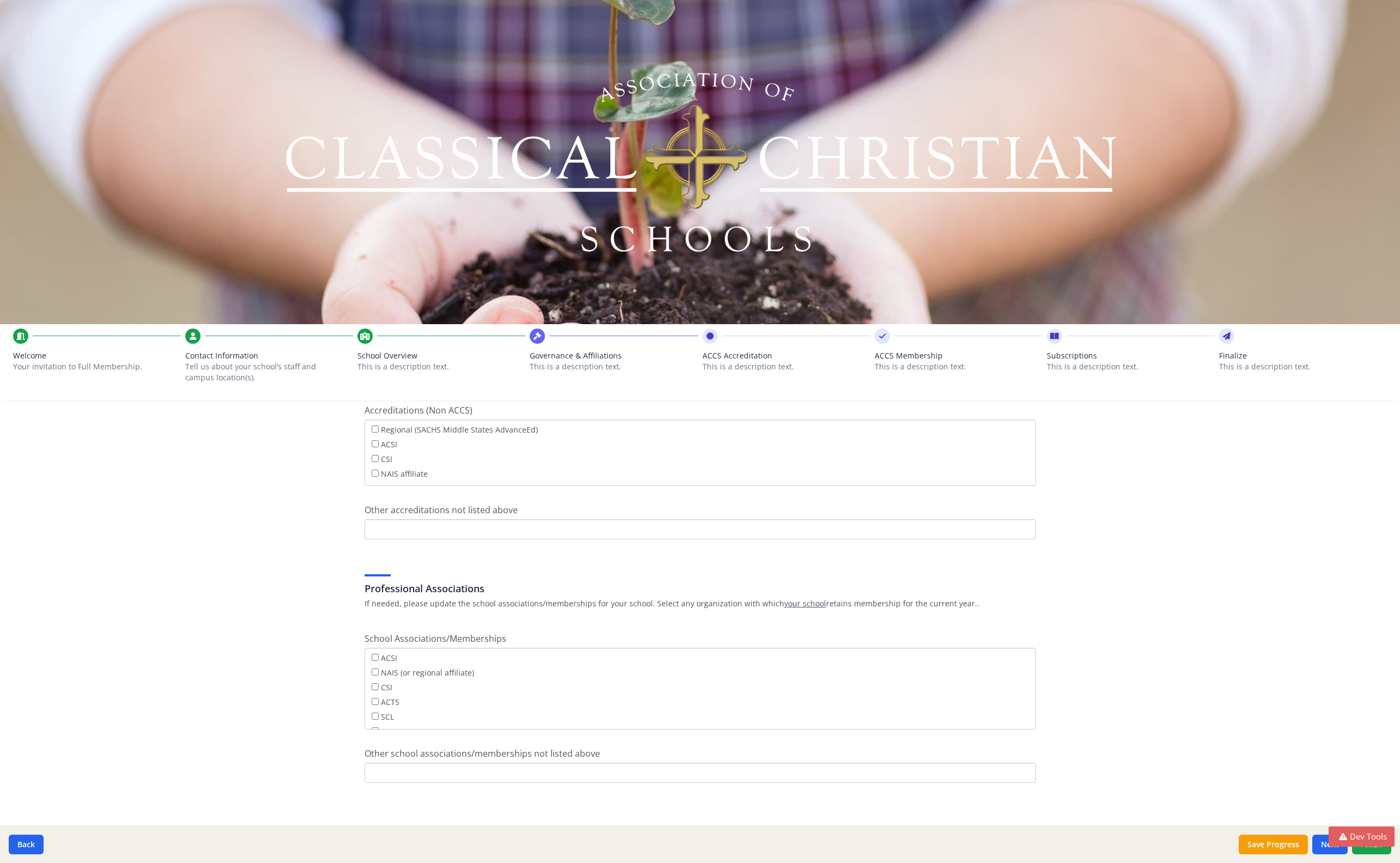 scroll, scrollTop: 0, scrollLeft: 0, axis: both 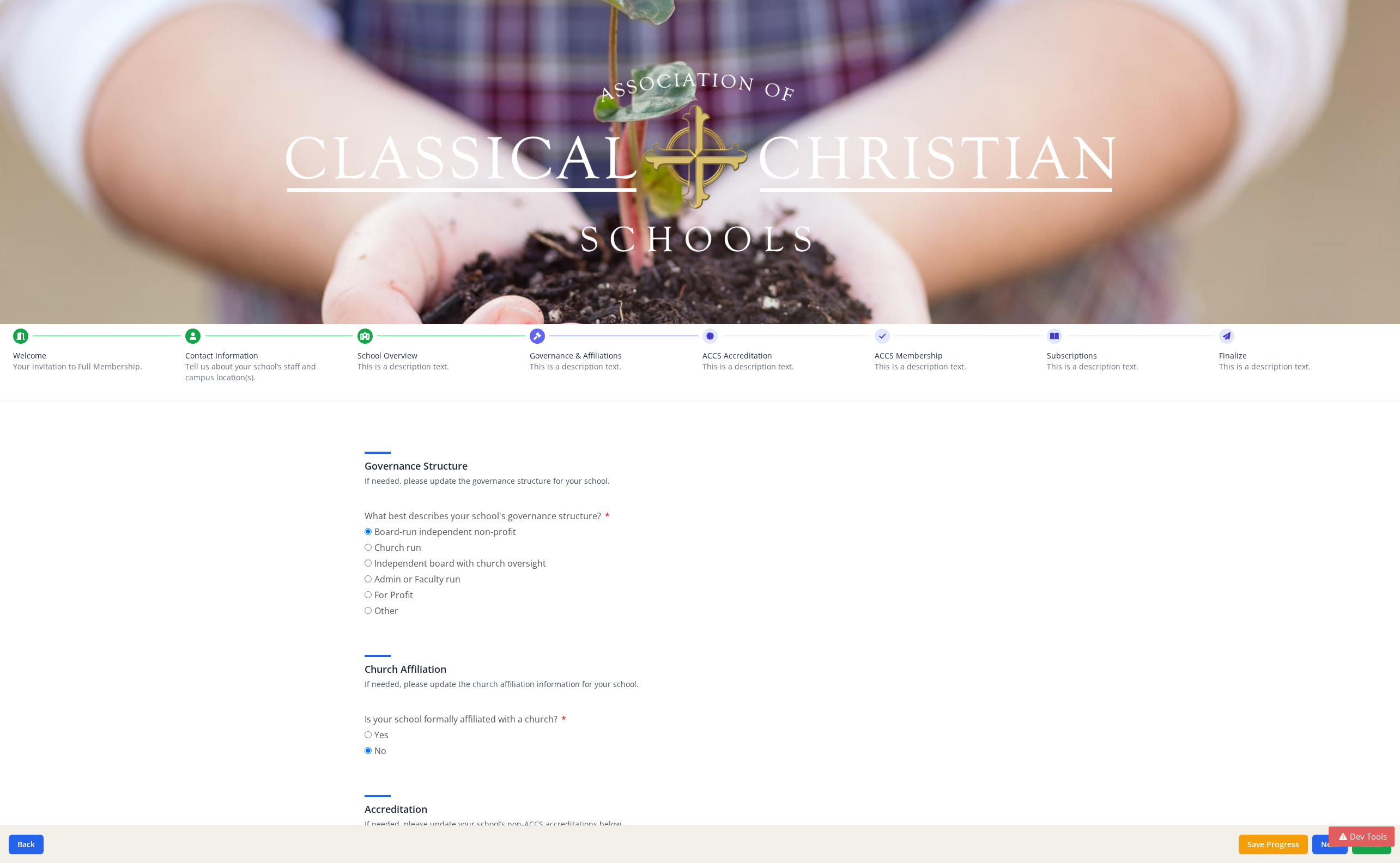 click on "ACCS Accreditation" at bounding box center [786, 356] 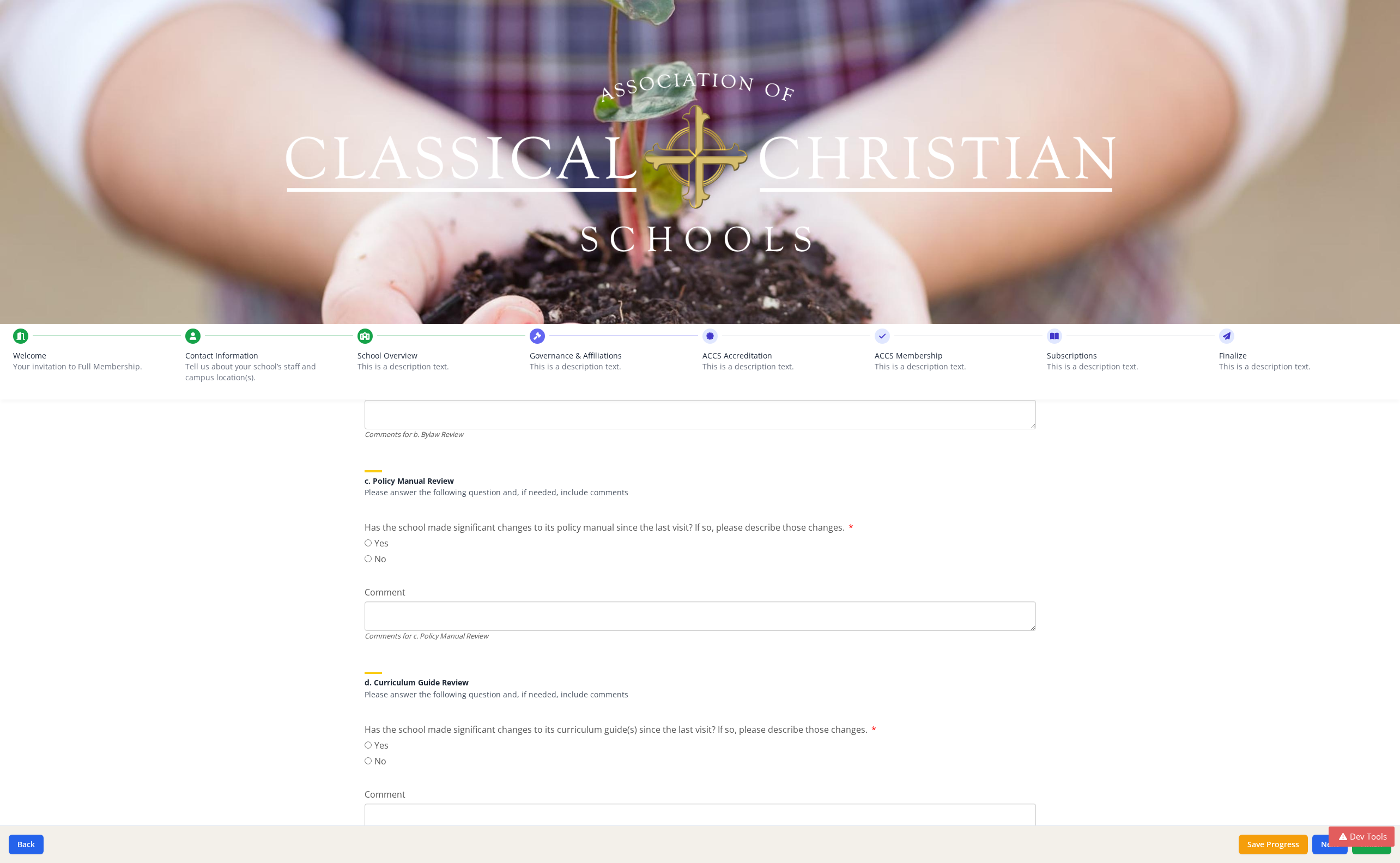 scroll, scrollTop: 0, scrollLeft: 0, axis: both 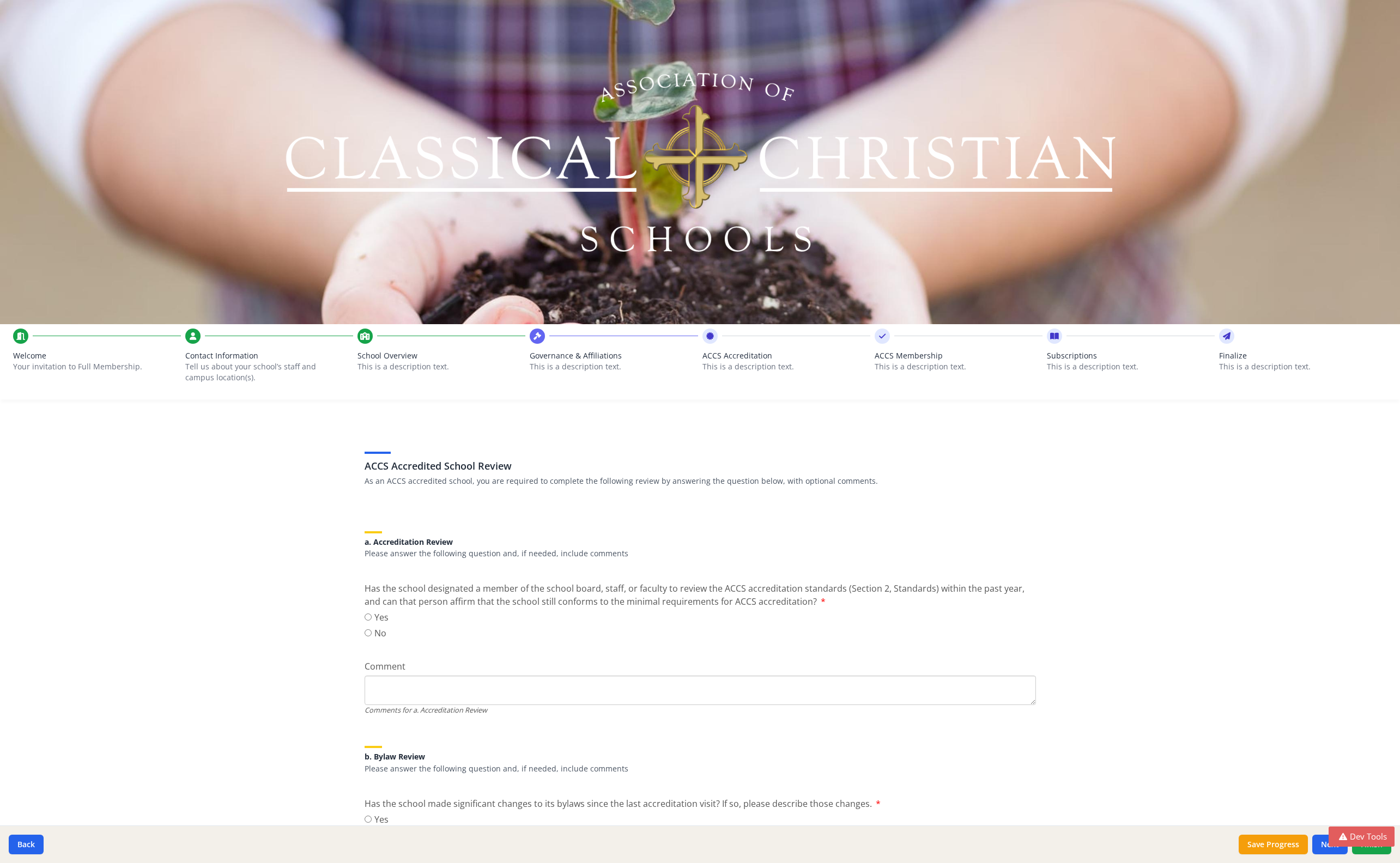 click on "ACCS Membership   This is a description text." at bounding box center [959, 358] 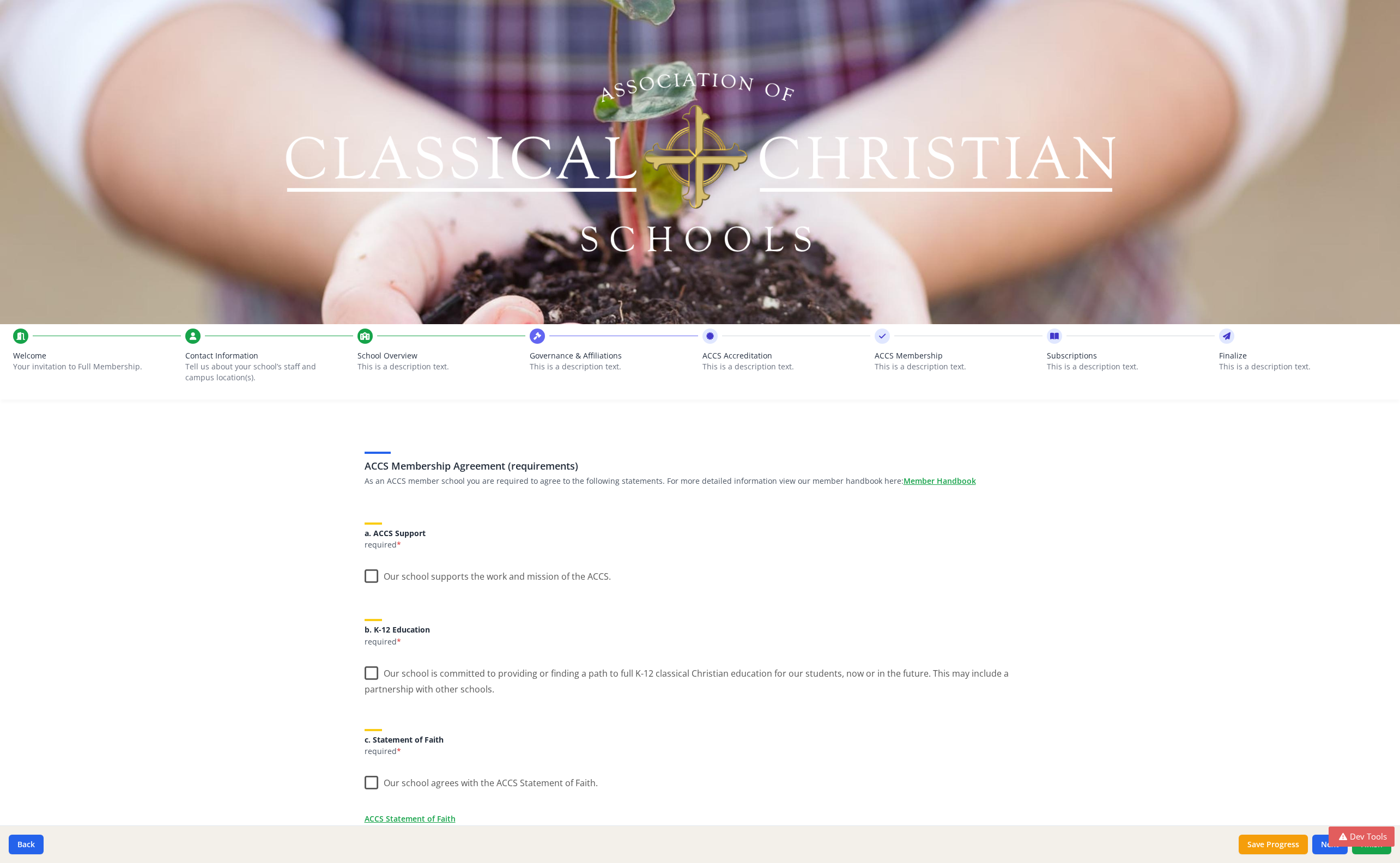 click on "Subscriptions" at bounding box center (1131, 356) 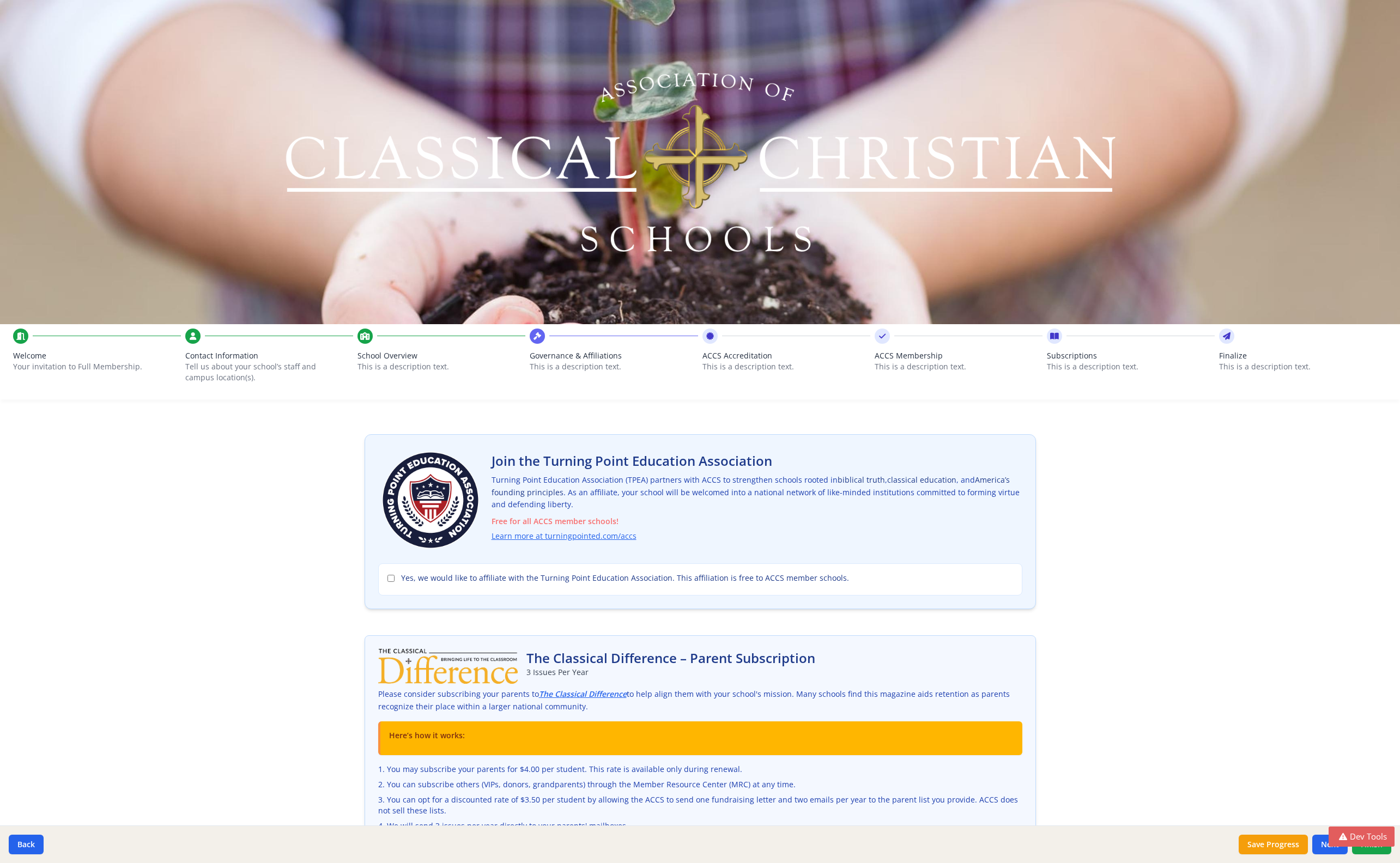 click on "Finalize" at bounding box center [1303, 356] 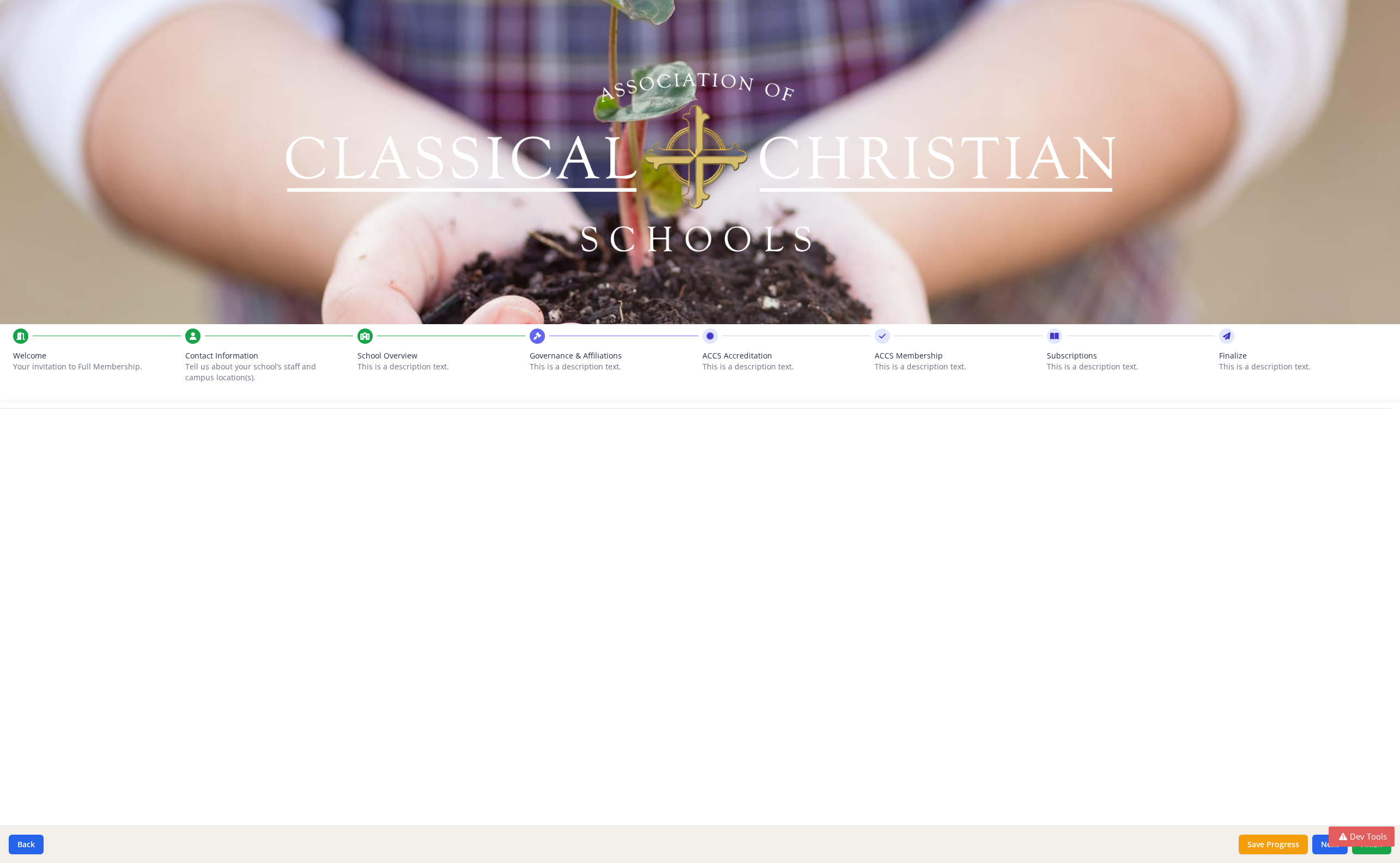click on "This is a description text." at bounding box center (1131, 367) 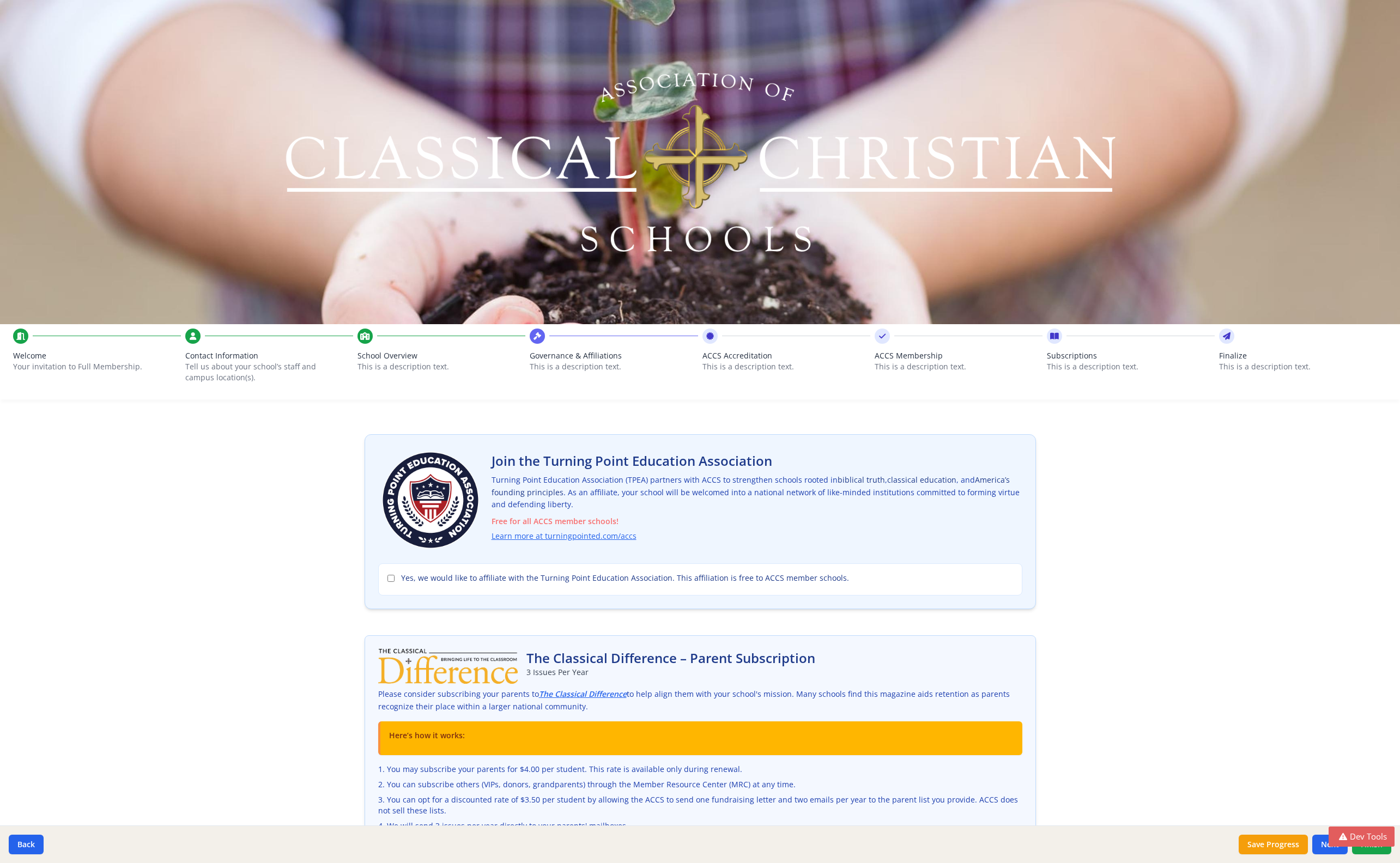 click on "This is a description text." at bounding box center (959, 367) 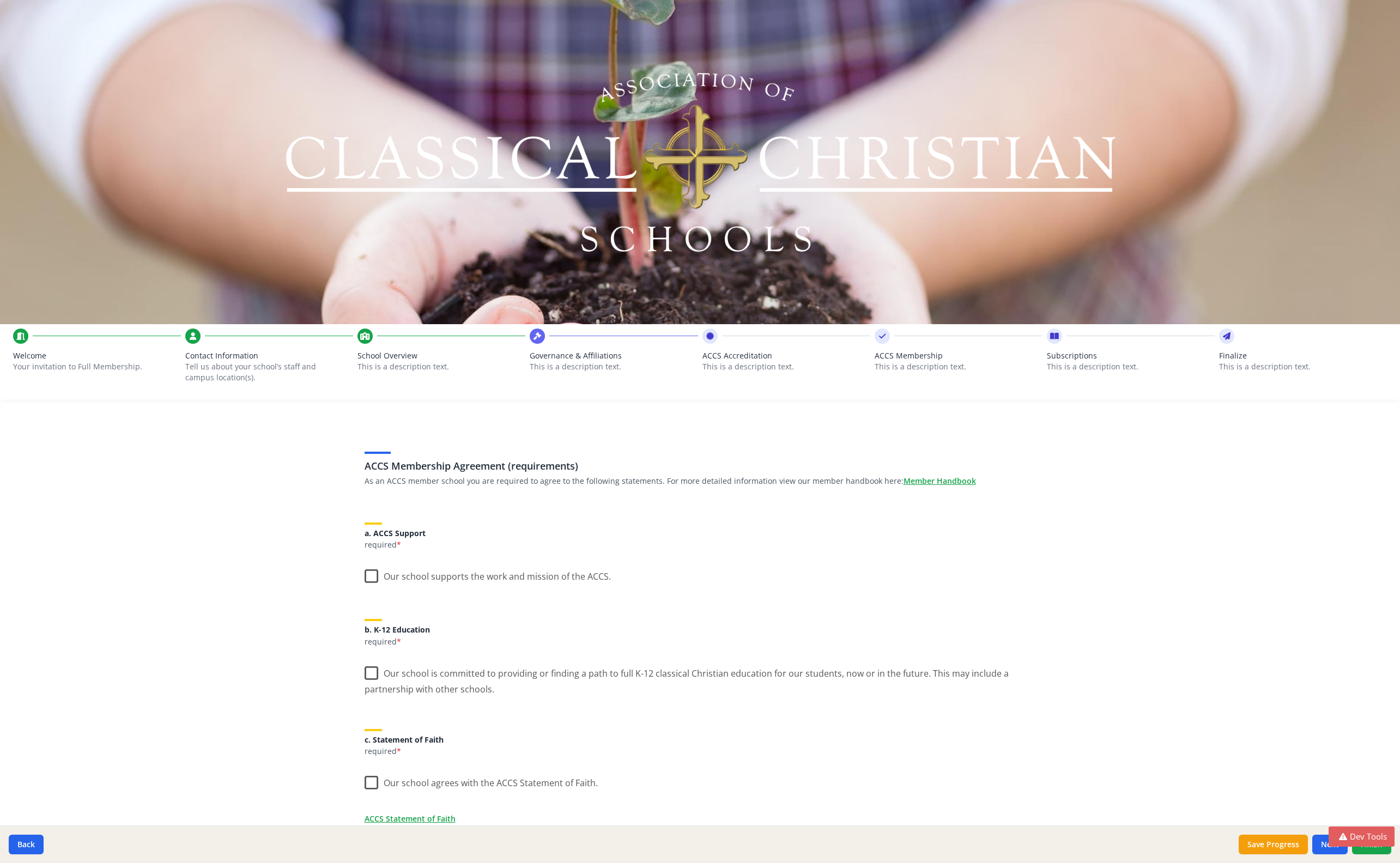 click on "ACCS Accreditation" at bounding box center (786, 356) 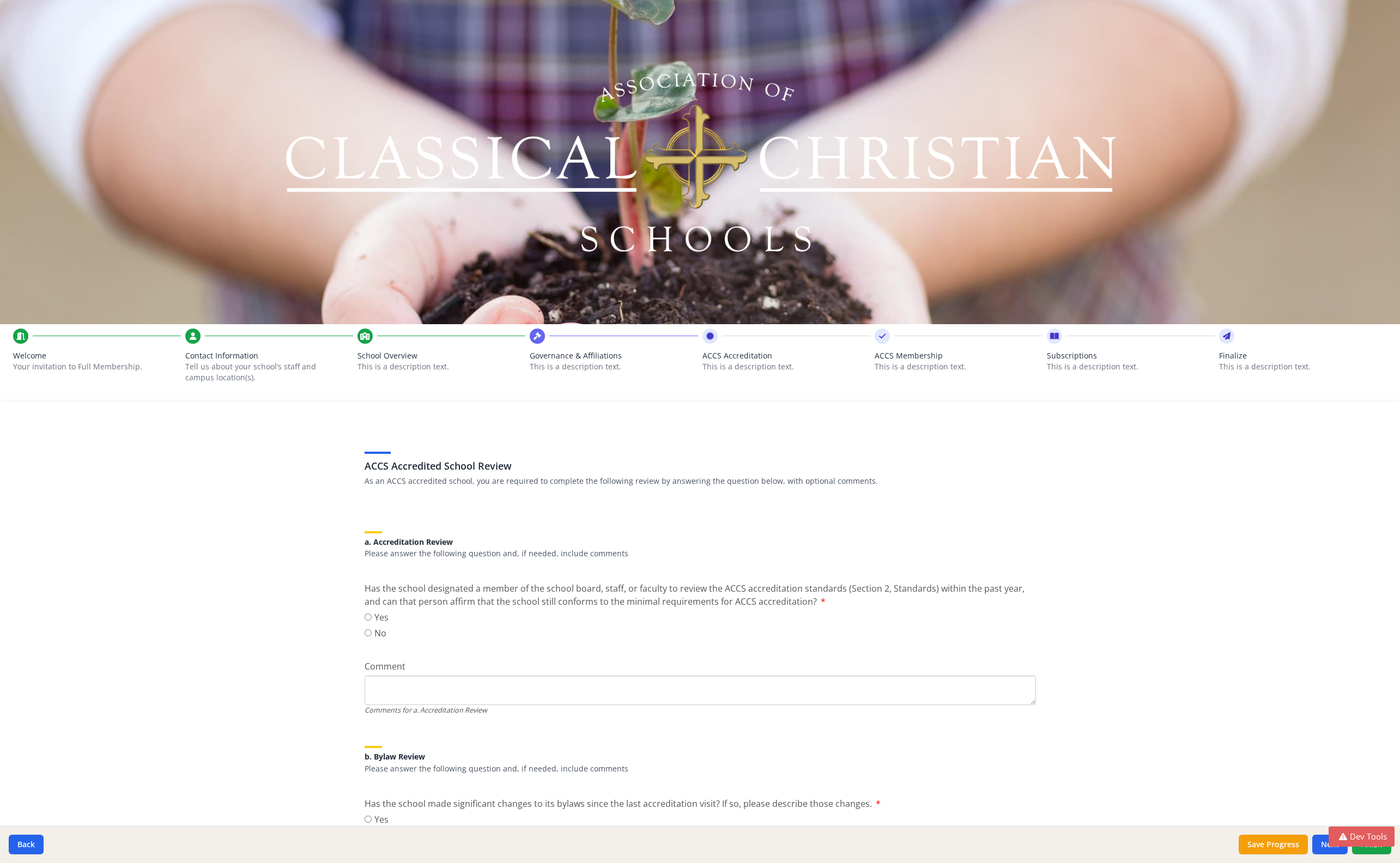 click on "This is a description text." at bounding box center [614, 367] 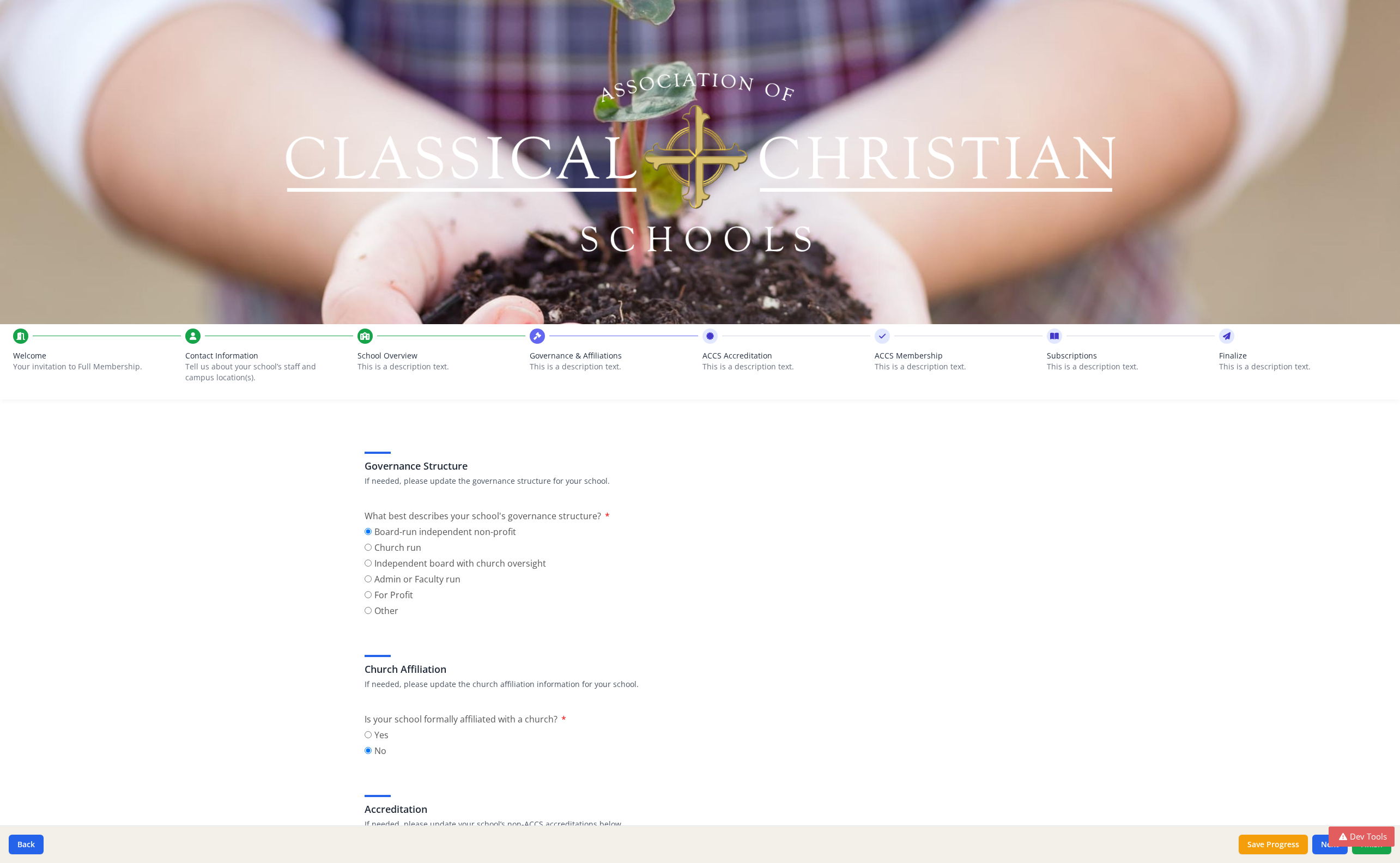 click on "School Overview   This is a description text." at bounding box center [441, 369] 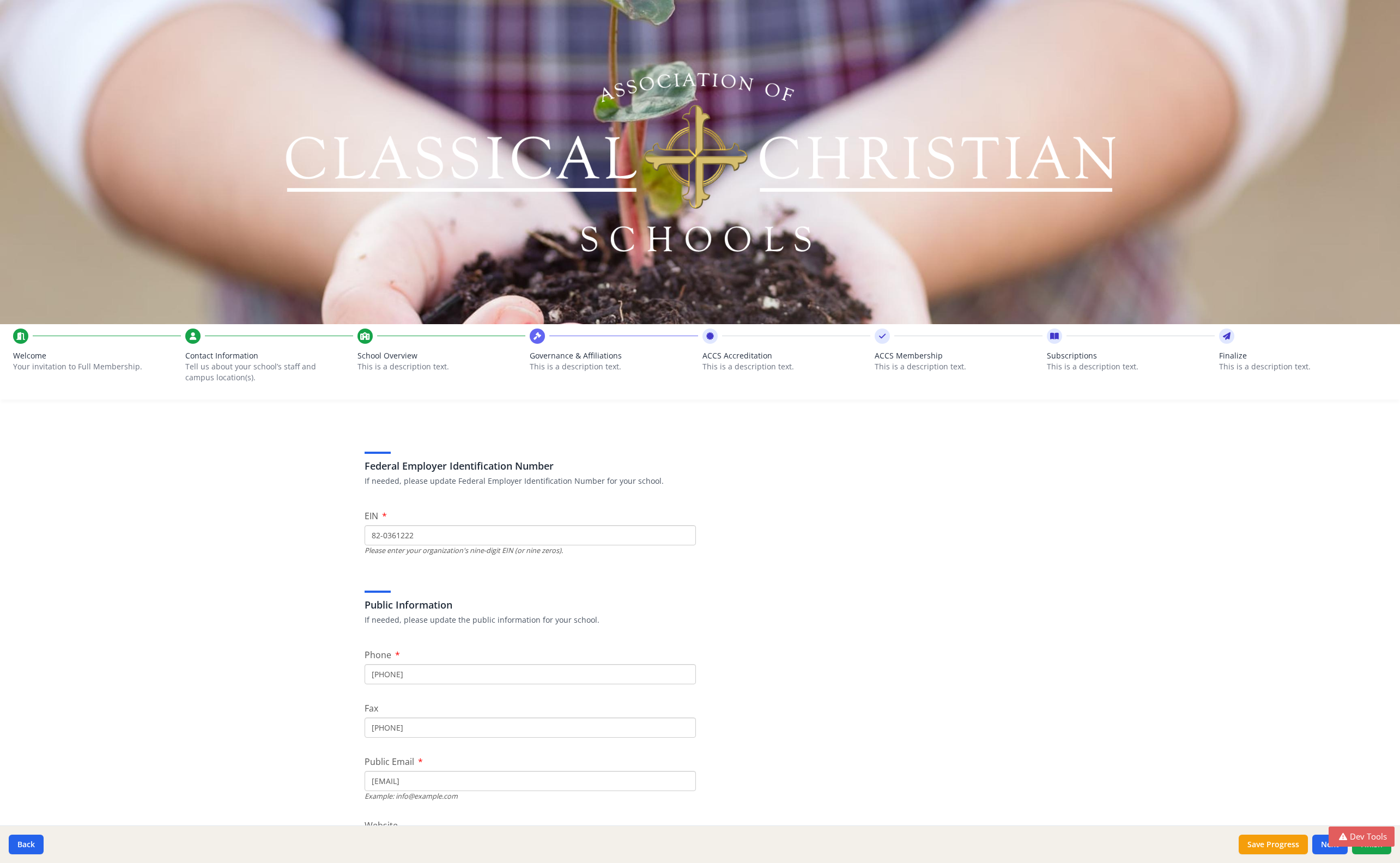 click on "Tell us about your school’s staff and campus location(s)." at bounding box center [263, 372] 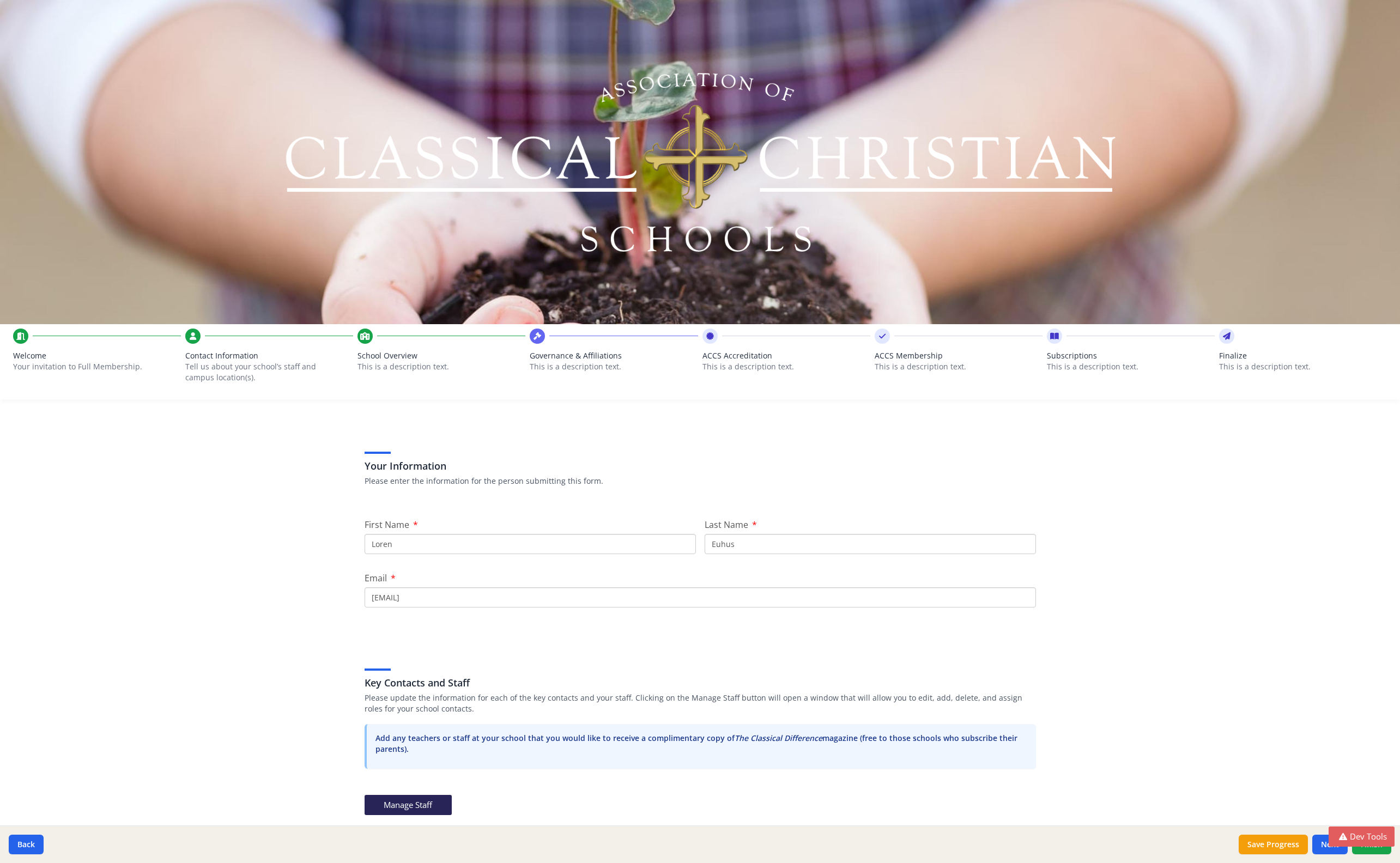 click on "Tell us about your school’s staff and campus location(s)." at bounding box center [263, 372] 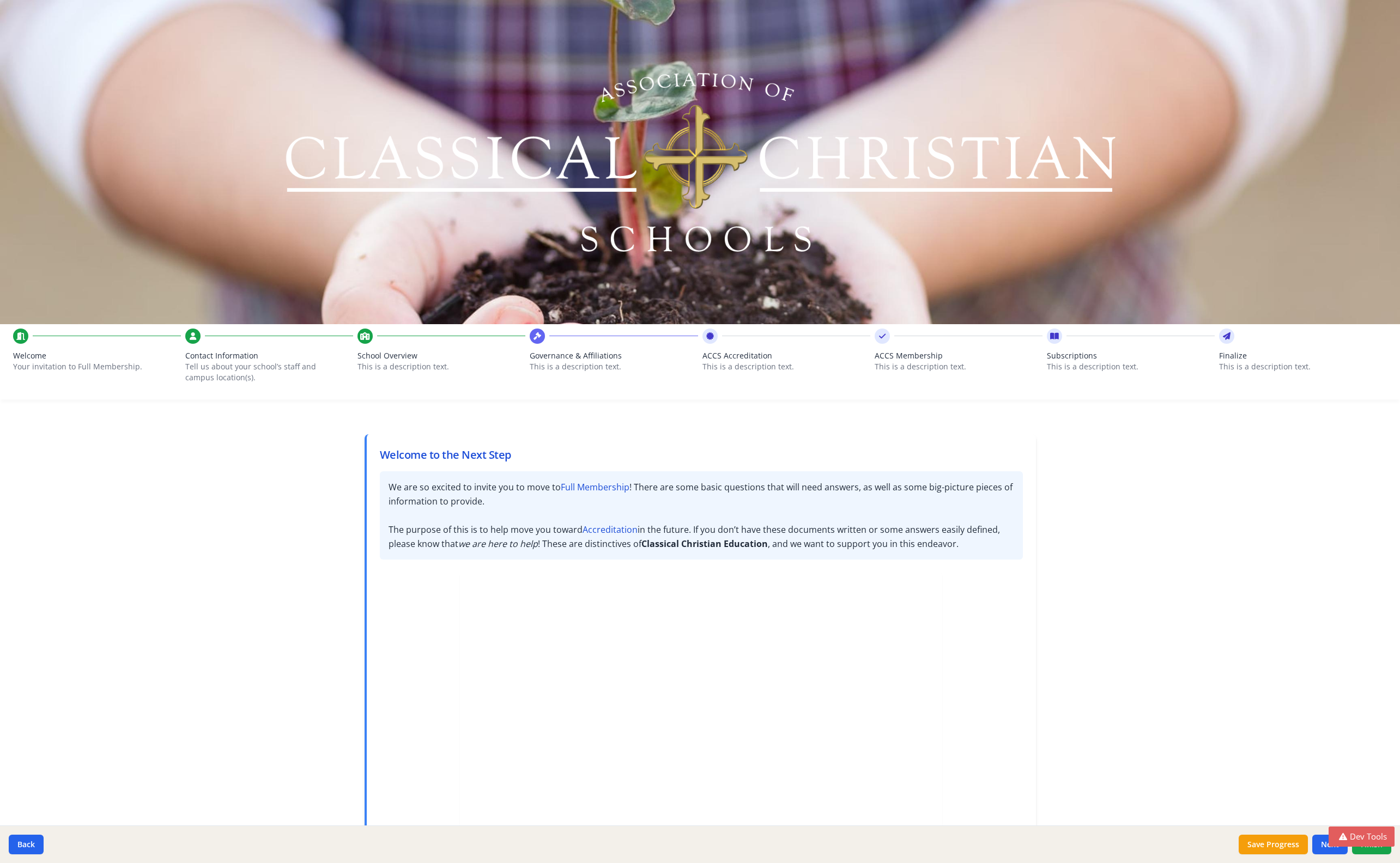 click on "Tell us about your school’s staff and campus location(s)." at bounding box center [263, 372] 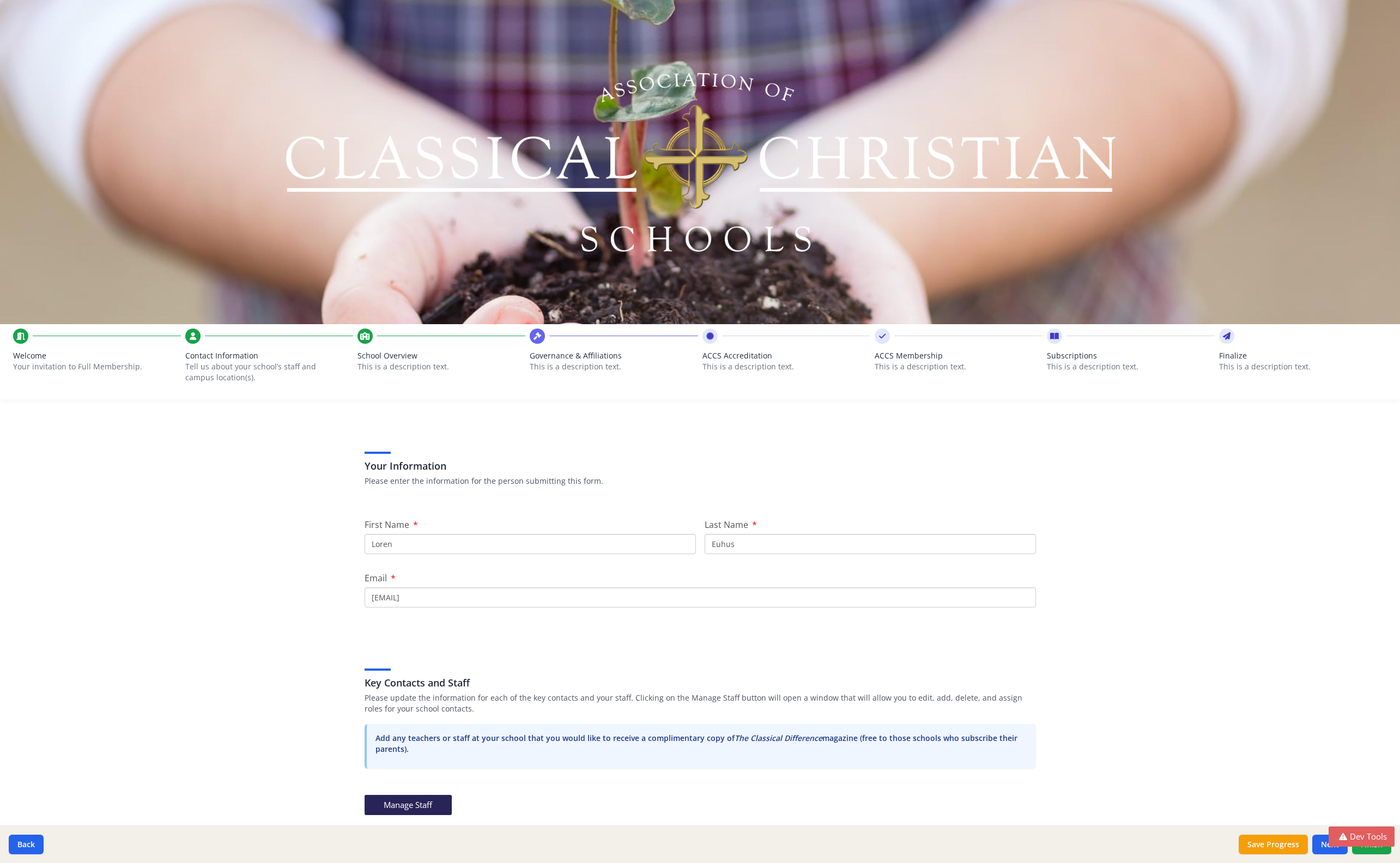 click on "This is a description text." at bounding box center [441, 367] 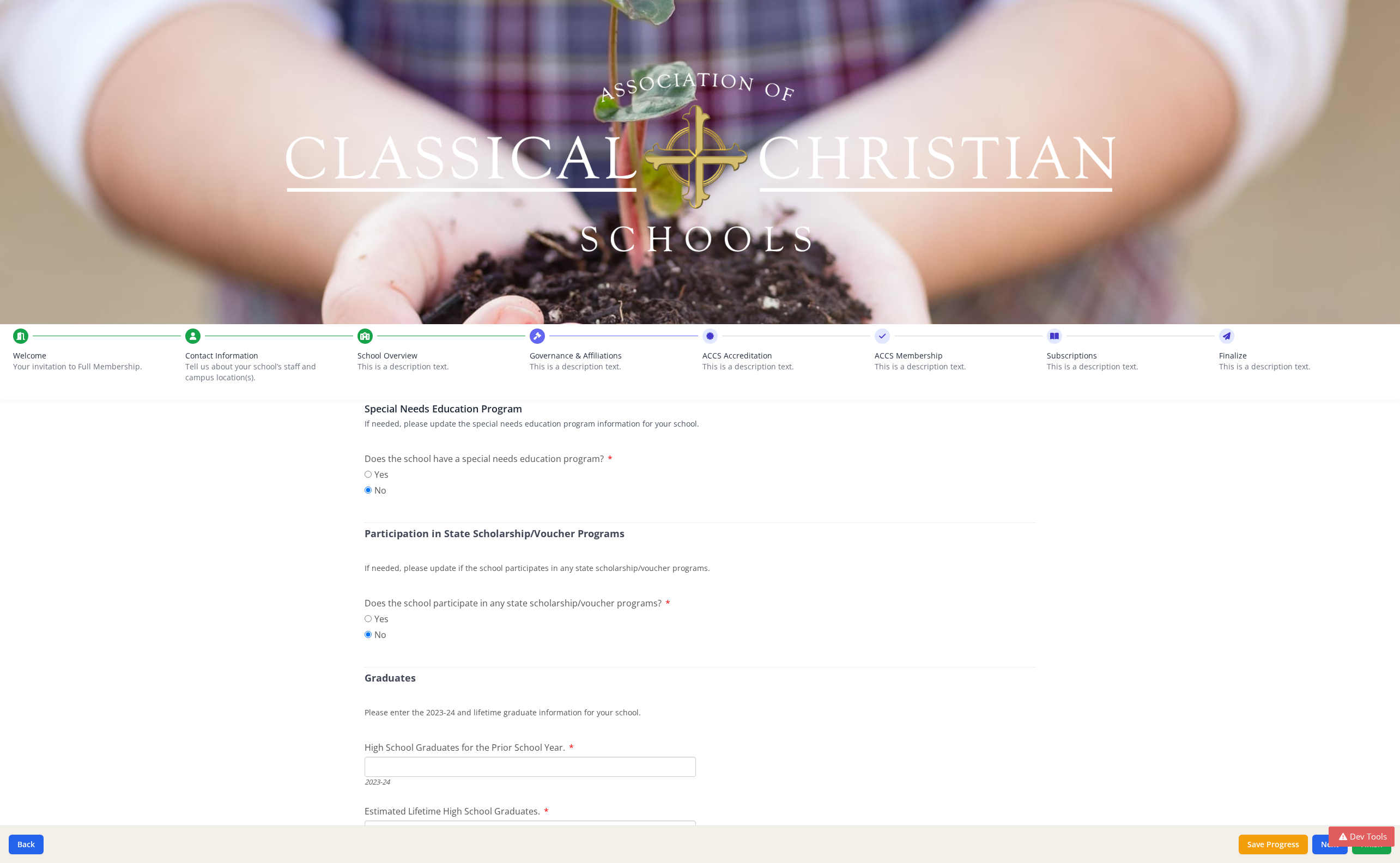 scroll, scrollTop: 1171, scrollLeft: 0, axis: vertical 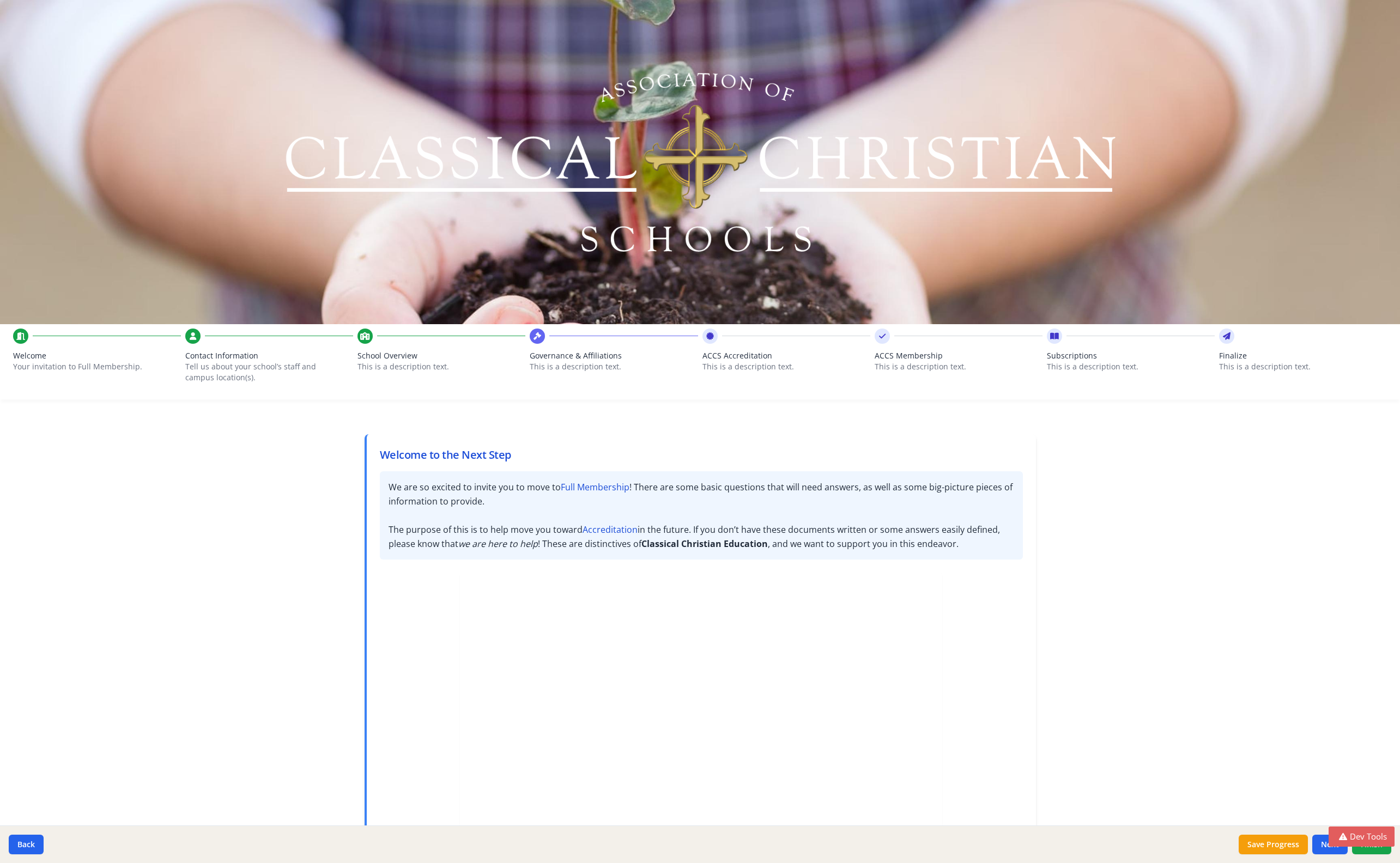 click on "This is a description text." at bounding box center [441, 367] 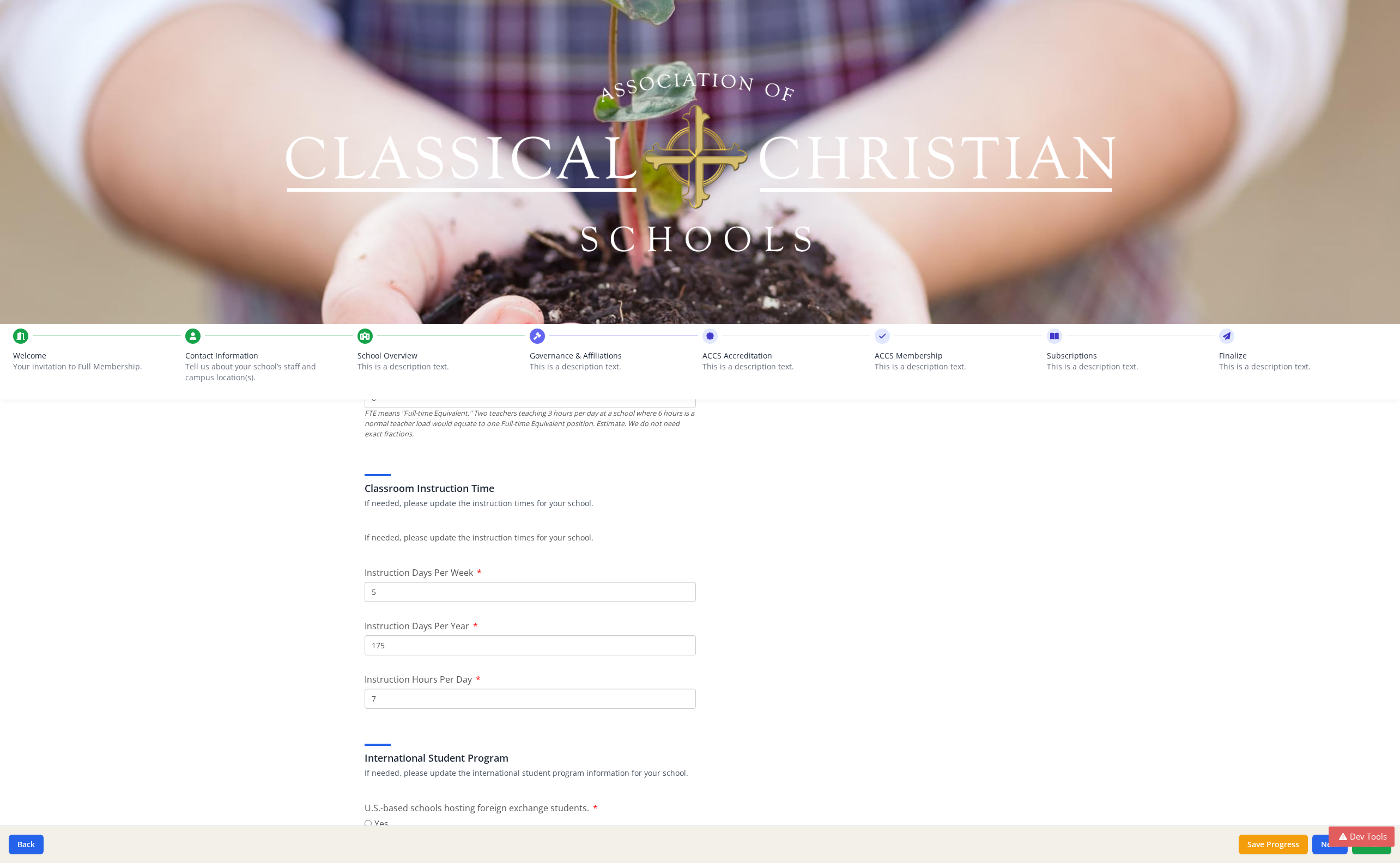 scroll, scrollTop: 731, scrollLeft: 0, axis: vertical 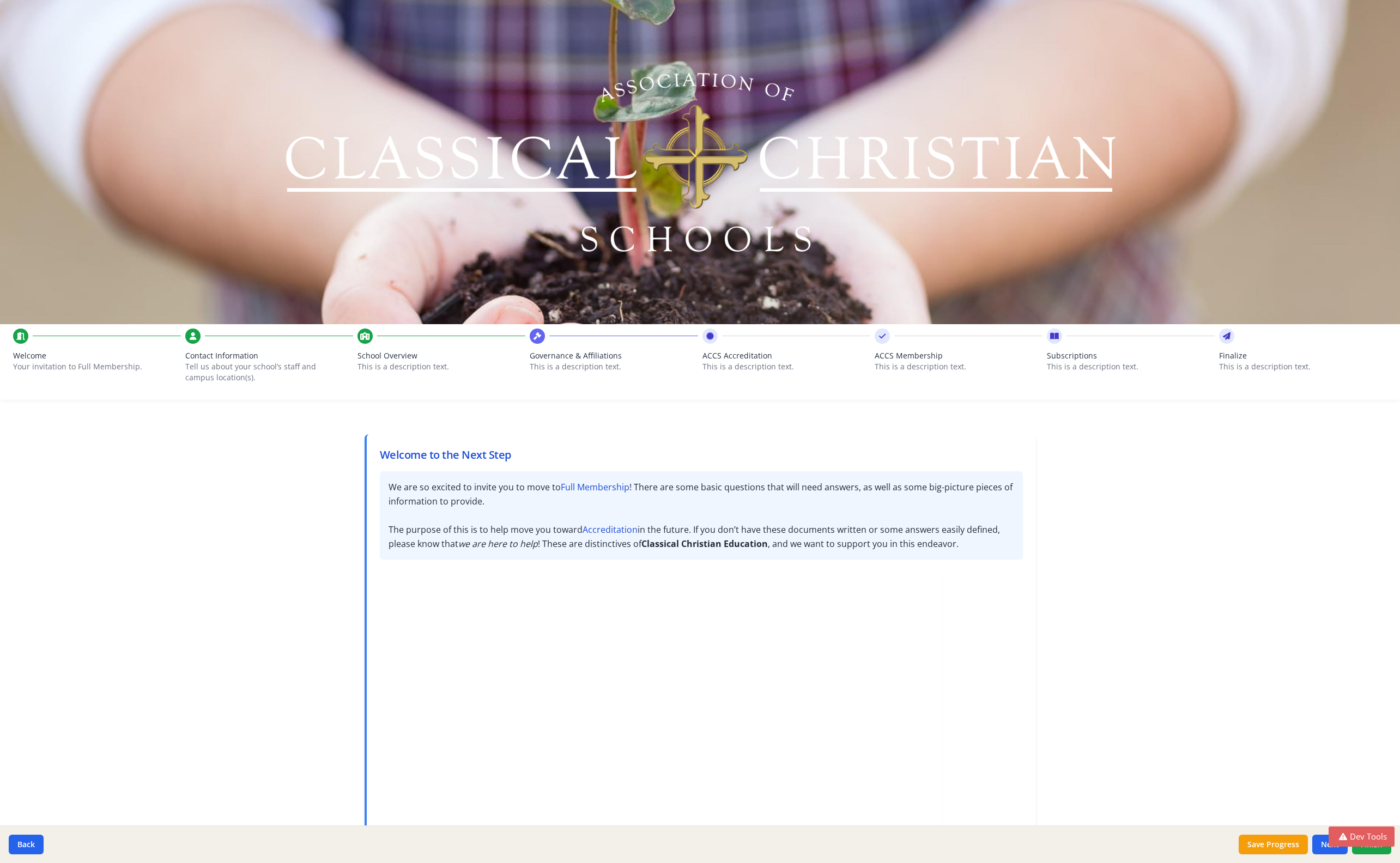 click on "School Overview   This is a description text." at bounding box center [441, 369] 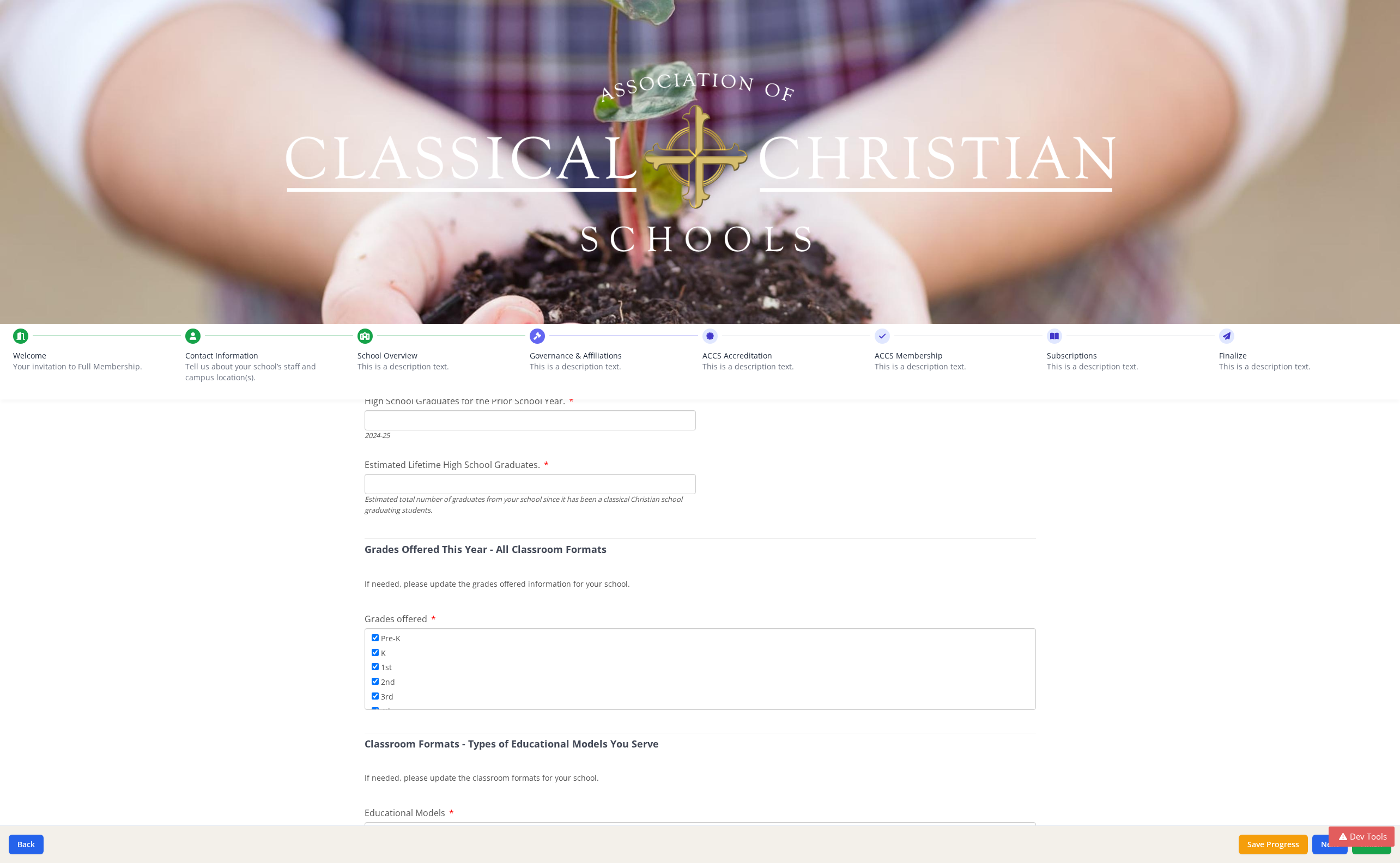scroll, scrollTop: 1619, scrollLeft: 0, axis: vertical 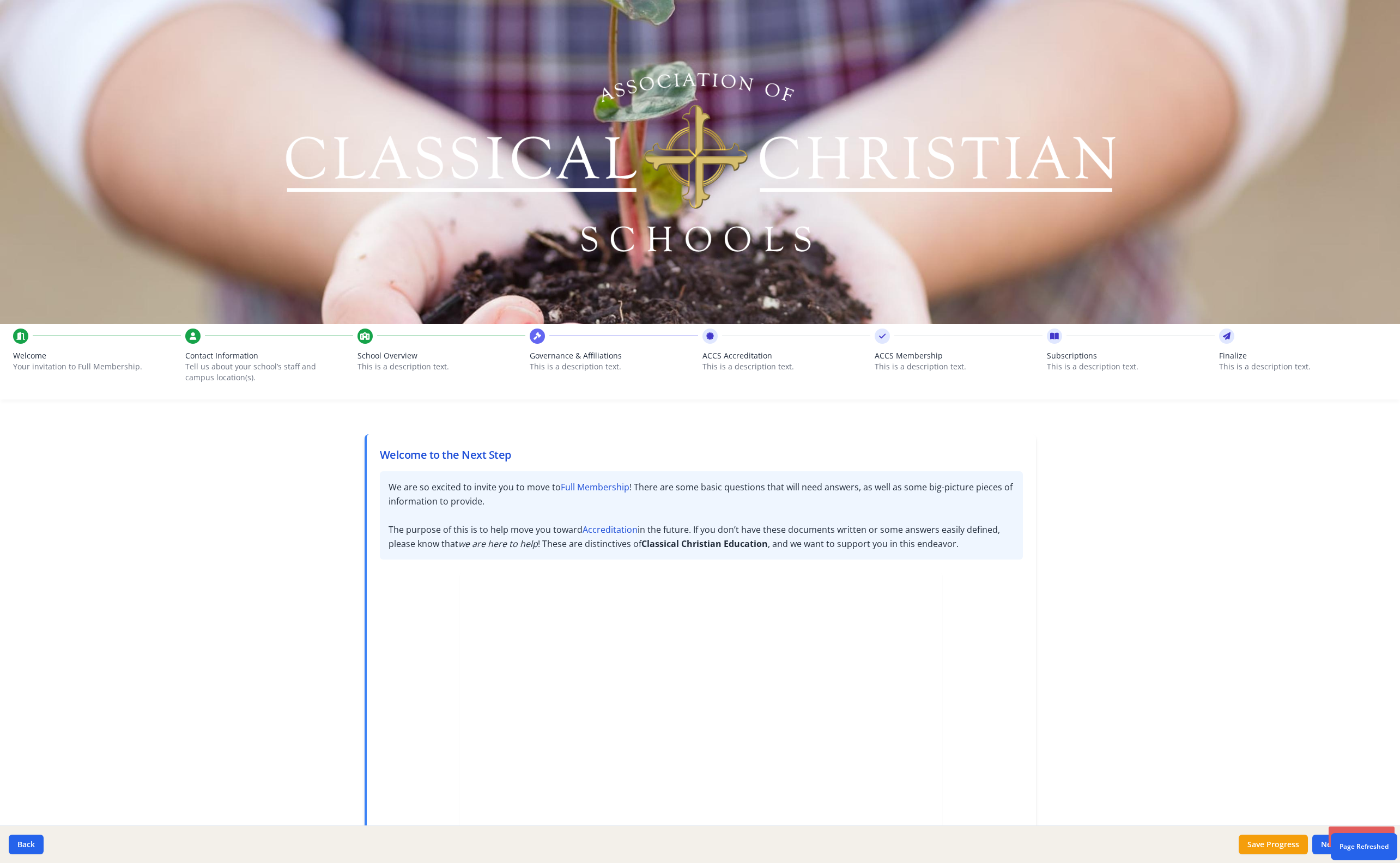 click on "School Overview" at bounding box center (441, 356) 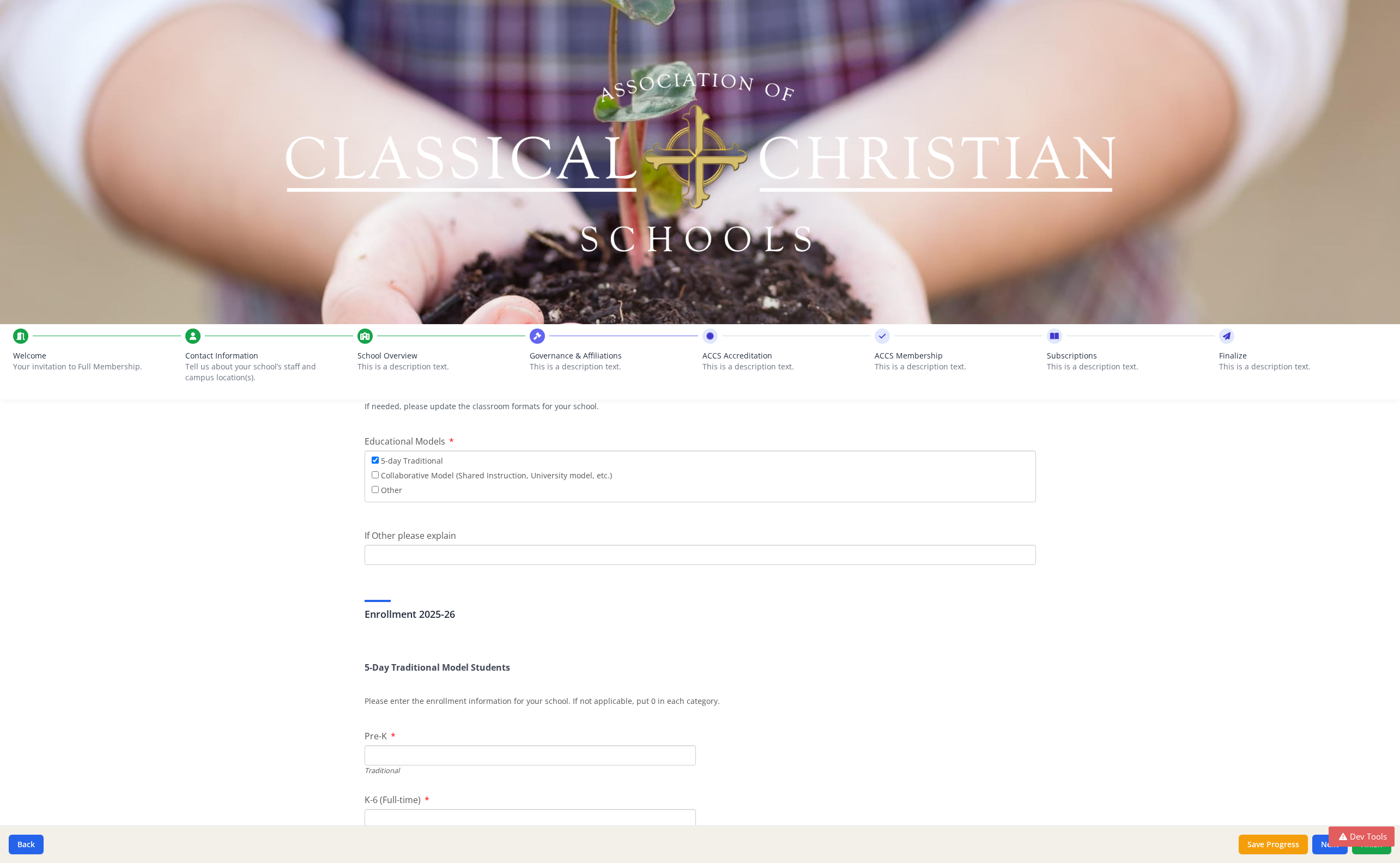 scroll, scrollTop: 1663, scrollLeft: 0, axis: vertical 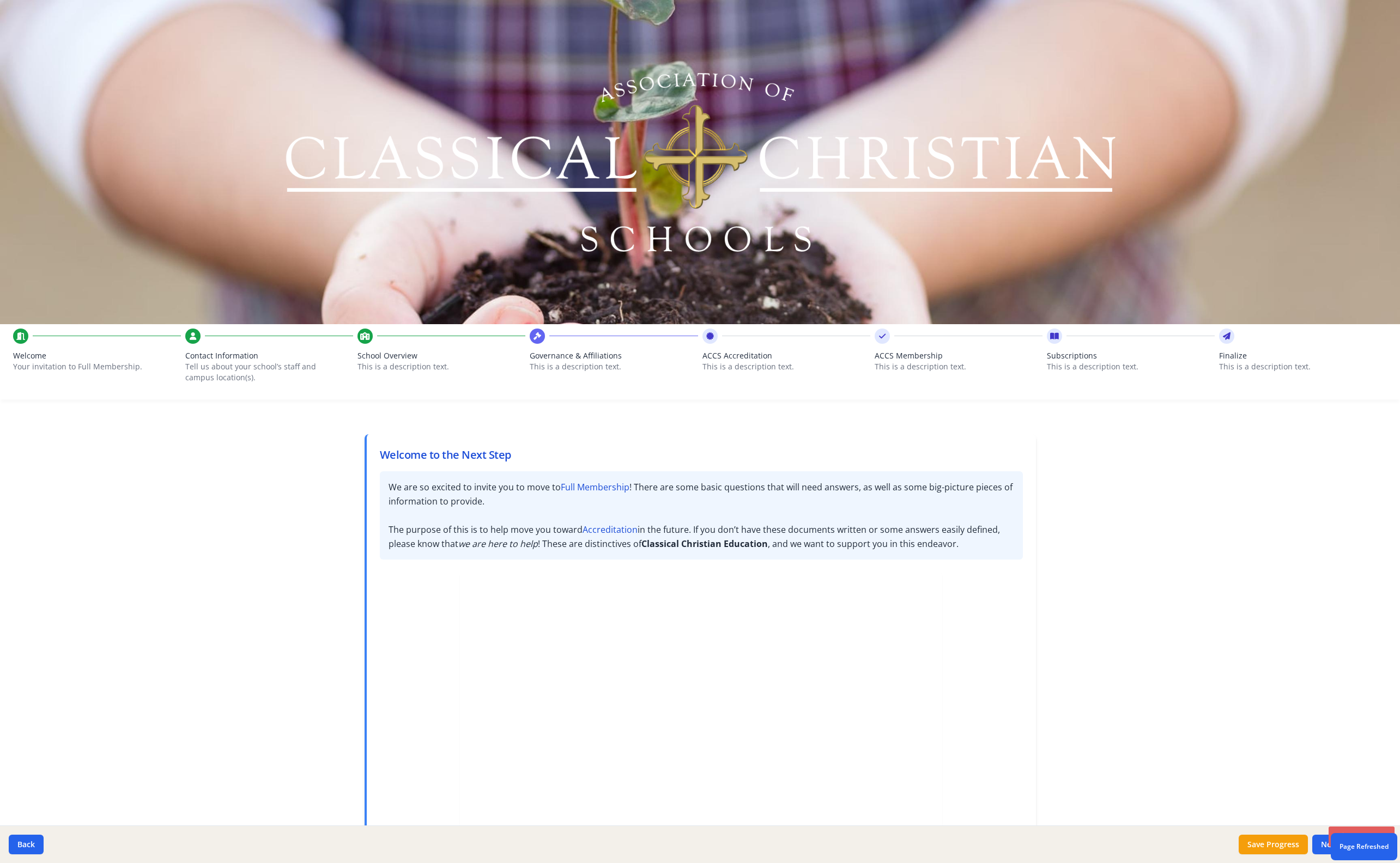 click on "This is a description text." at bounding box center [441, 367] 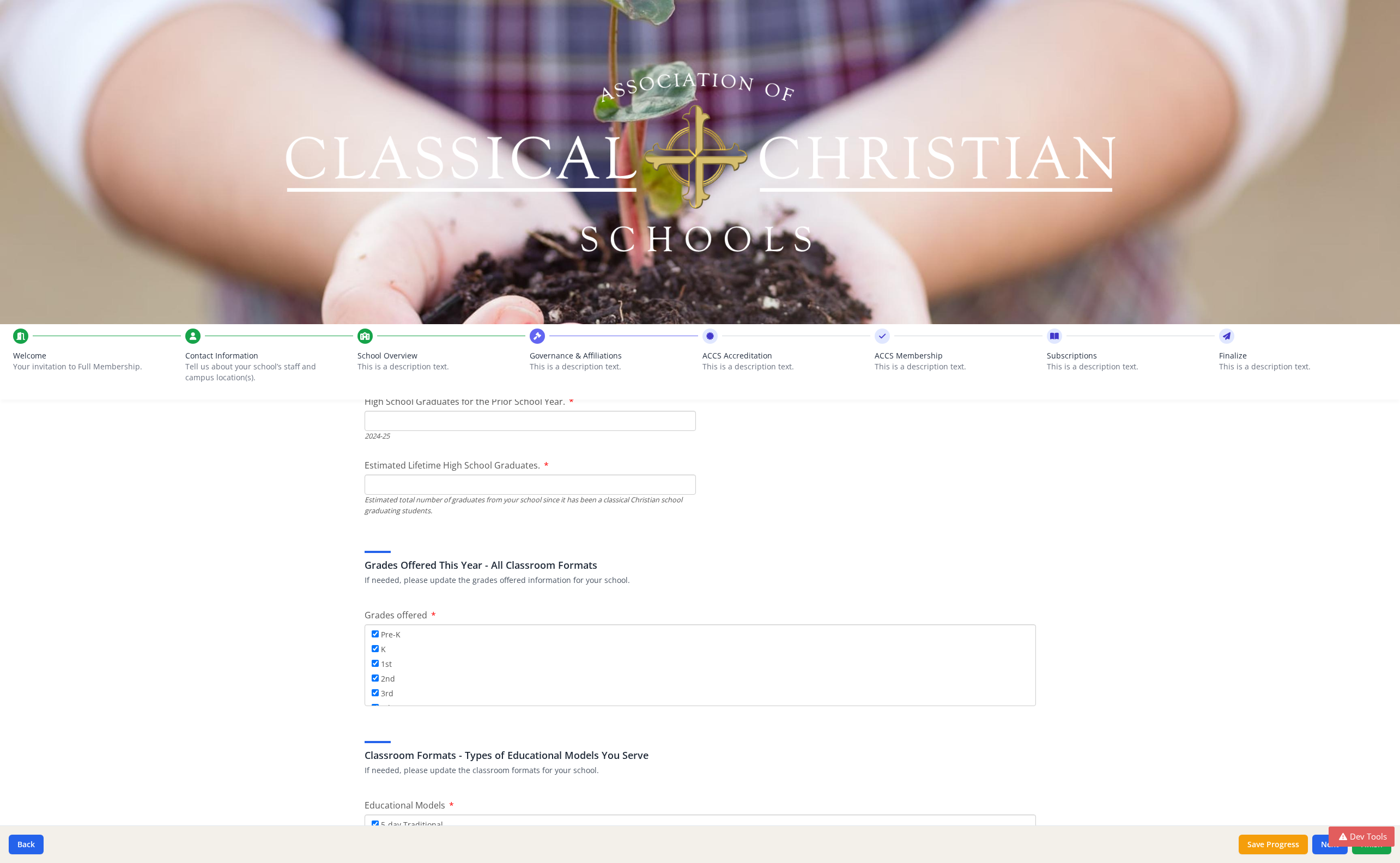 scroll, scrollTop: 1635, scrollLeft: 0, axis: vertical 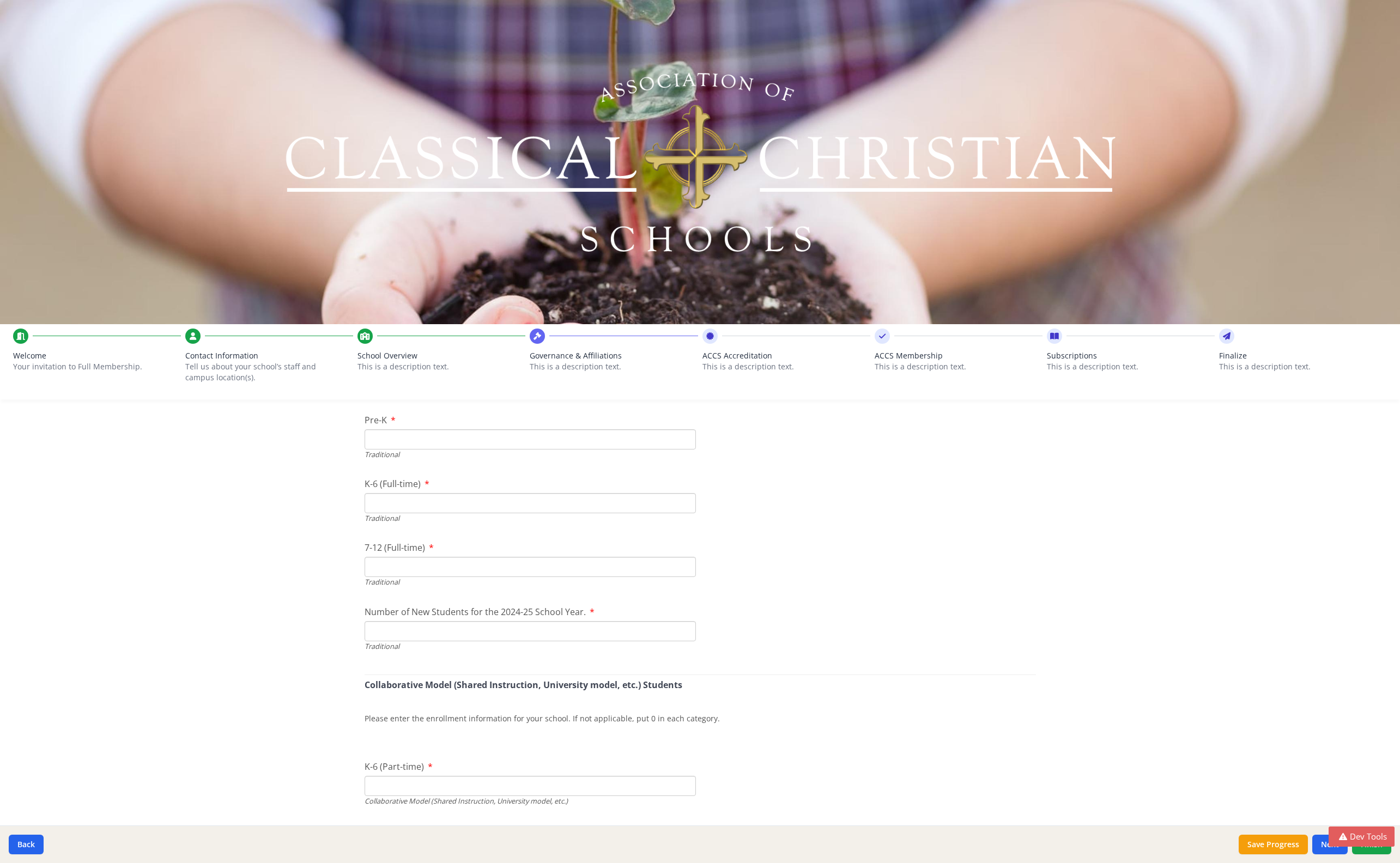 click on "Number of New Students for the 2024-25 School Year." at bounding box center (530, 631) 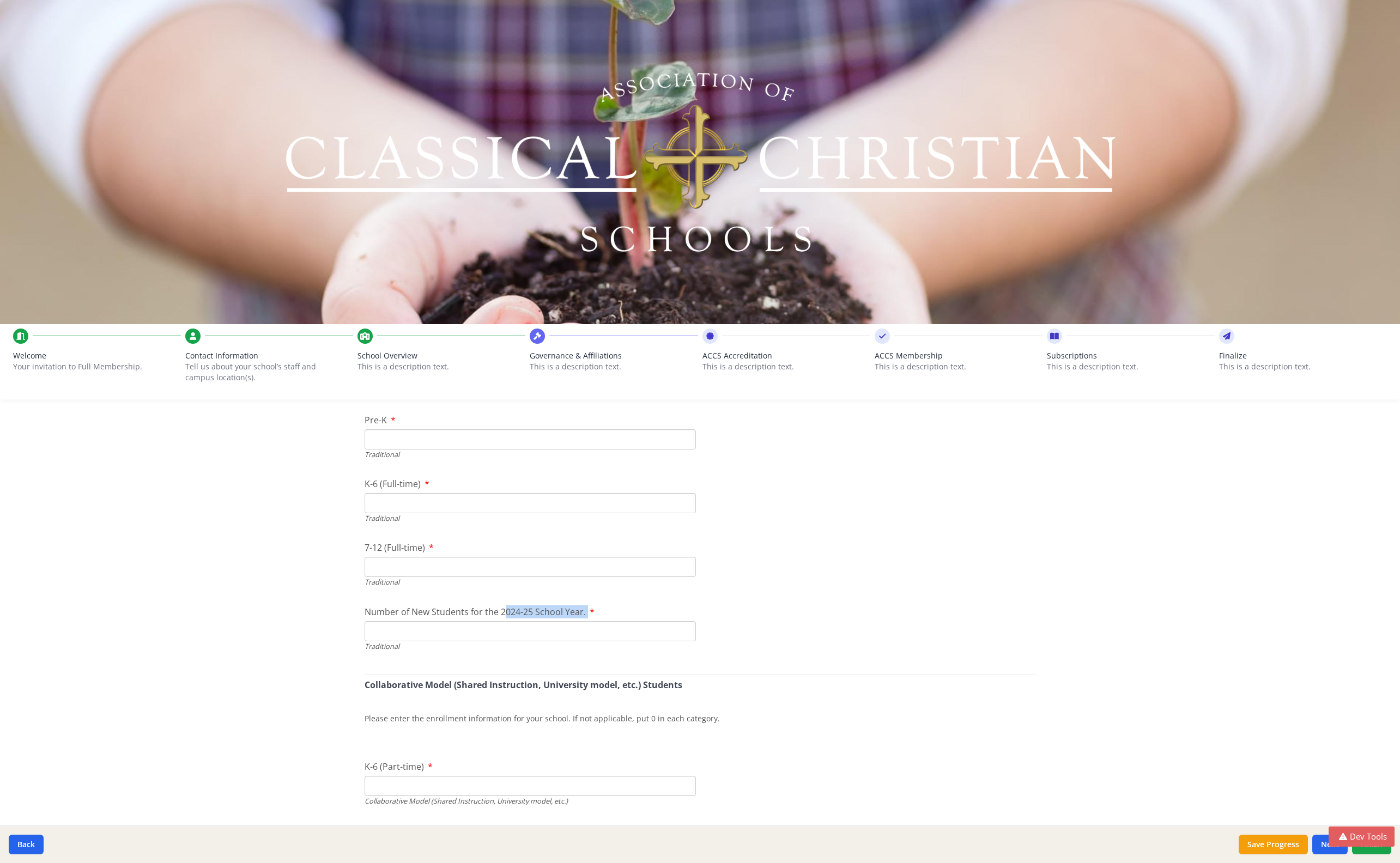 drag, startPoint x: 590, startPoint y: 607, endPoint x: 751, endPoint y: 563, distance: 166.904 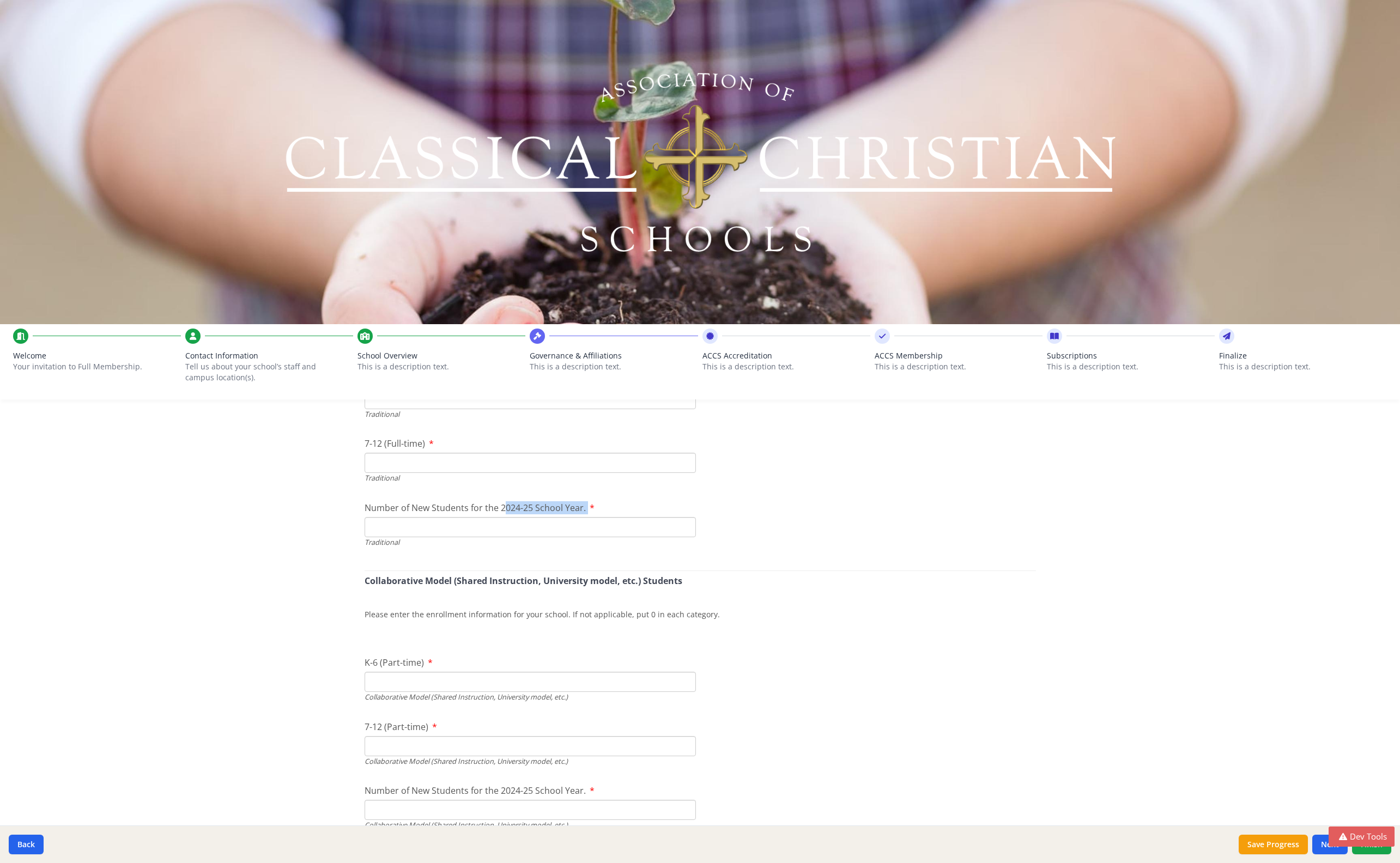 scroll, scrollTop: 2287, scrollLeft: 0, axis: vertical 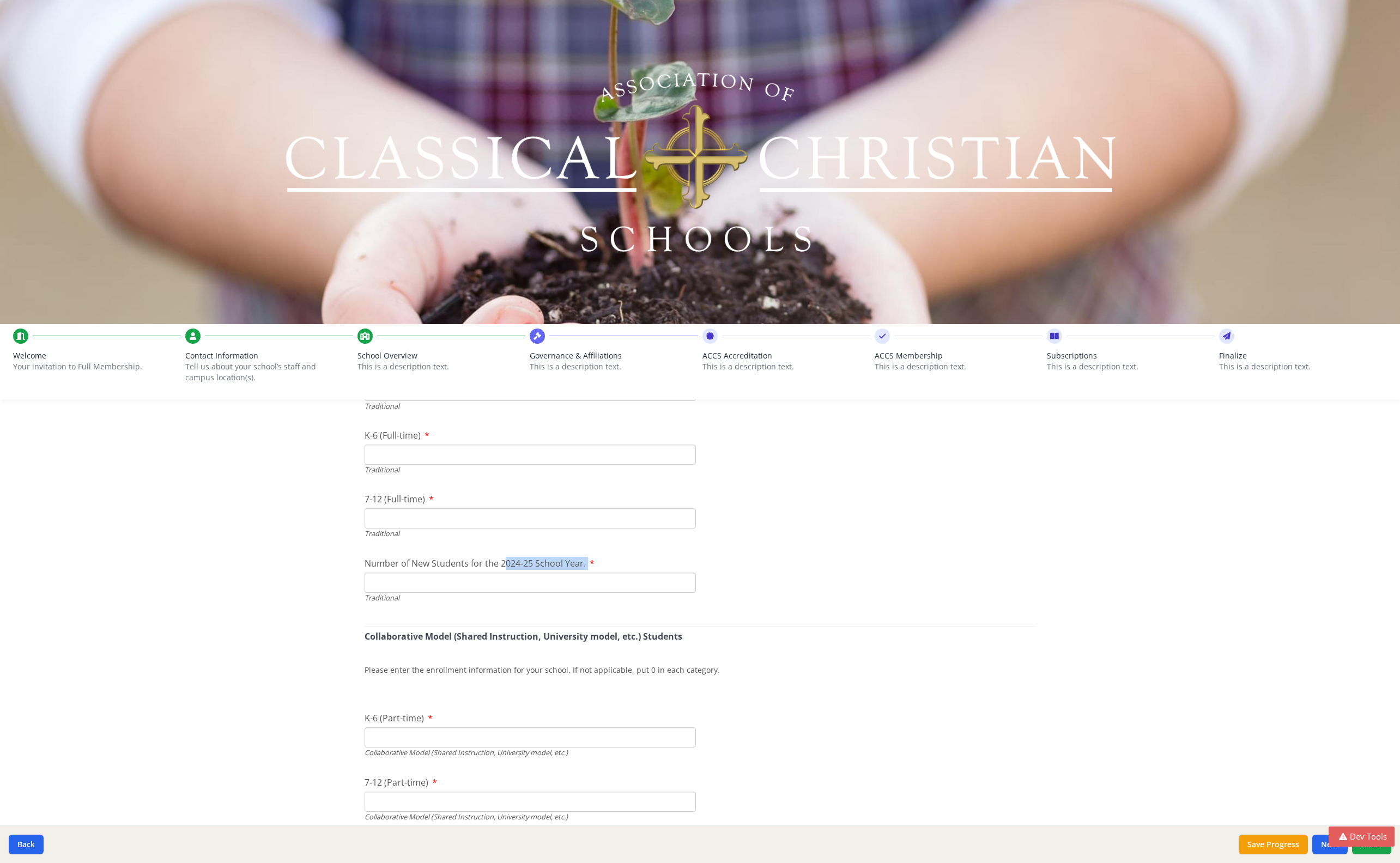 click on "Your invitation to Full Membership." at bounding box center [90, 367] 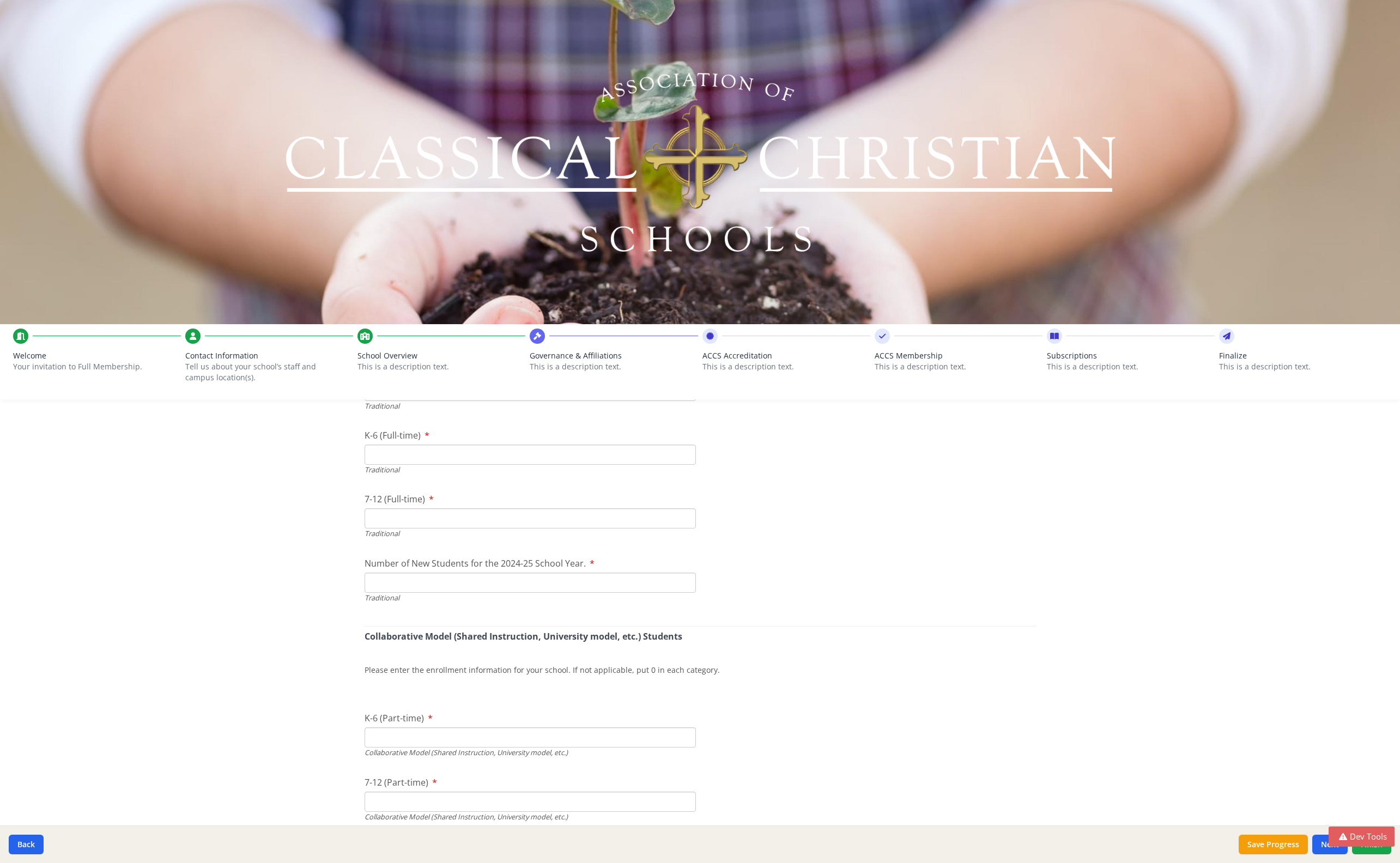 scroll, scrollTop: 108, scrollLeft: 0, axis: vertical 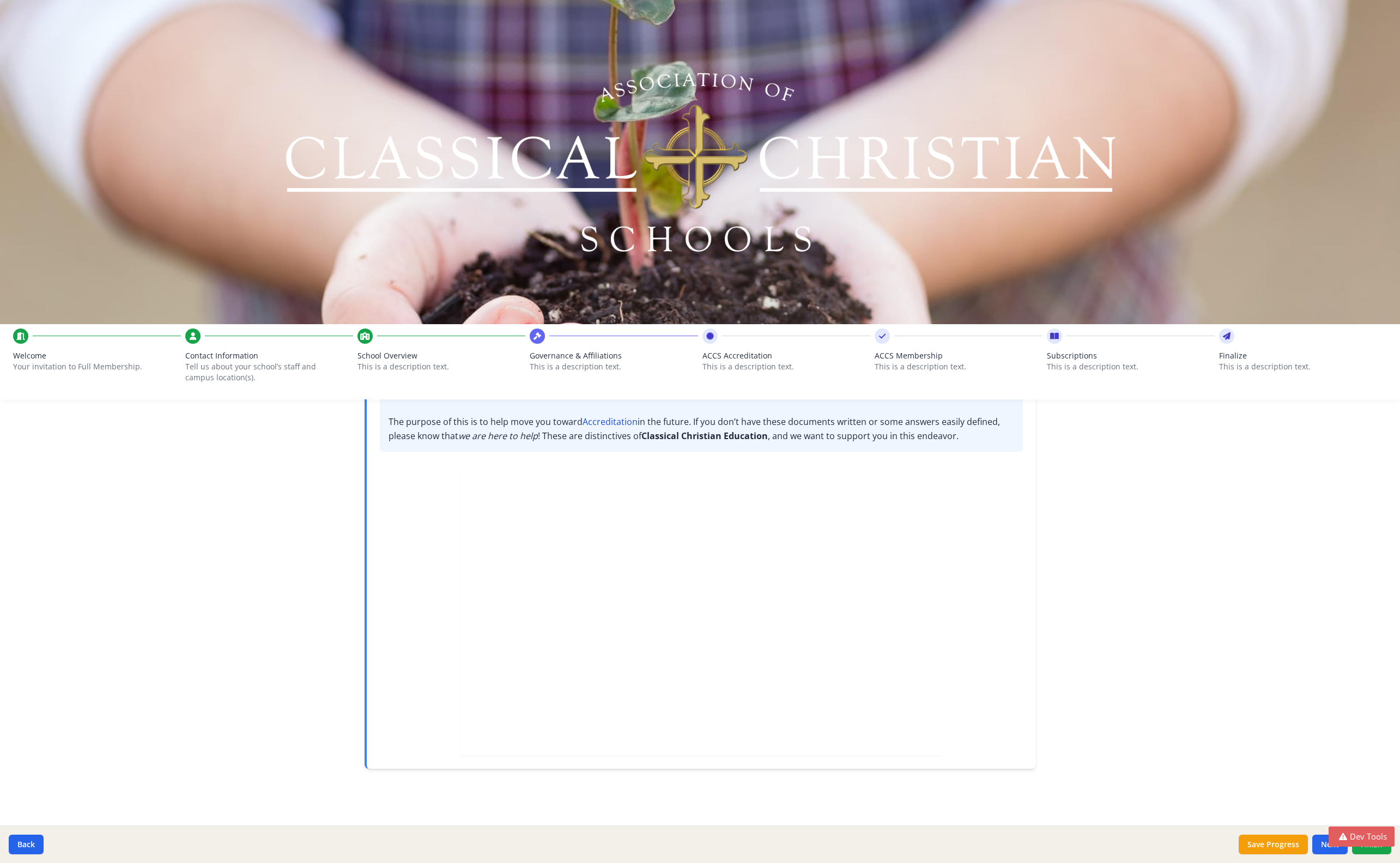 click on "Contact Information" at bounding box center [269, 356] 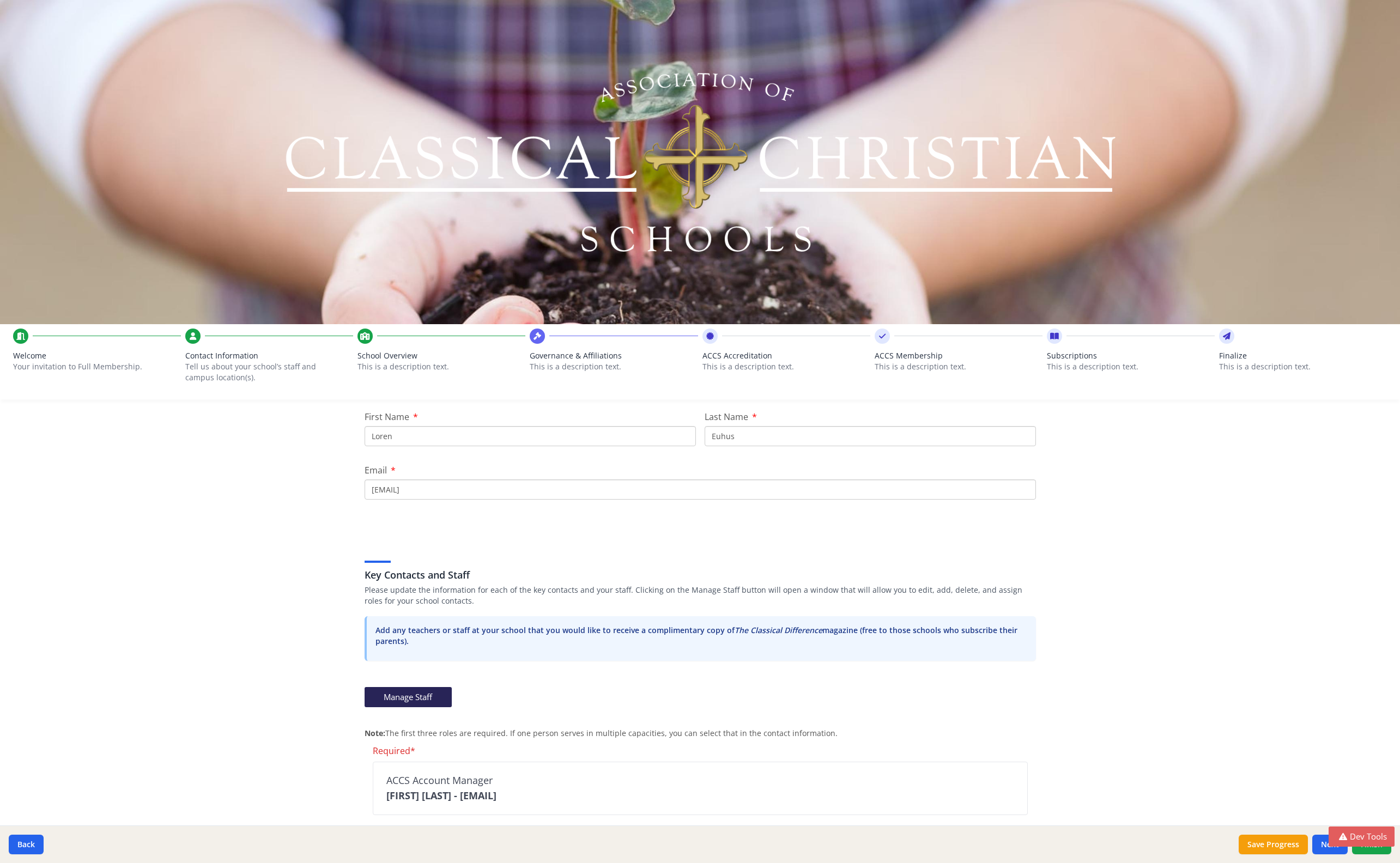 click on "School Overview" at bounding box center (441, 356) 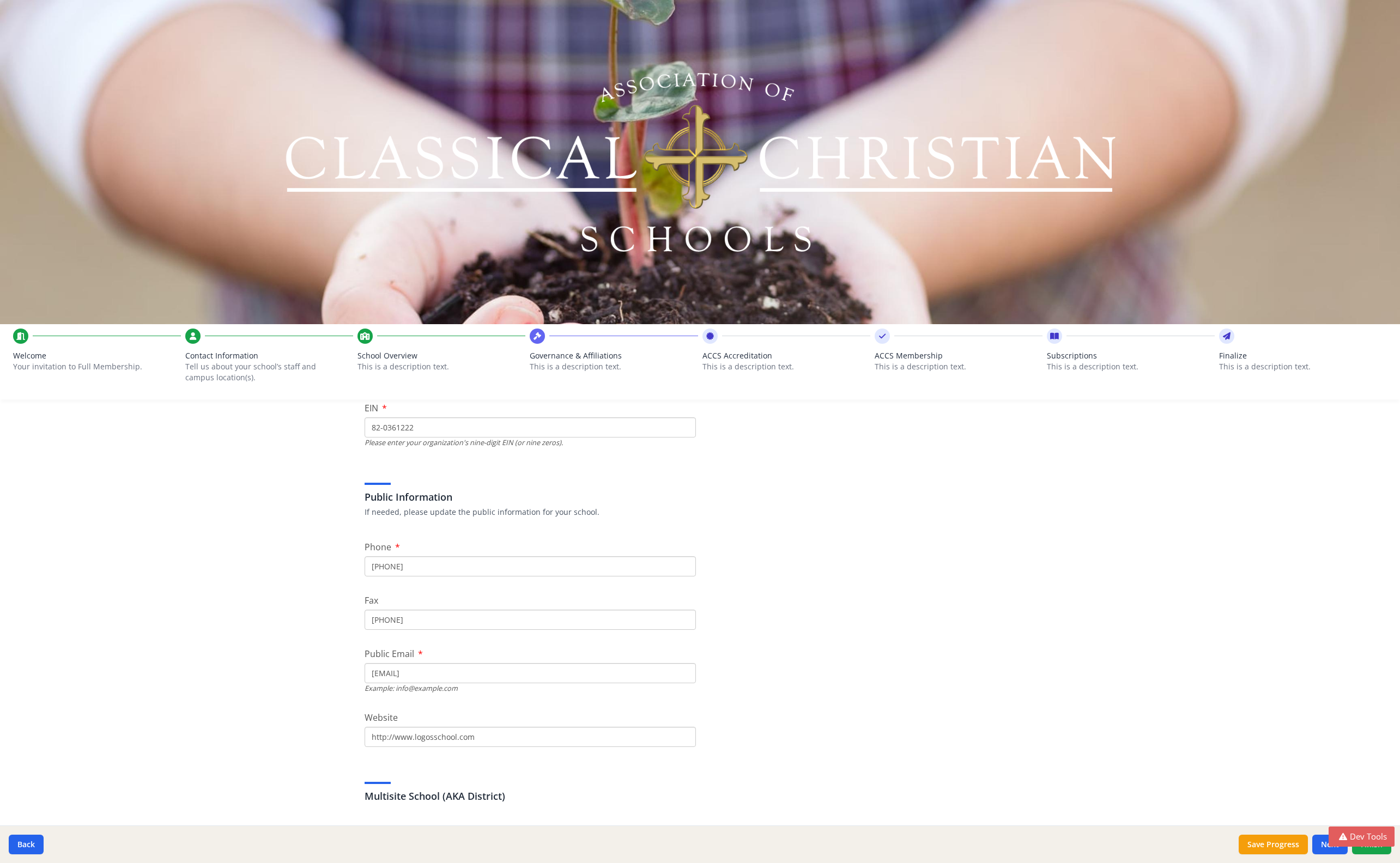 click on "Governance & Affiliations   This is a description text." at bounding box center (614, 358) 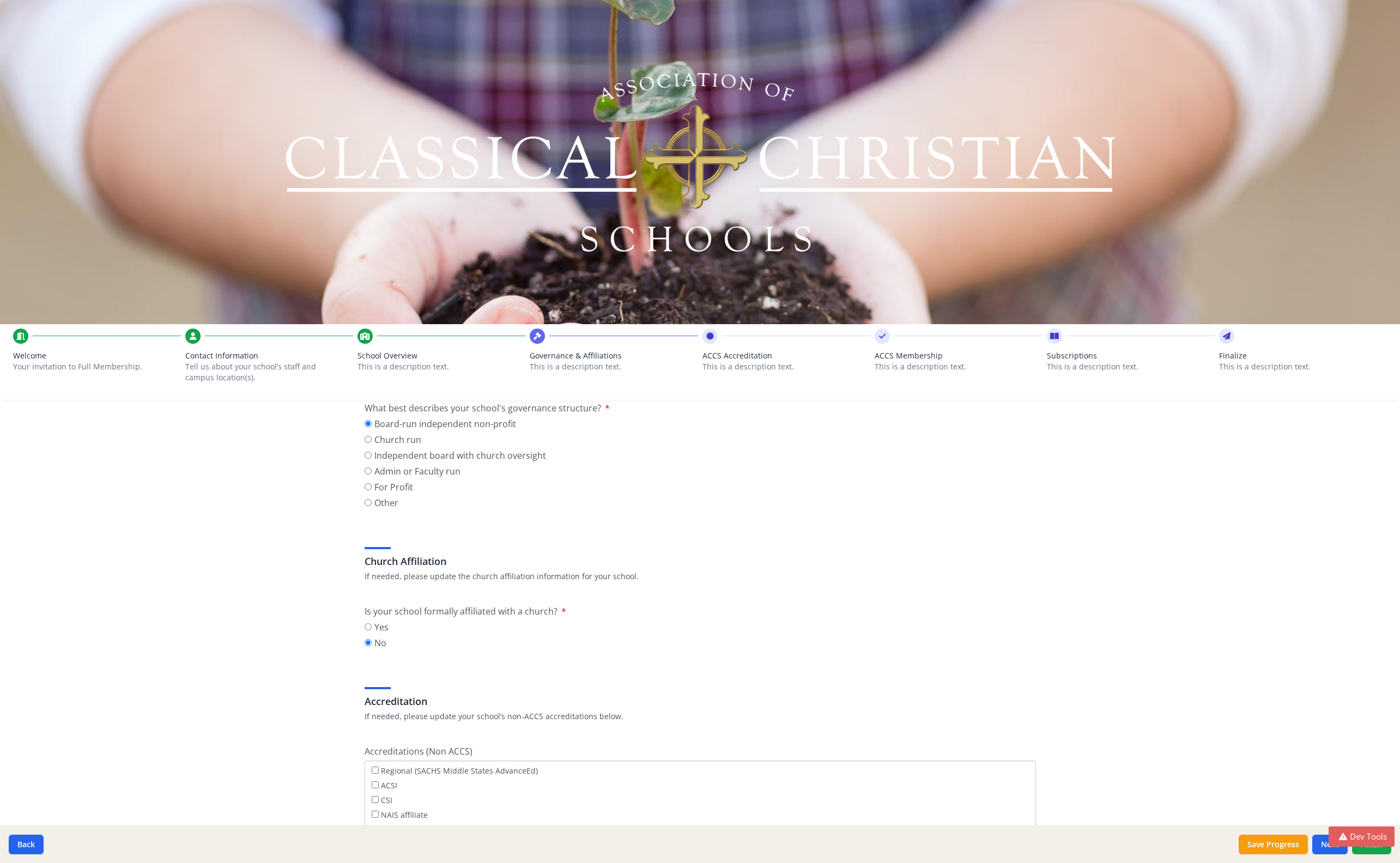 click on "ACCS Accreditation" at bounding box center [786, 356] 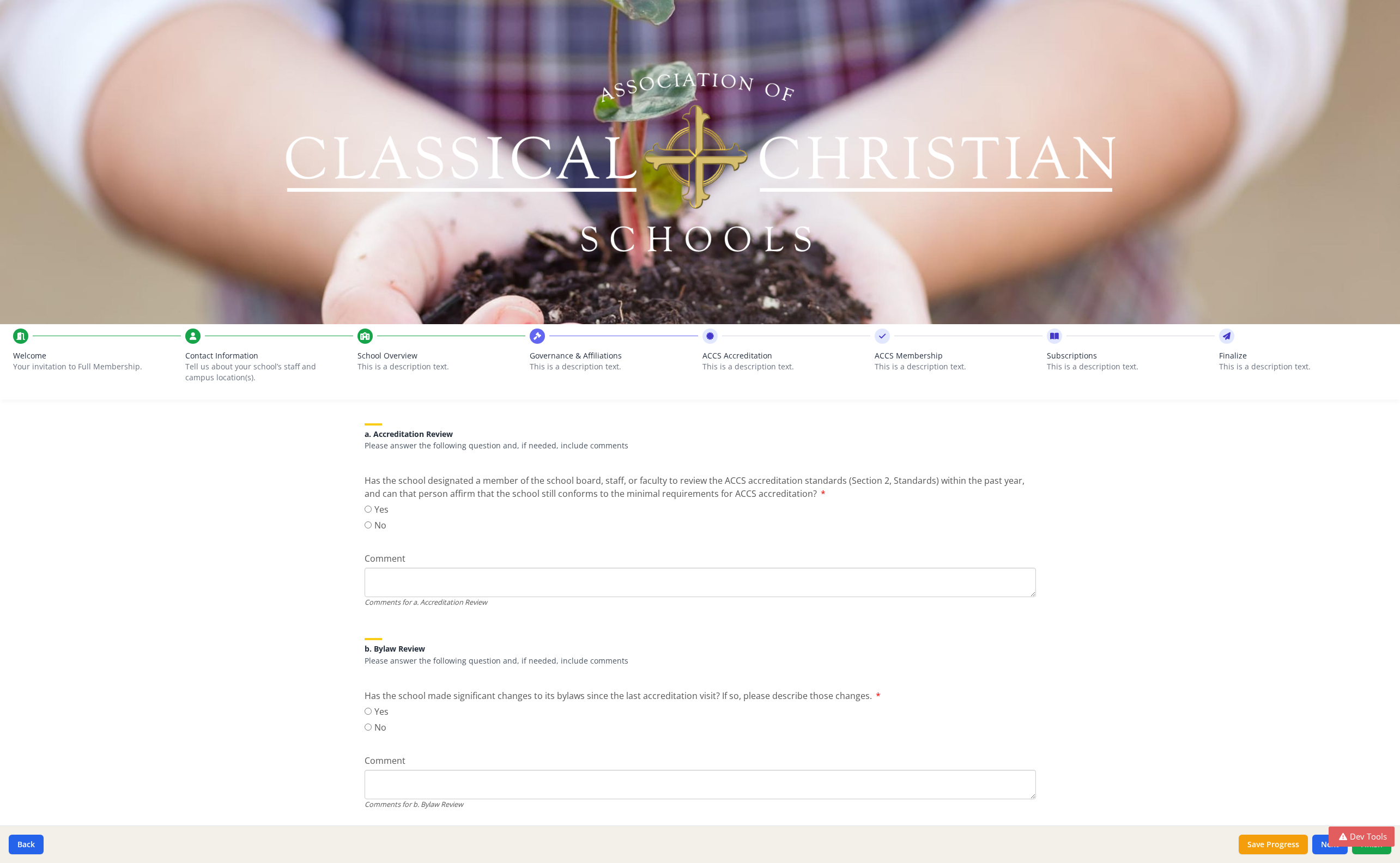 click on "ACCS Membership" at bounding box center [959, 356] 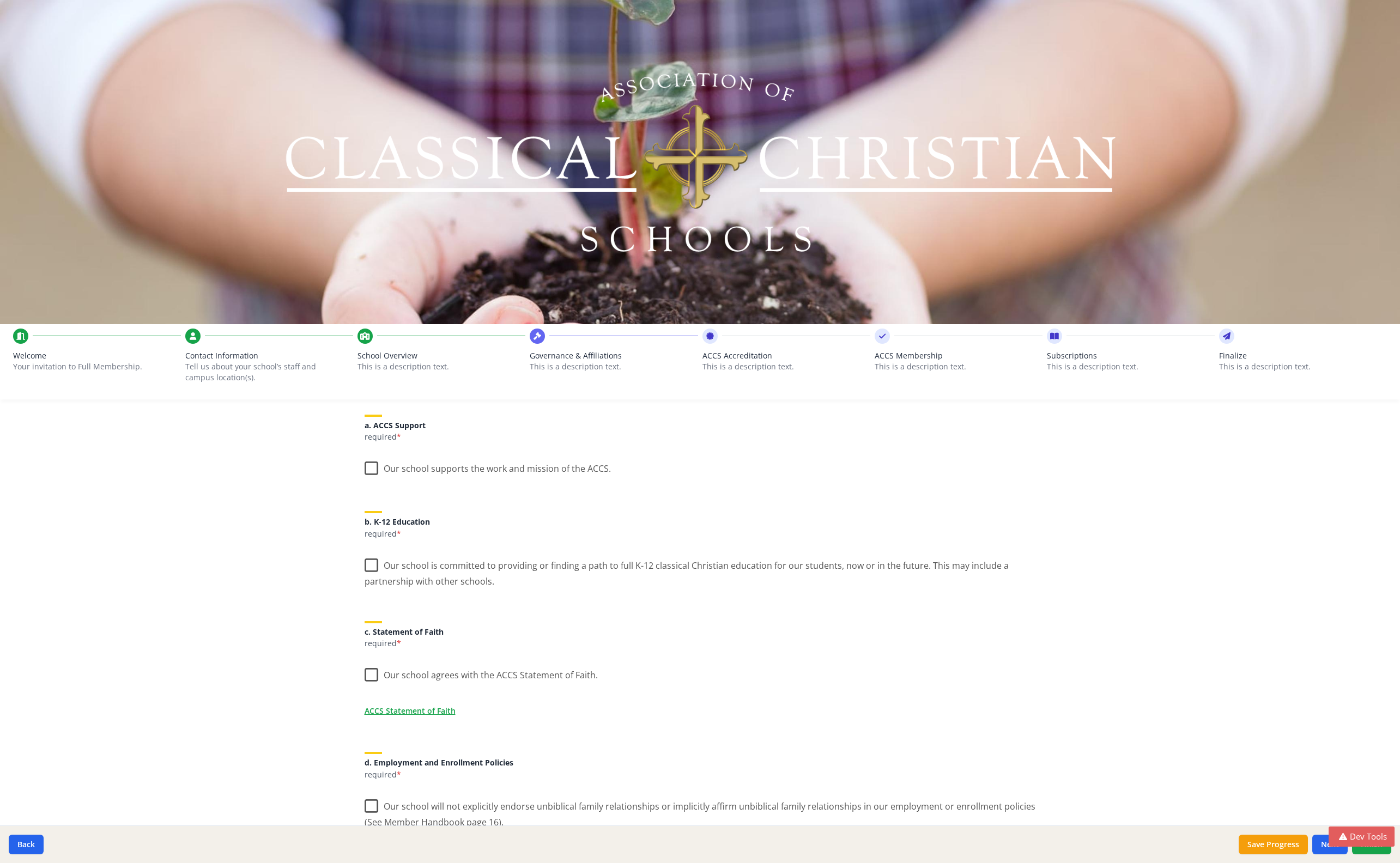 click on "Subscriptions   This is a description text." at bounding box center (1131, 358) 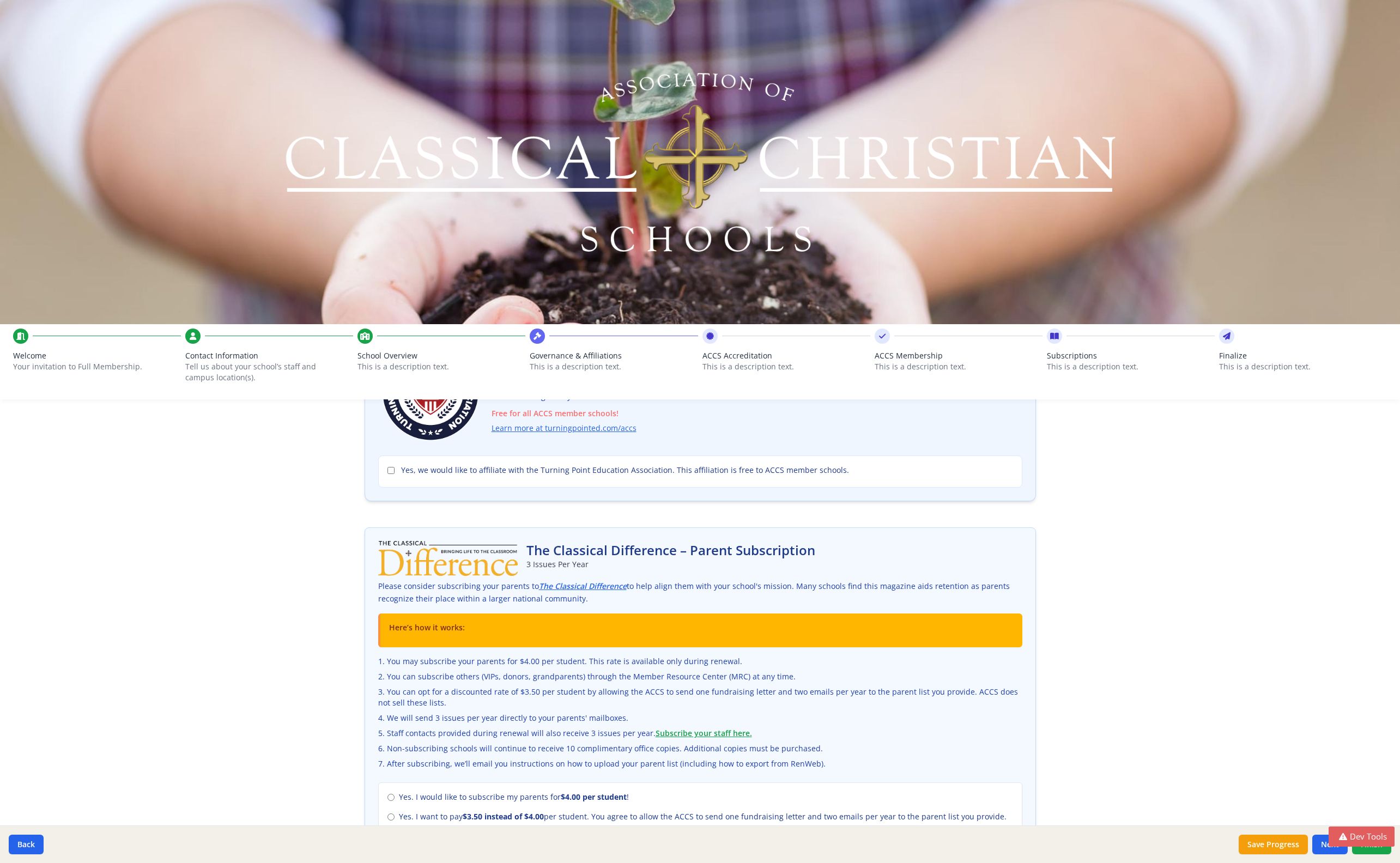click on "Subscriptions" at bounding box center (1131, 356) 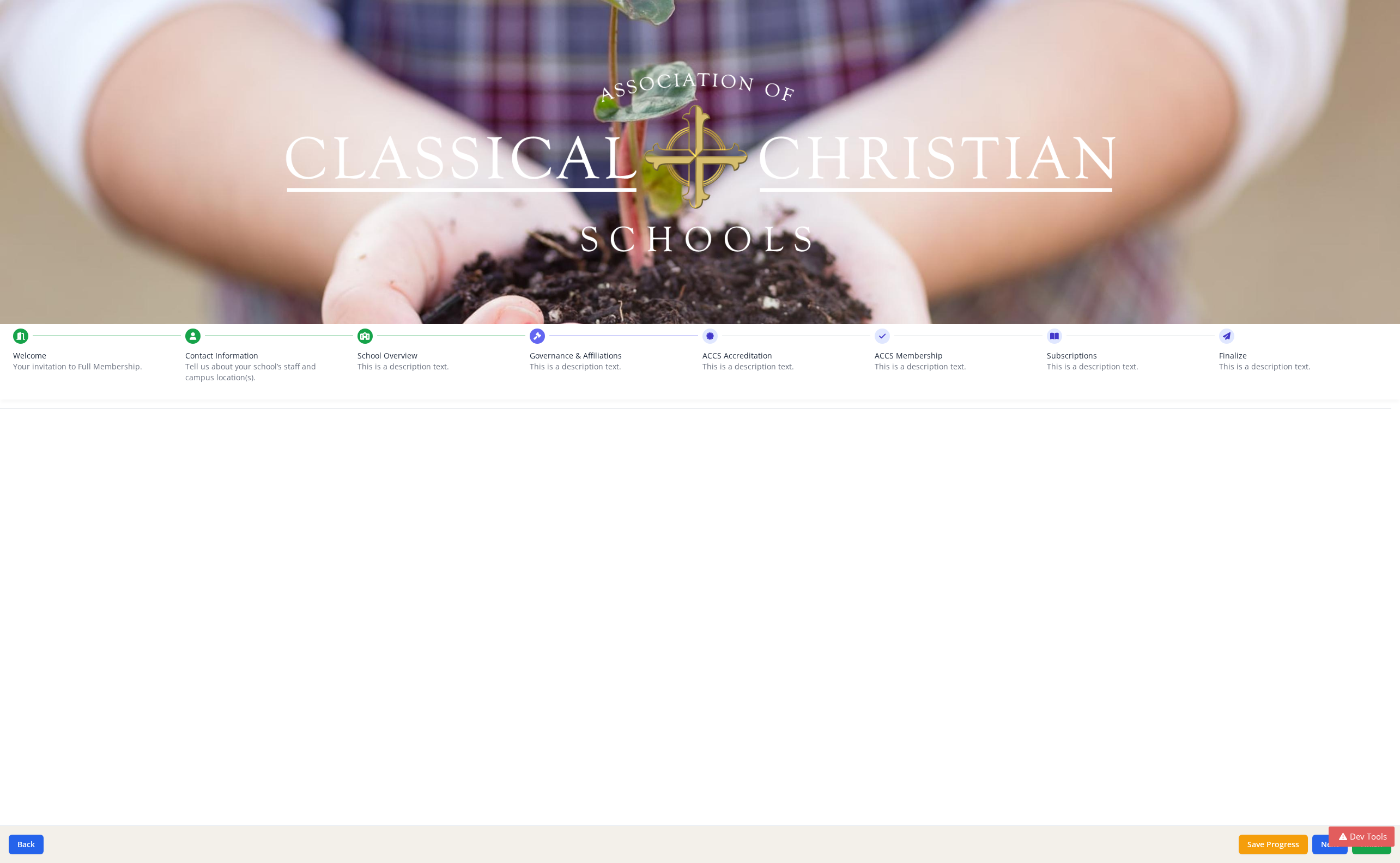 click on "Subscriptions   This is a description text." at bounding box center [1131, 369] 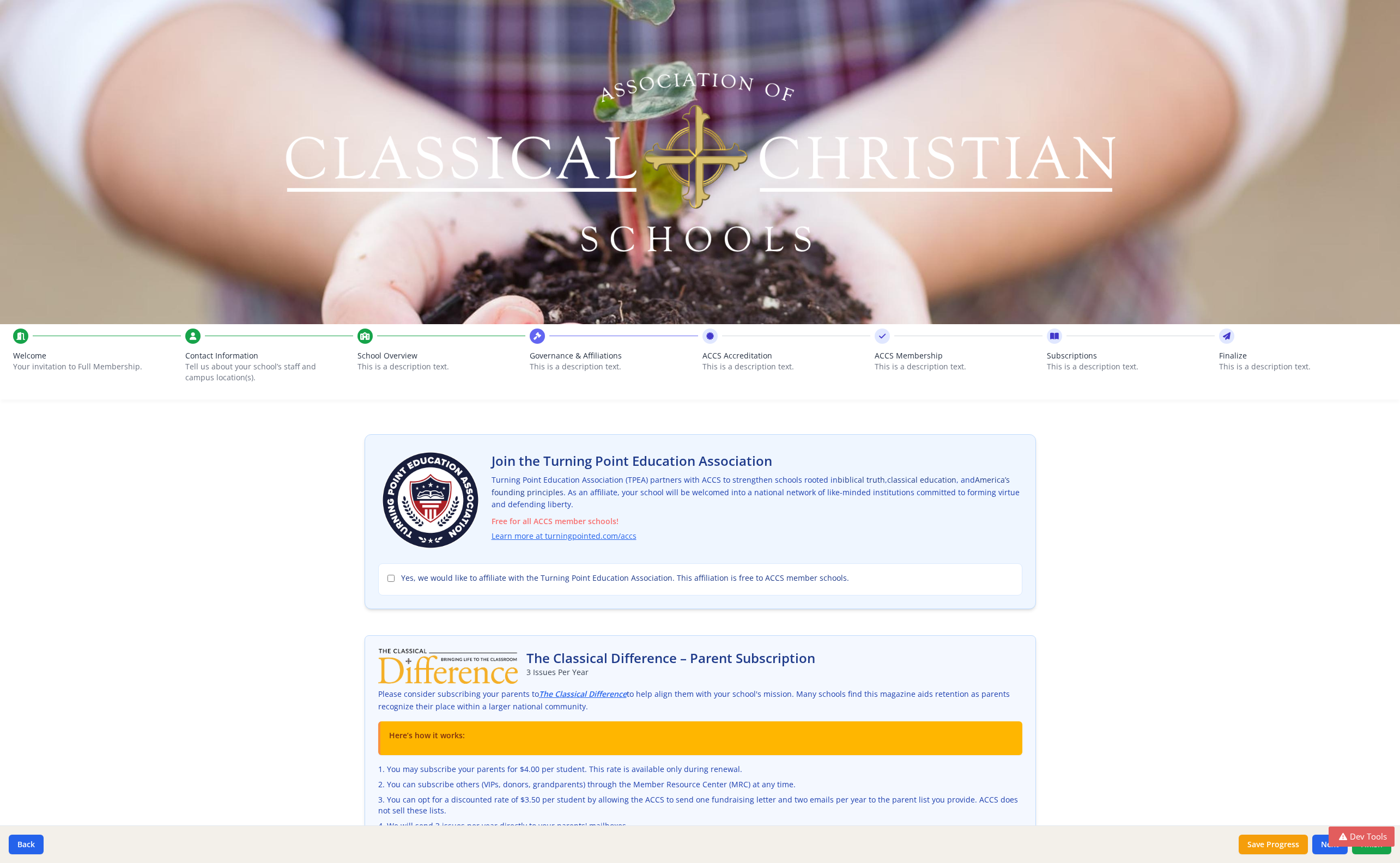 click on "This is a description text." at bounding box center [959, 367] 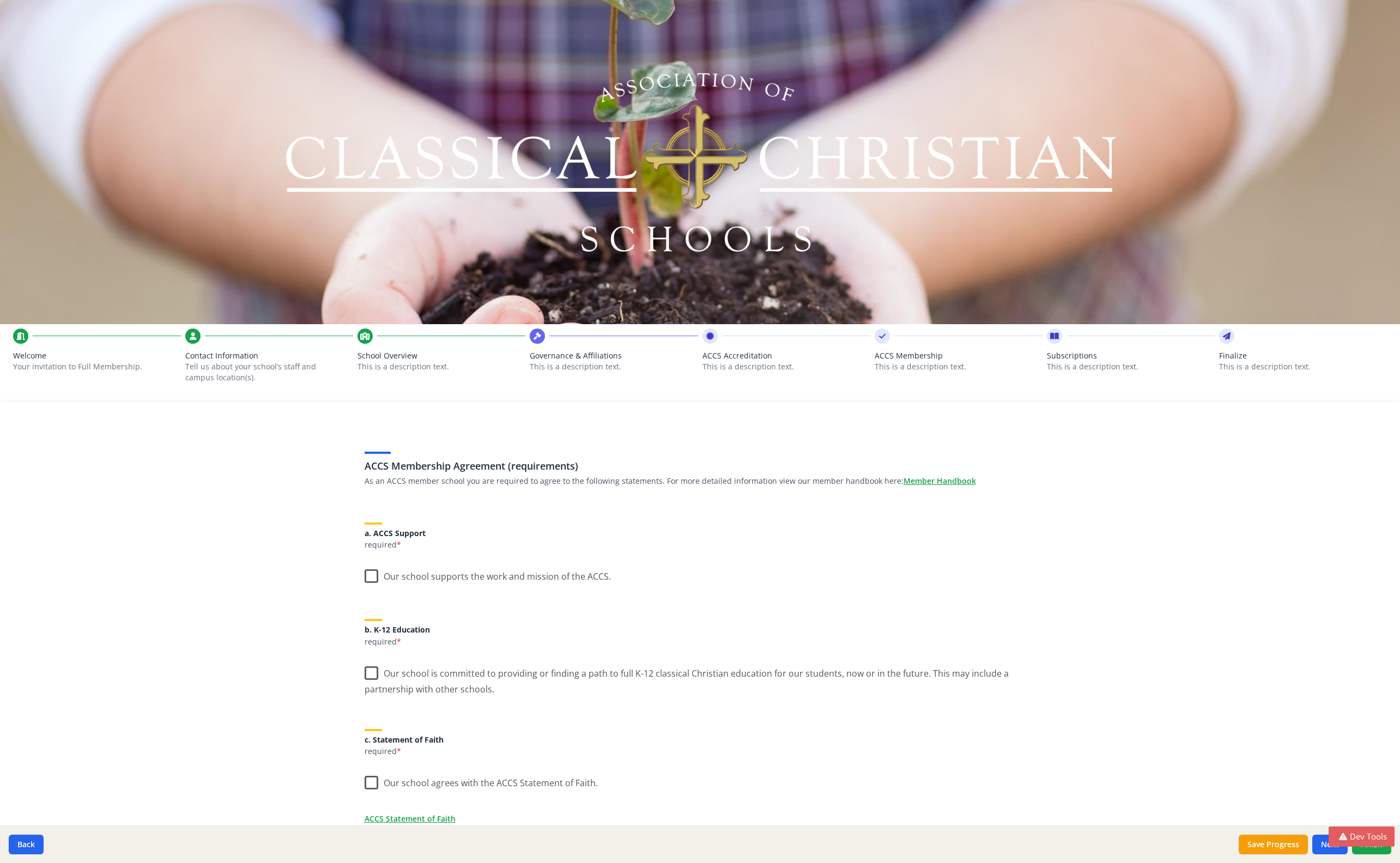 click on "This is a description text." at bounding box center (786, 367) 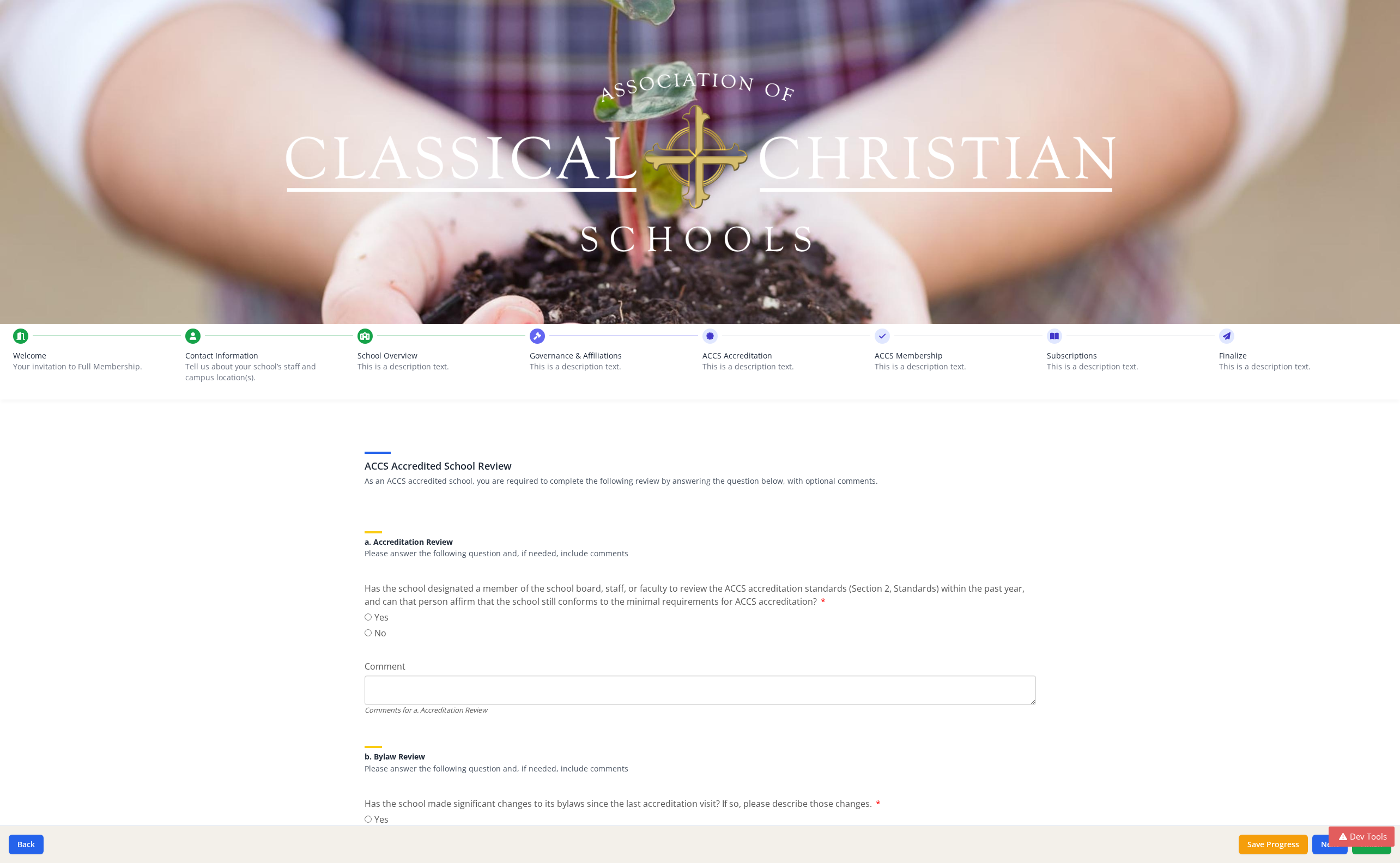 click on "This is a description text." at bounding box center (614, 367) 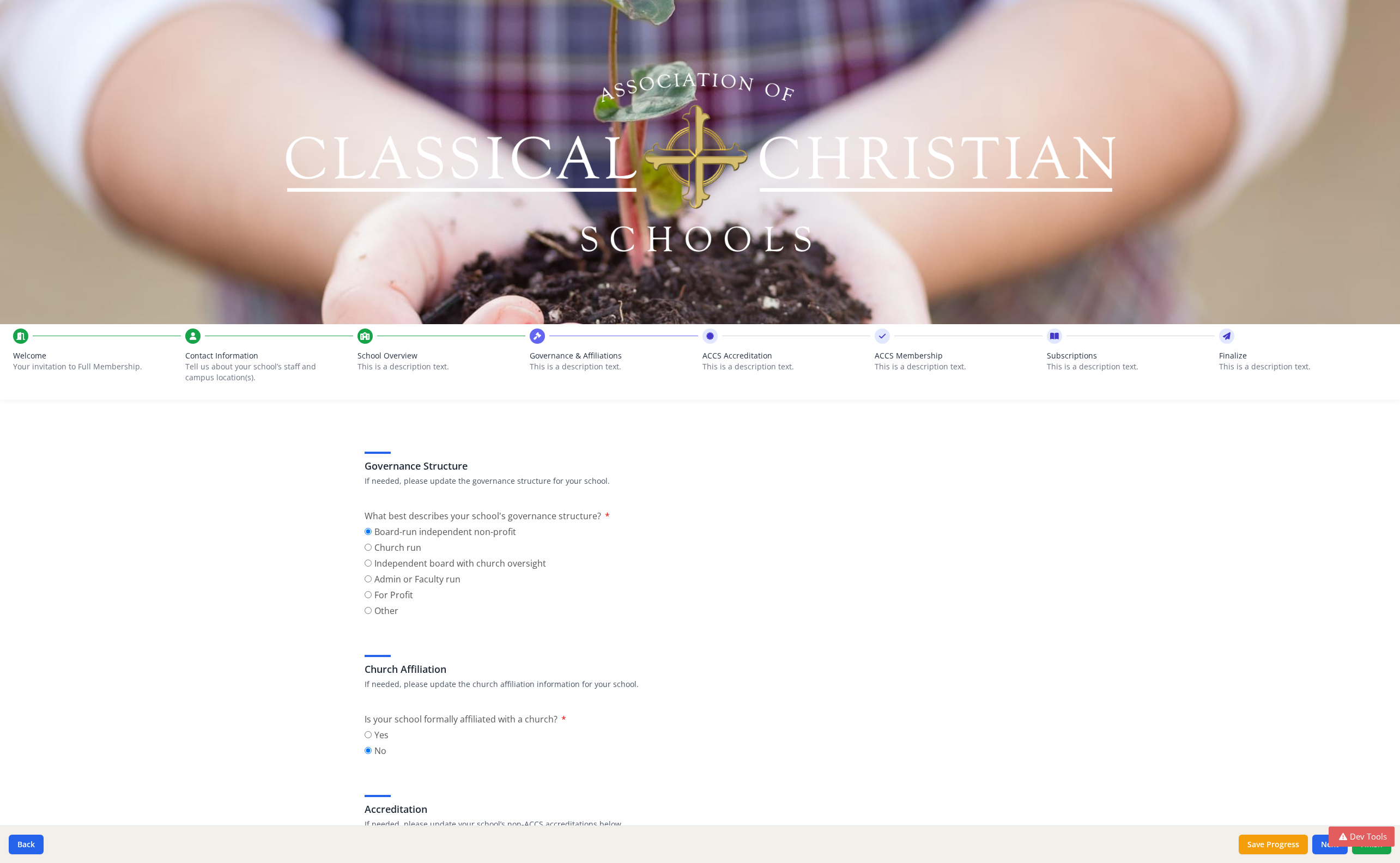 click on "School Overview   This is a description text." at bounding box center [441, 369] 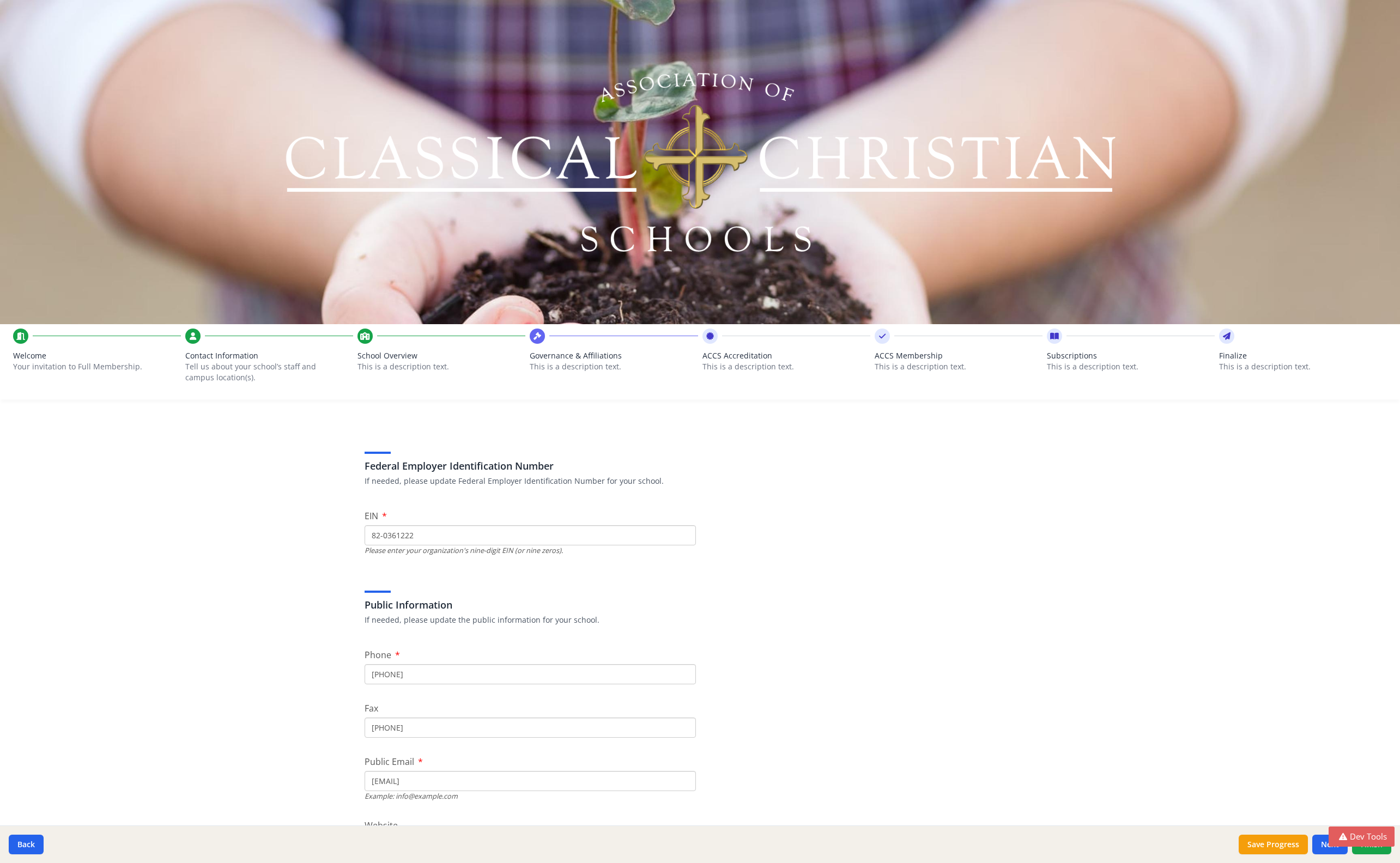 click on "Tell us about your school’s staff and campus location(s)." at bounding box center [263, 372] 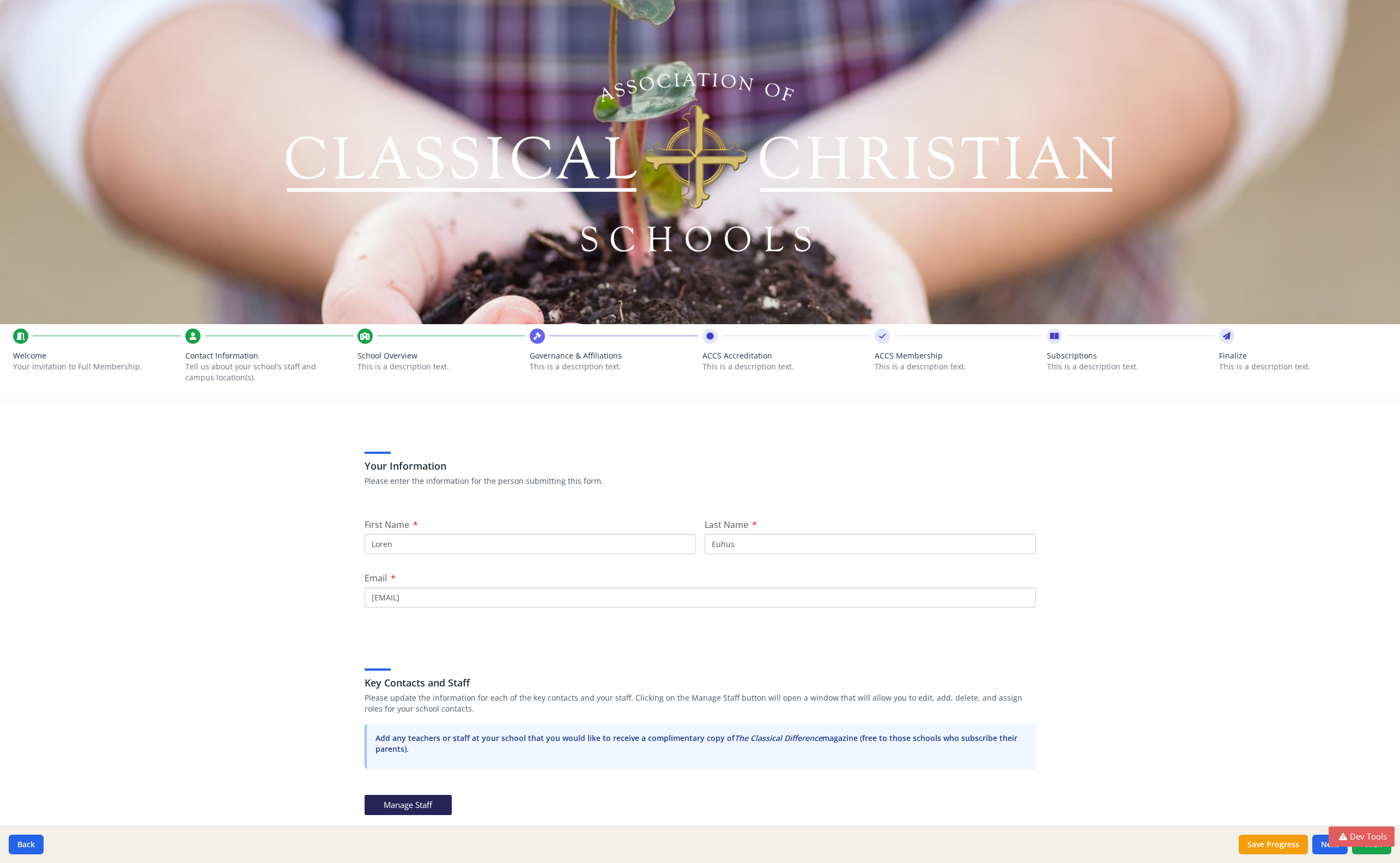 click on "Your invitation to Full Membership." at bounding box center [90, 367] 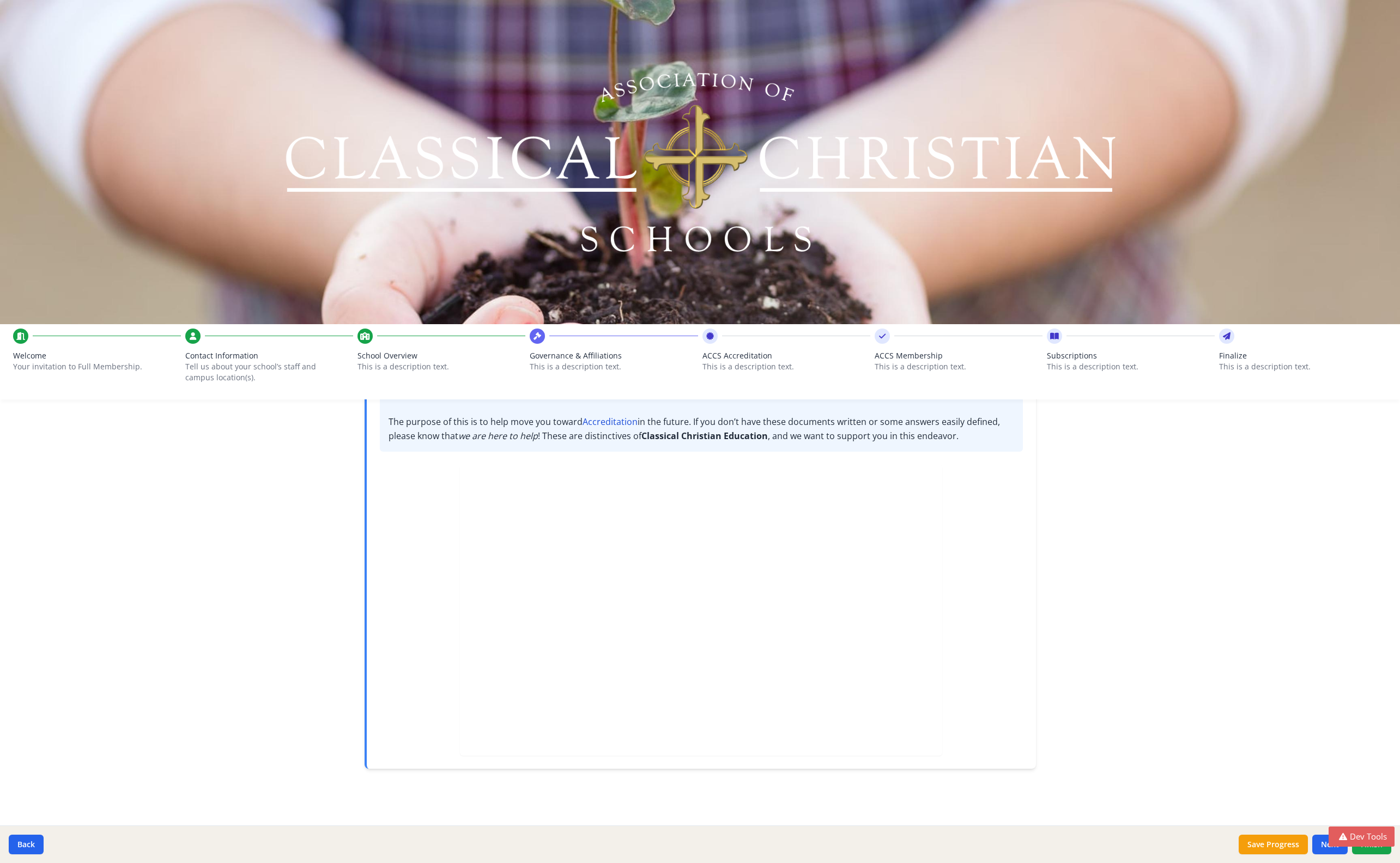 scroll, scrollTop: 0, scrollLeft: 0, axis: both 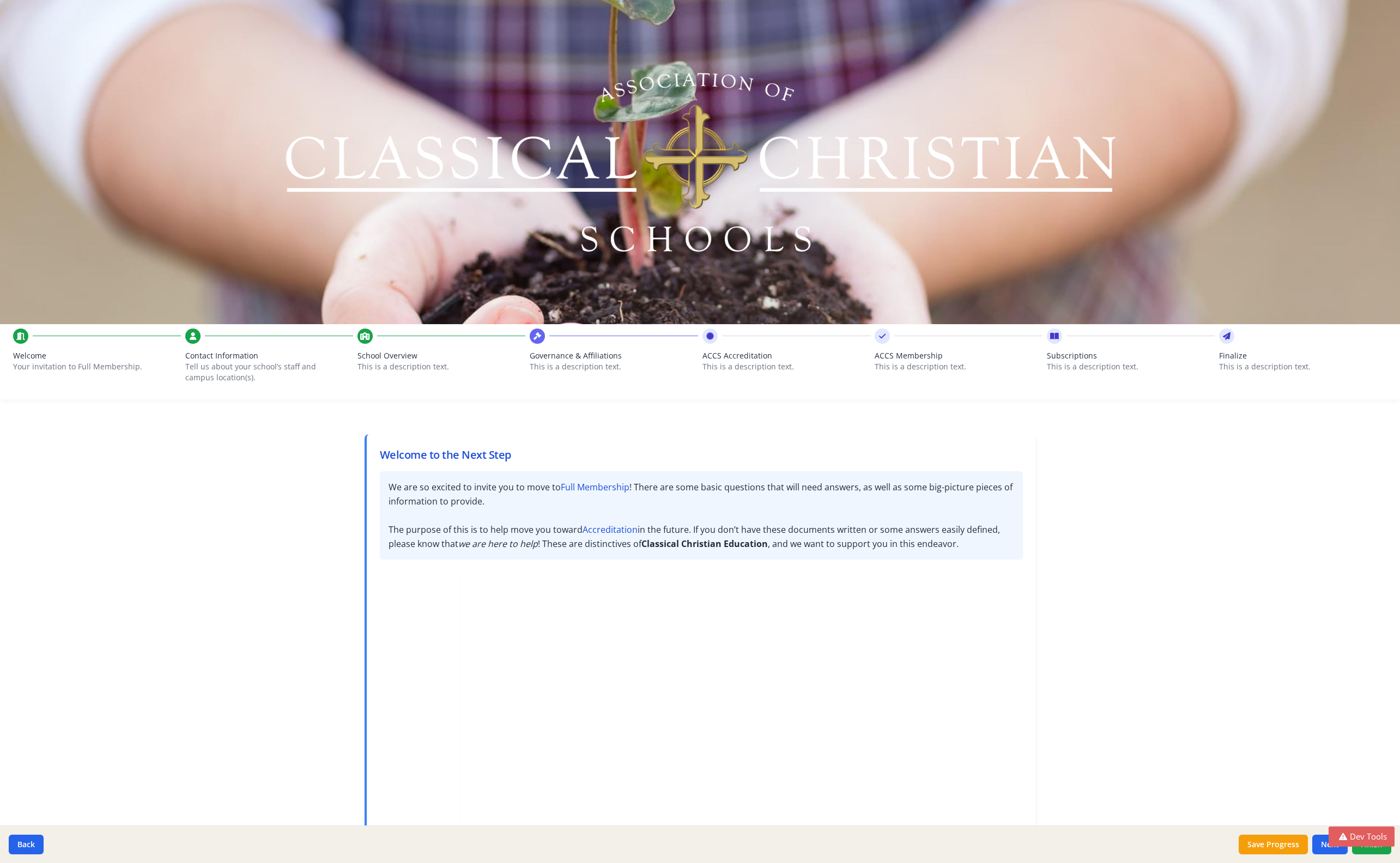 click on "School Overview" at bounding box center [441, 356] 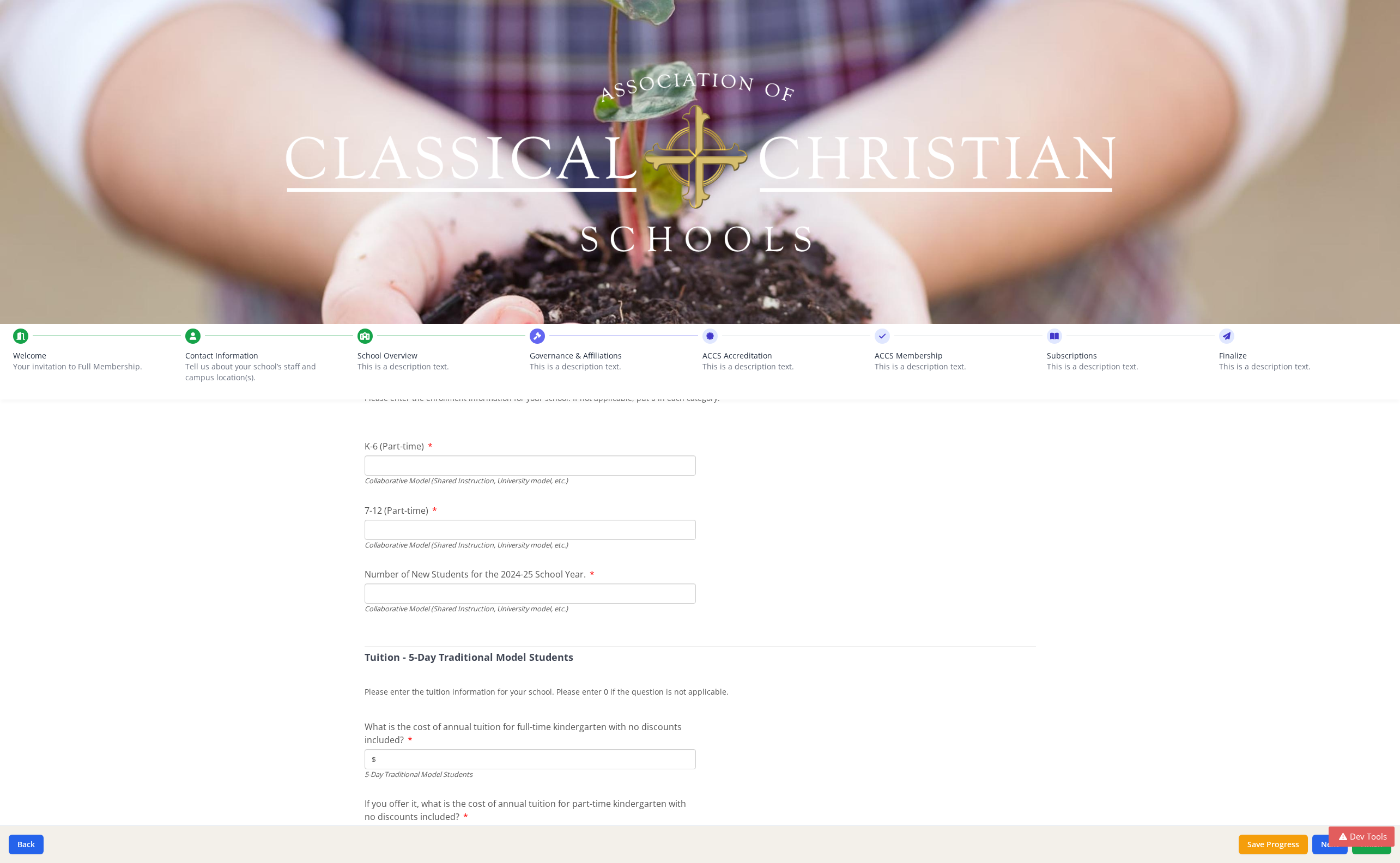 scroll, scrollTop: 2573, scrollLeft: 0, axis: vertical 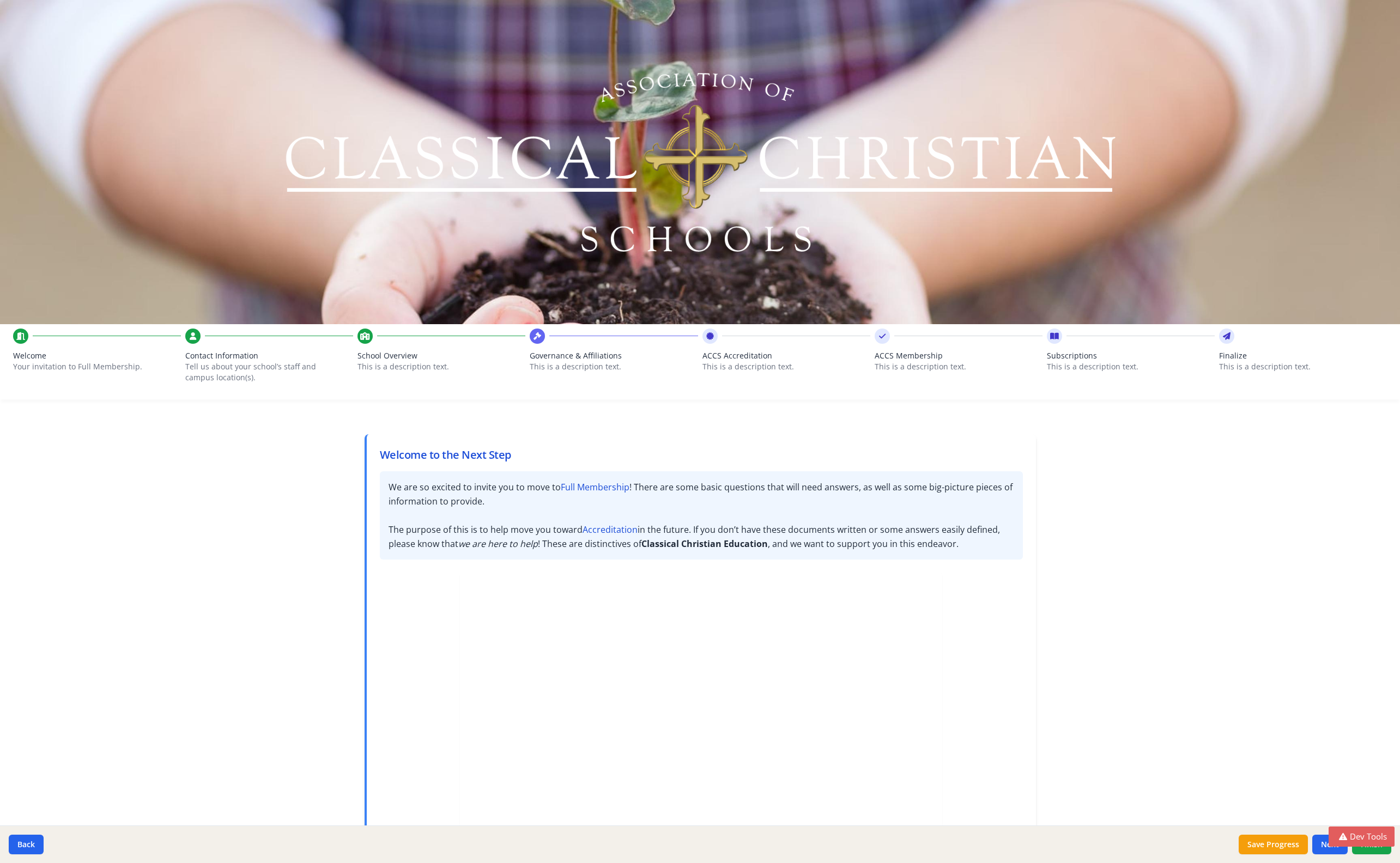 click on "This is a description text." at bounding box center (441, 367) 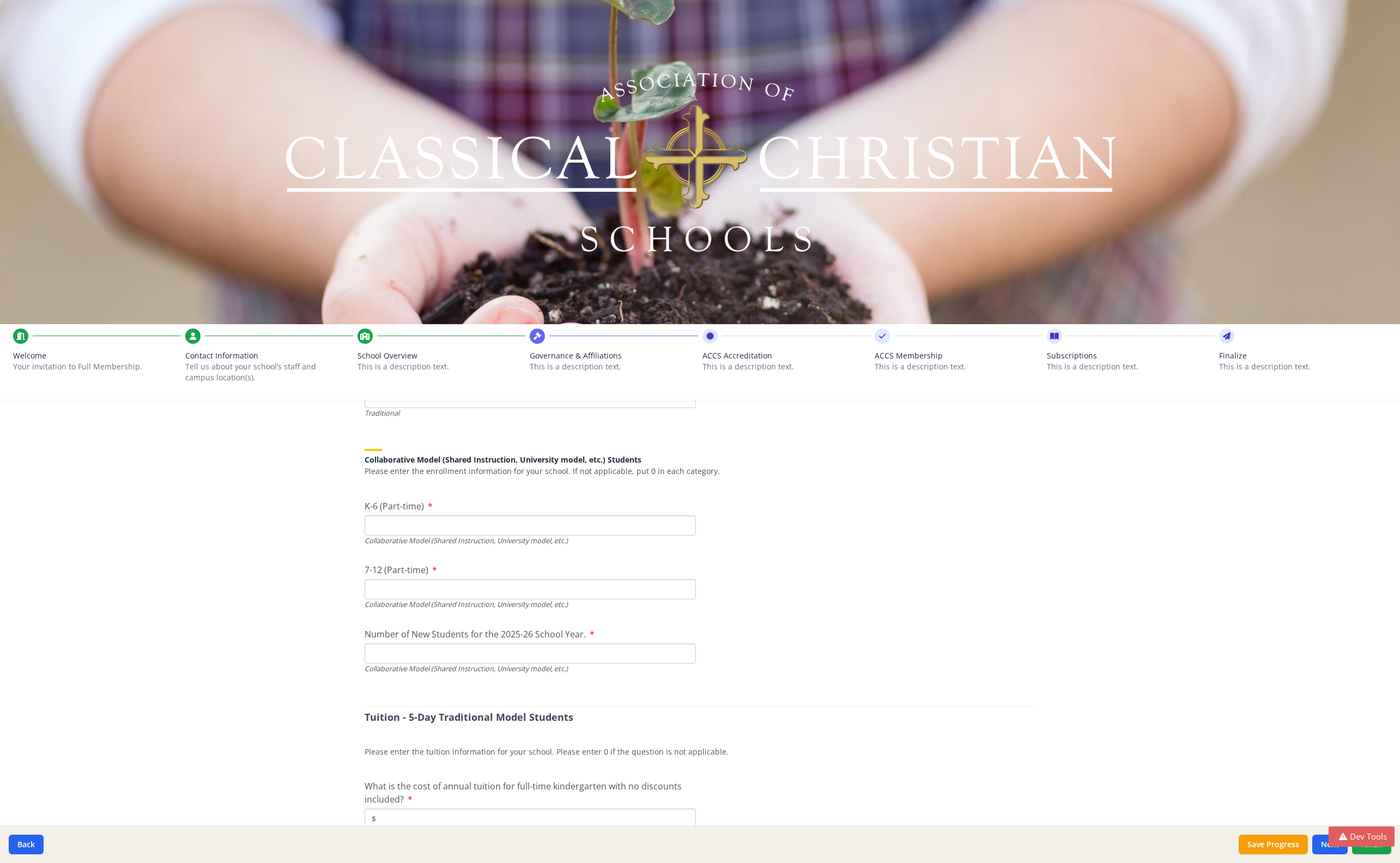 scroll, scrollTop: 2415, scrollLeft: 0, axis: vertical 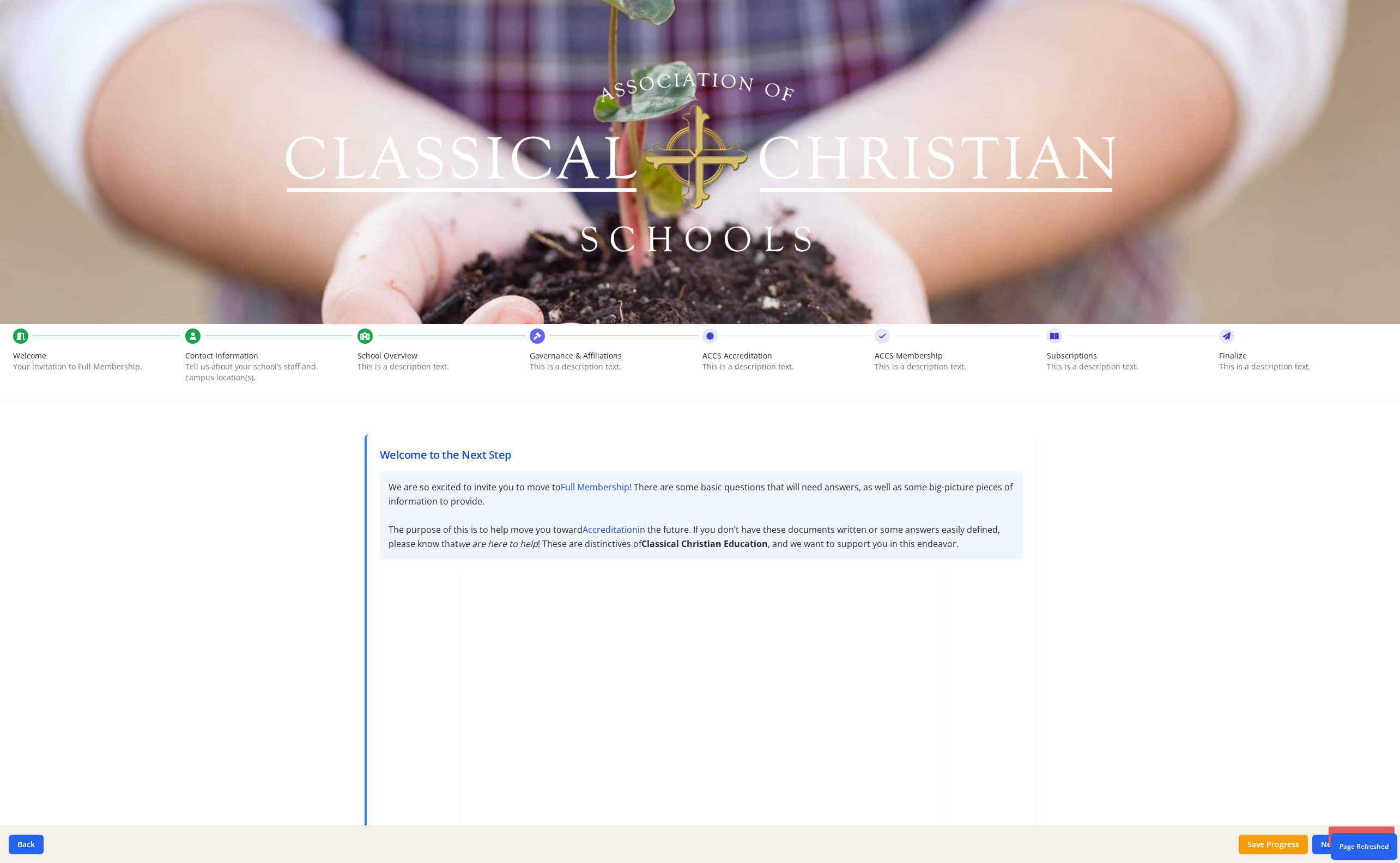 click on "This is a description text." at bounding box center (441, 367) 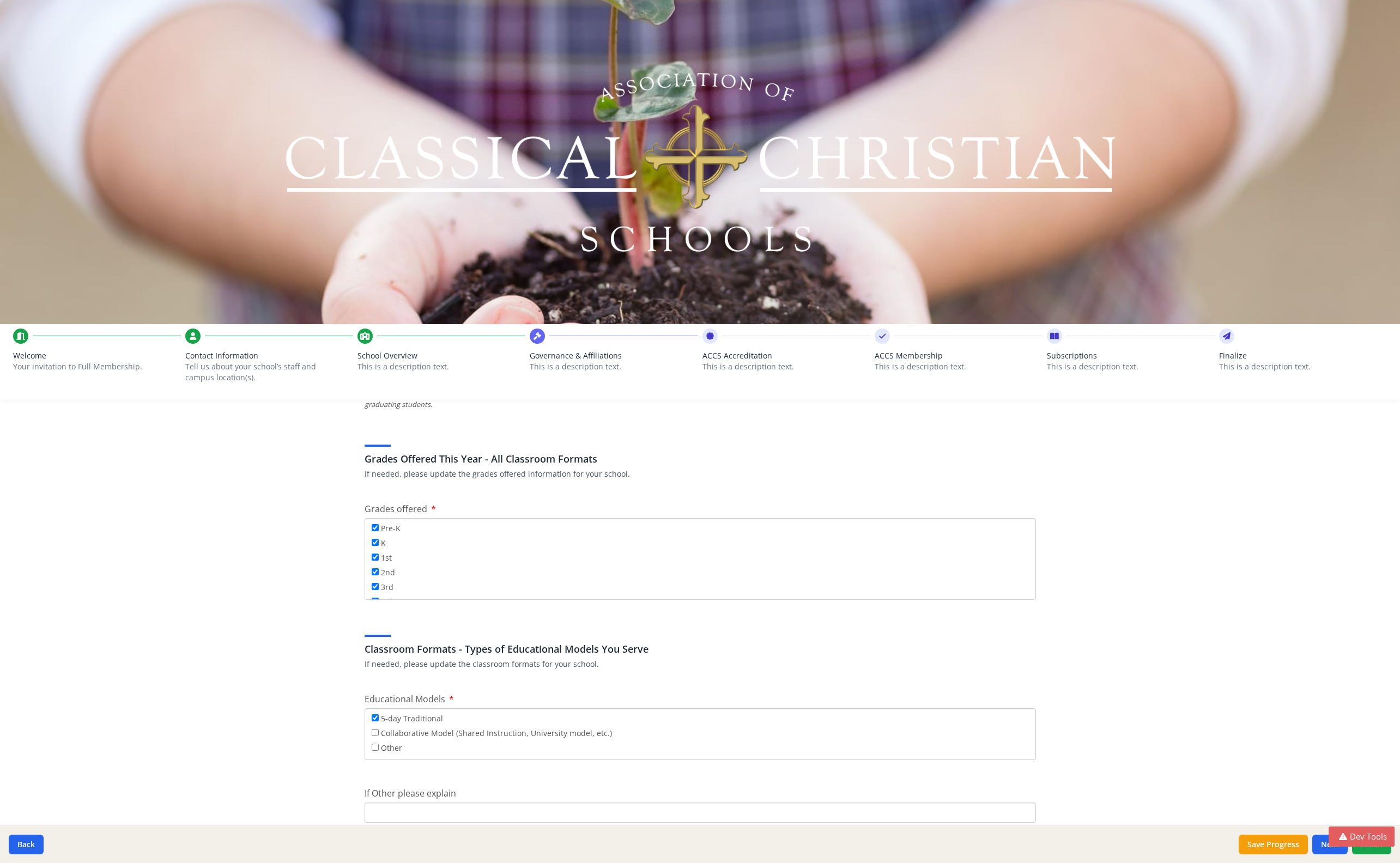 scroll, scrollTop: 1630, scrollLeft: 0, axis: vertical 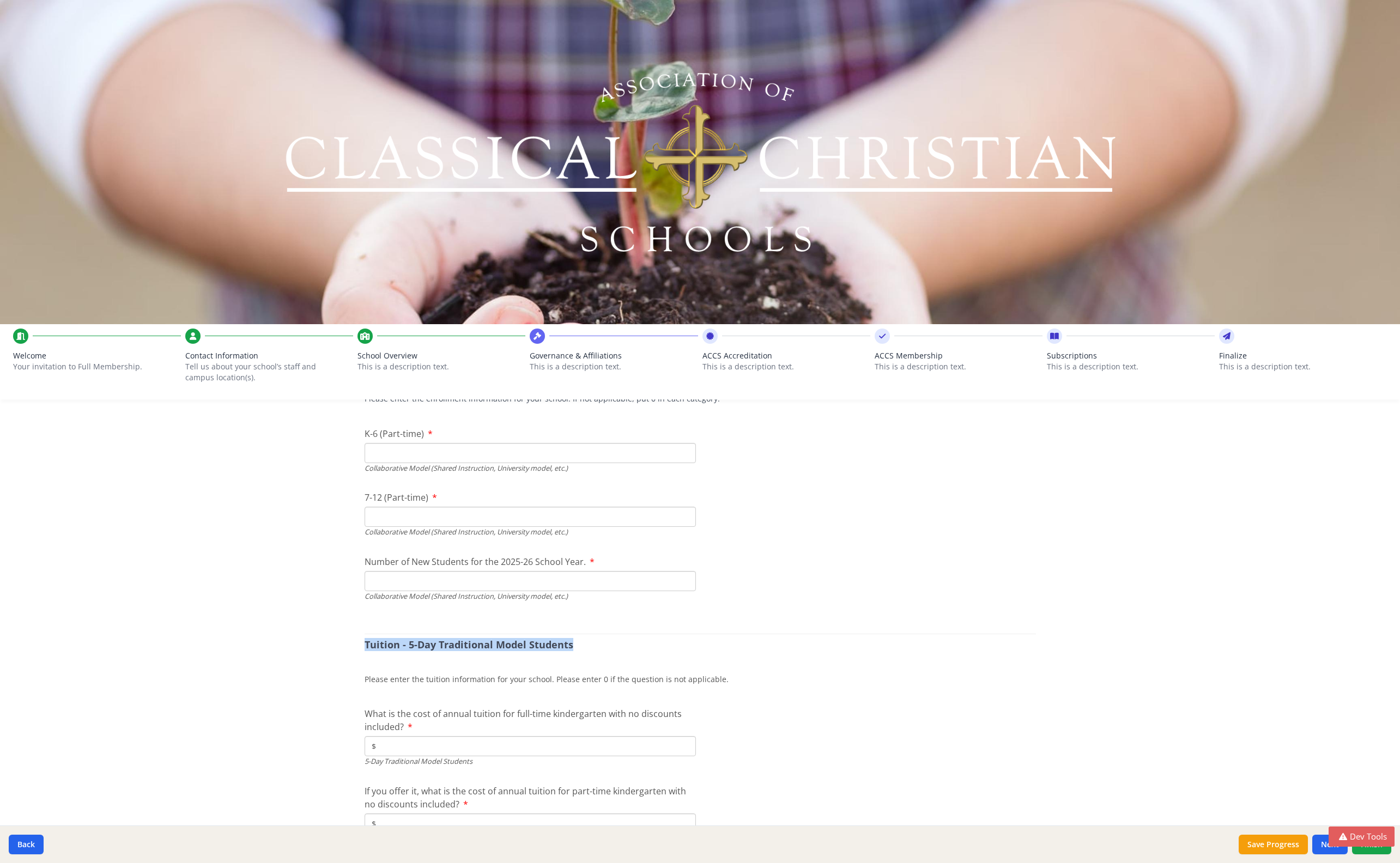 drag, startPoint x: 573, startPoint y: 645, endPoint x: 359, endPoint y: 641, distance: 214.03738 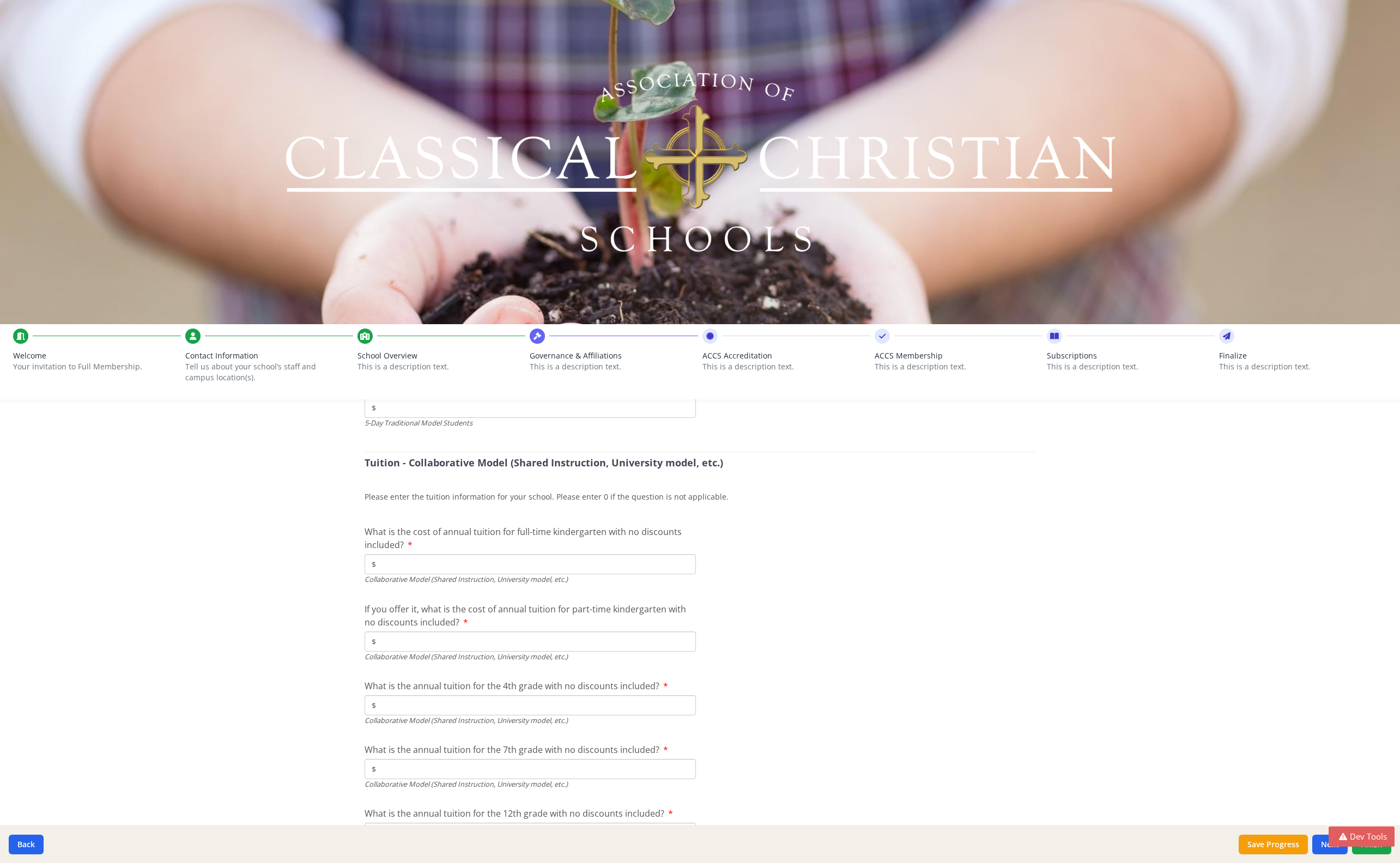 scroll, scrollTop: 3376, scrollLeft: 0, axis: vertical 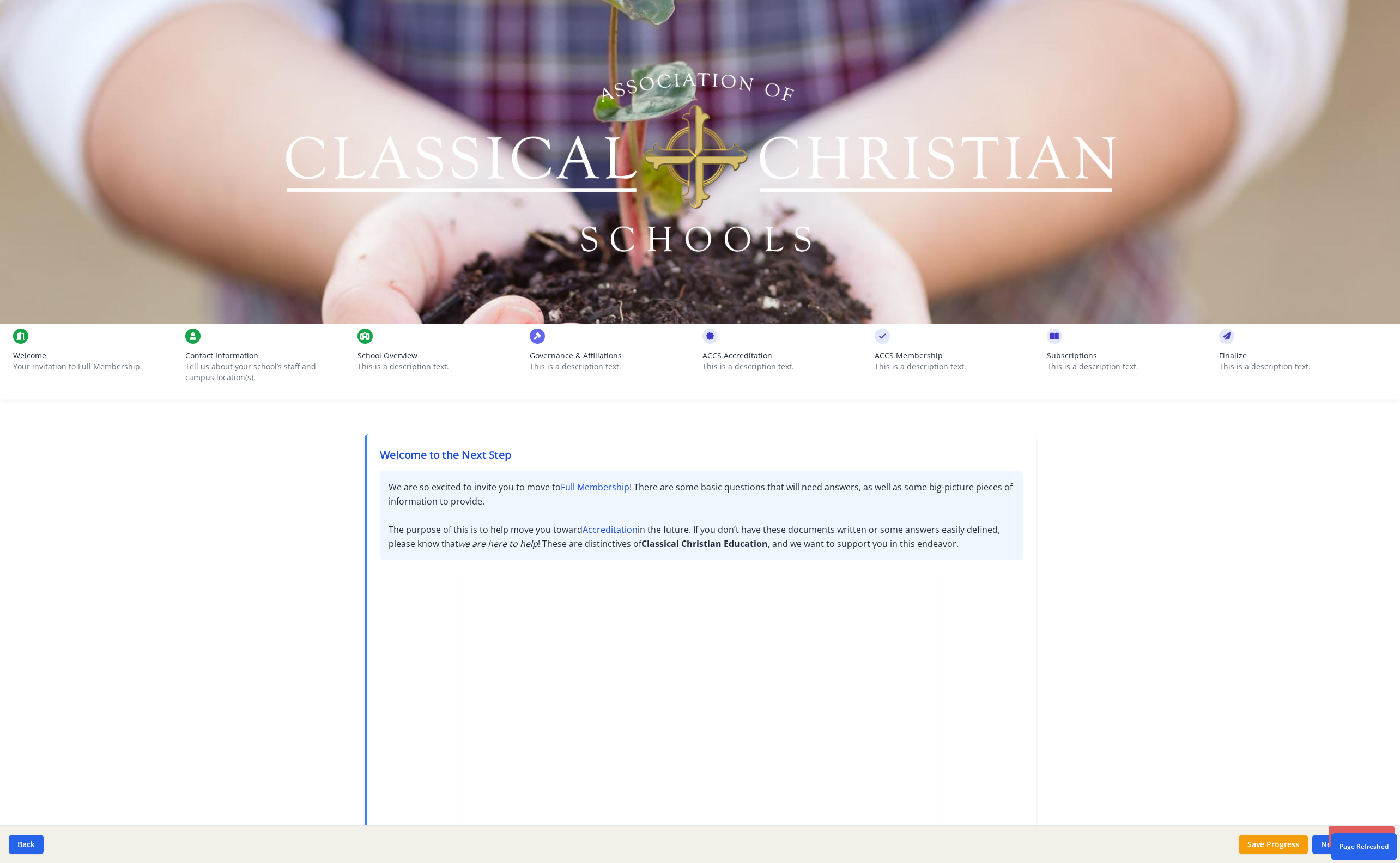 click on "This is a description text." at bounding box center (441, 367) 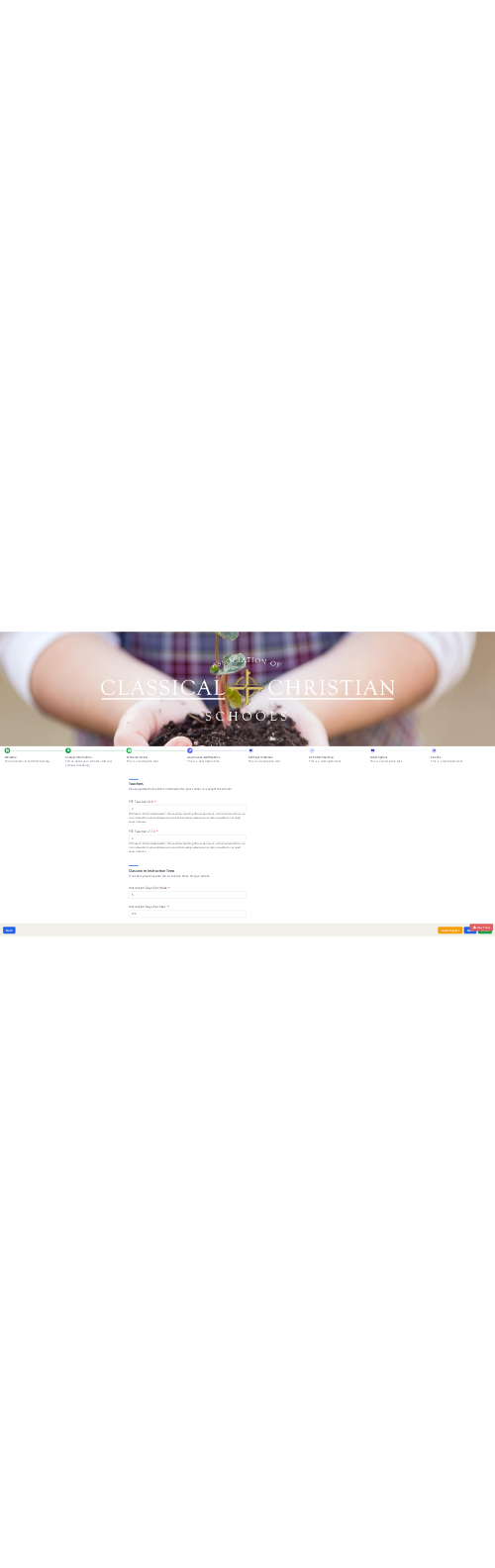 scroll, scrollTop: 0, scrollLeft: 0, axis: both 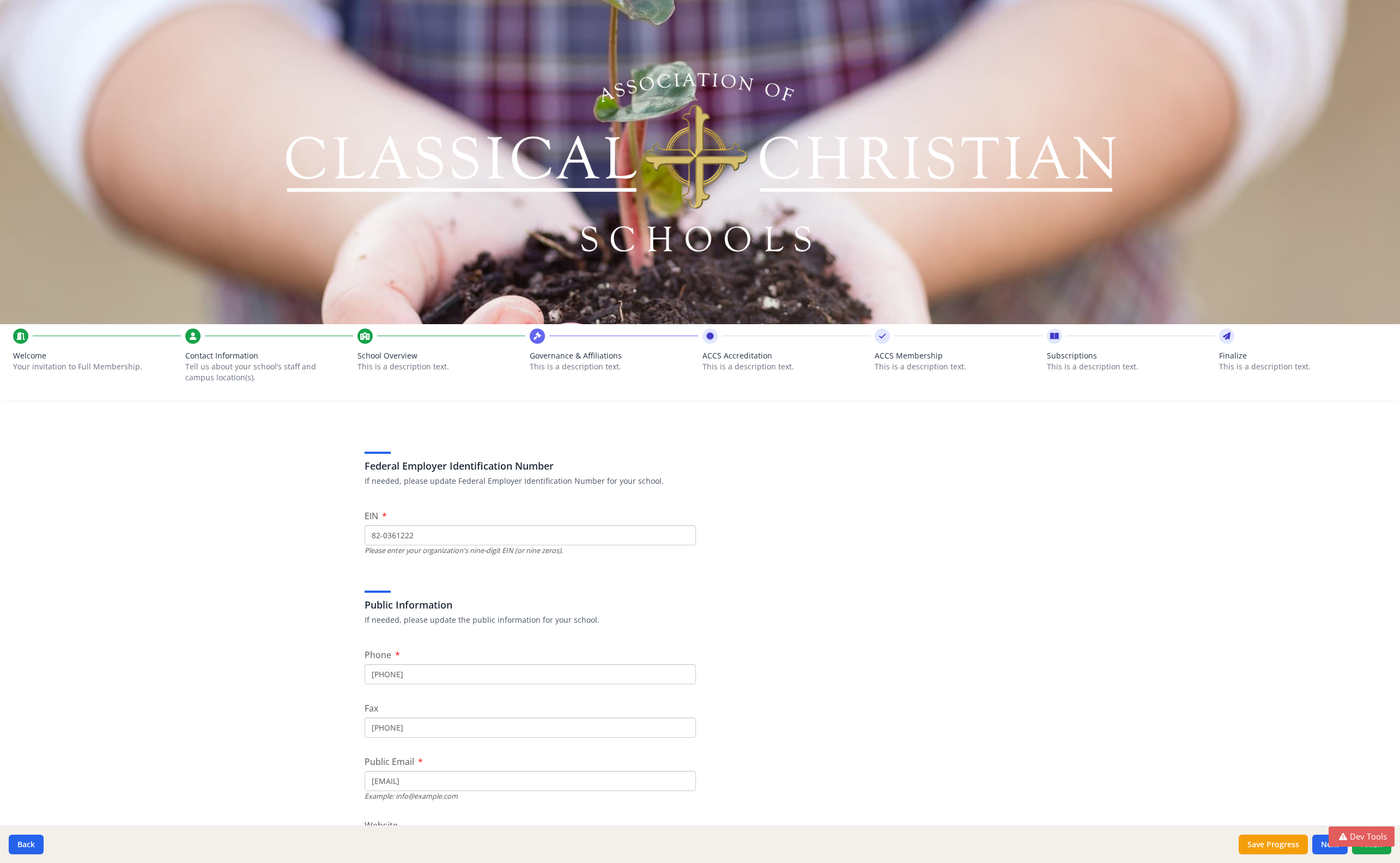 click on "This is a description text." at bounding box center [1131, 367] 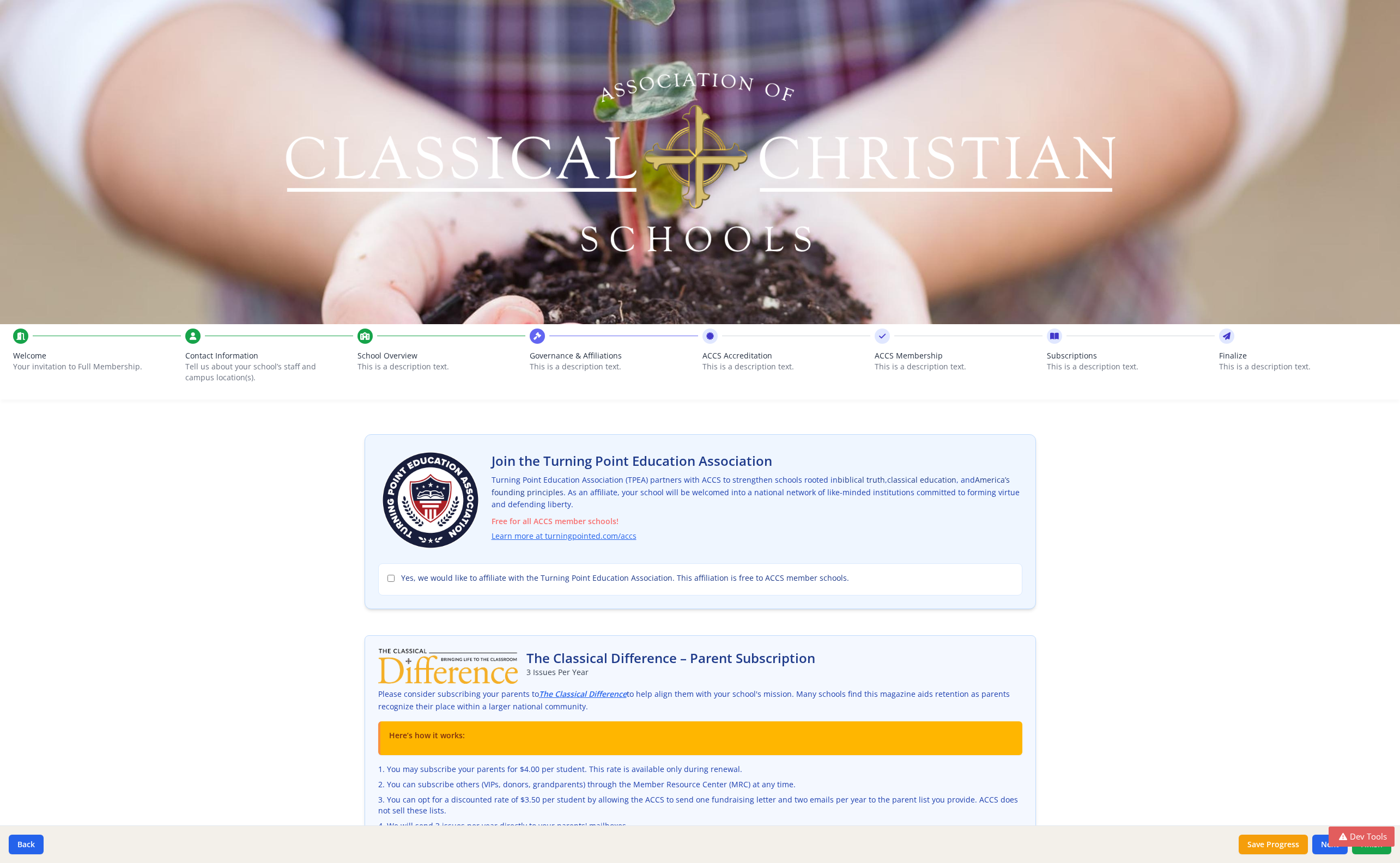 click on "ACCS Membership" at bounding box center [959, 356] 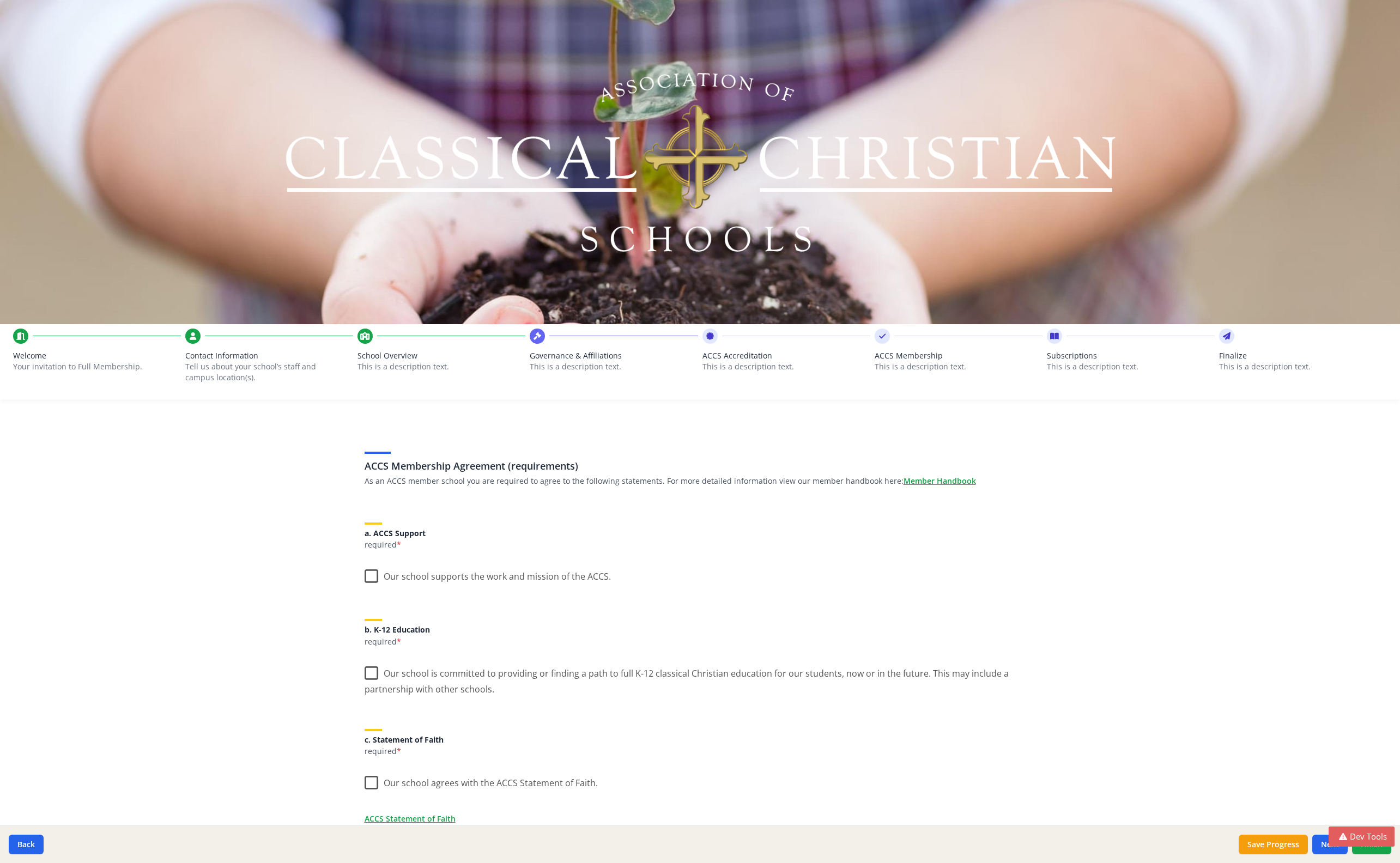 click on "ACCS Accreditation" at bounding box center [786, 356] 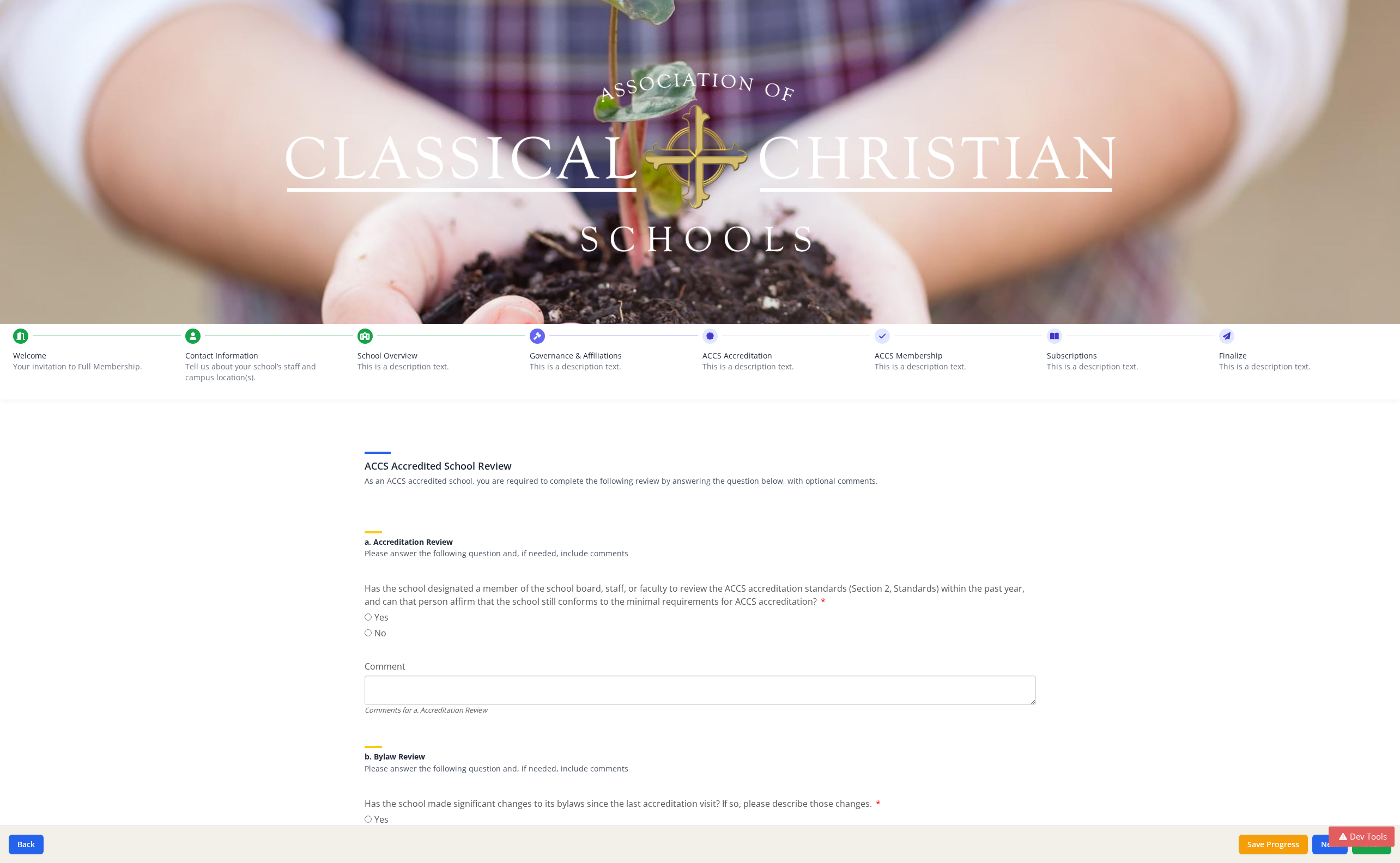 click on "This is a description text." at bounding box center (614, 367) 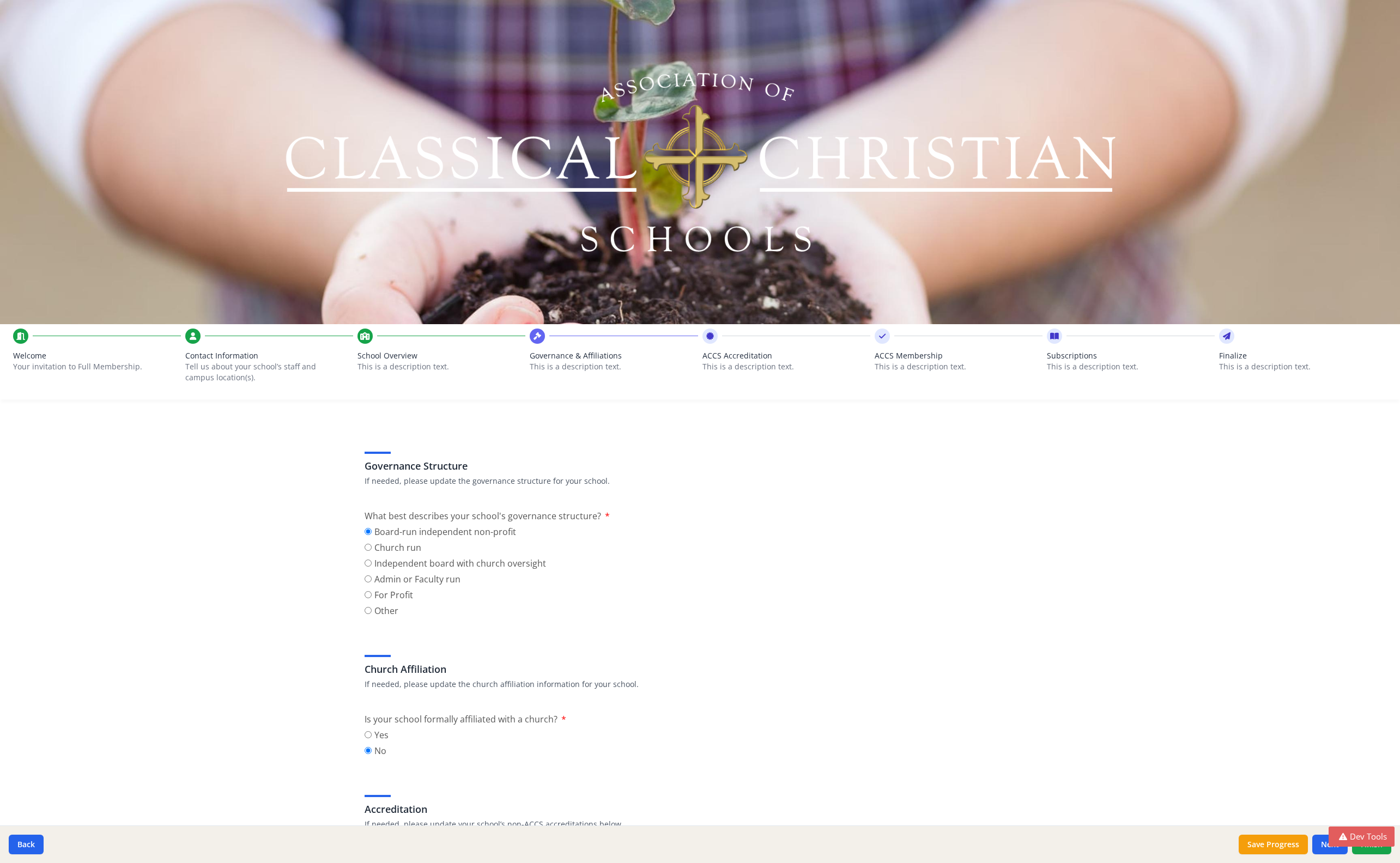 click on "School Overview" at bounding box center [441, 356] 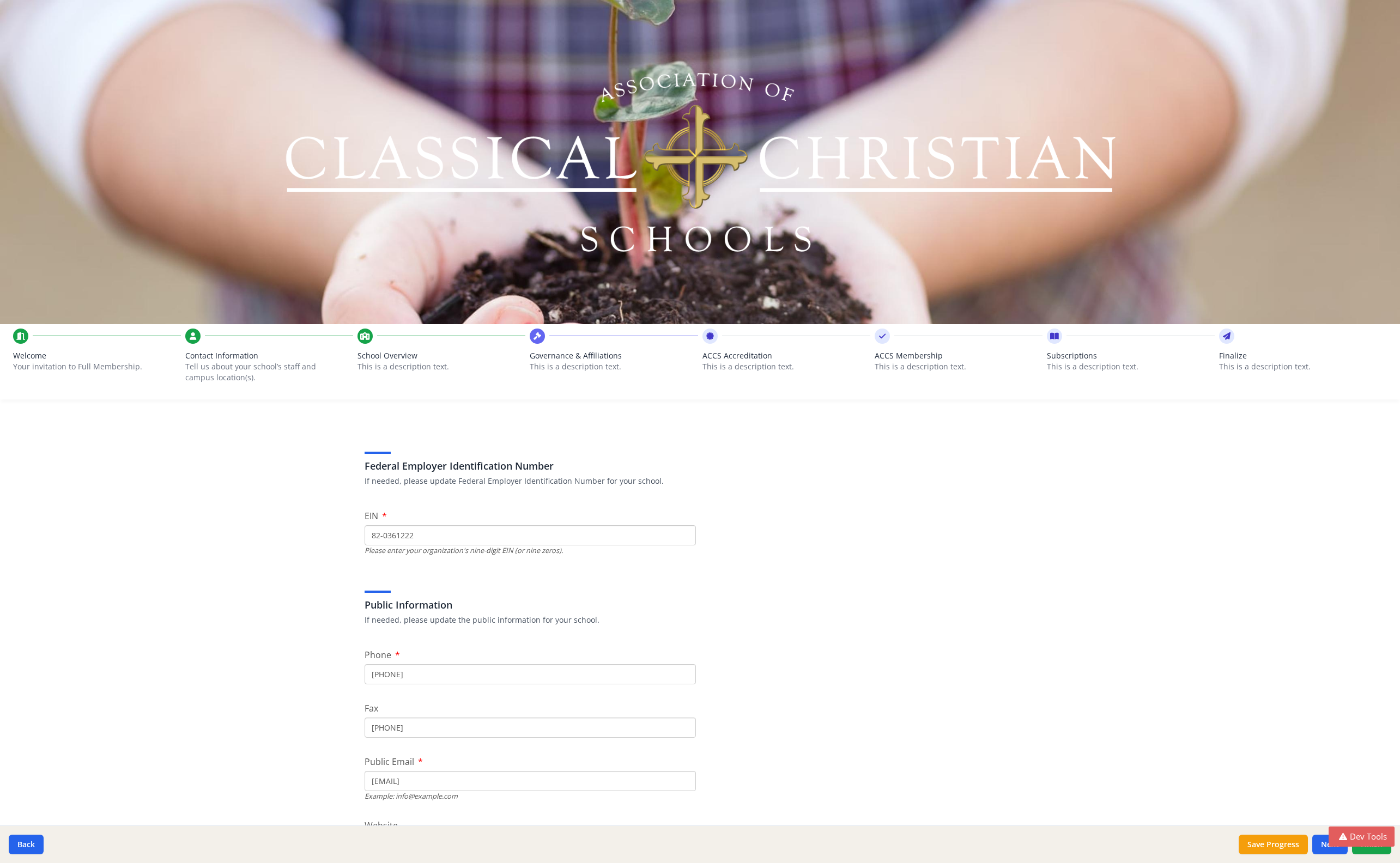 click on "Tell us about your school’s staff and campus location(s)." at bounding box center [263, 372] 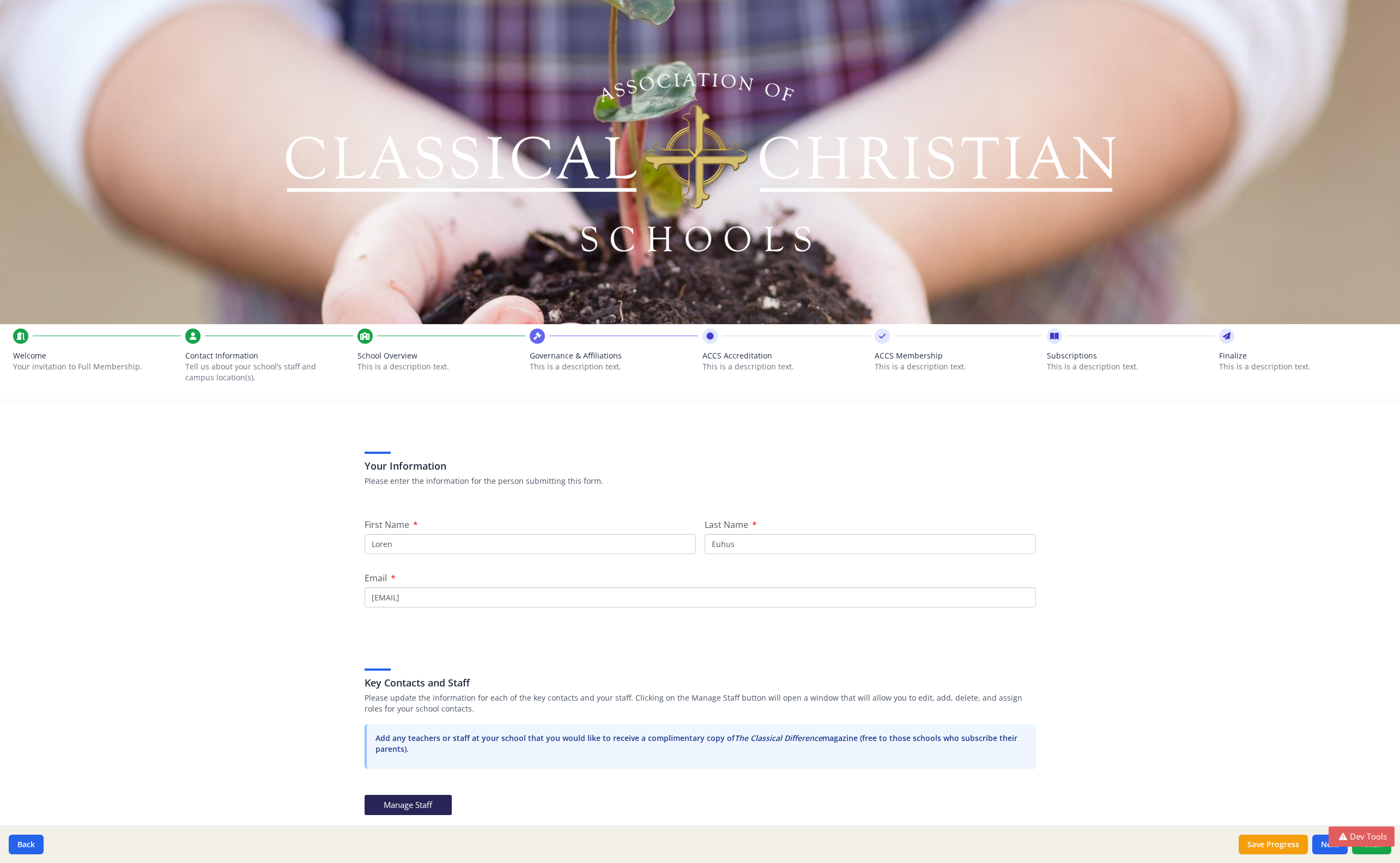 click on "Your invitation to Full Membership." at bounding box center (90, 367) 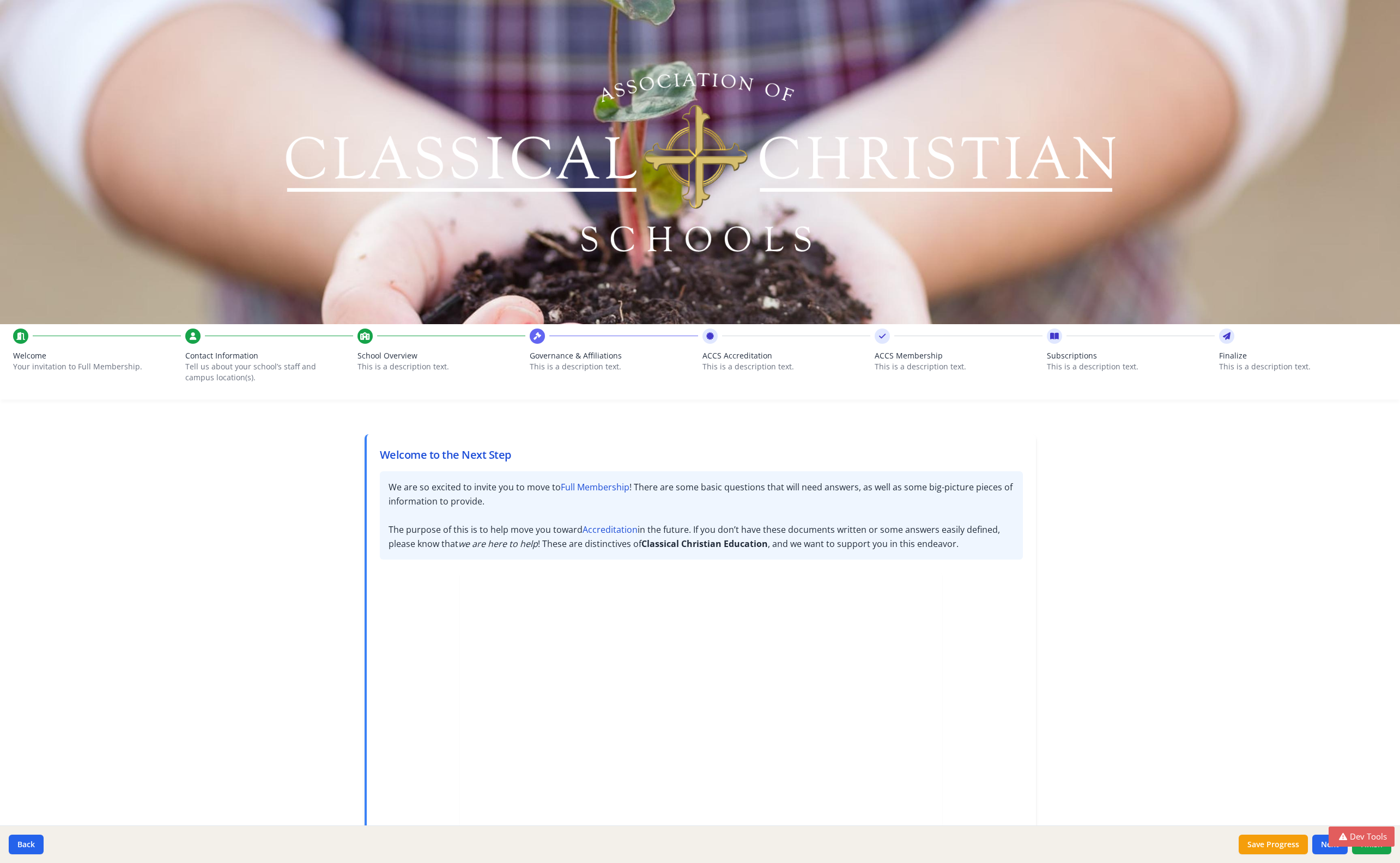 click on "Tell us about your school’s staff and campus location(s)." at bounding box center [263, 372] 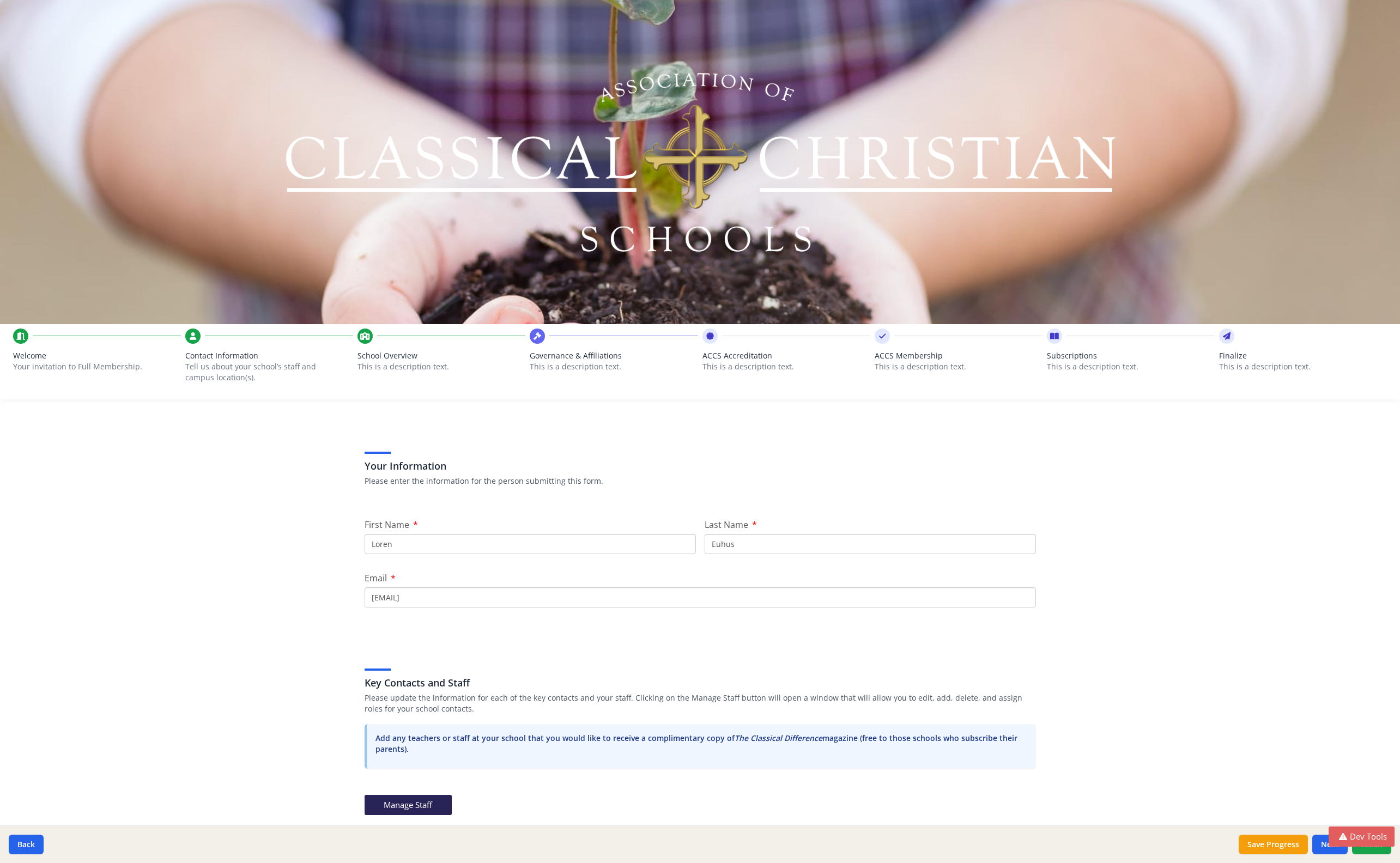 click on "School Overview" at bounding box center [441, 356] 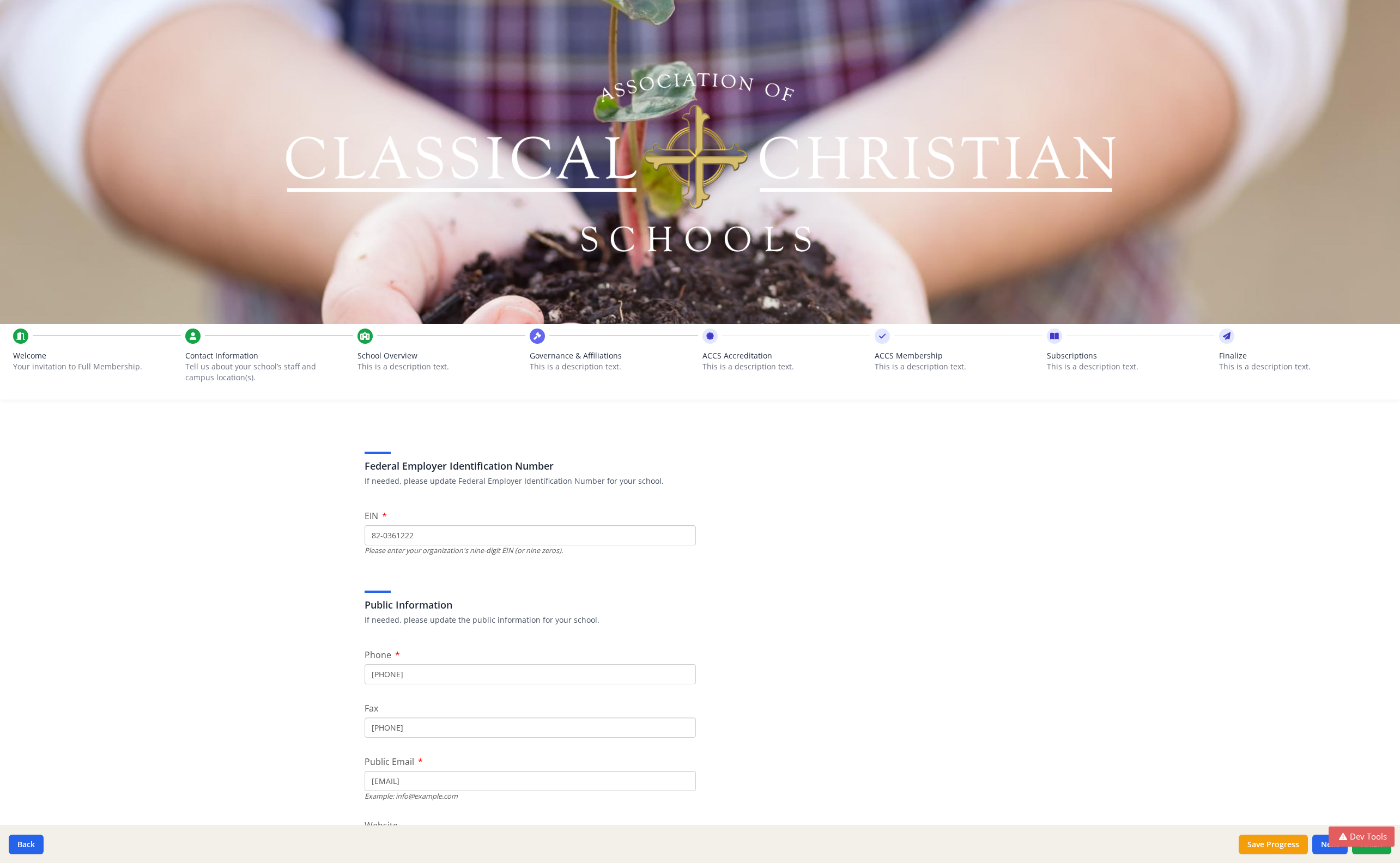 click on "Governance & Affiliations" at bounding box center (614, 356) 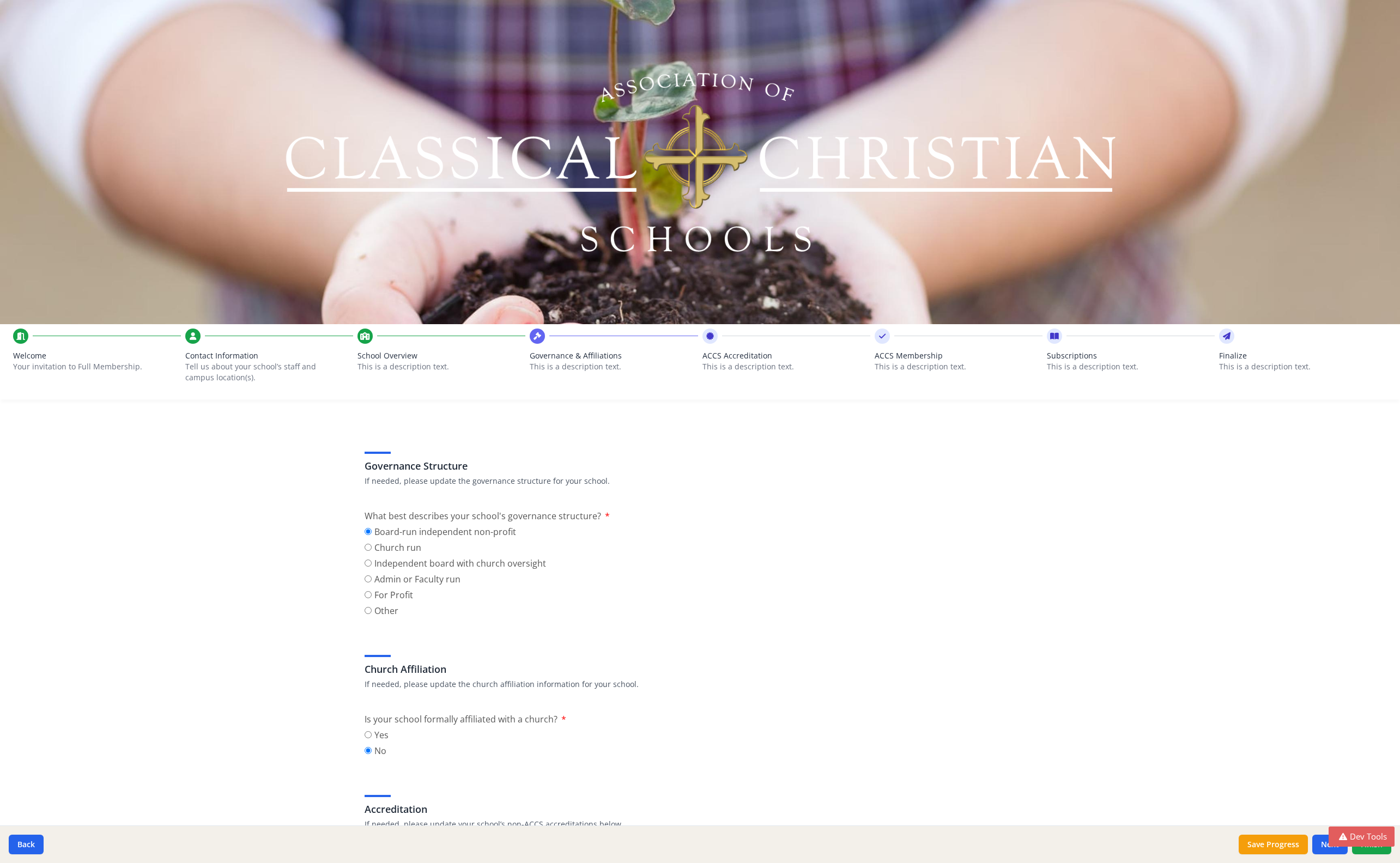 click on "Contact Information" at bounding box center [269, 356] 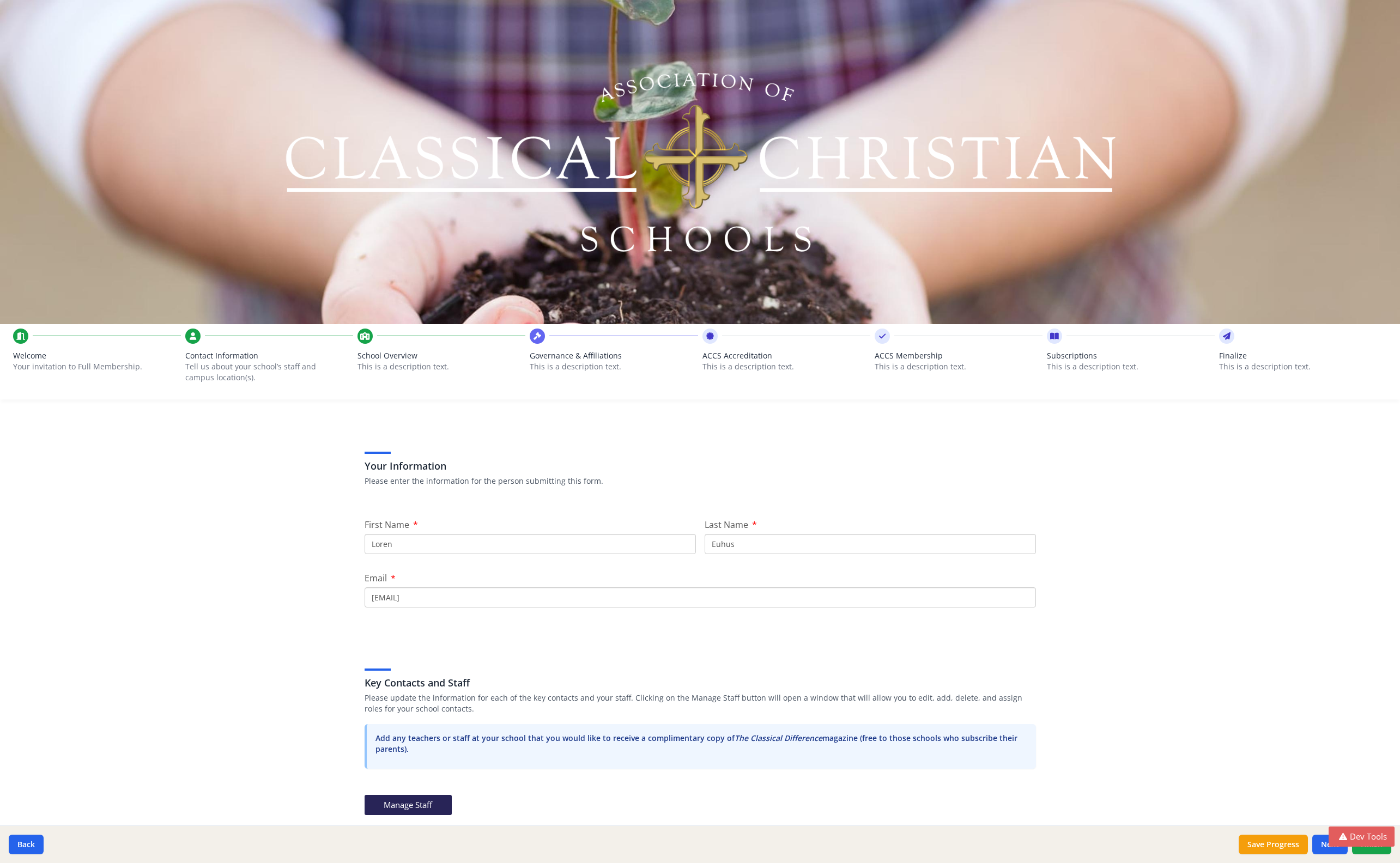 click on "School Overview" at bounding box center (441, 356) 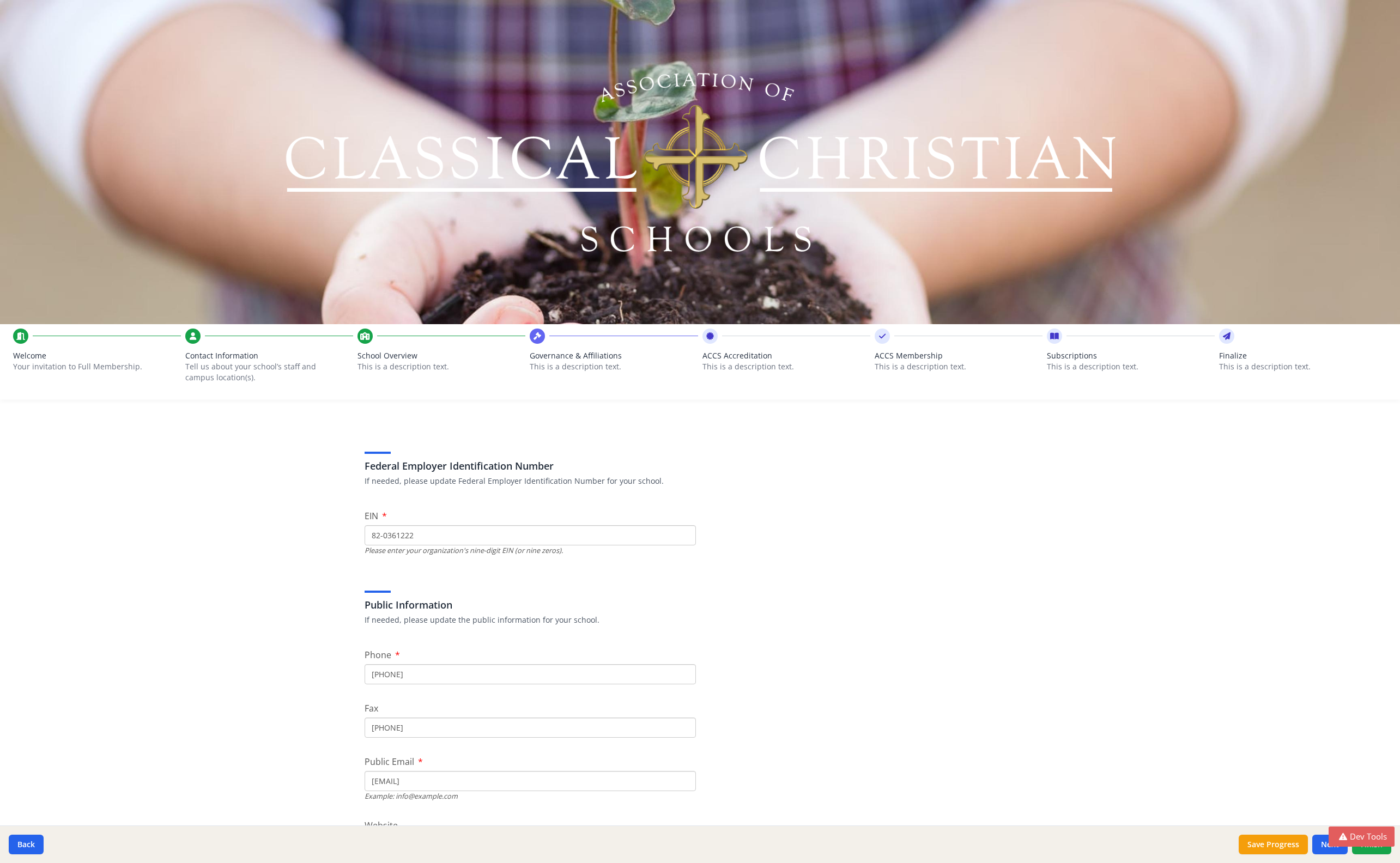 click on "Governance & Affiliations" at bounding box center (614, 356) 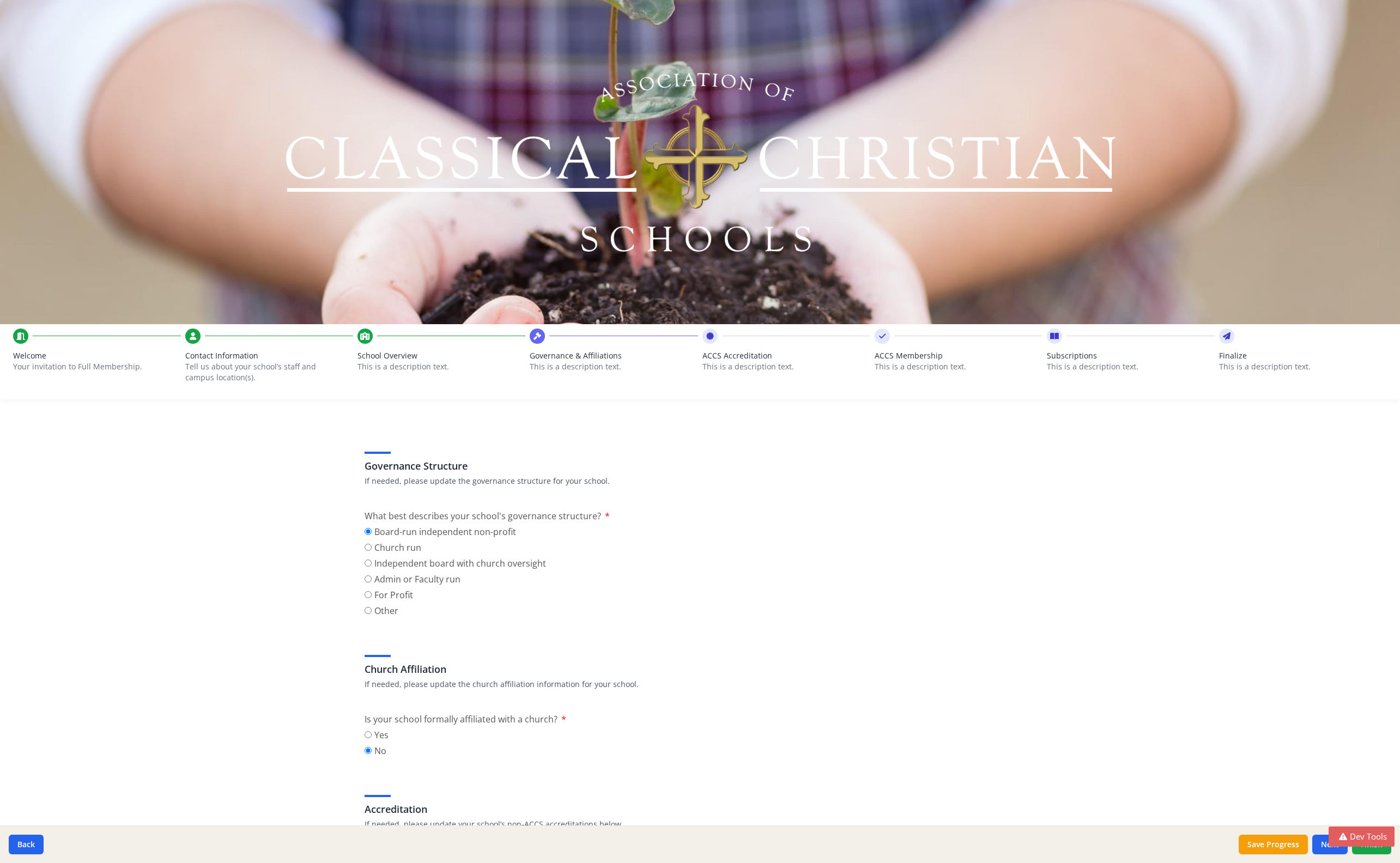 click on "ACCS Accreditation" at bounding box center (786, 356) 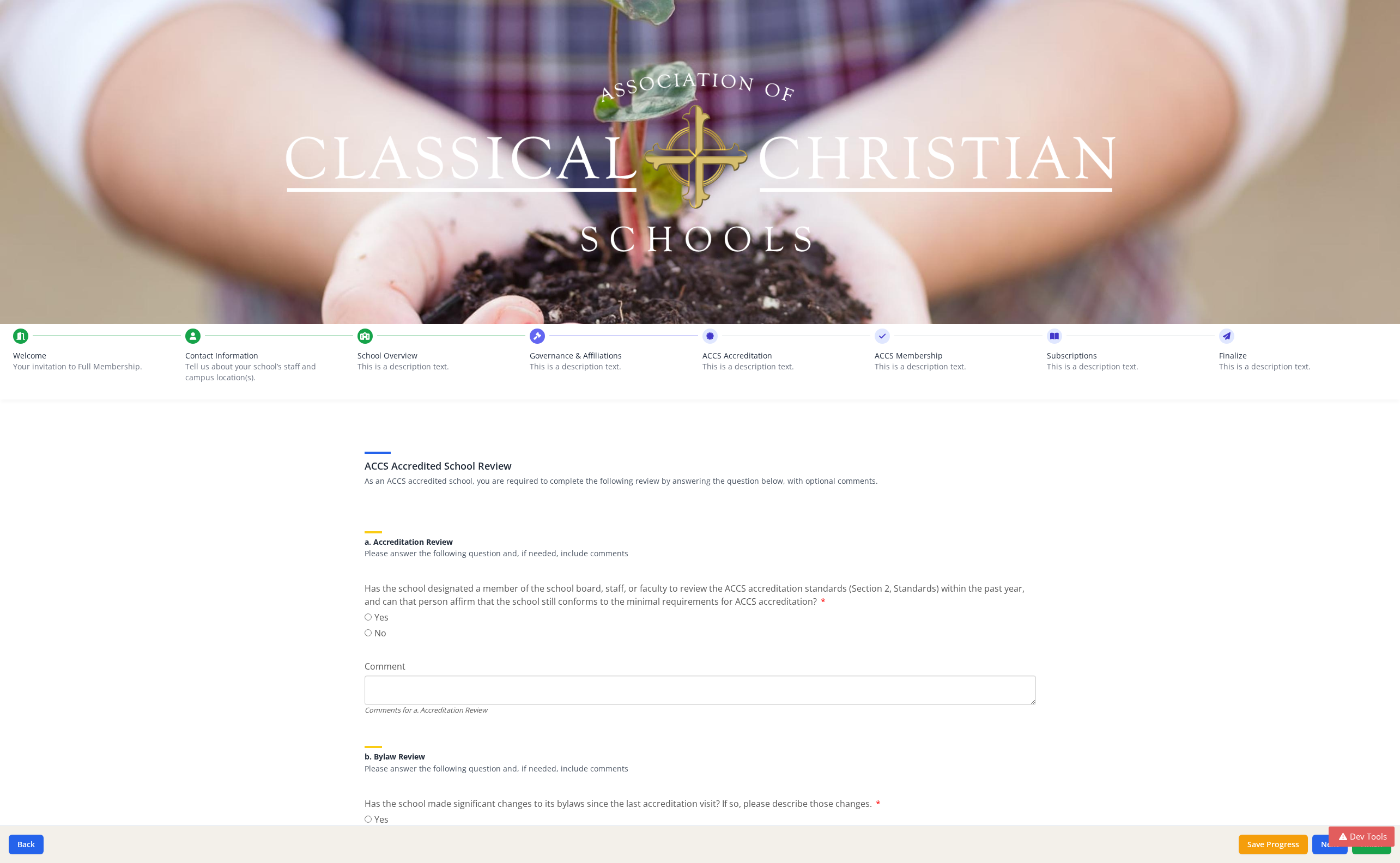 click on "ACCS Membership" at bounding box center [959, 356] 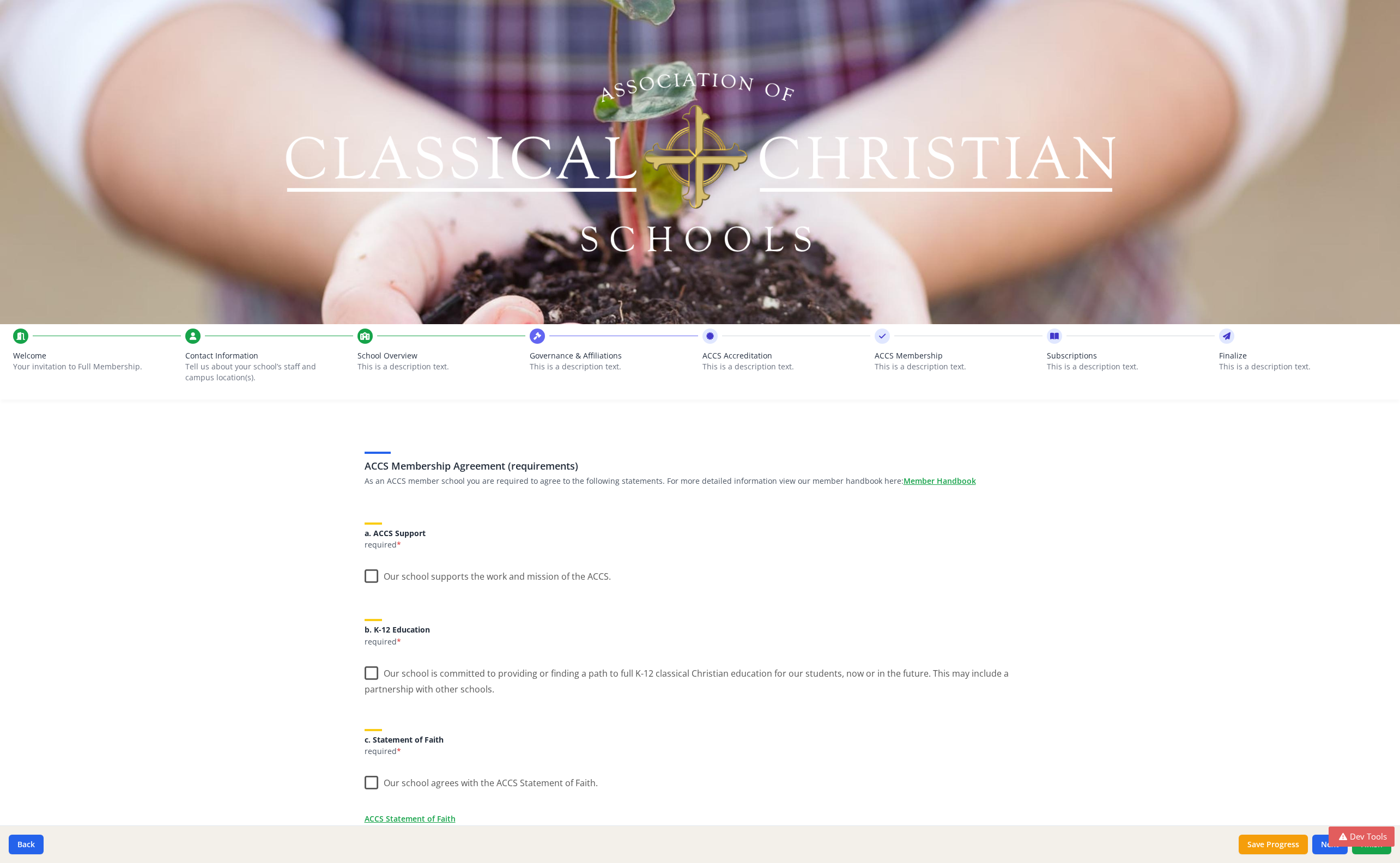 click on "Subscriptions" at bounding box center (1131, 356) 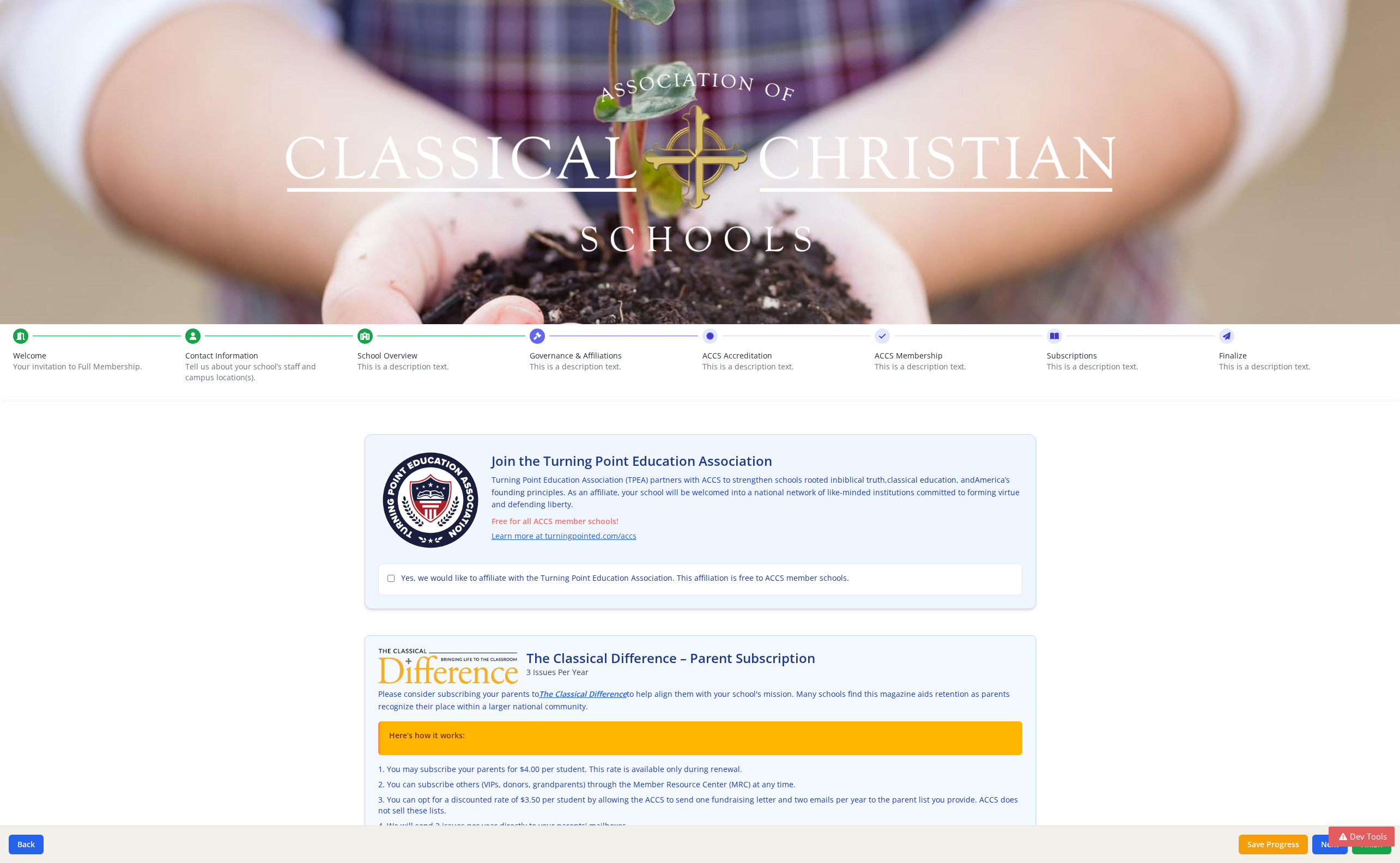 click on "Finalize" at bounding box center (1303, 356) 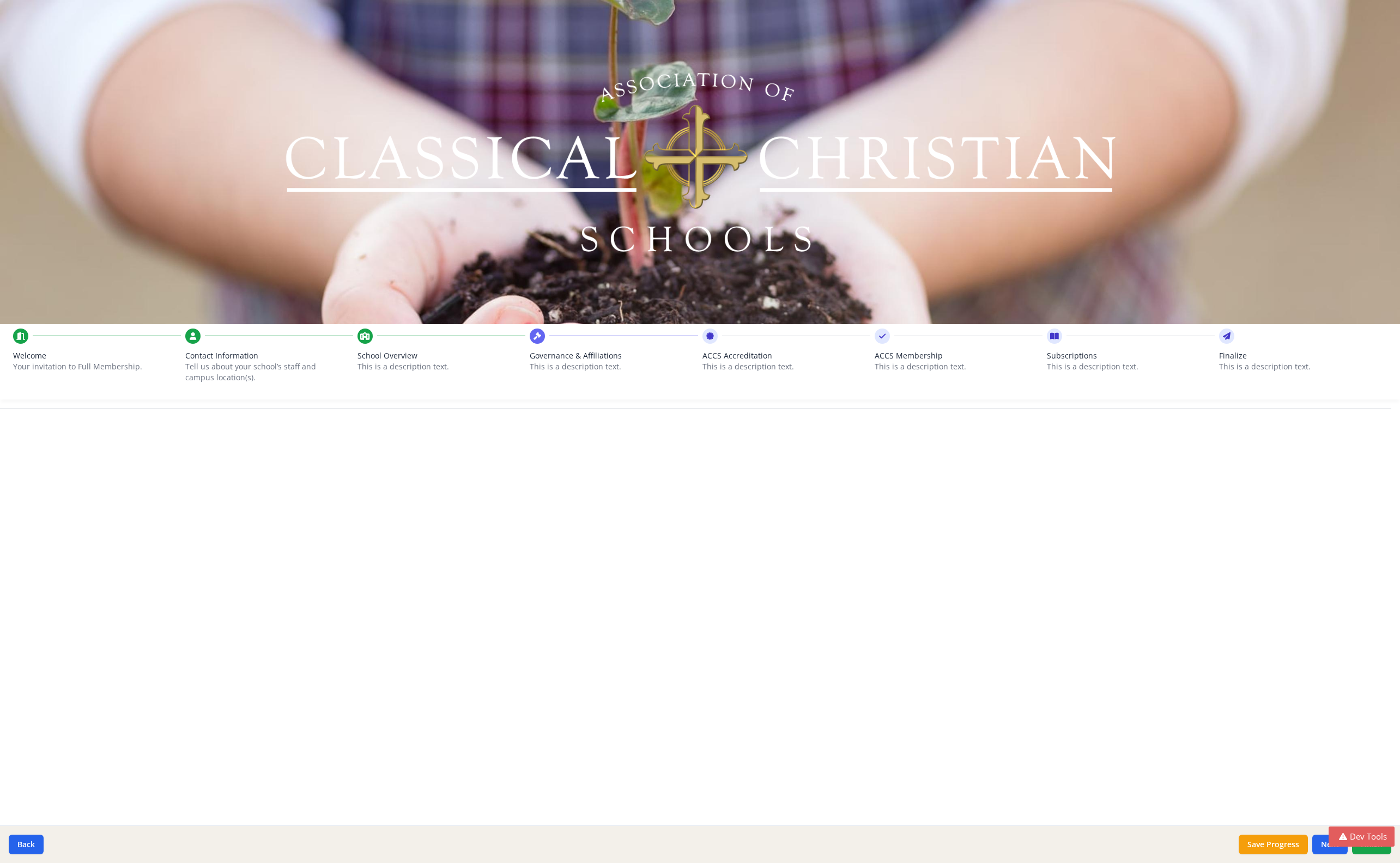 click on "Welcome   Your invitation to Full Membership." at bounding box center [97, 358] 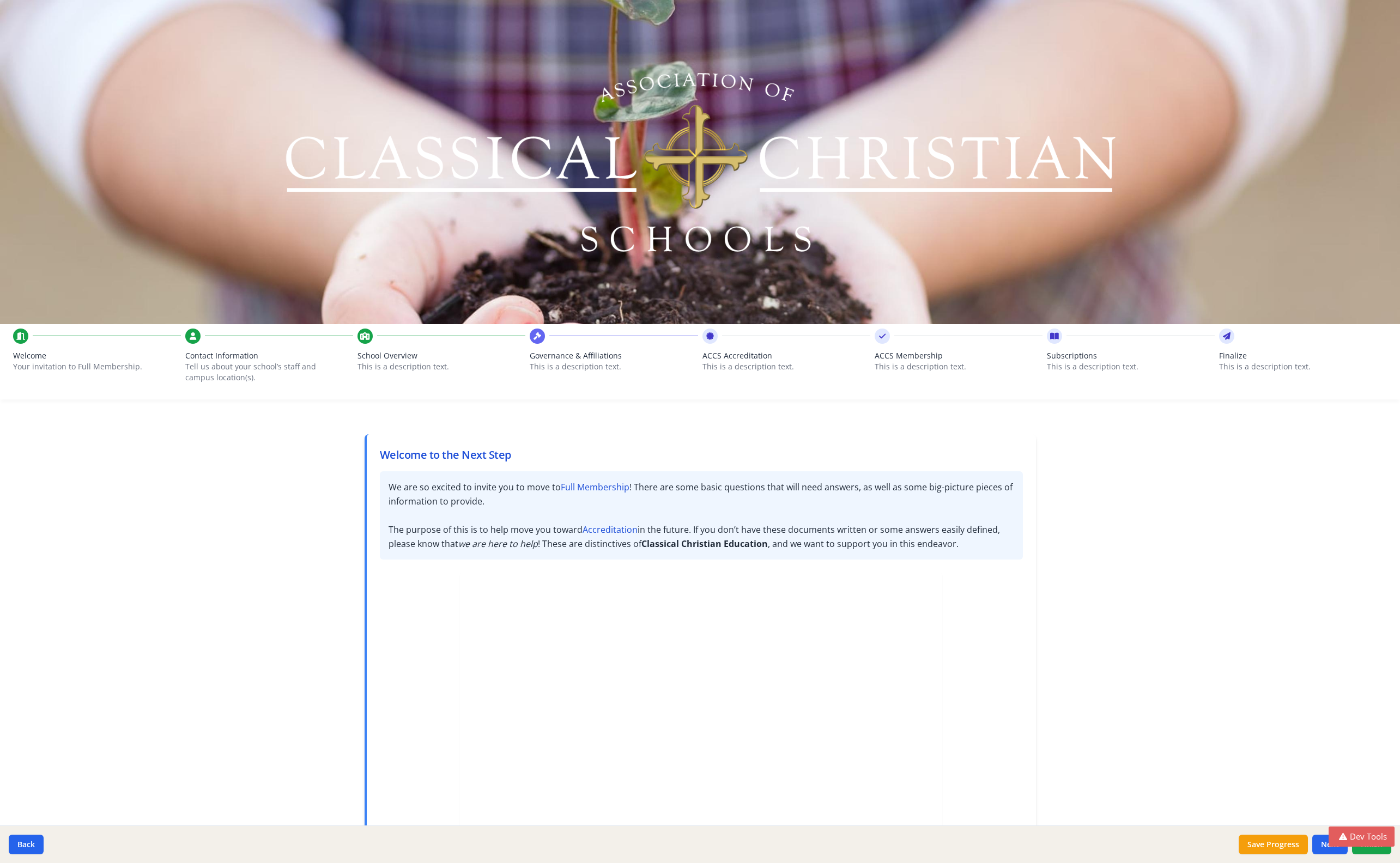 click on "Tell us about your school’s staff and campus location(s)." at bounding box center [263, 372] 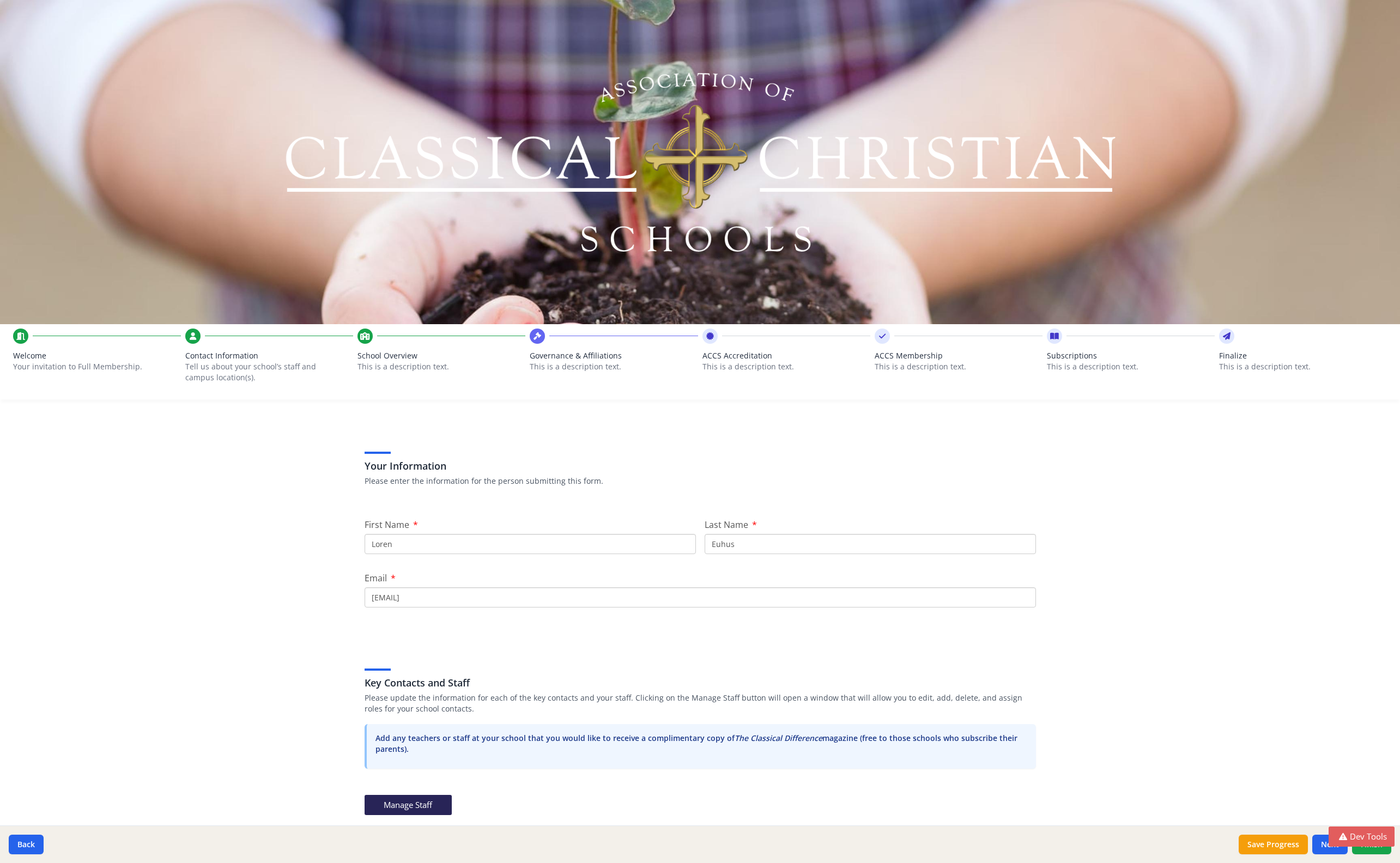 click on "School Overview" at bounding box center (441, 356) 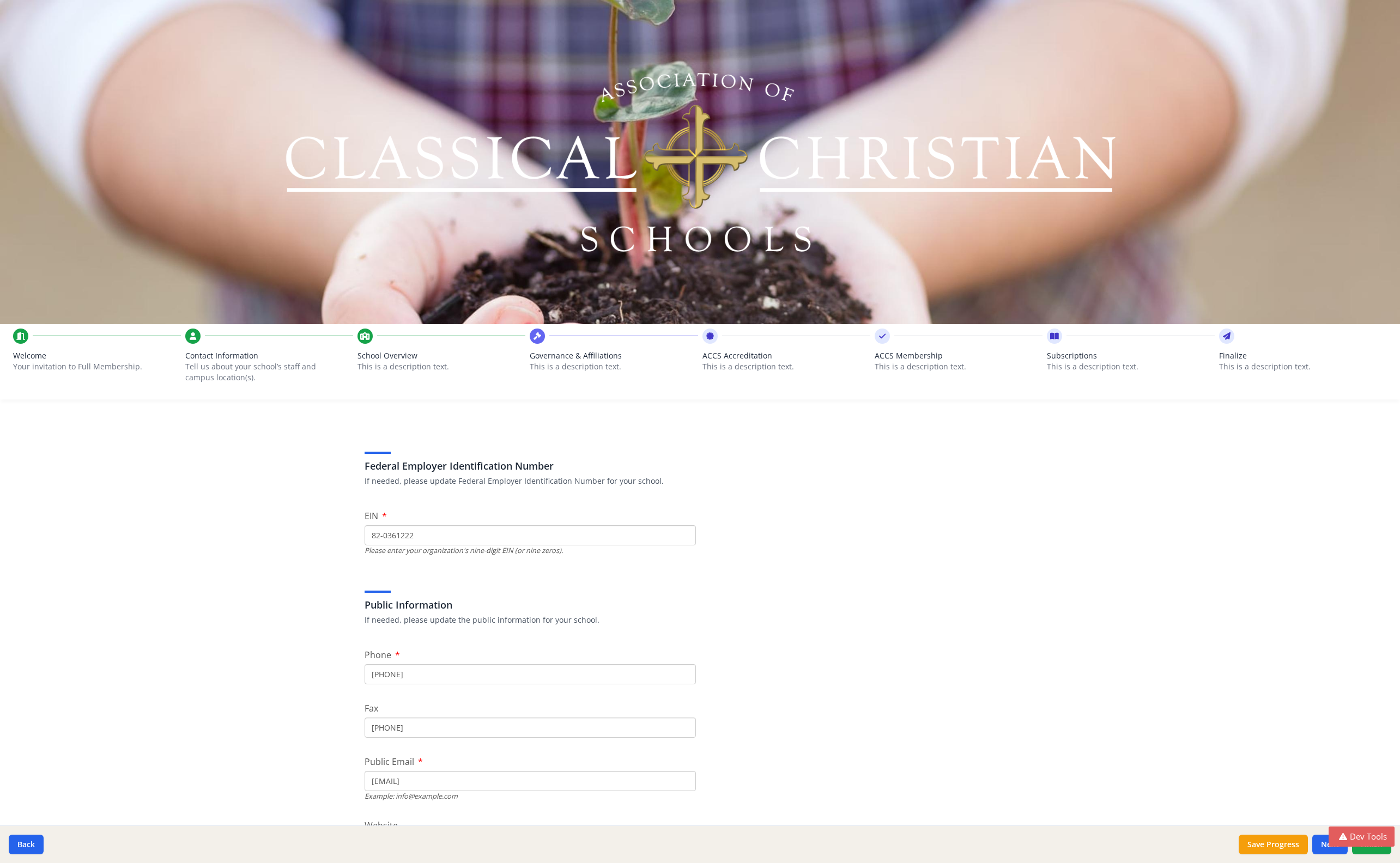 click on "Governance & Affiliations" at bounding box center (614, 356) 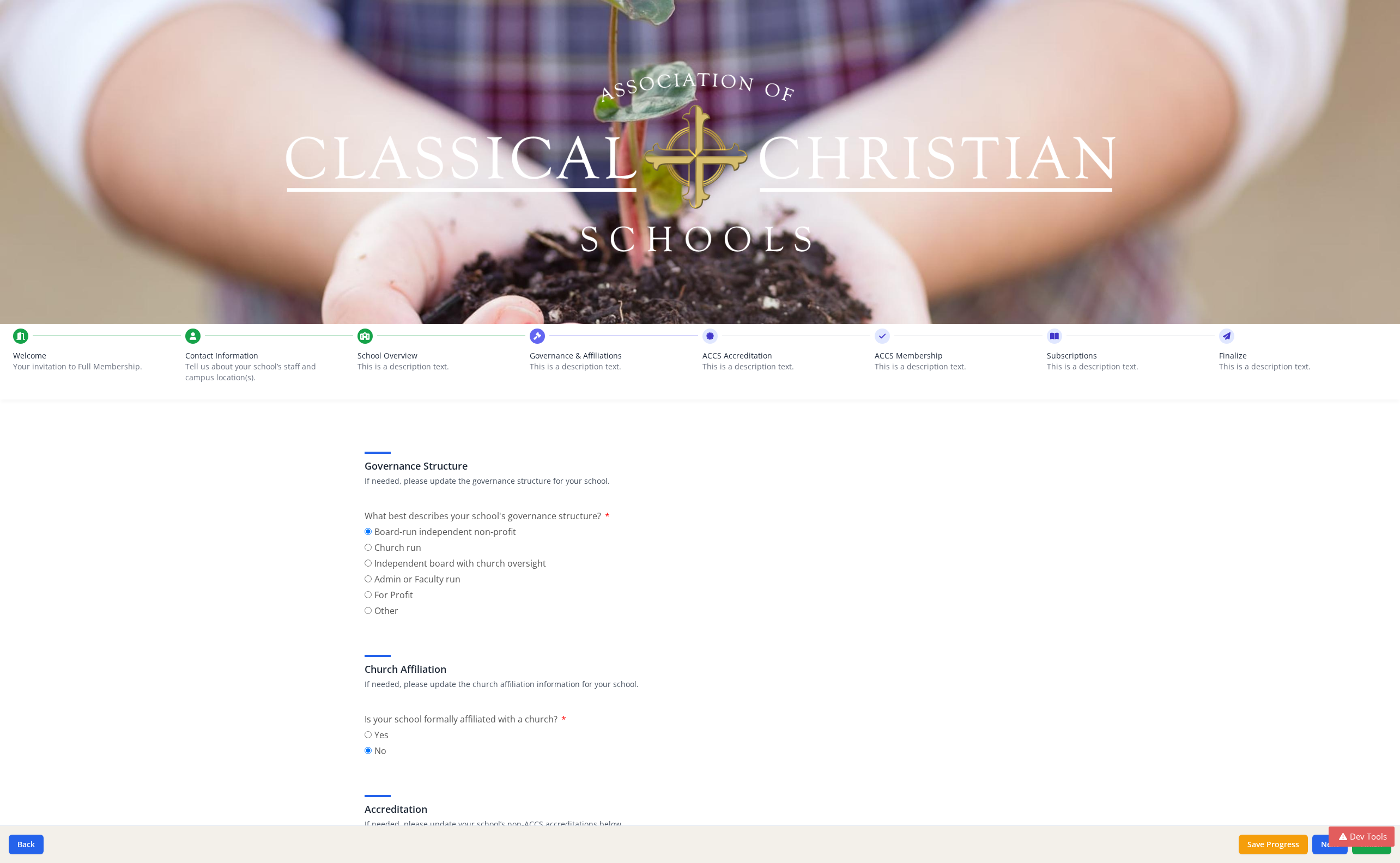 click on "ACCS Accreditation" at bounding box center (786, 356) 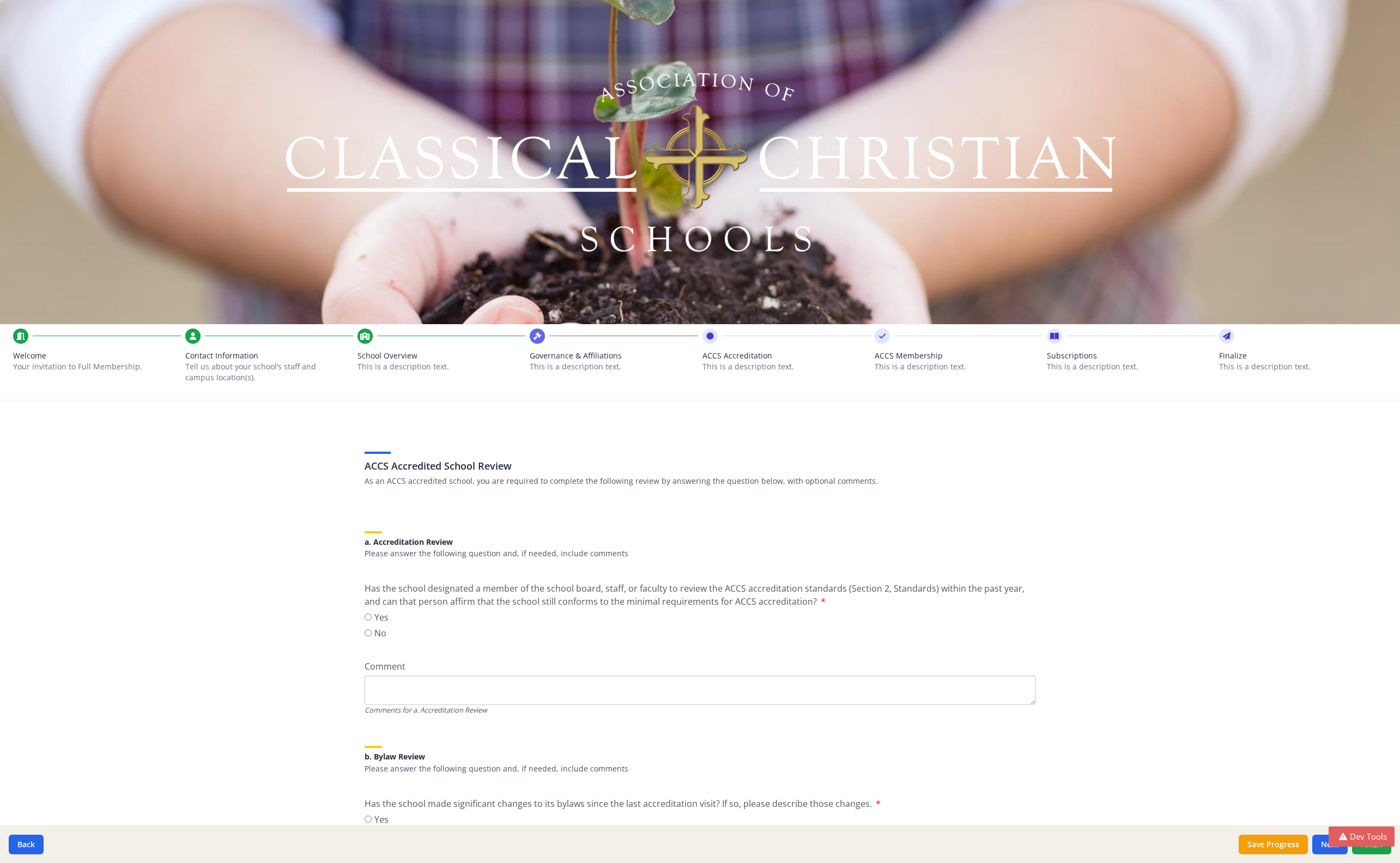 click on "ACCS Membership" at bounding box center (959, 356) 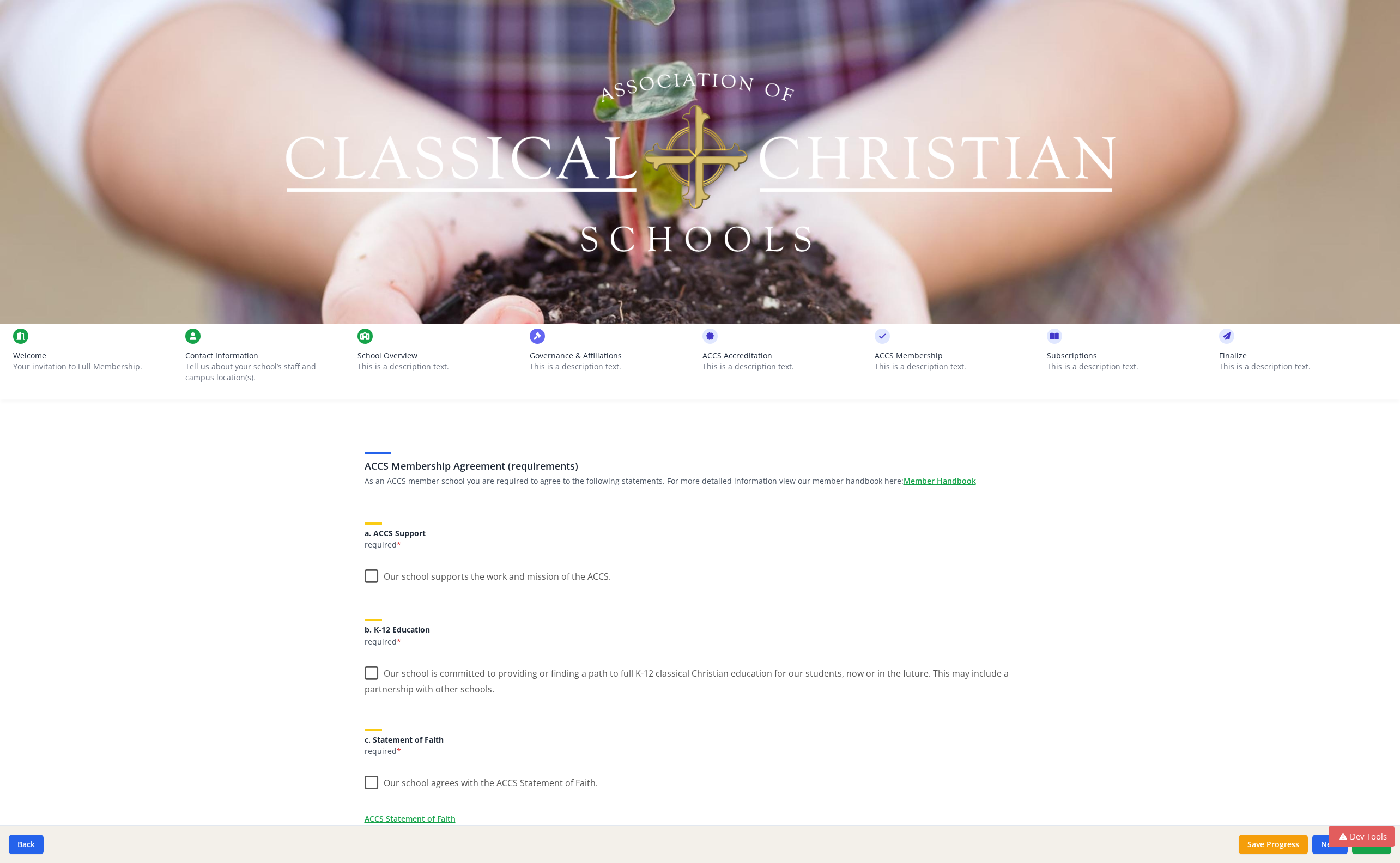 click on "Subscriptions" at bounding box center (1131, 356) 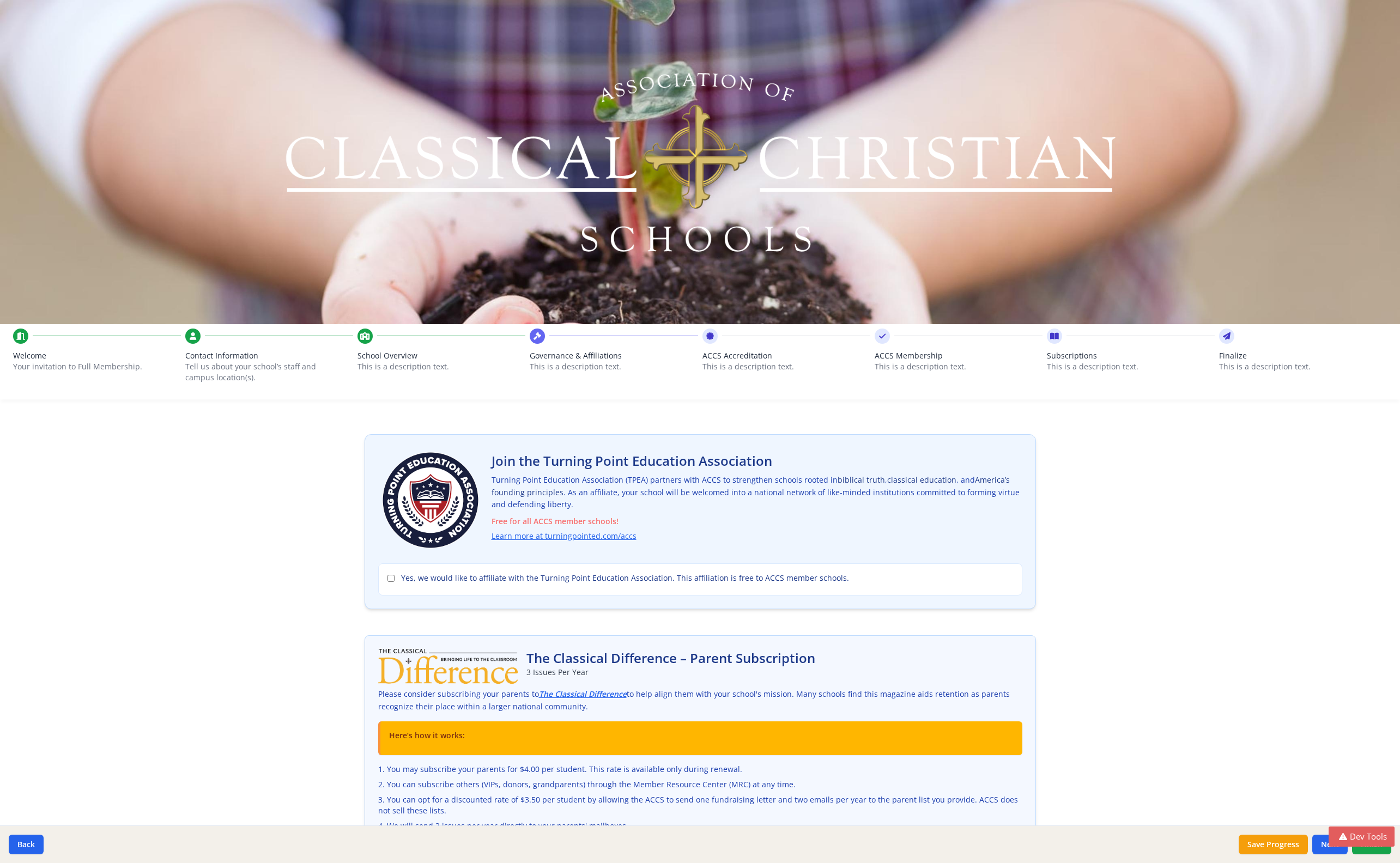 click on "Finalize" at bounding box center (1303, 356) 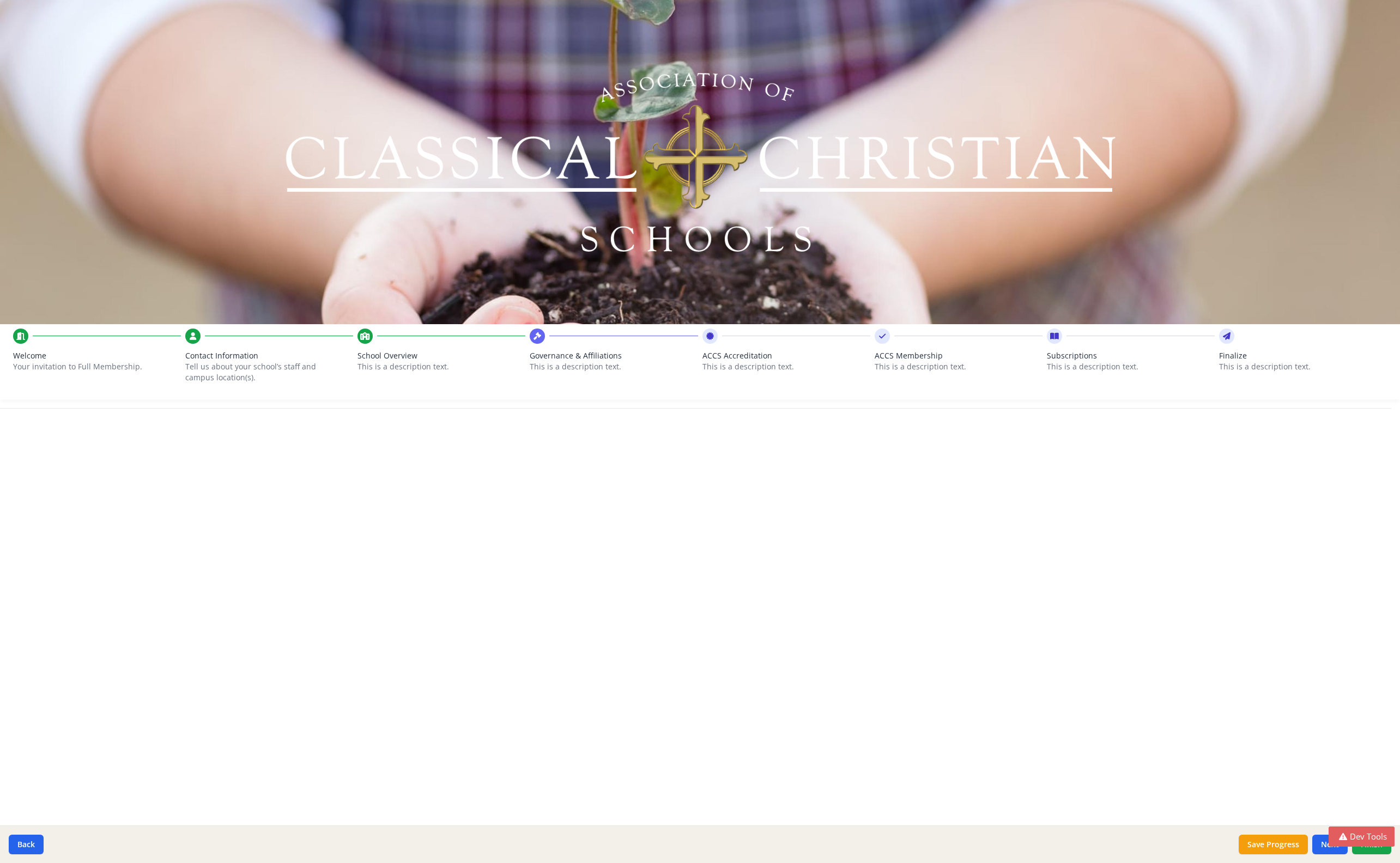 click on "Subscriptions" at bounding box center (1131, 356) 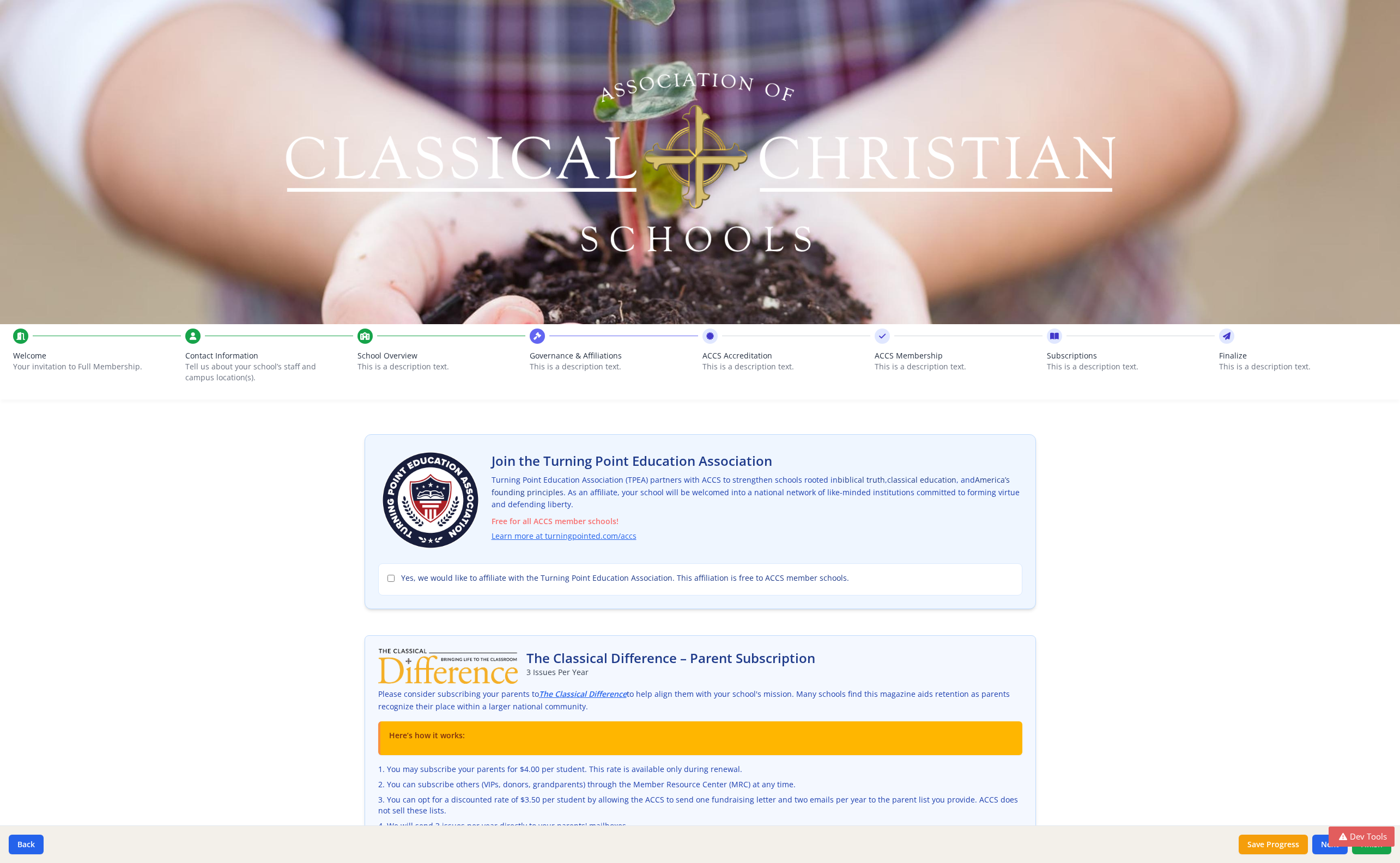 click on "ACCS Membership" at bounding box center [959, 356] 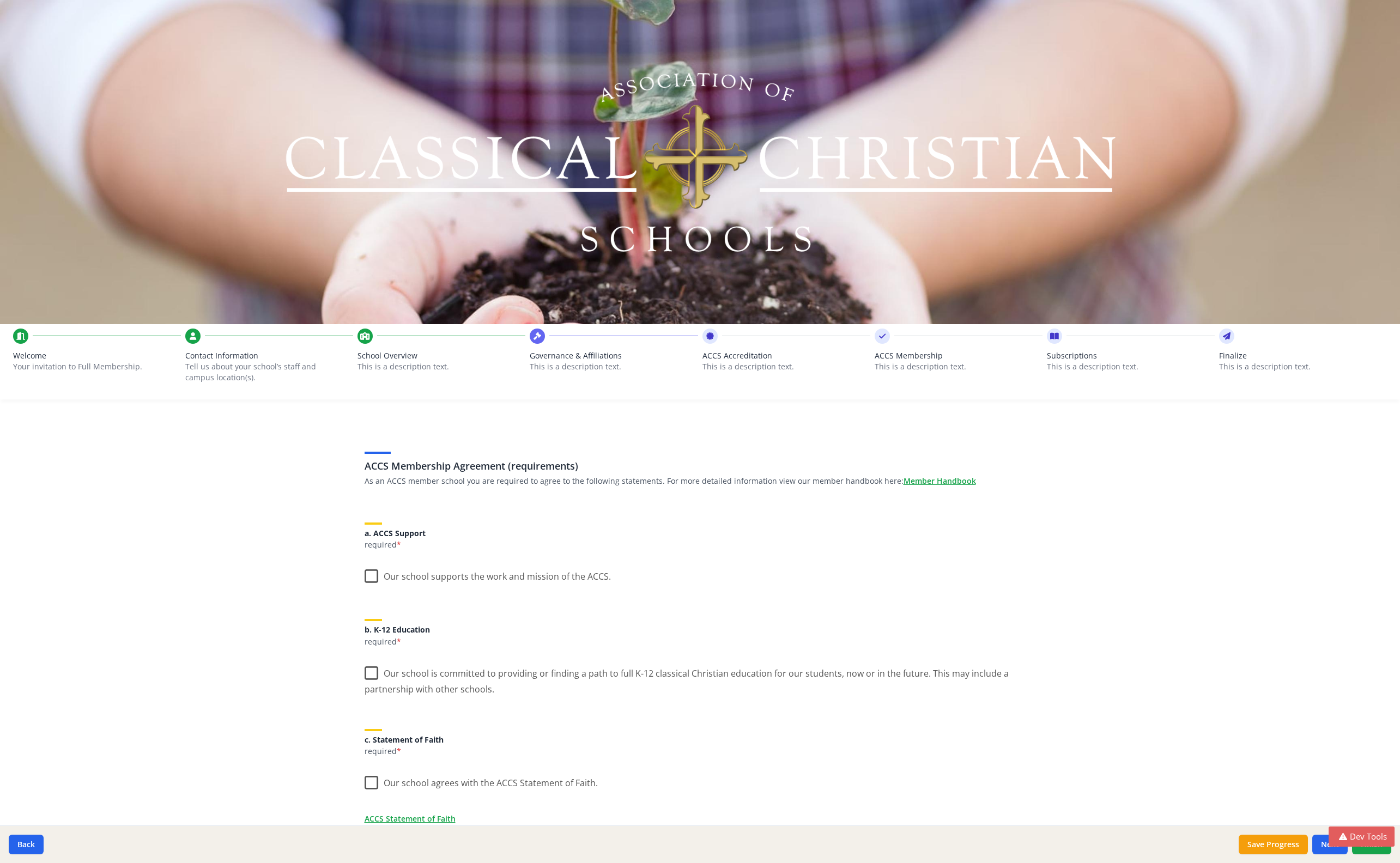 click on "This is a description text." at bounding box center (959, 367) 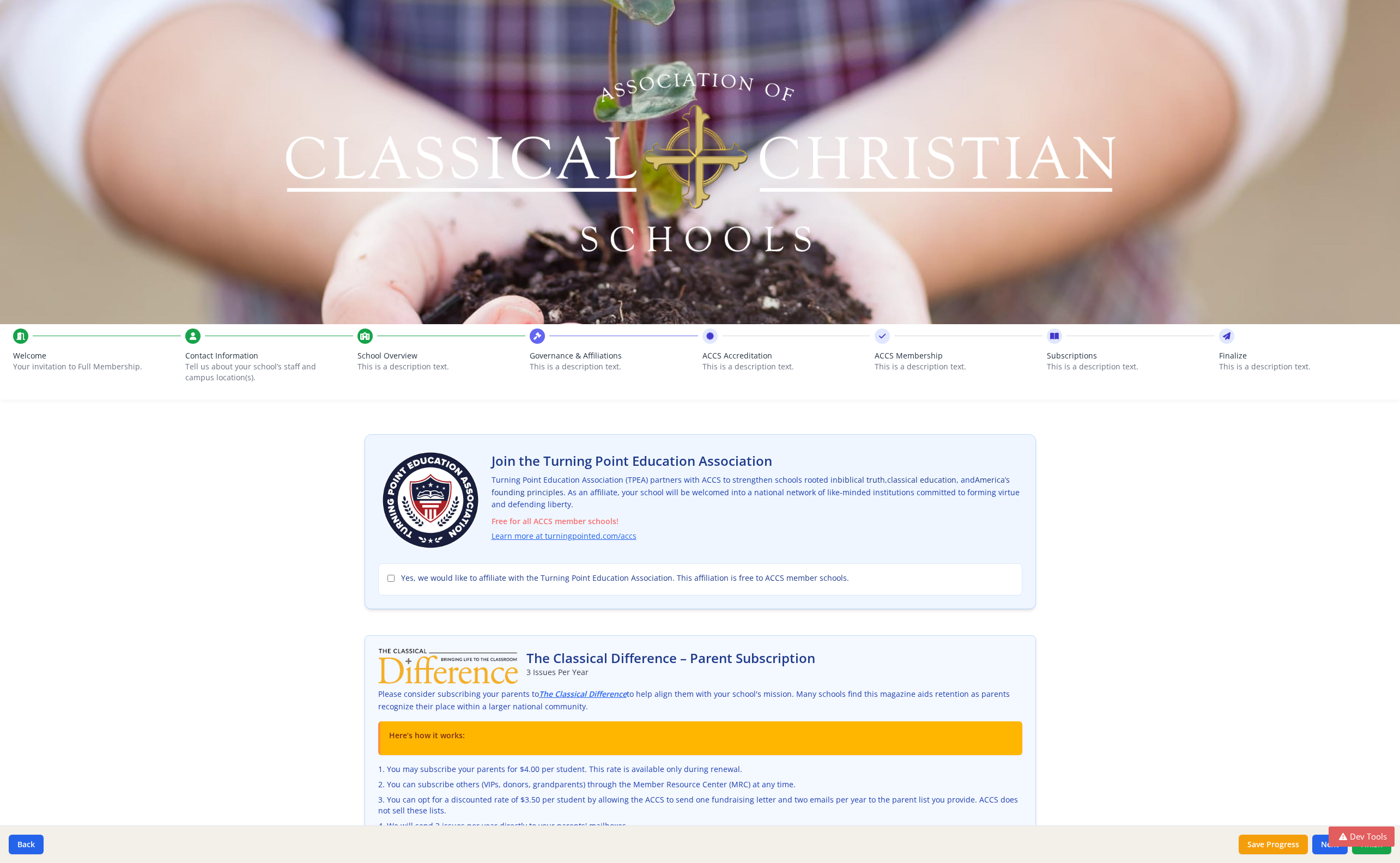 click on "ACCS Membership" at bounding box center [959, 356] 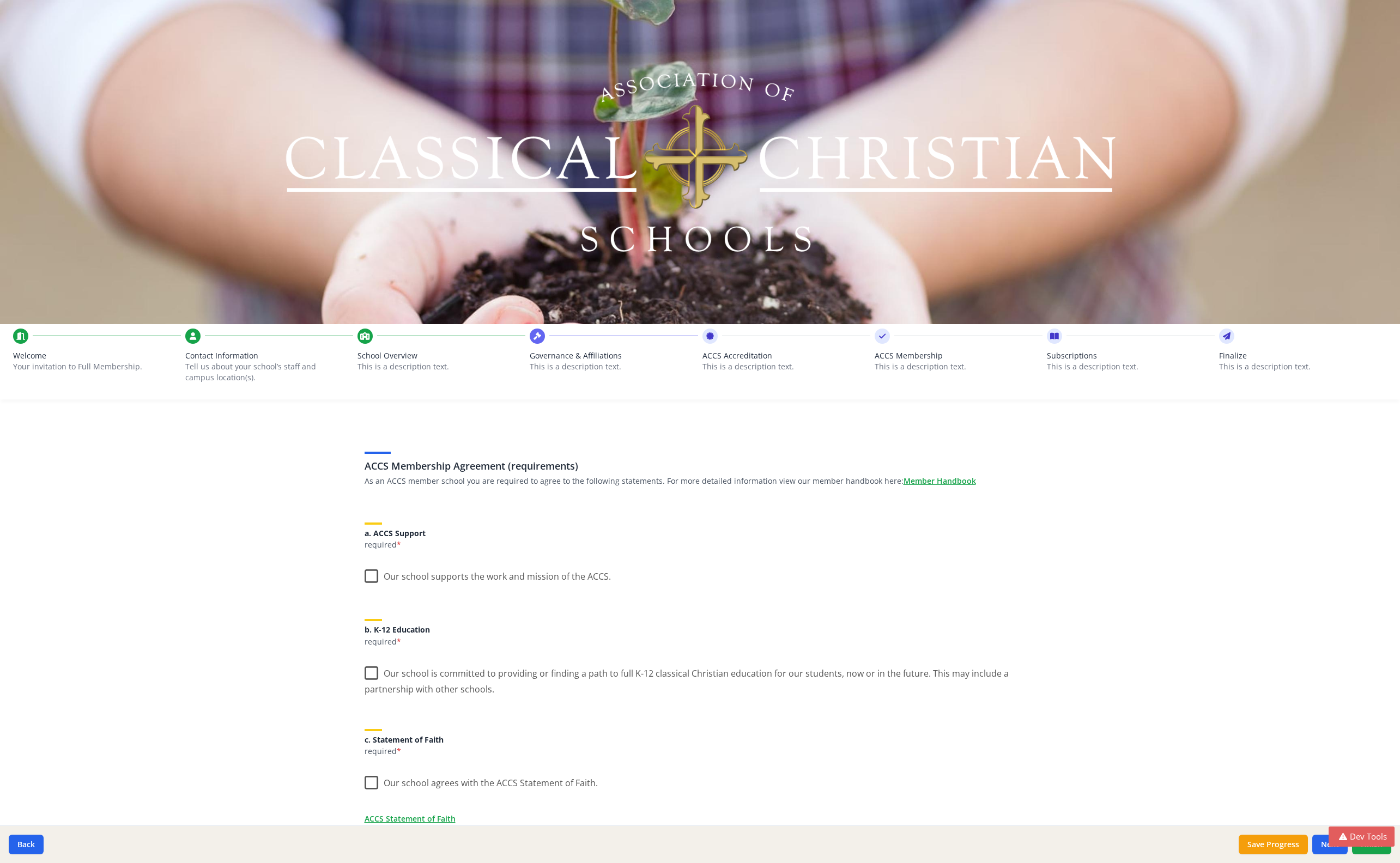 click on "ACCS Accreditation" at bounding box center (786, 356) 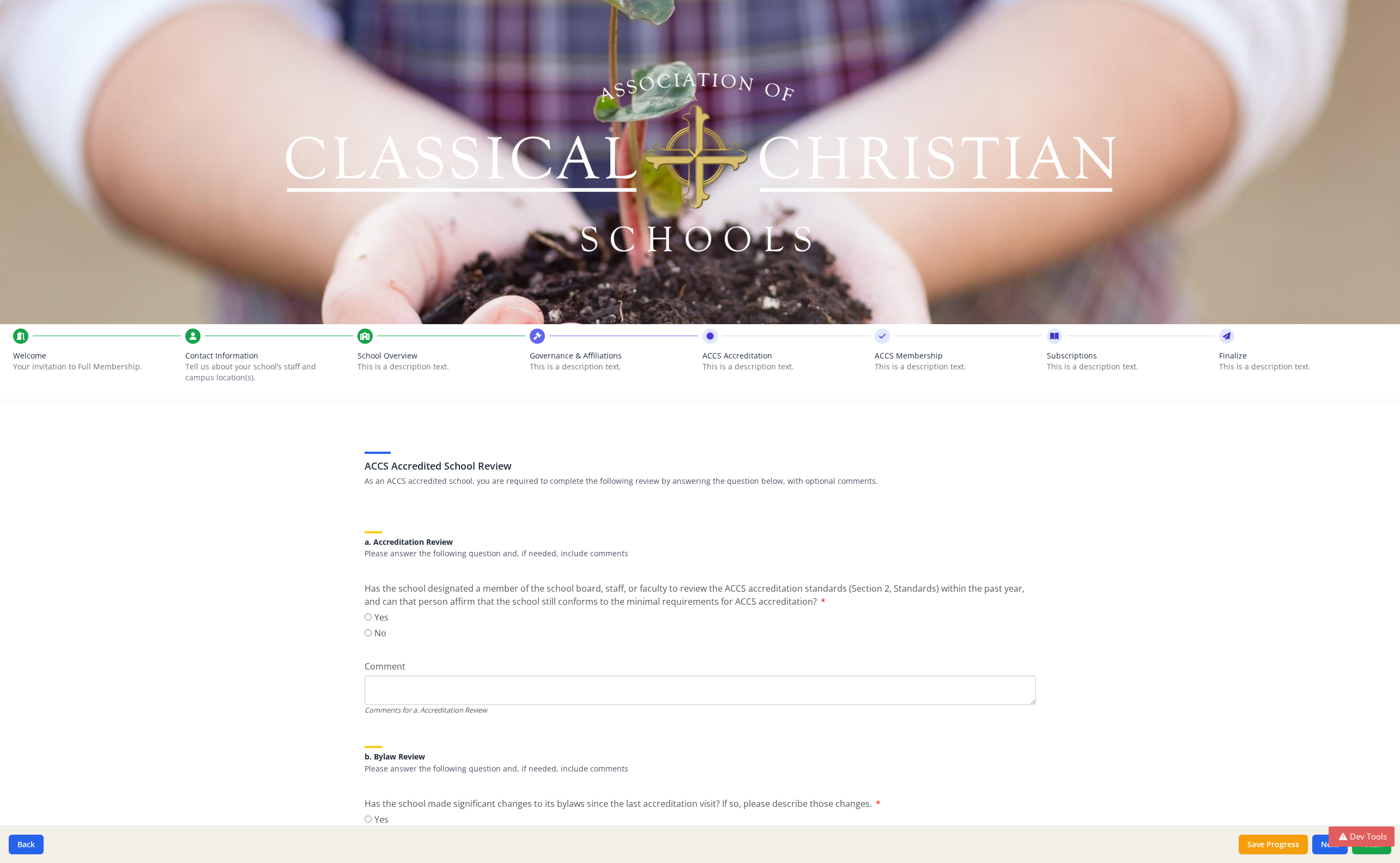 click on "Governance & Affiliations" at bounding box center (614, 356) 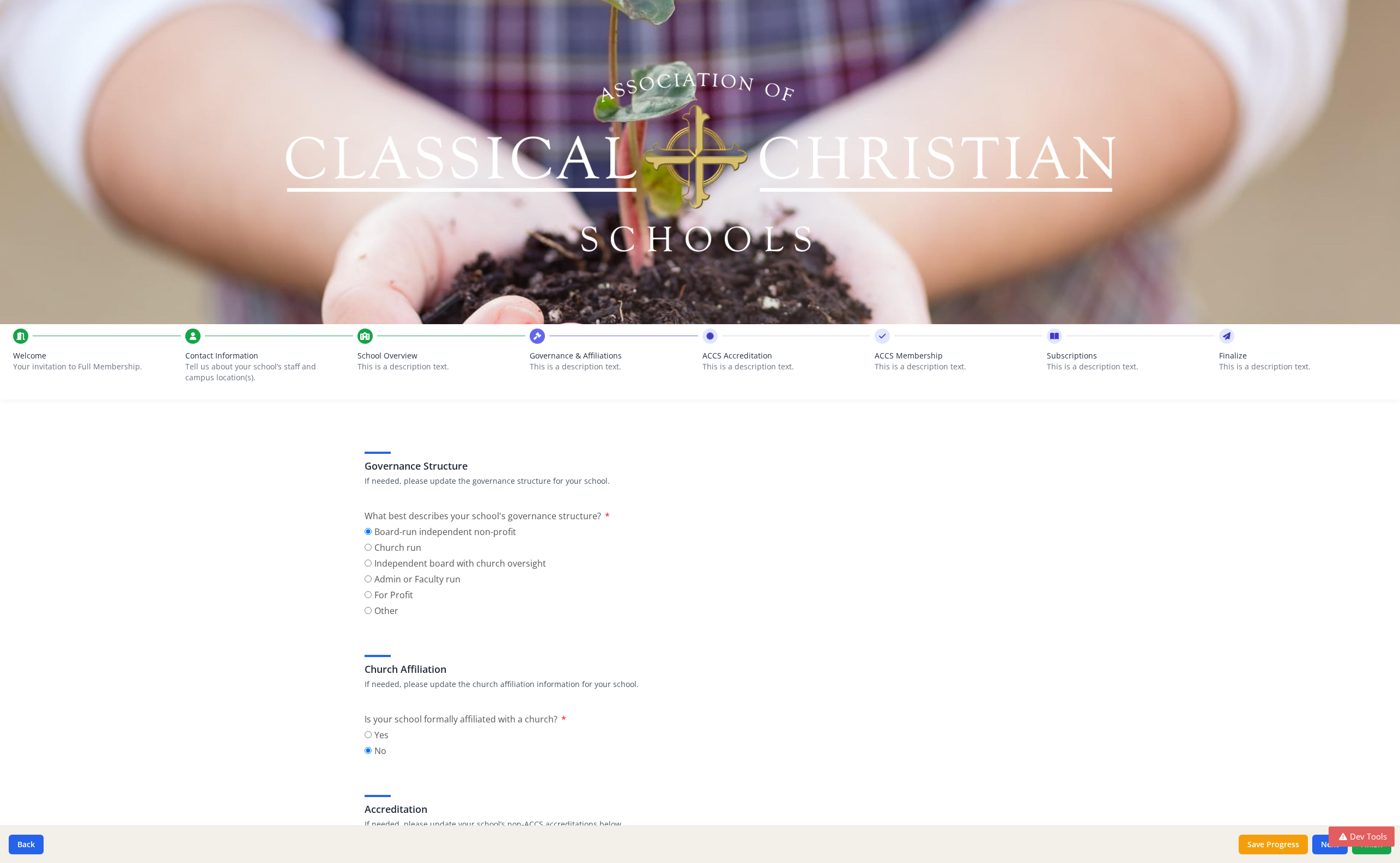 click on "School Overview" at bounding box center [441, 356] 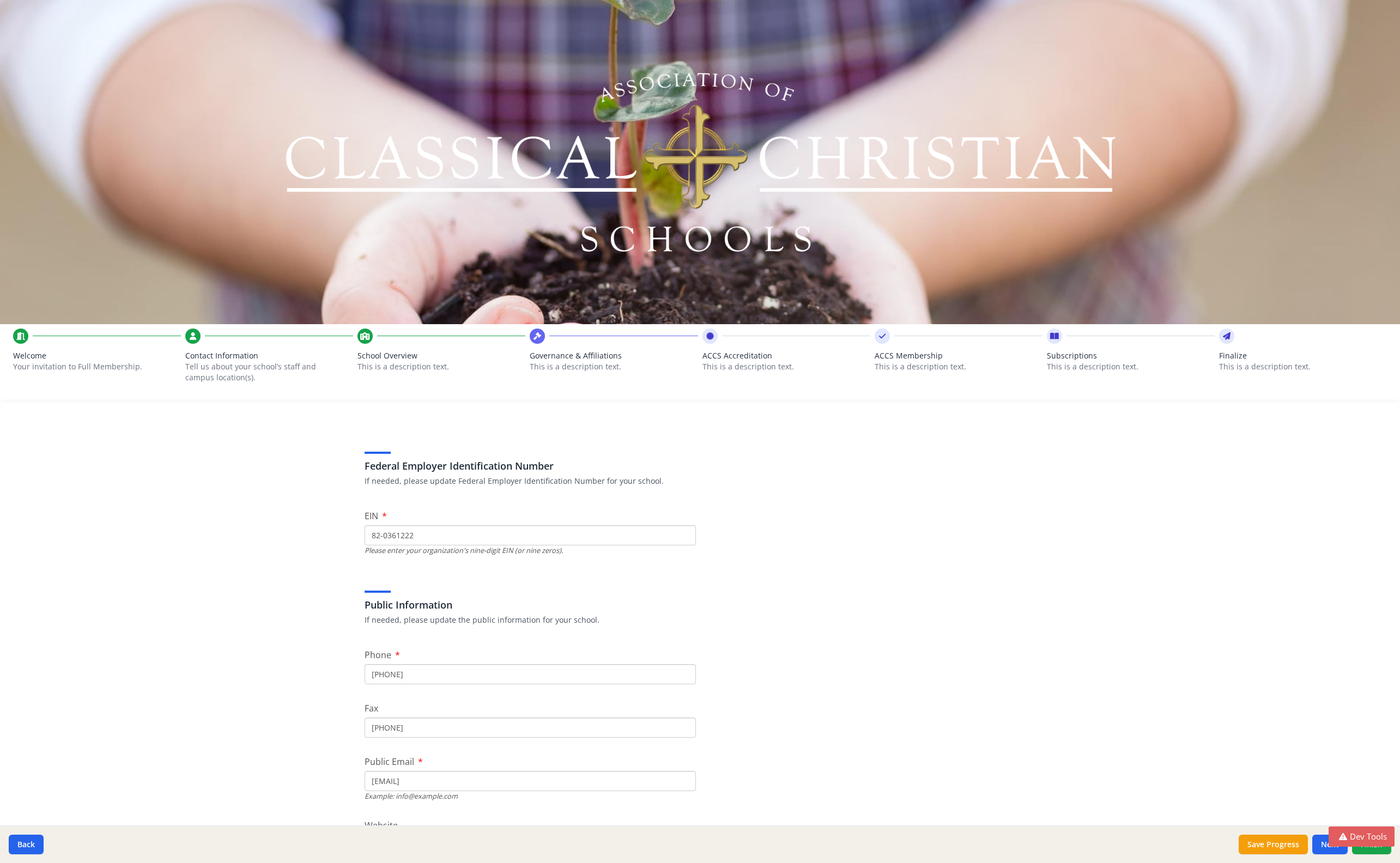 click on "Tell us about your school’s staff and campus location(s)." at bounding box center (263, 372) 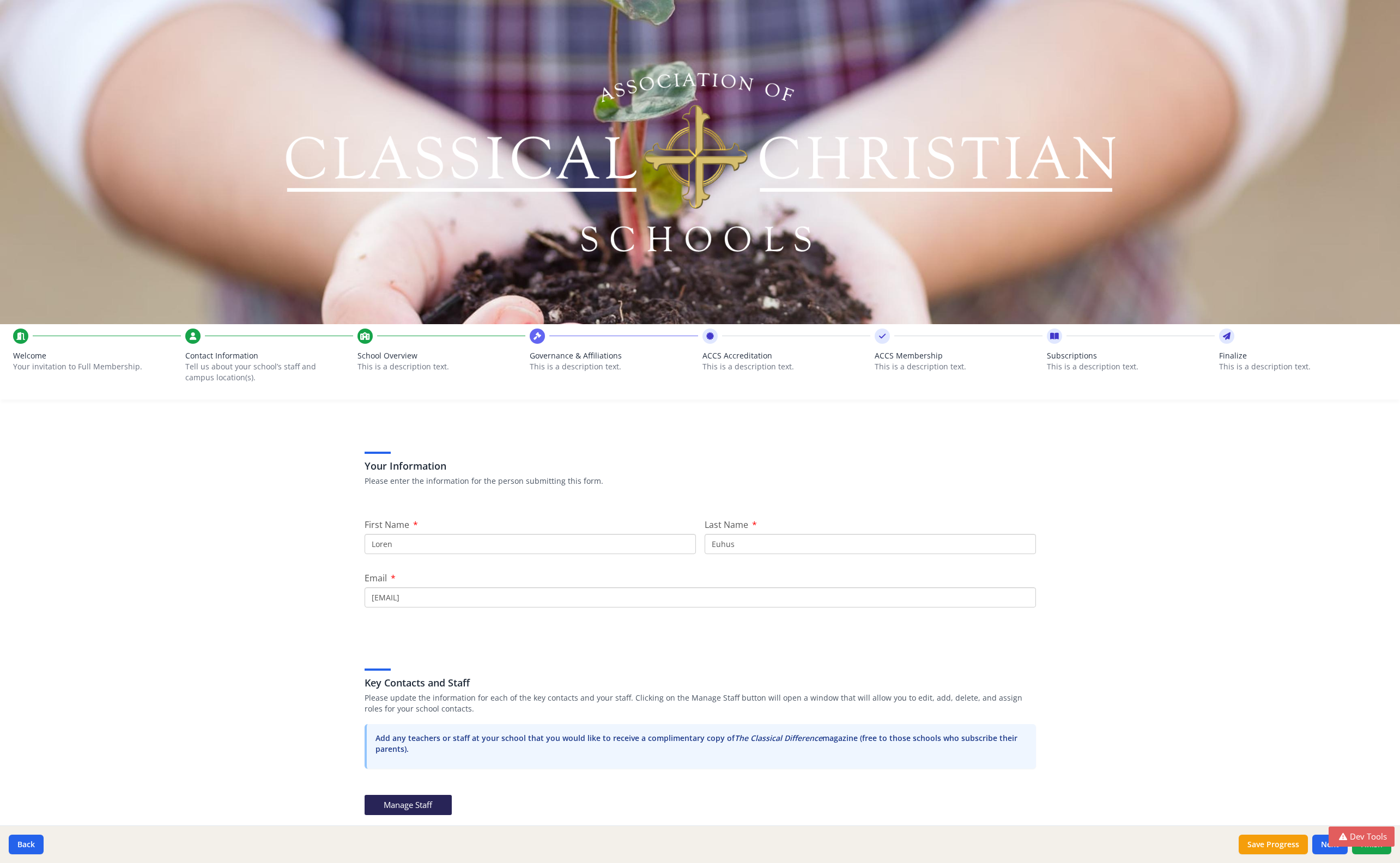 click on "Your invitation to Full Membership." at bounding box center (90, 367) 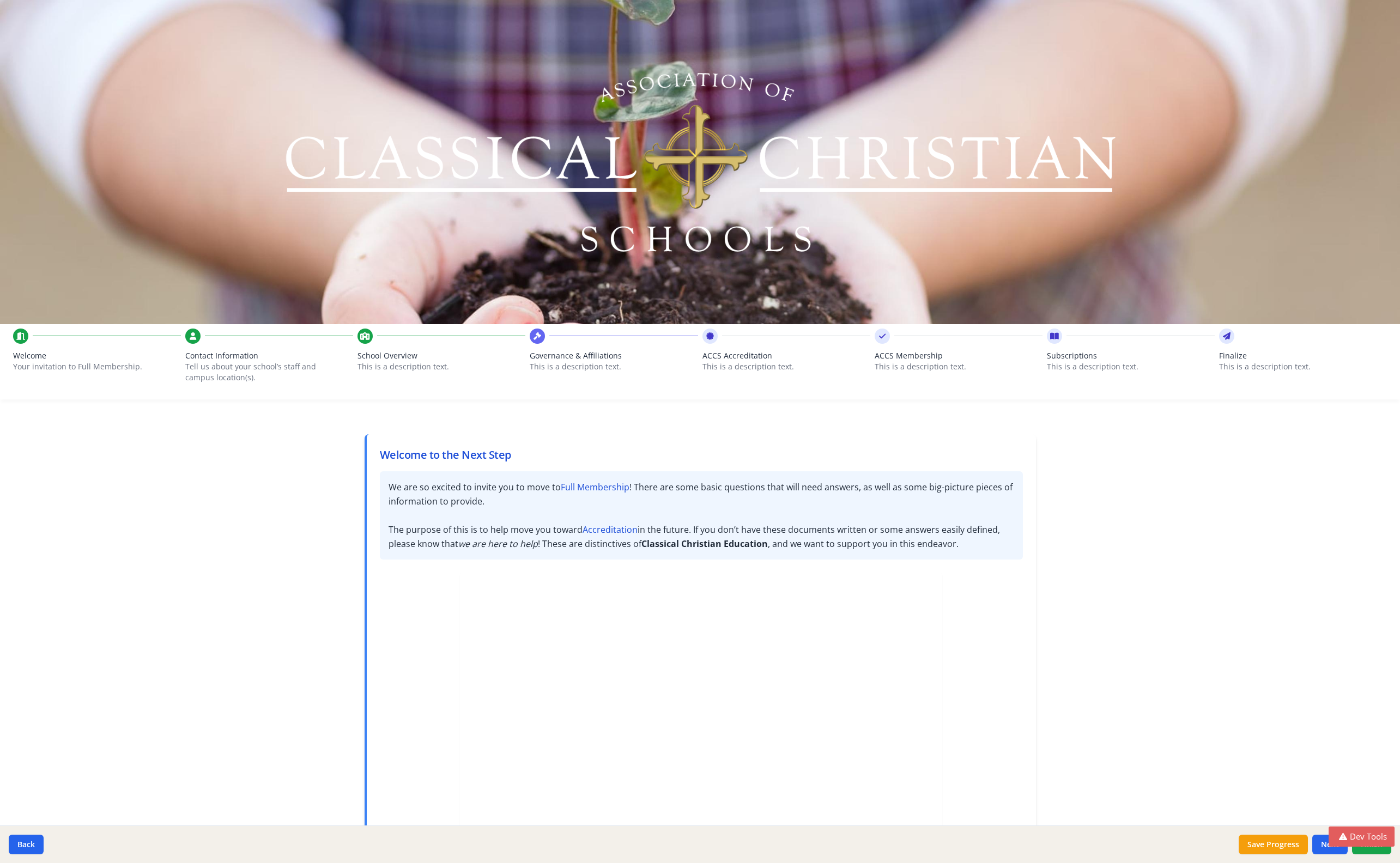 click on "Contact Information   Tell us about your school’s staff and campus location(s)." at bounding box center (269, 375) 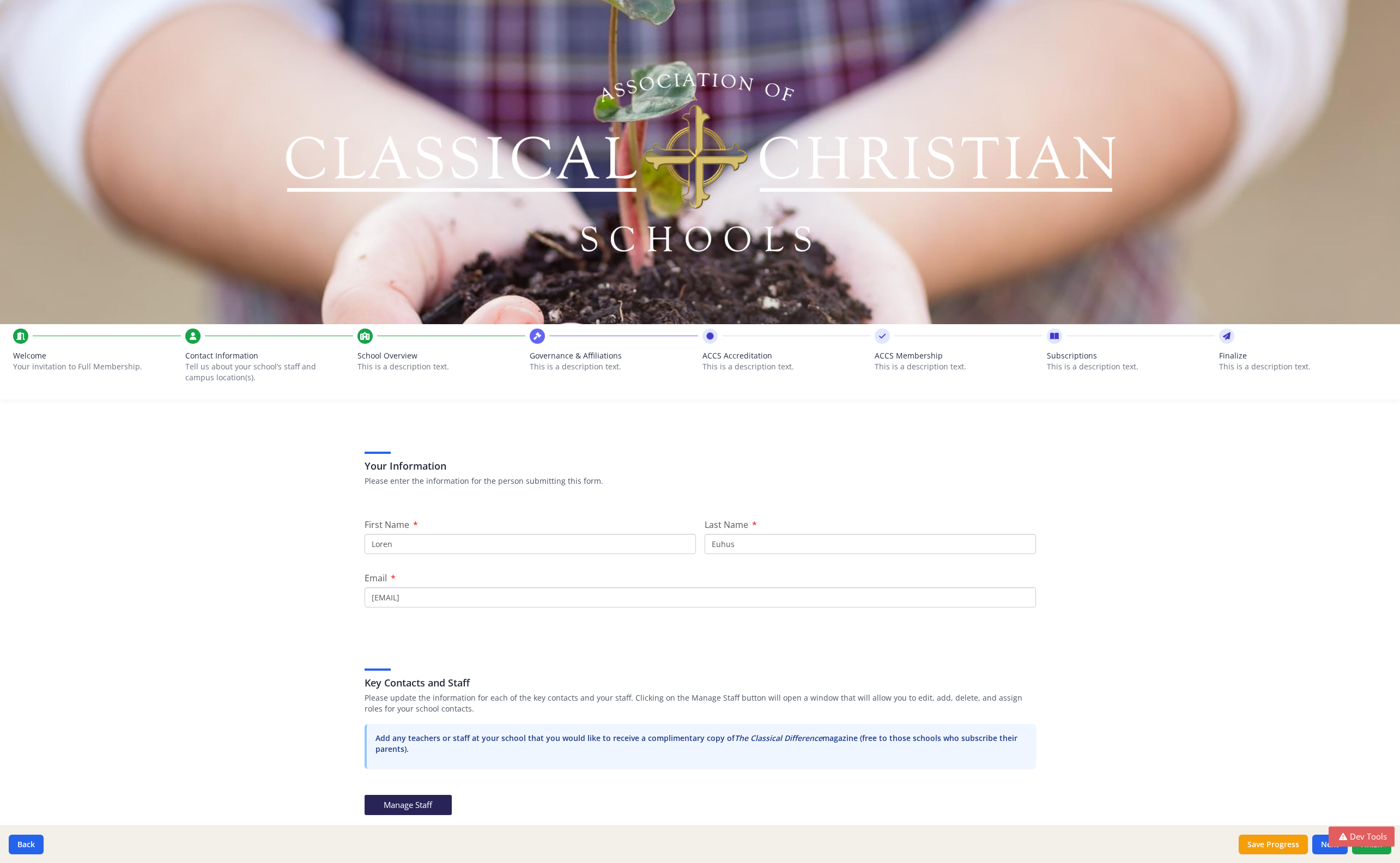 click on "School Overview" at bounding box center (441, 356) 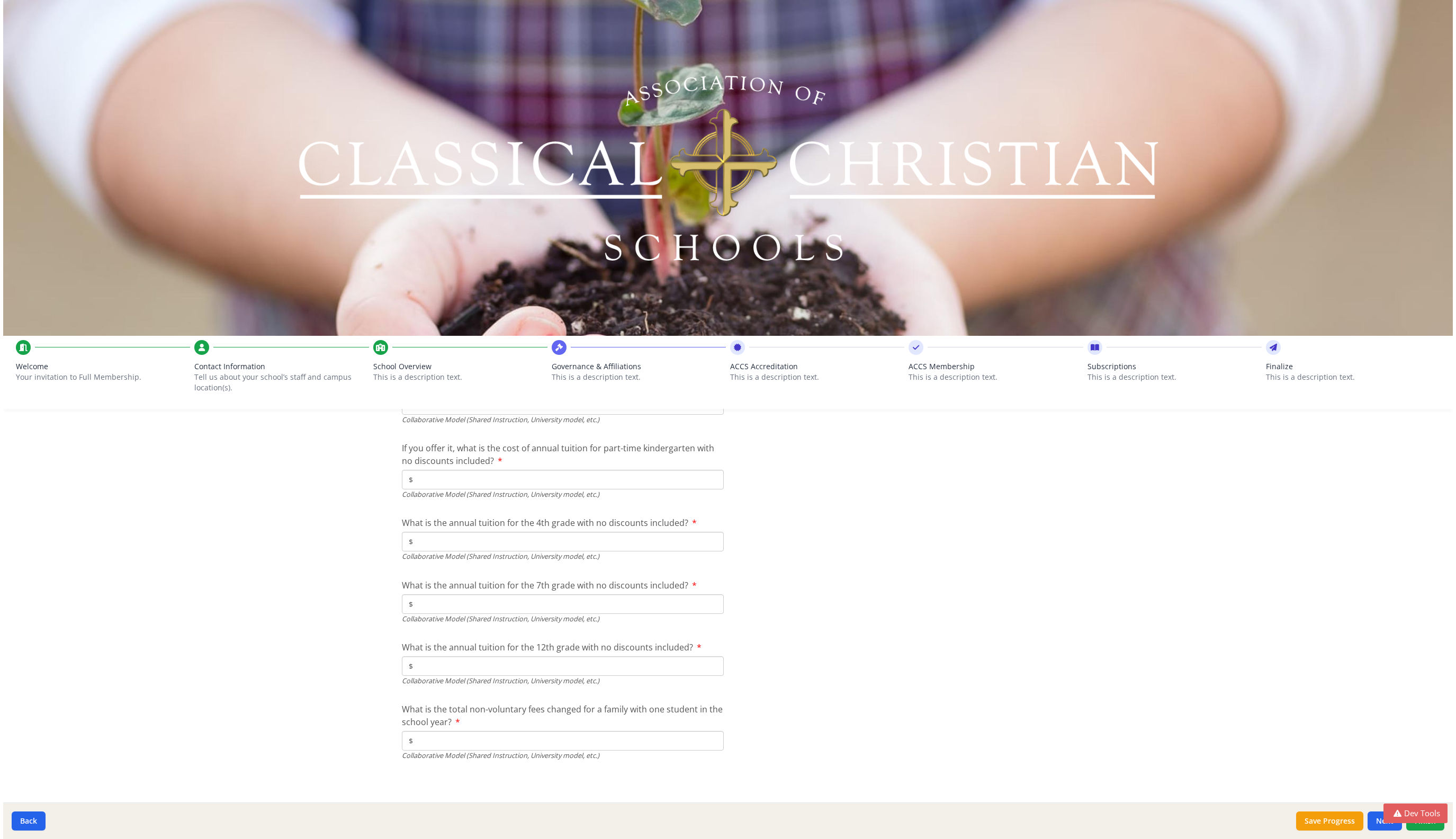 scroll, scrollTop: 3296, scrollLeft: 0, axis: vertical 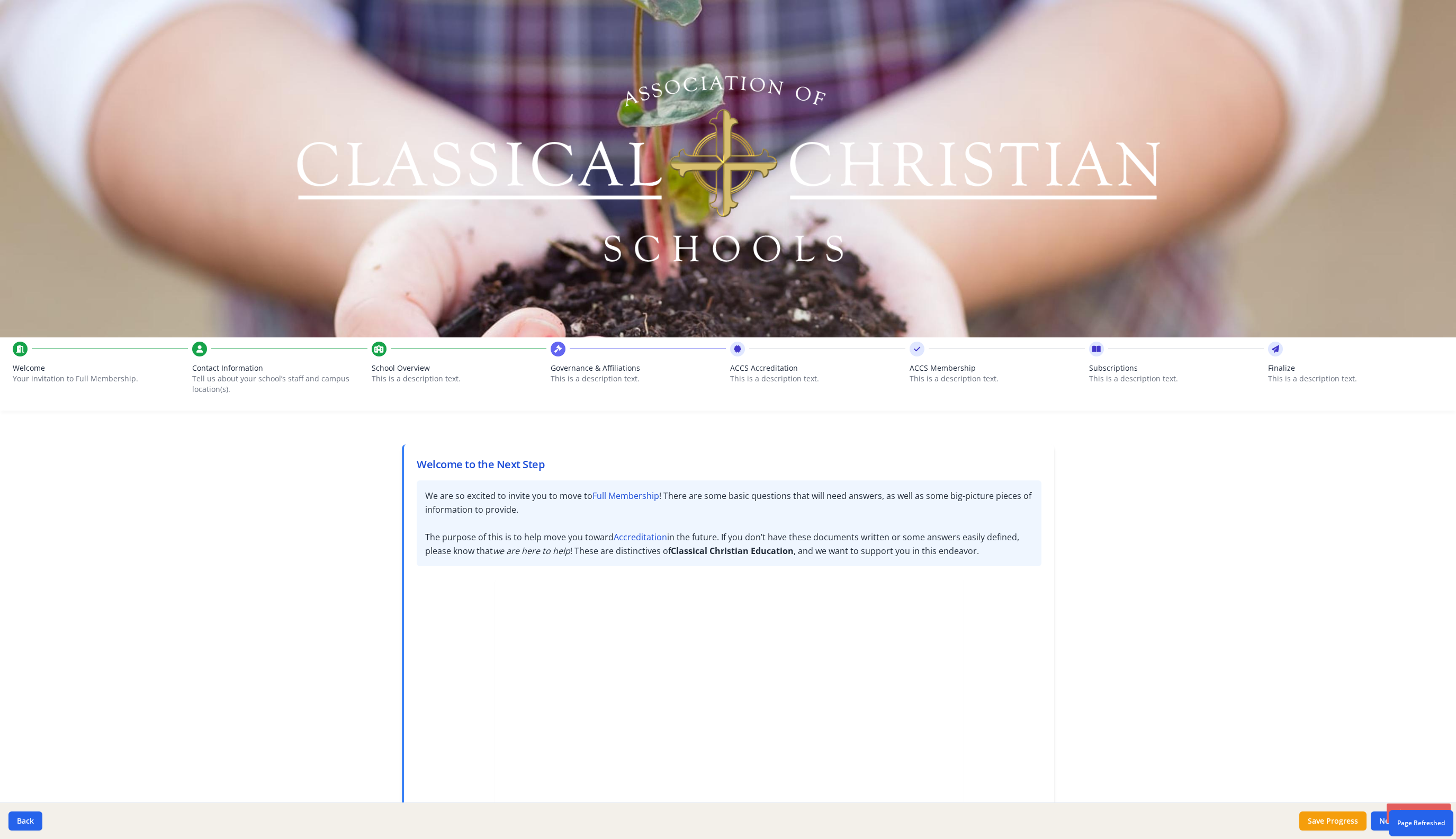 click on "This is a description text." at bounding box center [459, 379] 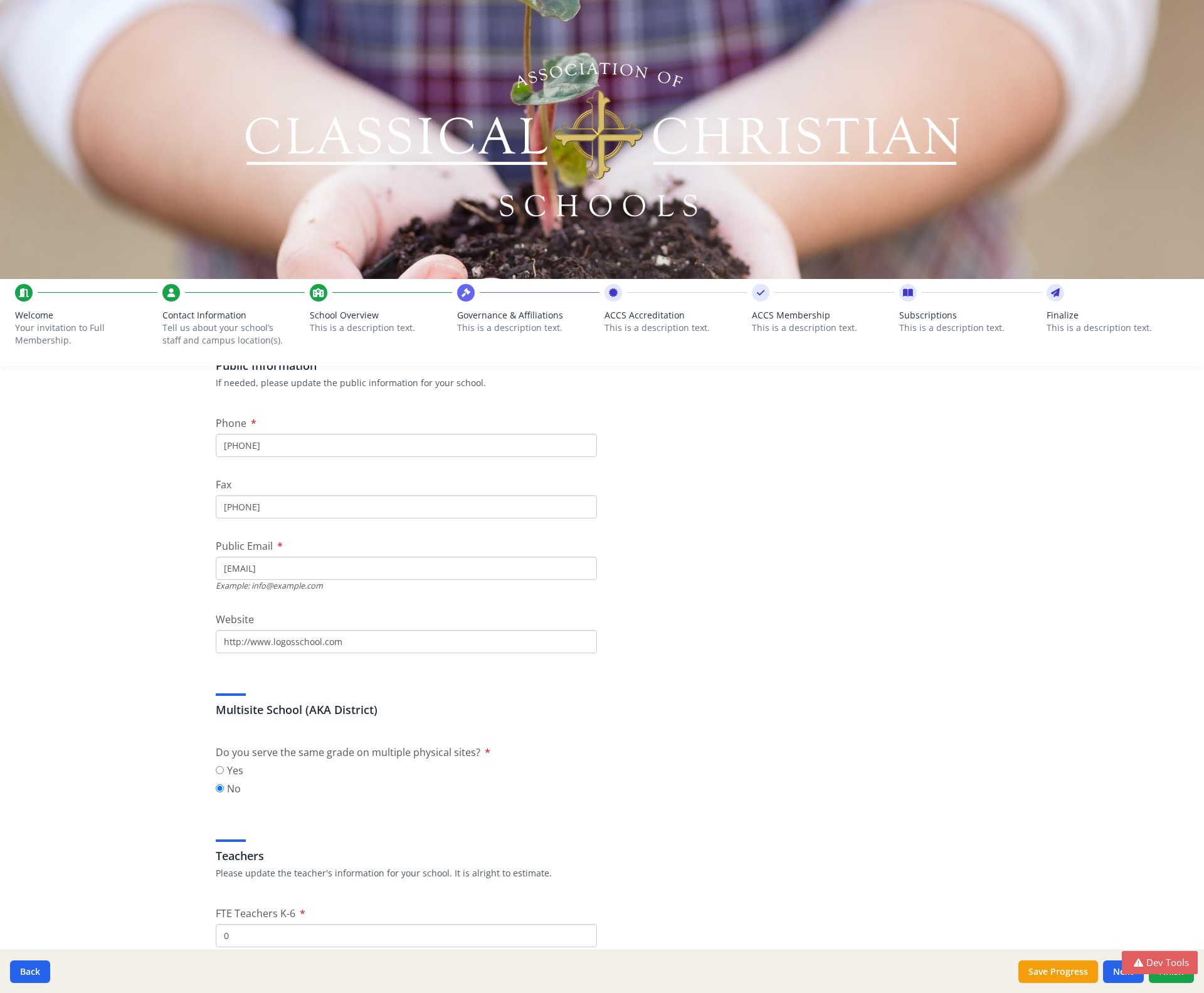 scroll, scrollTop: 0, scrollLeft: 0, axis: both 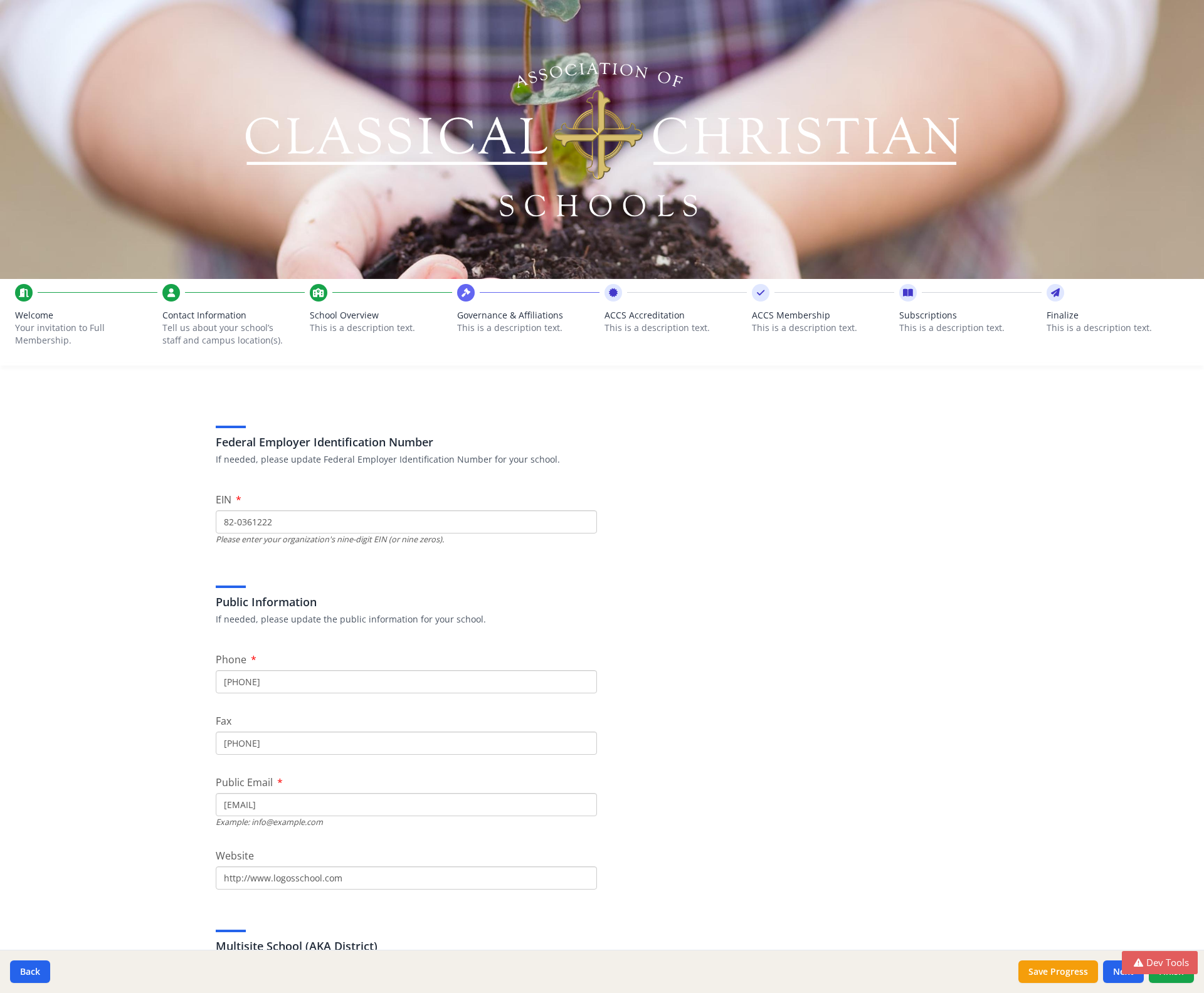 click on "This is a description text." at bounding box center [381, 328] 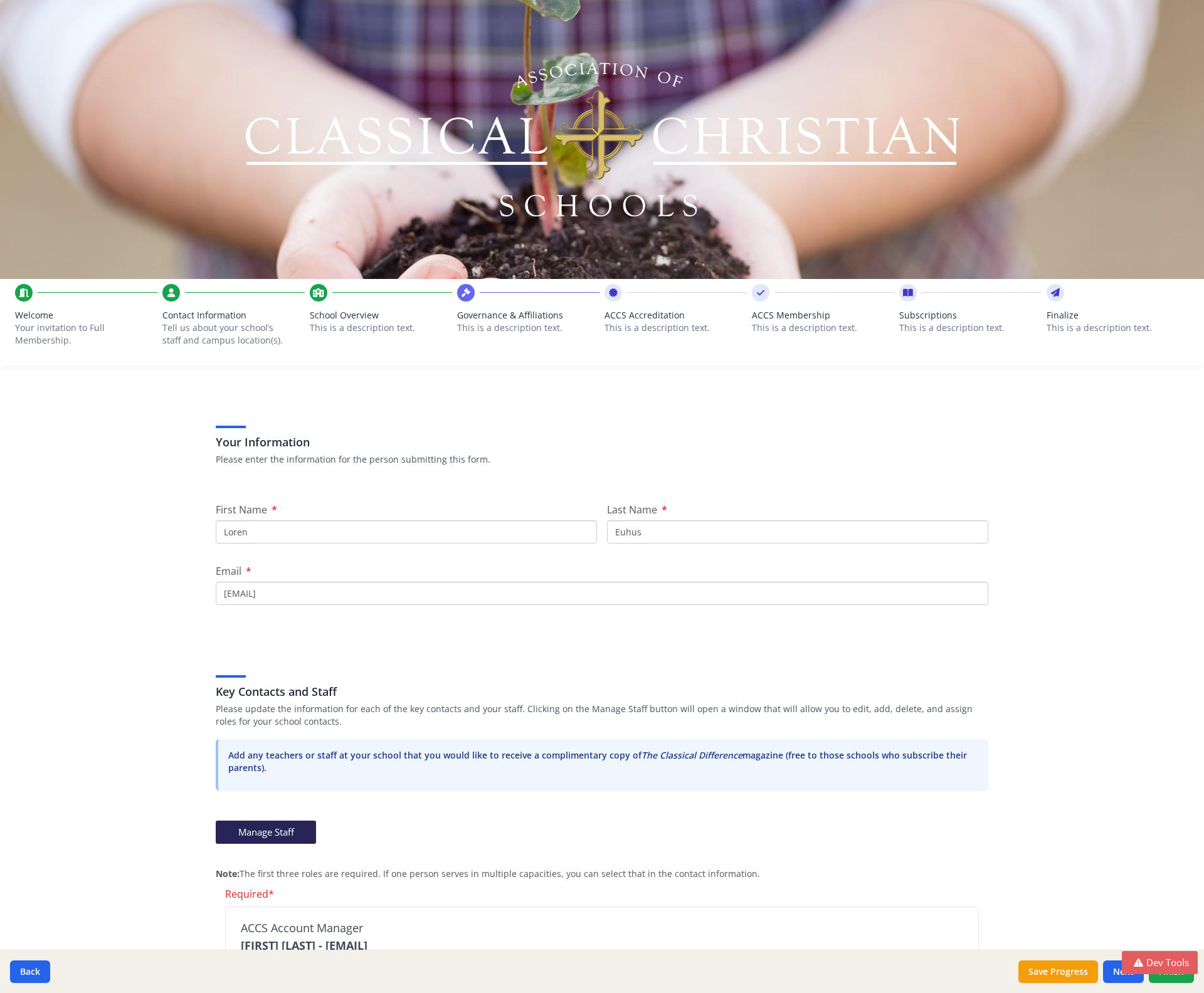 click on "Welcome" at bounding box center (86, 315) 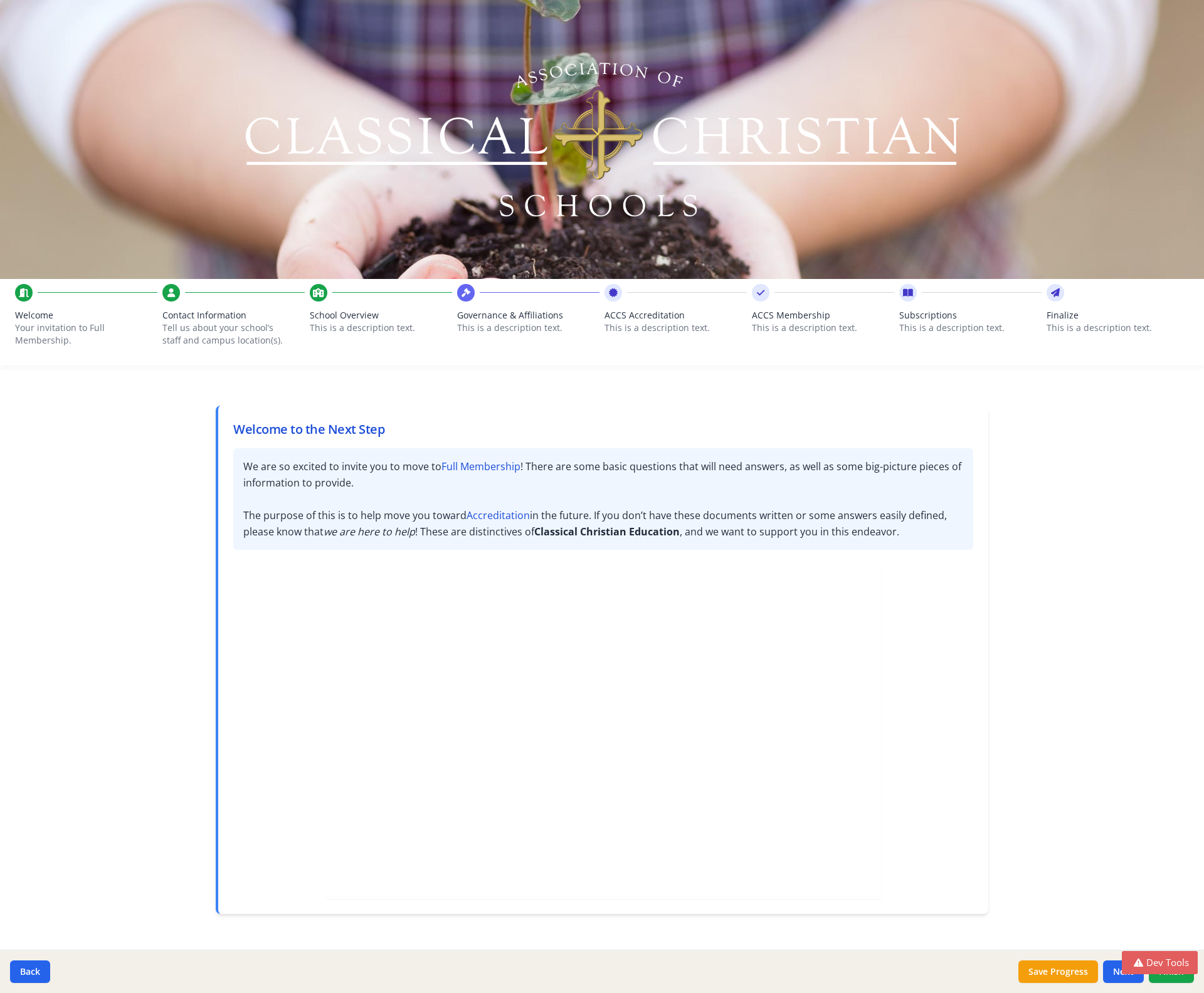 click on "Tell us about your school’s staff and campus location(s)." at bounding box center (226, 334) 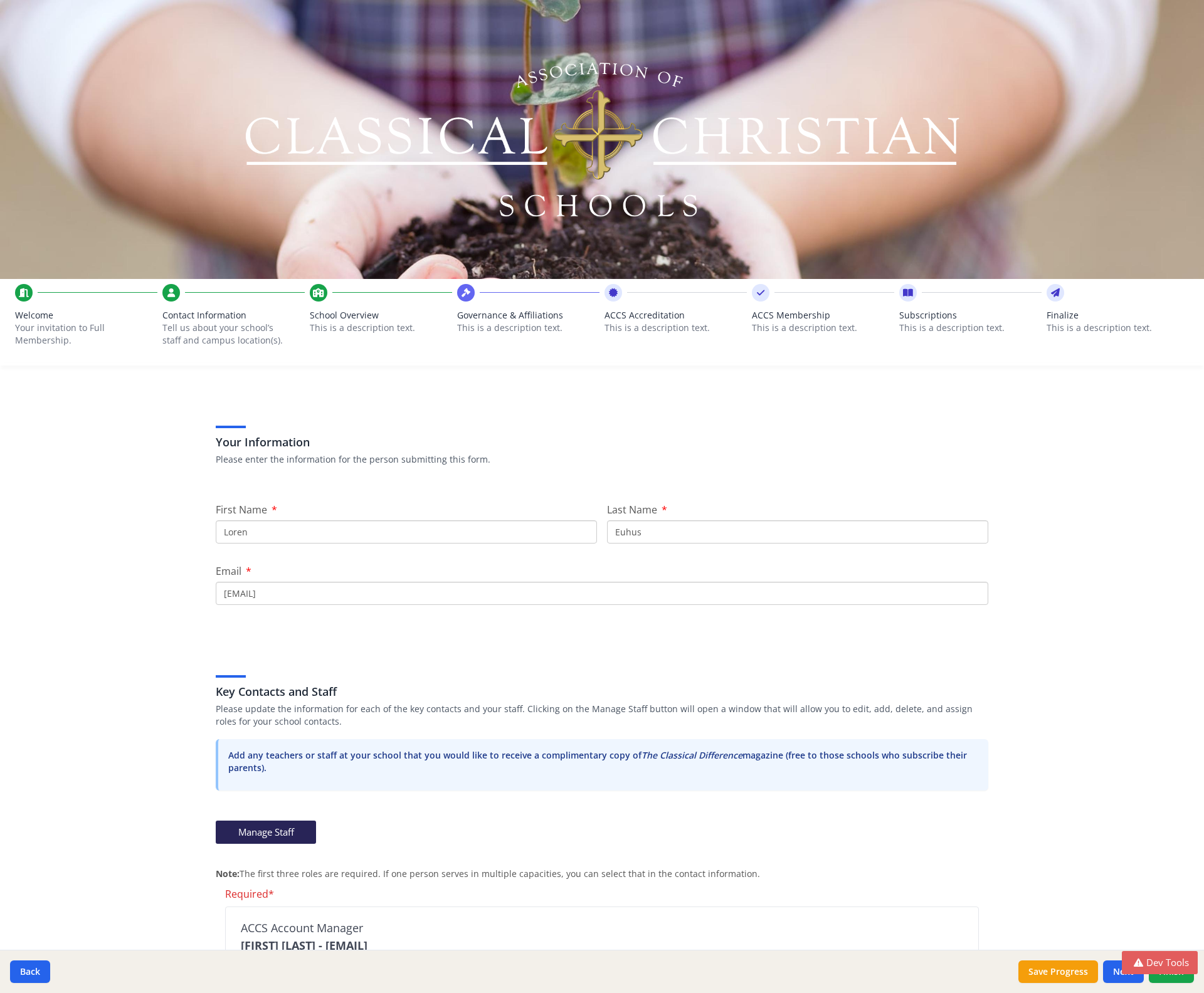 click on "School Overview" at bounding box center [381, 315] 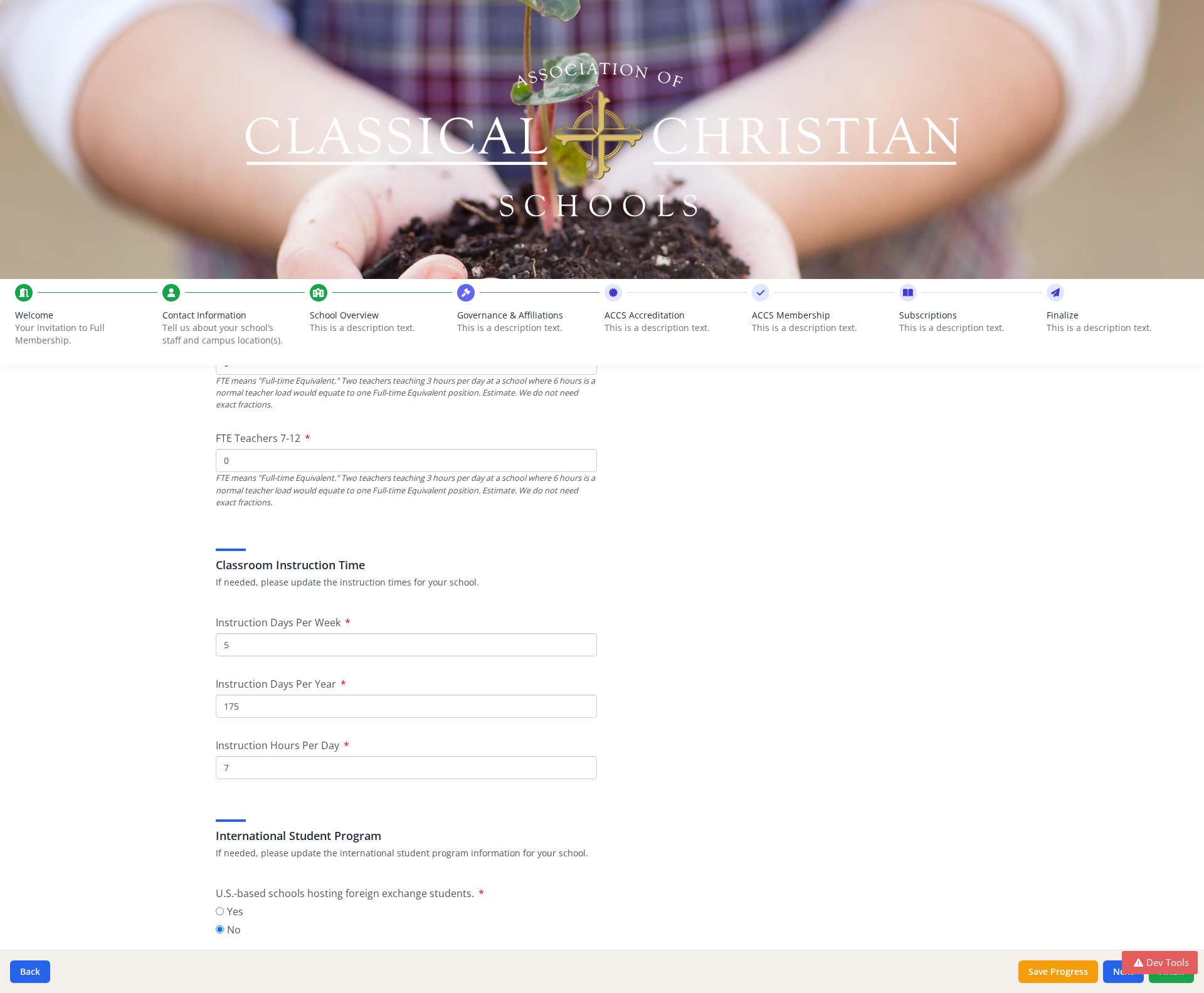 scroll, scrollTop: 0, scrollLeft: 0, axis: both 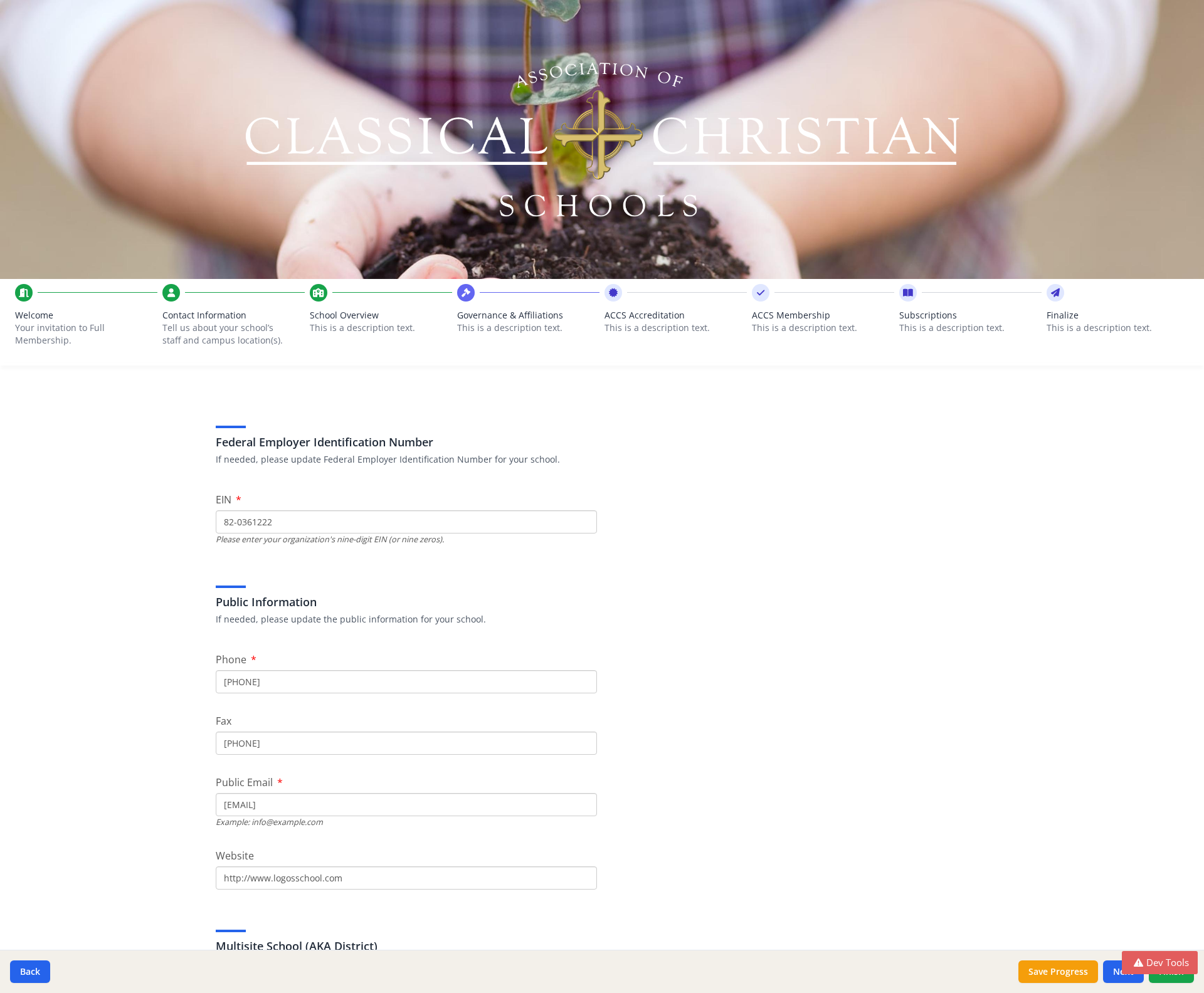 click on "This is a description text." at bounding box center [823, 328] 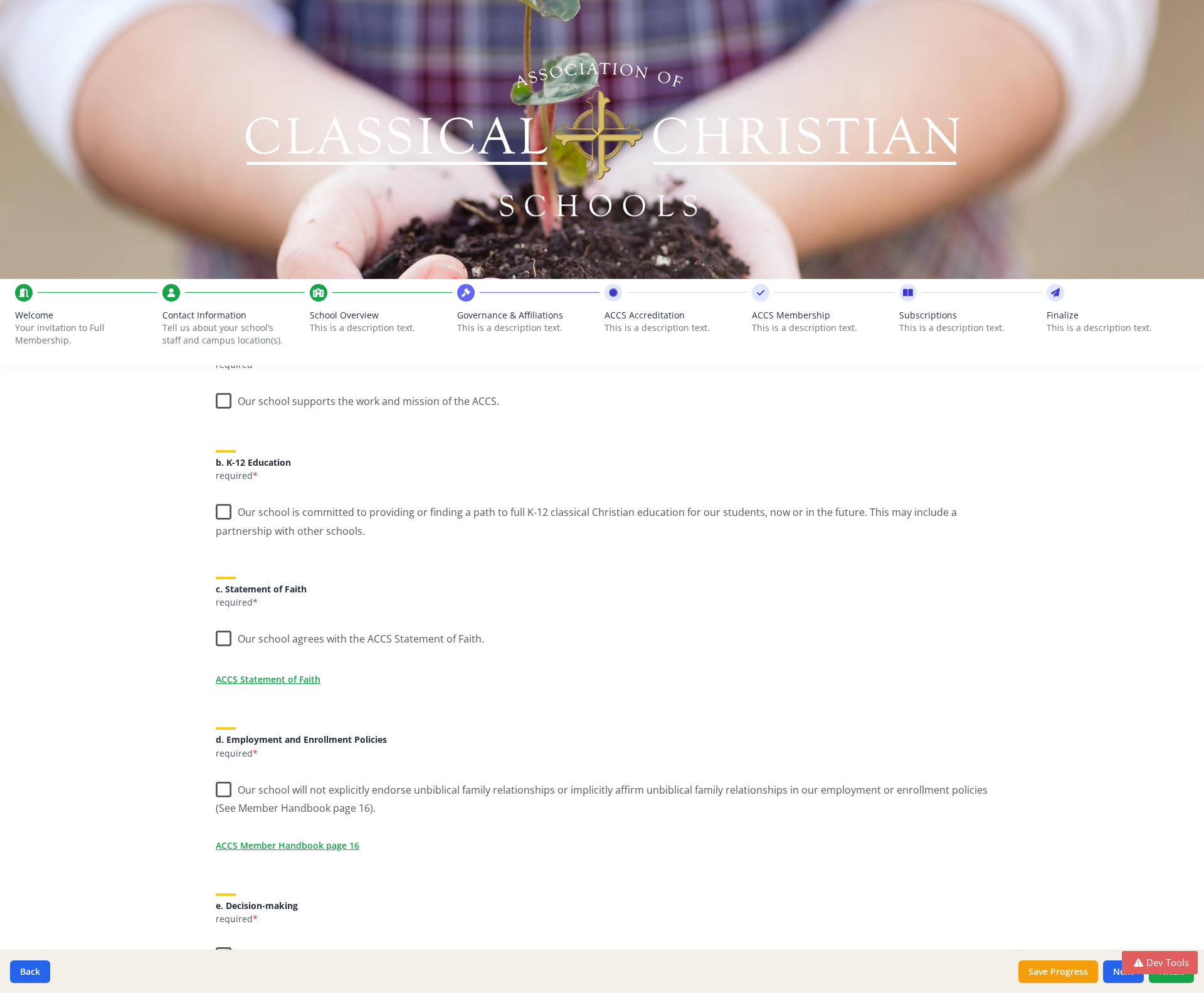 scroll, scrollTop: 39, scrollLeft: 0, axis: vertical 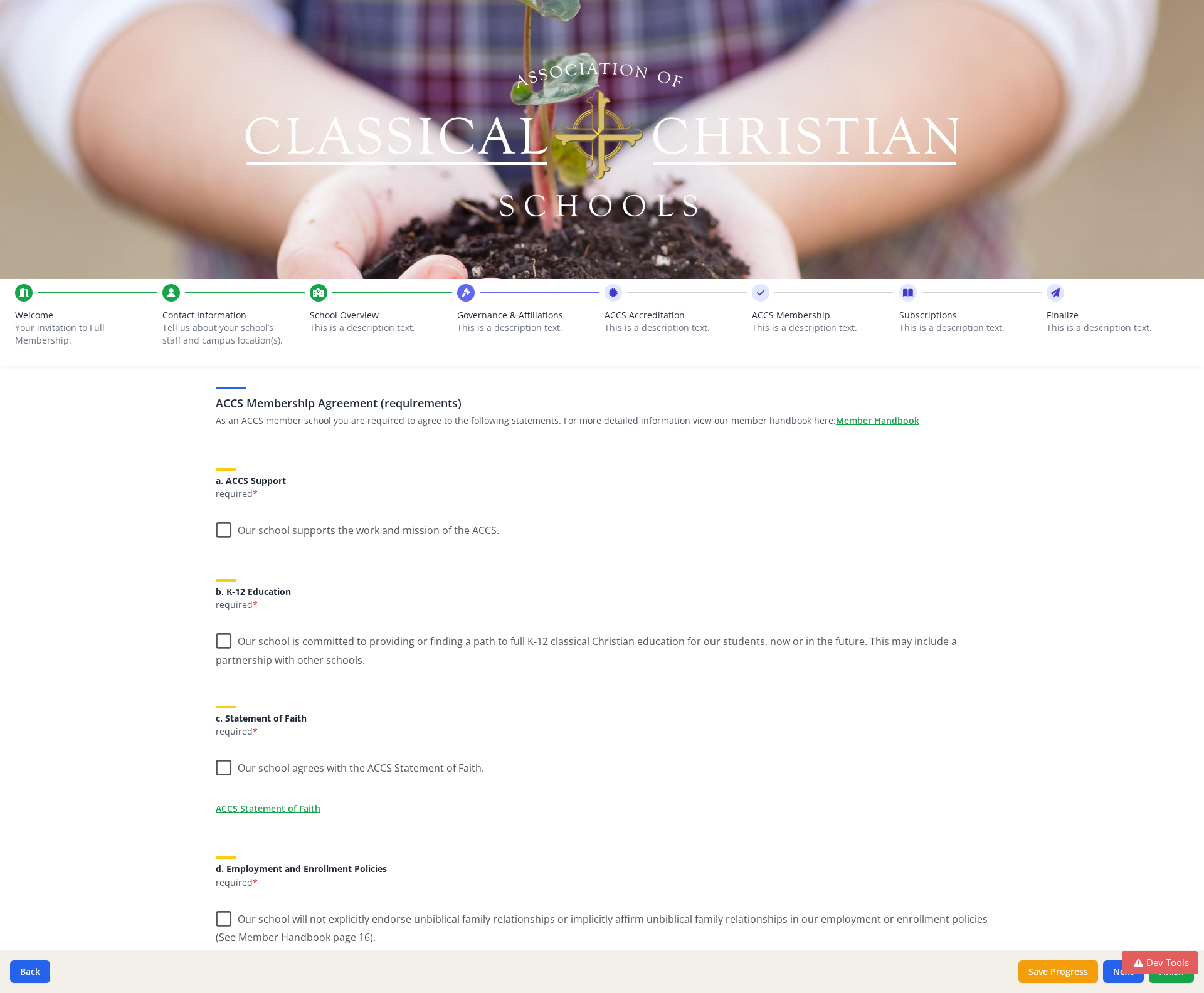 click on "Your invitation to Full Membership." at bounding box center (78, 334) 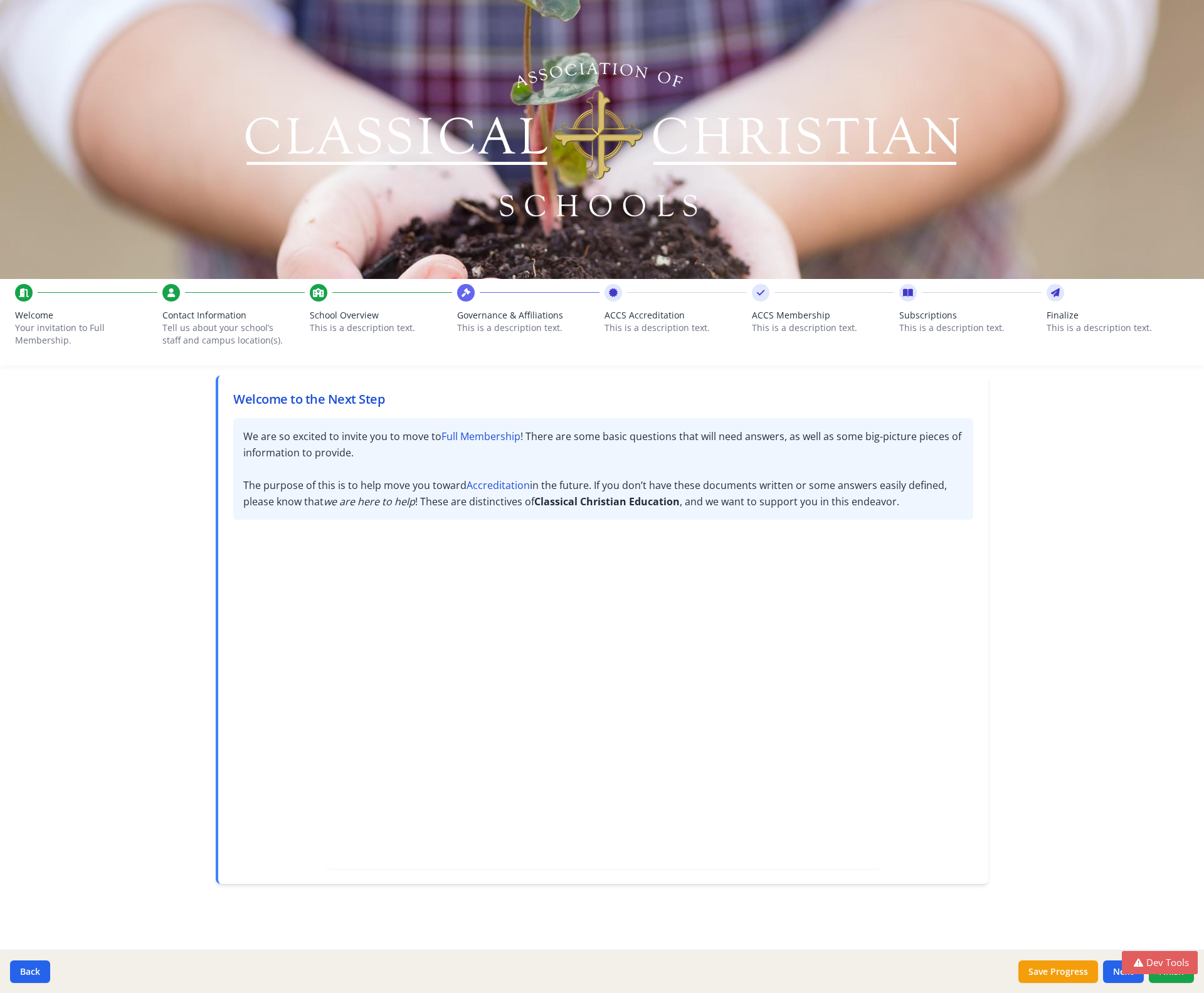 scroll, scrollTop: 0, scrollLeft: 0, axis: both 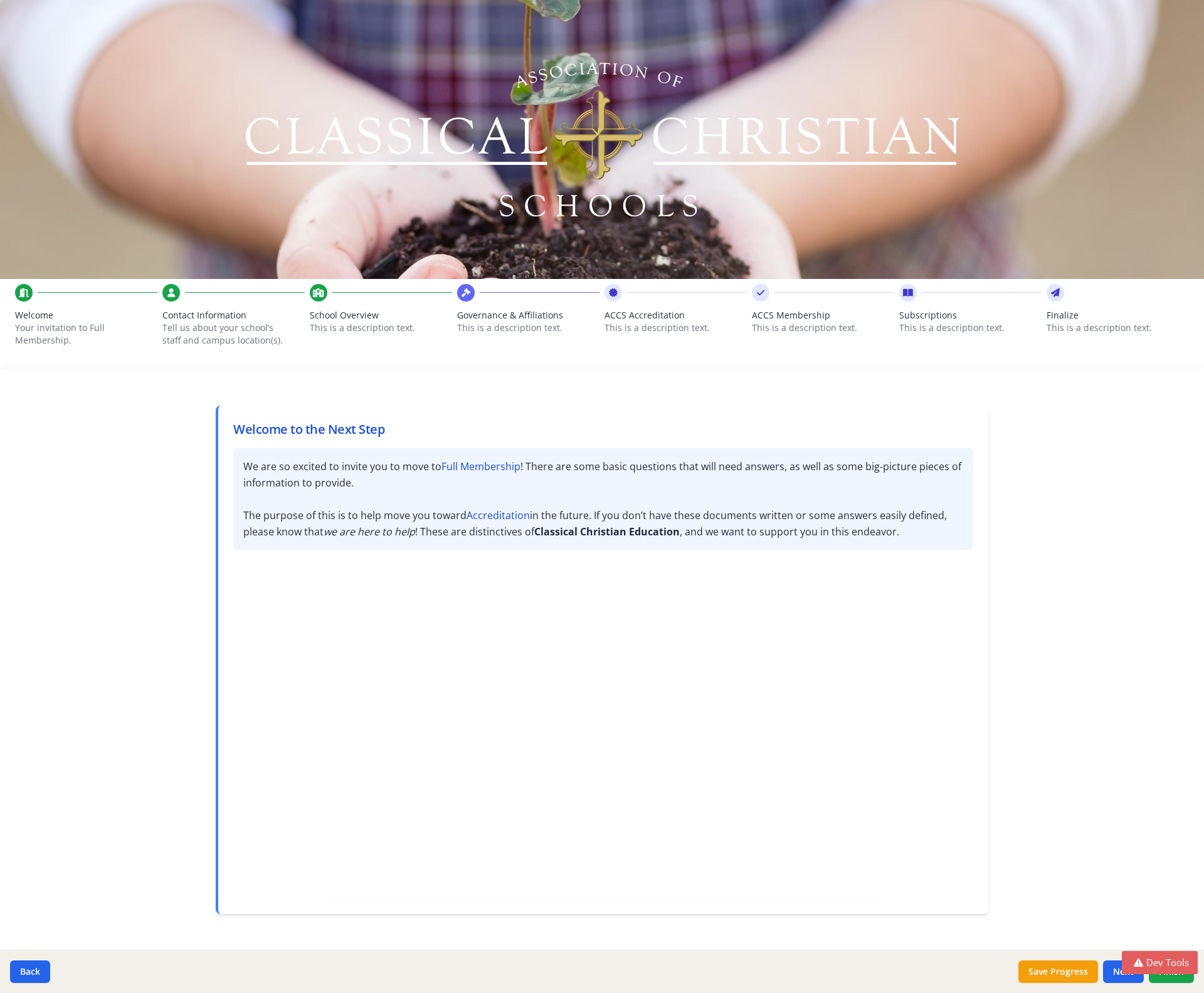 click on "Tell us about your school’s staff and campus location(s)." at bounding box center [226, 334] 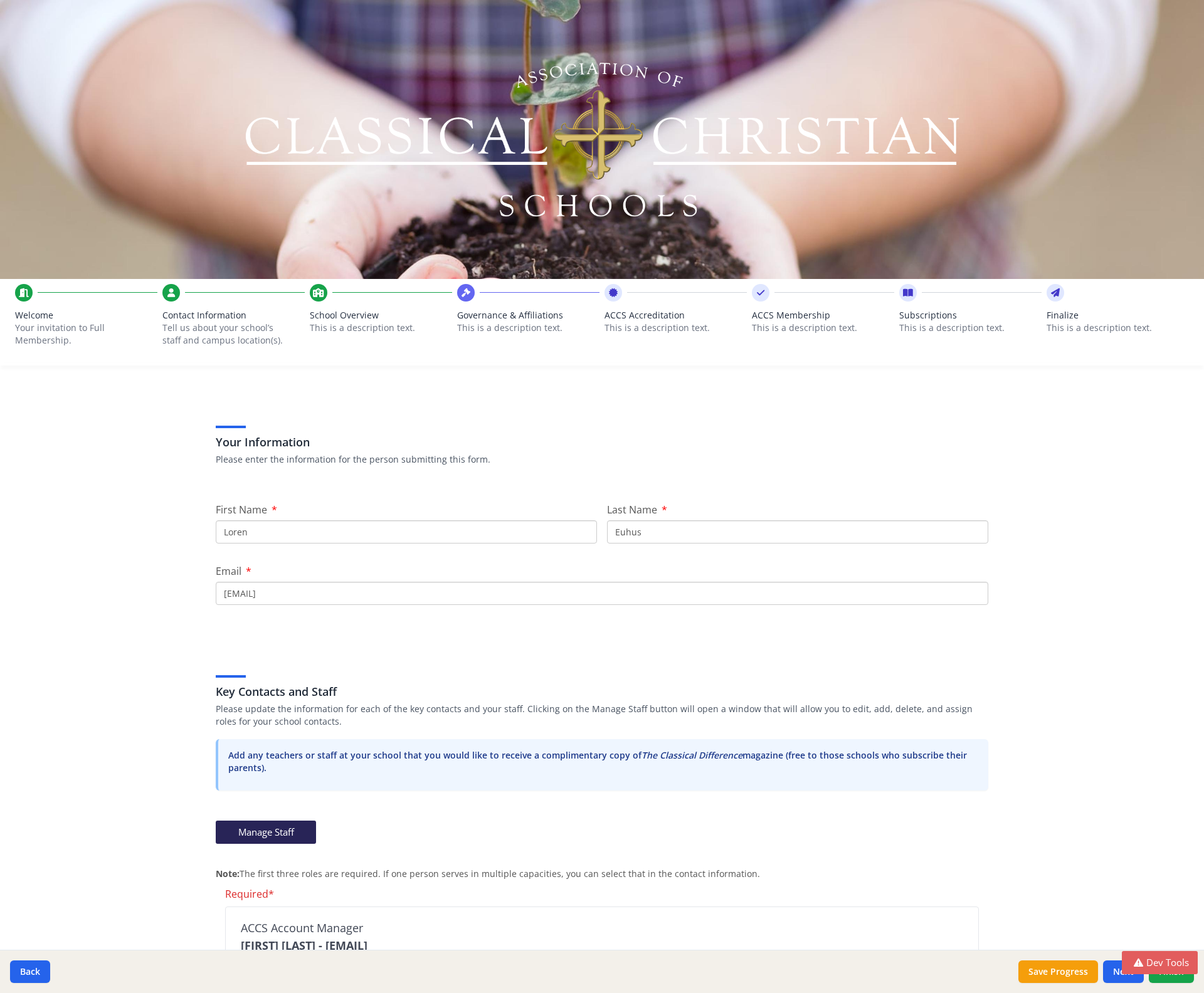click on "This is a description text." at bounding box center (381, 328) 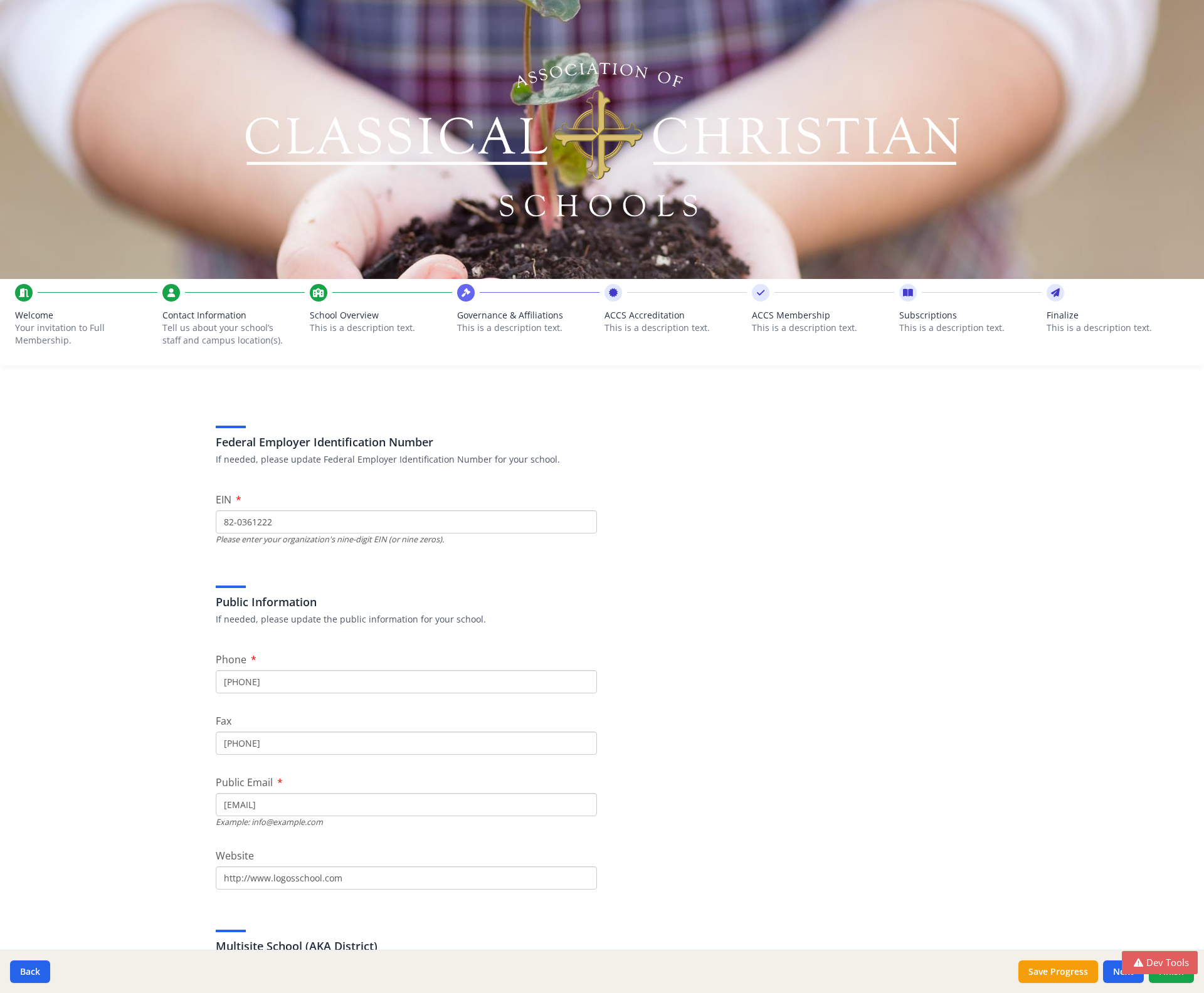 click on "Governance & Affiliations" at bounding box center [528, 315] 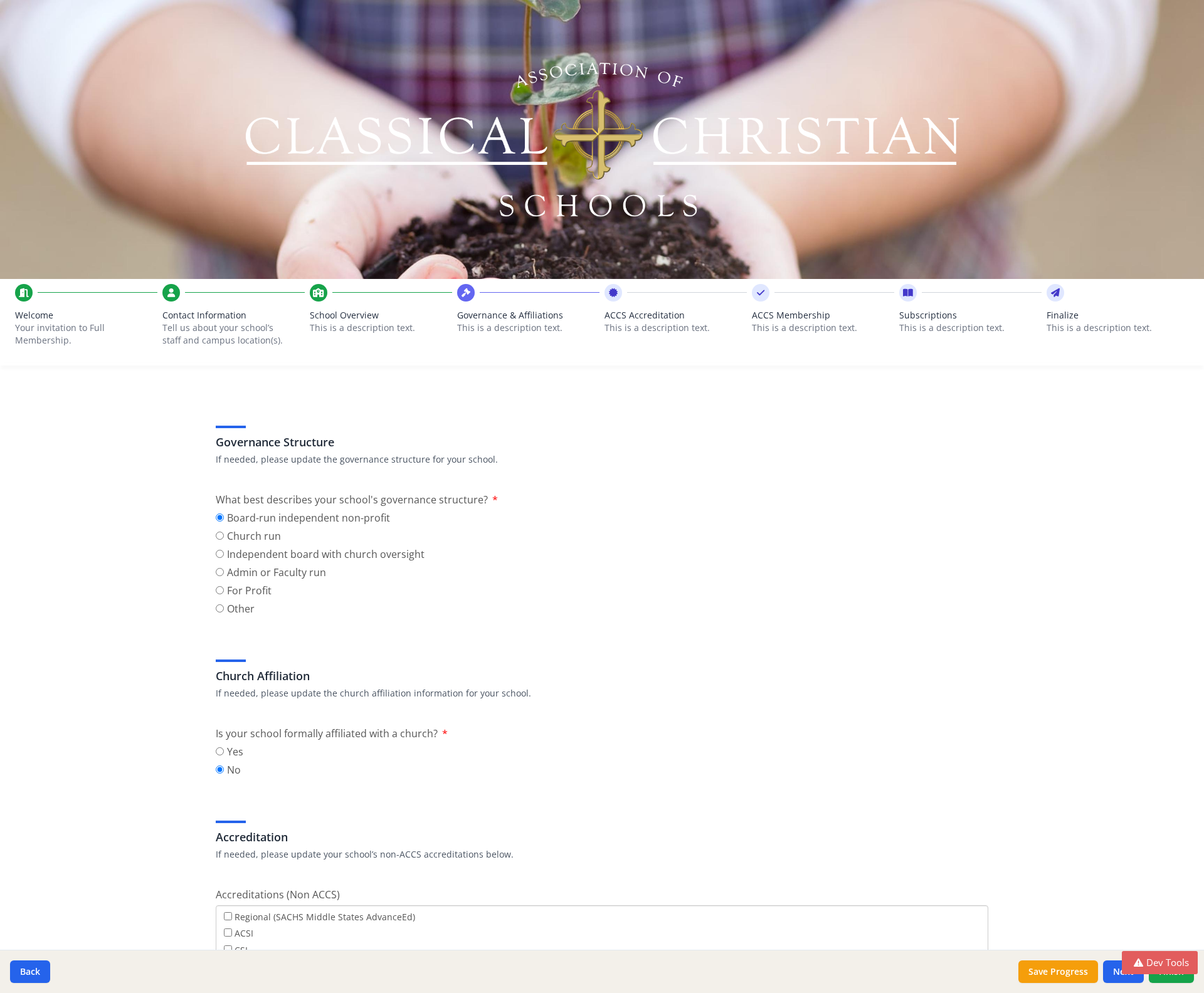 click on "ACCS Accreditation" at bounding box center [675, 315] 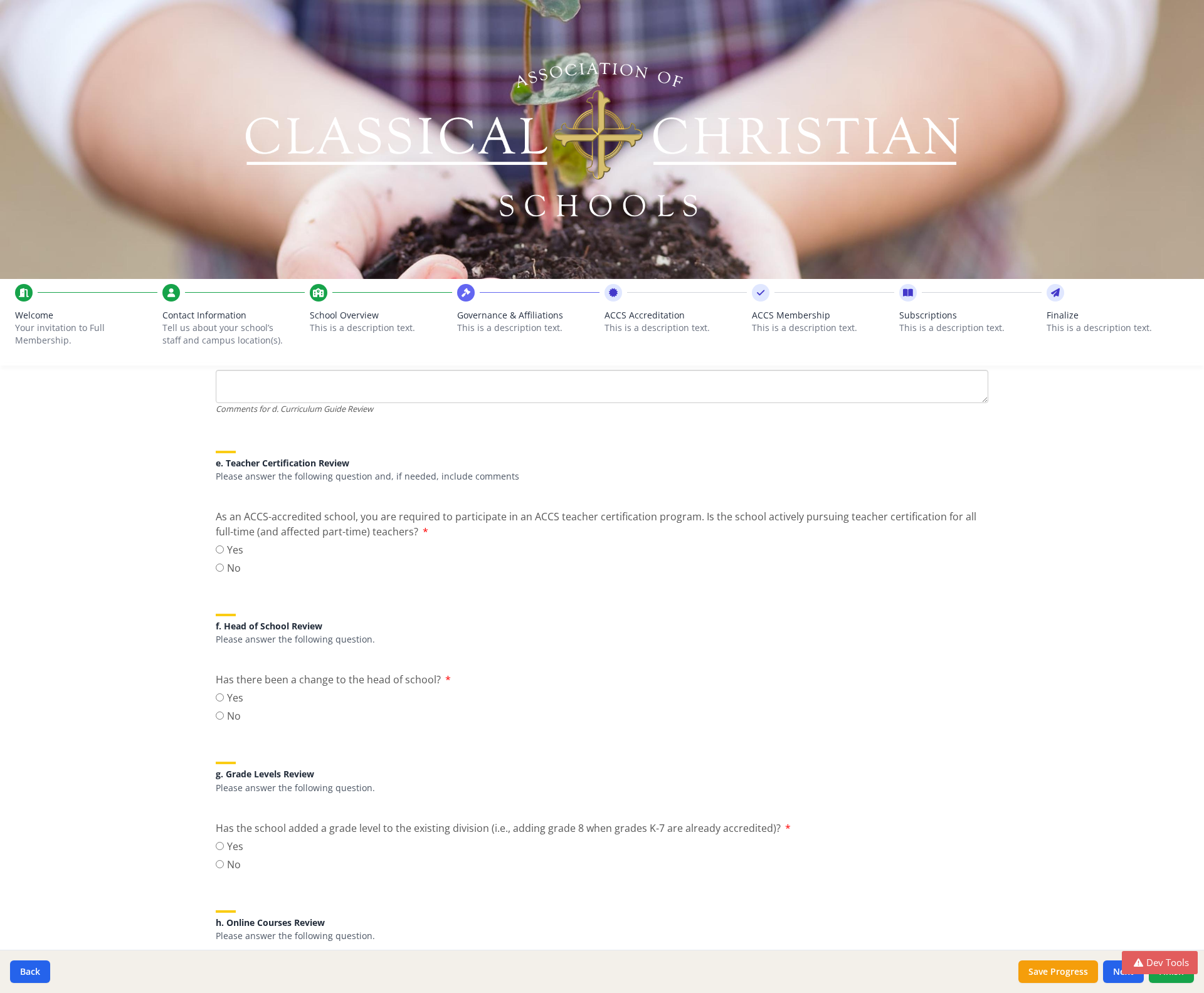 scroll, scrollTop: 0, scrollLeft: 0, axis: both 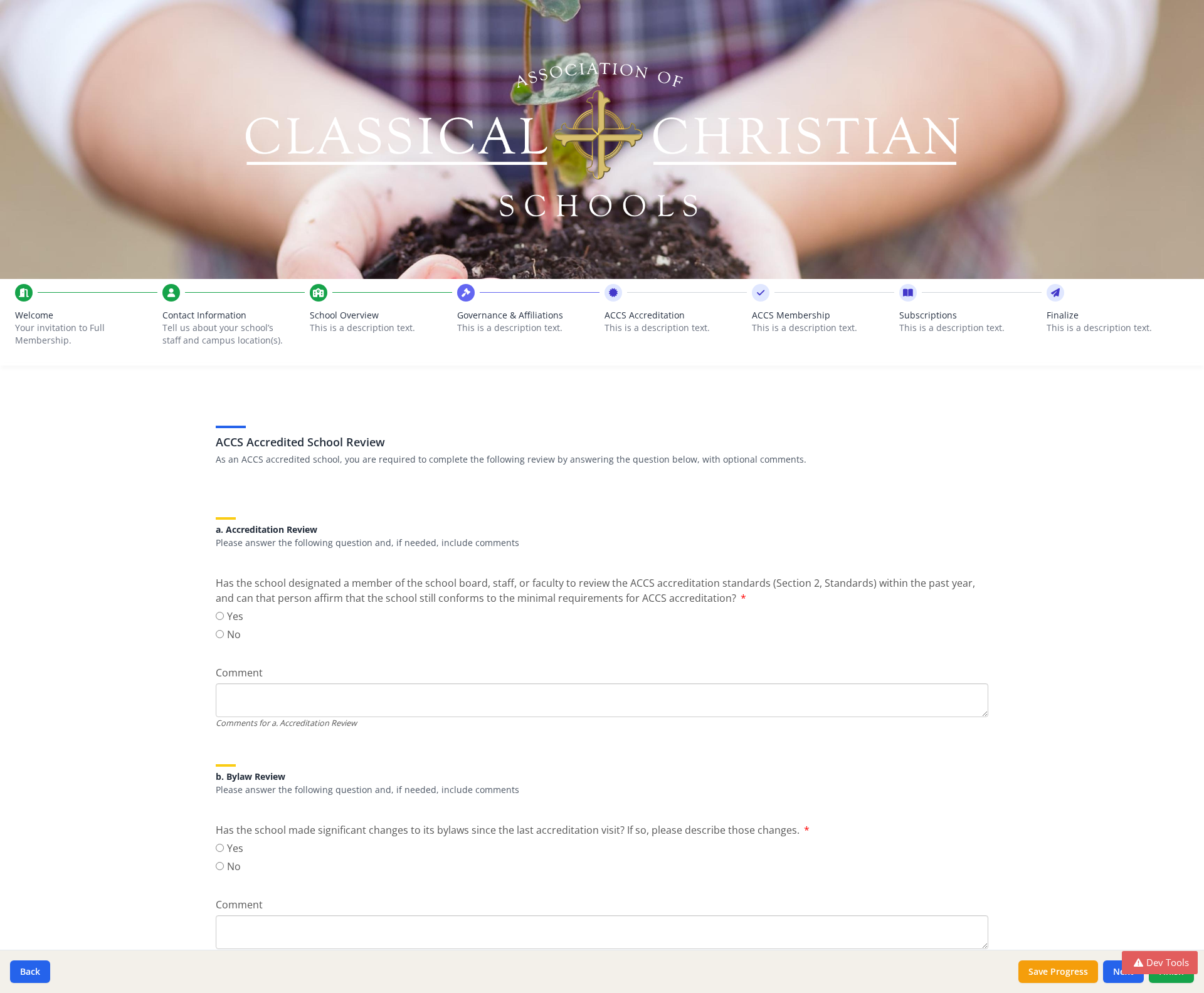 click on "This is a description text." at bounding box center (823, 328) 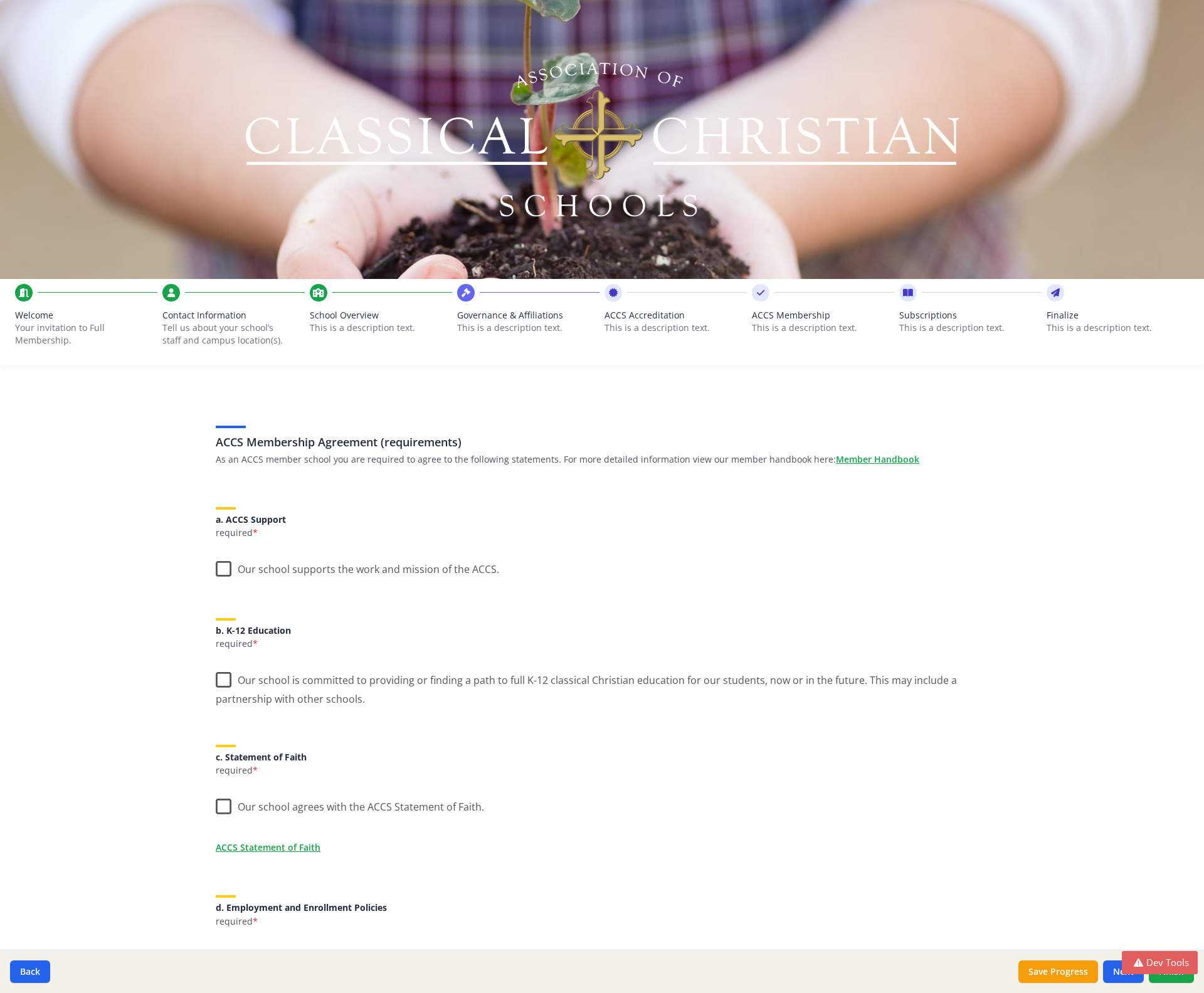 click on "Subscriptions   This is a description text." at bounding box center (970, 331) 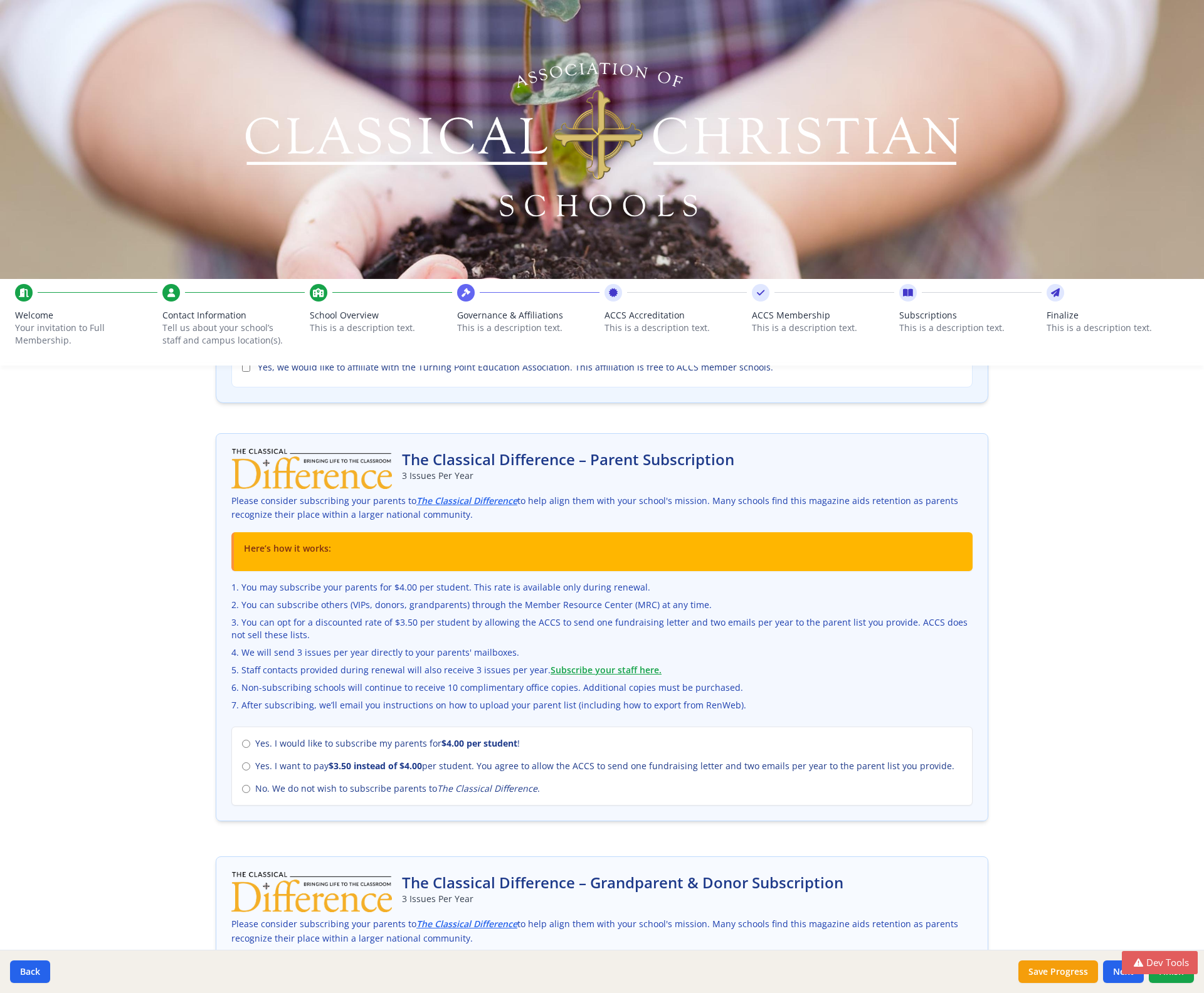 scroll, scrollTop: 0, scrollLeft: 0, axis: both 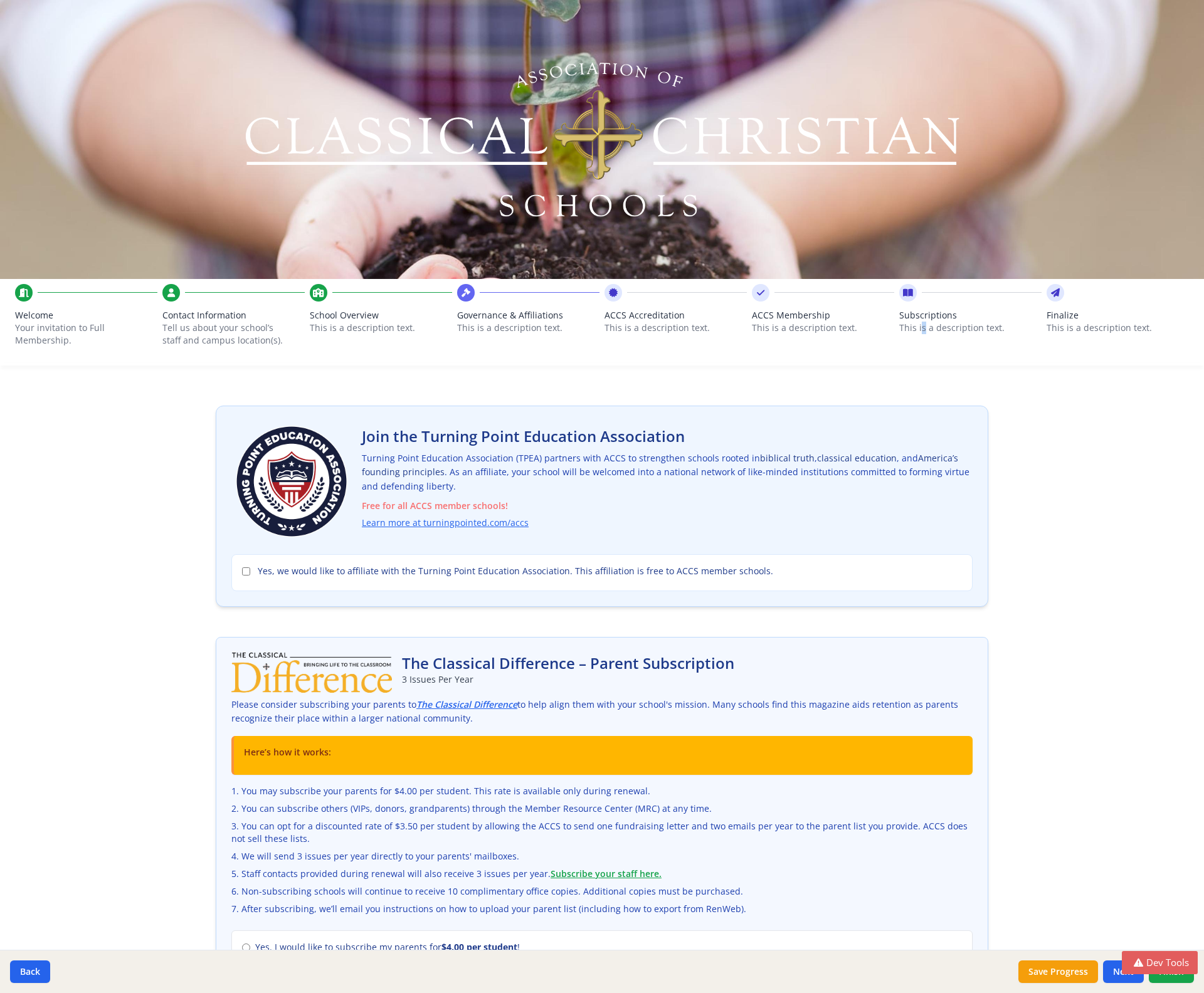 click on "This is a description text." at bounding box center [970, 328] 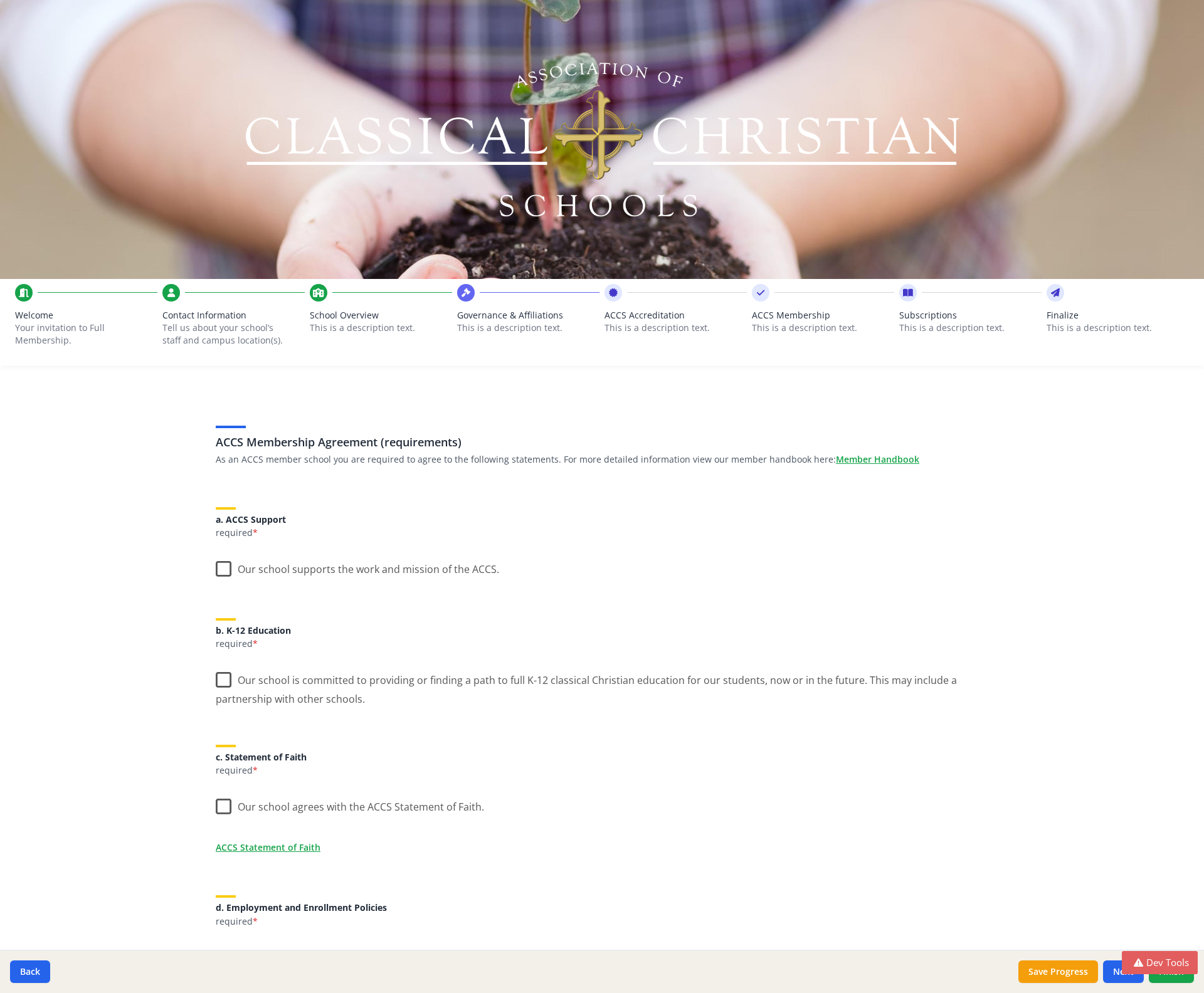 click on "This is a description text." at bounding box center [675, 328] 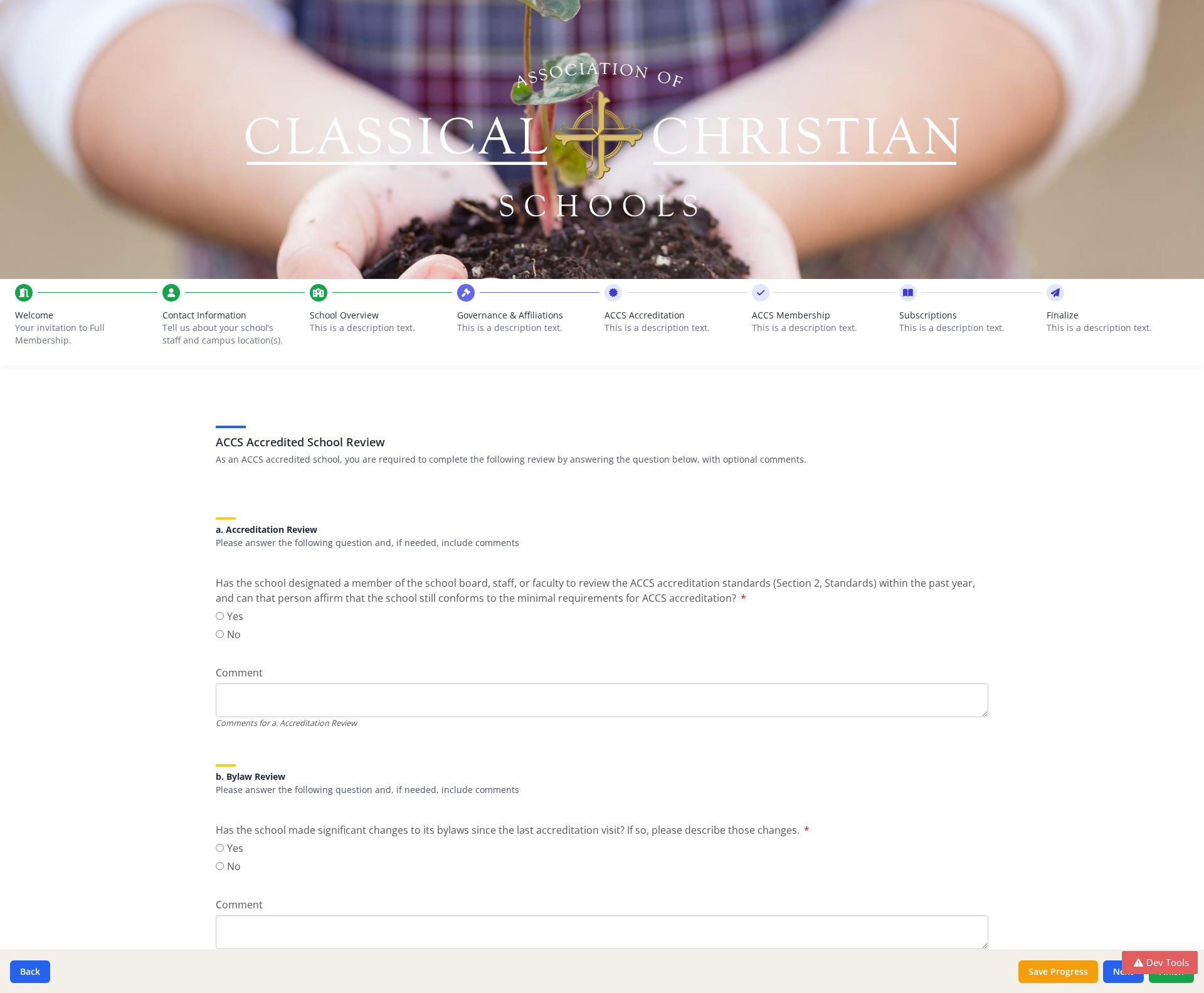click on "This is a description text." at bounding box center [528, 328] 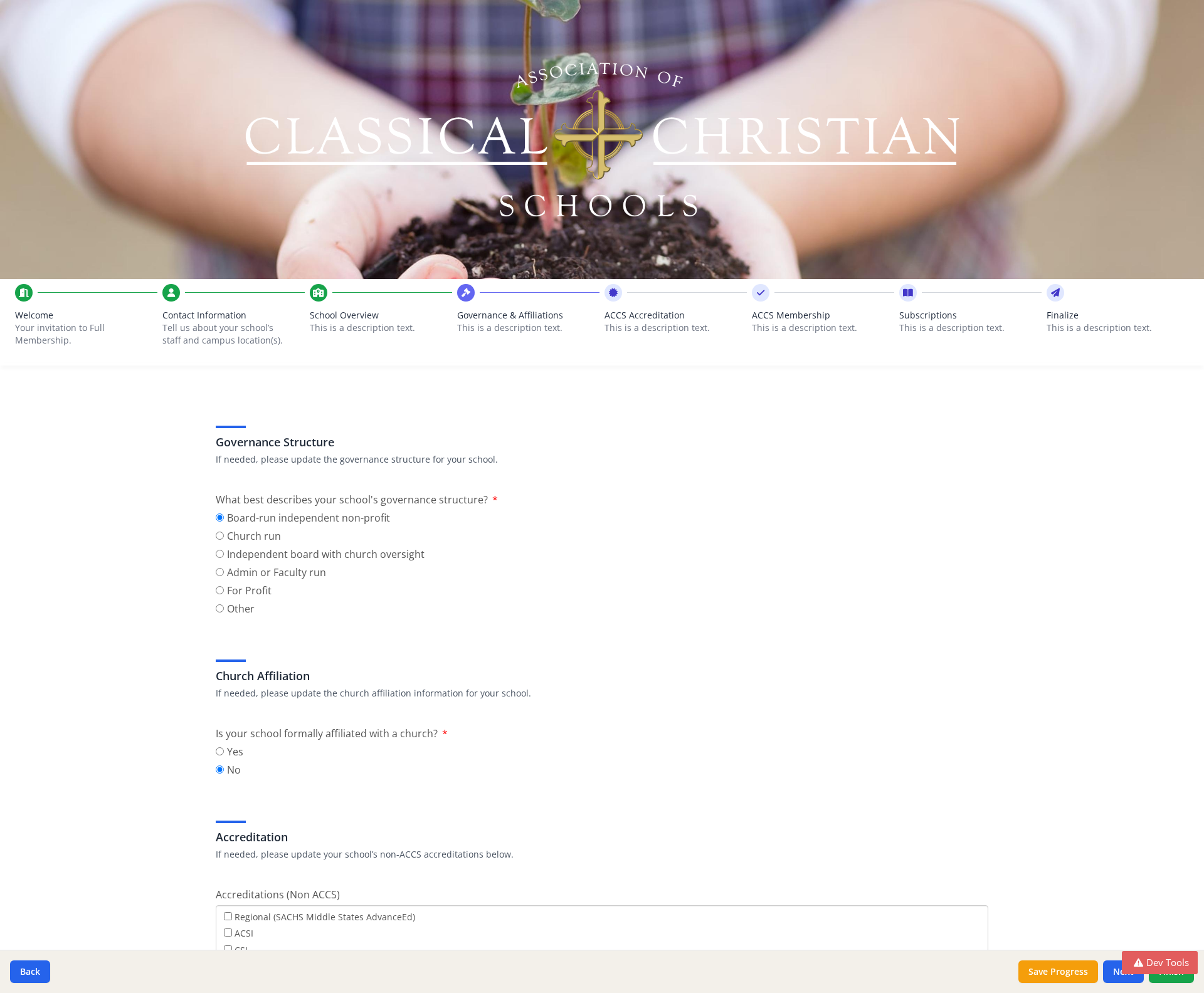 click on "This is a description text." at bounding box center [381, 328] 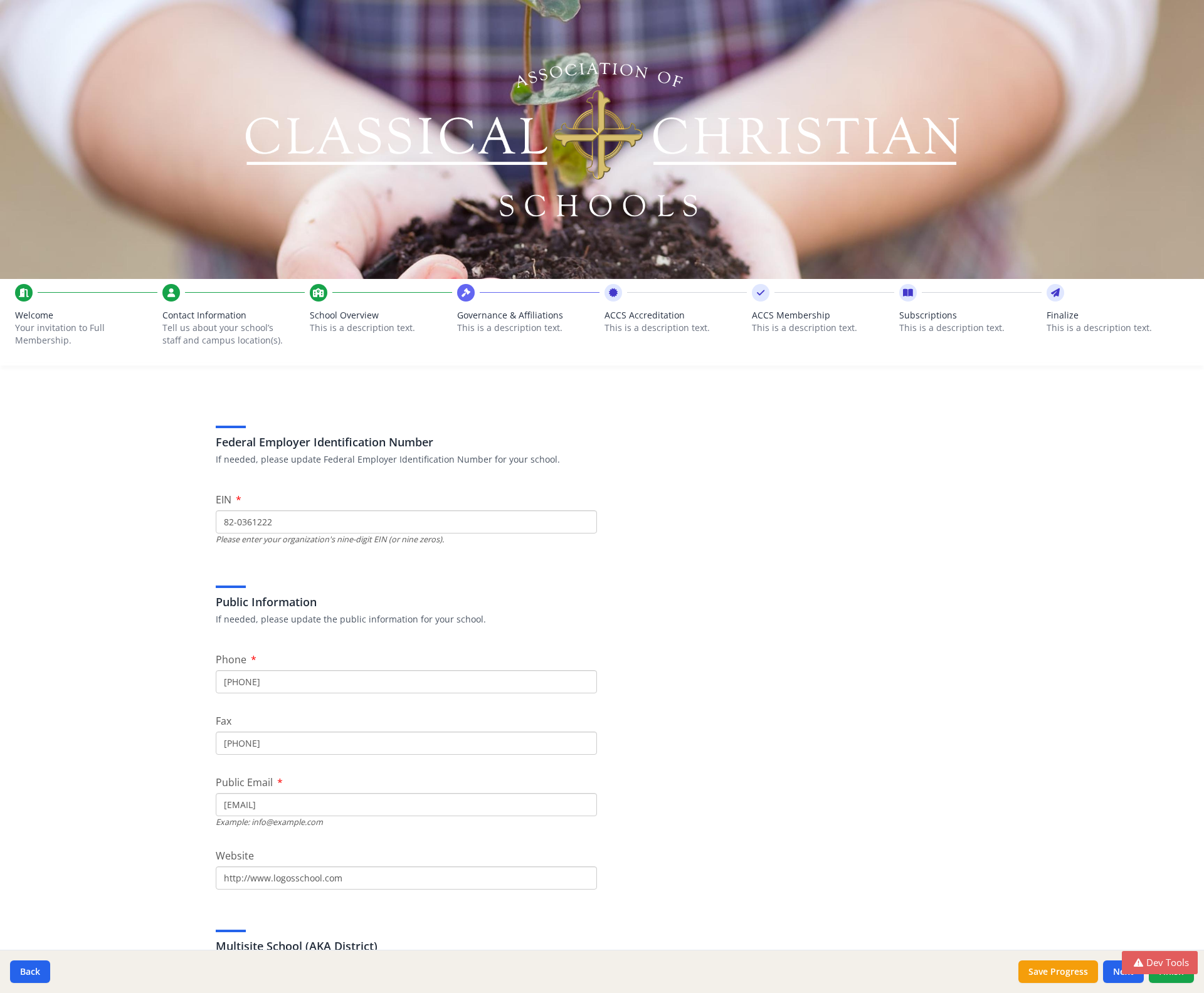 click on "Tell us about your school’s staff and campus location(s)." at bounding box center [226, 334] 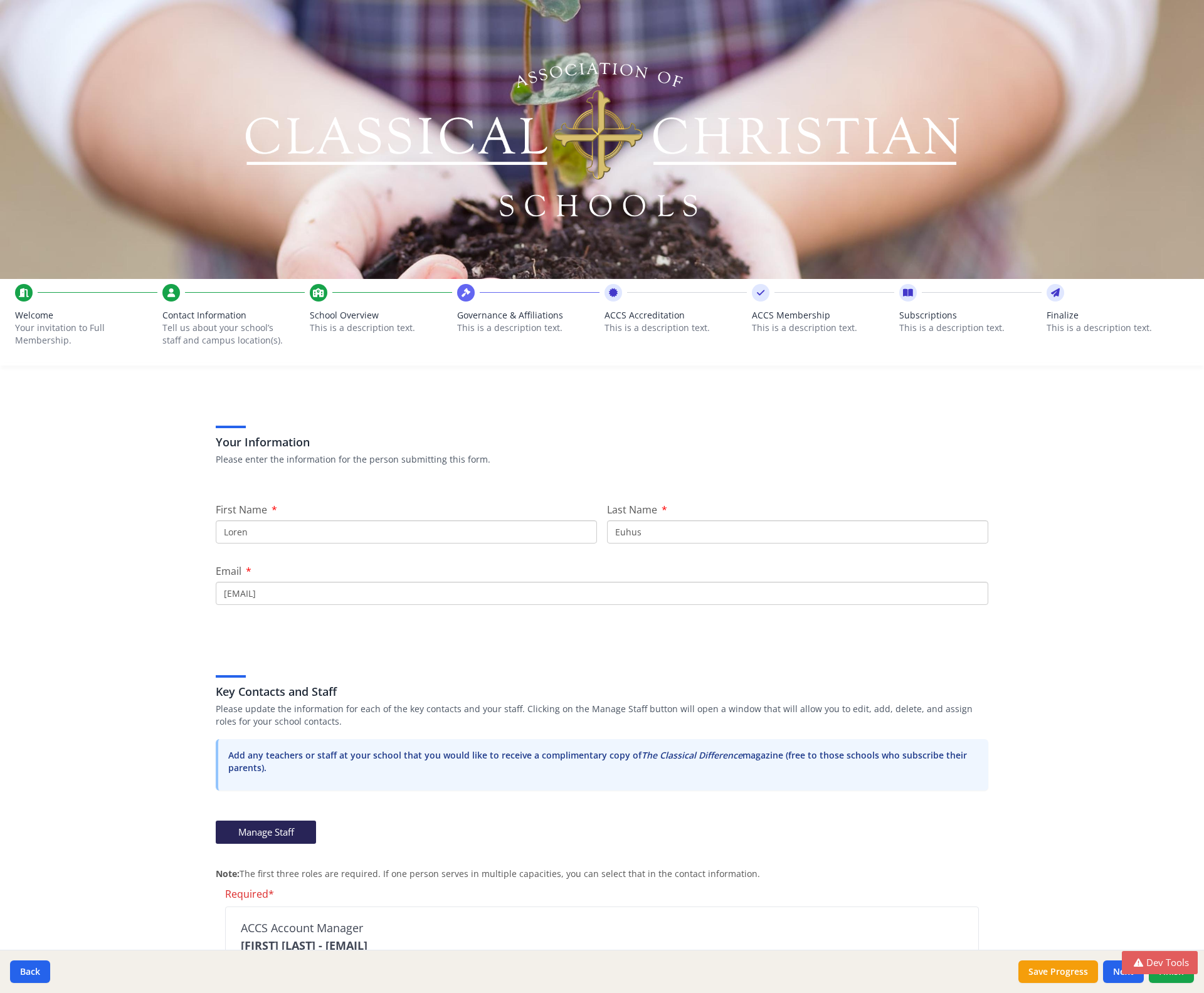 click on "Your invitation to Full Membership." at bounding box center (78, 334) 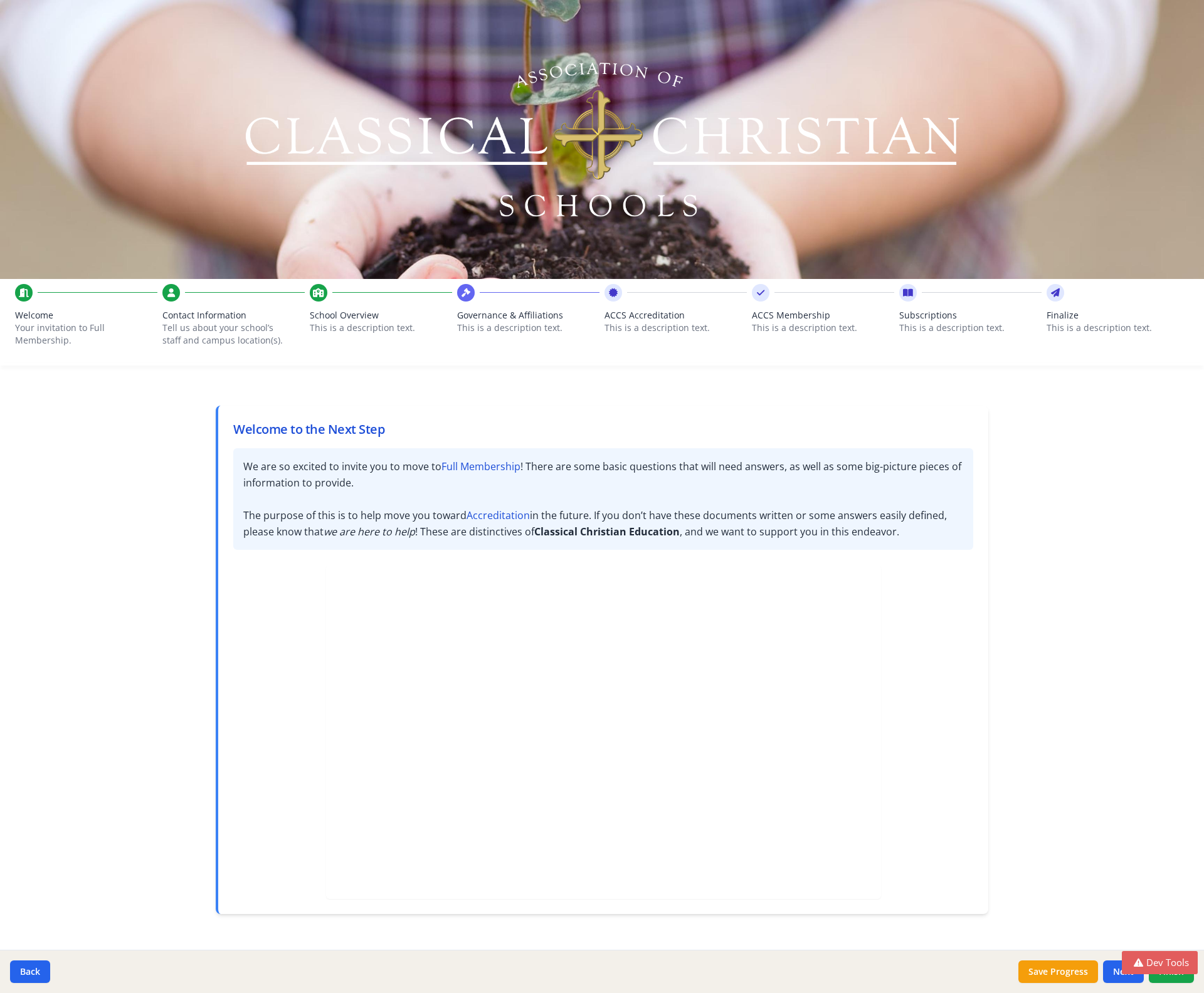 click on "Tell us about your school’s staff and campus location(s)." at bounding box center (226, 334) 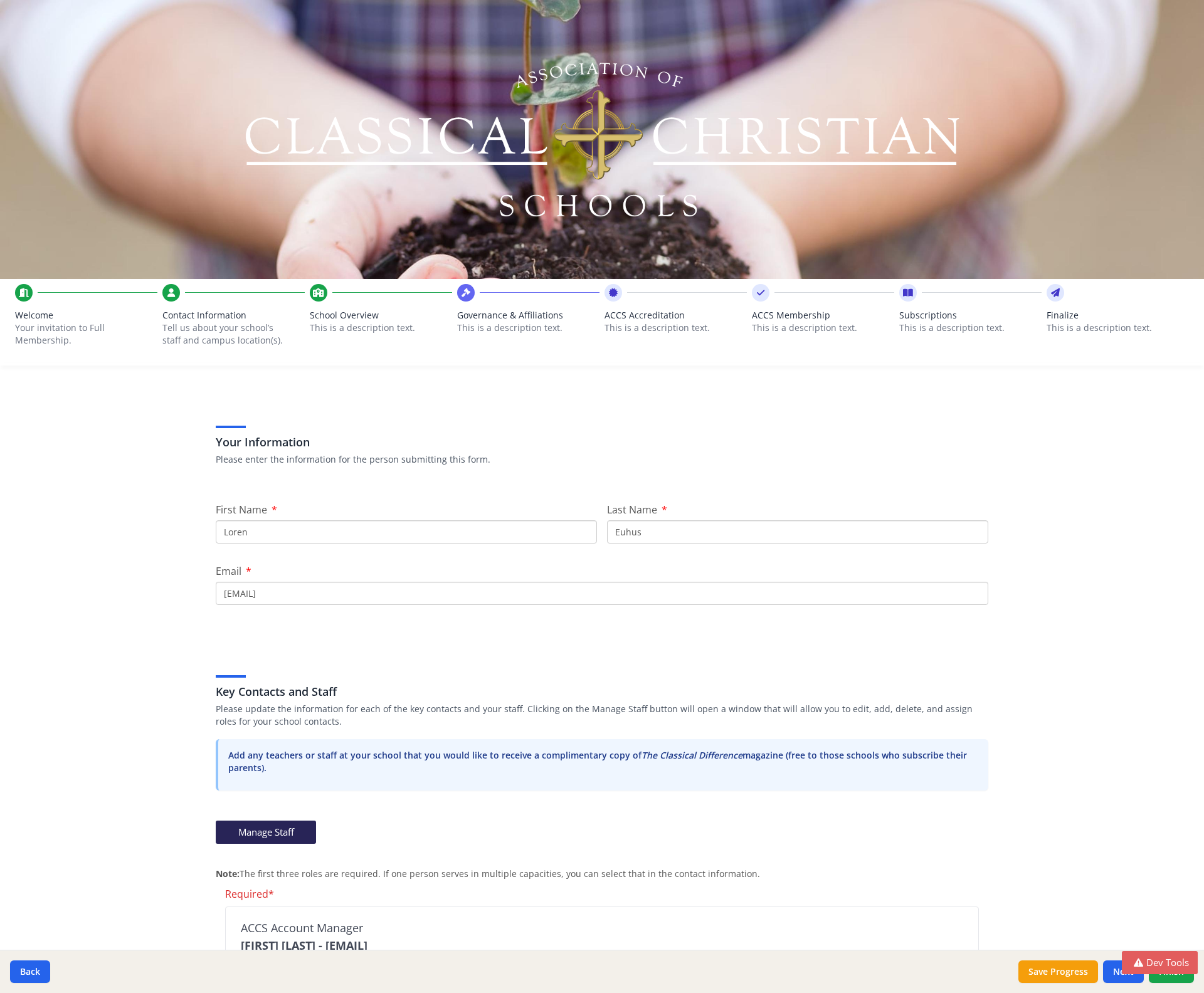click on "This is a description text." at bounding box center (381, 328) 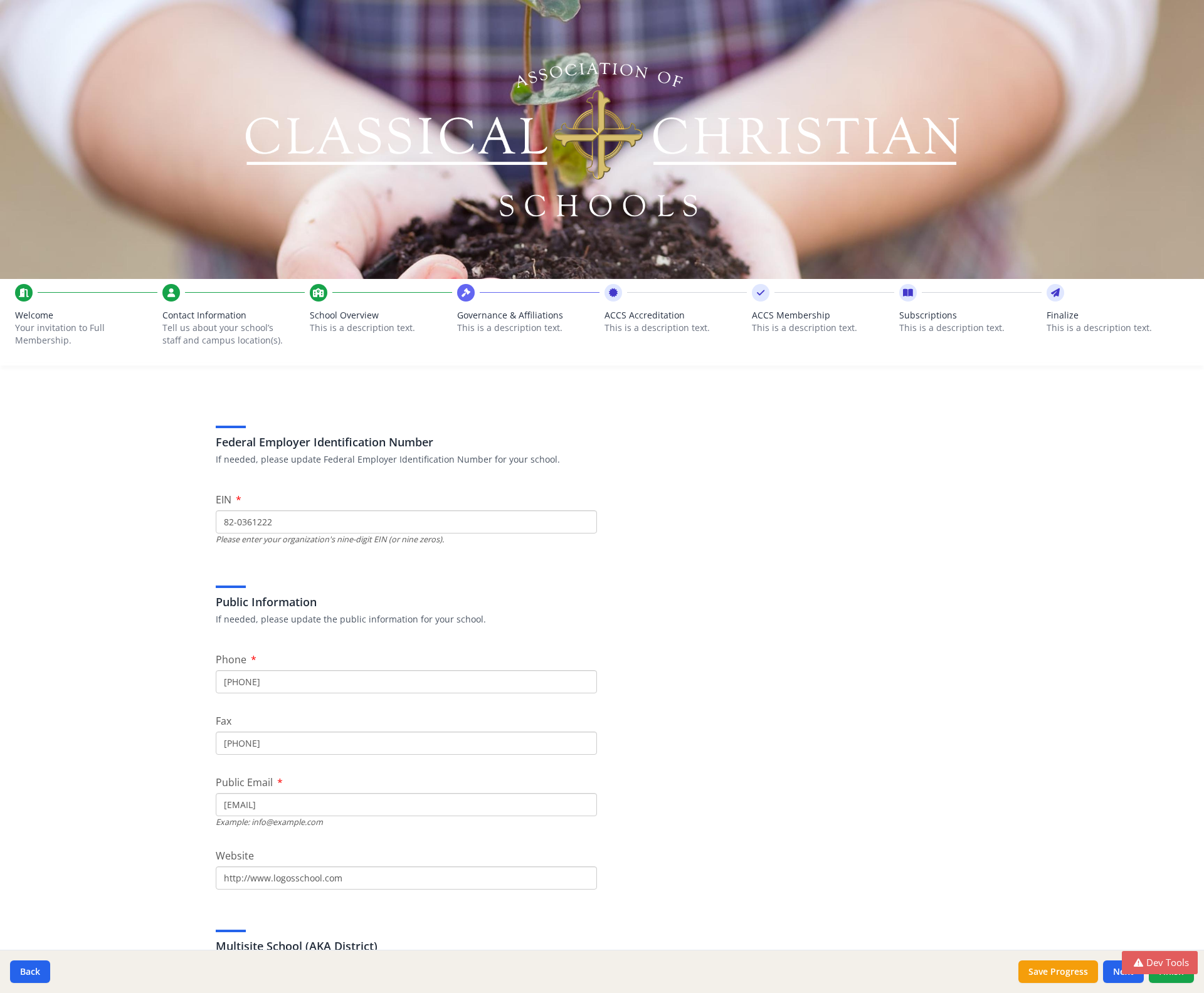 click on "Welcome   Your invitation to Full Membership.       Contact Information   Tell us about your school’s staff and campus location(s).       School Overview   This is a description text.       Governance & Affiliations   This is a description text.       ACCS Accreditation   This is a description text.       ACCS Membership   This is a description text.       Subscriptions   This is a description text.     Finalize   This is a description text." at bounding box center (602, 325) 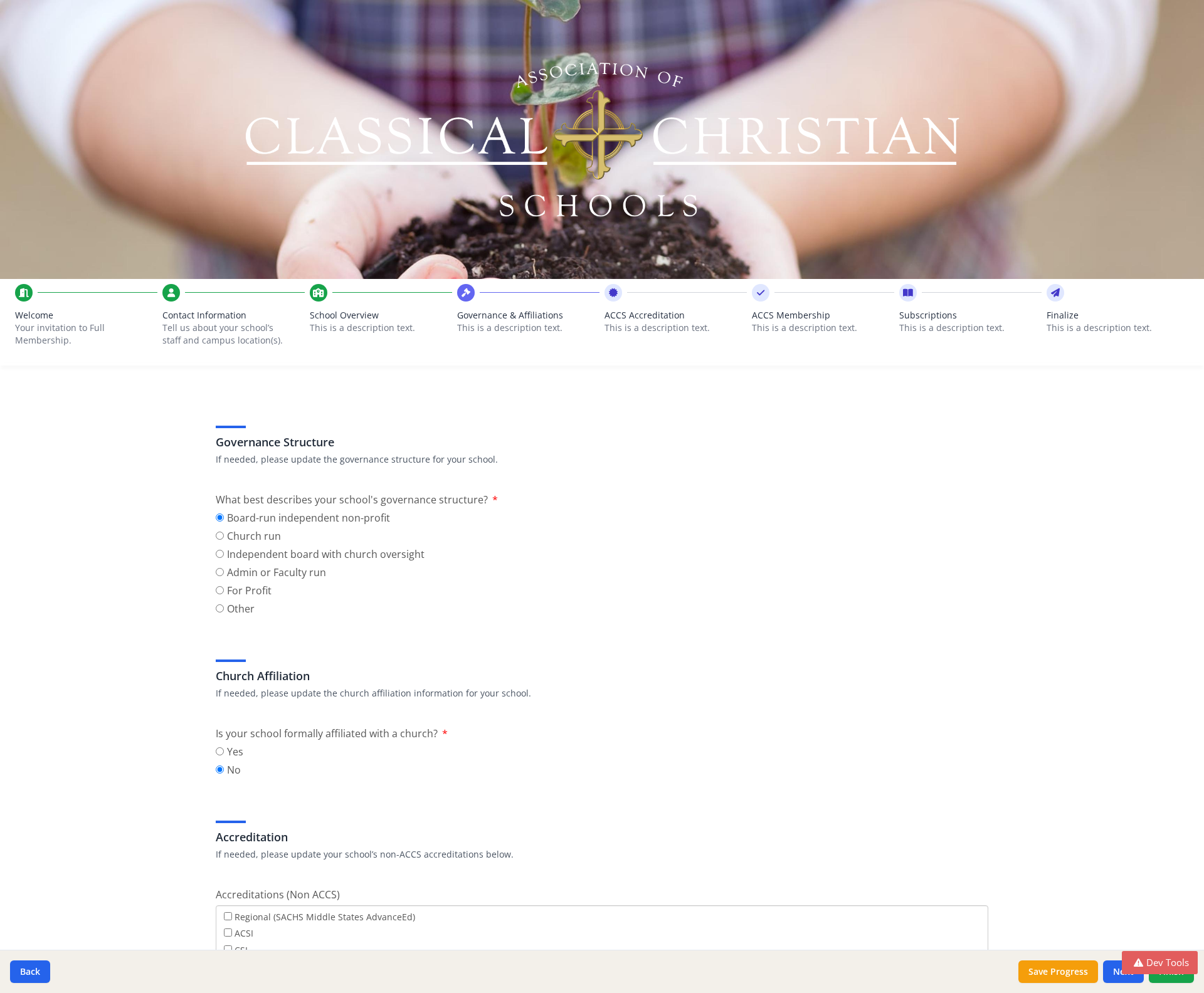 click on "This is a description text." at bounding box center (675, 328) 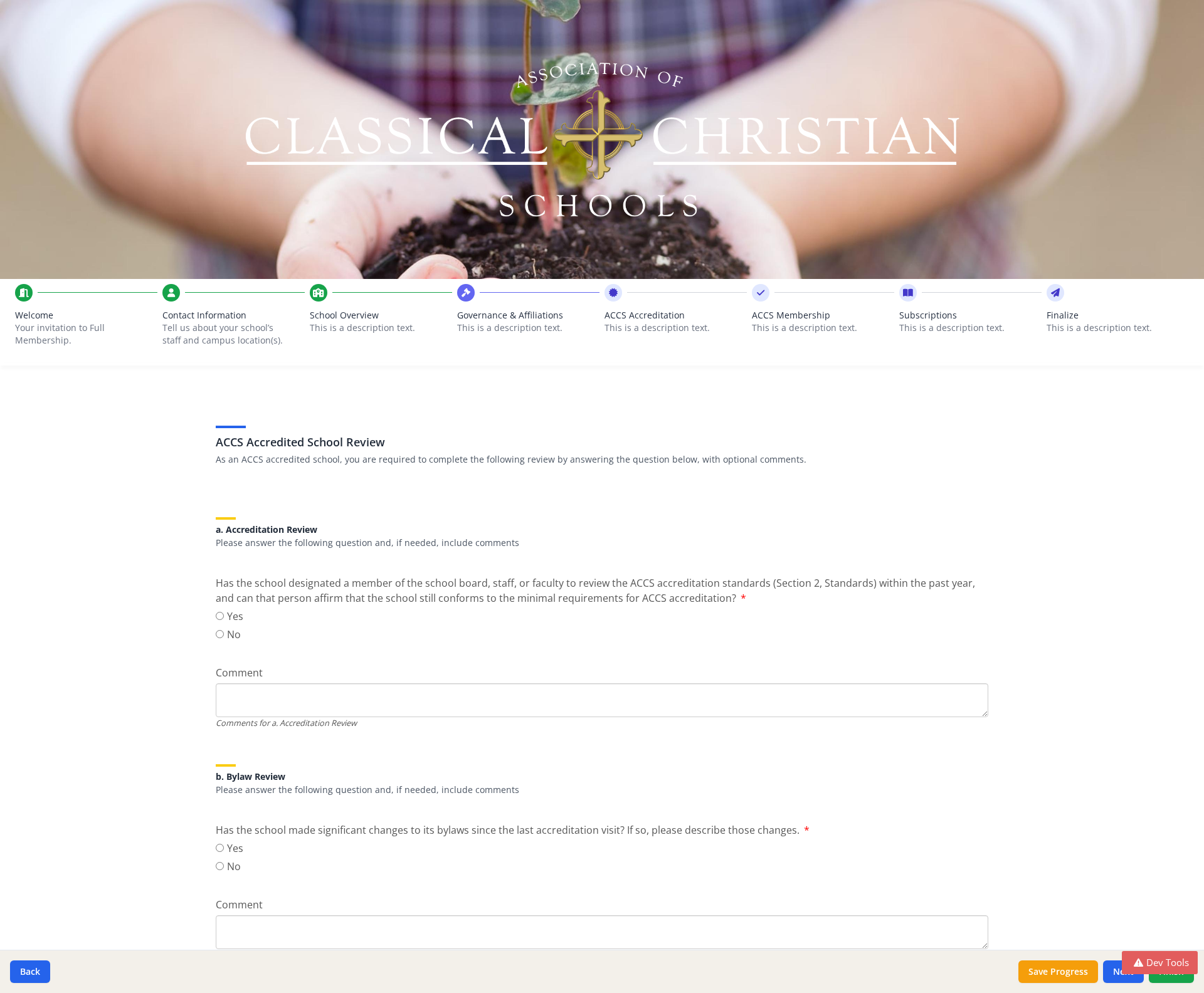 click on "ACCS Accreditation" at bounding box center (675, 315) 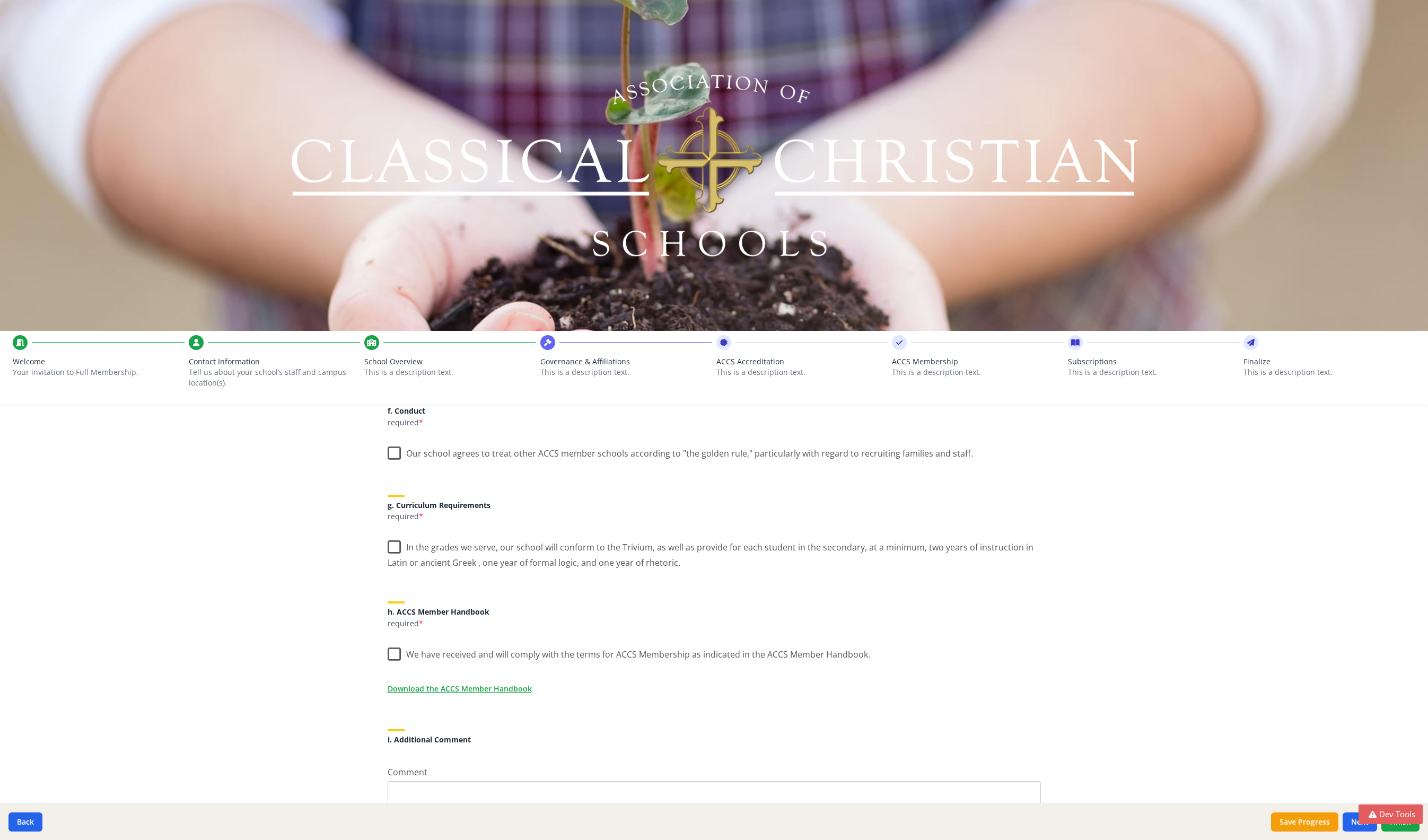 scroll, scrollTop: 359, scrollLeft: 0, axis: vertical 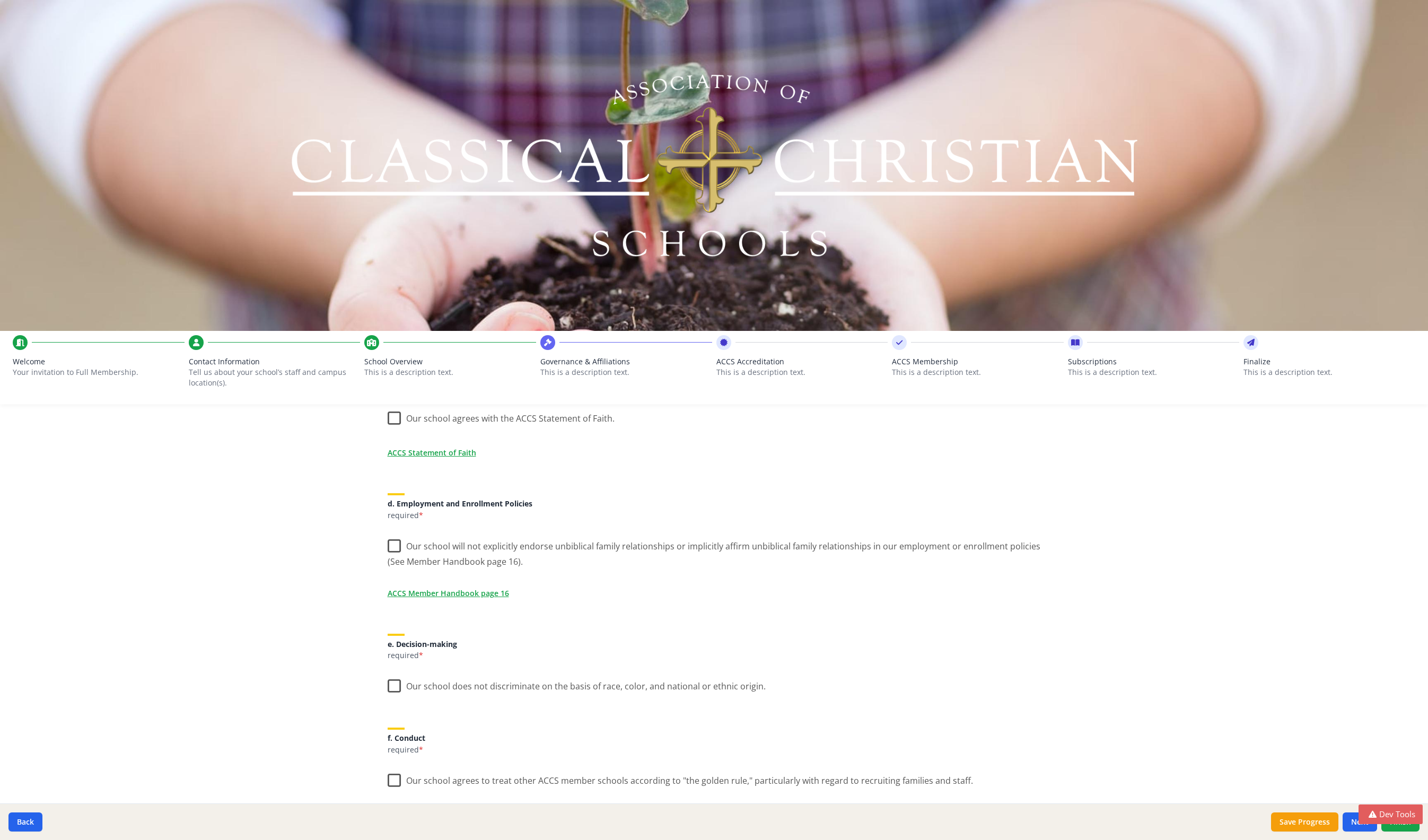 click on "This is a description text." at bounding box center (978, 372) 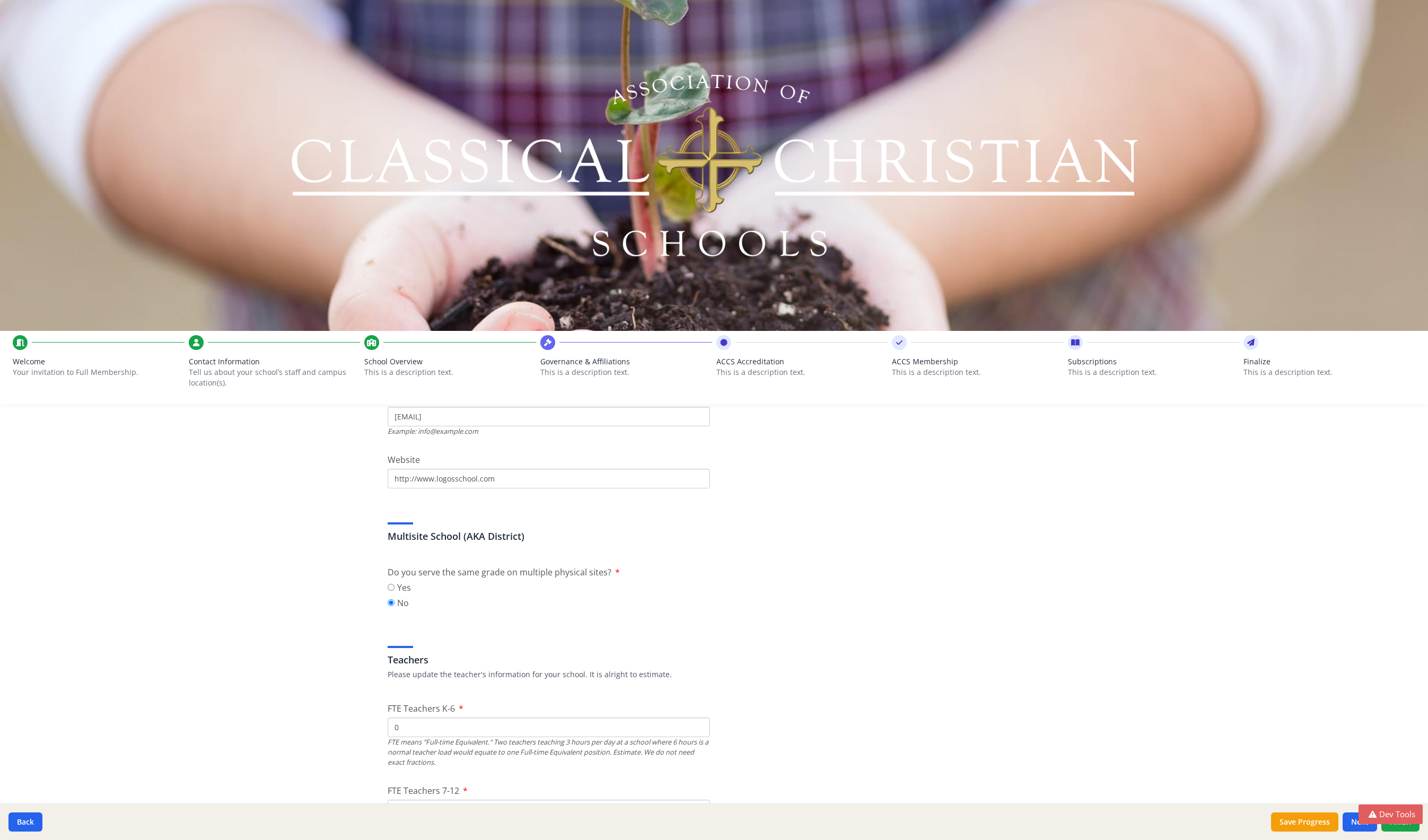 click on "Tell us about your school’s staff and campus location(s)." at bounding box center (268, 378) 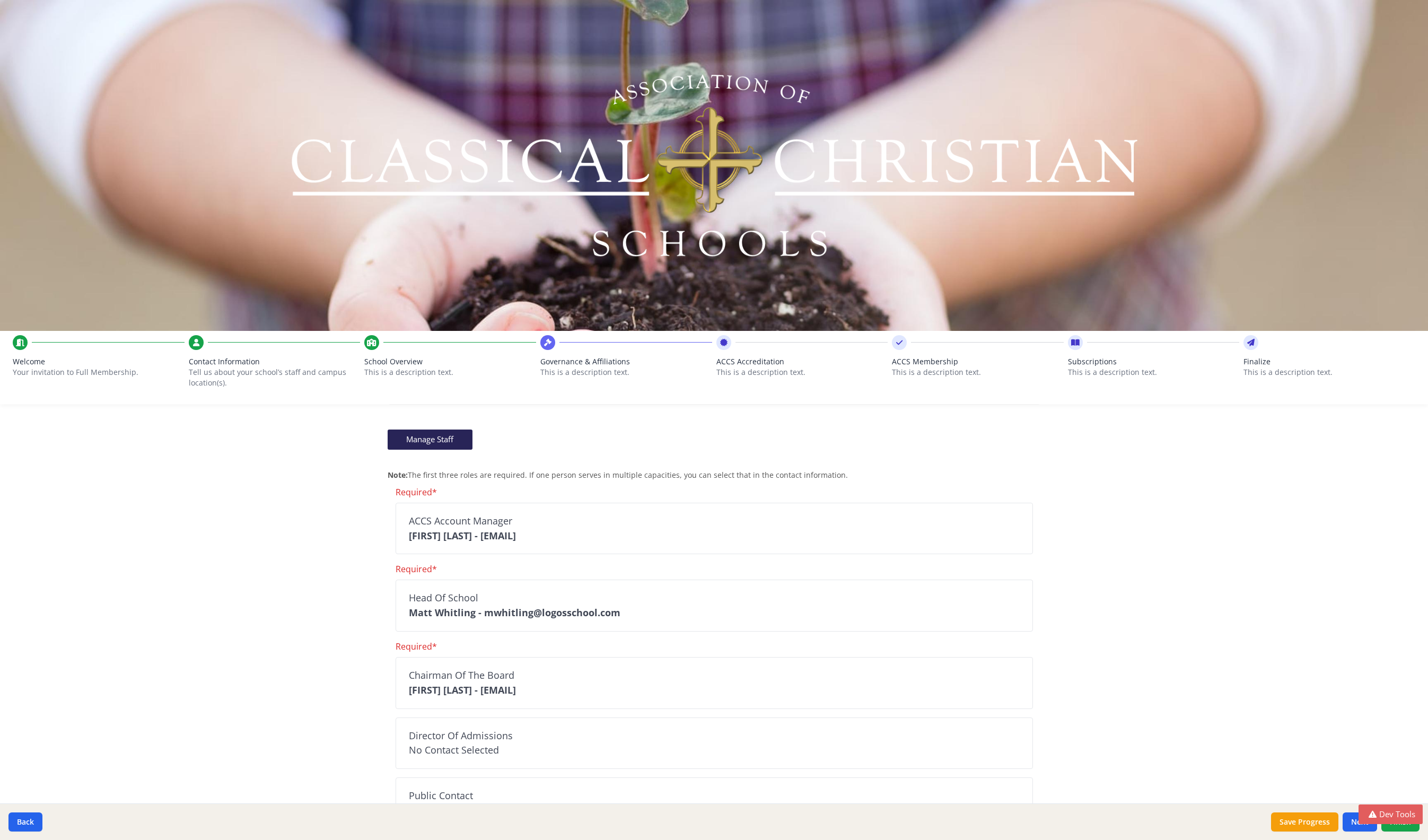 click on "Your invitation to Full Membership." at bounding box center [92, 372] 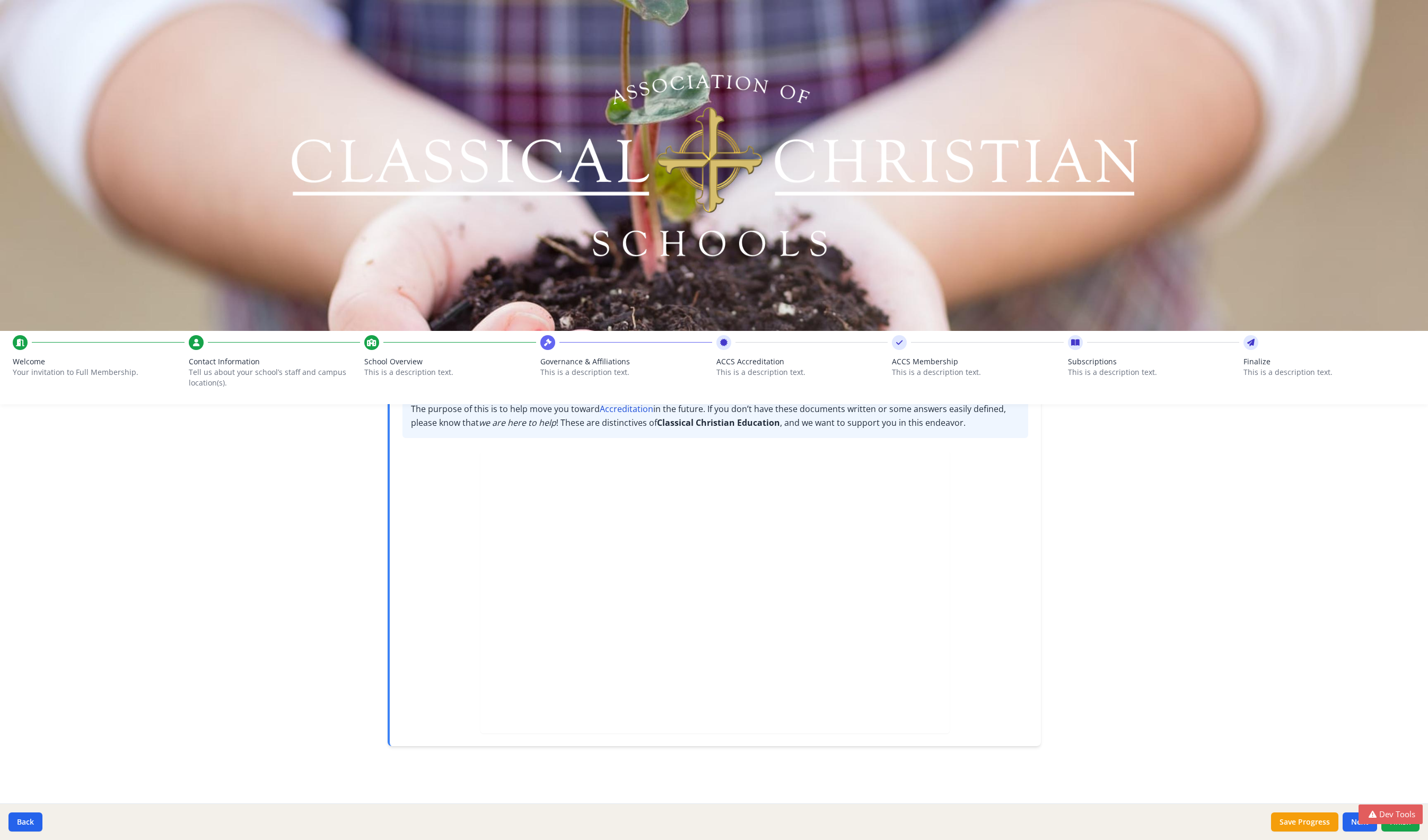 scroll, scrollTop: 120, scrollLeft: 0, axis: vertical 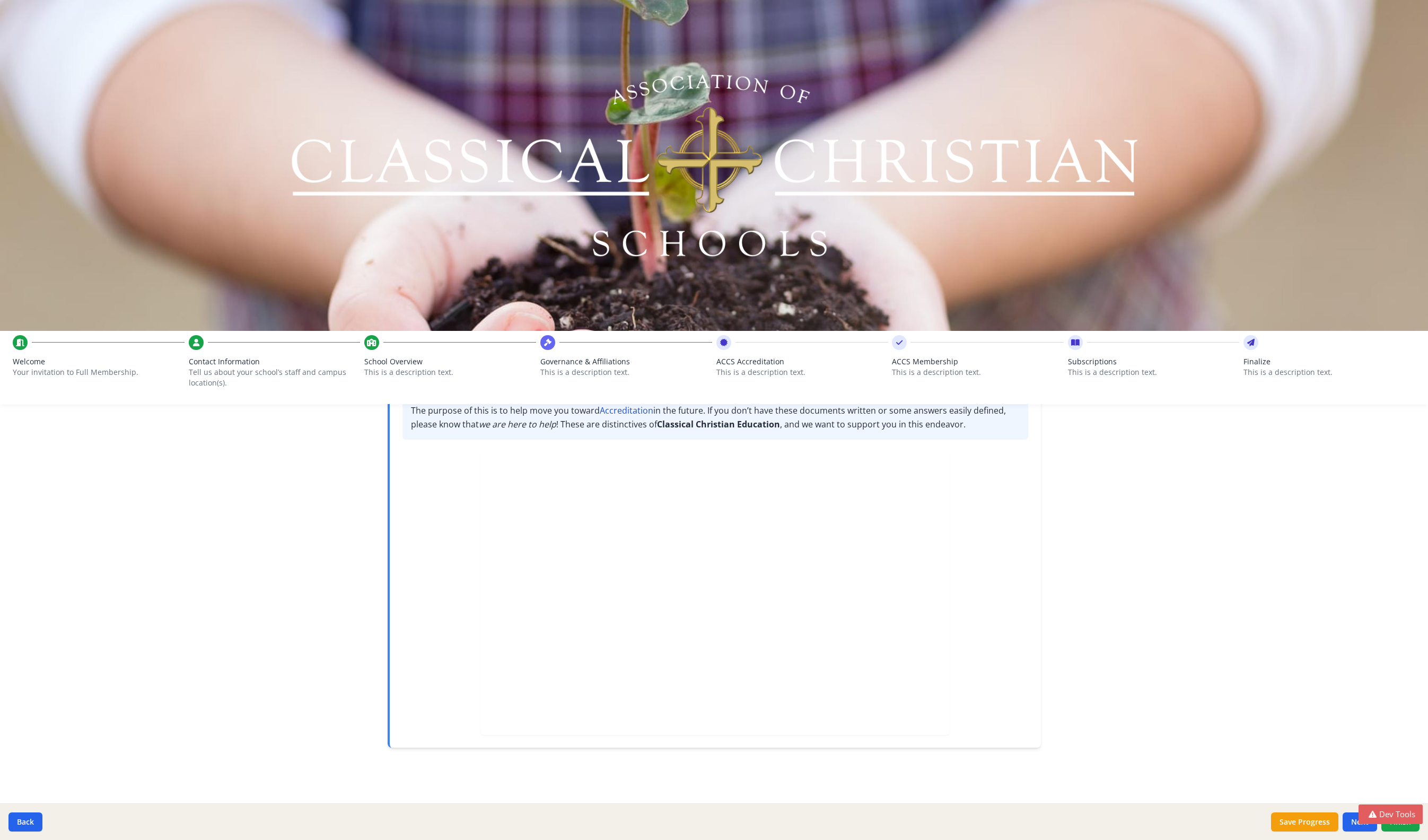 click on "Tell us about your school’s staff and campus location(s)." at bounding box center [268, 378] 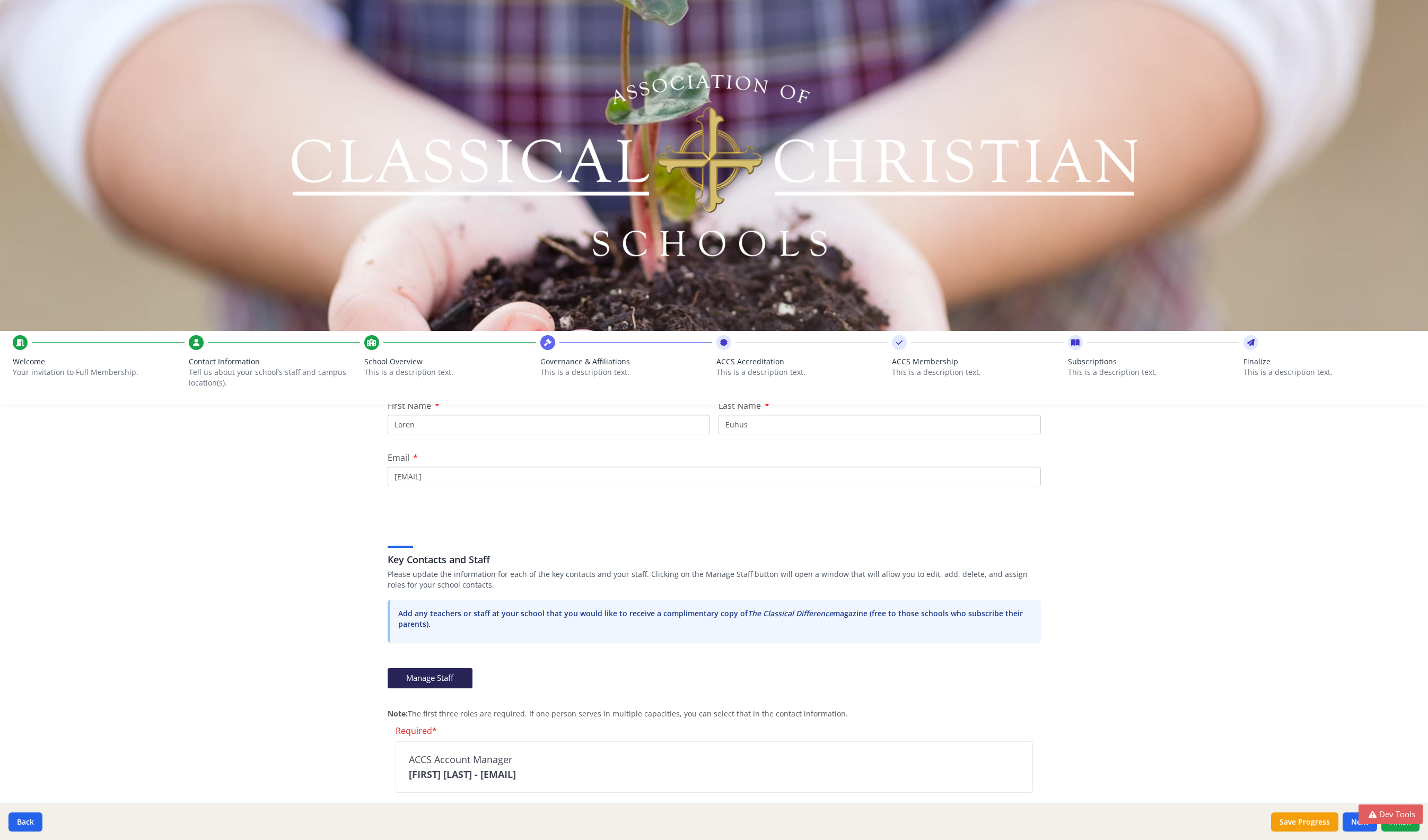click on "This is a description text." at bounding box center [450, 372] 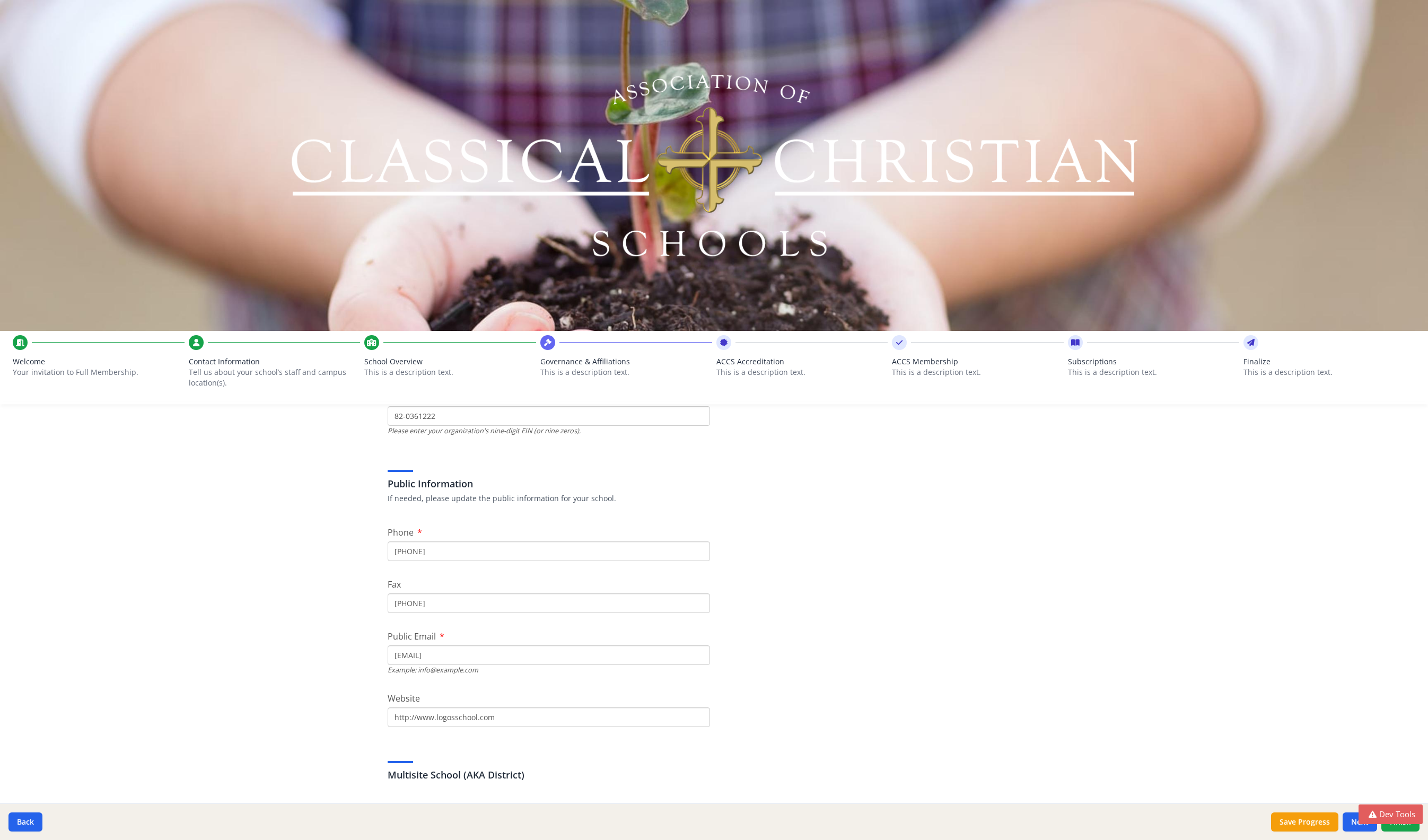 click on "This is a description text." at bounding box center [626, 372] 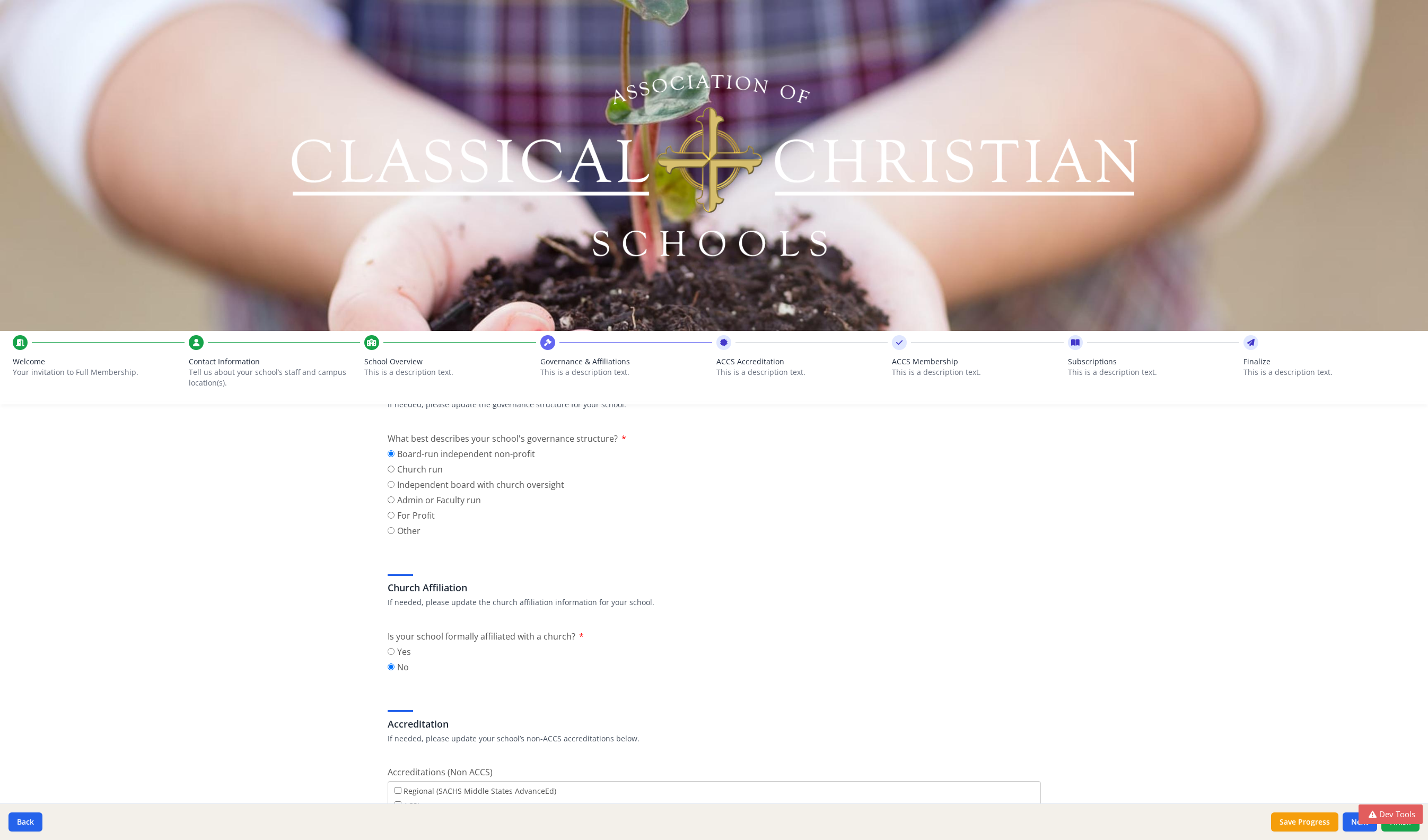 scroll, scrollTop: 0, scrollLeft: 0, axis: both 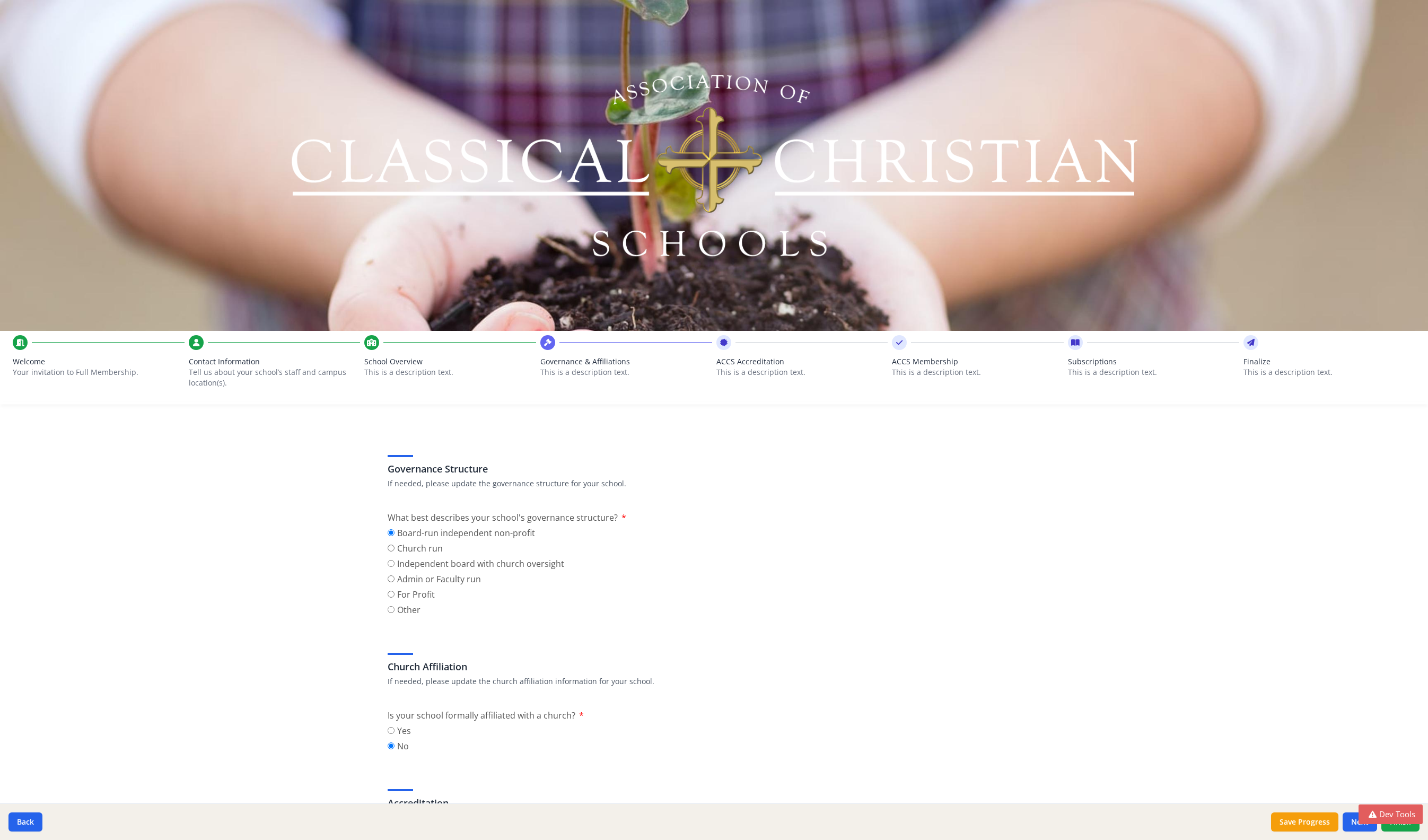 click on "Welcome" at bounding box center (99, 362) 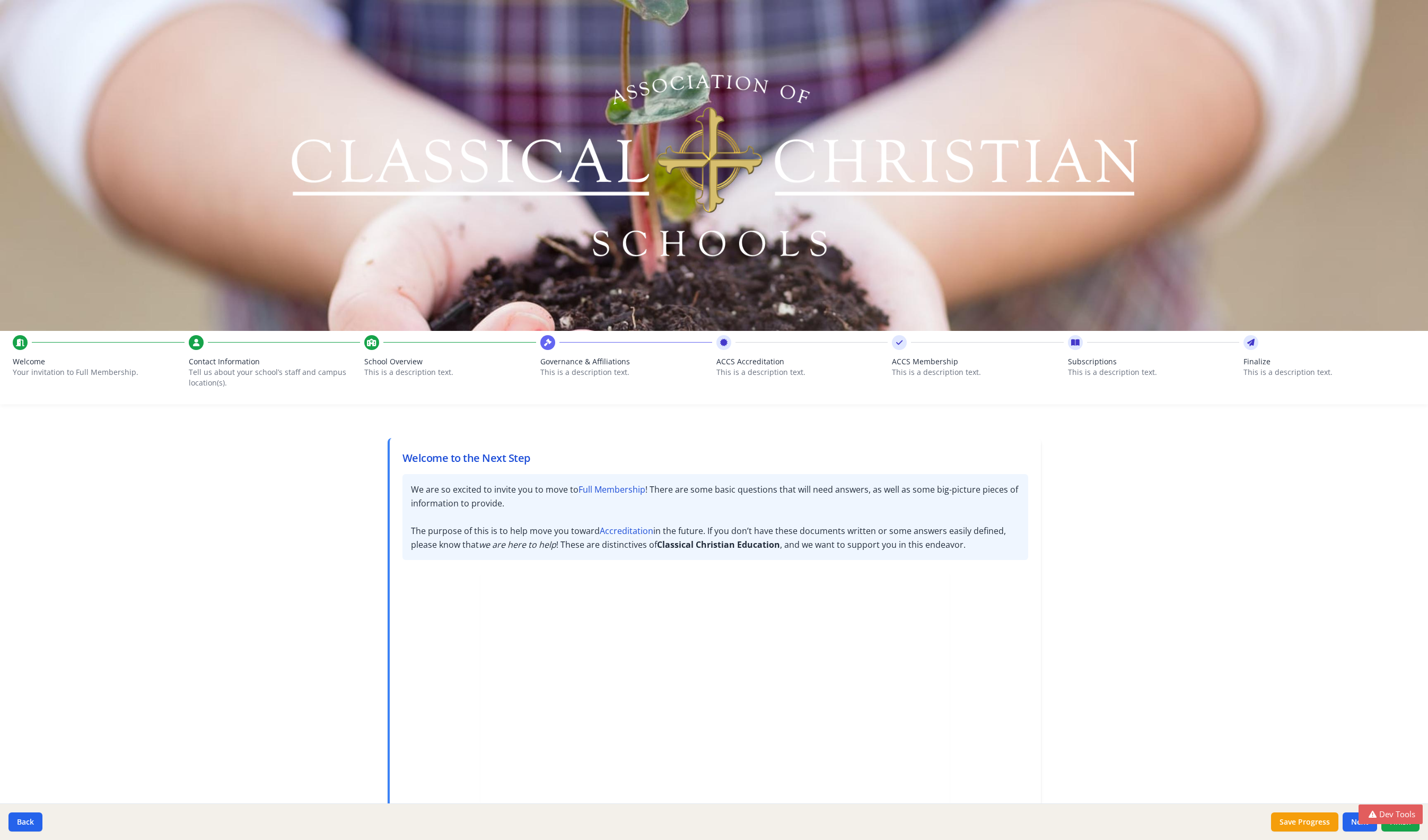 click on "Tell us about your school’s staff and campus location(s)." at bounding box center [268, 378] 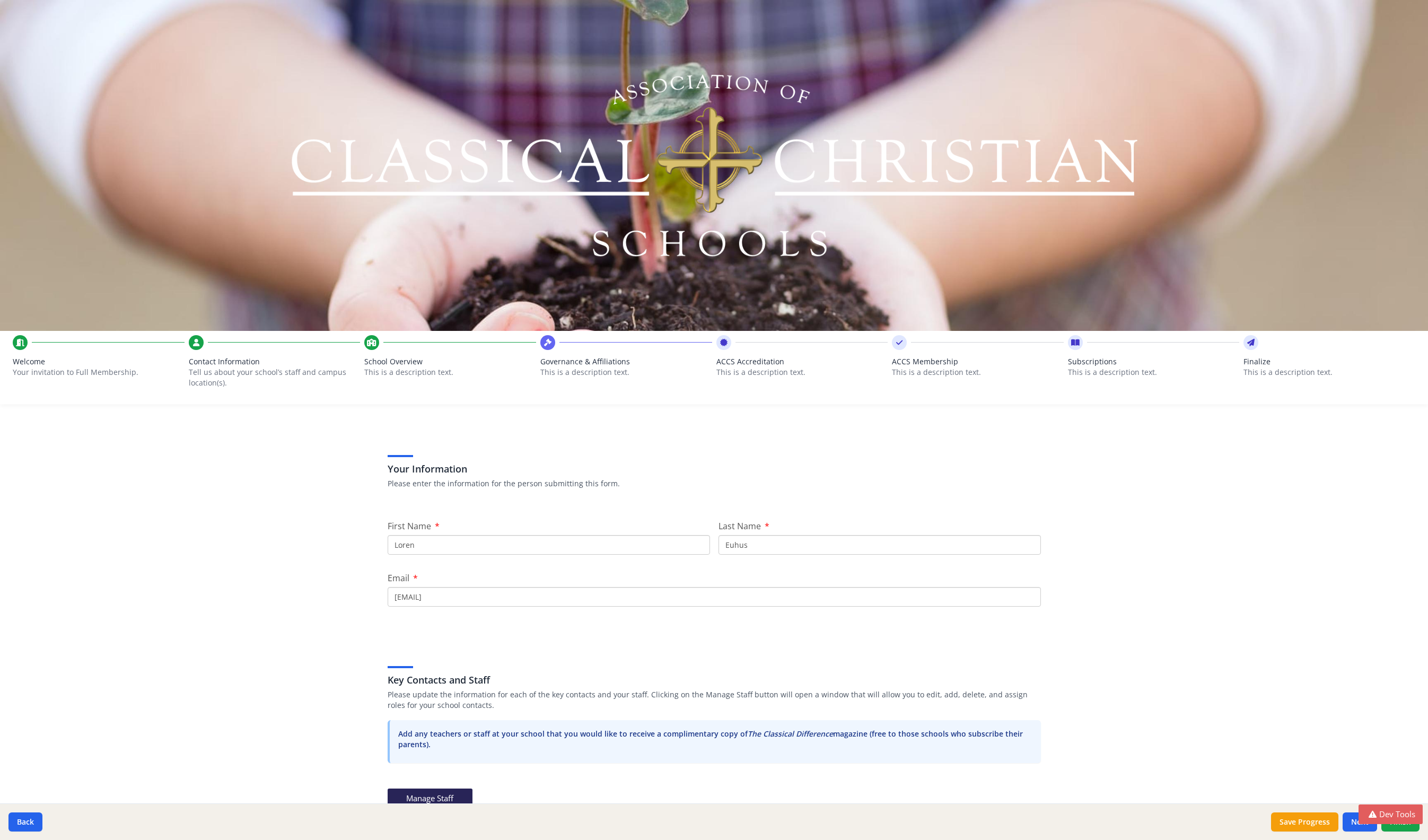 click on "School Overview" at bounding box center [450, 362] 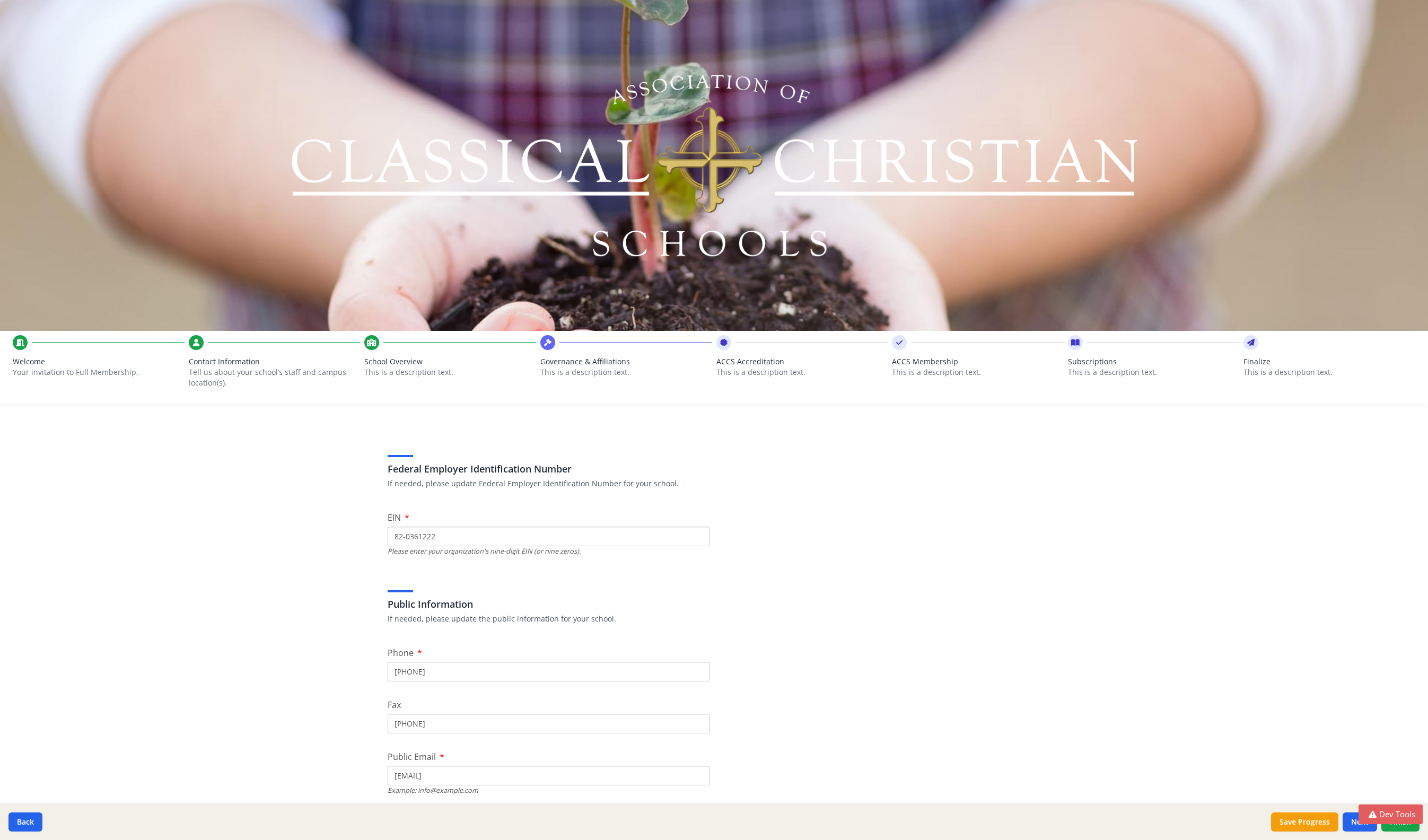 click on "Governance & Affiliations" at bounding box center [626, 362] 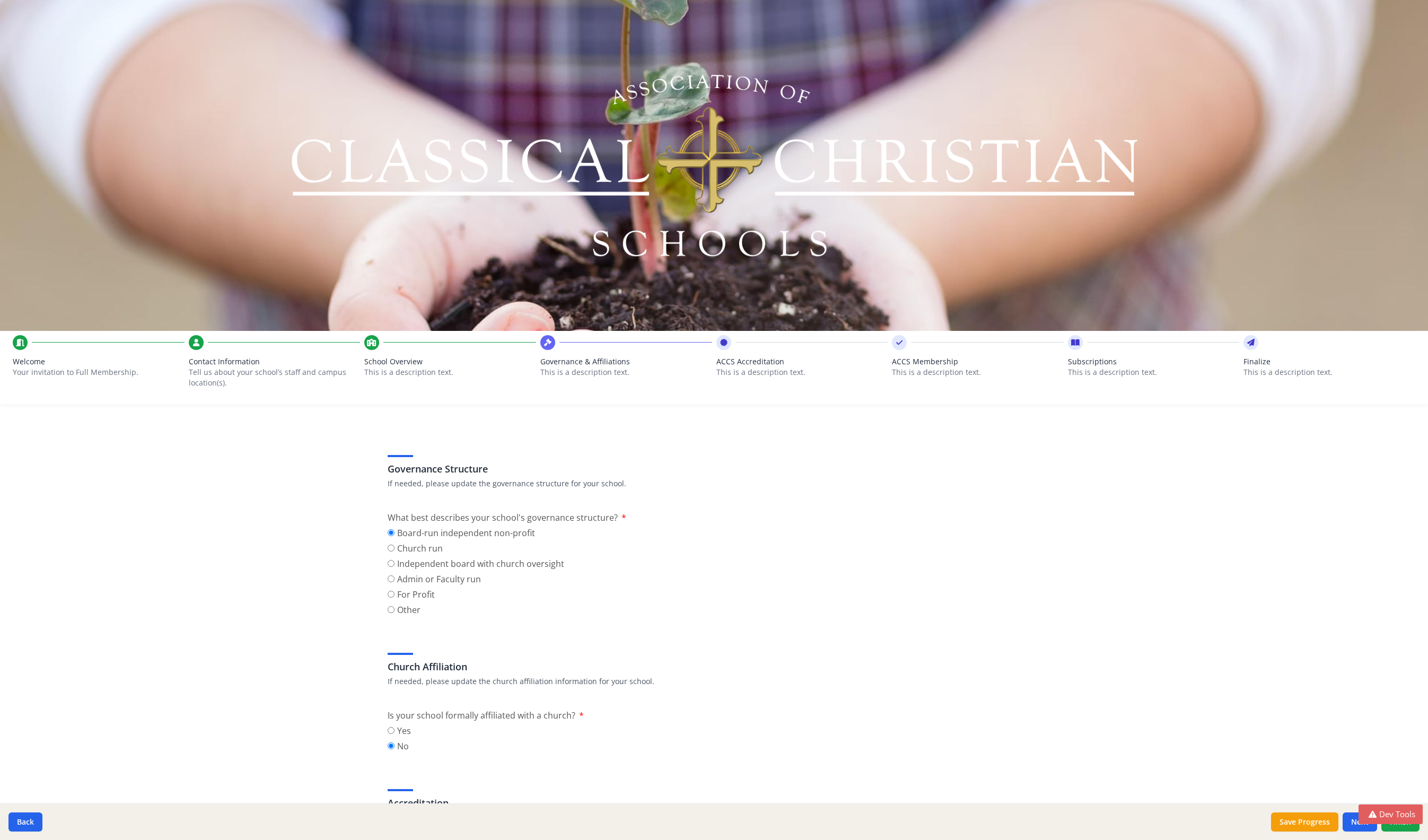 click on "This is a description text." at bounding box center [802, 372] 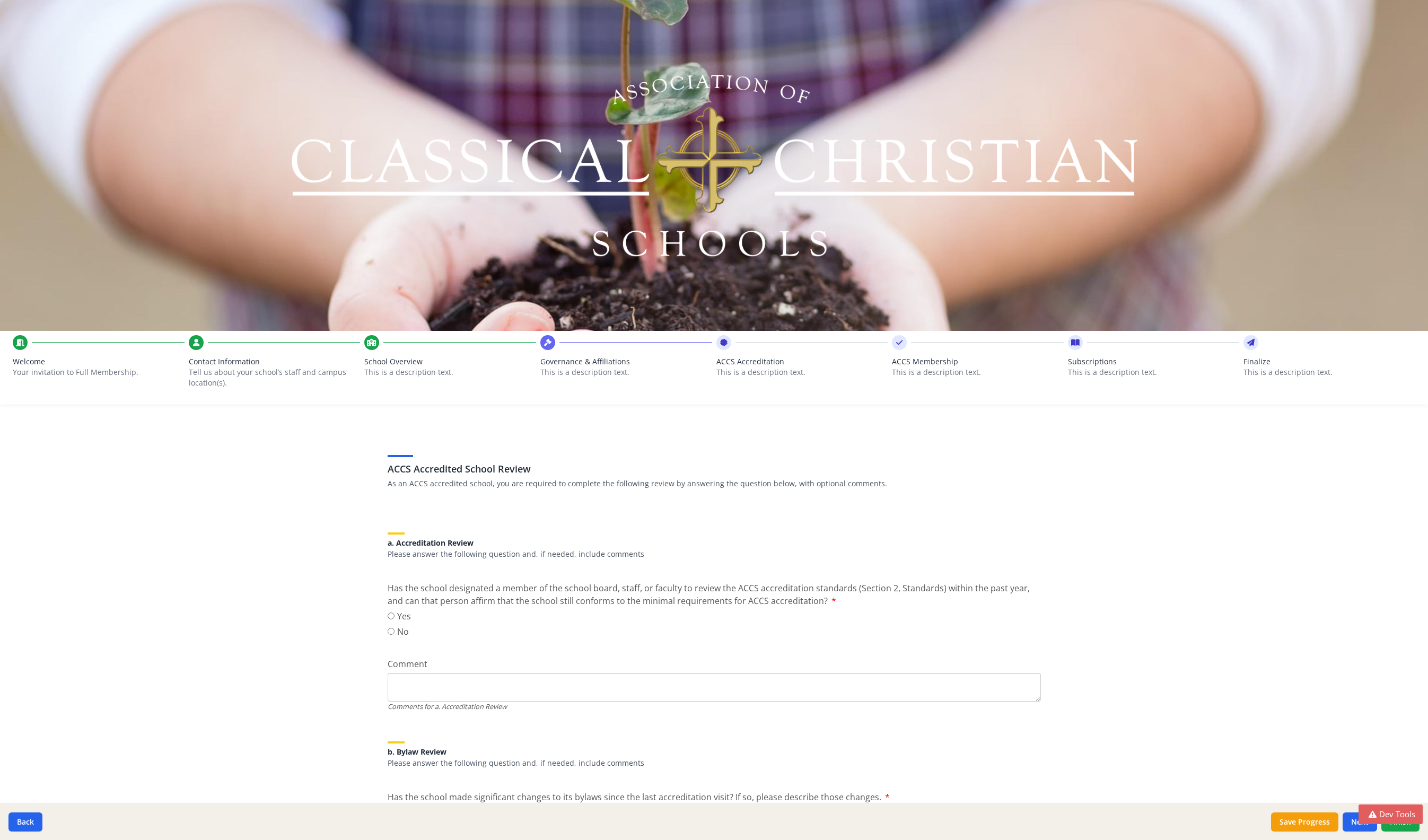 click on "This is a description text." at bounding box center [978, 372] 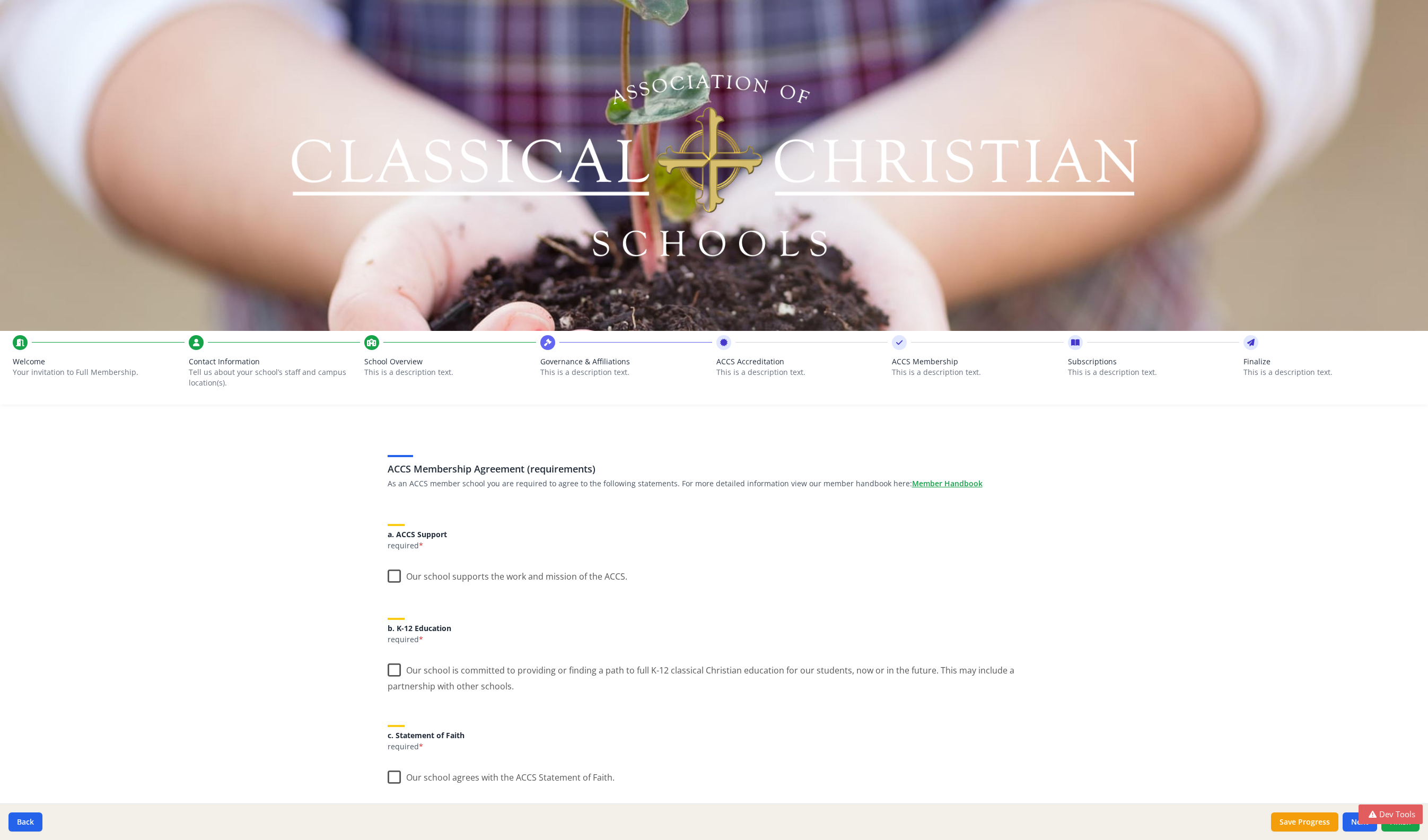 click on "Subscriptions" at bounding box center [1154, 362] 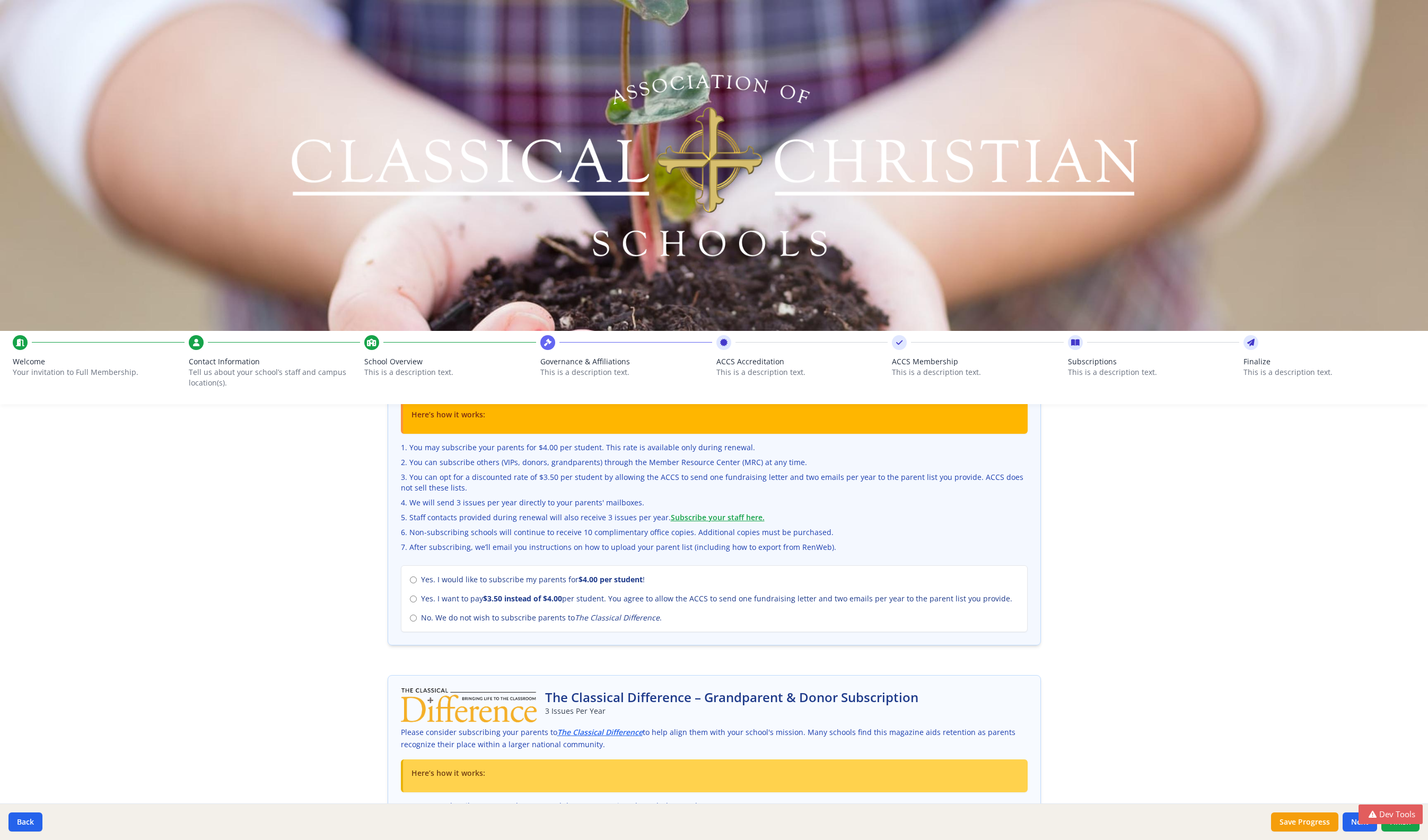 scroll, scrollTop: 539, scrollLeft: 0, axis: vertical 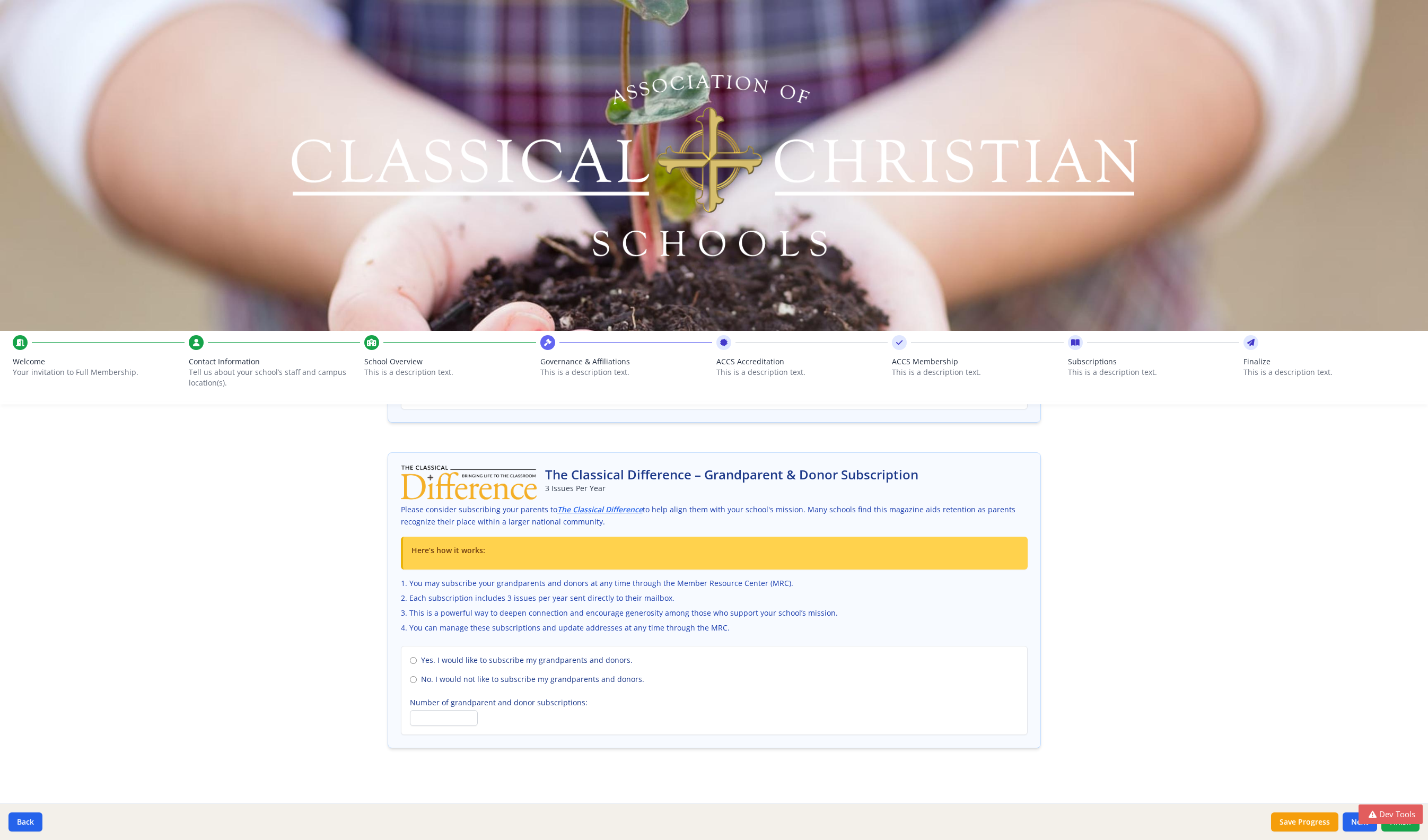click on "Tell us about your school’s staff and campus location(s)." at bounding box center [268, 378] 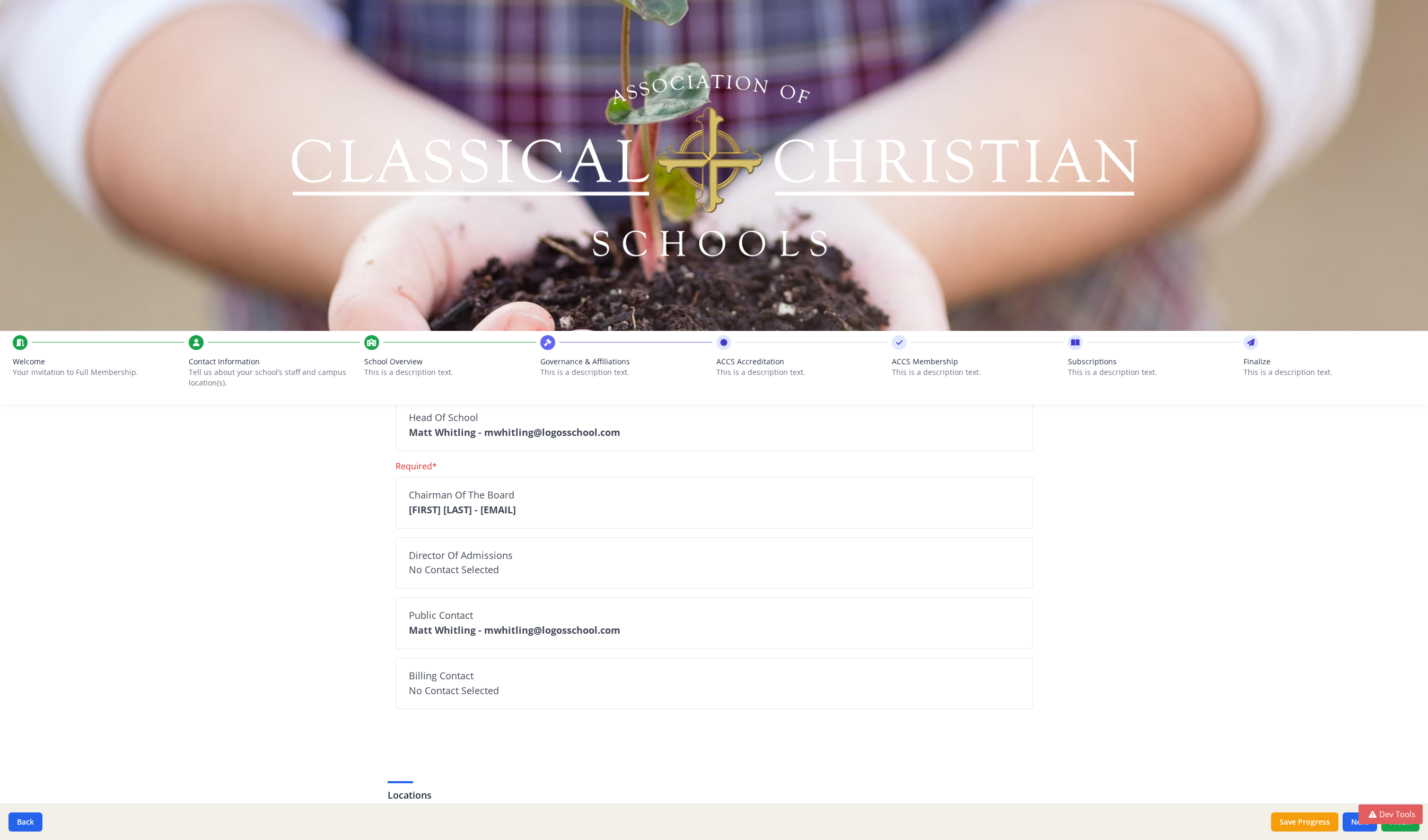 click on "Your invitation to Full Membership." at bounding box center [92, 372] 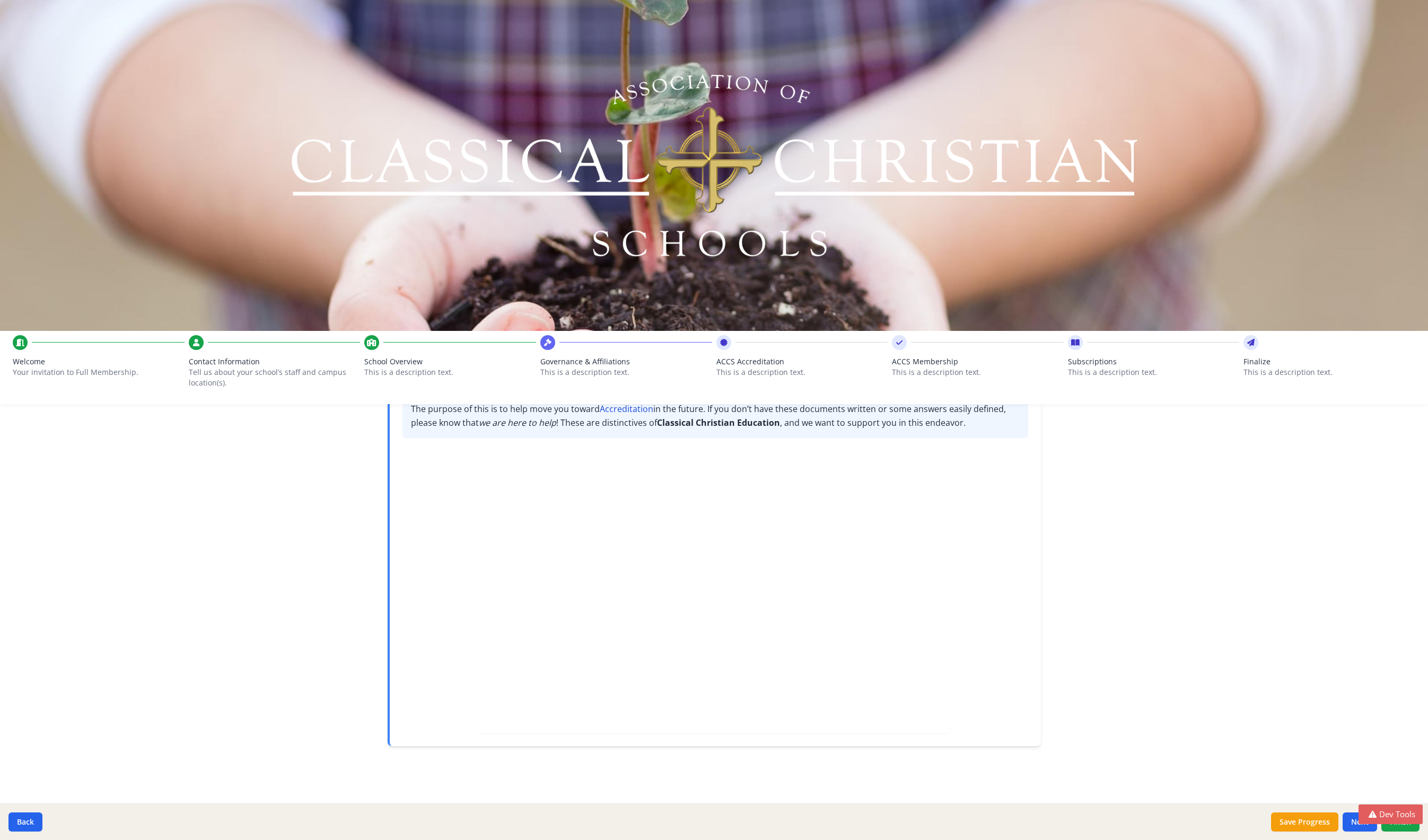 scroll, scrollTop: 120, scrollLeft: 0, axis: vertical 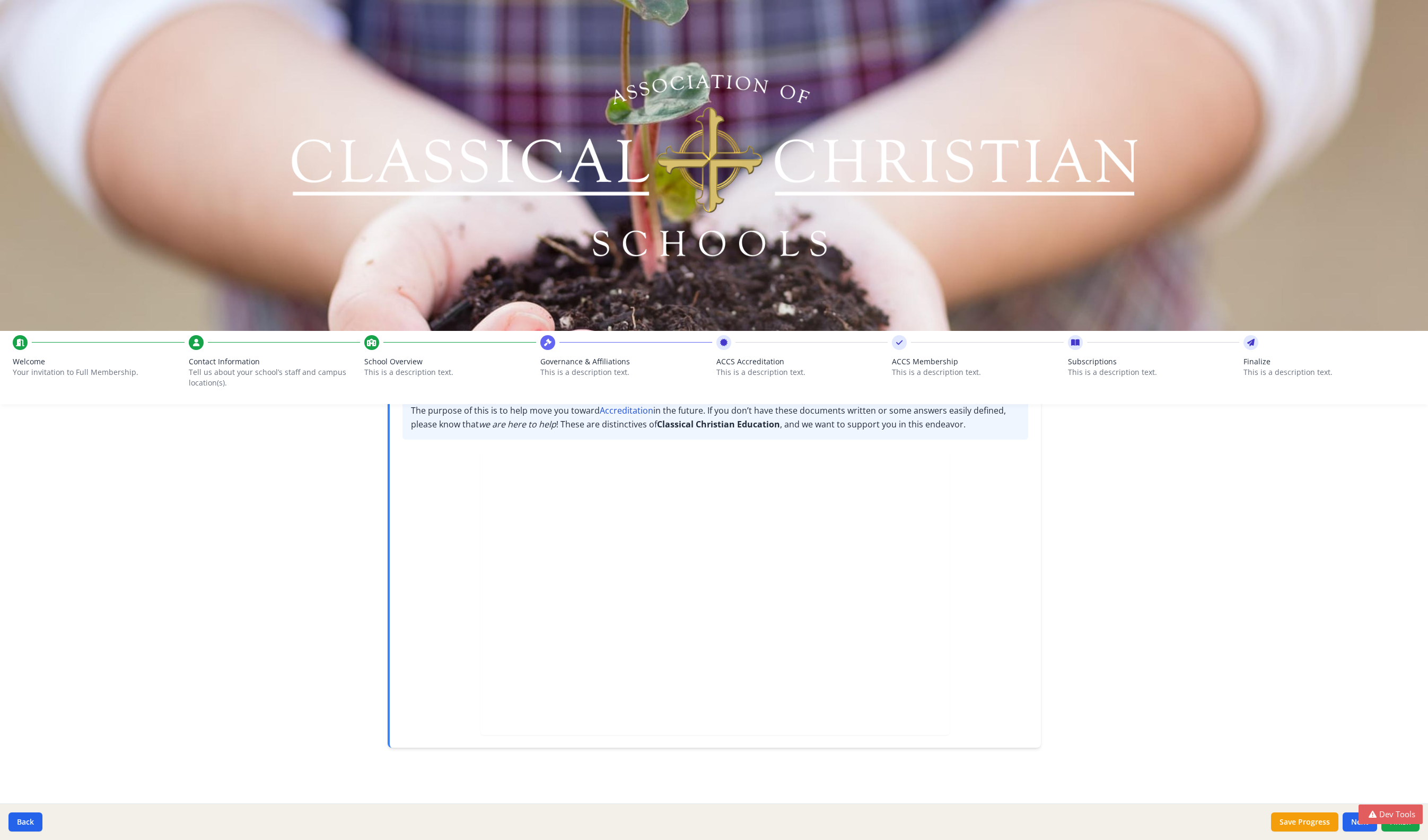 click on "This is a description text." at bounding box center (450, 372) 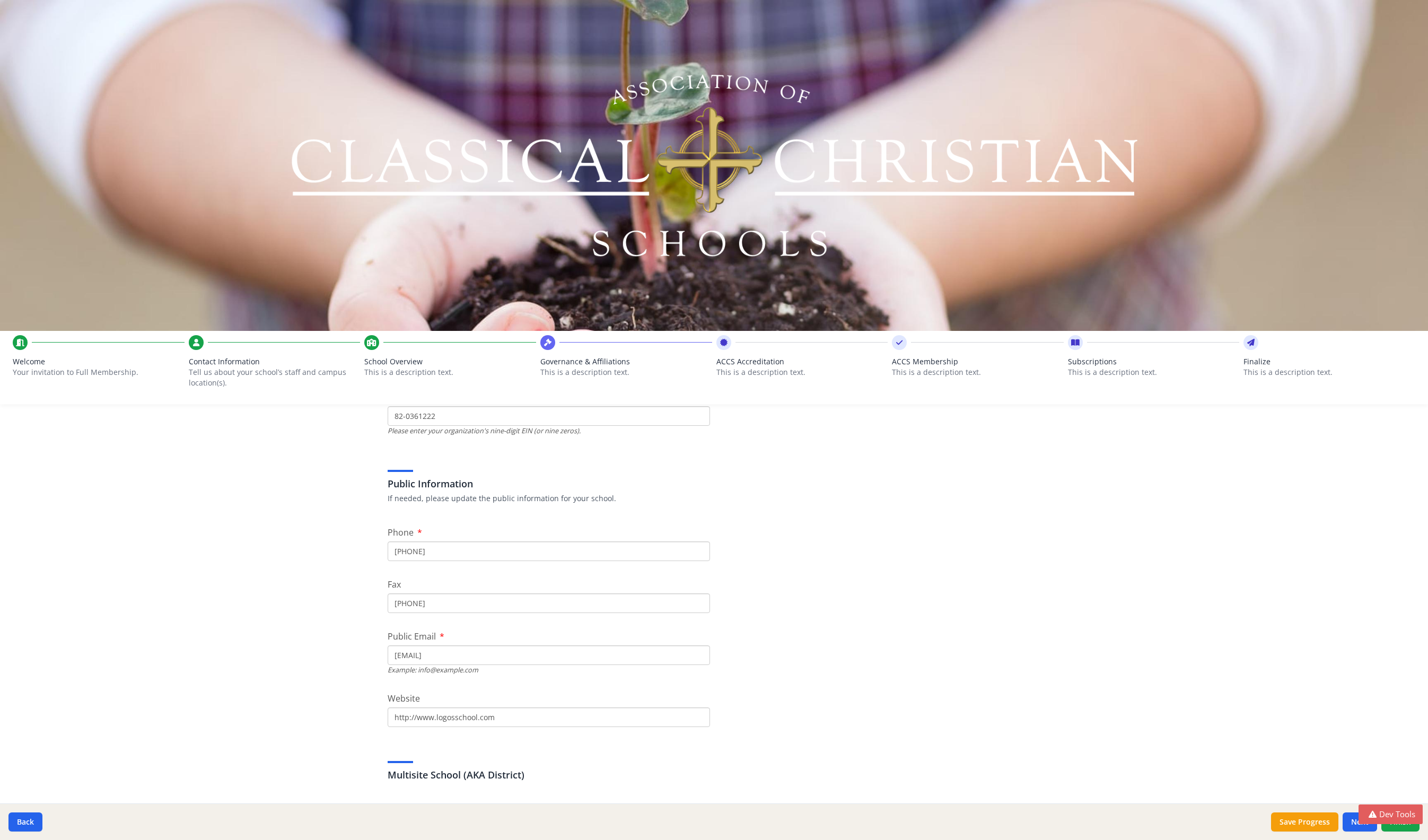 click on "Governance & Affiliations" at bounding box center (626, 362) 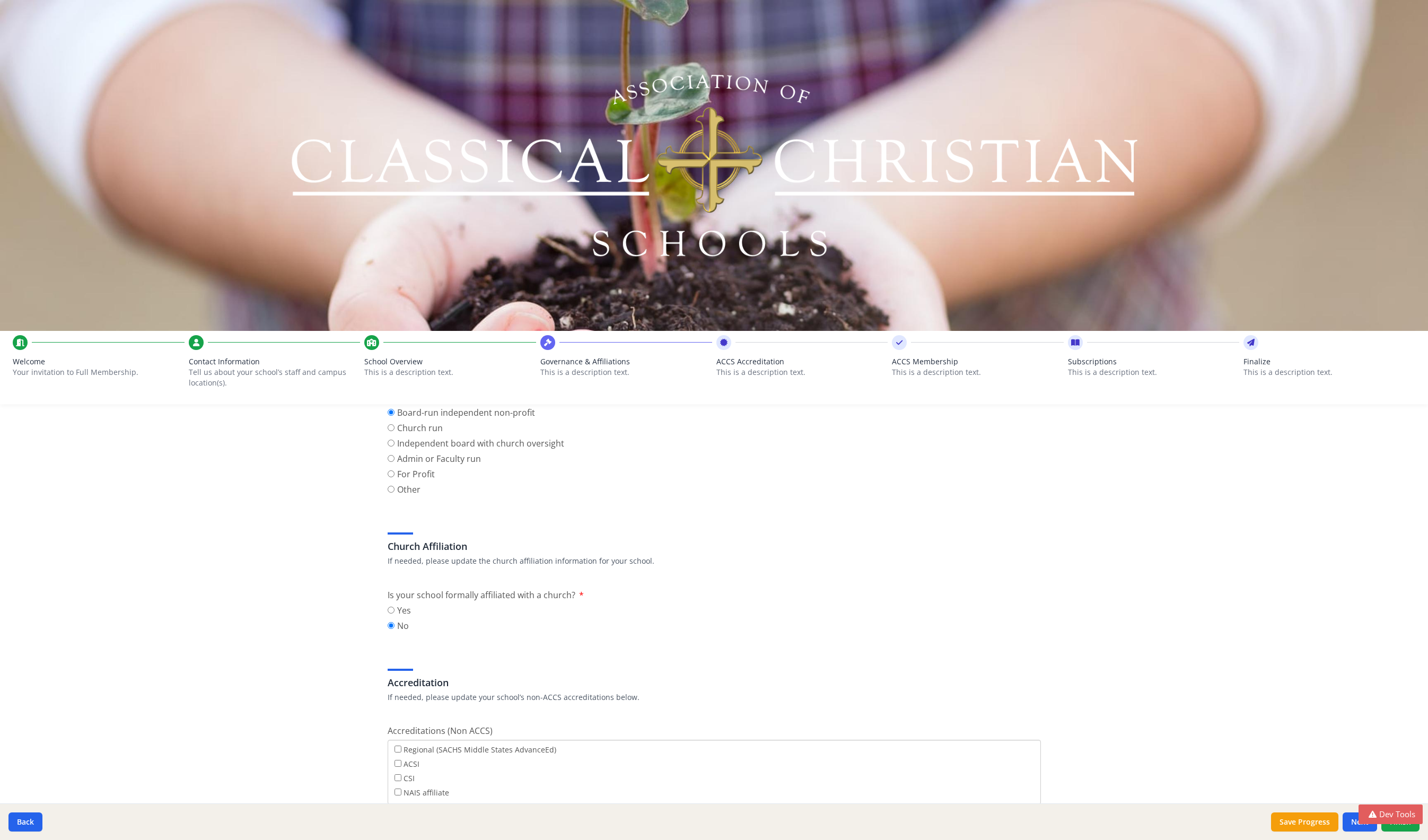 click on "ACCS Accreditation   This is a description text." at bounding box center [802, 364] 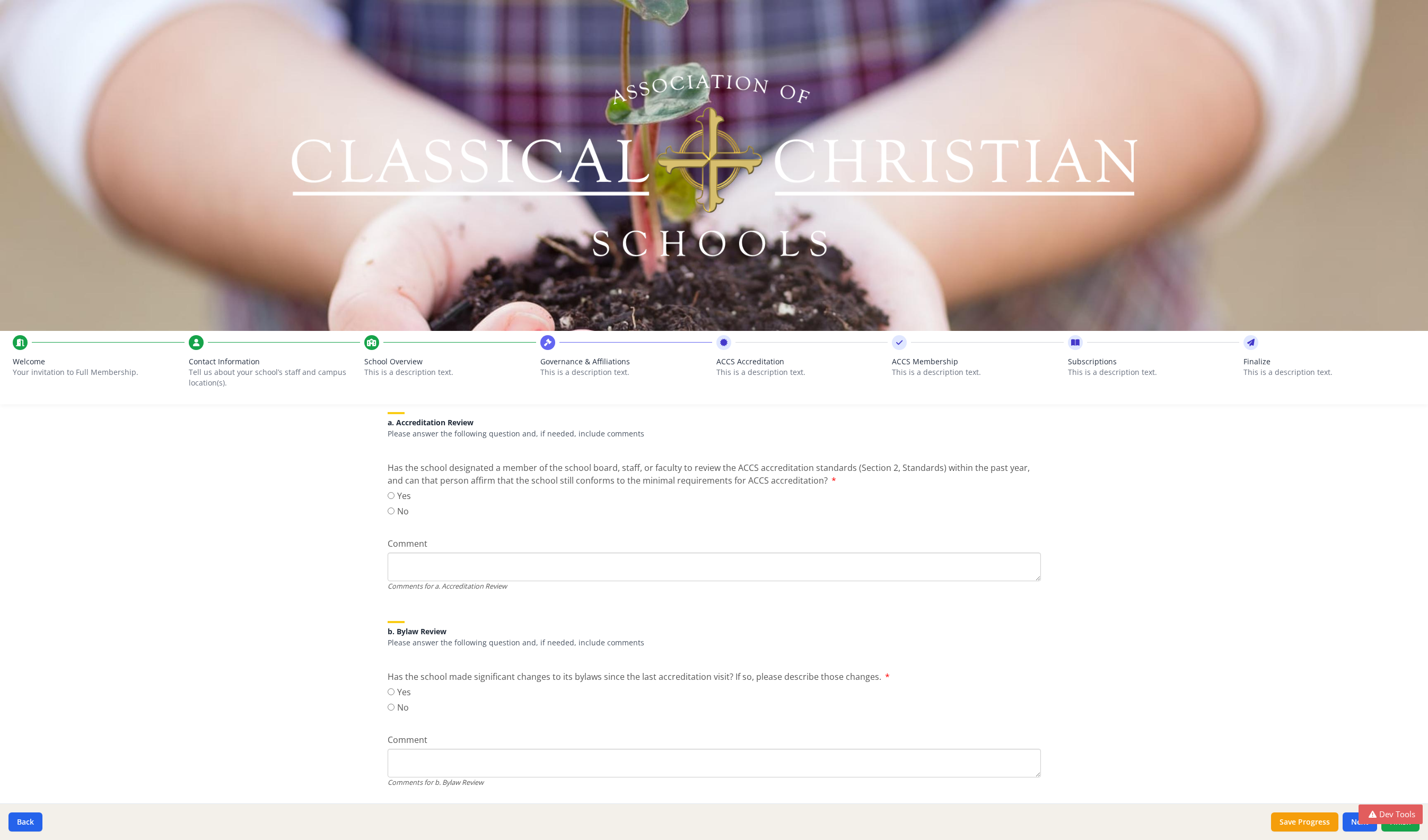 click on "This is a description text." at bounding box center (978, 372) 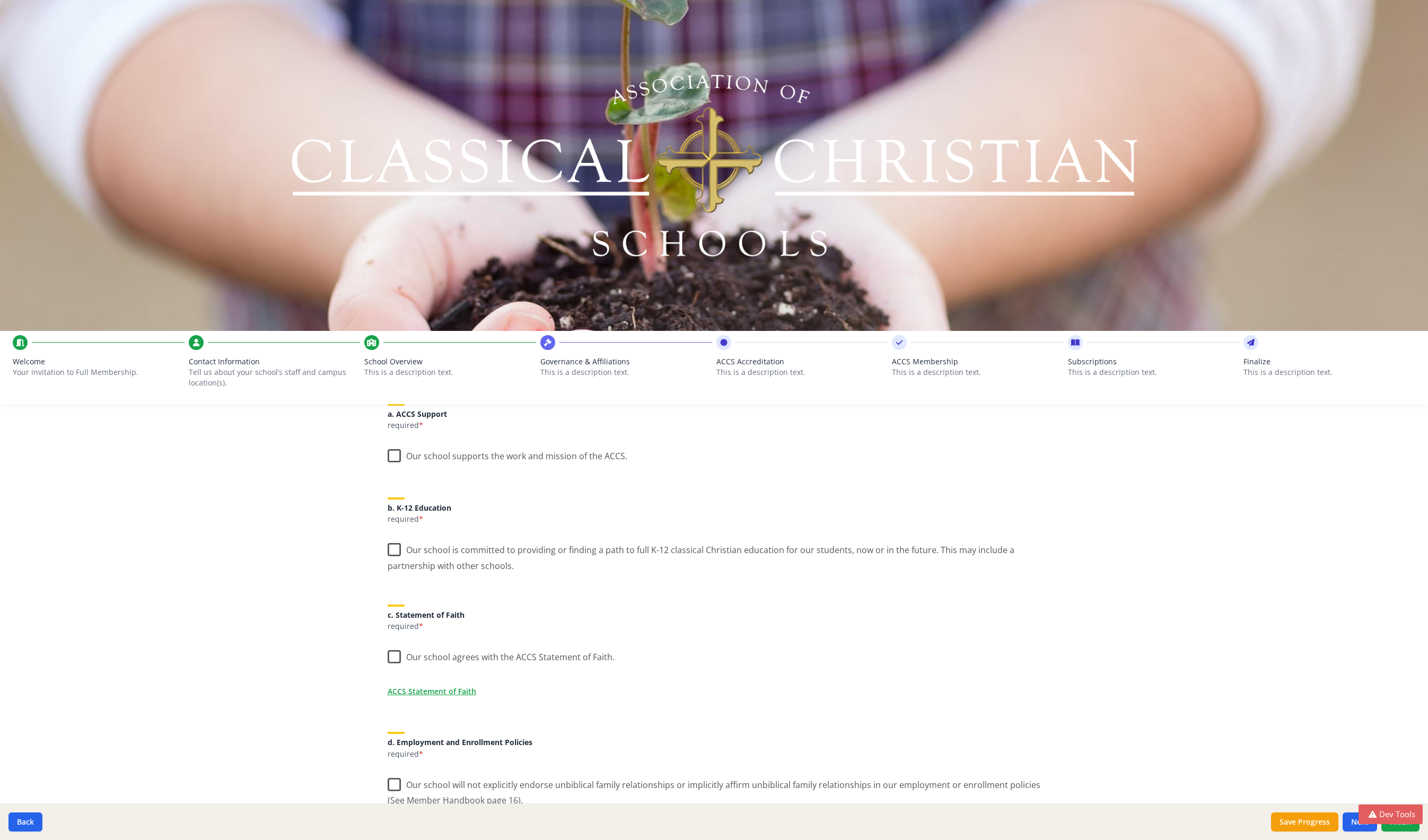click on "This is a description text." at bounding box center (1154, 372) 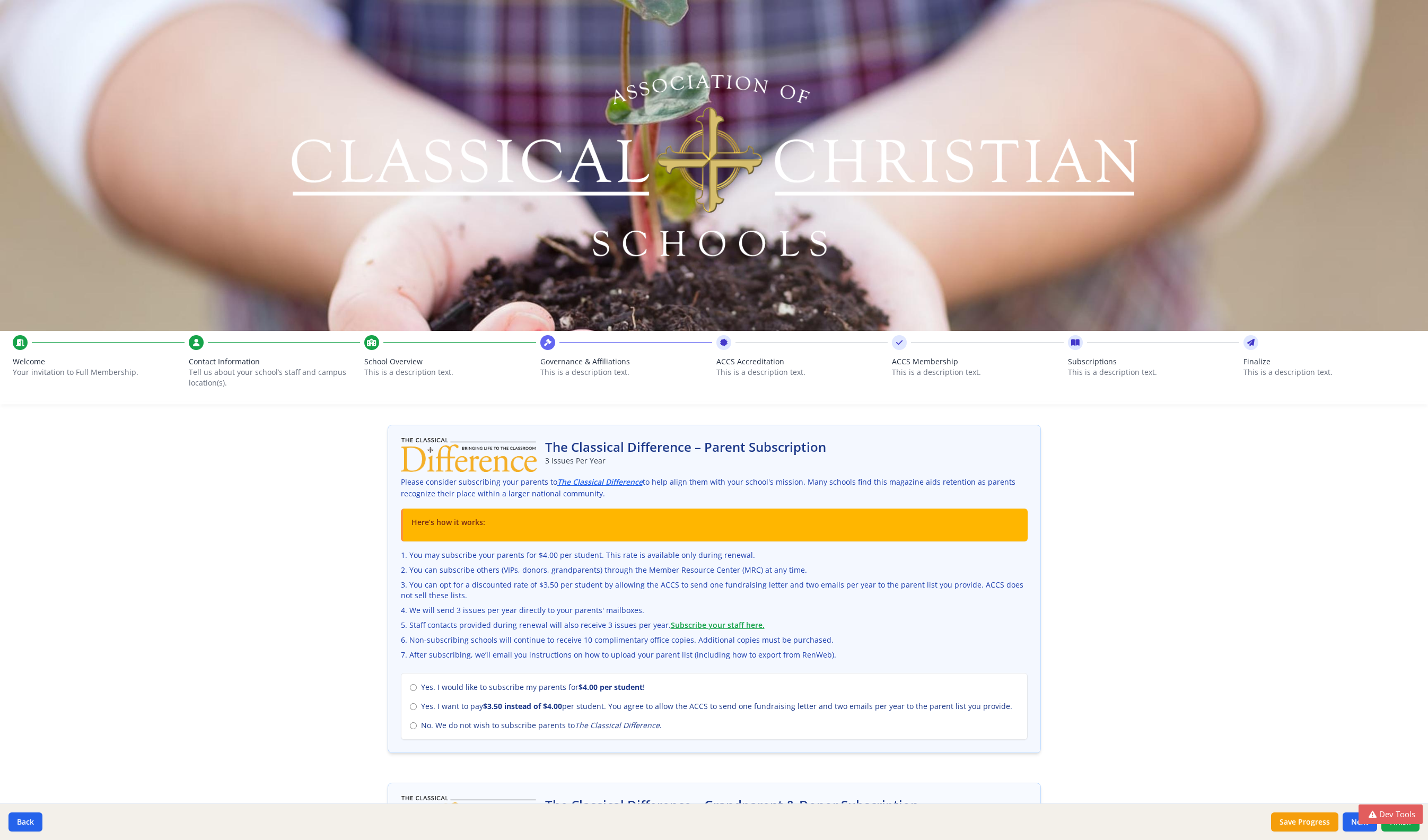 scroll, scrollTop: 0, scrollLeft: 0, axis: both 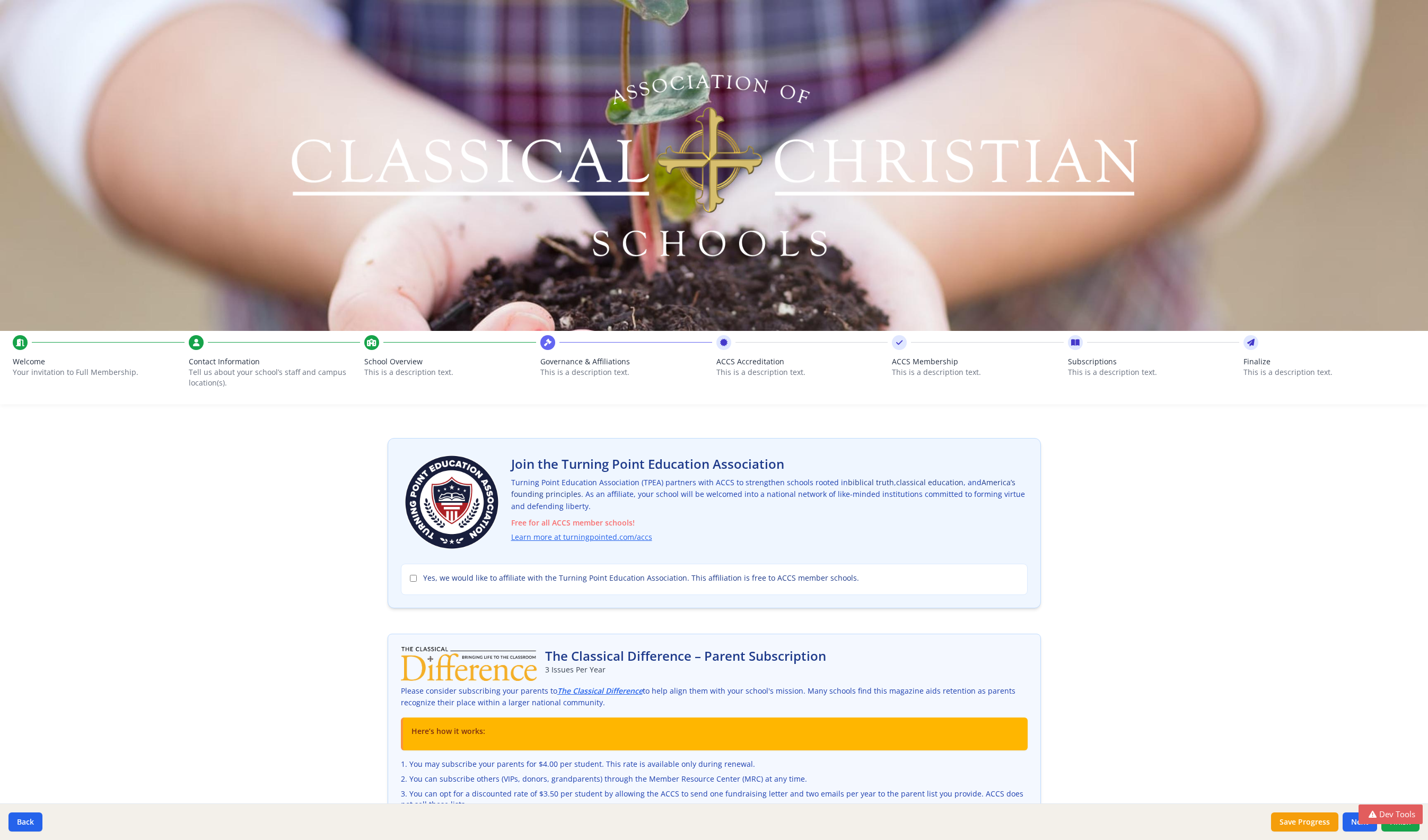 click on "This is a description text." at bounding box center [1329, 372] 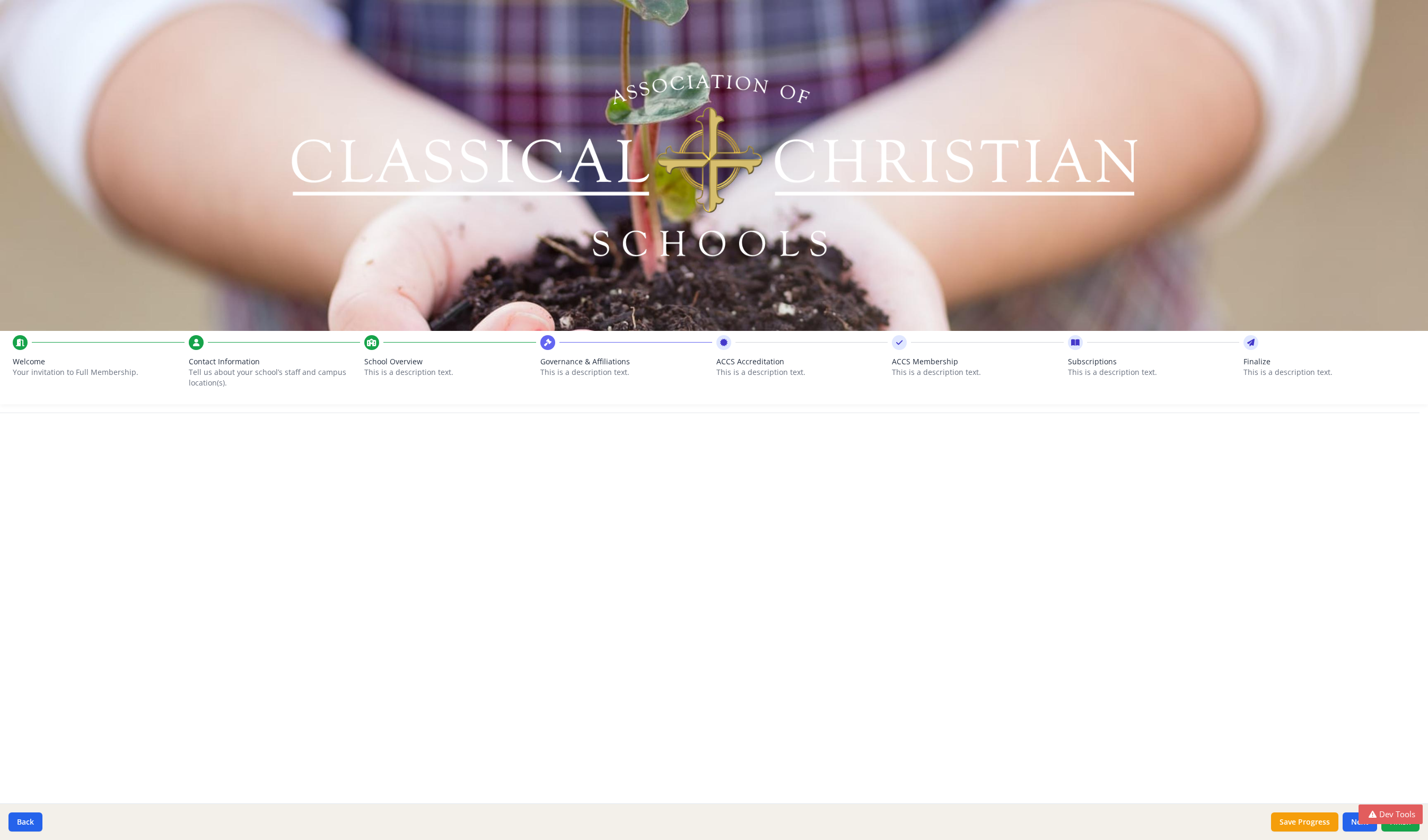 click on "This is a description text." at bounding box center (1154, 372) 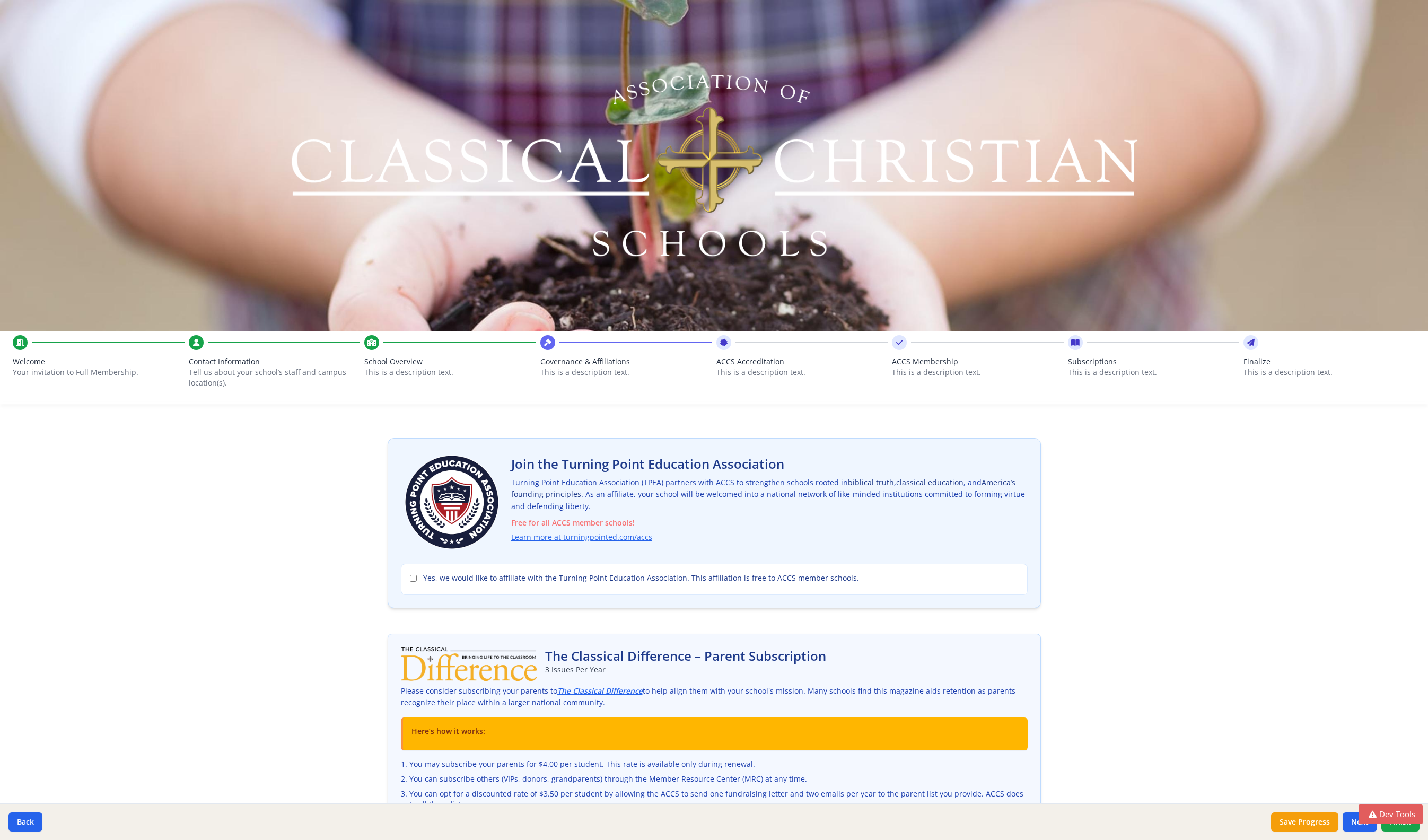 click on "This is a description text." at bounding box center (978, 372) 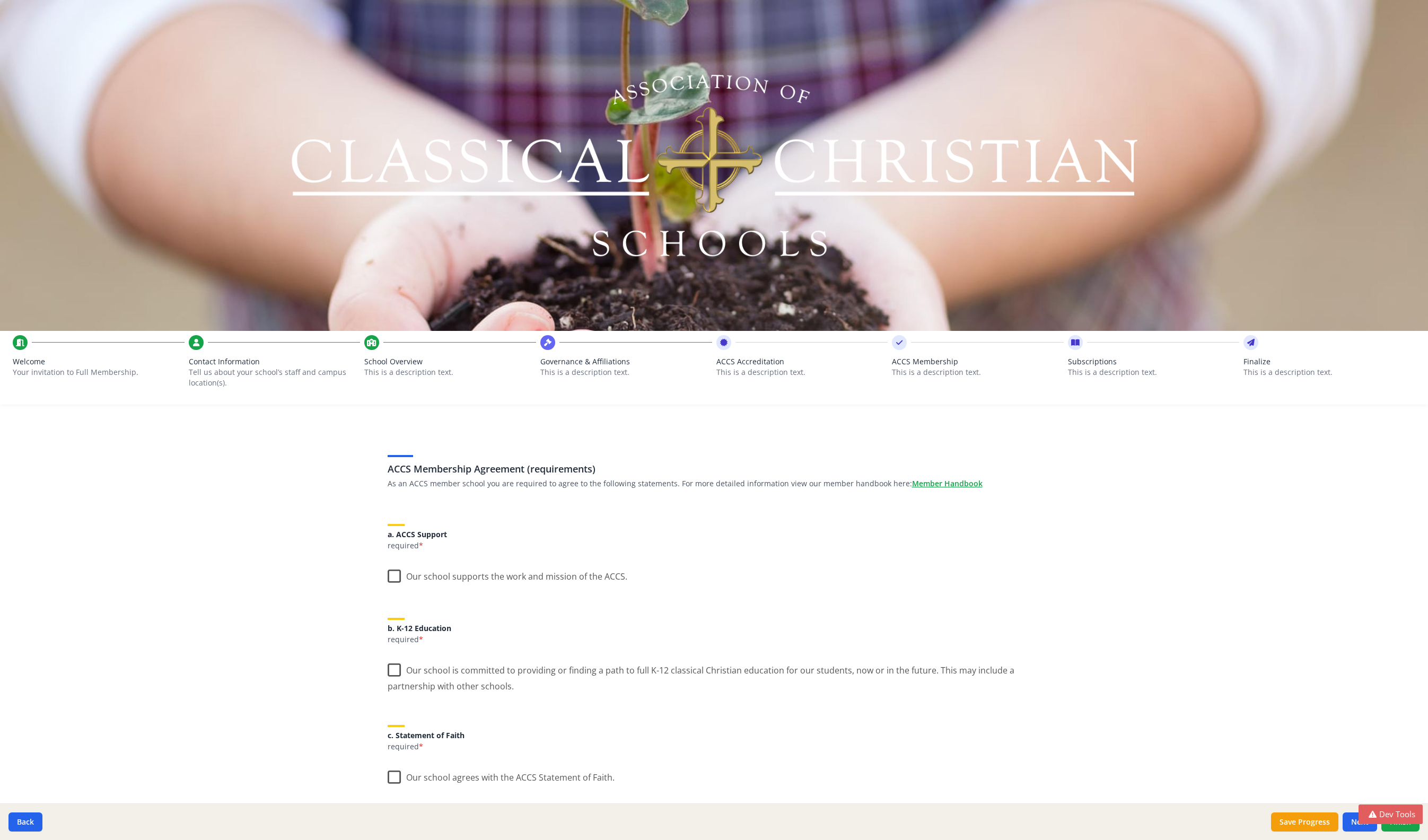 click on "This is a description text." at bounding box center (802, 372) 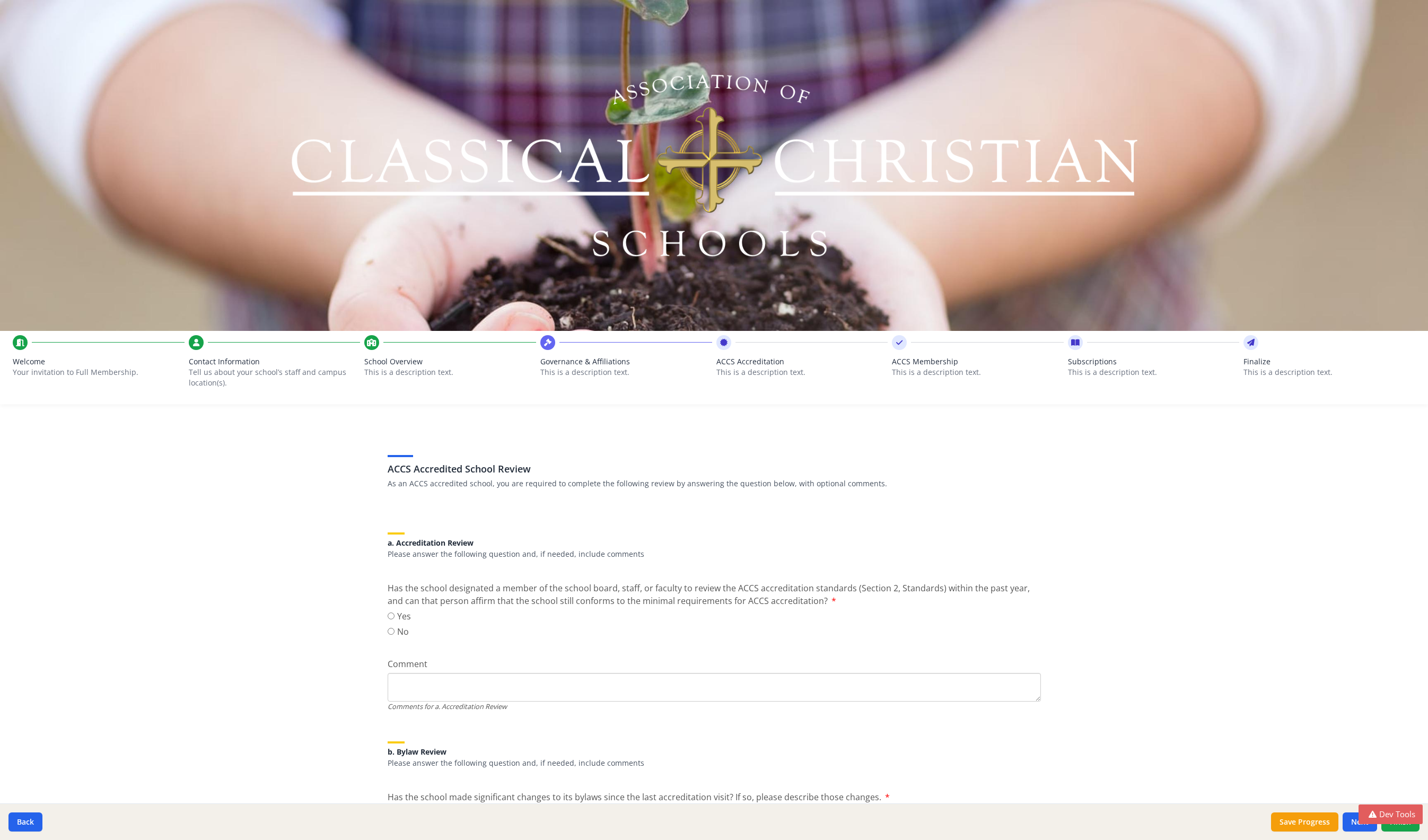 click on "This is a description text." at bounding box center [626, 372] 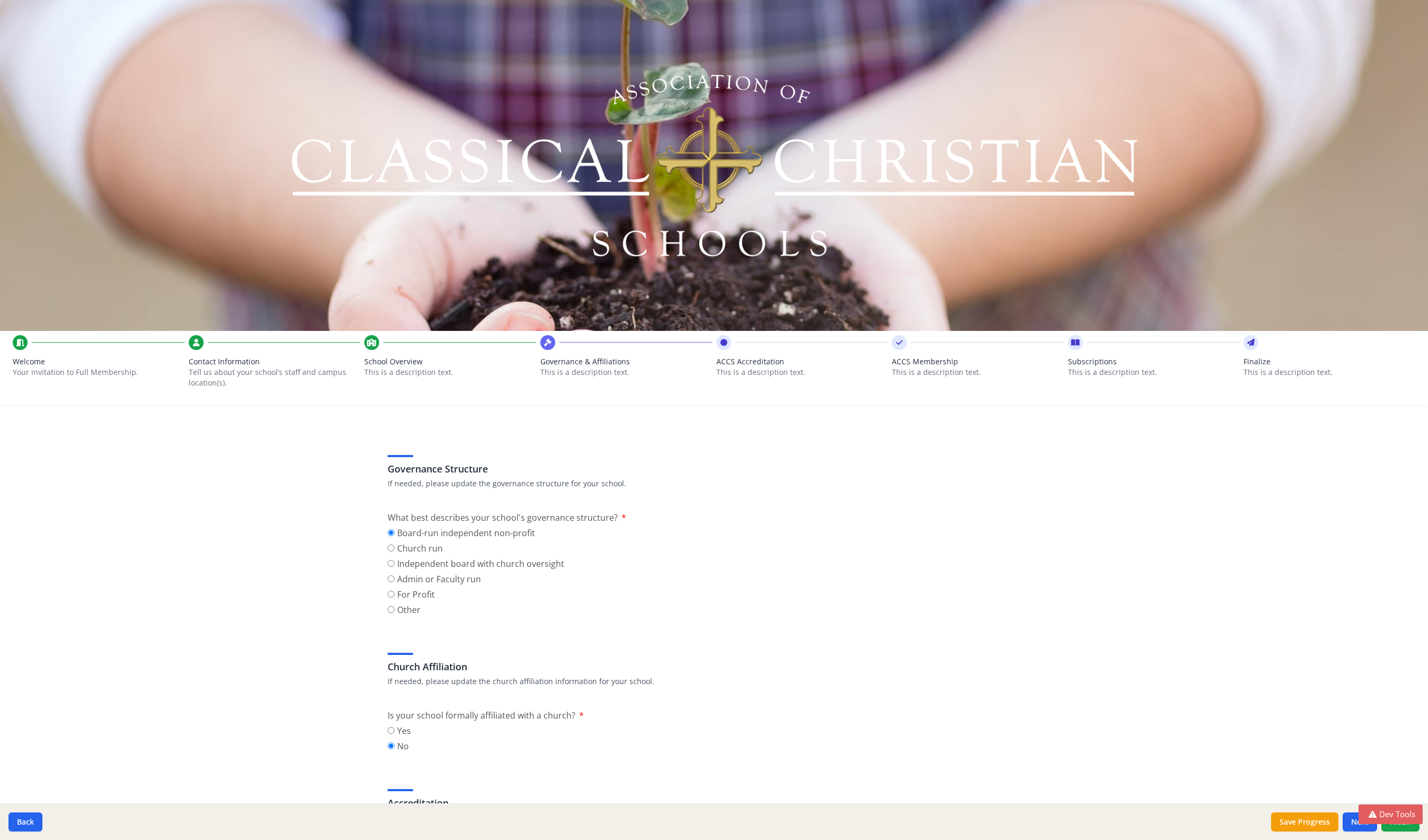 click on "School Overview   This is a description text." at bounding box center [450, 375] 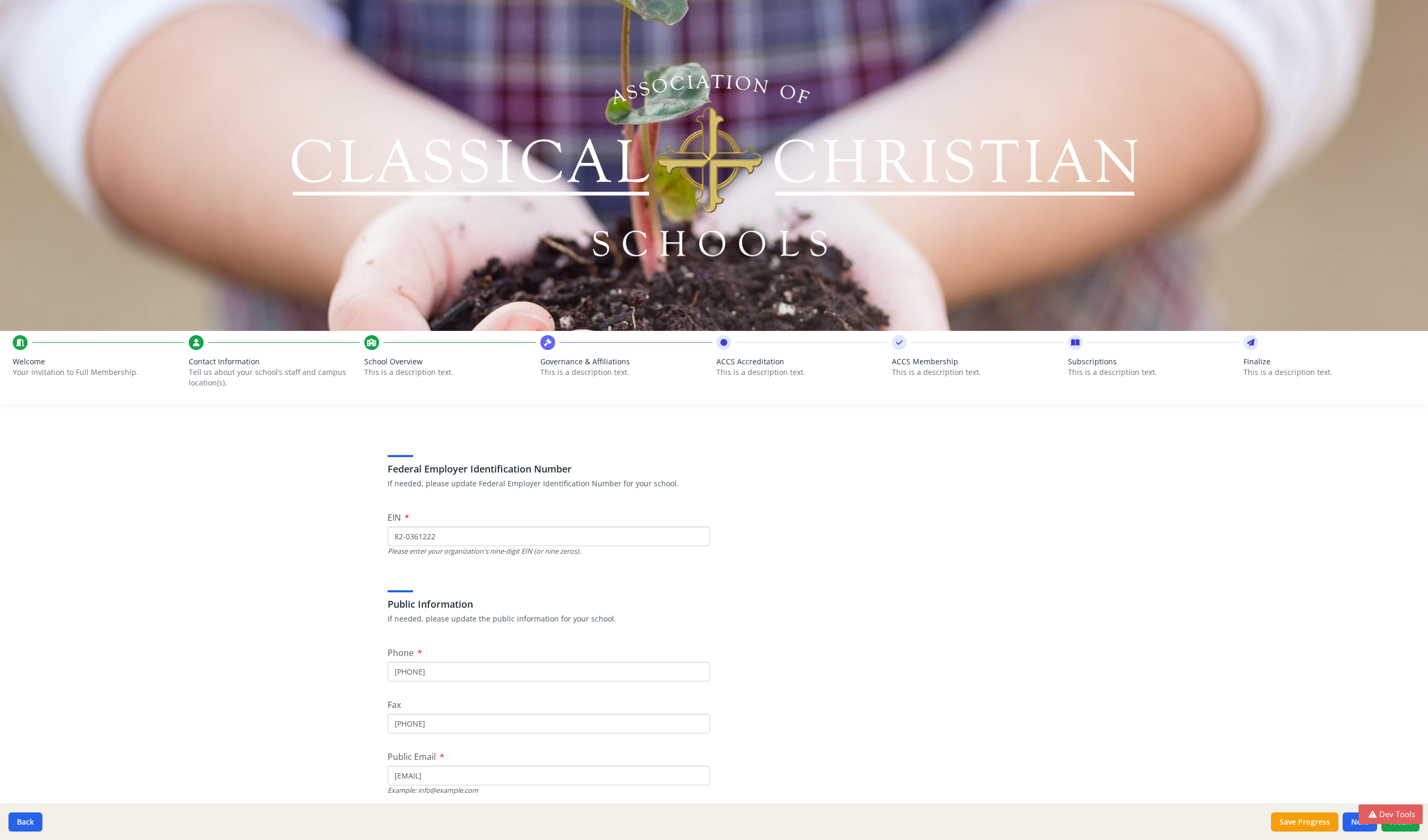 click on "Tell us about your school’s staff and campus location(s)." at bounding box center (268, 378) 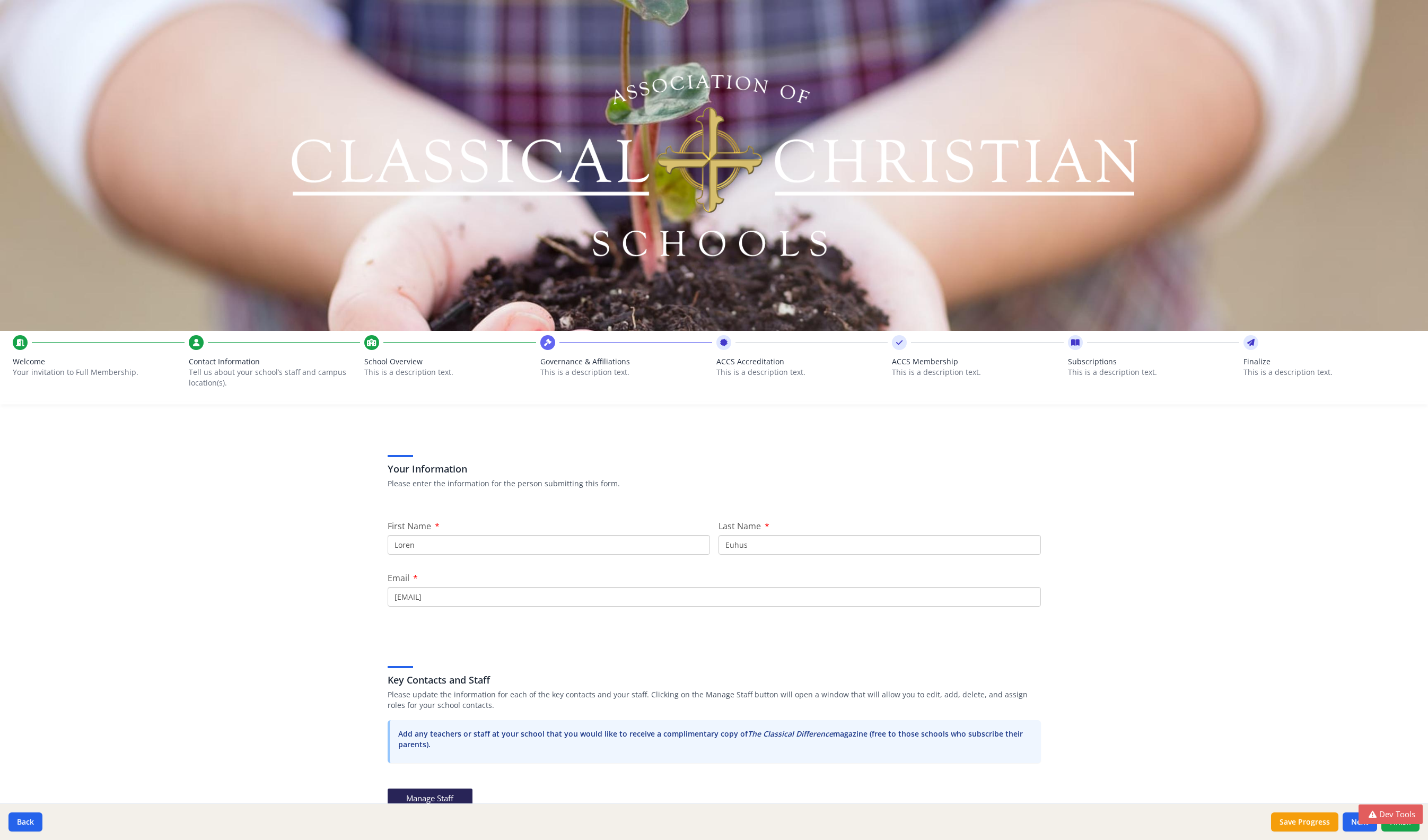 click on "Your invitation to Full Membership." at bounding box center (92, 372) 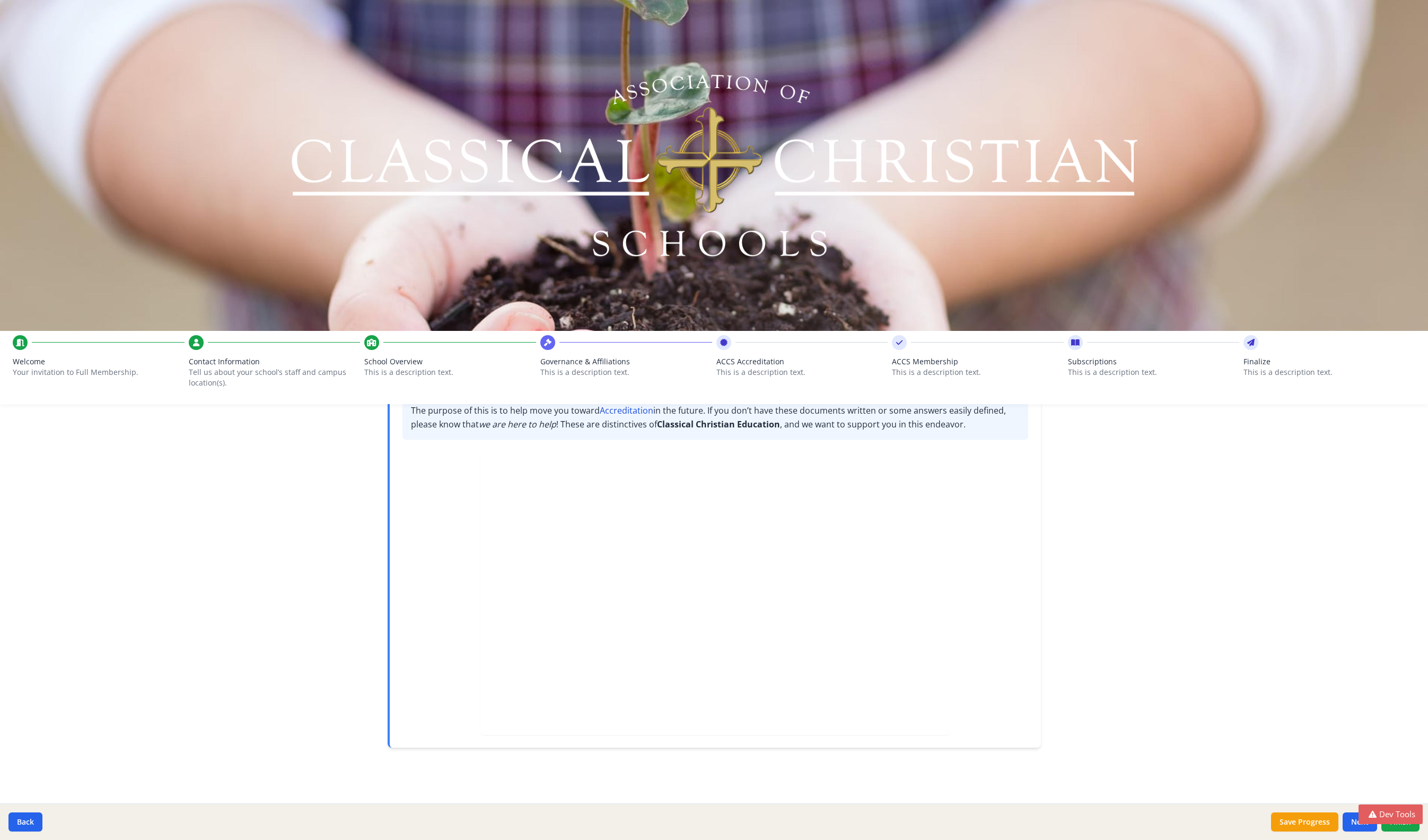 scroll, scrollTop: 0, scrollLeft: 0, axis: both 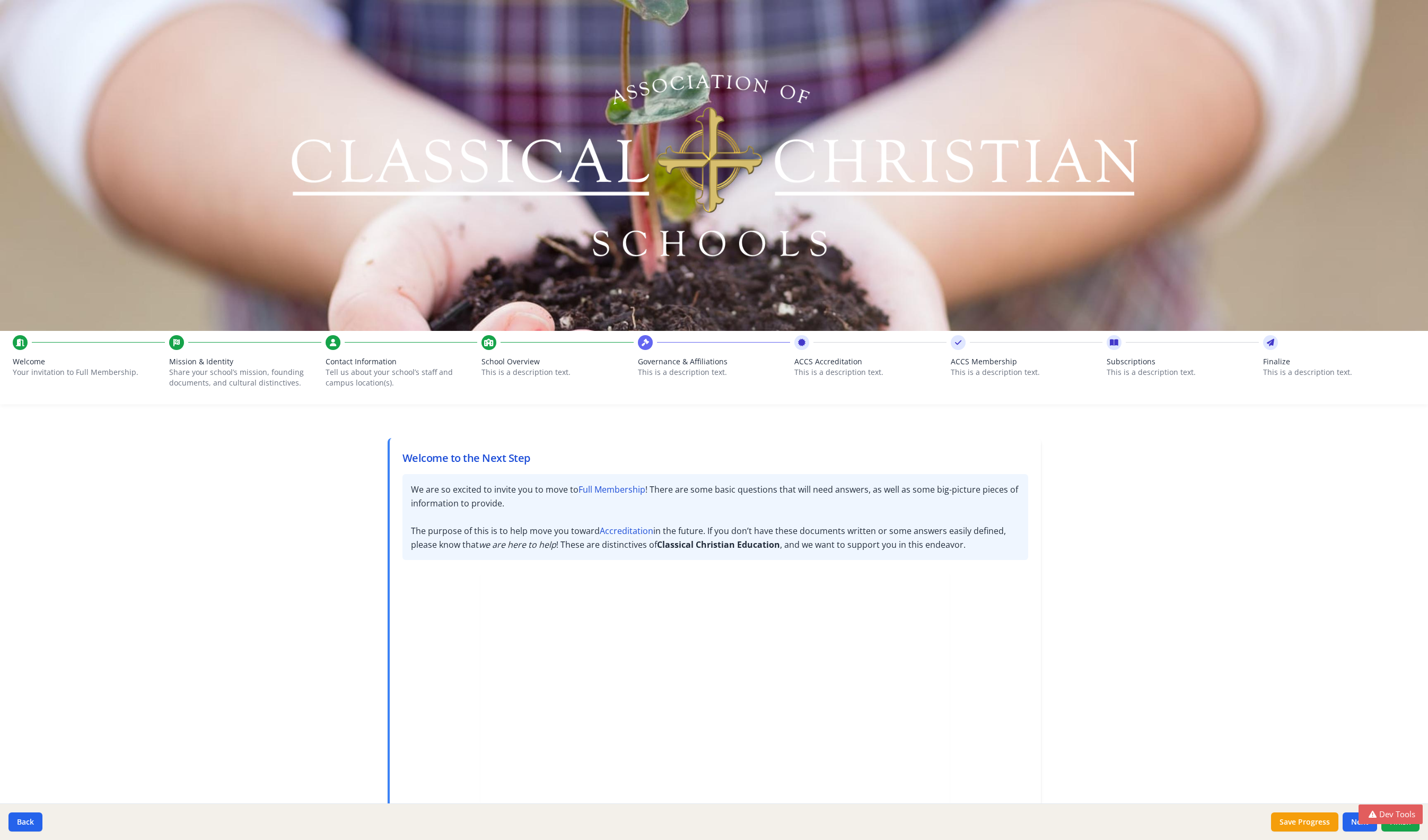 click on "Your invitation to Full Membership." at bounding box center [82, 372] 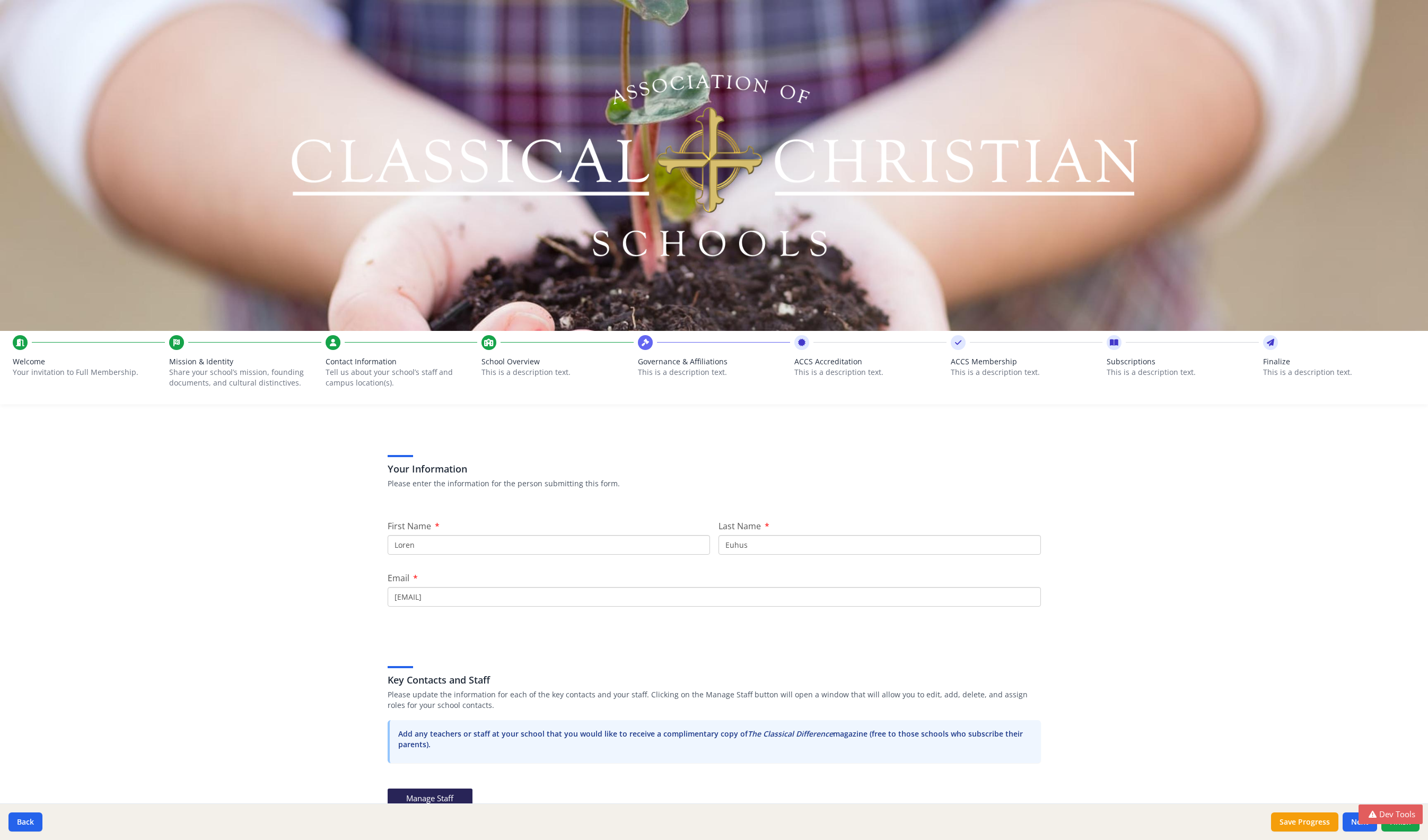 click on "Tell us about your school’s staff and campus location(s)." at bounding box center [395, 378] 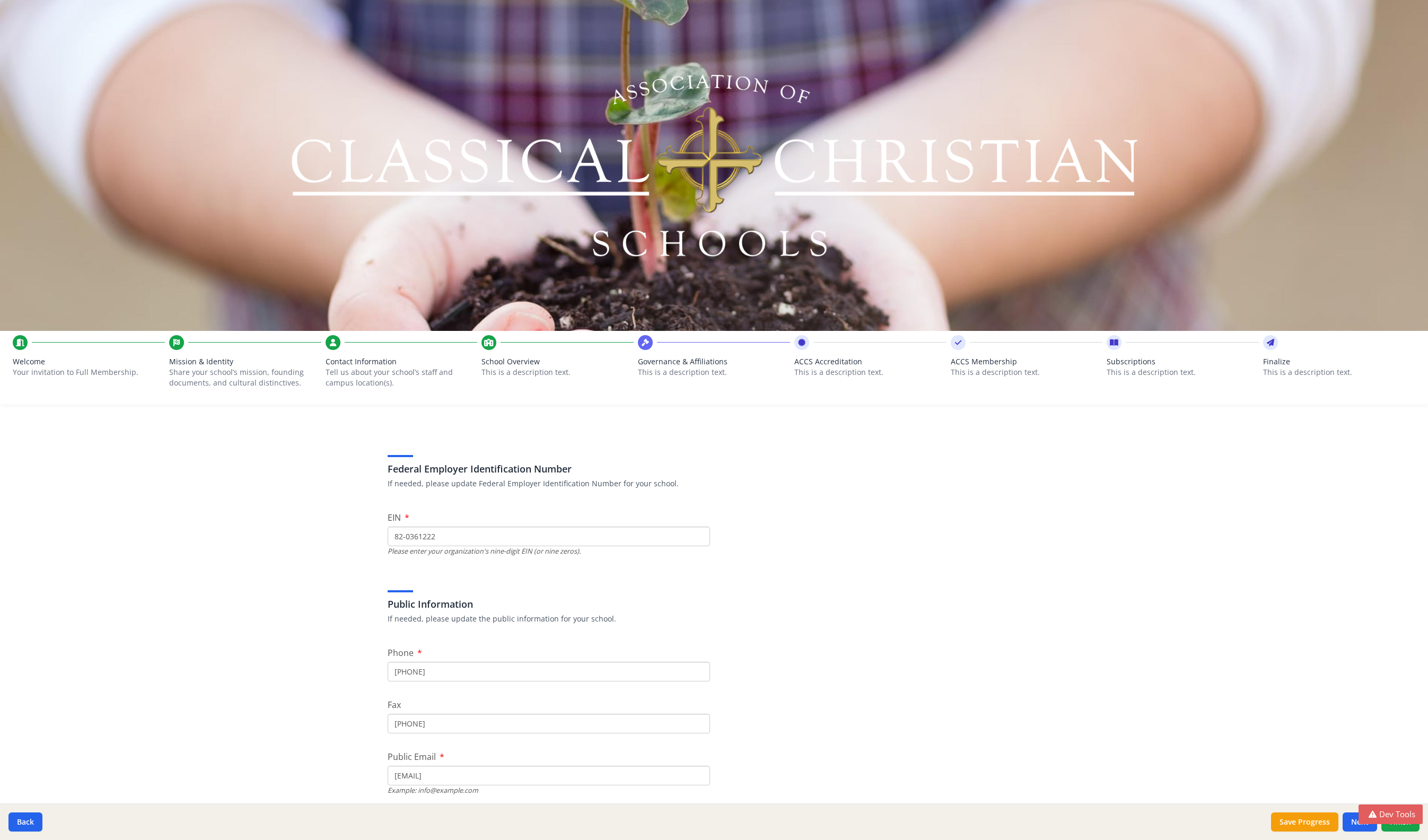 click on "School Overview   This is a description text." at bounding box center [557, 375] 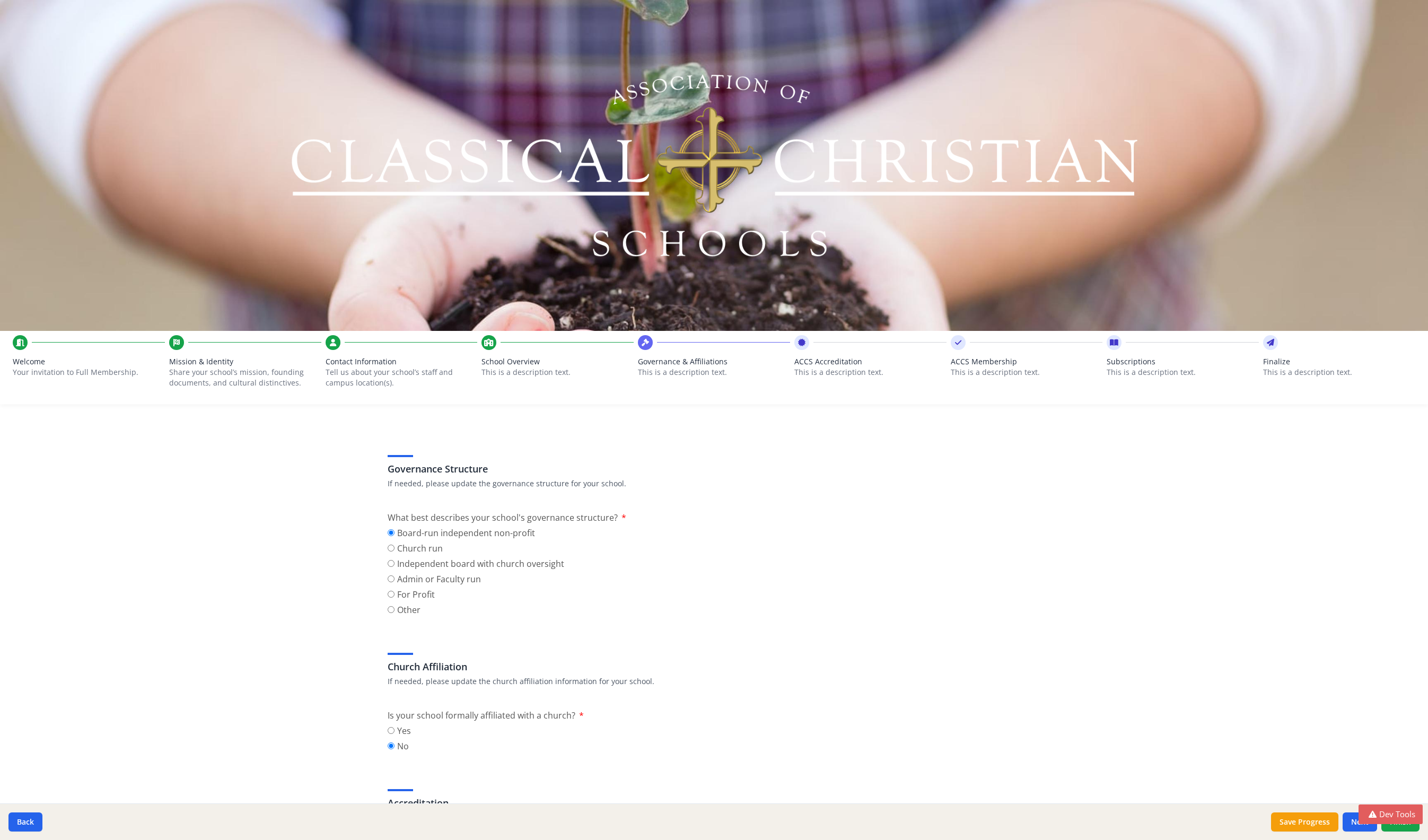 click on "This is a description text." at bounding box center [714, 372] 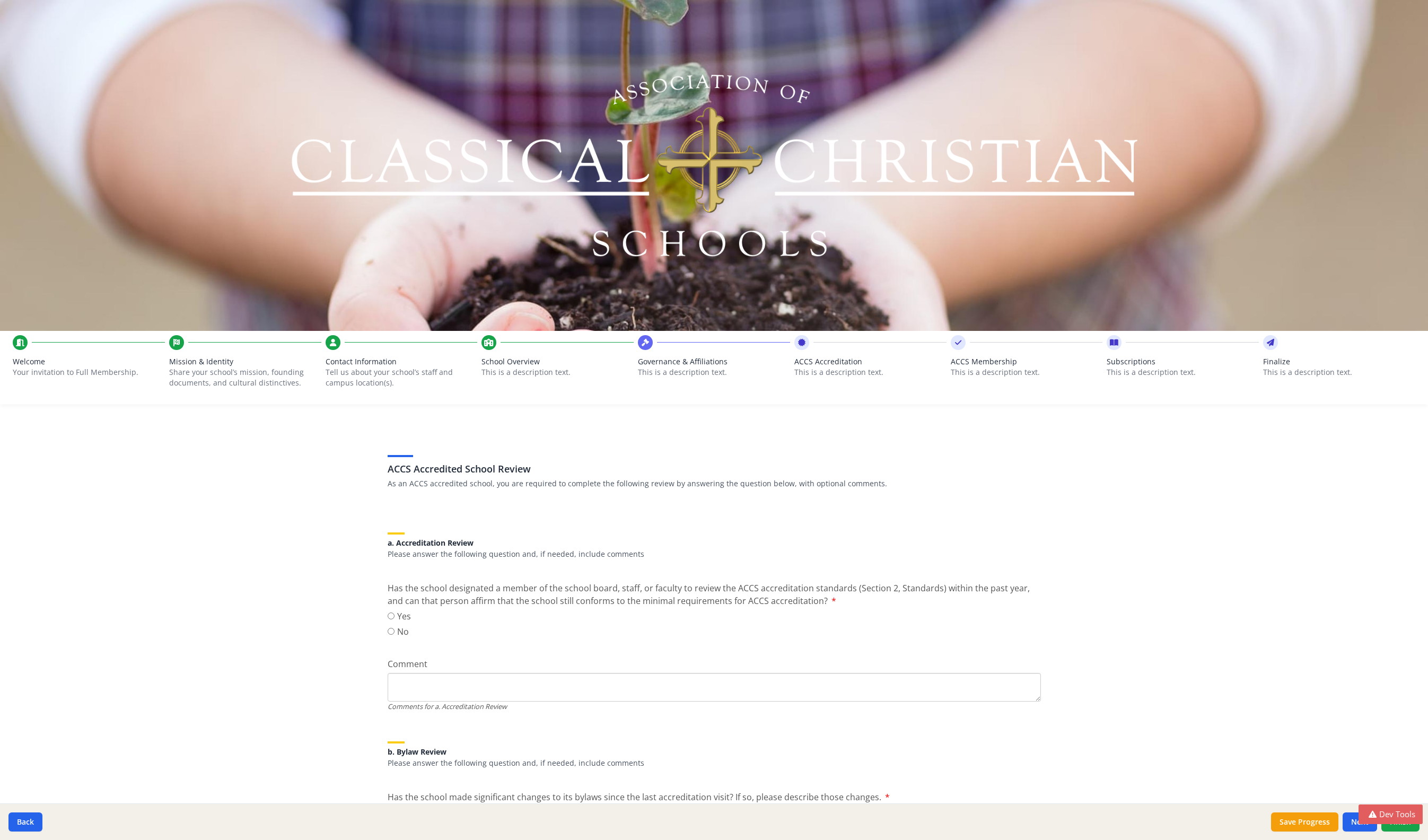 click on "ACCS Accreditation   This is a description text." at bounding box center [870, 375] 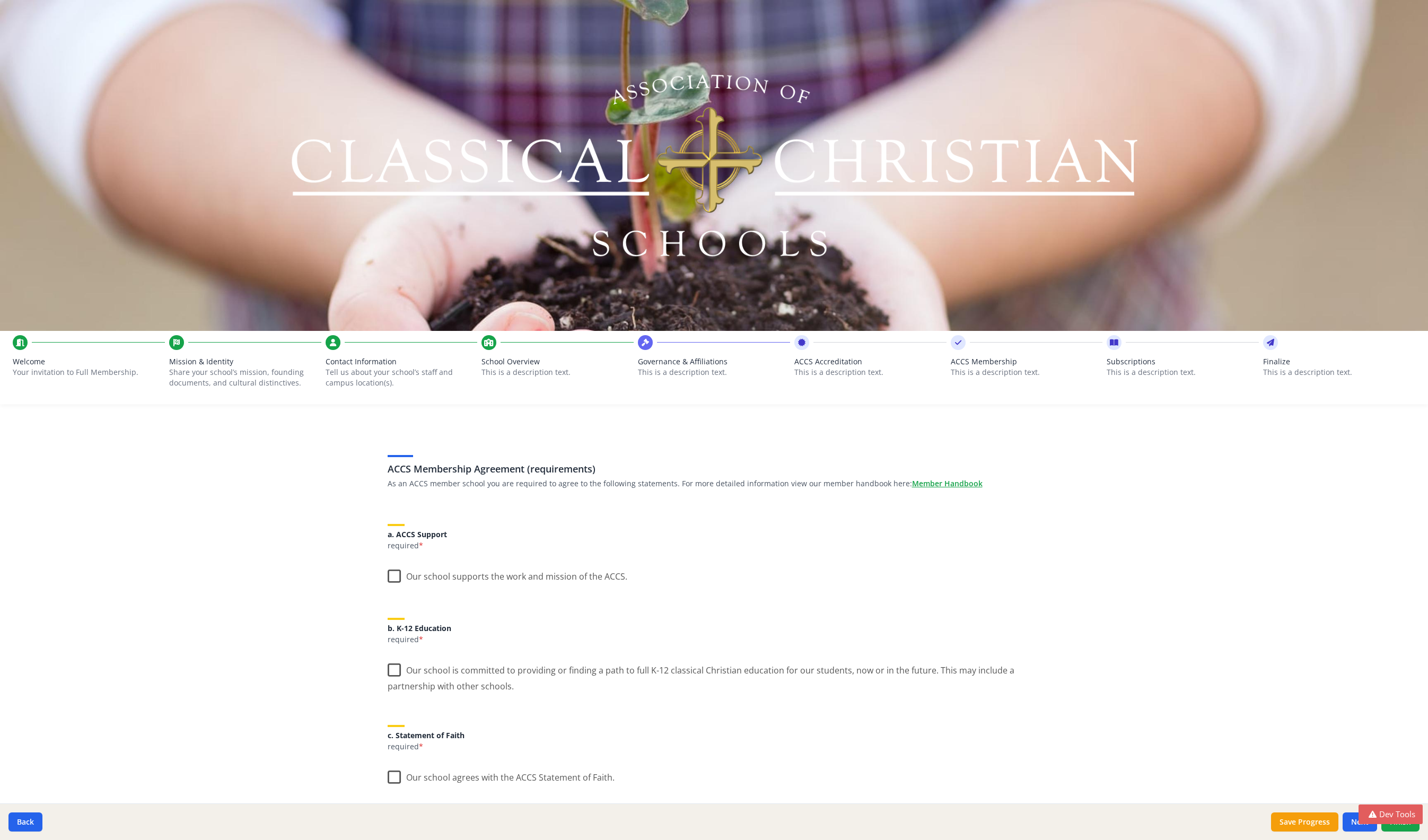 click on "ACCS Membership   This is a description text." at bounding box center (1027, 375) 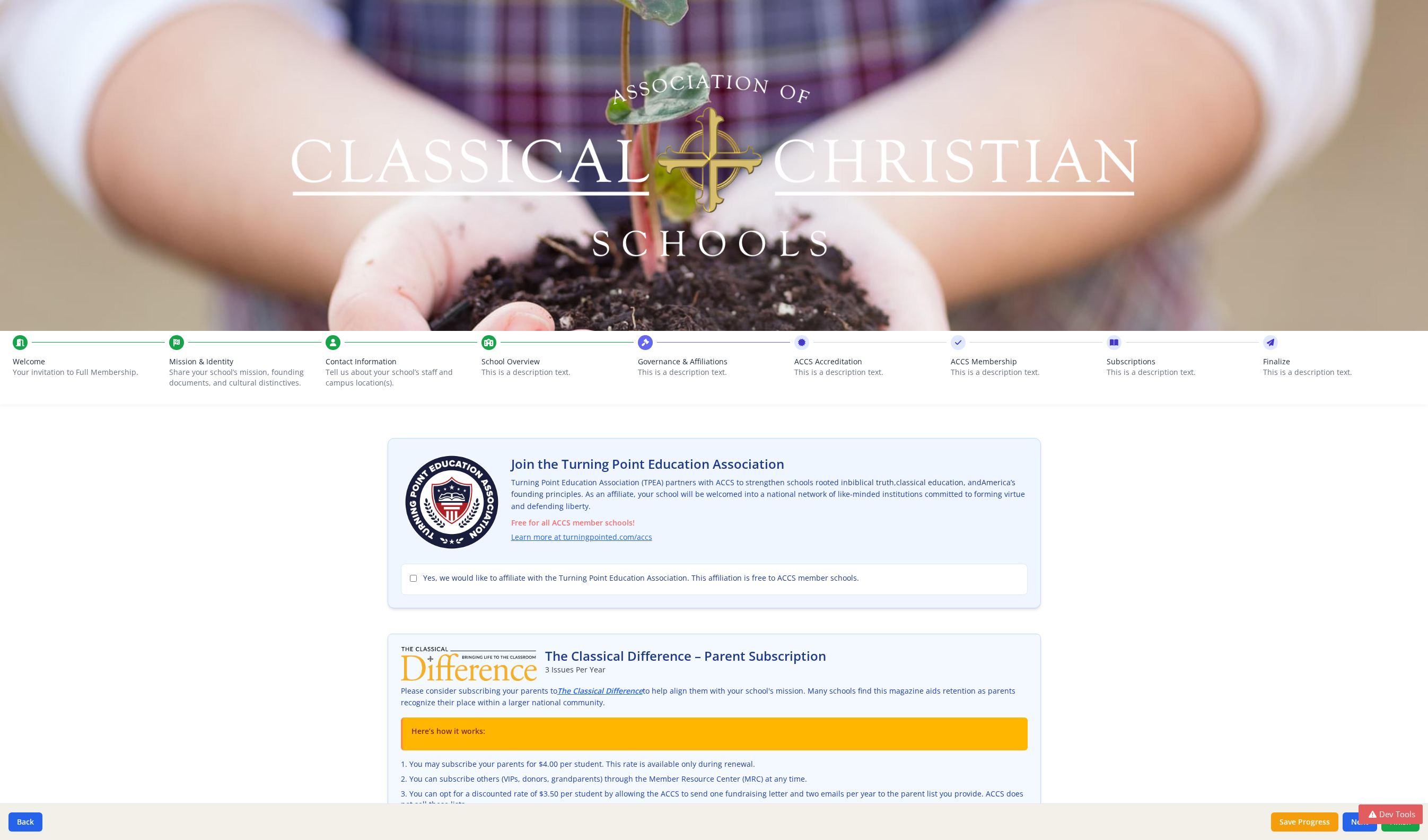 click on "This is a description text." at bounding box center (1182, 372) 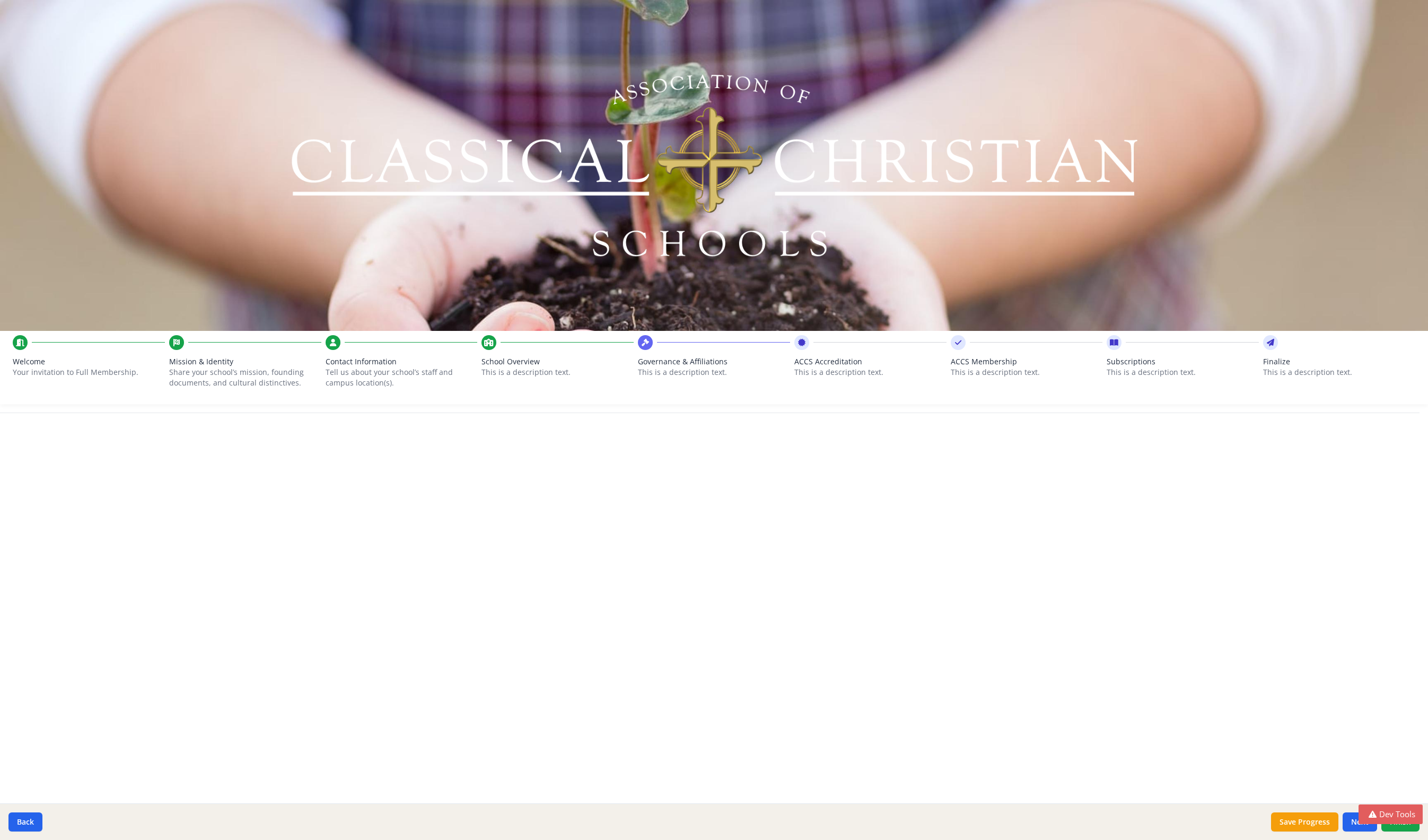 click on "This is a description text." at bounding box center [1339, 372] 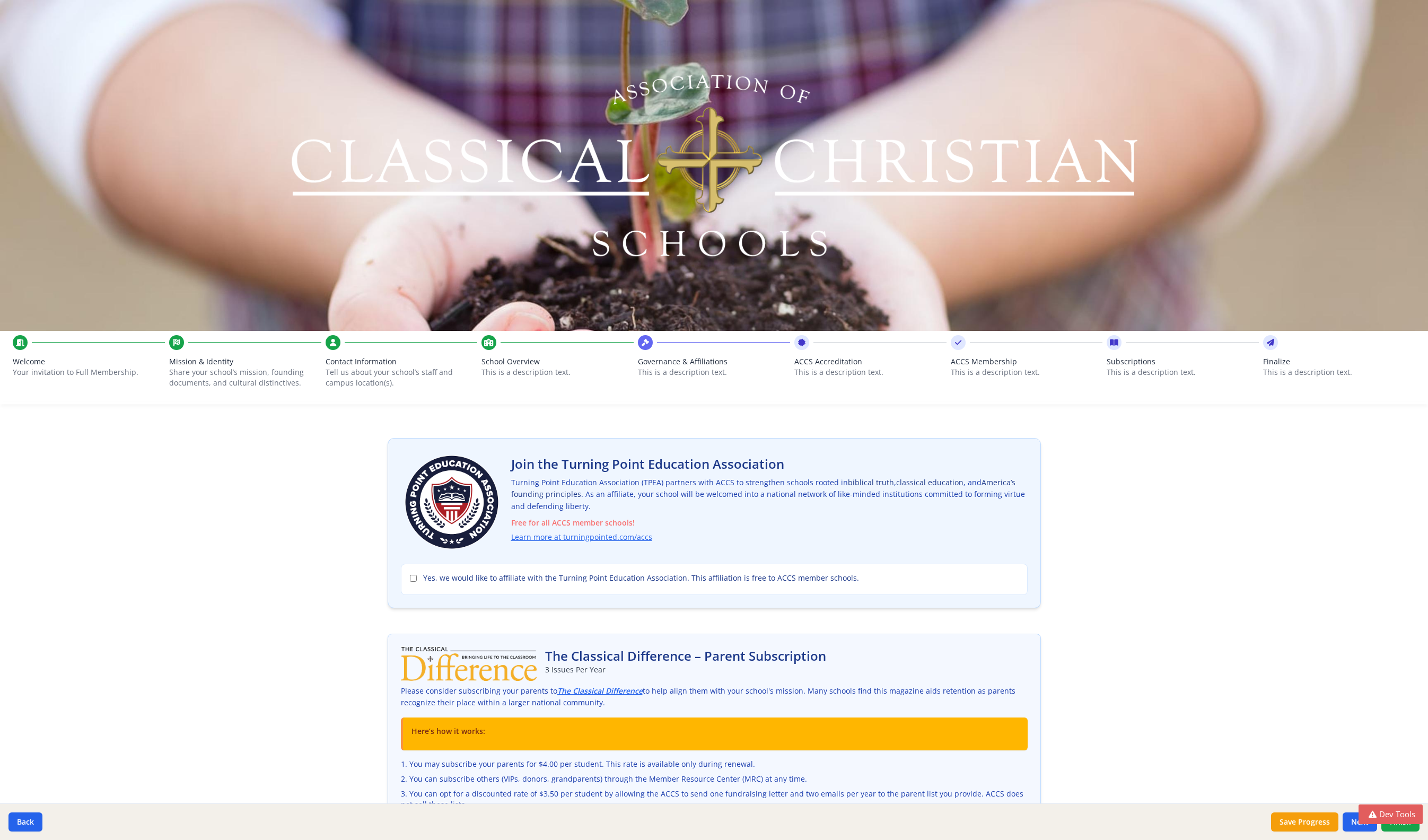 click on "This is a description text." at bounding box center (870, 372) 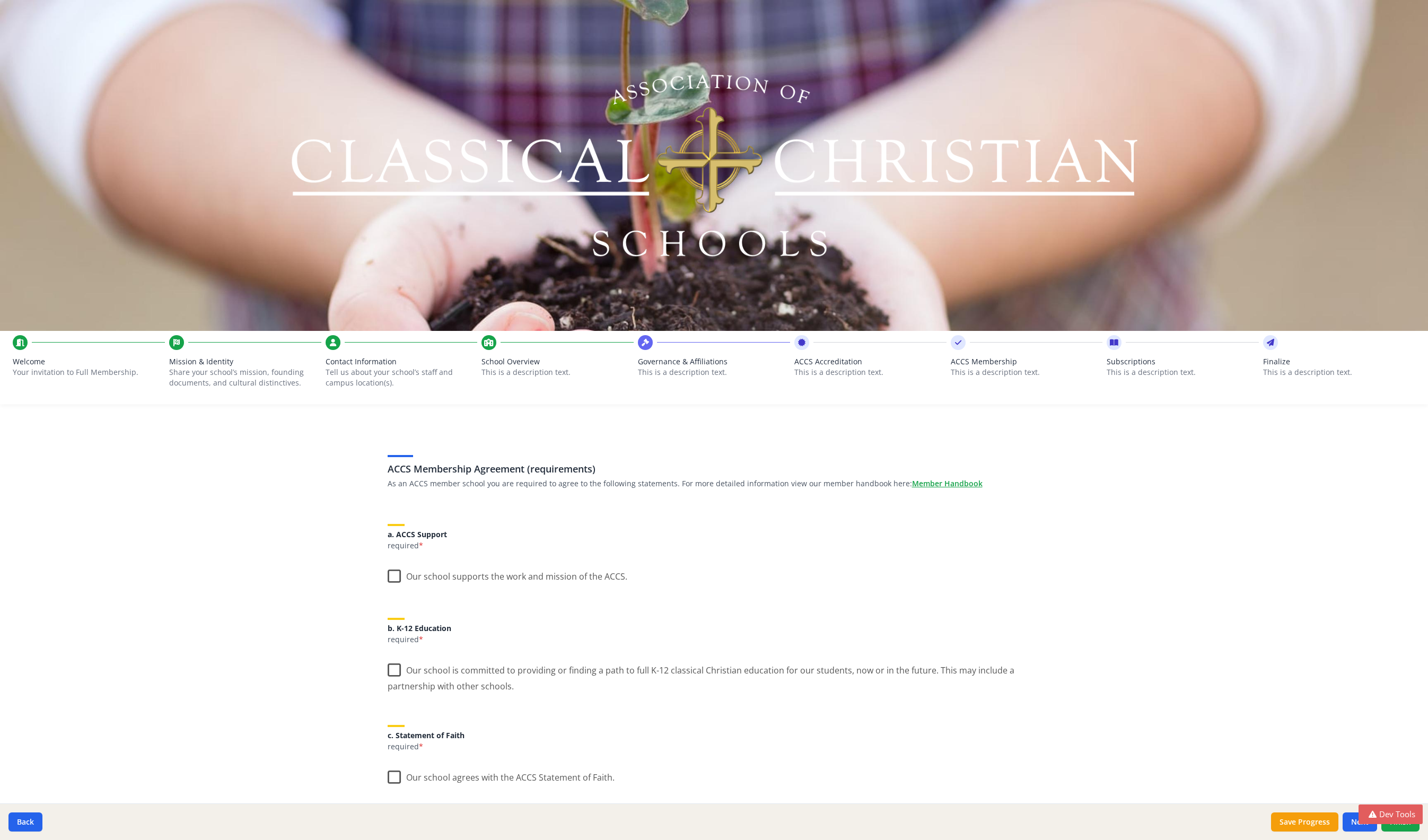 click on "This is a description text." at bounding box center [714, 372] 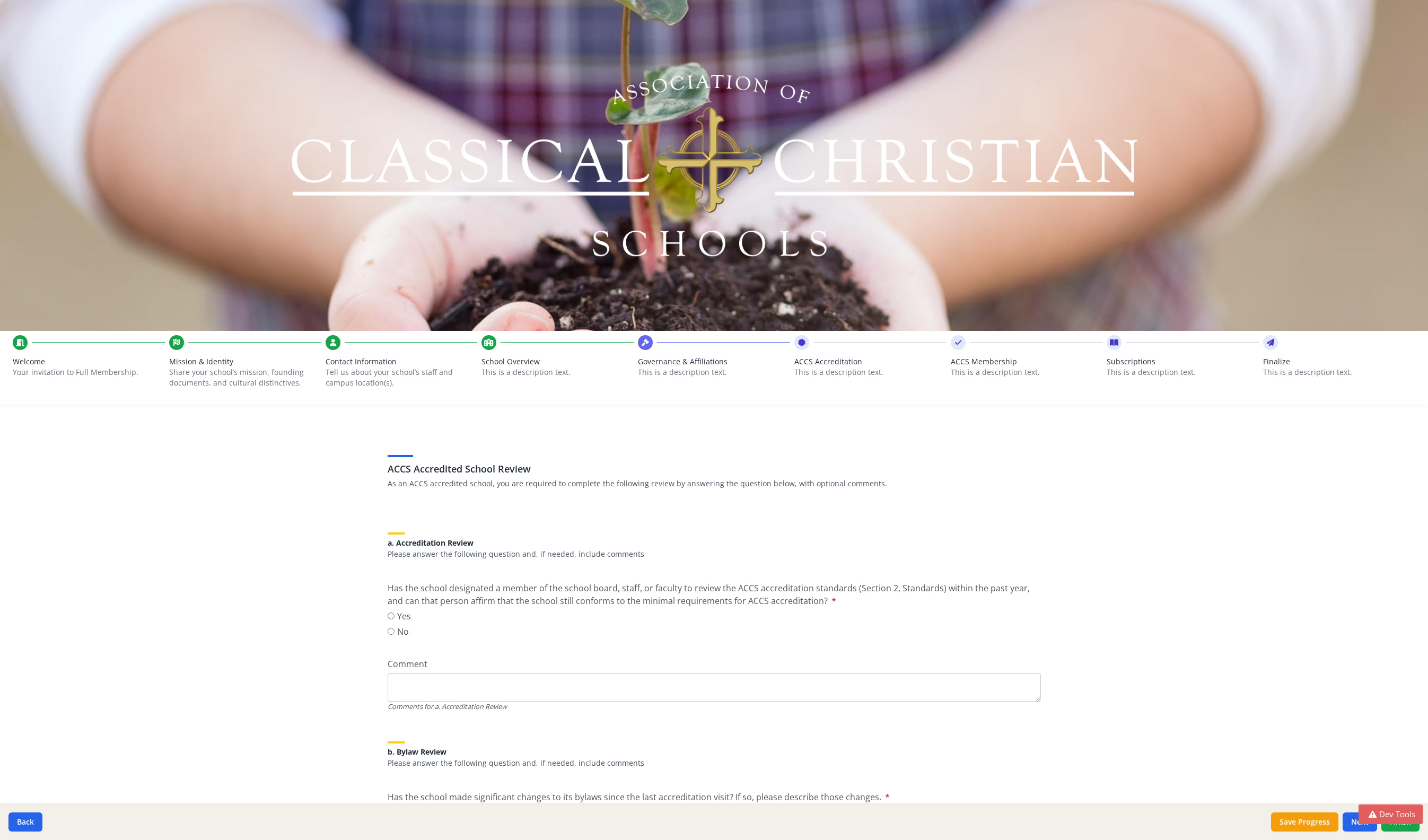 click on "This is a description text." at bounding box center (557, 372) 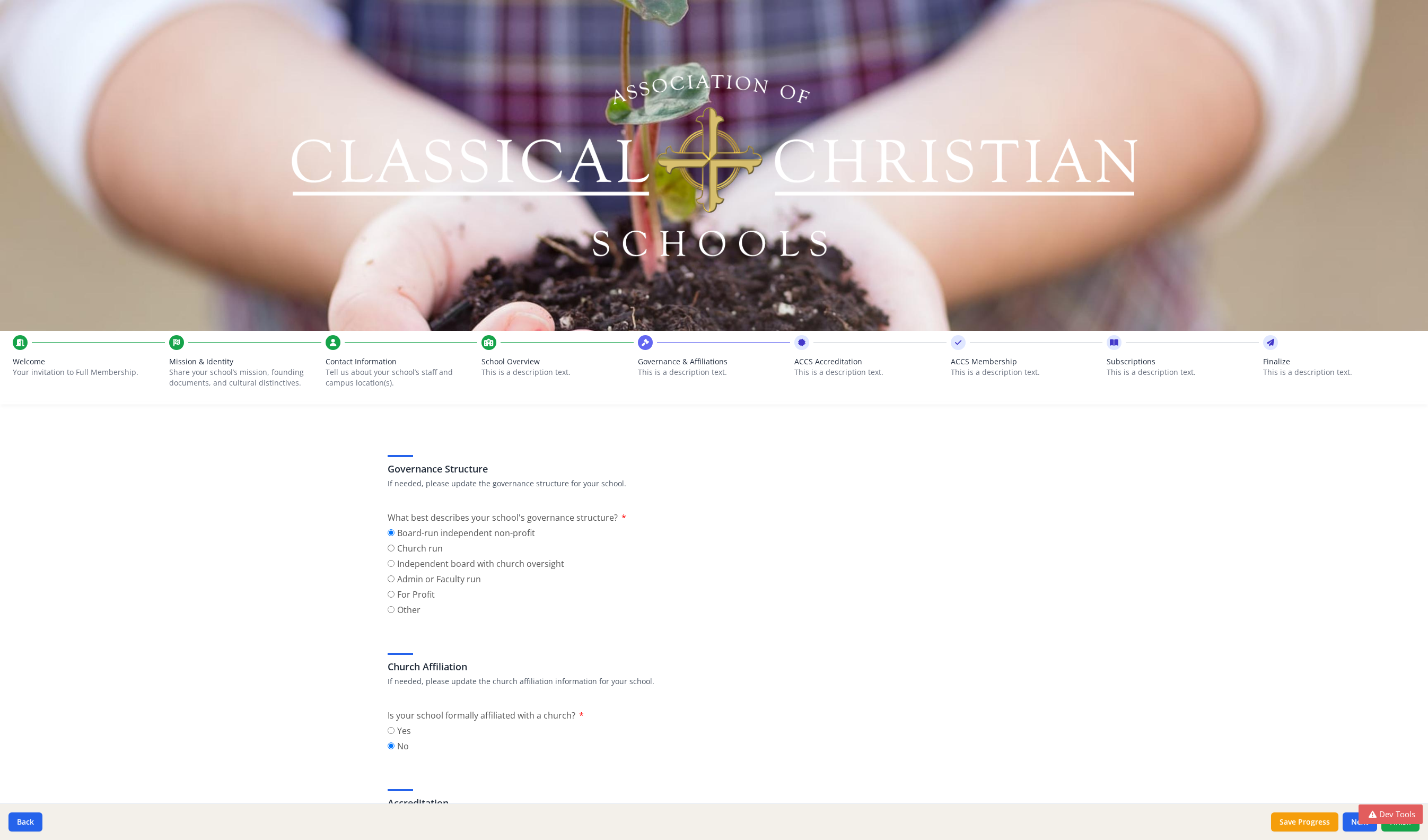 click on "Tell us about your school’s staff and campus location(s)." at bounding box center (395, 378) 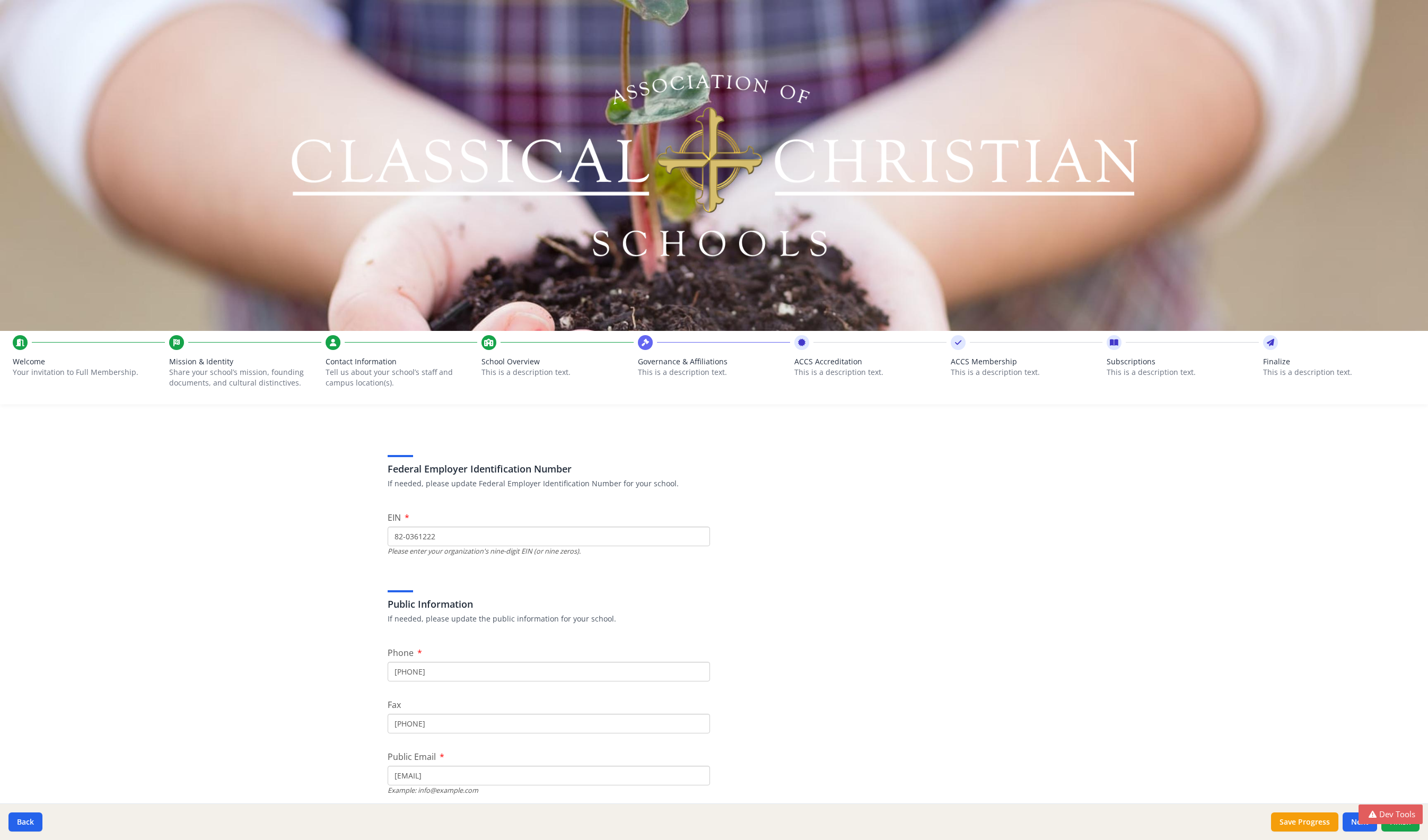 click on "Share your school’s mission, founding documents, and cultural distinctives." at bounding box center [239, 378] 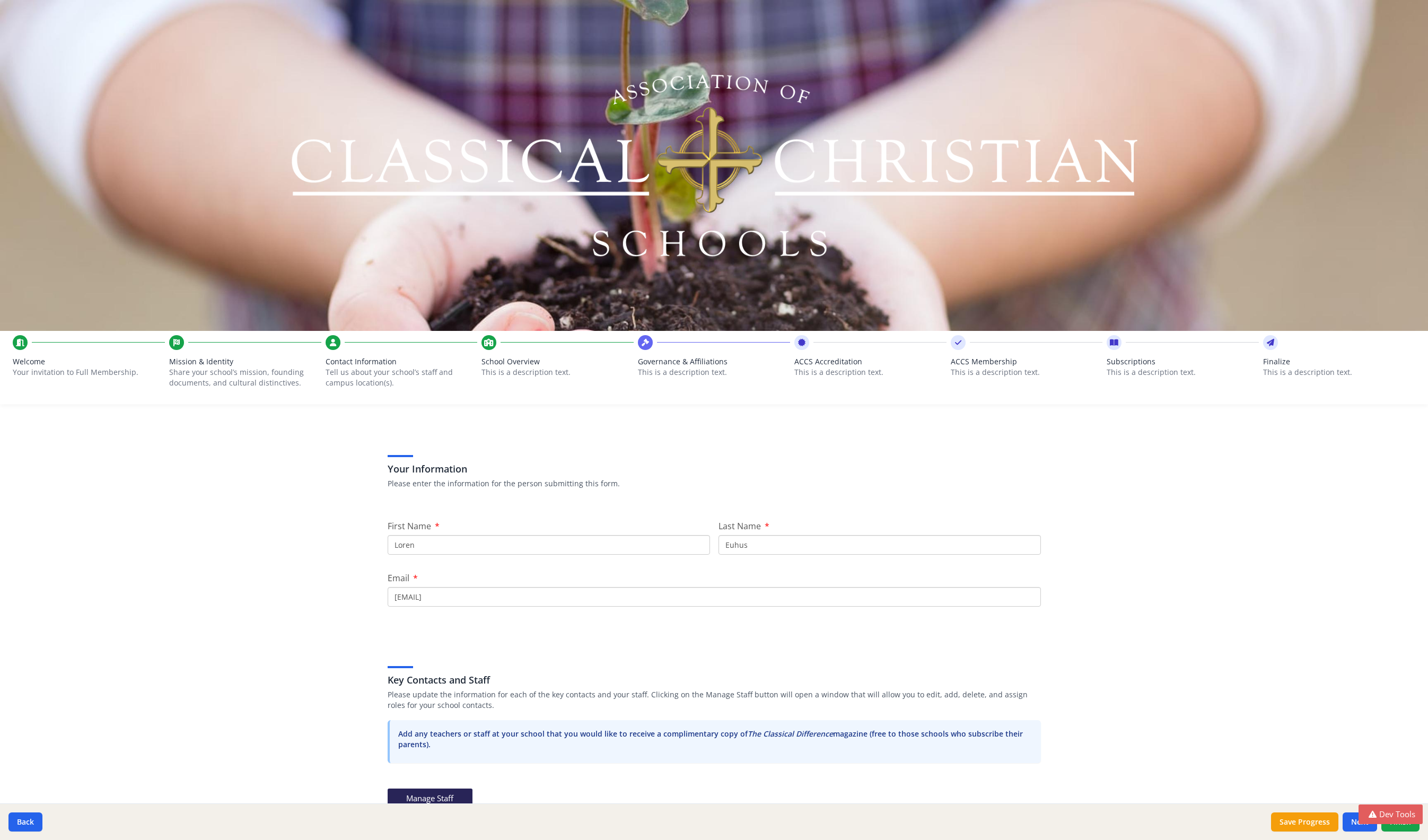 click on "Your invitation to Full Membership." at bounding box center [82, 372] 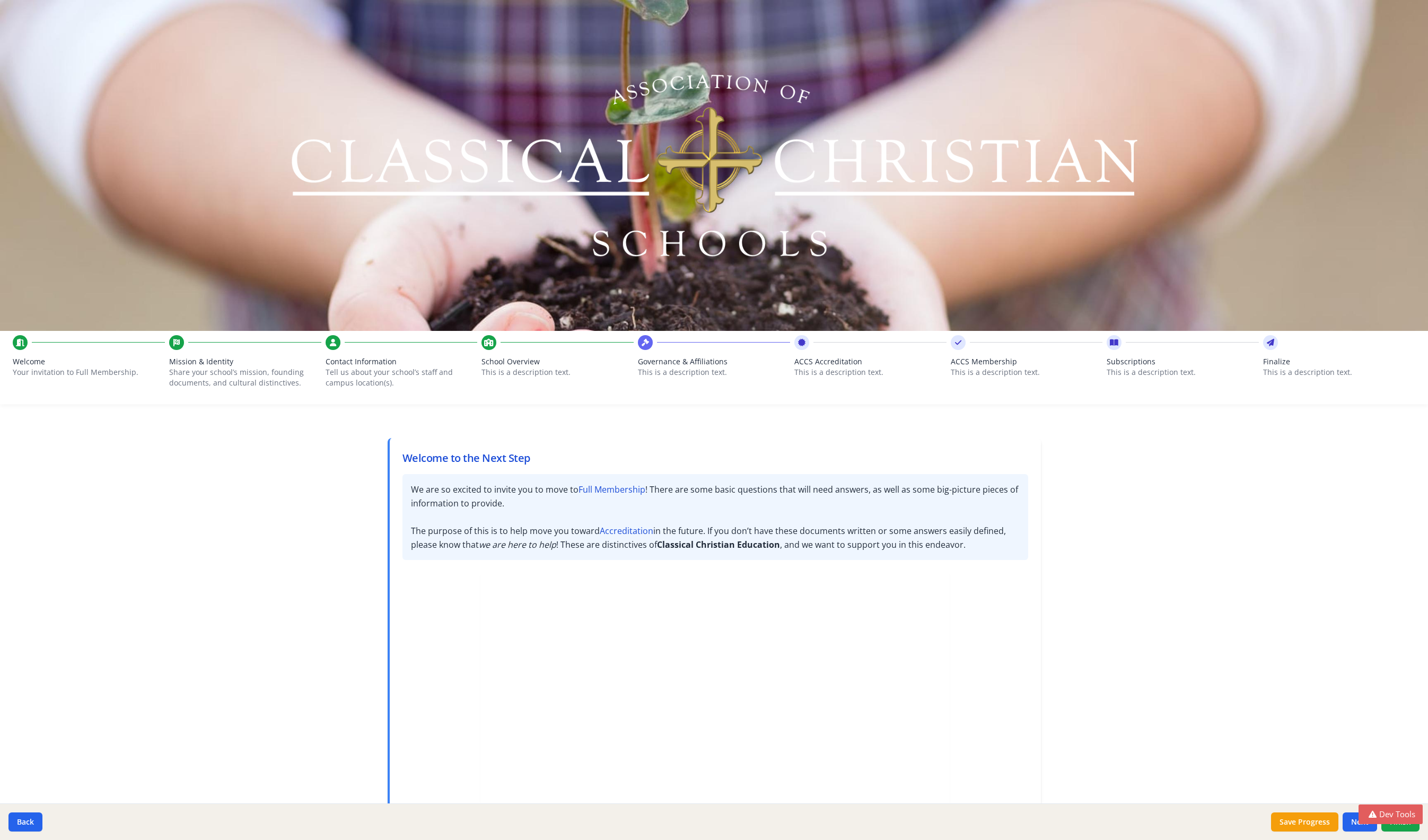 click on "Share your school’s mission, founding documents, and cultural distinctives." at bounding box center [239, 378] 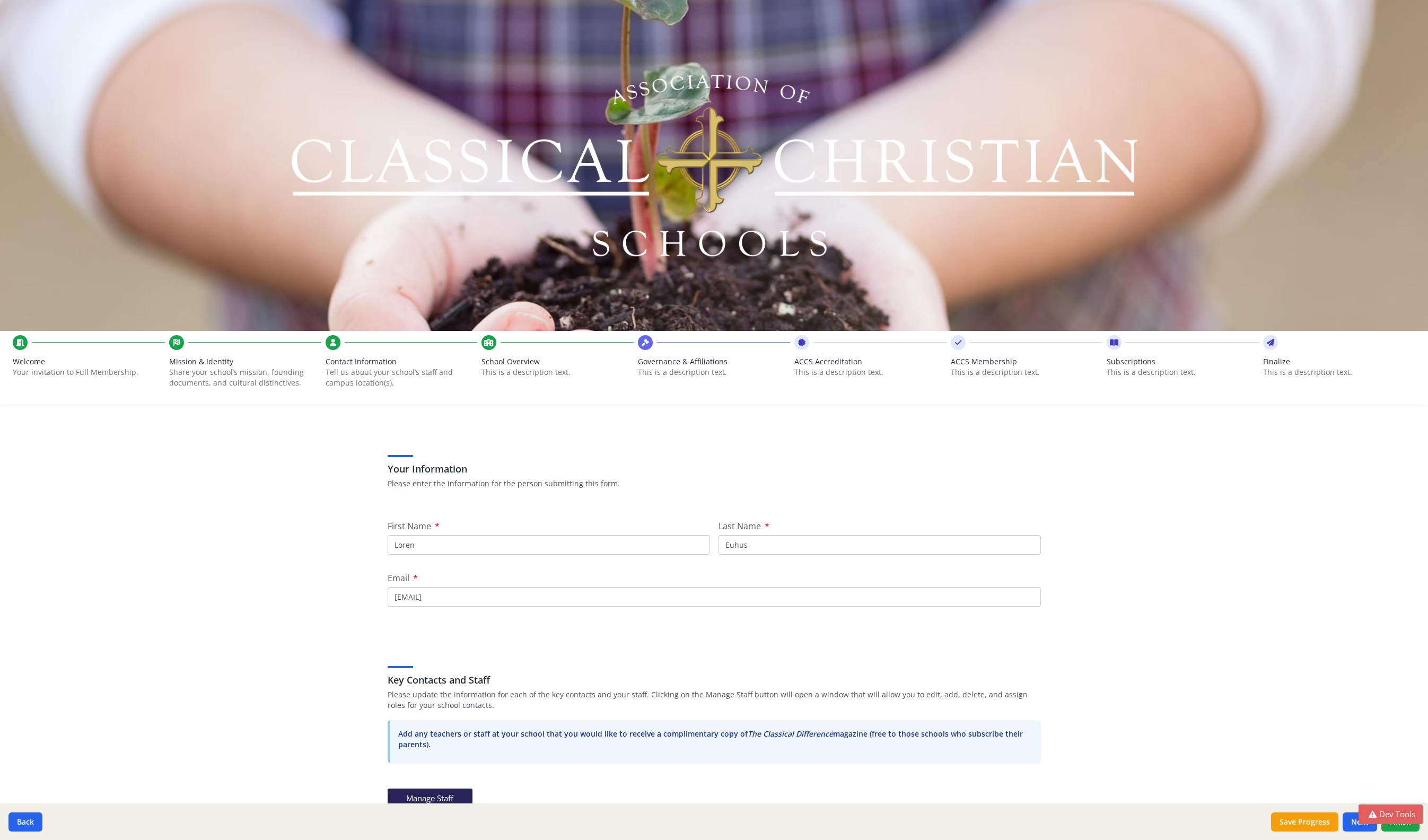 click on "Contact Information" at bounding box center [401, 362] 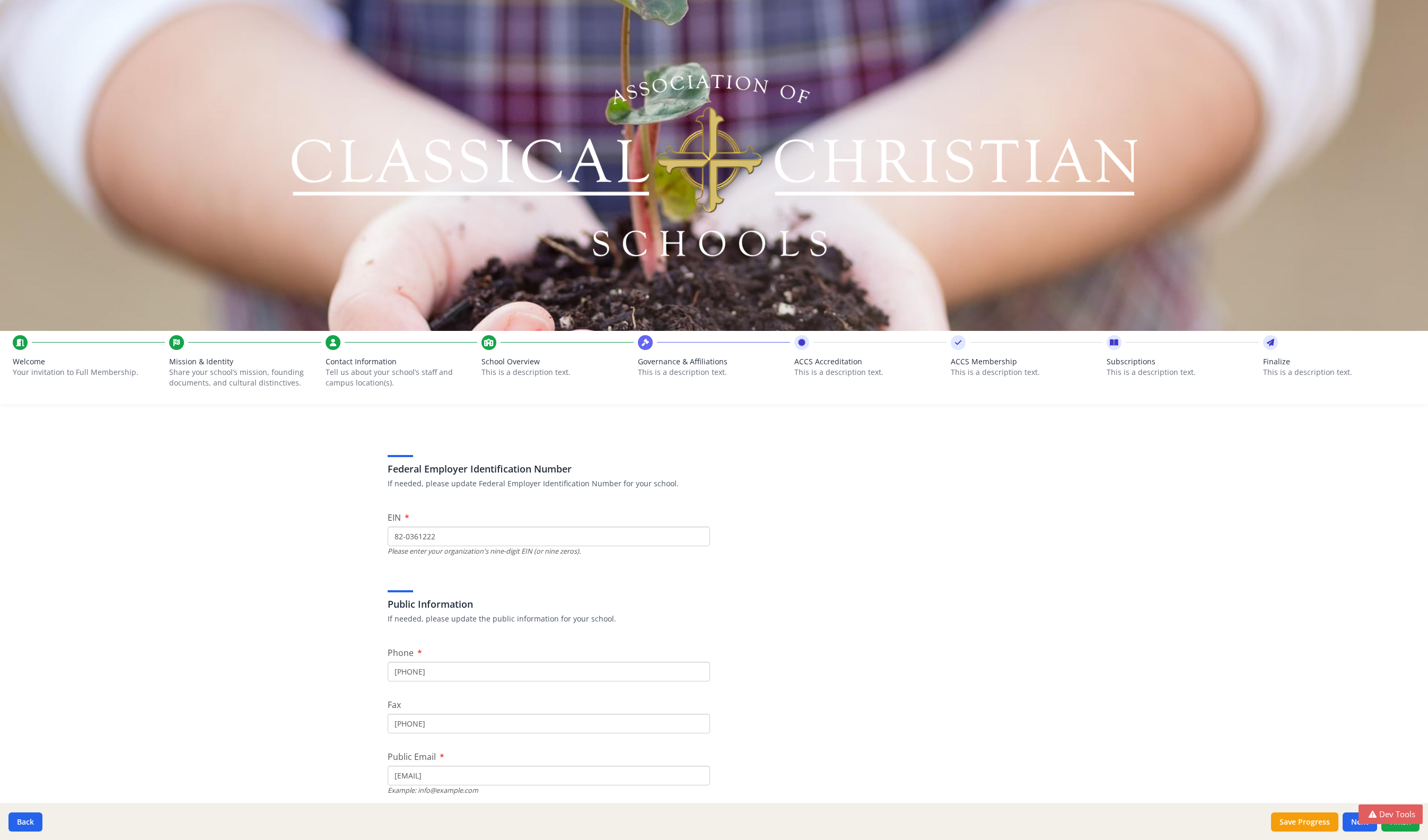click on "This is a description text." at bounding box center (557, 372) 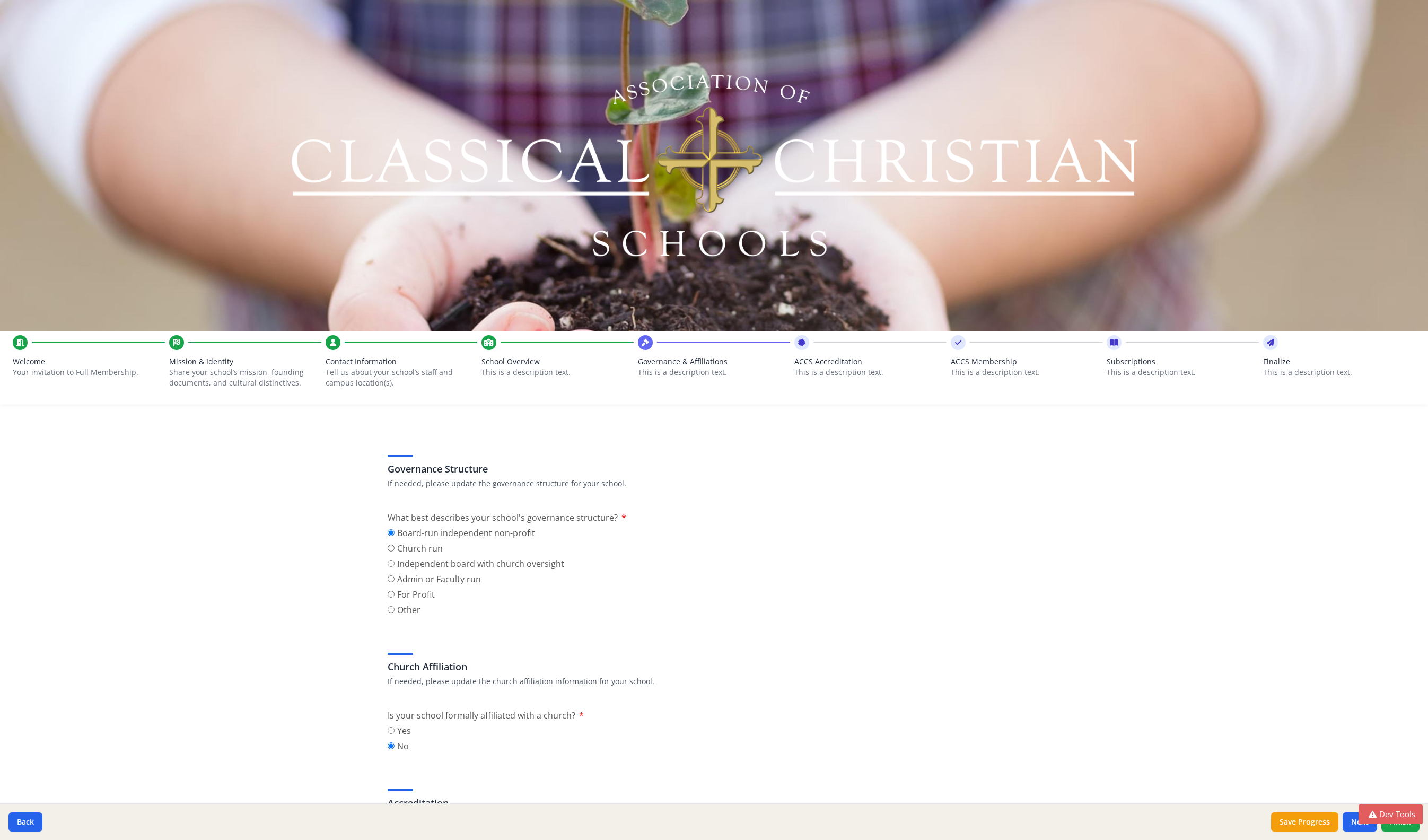 click on "This is a description text." at bounding box center [714, 372] 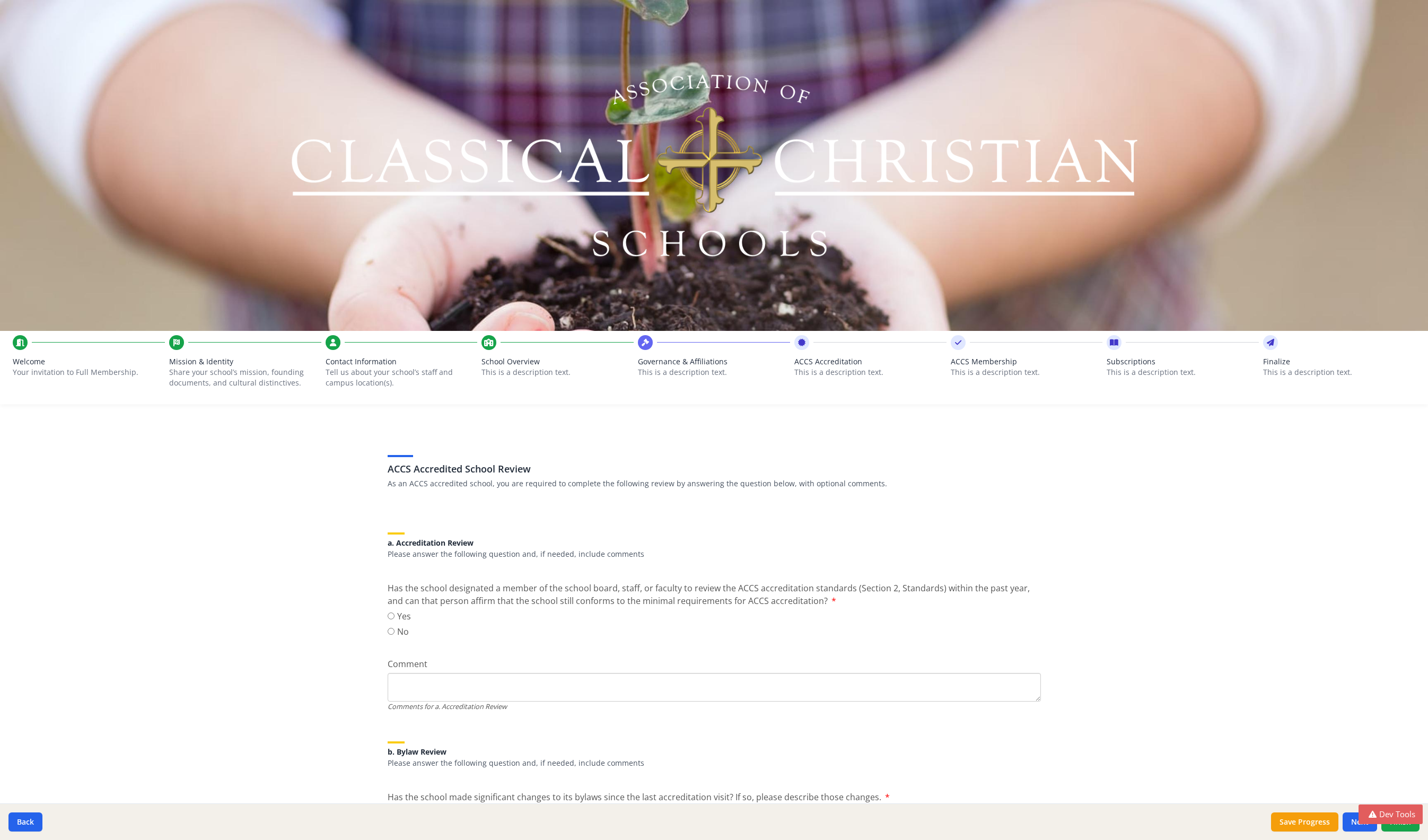 click on "This is a description text." at bounding box center [870, 372] 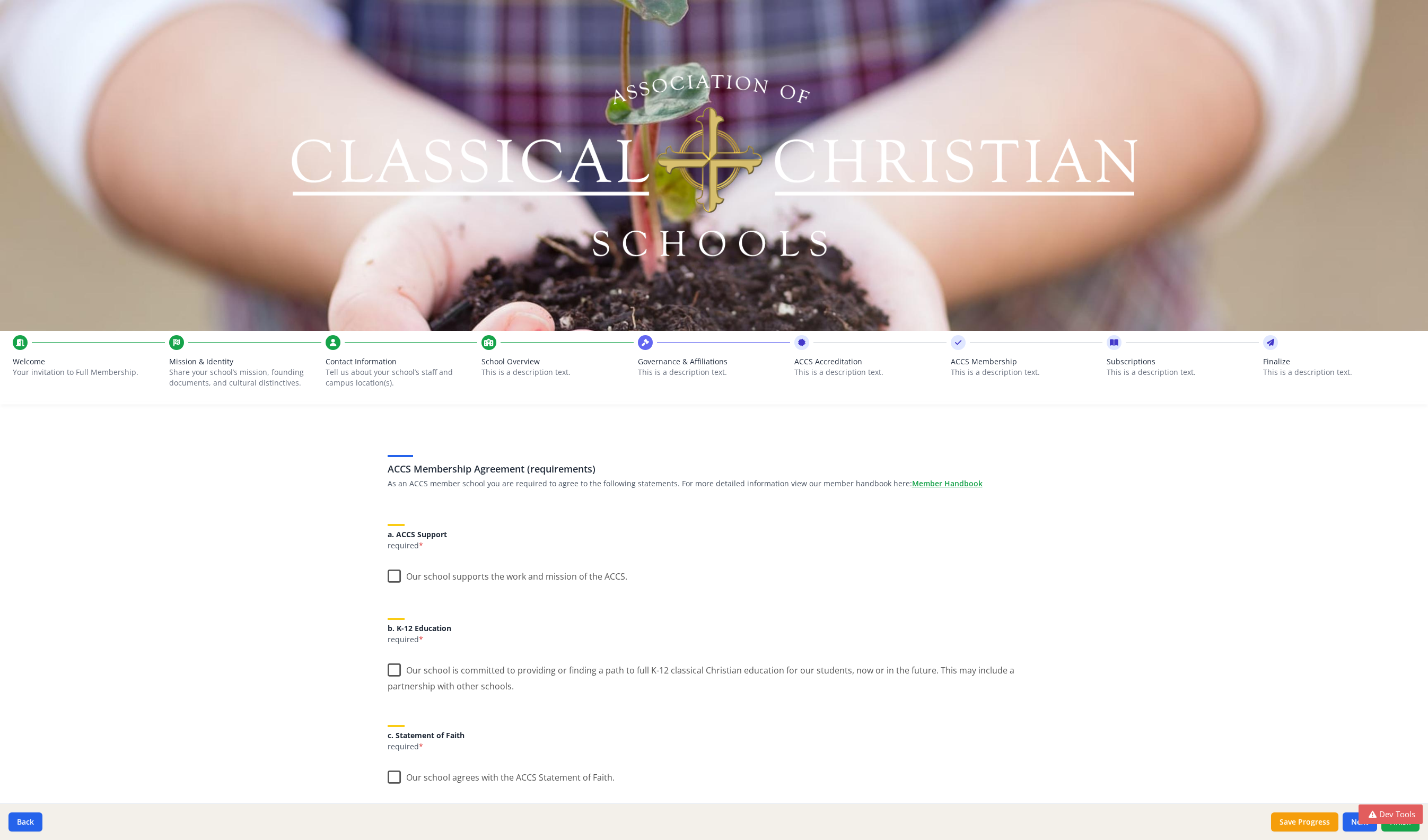 click on "ACCS Membership   This is a description text." at bounding box center (1027, 375) 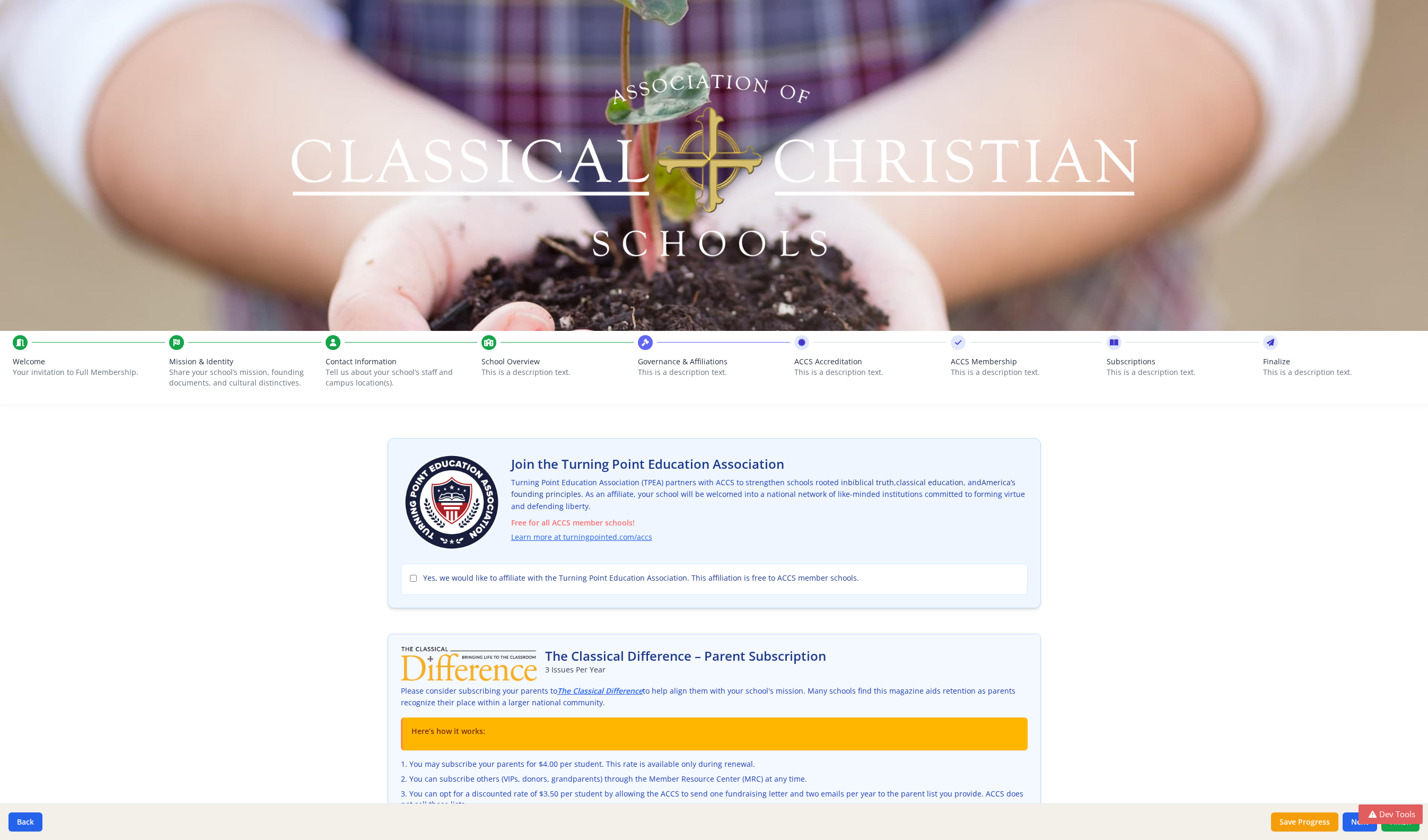click on "This is a description text." at bounding box center [1182, 372] 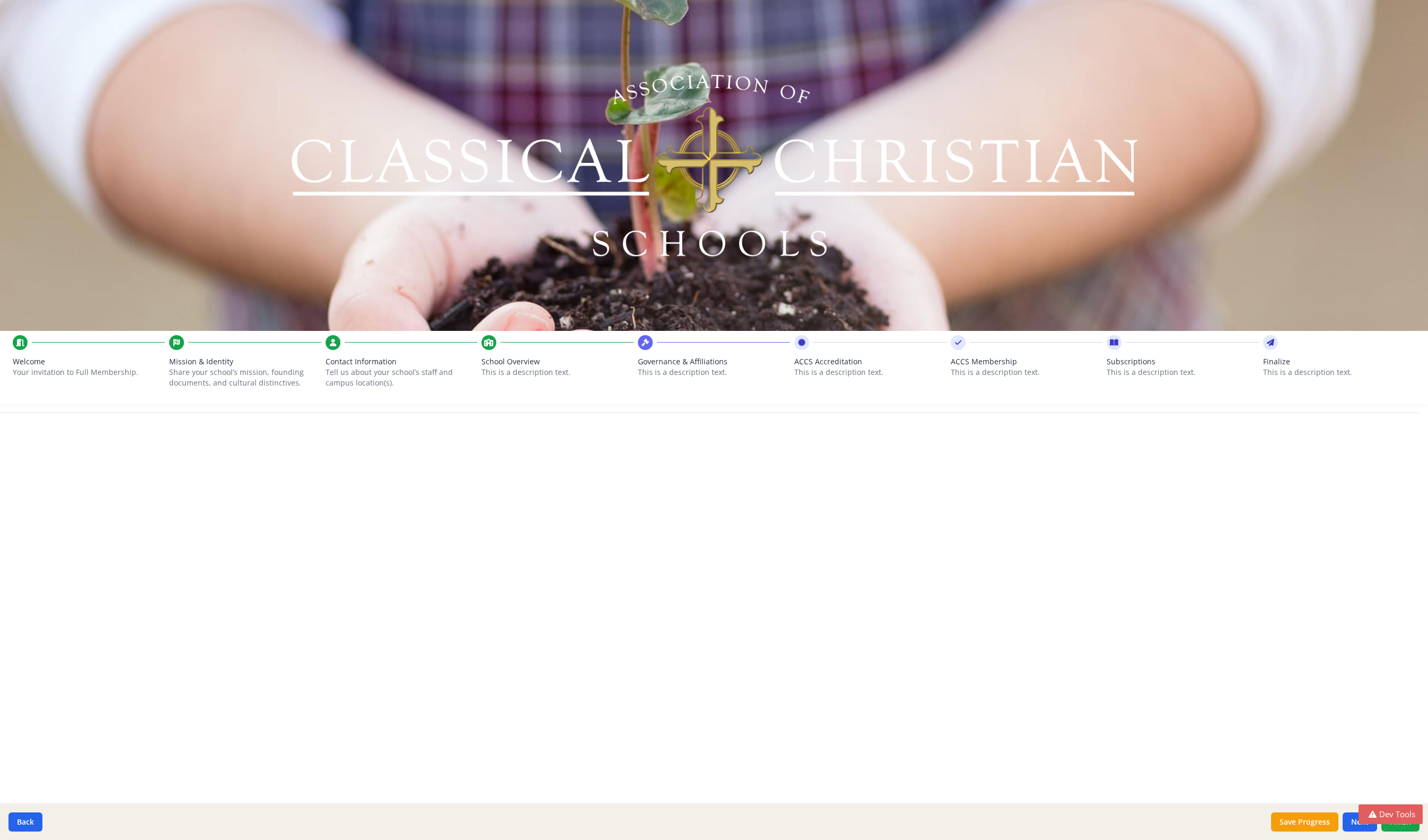 click on "Finalize" at bounding box center [1339, 362] 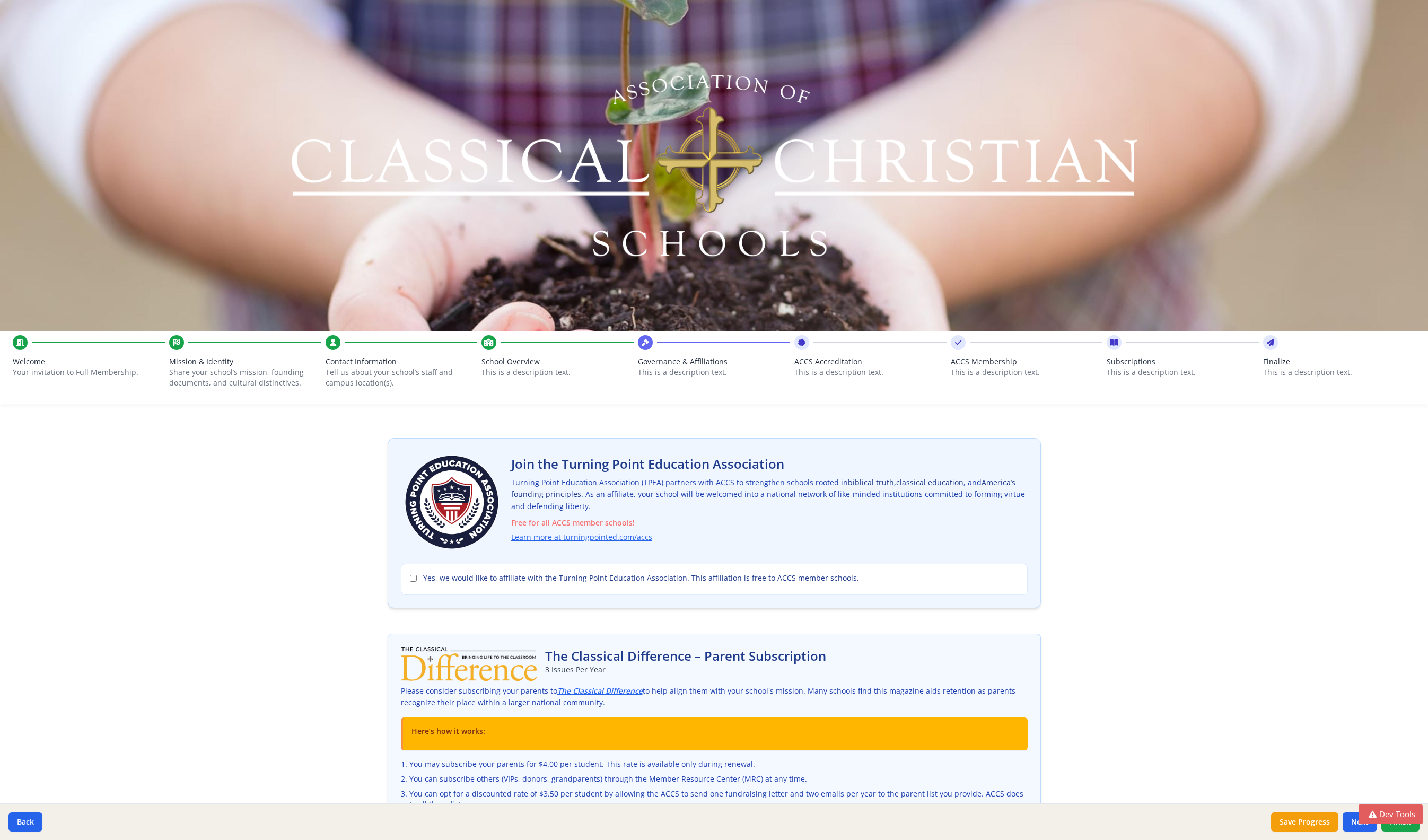 click on "This is a description text." at bounding box center [870, 372] 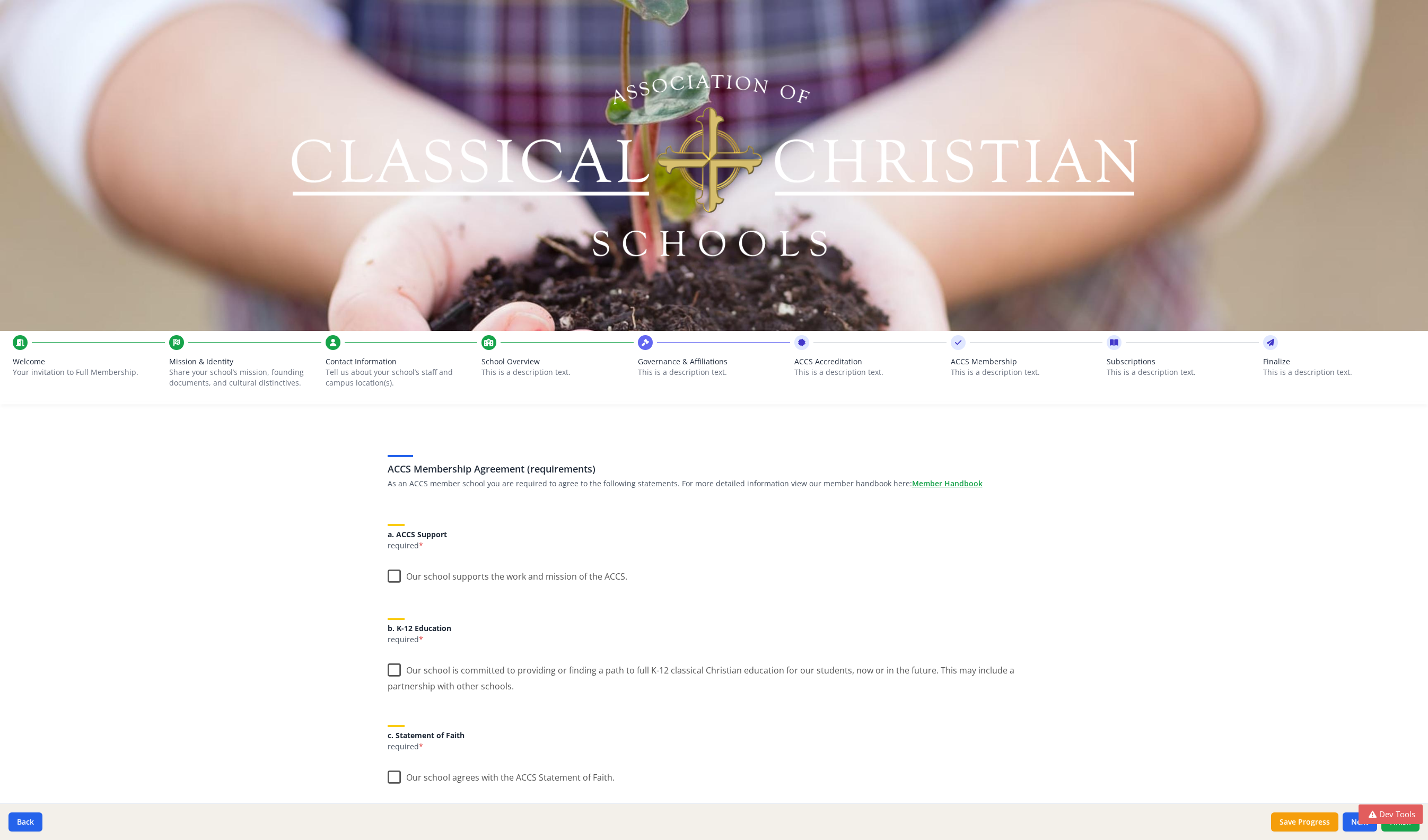 click on "This is a description text." at bounding box center [714, 372] 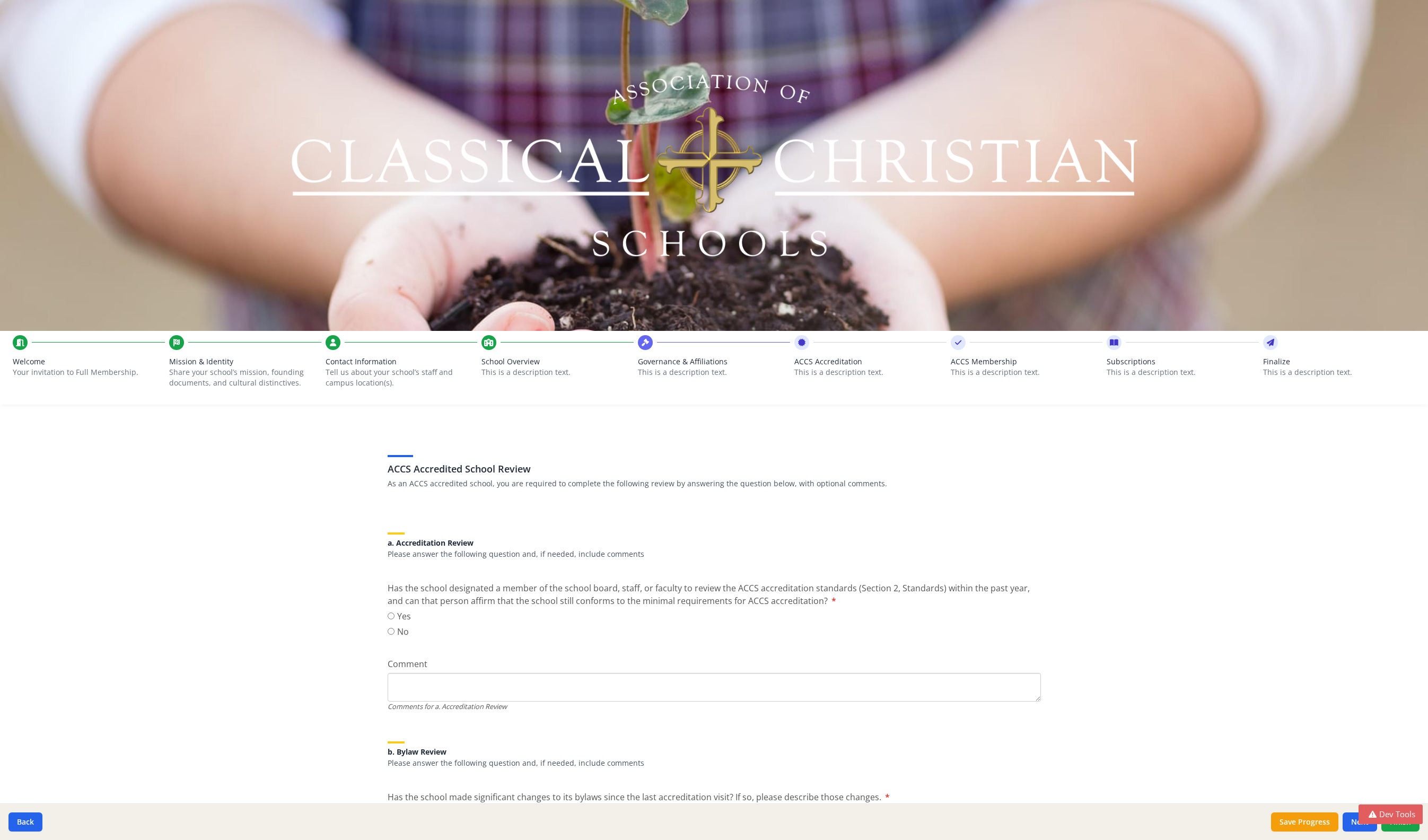 click on "School Overview   This is a description text." at bounding box center [557, 375] 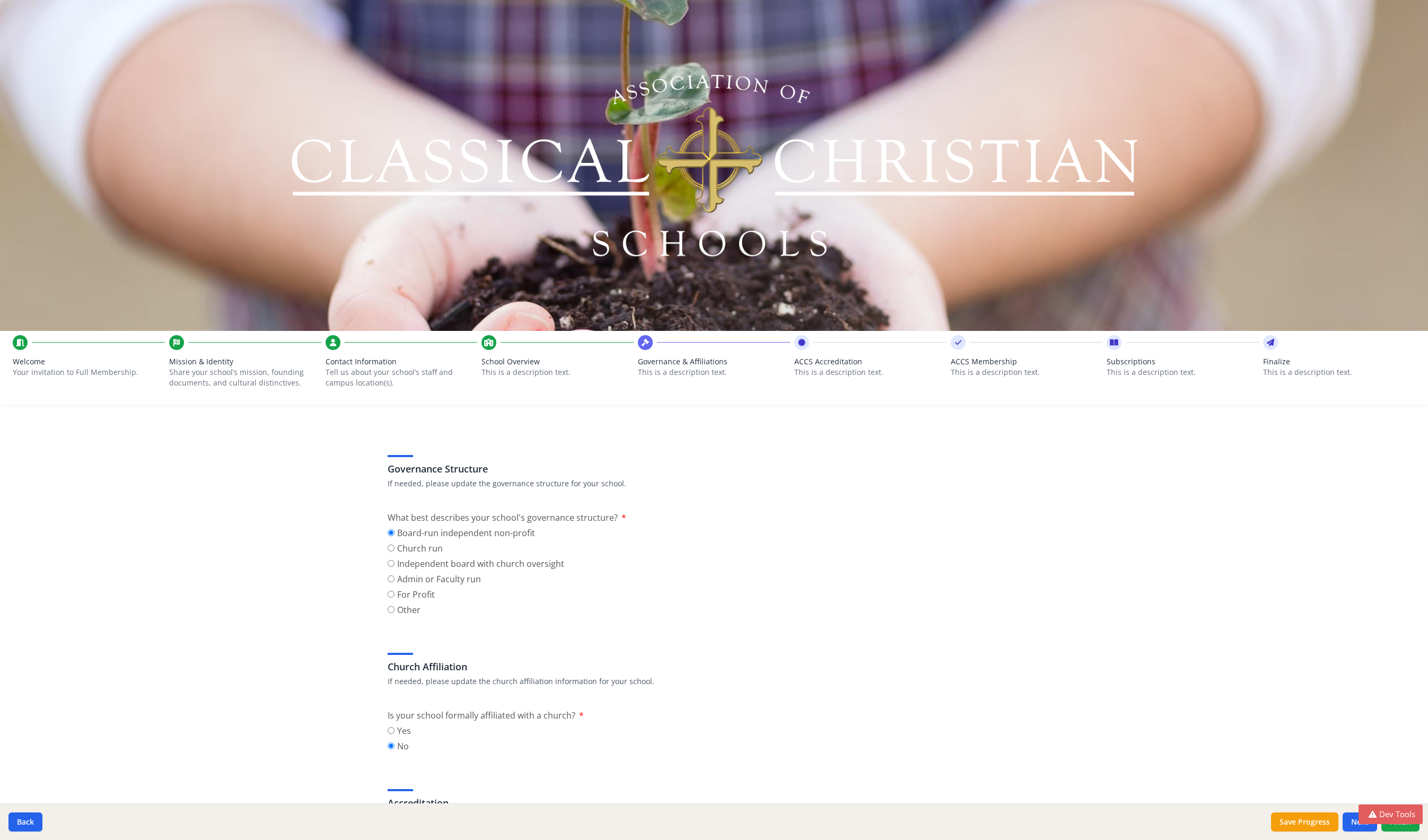 click on "Tell us about your school’s staff and campus location(s)." at bounding box center [395, 378] 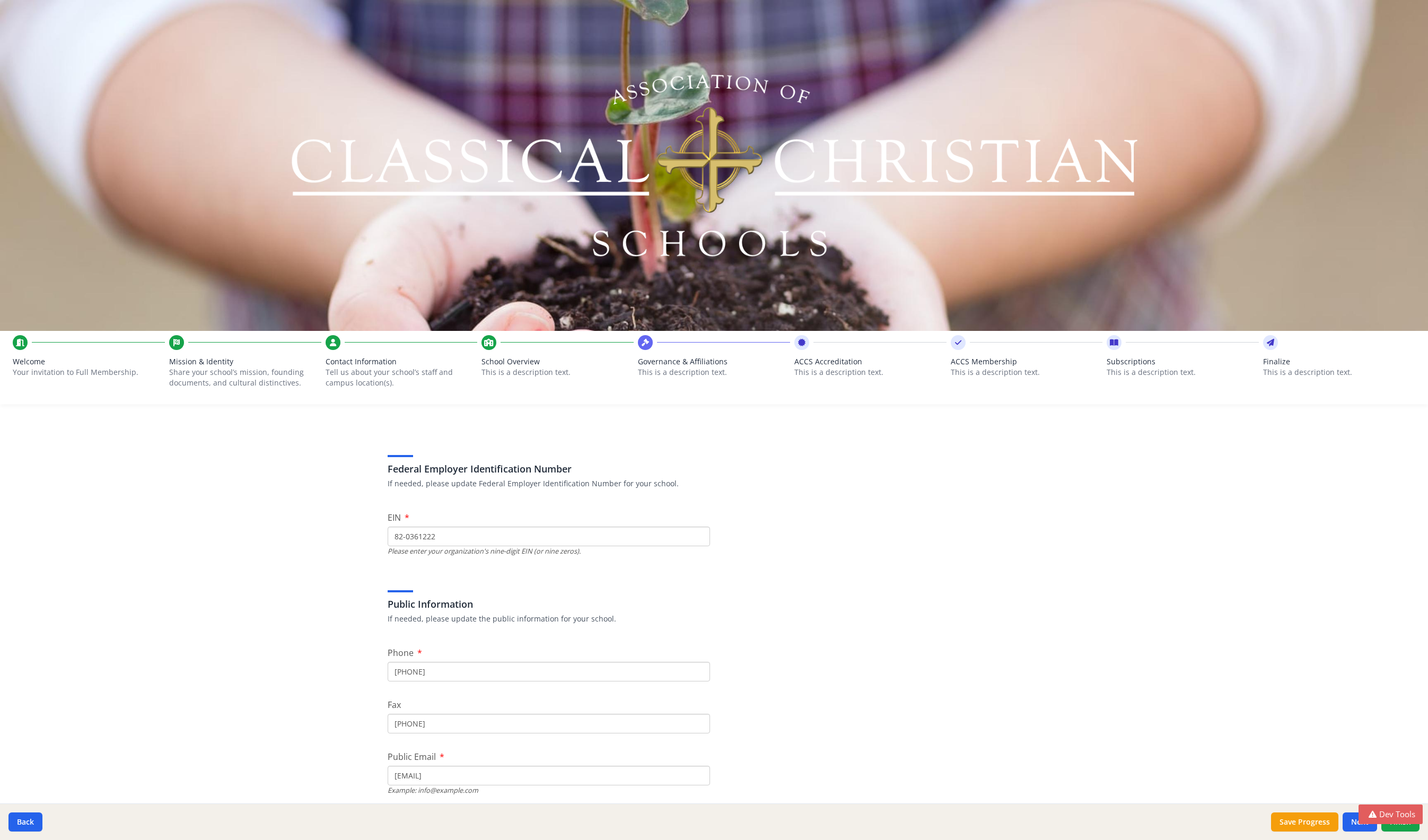 click on "Share your school’s mission, founding documents, and cultural distinctives." at bounding box center [239, 378] 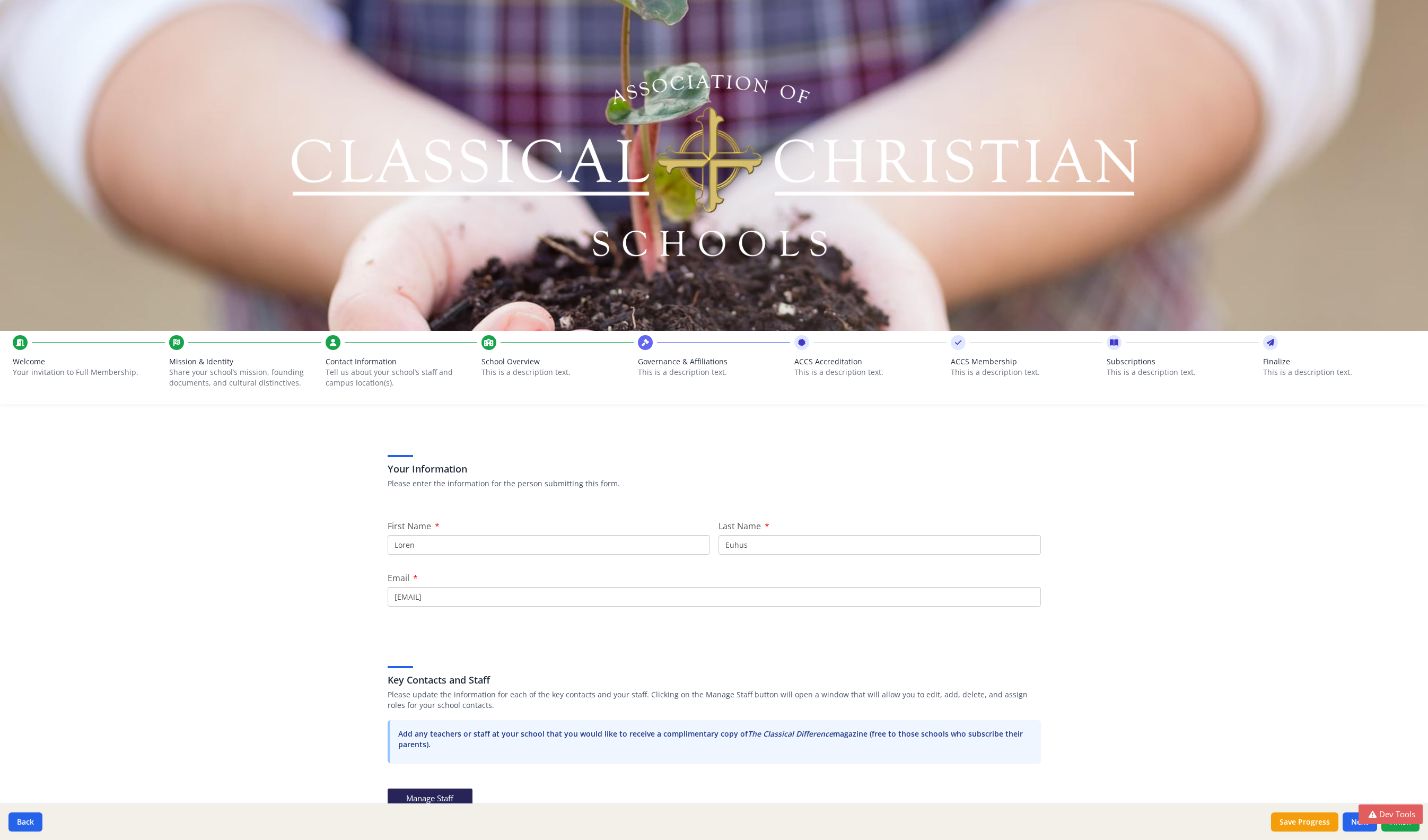 click on "Welcome   Your invitation to Full Membership." at bounding box center [89, 375] 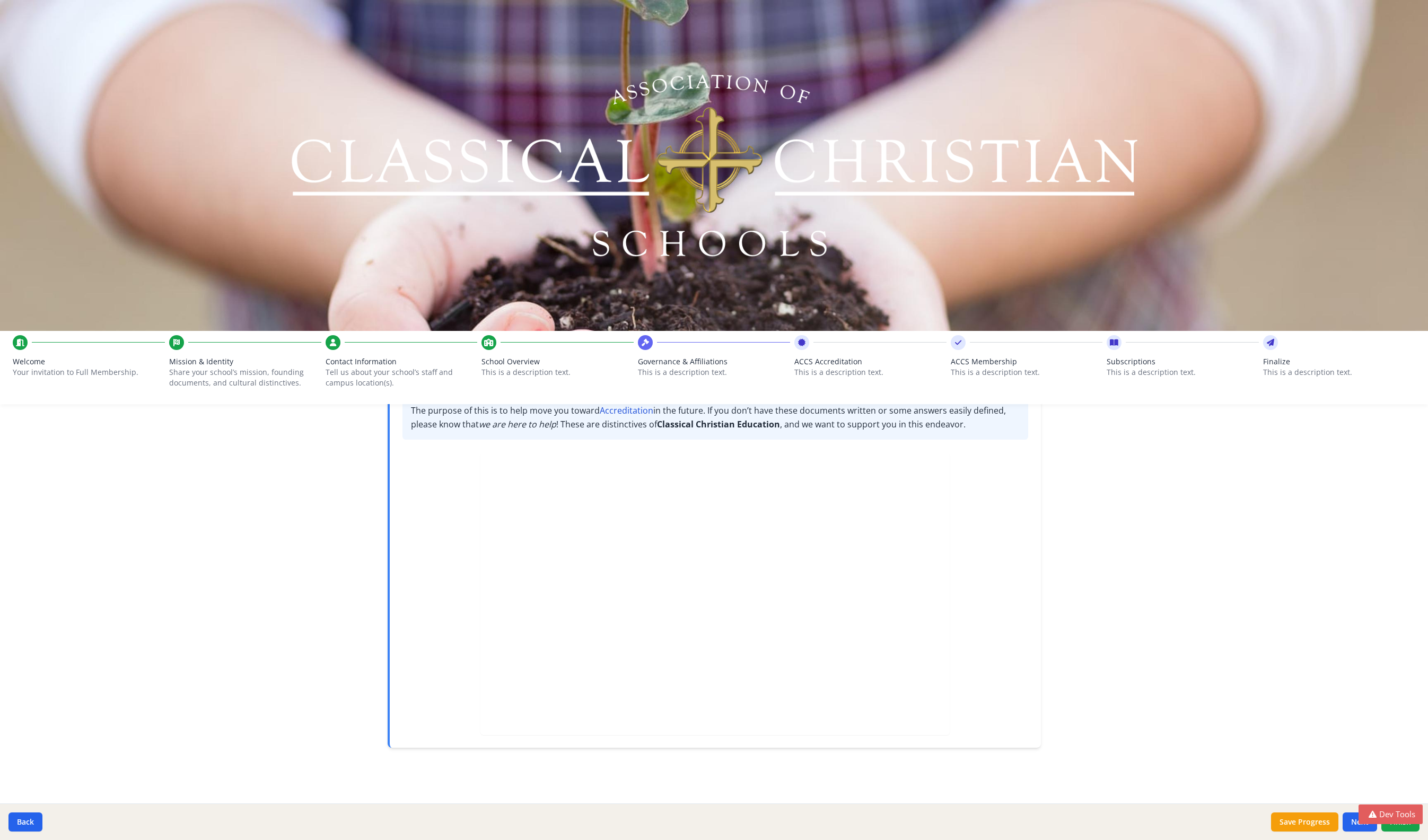 scroll, scrollTop: 0, scrollLeft: 0, axis: both 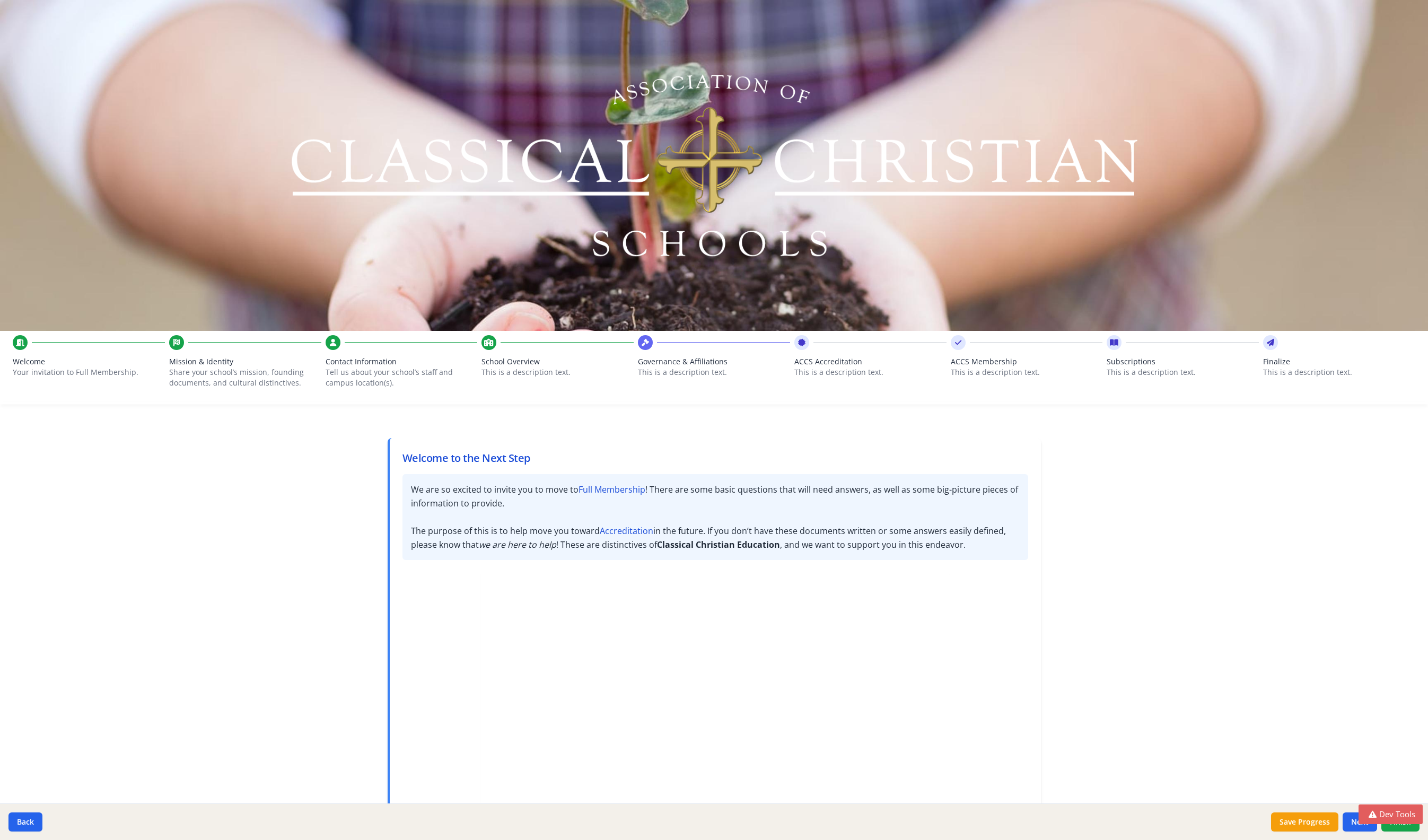 click on "Share your school’s mission, founding documents, and cultural distinctives." at bounding box center (239, 378) 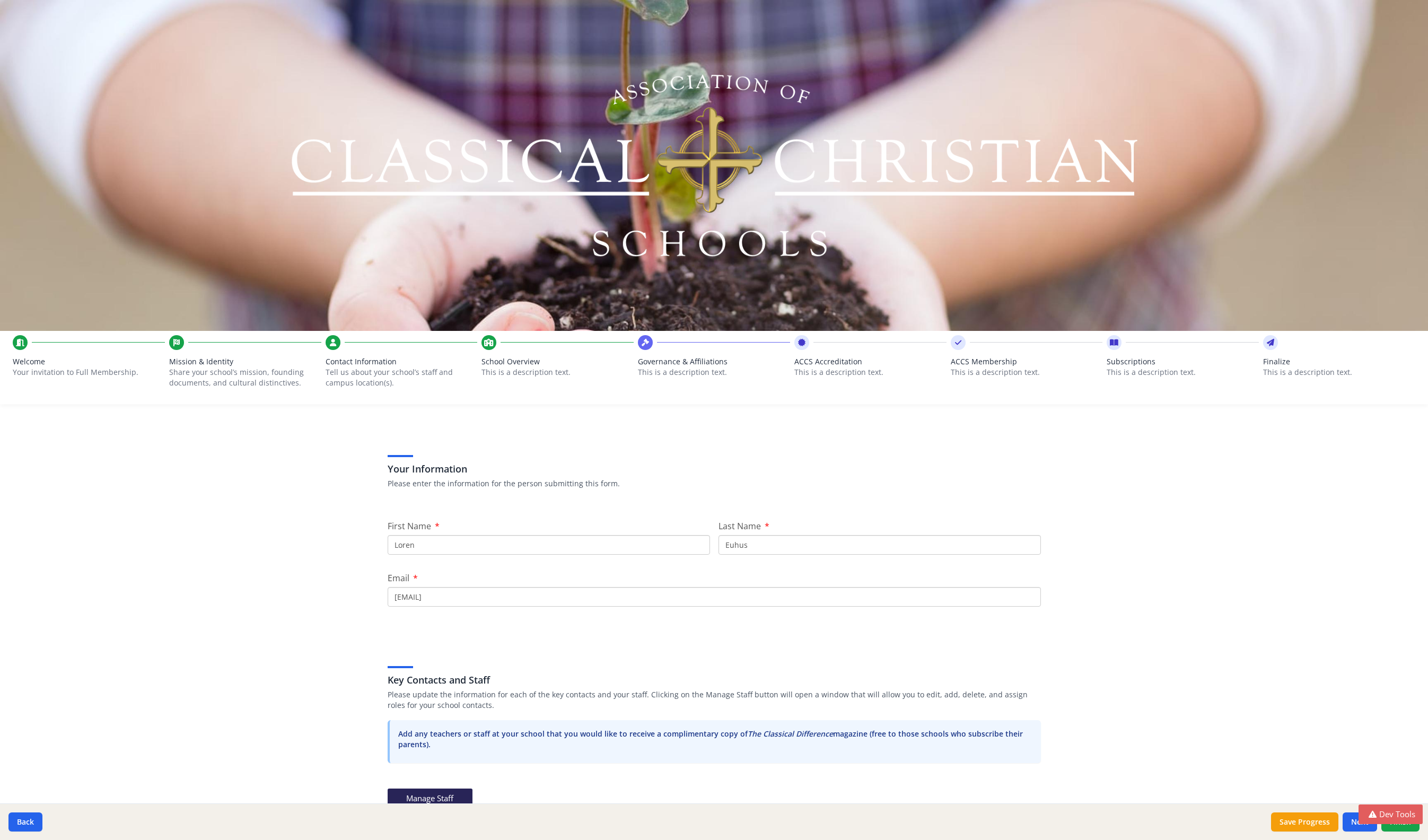 click on "Tell us about your school’s staff and campus location(s)." at bounding box center [395, 378] 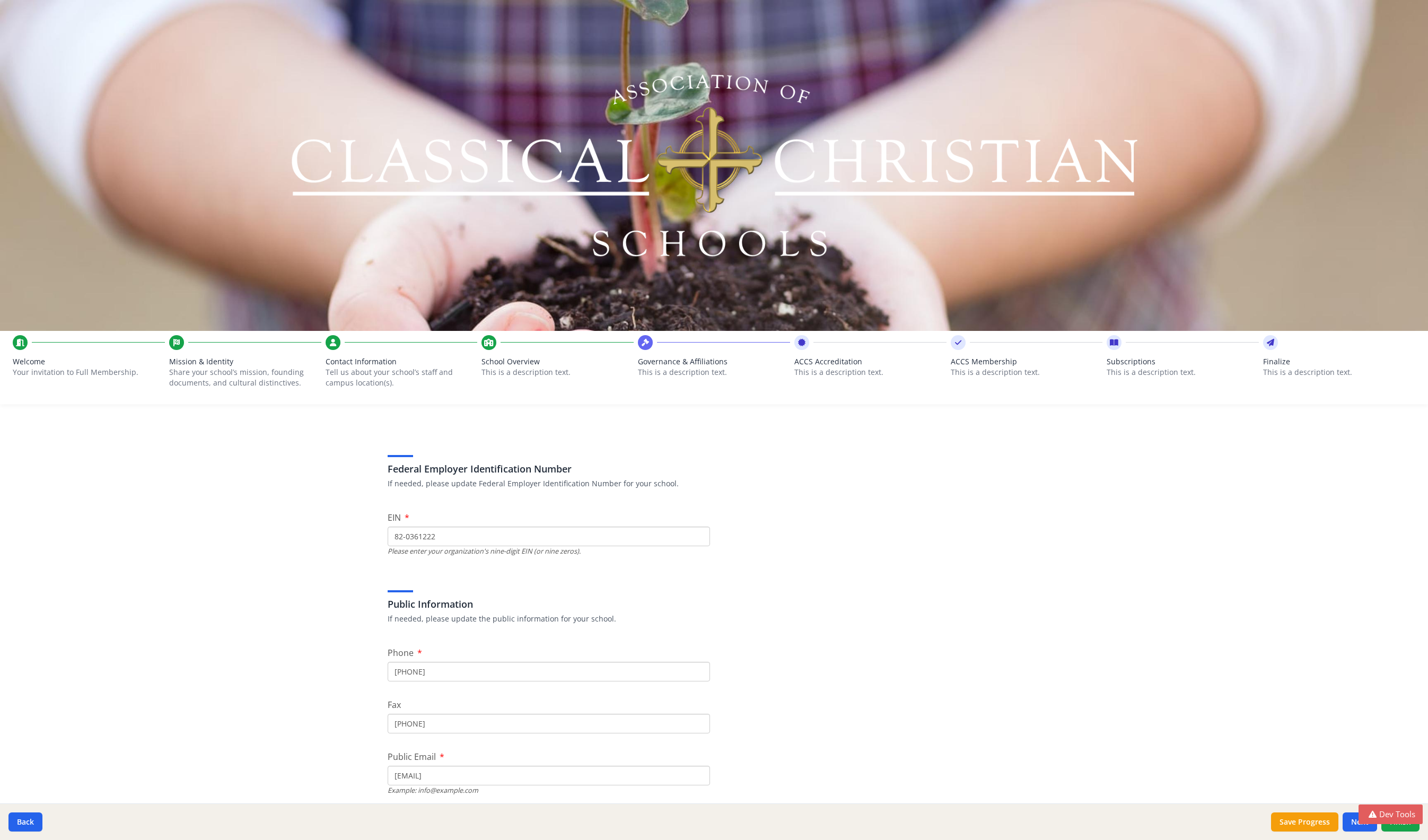 click on "This is a description text." at bounding box center (557, 372) 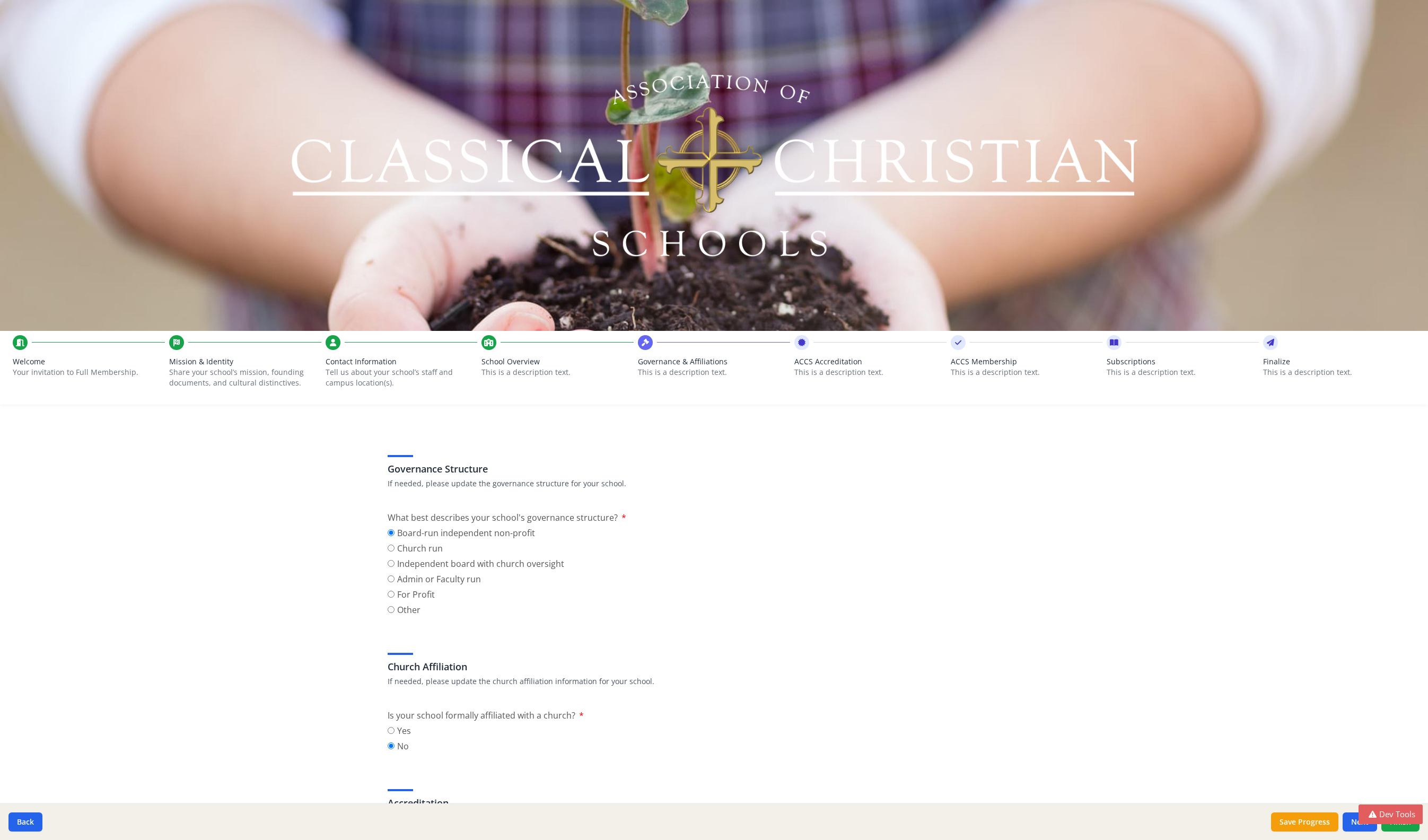 click on "Governance & Affiliations" at bounding box center [714, 362] 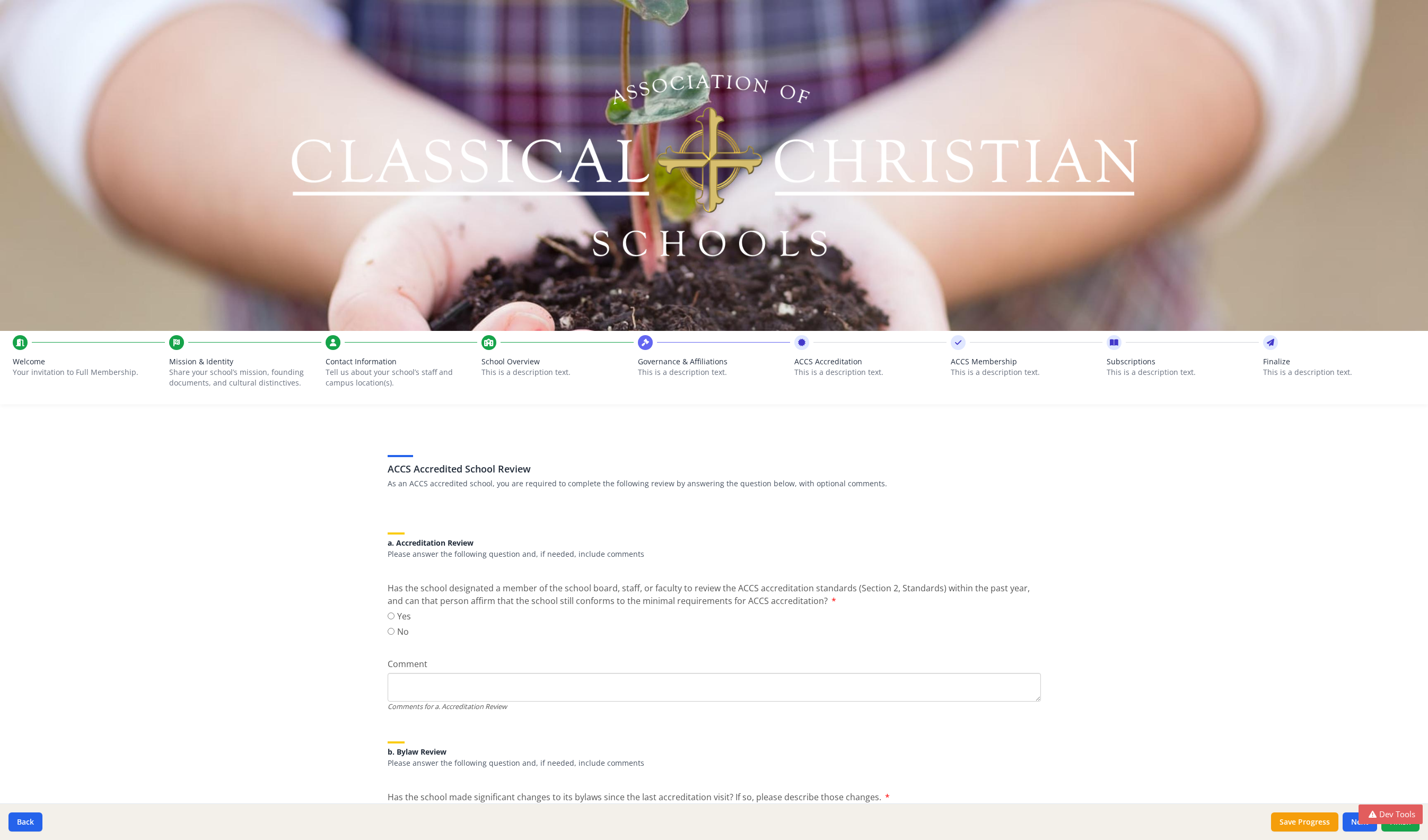 click on "Your invitation to Full Membership." at bounding box center [82, 372] 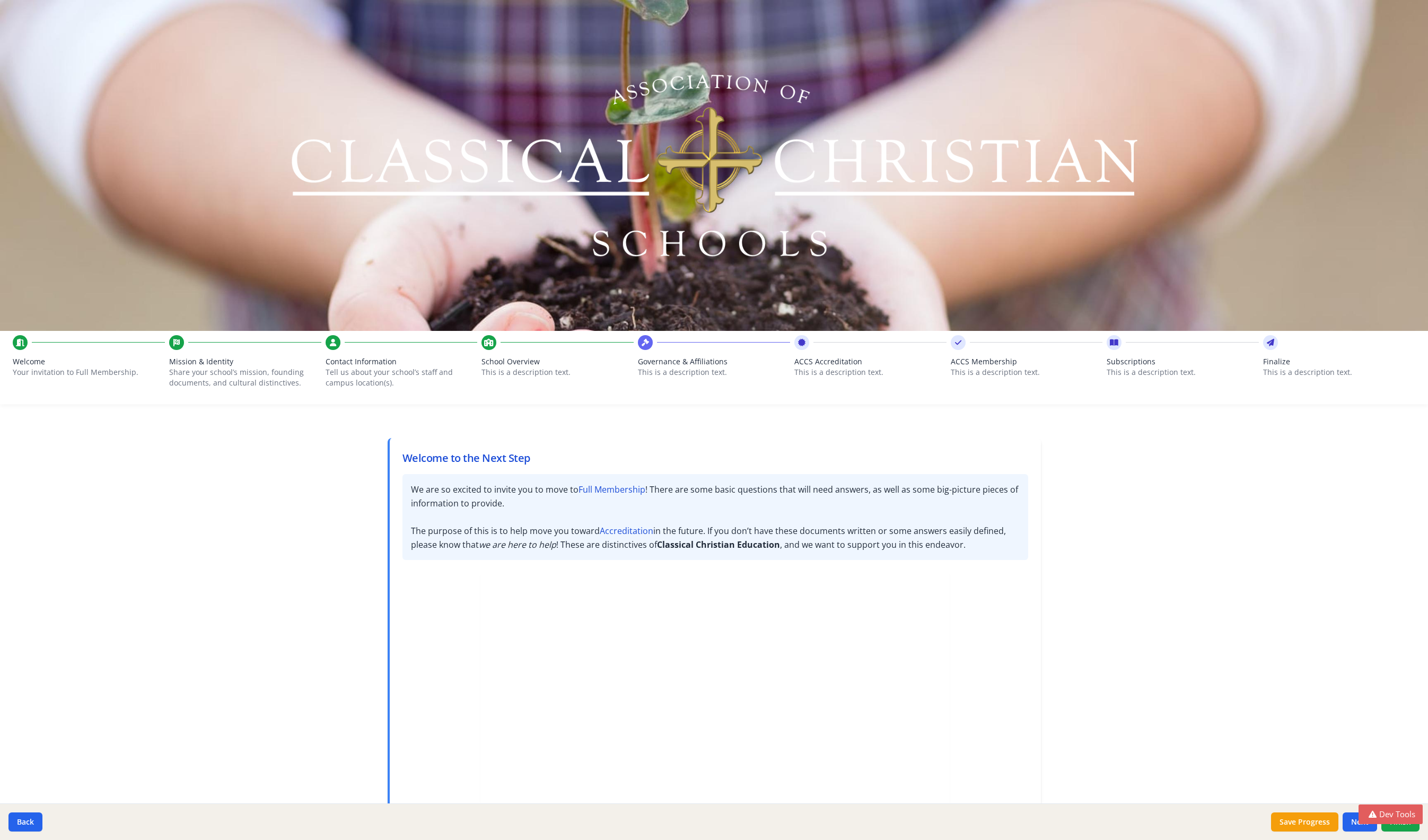 click on "Share your school’s mission, founding documents, and cultural distinctives." at bounding box center [239, 378] 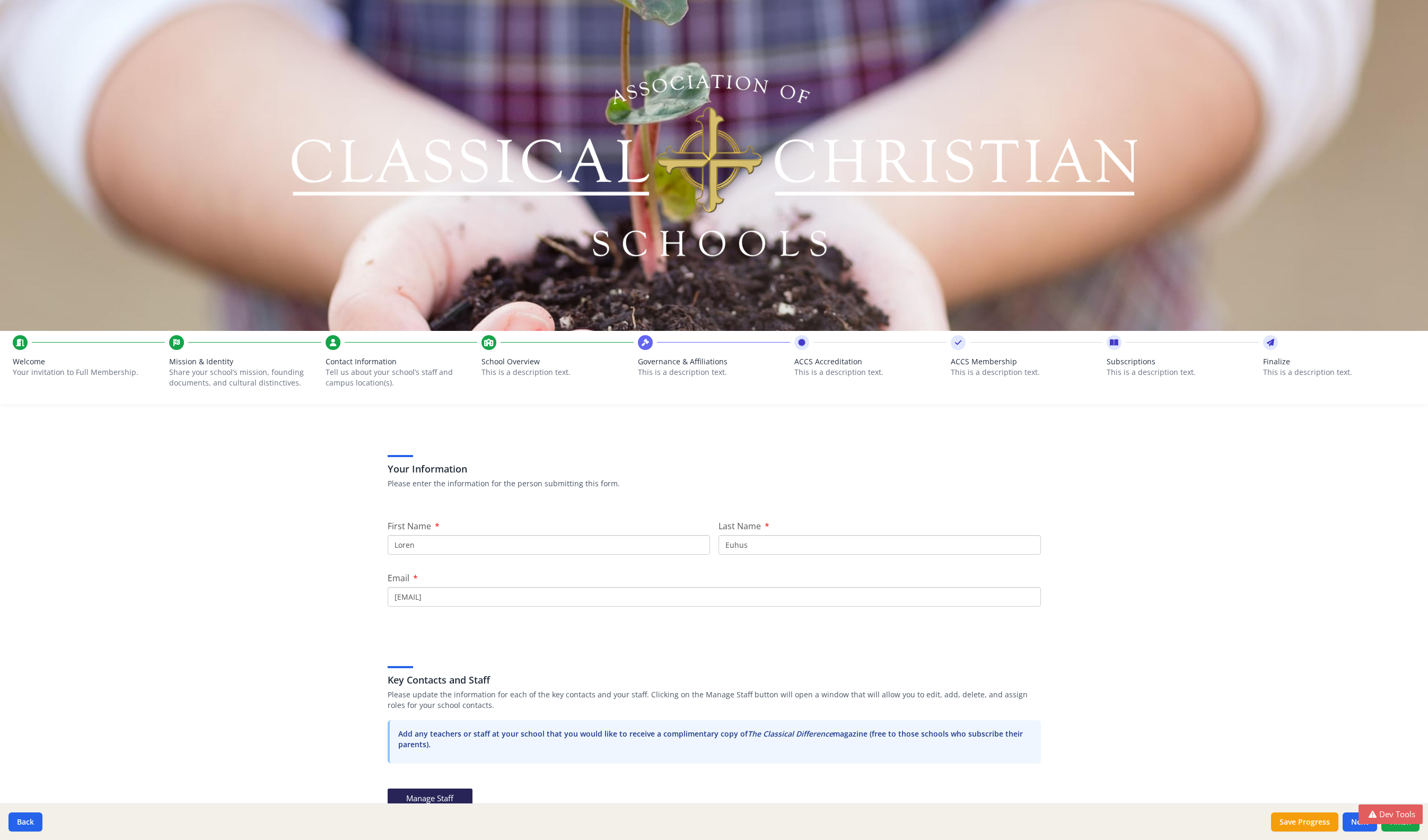 click on "Share your school’s mission, founding documents, and cultural distinctives." at bounding box center (239, 378) 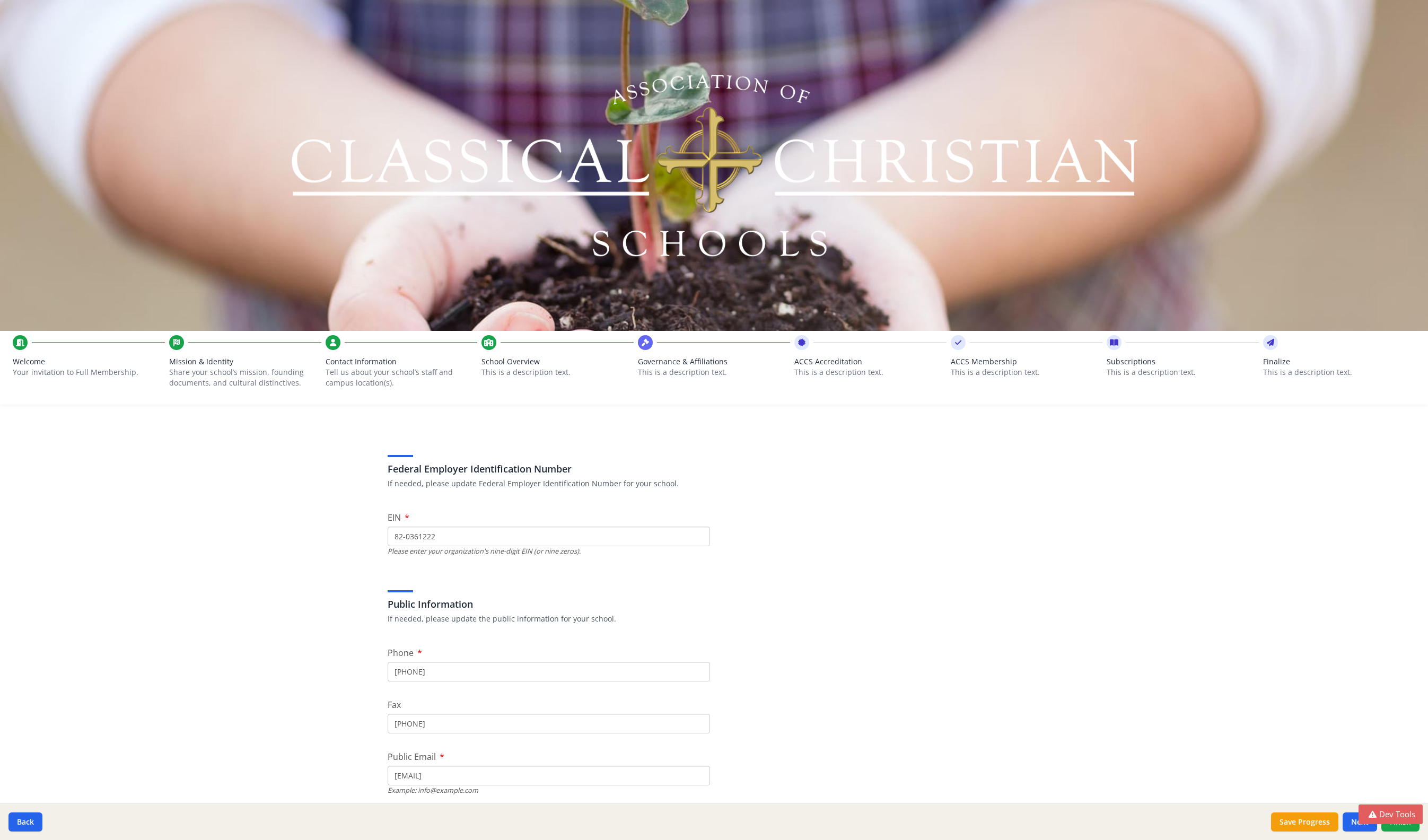 click on "Share your school’s mission, founding documents, and cultural distinctives." at bounding box center (239, 378) 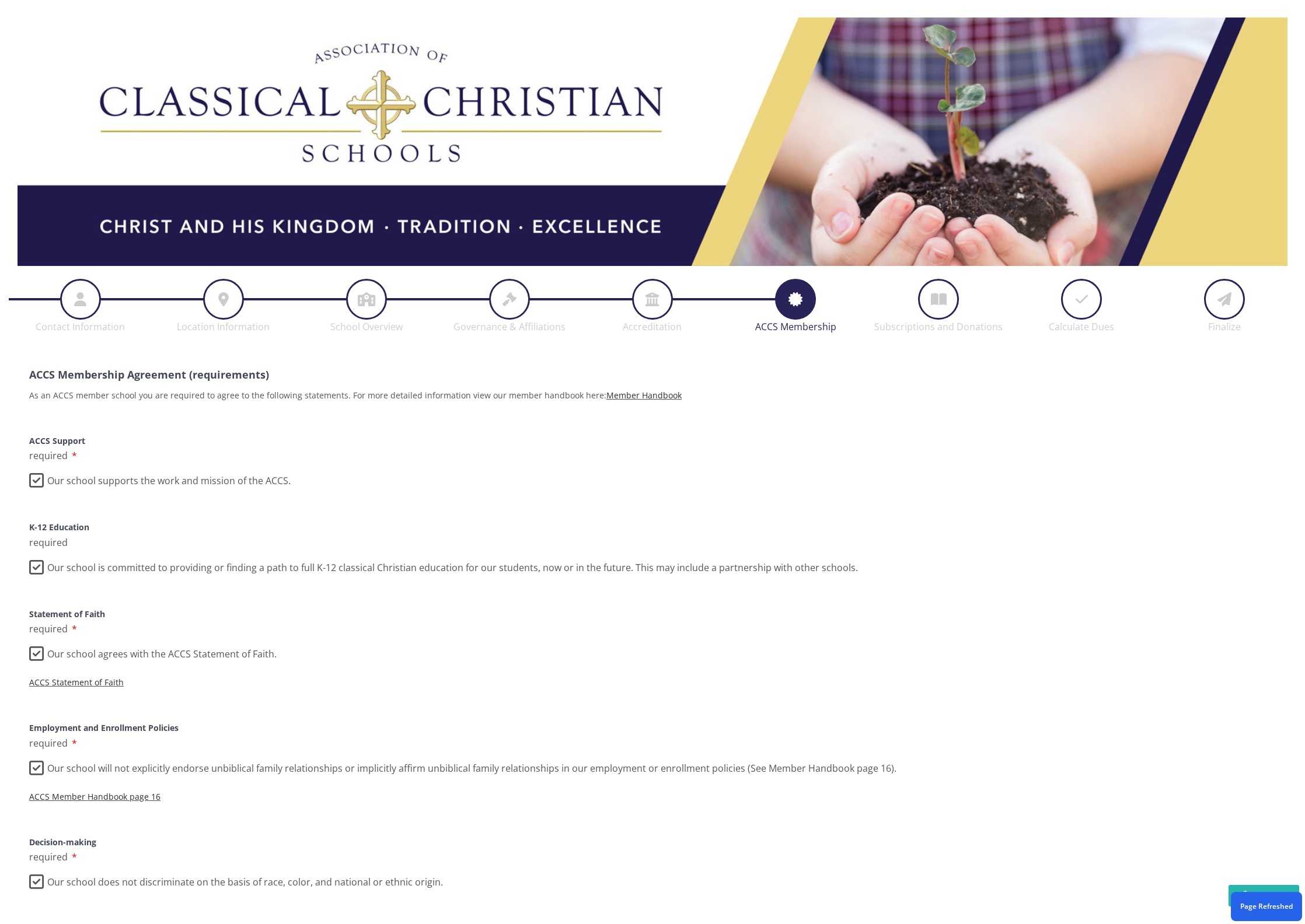 scroll, scrollTop: 0, scrollLeft: 0, axis: both 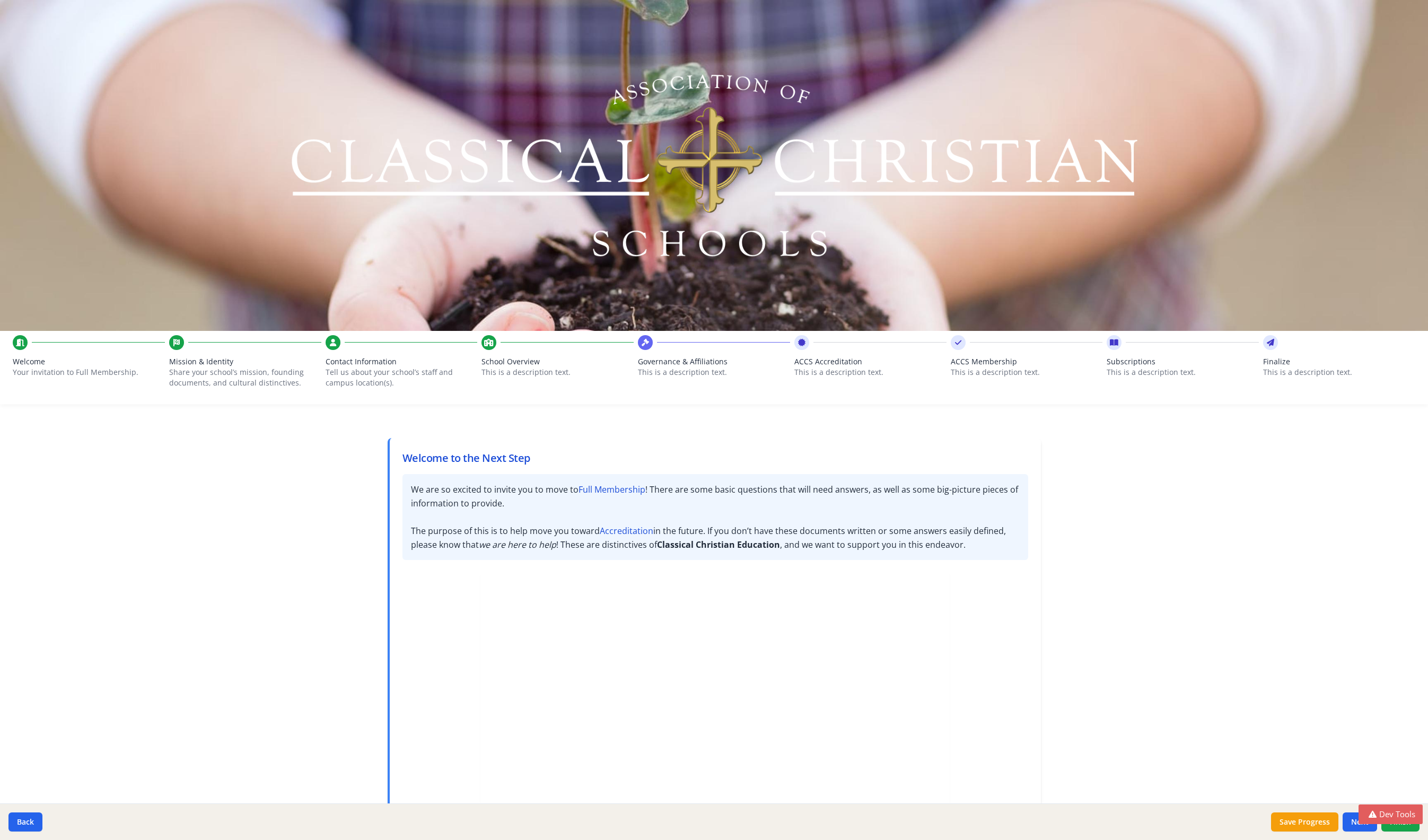click on "Welcome   Your invitation to Full Membership." at bounding box center [89, 375] 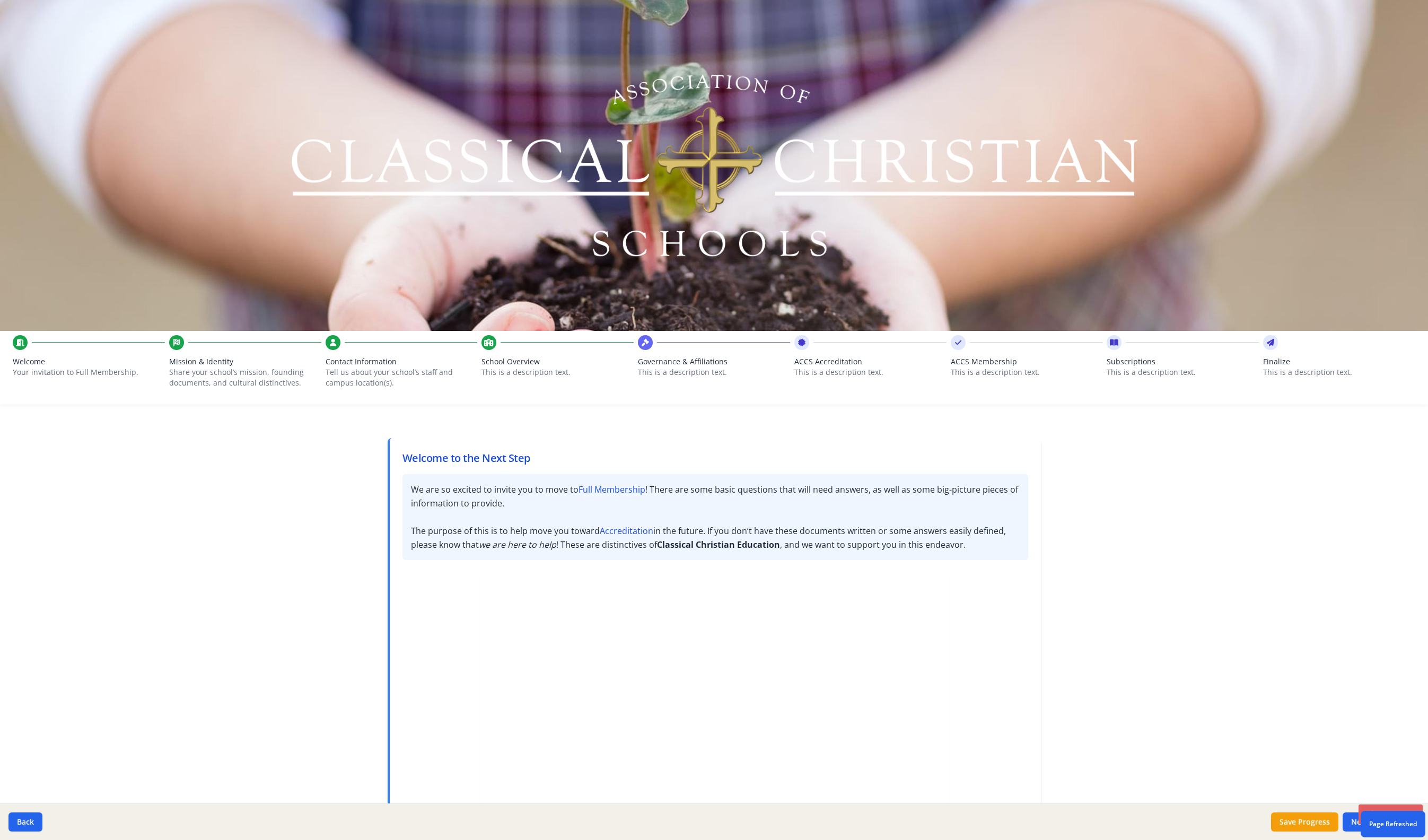 click on "This is a description text." at bounding box center (714, 372) 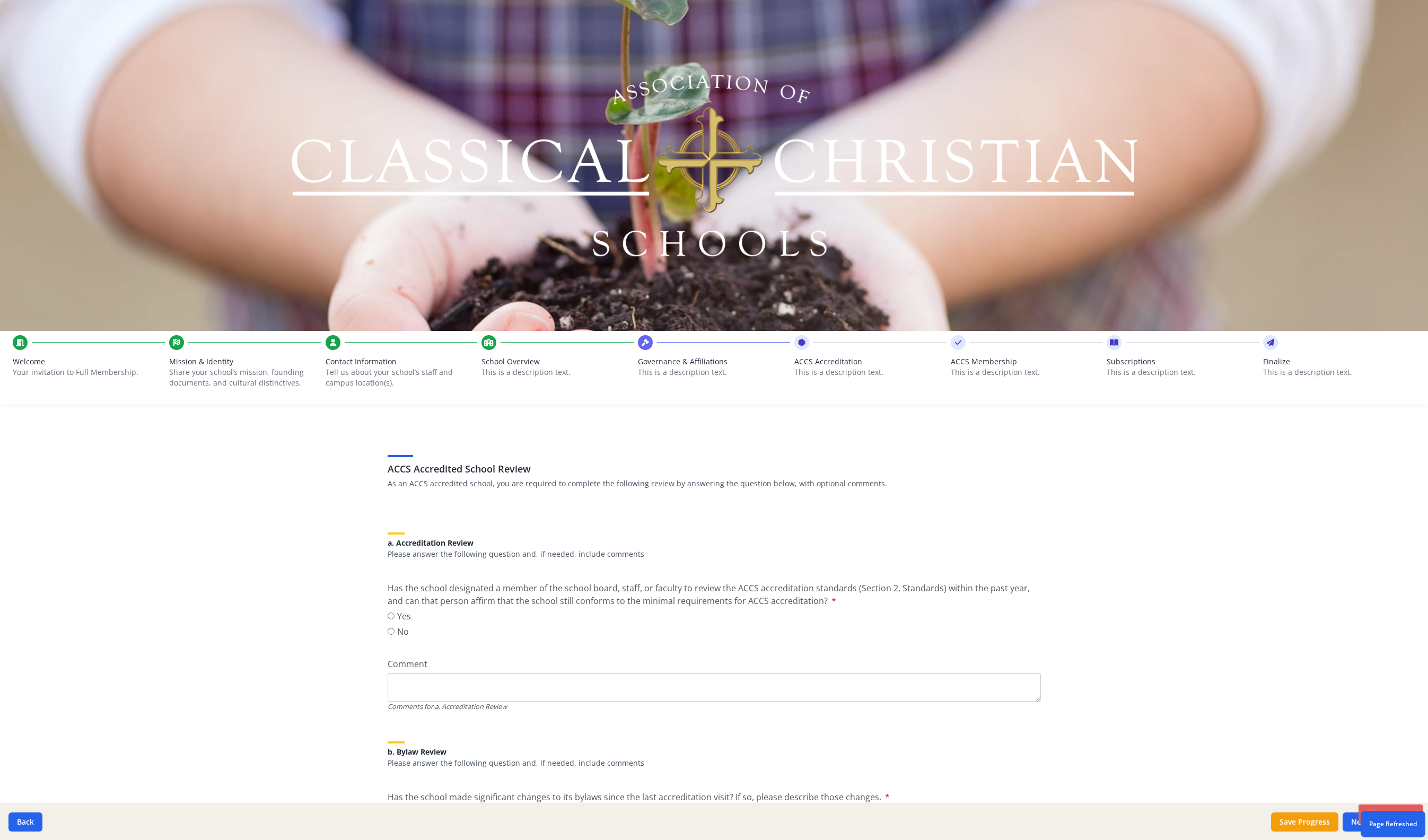 click on "ACCS Accreditation   This is a description text." at bounding box center (870, 375) 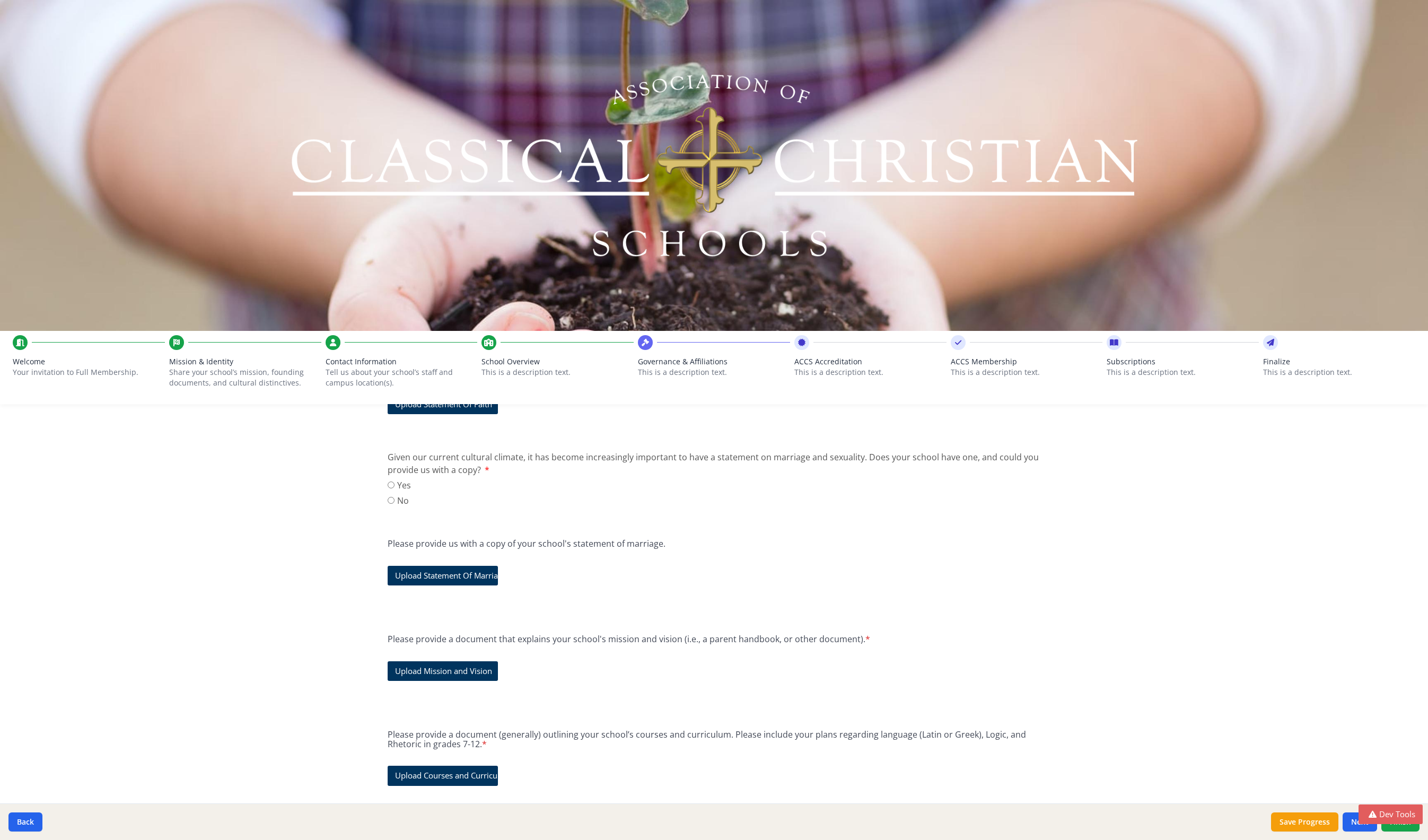 scroll, scrollTop: 1099, scrollLeft: 0, axis: vertical 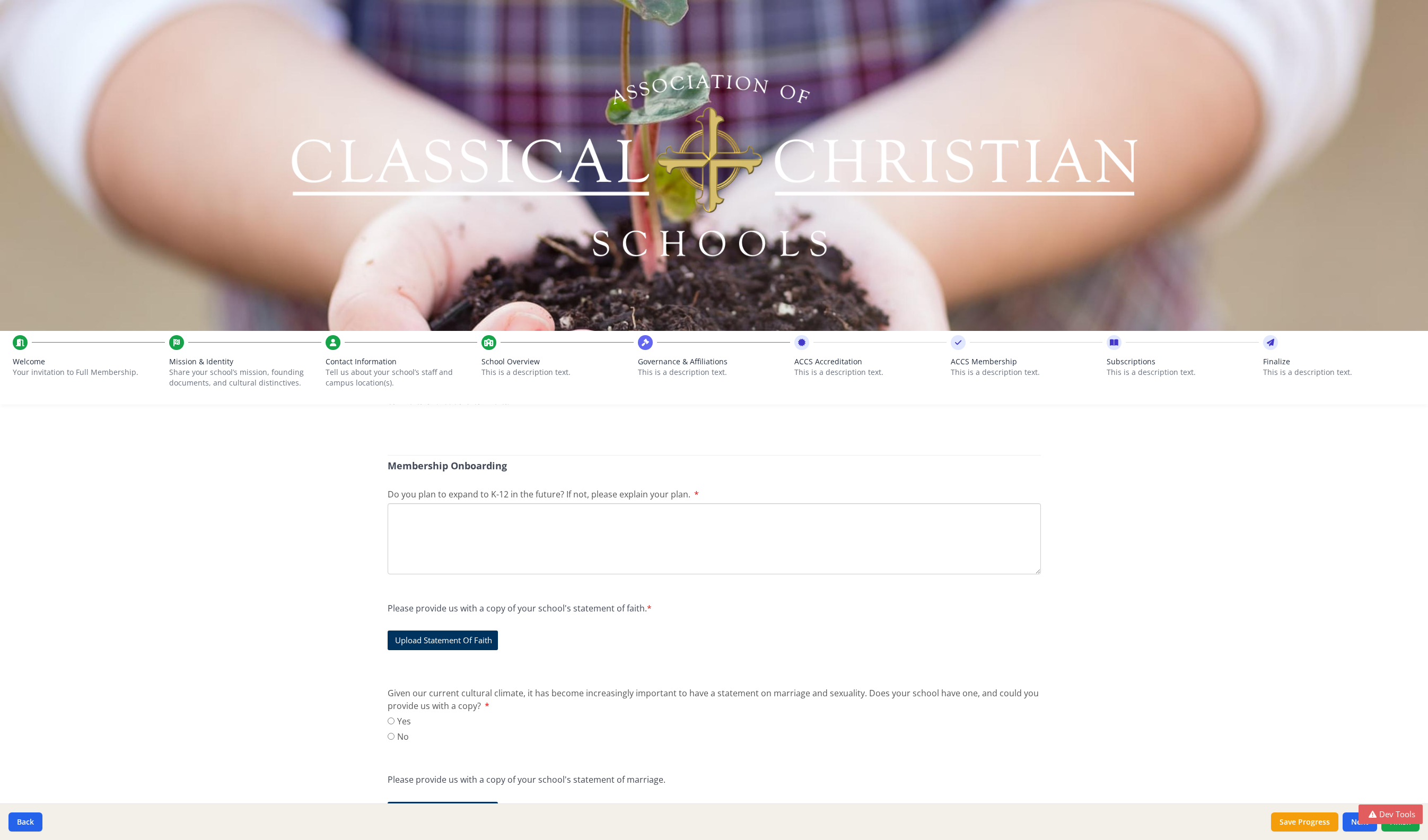 click on "ACCS Accreditation" at bounding box center (870, 362) 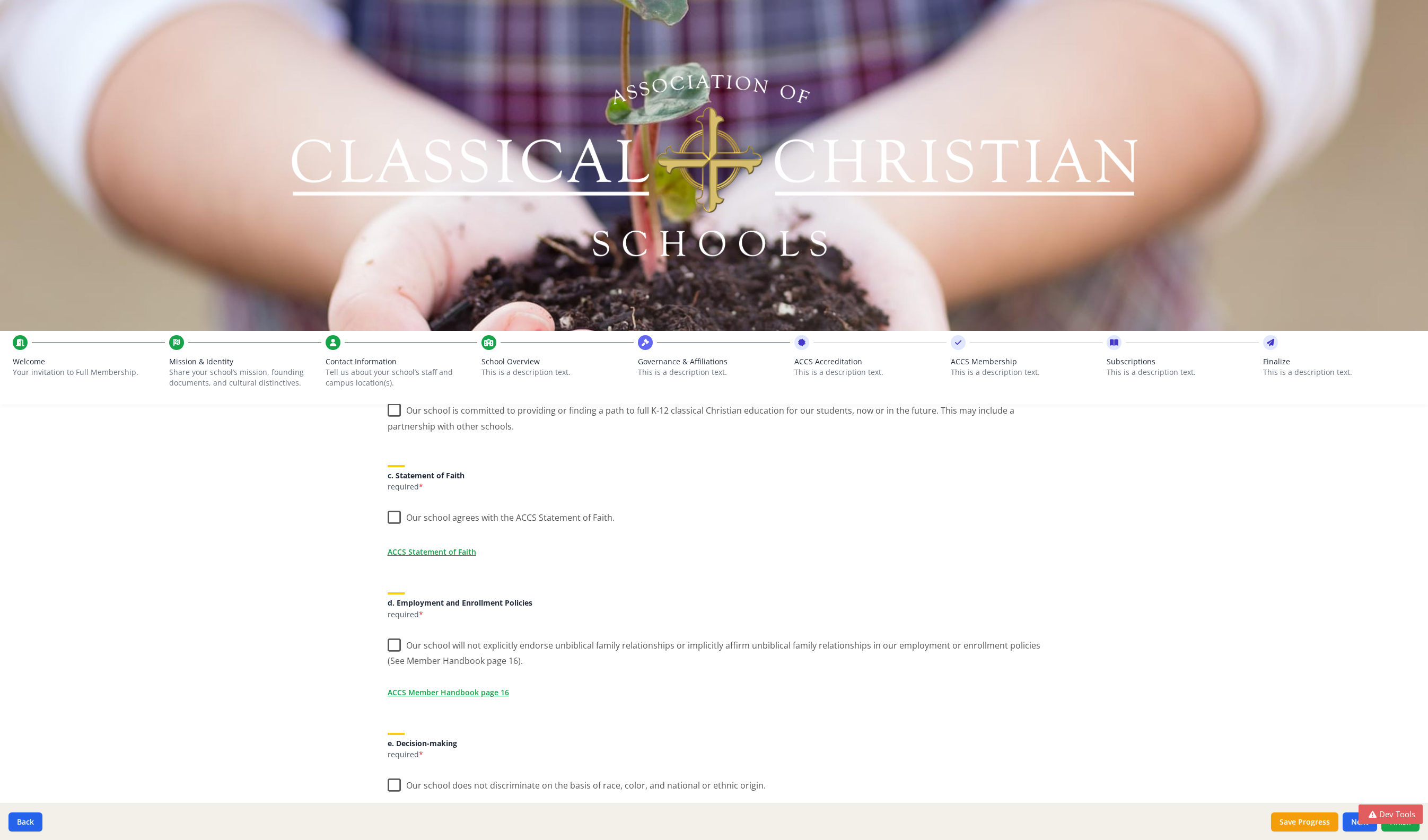 scroll, scrollTop: 0, scrollLeft: 0, axis: both 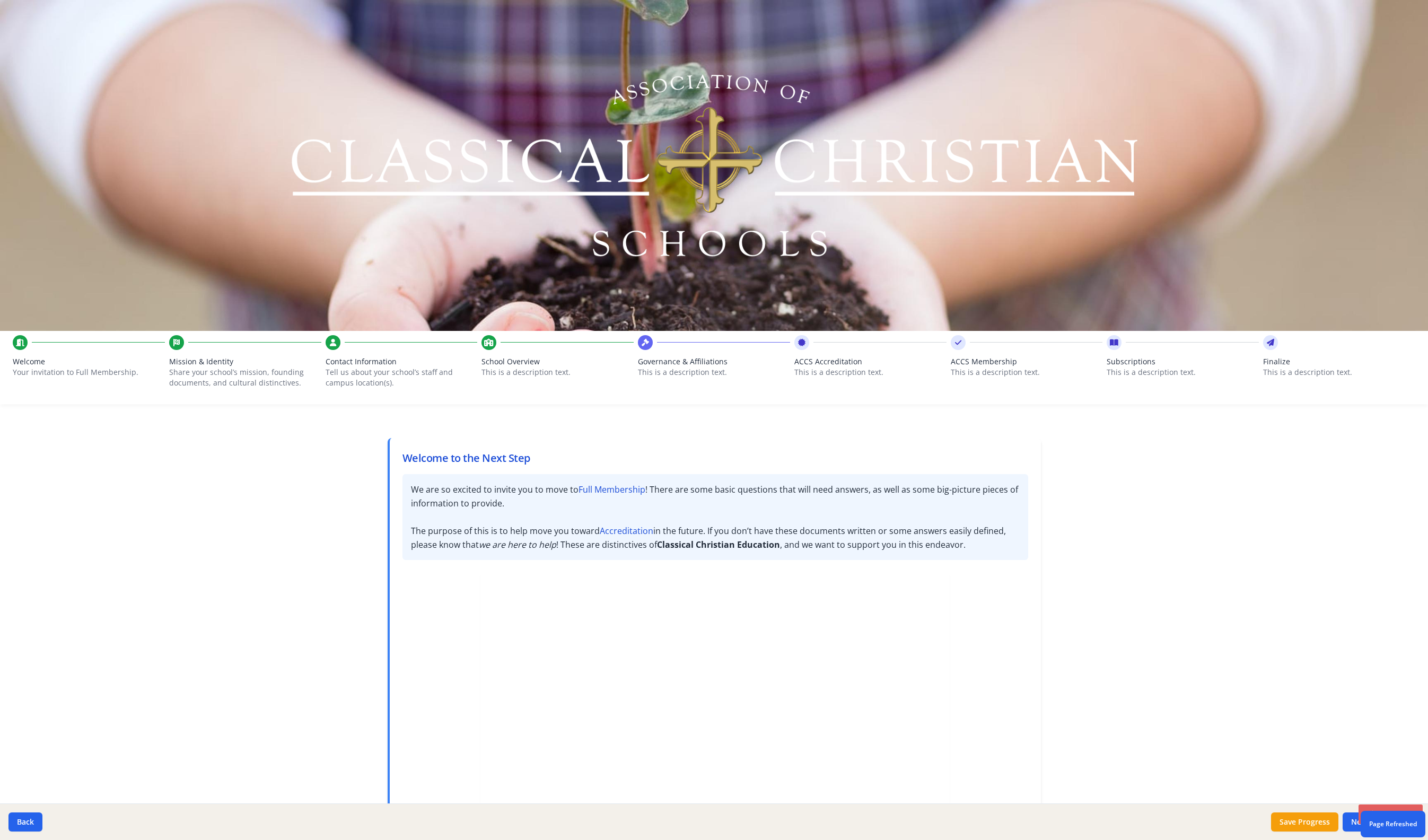 click on "Welcome" at bounding box center [89, 362] 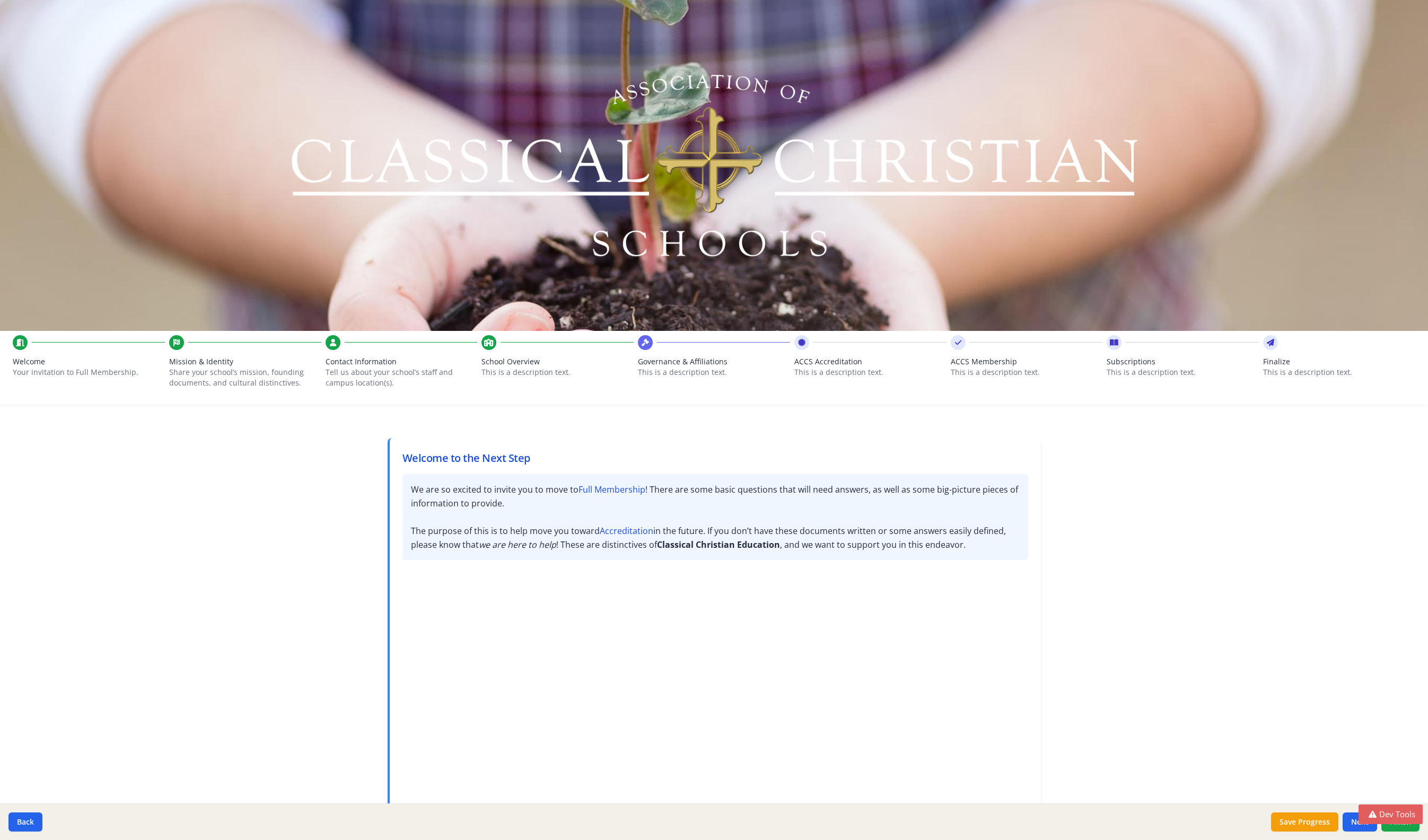 click on "Mission & Identity" at bounding box center (245, 362) 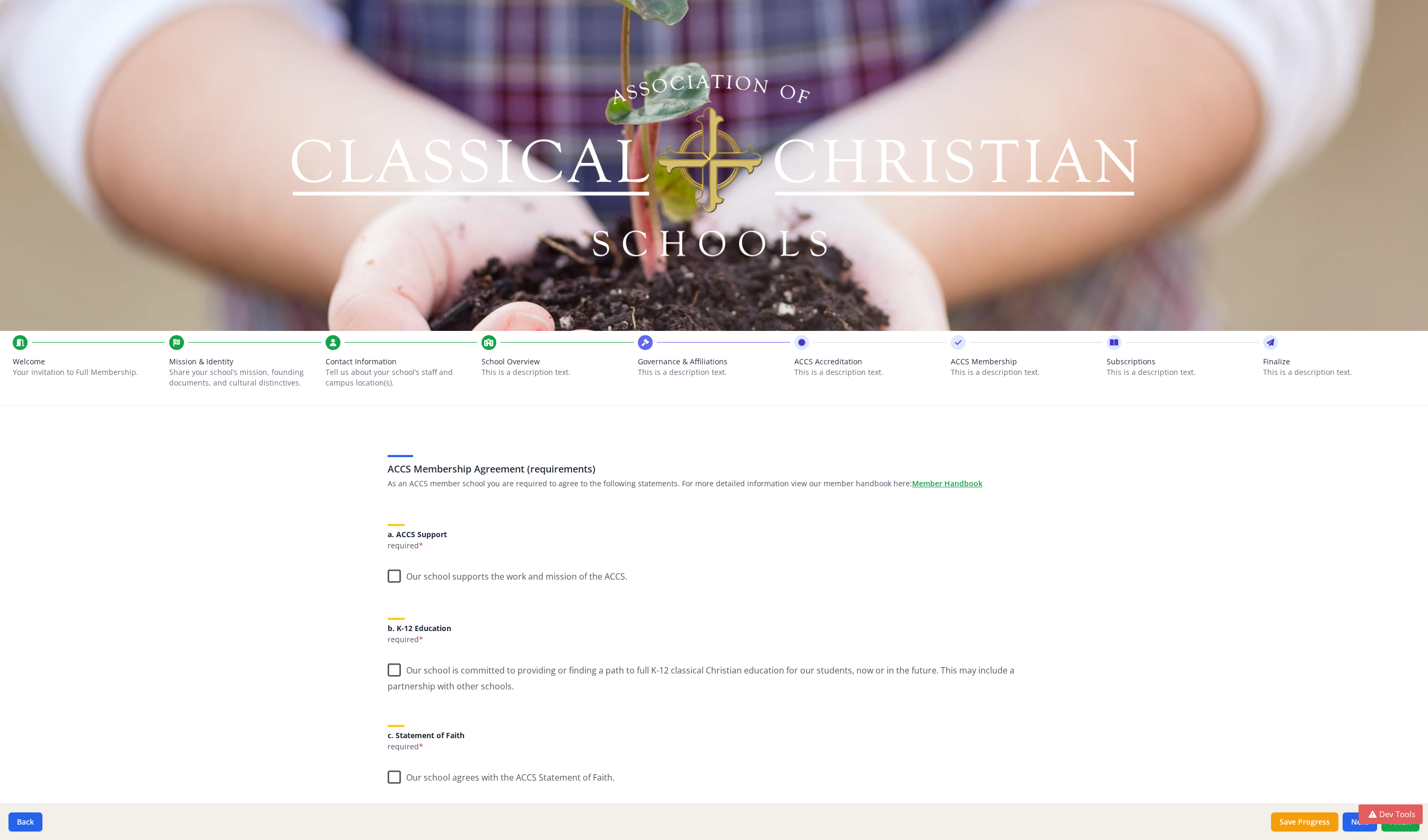 click on "Contact Information   Tell us about your school’s staff and campus location(s)." at bounding box center [401, 370] 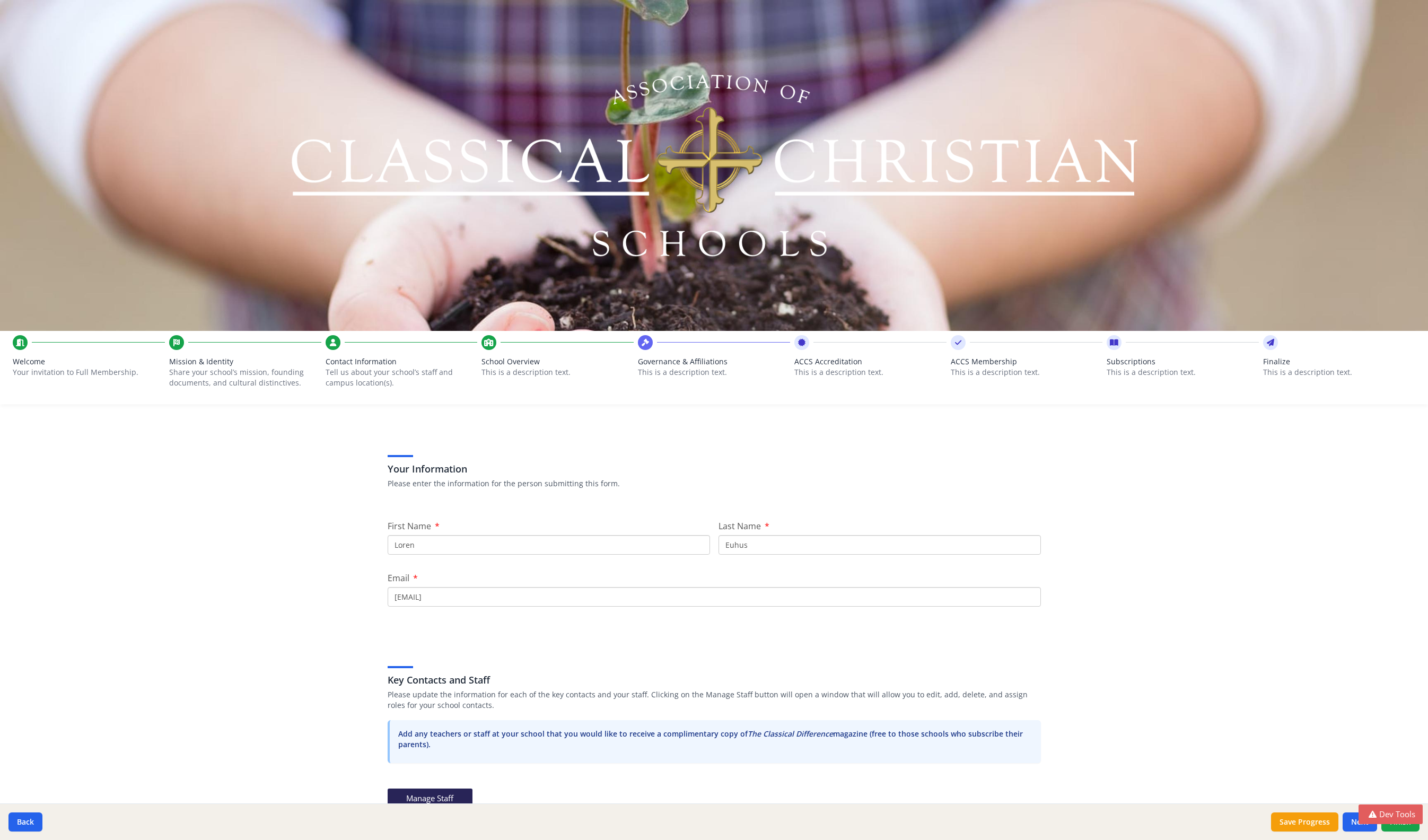 click on "School Overview   This is a description text." at bounding box center (557, 364) 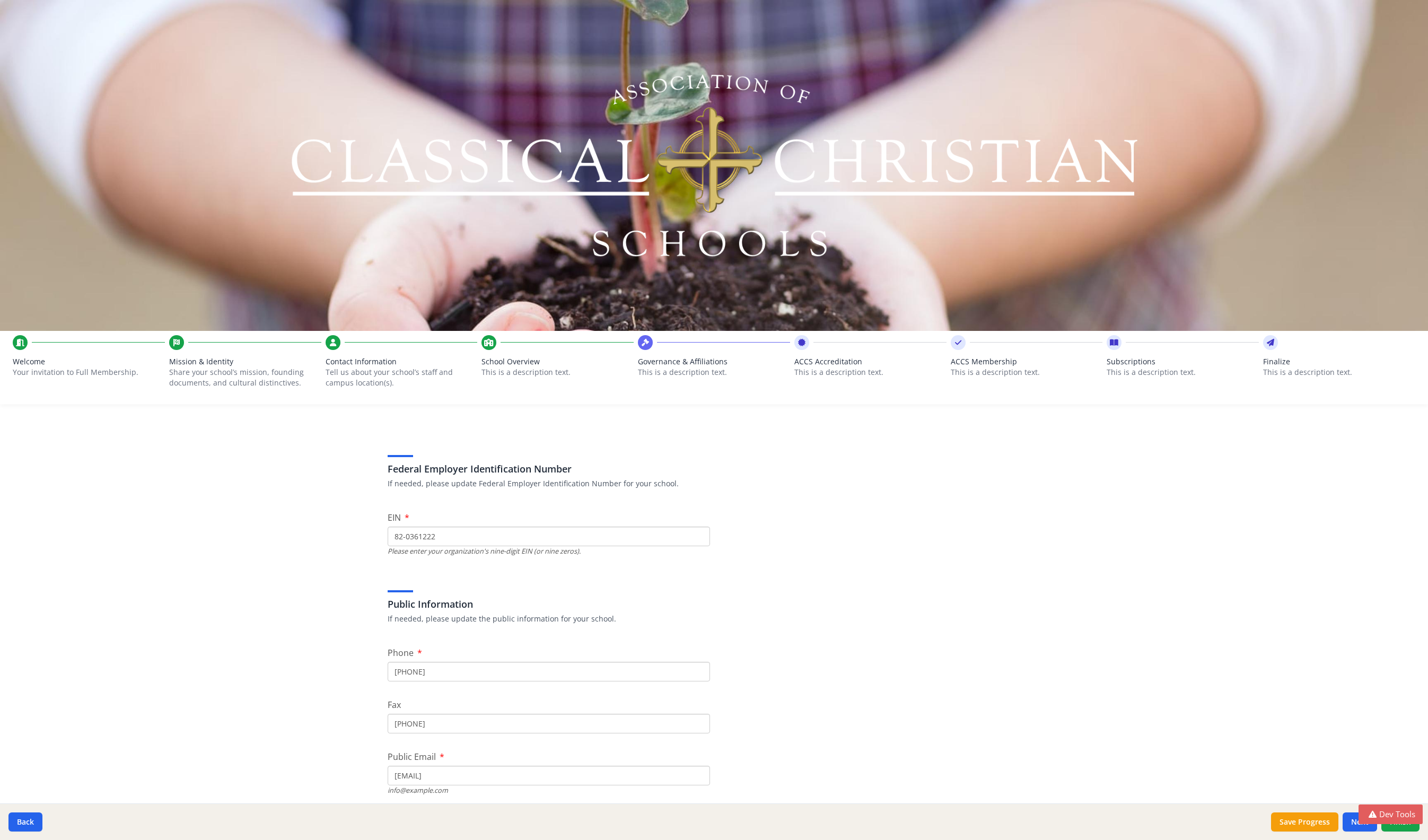 click on "Governance & Affiliations" at bounding box center (714, 362) 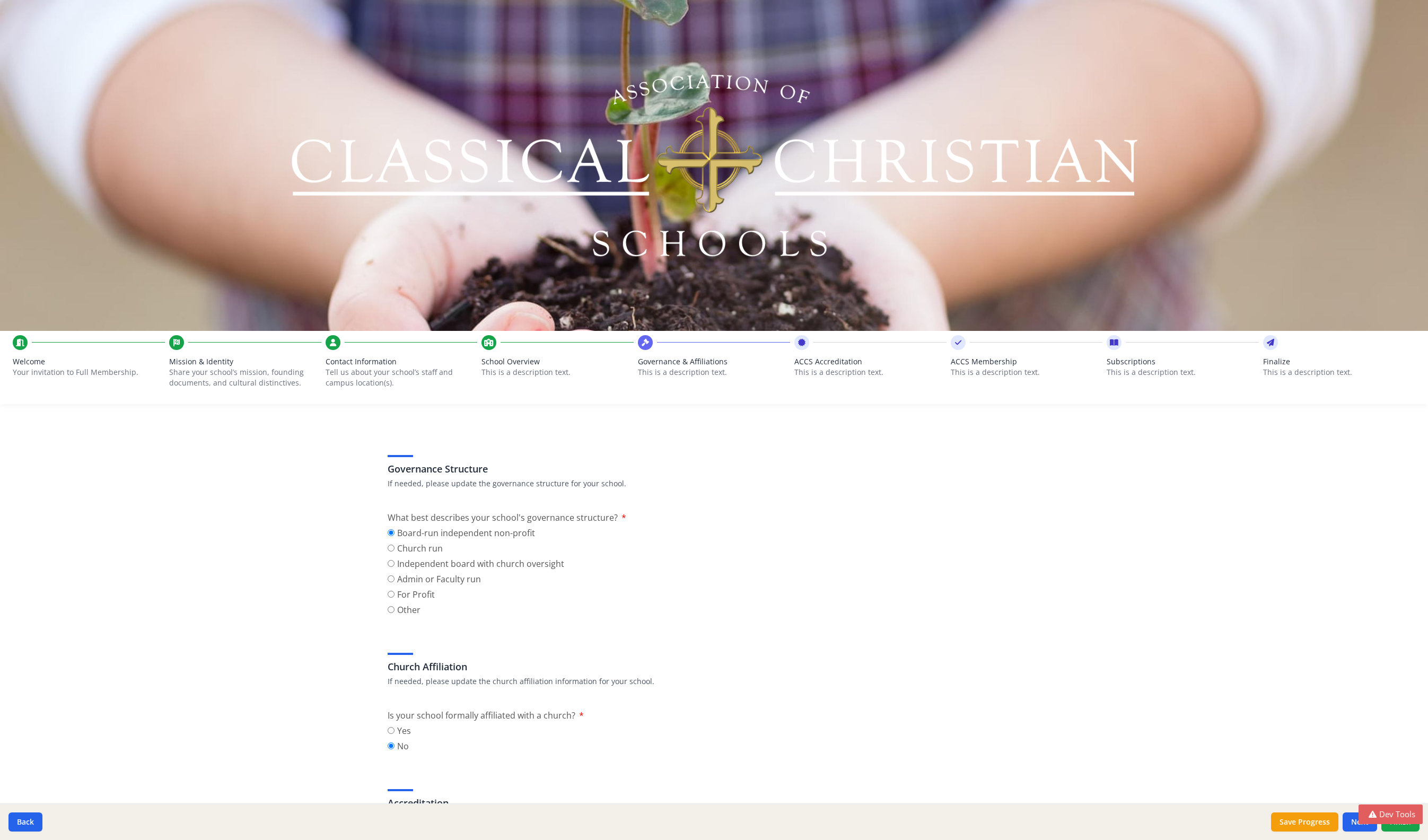 click on "ACCS Accreditation" at bounding box center (870, 362) 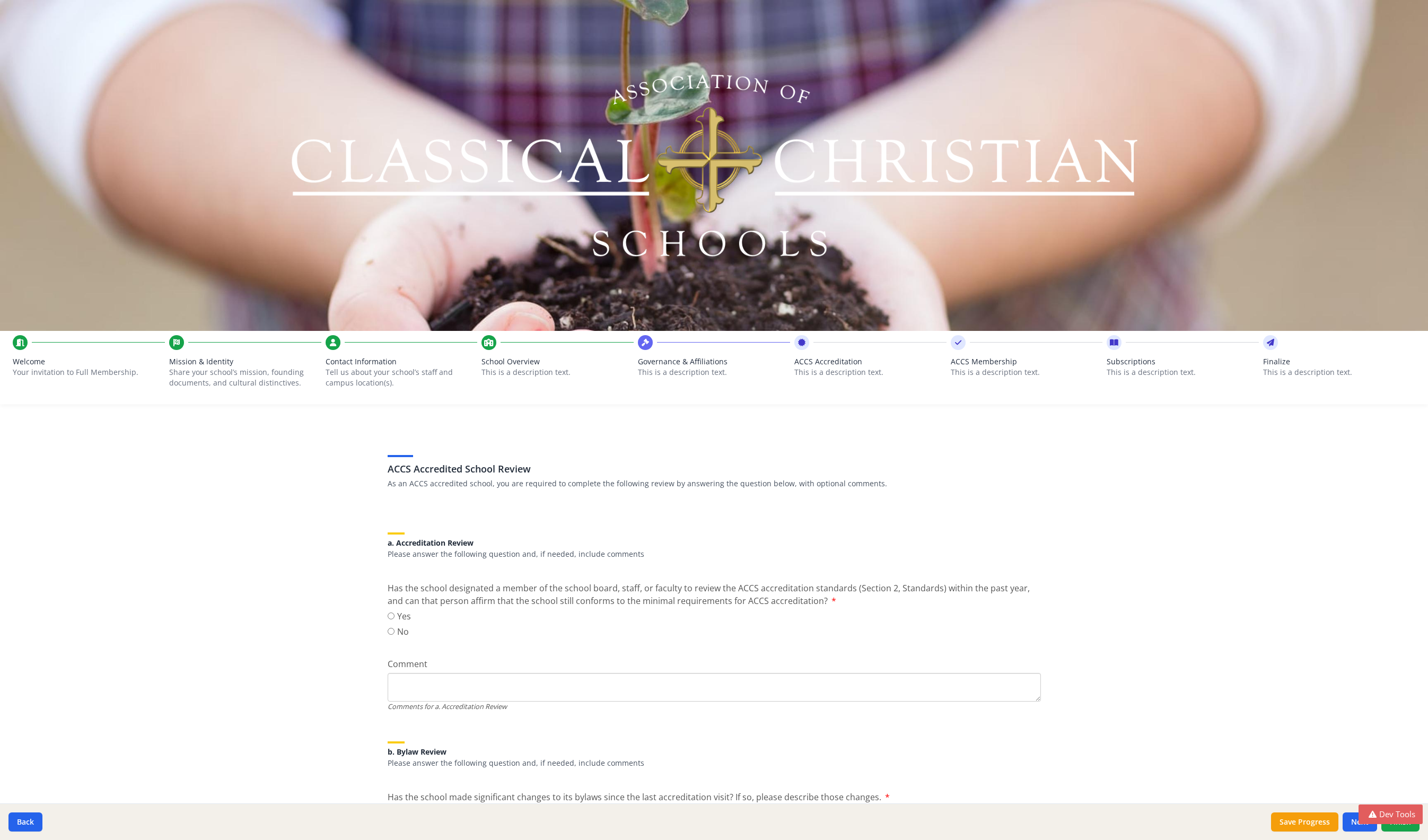 click on "ACCS Membership   This is a description text." at bounding box center (1027, 364) 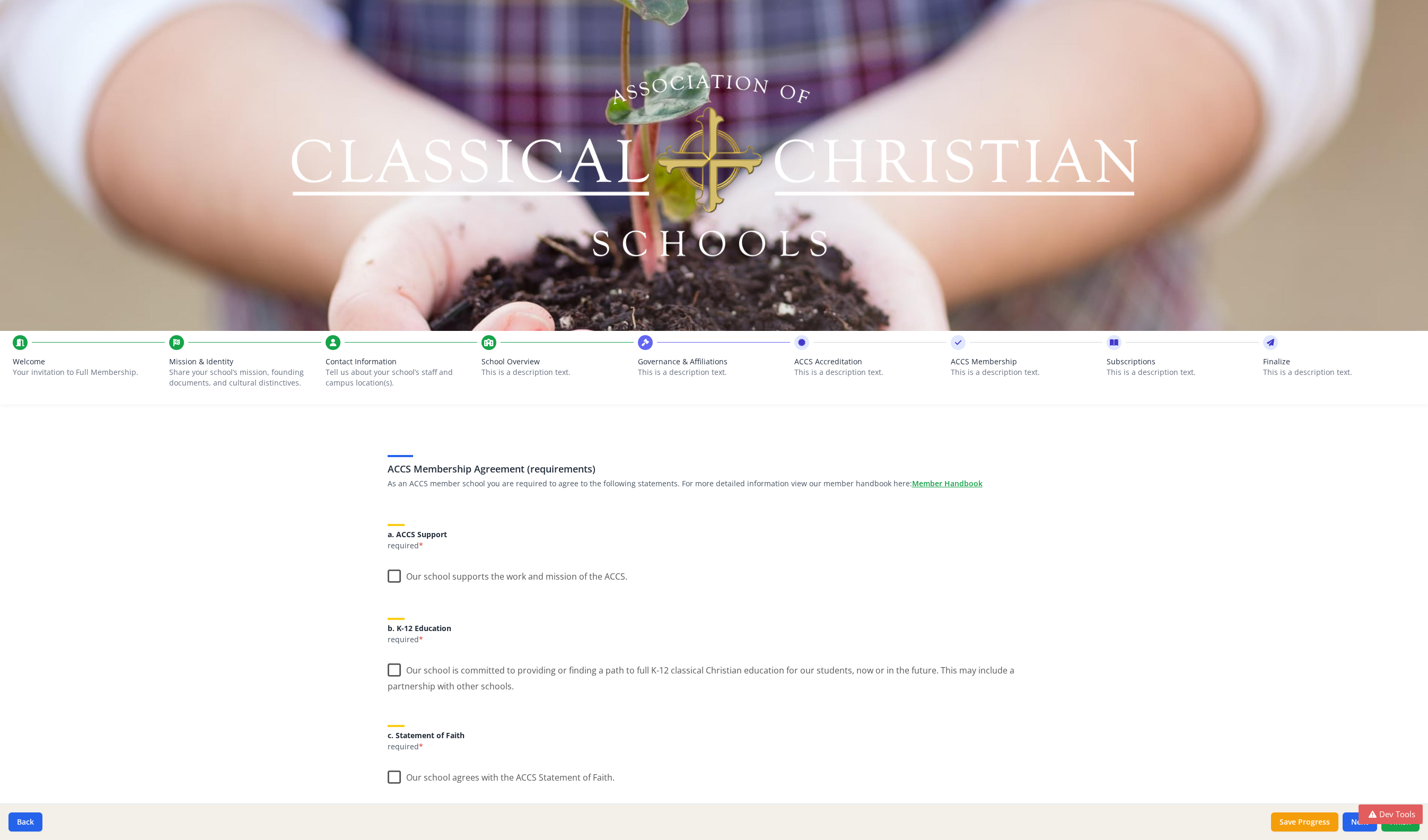 click on "Subscriptions" at bounding box center [1182, 362] 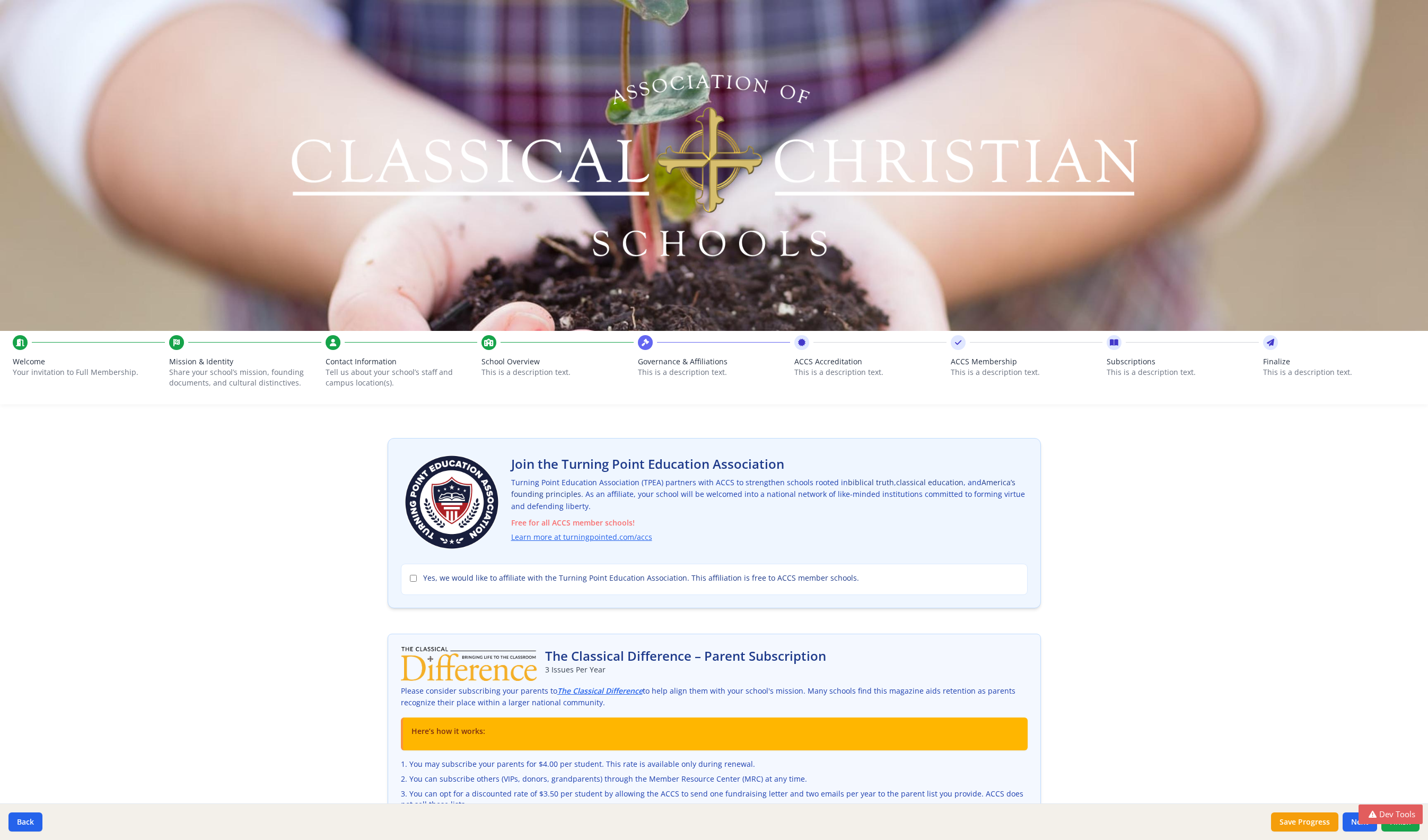 click on "Finalize" at bounding box center [1339, 362] 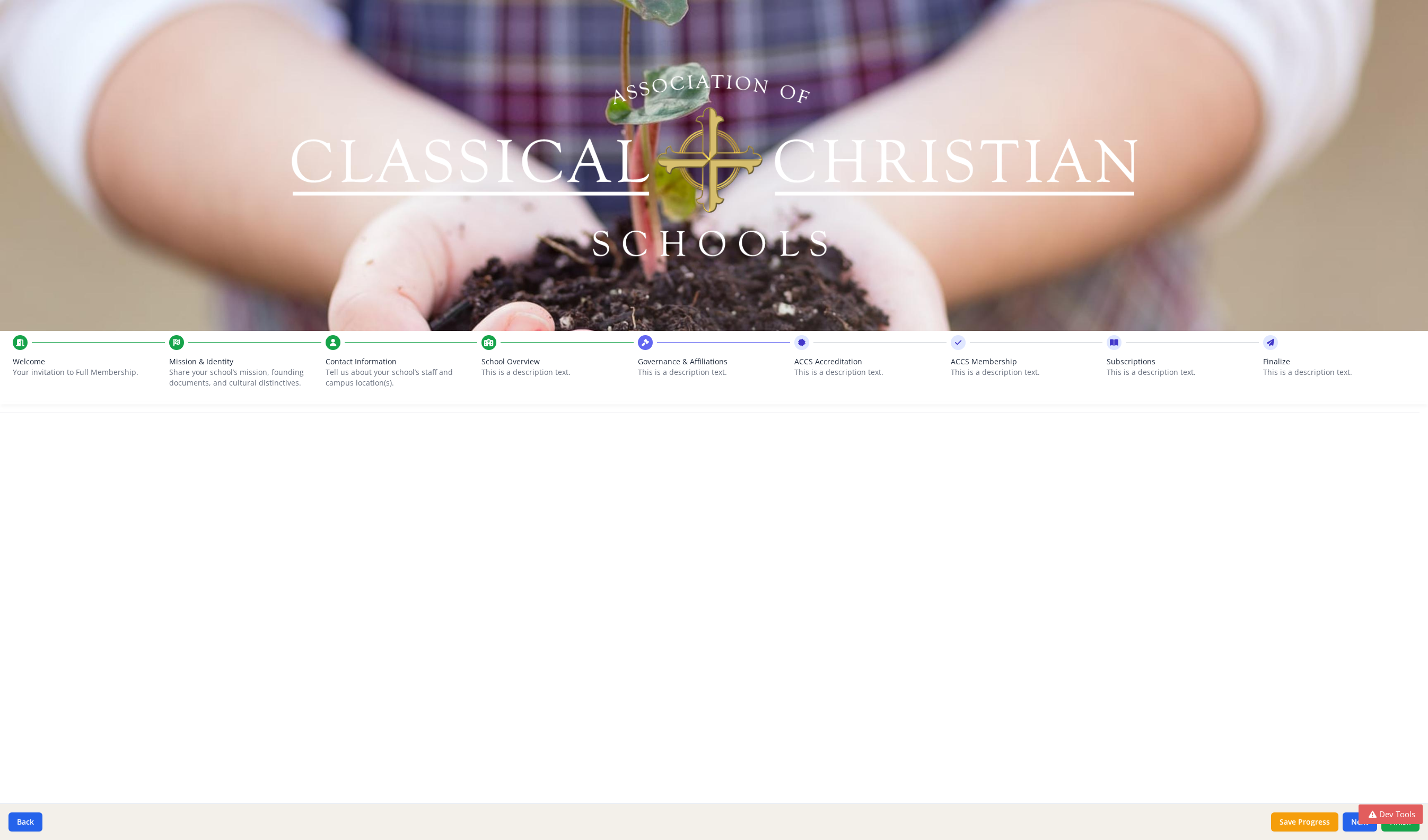 click on "Your invitation to Full Membership." at bounding box center (82, 372) 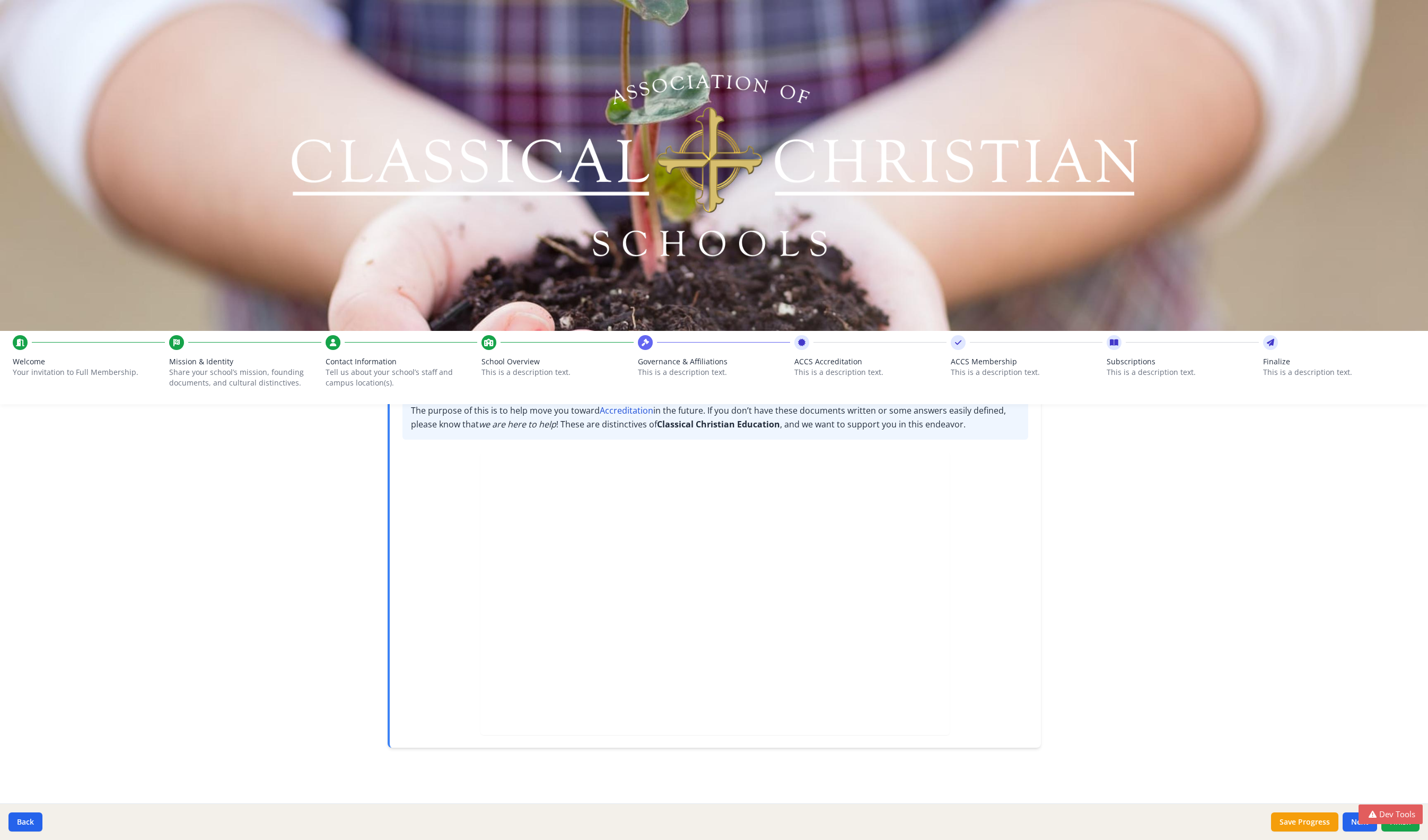 scroll, scrollTop: 0, scrollLeft: 0, axis: both 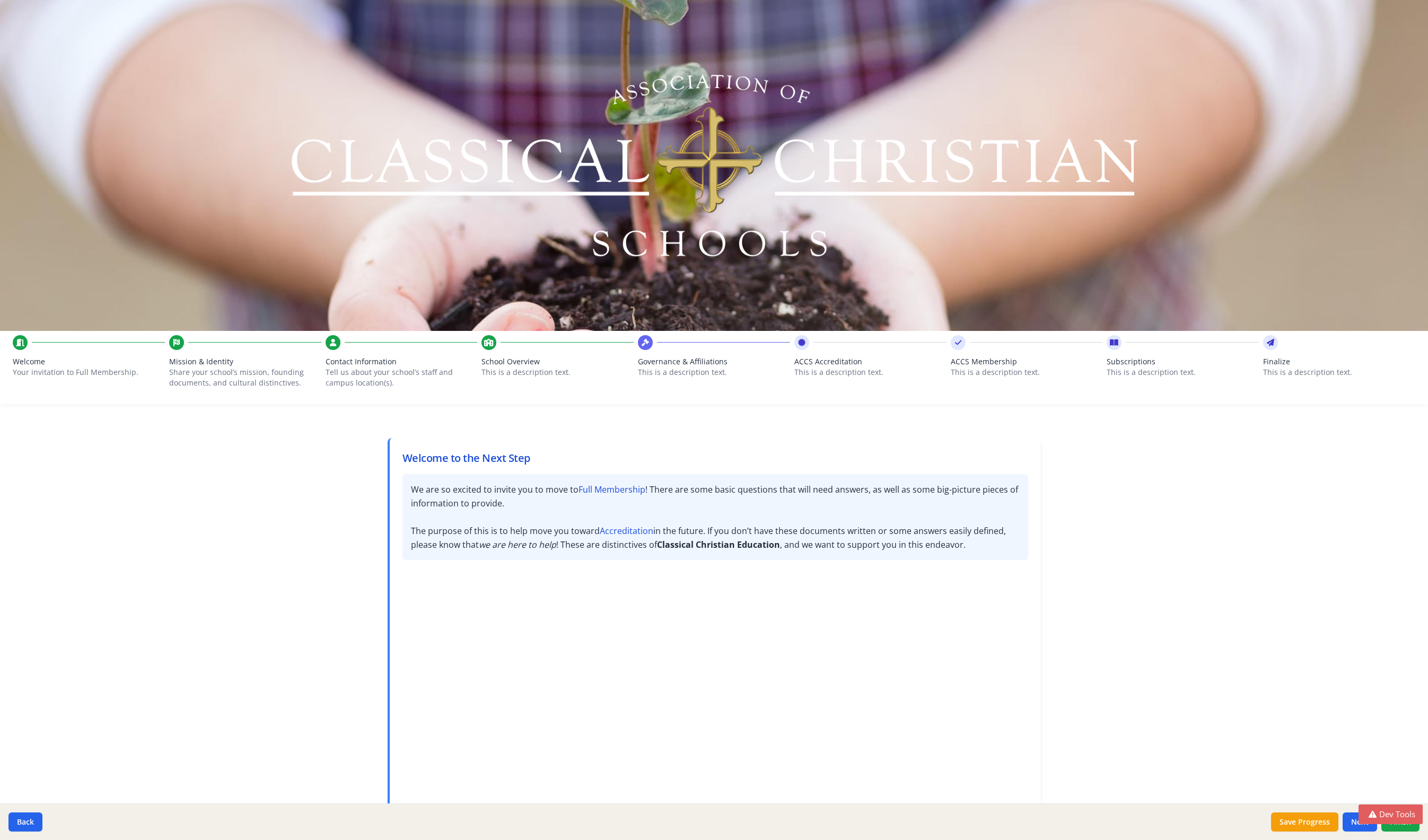 click on "Mission & Identity" at bounding box center (245, 362) 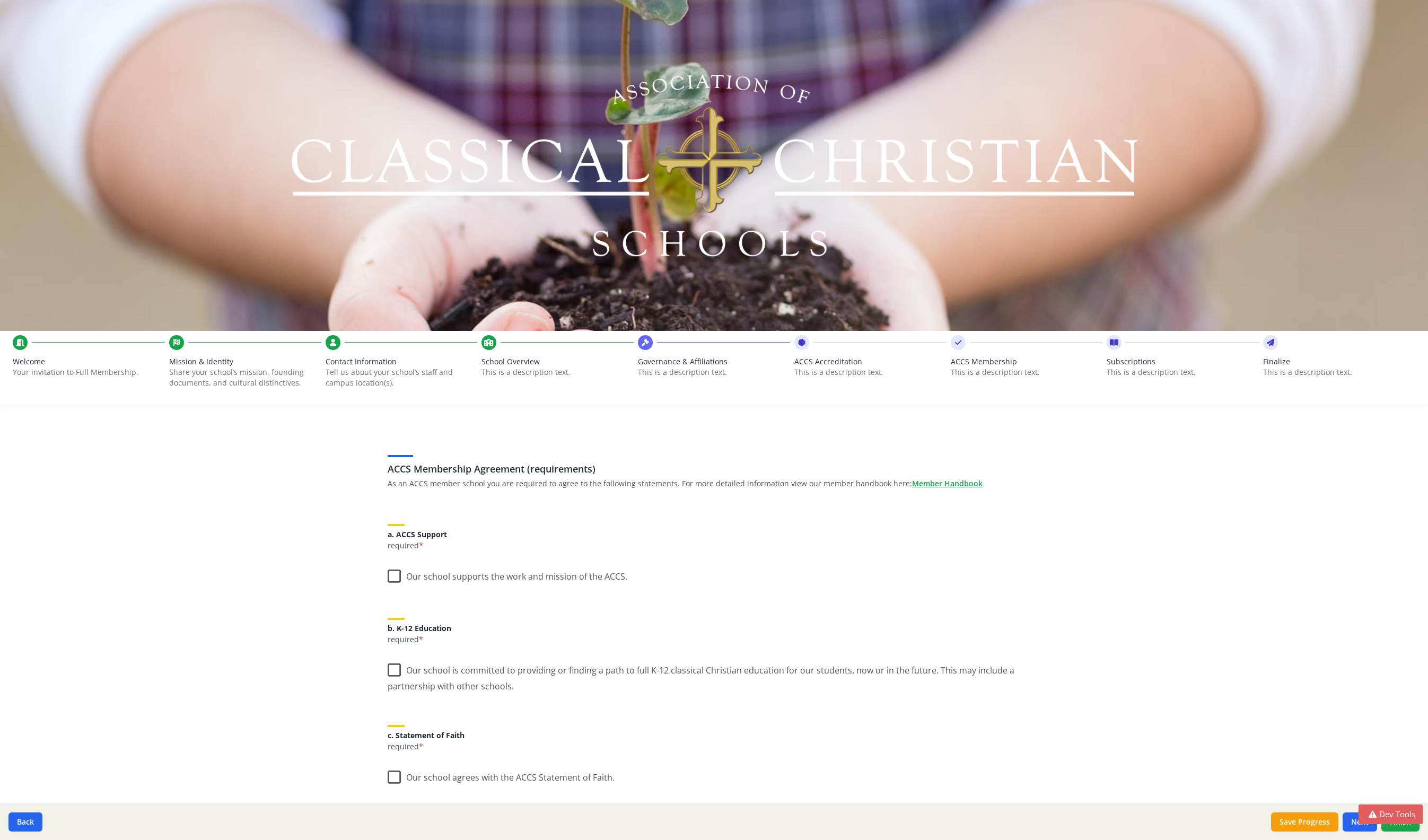 click on "Contact Information" at bounding box center (401, 362) 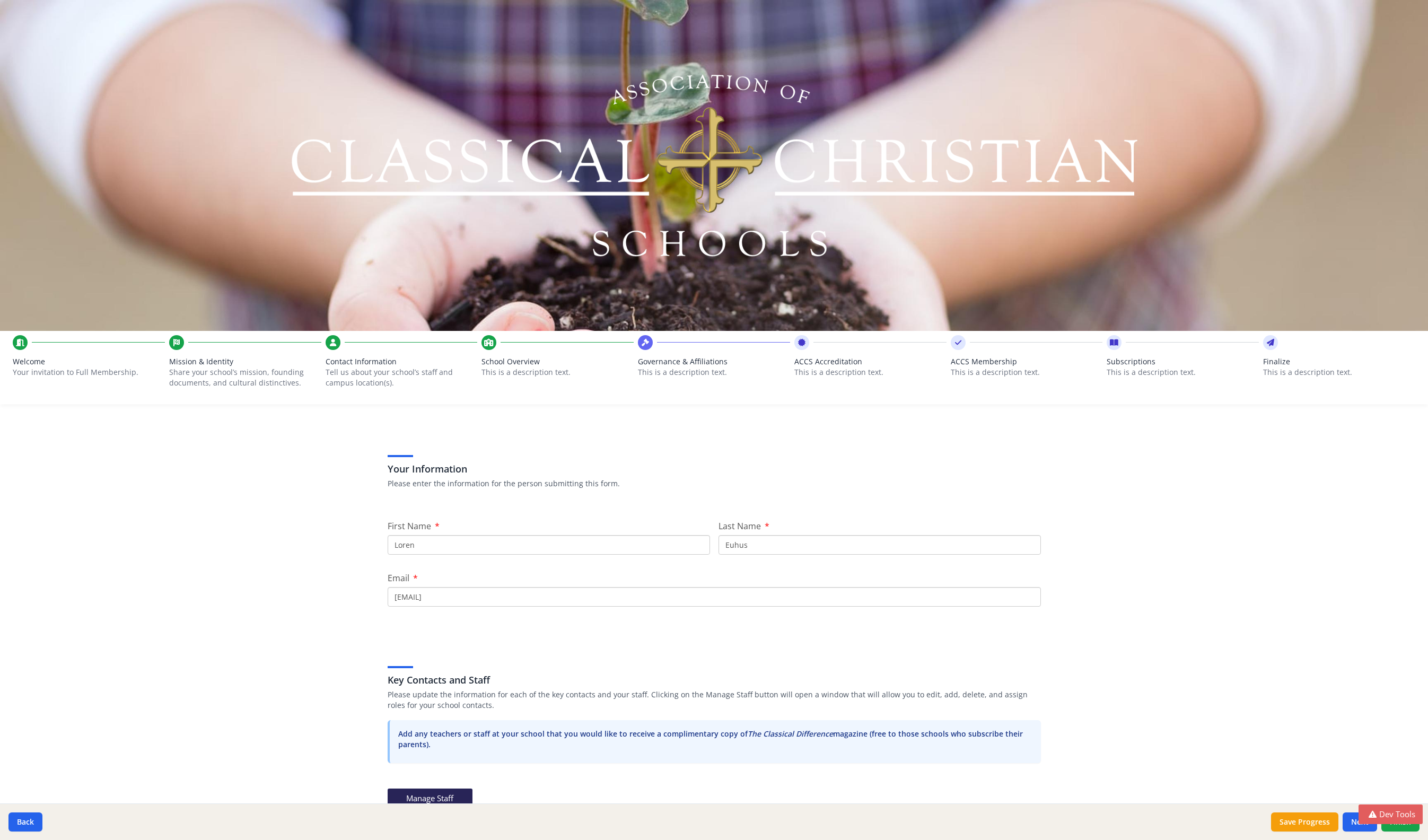 click on "School Overview" at bounding box center [557, 362] 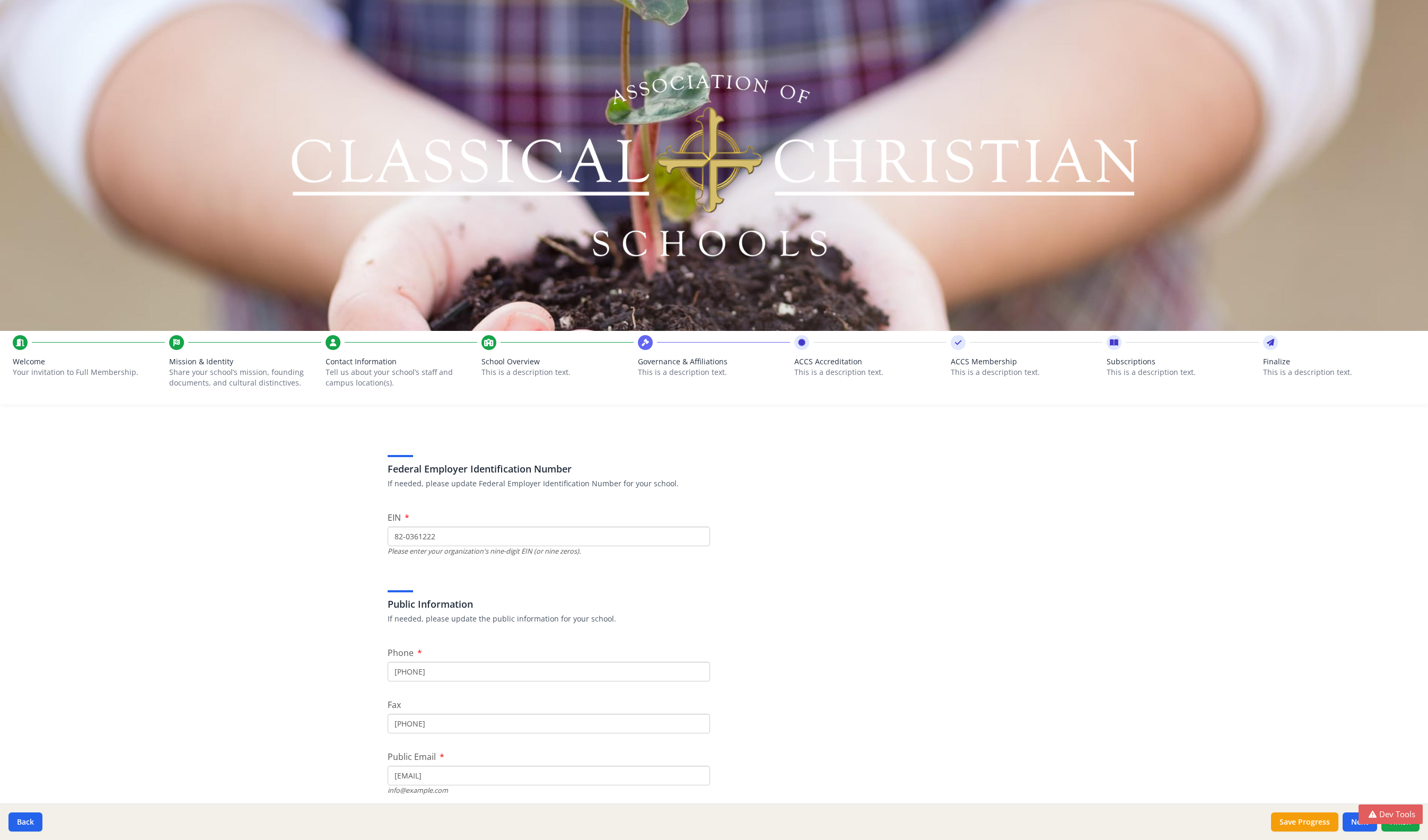 click on "Governance & Affiliations" at bounding box center [714, 362] 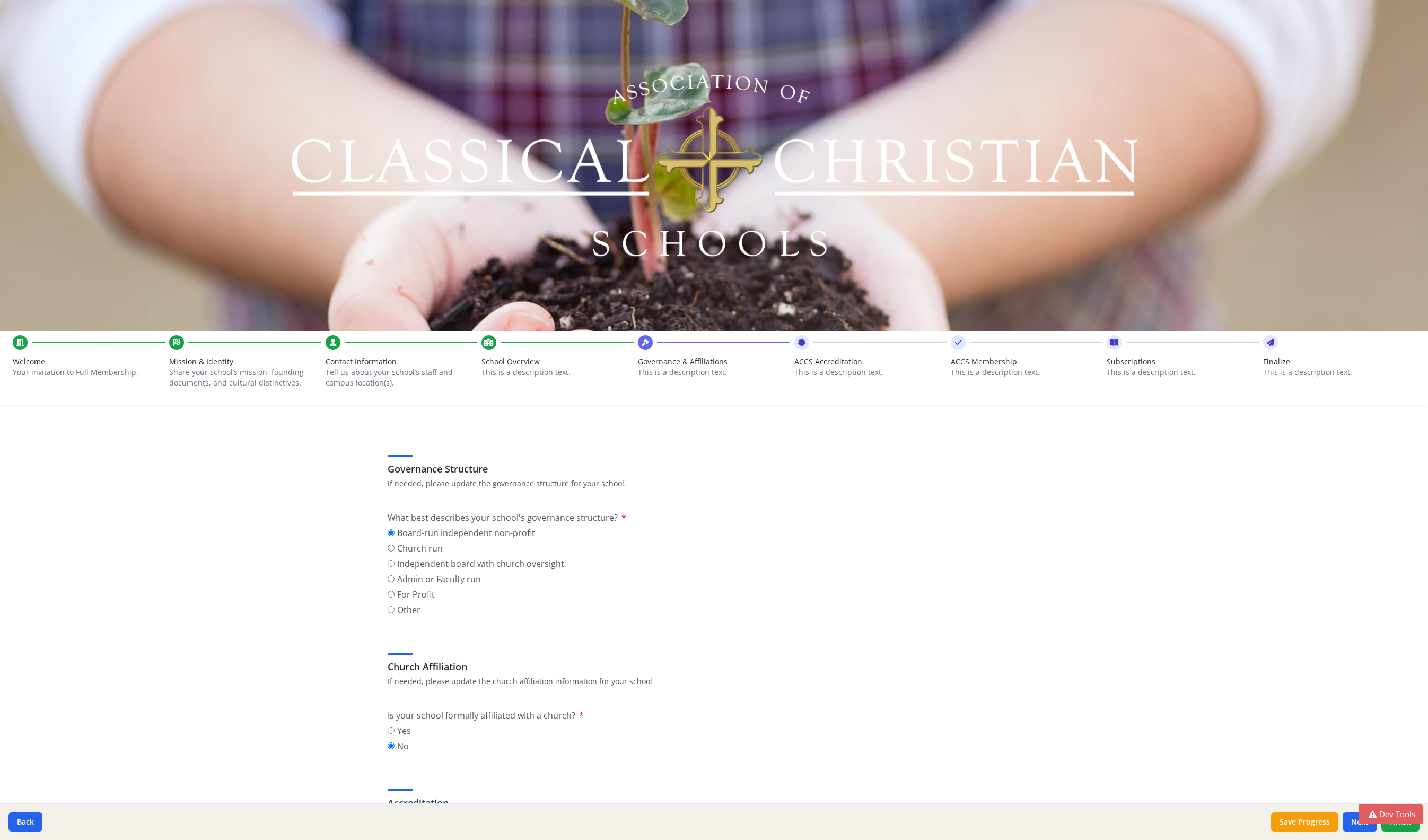 click on "This is a description text." at bounding box center (870, 372) 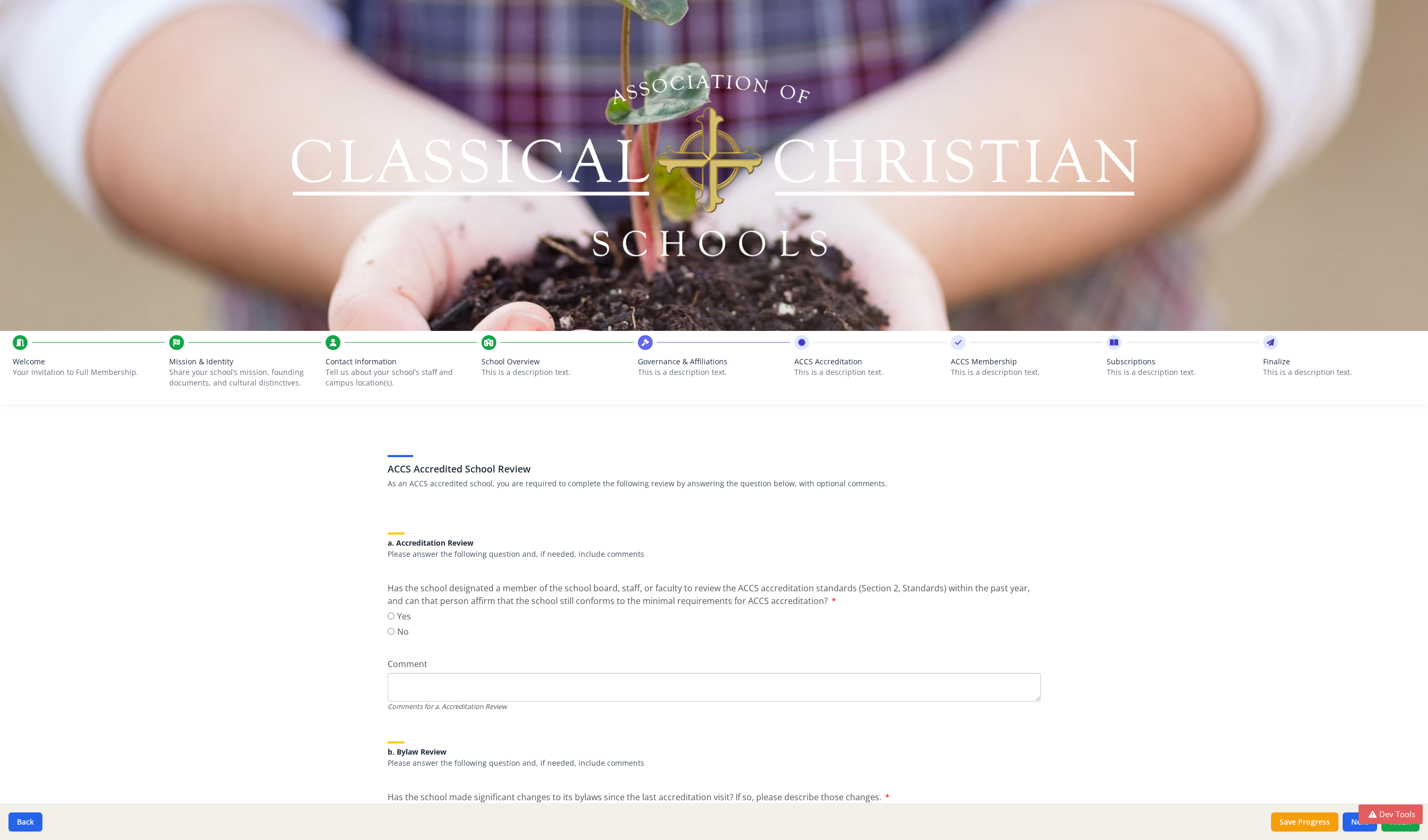 click on "This is a description text." at bounding box center (1027, 372) 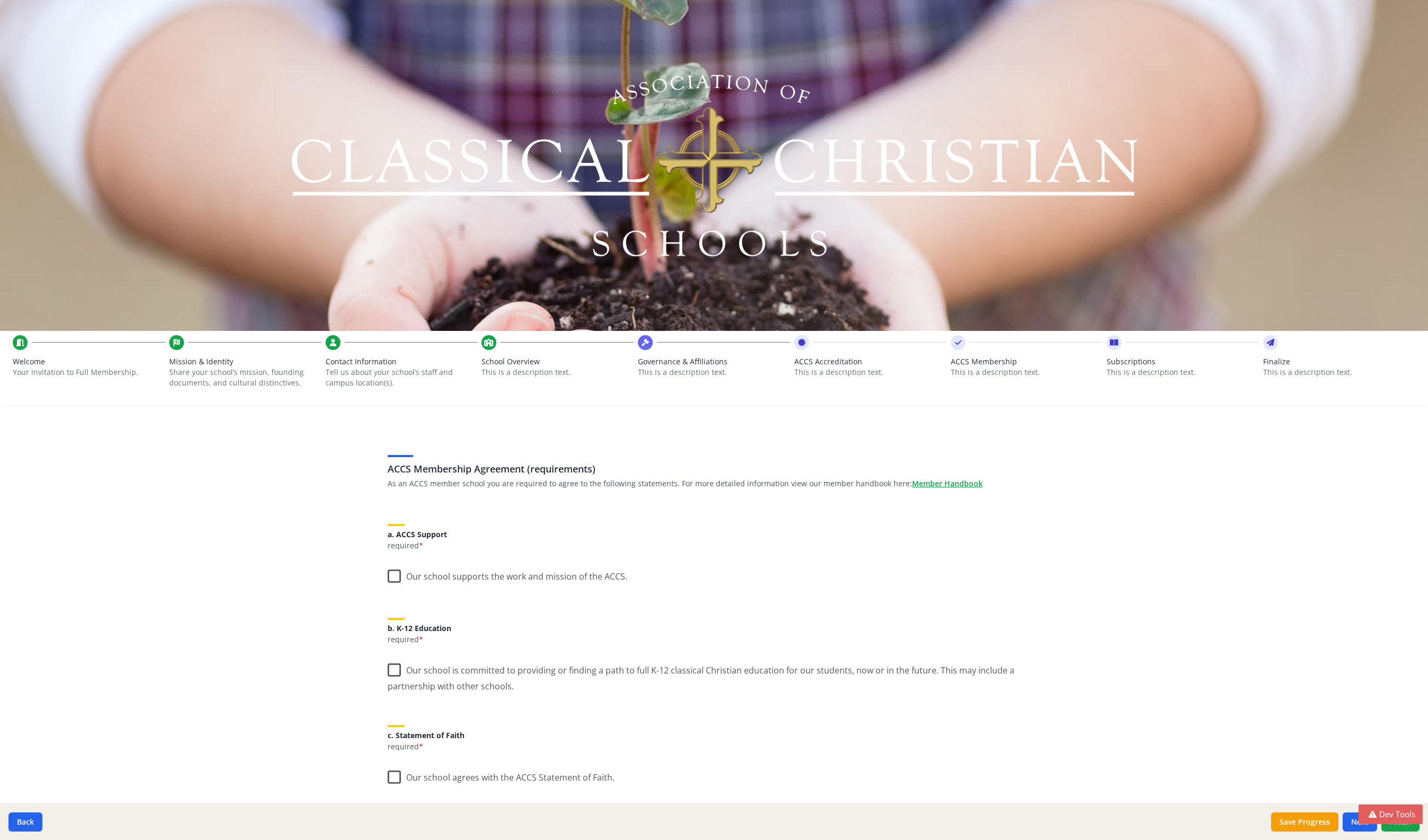 click on "This is a description text." at bounding box center (1182, 372) 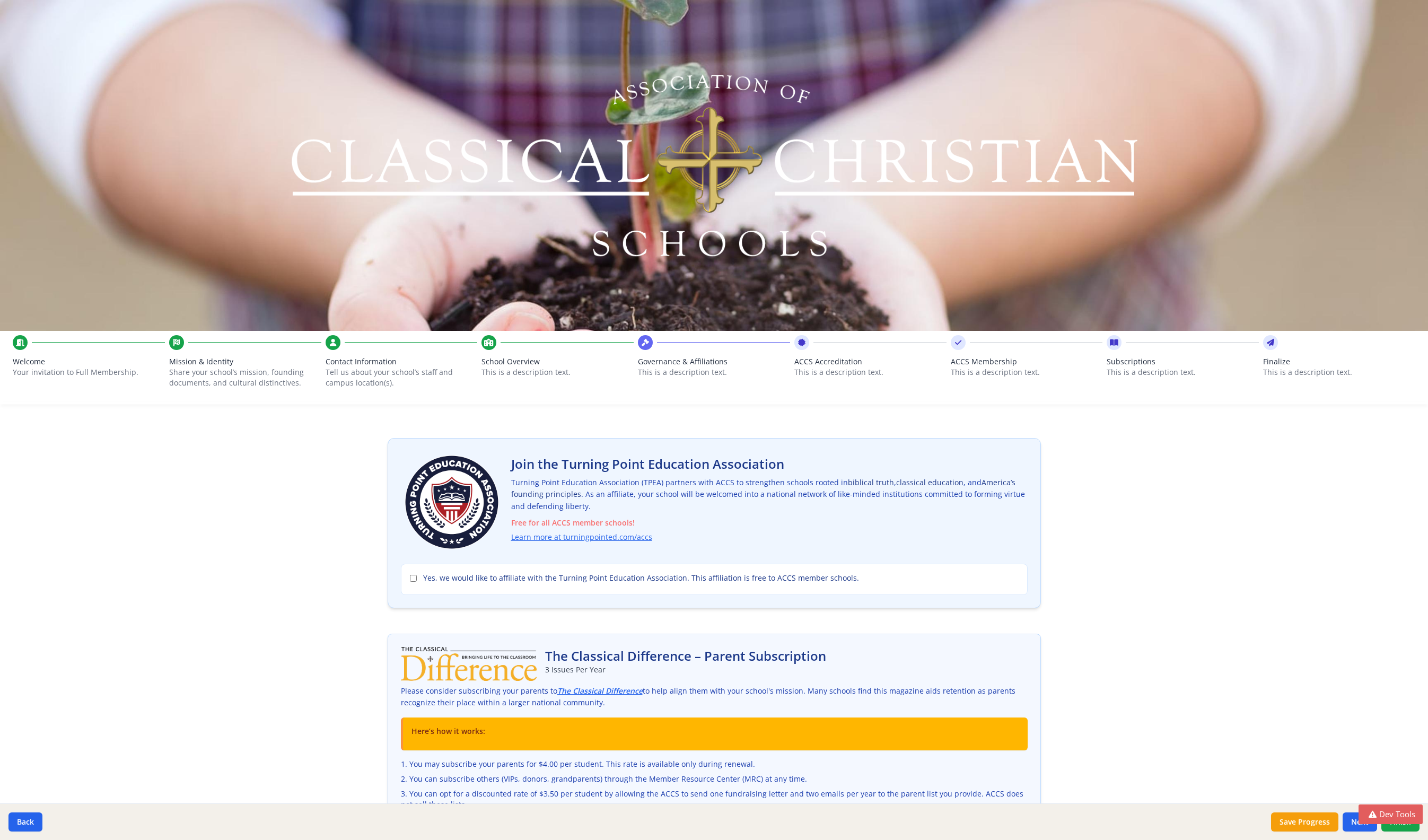 click on "Finalize" at bounding box center [1339, 362] 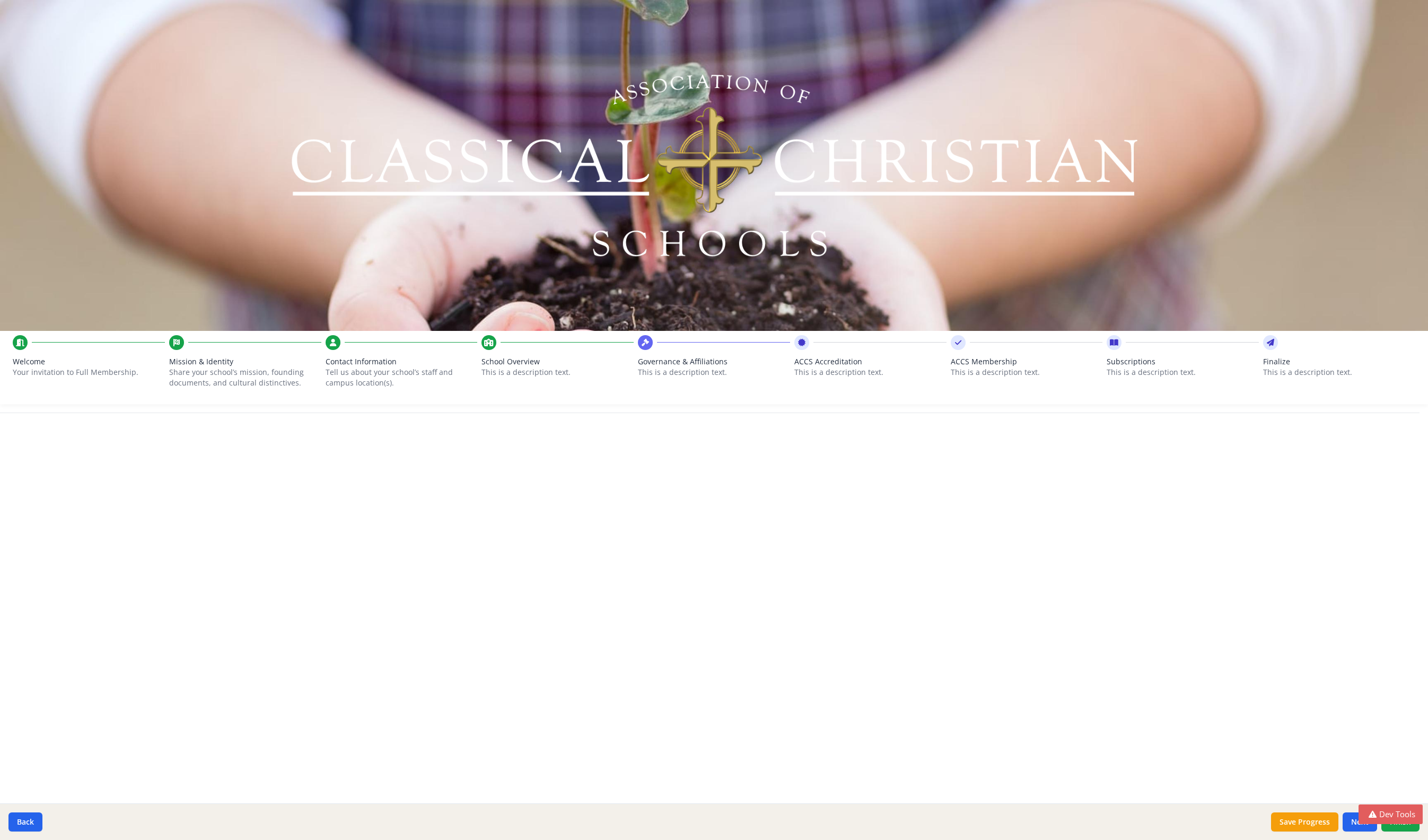 click on "Your invitation to Full Membership." at bounding box center (82, 372) 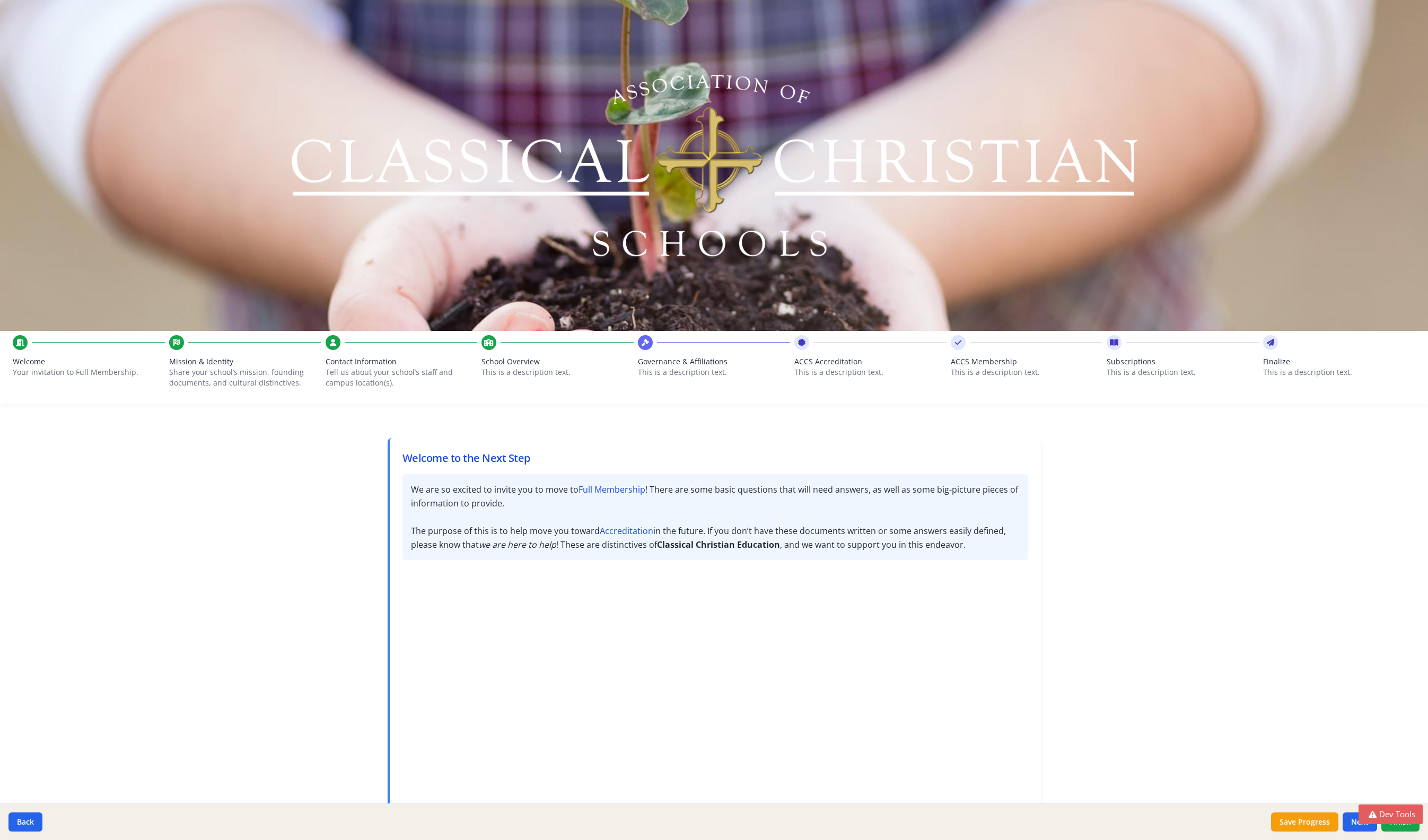 click on "Share your school’s mission, founding documents, and cultural distinctives." at bounding box center [239, 378] 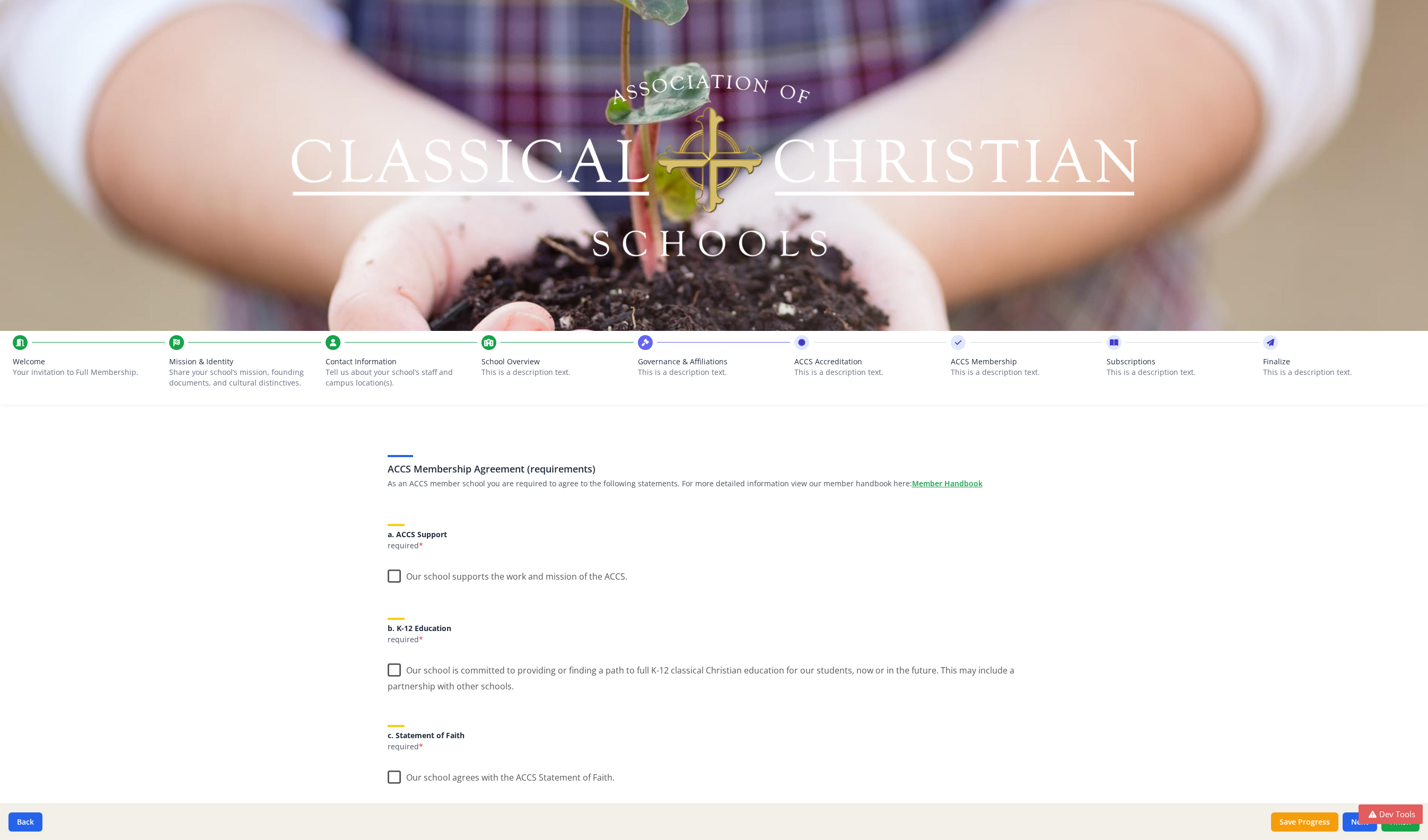 click on "Tell us about your school’s staff and campus location(s)." at bounding box center (395, 378) 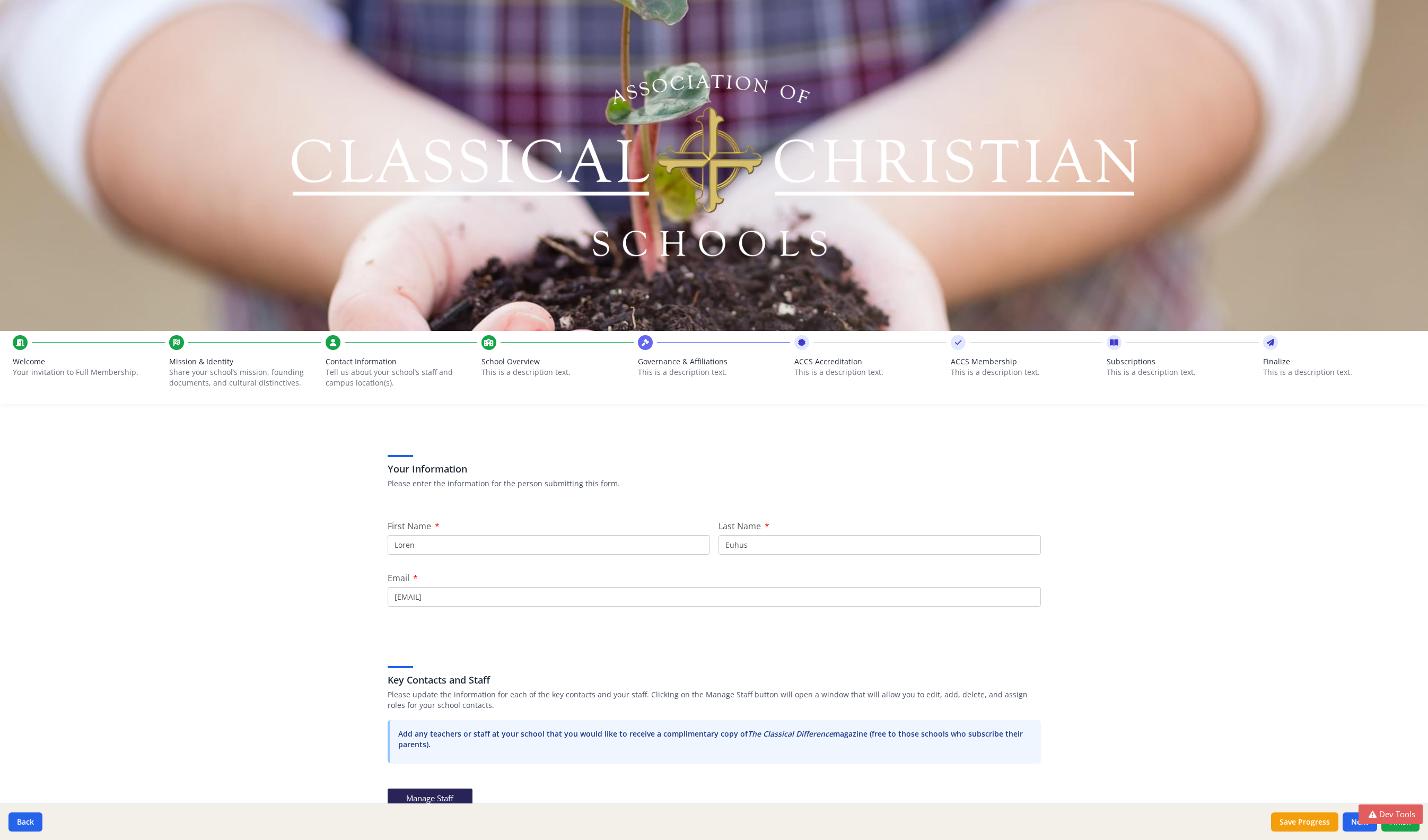 click on "This is a description text." at bounding box center [557, 372] 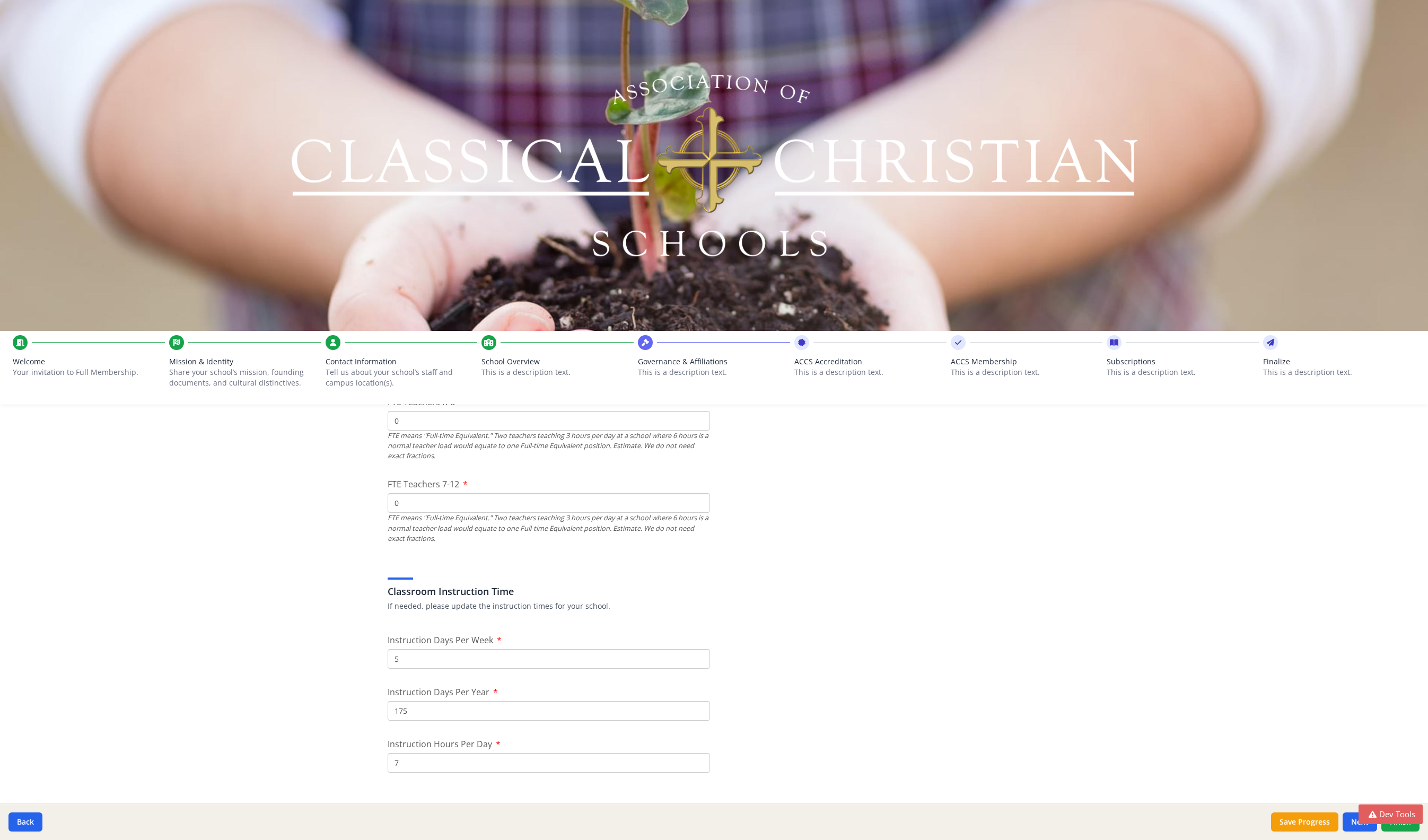 scroll, scrollTop: 0, scrollLeft: 0, axis: both 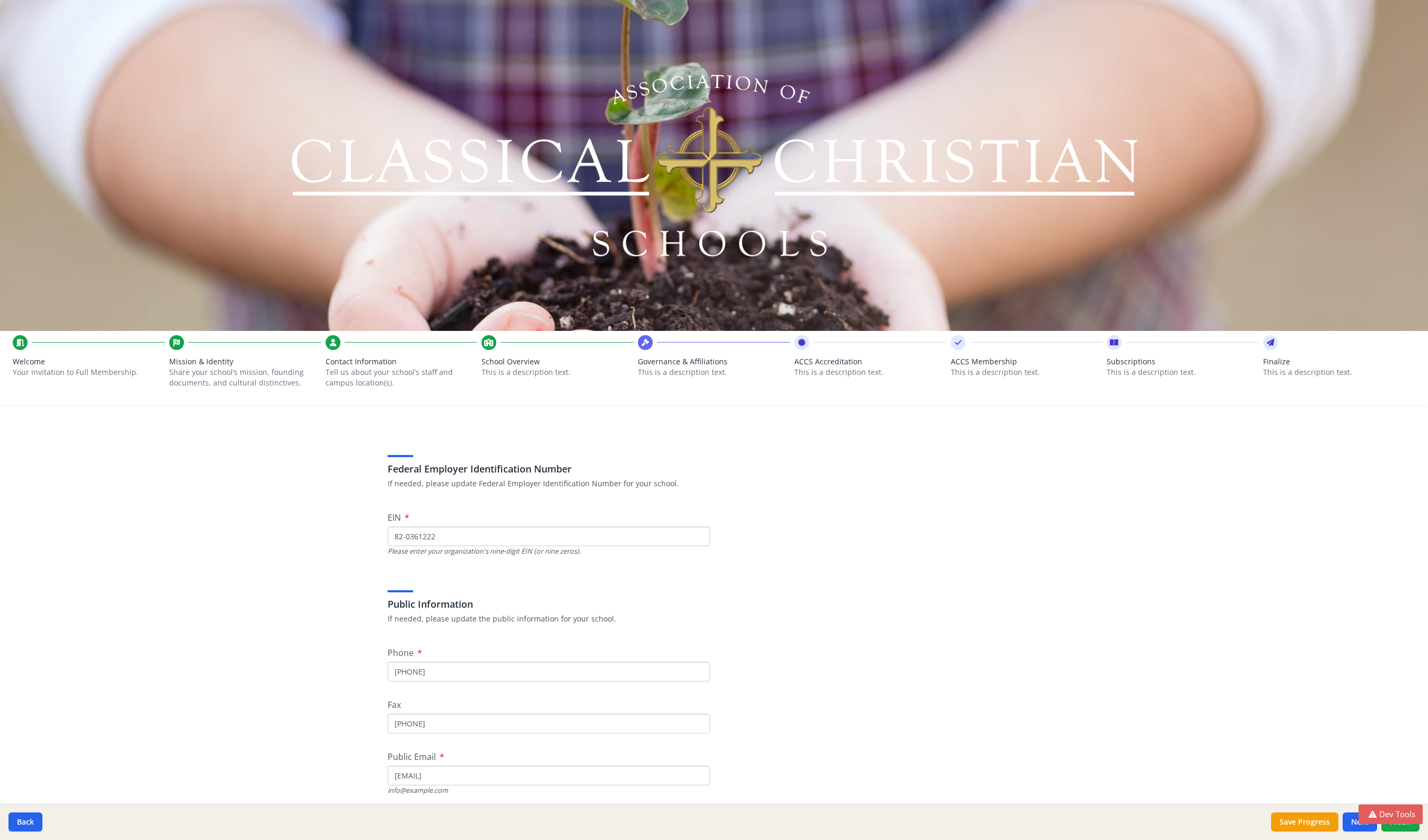 click on "Share your school’s mission, founding documents, and cultural distinctives." at bounding box center (239, 378) 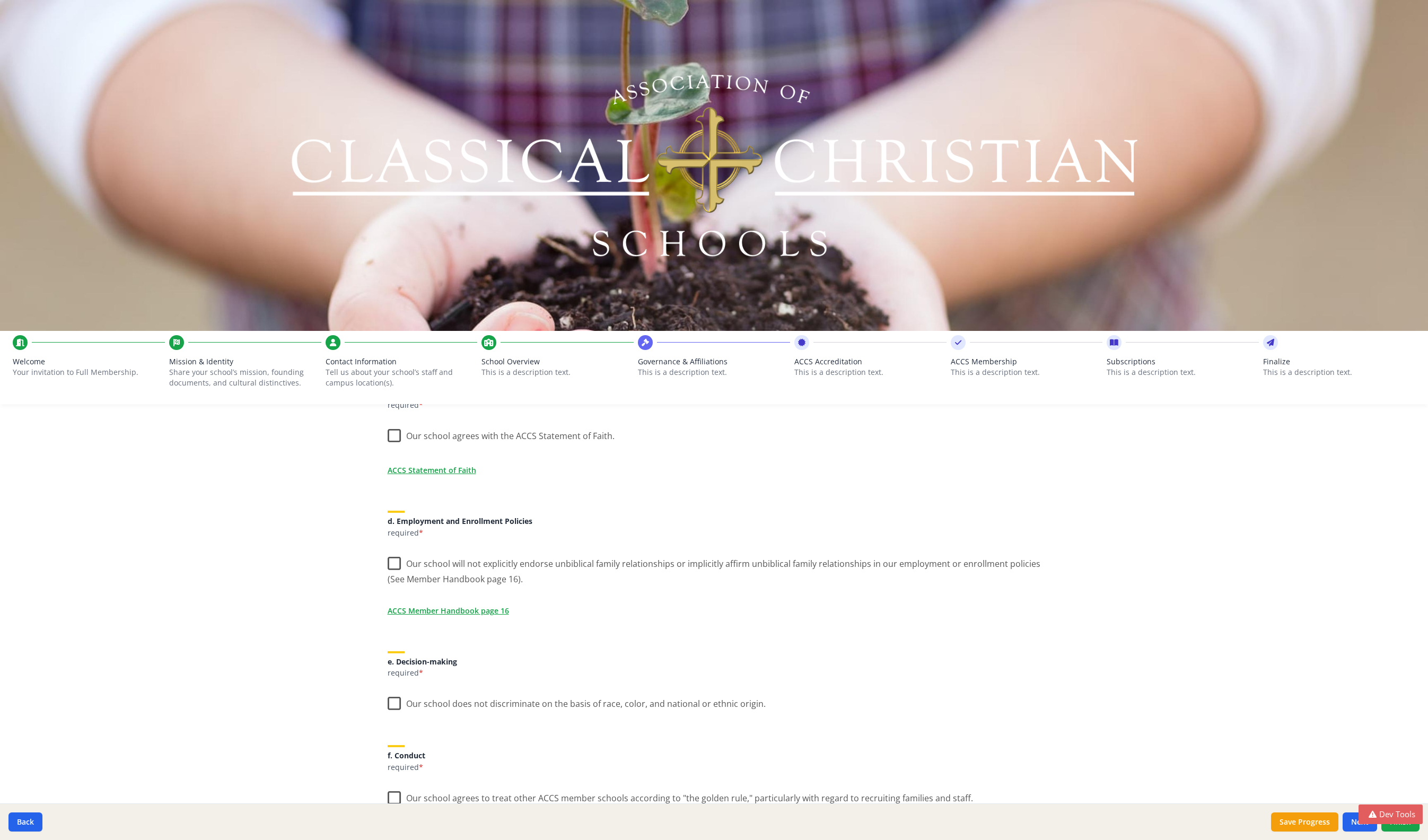 scroll, scrollTop: 0, scrollLeft: 0, axis: both 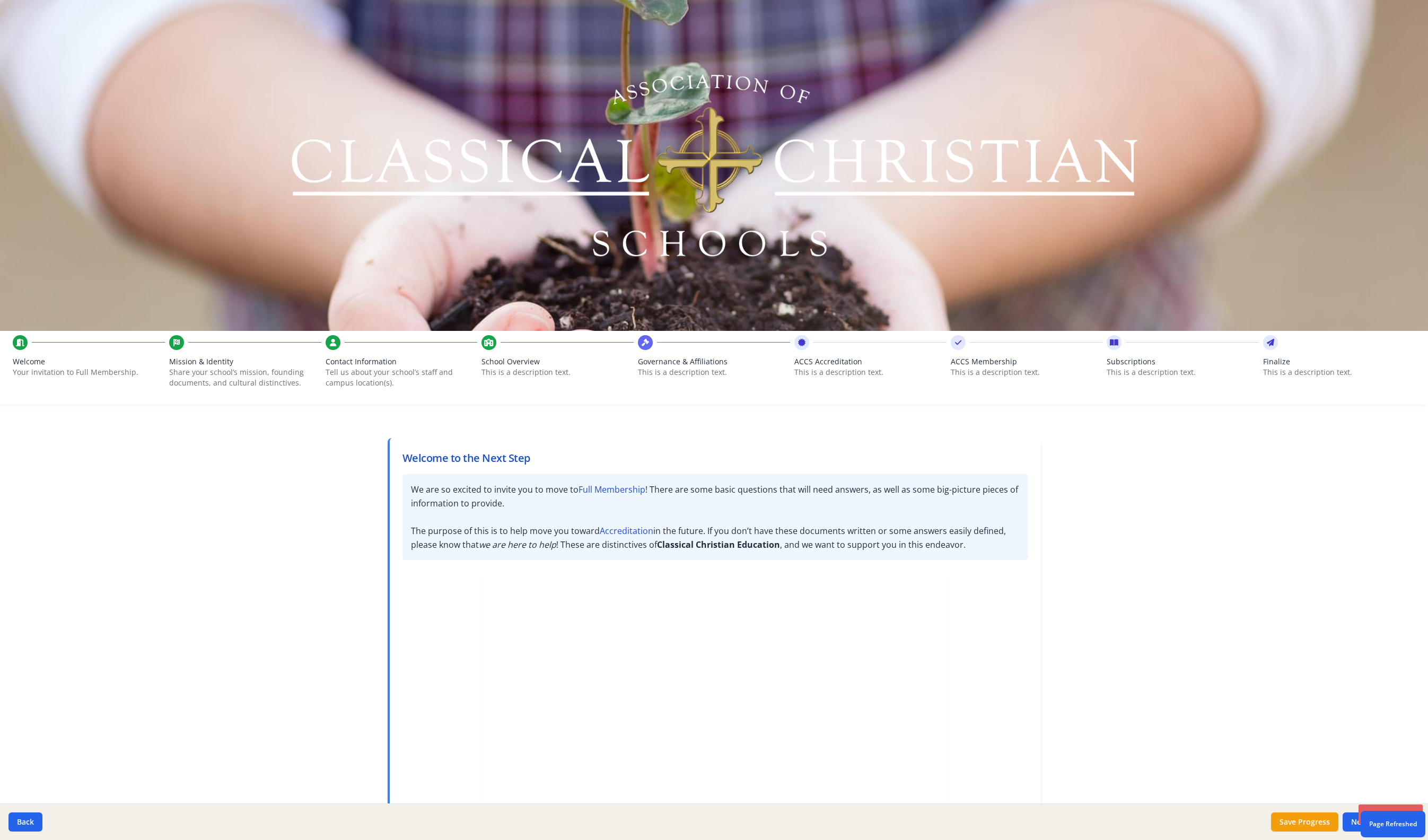 click on "Share your school’s mission, founding documents, and cultural distinctives." at bounding box center [239, 378] 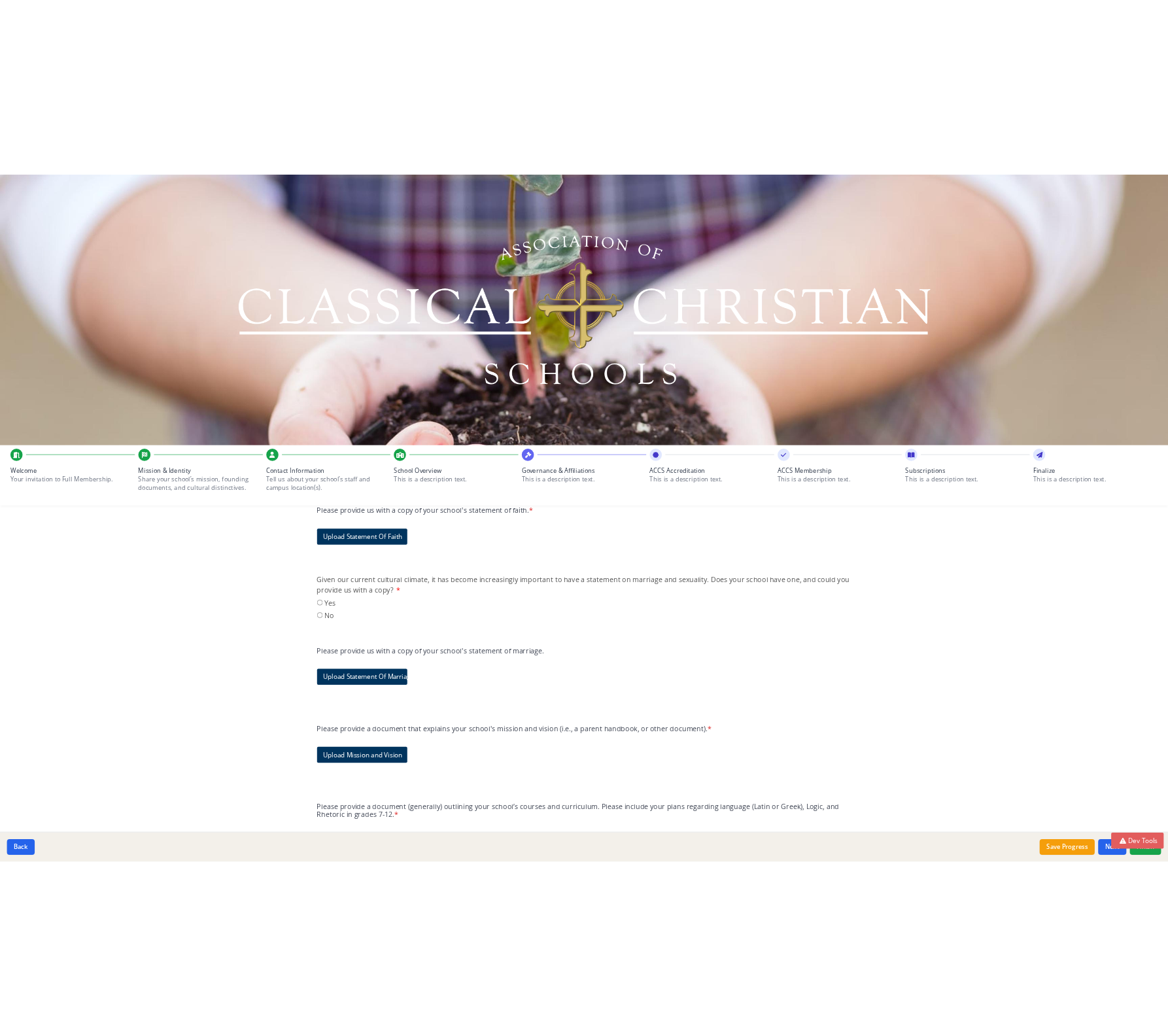 scroll, scrollTop: 0, scrollLeft: 0, axis: both 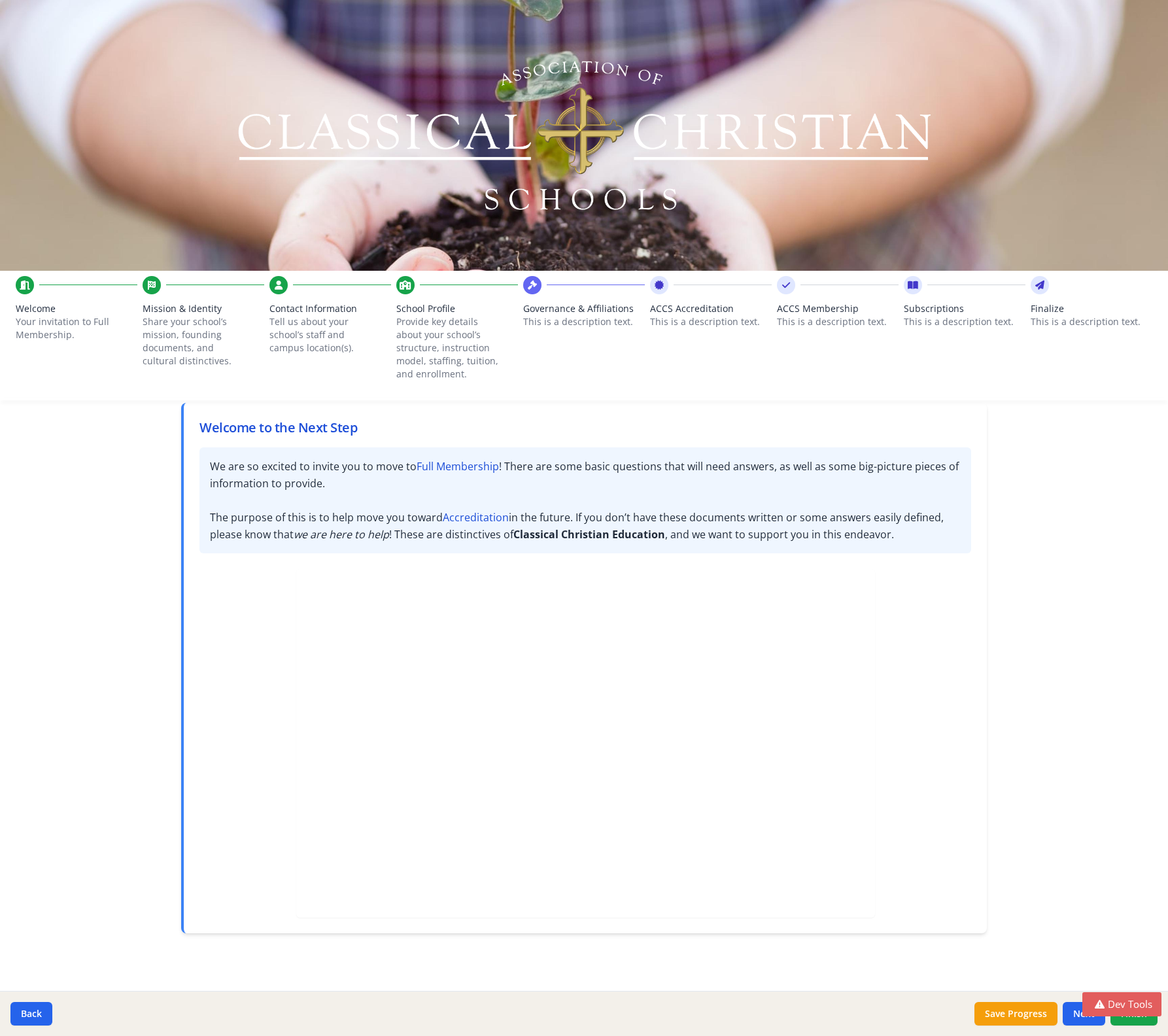 click on "Governance & Affiliations   This is a description text." at bounding box center (584, 312) 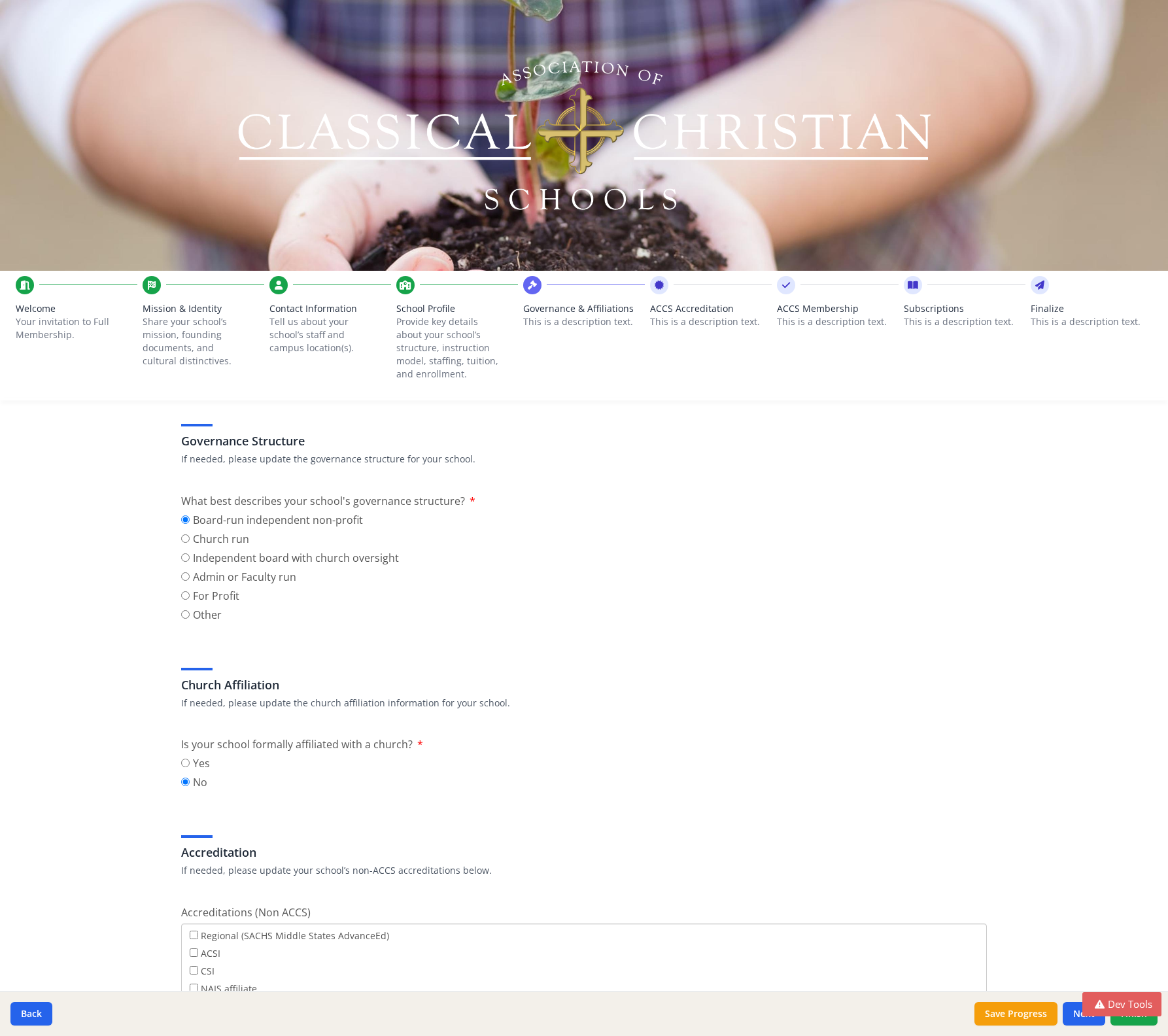 click on "ACCS Accreditation   This is a description text." at bounding box center (711, 312) 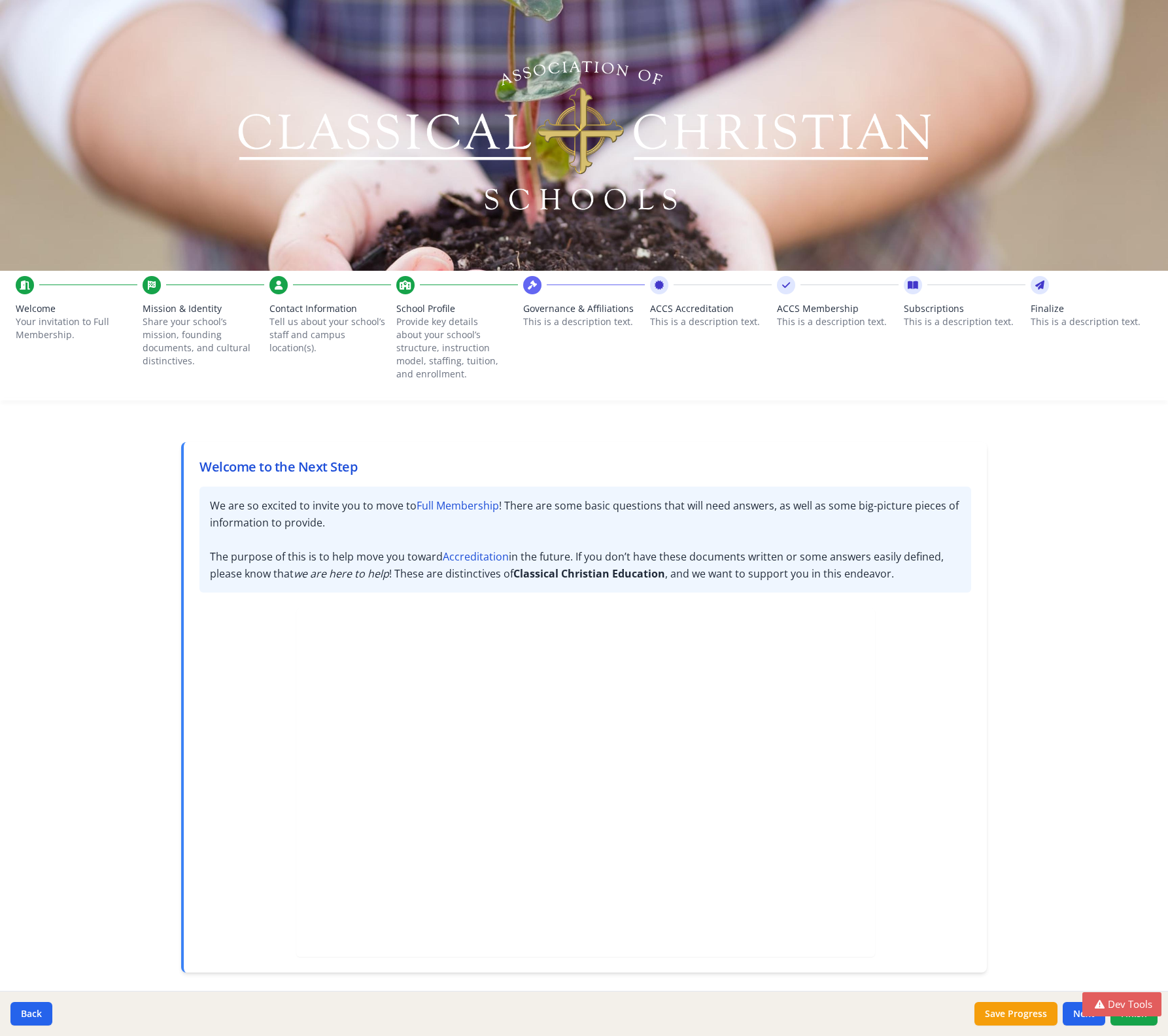 click on "Your invitation to Full Membership." at bounding box center (77, 328) 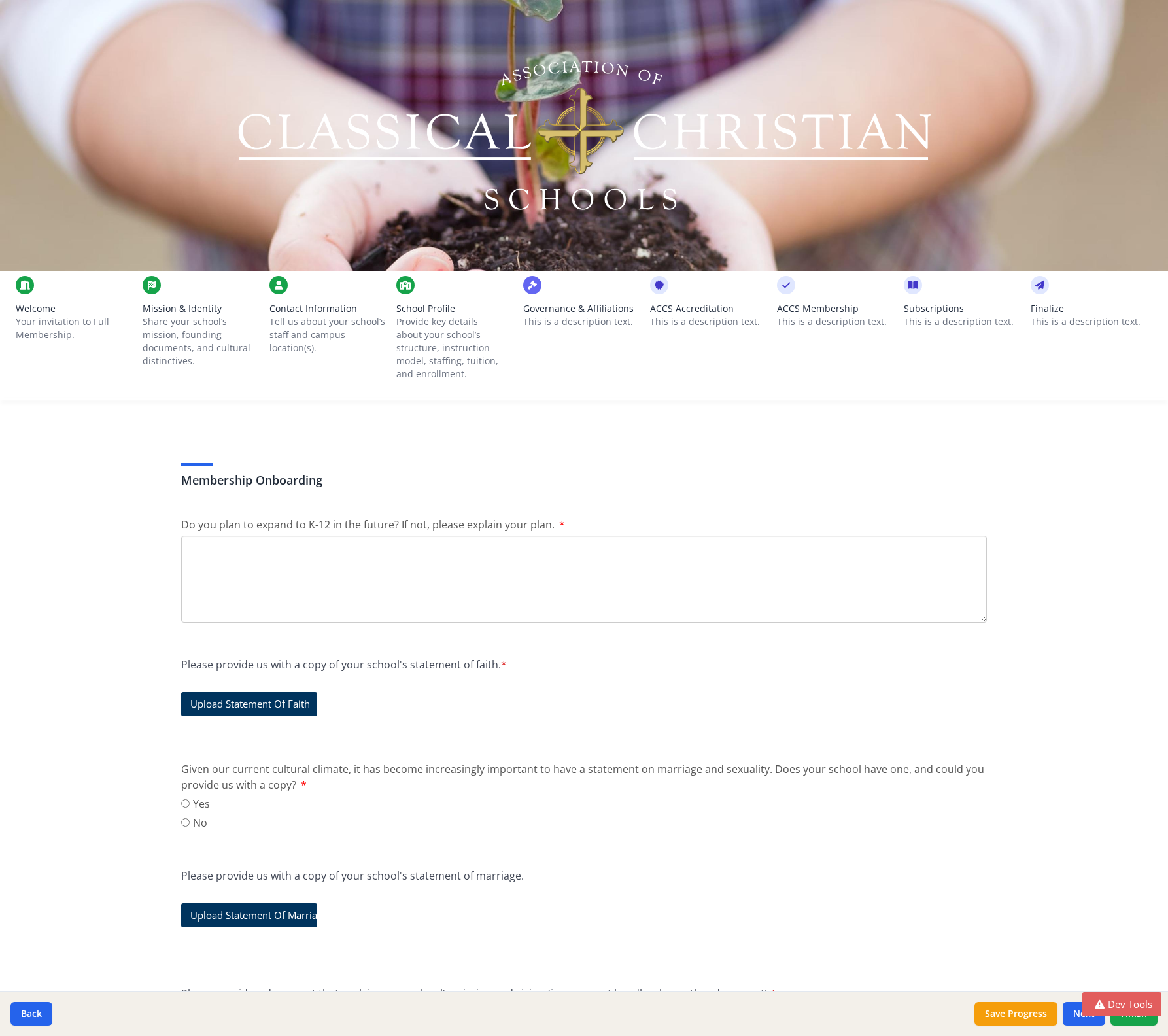 click on "Tell us about your school’s staff and campus location(s)." at bounding box center (330, 335) 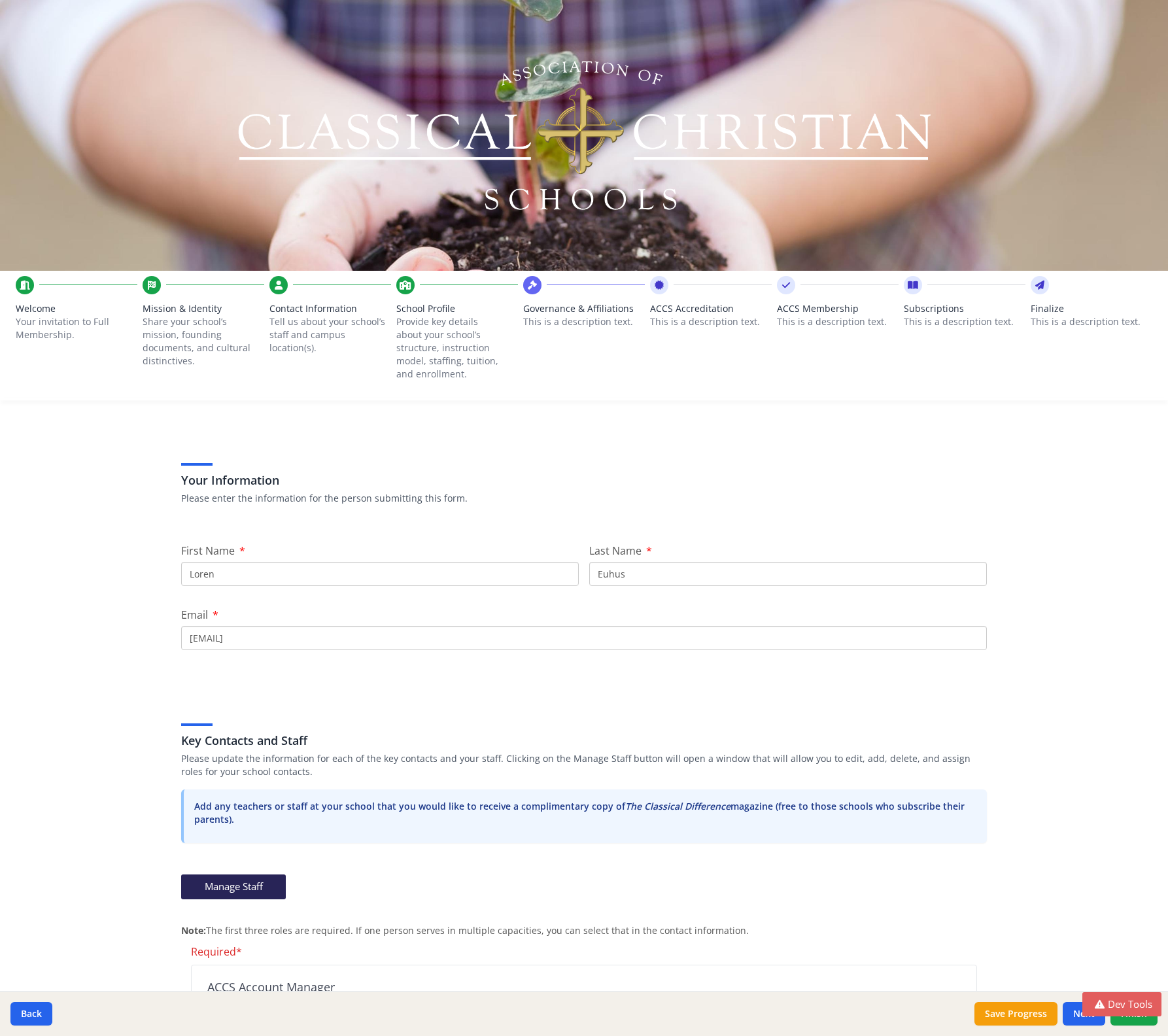 click on "Provide key details about your school’s structure, instruction model, staffing, tuition, and enrollment." at bounding box center [449, 348] 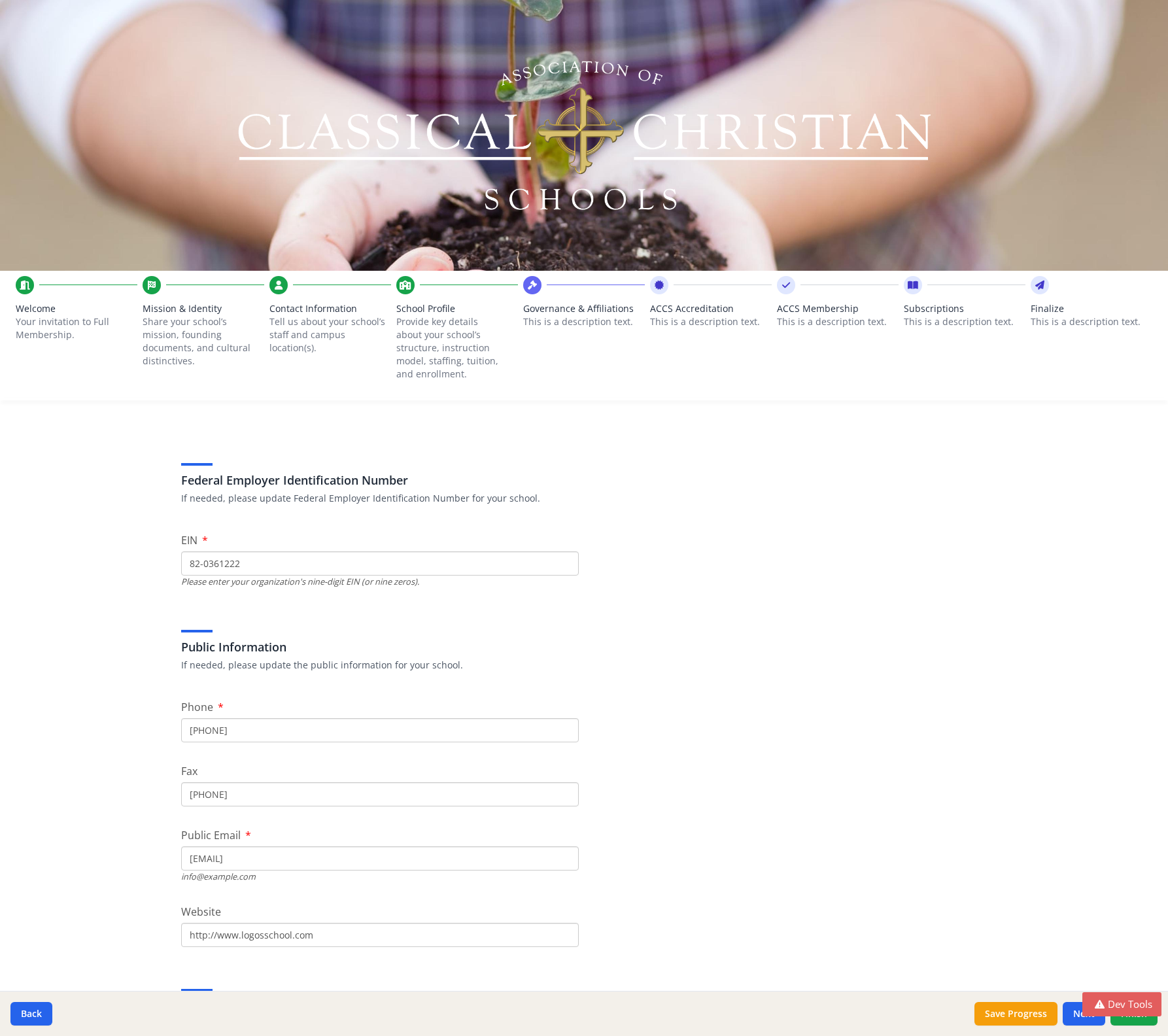 click on "This is a description text." at bounding box center (584, 322) 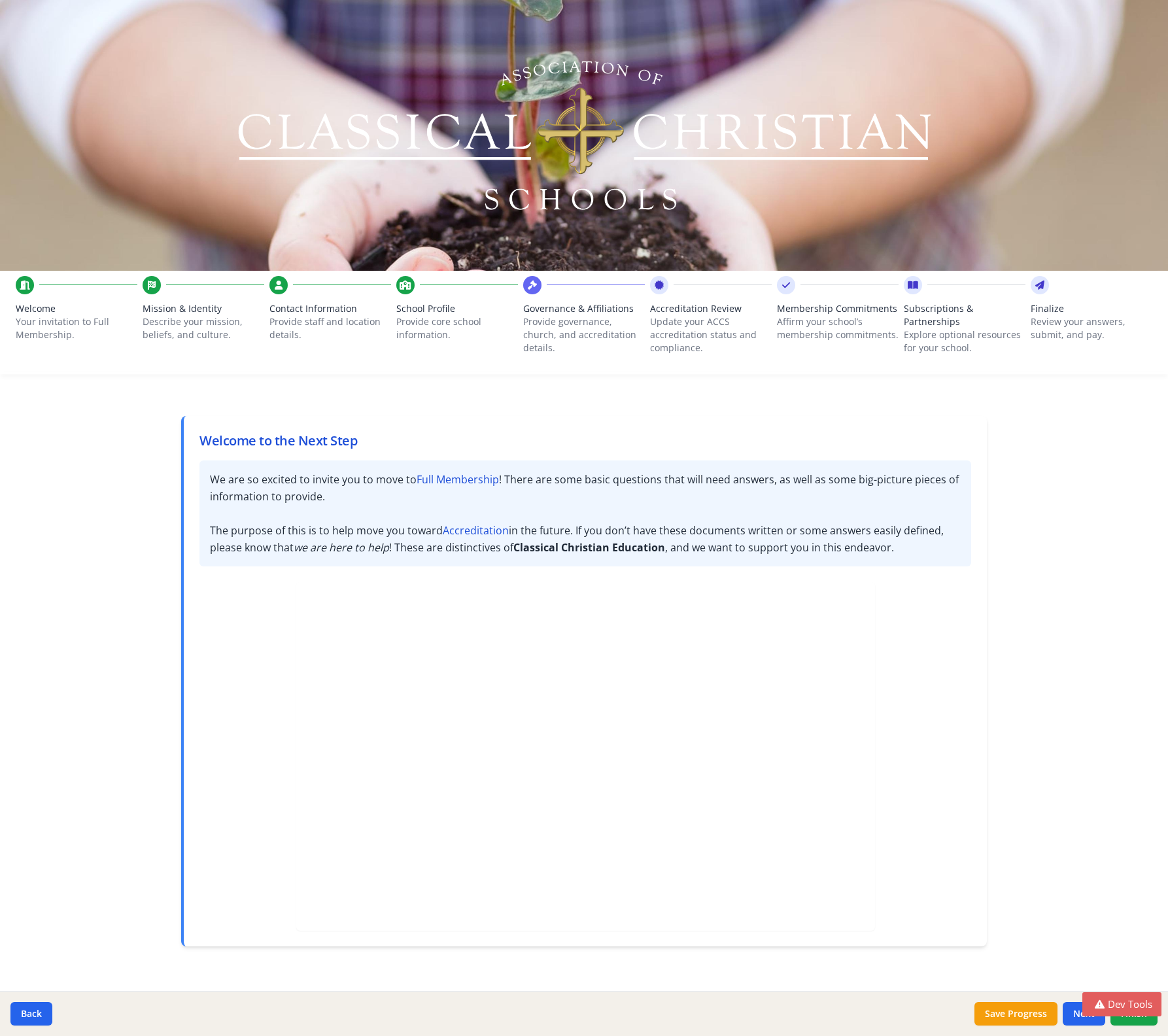 click on "Describe your mission, beliefs, and culture." at bounding box center (203, 328) 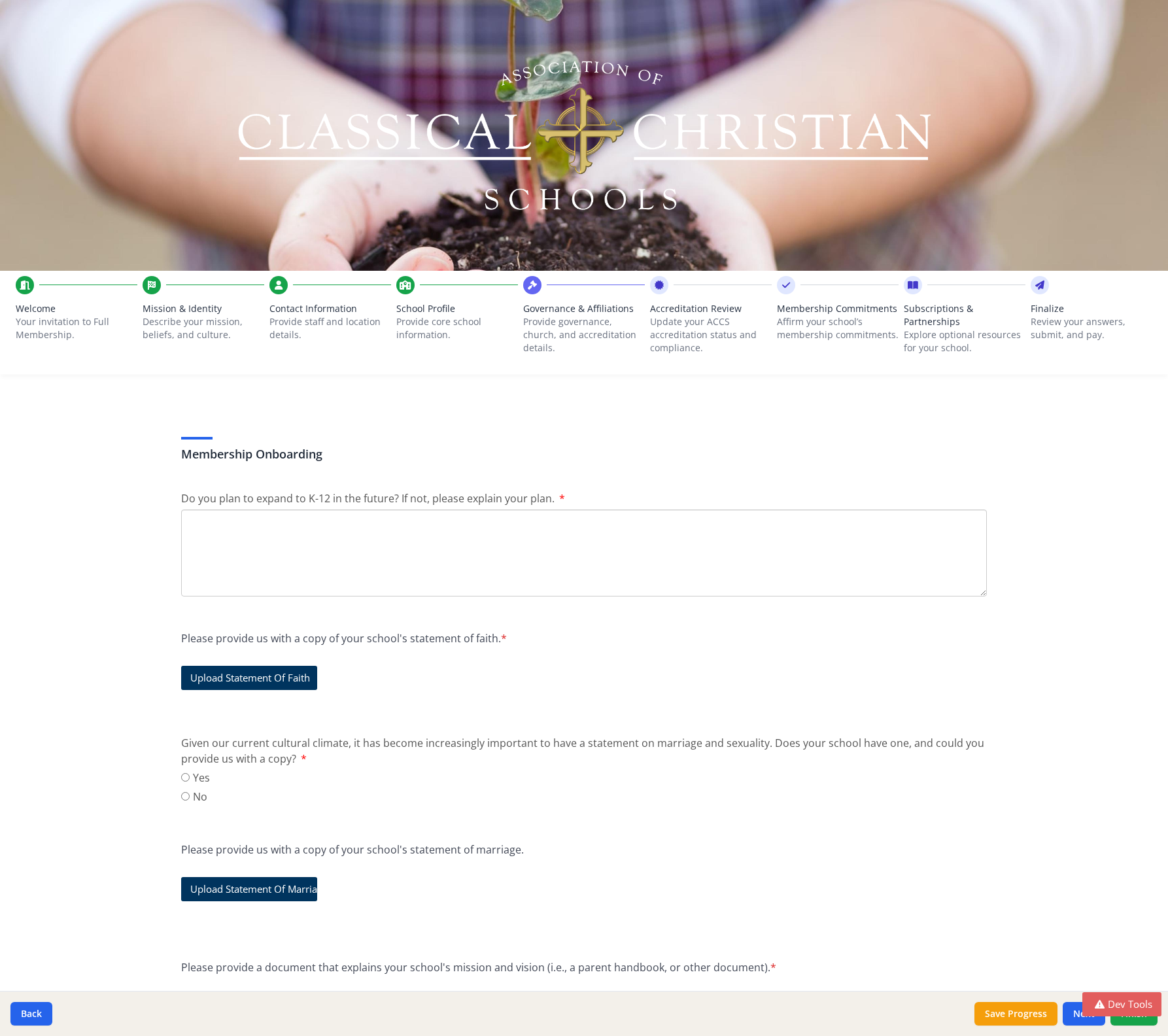 click on "Provide staff and location details." at bounding box center (330, 328) 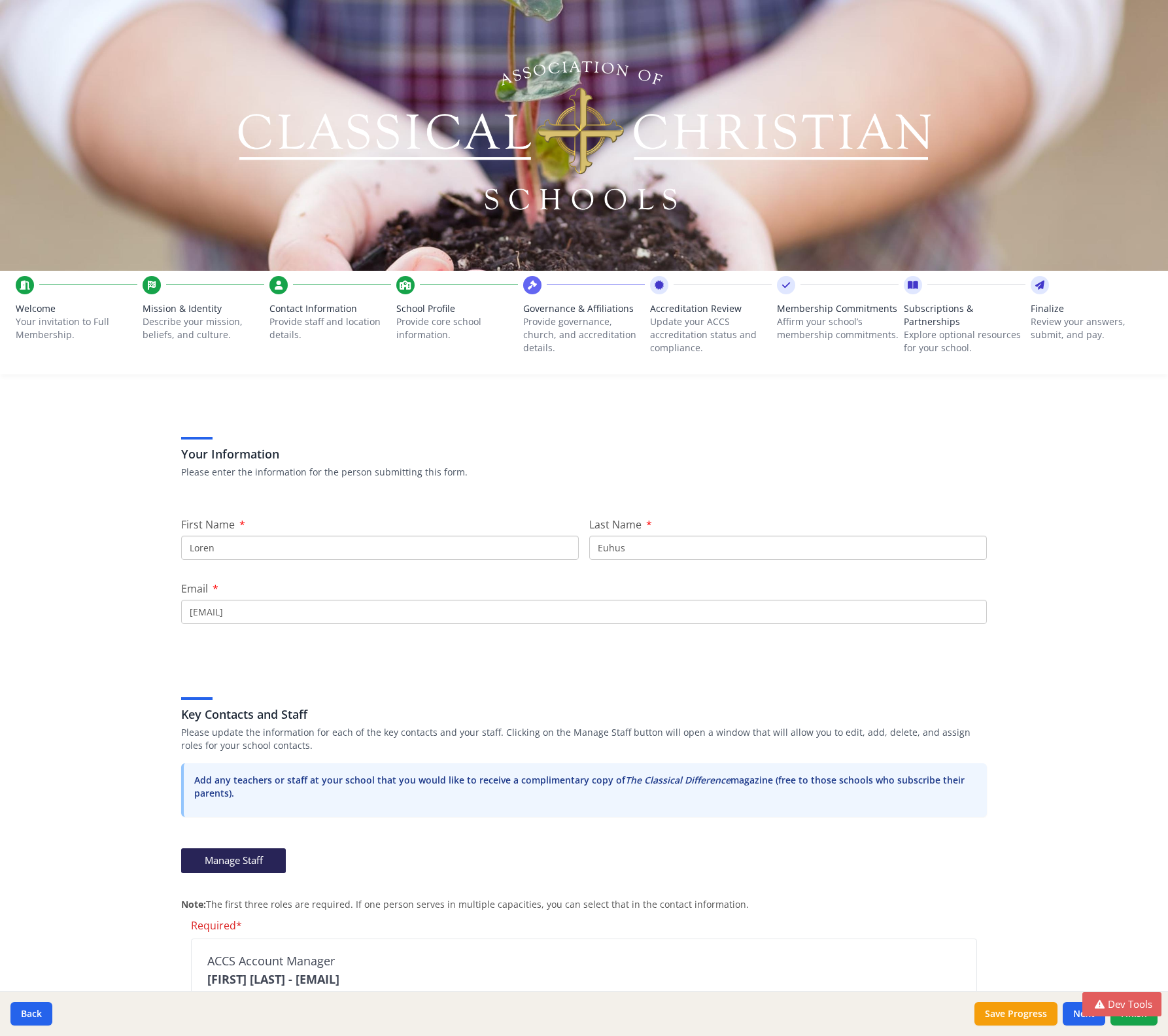 click on "Provide core school information." at bounding box center [457, 328] 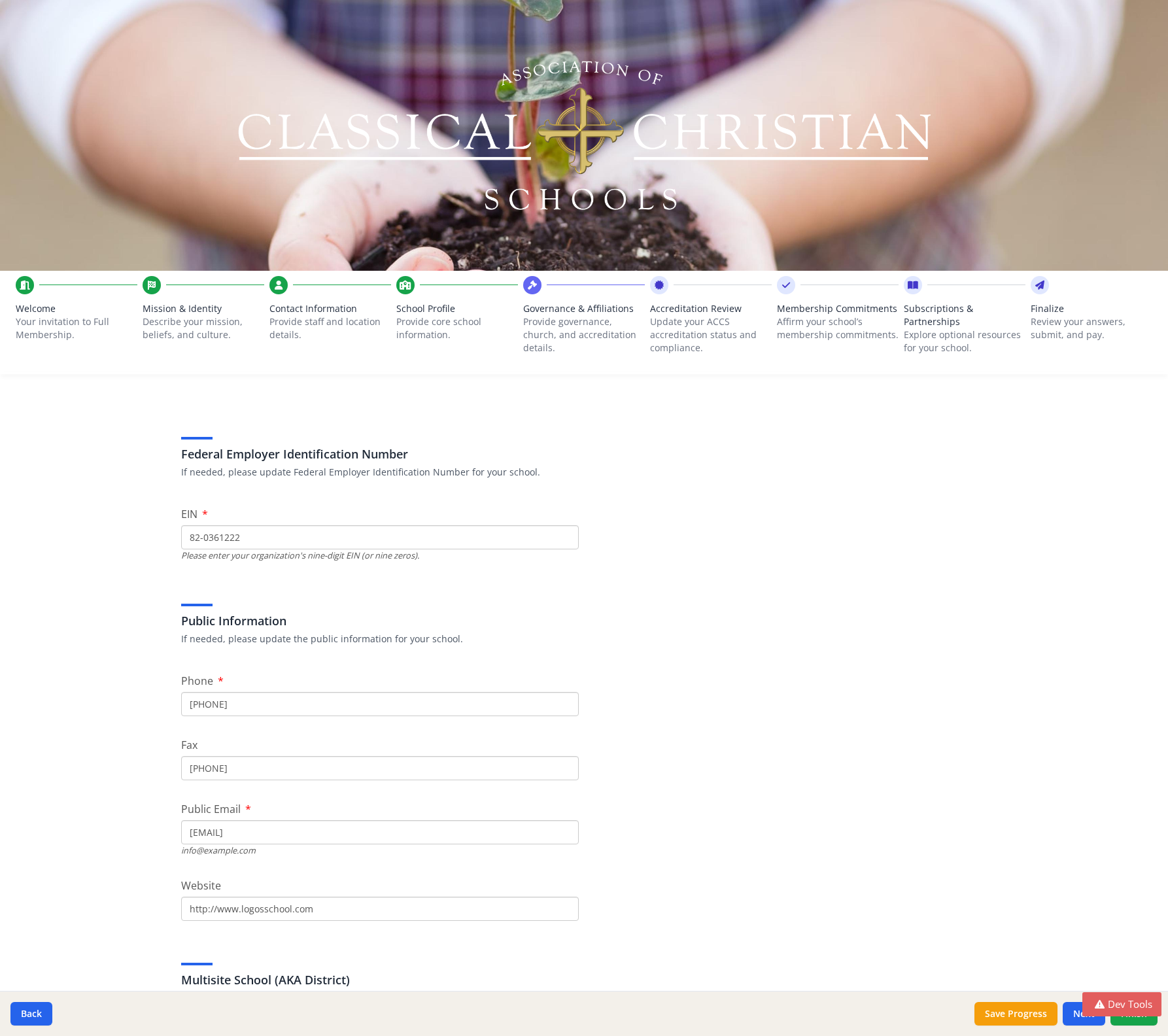 click on "Provide governance, church, and accreditation details." at bounding box center [584, 335] 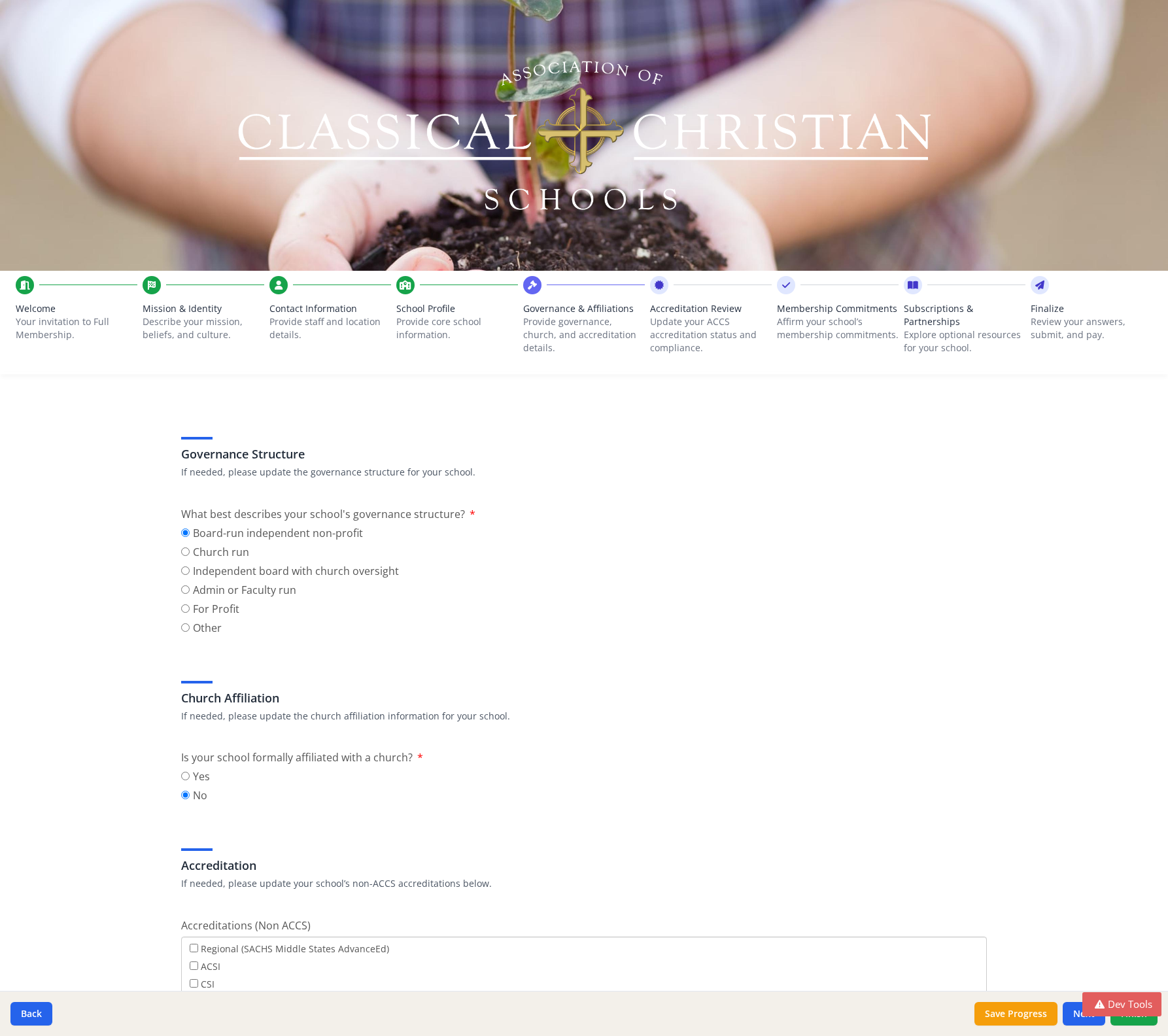click on "Update your ACCS accreditation status and compliance." at bounding box center [711, 335] 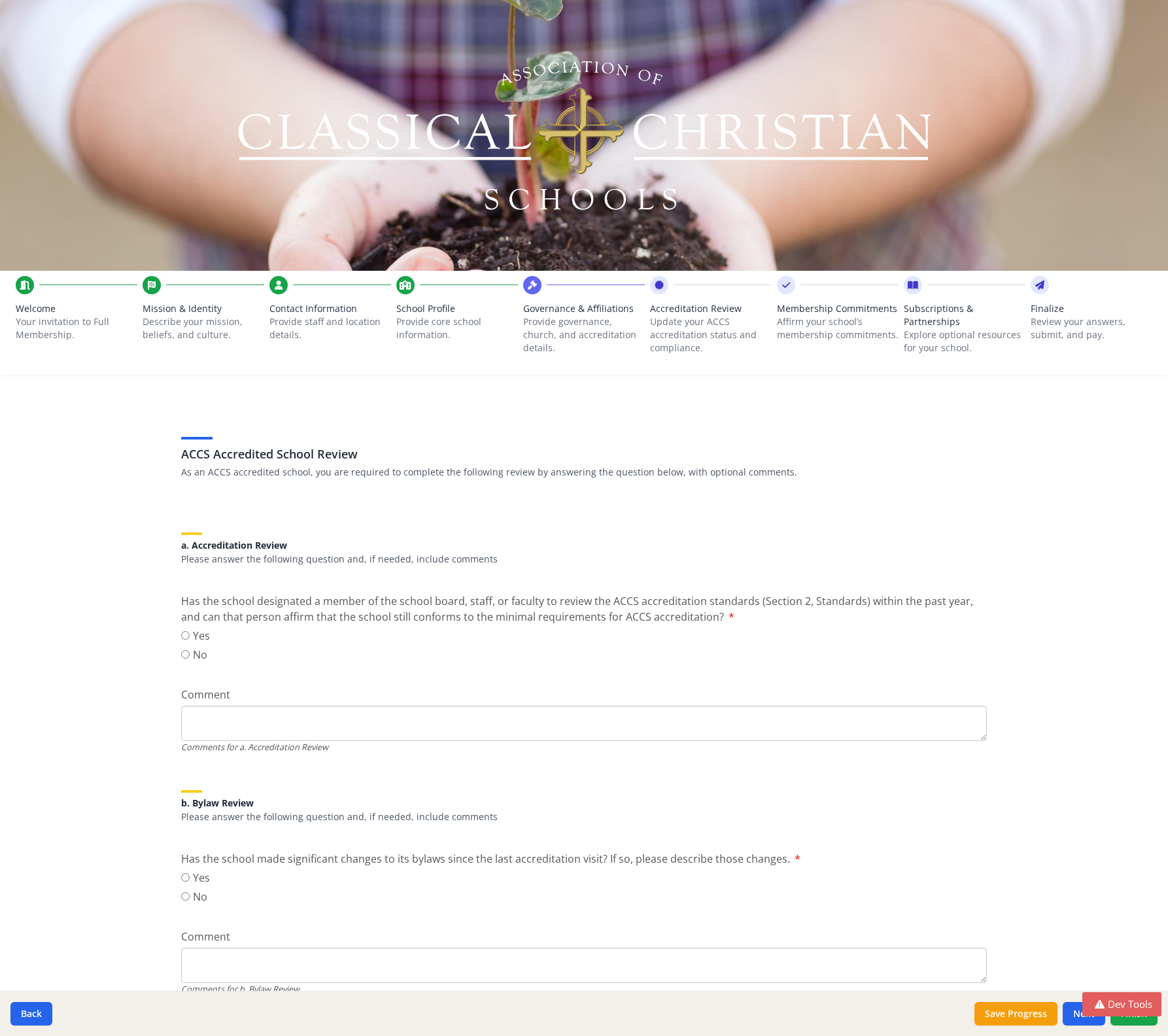 click on "Affirm your school’s membership commitments." at bounding box center (838, 328) 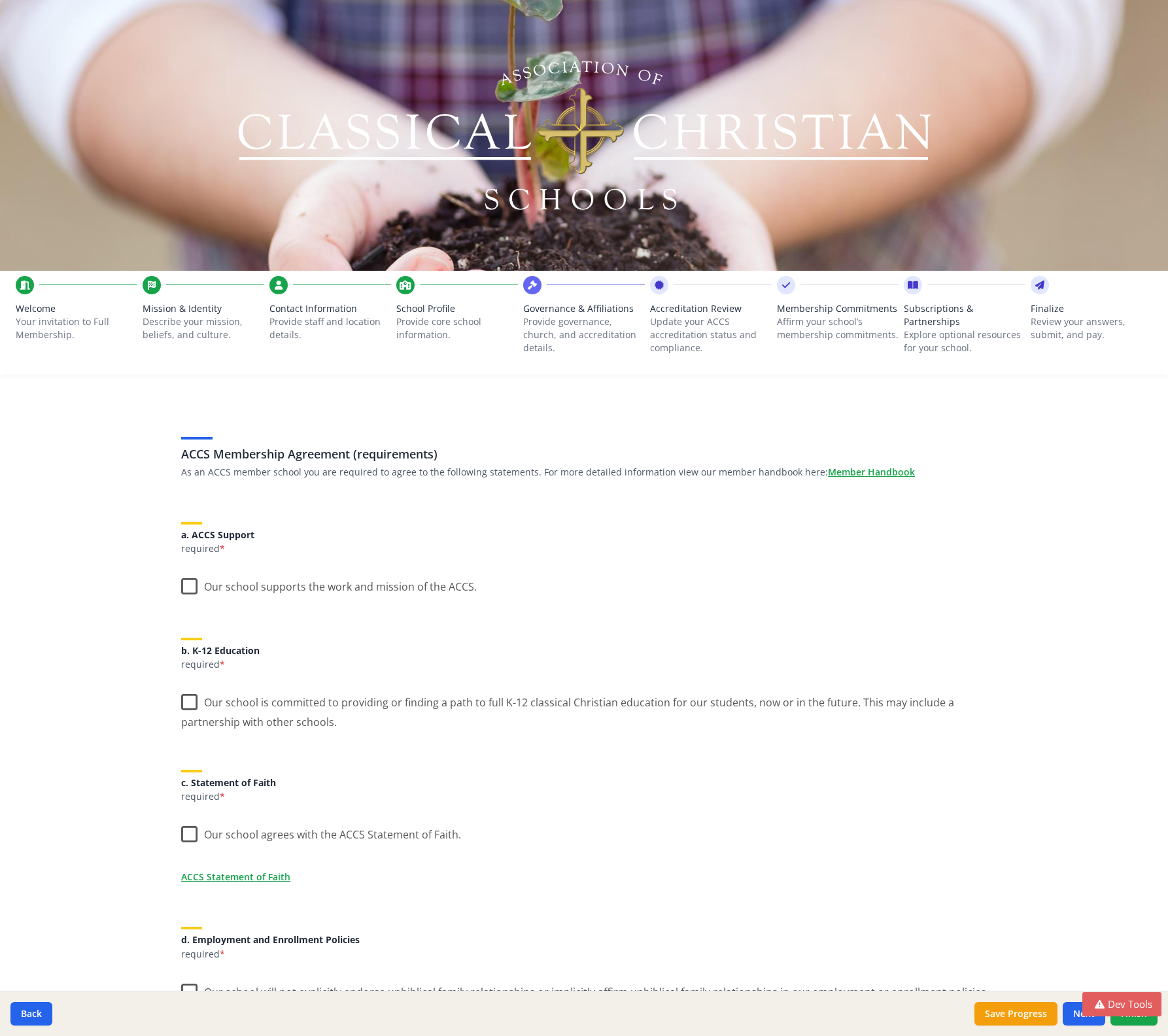 click on "Explore optional resources for your school." at bounding box center (965, 341) 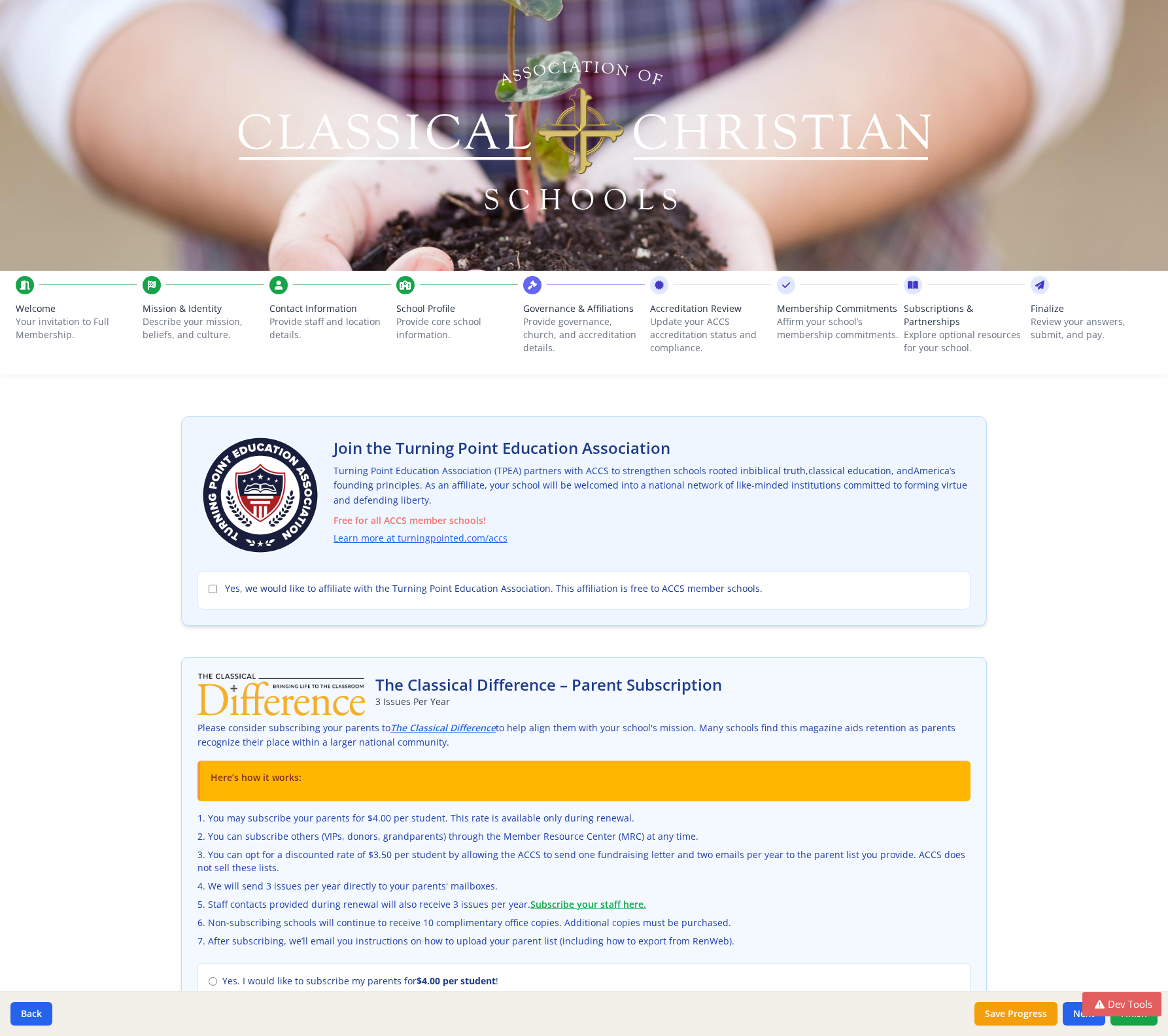 click on "Review your answers, submit, and pay." at bounding box center [1091, 328] 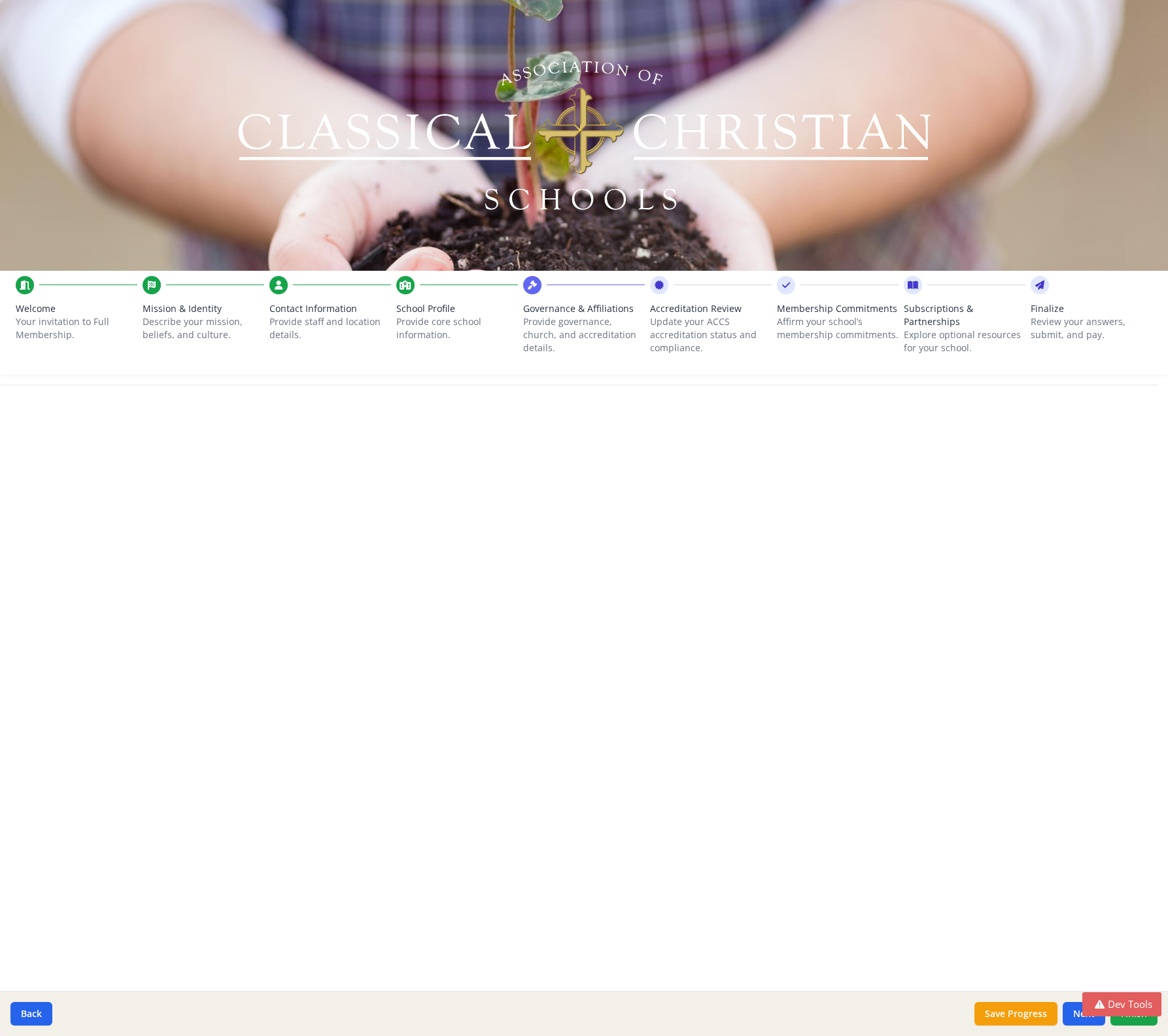 click on "Your invitation to Full Membership." at bounding box center [77, 328] 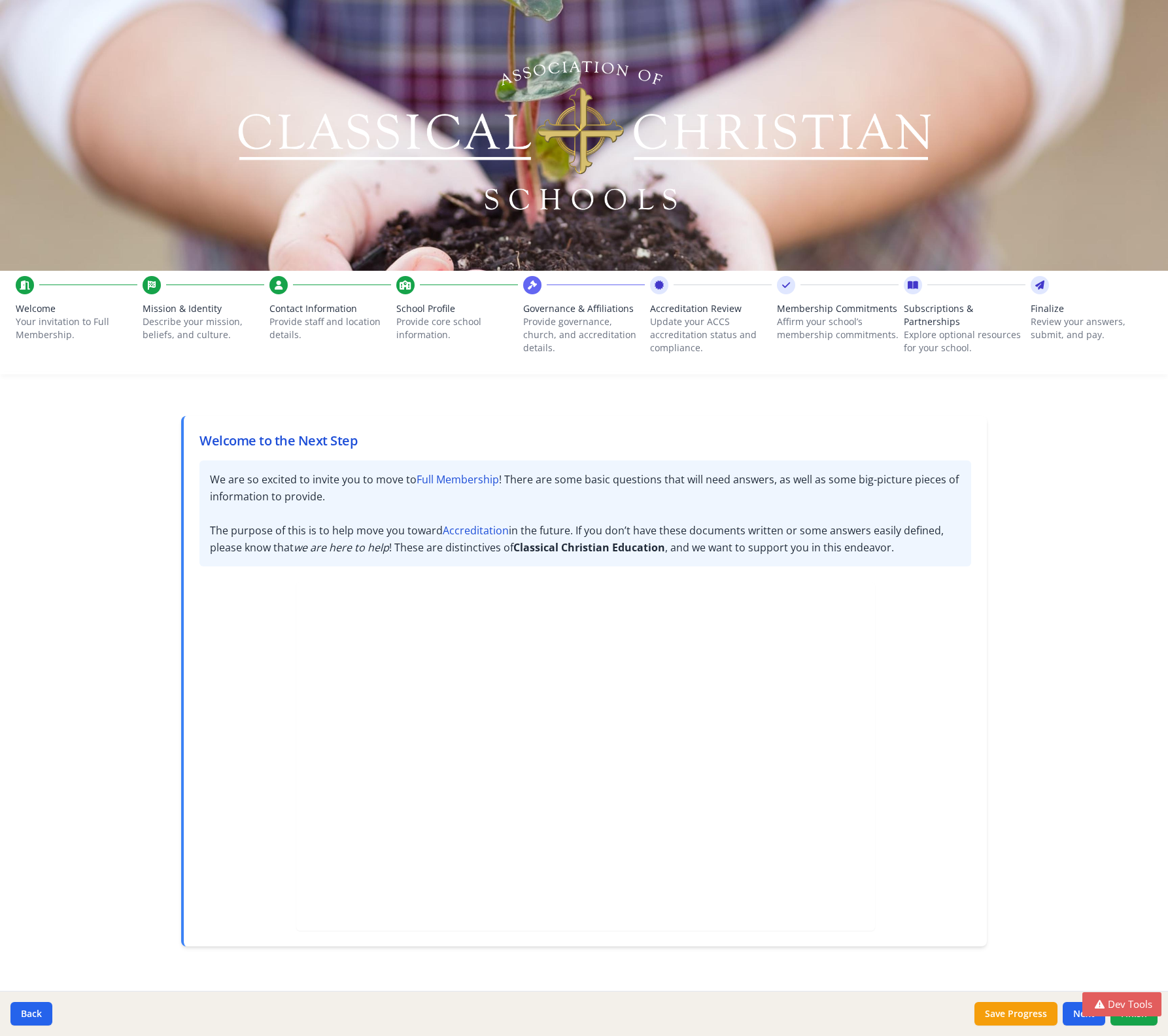 click on "Describe your mission, beliefs, and culture." at bounding box center (203, 328) 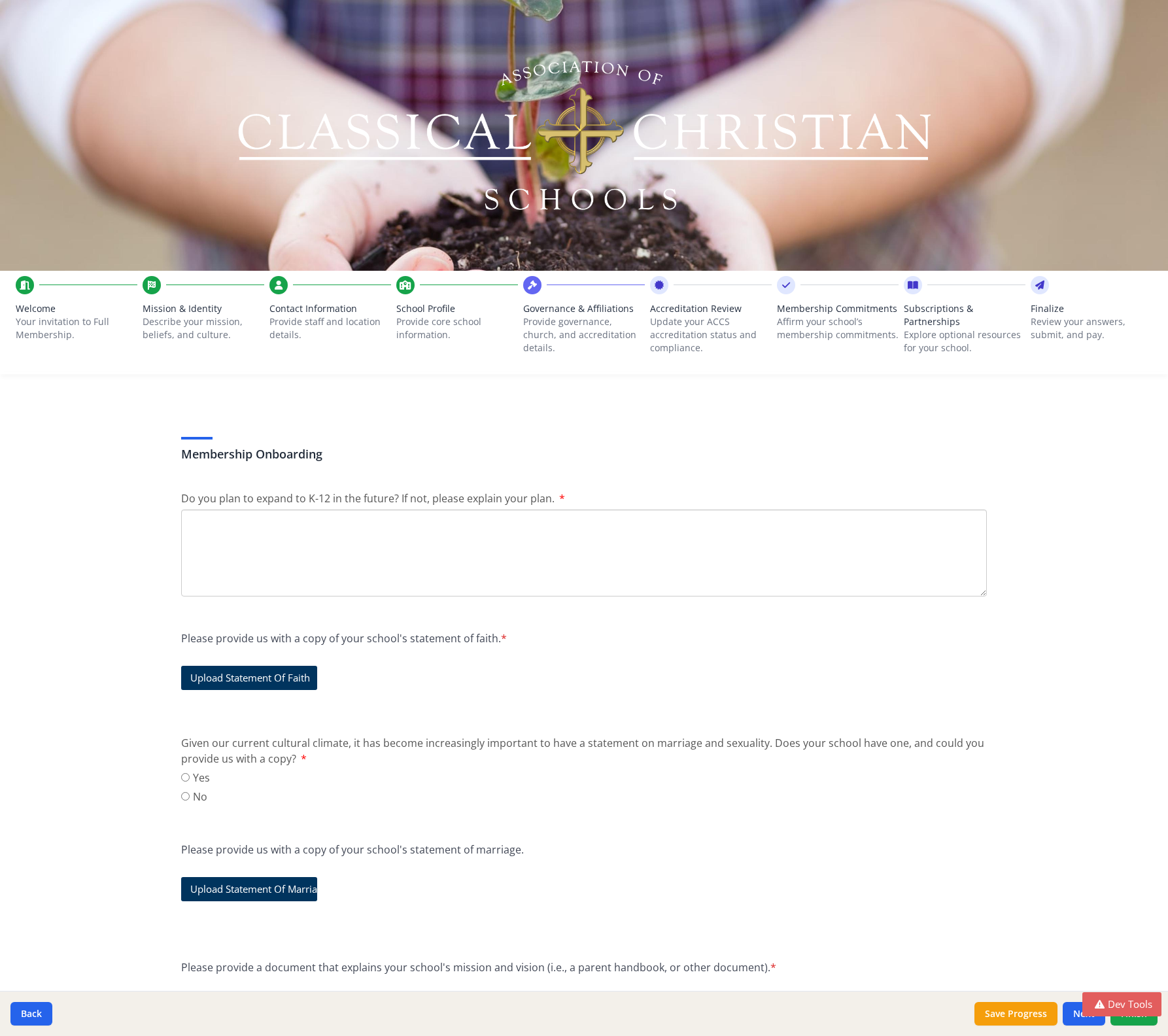 click on "Provide staff and location details." at bounding box center (330, 328) 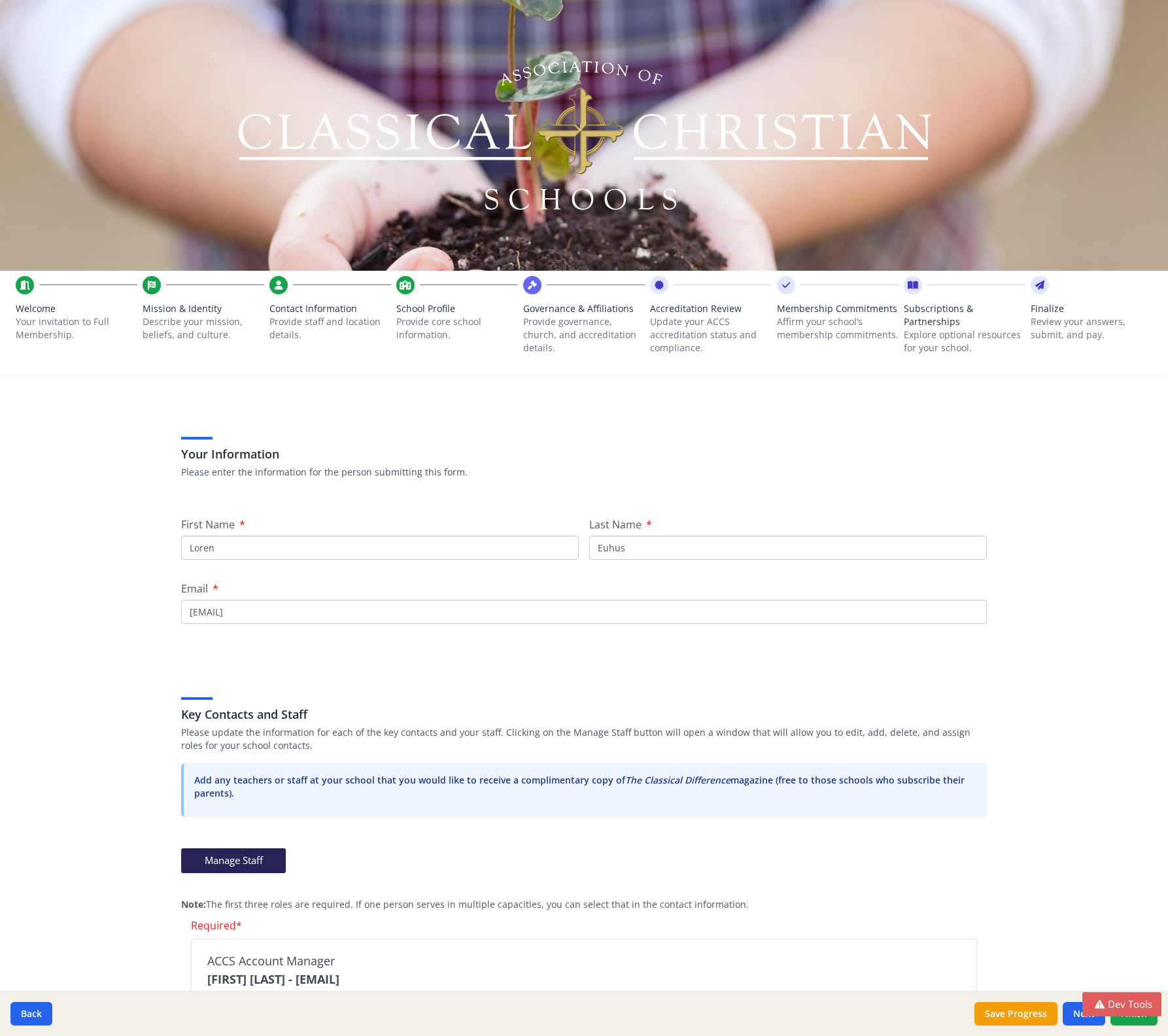 click on "Provide core school information." at bounding box center (457, 328) 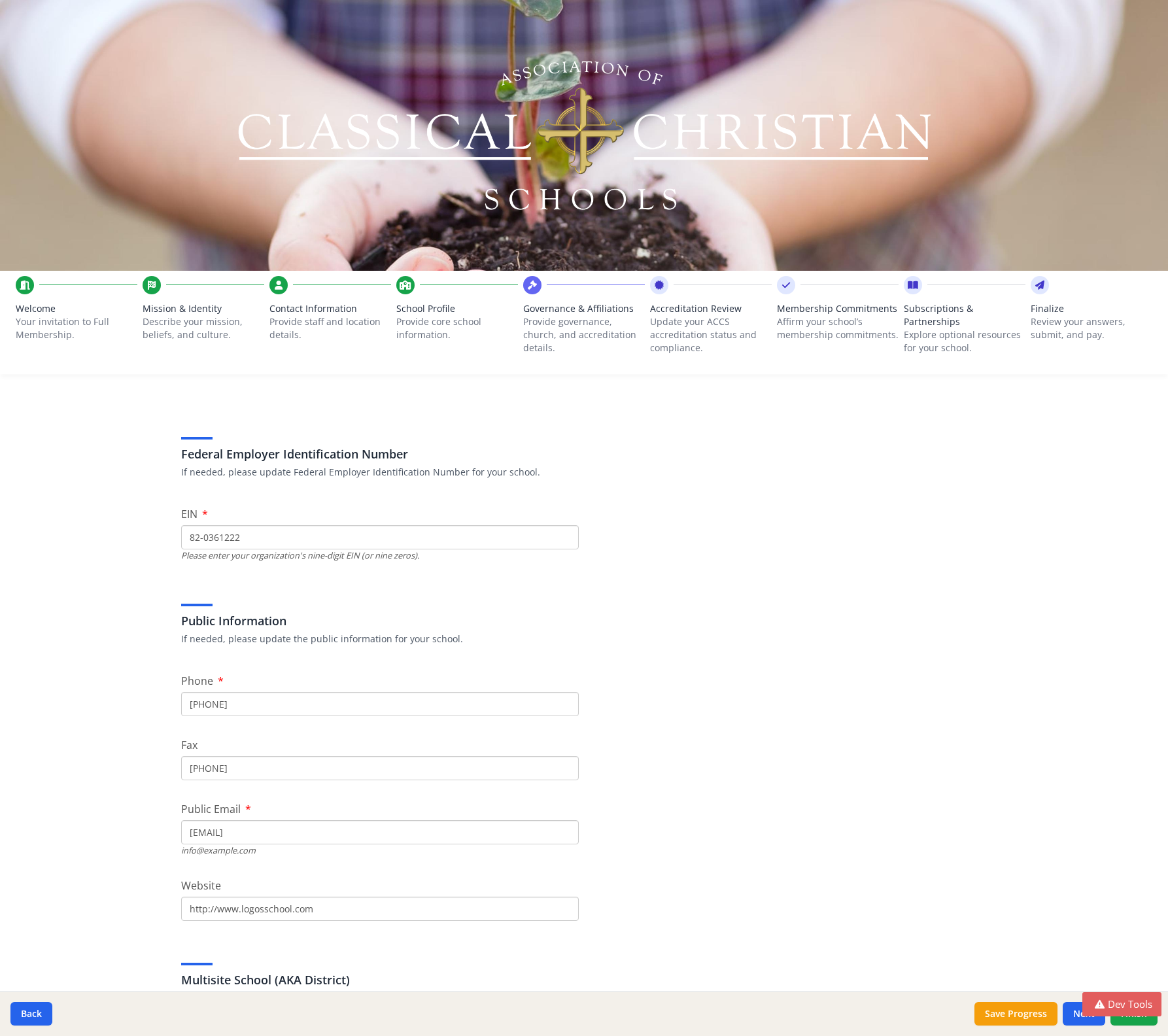 click on "Provide governance, church, and accreditation details." at bounding box center [584, 335] 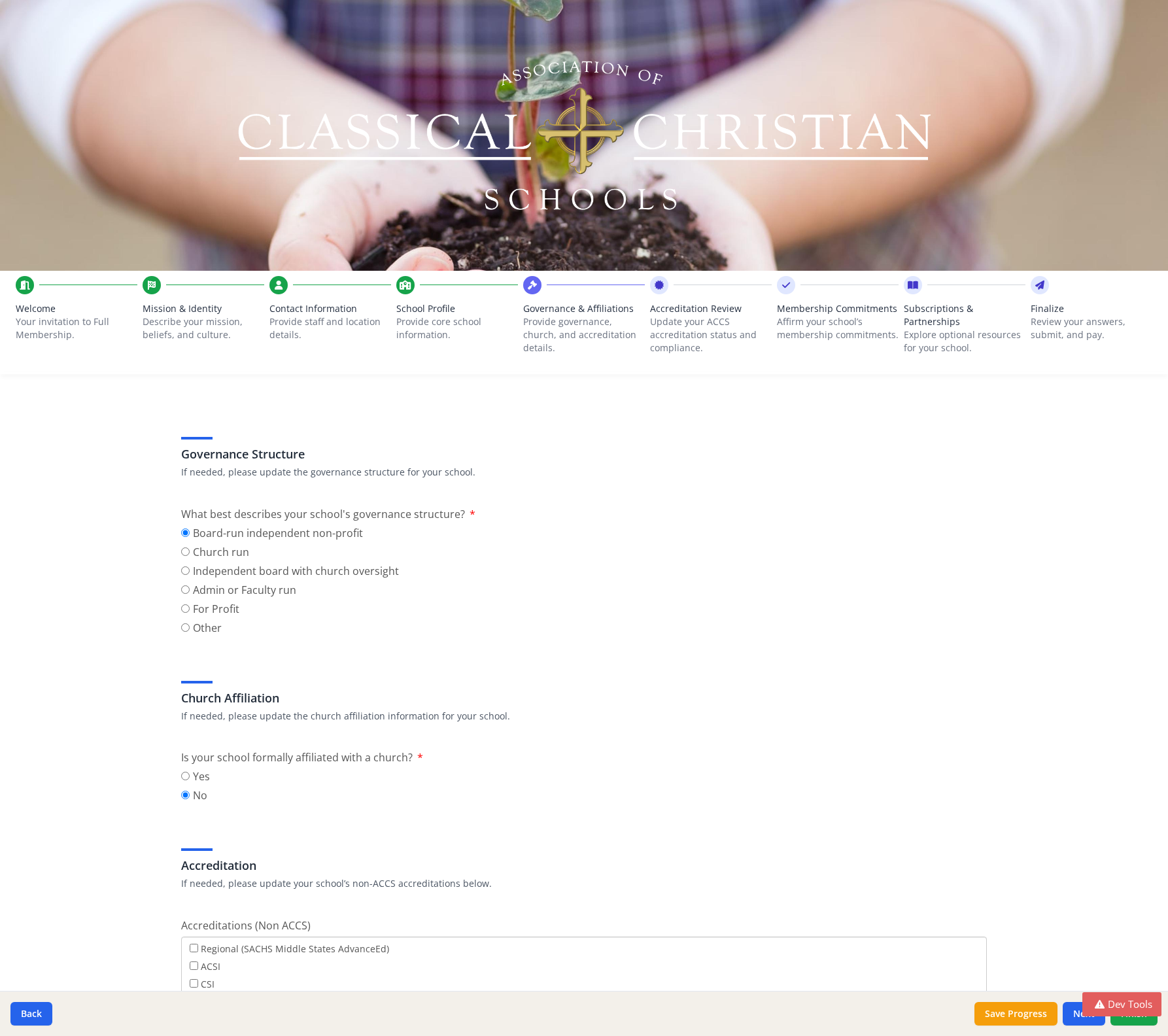 click on "Update your ACCS accreditation status and compliance." at bounding box center [711, 335] 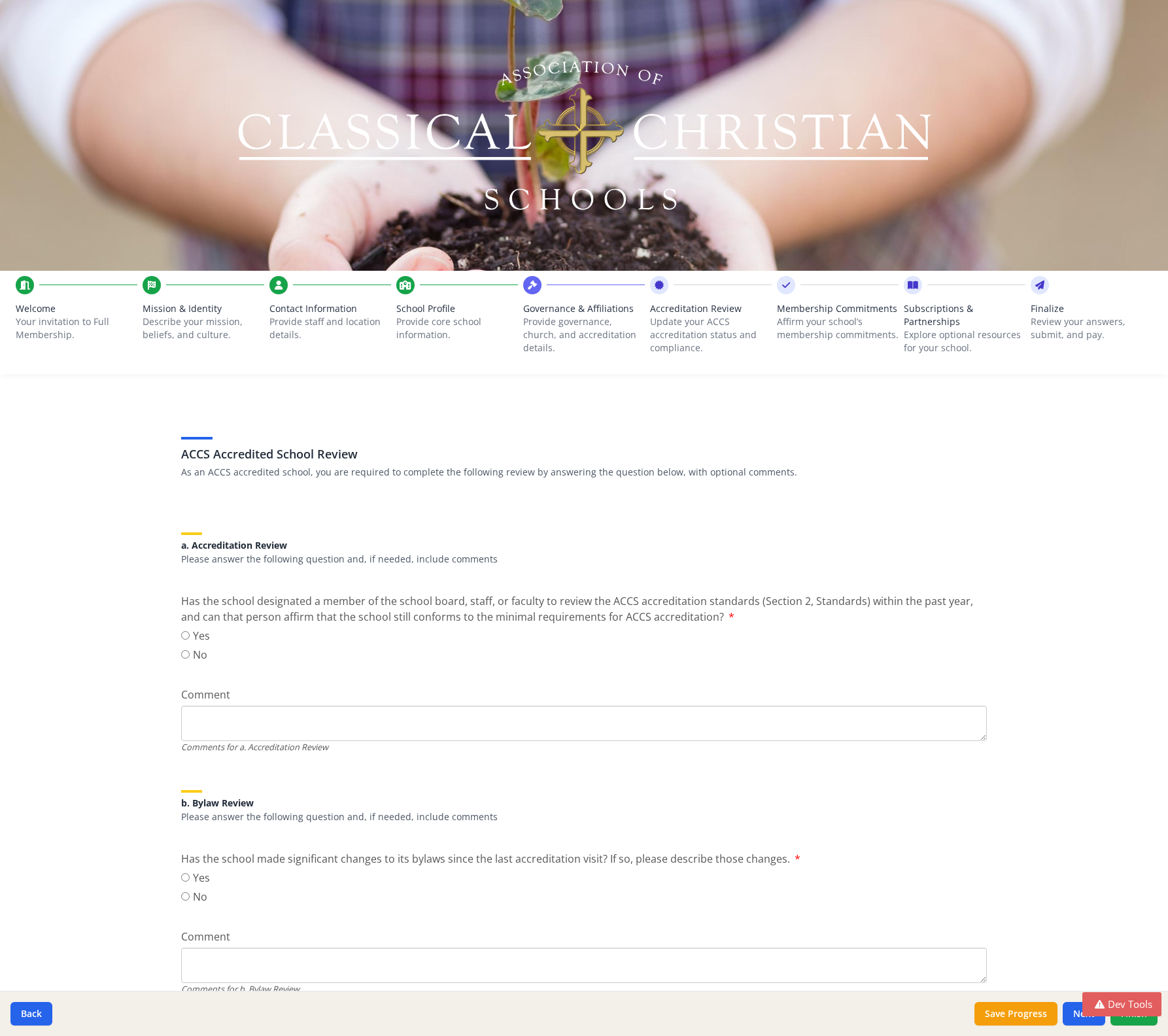 click on "Affirm your school’s membership commitments." at bounding box center [838, 328] 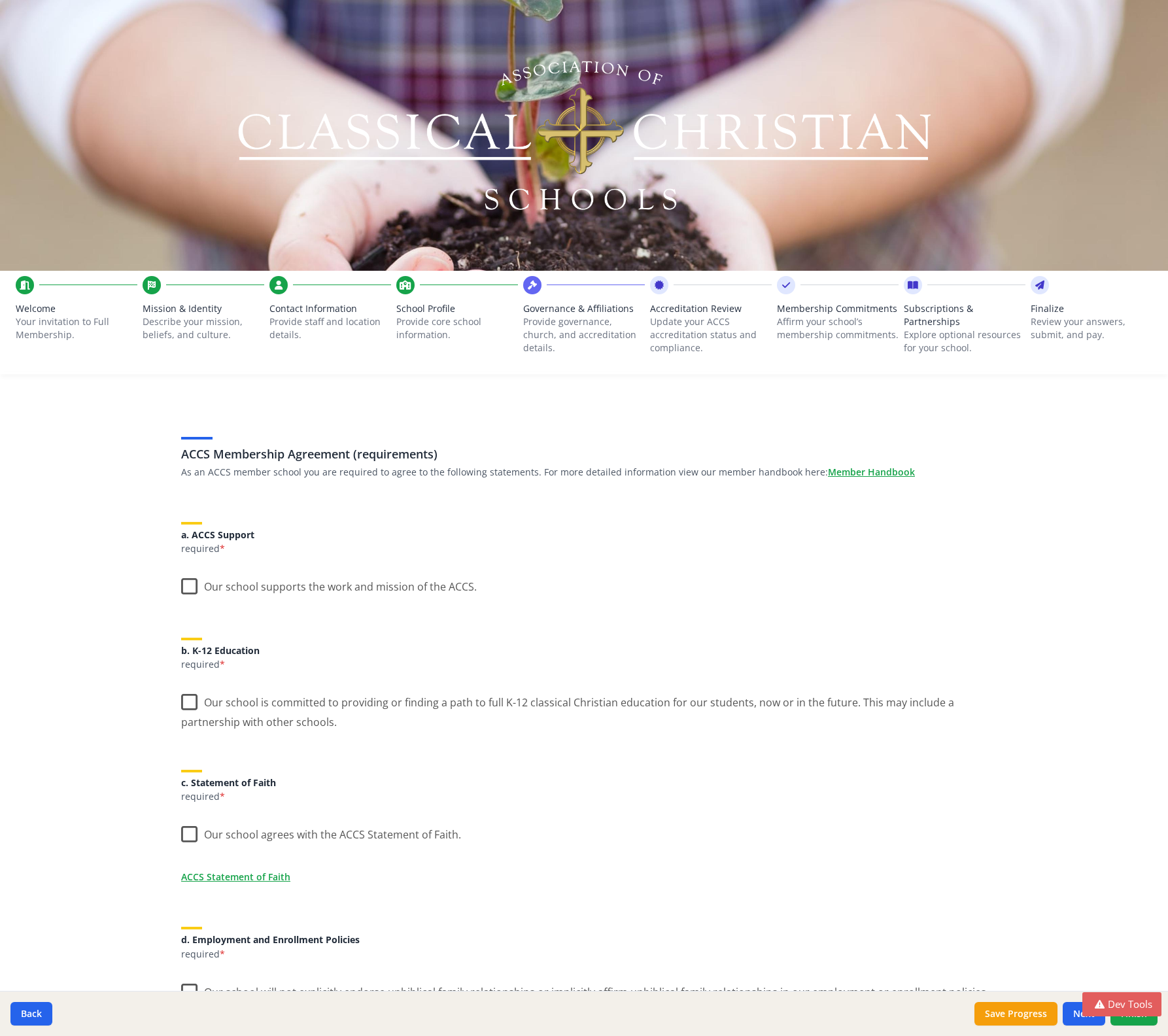 click on "Explore optional resources for your school." at bounding box center (965, 341) 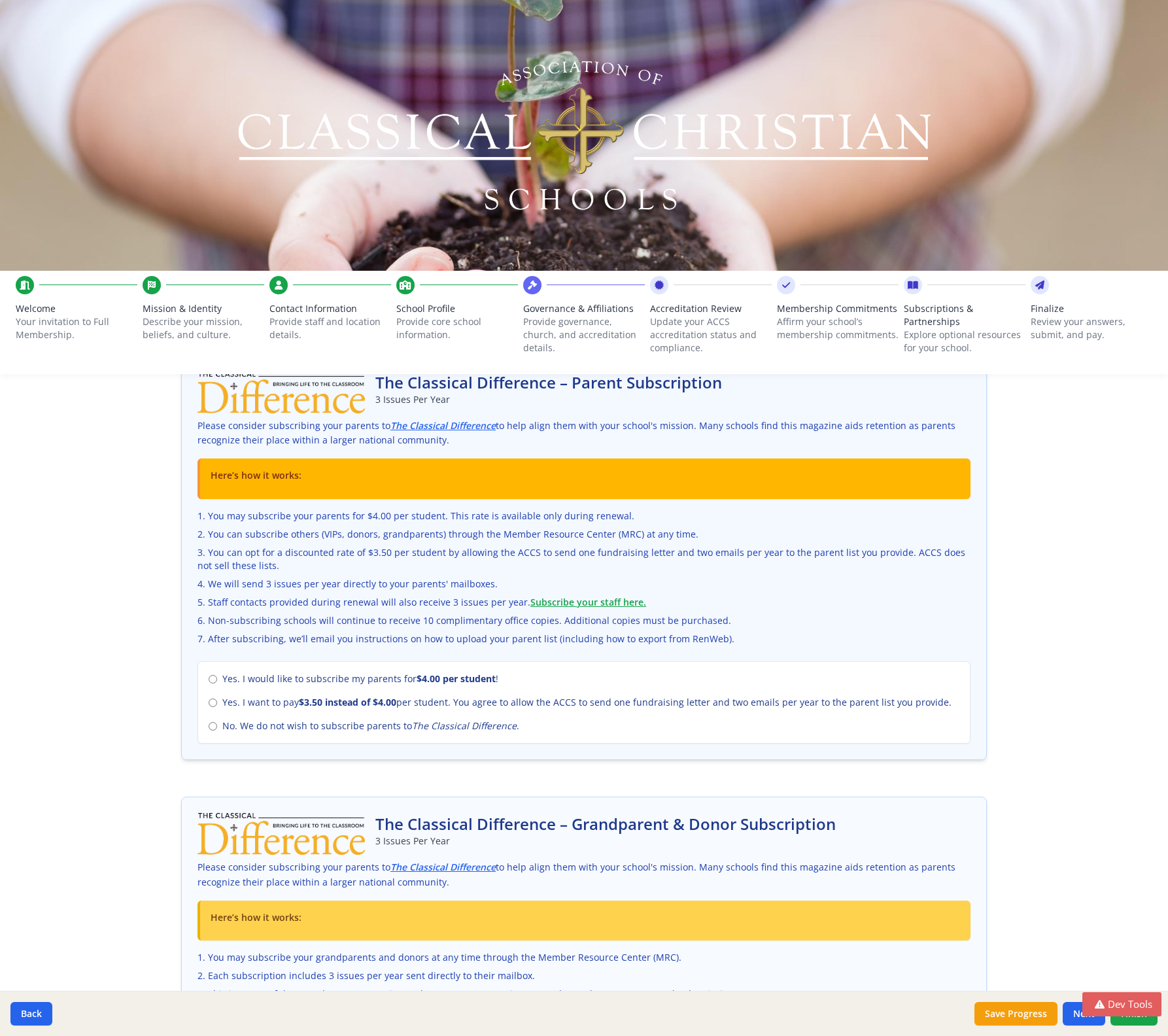 scroll, scrollTop: 171, scrollLeft: 0, axis: vertical 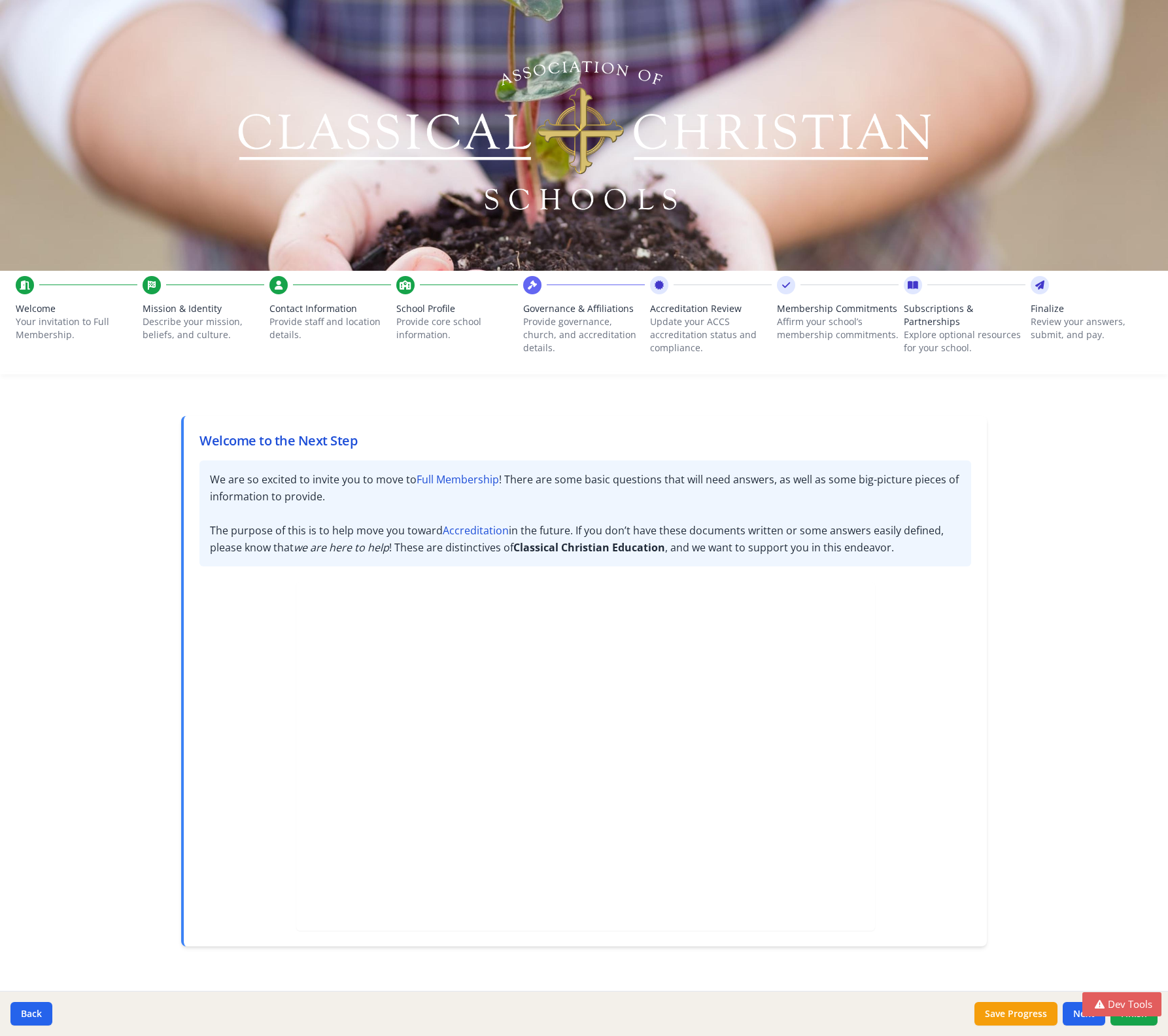 click on "Membership Commitments" at bounding box center (838, 309) 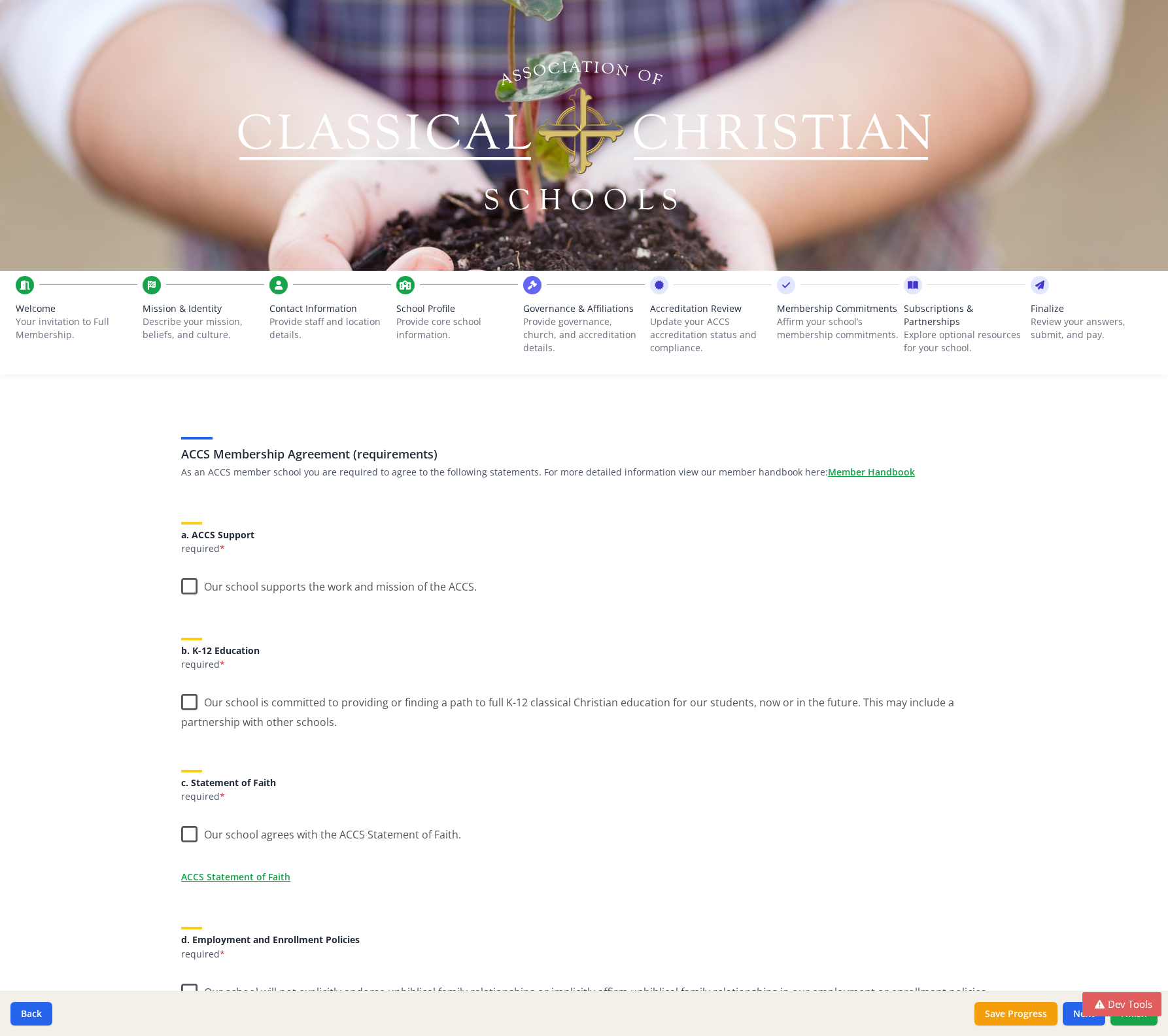 click on "Explore optional resources for your school." at bounding box center [965, 341] 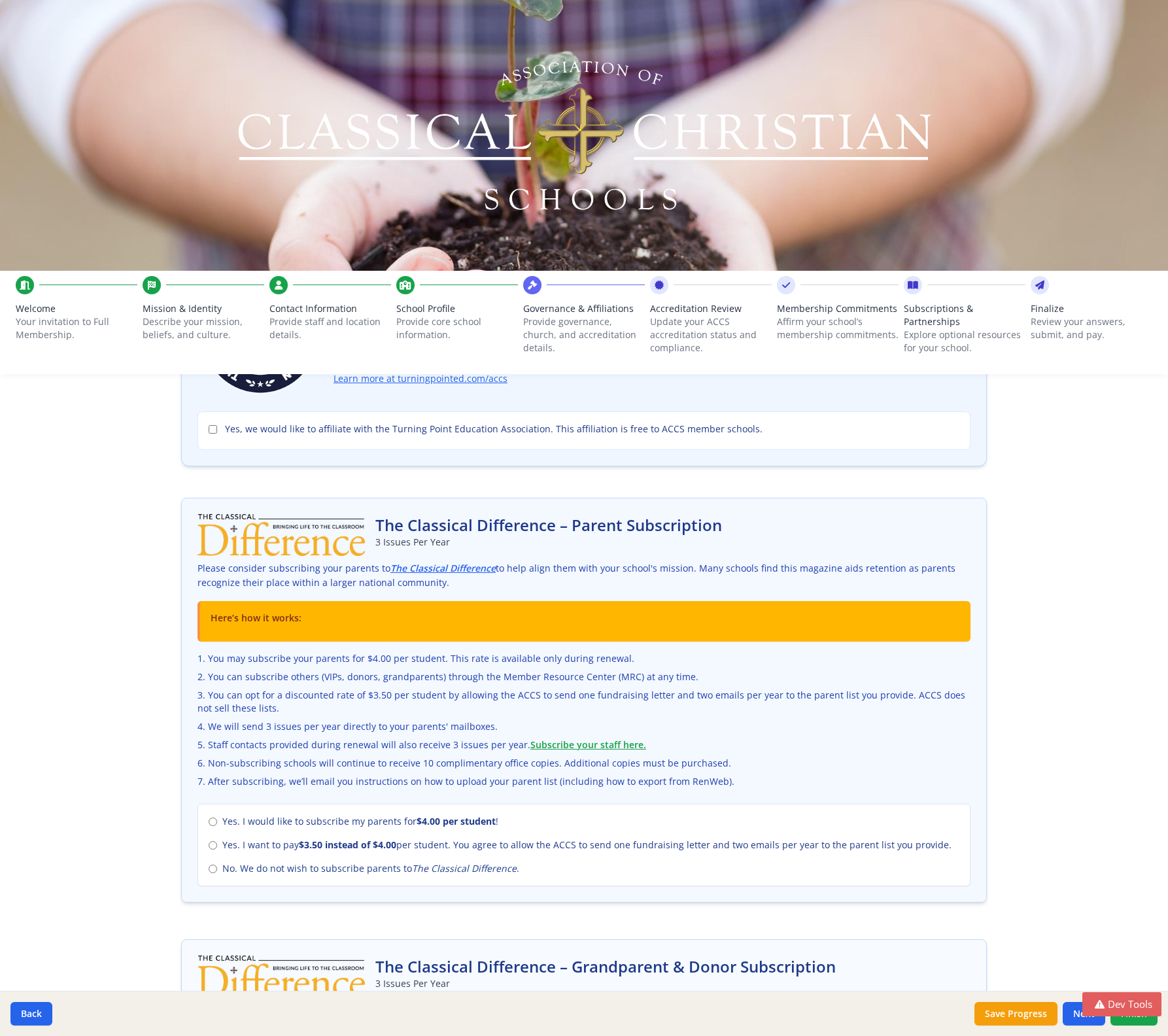 scroll, scrollTop: 92, scrollLeft: 0, axis: vertical 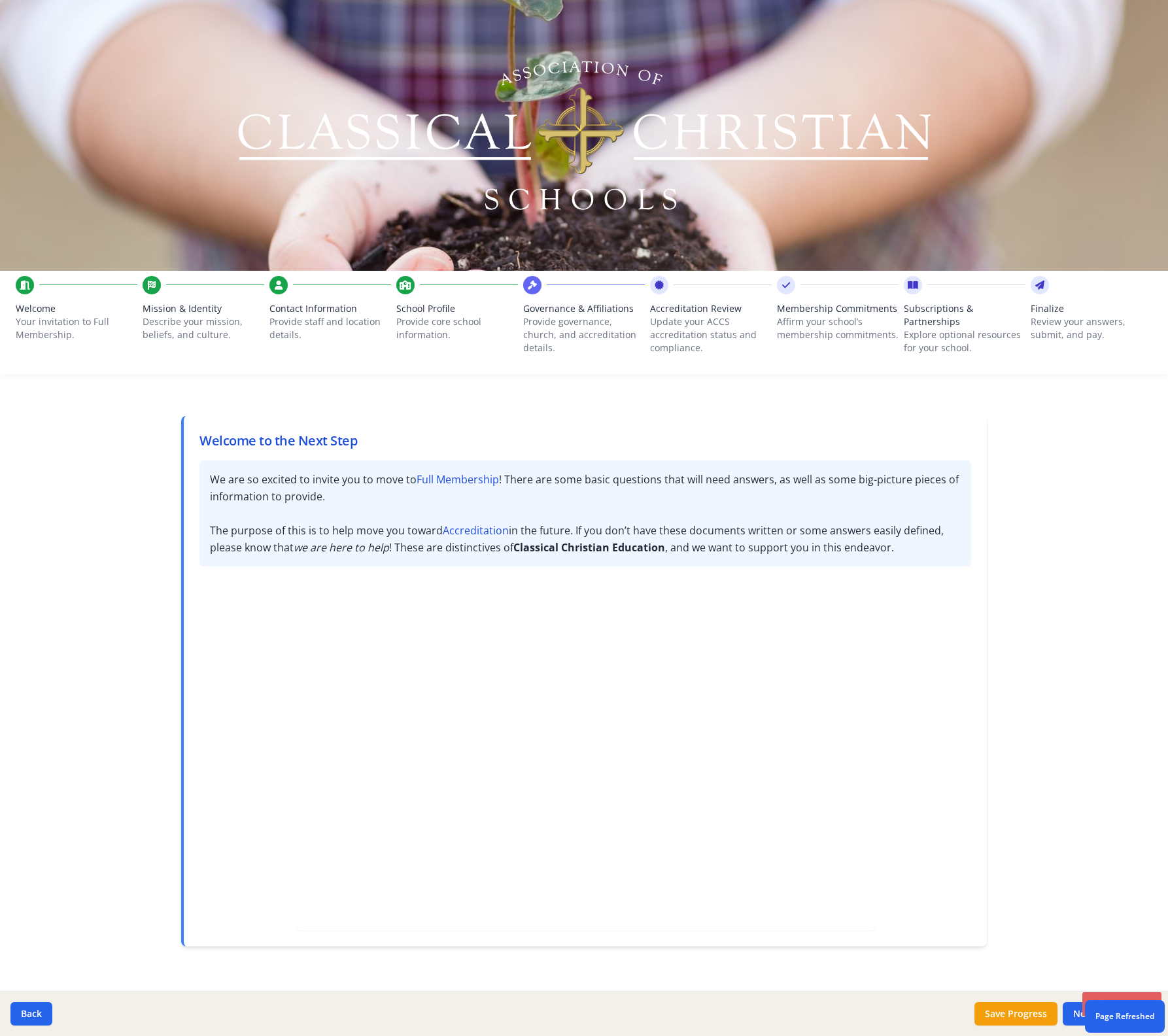 click on "Subscriptions & Partnerships" at bounding box center [965, 315] 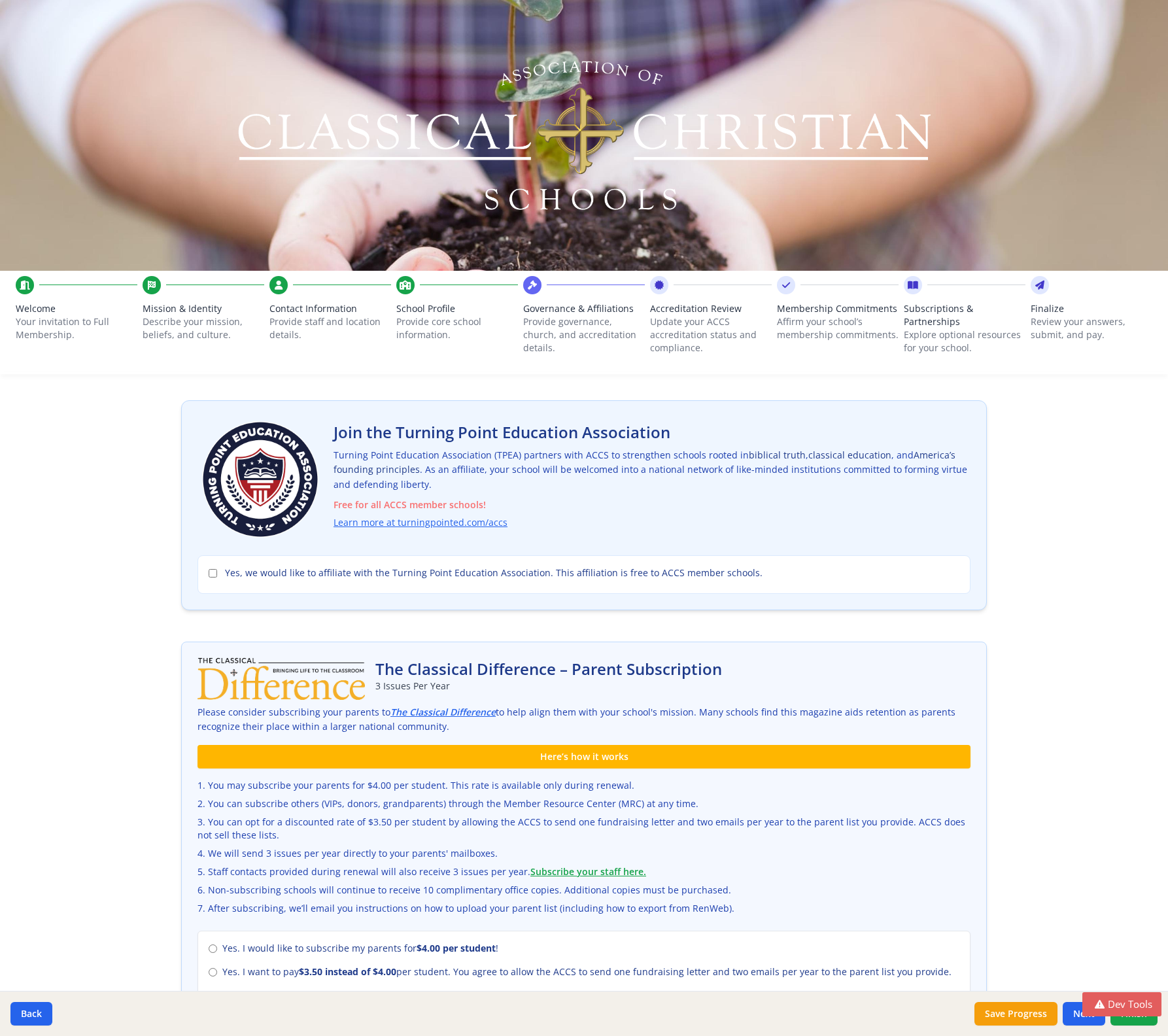 scroll, scrollTop: 0, scrollLeft: 0, axis: both 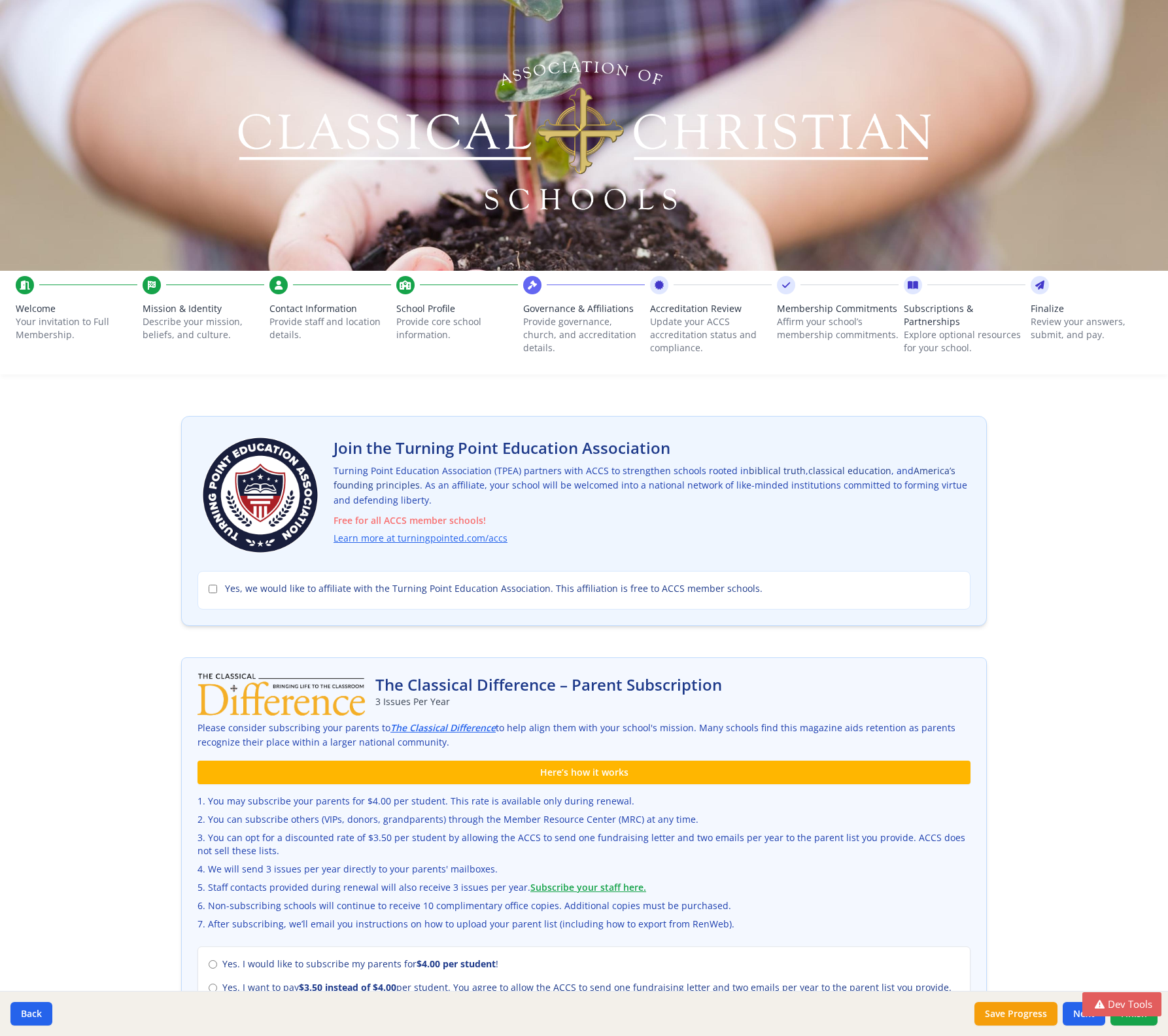 click on "Subscriptions & Partnerships" at bounding box center [965, 315] 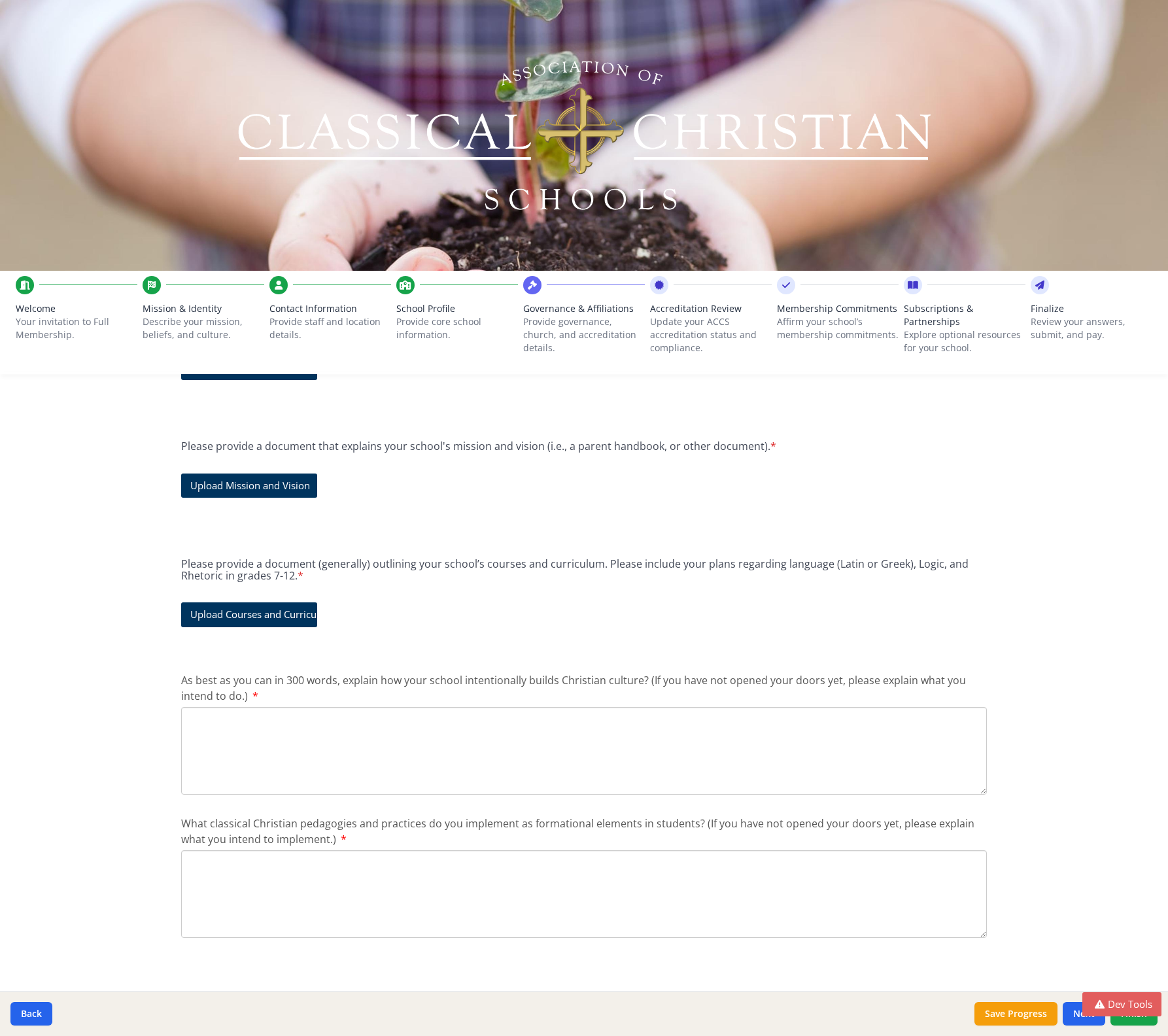 scroll, scrollTop: 0, scrollLeft: 0, axis: both 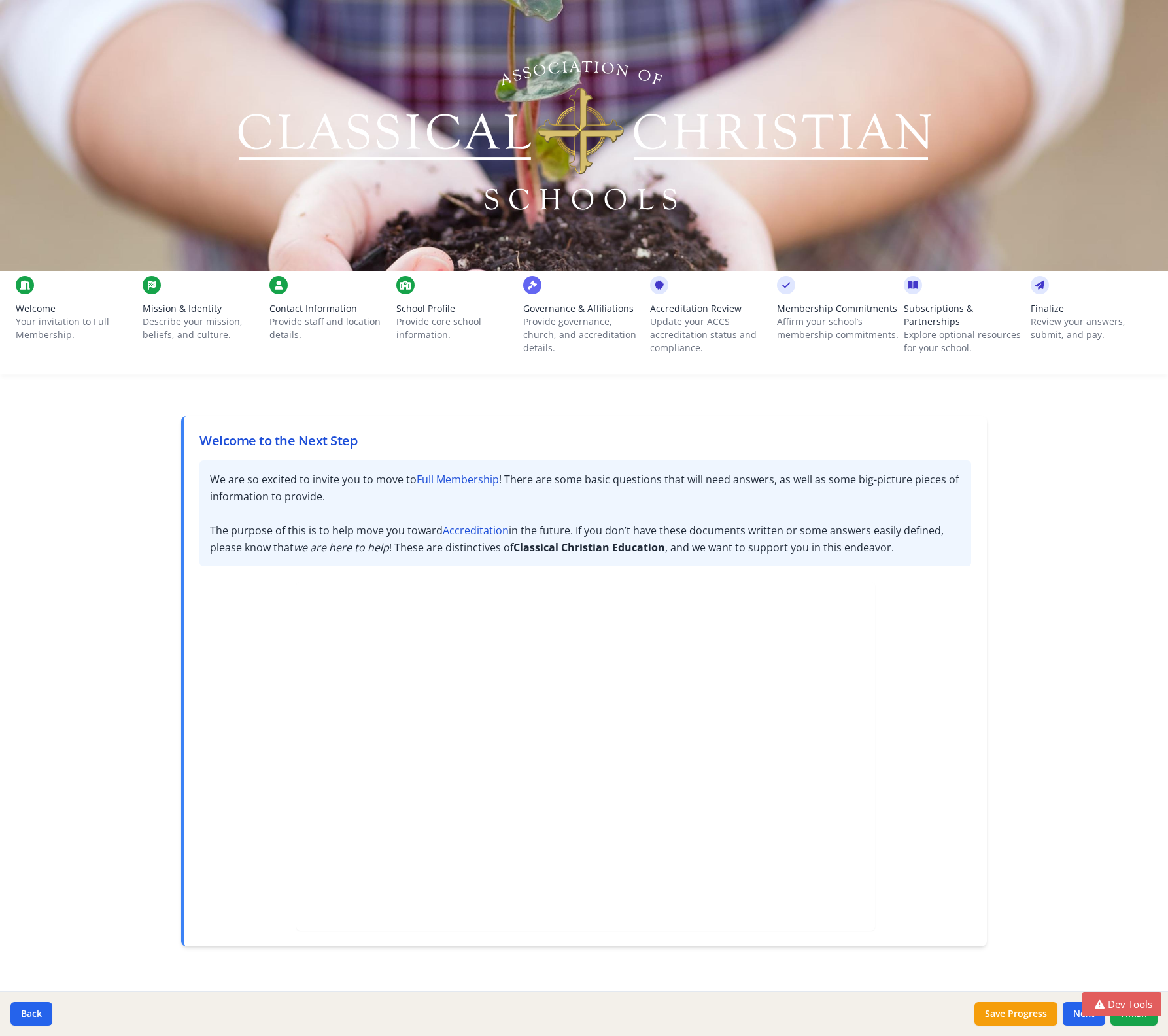 click on "Affirm your school’s membership commitments." at bounding box center [838, 328] 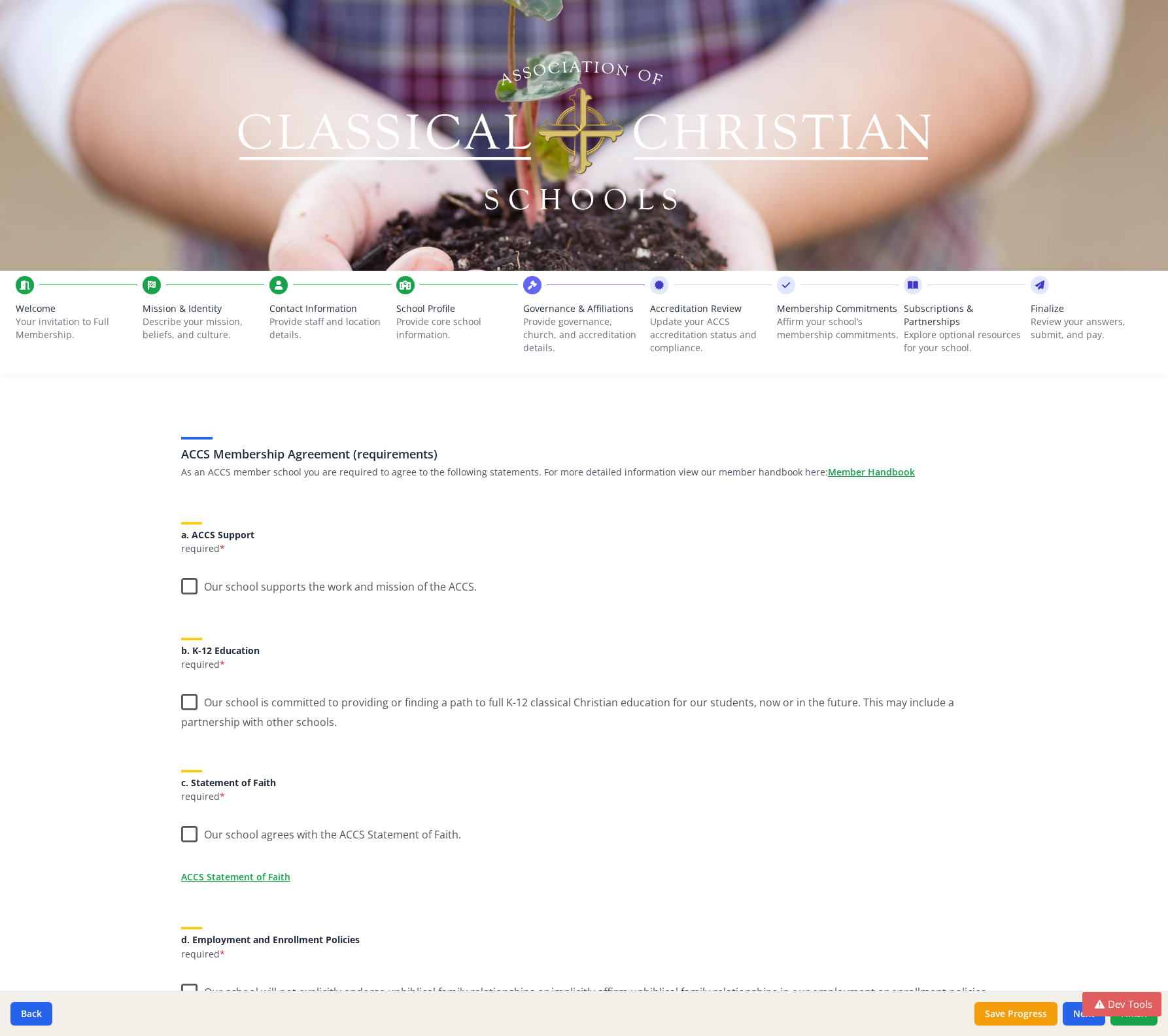 click on "Explore optional resources for your school." at bounding box center [965, 341] 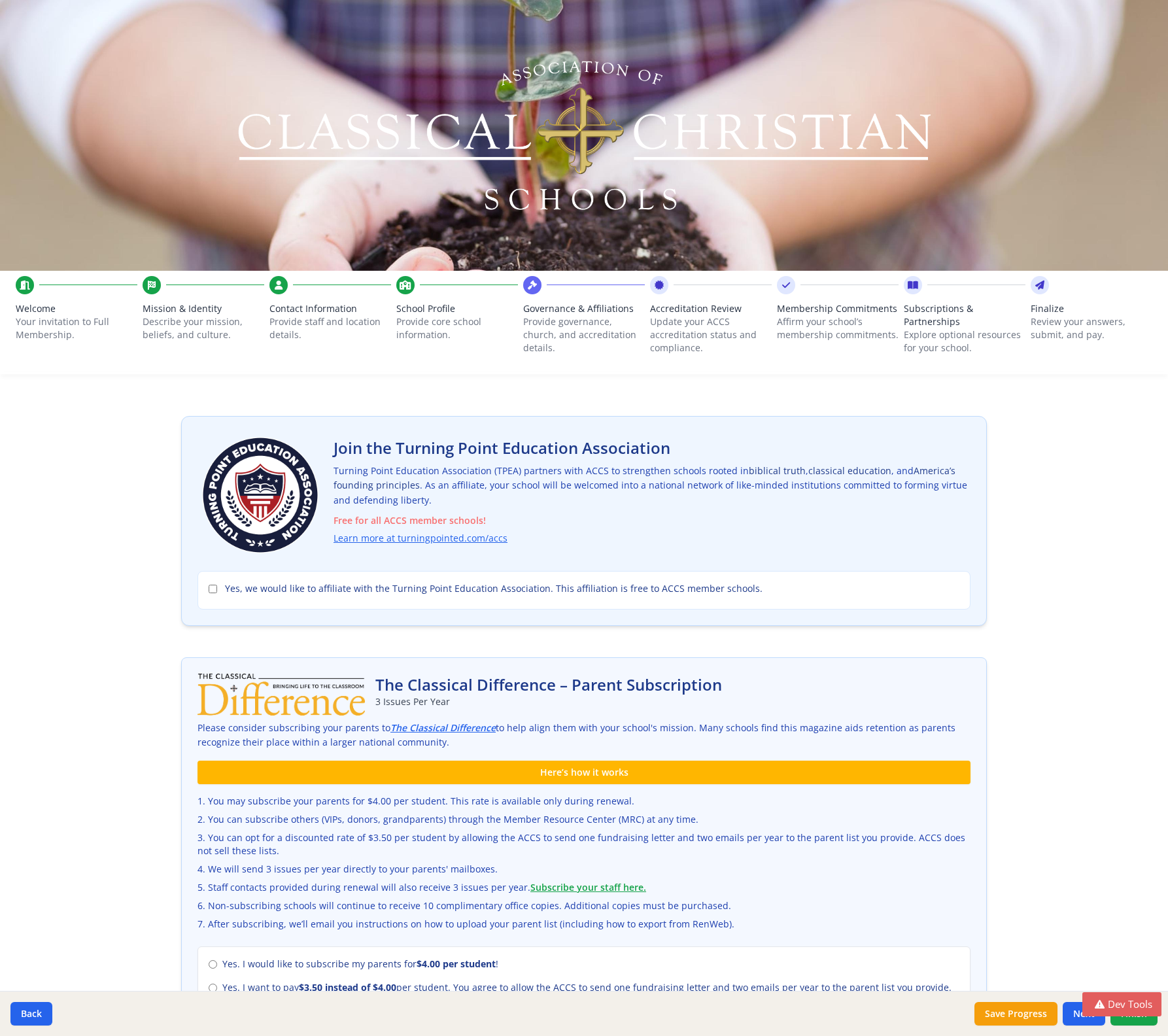 click on "Review your answers, submit, and pay." at bounding box center [1091, 328] 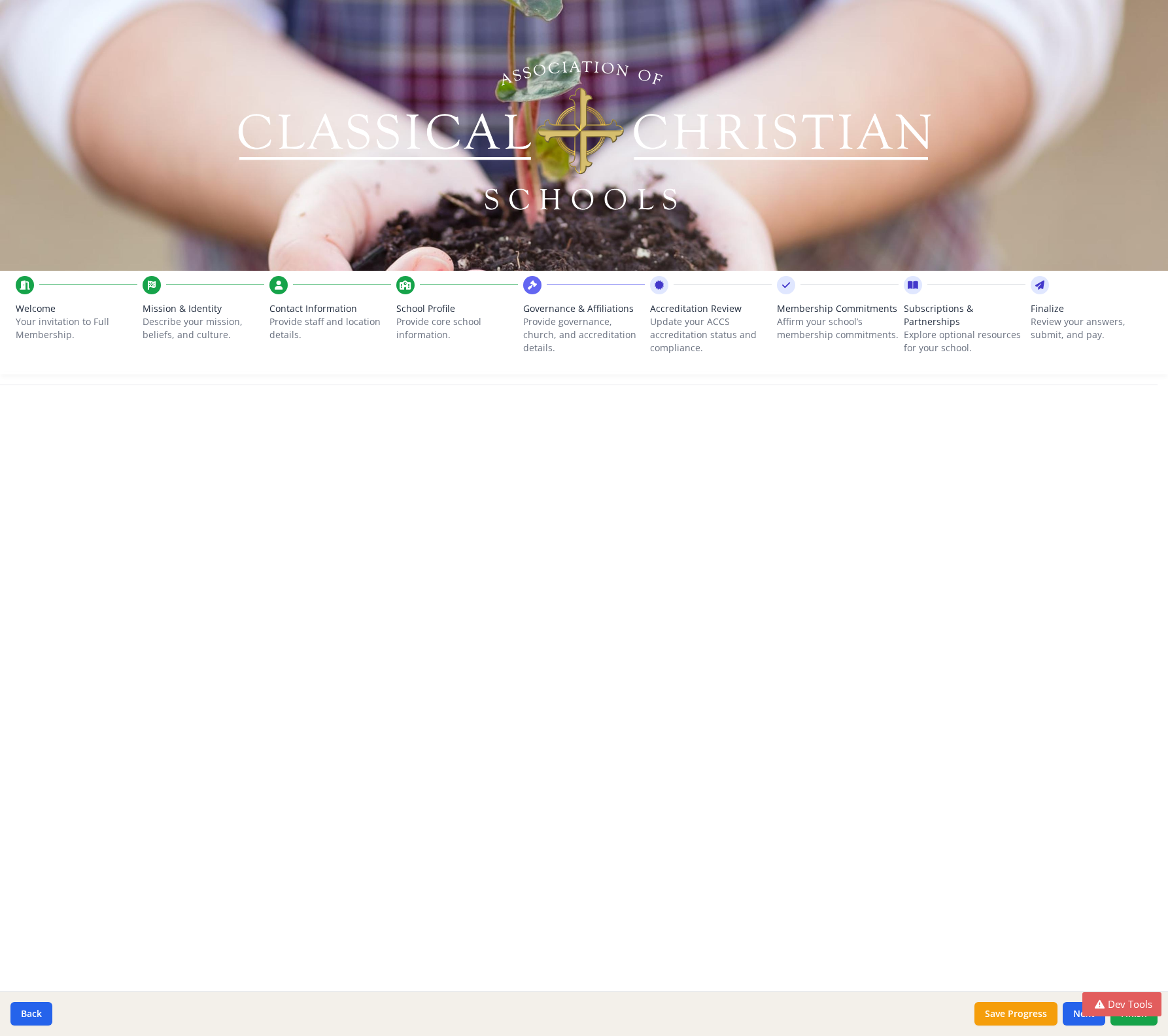 click on "Explore optional resources for your school." at bounding box center [965, 341] 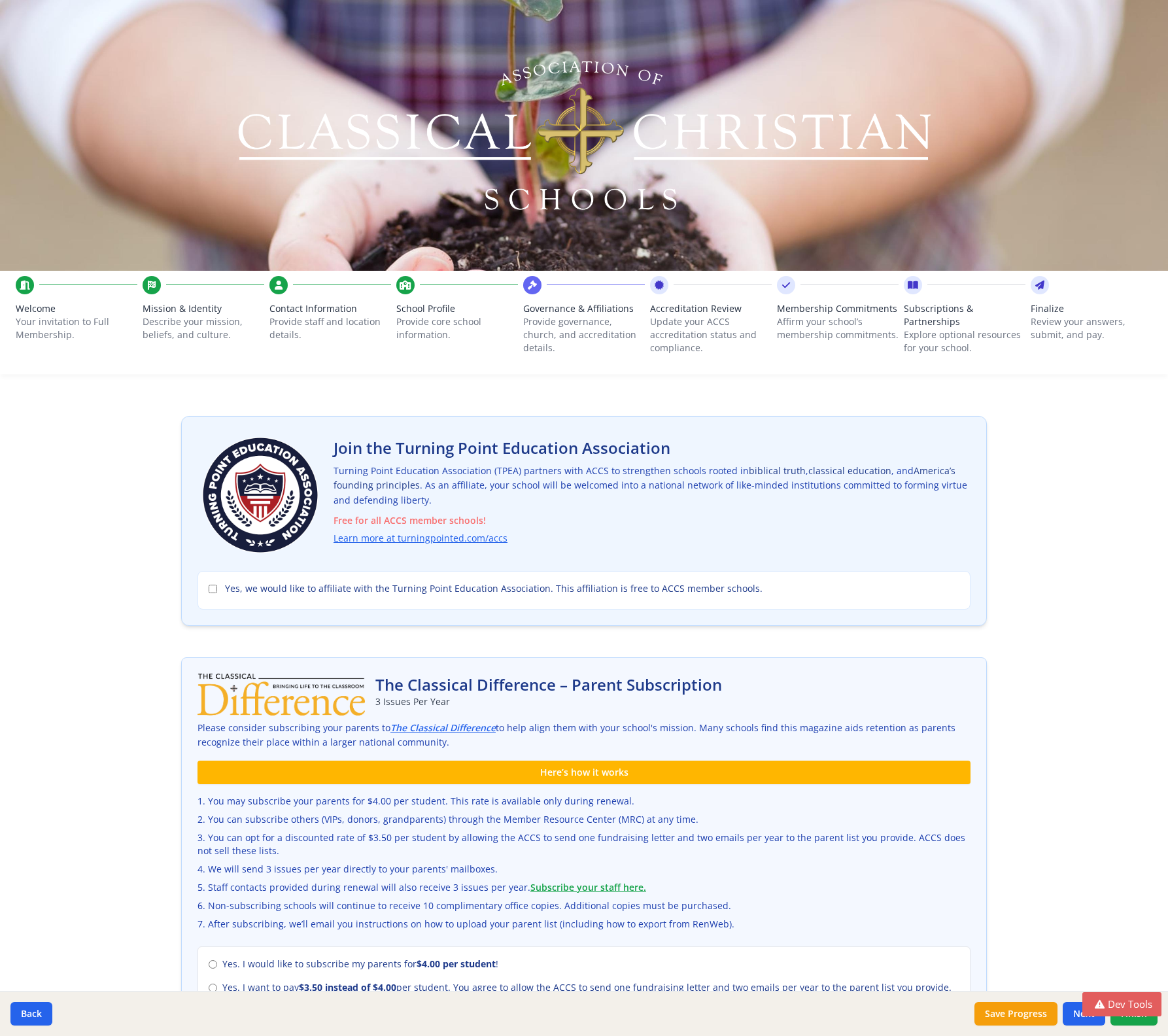 click on "Affirm your school’s membership commitments." at bounding box center [838, 328] 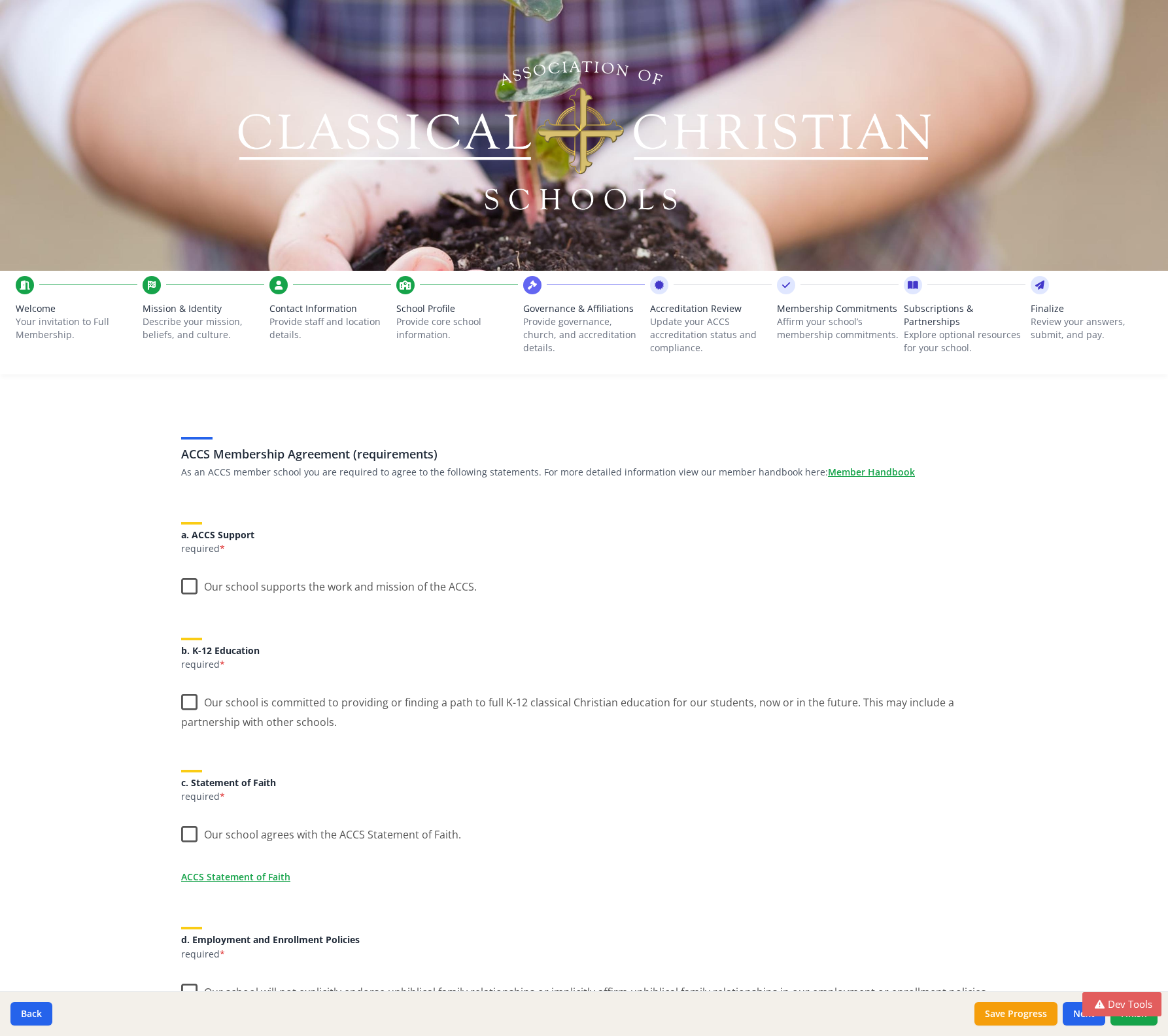 click on "Update your ACCS accreditation status and compliance." at bounding box center [711, 335] 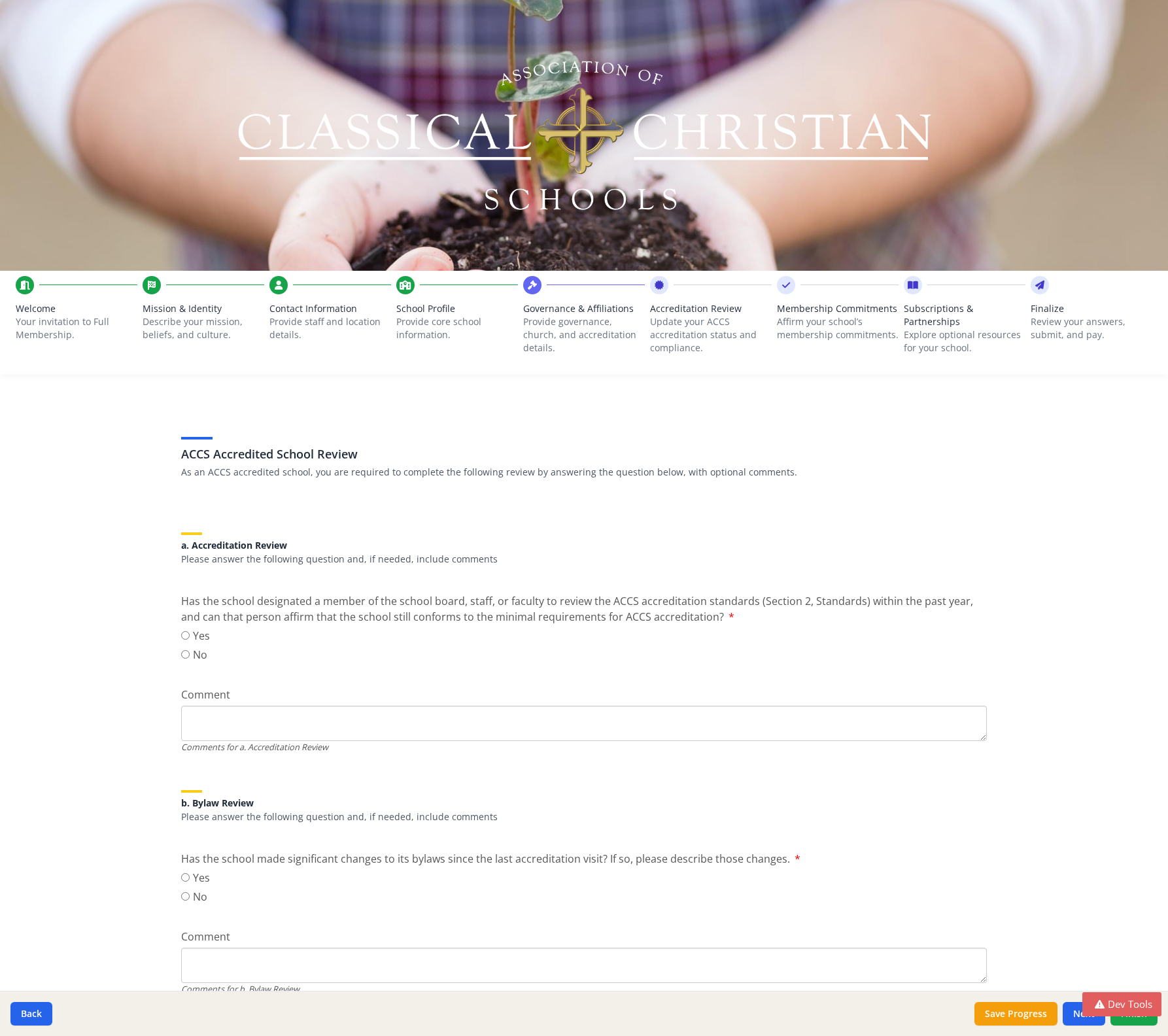 click on "Provide governance, church, and accreditation details." at bounding box center [584, 335] 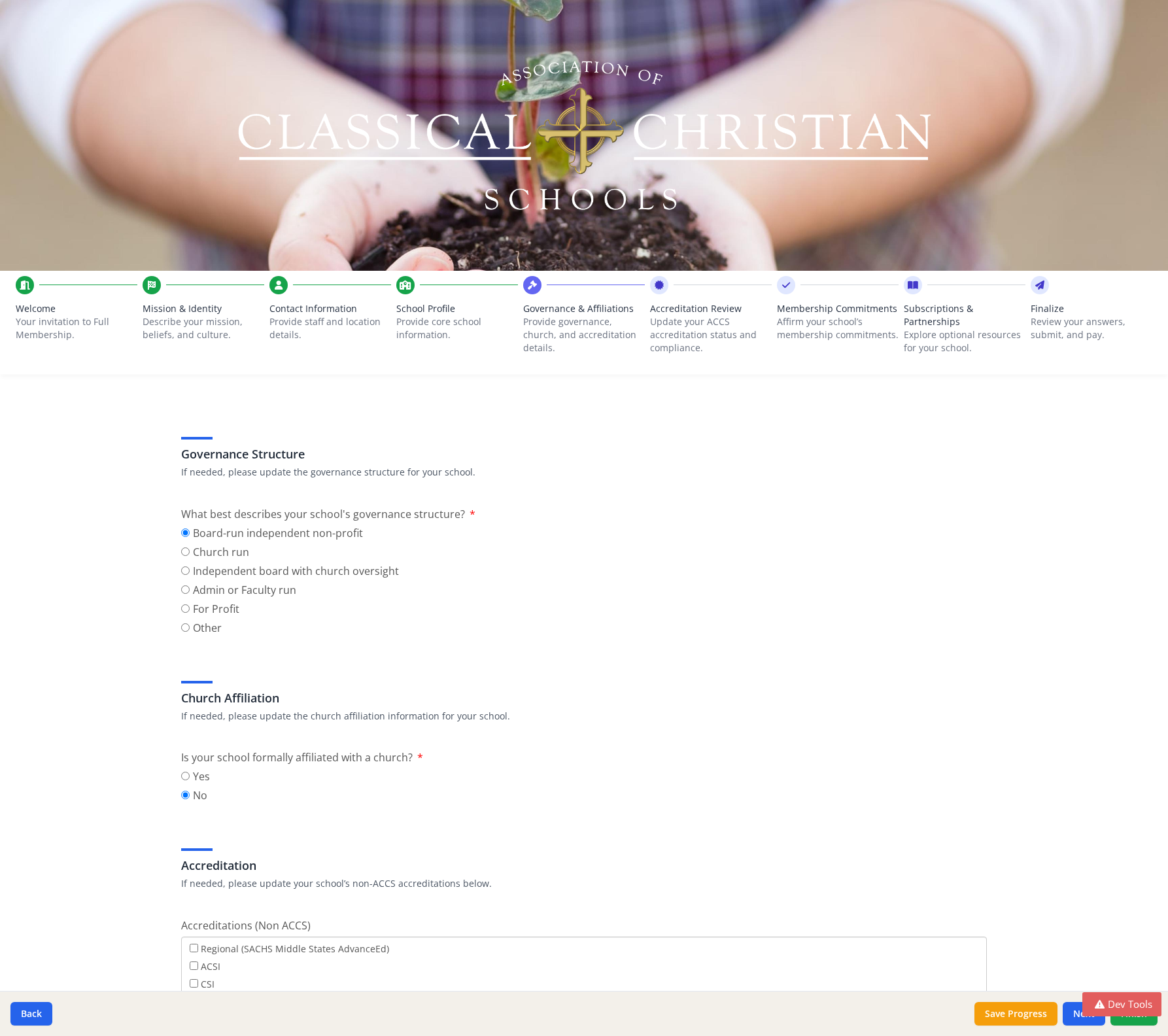 click on "Provide core school information." at bounding box center [457, 328] 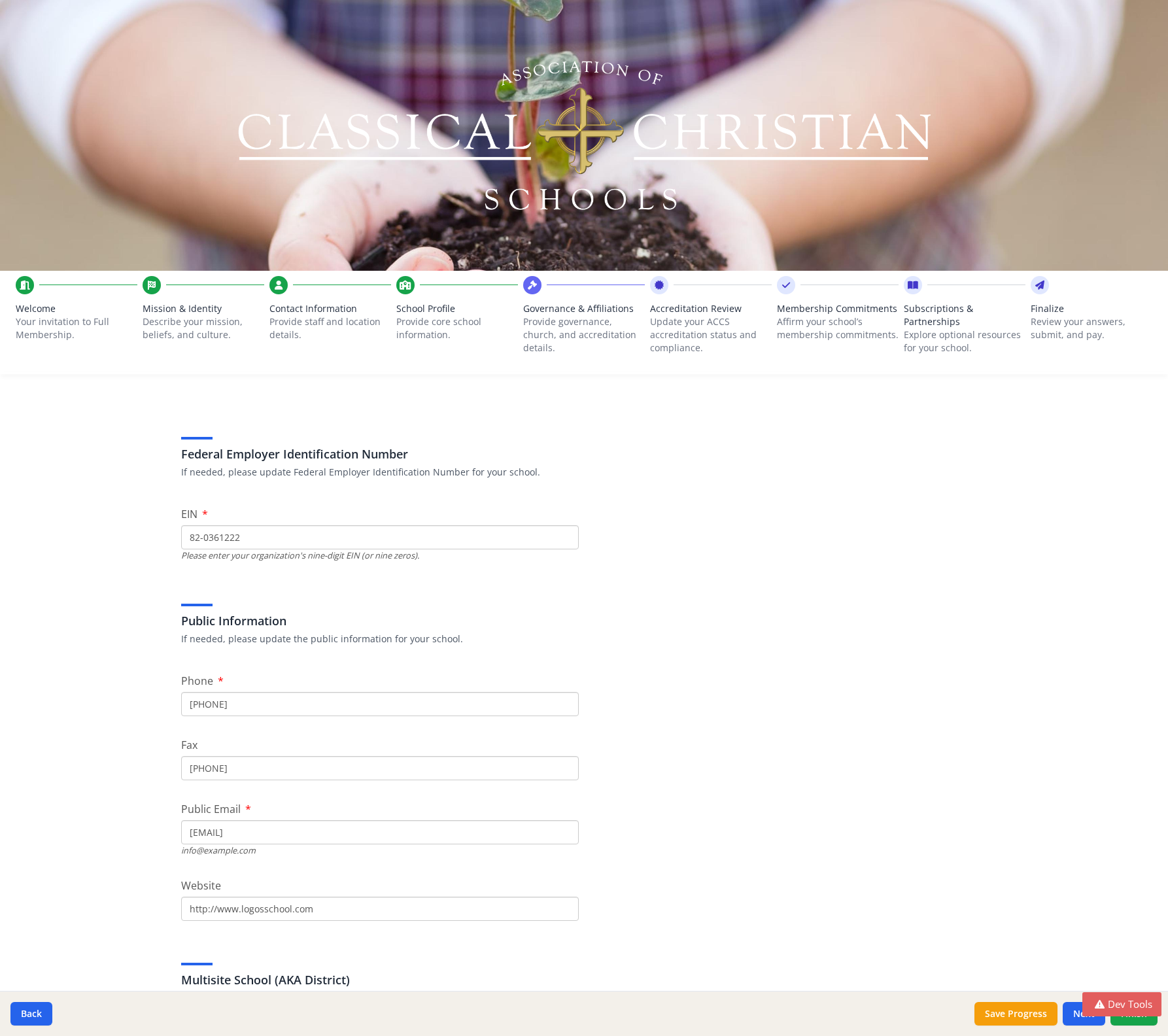 click on "Provide staff and location details." at bounding box center (330, 328) 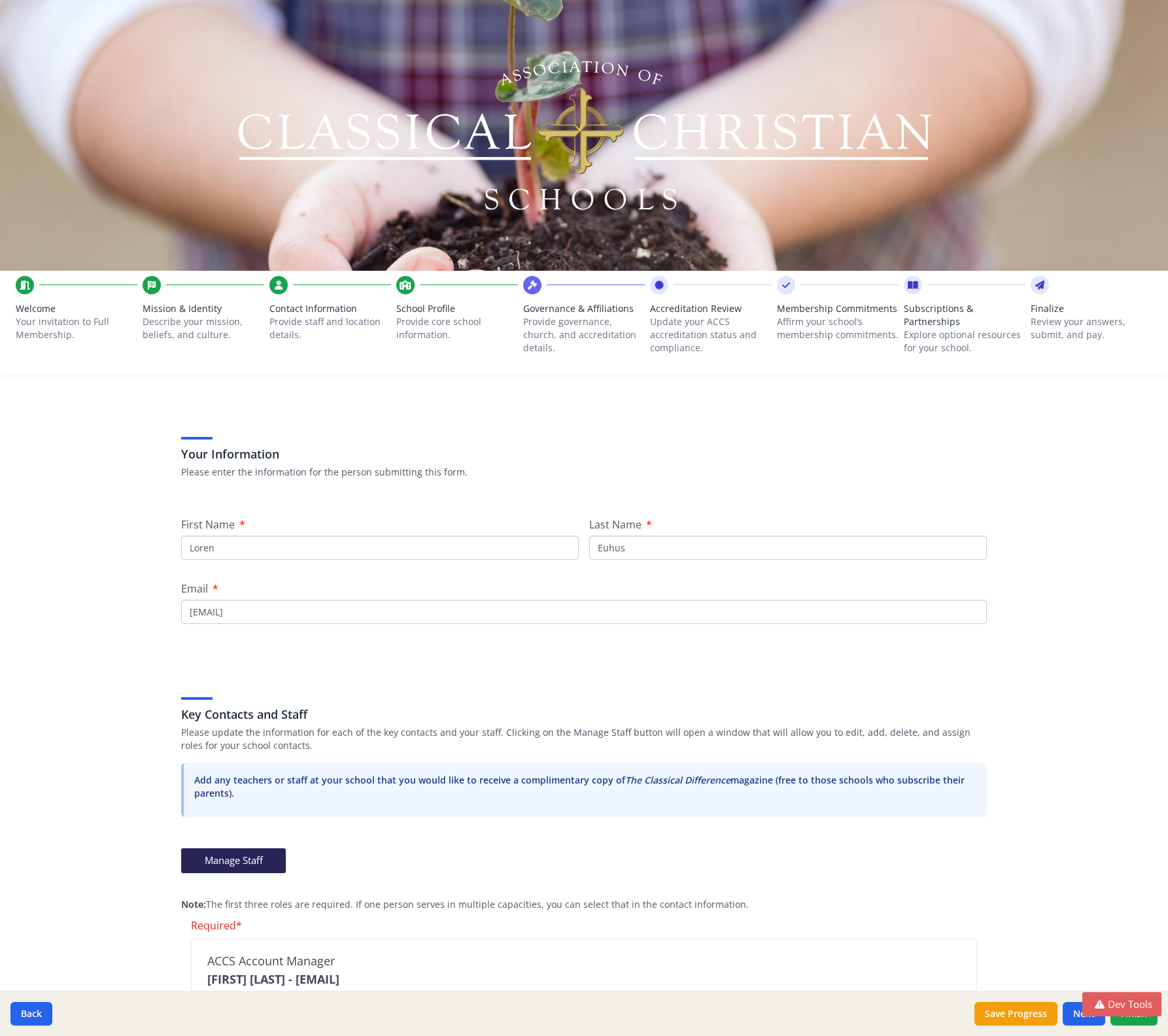 click on "Describe your mission, beliefs, and culture." at bounding box center (203, 328) 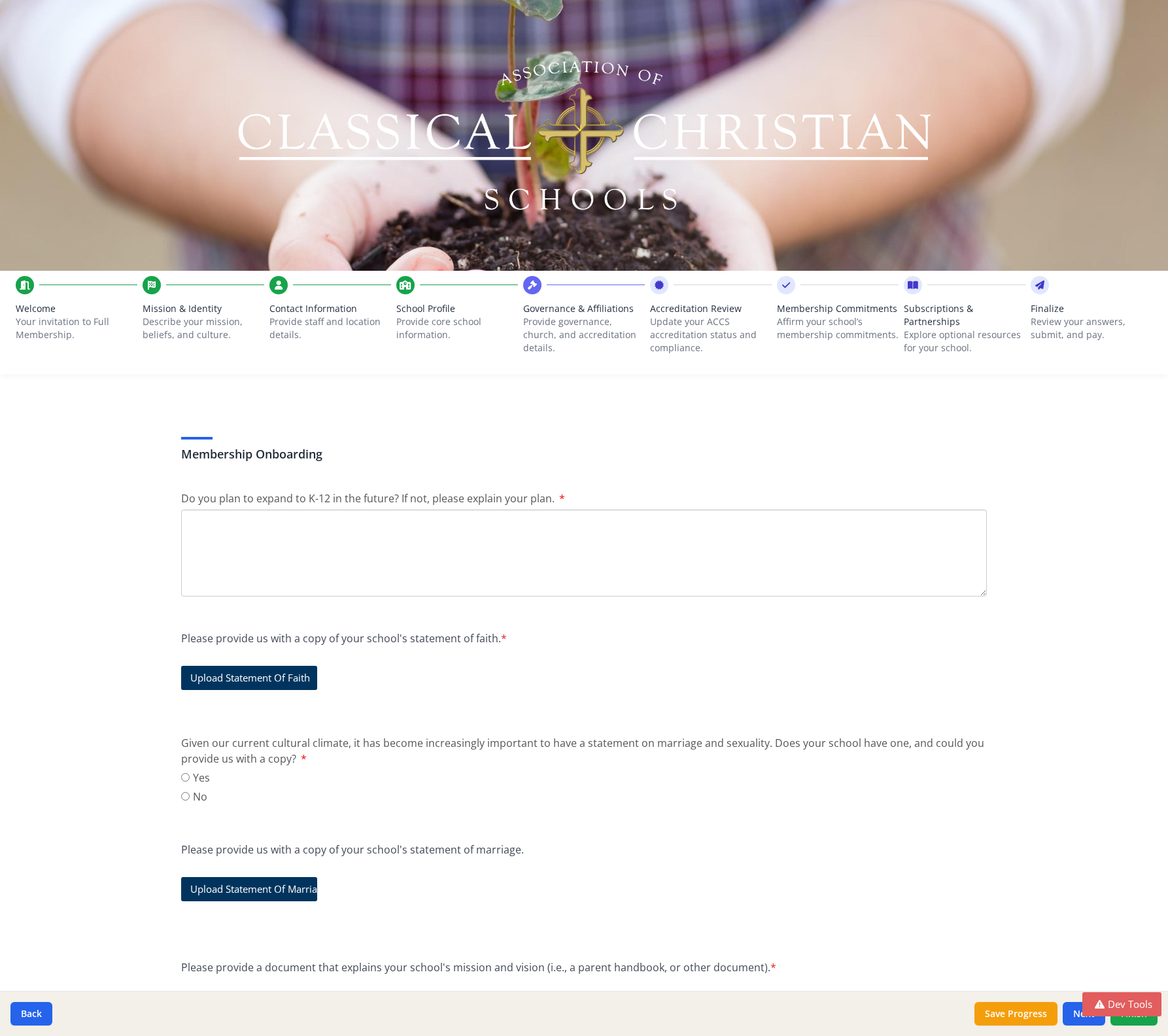 click on "Your invitation to Full Membership." at bounding box center [77, 328] 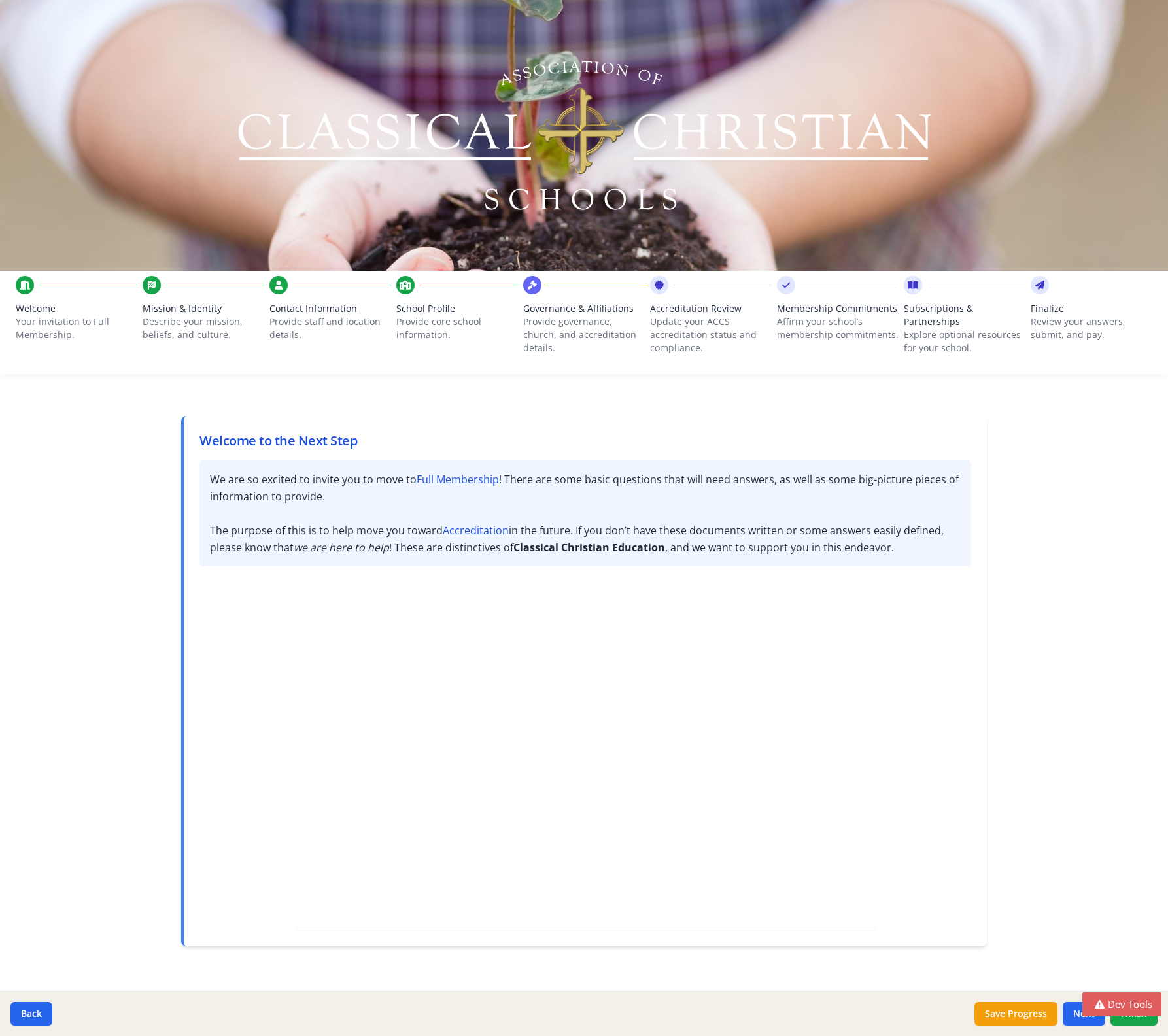click on "Describe your mission, beliefs, and culture." at bounding box center (203, 328) 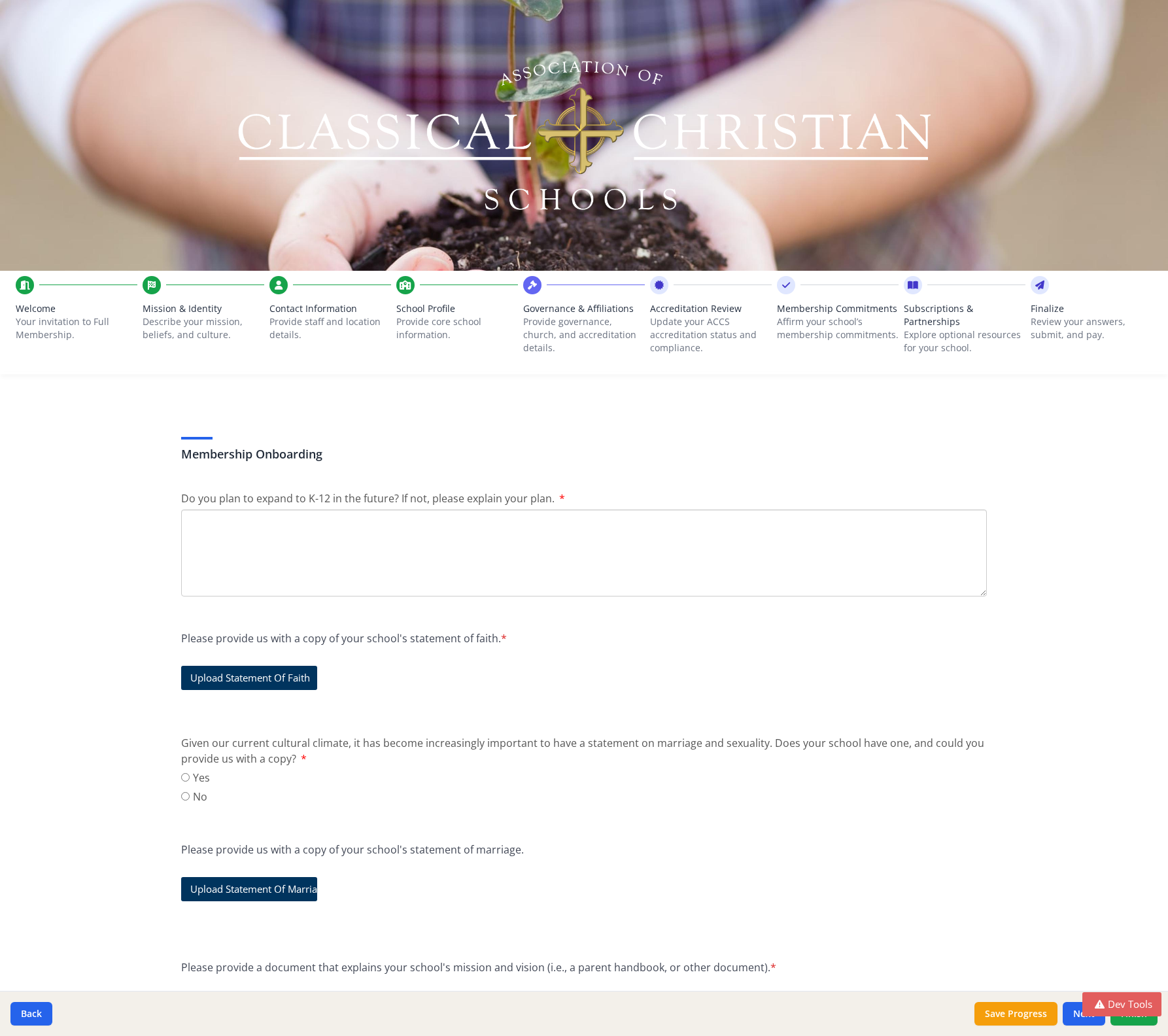 click on "Provide staff and location details." at bounding box center [330, 328] 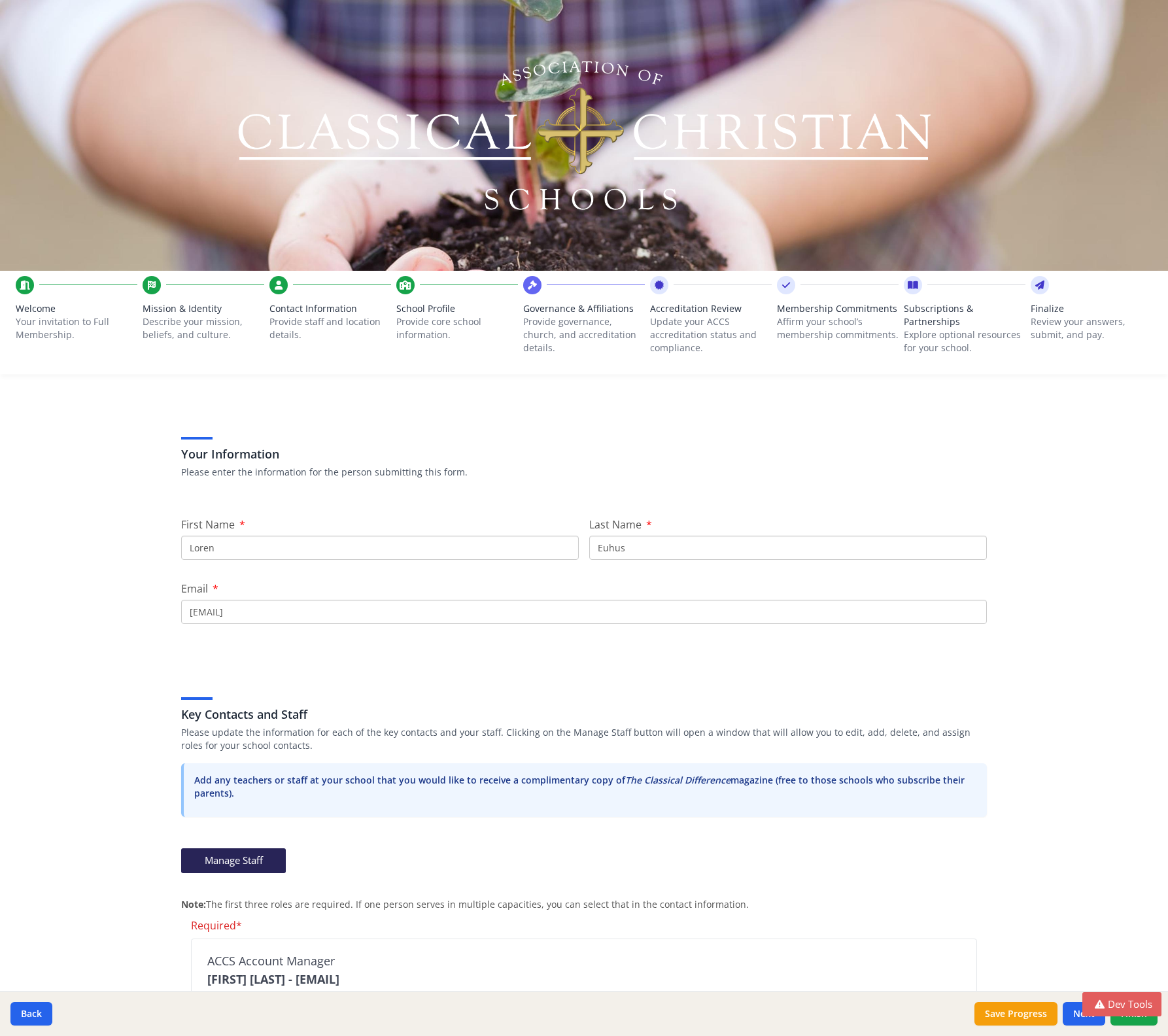 click on "Provide core school information." at bounding box center [457, 328] 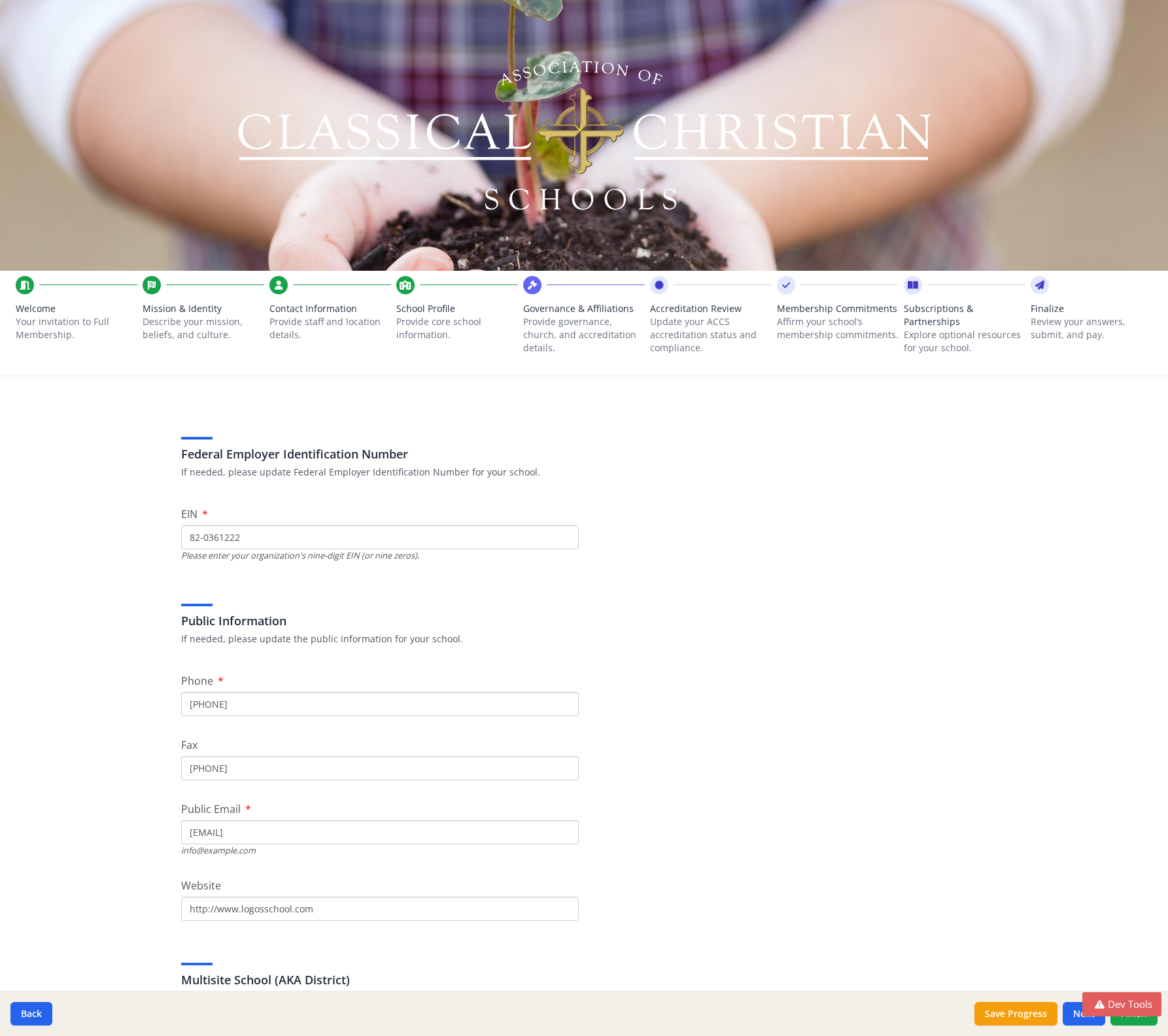 click on "Provide governance, church, and accreditation details." at bounding box center (584, 335) 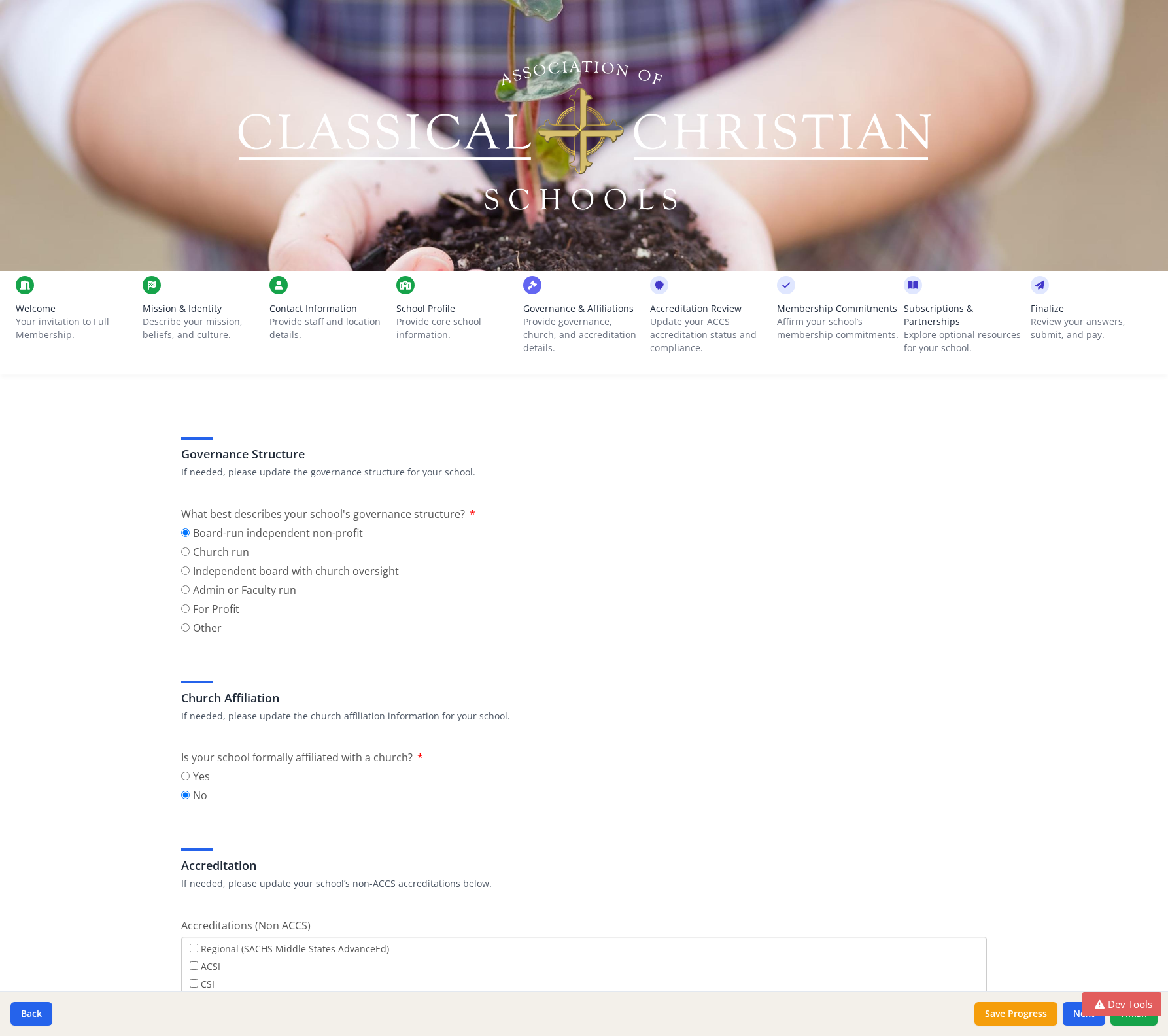 click on "Update your ACCS accreditation status and compliance." at bounding box center (711, 335) 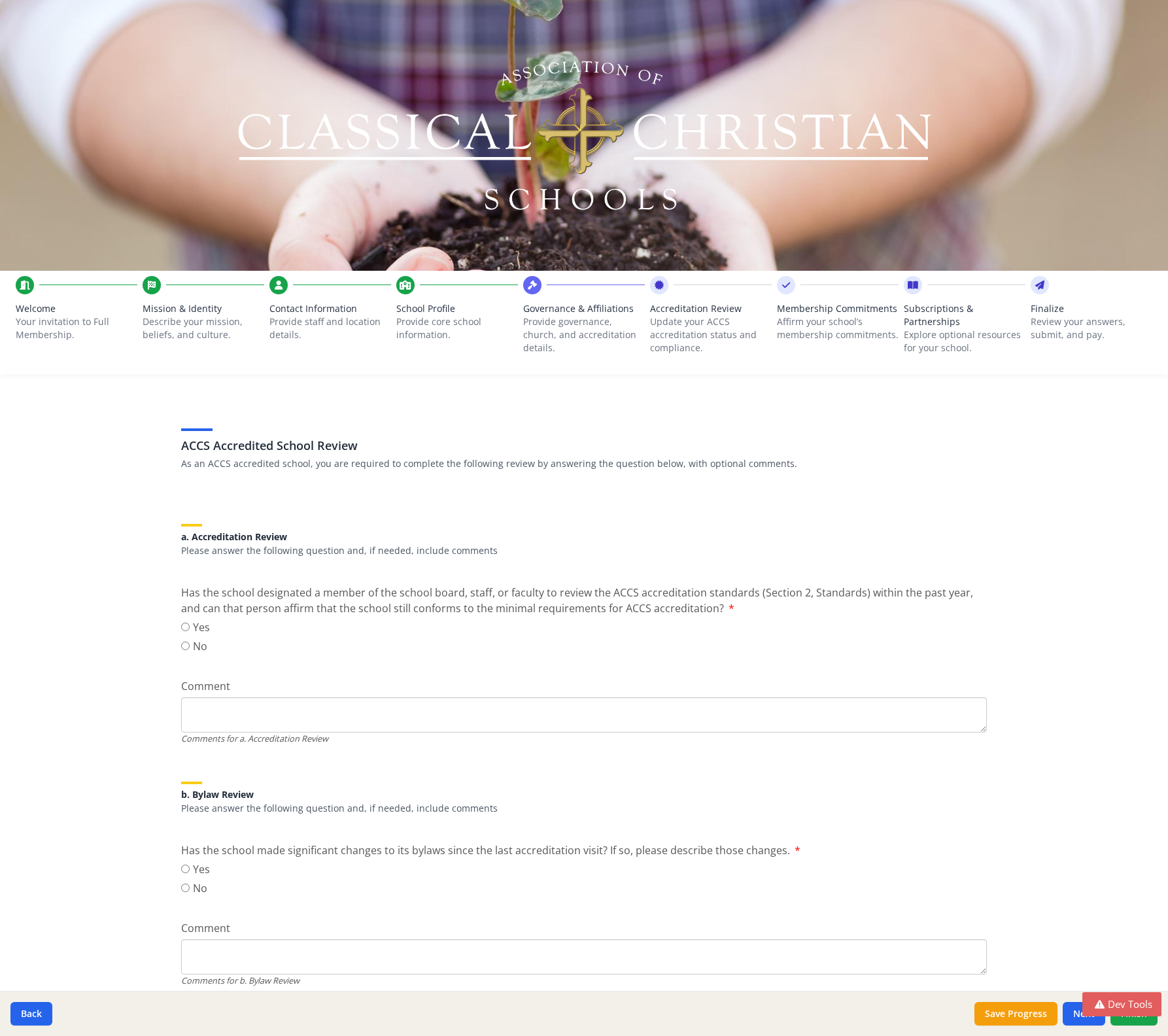 scroll, scrollTop: 0, scrollLeft: 0, axis: both 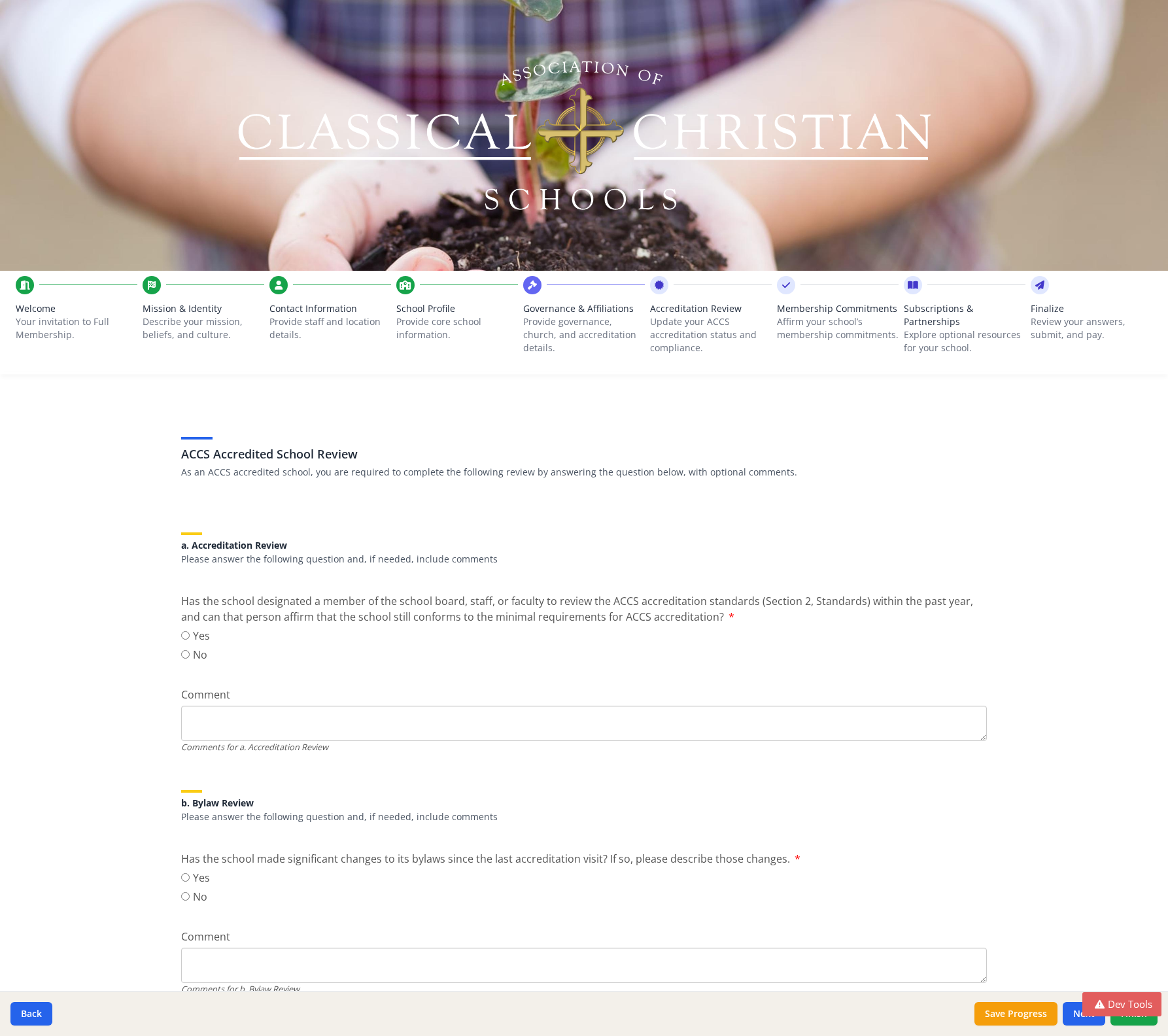 click on "Update your ACCS accreditation status and compliance." at bounding box center [711, 335] 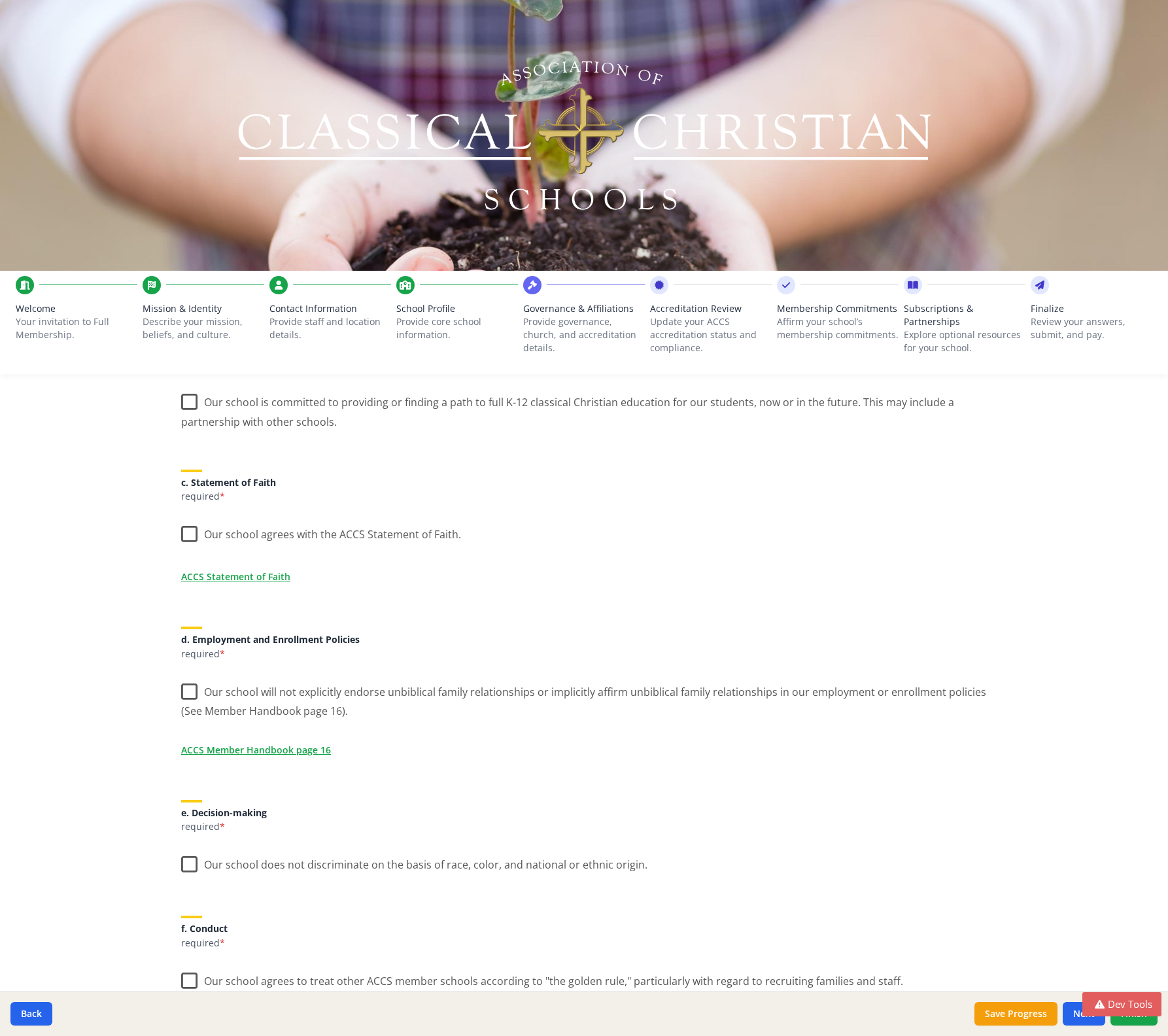 scroll, scrollTop: 0, scrollLeft: 0, axis: both 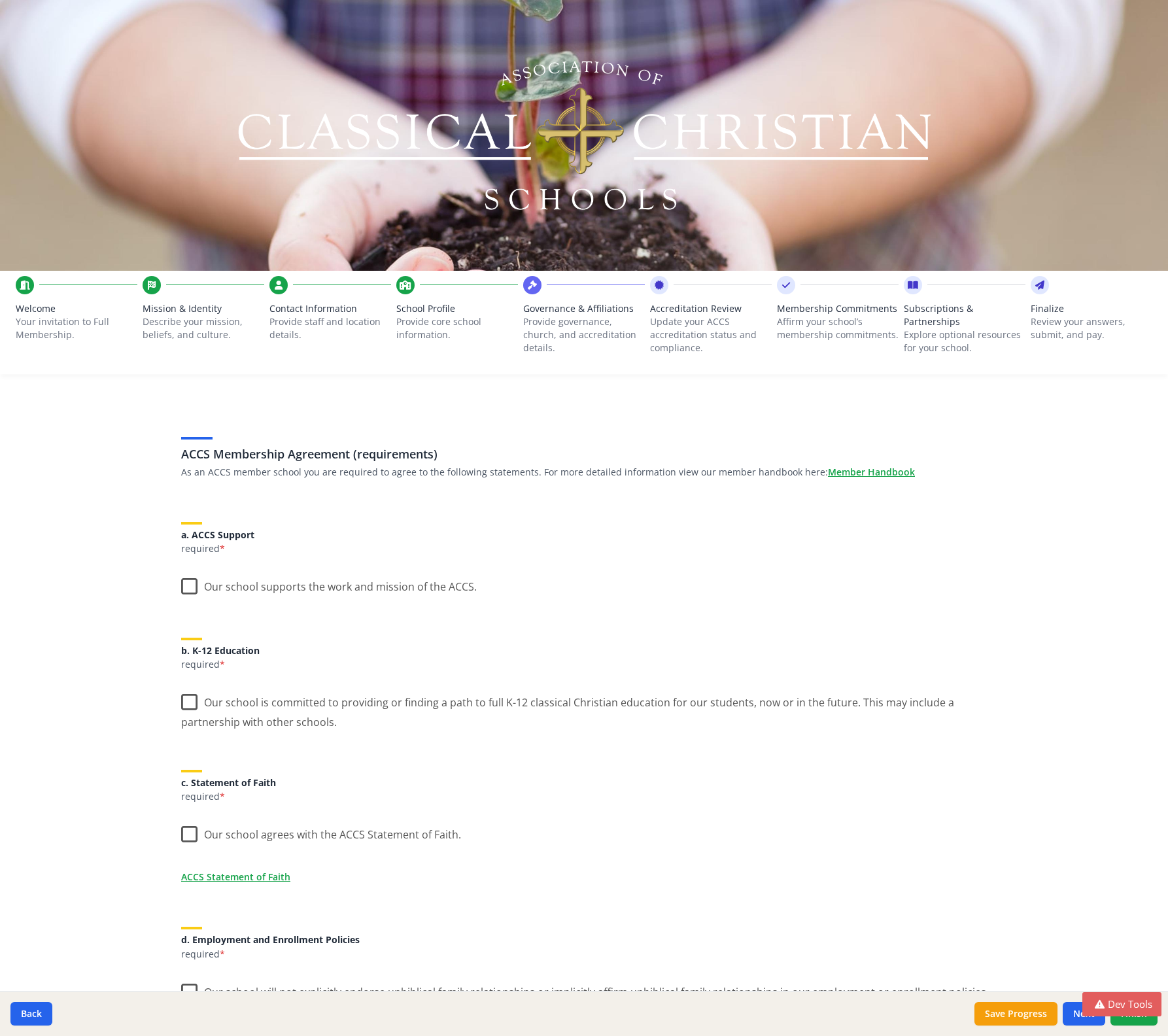 click on "Affirm your school’s membership commitments." at bounding box center (838, 328) 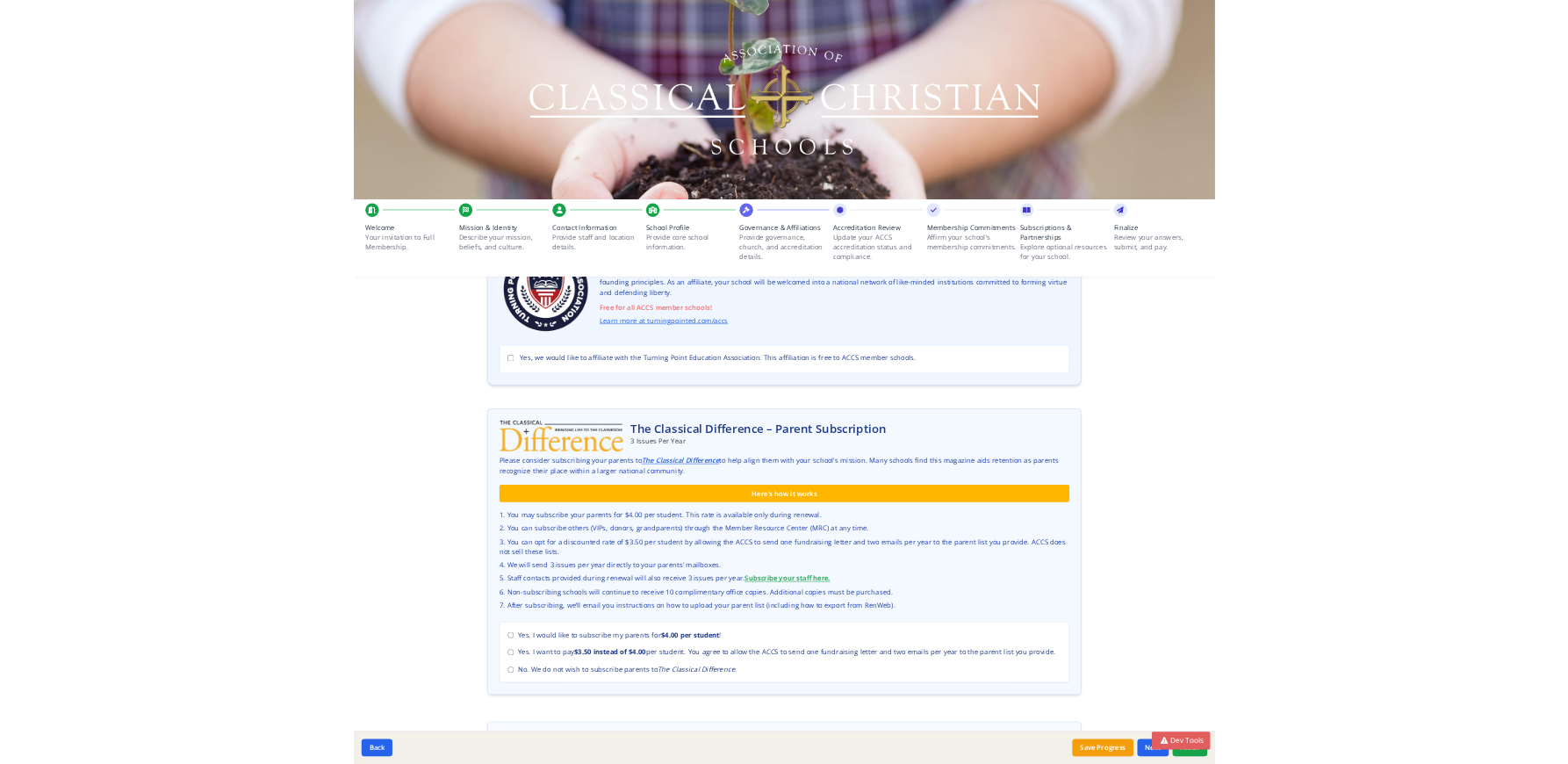 scroll, scrollTop: 0, scrollLeft: 0, axis: both 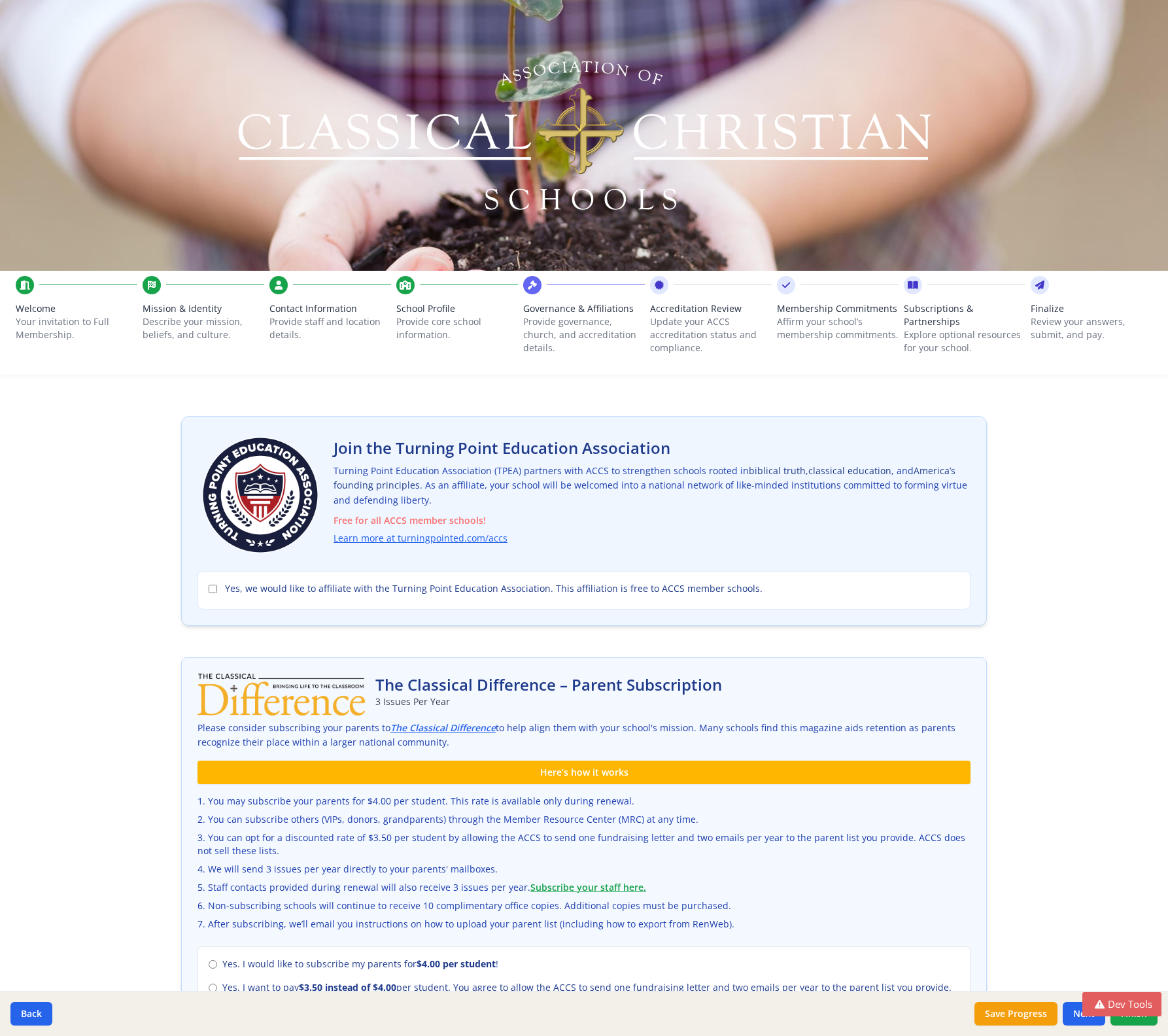 click on "Subscriptions & Partnerships" at bounding box center (965, 315) 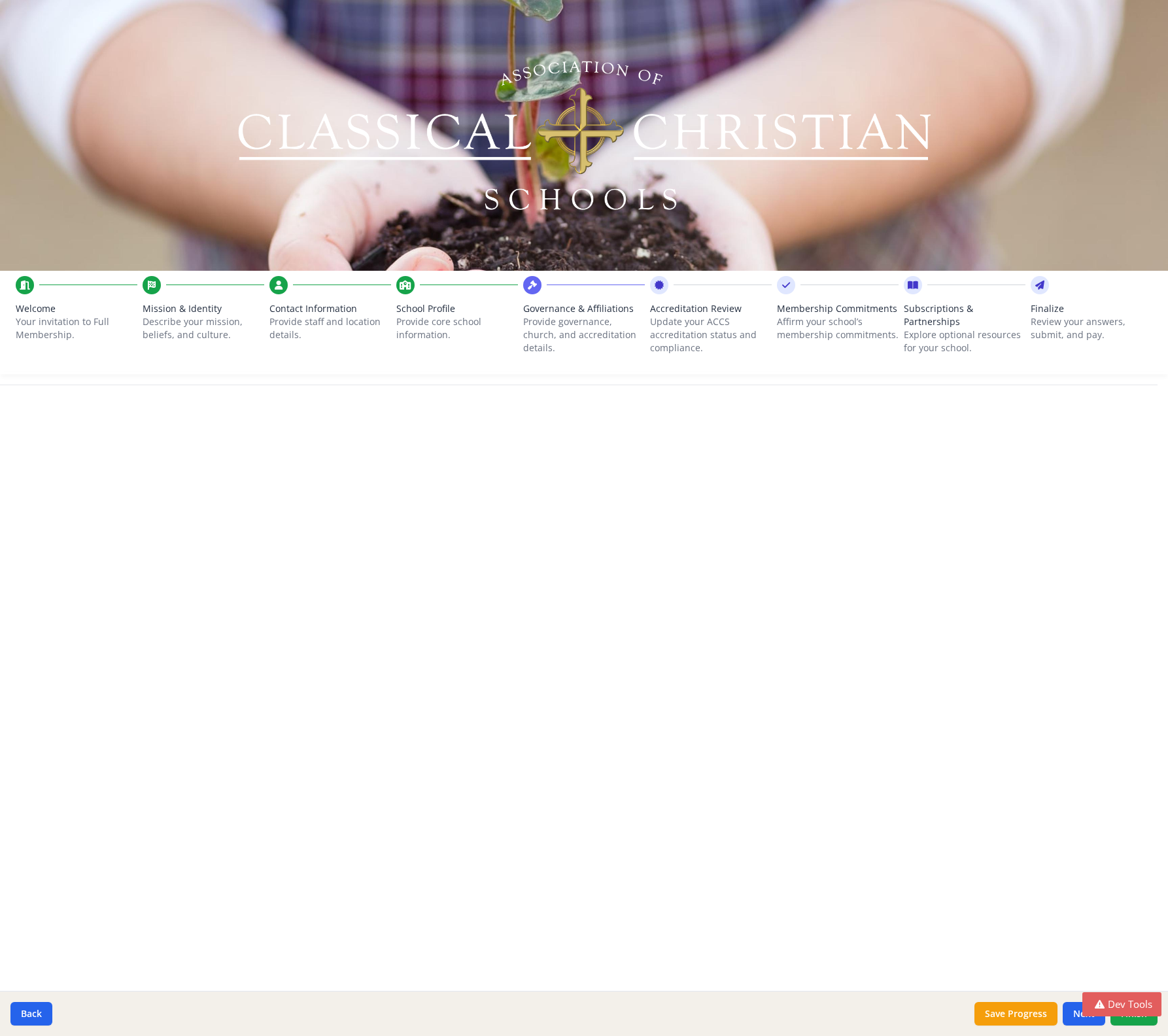 click on "Your invitation to Full Membership." at bounding box center (77, 328) 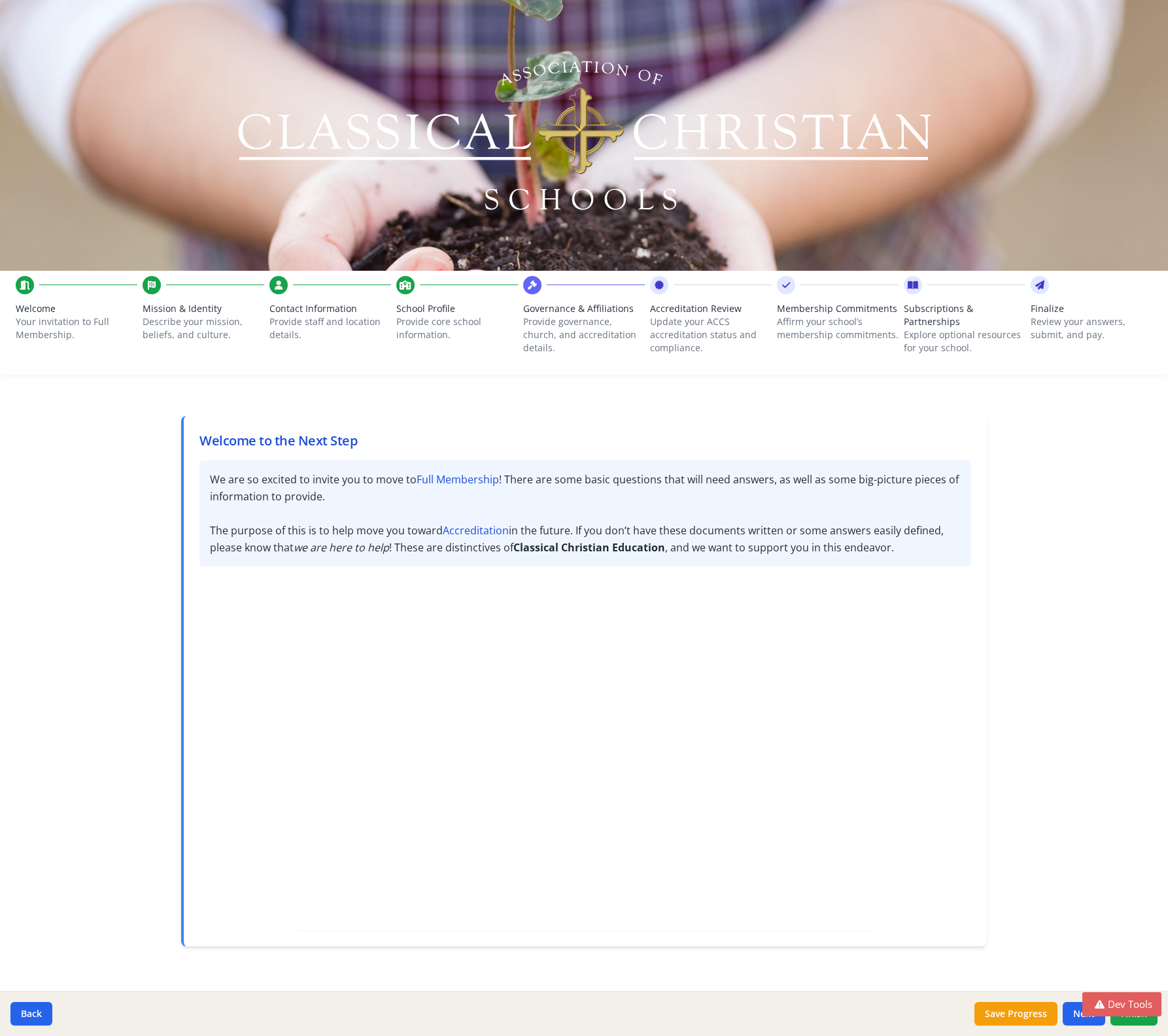 click on "Describe your mission, beliefs, and culture." at bounding box center [203, 328] 